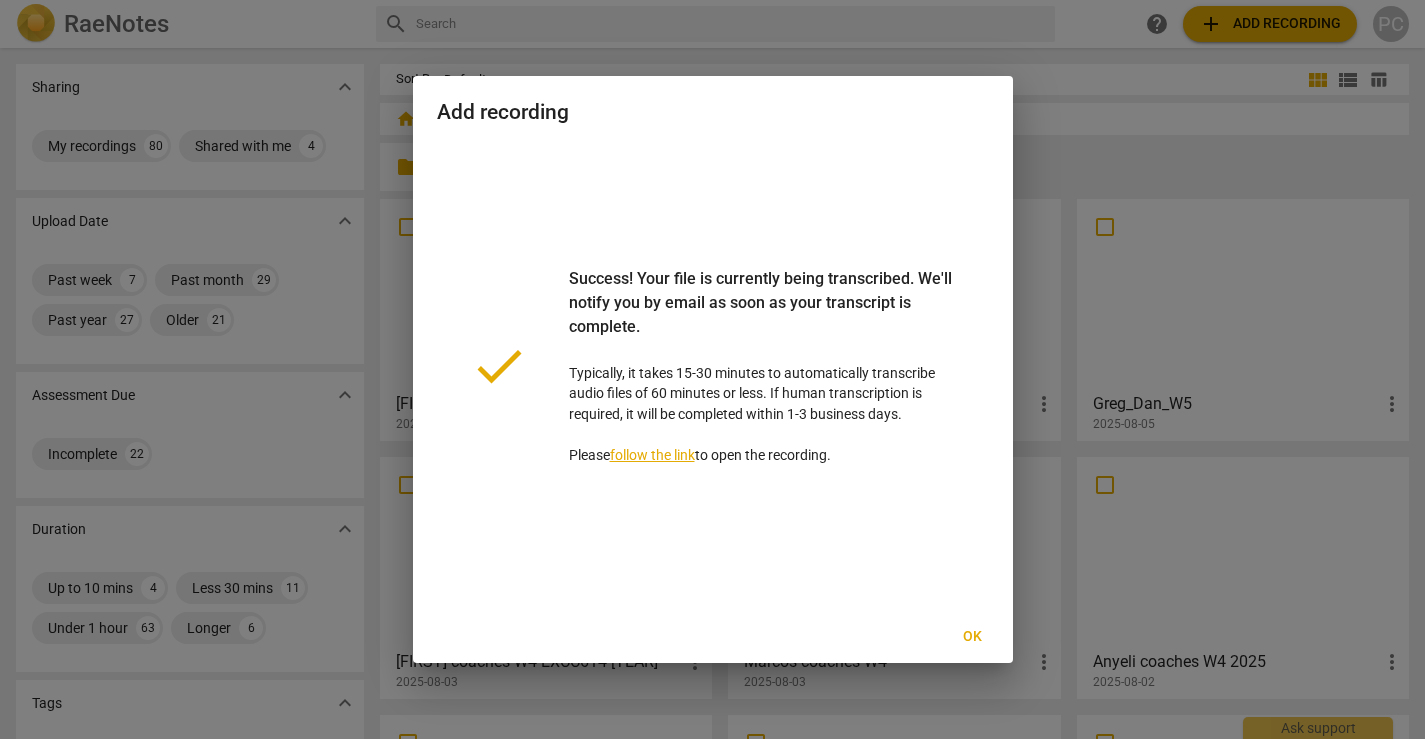 scroll, scrollTop: 0, scrollLeft: 0, axis: both 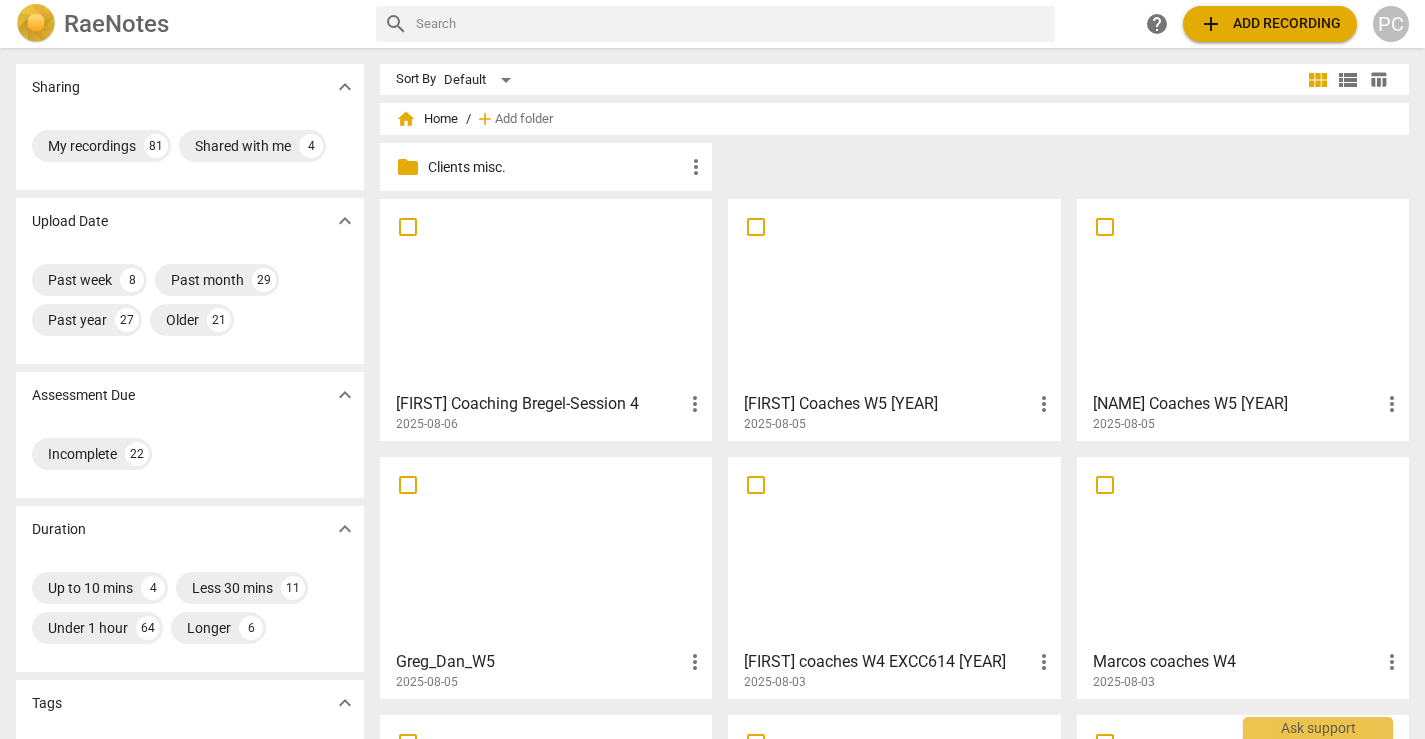 click at bounding box center (546, 294) 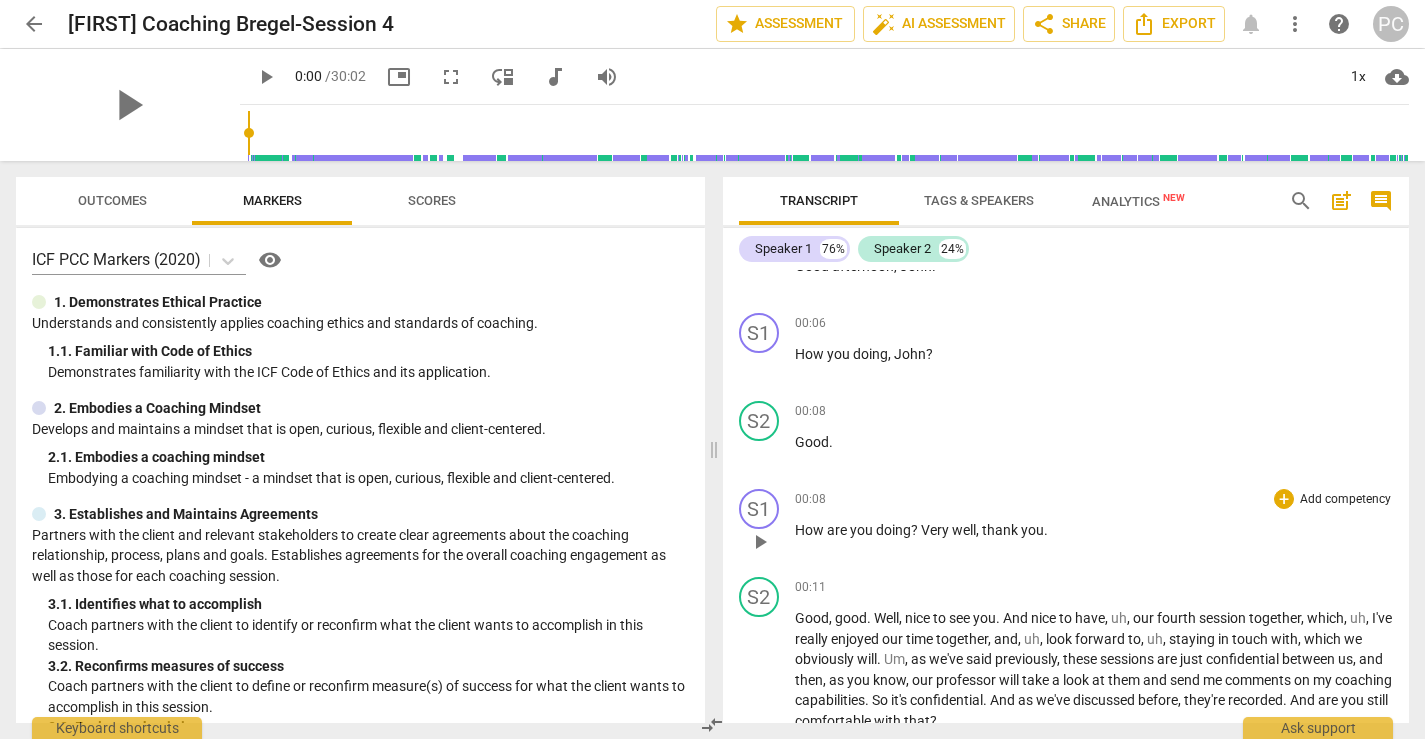 scroll, scrollTop: 0, scrollLeft: 0, axis: both 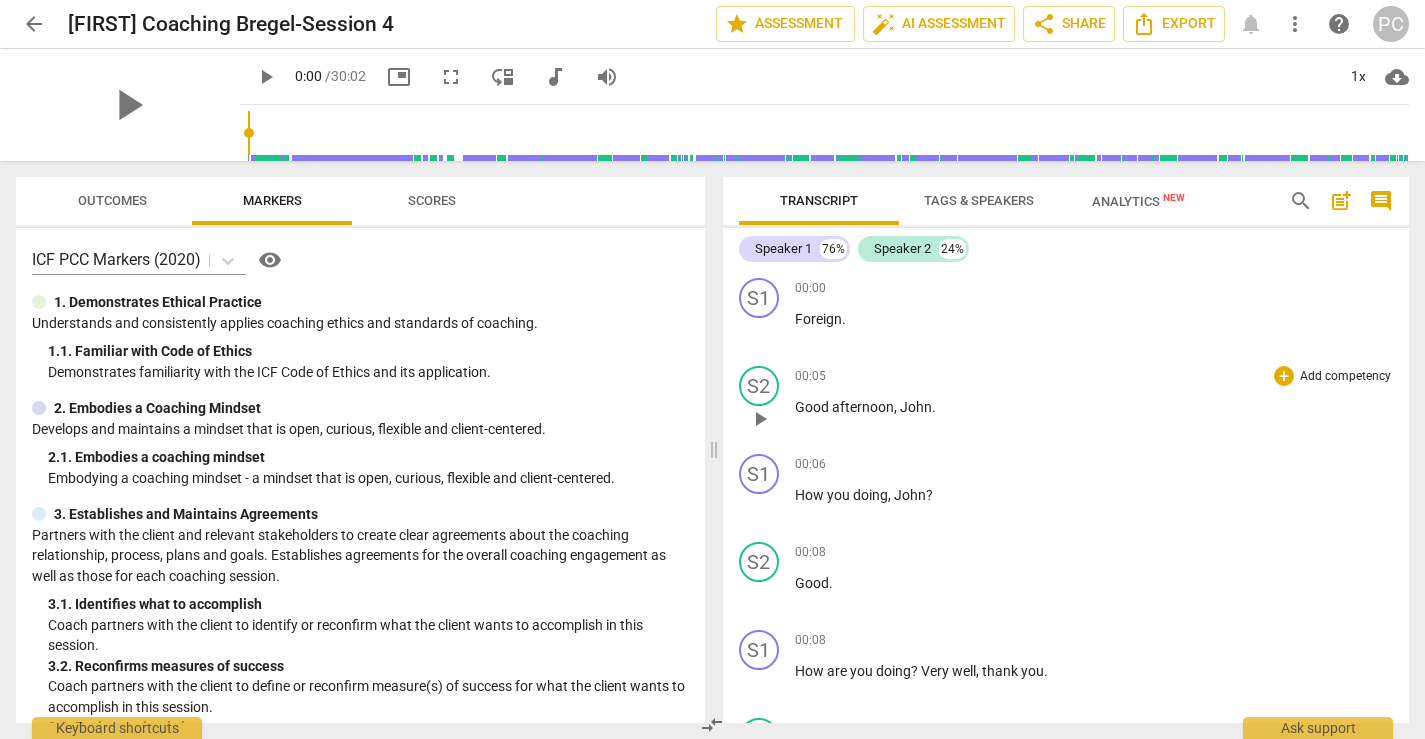 click on "S2 play_arrow pause 00:05 + Add competency keyboard_arrow_right Good afternoon, [FIRST]." at bounding box center (1066, 402) 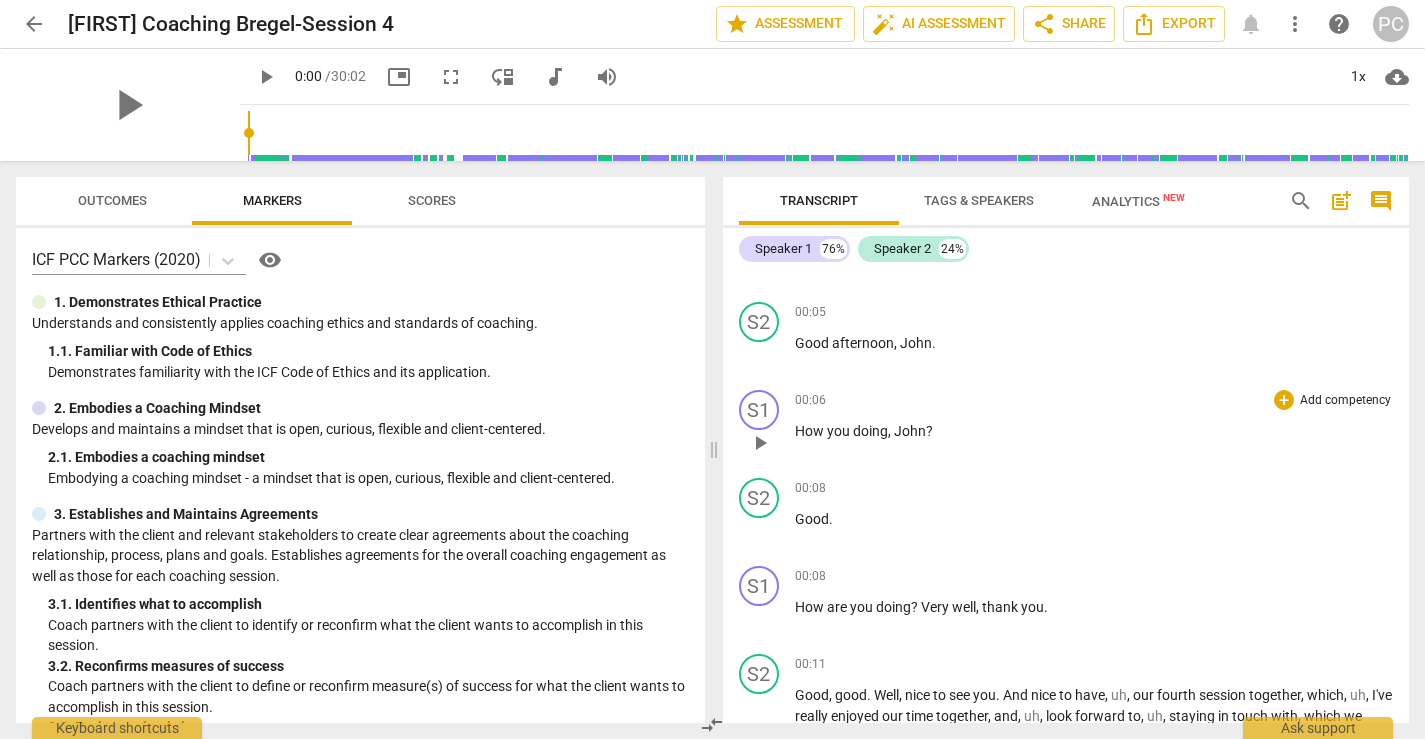 scroll, scrollTop: 0, scrollLeft: 0, axis: both 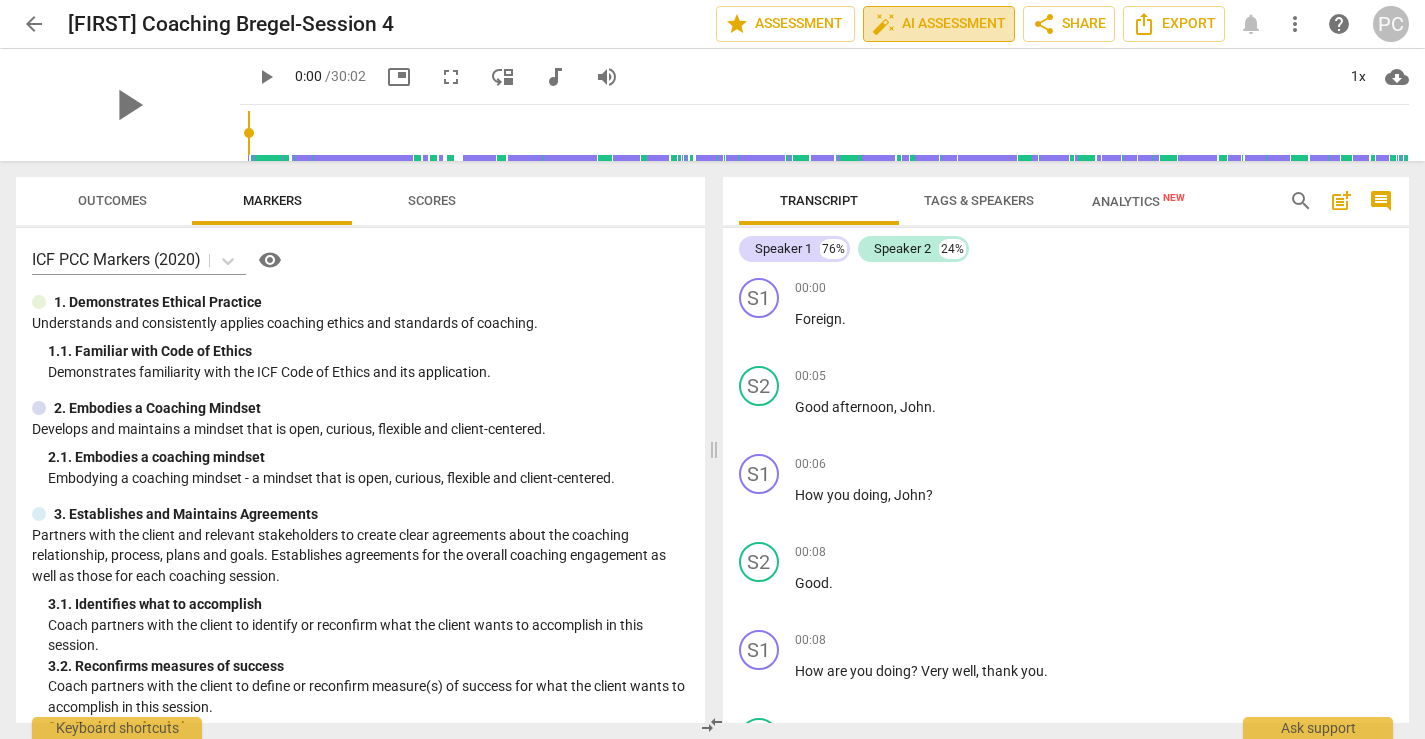 click on "auto_fix_high    AI Assessment" at bounding box center (939, 24) 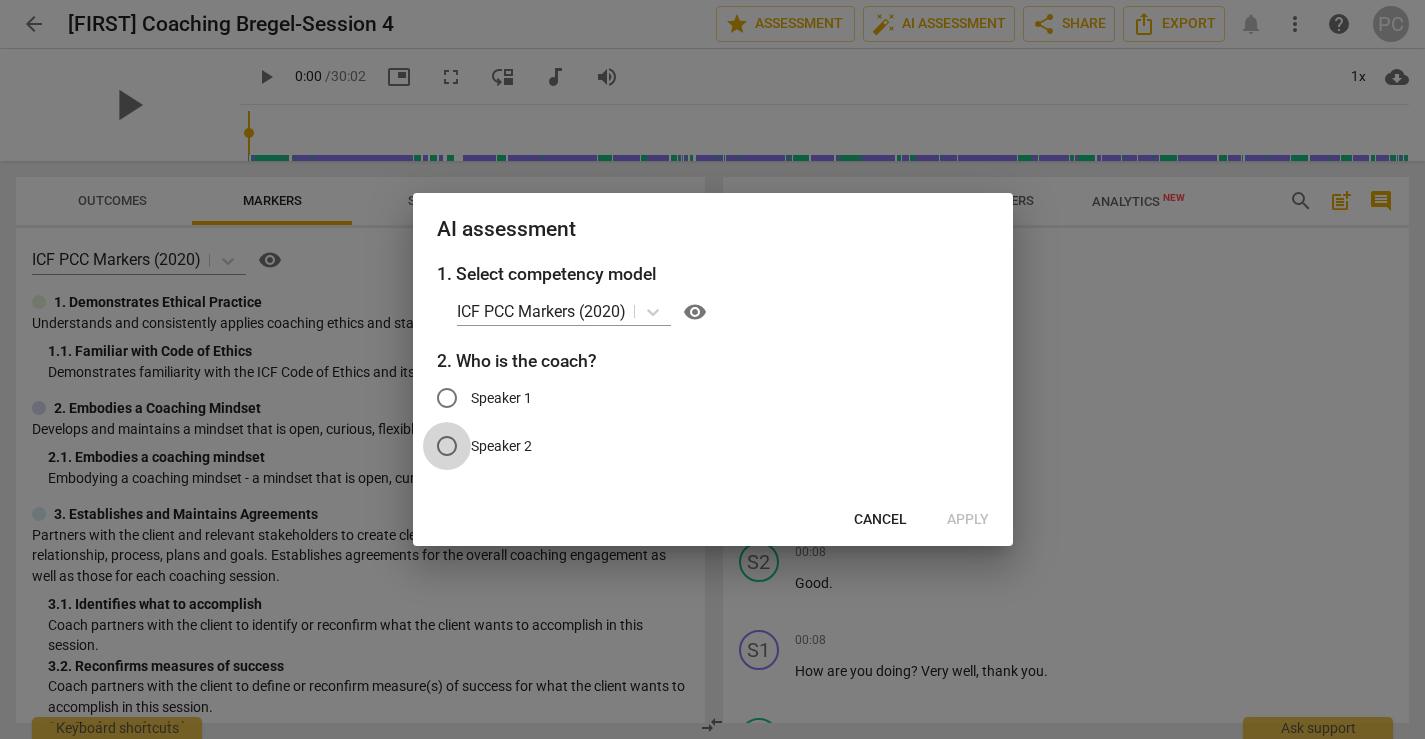 click on "Speaker 2" at bounding box center [447, 446] 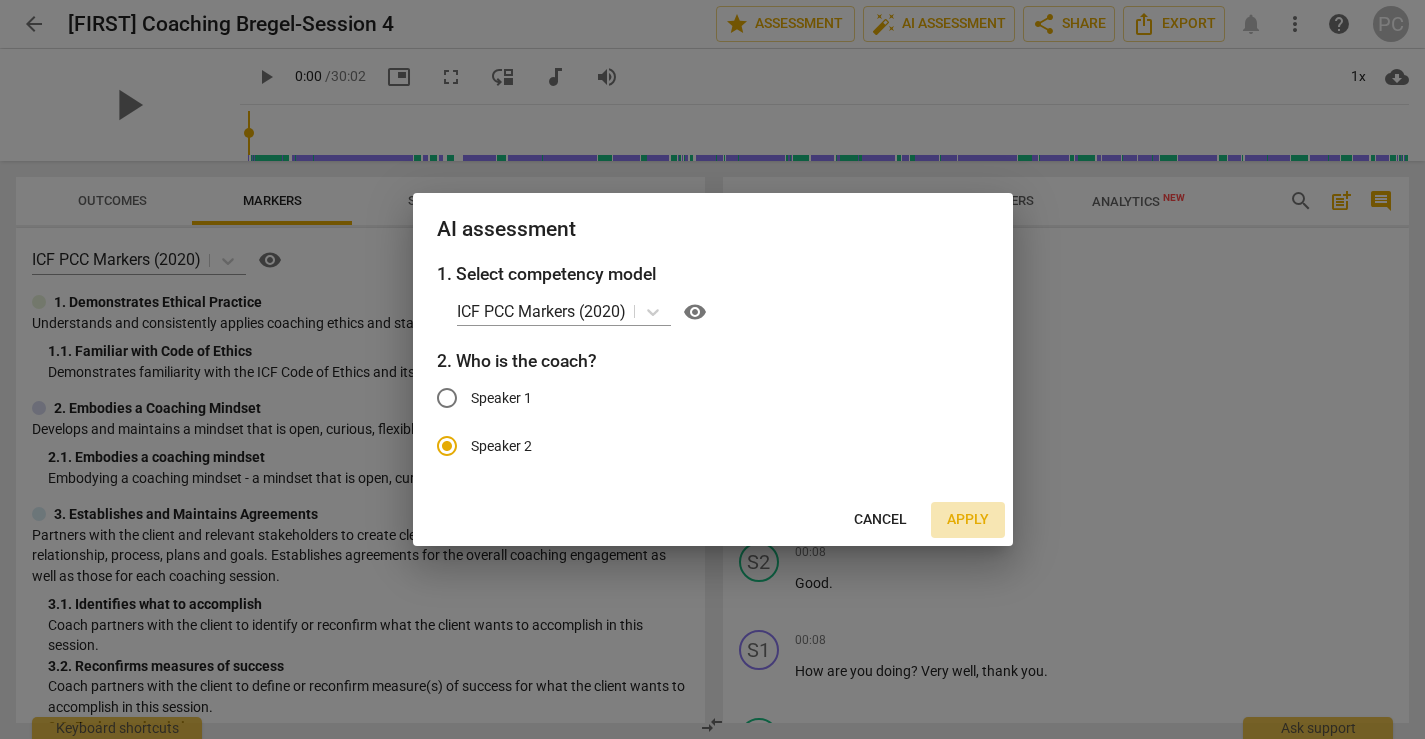 click on "Apply" at bounding box center (968, 520) 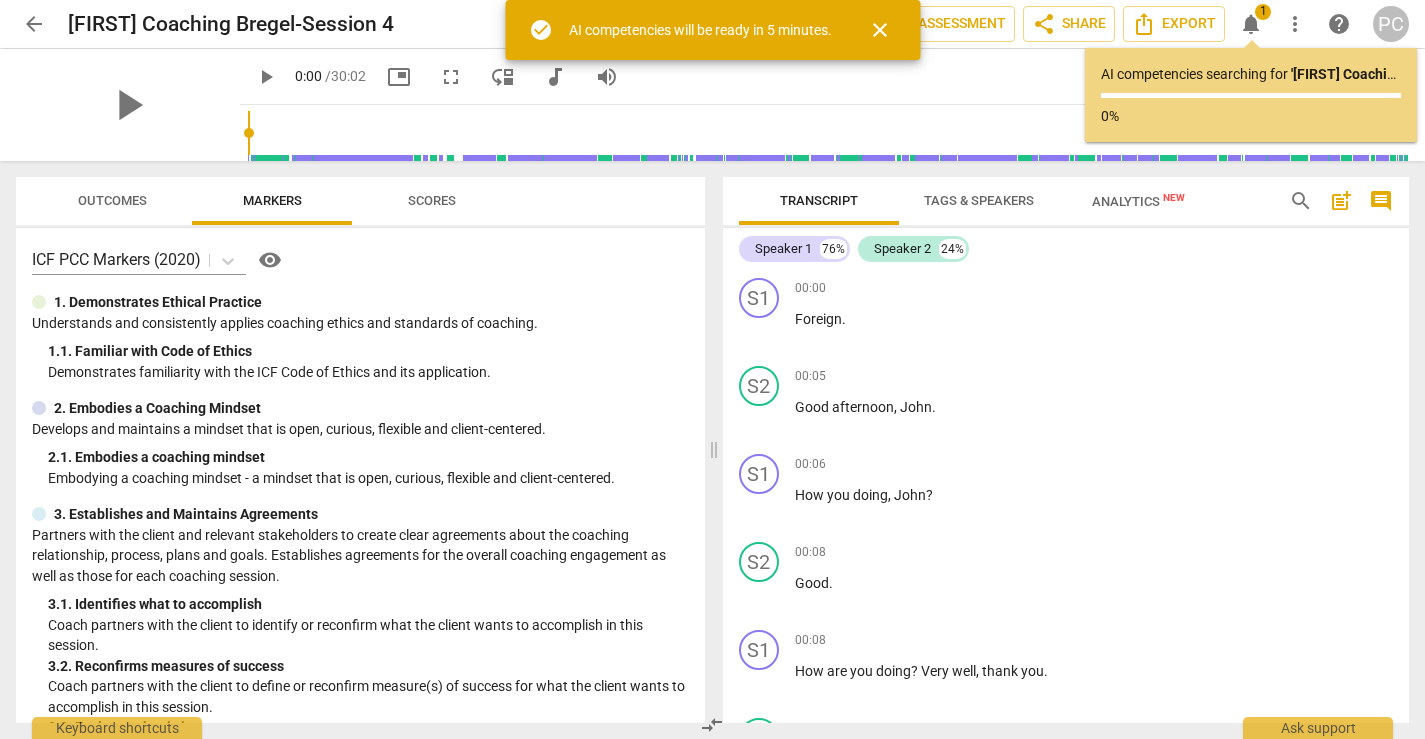 click on "arrow_back" at bounding box center (34, 24) 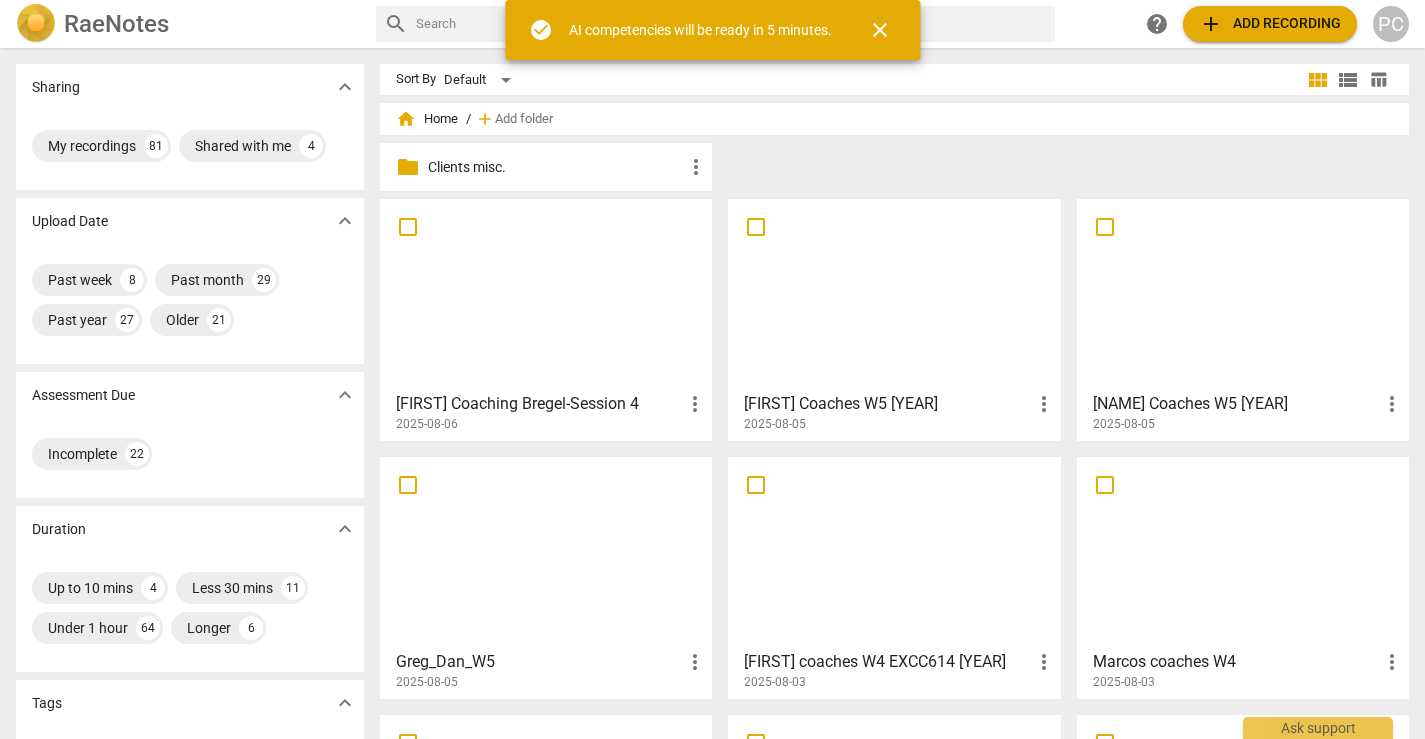 click on "add   Add recording" at bounding box center [1270, 24] 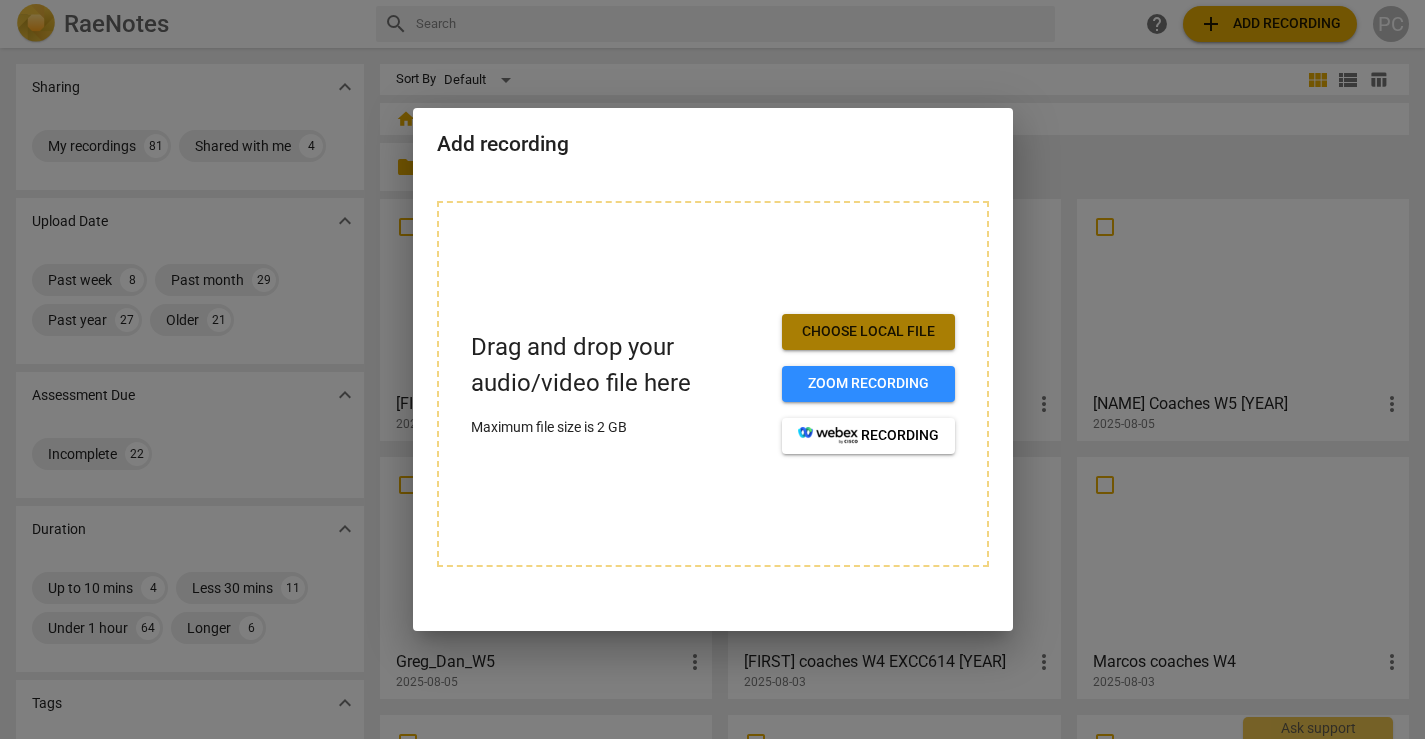 click on "Choose local file" at bounding box center [868, 332] 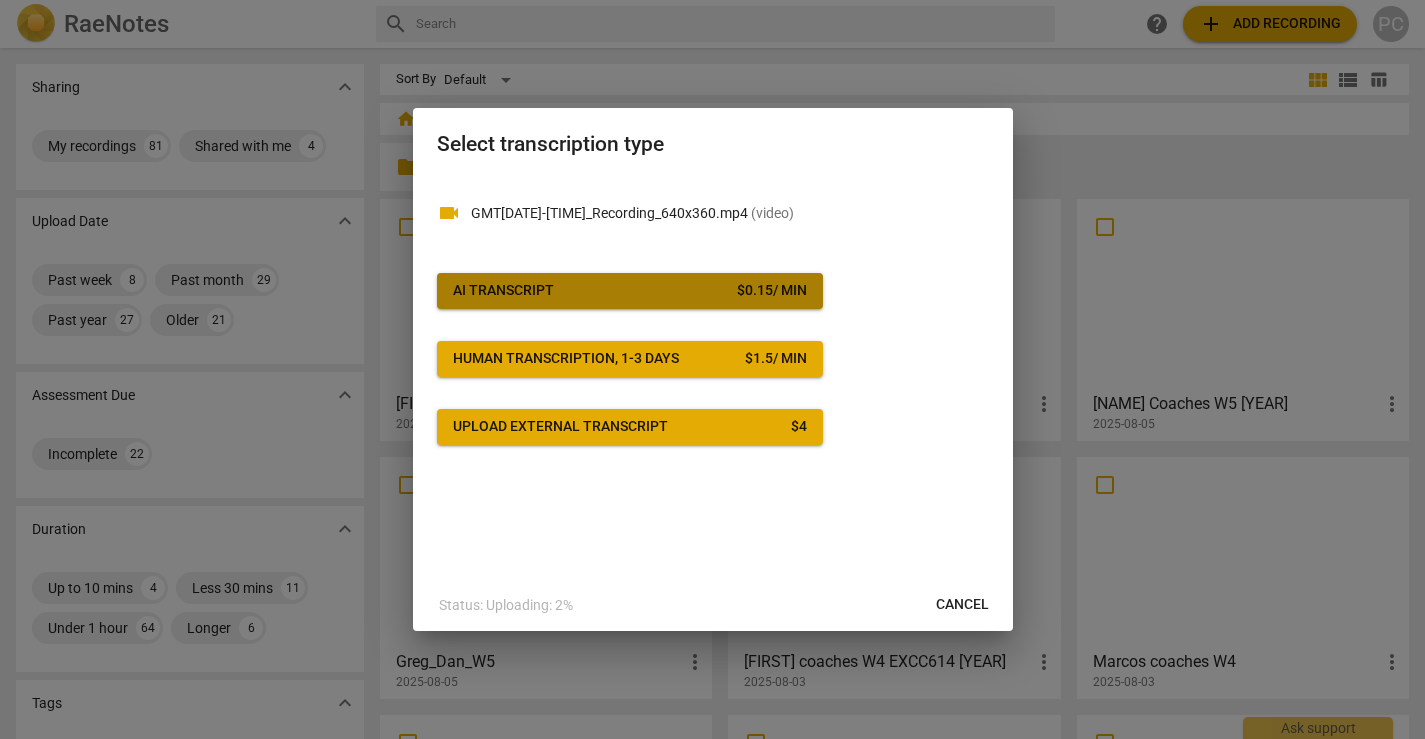 click on "AI Transcript $ 0.15  / min" at bounding box center (630, 291) 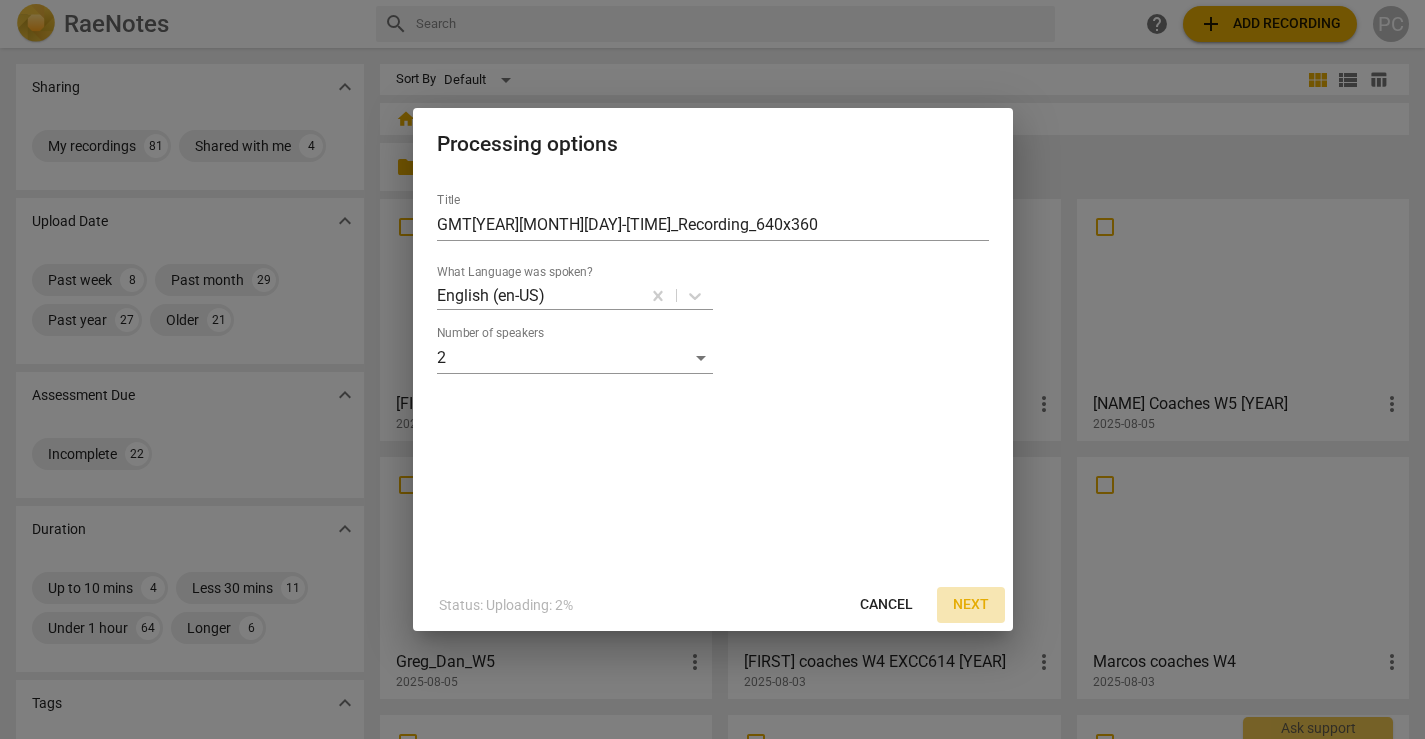 click on "Next" at bounding box center [971, 605] 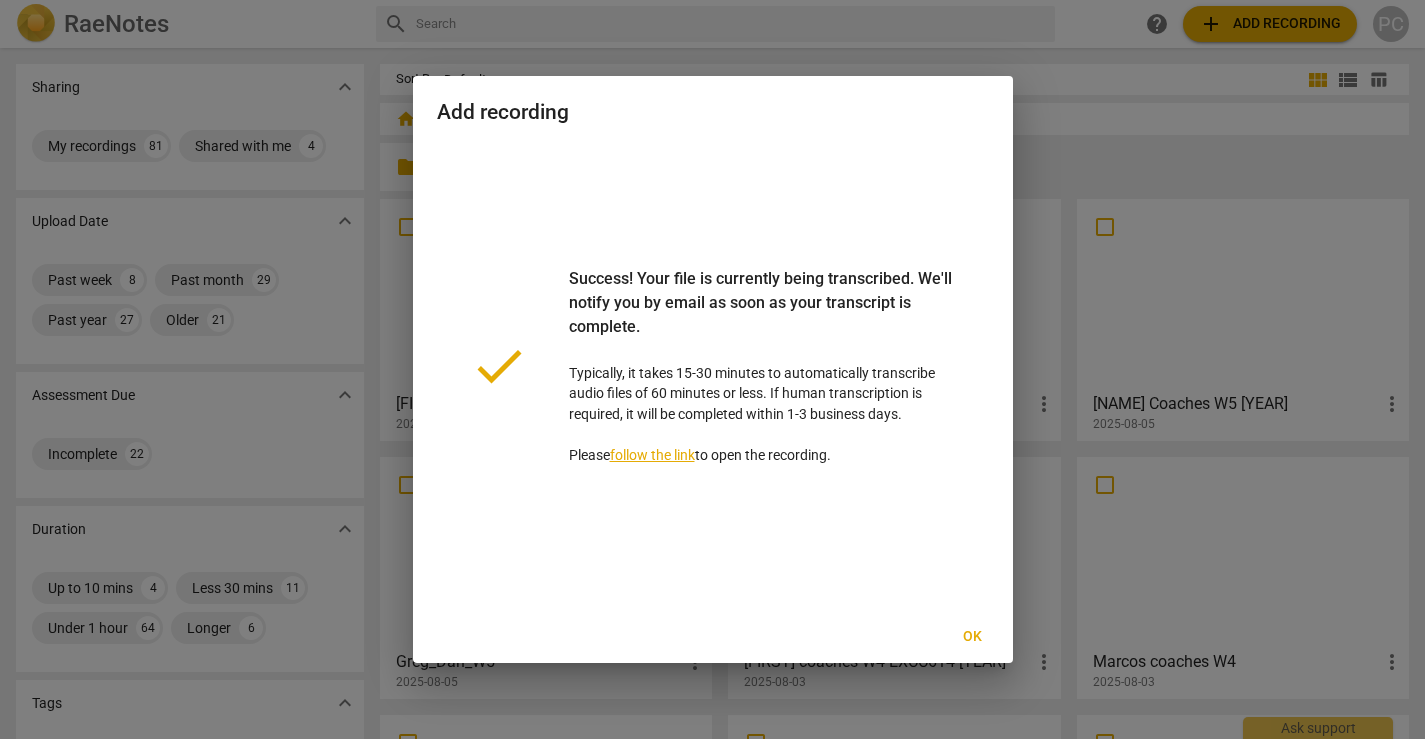 click on "Ok" at bounding box center (973, 637) 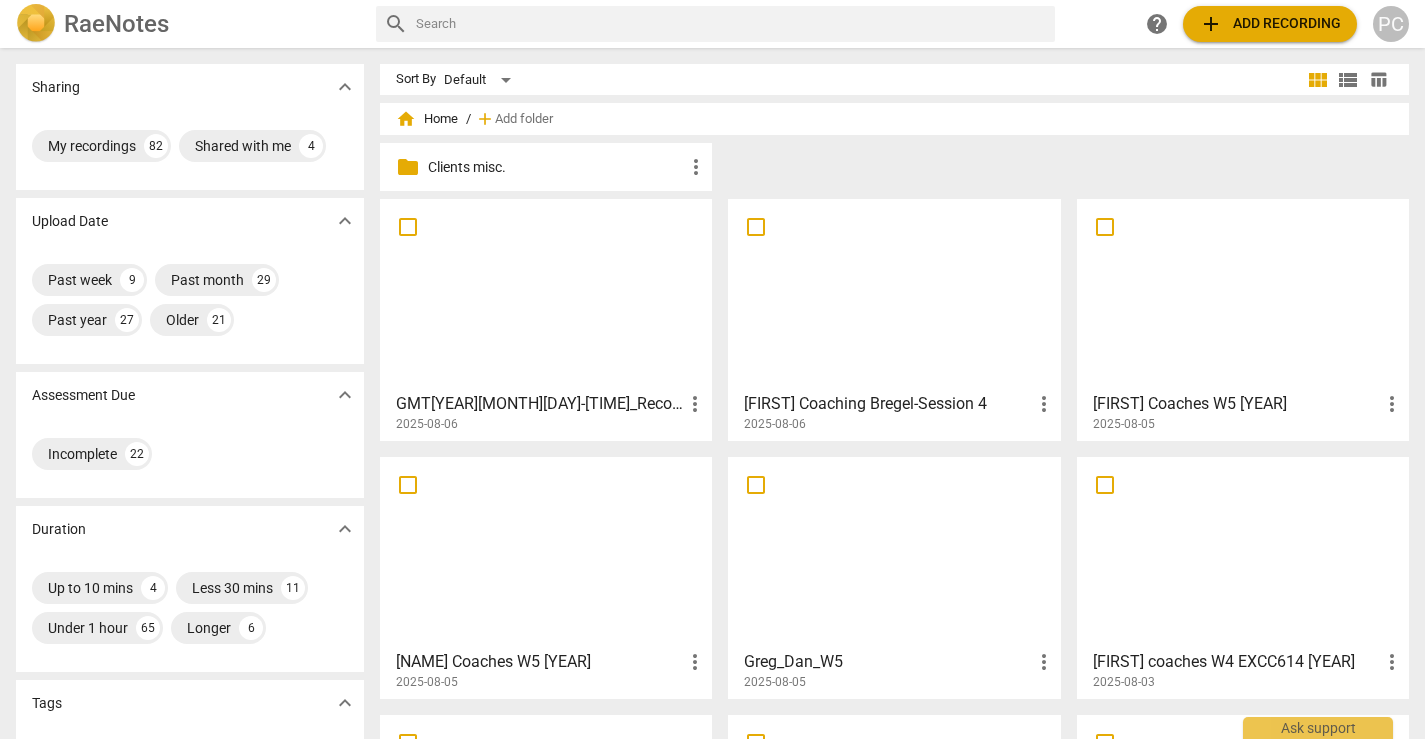 click on "add   Add recording" at bounding box center (1270, 24) 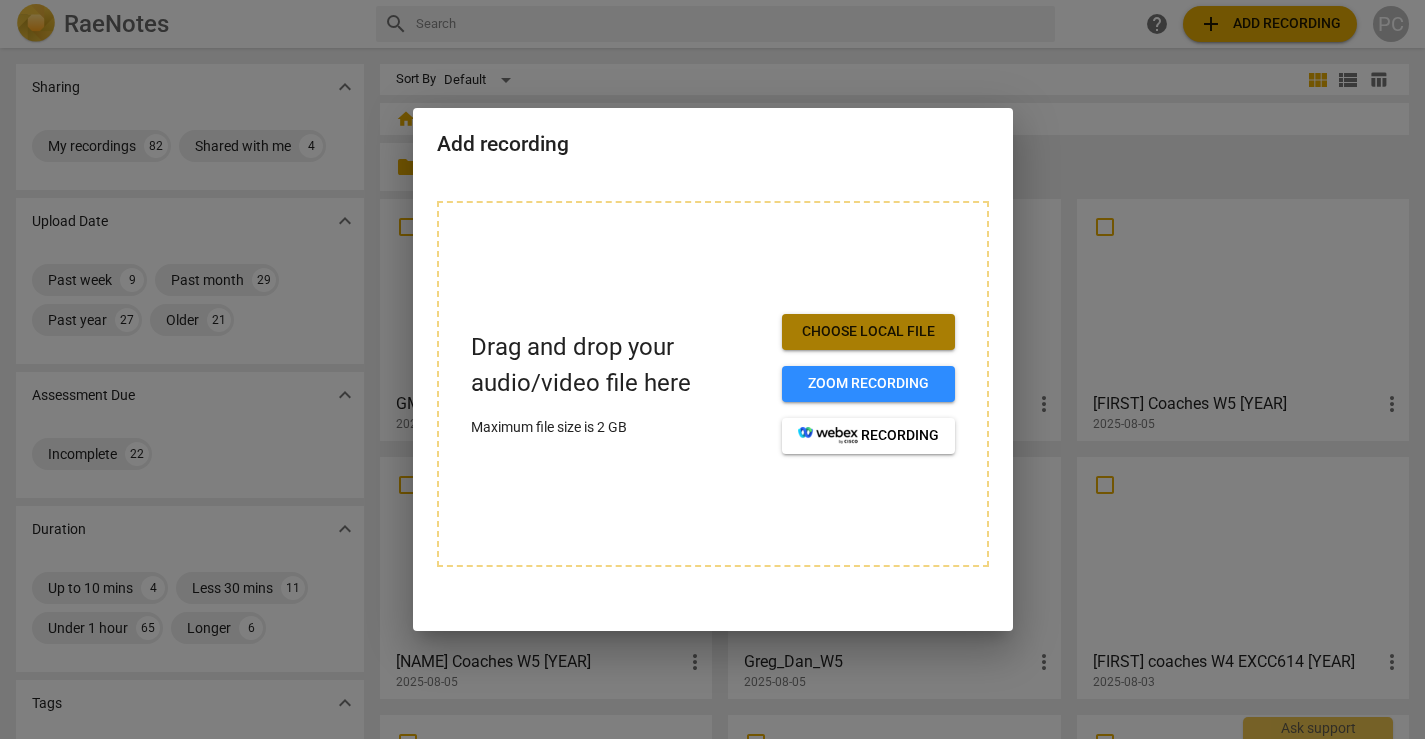 click on "Choose local file" at bounding box center [868, 332] 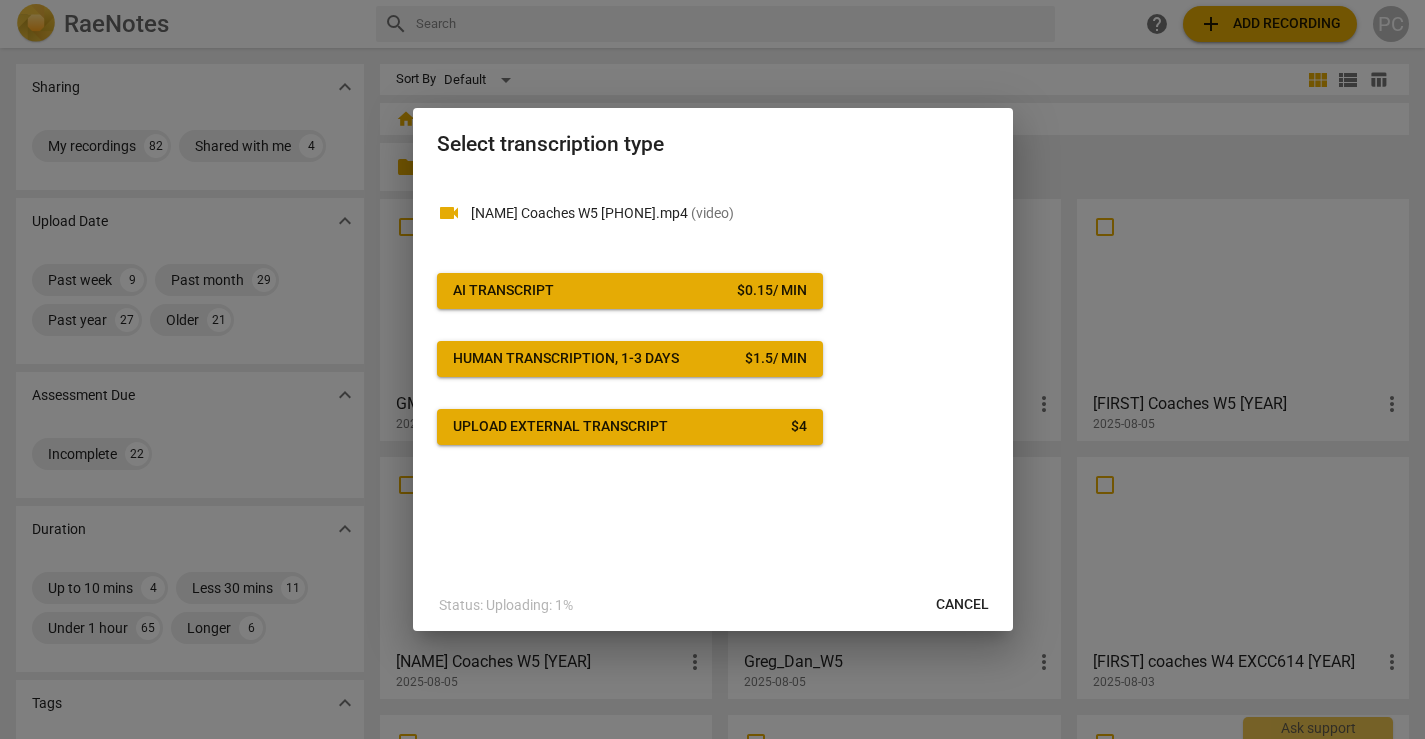 click on "AI Transcript $ 0.15  / min" at bounding box center (630, 291) 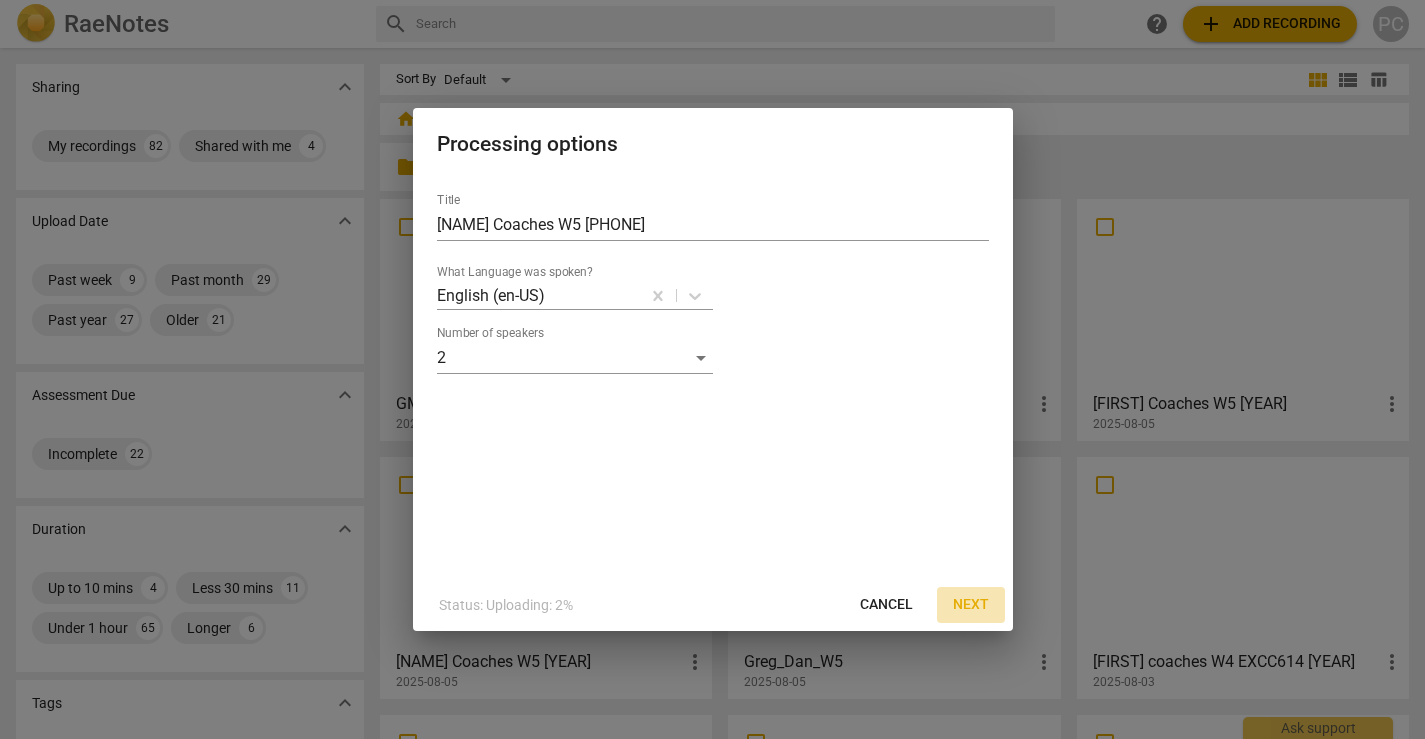 click on "Next" at bounding box center (971, 605) 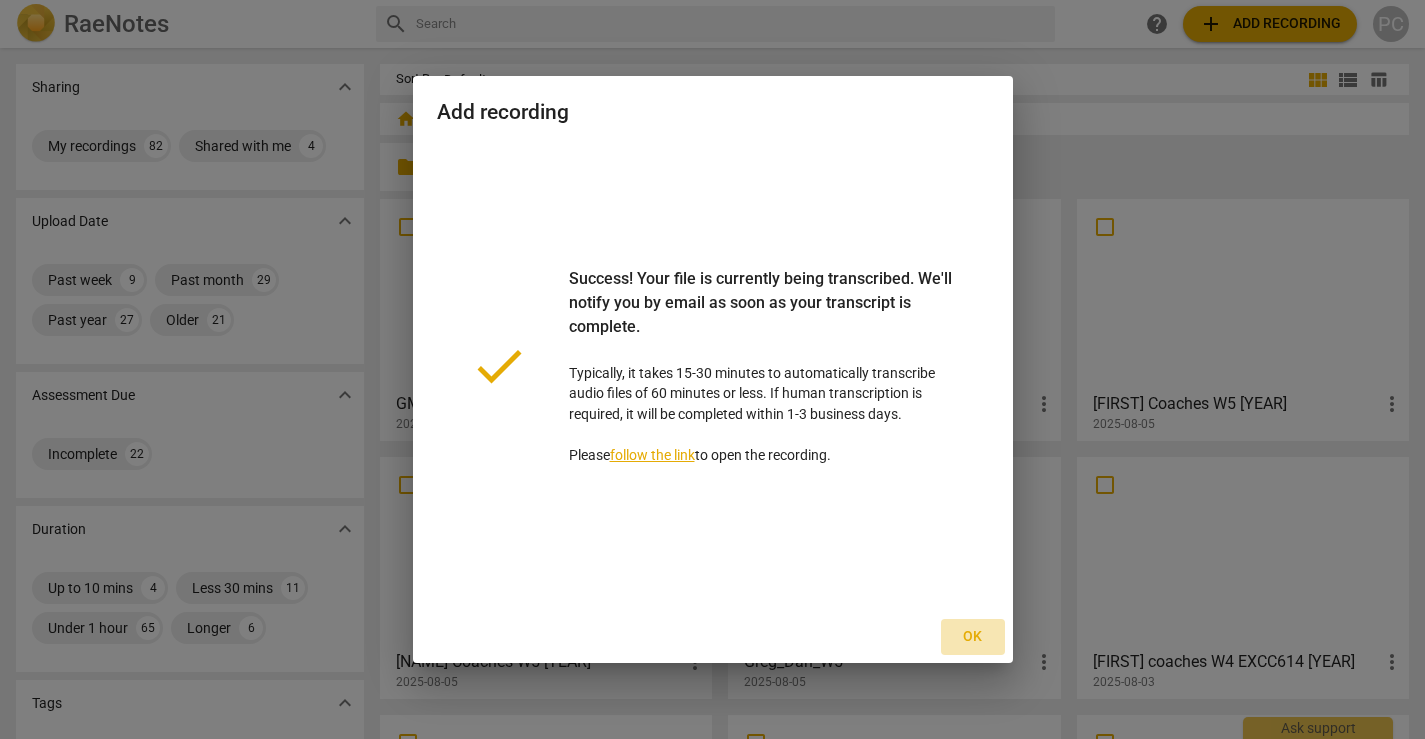 click on "Ok" at bounding box center [973, 637] 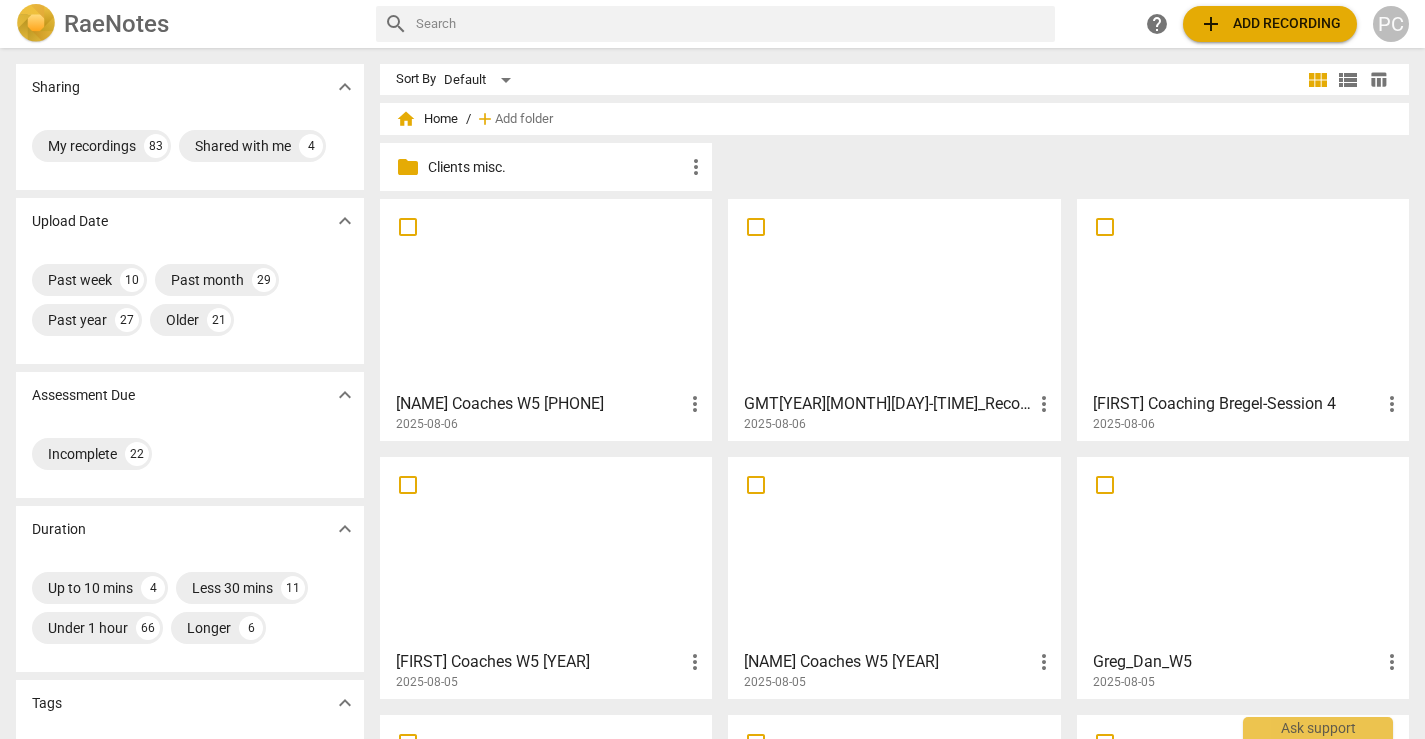 click at bounding box center [1243, 294] 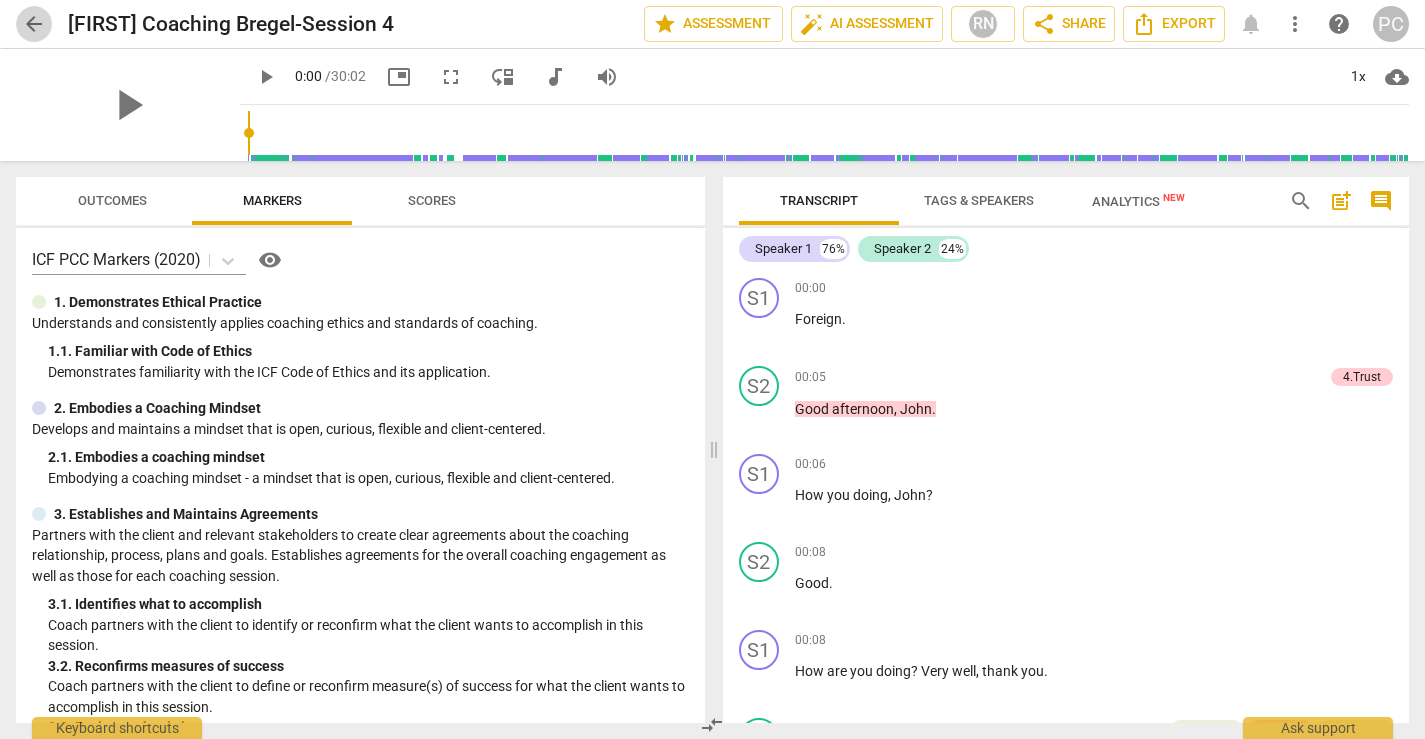 click on "arrow_back" at bounding box center (34, 24) 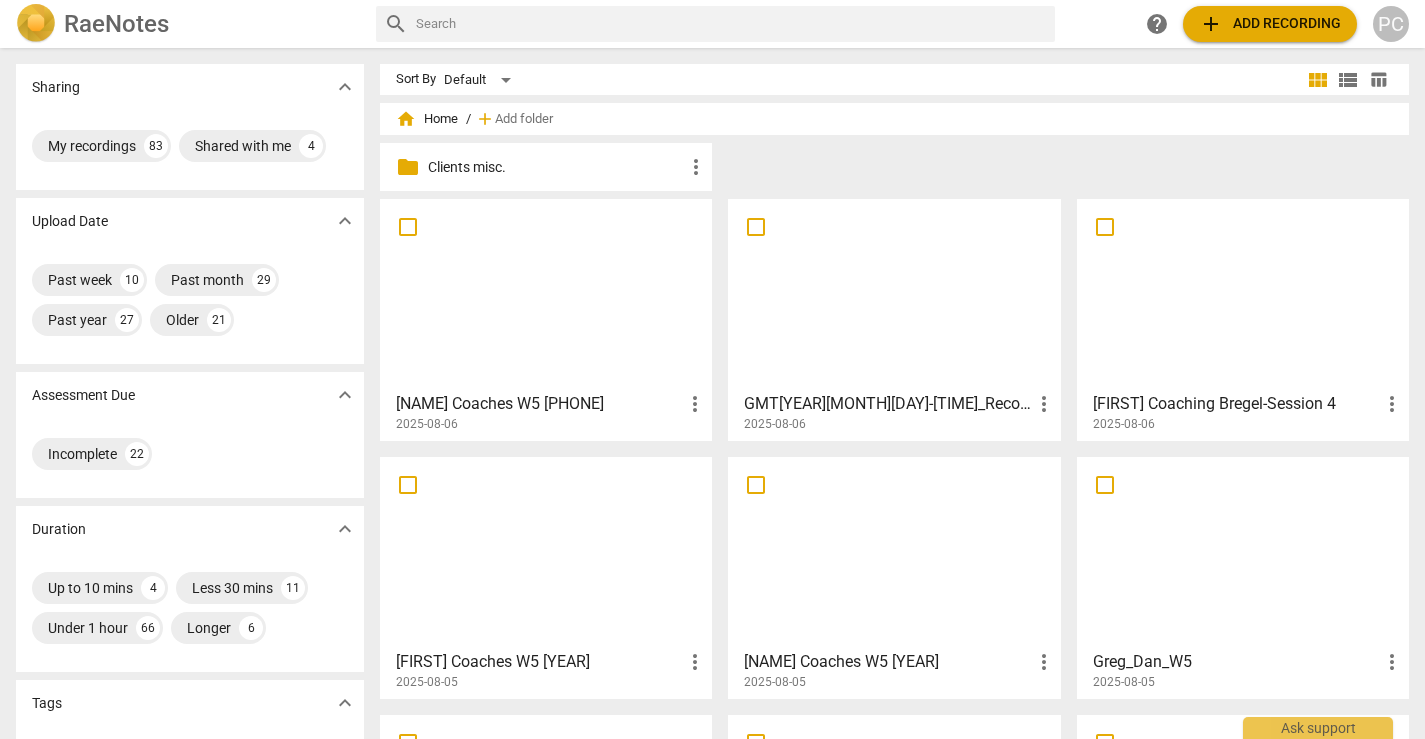 click at bounding box center (894, 294) 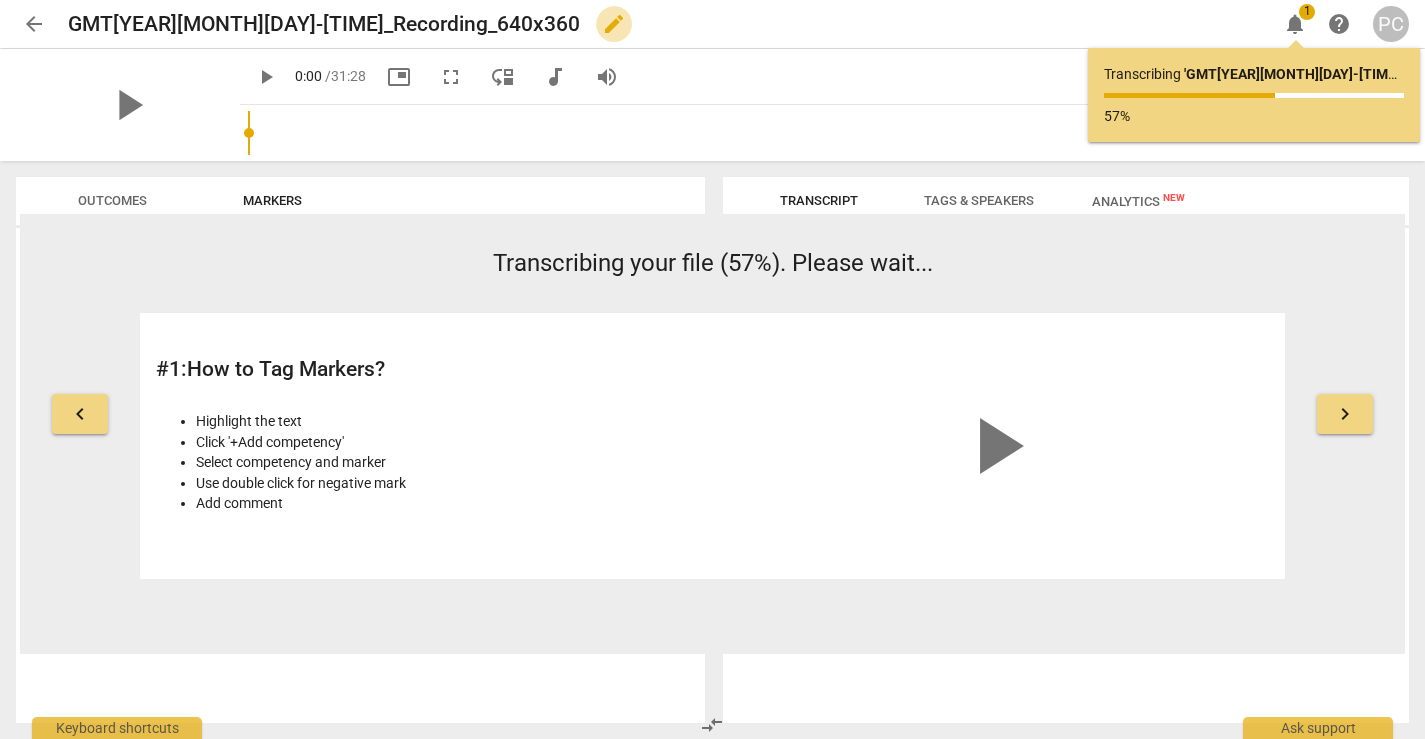 click on "edit" at bounding box center [614, 24] 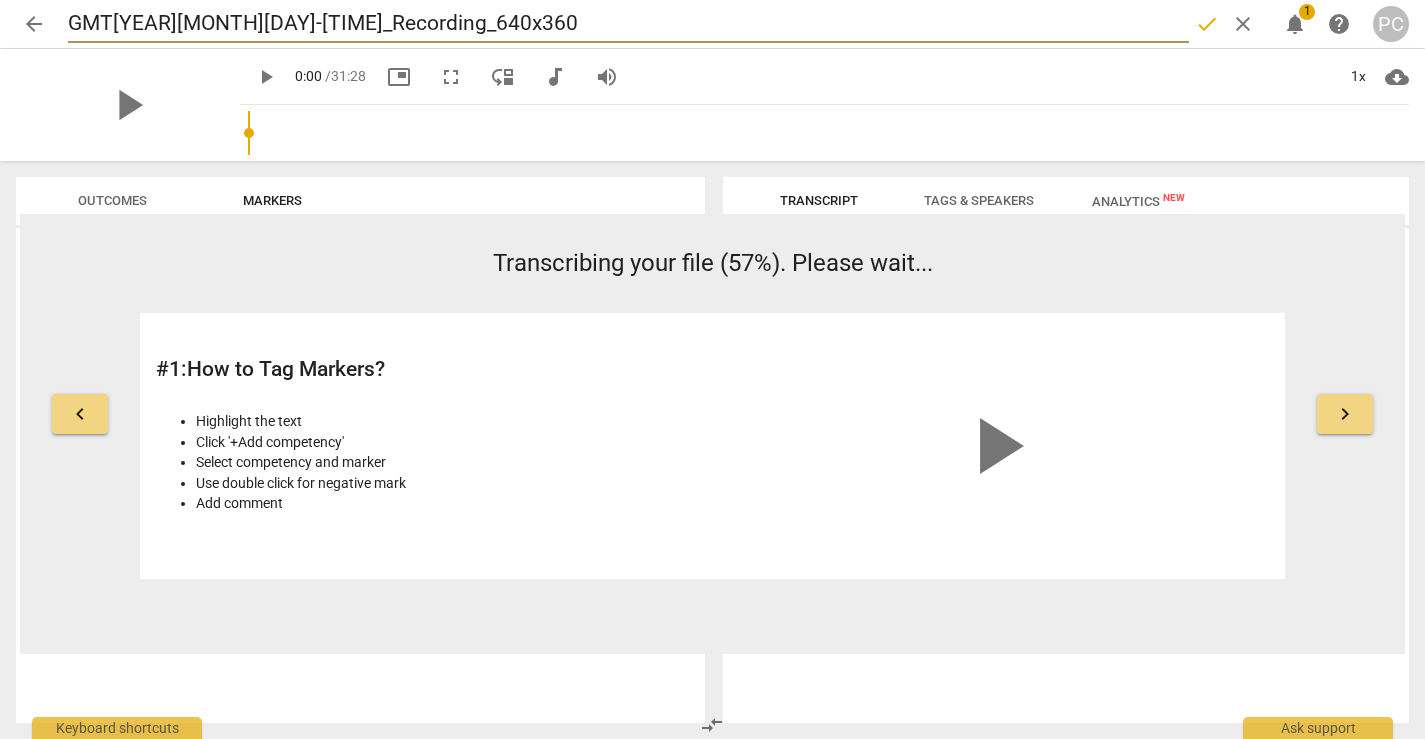 drag, startPoint x: 490, startPoint y: 25, endPoint x: 61, endPoint y: 24, distance: 429.00116 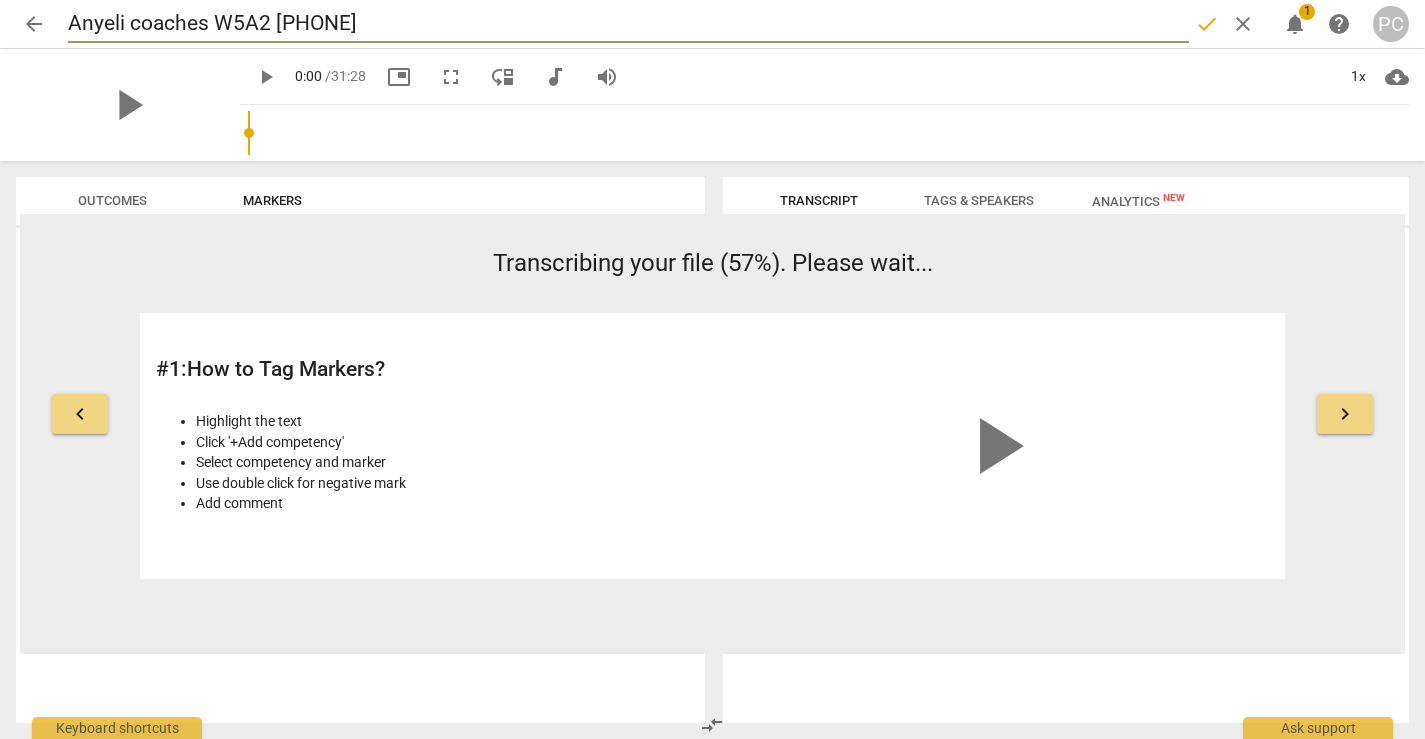 type on "Anyeli coaches W5A2 [PHONE]" 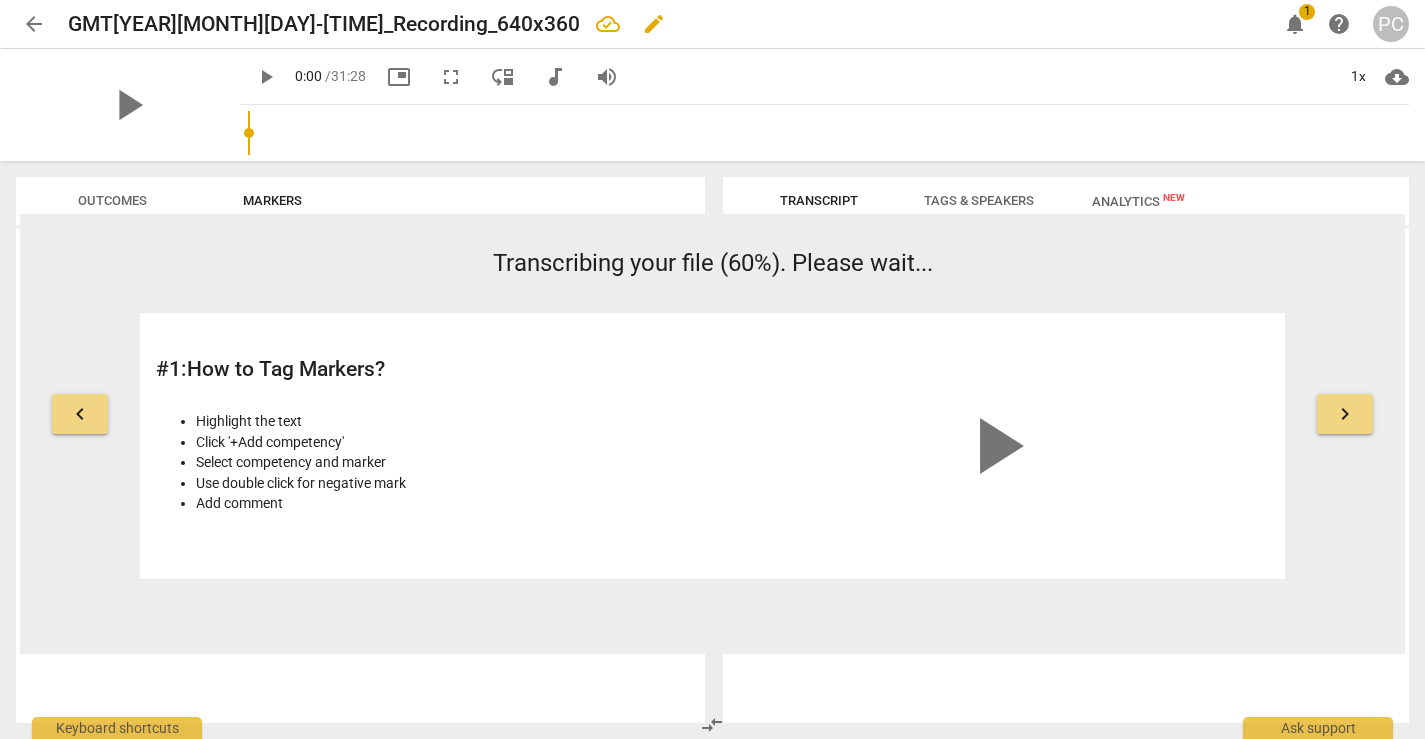 click on "edit" at bounding box center [654, 24] 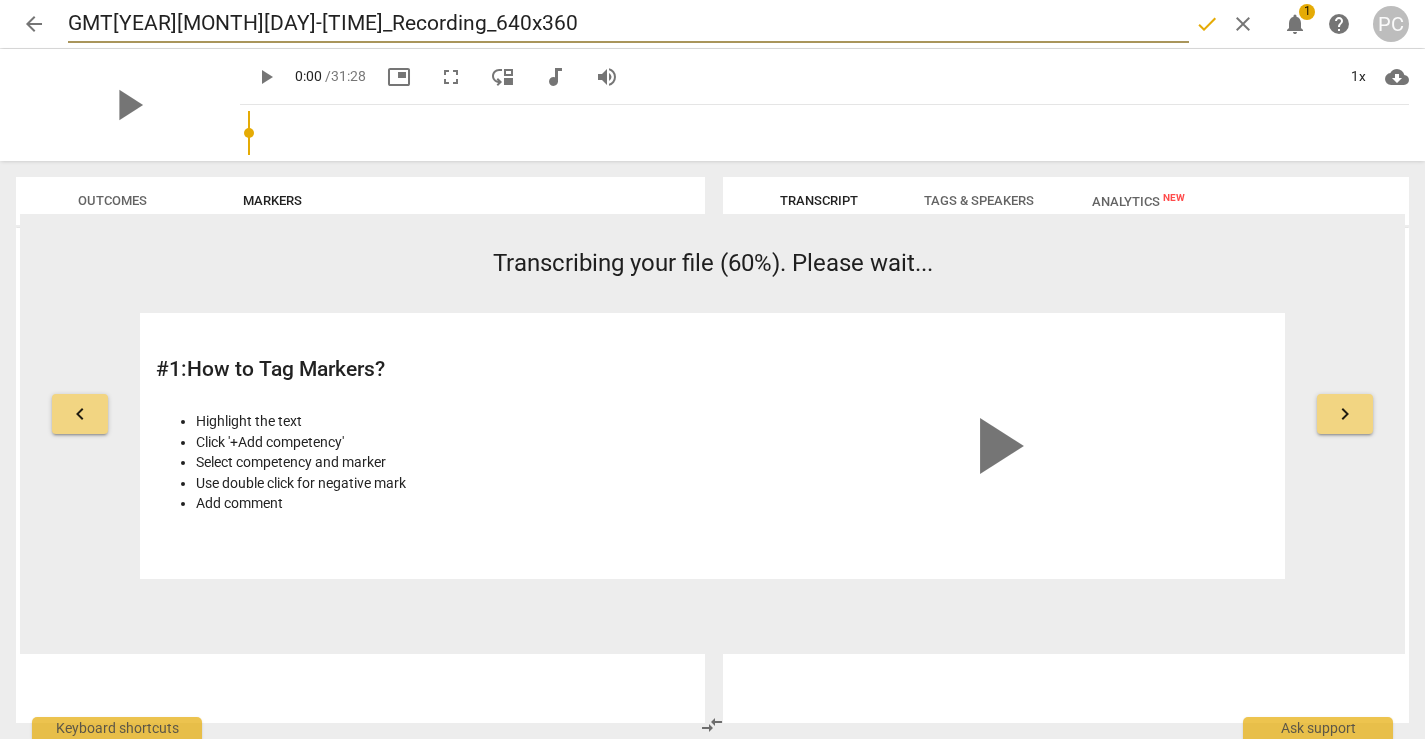 drag, startPoint x: 471, startPoint y: 26, endPoint x: 44, endPoint y: 26, distance: 427 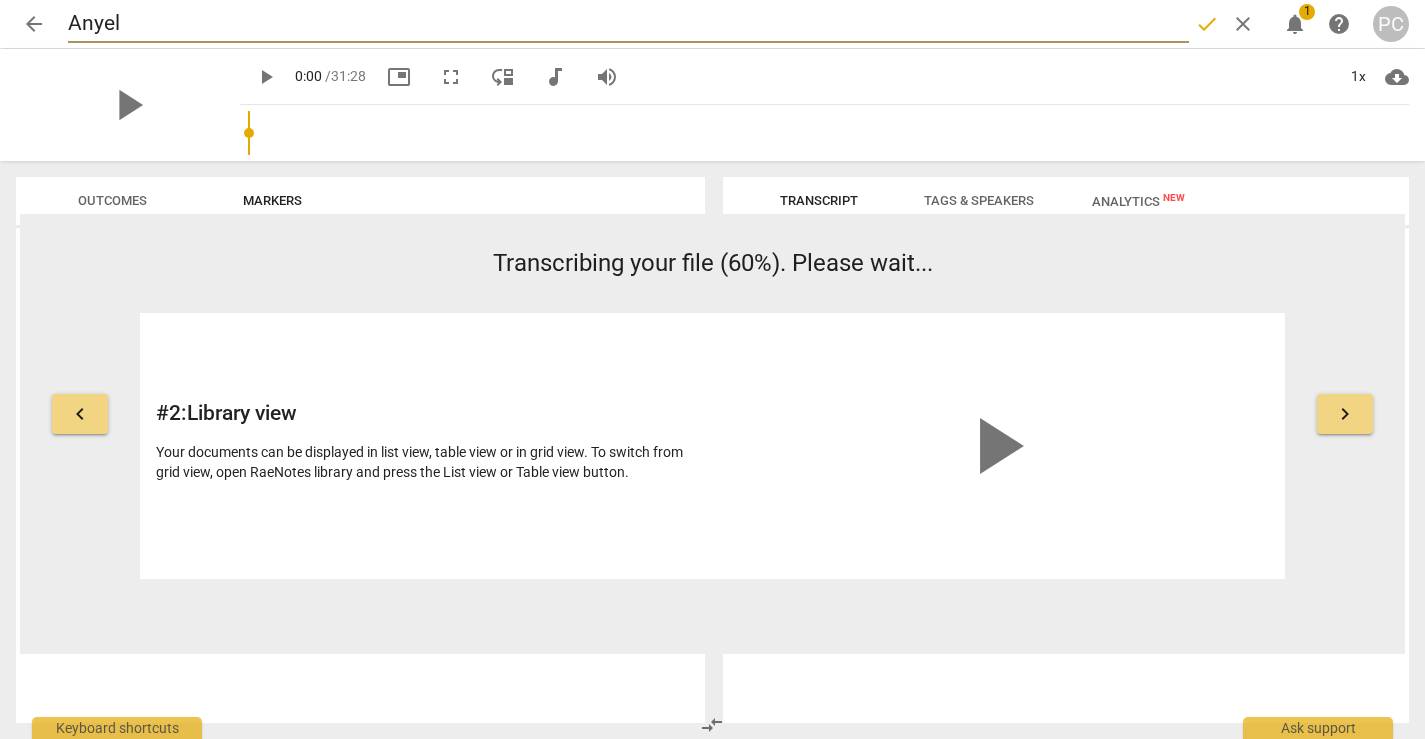 type on "Anyeli" 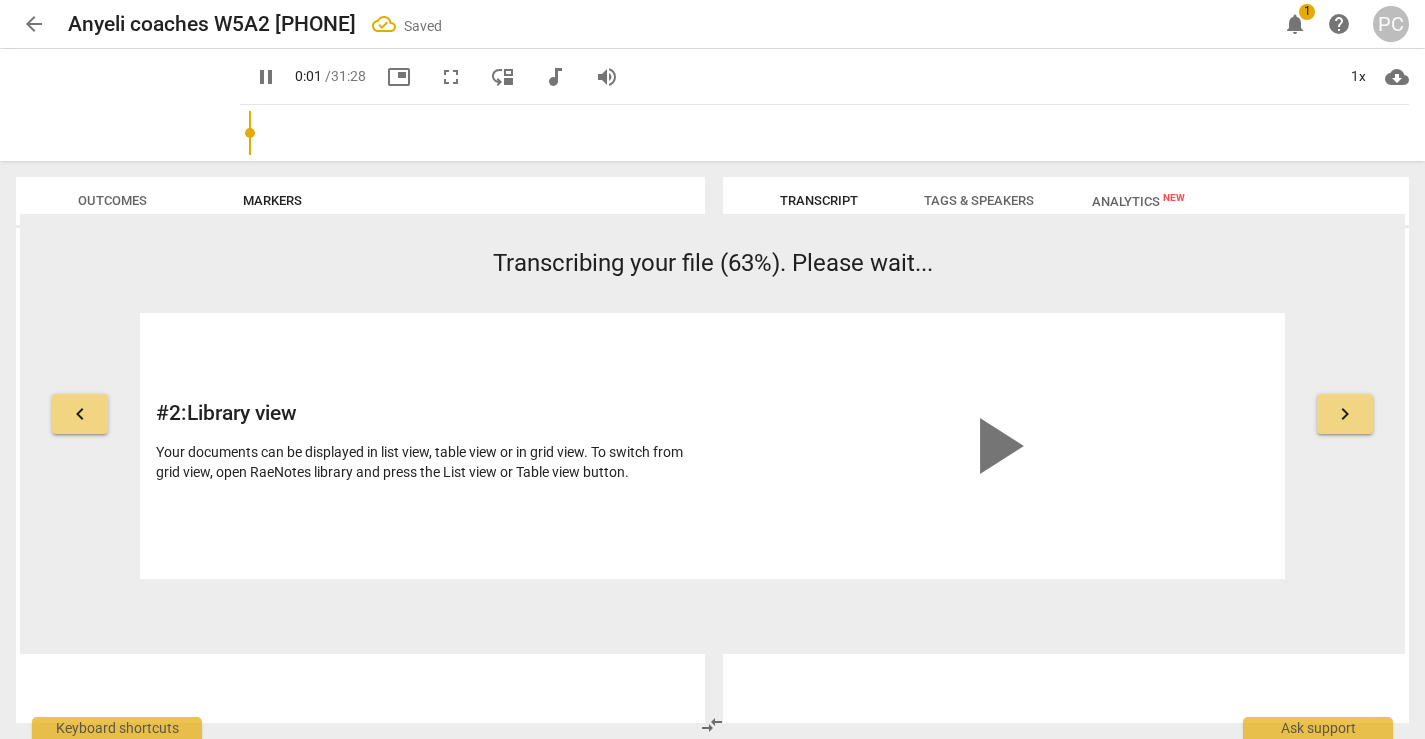 type on "2" 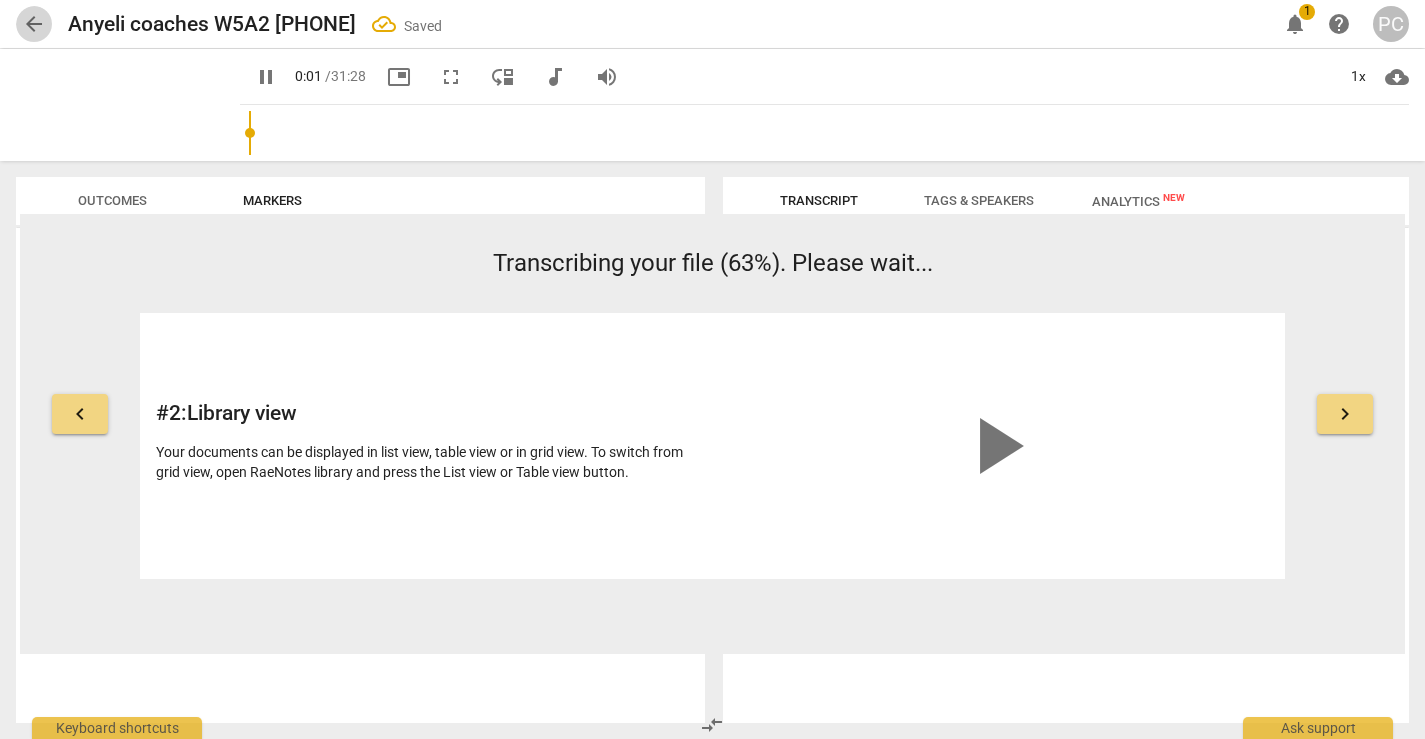 click on "arrow_back" at bounding box center [34, 24] 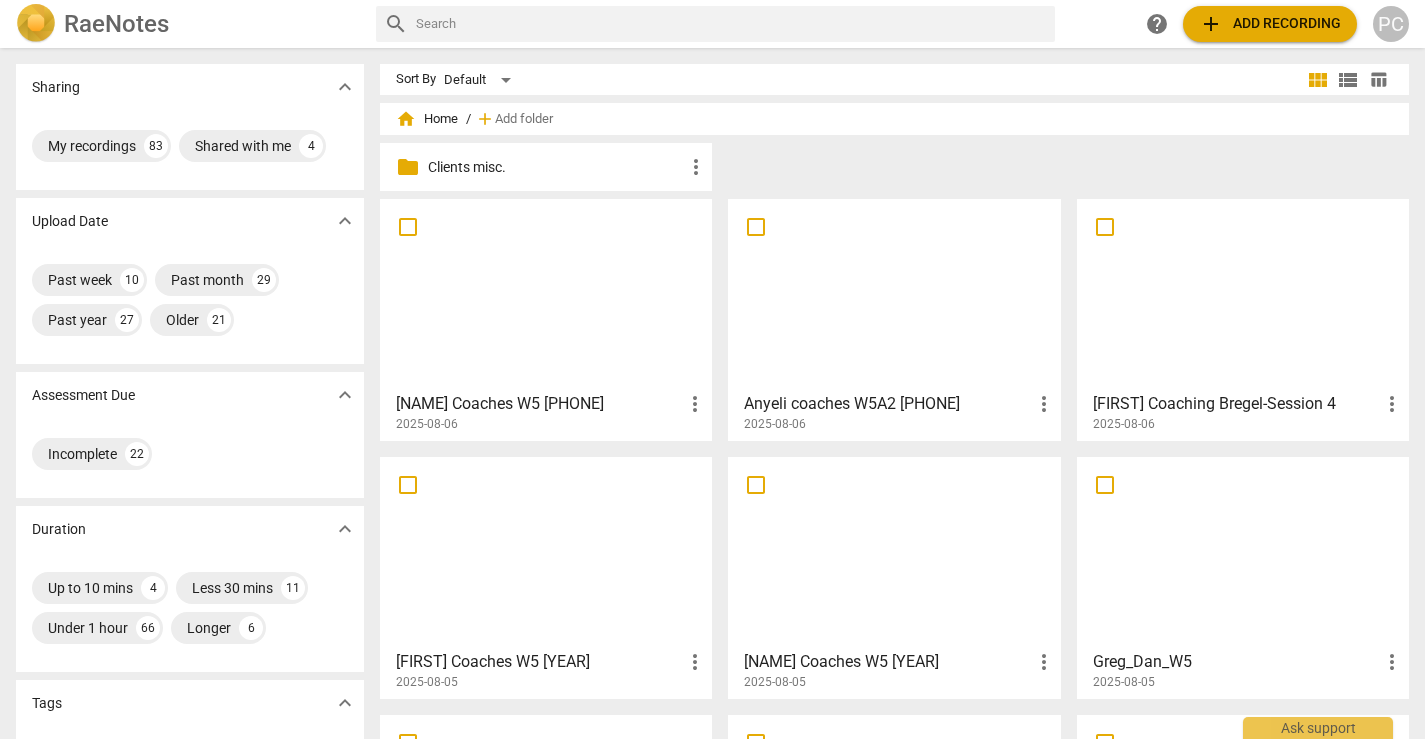 click at bounding box center [894, 294] 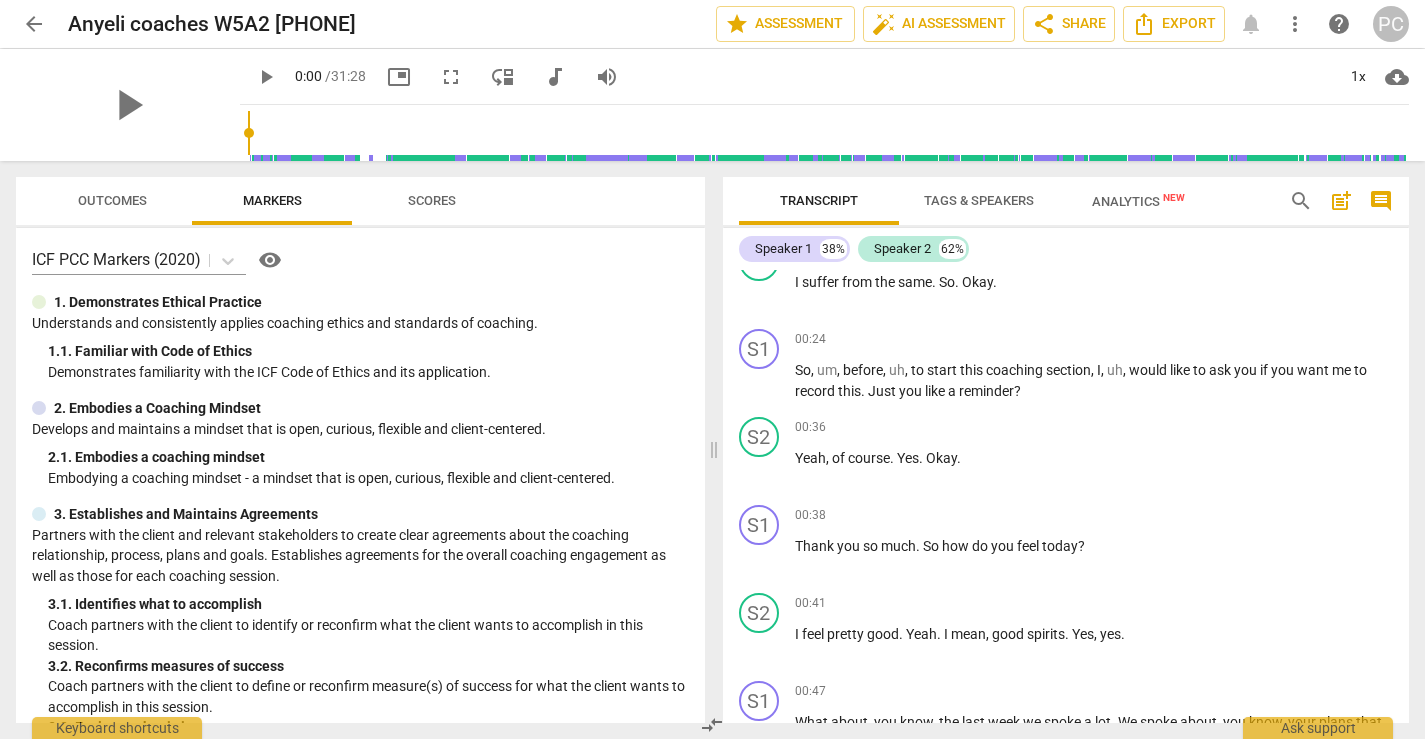 scroll, scrollTop: 0, scrollLeft: 0, axis: both 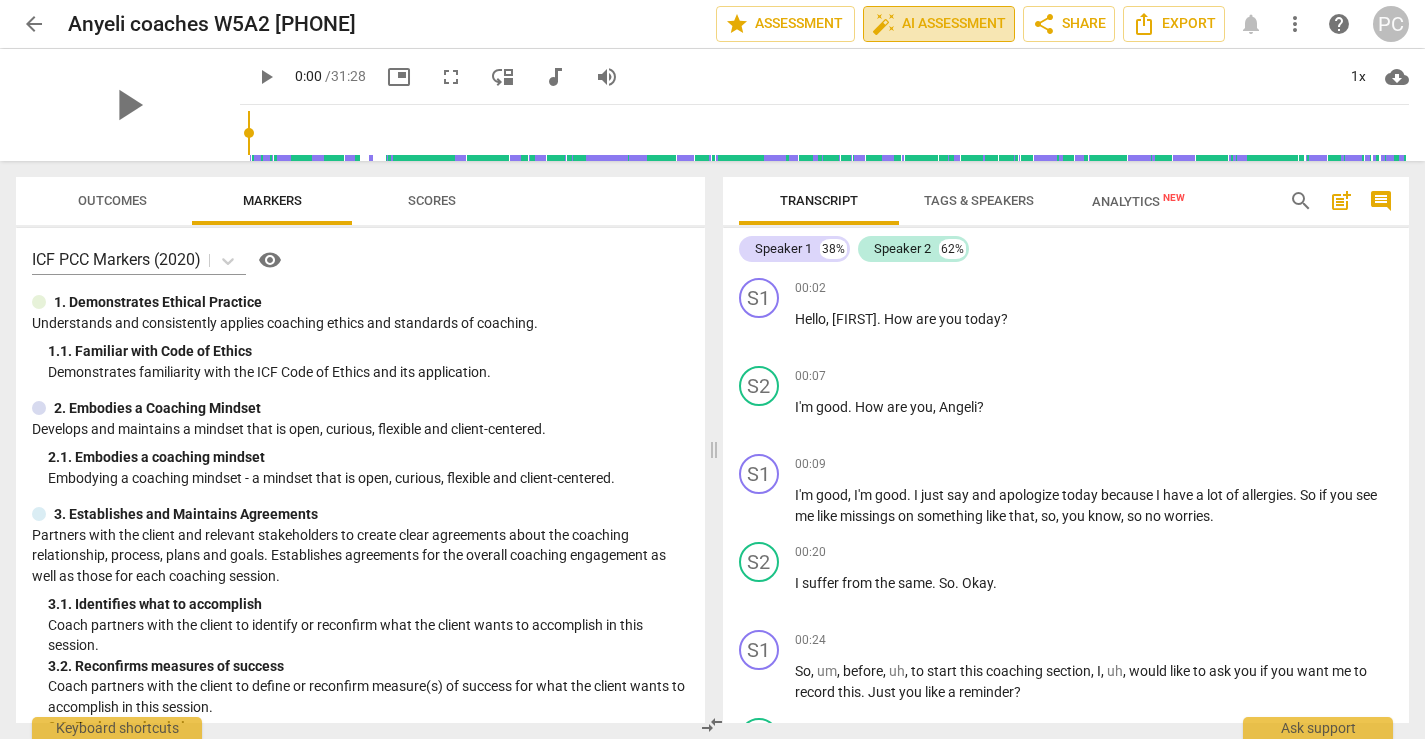 click on "auto_fix_high    AI Assessment" at bounding box center (939, 24) 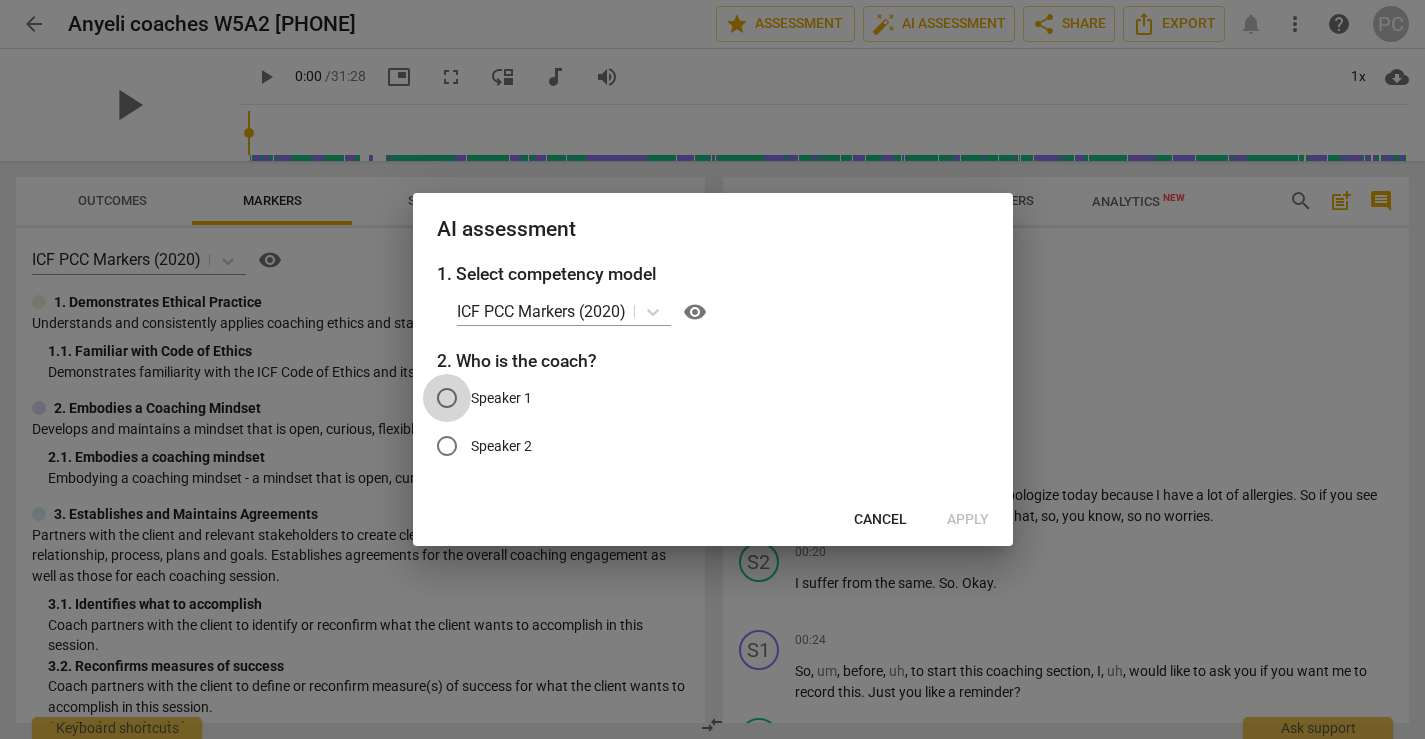 click on "Speaker 1" at bounding box center [447, 398] 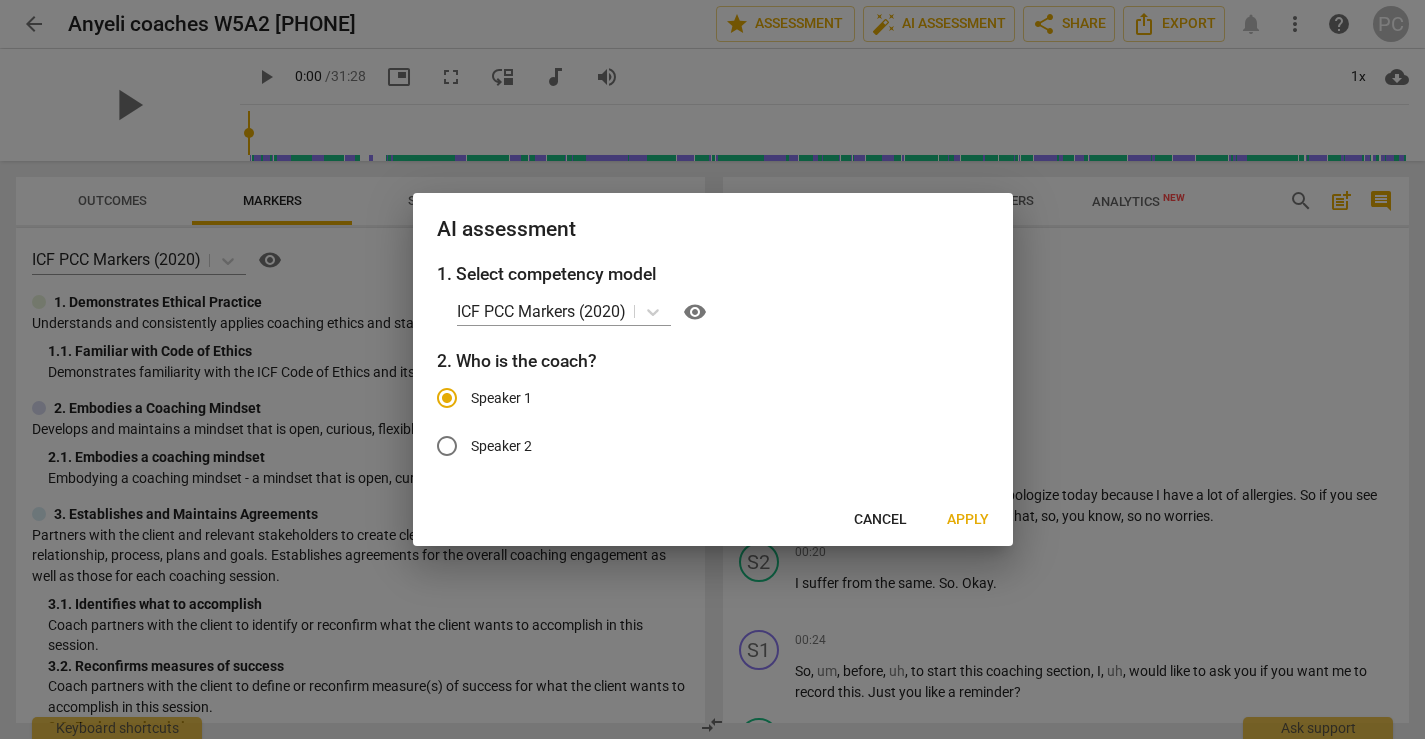 click on "Apply" at bounding box center (968, 520) 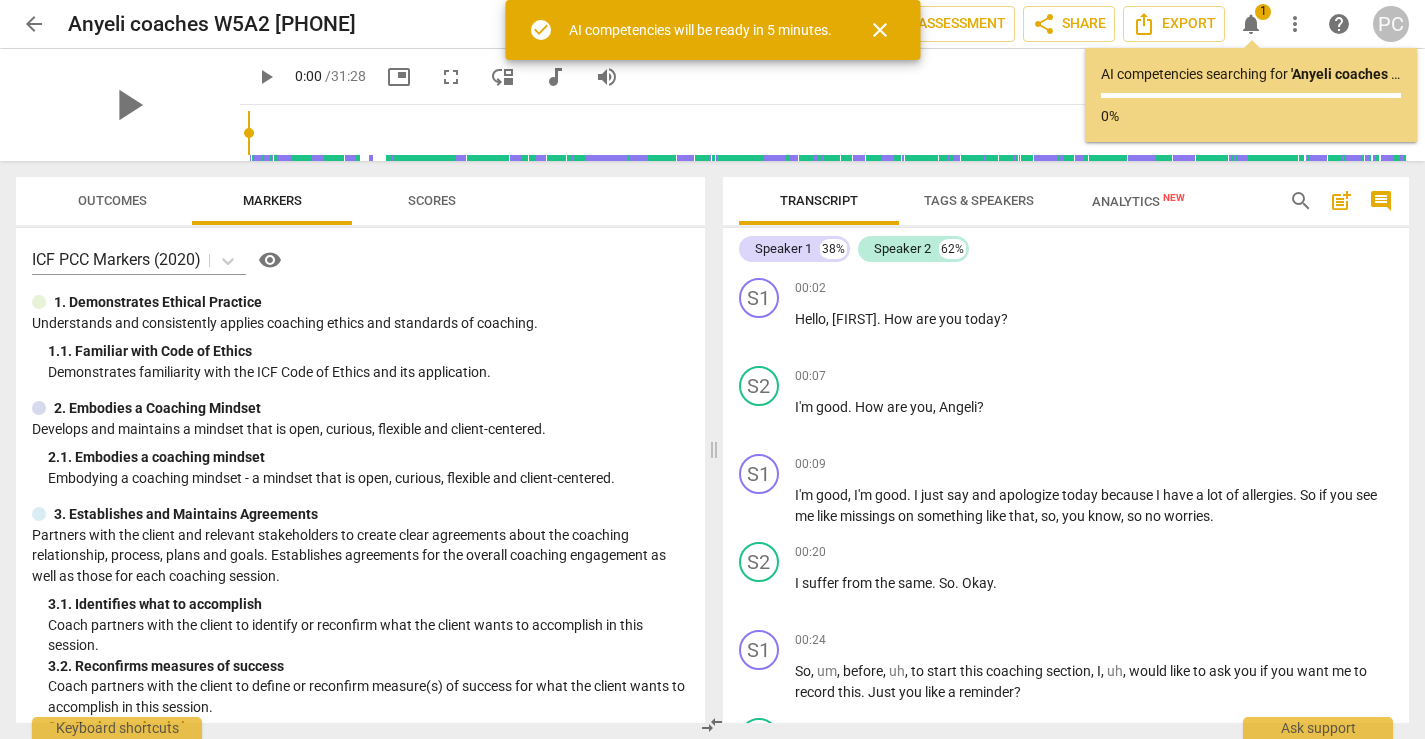 click on "arrow_back" at bounding box center (34, 24) 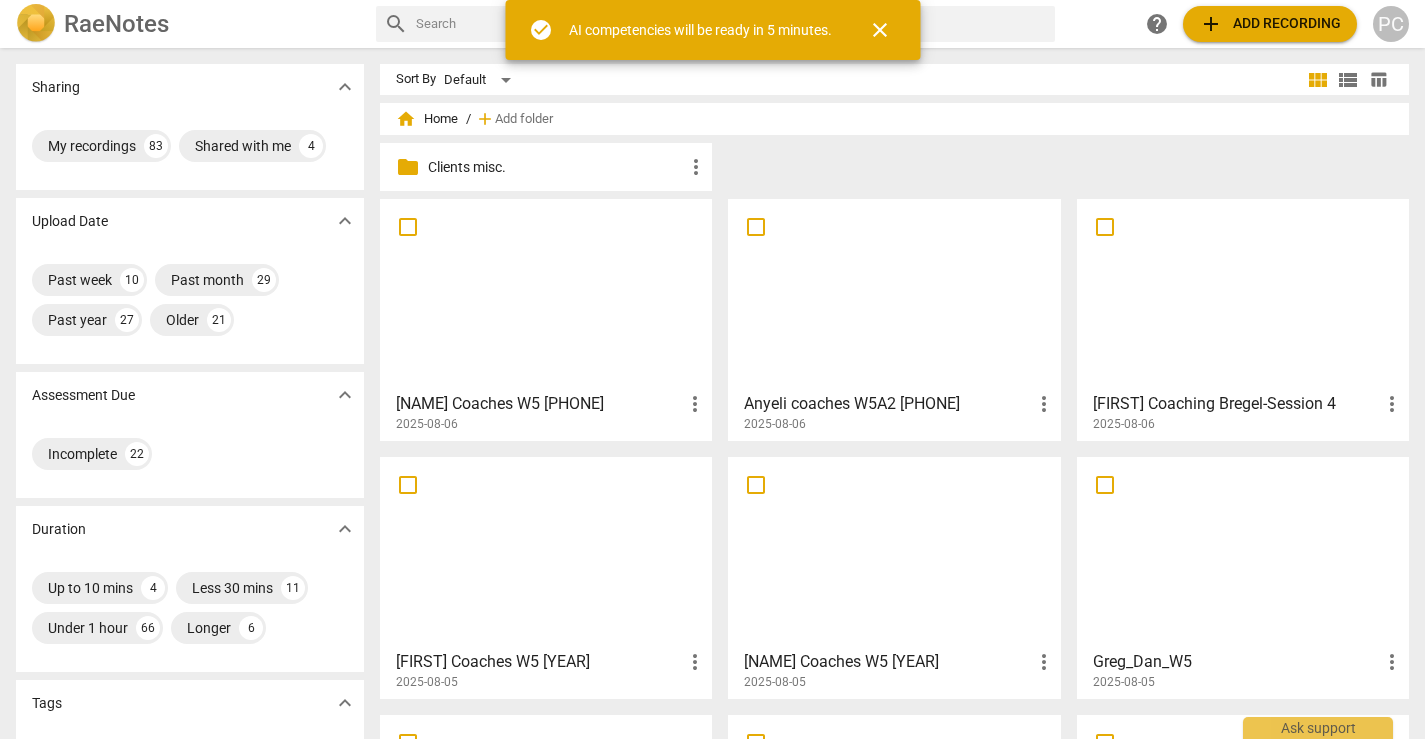 click at bounding box center [546, 294] 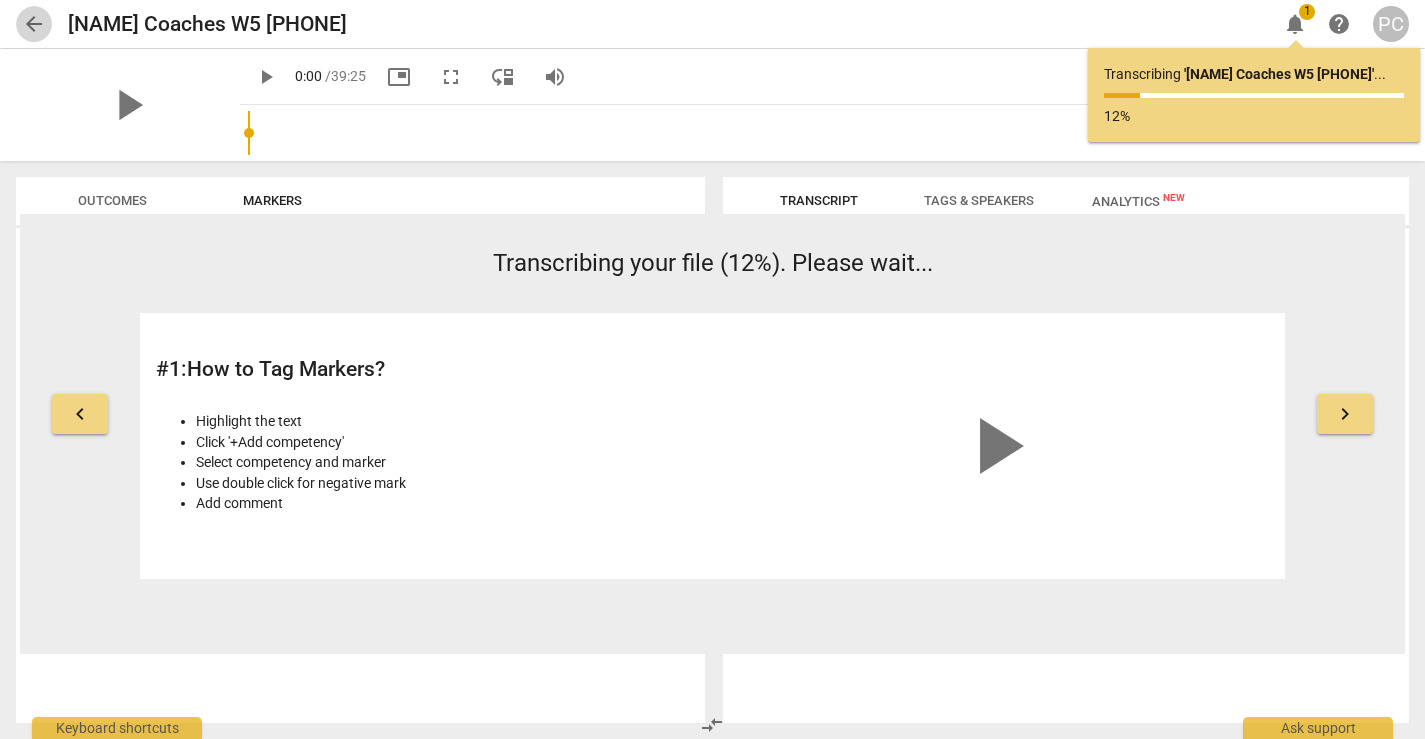 click on "arrow_back" at bounding box center (34, 24) 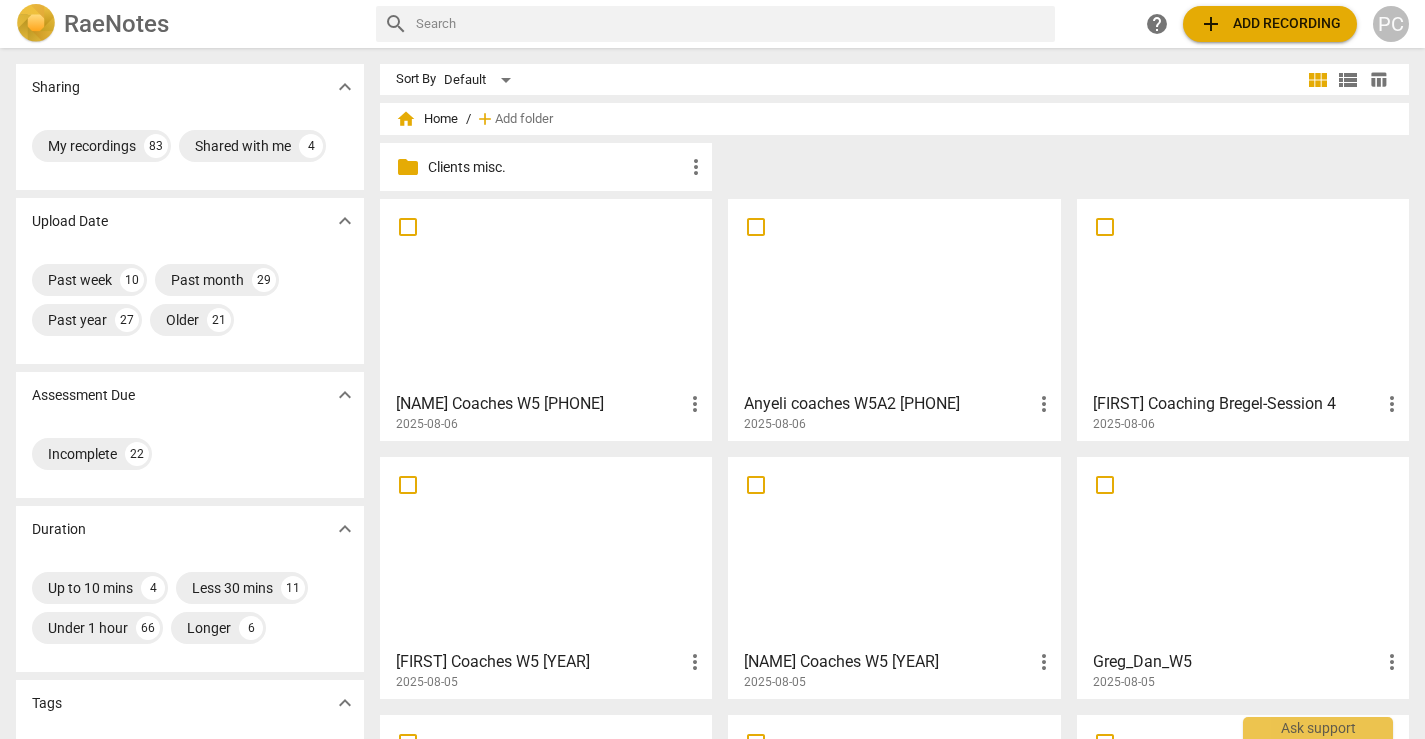 click at bounding box center (546, 294) 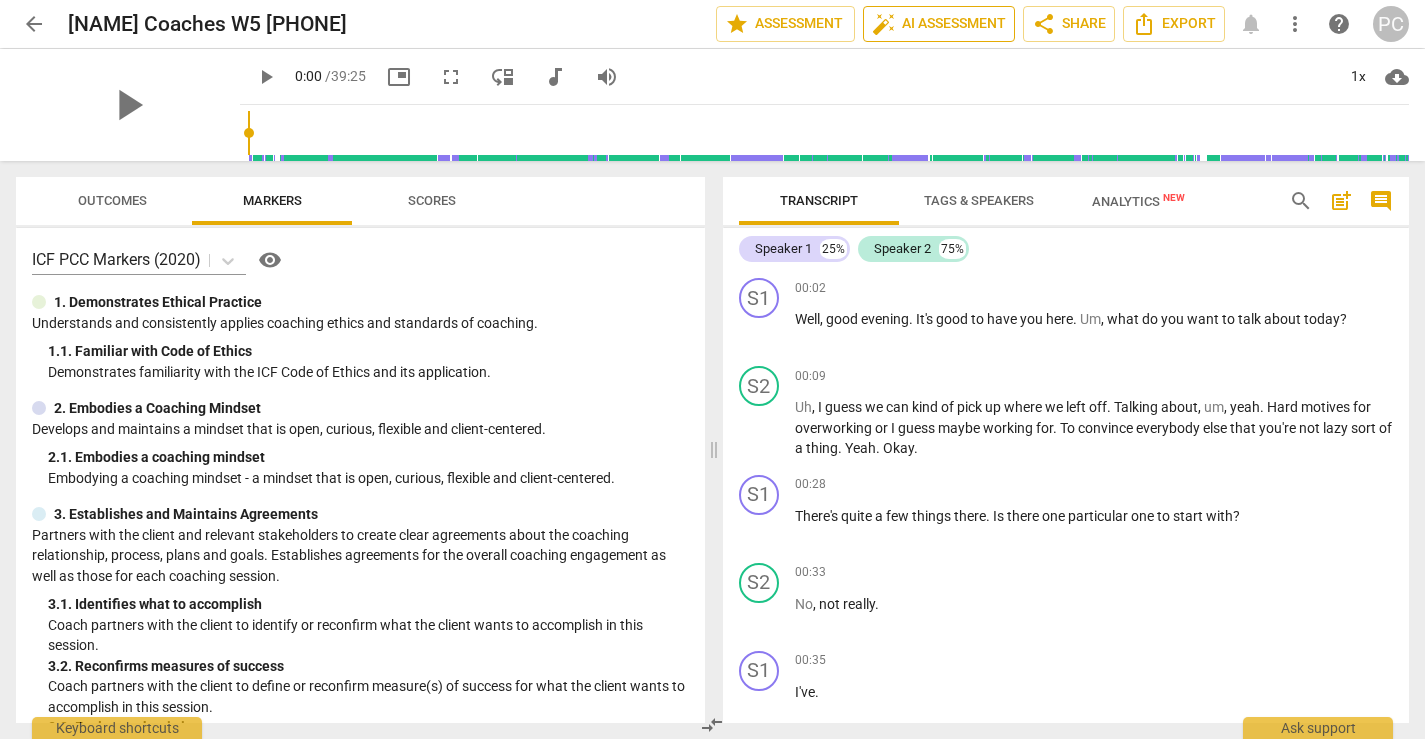 click on "auto_fix_high    AI Assessment" at bounding box center (939, 24) 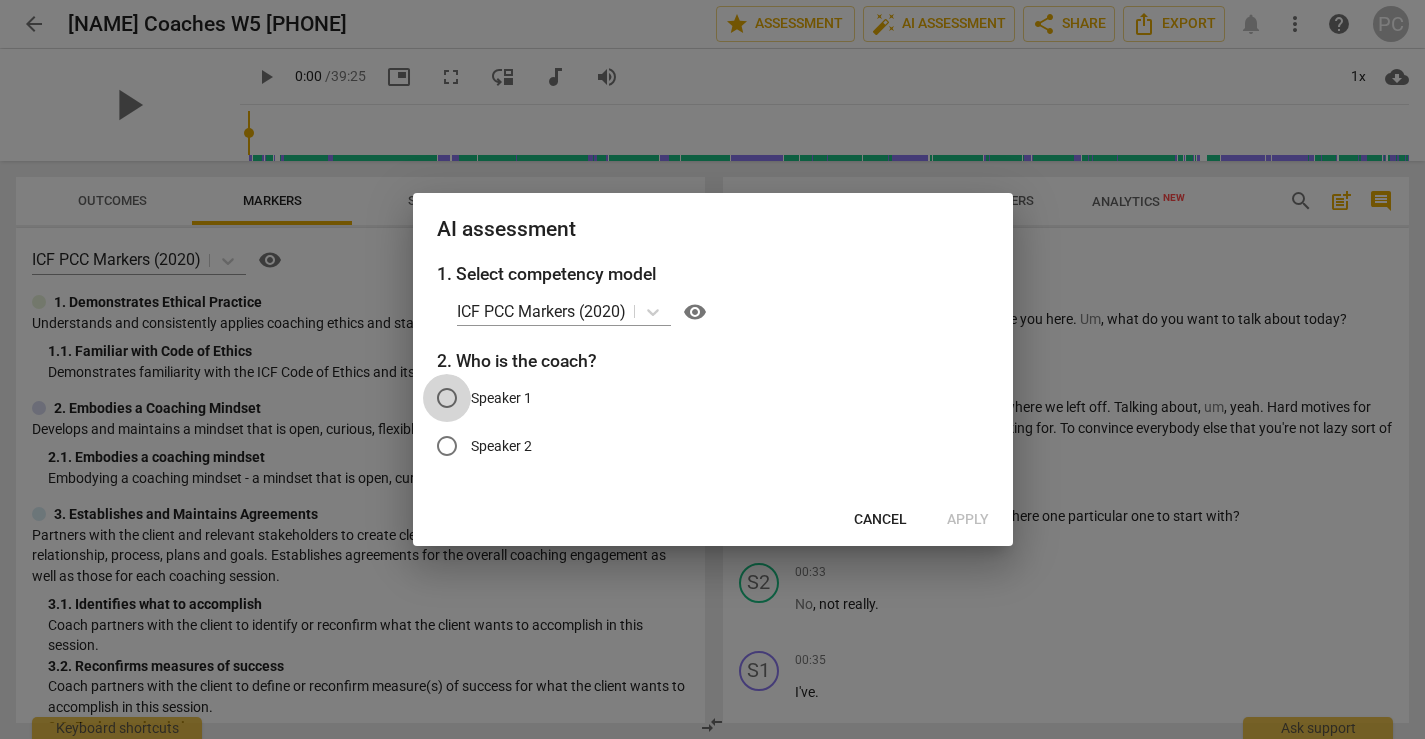 click on "Speaker 1" at bounding box center [447, 398] 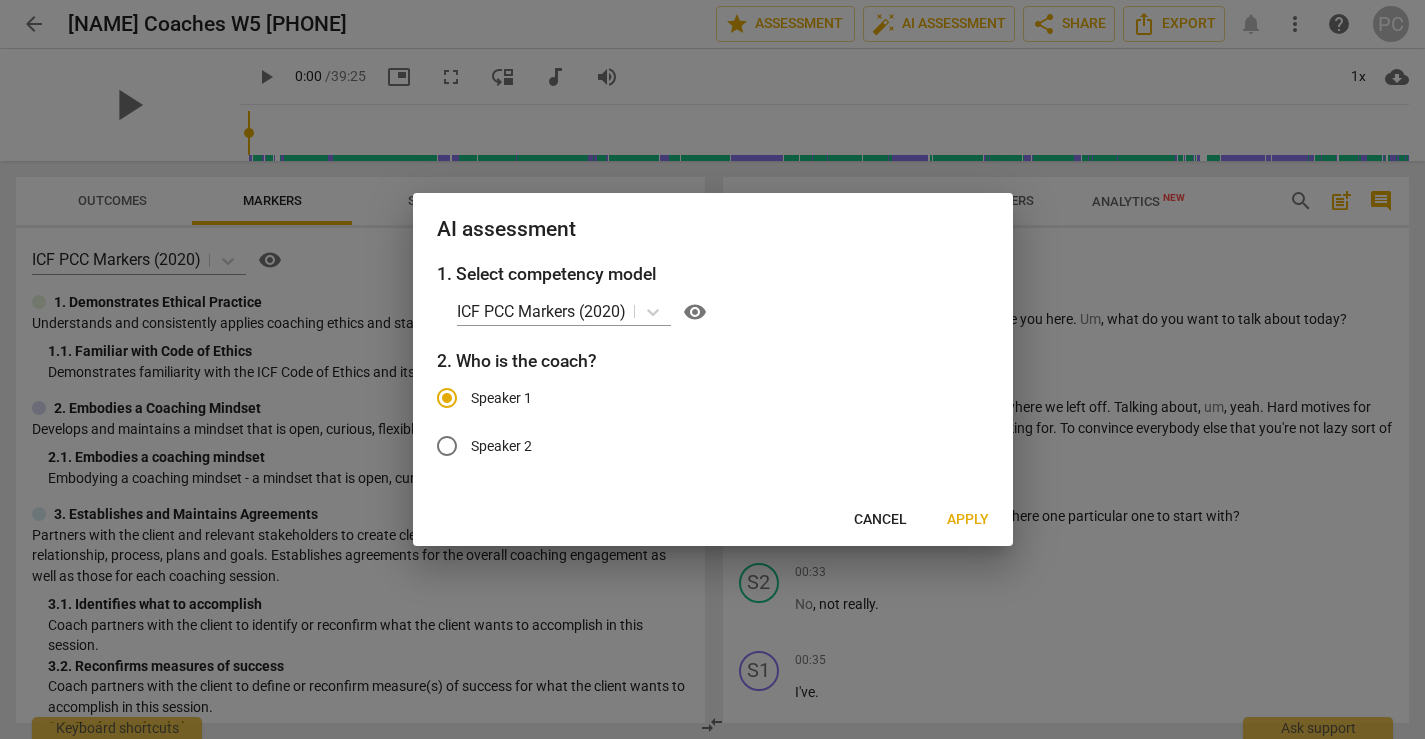 click on "Apply" at bounding box center (968, 520) 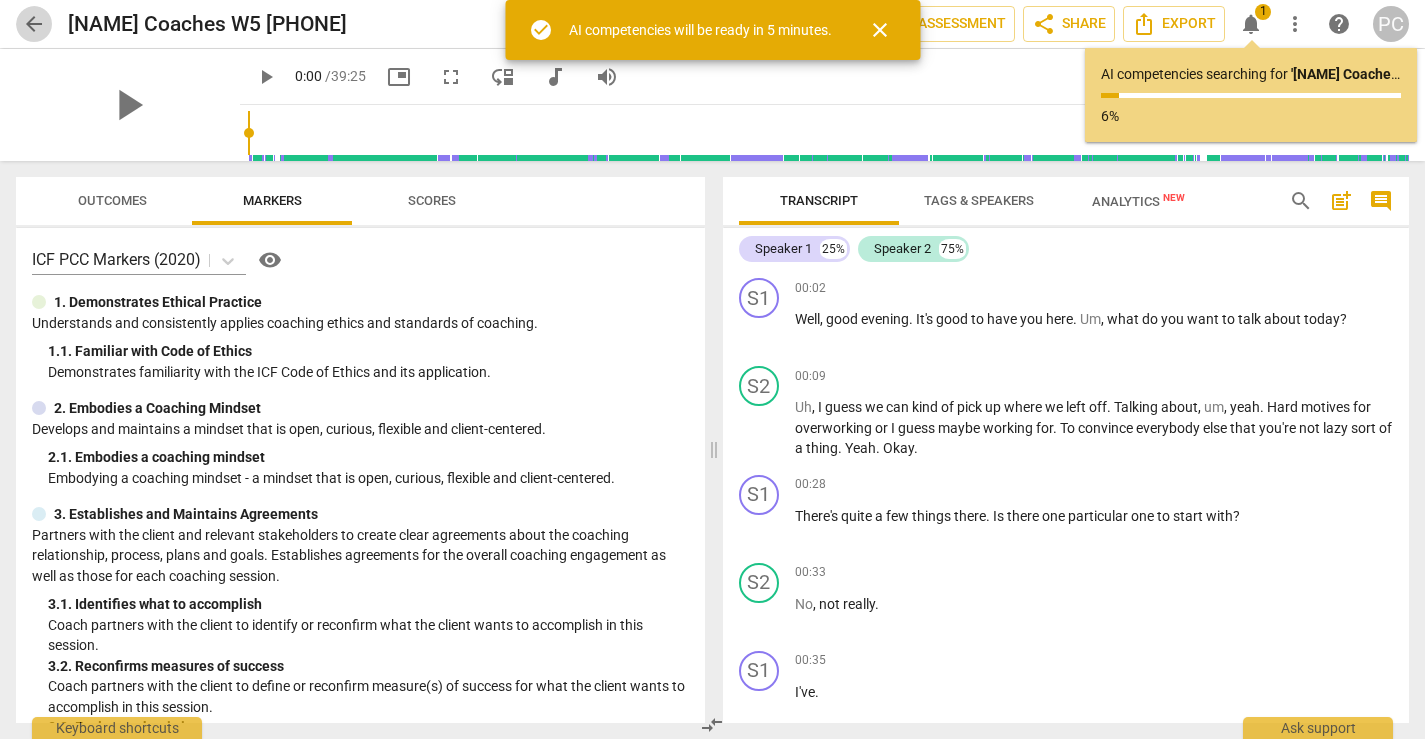 click on "arrow_back" at bounding box center [34, 24] 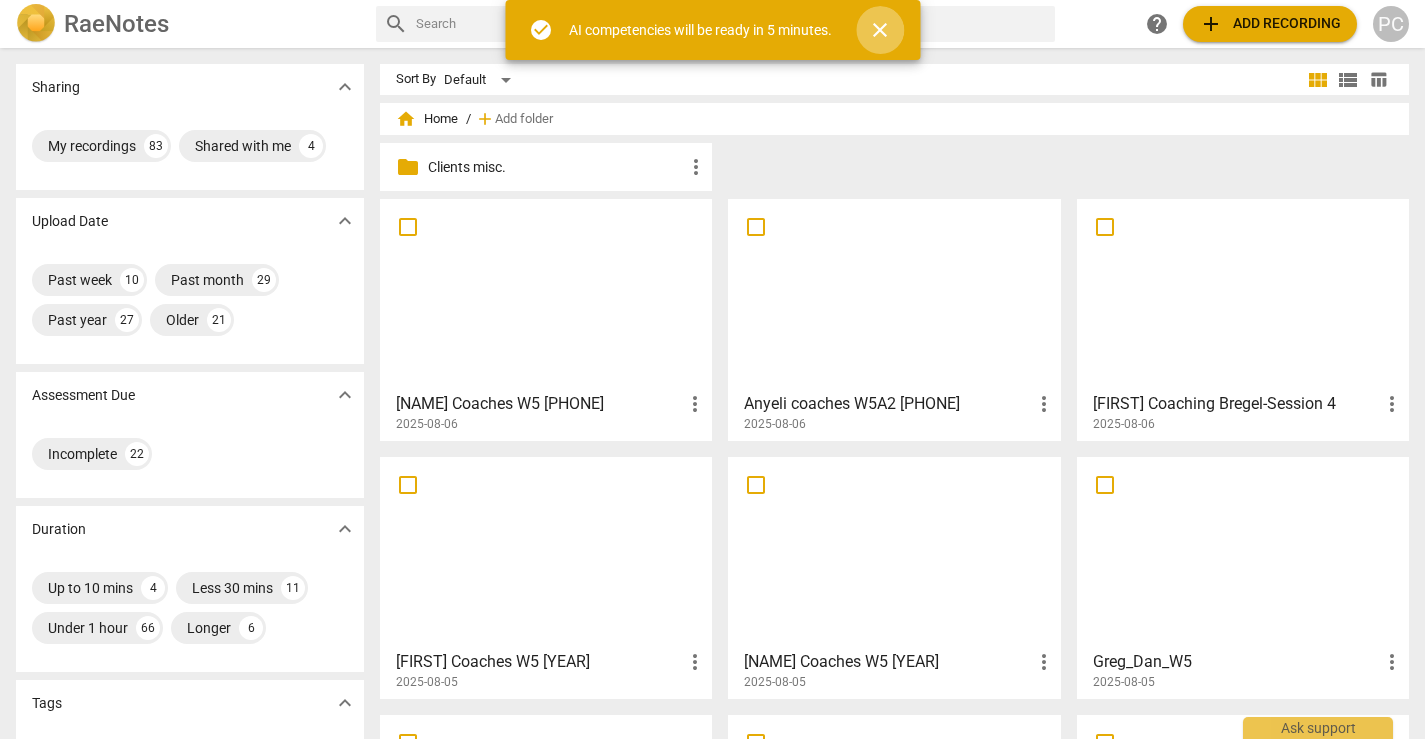 click on "close" at bounding box center (880, 30) 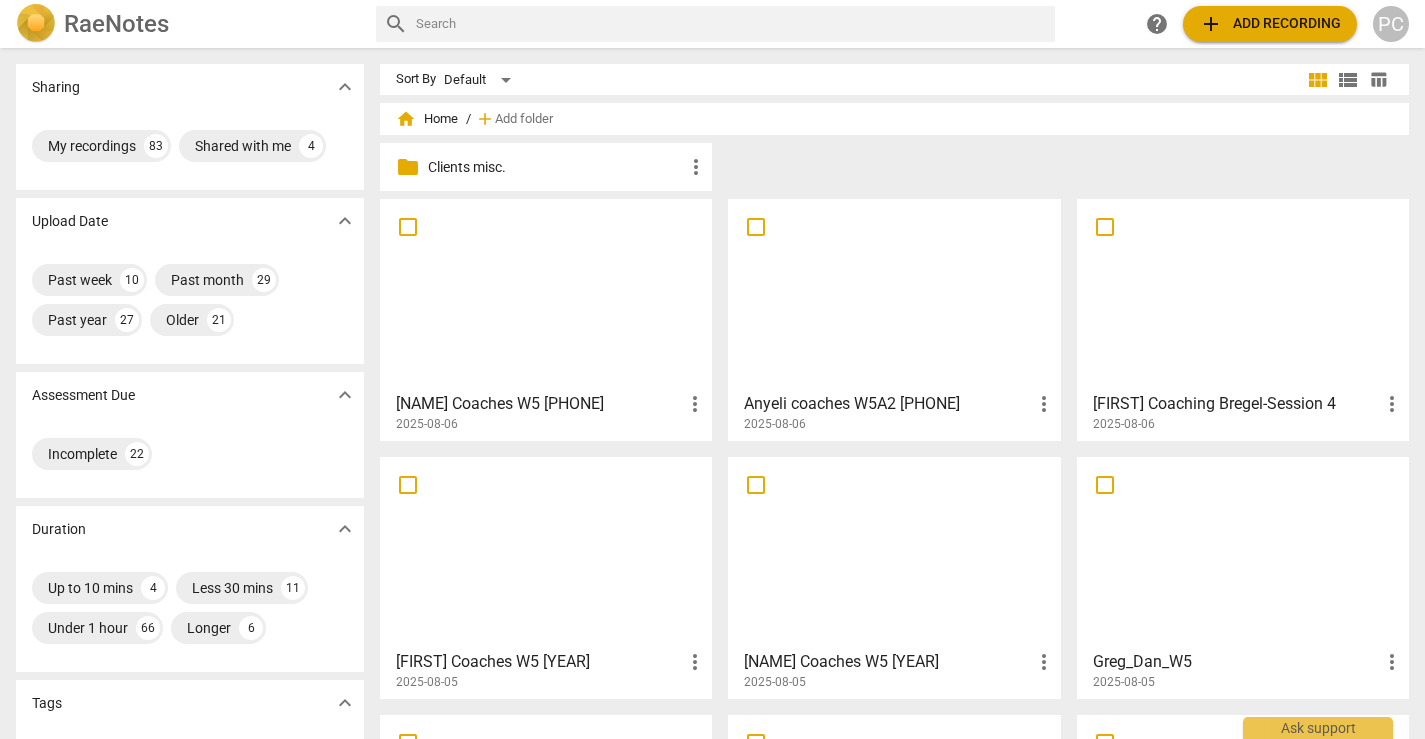 click at bounding box center [894, 294] 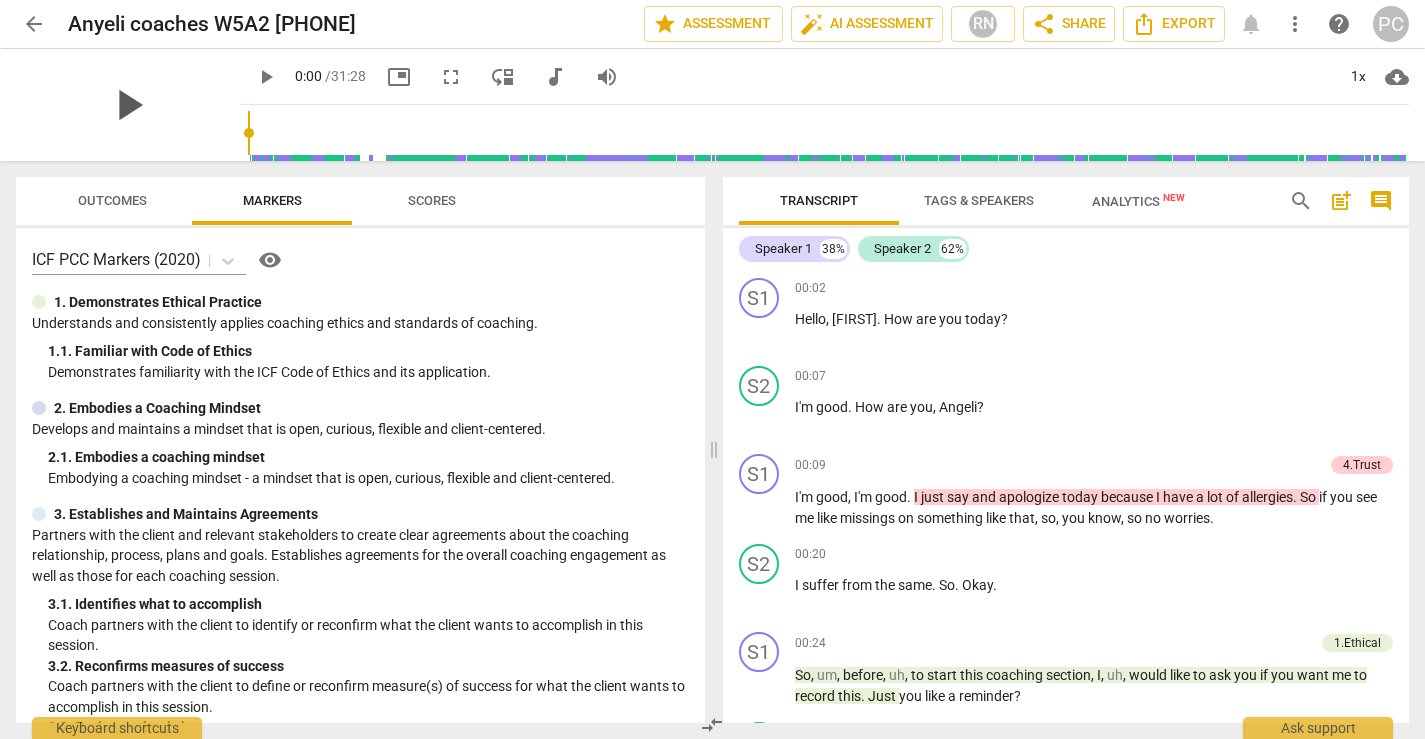 click on "play_arrow" at bounding box center (128, 105) 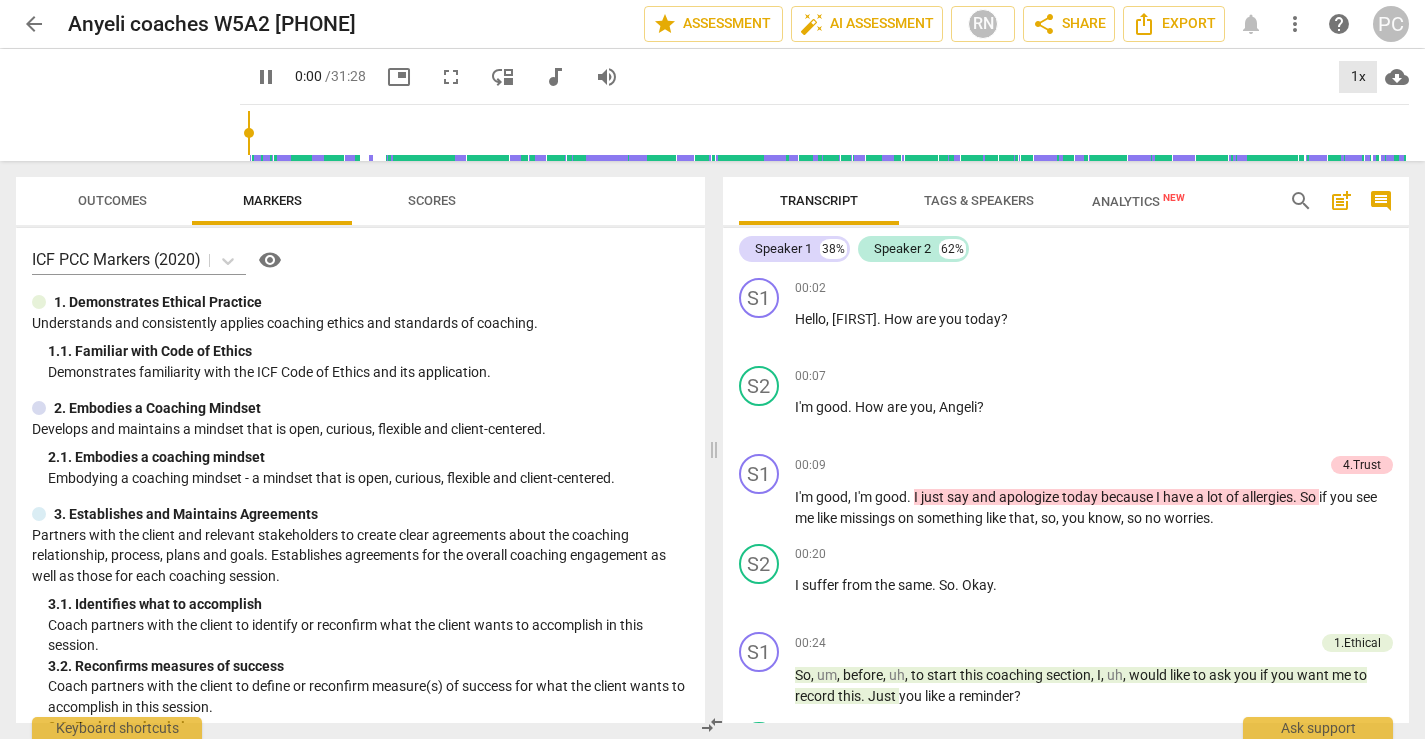 click on "1x" at bounding box center [1358, 77] 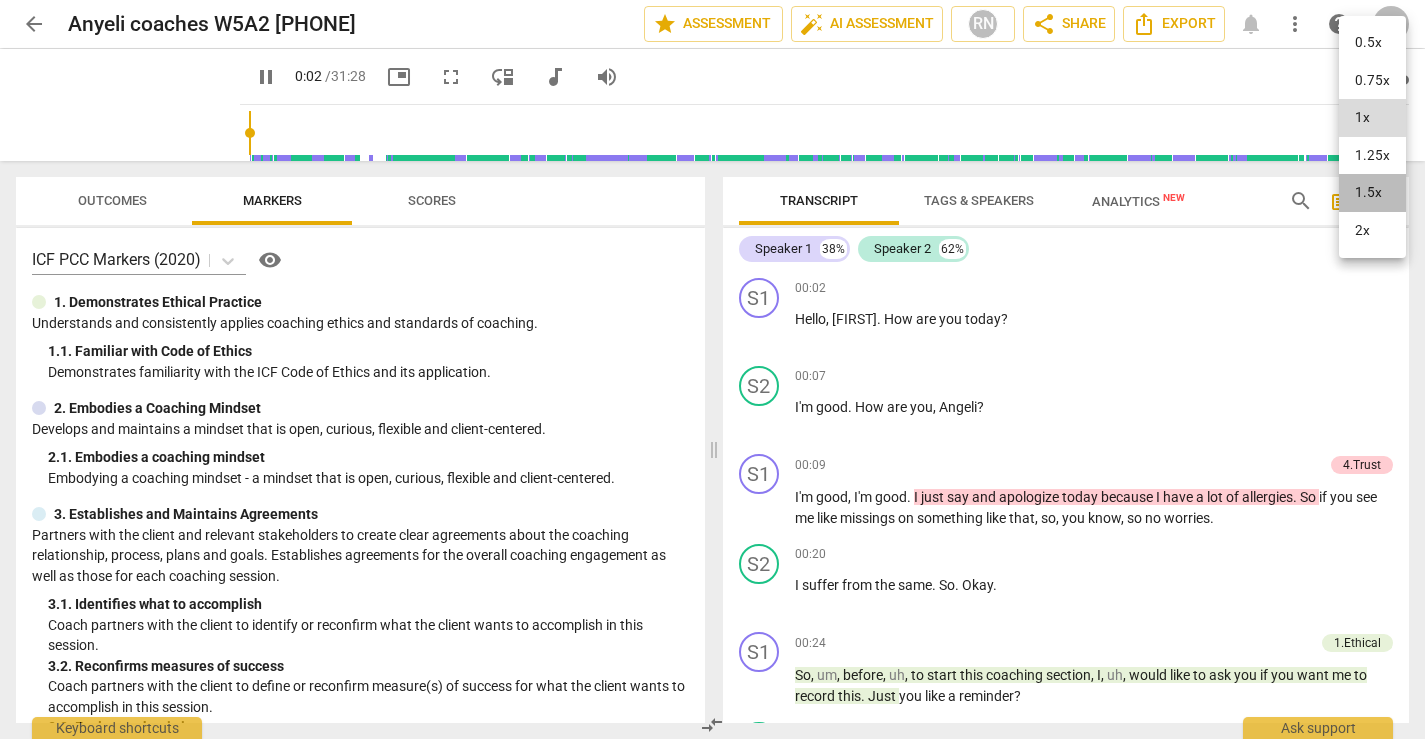 click on "1.5x" at bounding box center (1372, 193) 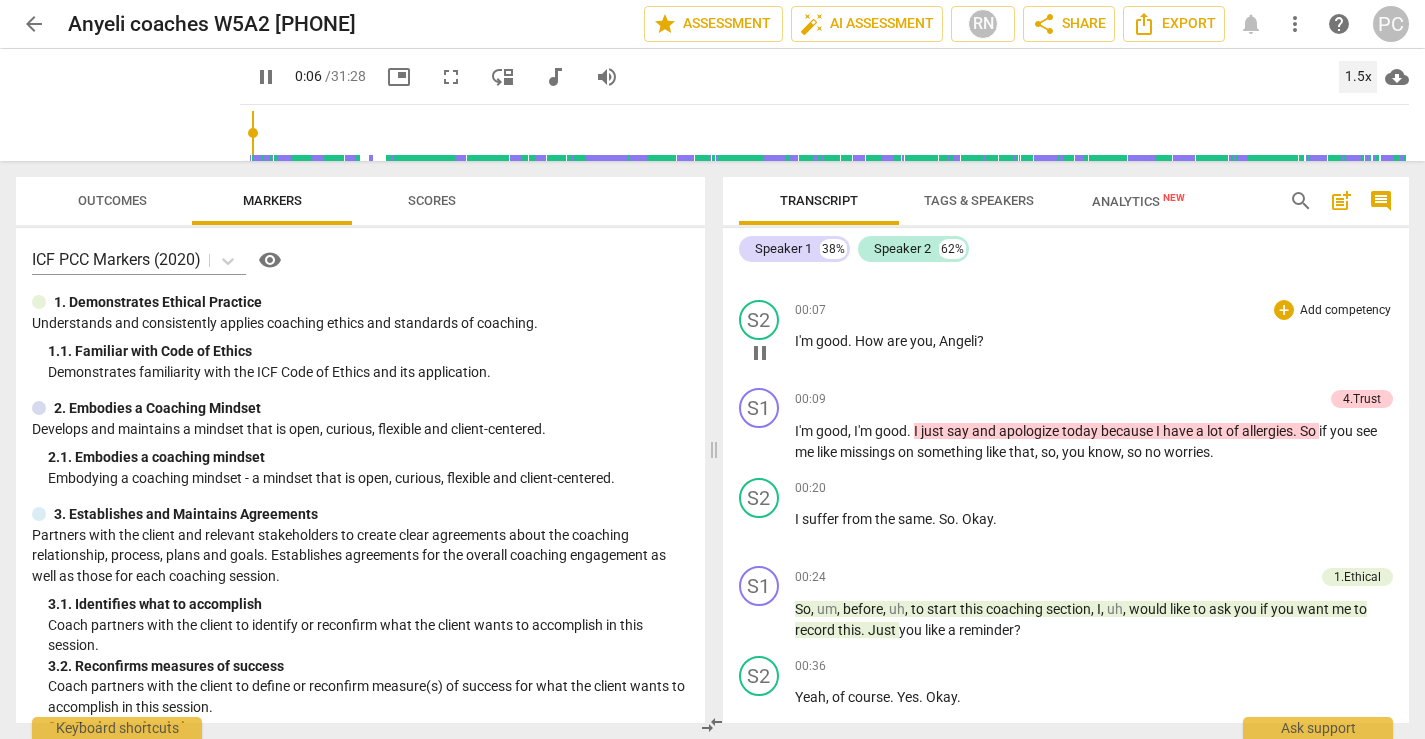 scroll, scrollTop: 73, scrollLeft: 0, axis: vertical 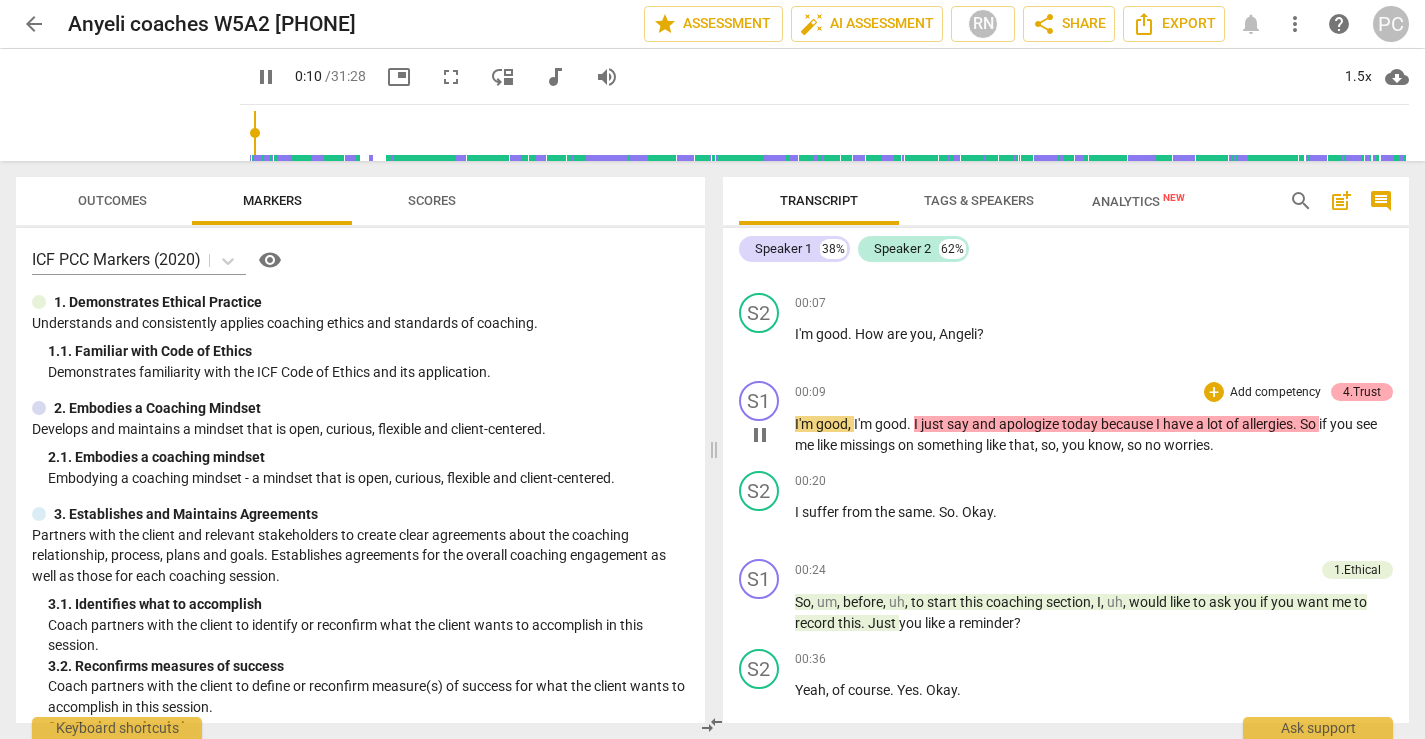 click on "4.Trust" at bounding box center (1362, 392) 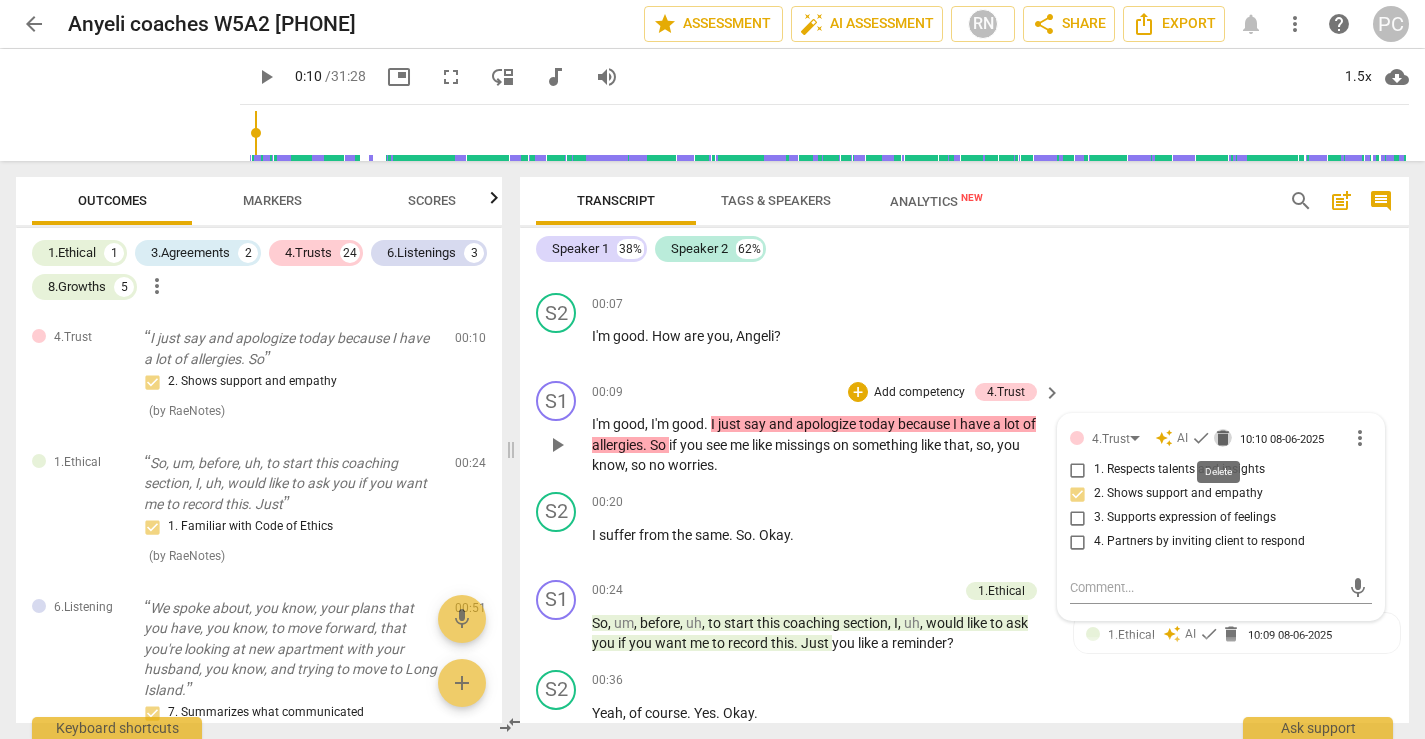 click on "delete" at bounding box center (1223, 438) 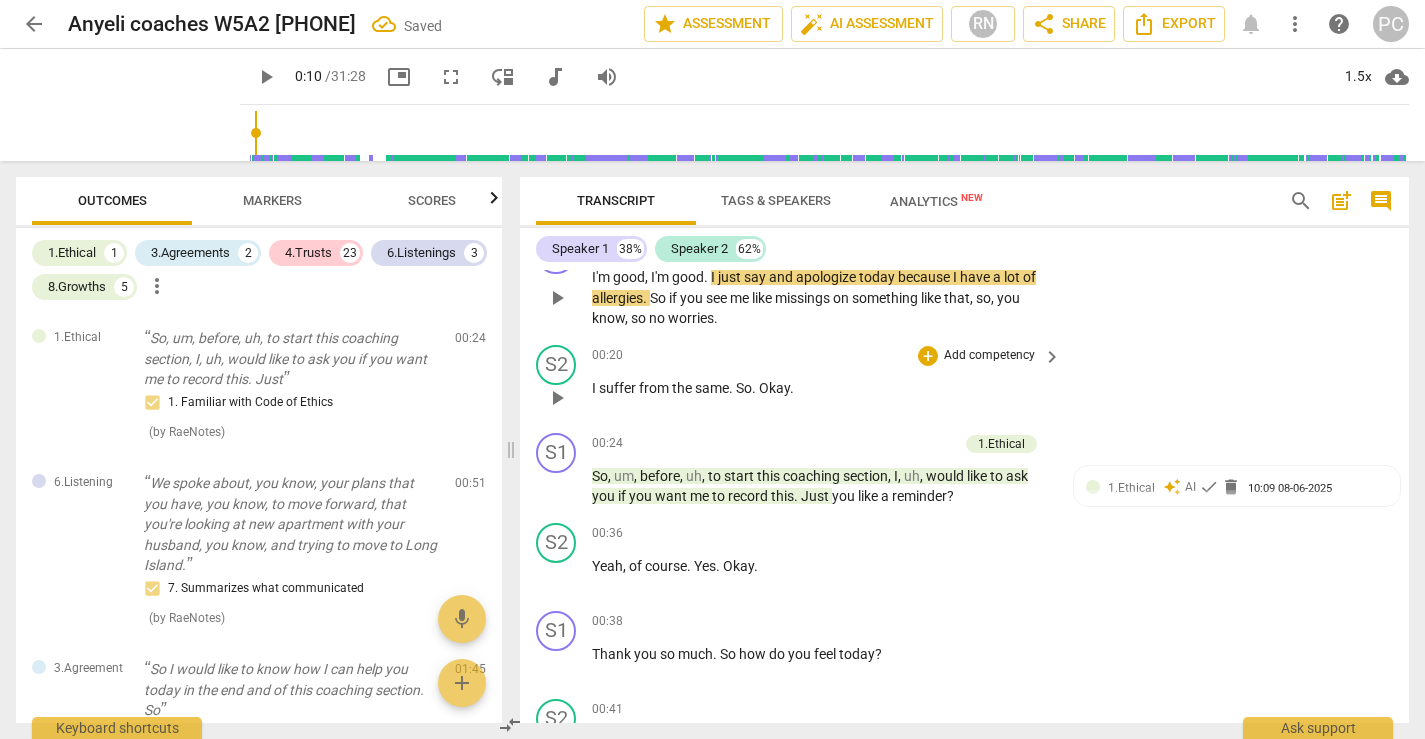 scroll, scrollTop: 232, scrollLeft: 0, axis: vertical 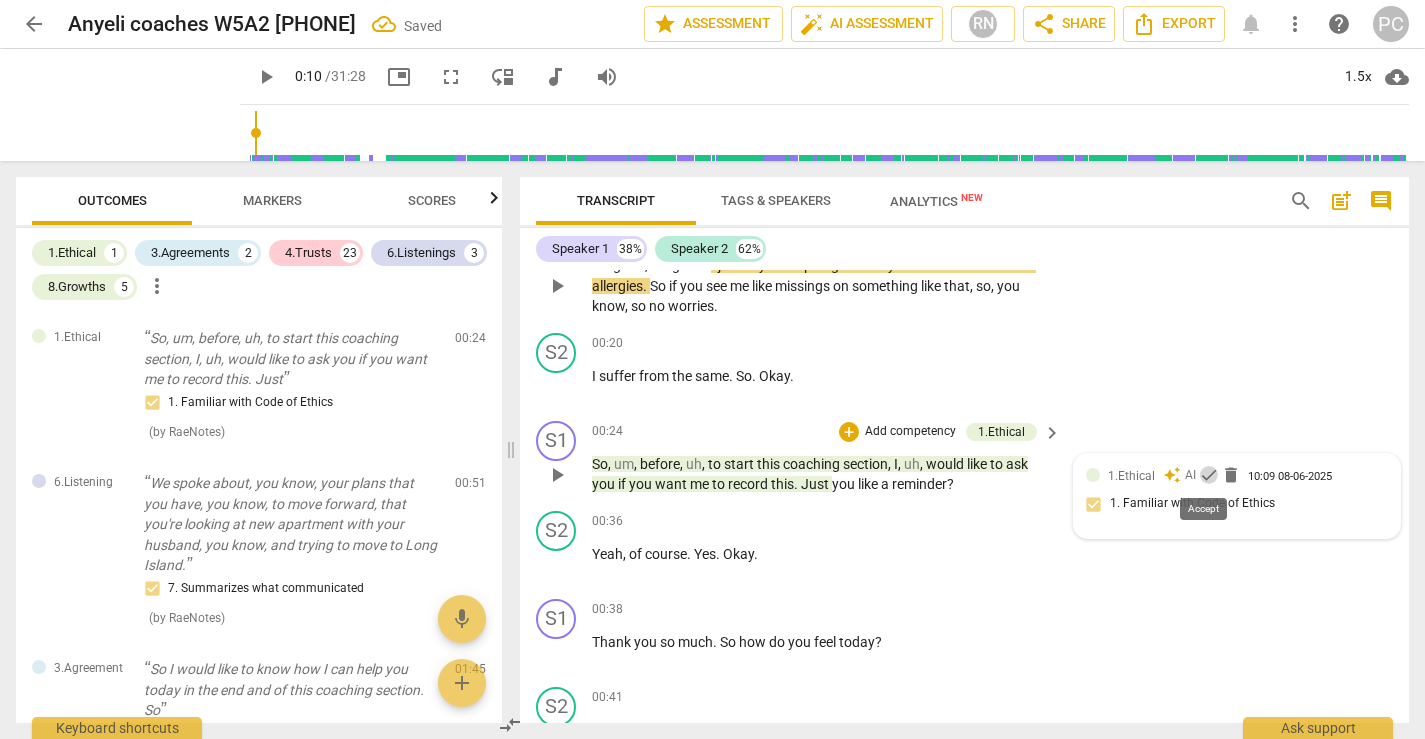 click on "check" at bounding box center (1209, 475) 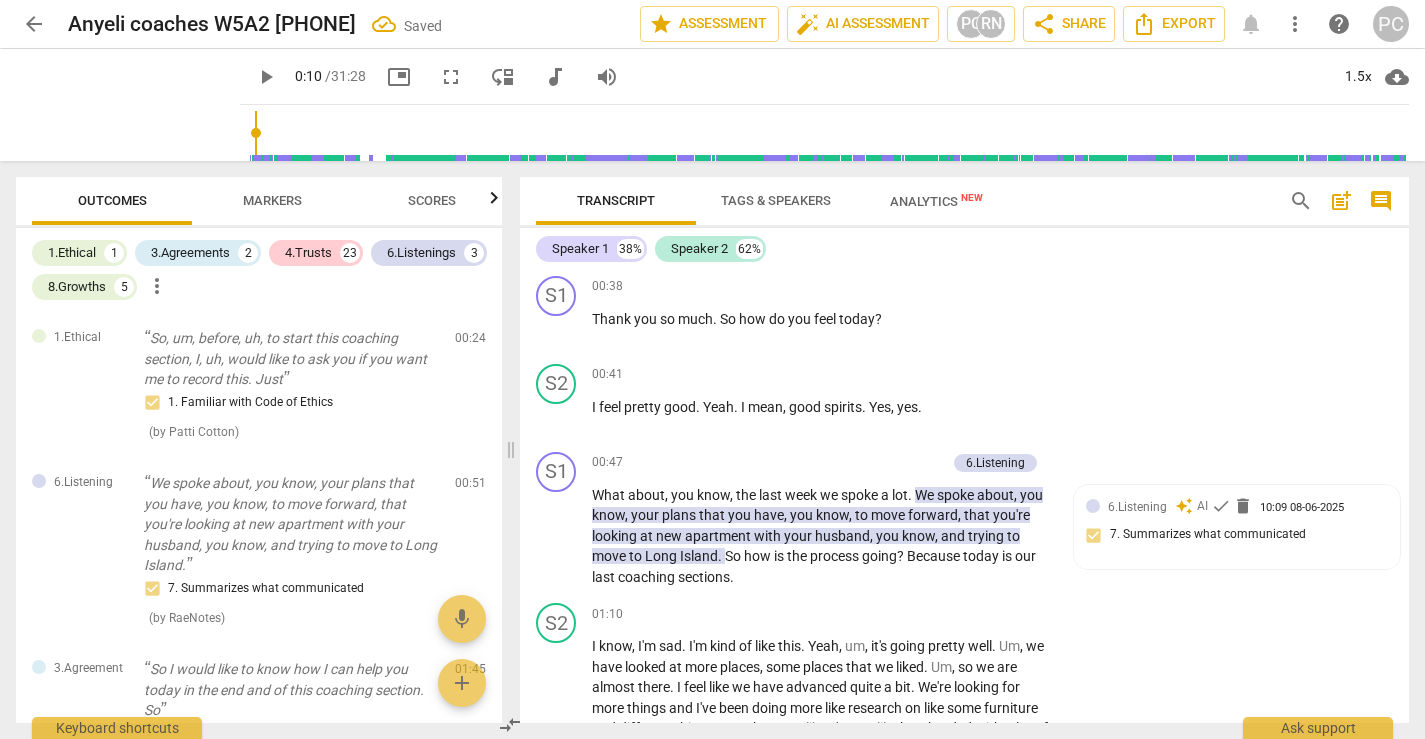 scroll, scrollTop: 558, scrollLeft: 0, axis: vertical 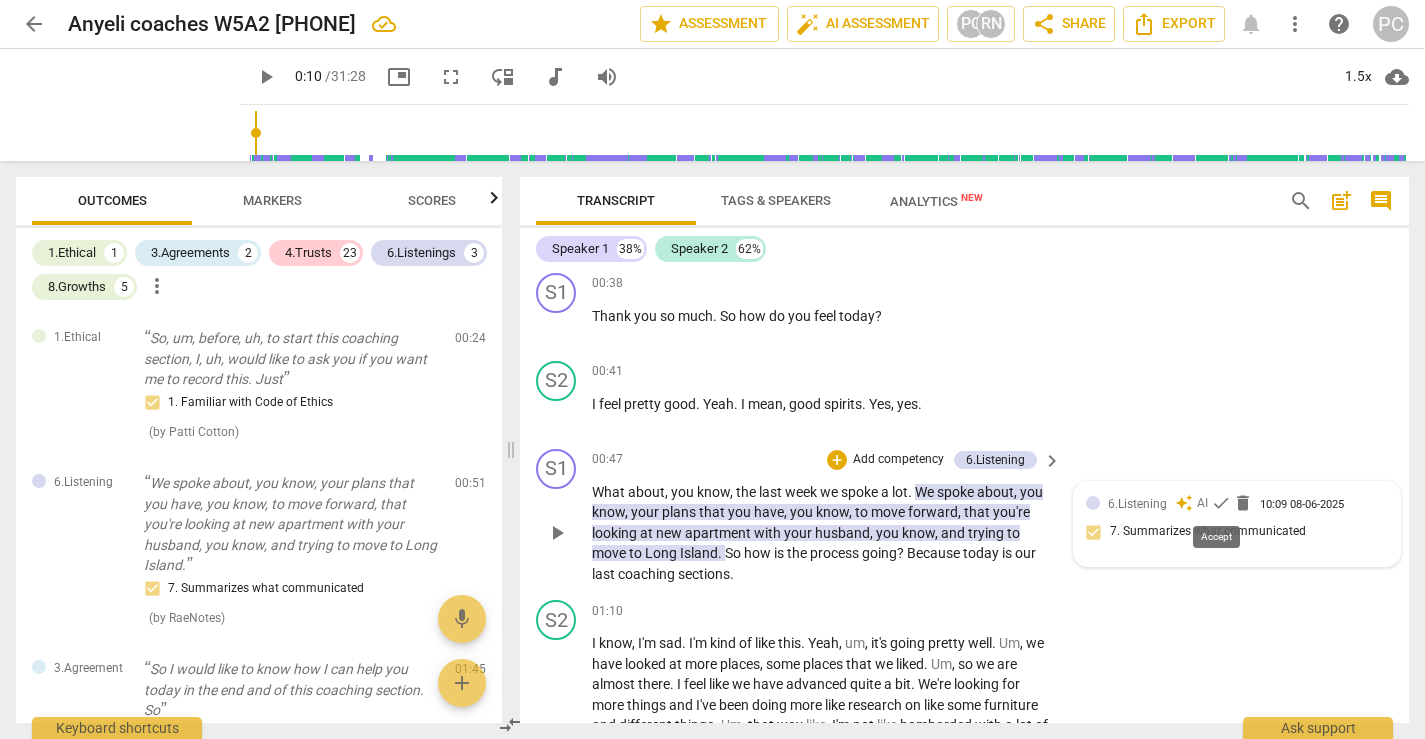 click on "check" at bounding box center [1221, 503] 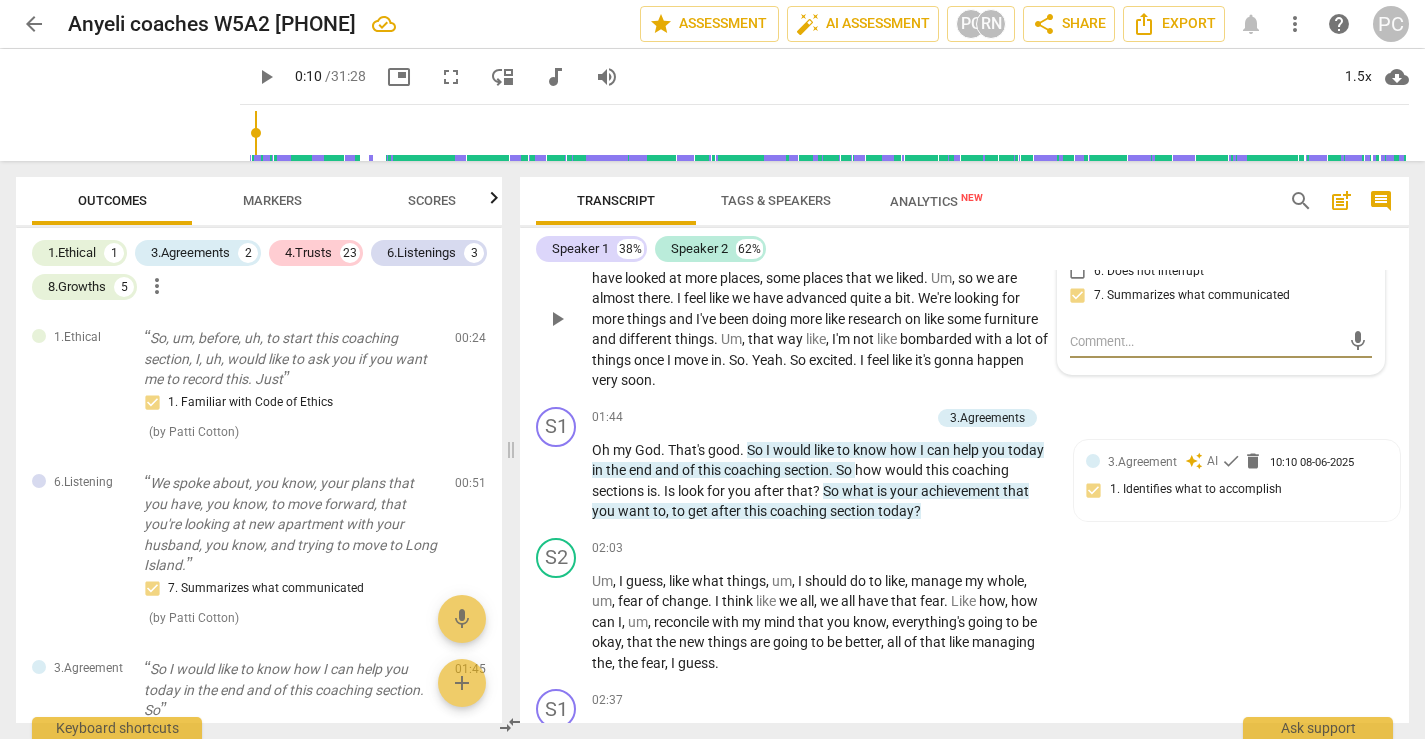 scroll, scrollTop: 949, scrollLeft: 0, axis: vertical 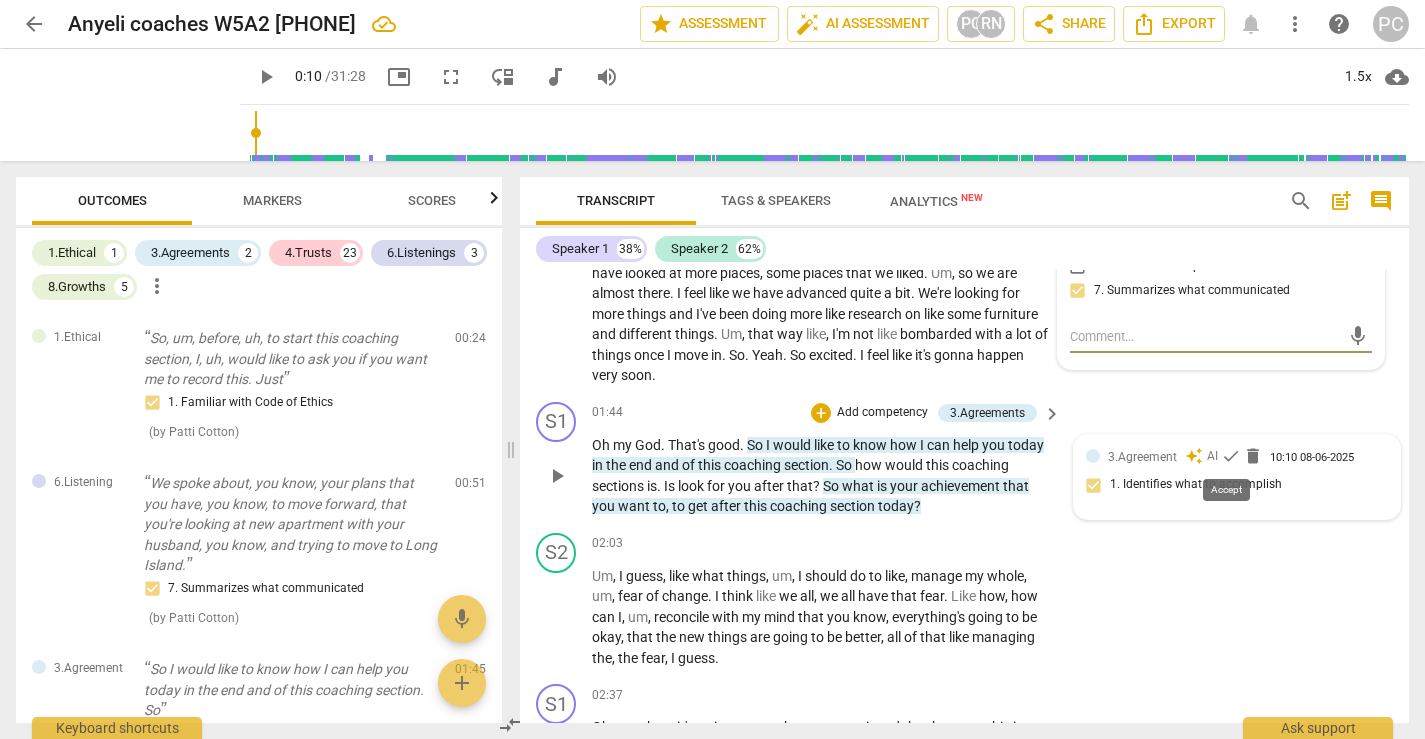 click on "check" at bounding box center (1231, 456) 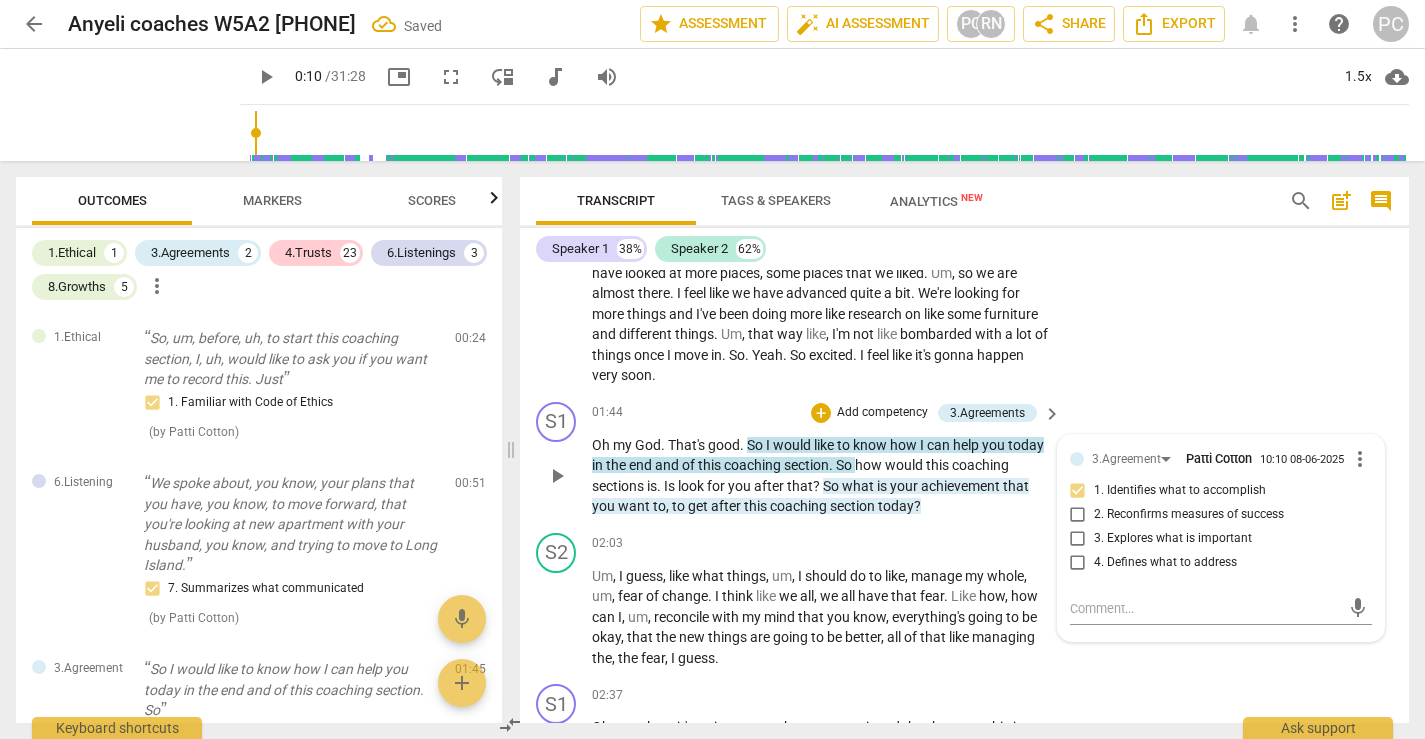 click on "achievement" at bounding box center [962, 486] 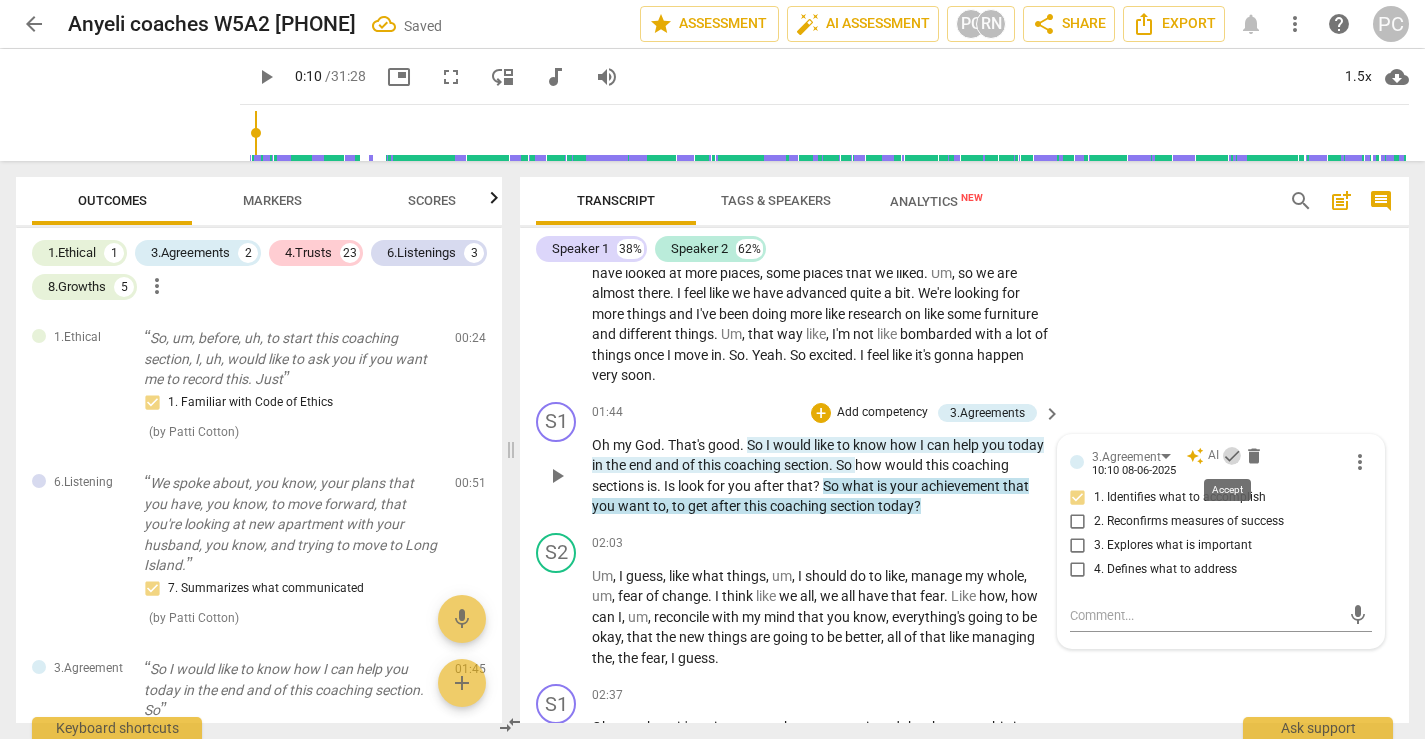 click on "check" at bounding box center [1232, 456] 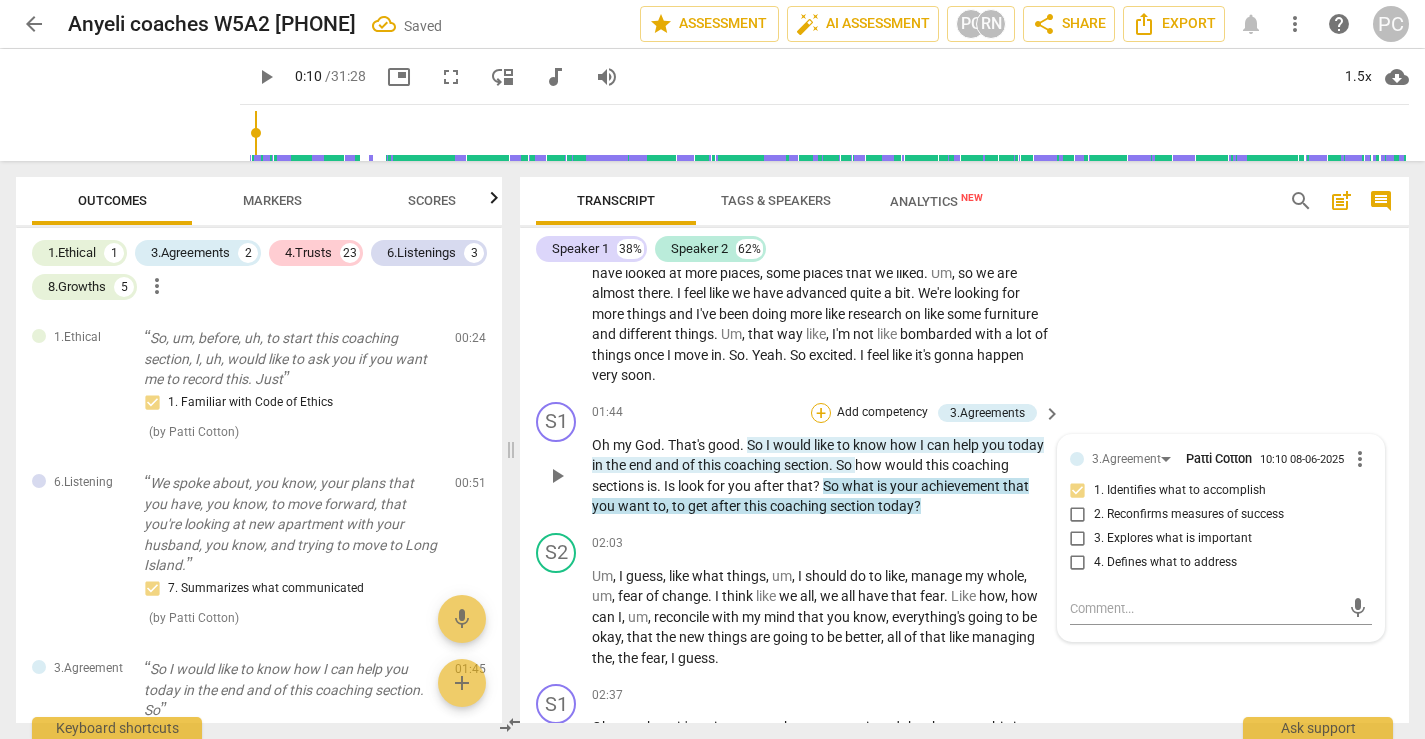 click on "+" at bounding box center [821, 413] 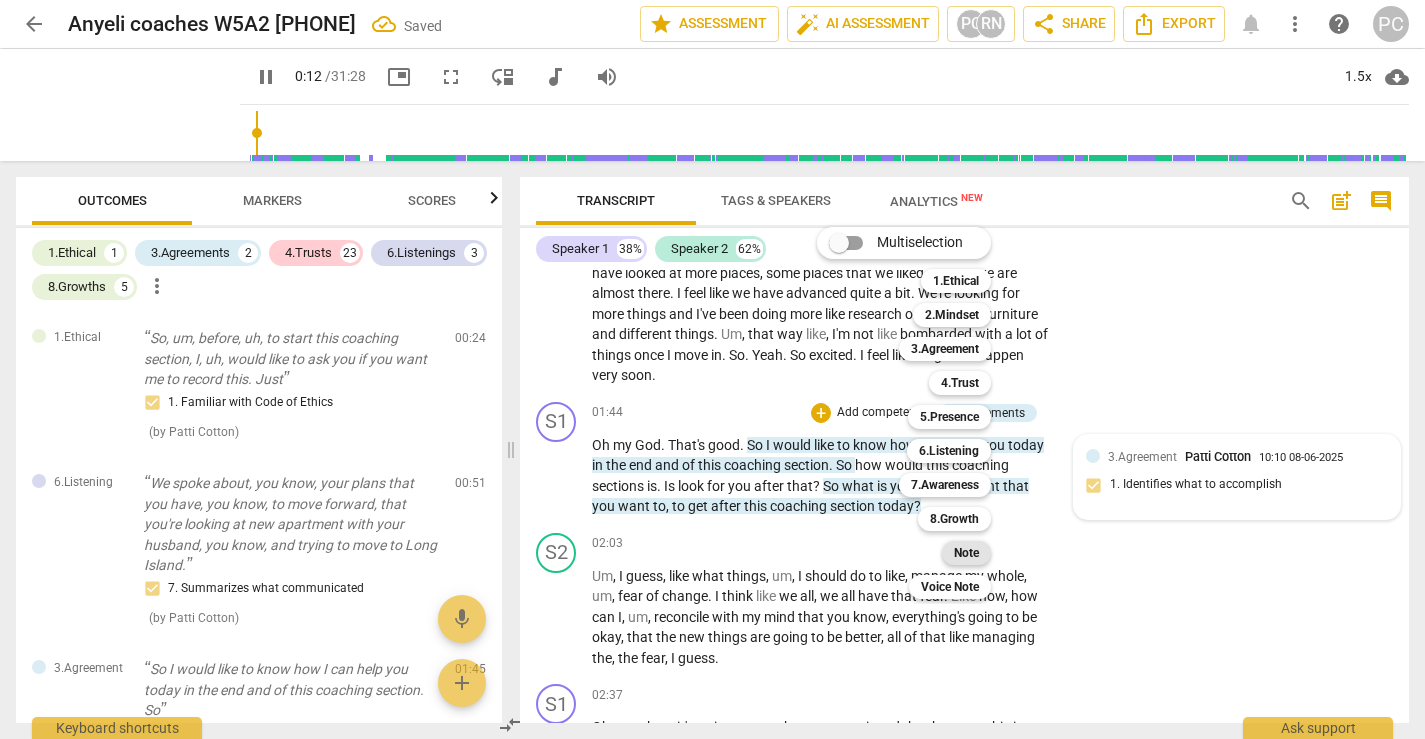 click on "Note" at bounding box center (966, 553) 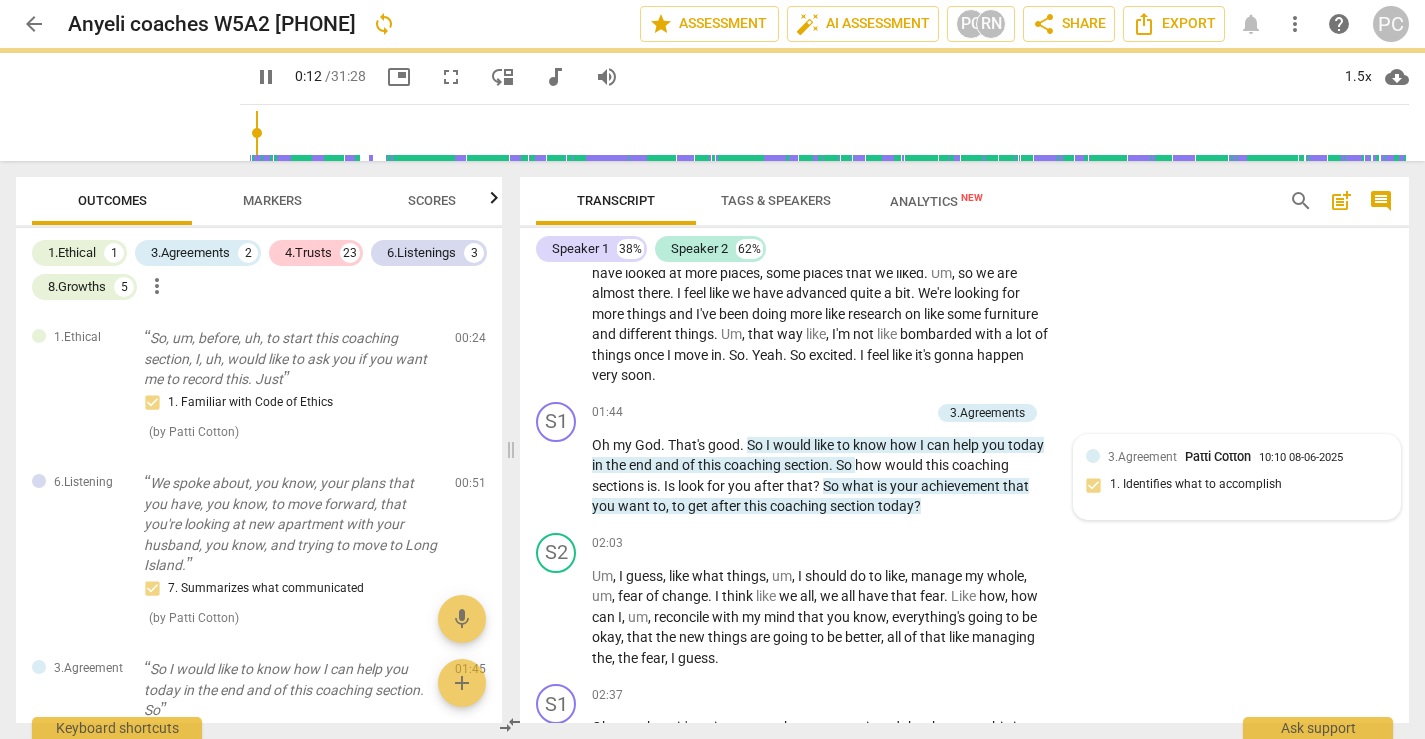 type on "13" 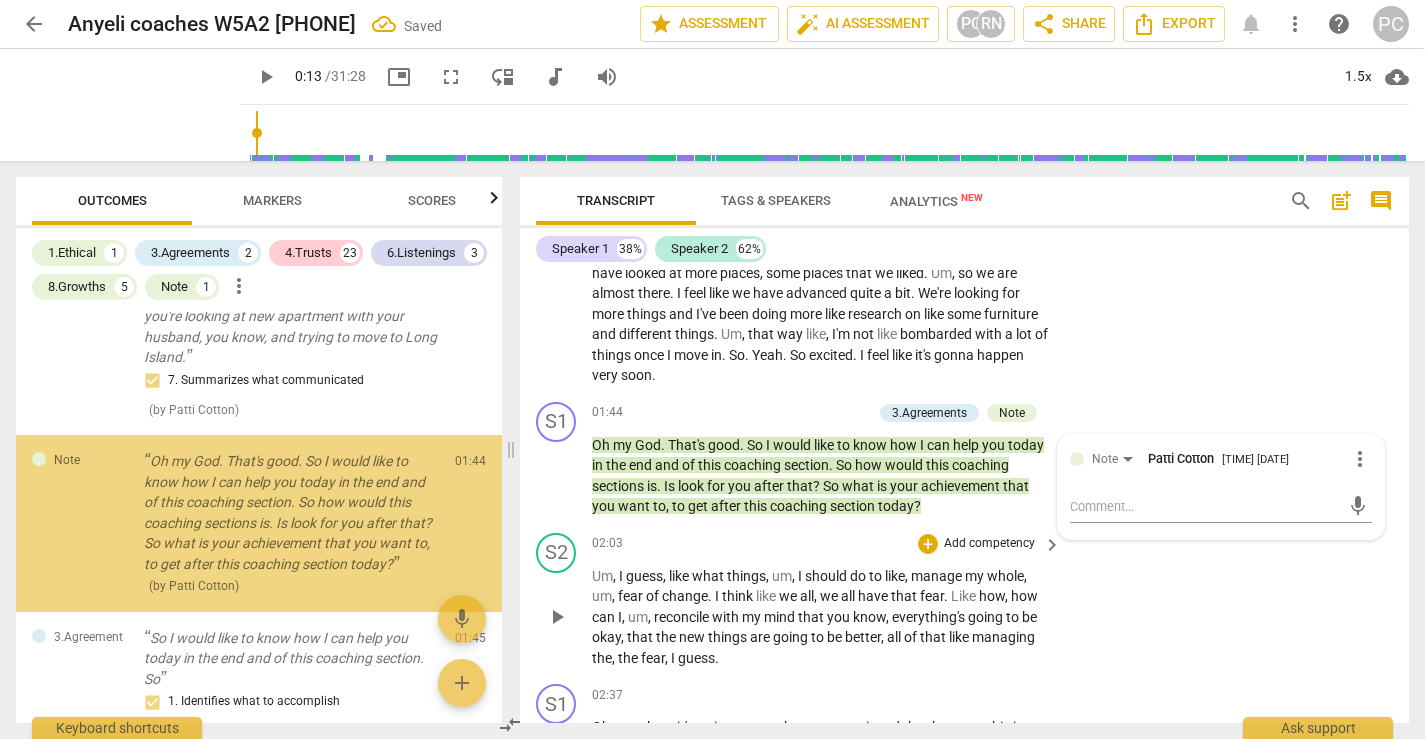 scroll, scrollTop: 224, scrollLeft: 0, axis: vertical 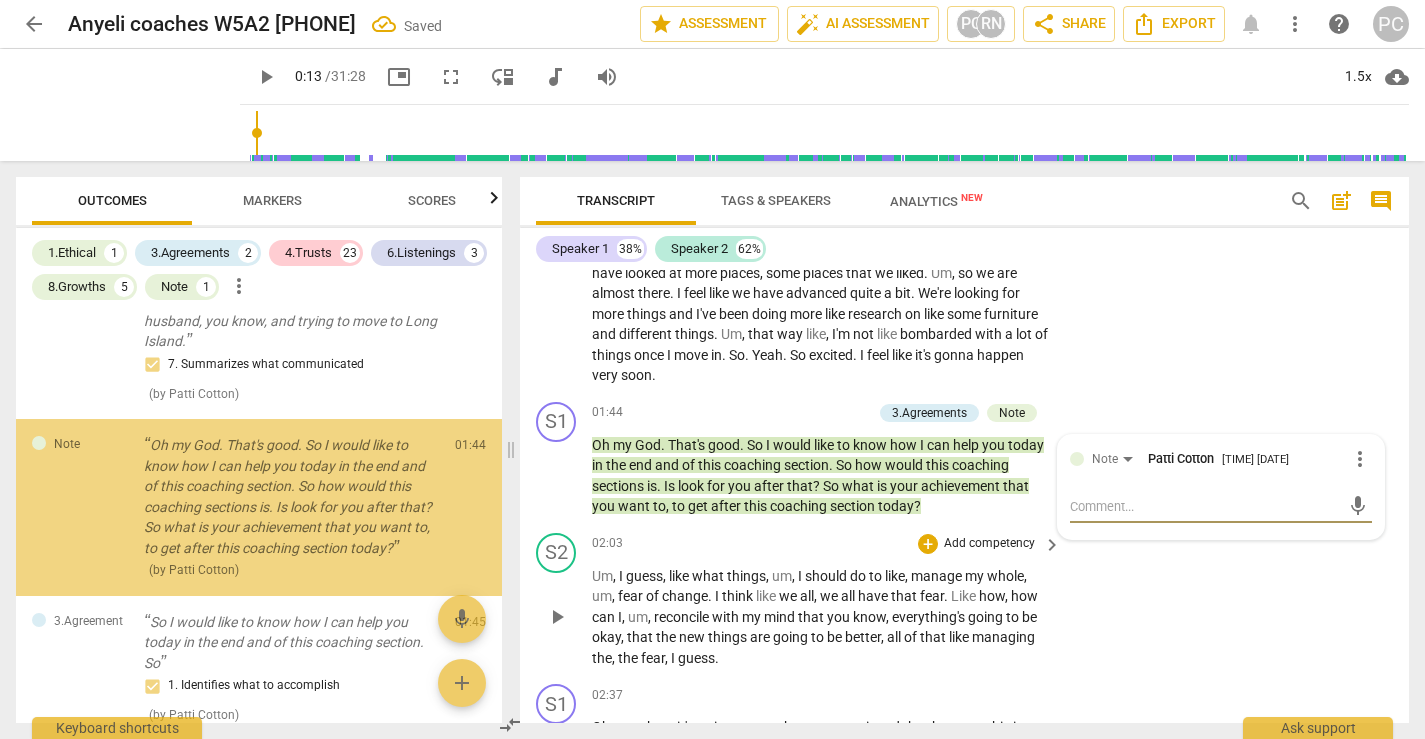 type on "A" 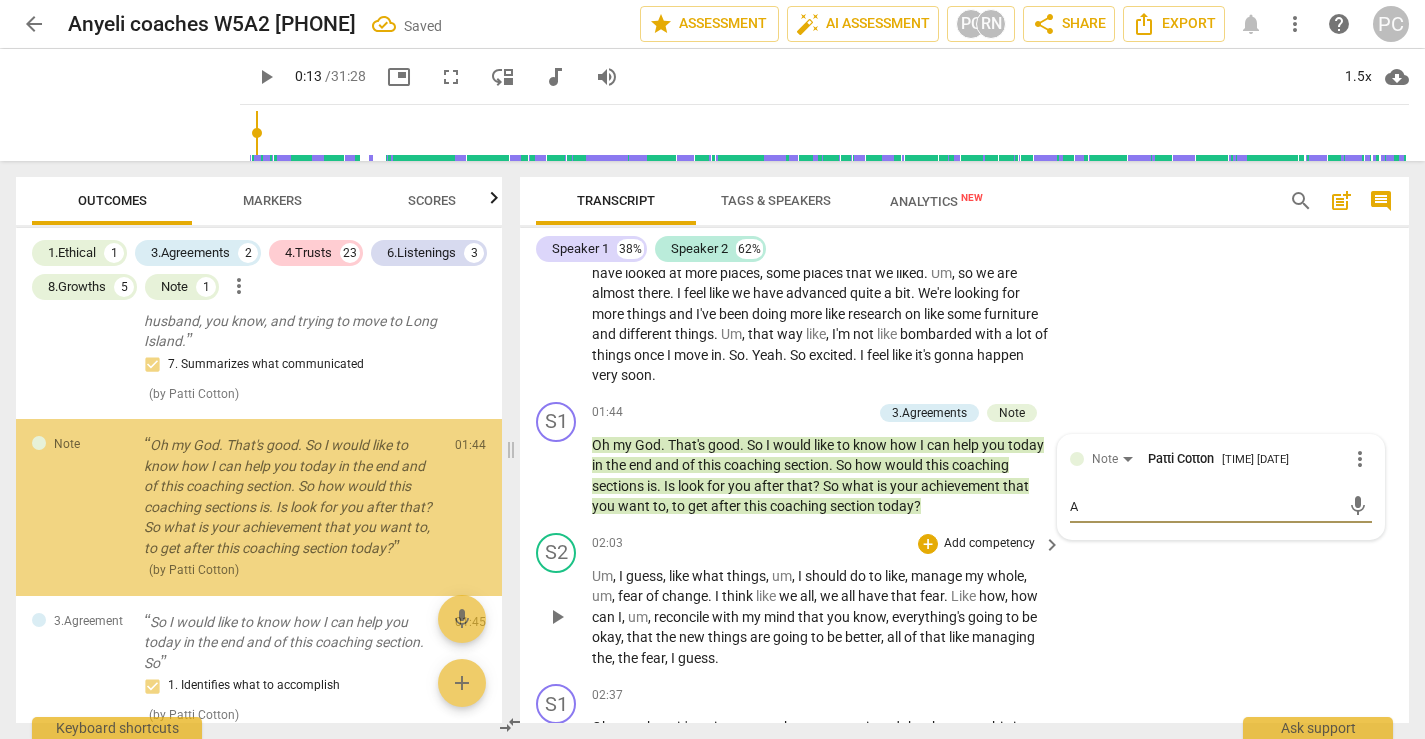 type on "An" 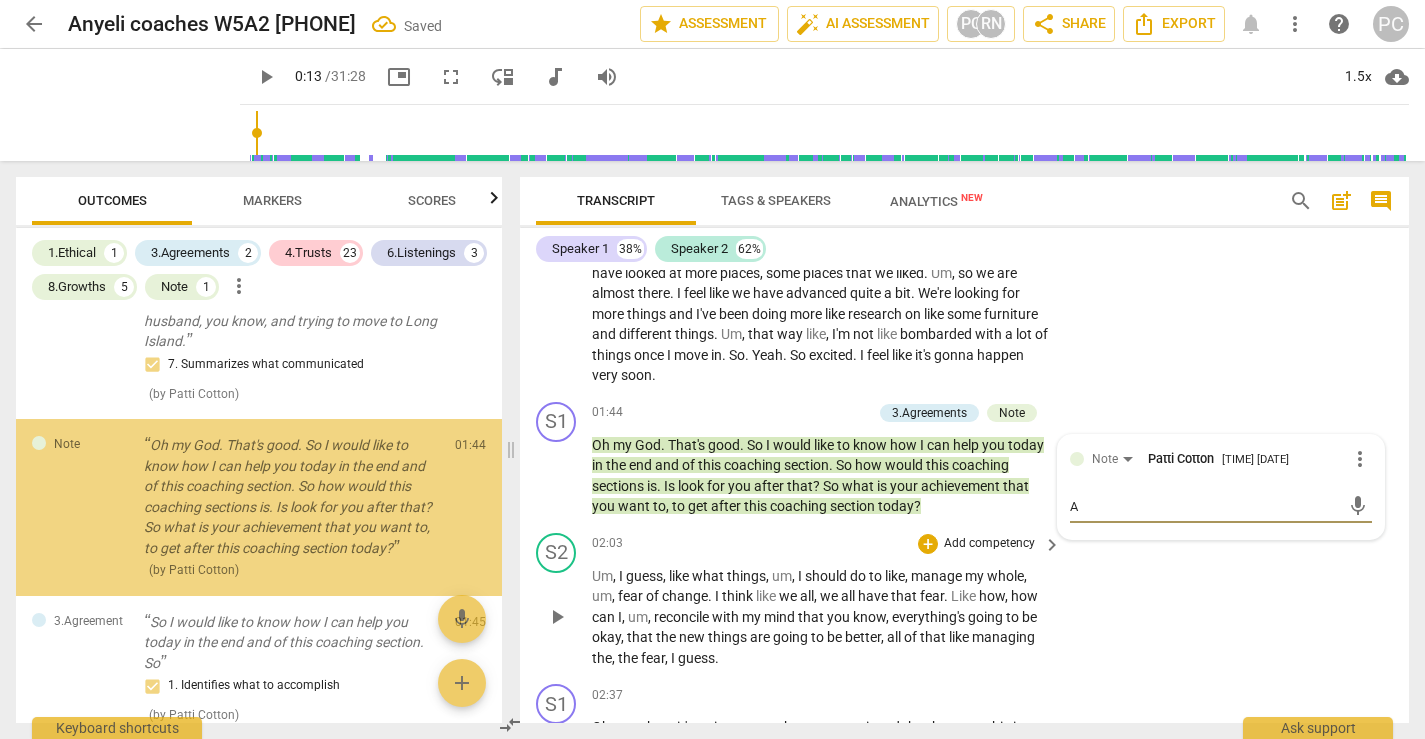 type on "An" 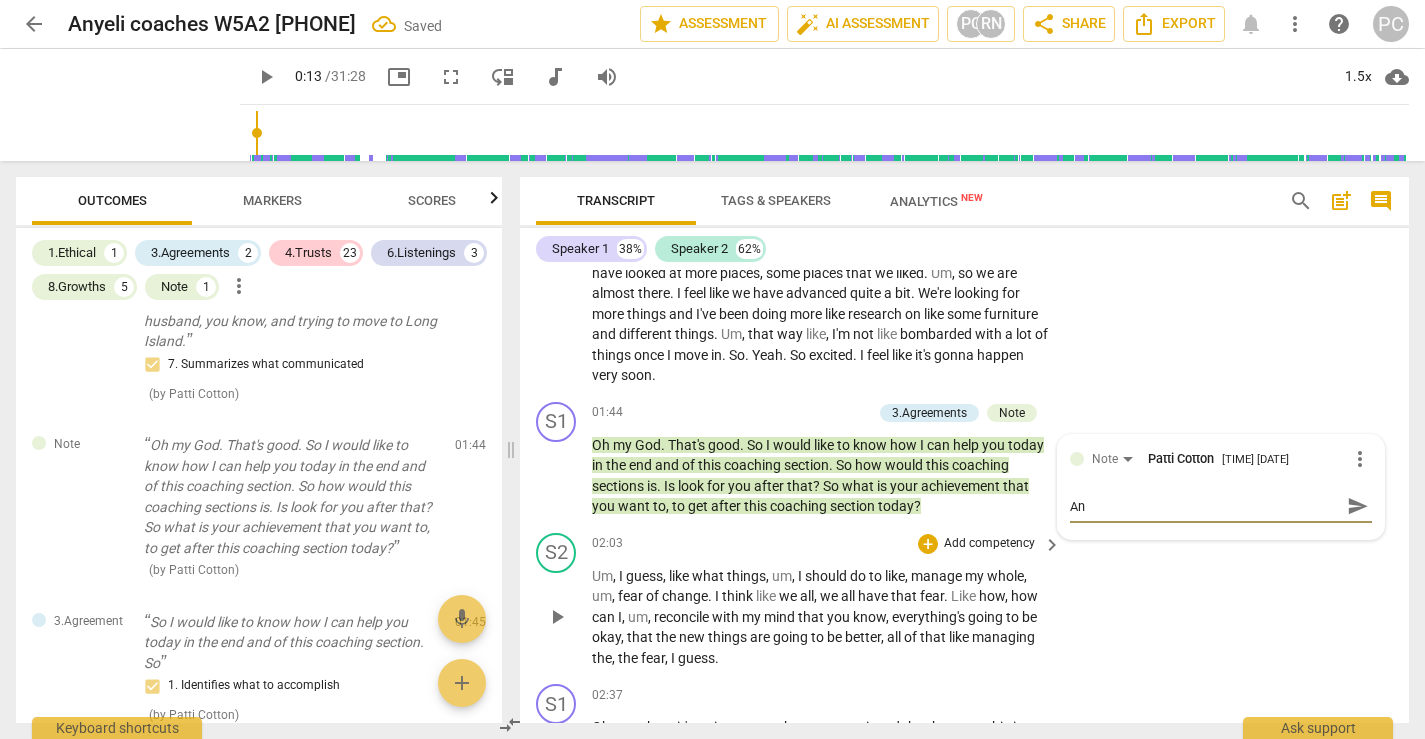 type on "Any" 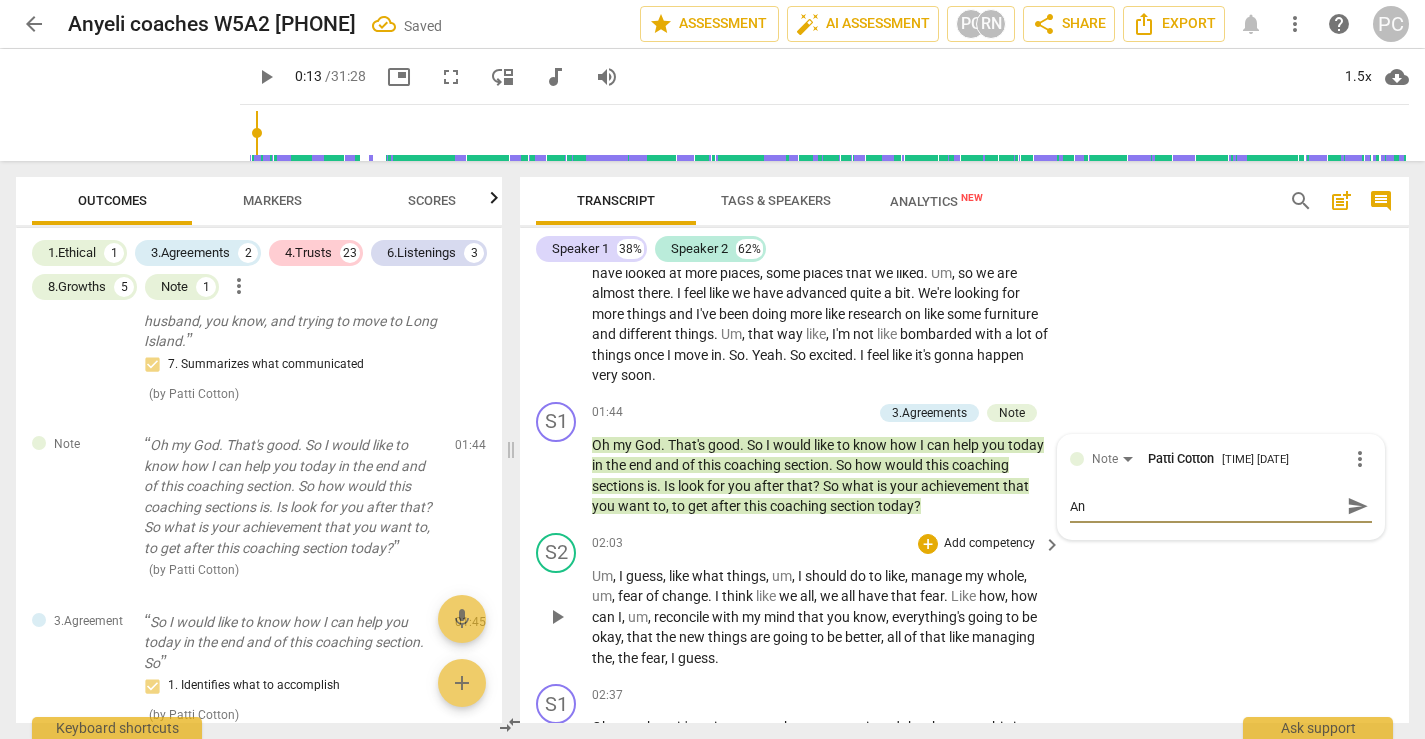 type on "Any" 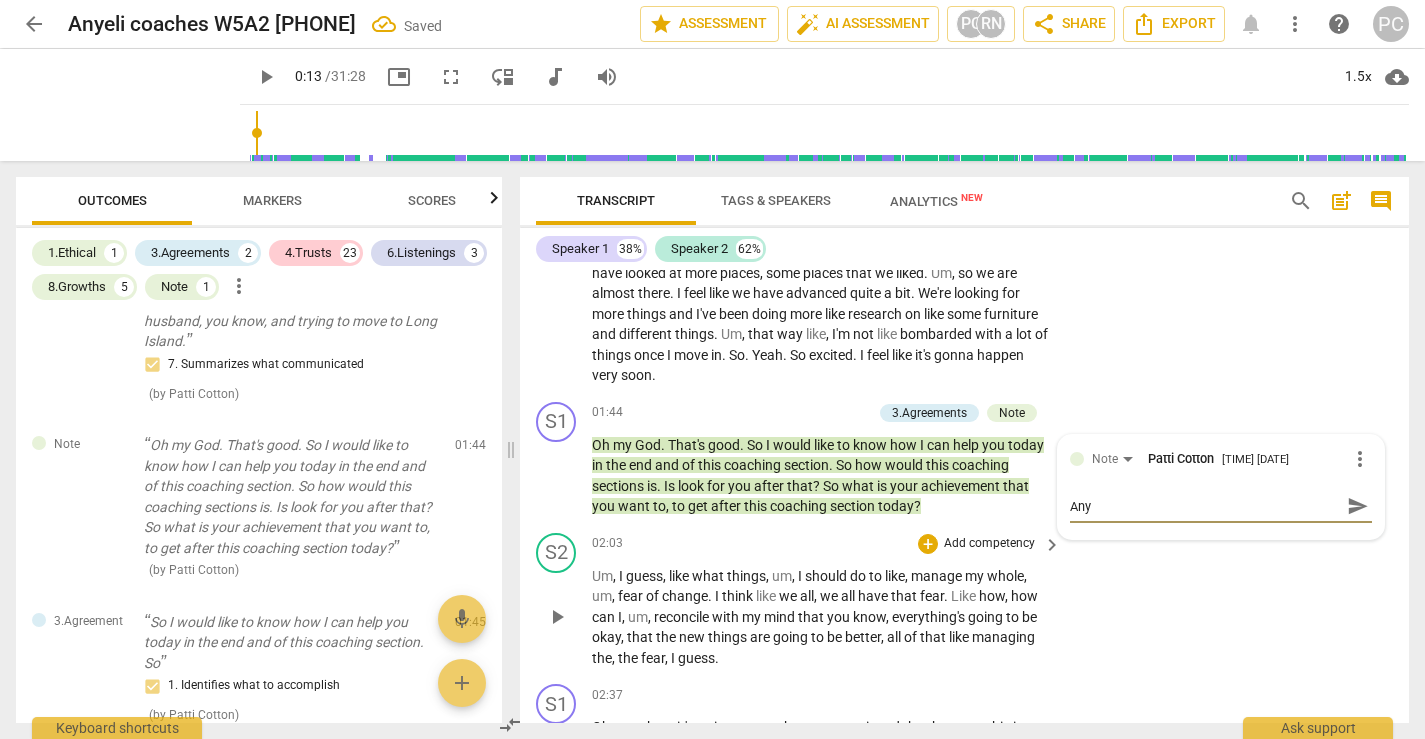 type on "Anye" 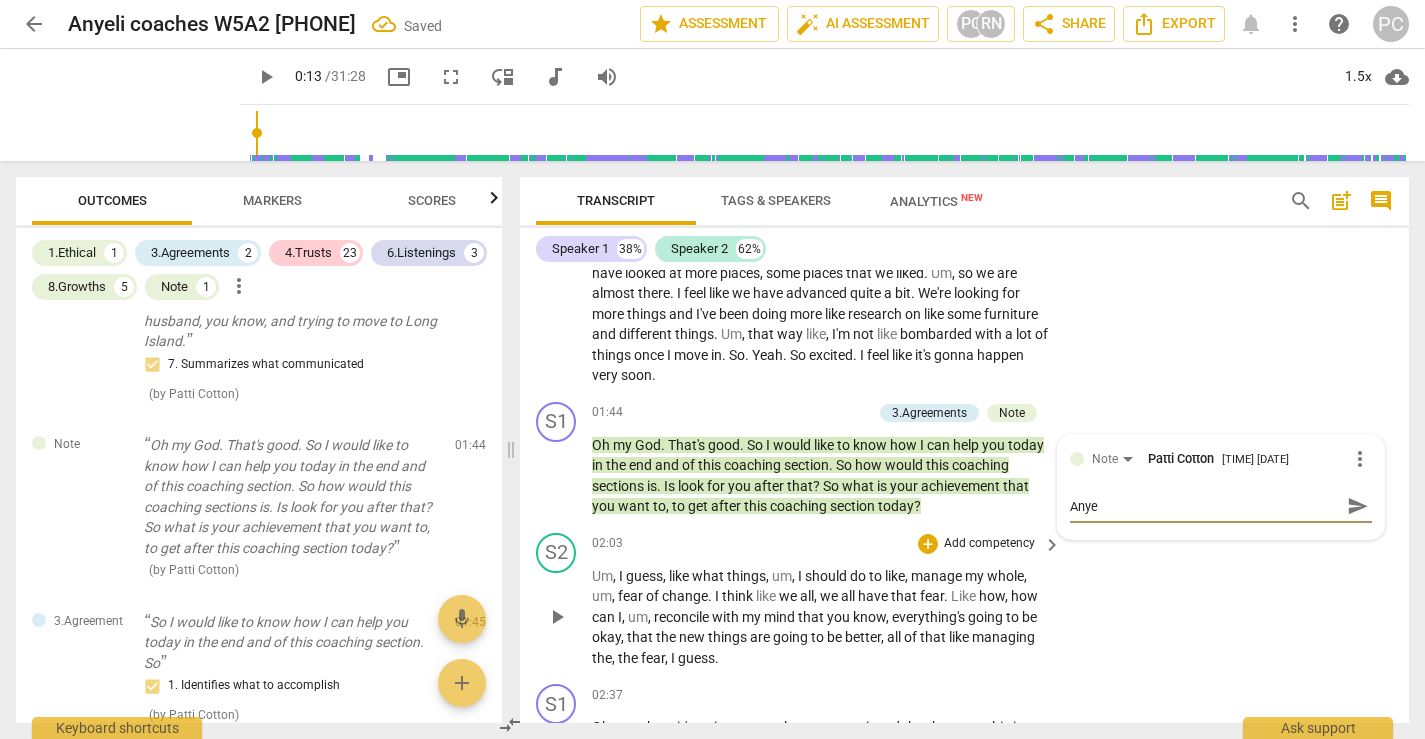 type on "Anyel" 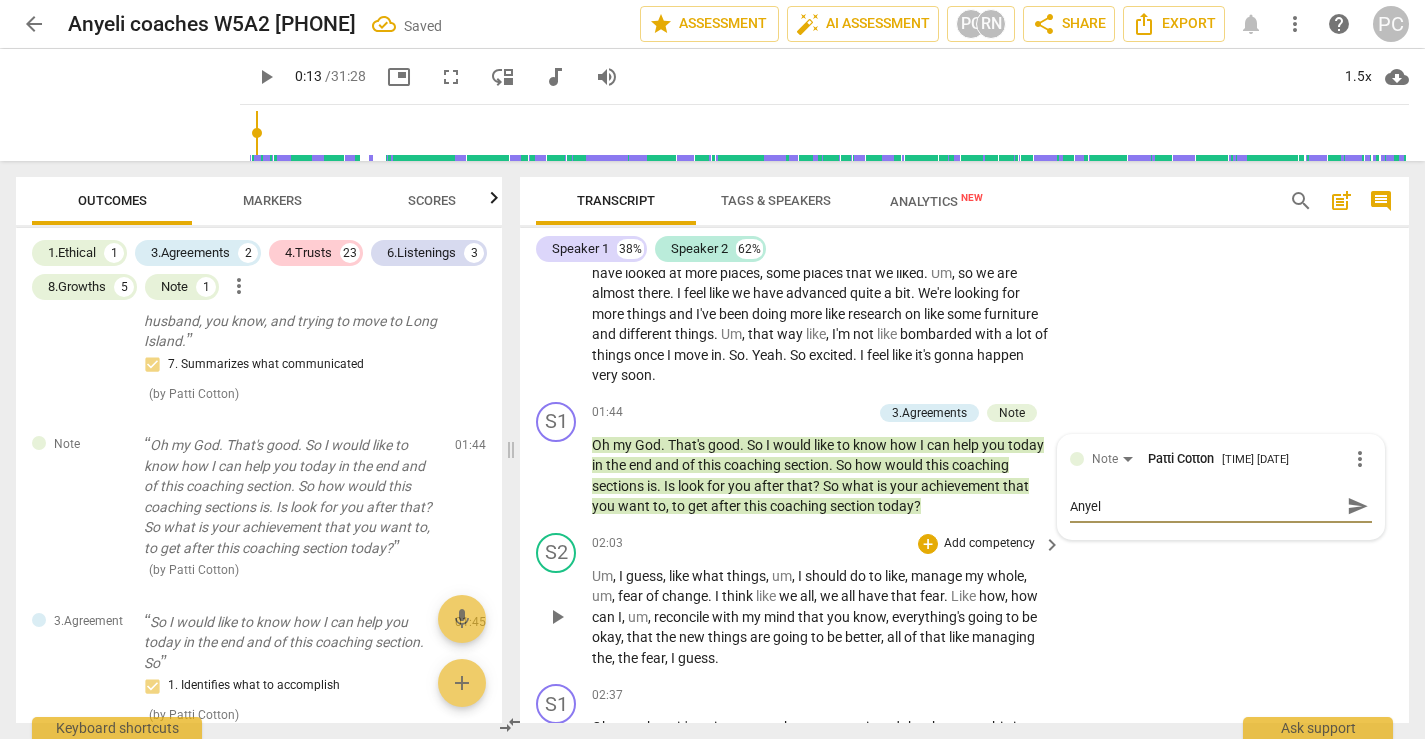 type on "Anyeli" 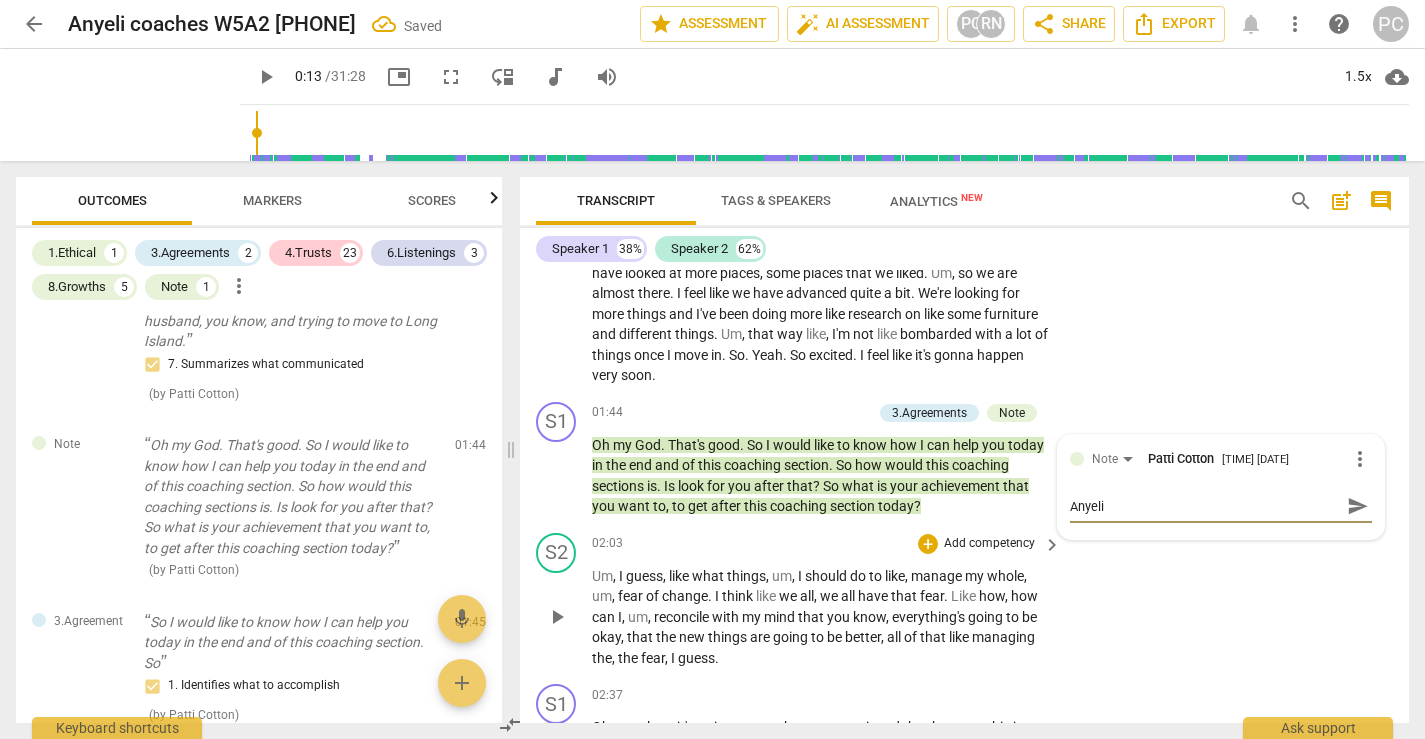 type on "[FIRST]," 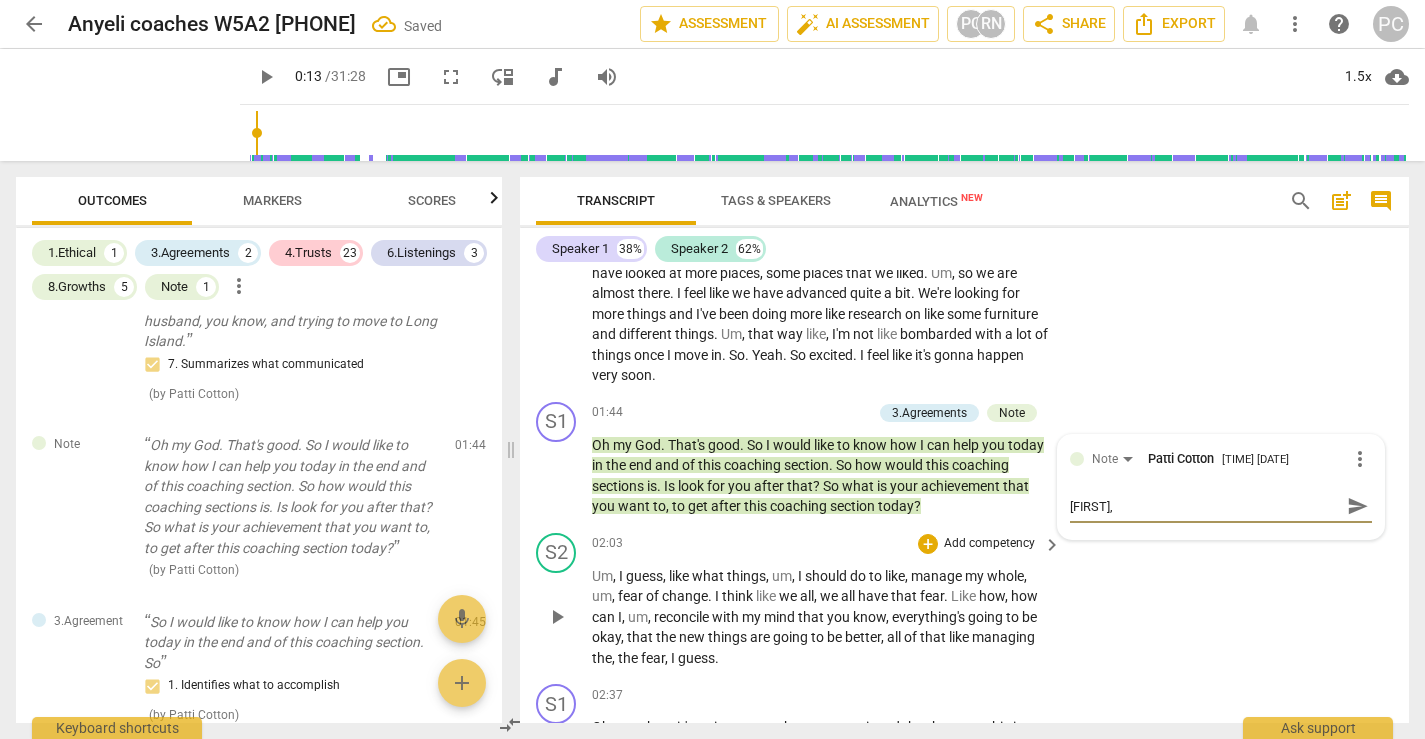 type on "[FIRST]," 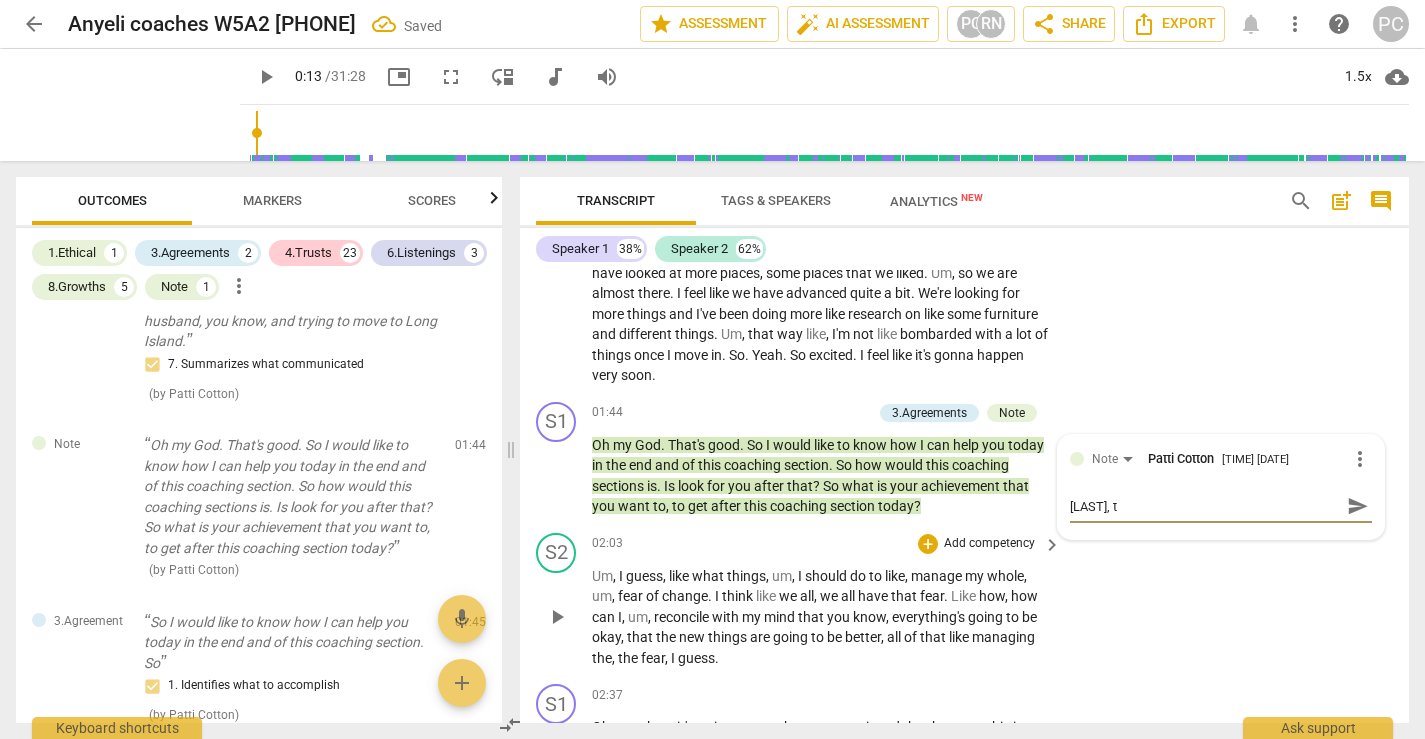 type on "Anyeli, th" 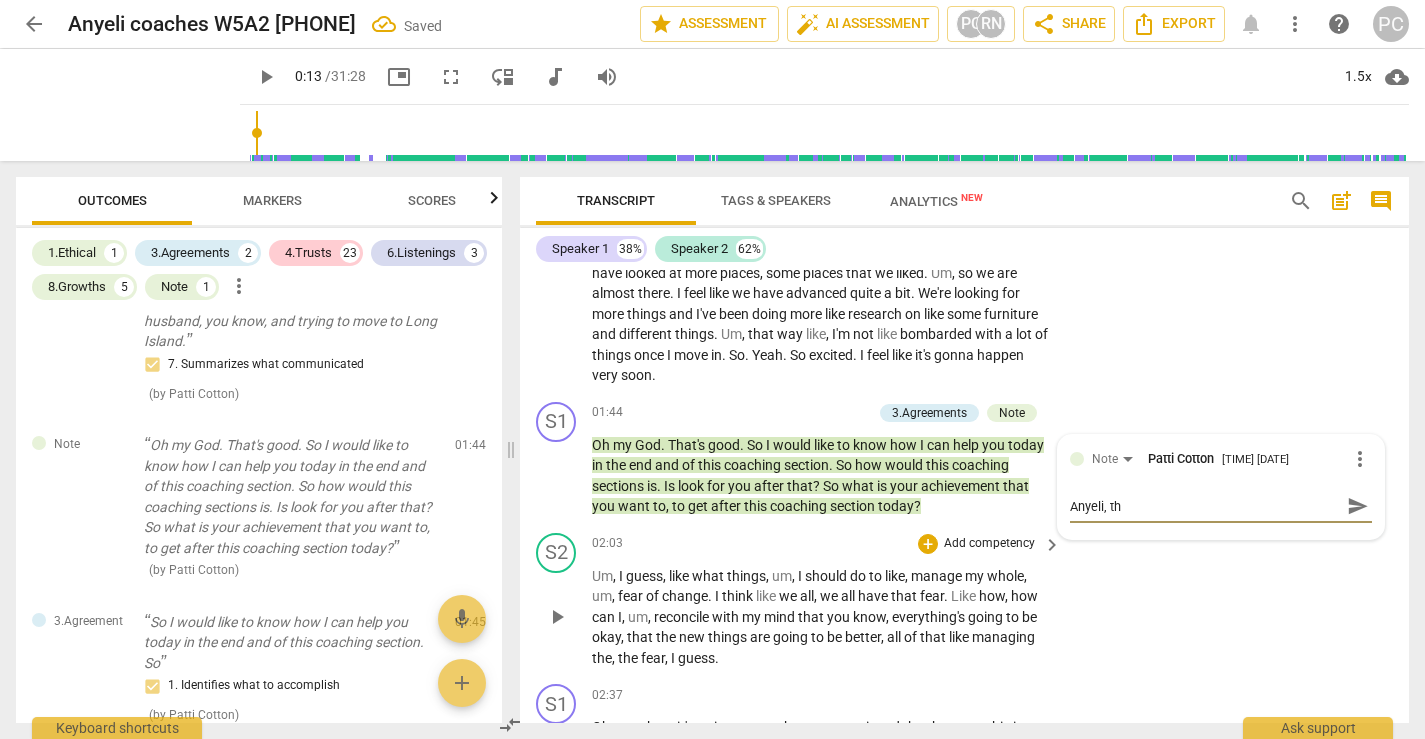 type on "[FIRST], tha" 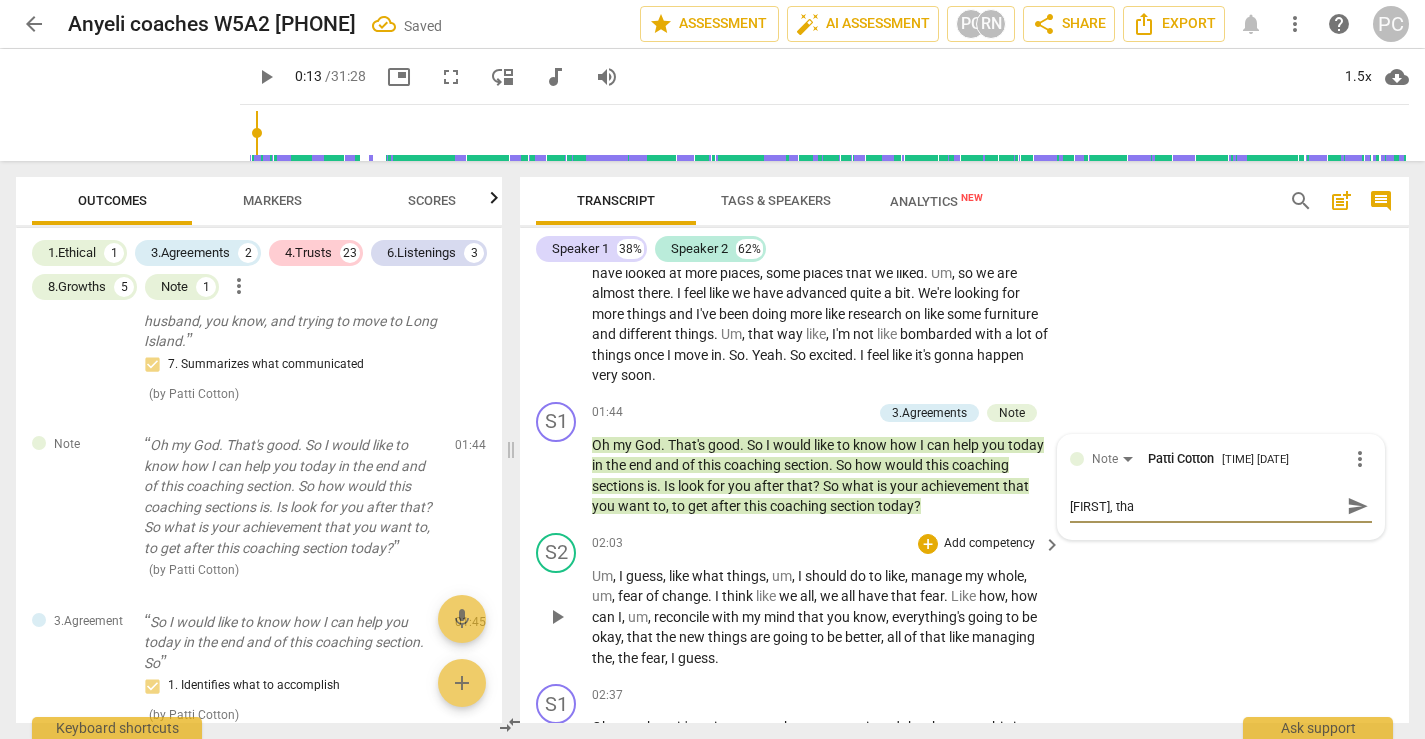 type on "[NAME], than" 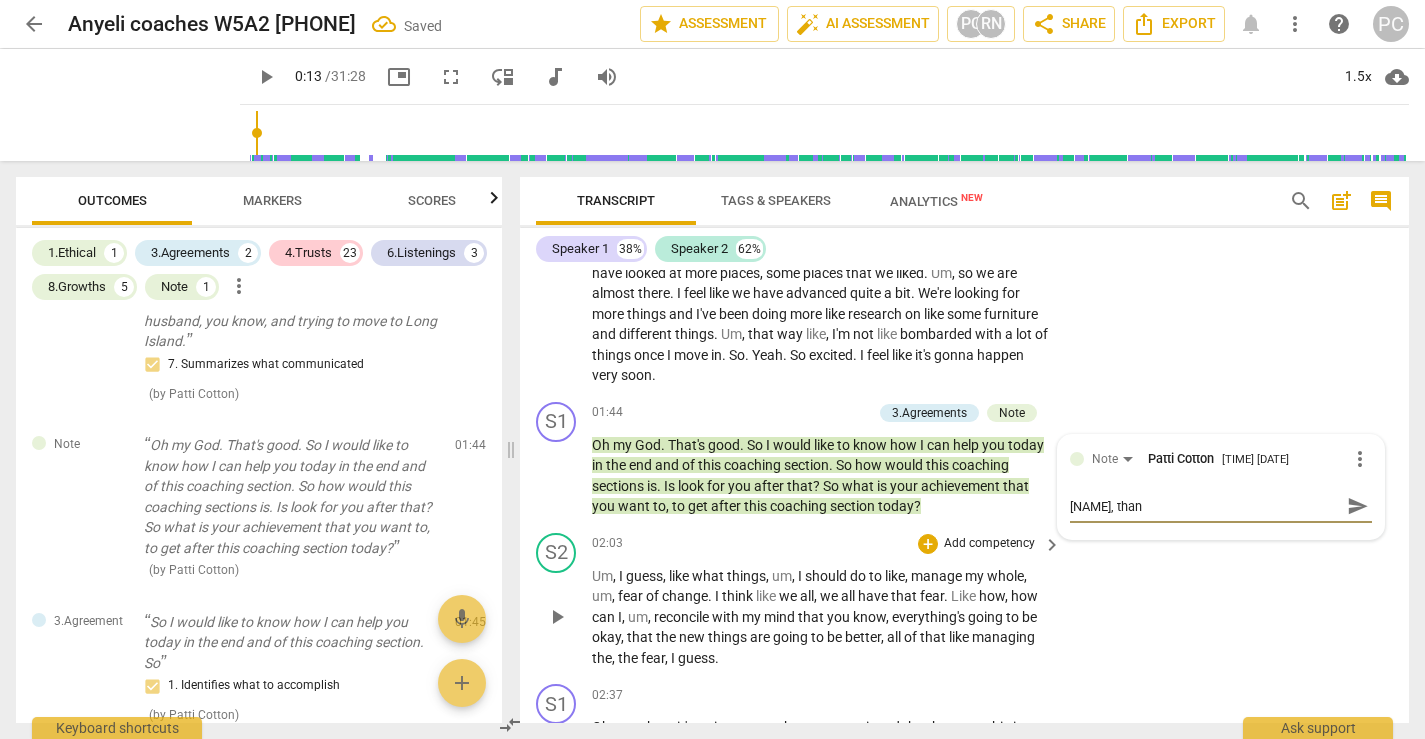 type on "Anyeli, thank" 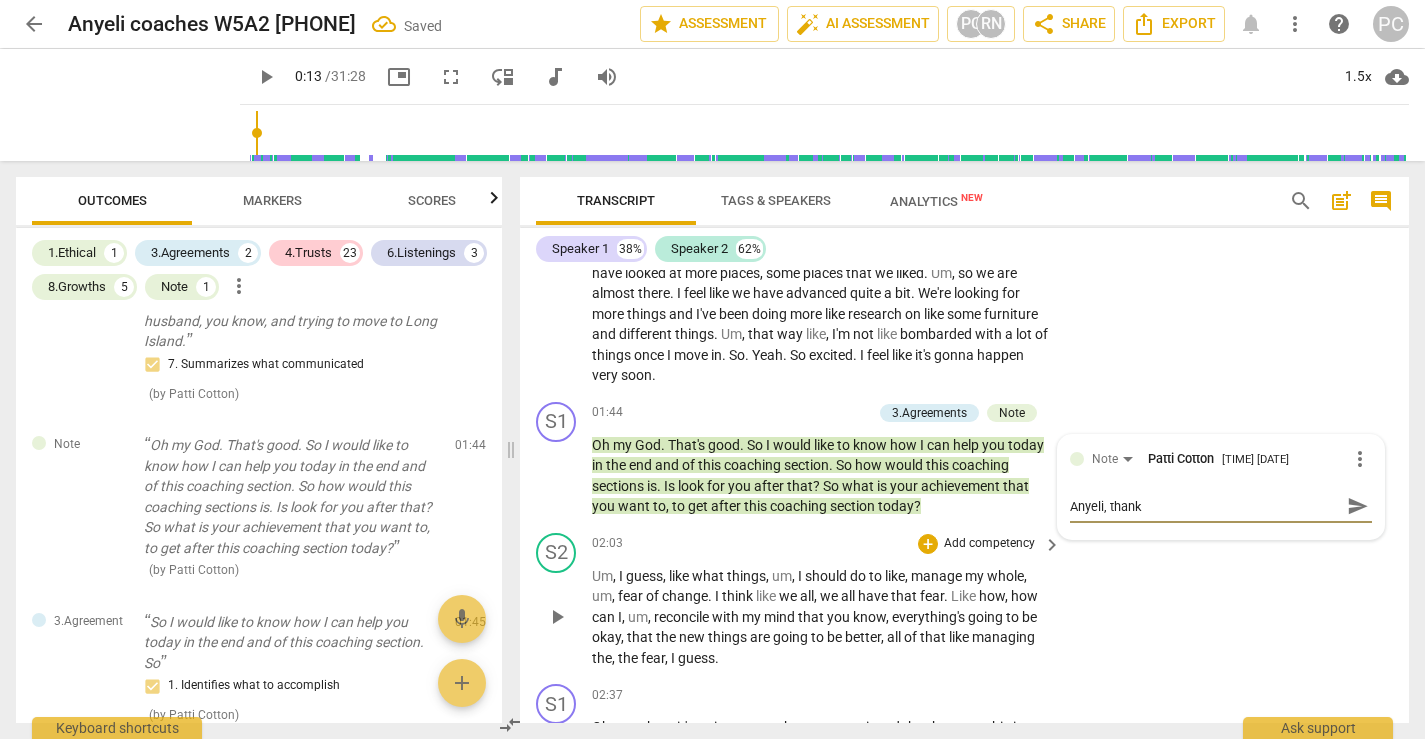 type on "Anyeli, thank" 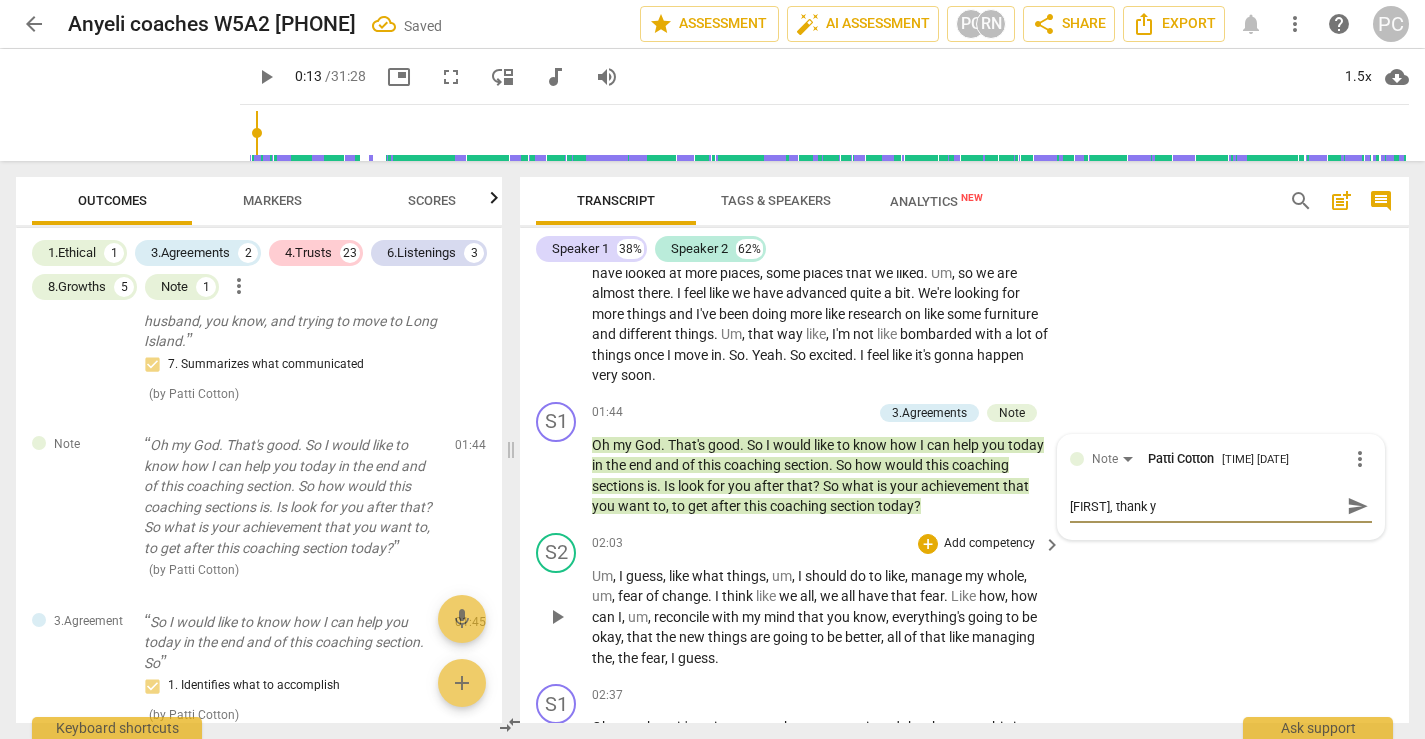 type on "[FIRST], thank yo" 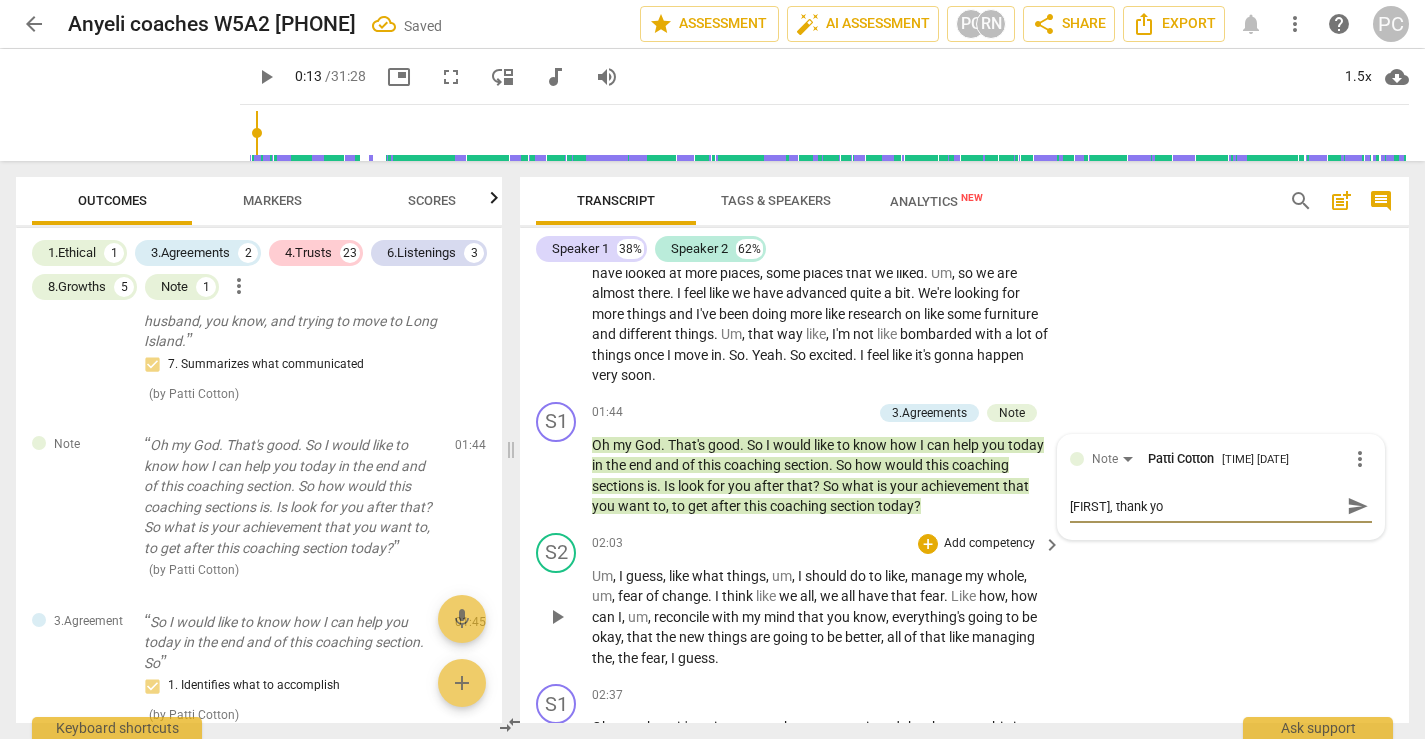 type on "Anyeli, thank you" 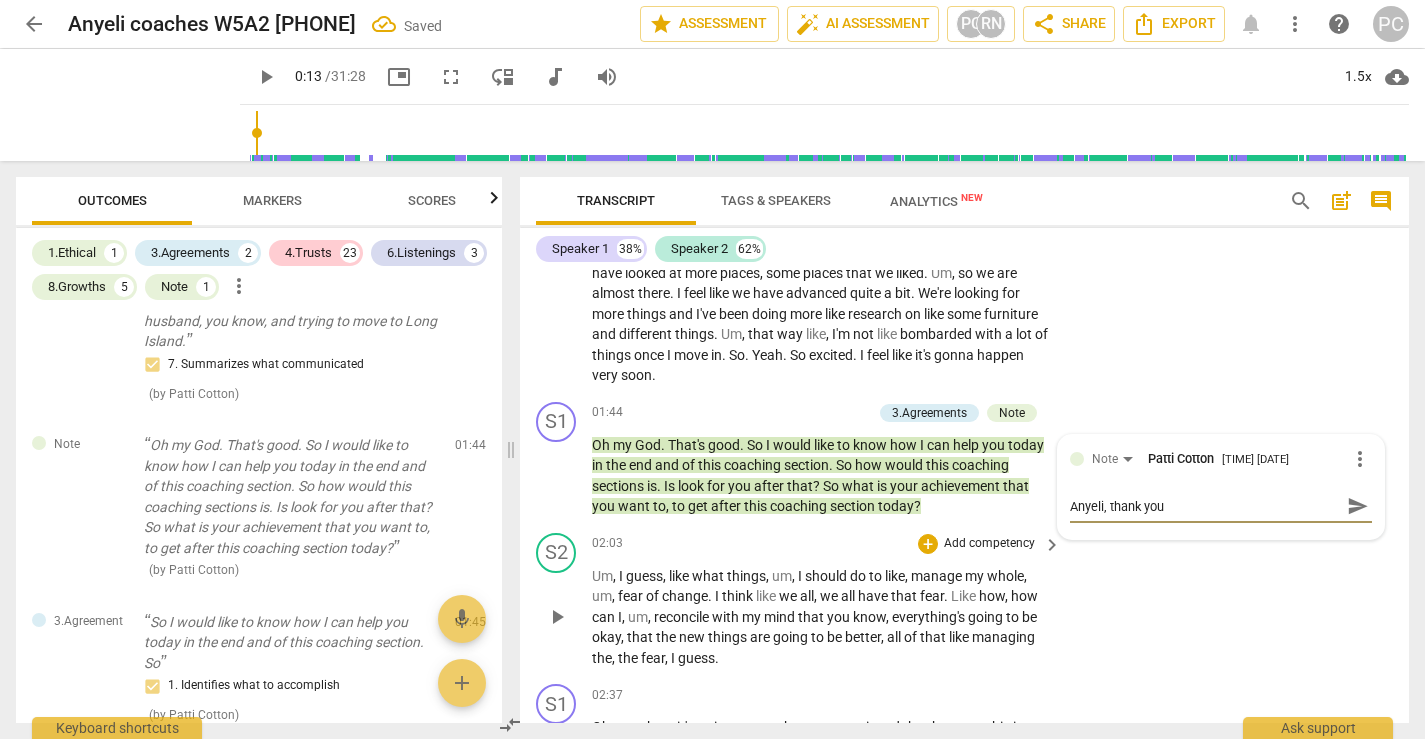 type on "Anyeli, thank you" 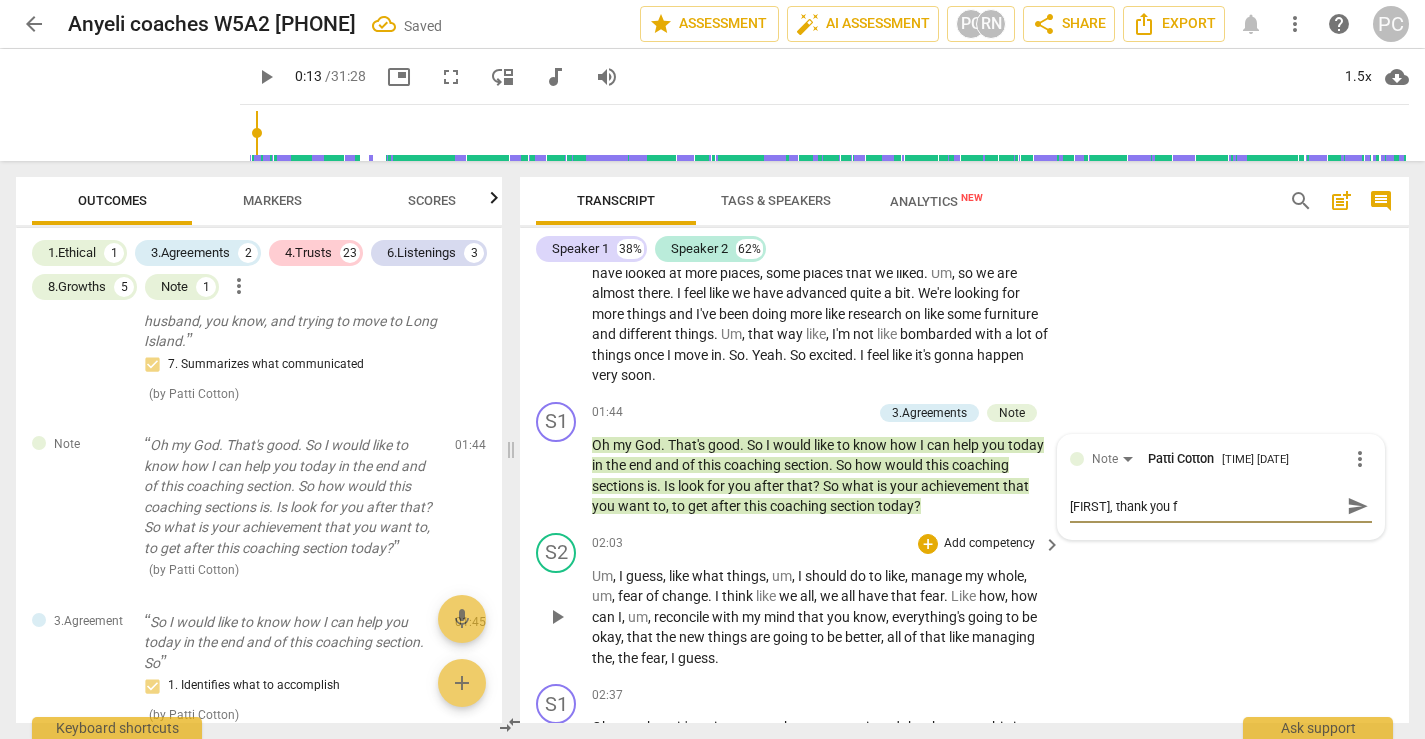 type on "Anyeli, thank you for g" 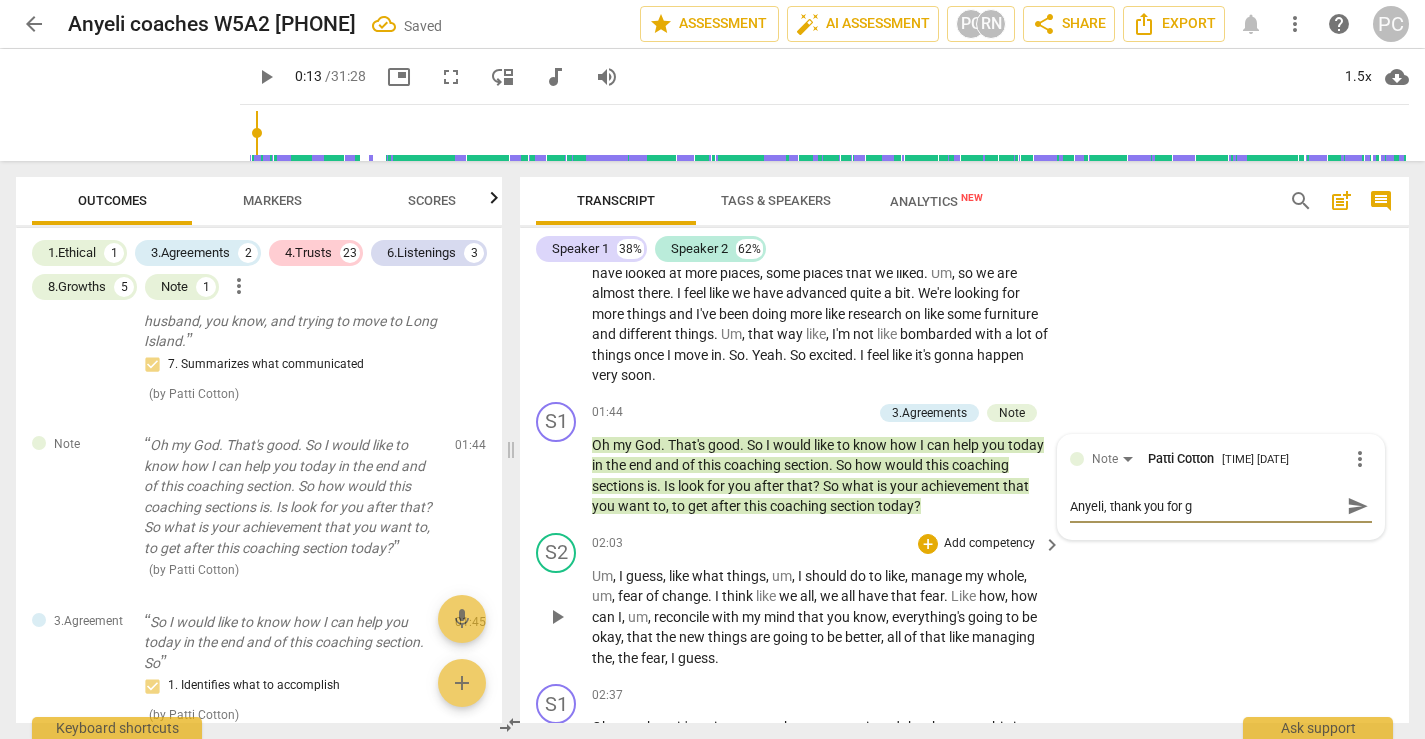 type on "[NAME], thank you for" 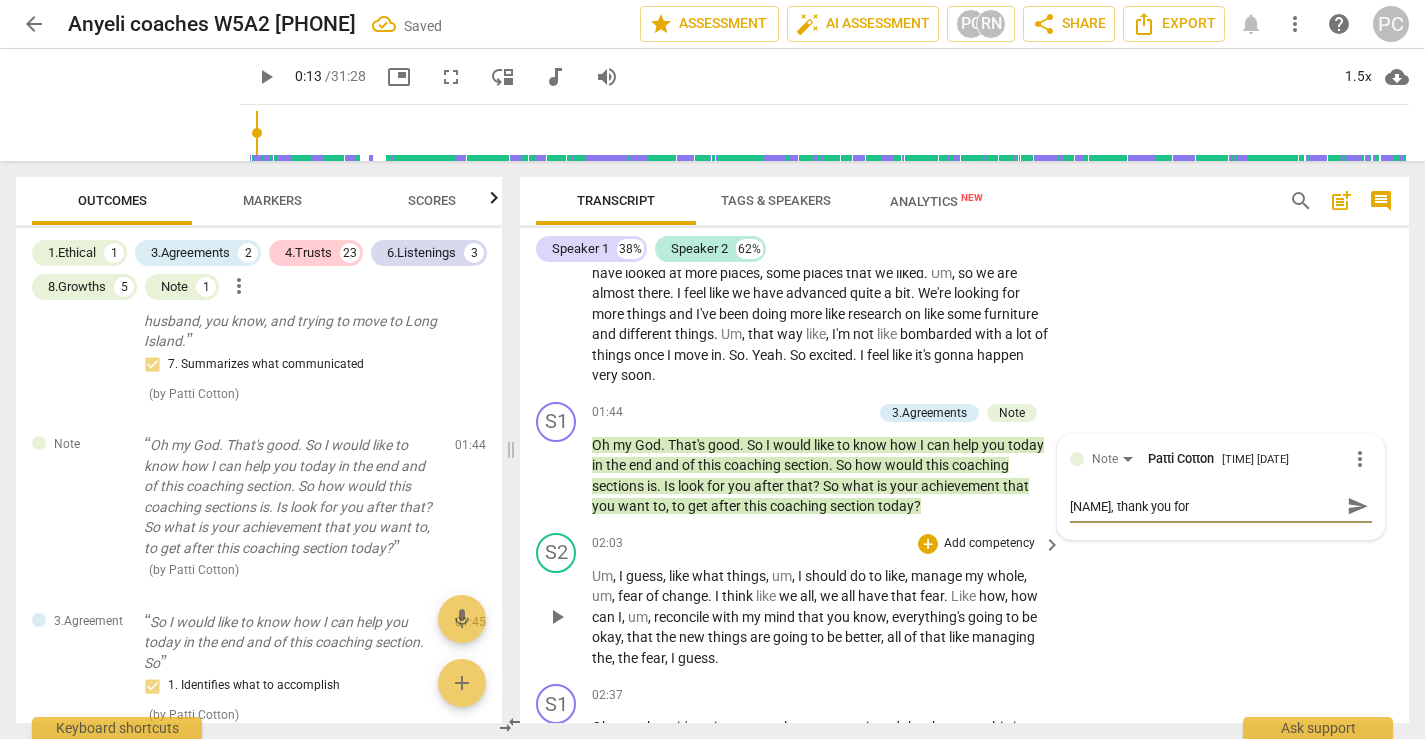 type on "[NAME], thank you for" 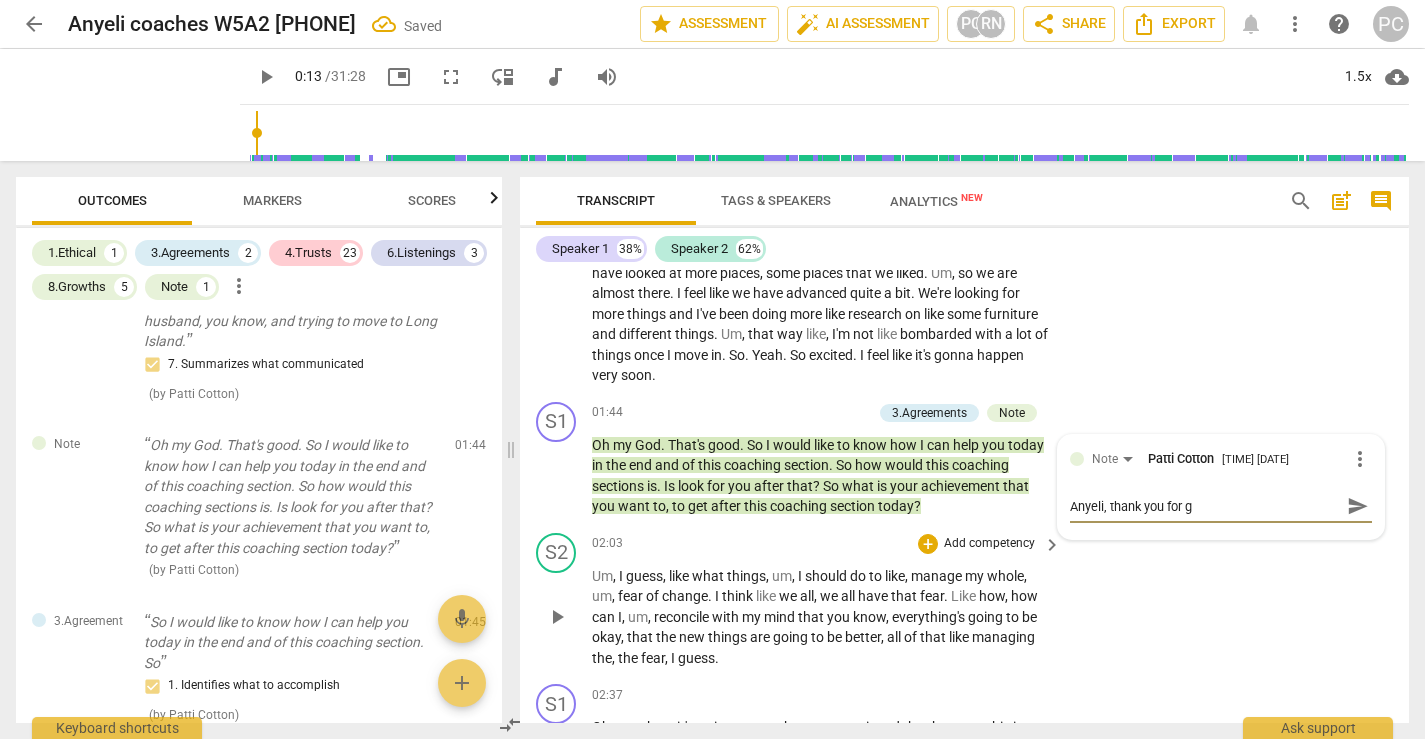 type on "Anyeli, thank you for go" 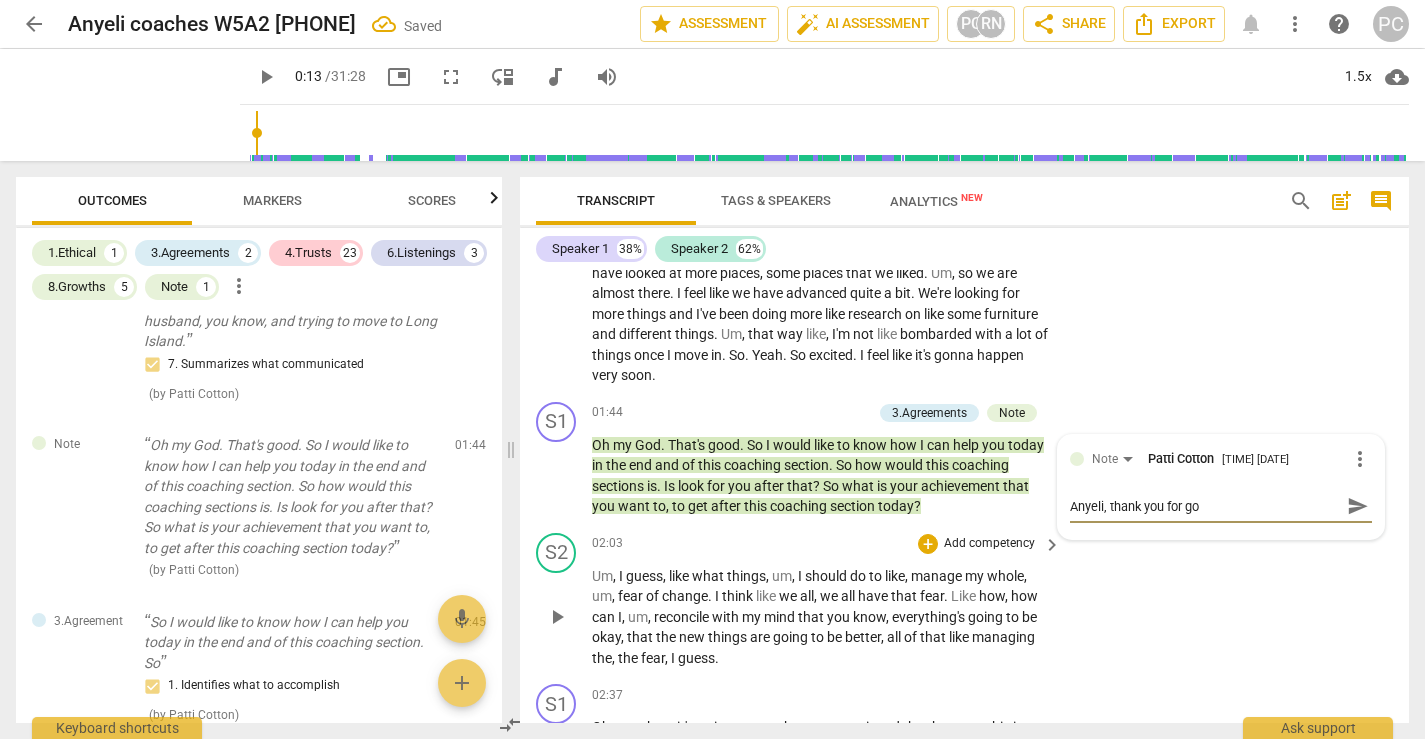 type on "[NAME], thank you for goi" 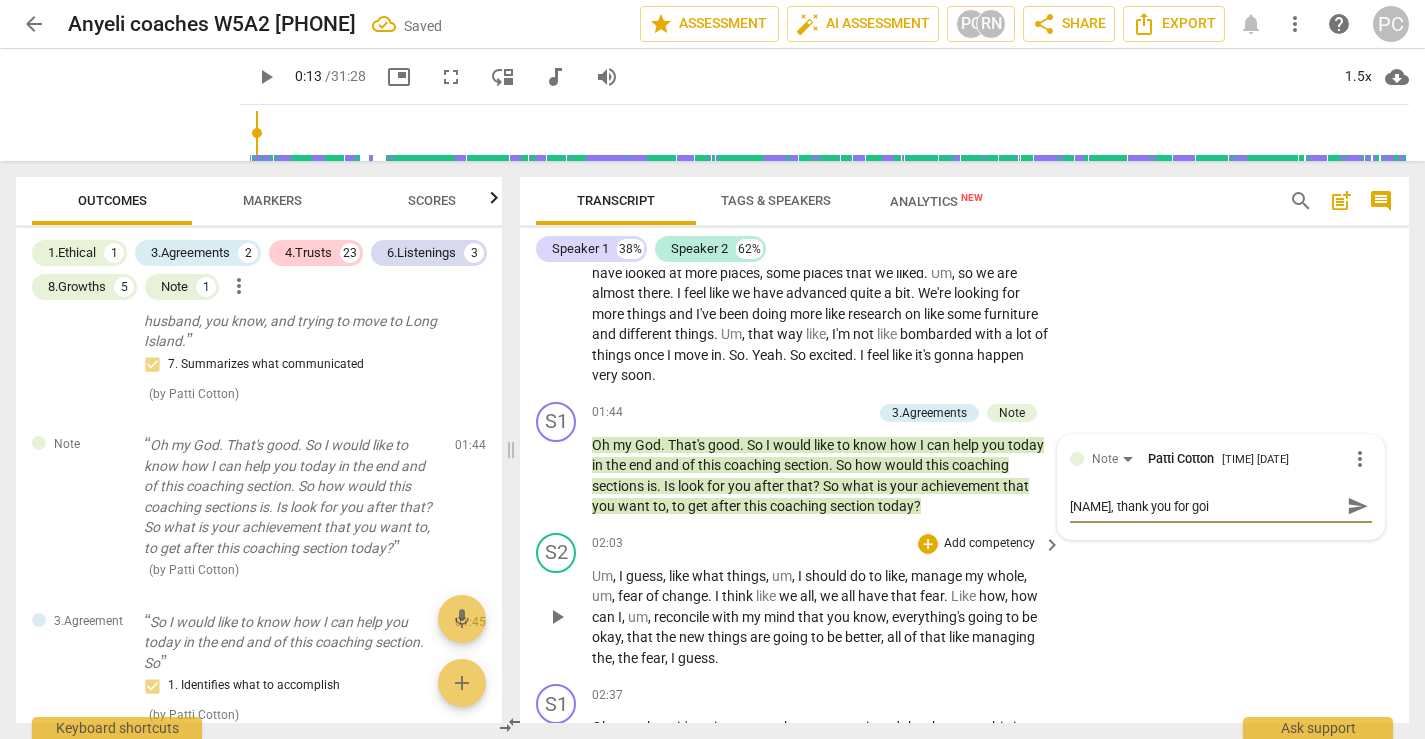 type on "[NAME], thank you for goin" 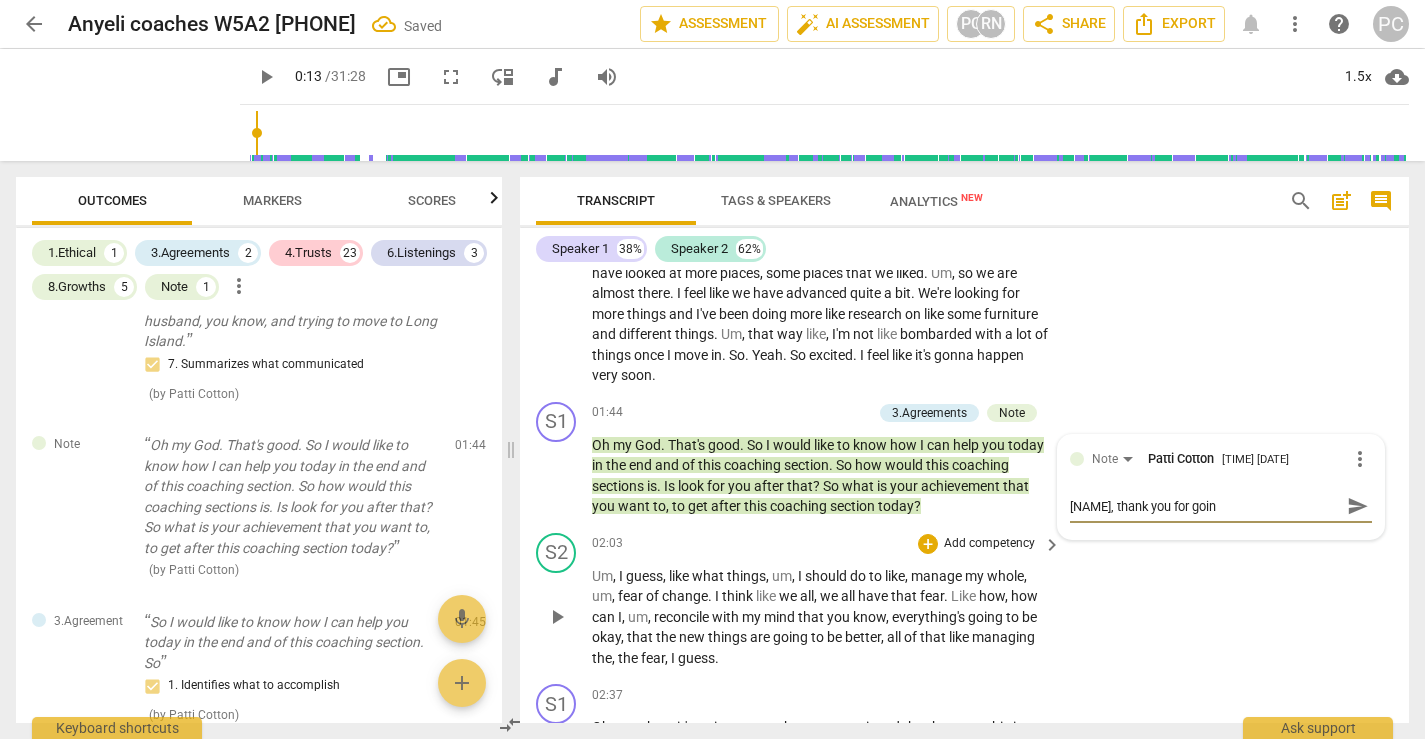 type on "[PERSON], thank you for going" 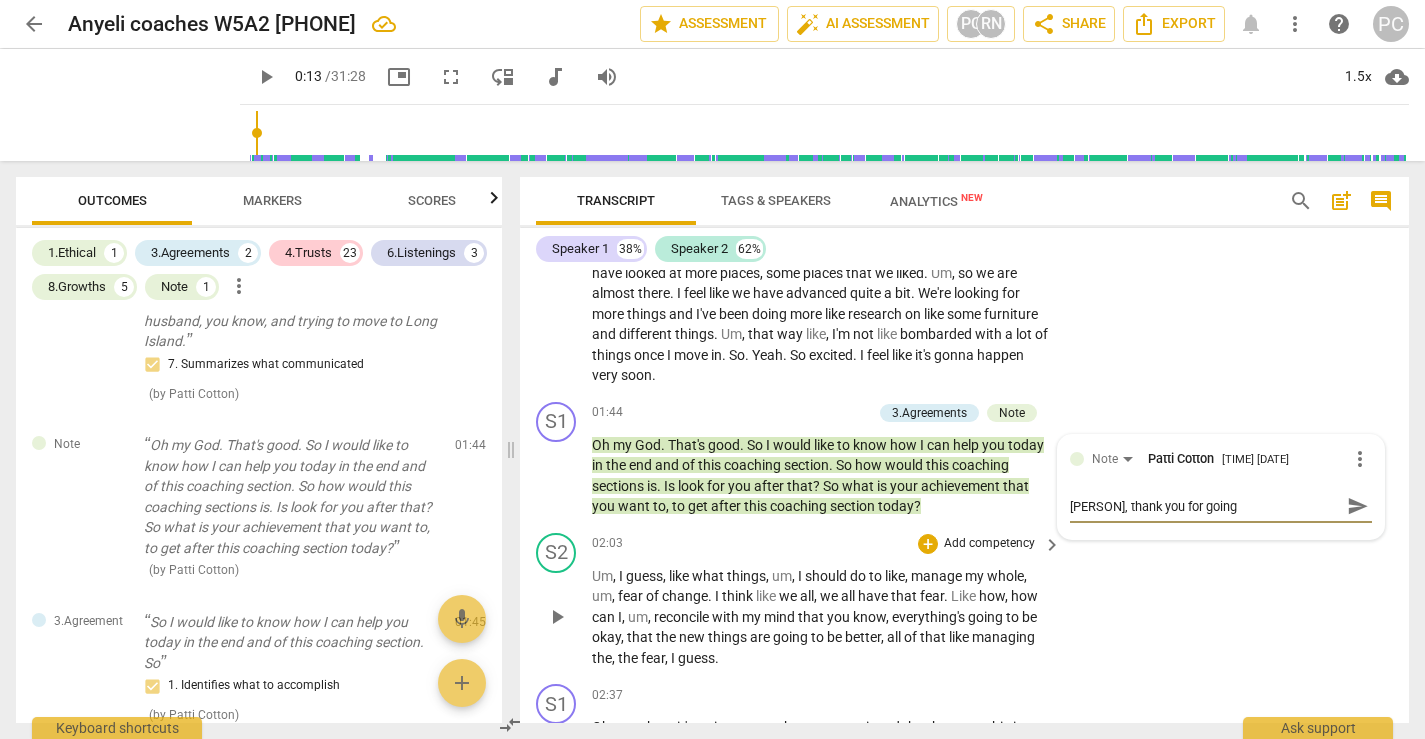 type on "[PERSON], thank you for going" 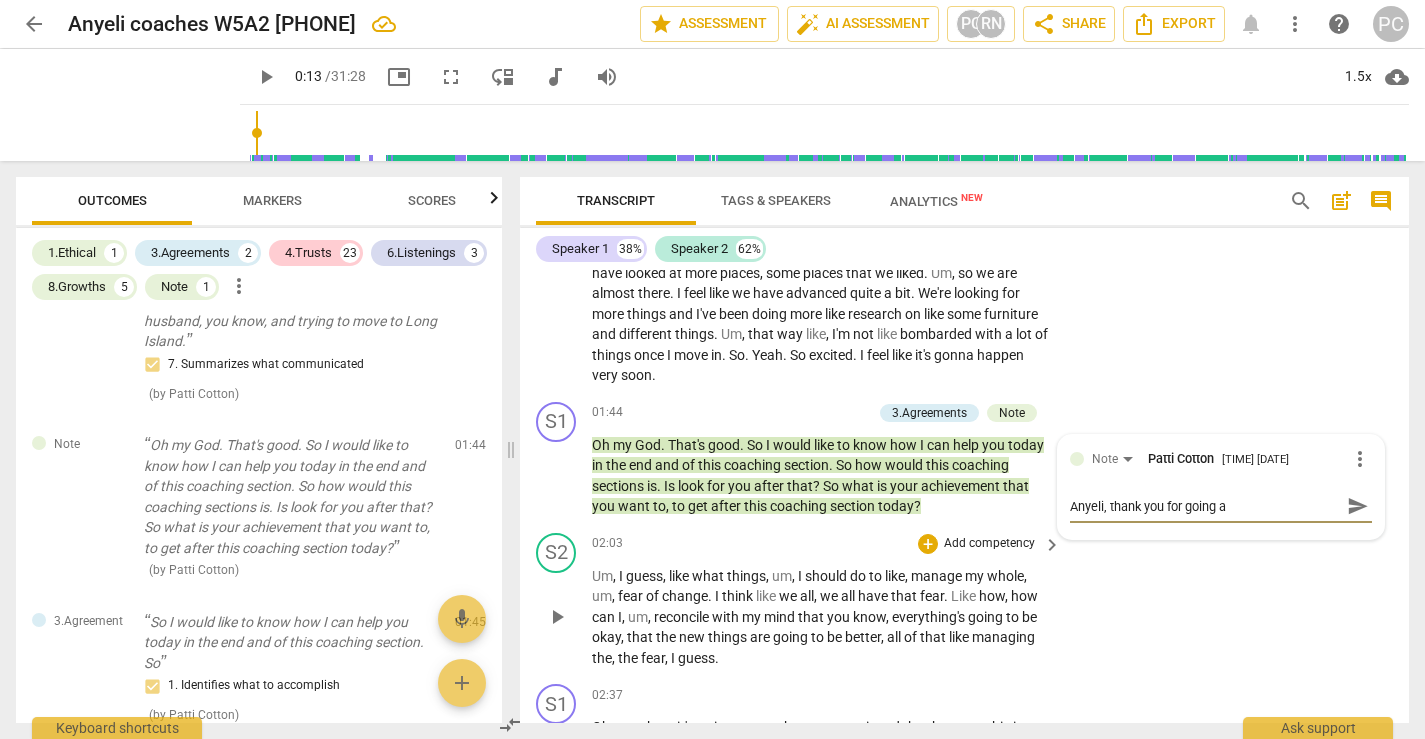 type on "[NAME], thank you for going af" 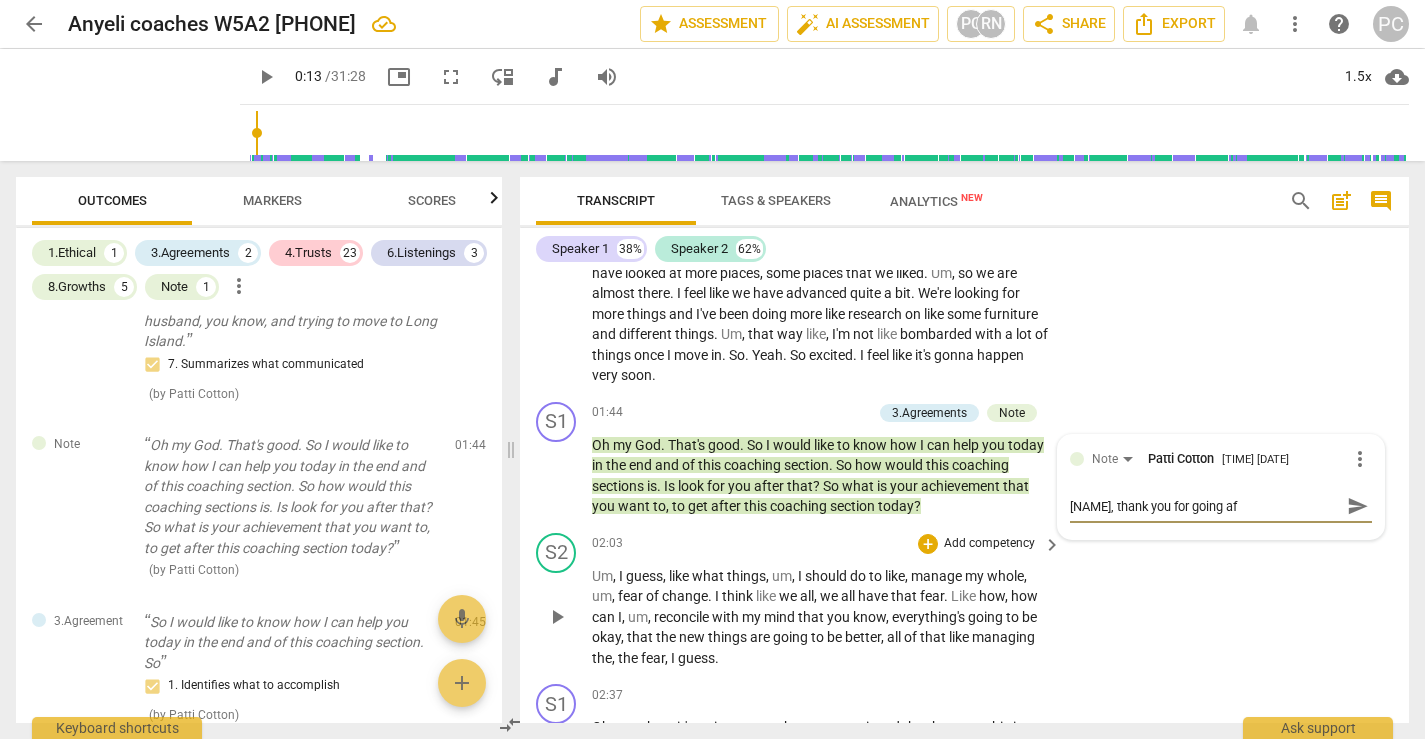type on "Anyeli, thank you for going aft" 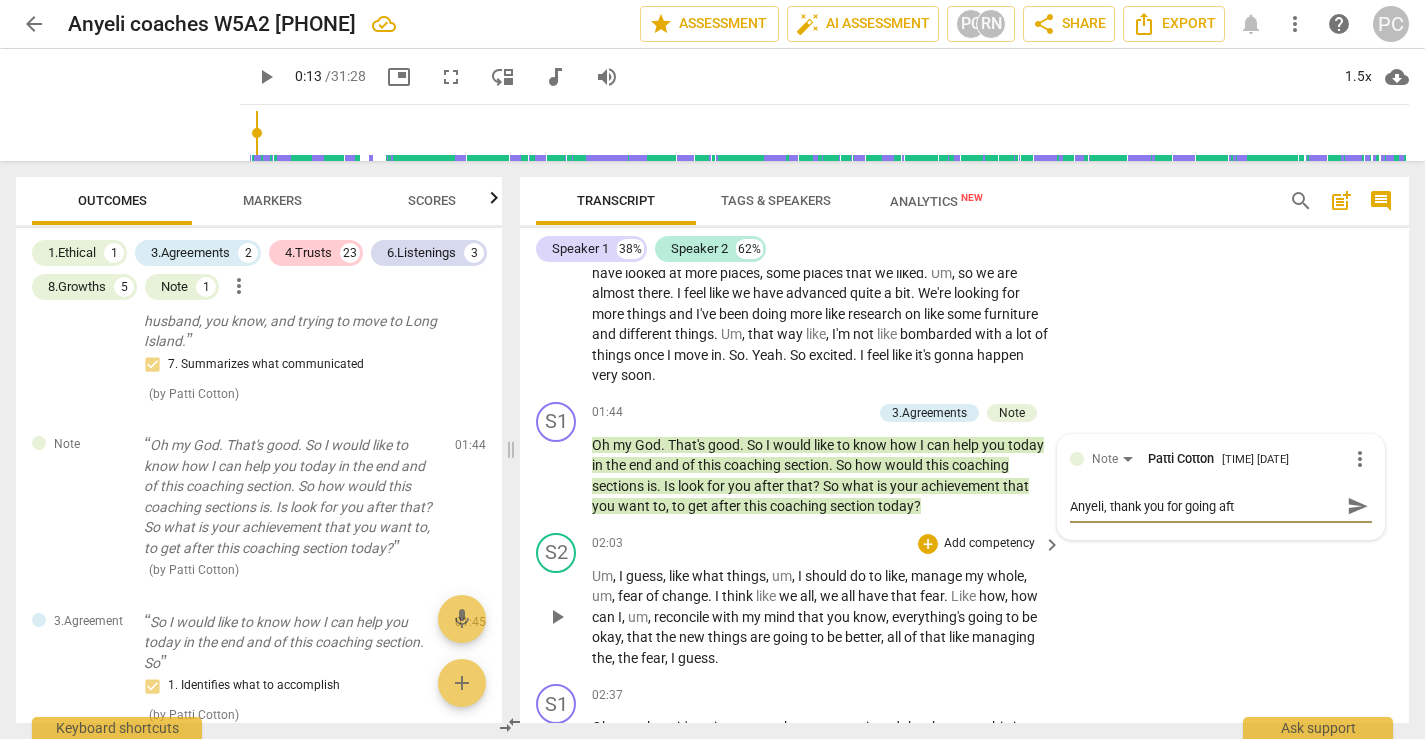 type on "[FIRST], thank you for going afte" 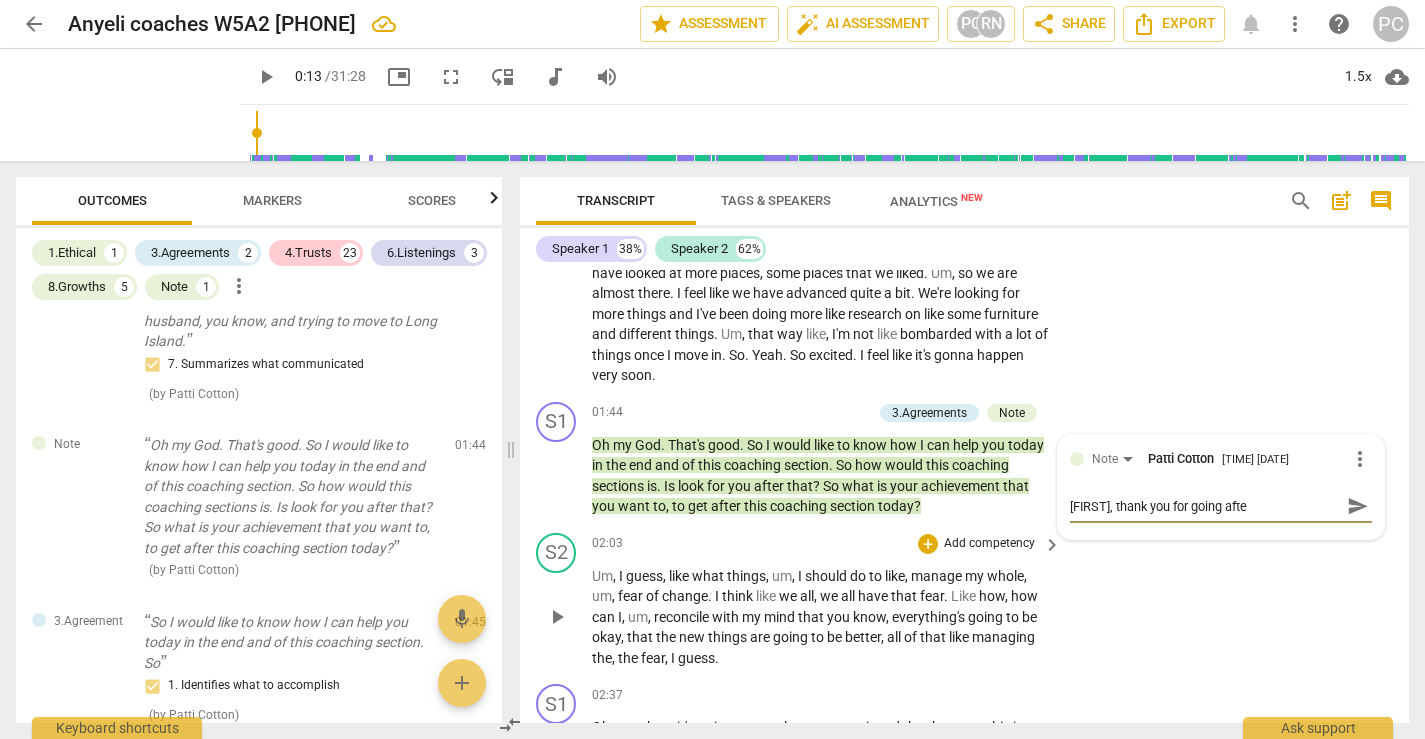 type on "[FIRST], thank you for going after" 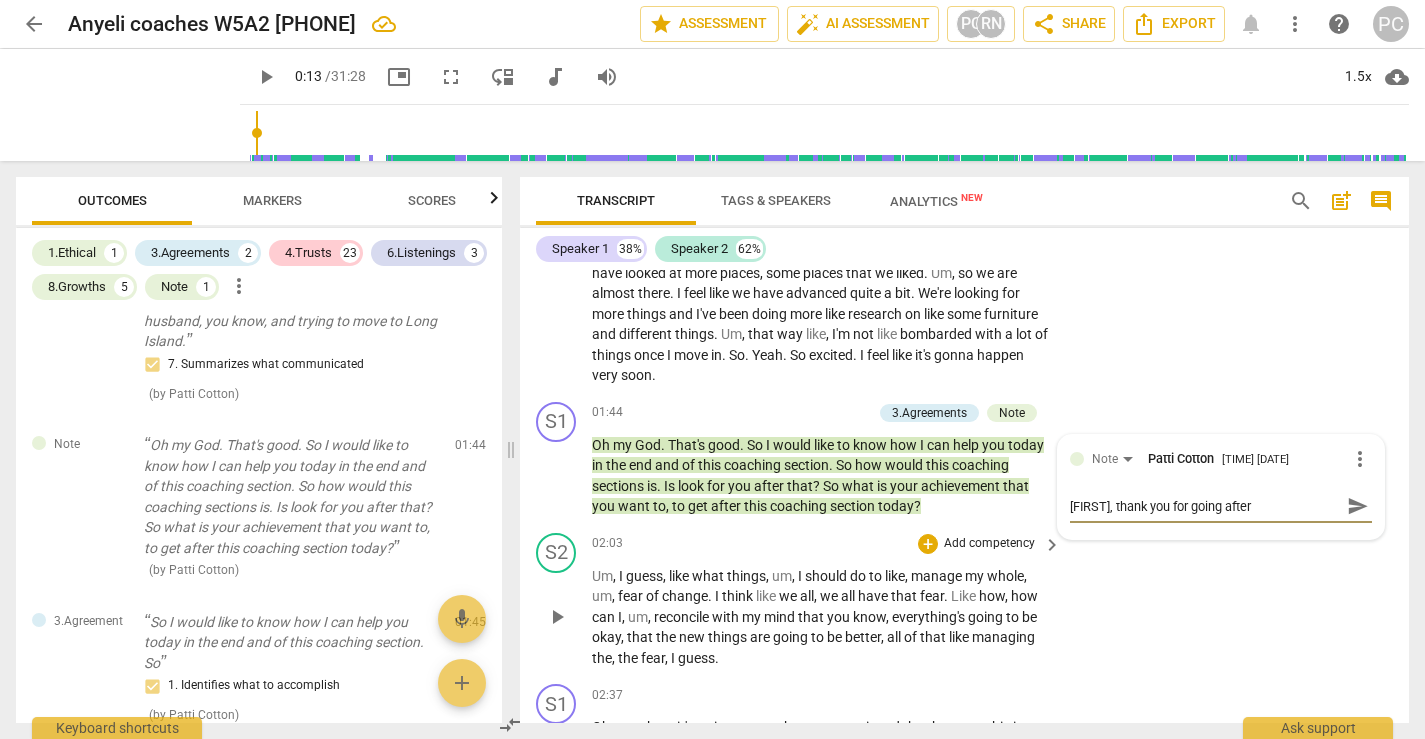 type on "[FIRST], thank you for going after" 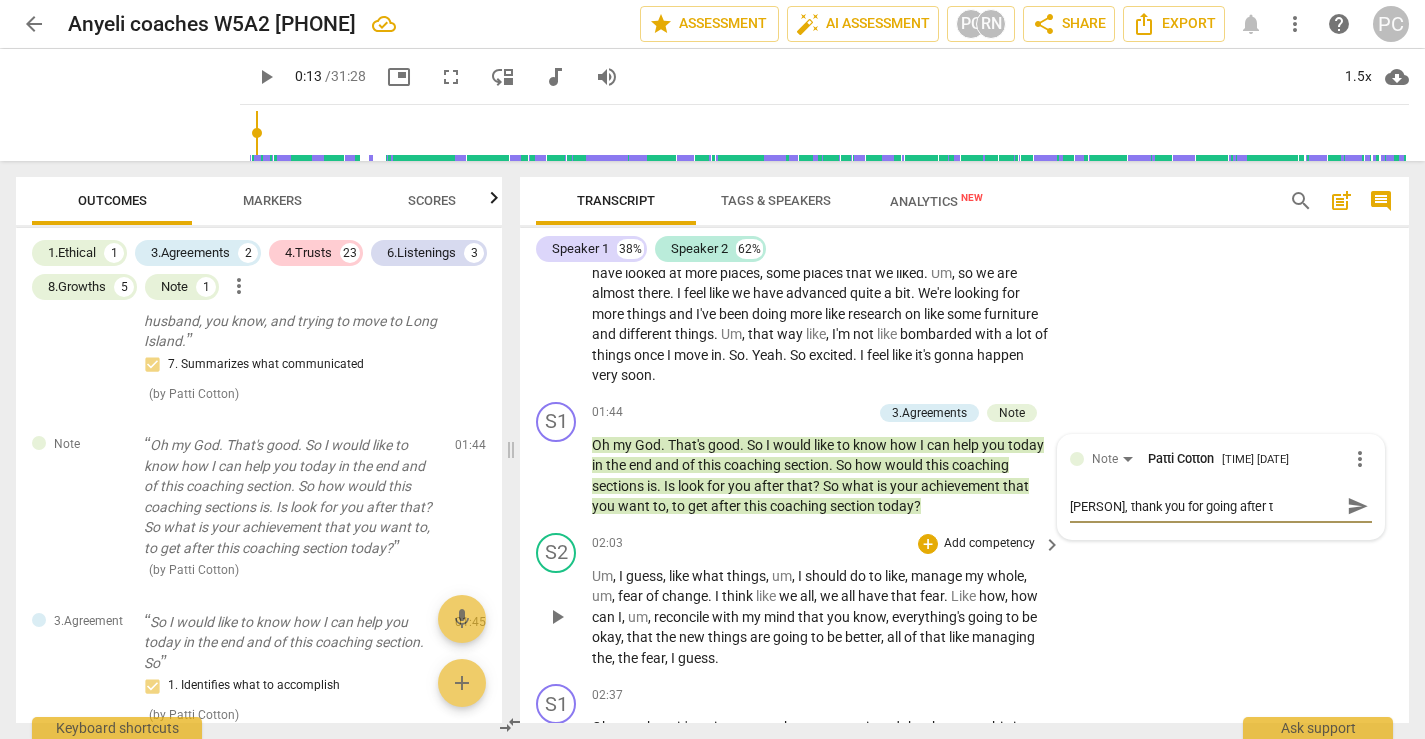 type on "[FIRST], thank you for going after th" 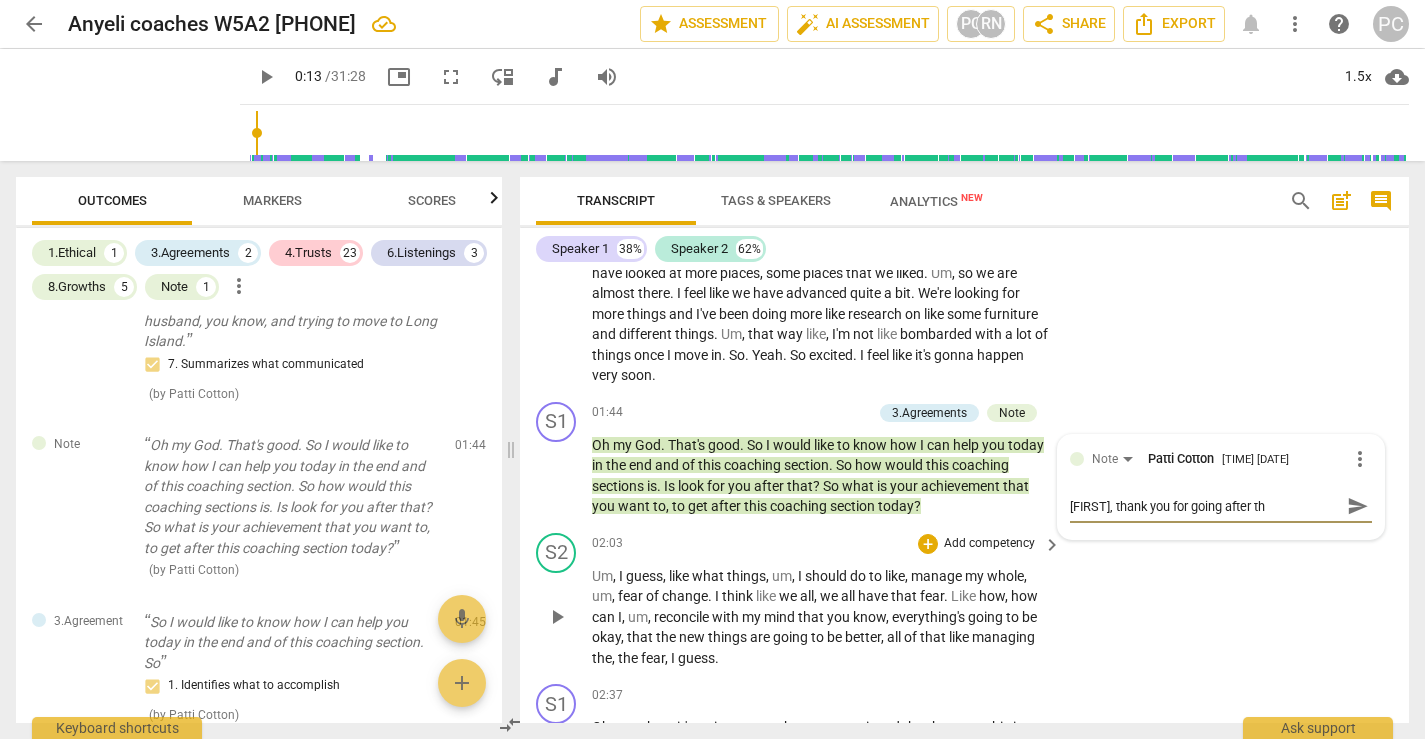 type on "Anyeli, thank you for going after the" 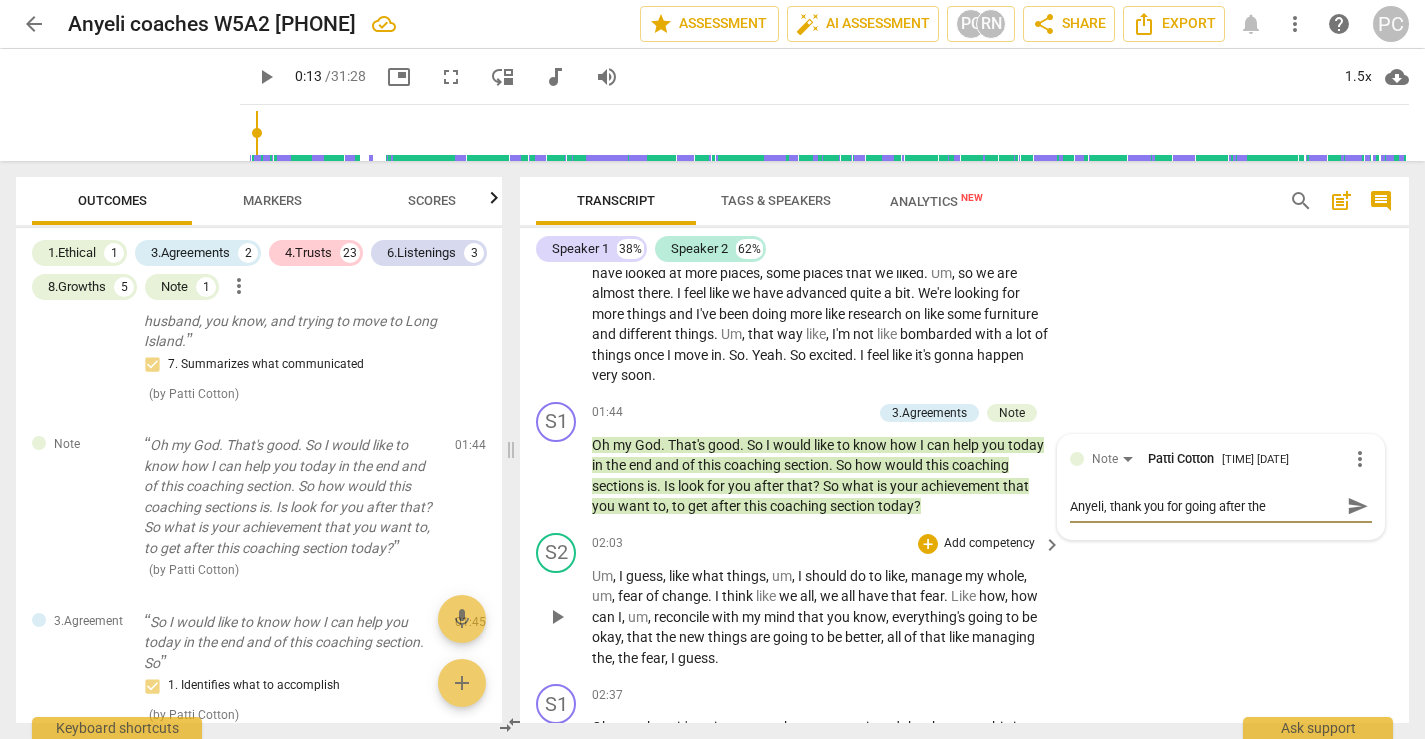 type on "Anyeli, thank you for going after the" 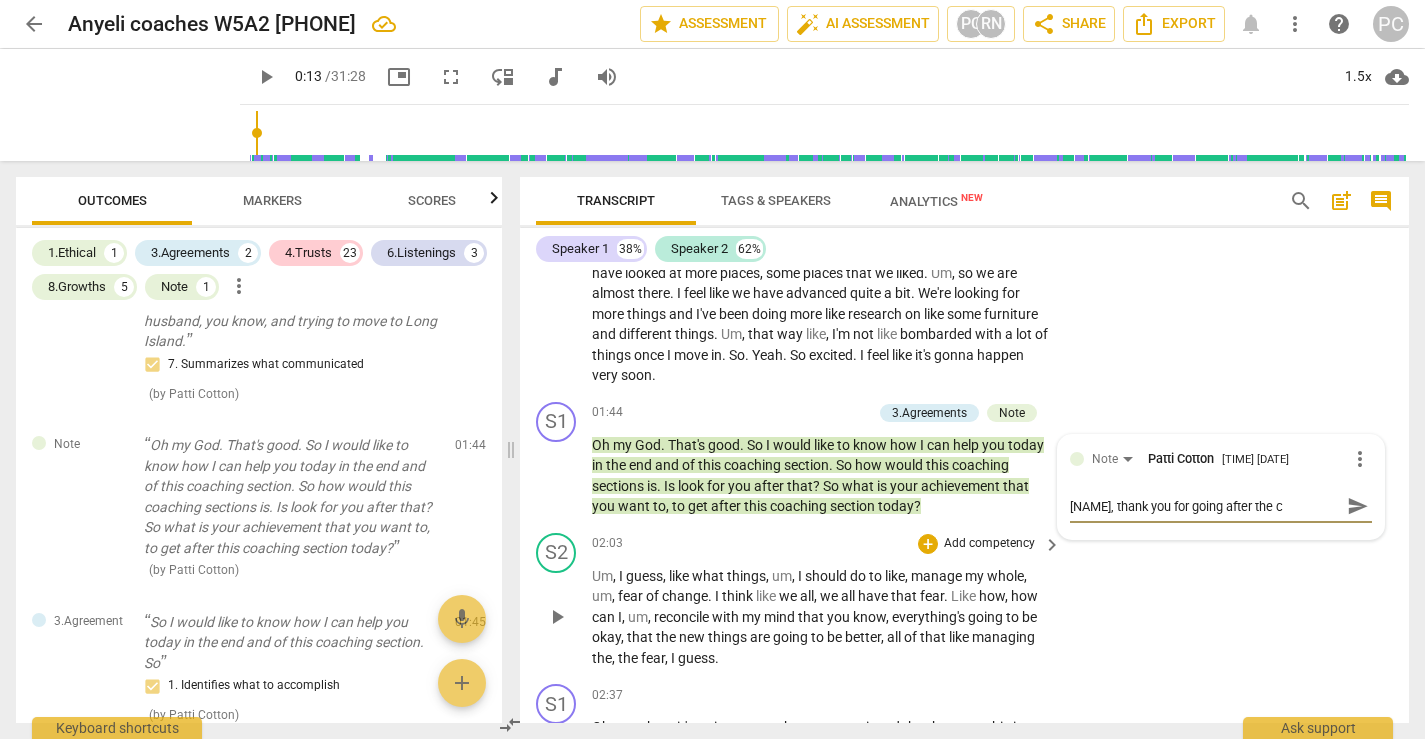 type on "[NAME], thank you for going after the co" 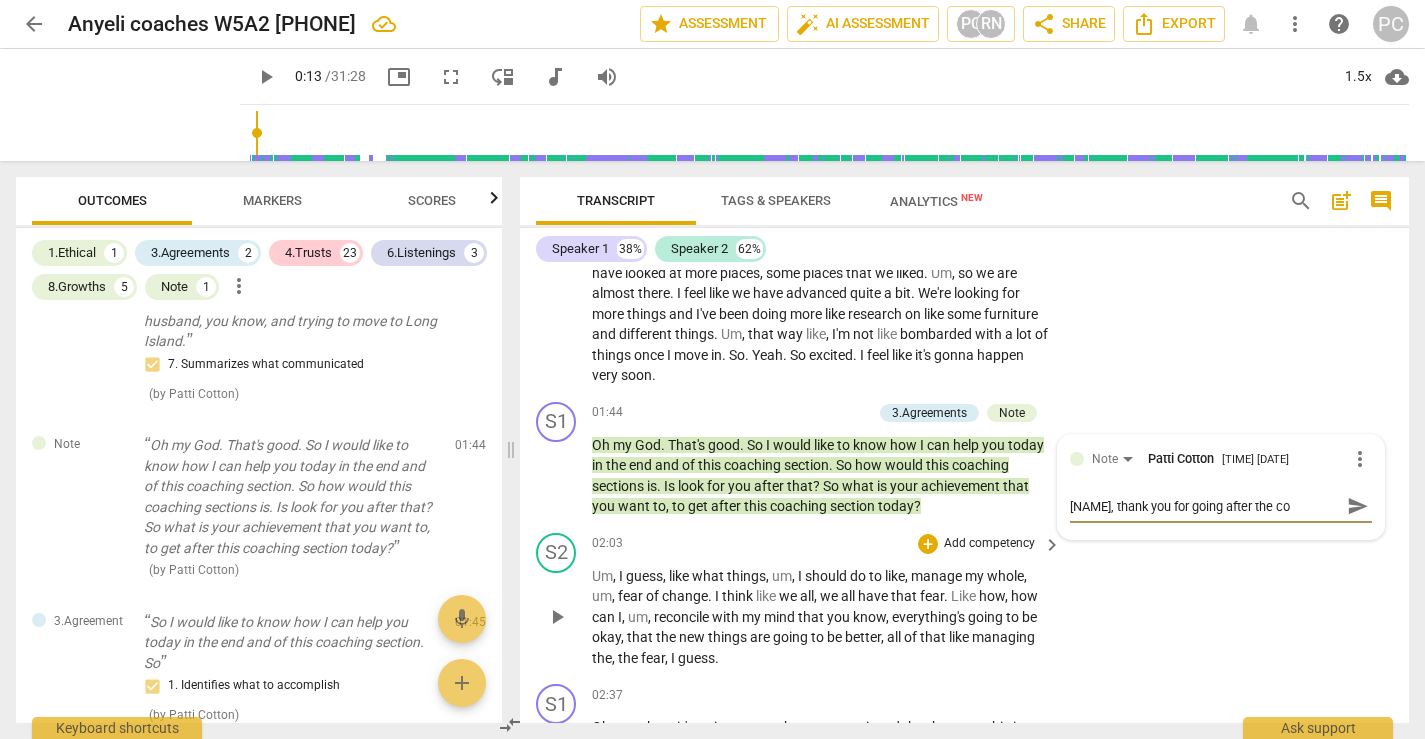 type on "[NAME], thank you for going after the coa" 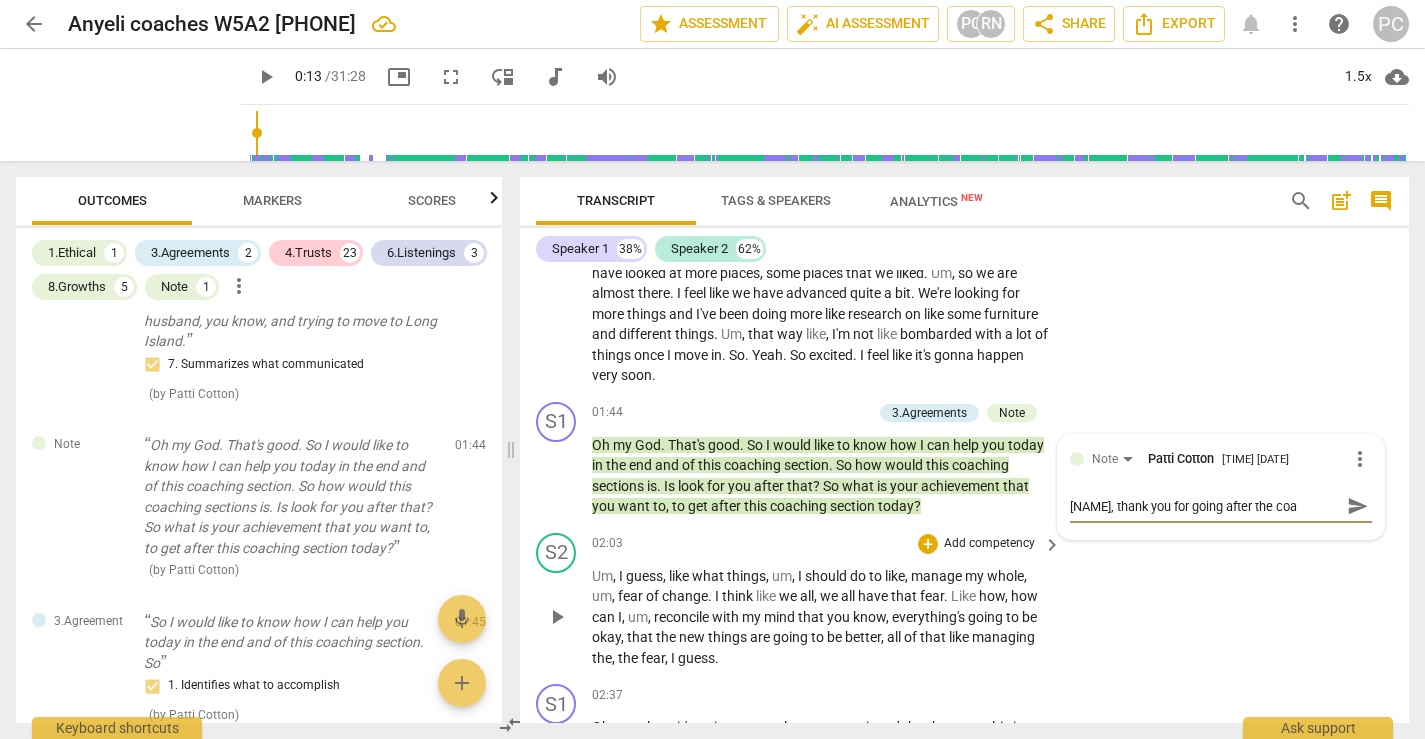 type on "[PERSON], thank you for going after the coac" 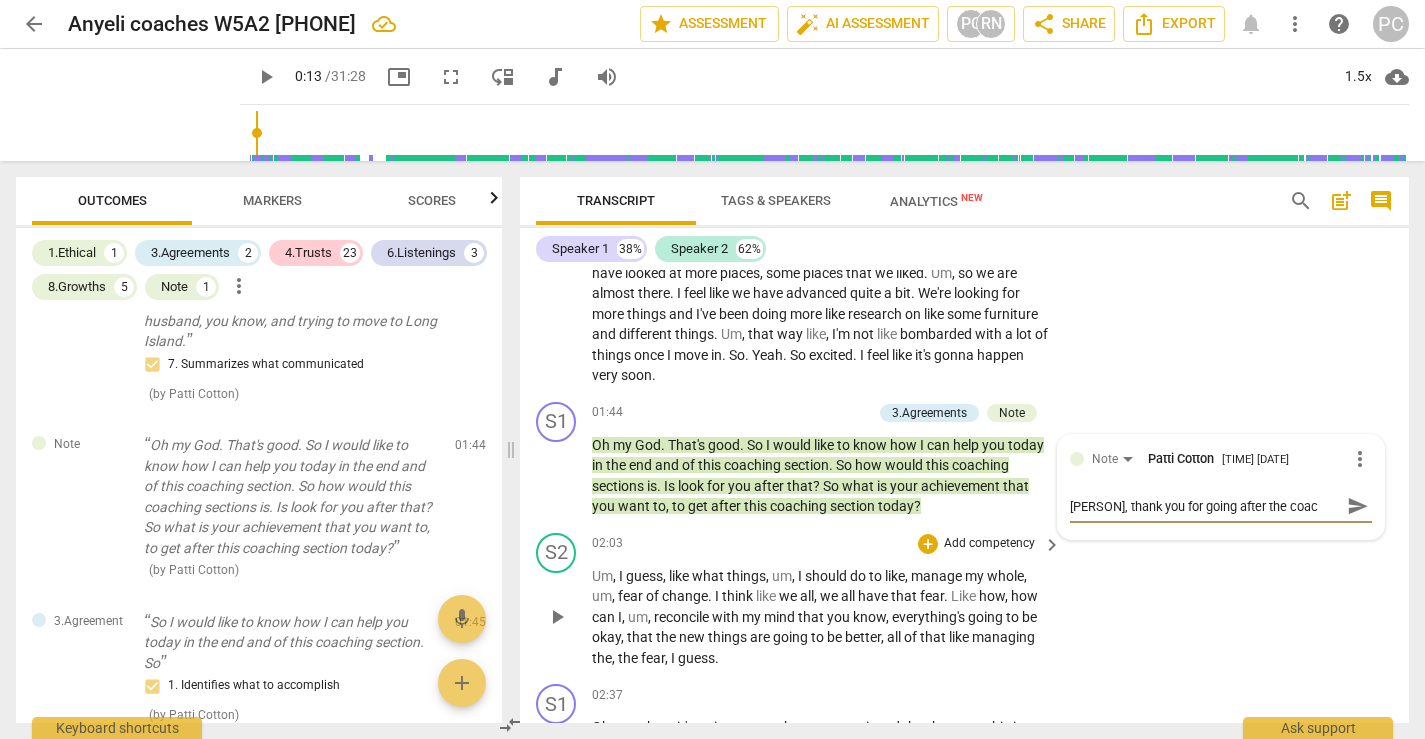 type on "[FIRST], thank you for going after the coach" 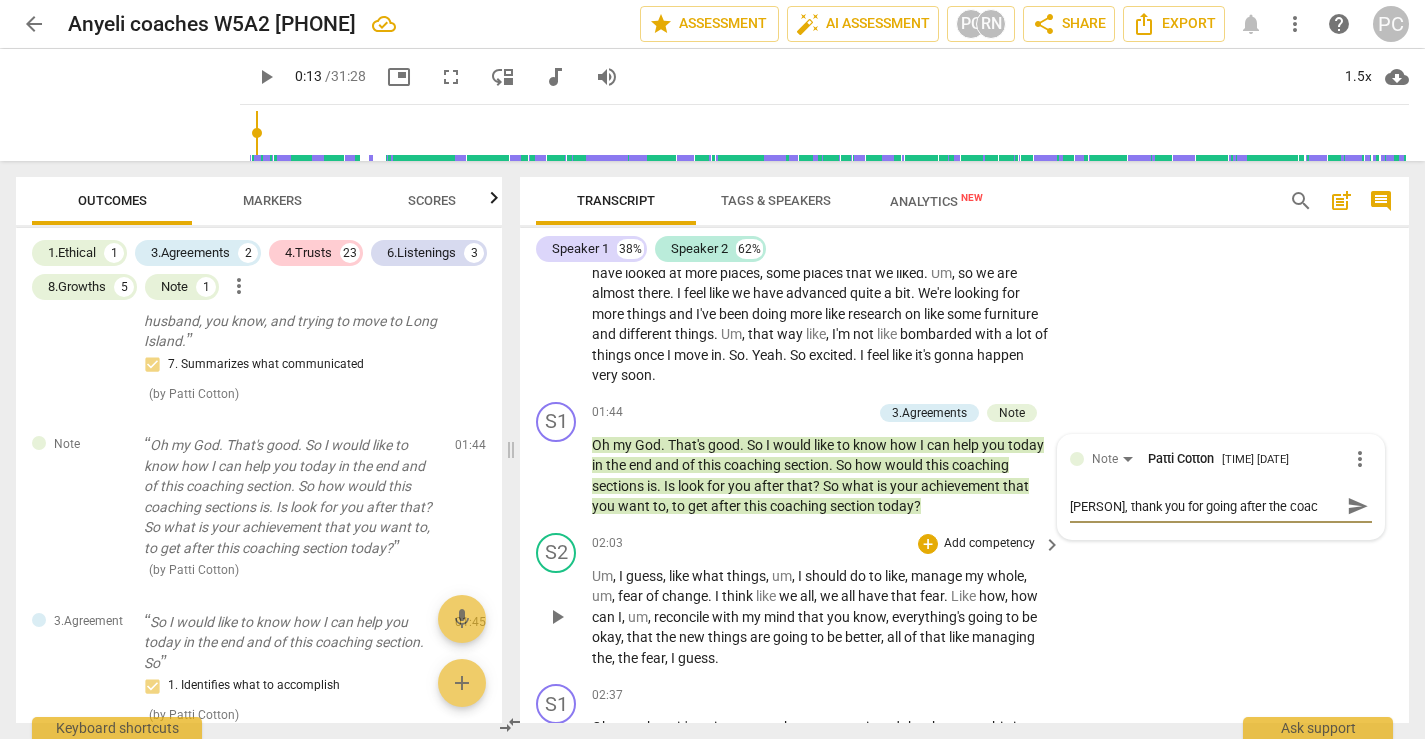 type on "[FIRST], thank you for going after the coach" 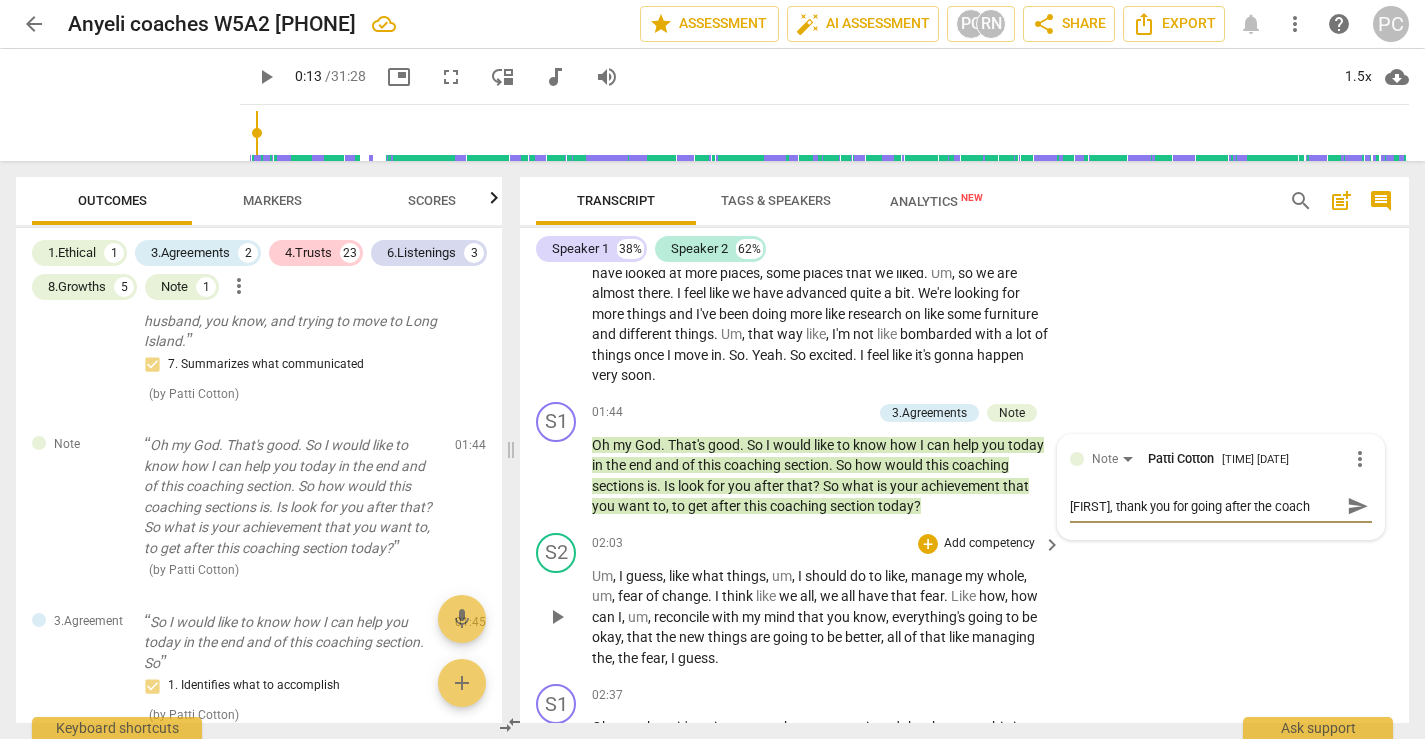 type on "[NAME], thank you for going after the coachi" 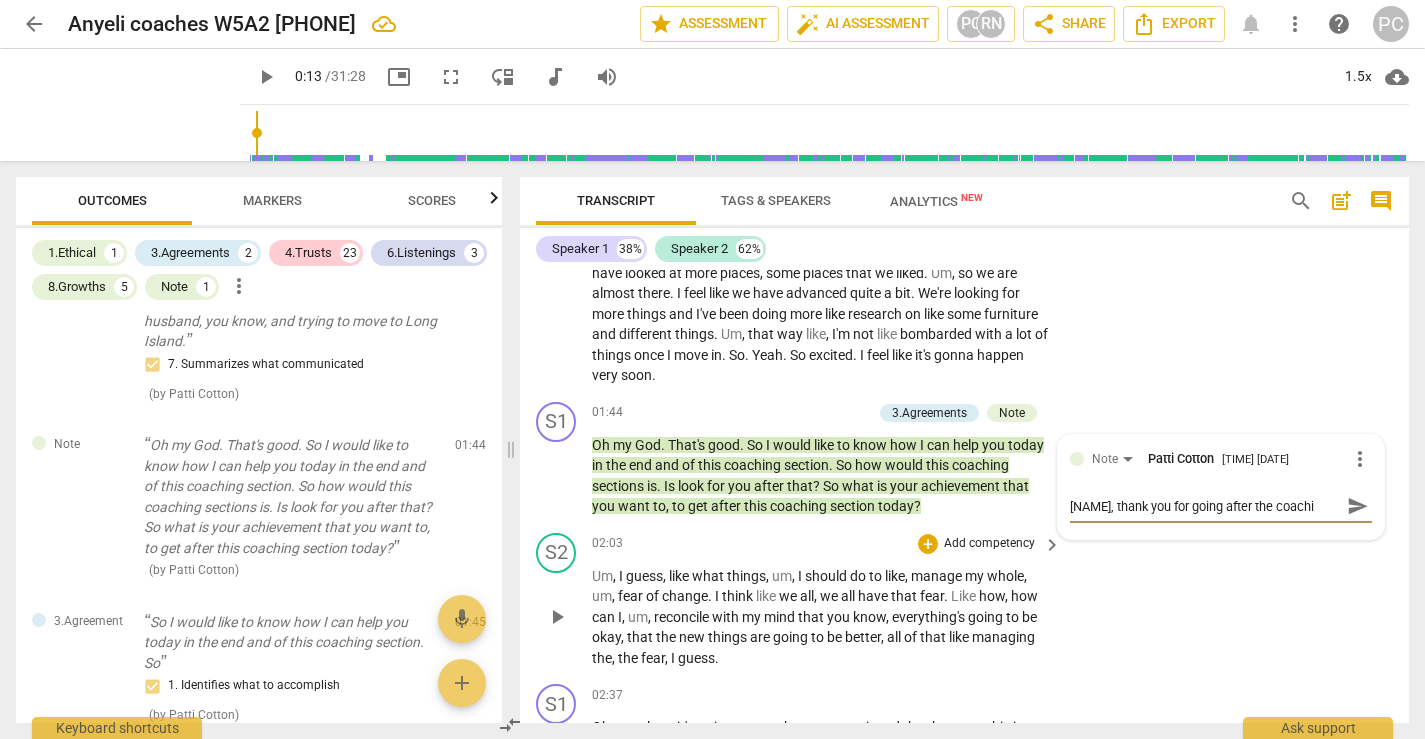 type on "[FIRST], thank you for going after the coachin" 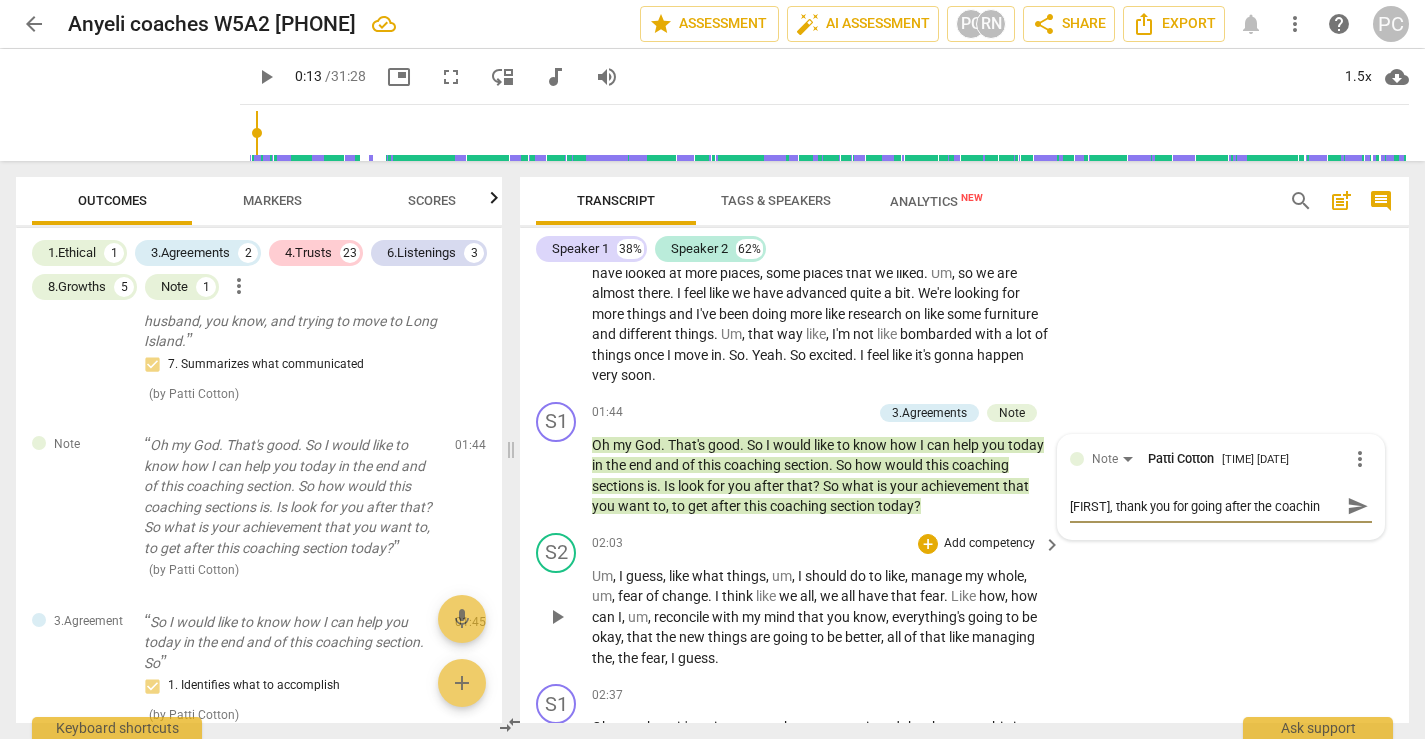 type on "[NAME], thank you for going after the coaching" 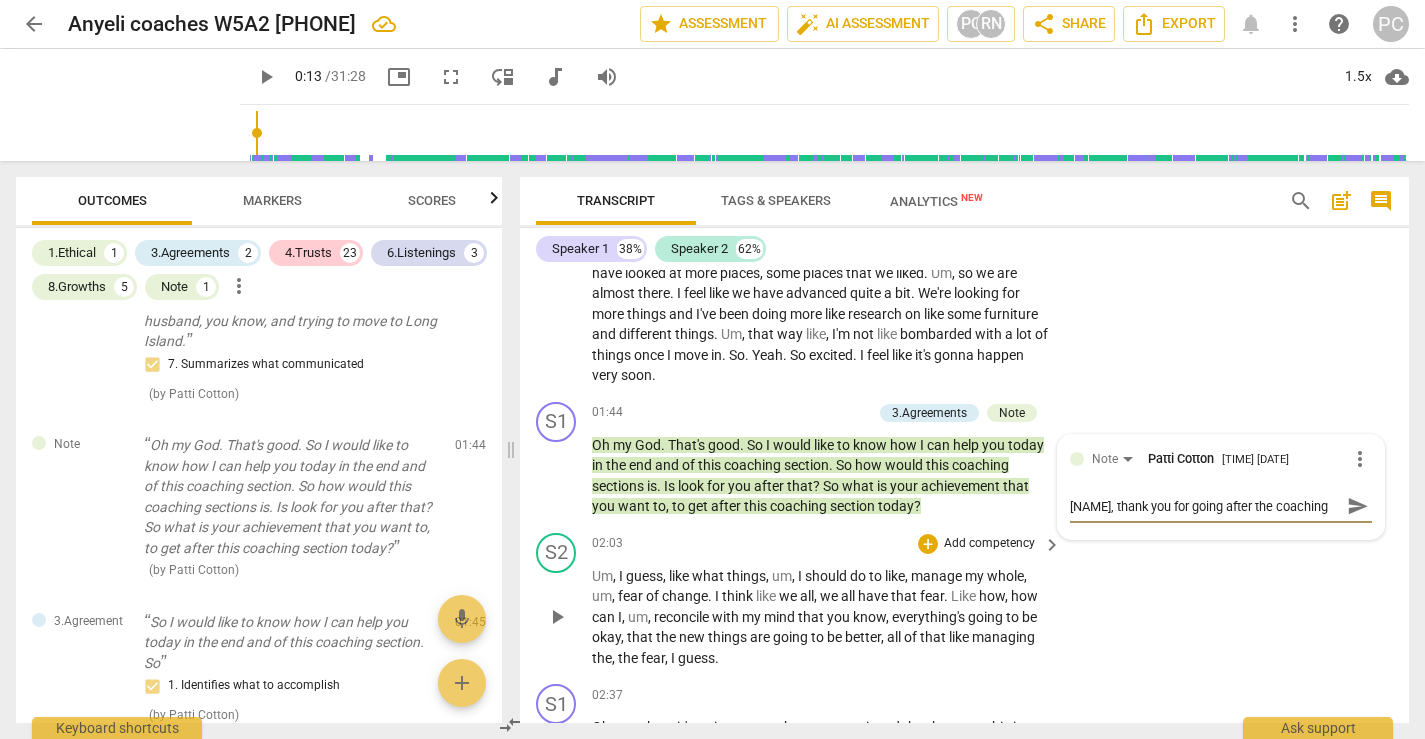 type on "[NAME], thank you for going after the coaching" 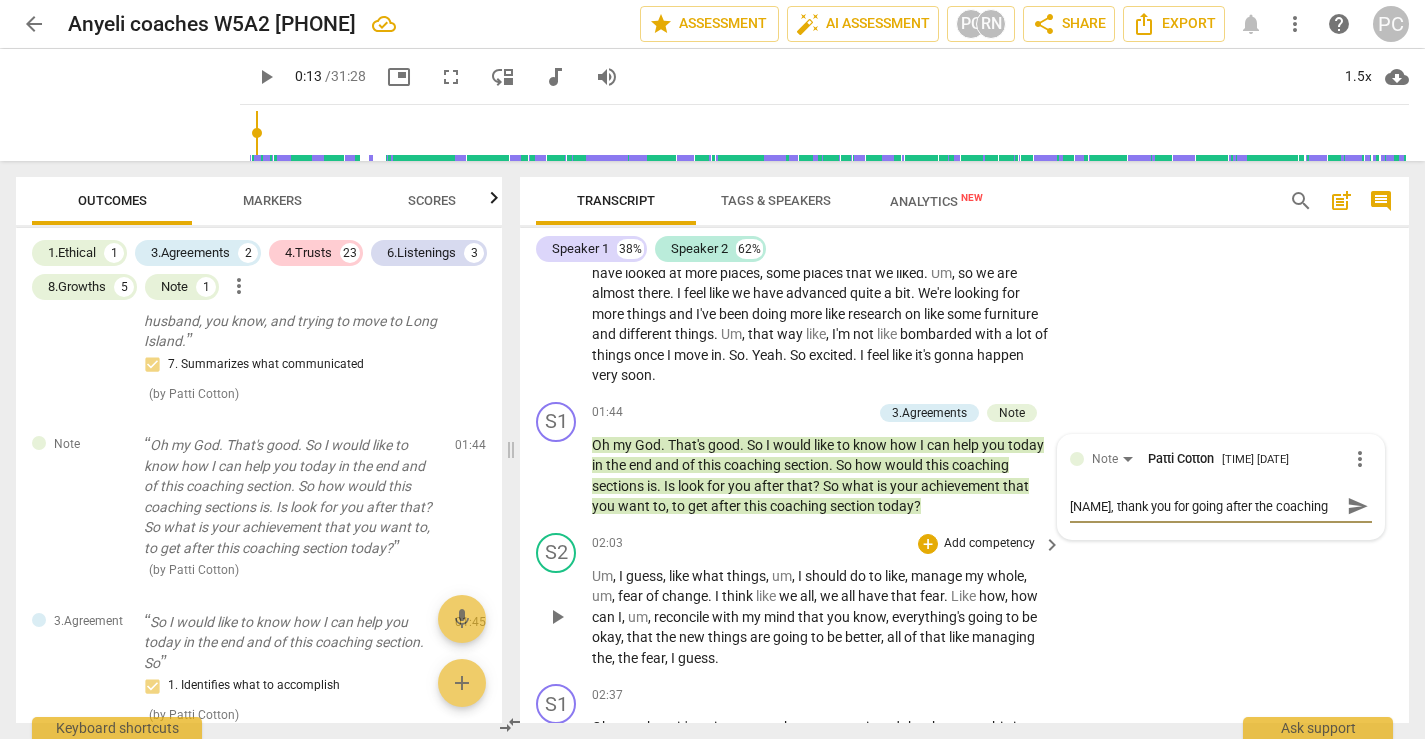 type on "[NAME], thank you for going after the coaching" 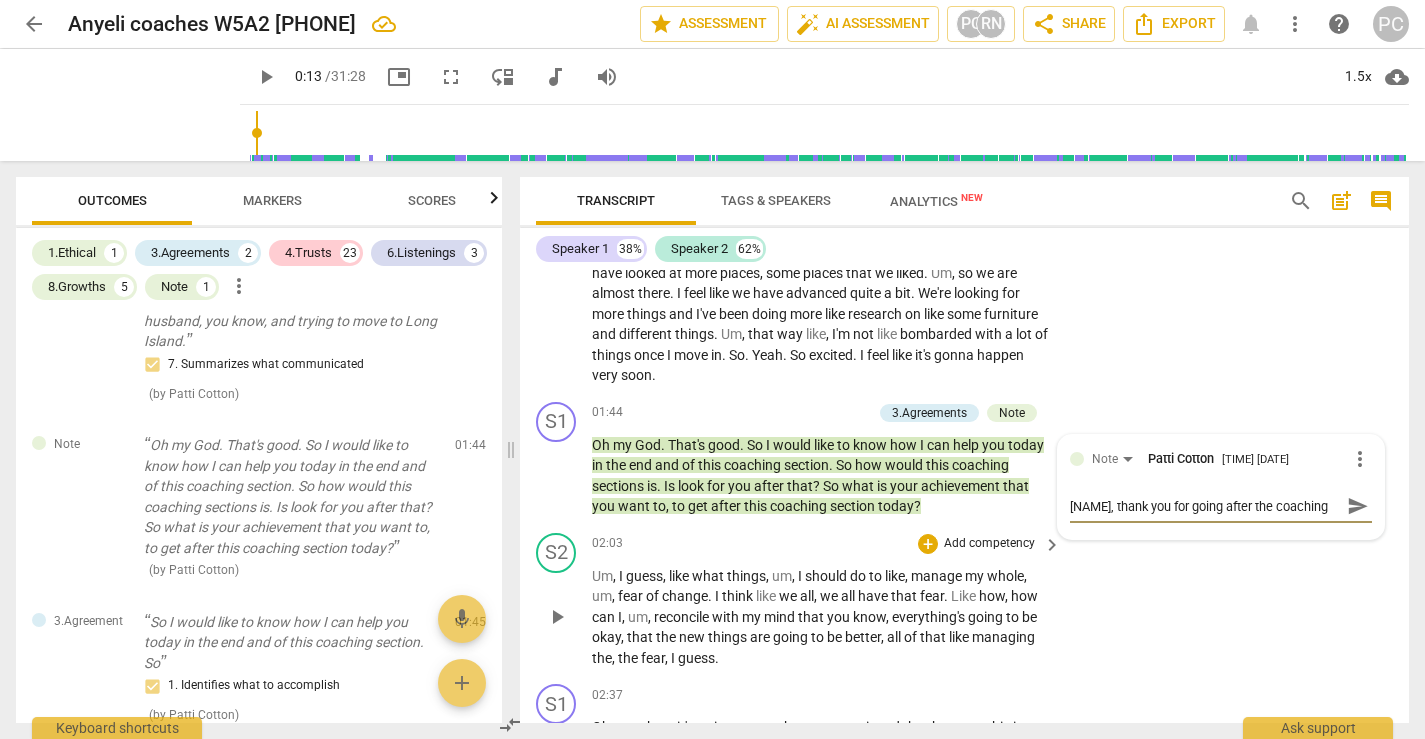 type on "[FIRST], thank you for going after the coaching a" 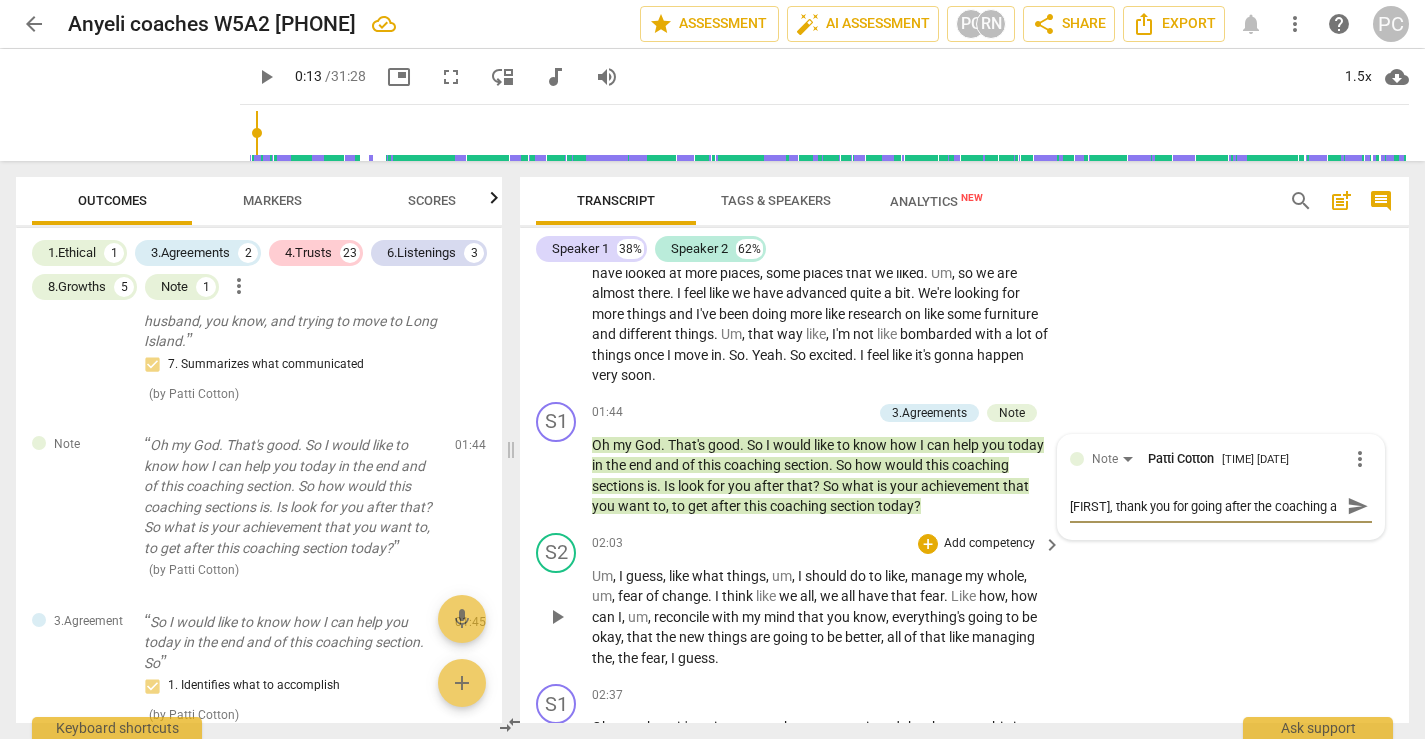 type on "[PERSON], thank you for going after the coaching ag" 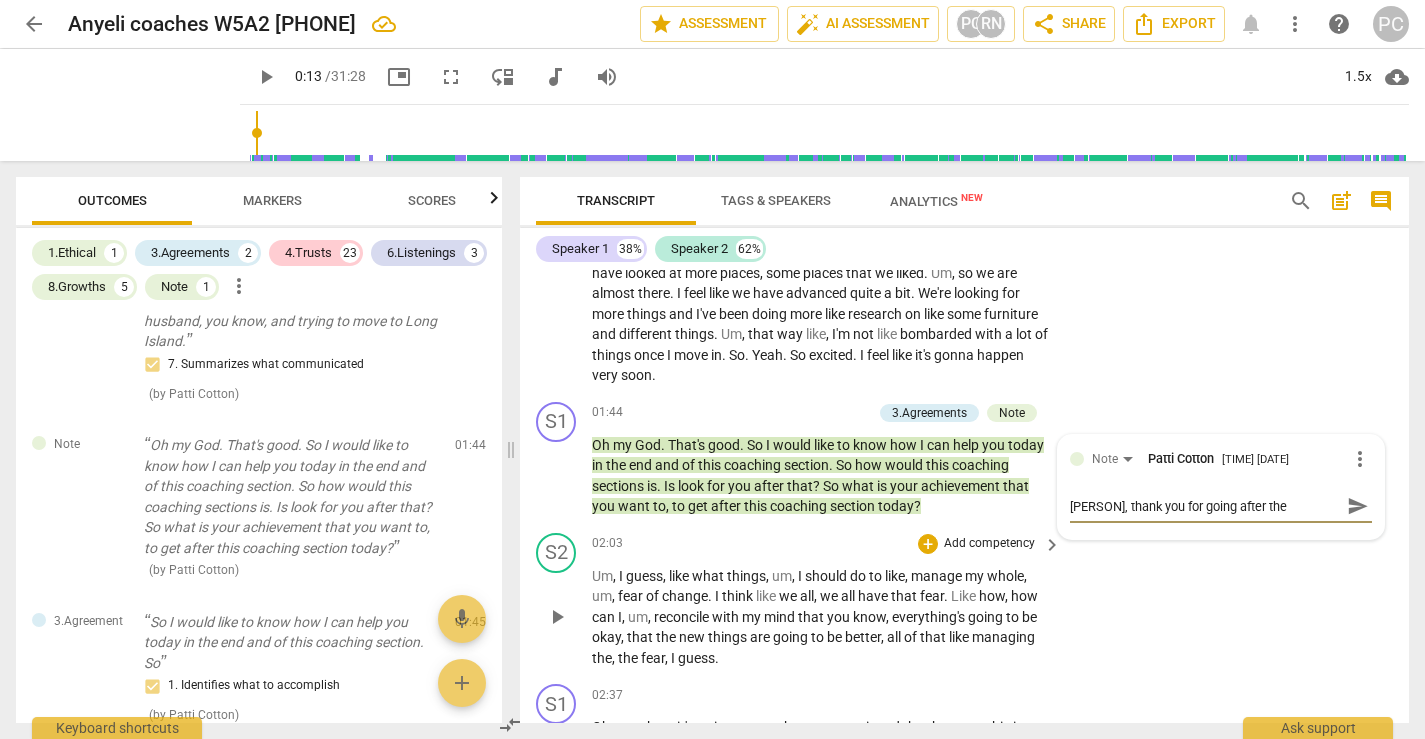 scroll, scrollTop: 17, scrollLeft: 0, axis: vertical 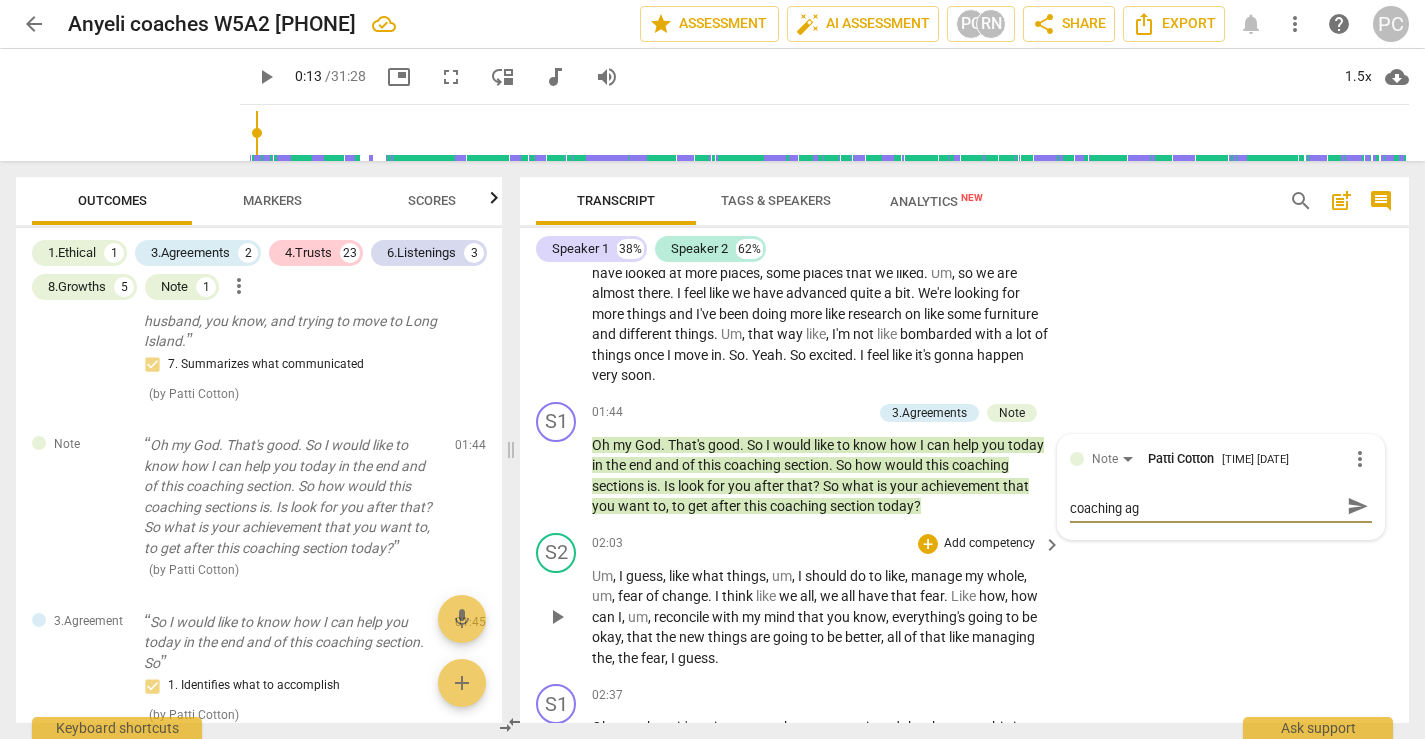 type on "[FIRST], thank you for going after the coaching agr" 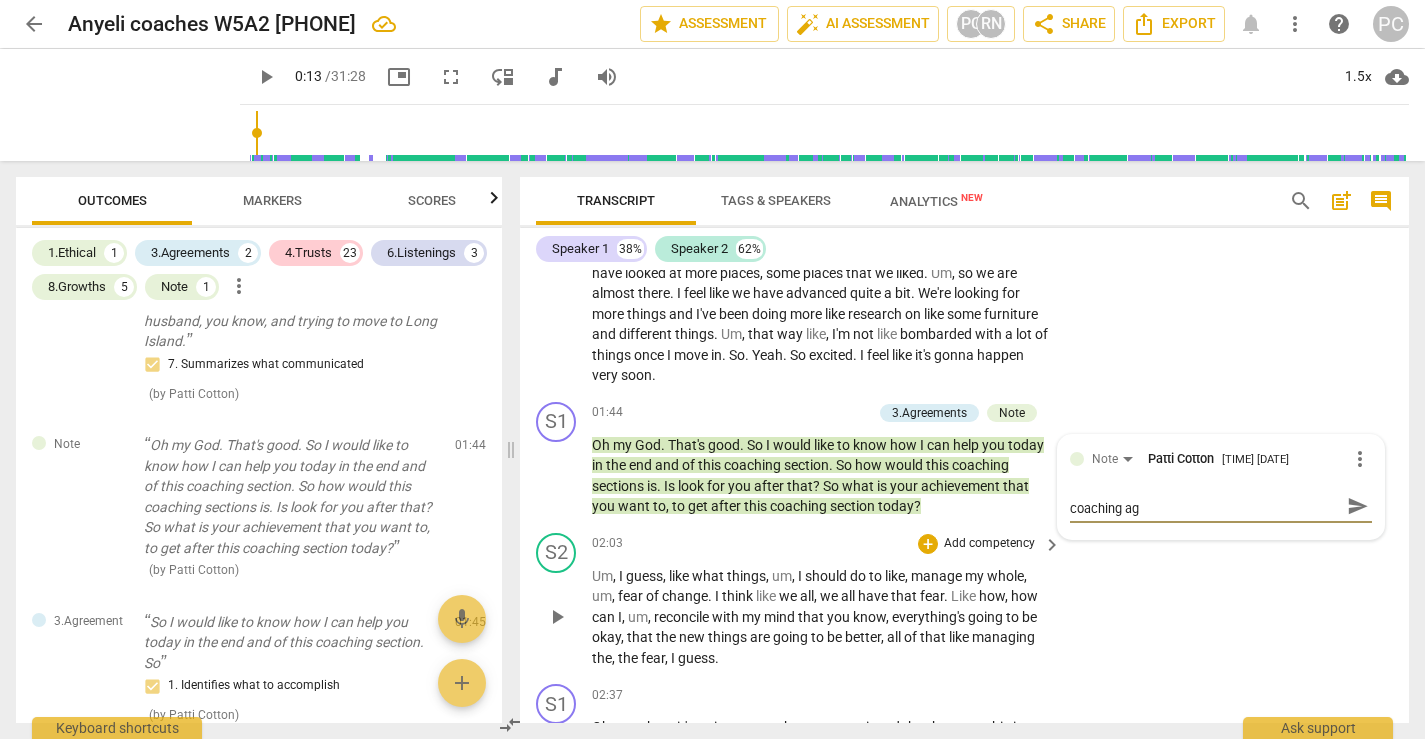 type on "[FIRST], thank you for going after the coaching agr" 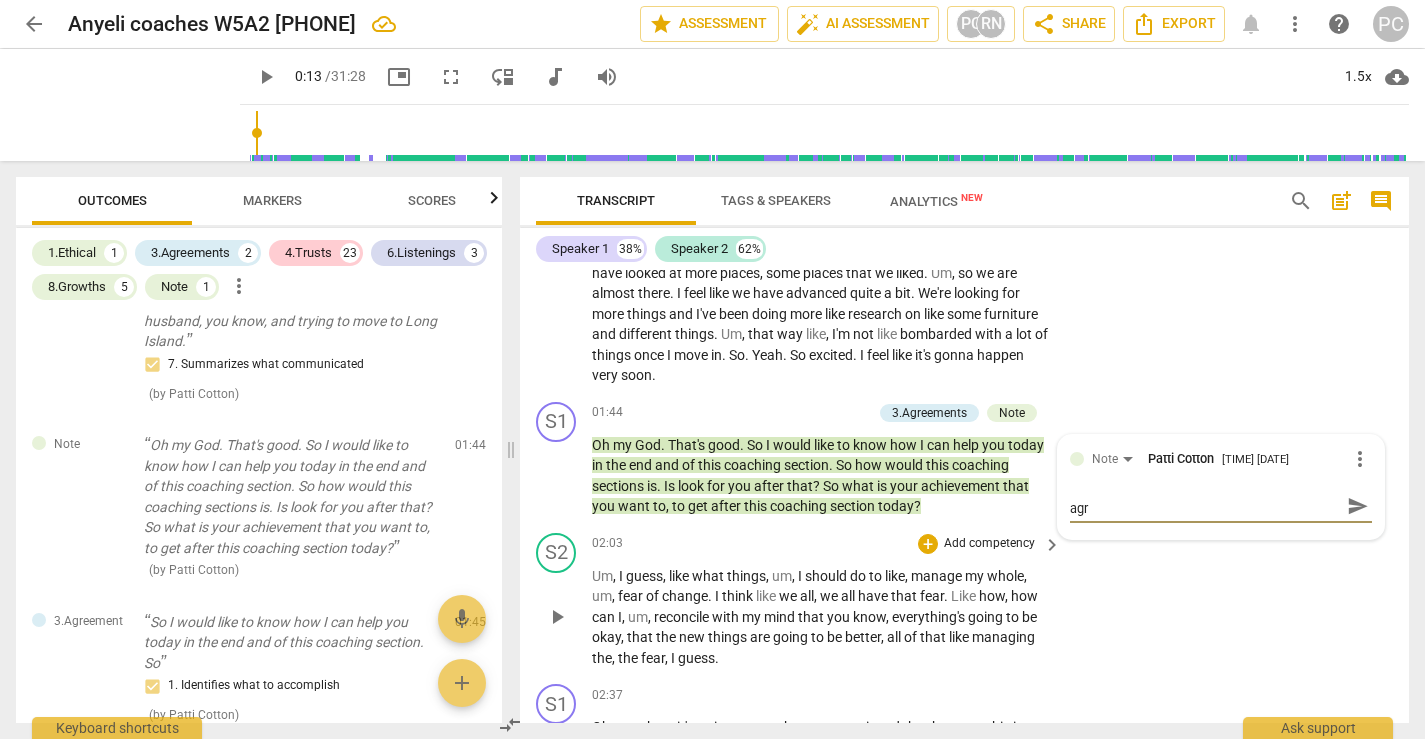 type on "[FIRST], thank you for going after the coaching agre" 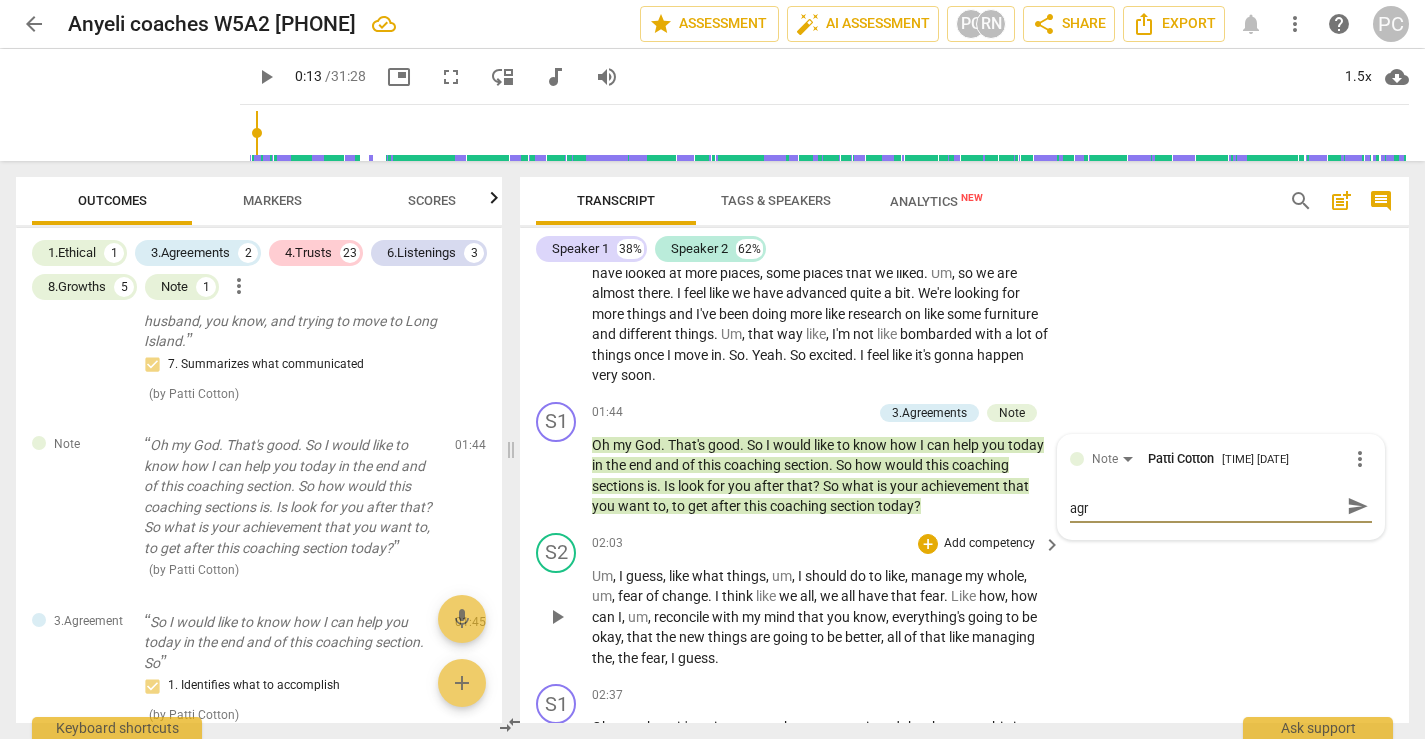 type on "[FIRST], thank you for going after the coaching agre" 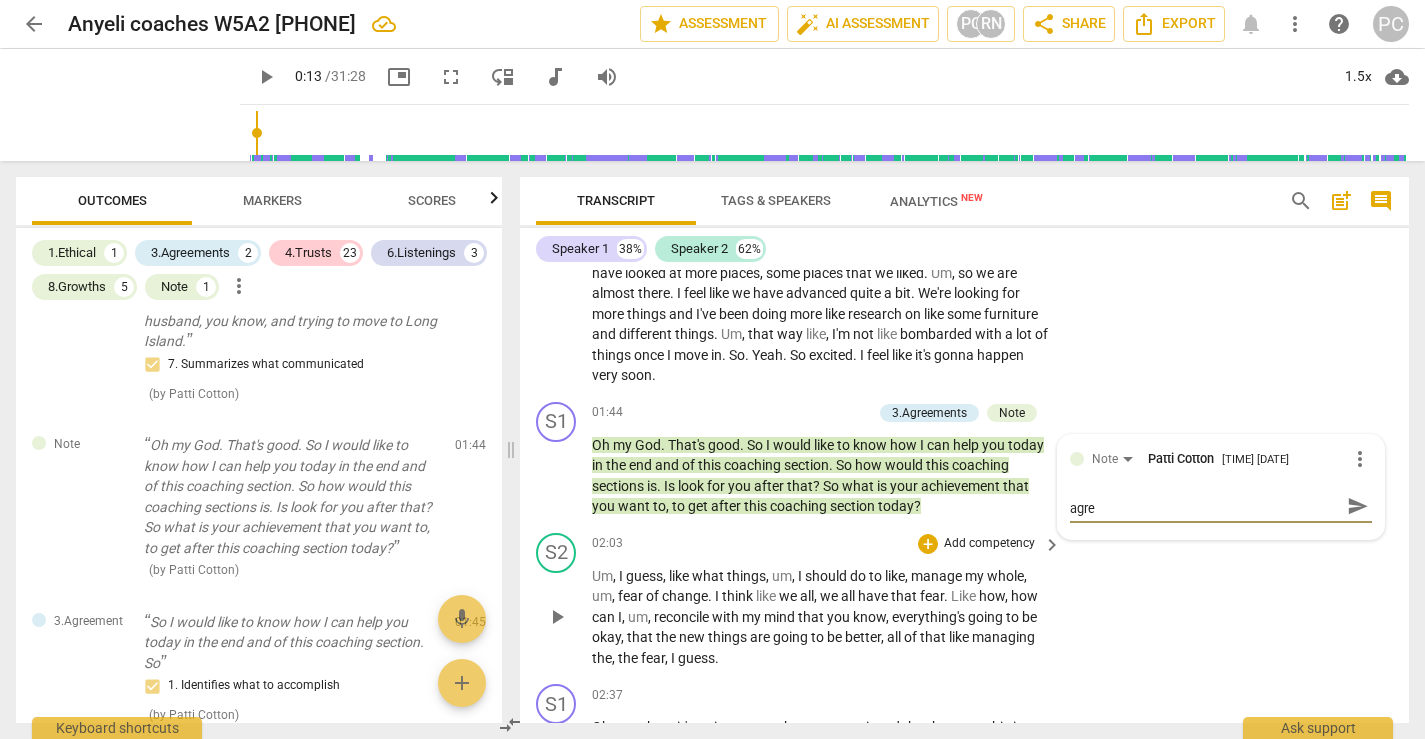 type on "[NAME], thank you for going after the coaching agree" 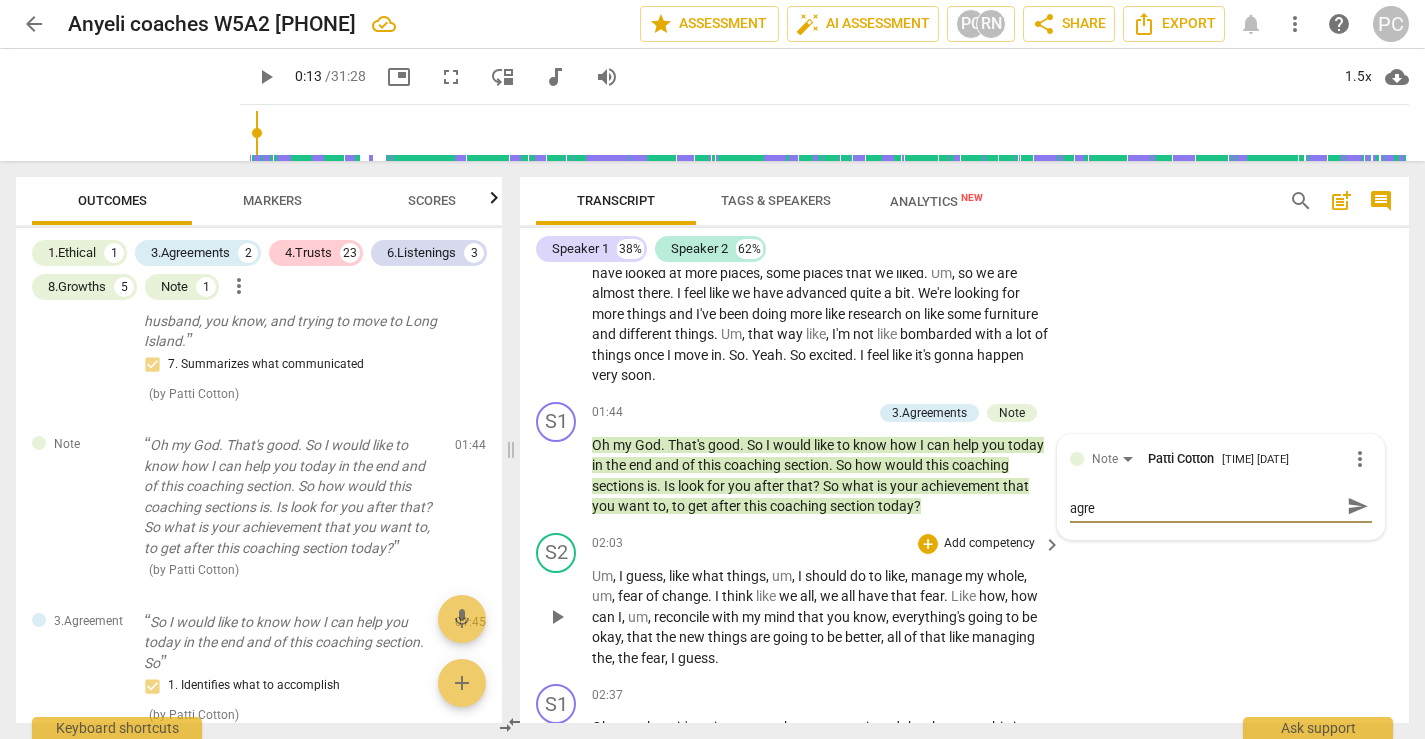 type on "[NAME], thank you for going after the coaching agree" 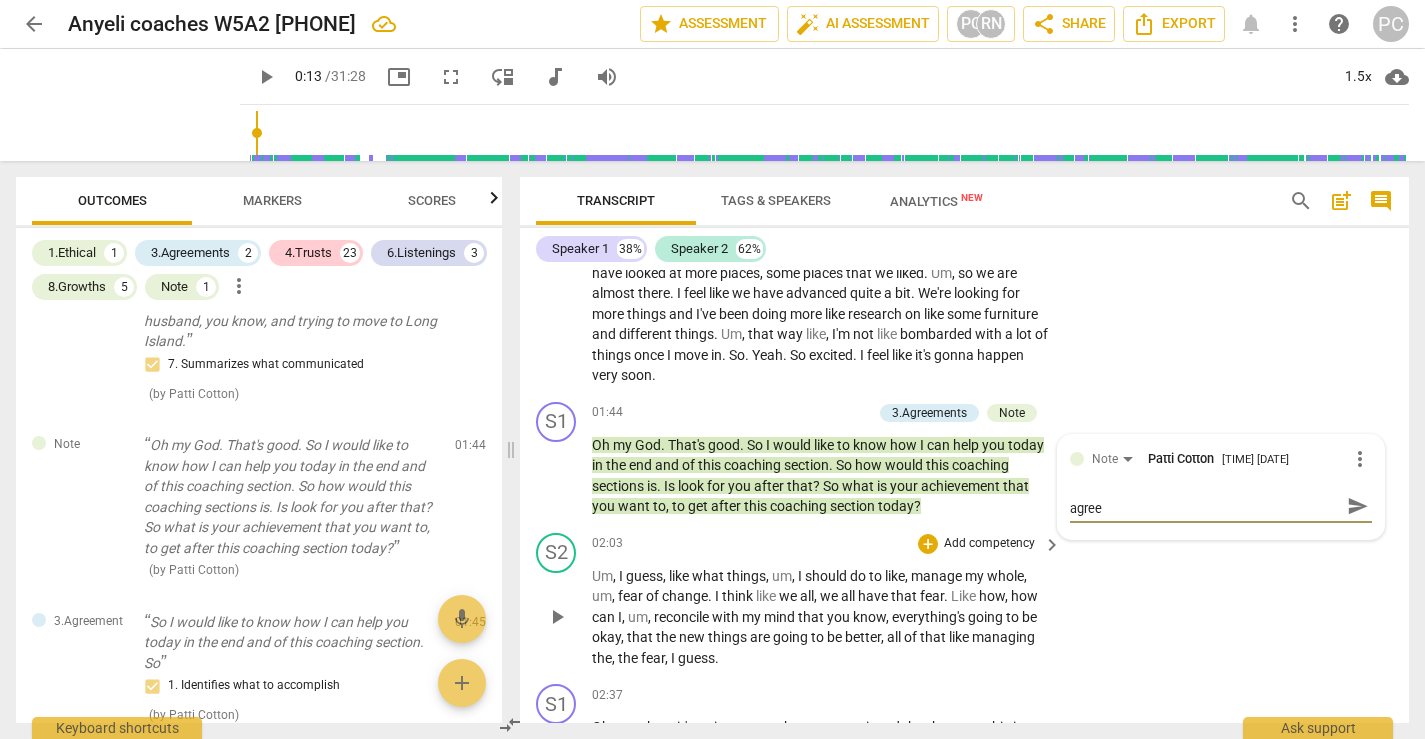 type on "[FIRST], thank you for going after the coaching agreem" 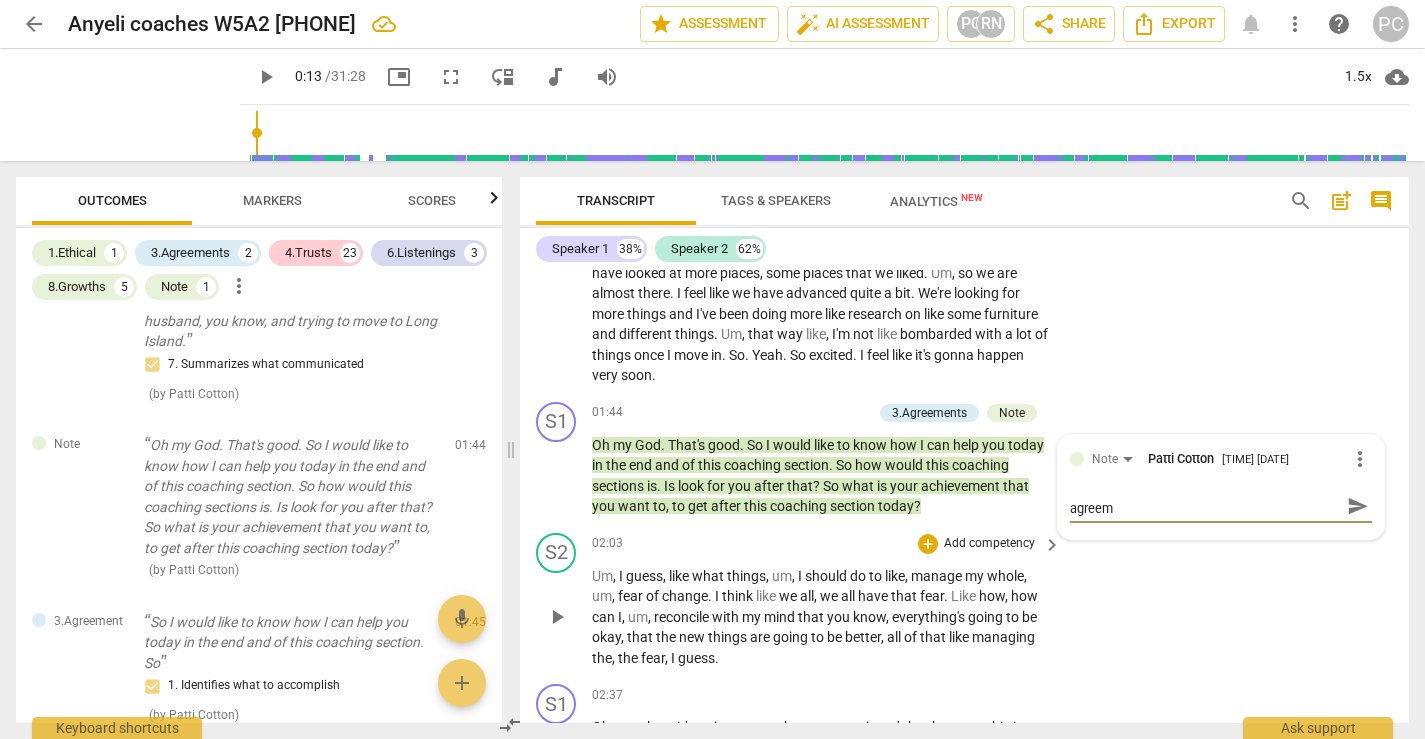 scroll, scrollTop: 0, scrollLeft: 0, axis: both 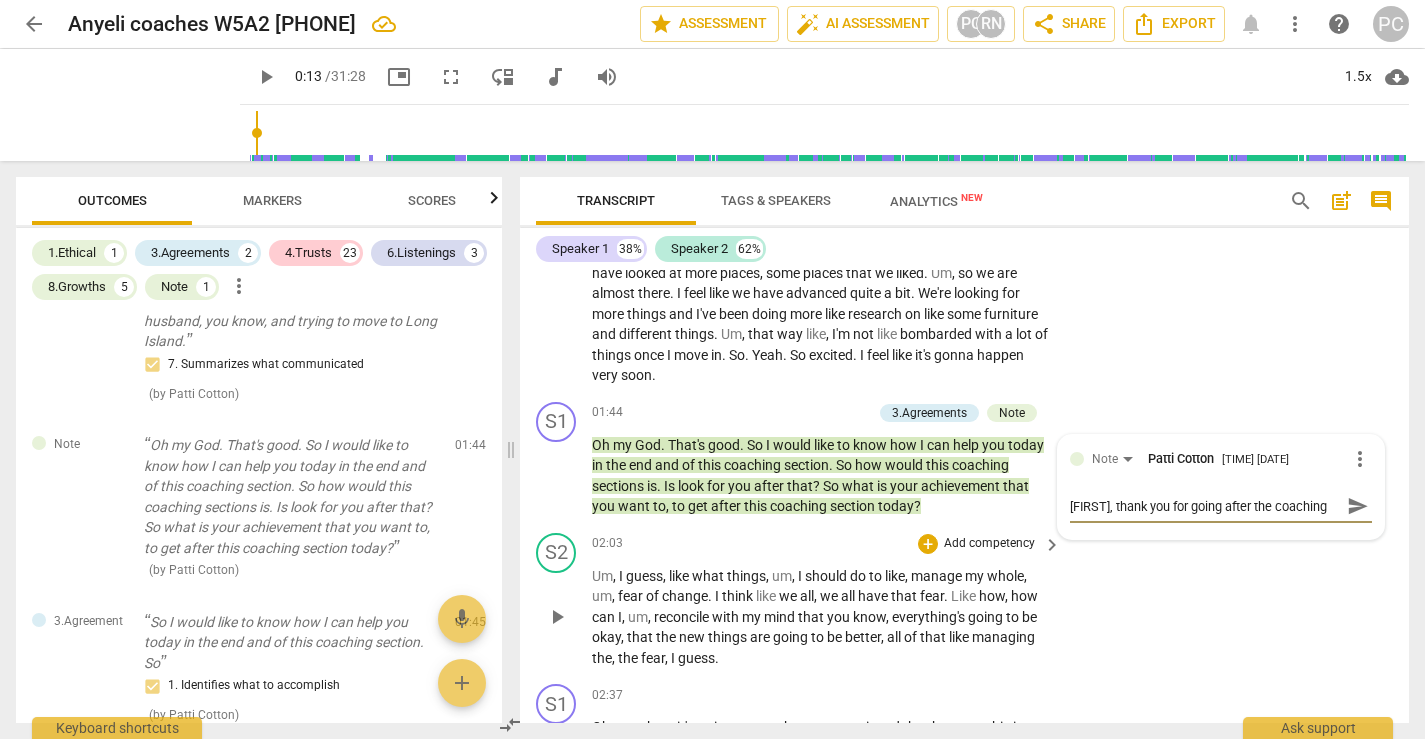 type on "Anyeli, thank you for going after the coaching agreeme" 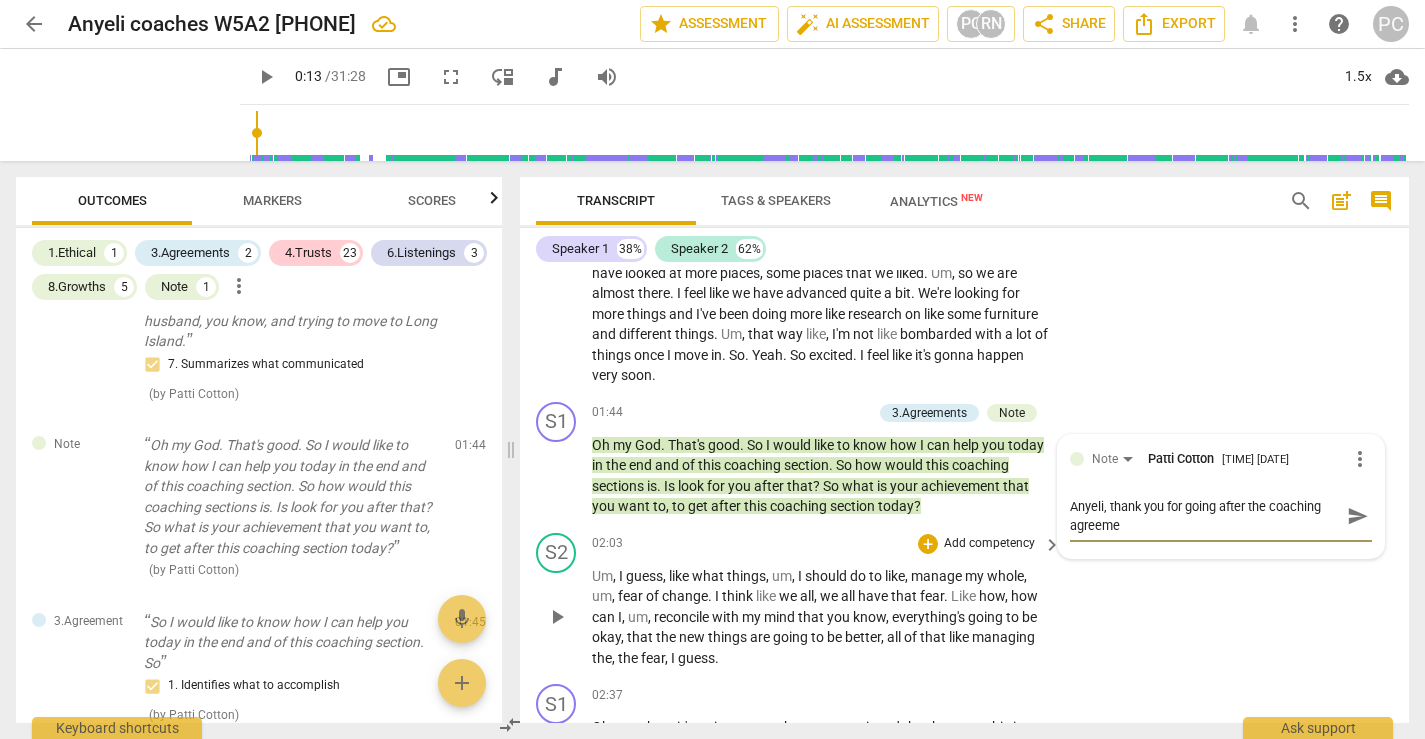 type on "[FIRST], thank you for going after the coaching agreemen" 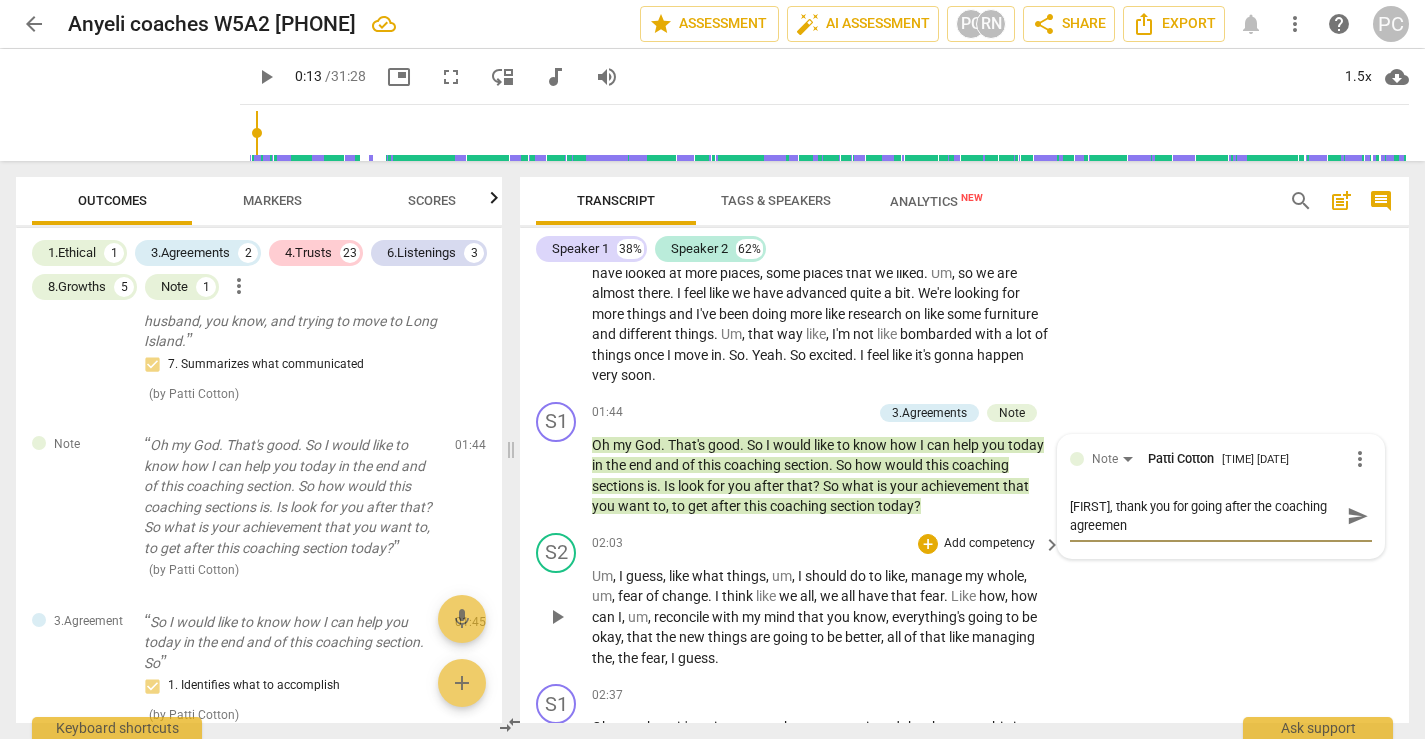 type on "[NAME], thank you for going after the coaching agreement" 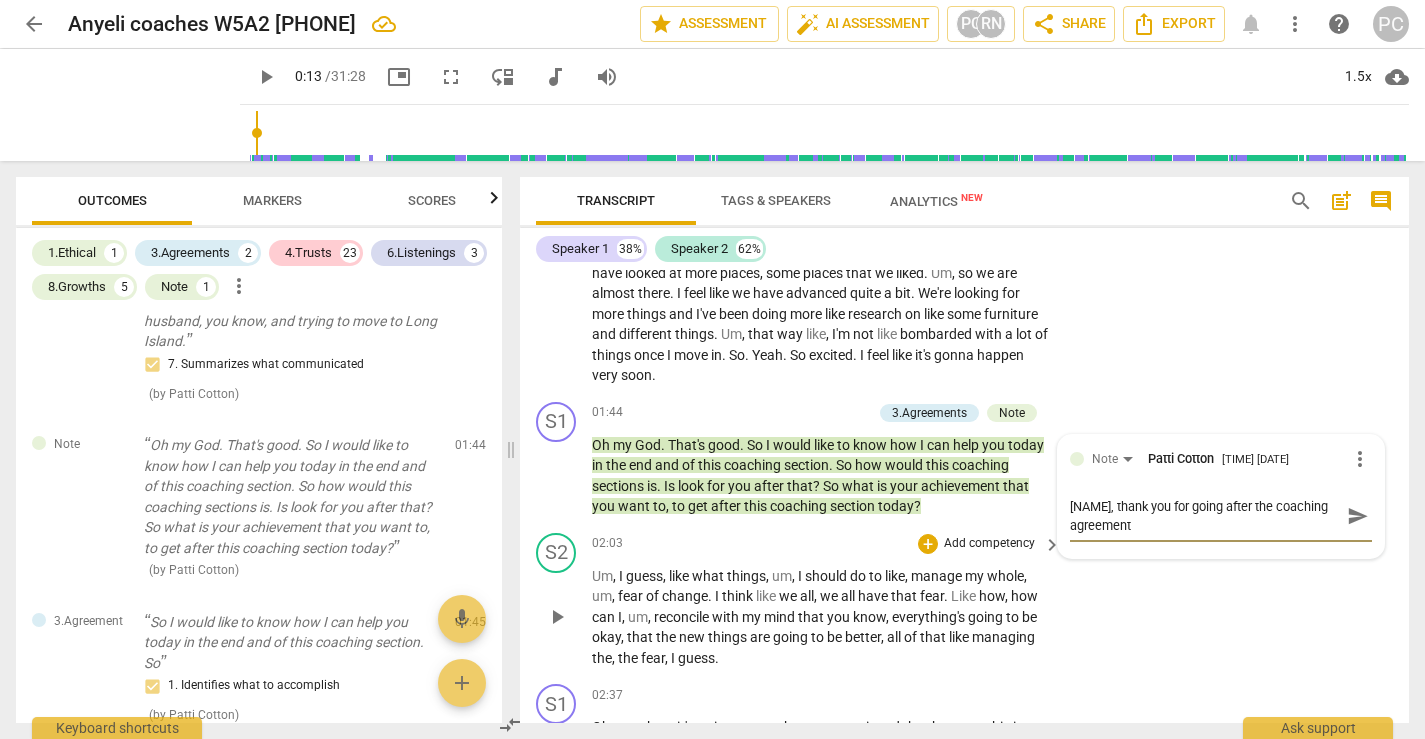 type on "[FIRST], thank you for going after the coaching agreement." 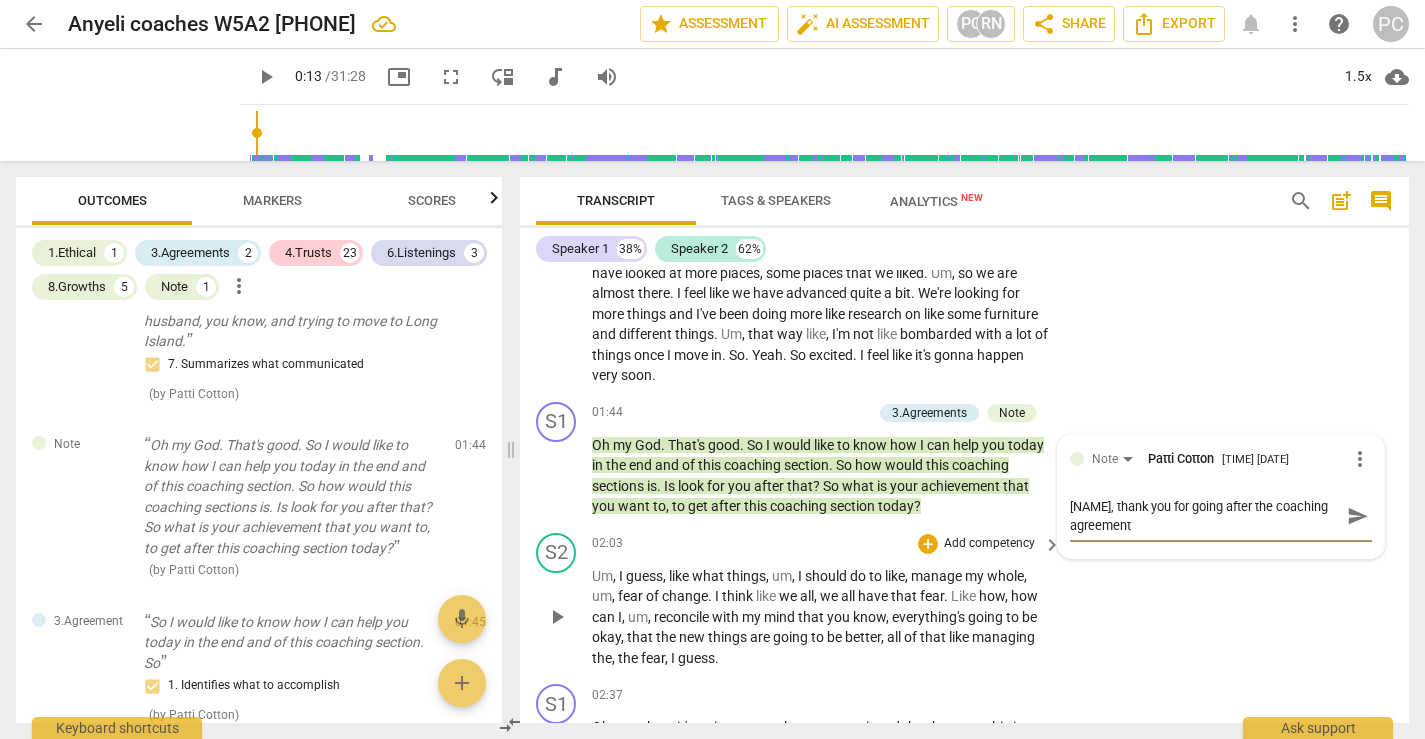 type on "[FIRST], thank you for going after the coaching agreement." 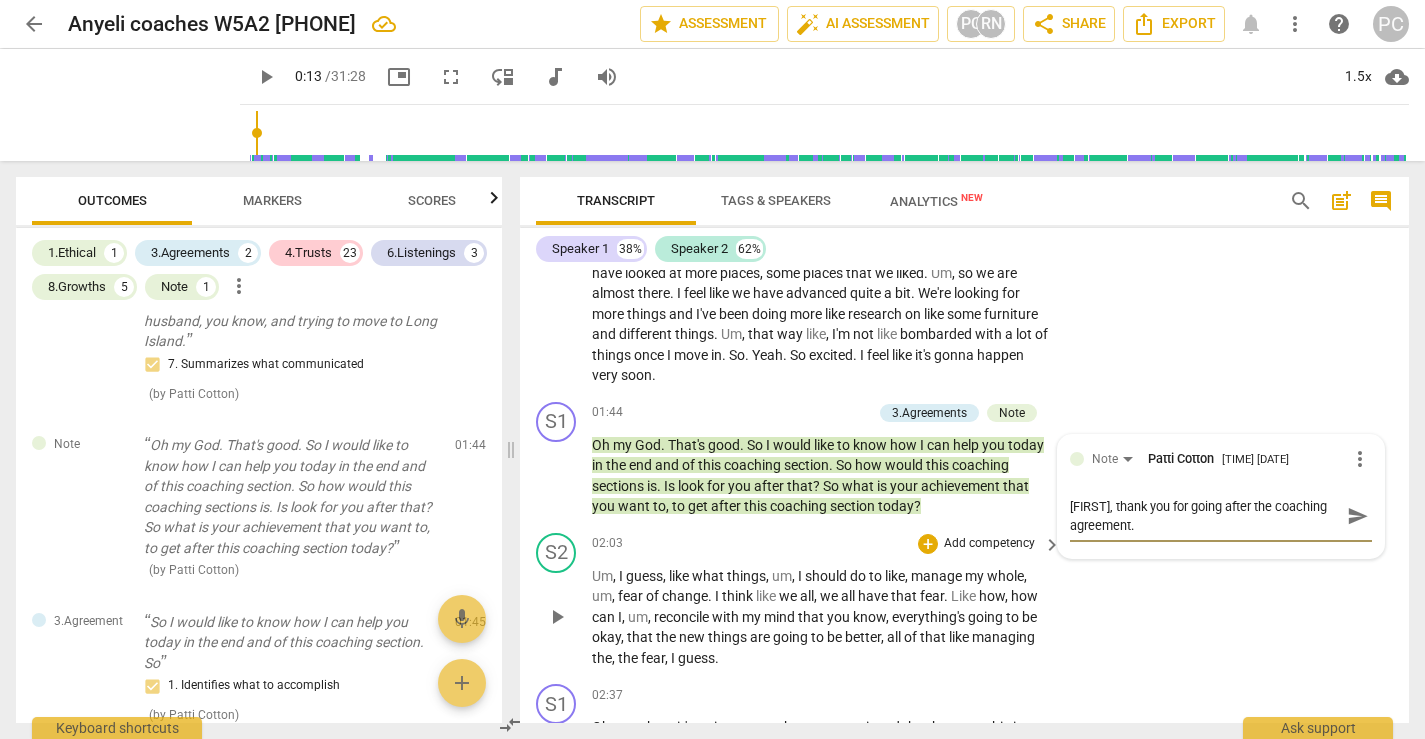 type on "[FIRST], thank you for going after the coaching agreement." 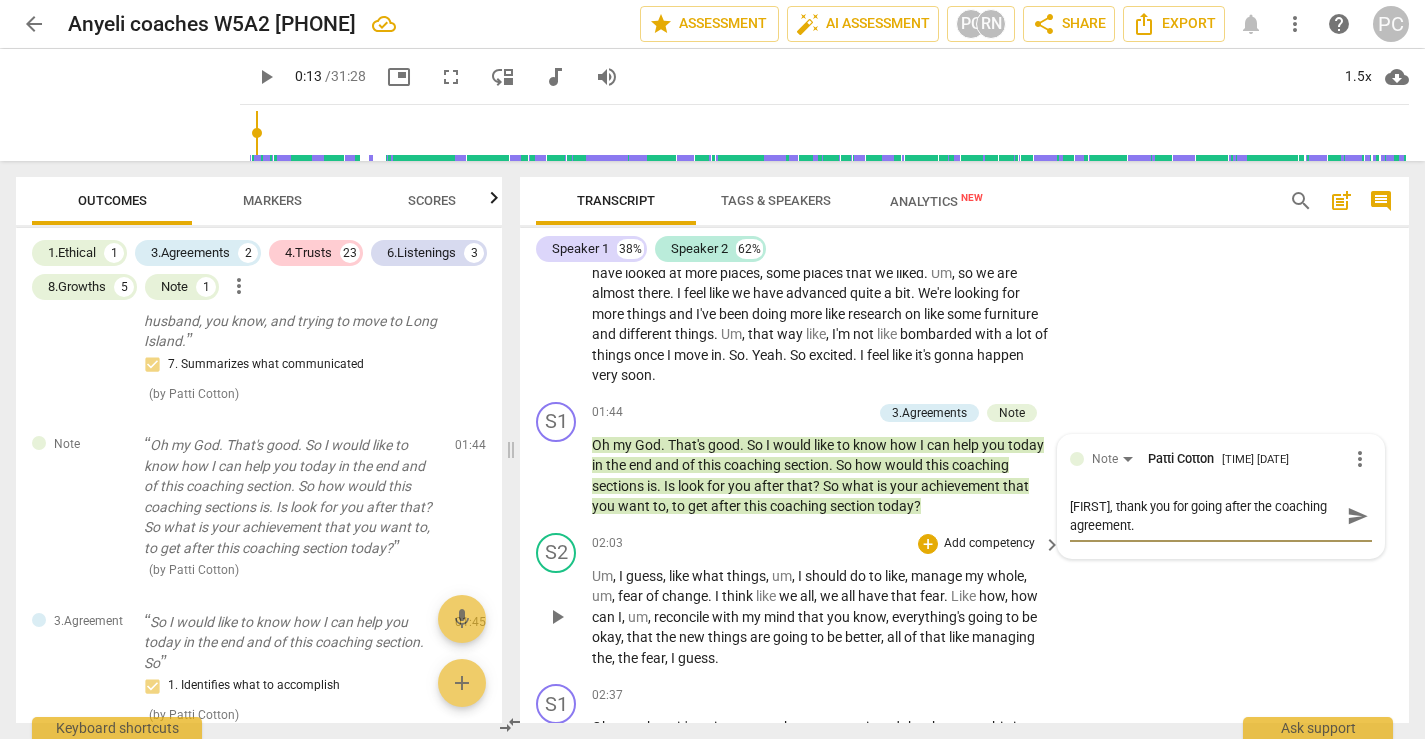 type on "[NAME], thank you for going after the coaching agreement. A" 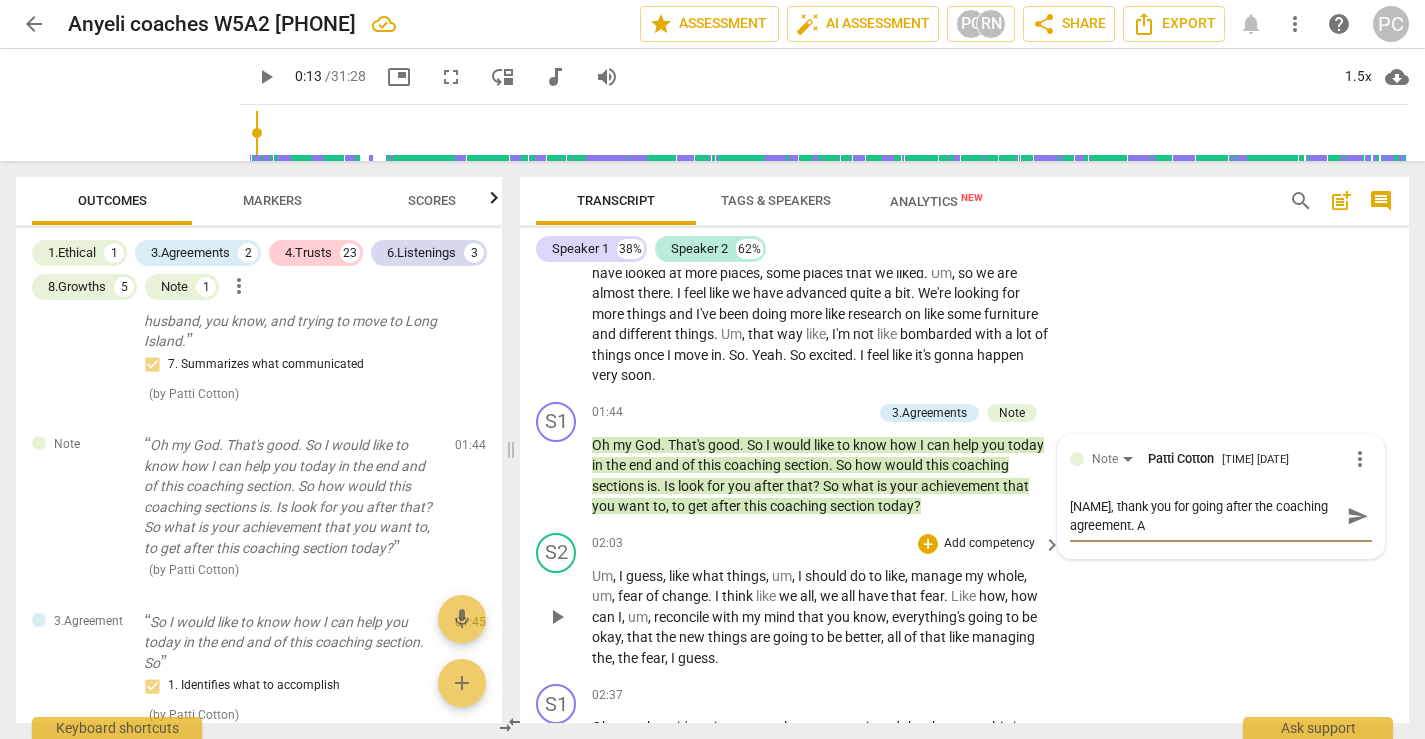 type on "[FIRST], thank you for going after the coaching agreement. As" 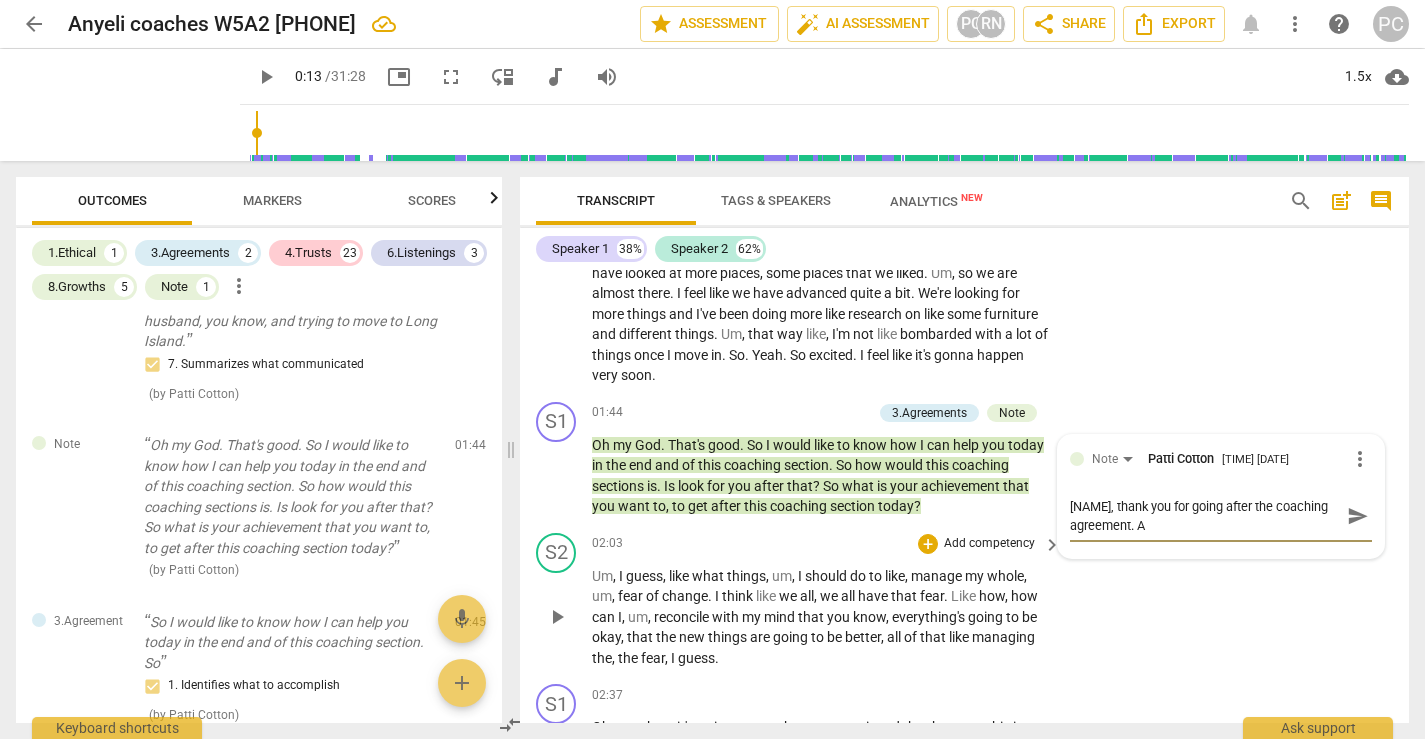 type on "[FIRST], thank you for going after the coaching agreement. As" 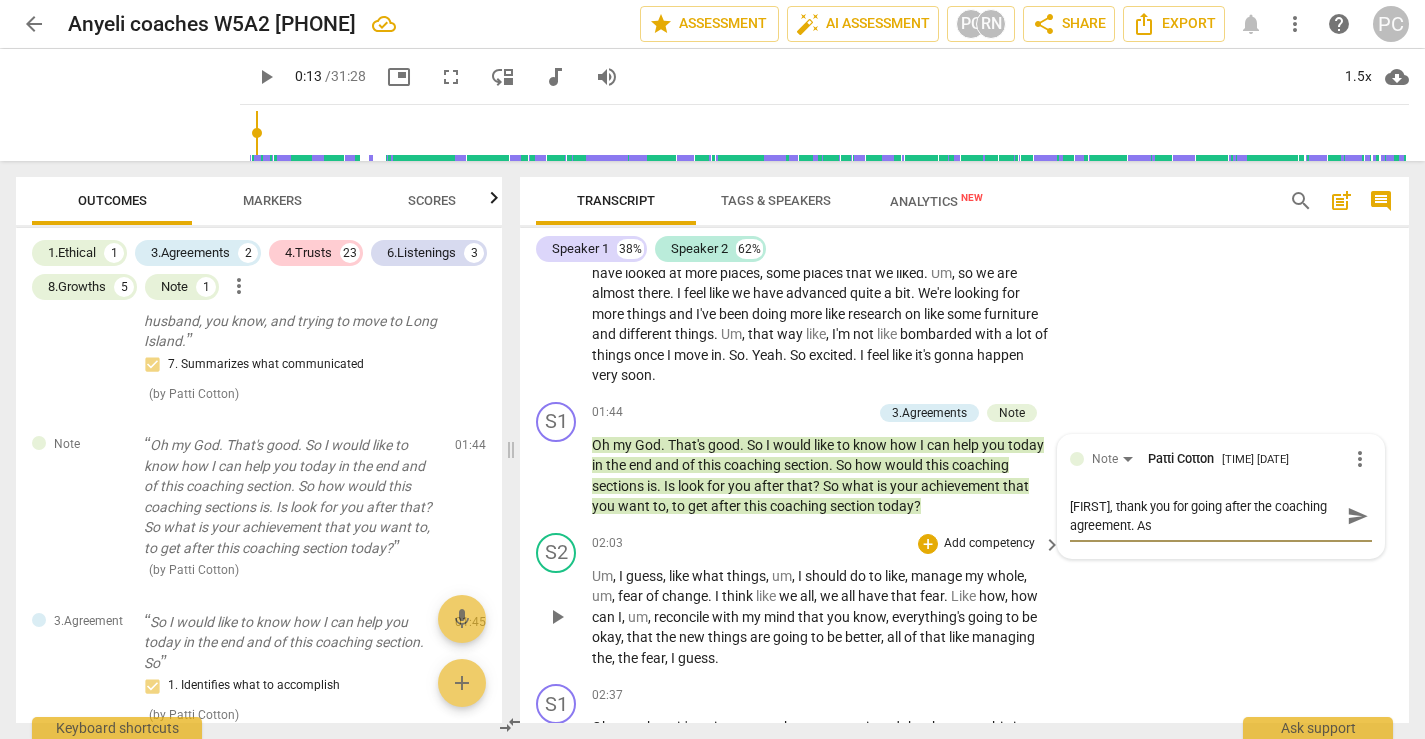 type on "[NAME], thank you for going after the coaching agreement. Ask" 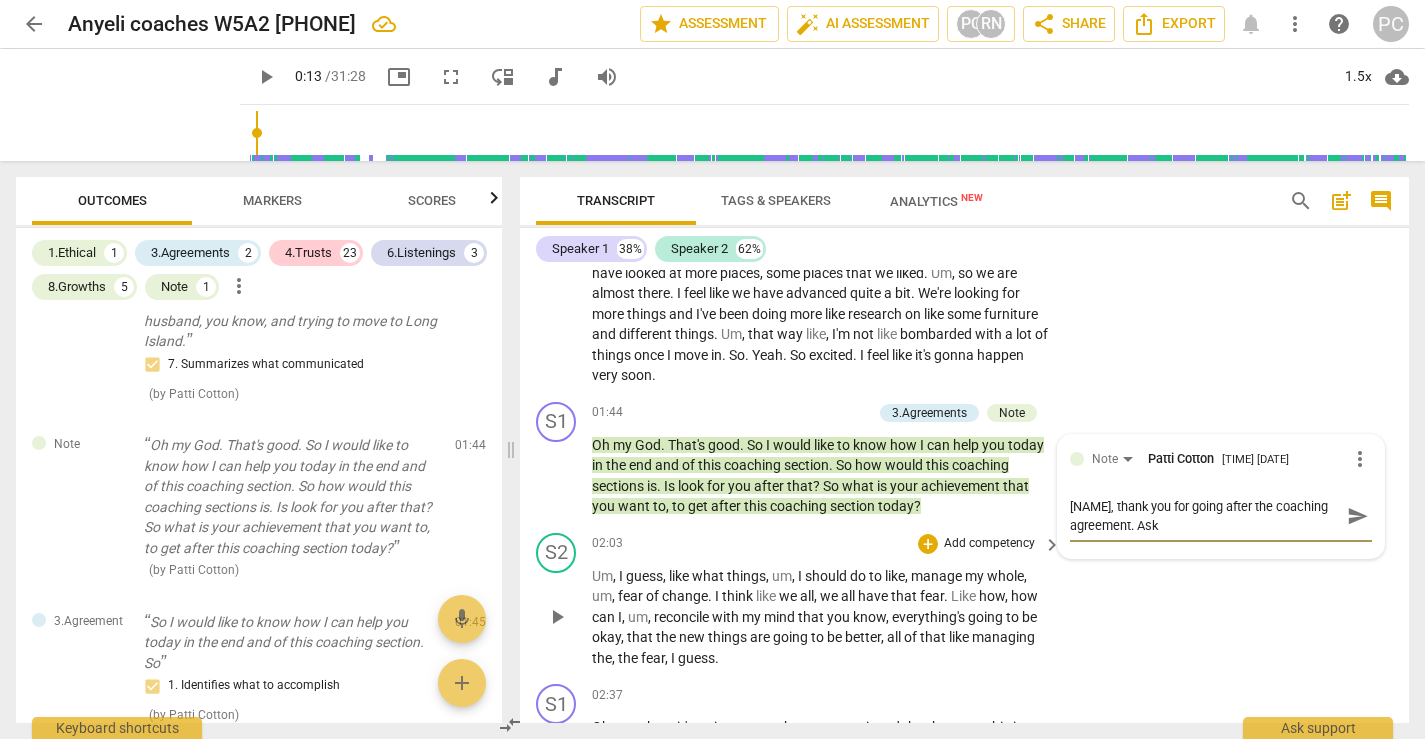 type on "[NAME], thank you for going after the coaching agreement. Ask" 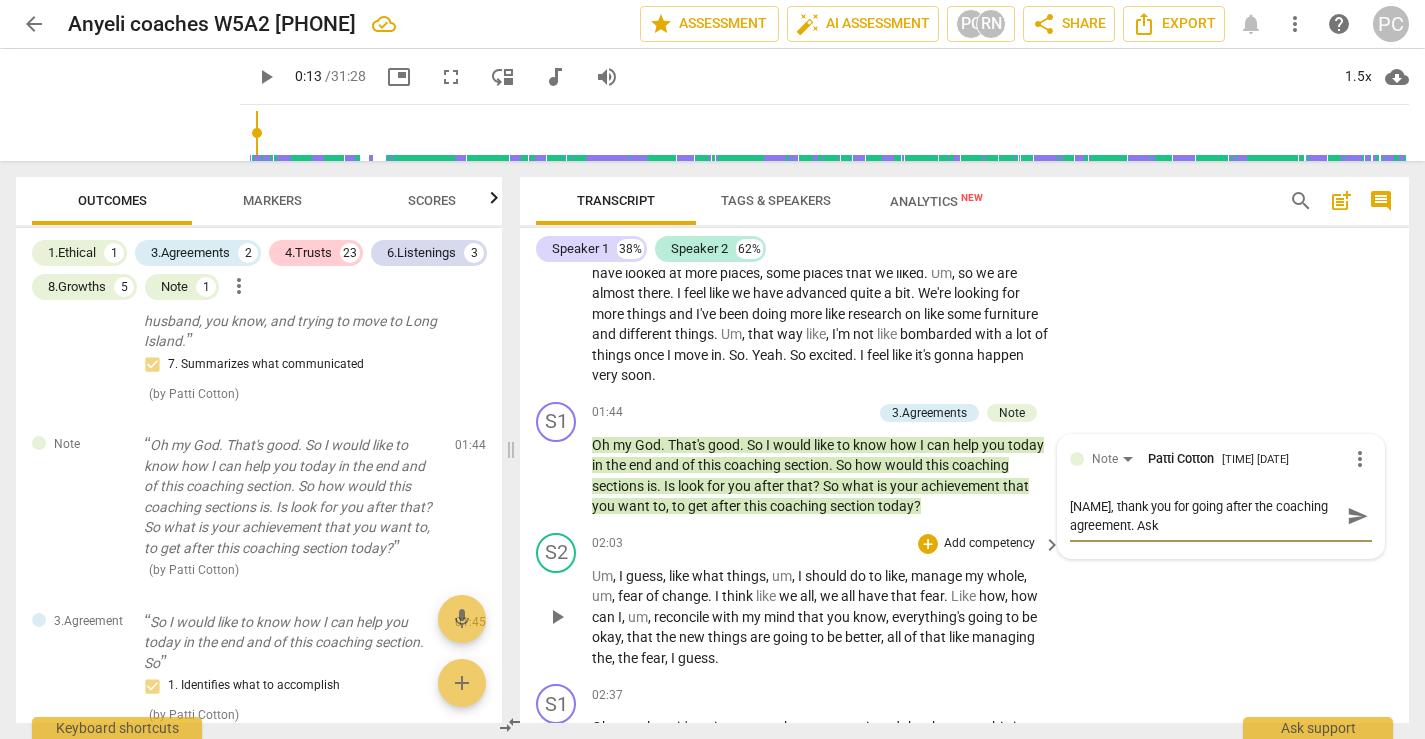 type on "Anyeli, thank you for going after the coaching agreement. Ask o" 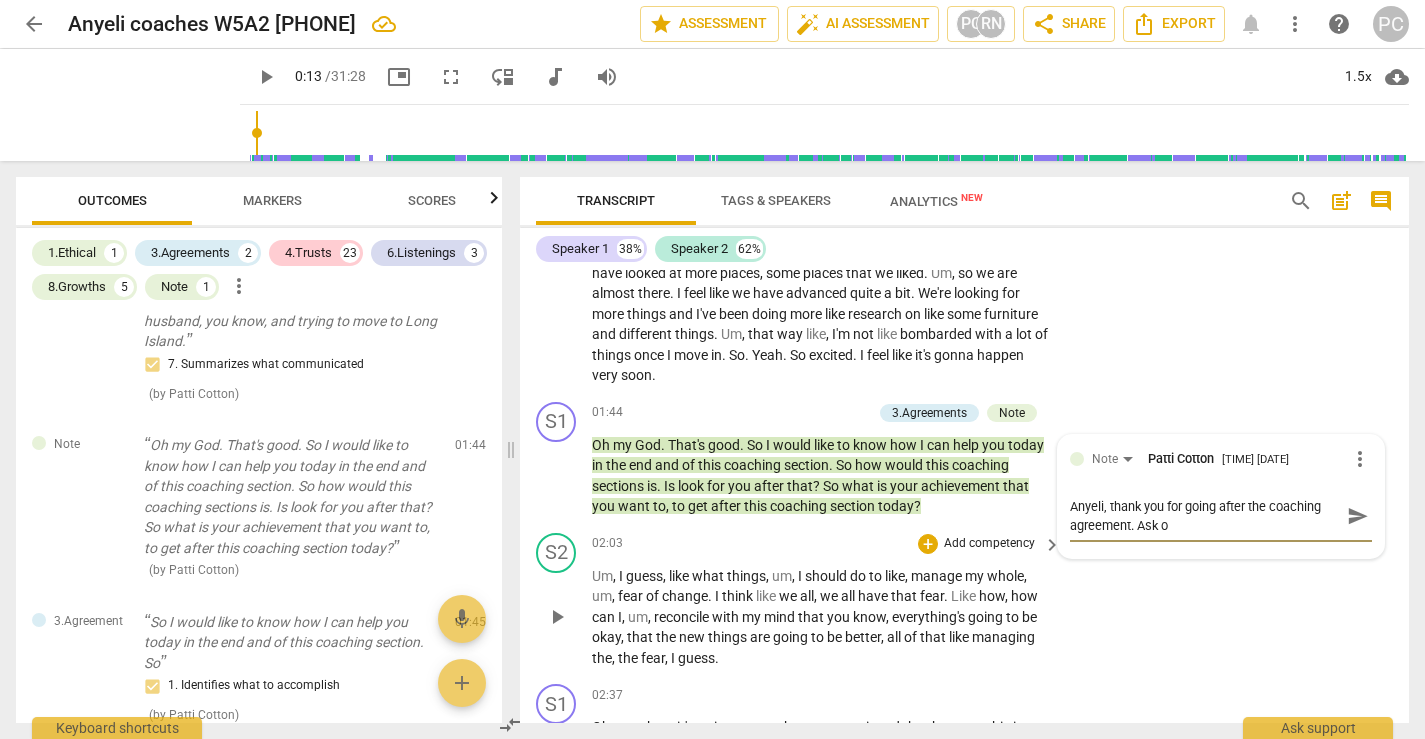 type on "Anyeli, thank you for going after the coaching agreement. Ask on" 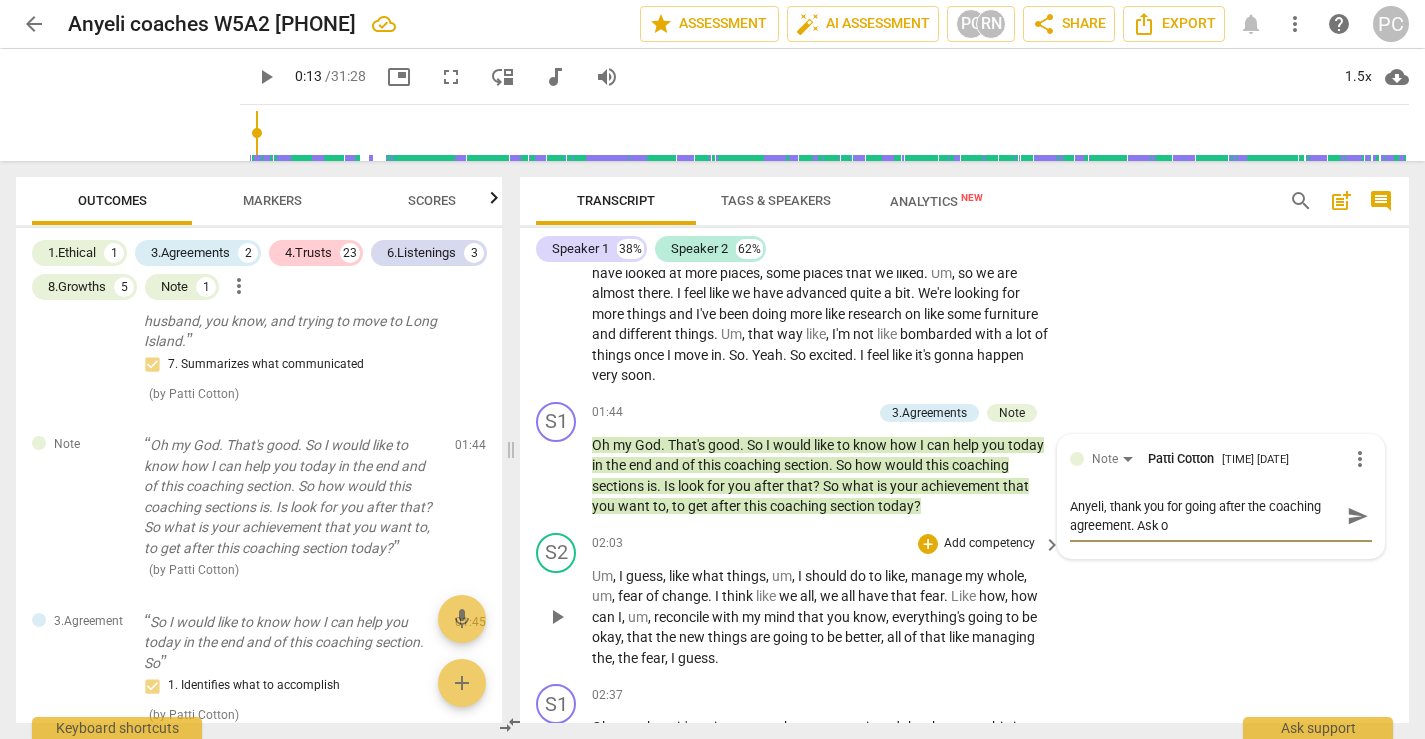 type on "Anyeli, thank you for going after the coaching agreement. Ask on" 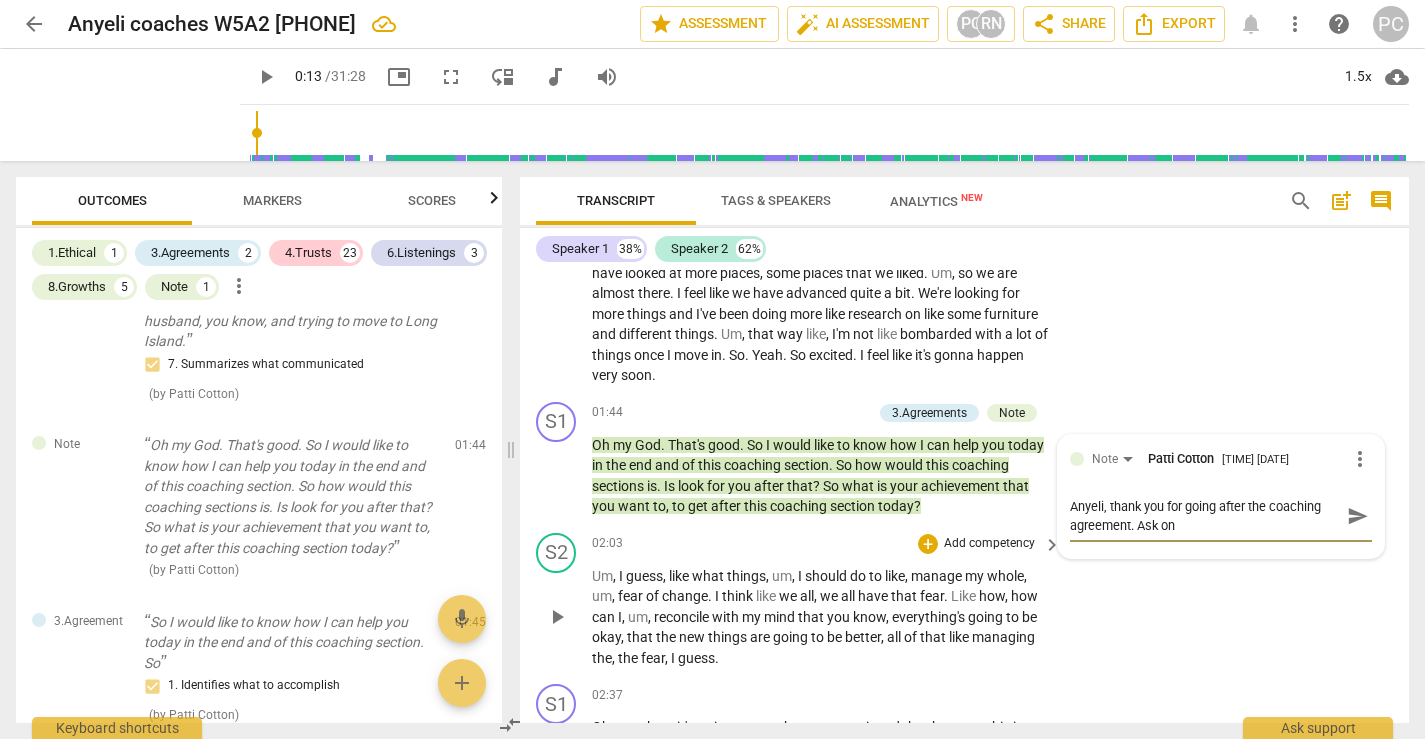 type on "[FIRST], thank you for going after the coaching agreement. Ask one" 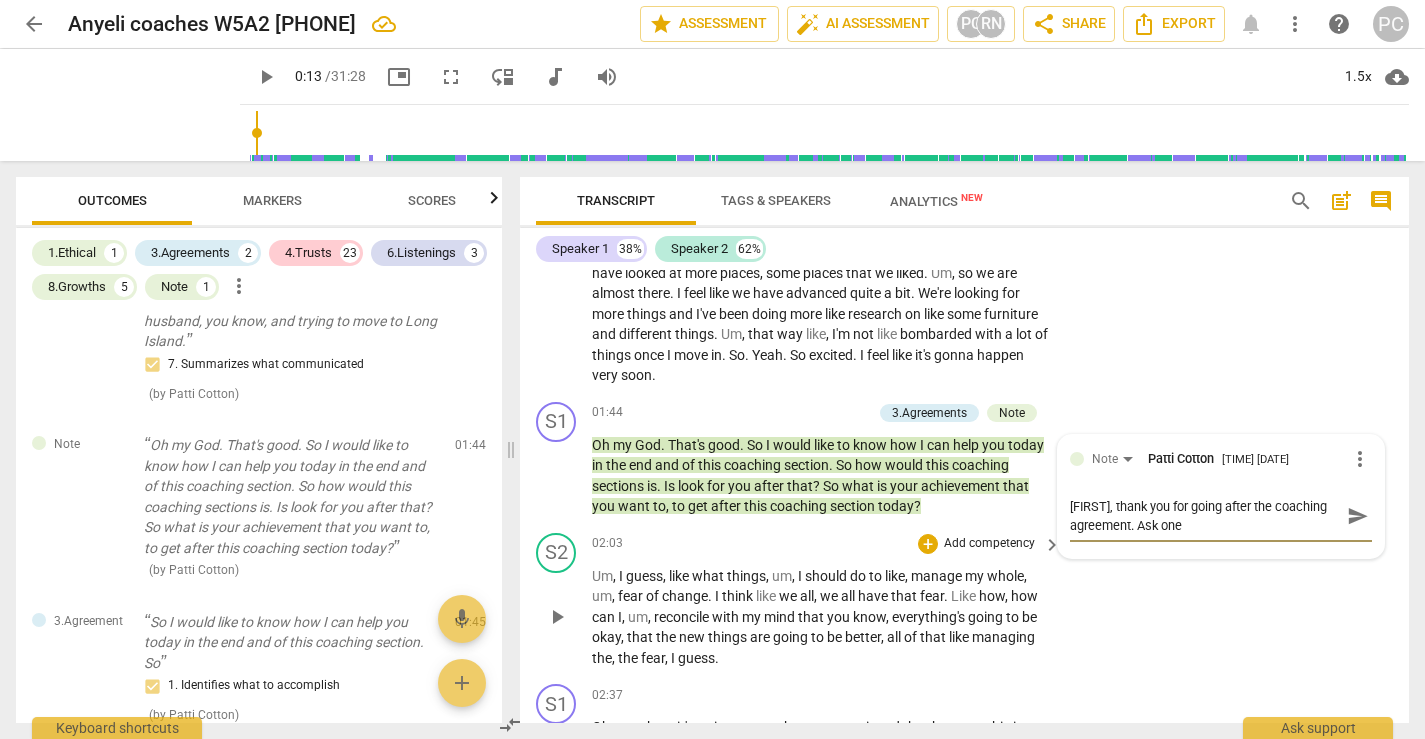 type on "[FIRST], thank you for going after the coaching agreement. Ask one" 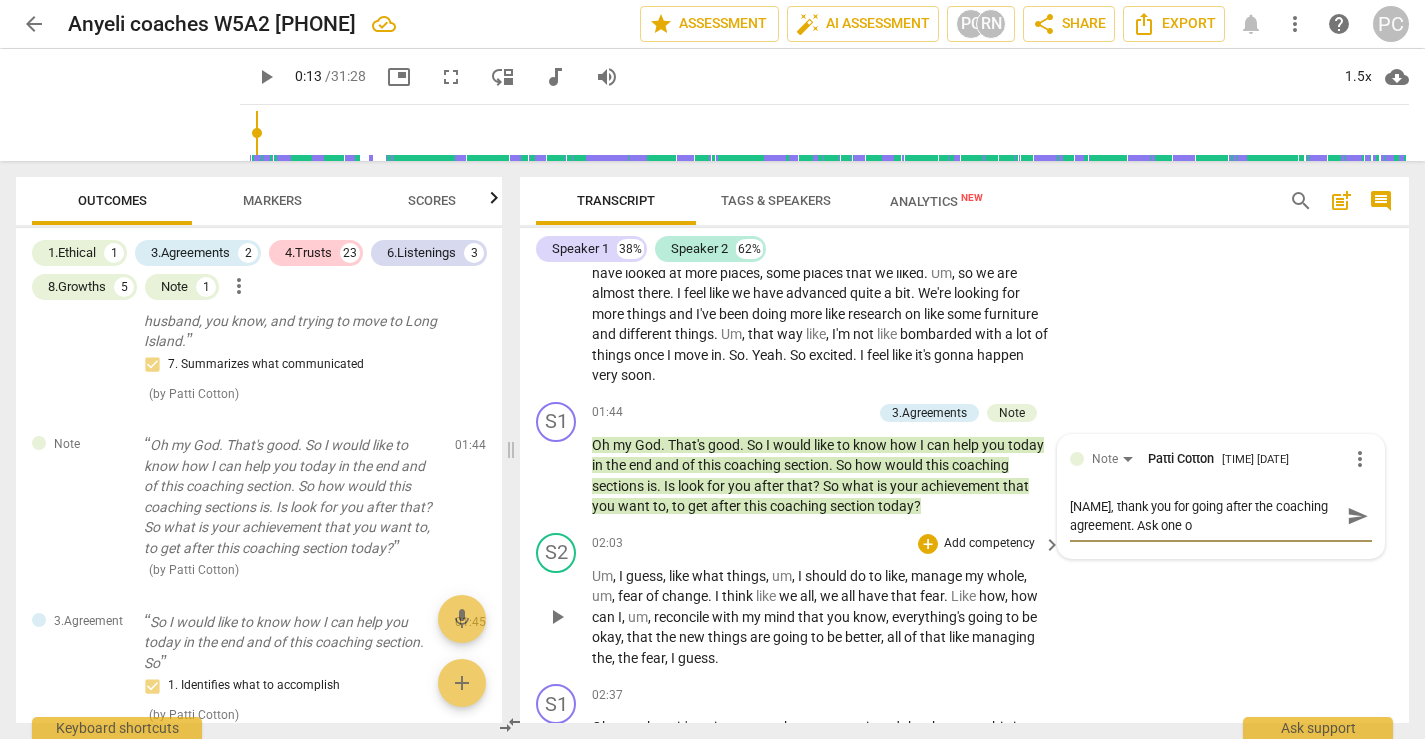 type on "[NAME], thank you for going after the coaching agreement. Ask one of" 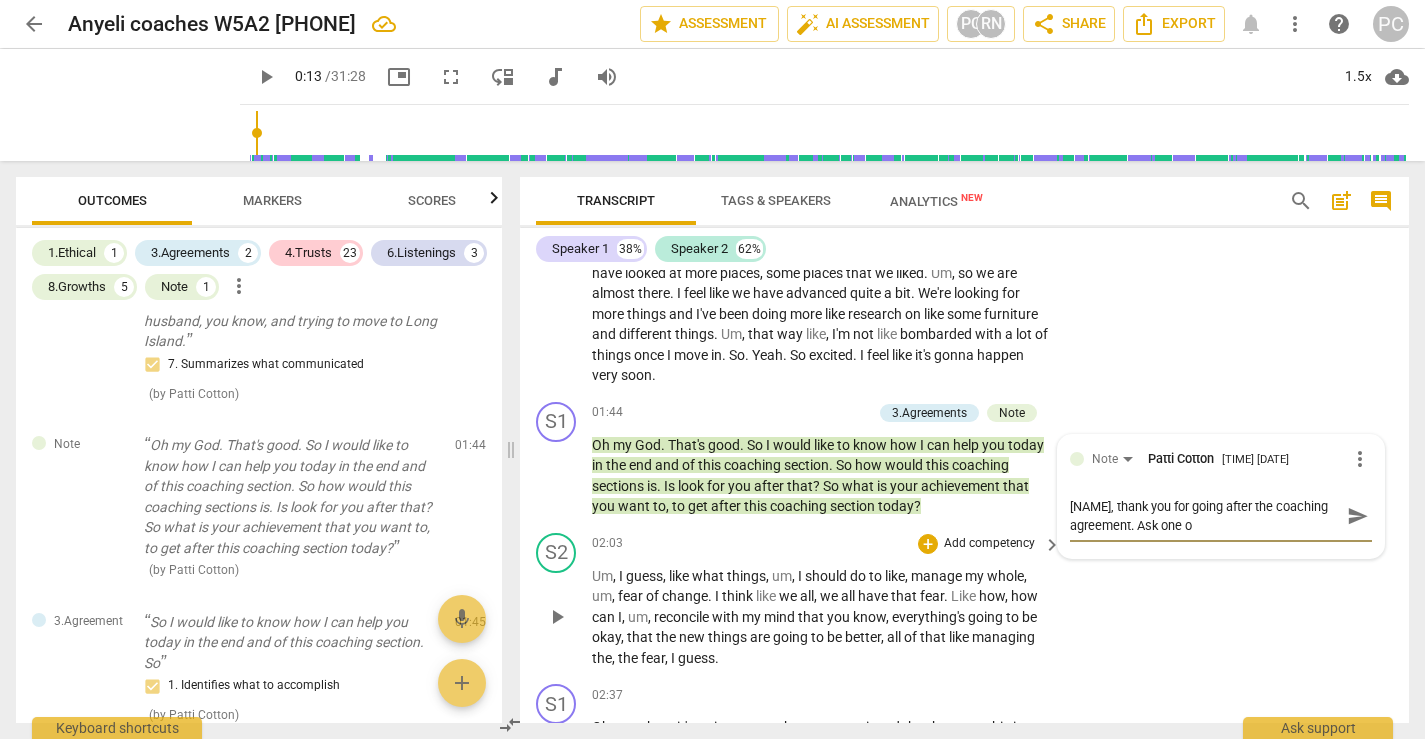 type on "[NAME], thank you for going after the coaching agreement. Ask one of" 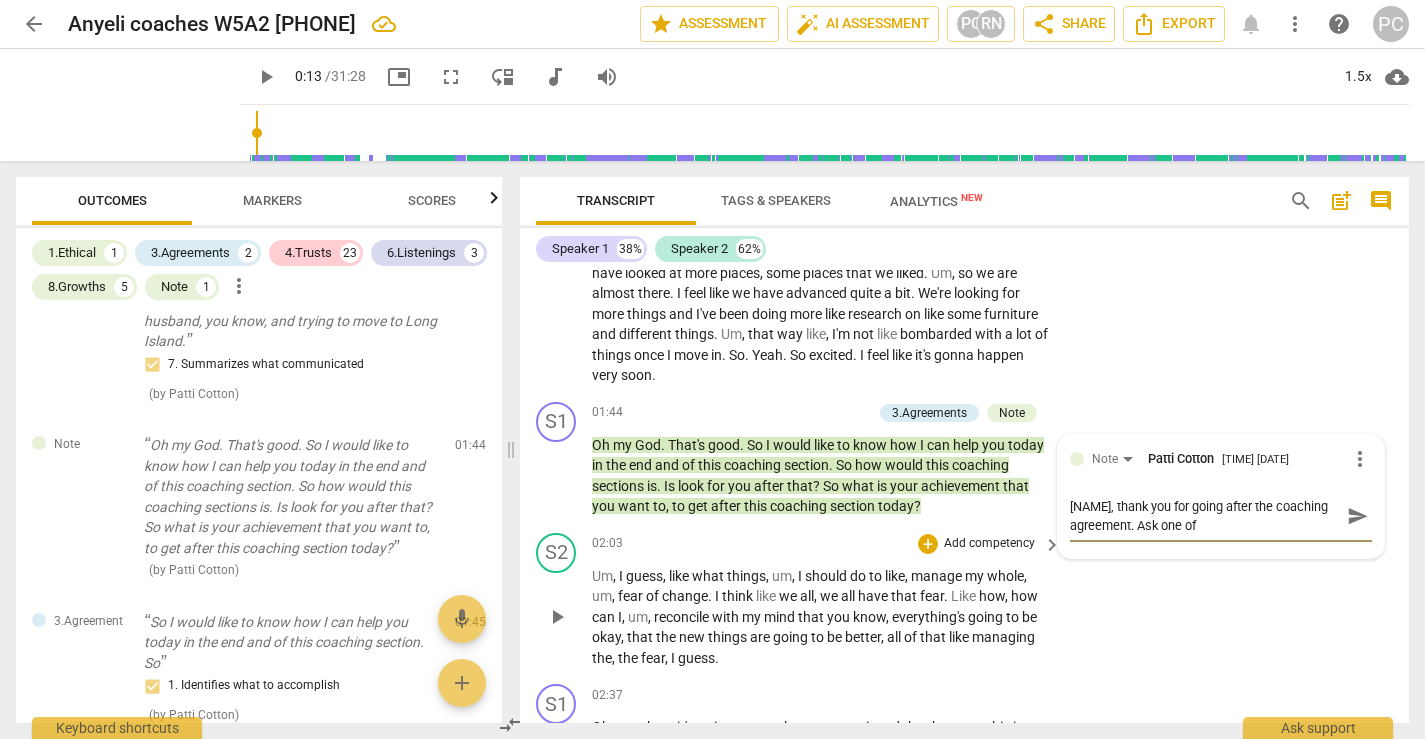 type on "[NAME], thank you for going after the coaching agreement. Ask one of" 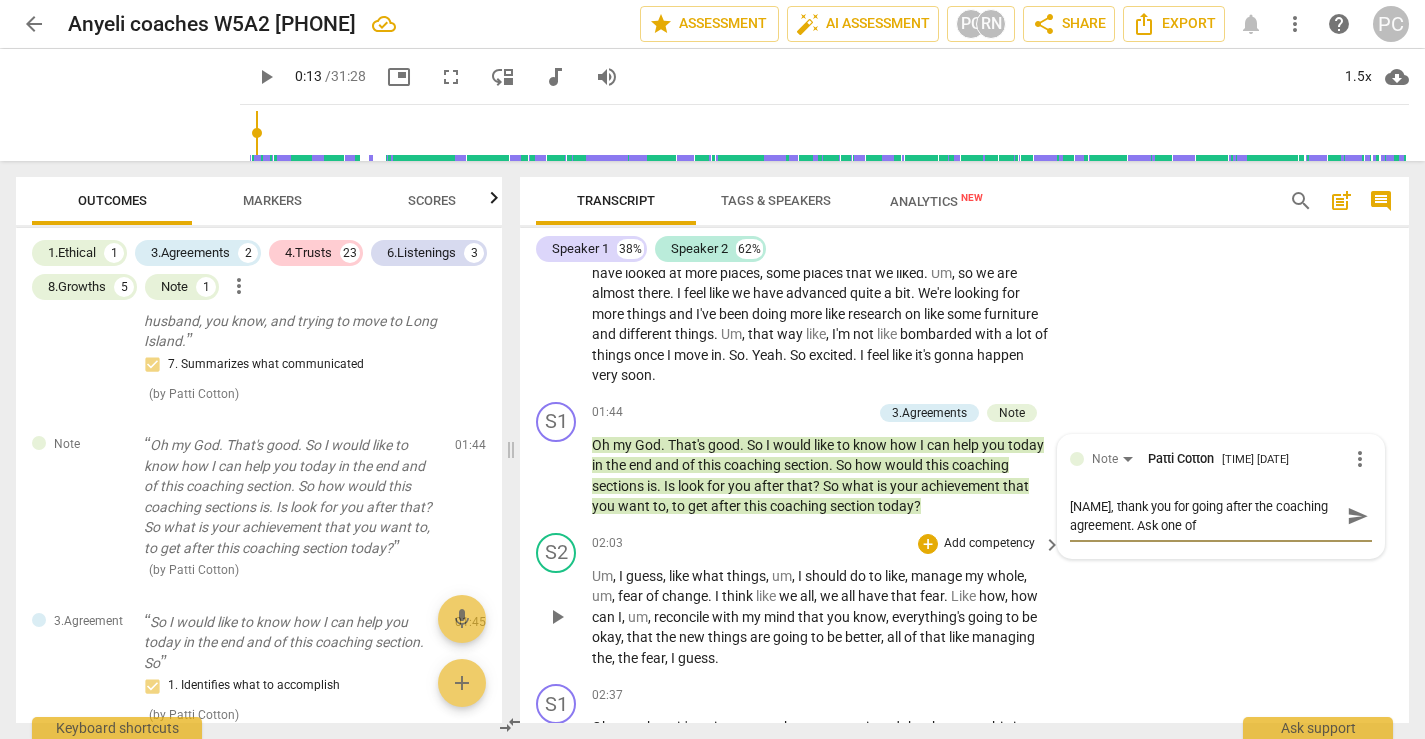 type on "[FIRST], thank you for going after the coaching agreement. Ask one of t" 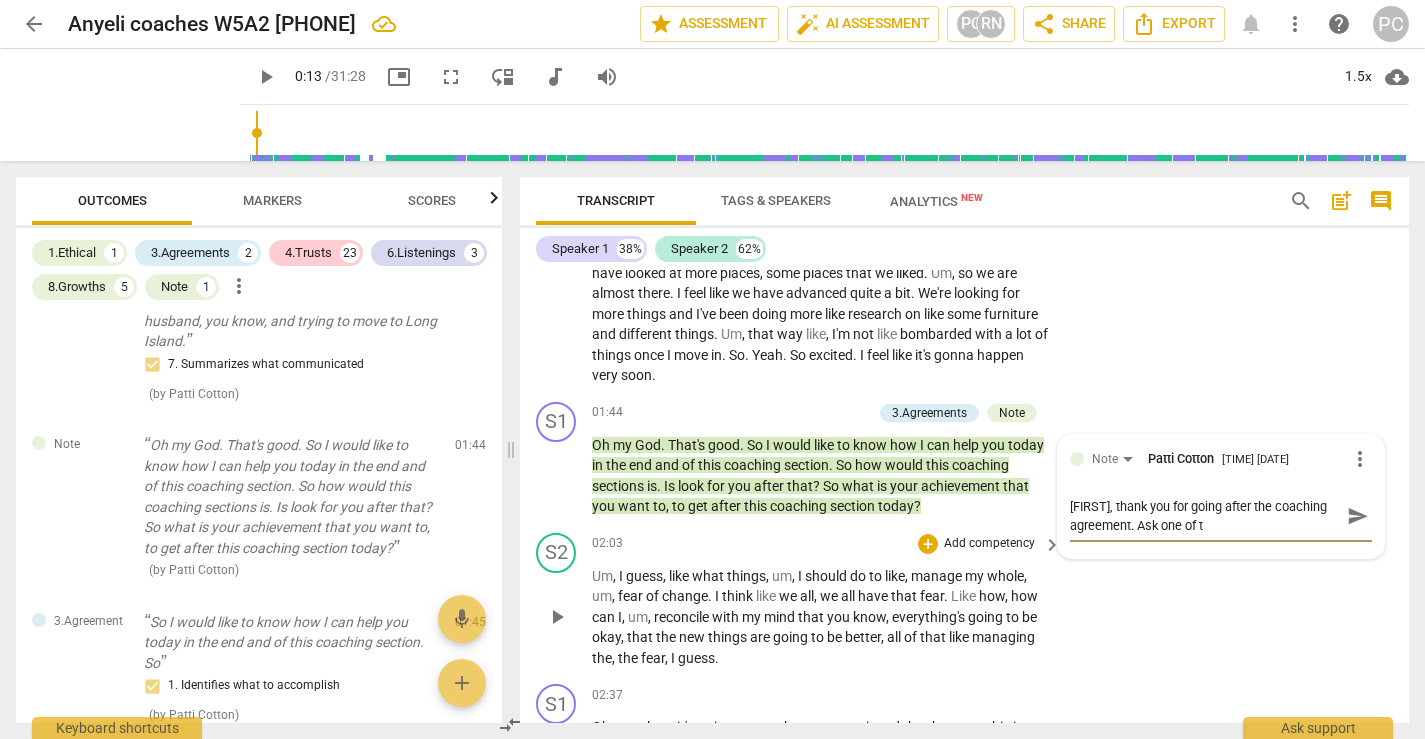 type on "[FIRST], thank you for going after the coaching agreement. Ask one of t" 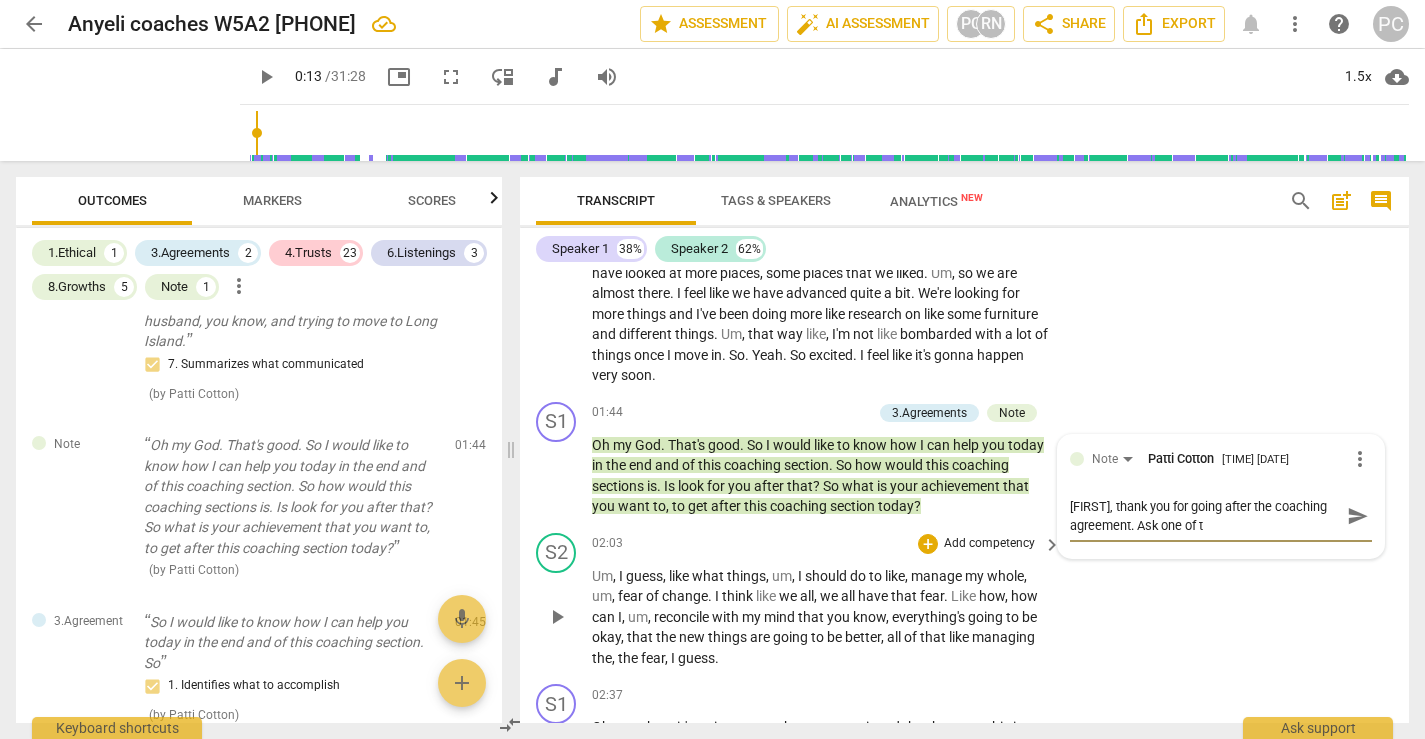 type on "Anyeli, thank you for going after the coaching agreement. Ask one of th" 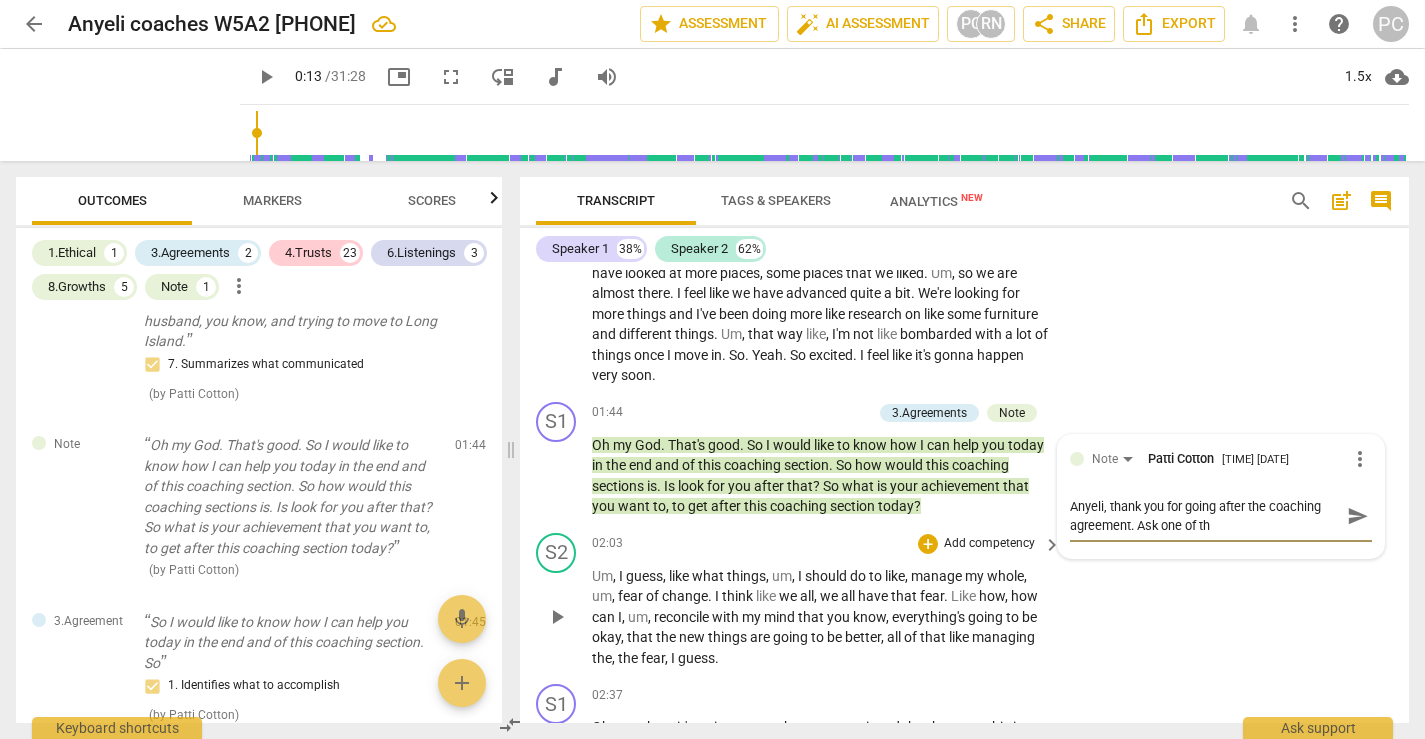 type on "Anyeli, thank you for going after the coaching agreement. Ask one of the" 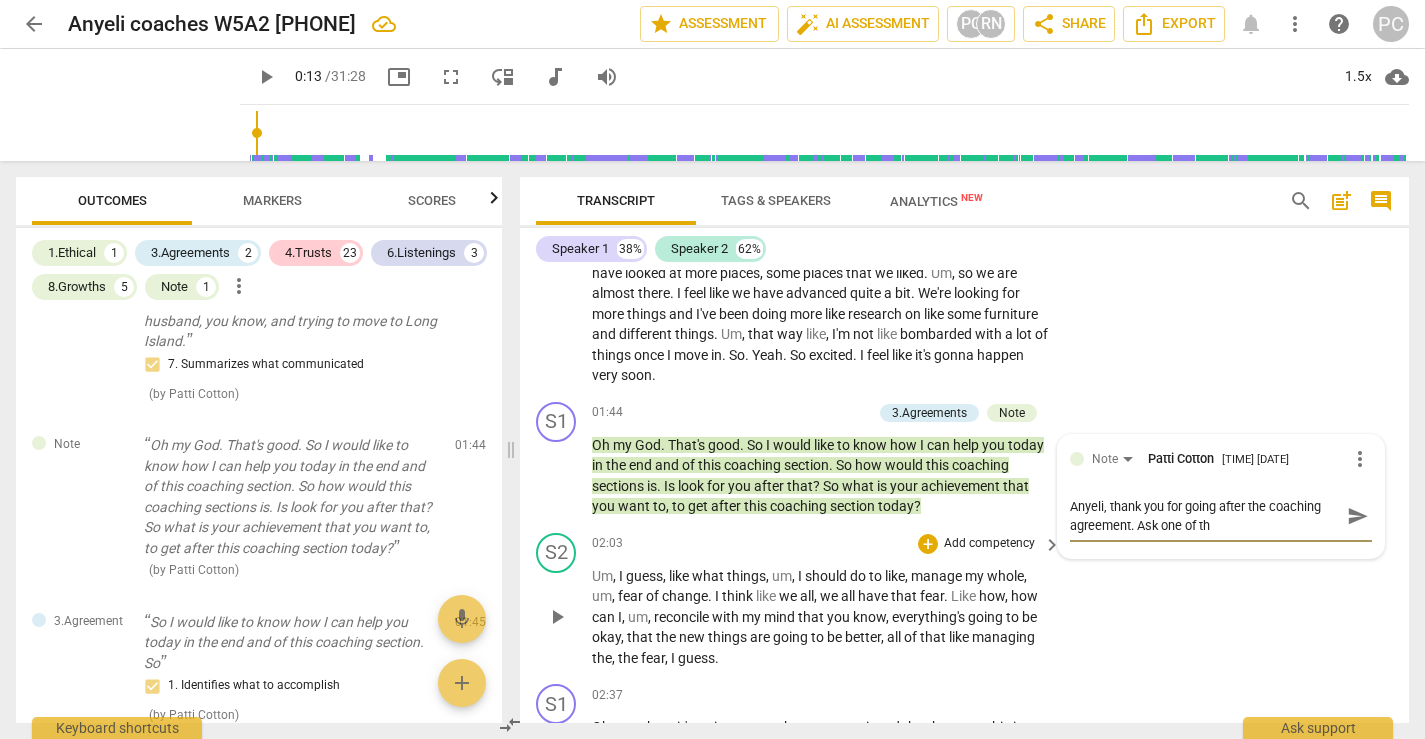 type on "Anyeli, thank you for going after the coaching agreement. Ask one of the" 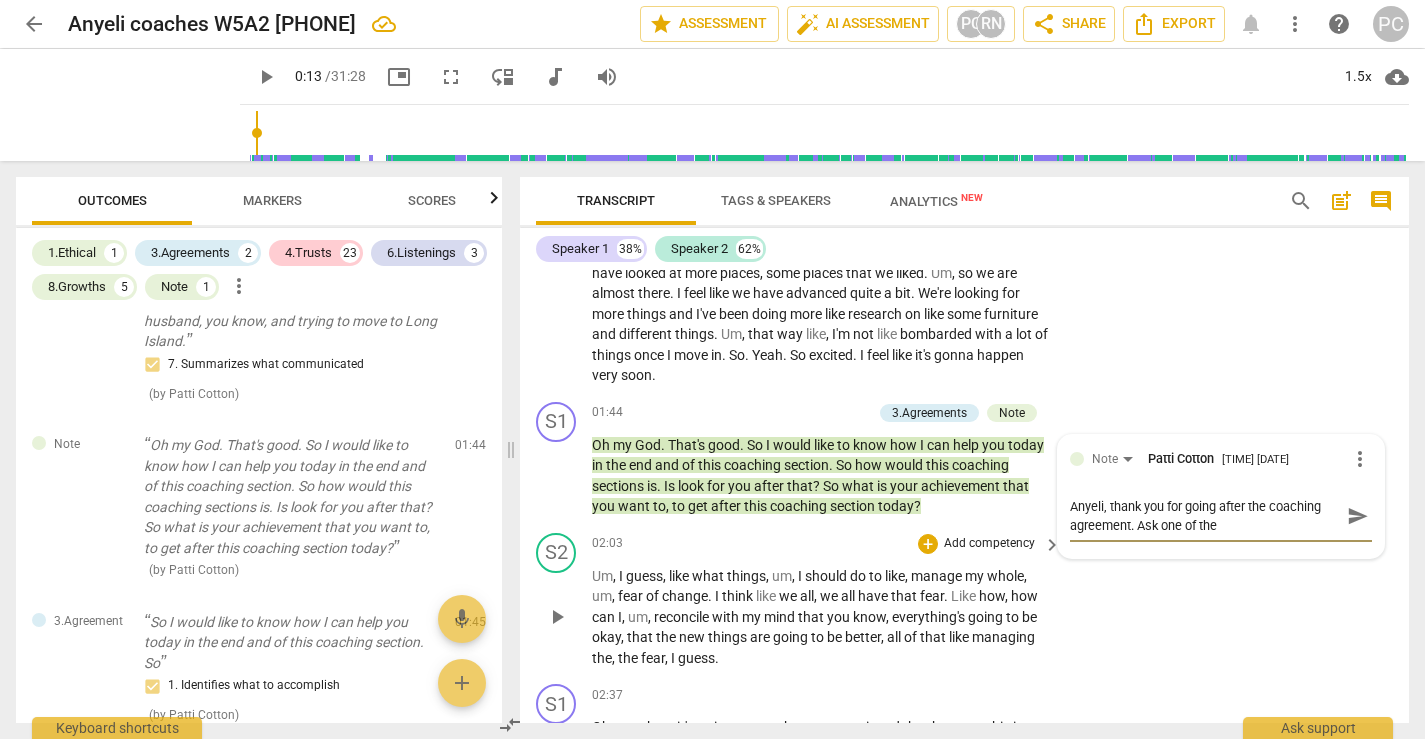 type on "[FIRST], thank you for going after the coaching agreement. Ask one of thes" 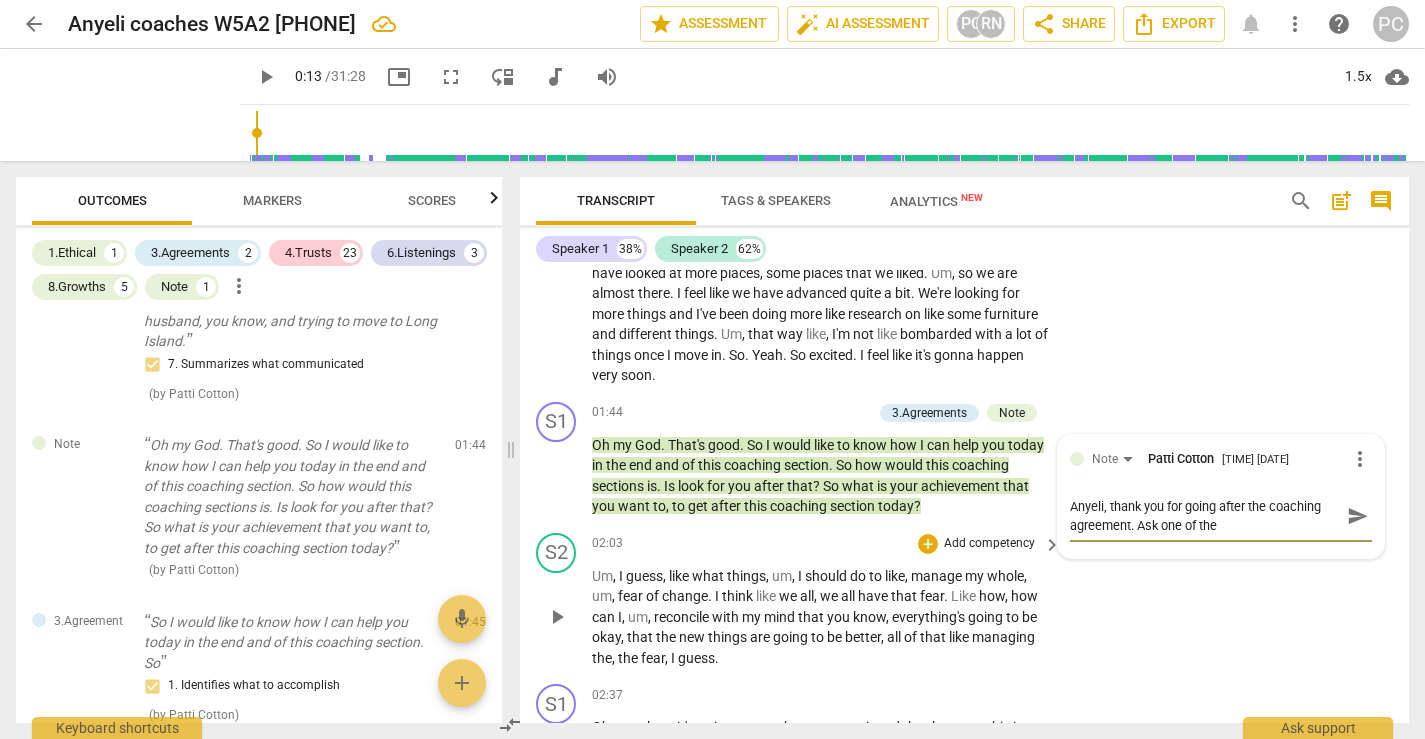 type on "[FIRST], thank you for going after the coaching agreement. Ask one of thes" 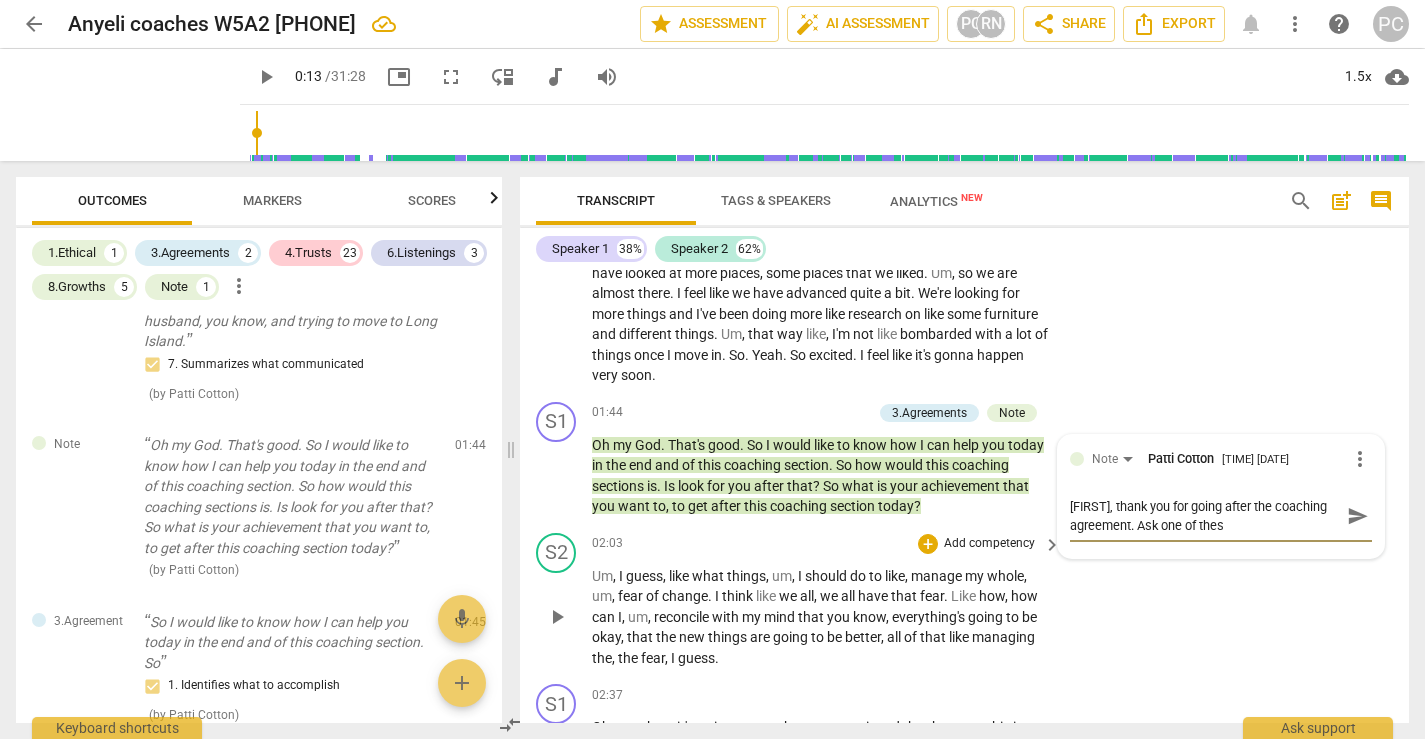 type on "[FIRST], thank you for going after the coaching agreement. Ask one of these" 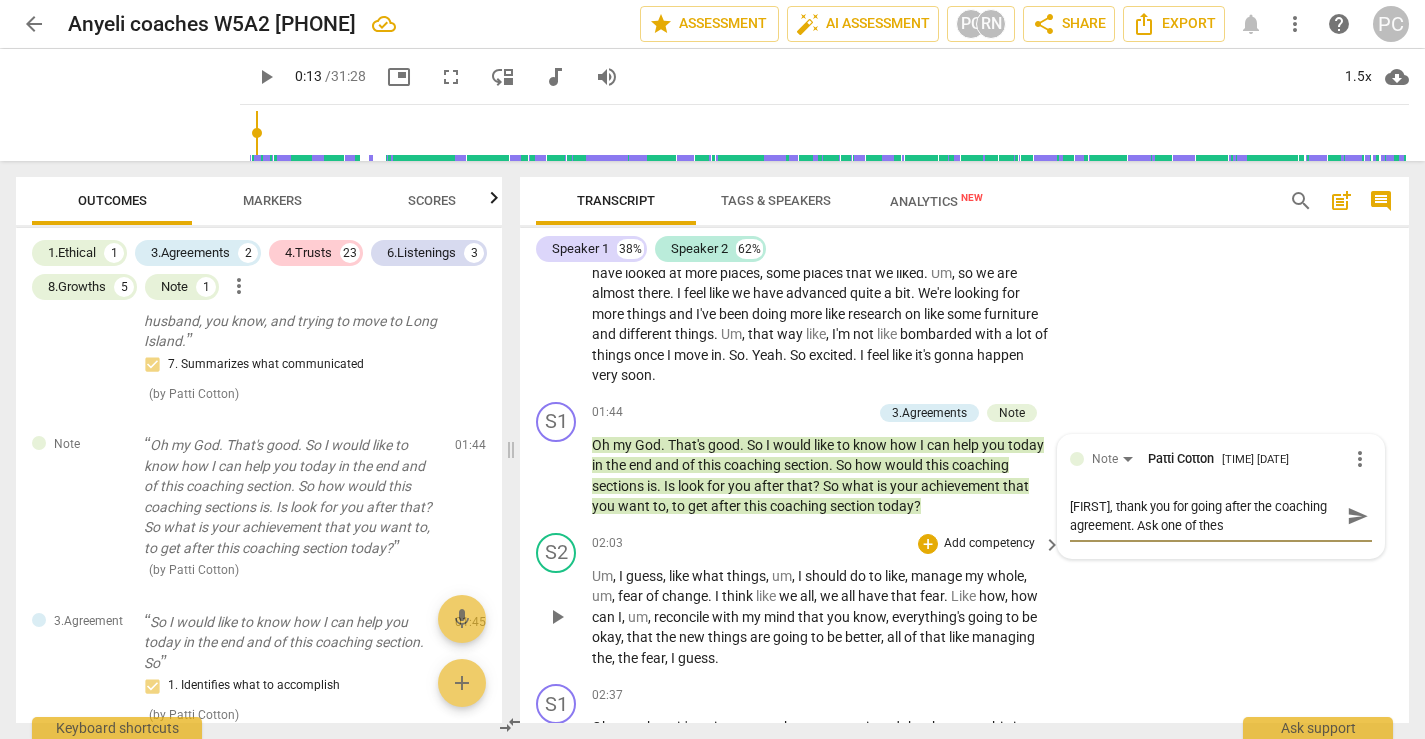 type on "[FIRST], thank you for going after the coaching agreement. Ask one of these" 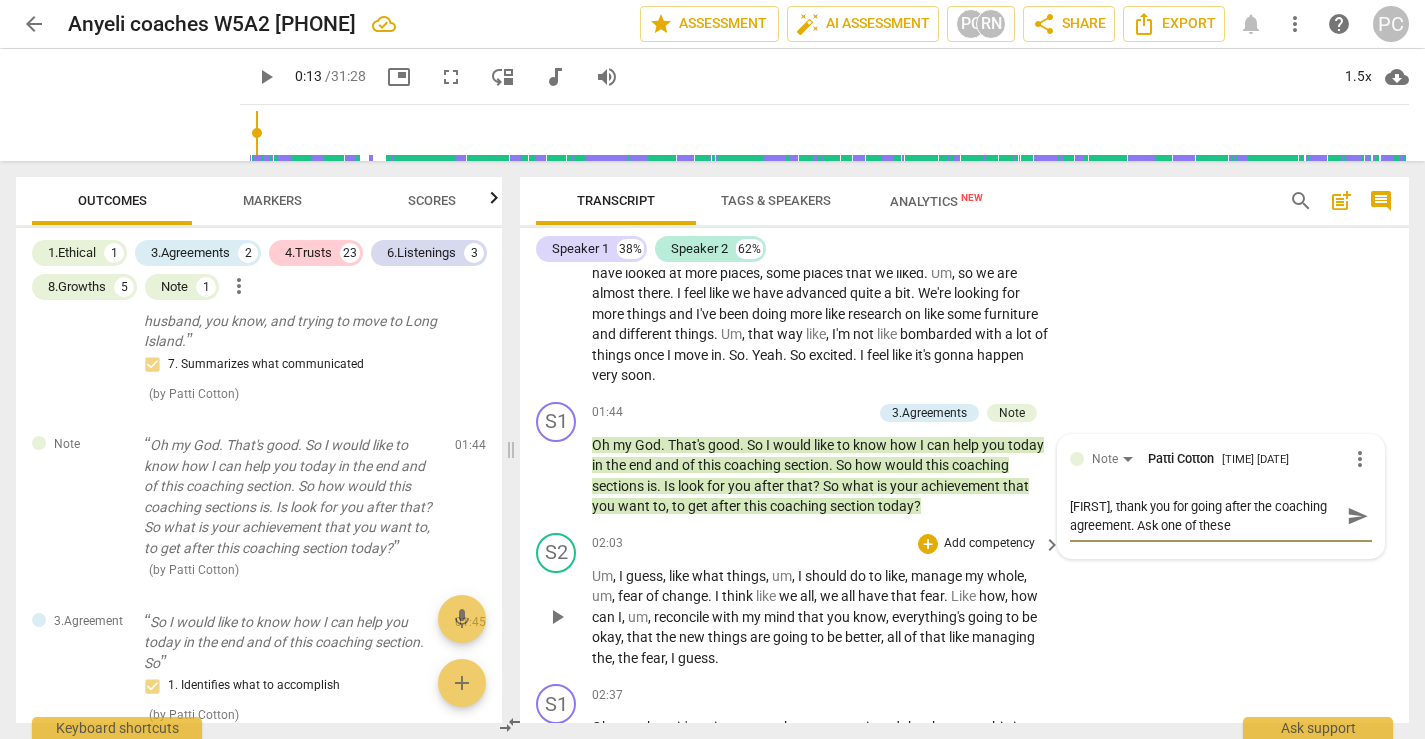 type on "[FIRST], thank you for going after the coaching agreement. Ask one of these" 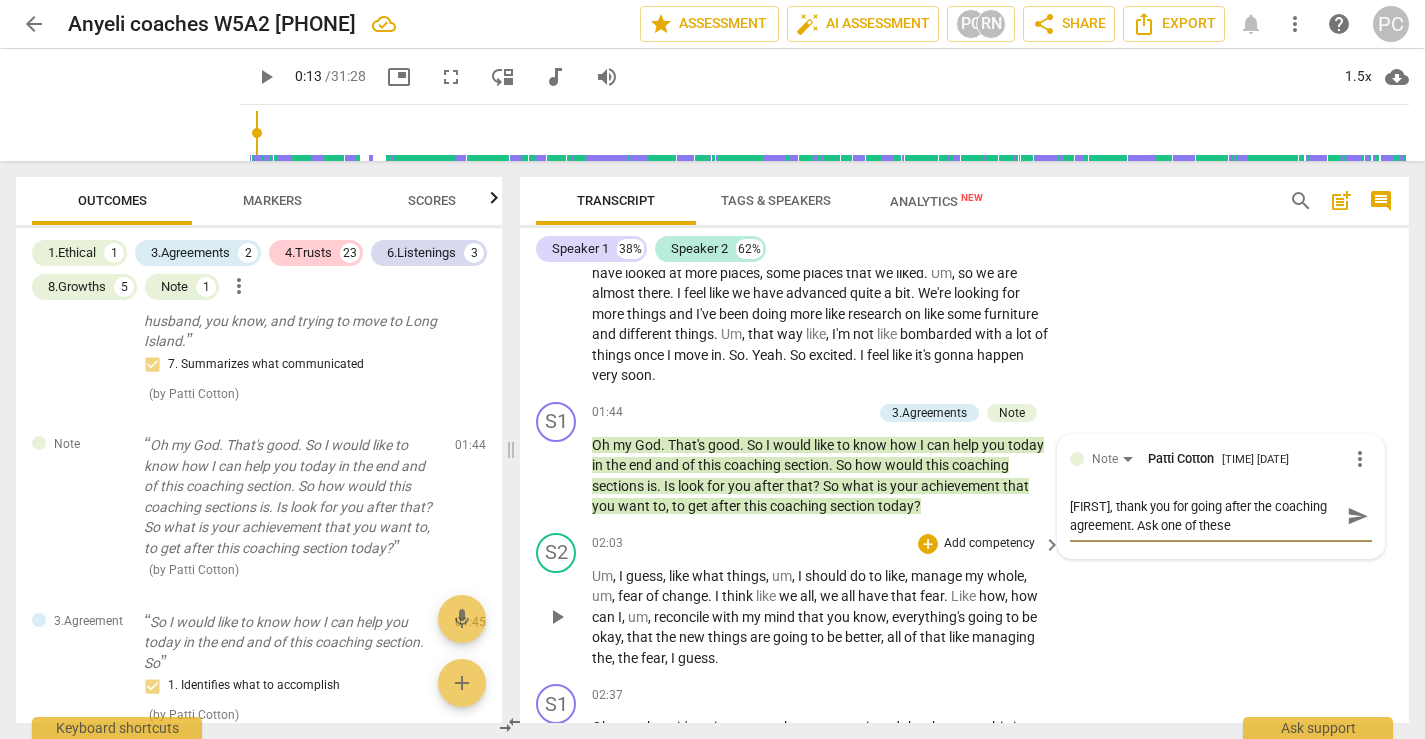 type on "[FIRST], thank you for going after the coaching agreement. Ask one of these" 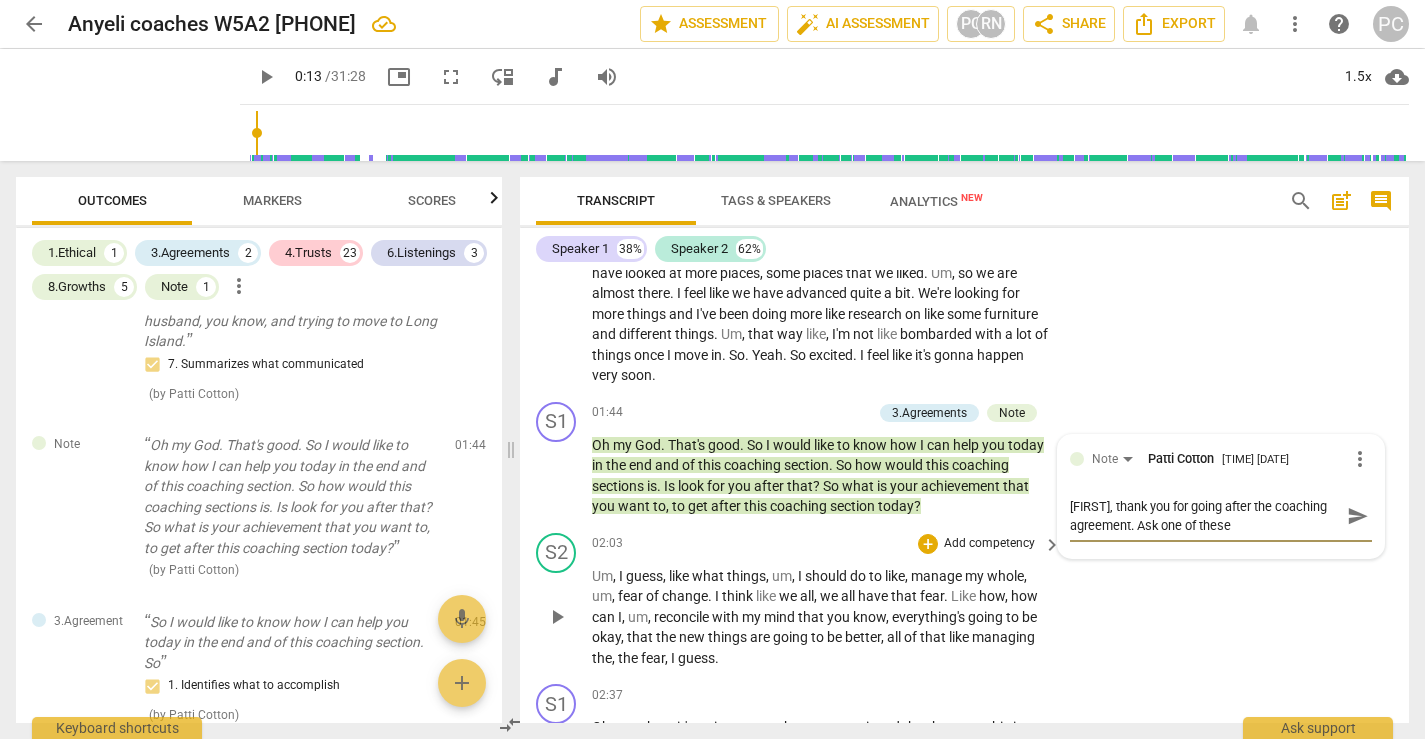 type on "[NAME], thank you for going after the coaching agreement. Ask one of these q" 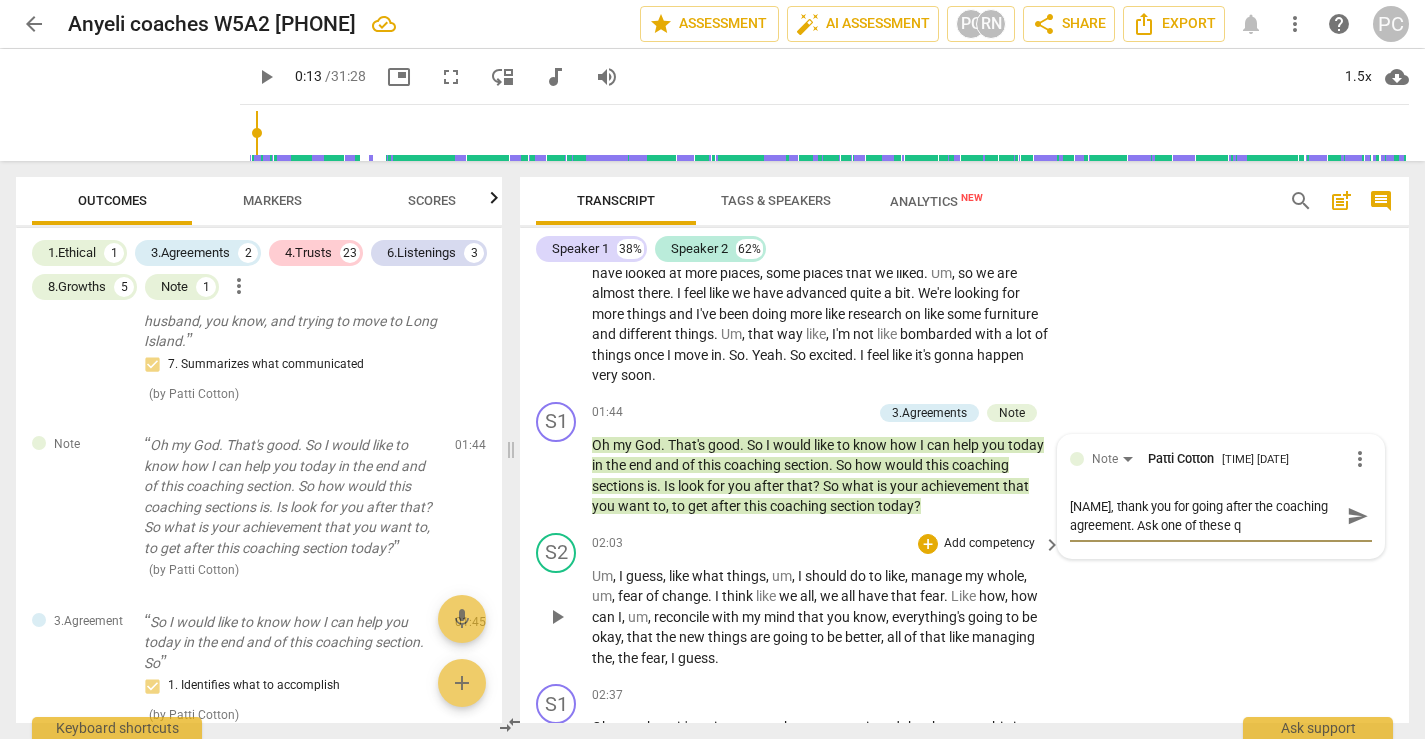 type on "[FIRST], thank you for going after the coaching agreement. Ask one of these qu" 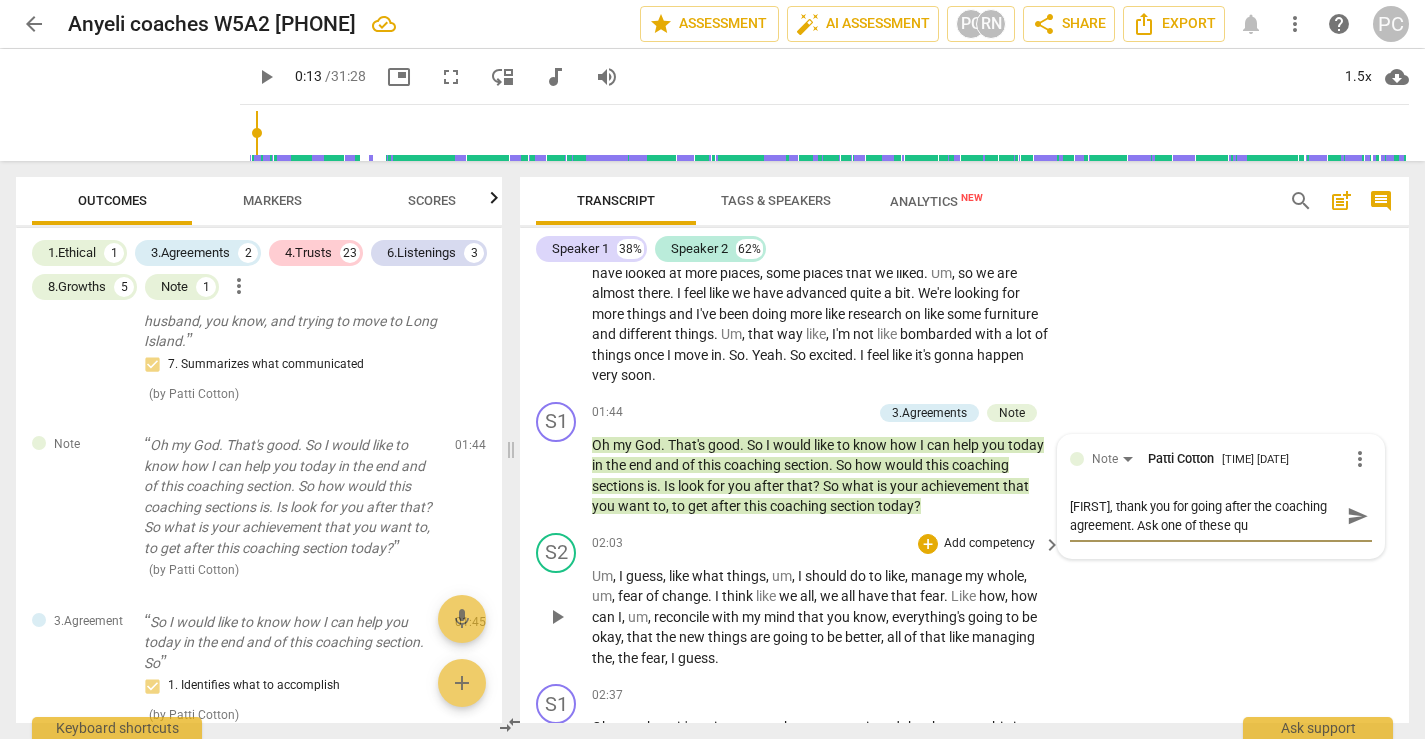 type on "Anyeli, thank you for going after the coaching agreement. Ask one of these que" 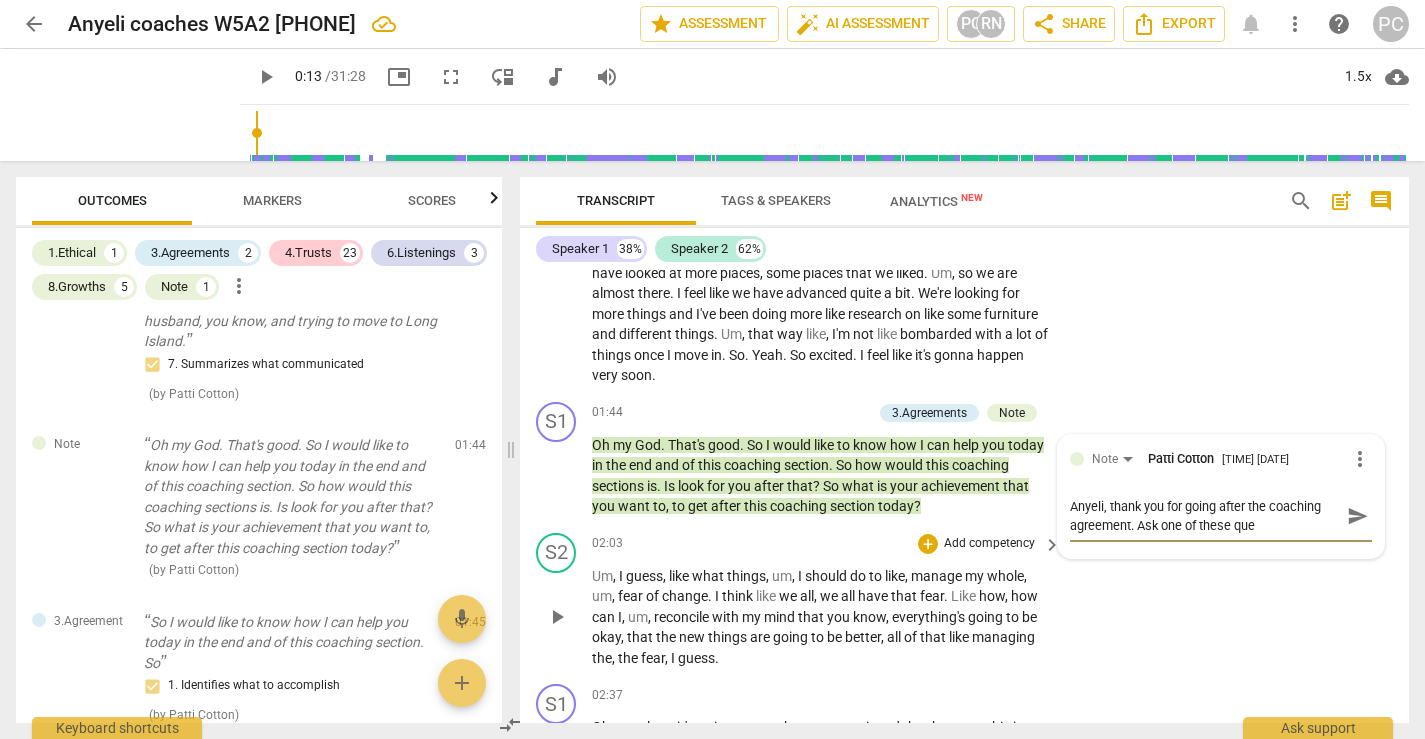 type on "[NAME], thank you for going after the coaching agreement. Ask one of these ques" 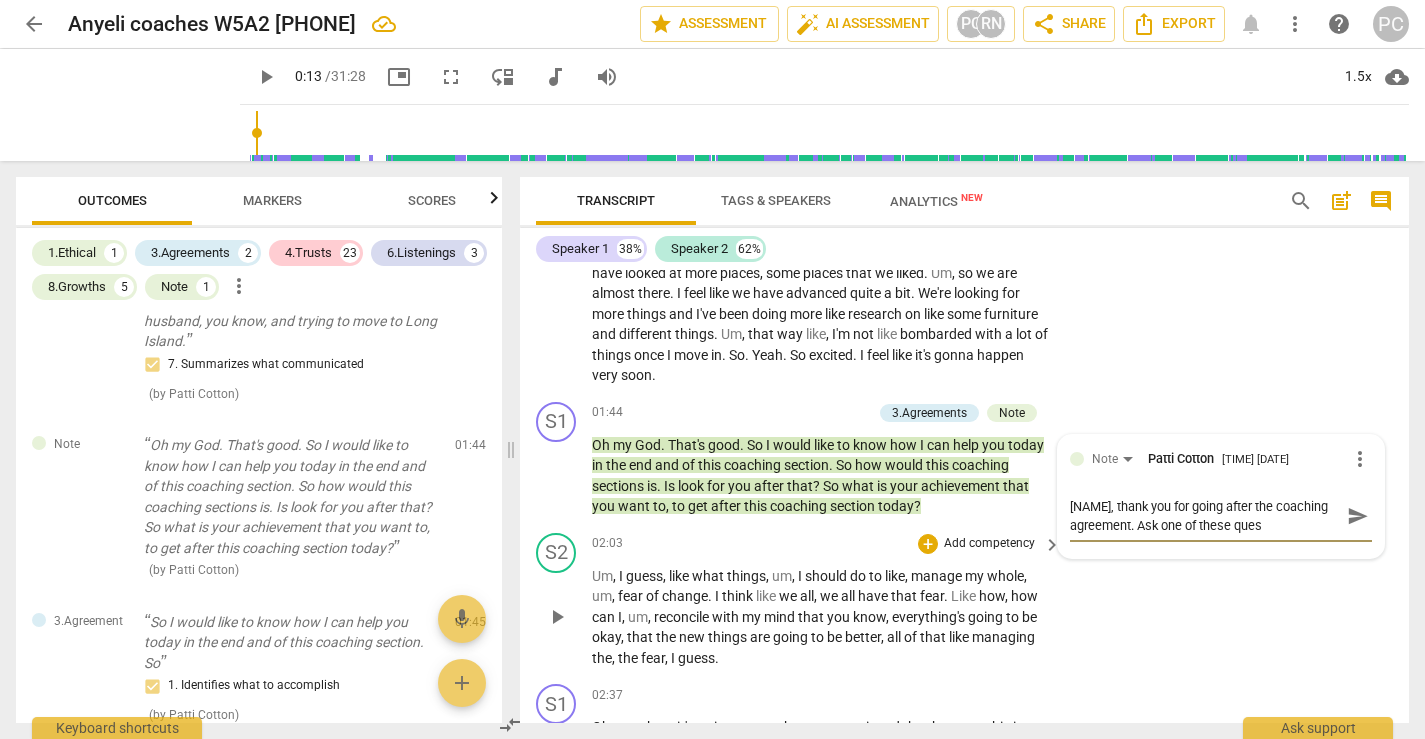 type on "Anyeli, thank you for going after the coaching agreement. Ask one of these quest" 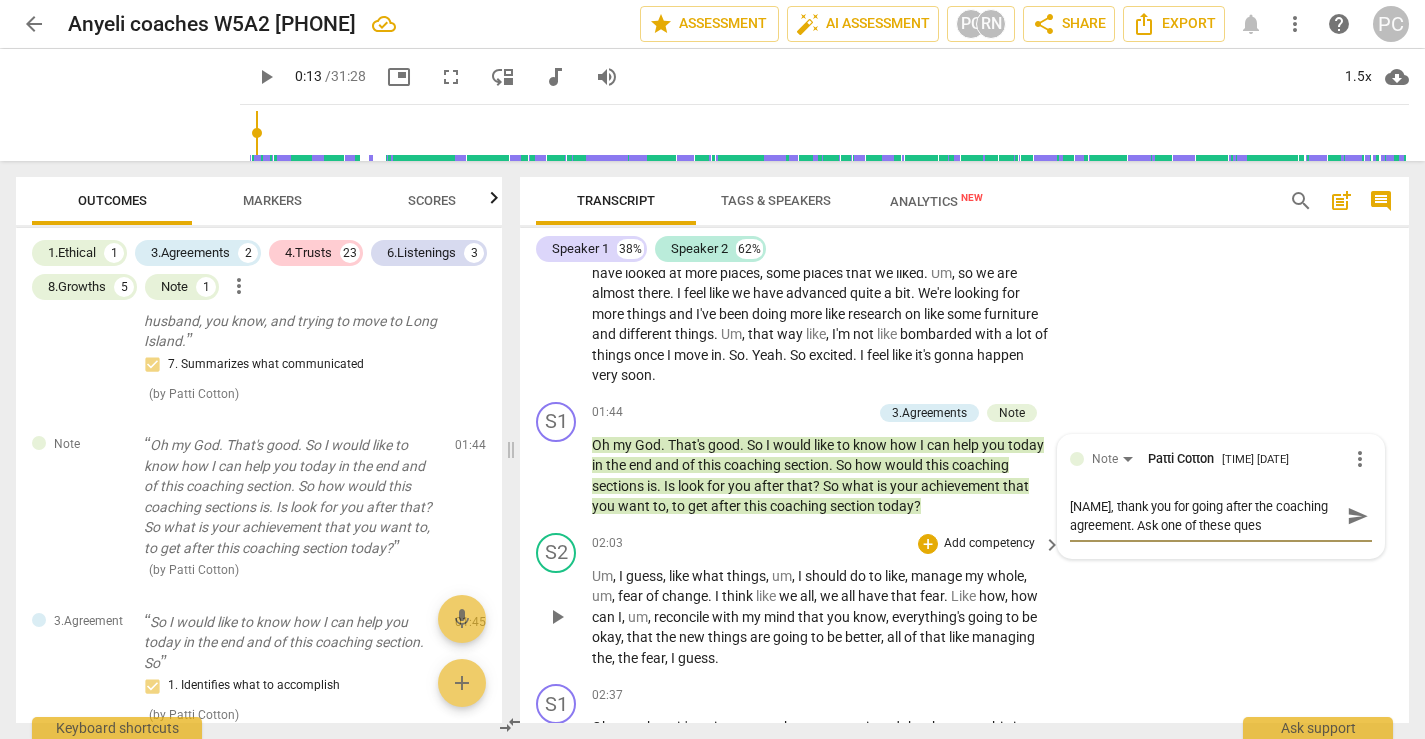 type on "Anyeli, thank you for going after the coaching agreement. Ask one of these quest" 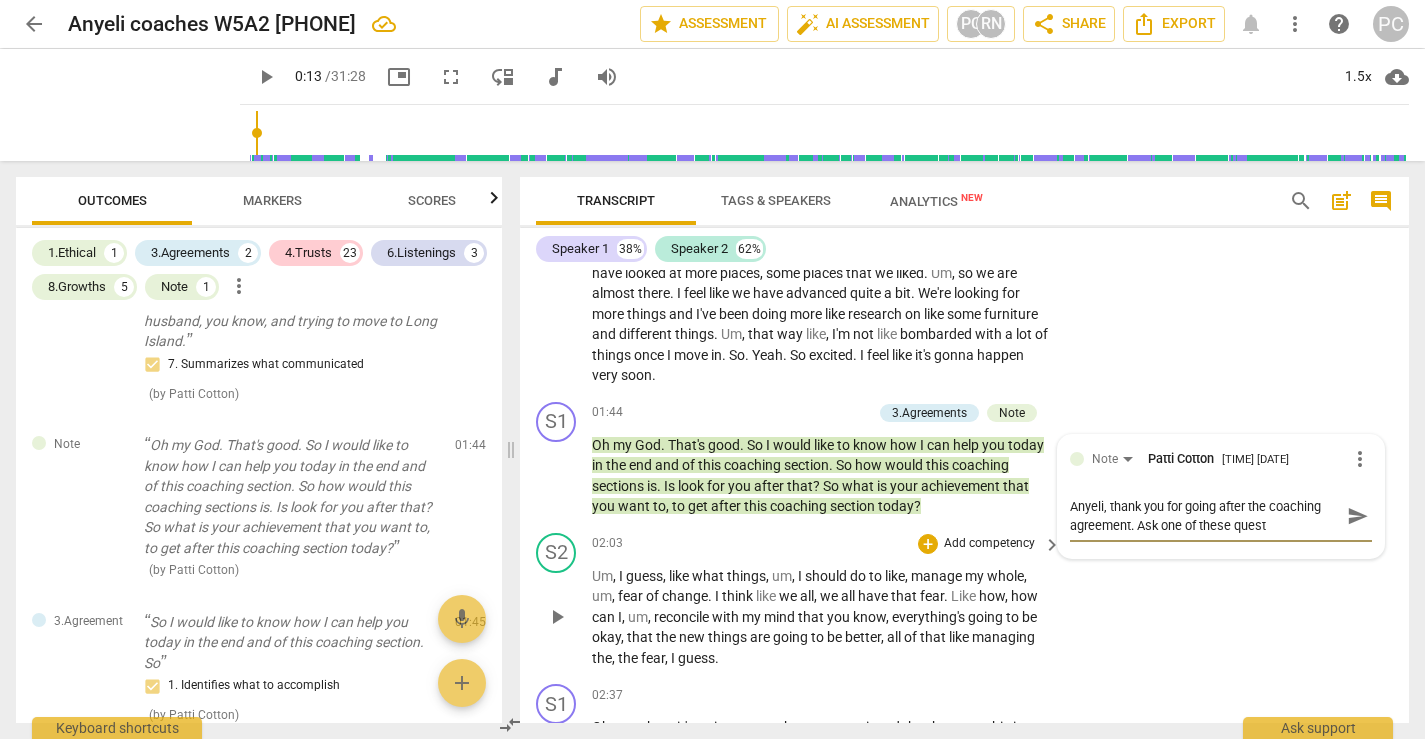 type on "[FIRST], thank you for going after the coaching agreement. Ask one of these questi" 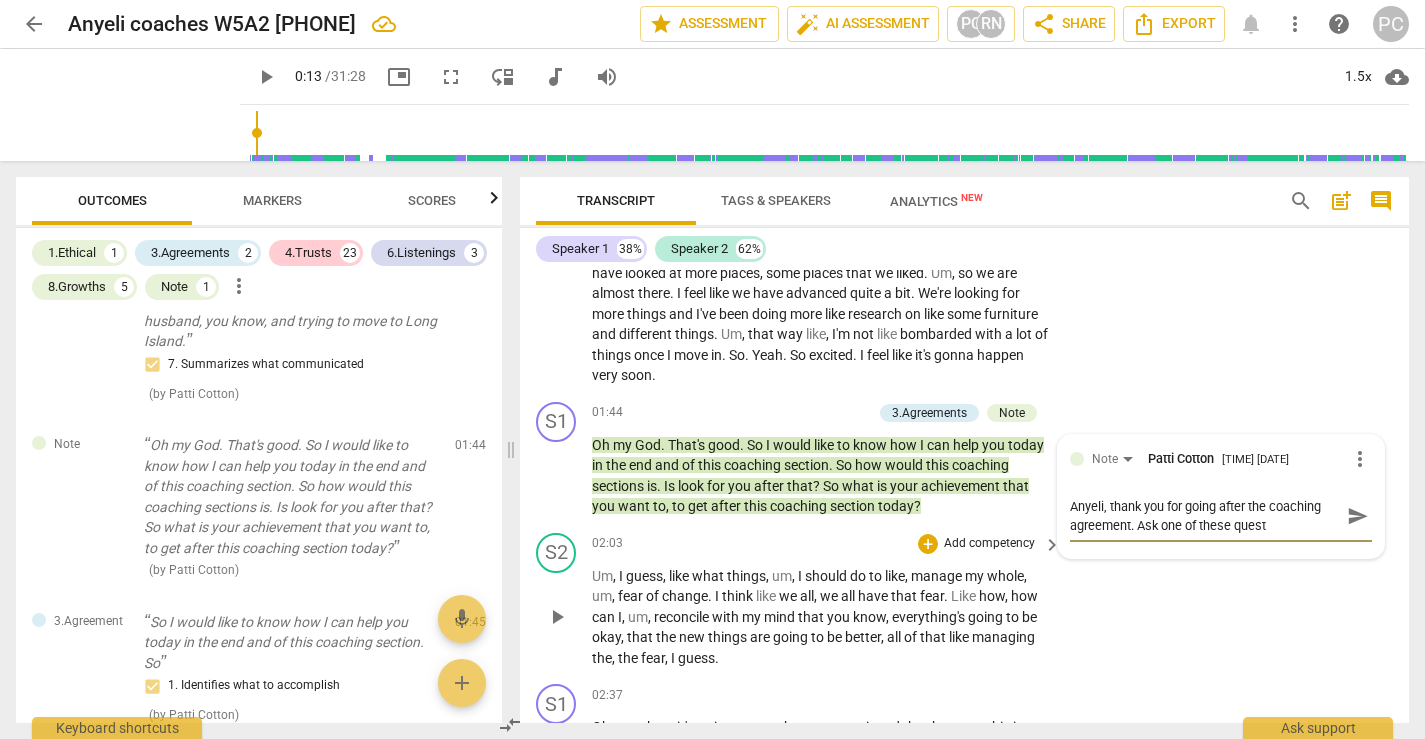 type on "[FIRST], thank you for going after the coaching agreement. Ask one of these questi" 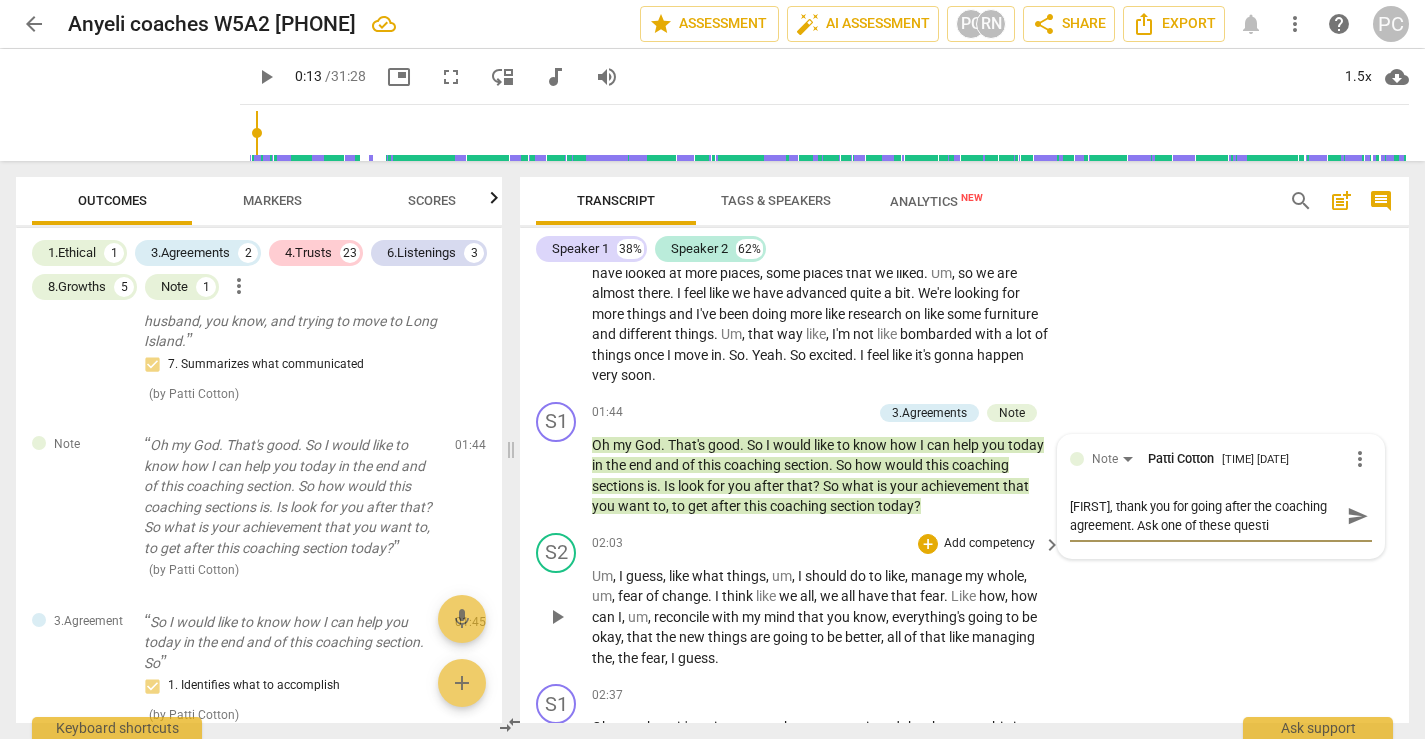 type on "Anyeli, thank you for going after the coaching agreement. Ask one of these questio" 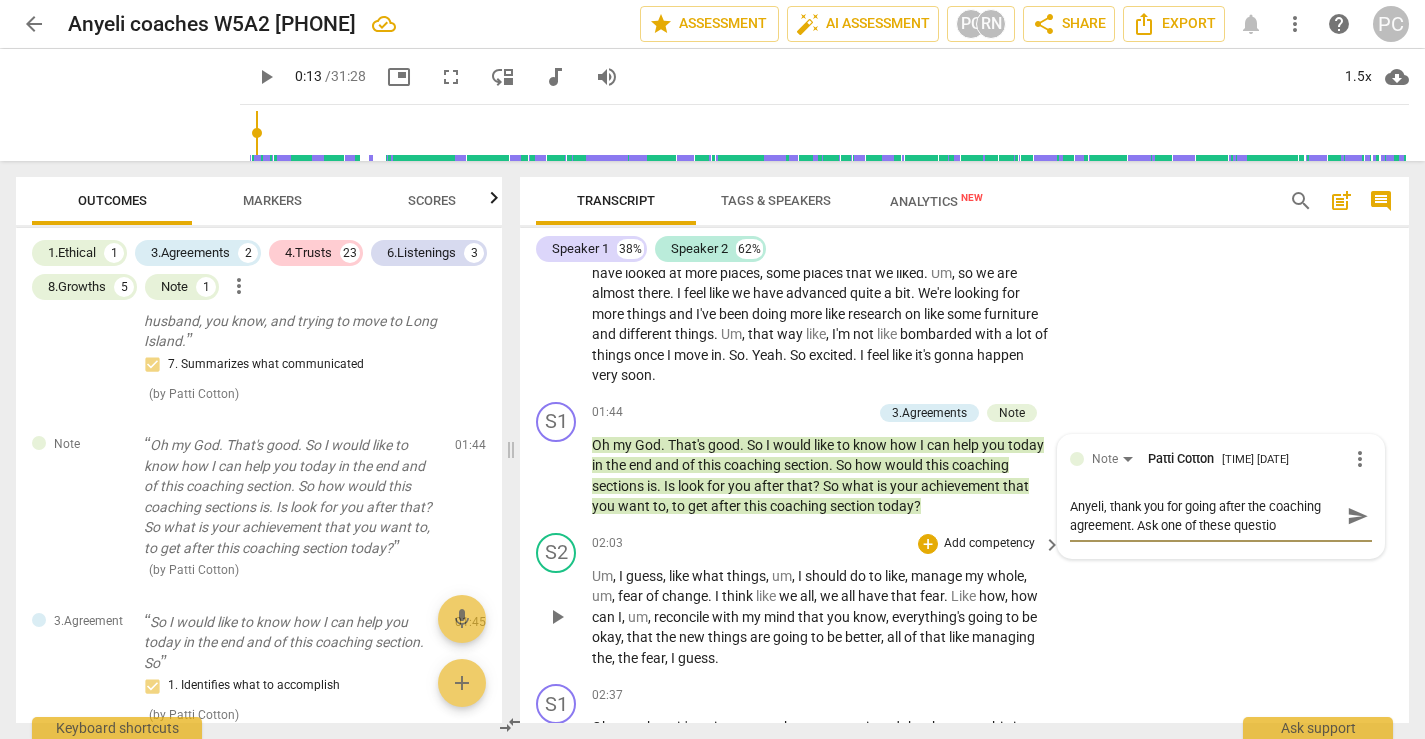 type on "[FIRST], thank you for going after the coaching agreement. Ask one of these question" 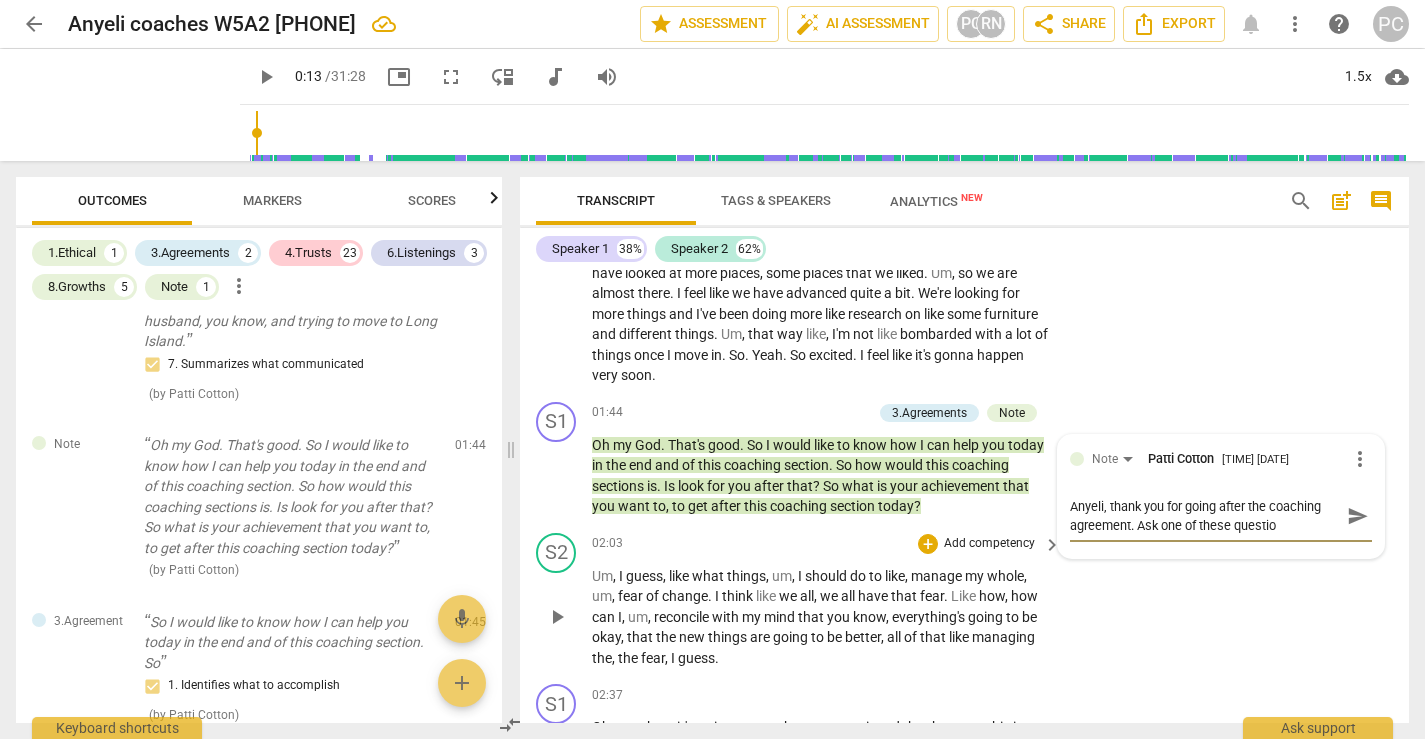 type on "[FIRST], thank you for going after the coaching agreement. Ask one of these question" 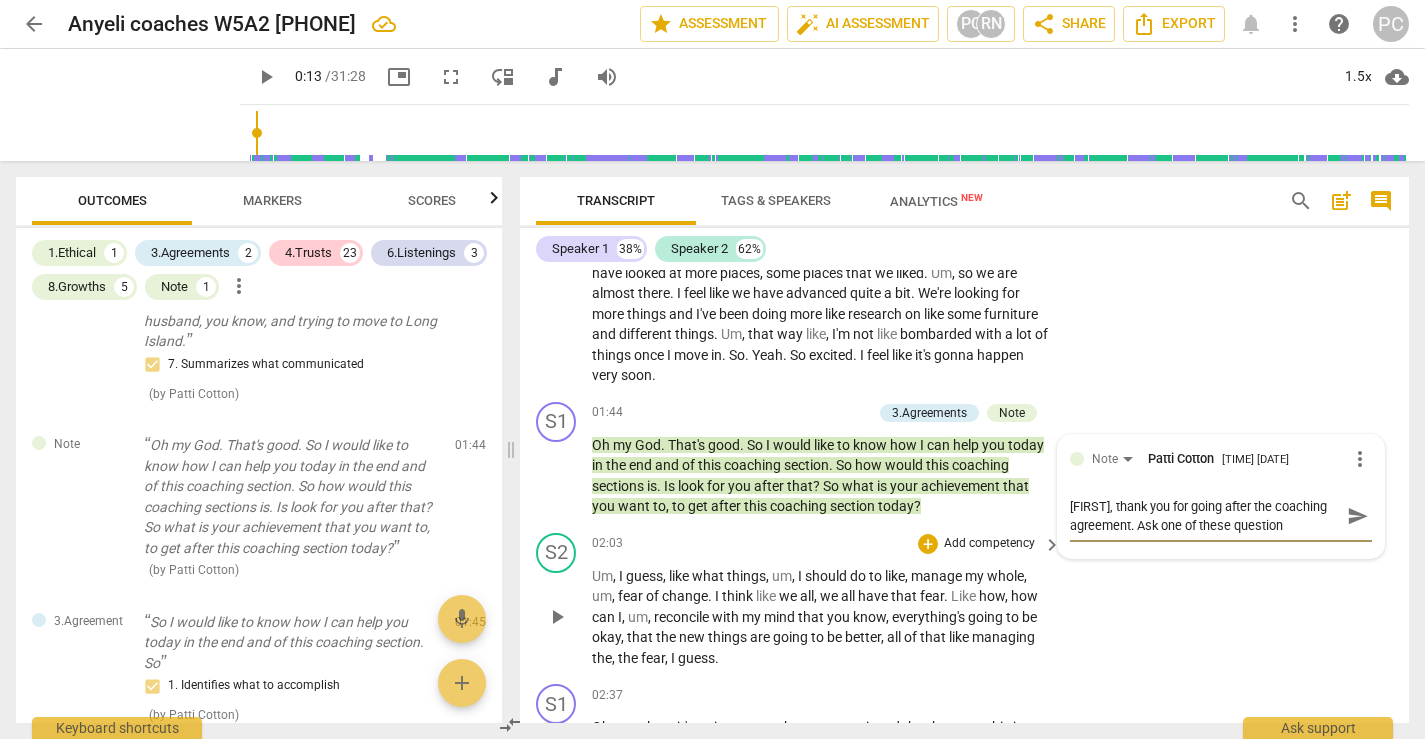 type on "[FIRST], thank you for going after the coaching agreement. Ask one of these questions" 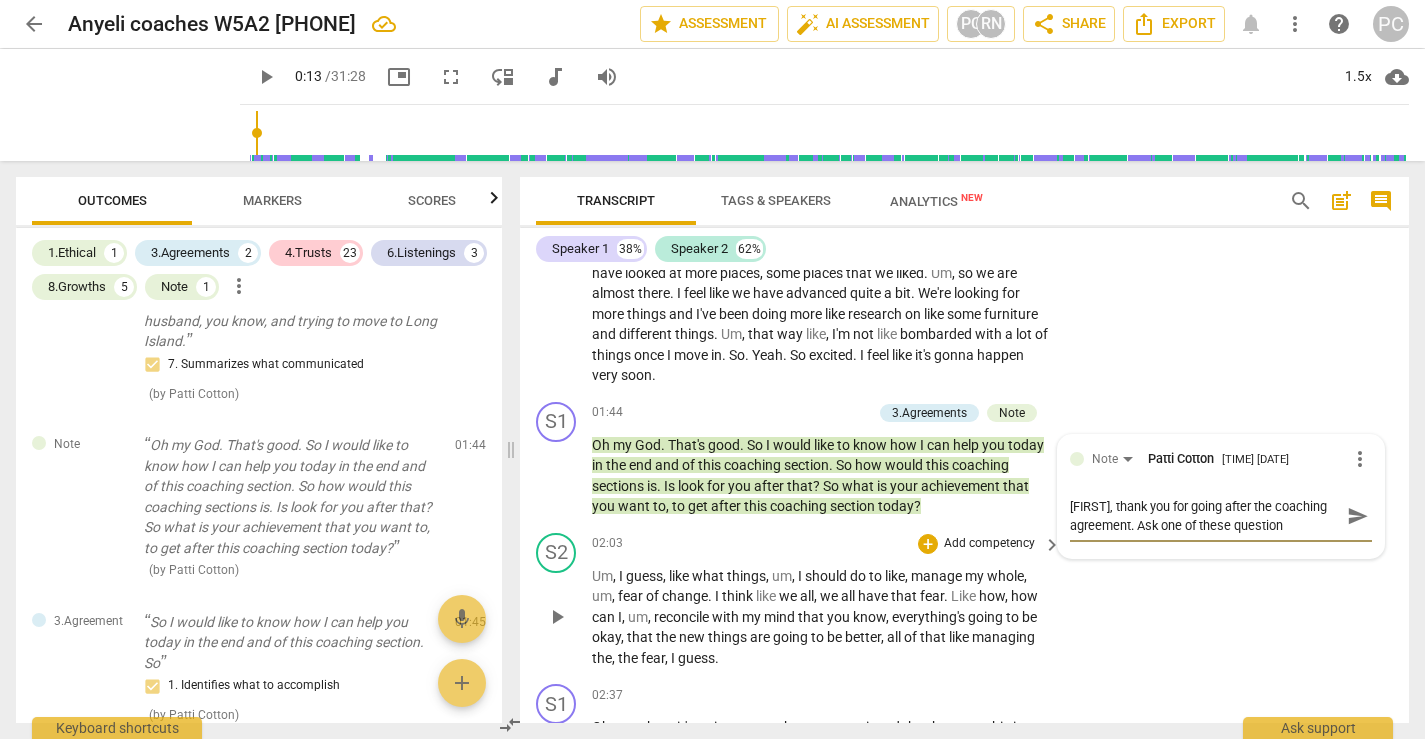 type on "[FIRST], thank you for going after the coaching agreement. Ask one of these questions" 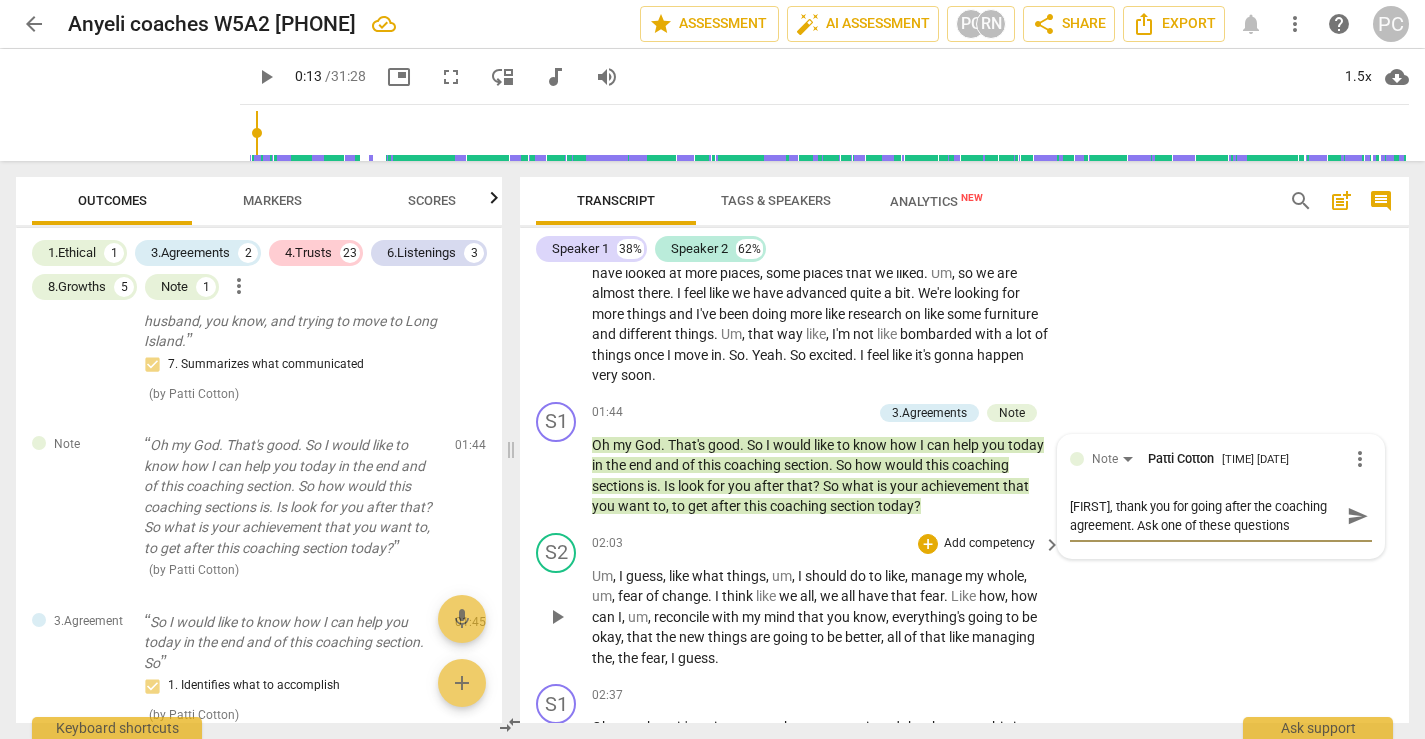 type on "[FIRST], thank you for going after the coaching agreement. Ask one of these questions" 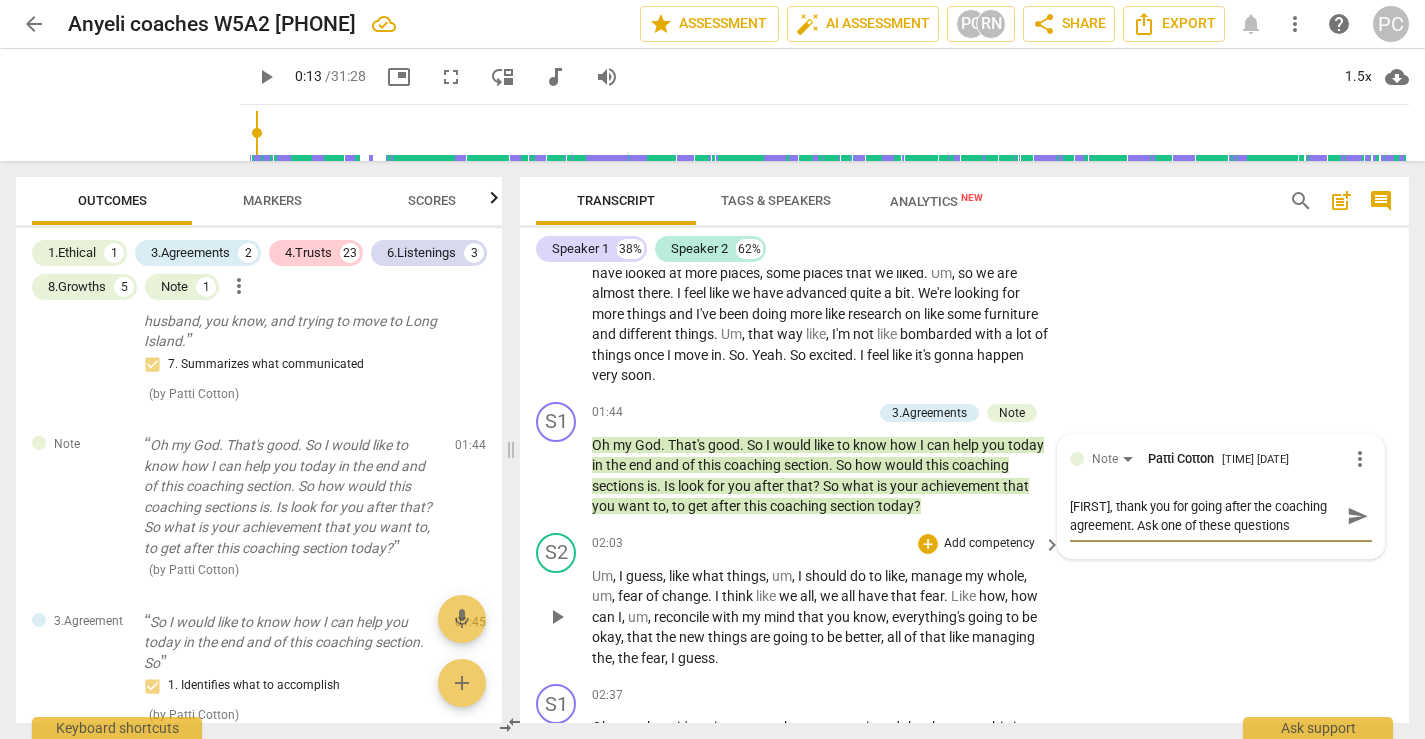 type on "[FIRST], thank you for going after the coaching agreement. Ask one of these questions" 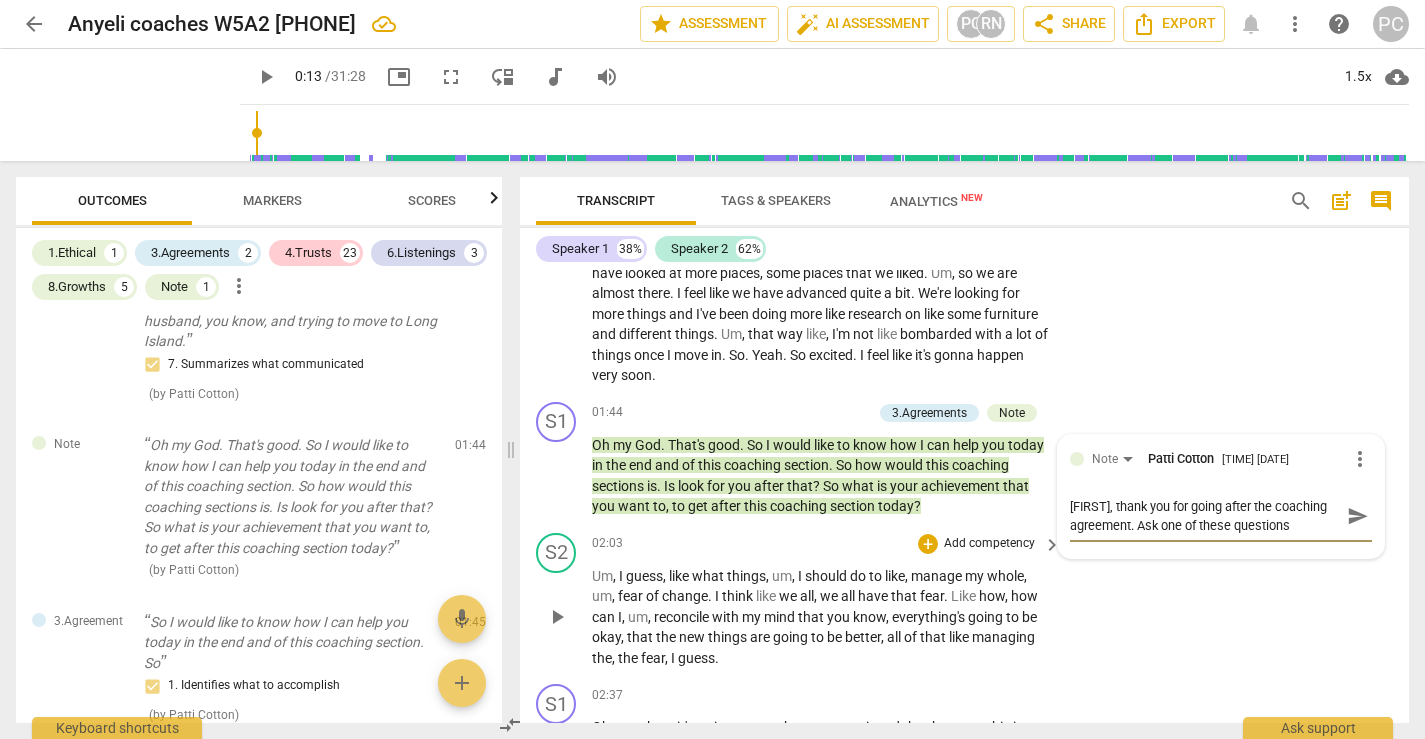 type on "[FIRST], thank you for going after the coaching agreement. Ask one of these questions a" 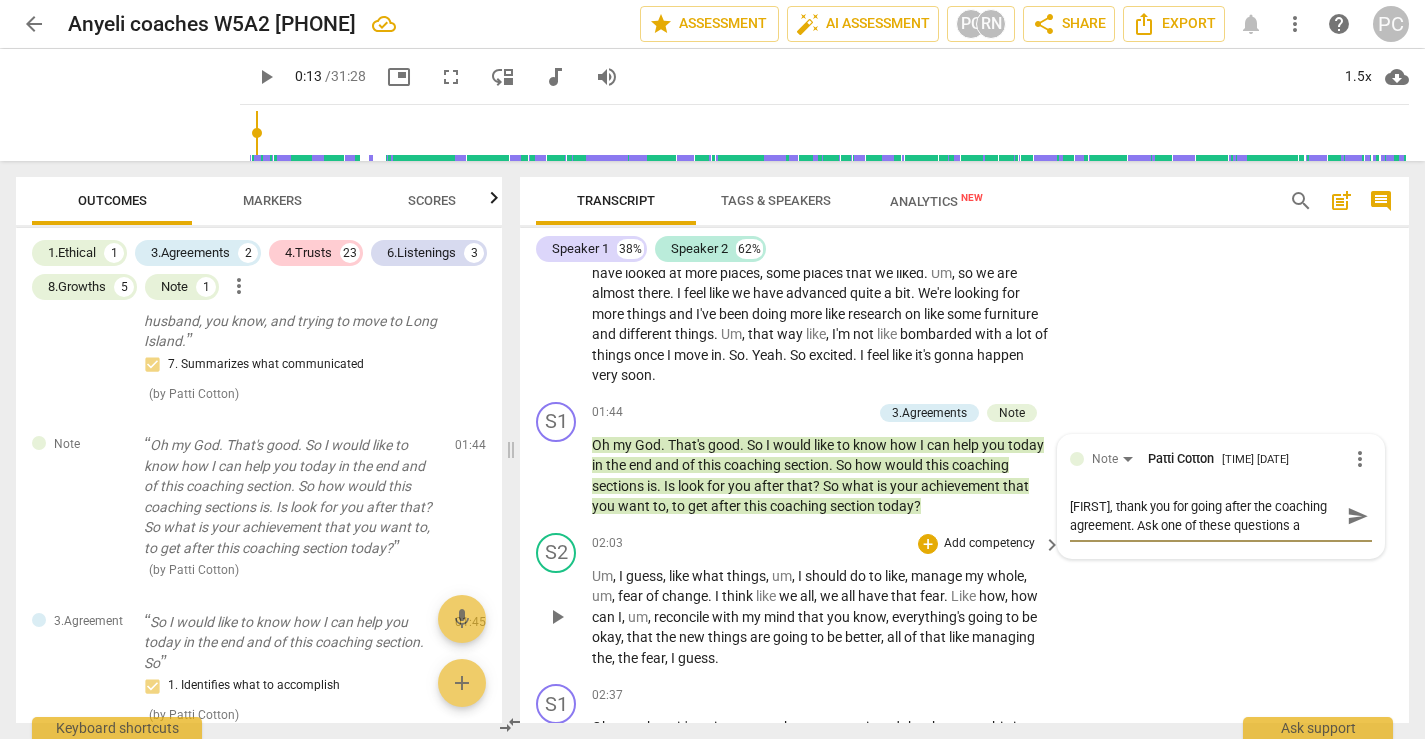type on "[FIRST], thank you for going after the coaching agreement. Ask one of these questions at" 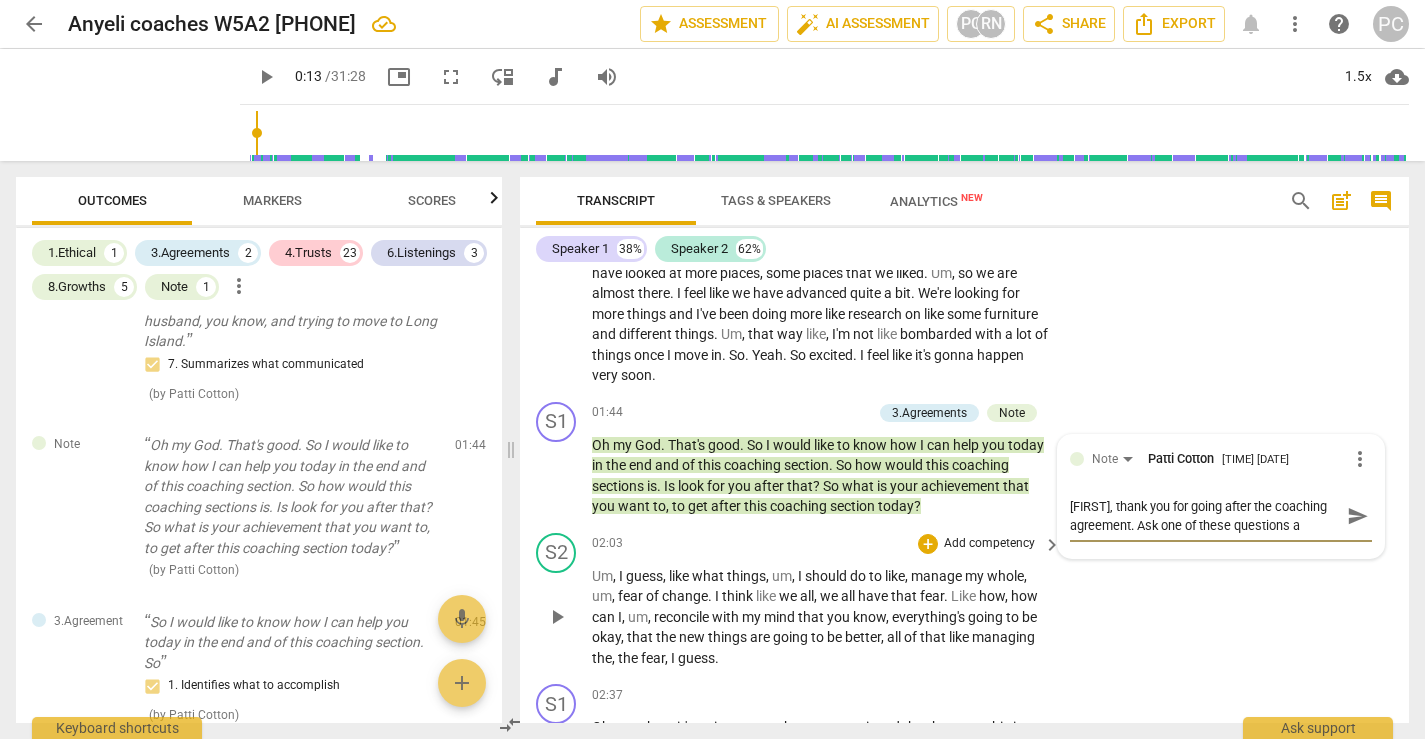 type on "[FIRST], thank you for going after the coaching agreement. Ask one of these questions at" 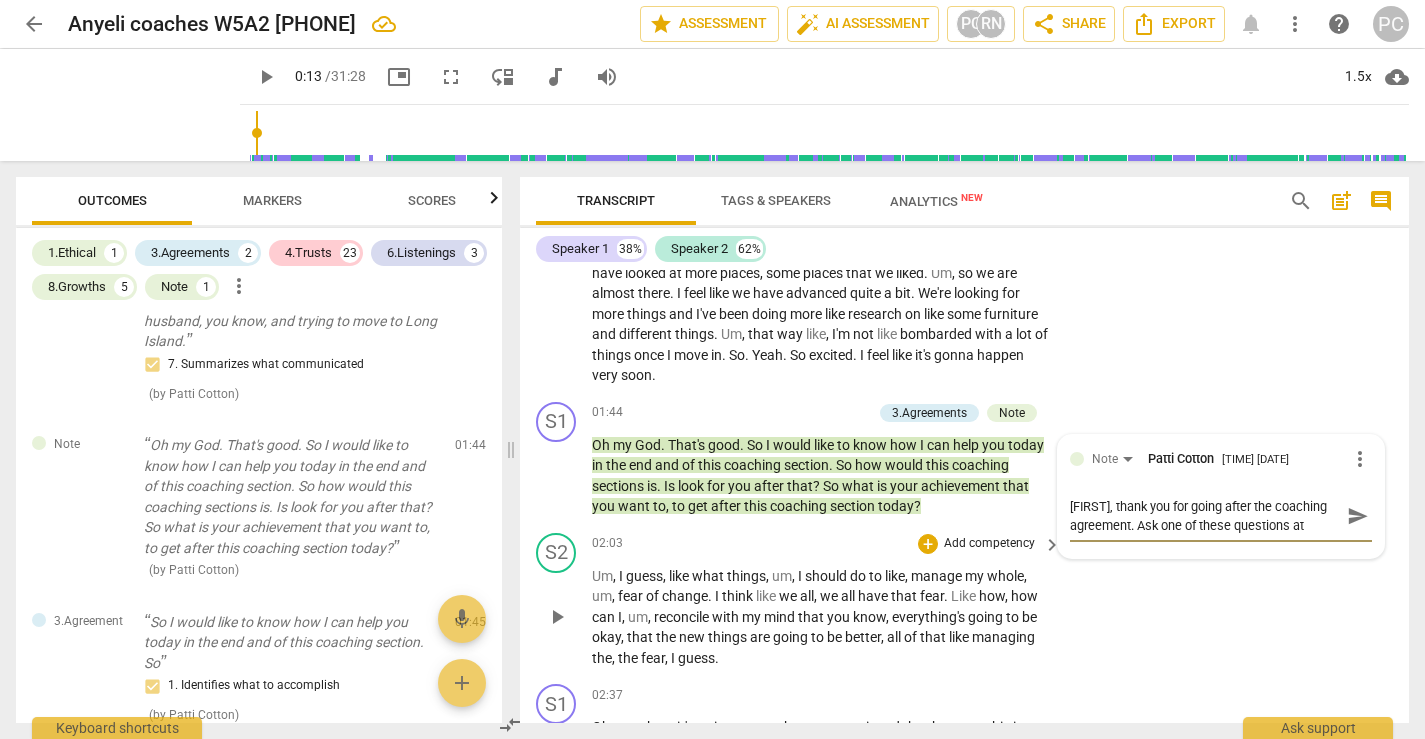 type on "[FIRST], thank you for going after the coaching agreement. Ask one of these questions at" 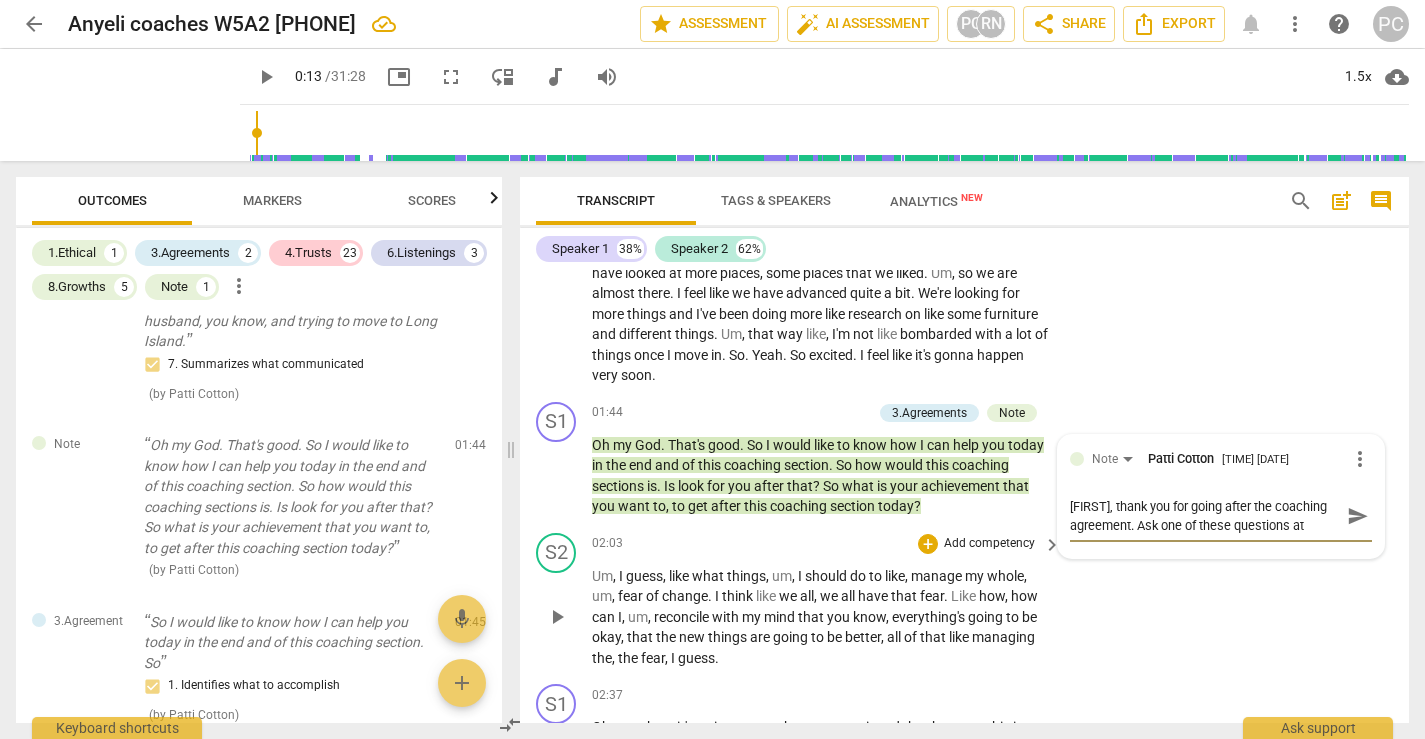 type on "[FIRST], thank you for going after the coaching agreement. Ask one of these questions at a" 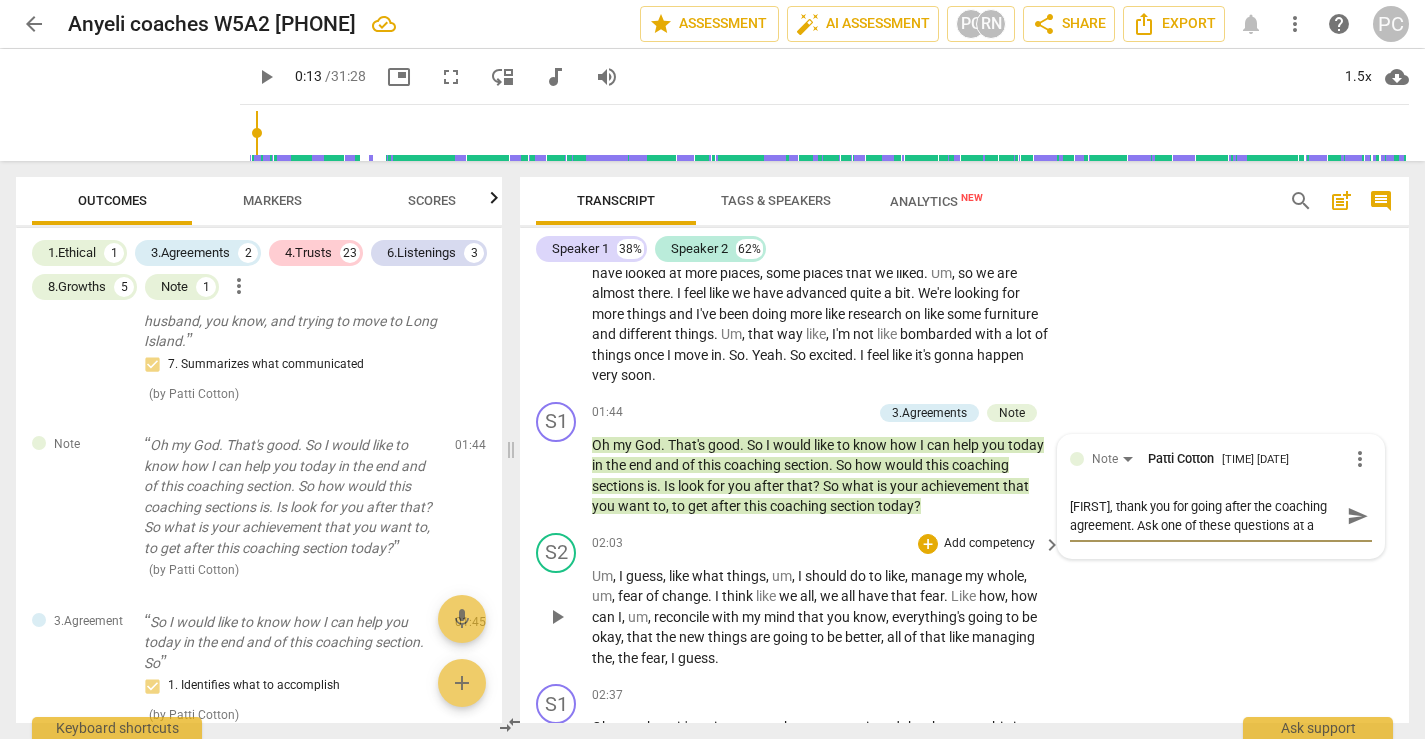 type on "[FIRST], thank you for going after the coaching agreement. Ask one of these questions at a" 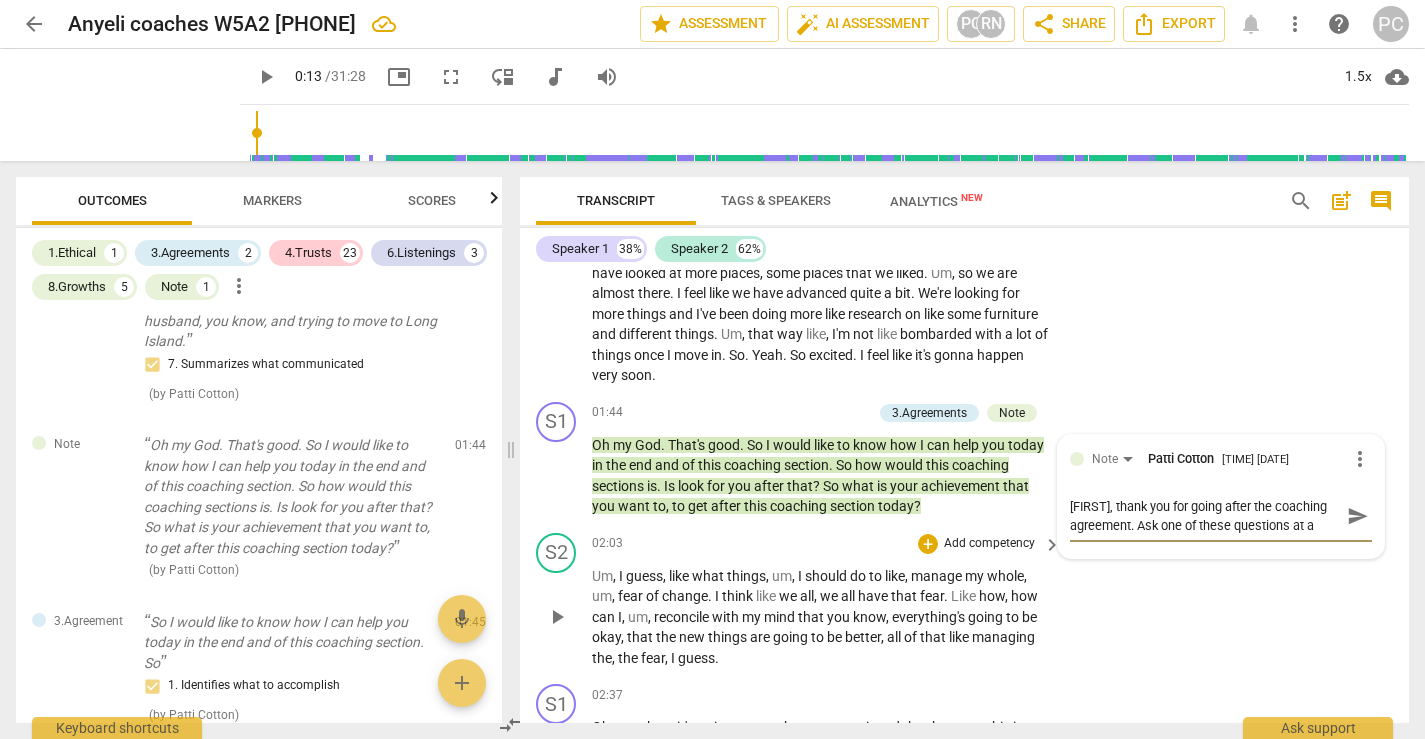 type on "[FIRST], thank you for going after the coaching agreement. Ask one of these questions at a" 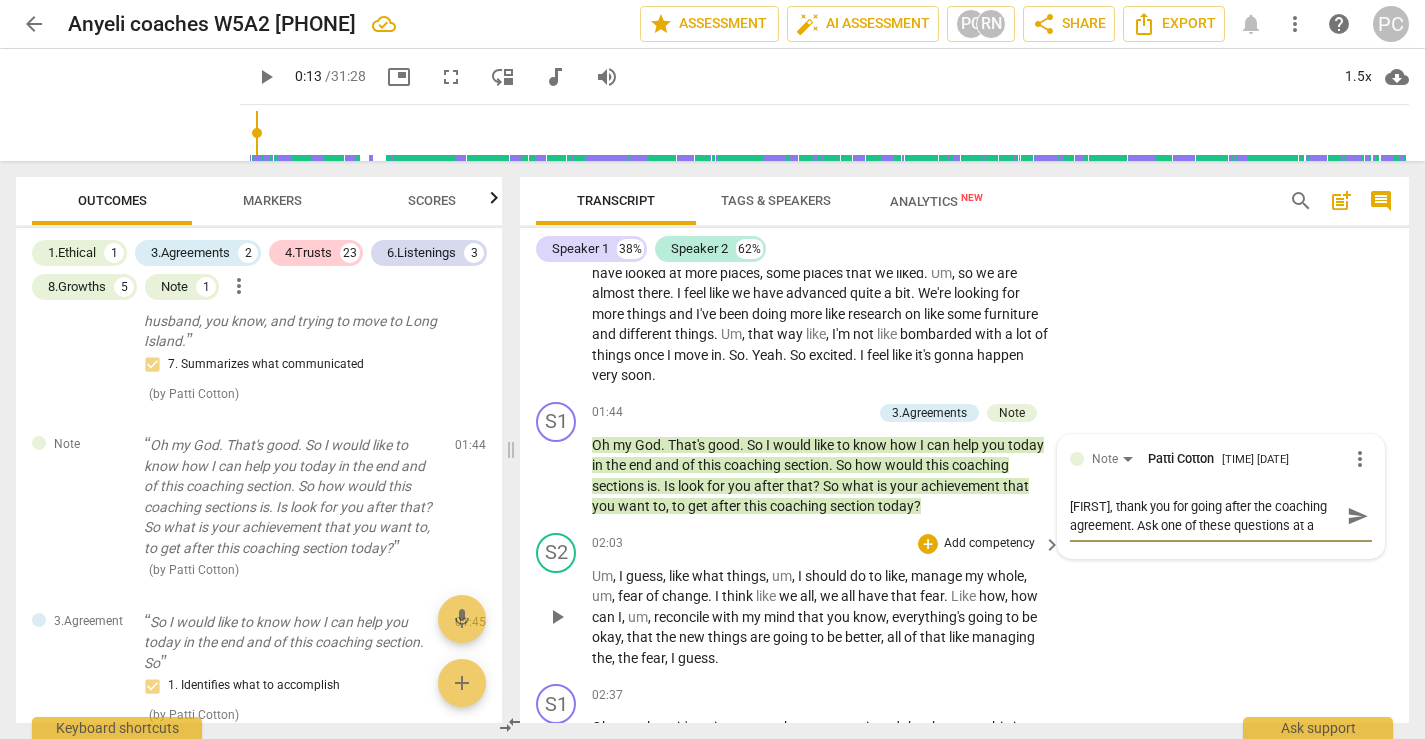 type on "Anyeli, thank you for going after the coaching agreement. Ask one of these questions at a t" 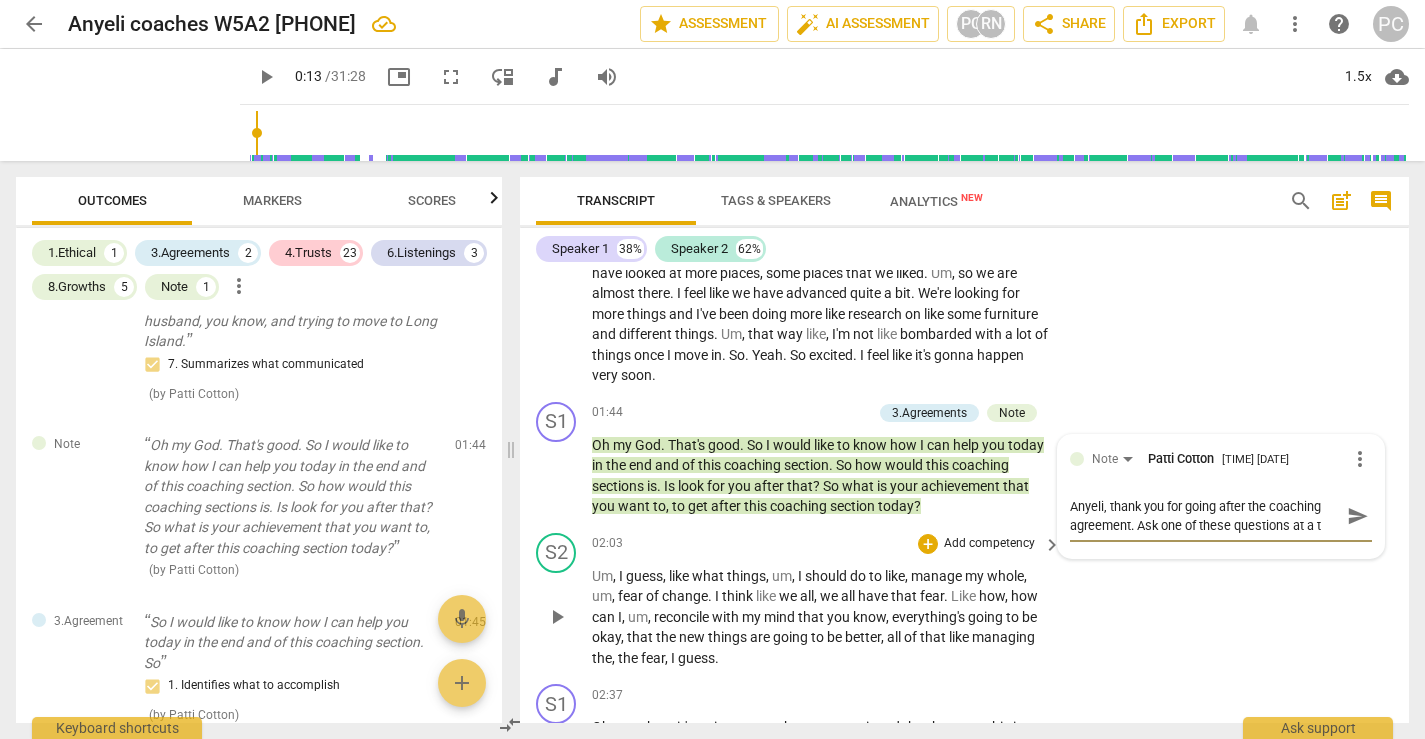 type on "[FIRST], thank you for going after the coaching agreement. Ask one of these questions at a ti" 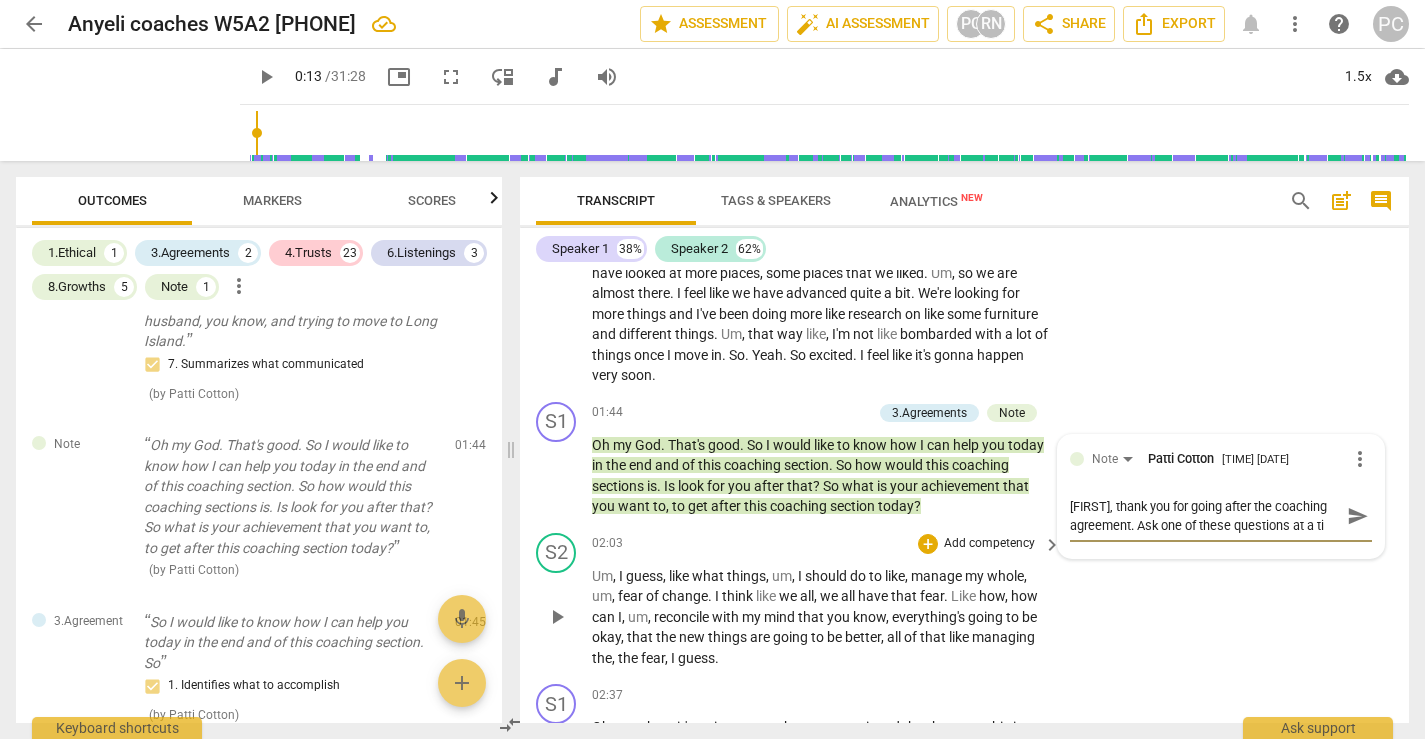 type on "[NAME], thank you for going after the coaching agreement. Ask one of these questions at a tim" 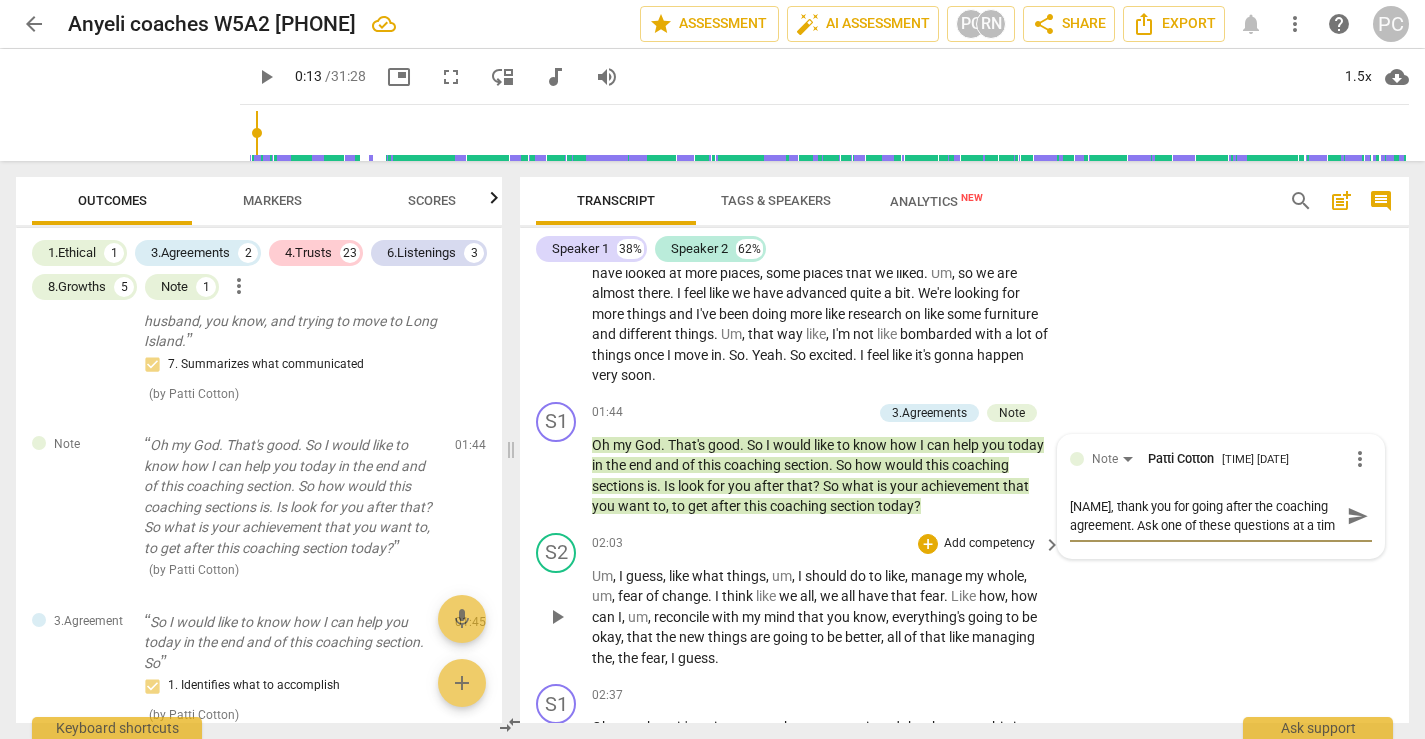 scroll, scrollTop: 17, scrollLeft: 0, axis: vertical 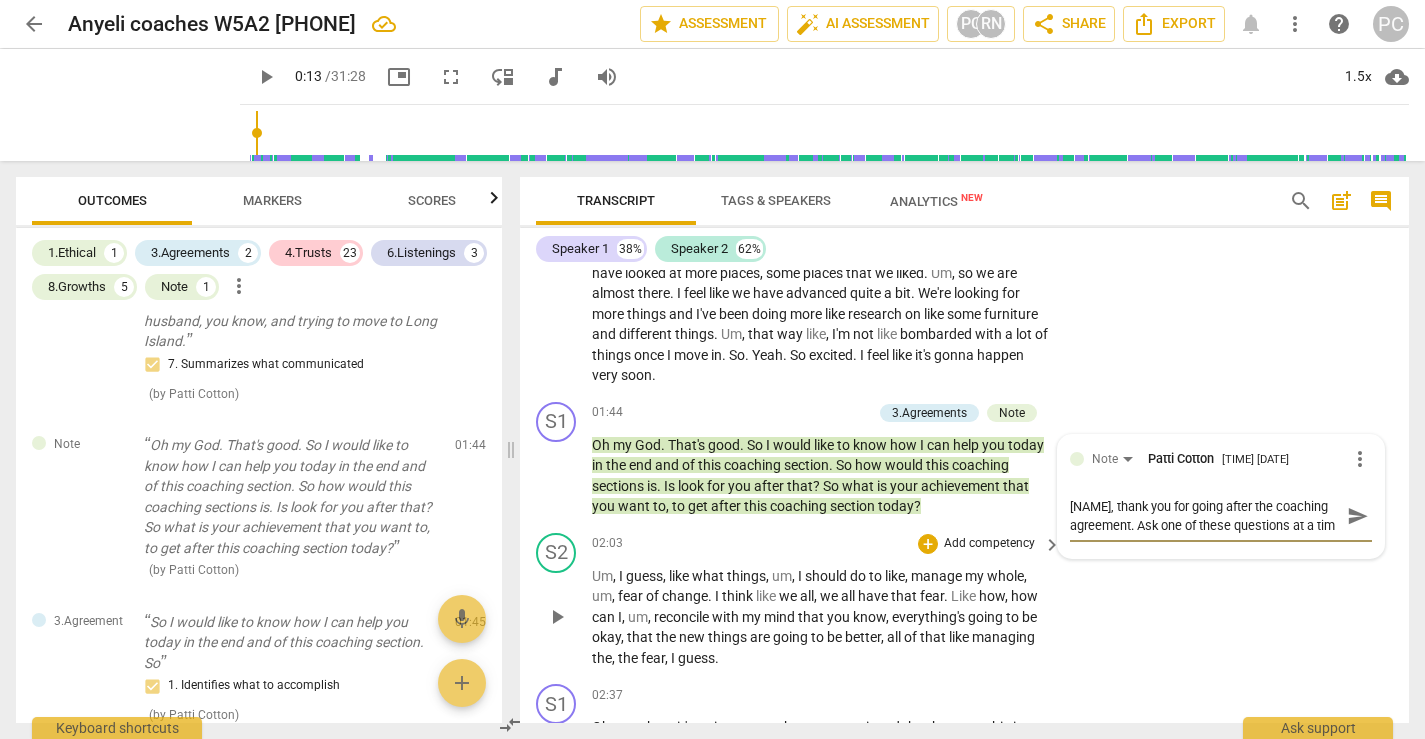 type on "[NAME], thank you for going after the coaching agreement. Ask one of these questions at a time" 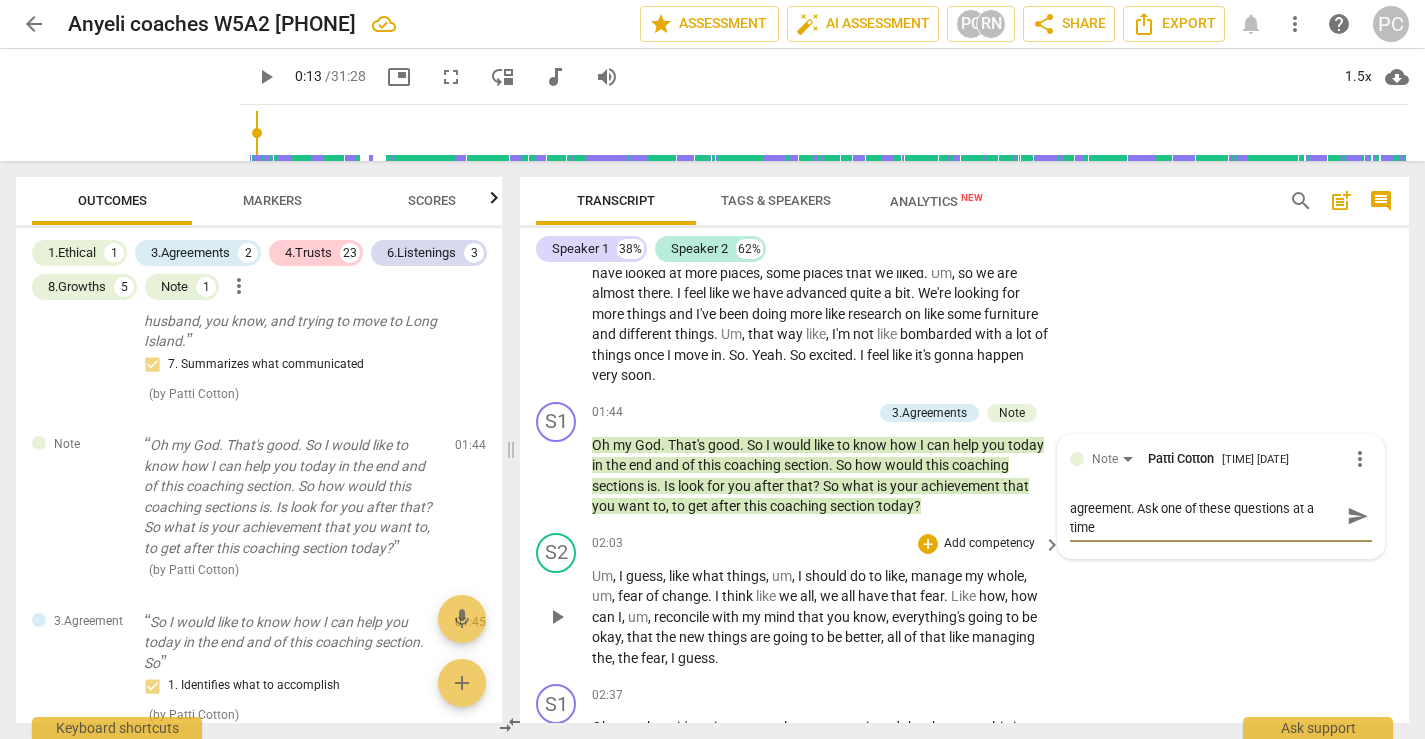 type on "[NAME], thank you for going after the coaching agreement. Ask one of these questions at a time" 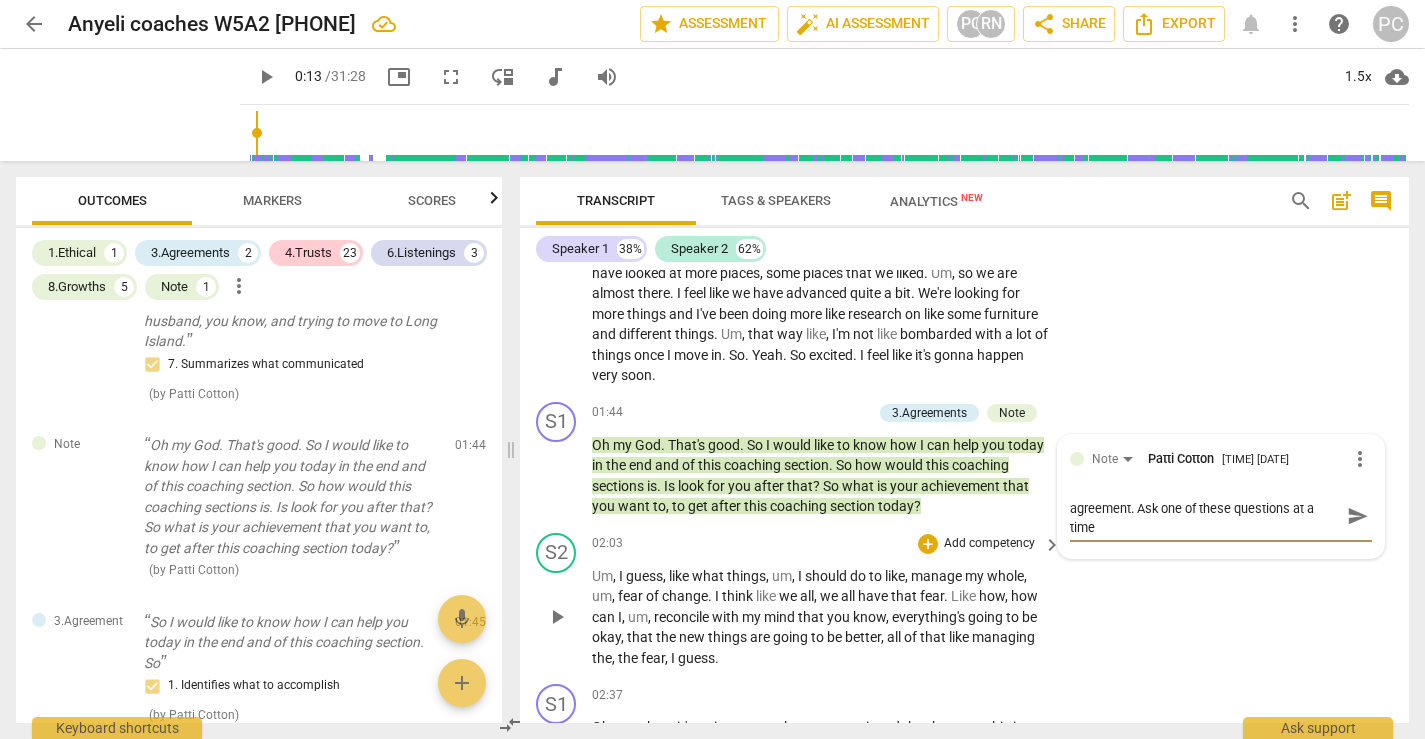 type on "[NAME], thank you for going after the coaching agreement. Ask one of these questions at a time a" 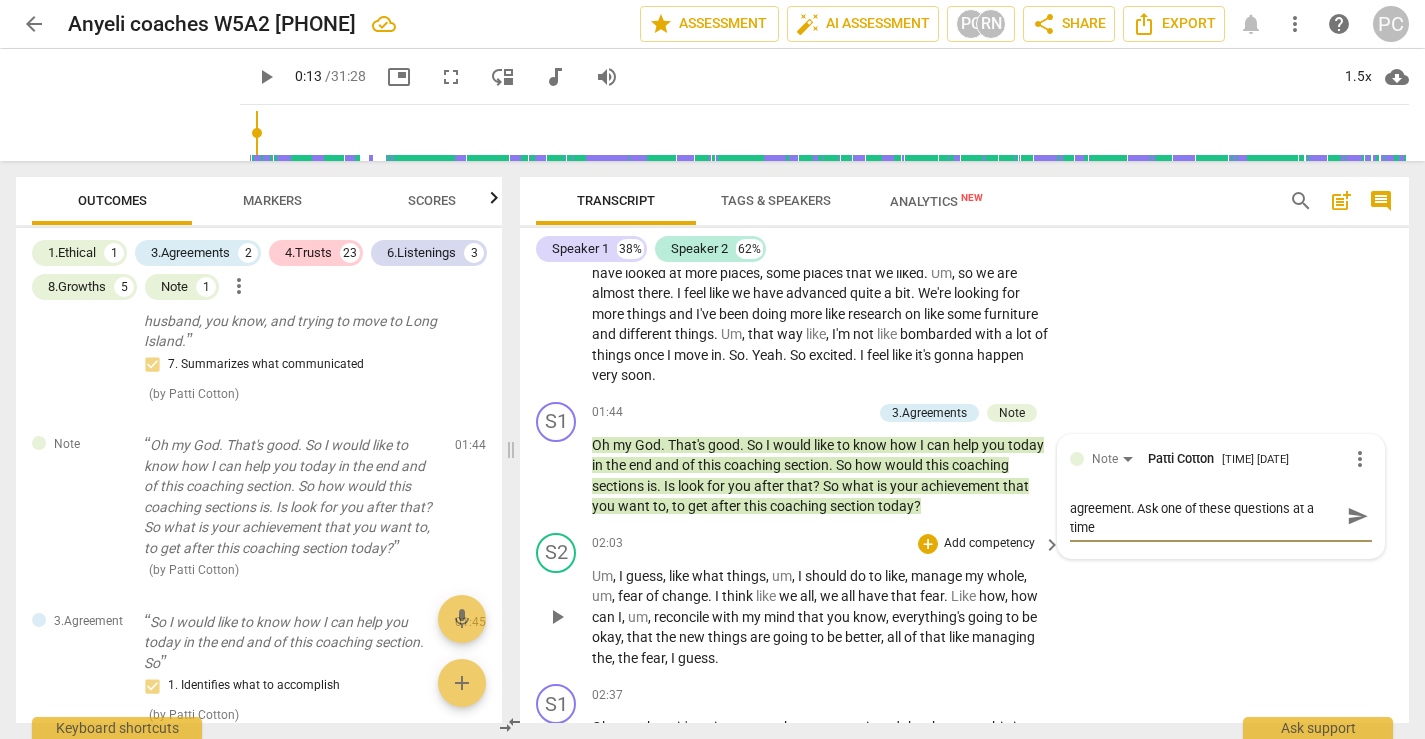 type on "[NAME], thank you for going after the coaching agreement. Ask one of these questions at a time a" 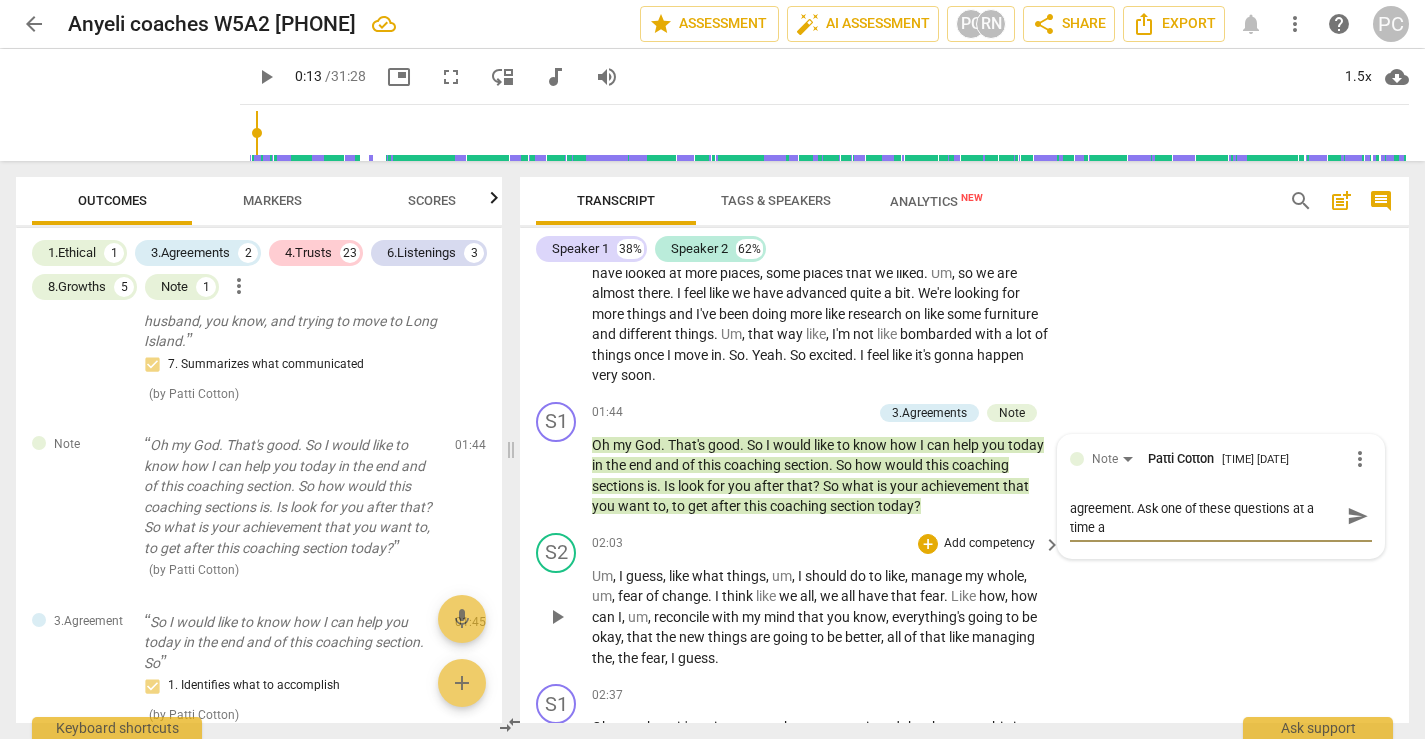 type on "[FIRST], thank you for going after the coaching agreement. Ask one of these questions at a time an" 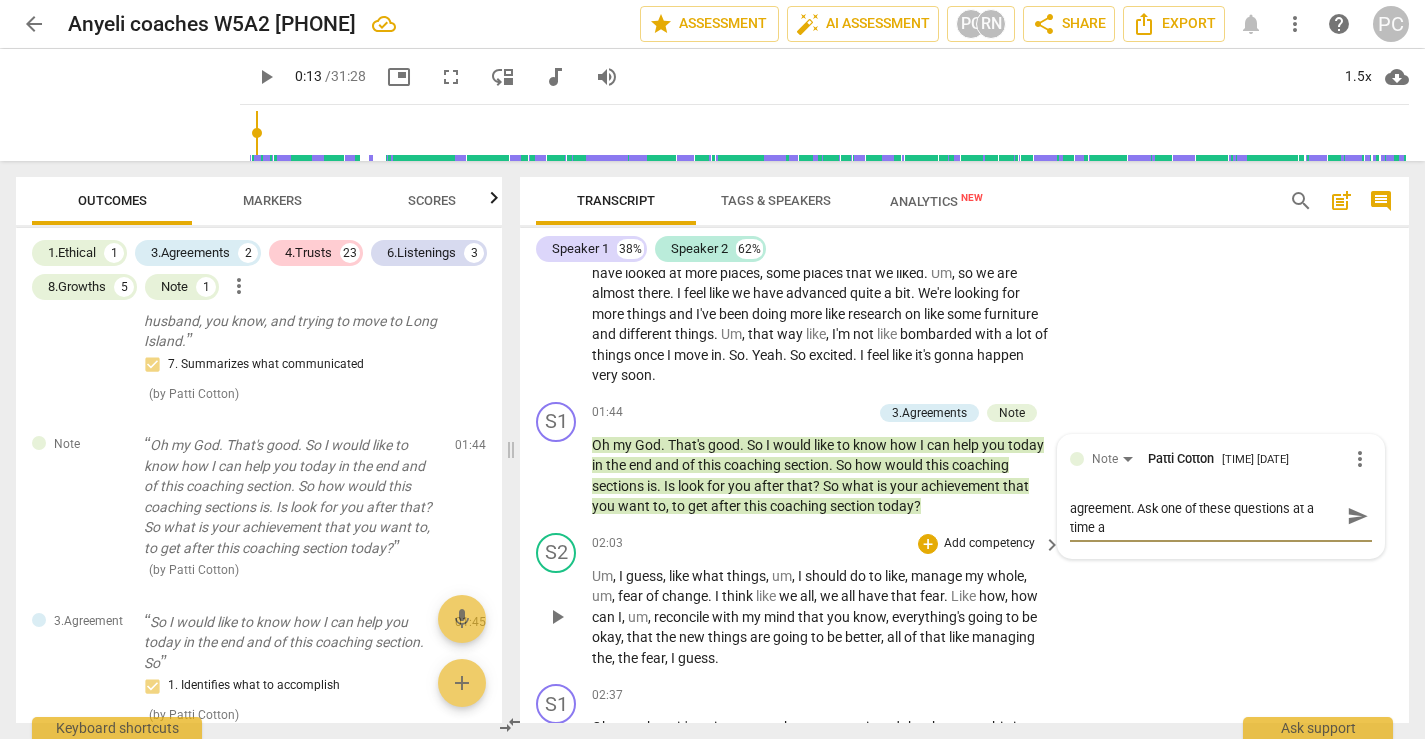 type on "[FIRST], thank you for going after the coaching agreement. Ask one of these questions at a time an" 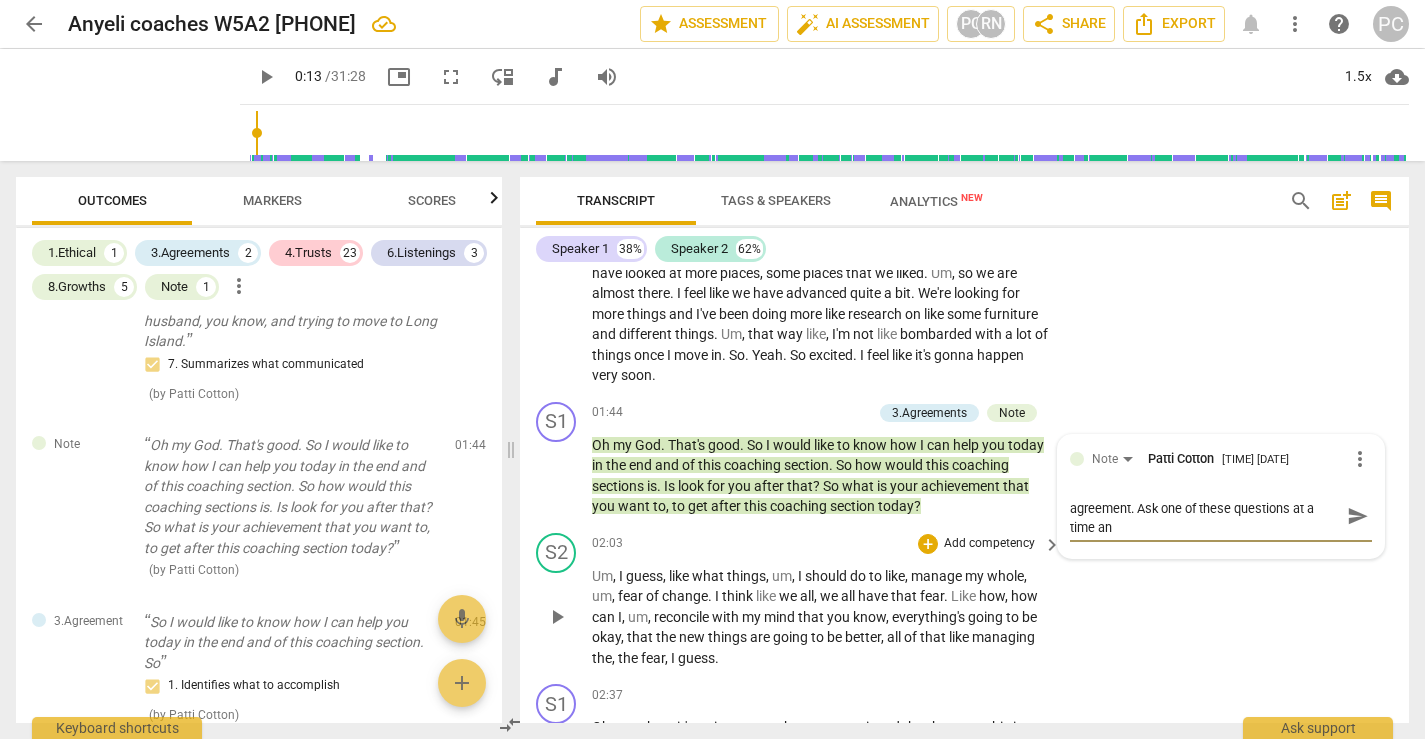 type on "Anyeli, thank you for going after the coaching agreement. Ask one of these questions at a time and" 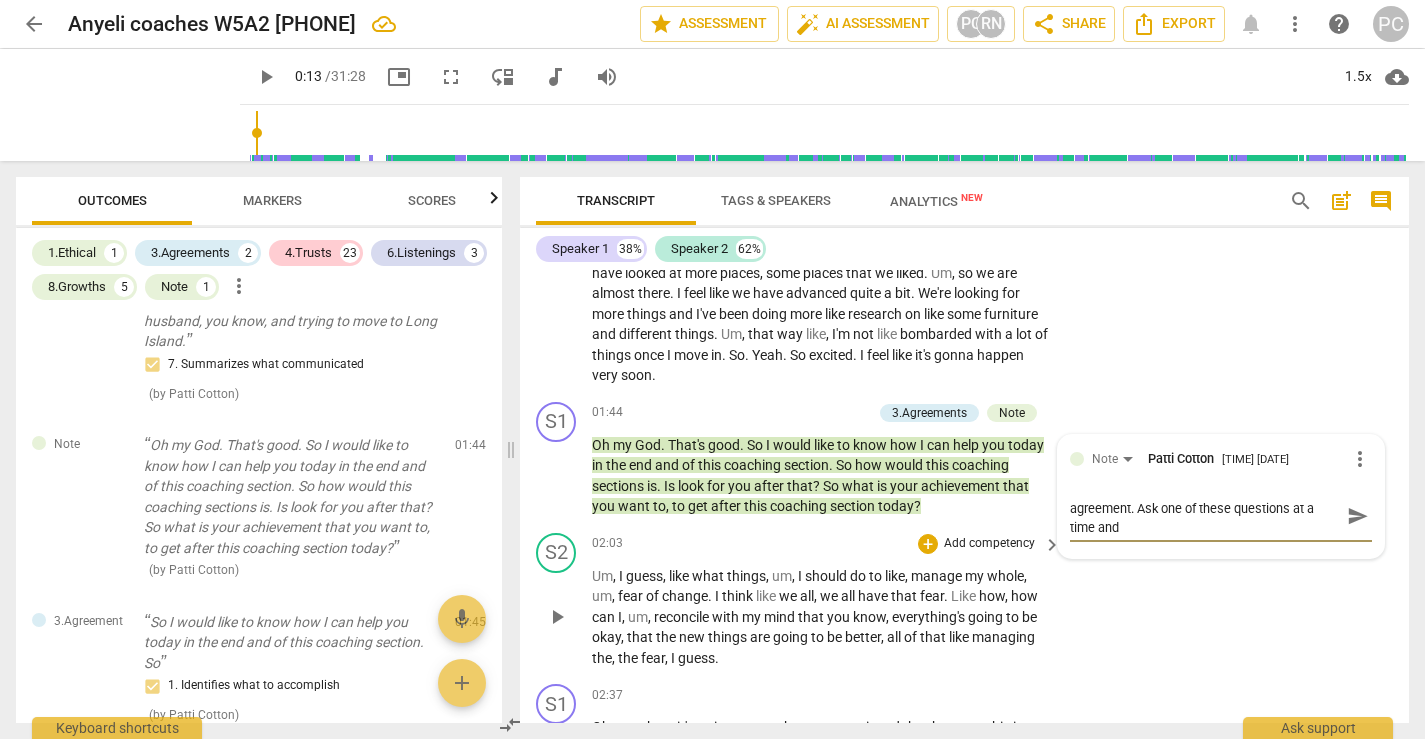 type on "Anyeli, thank you for going after the coaching agreement. Ask one of these questions at a time and" 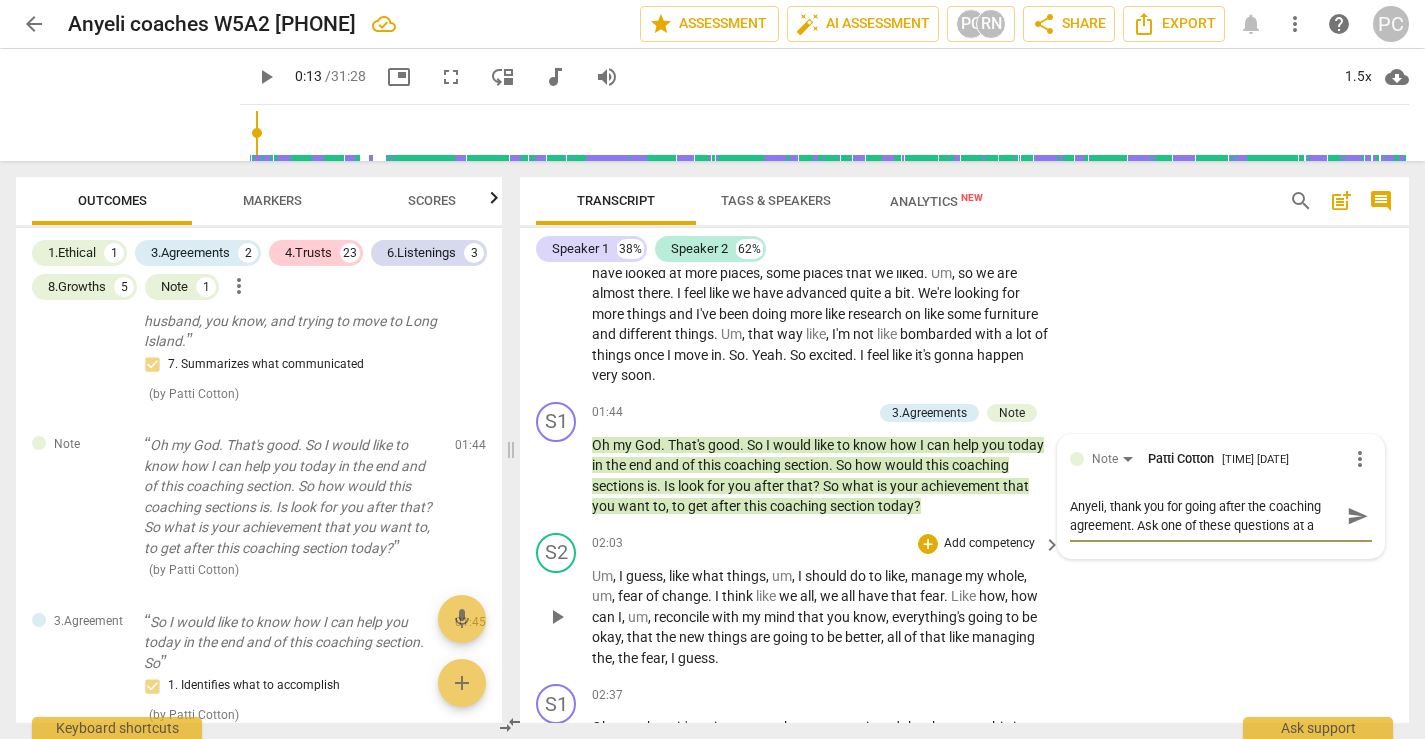 type on "[PERSON], thank you for going after the coaching agreement. Ask one of these questions at a time and w" 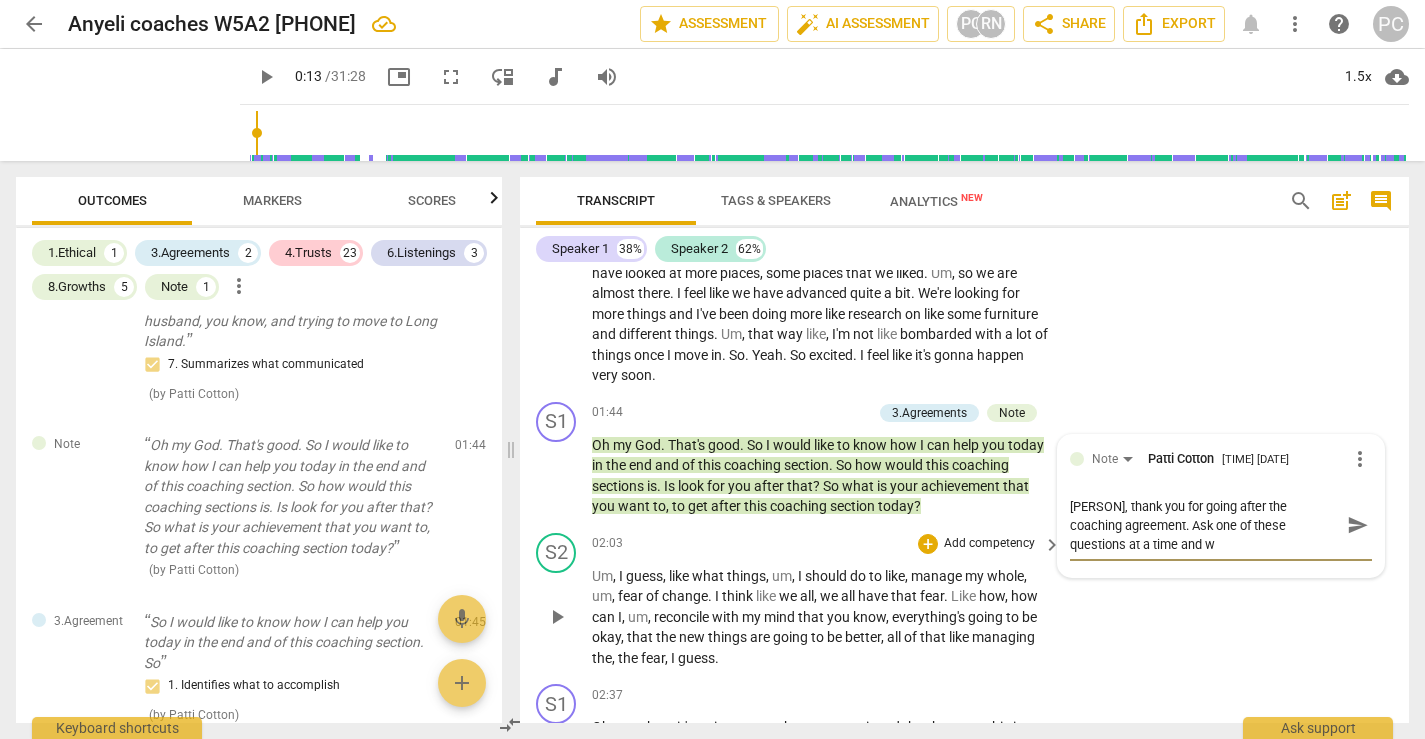 type on "[FIRST], thank you for going after the coaching agreement. Ask one of these questions at a time and wa" 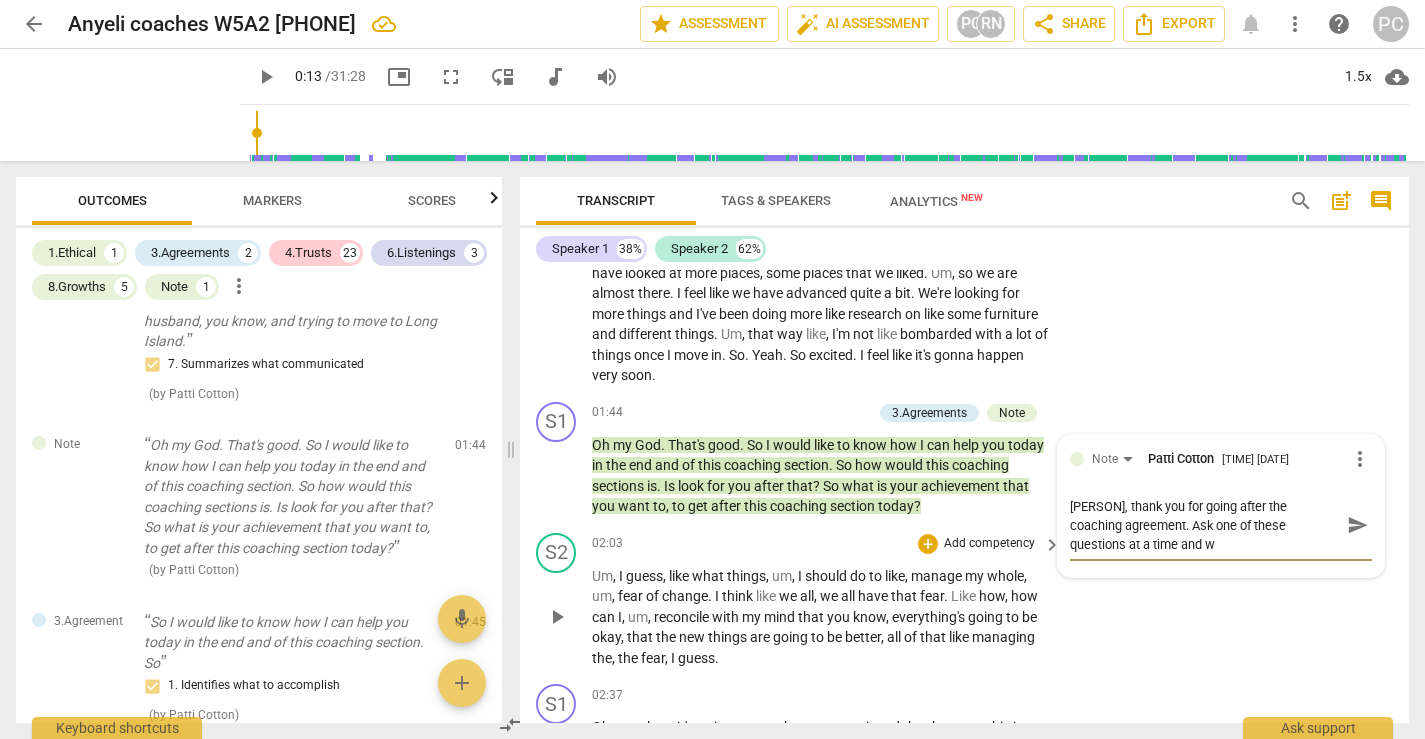 type on "[FIRST], thank you for going after the coaching agreement. Ask one of these questions at a time and wa" 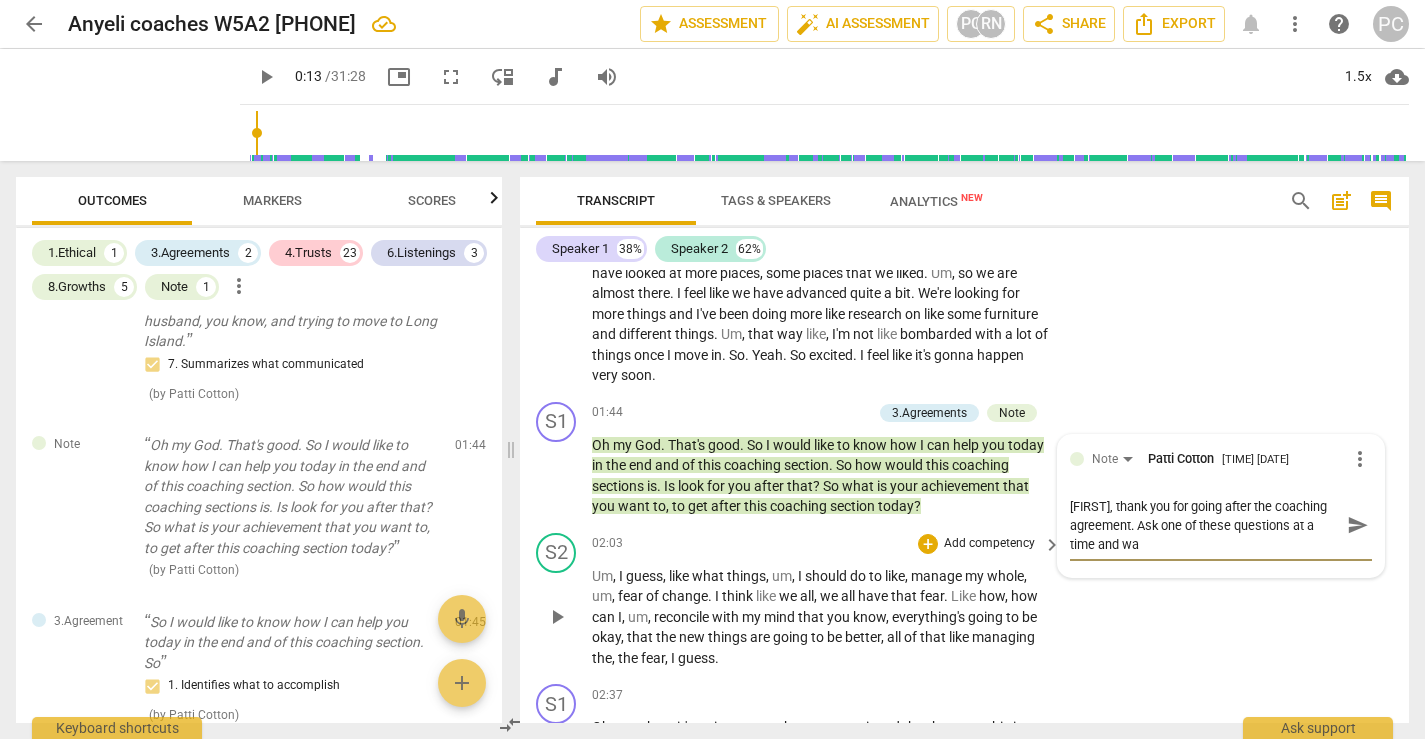 type on "[NAME], thank you for going after the coaching agreement. Ask one of these questions at a time and wai" 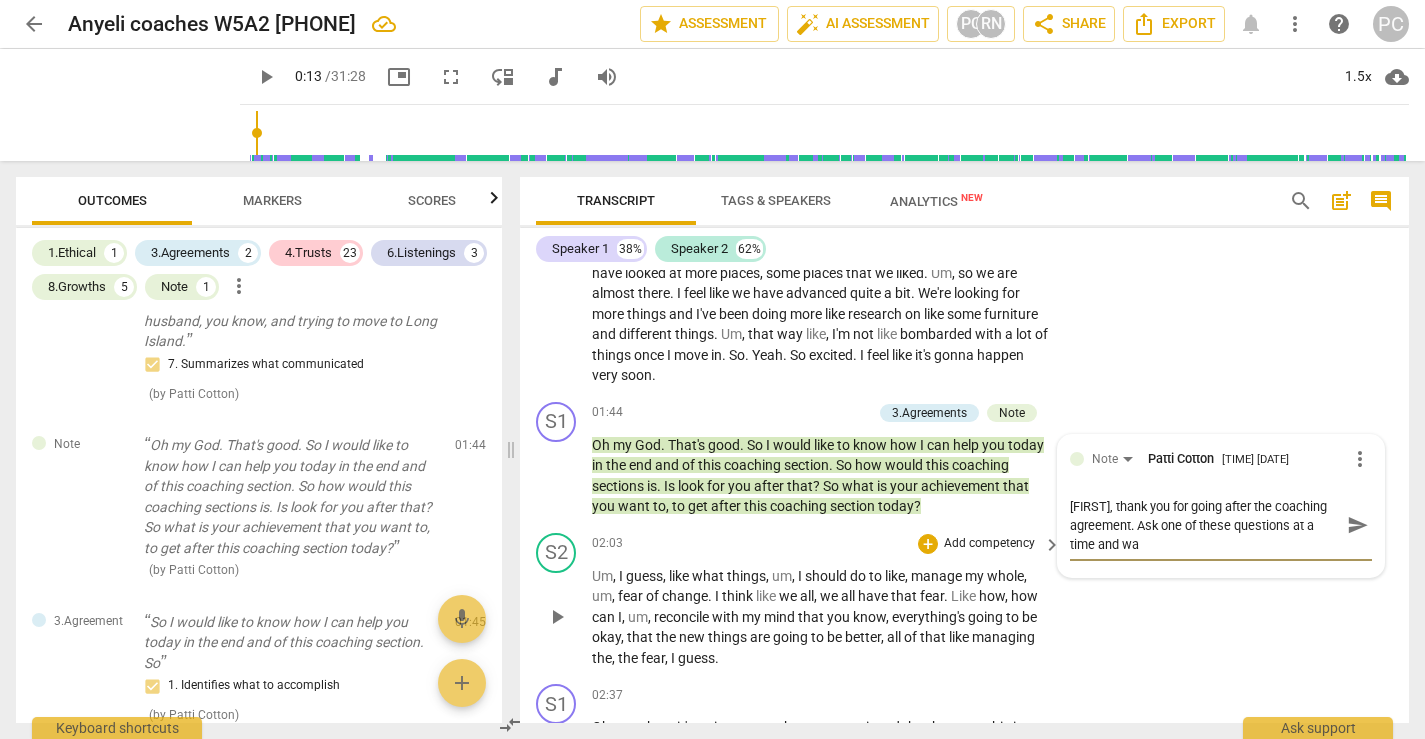 type on "[NAME], thank you for going after the coaching agreement. Ask one of these questions at a time and wai" 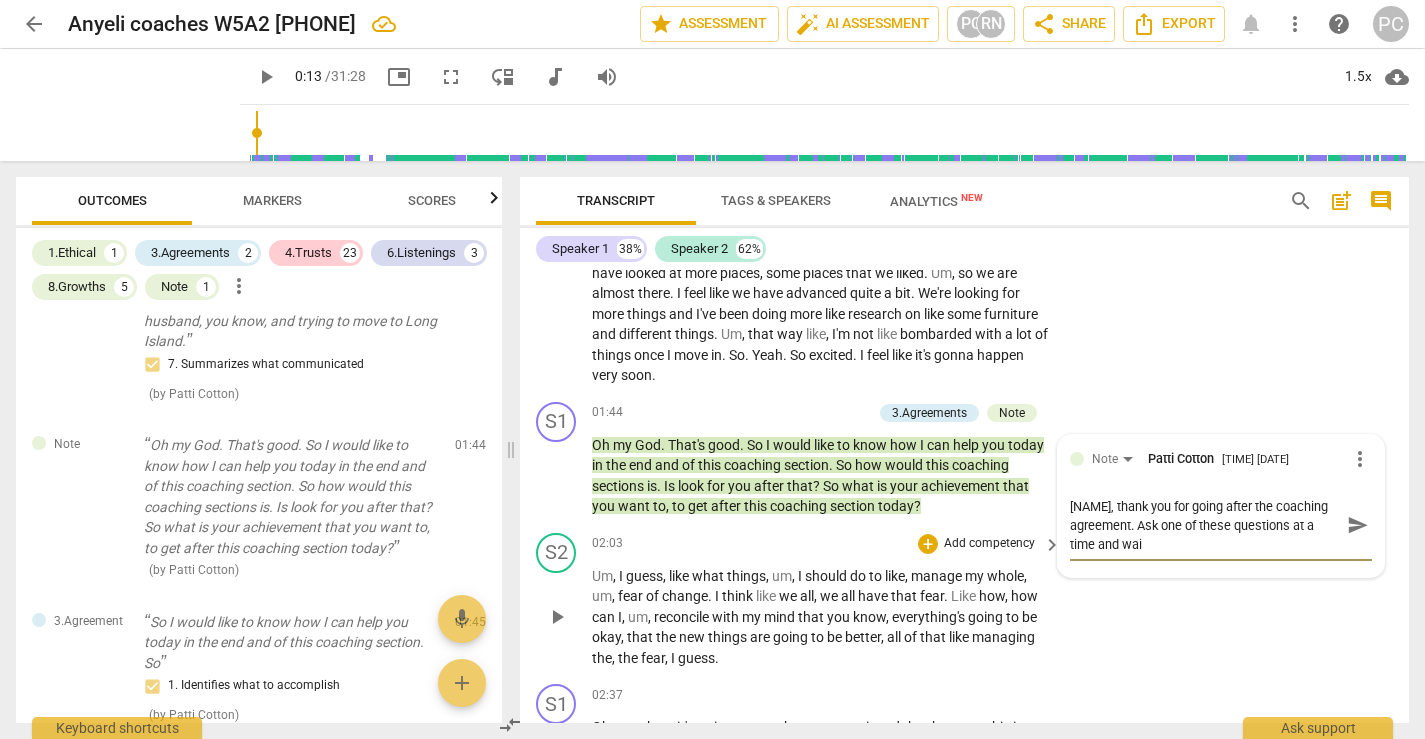 type on "[NAME], thank you for going after the coaching agreement. Ask one of these questions at a time and wait" 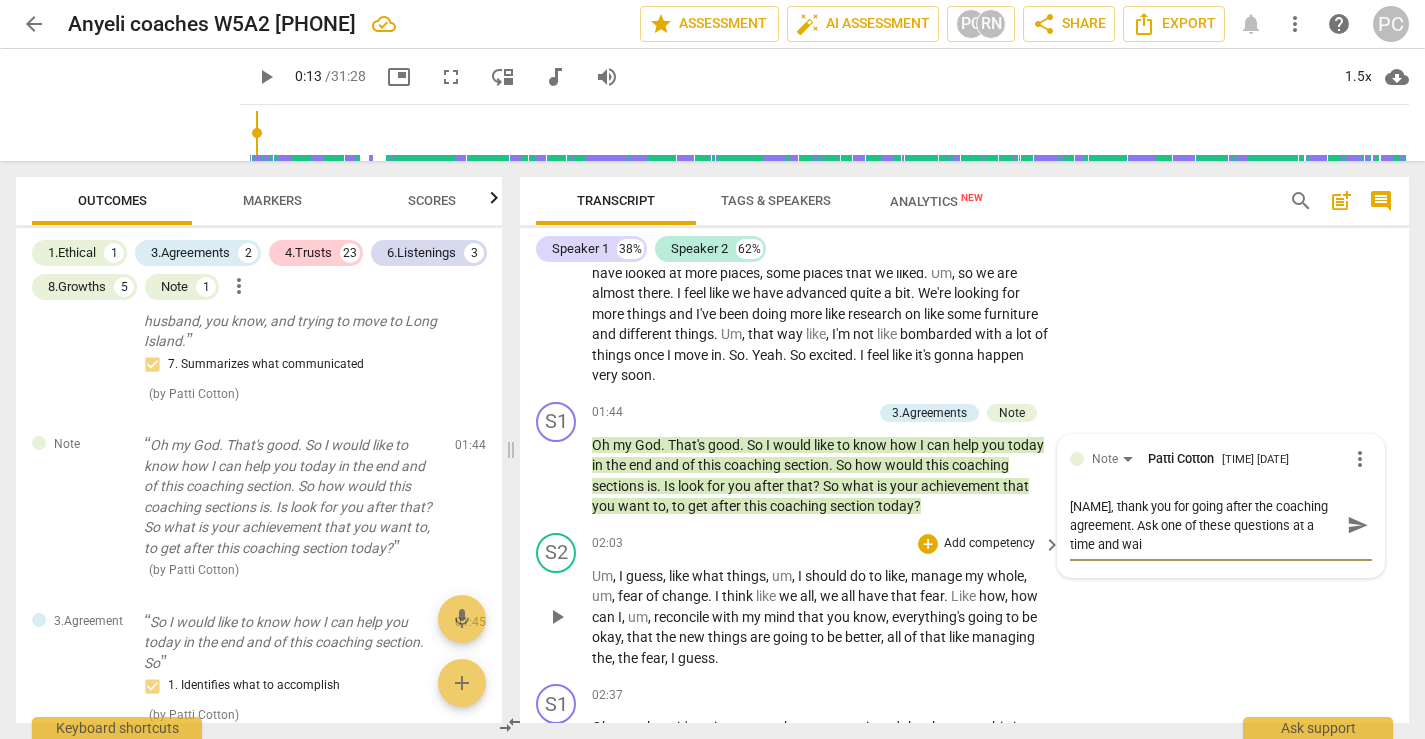 type on "[NAME], thank you for going after the coaching agreement. Ask one of these questions at a time and wait" 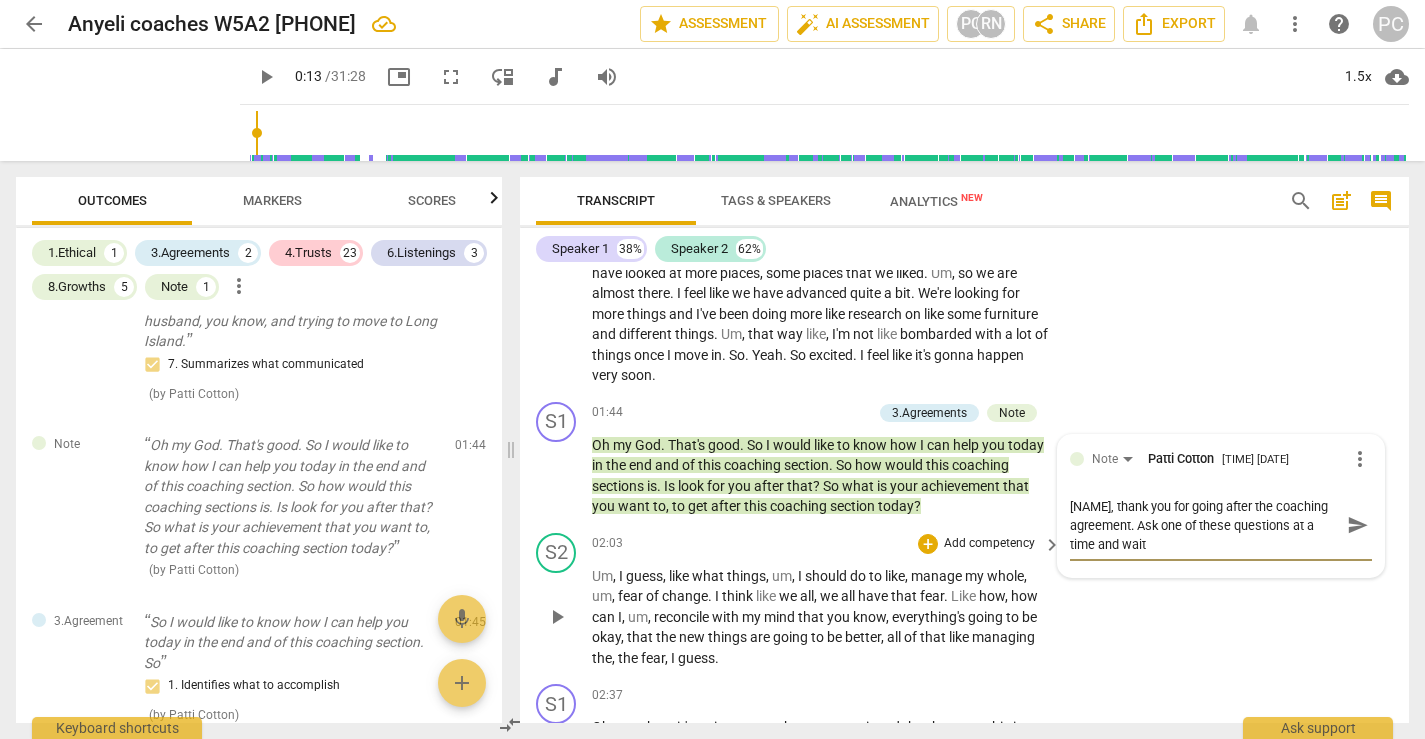 type on "[NAME], thank you for going after the coaching agreement. Ask one of these questions at a time and wait" 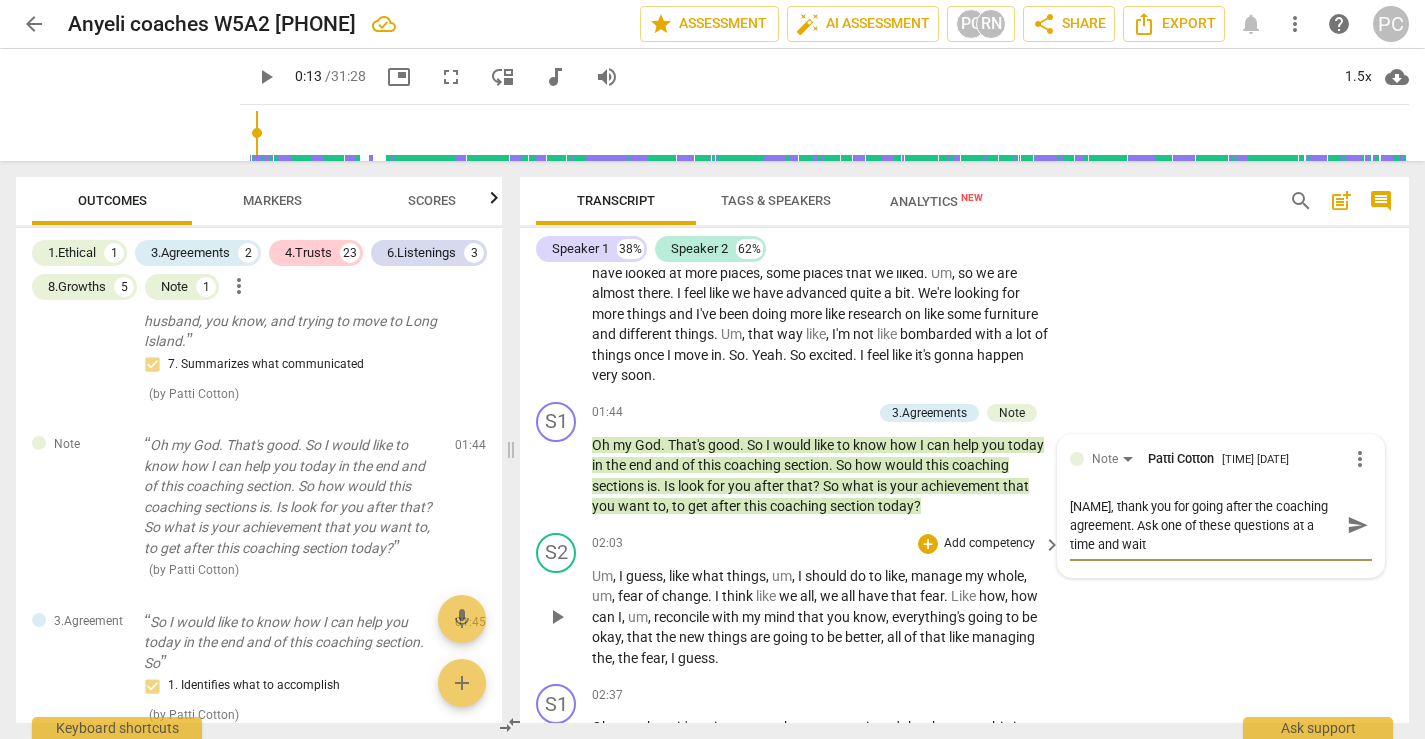 type on "[NAME], thank you for going after the coaching agreement. Ask one of these questions at a time and wait" 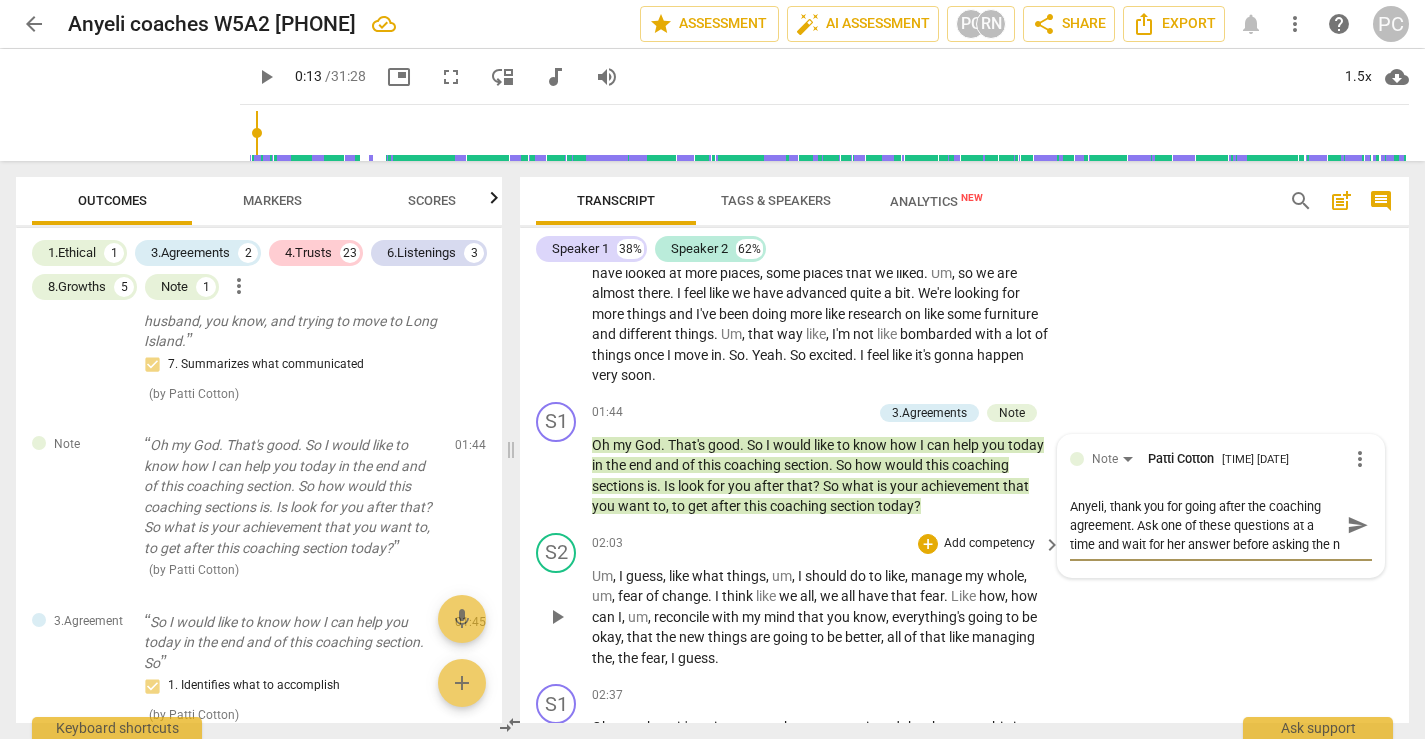 scroll, scrollTop: 17, scrollLeft: 0, axis: vertical 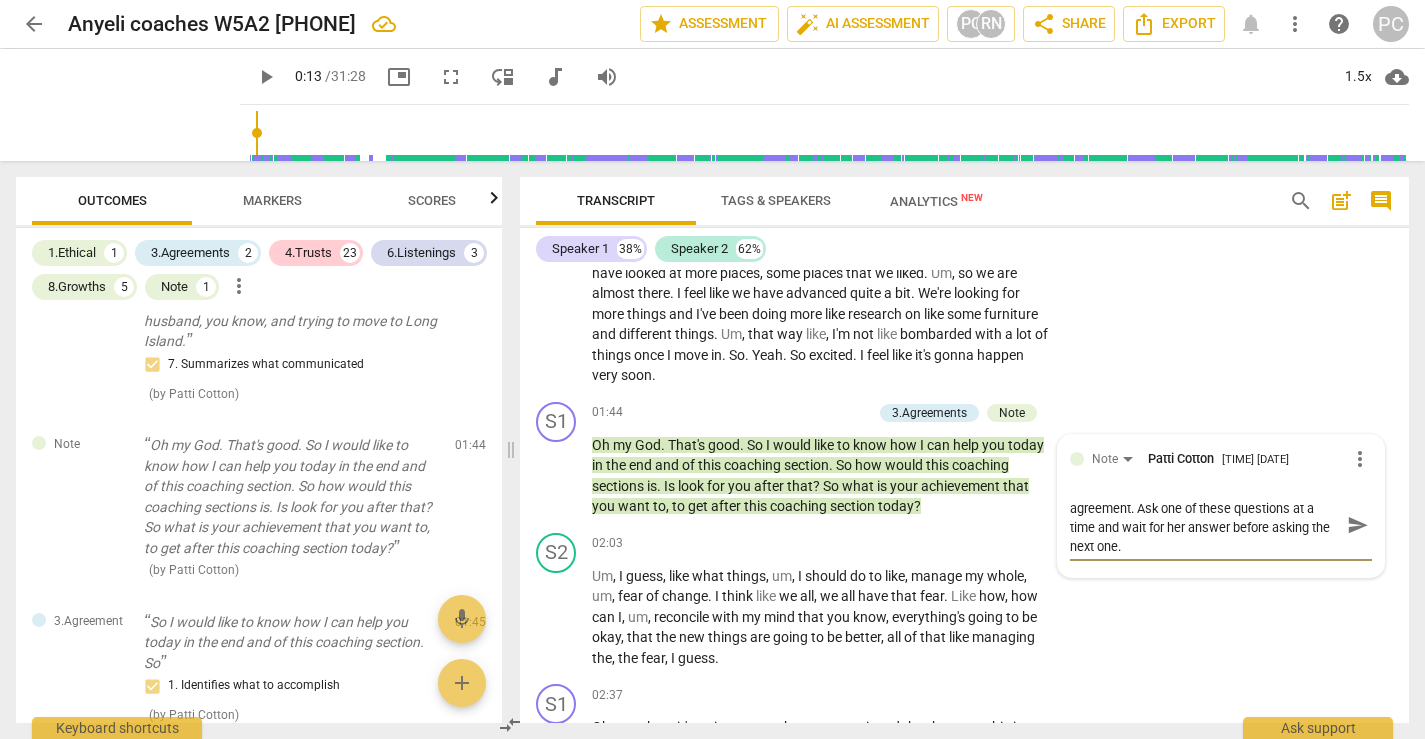 click on "send" at bounding box center [1358, 525] 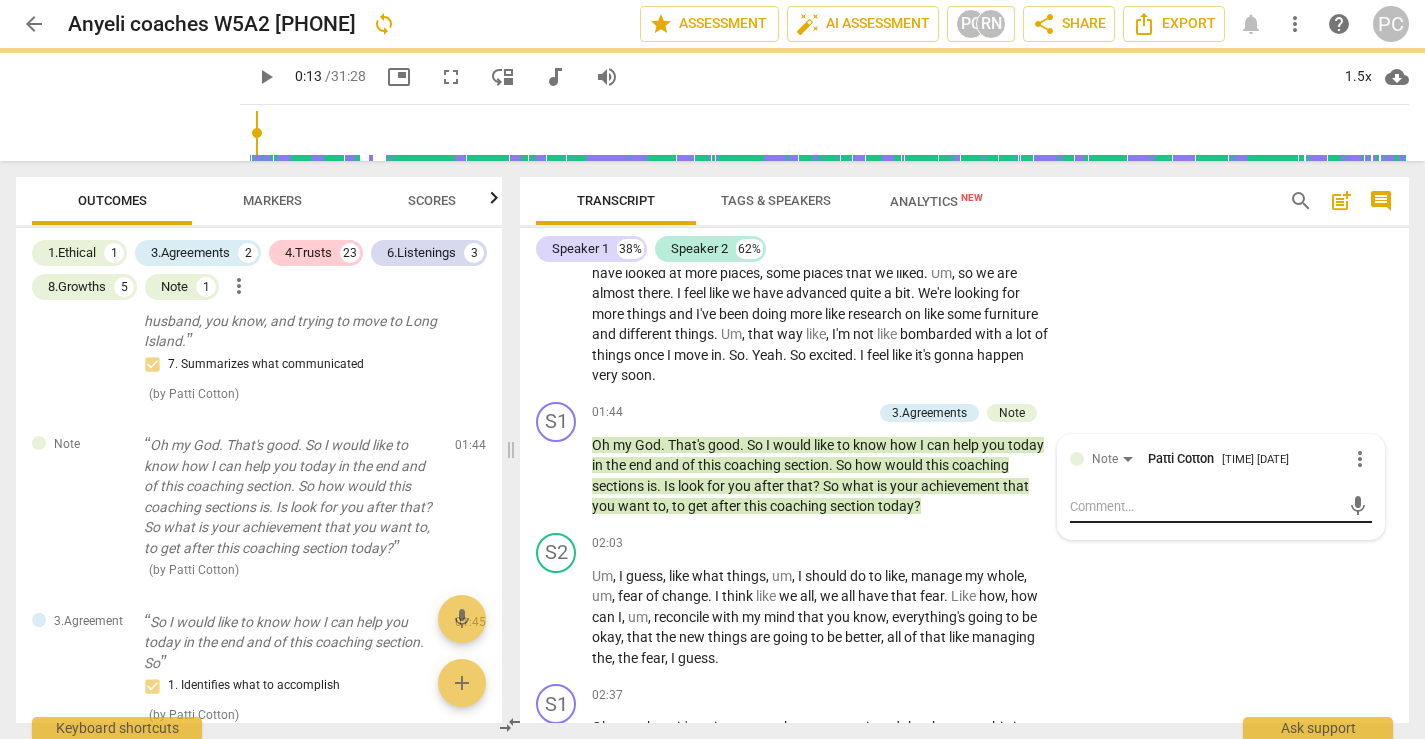 scroll, scrollTop: 0, scrollLeft: 0, axis: both 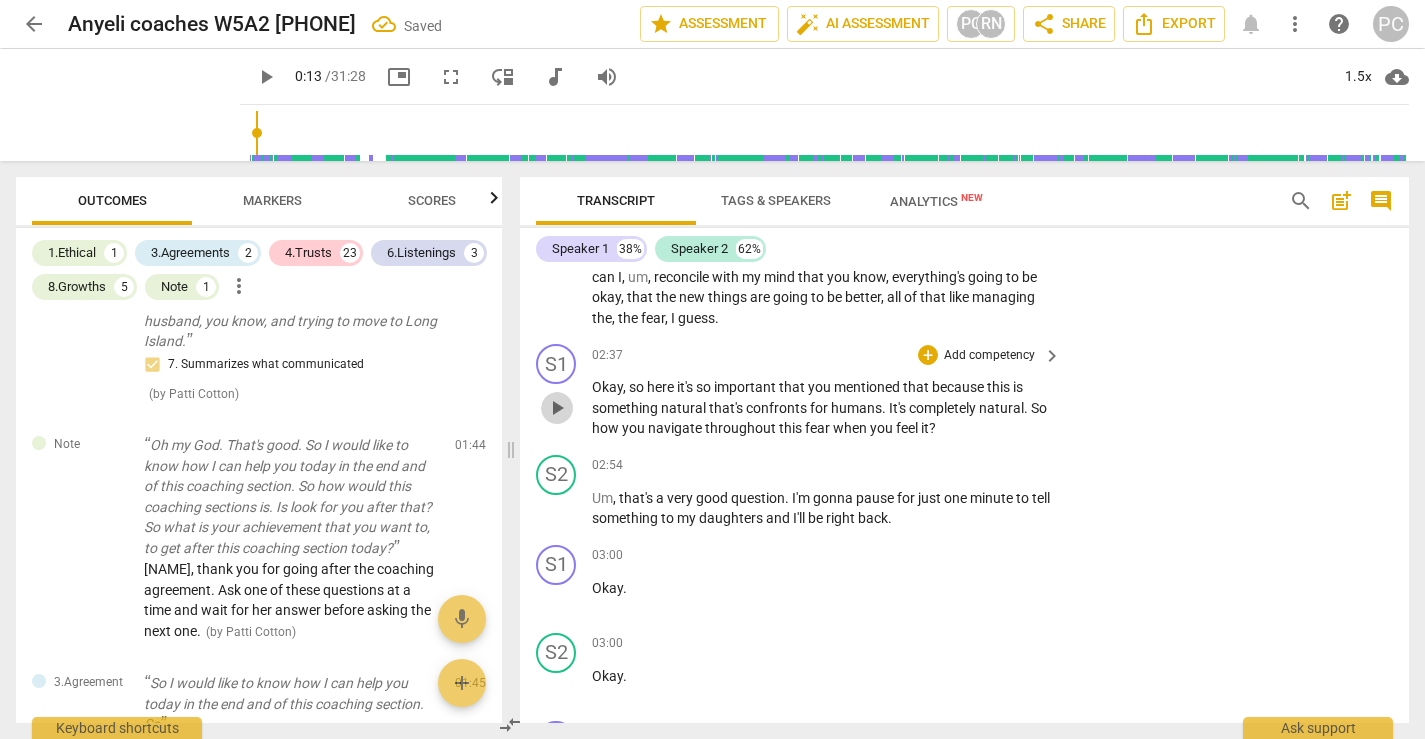 click on "play_arrow" at bounding box center (557, 408) 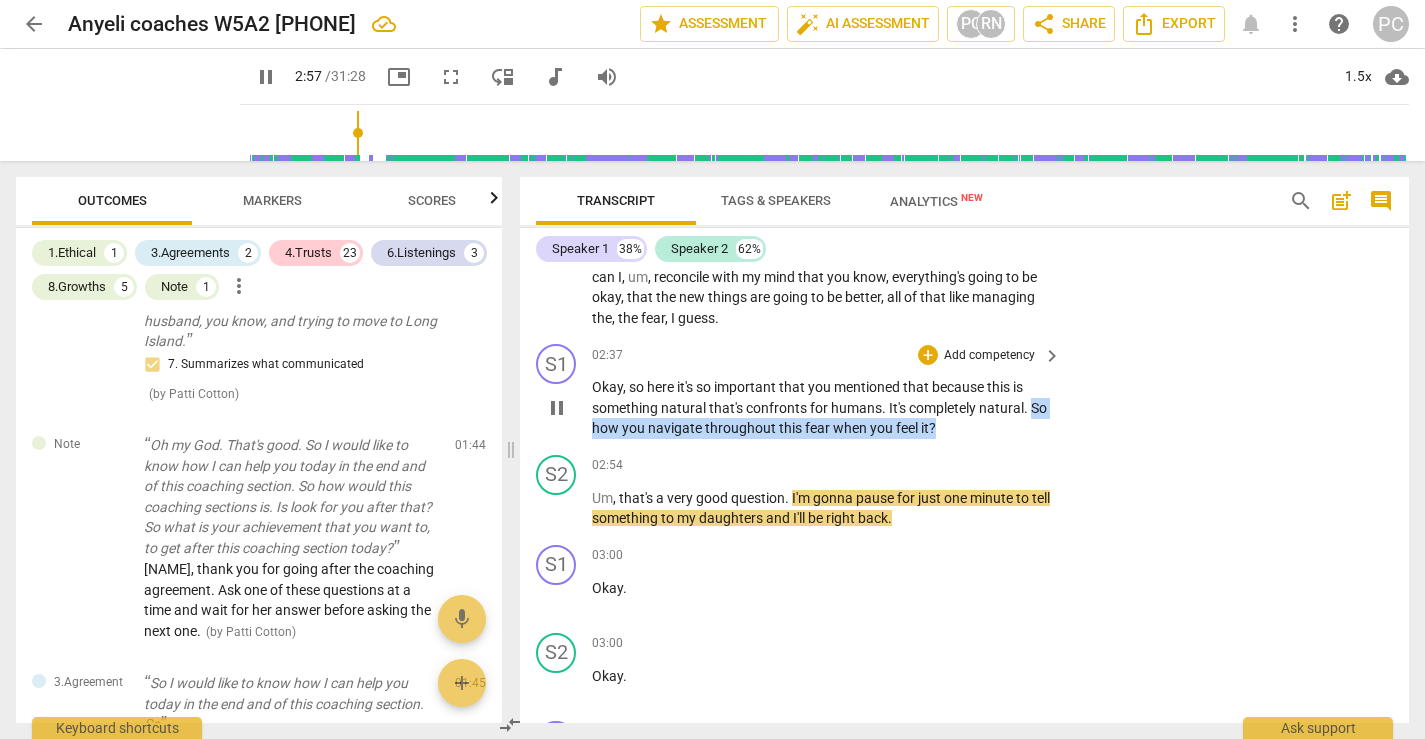 drag, startPoint x: 1032, startPoint y: 405, endPoint x: 1043, endPoint y: 429, distance: 26.400757 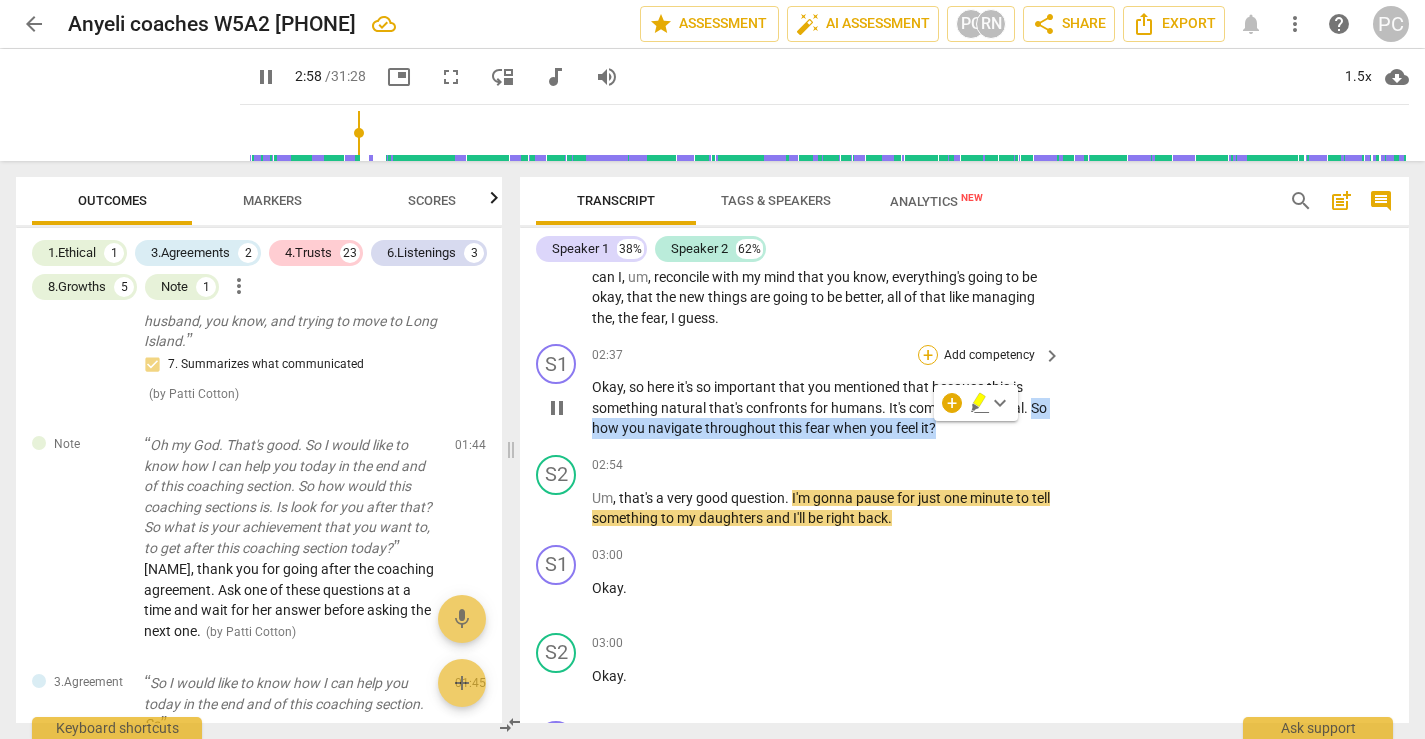 click on "+" at bounding box center [928, 355] 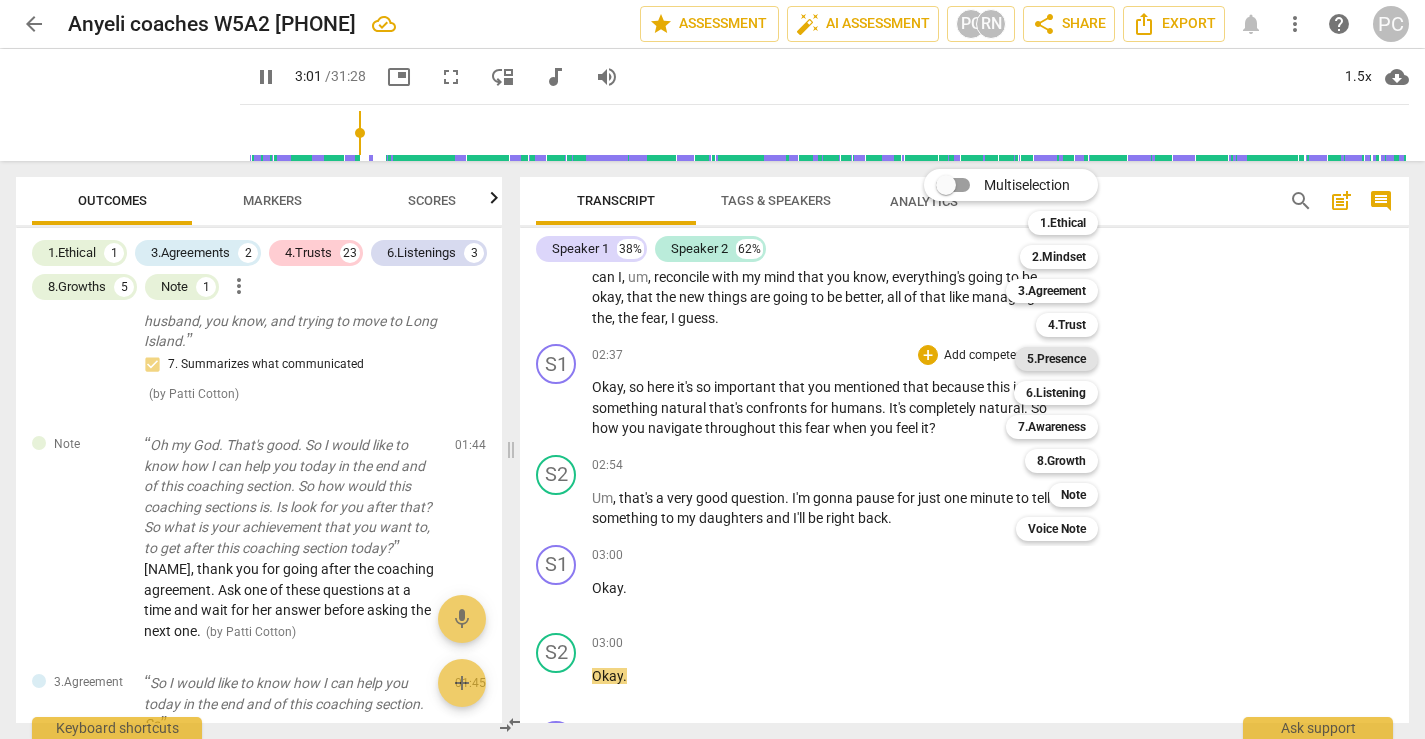 click on "5.Presence" at bounding box center [1056, 359] 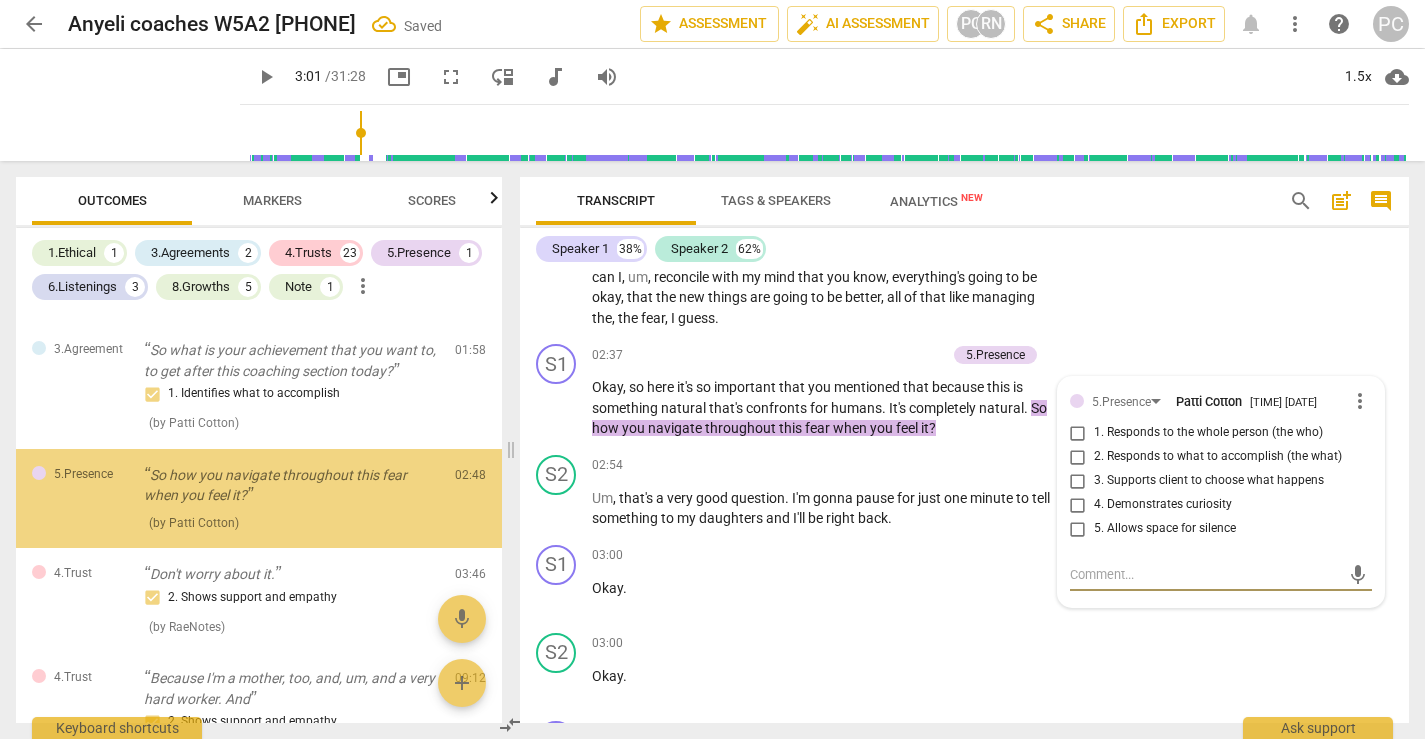 scroll, scrollTop: 703, scrollLeft: 0, axis: vertical 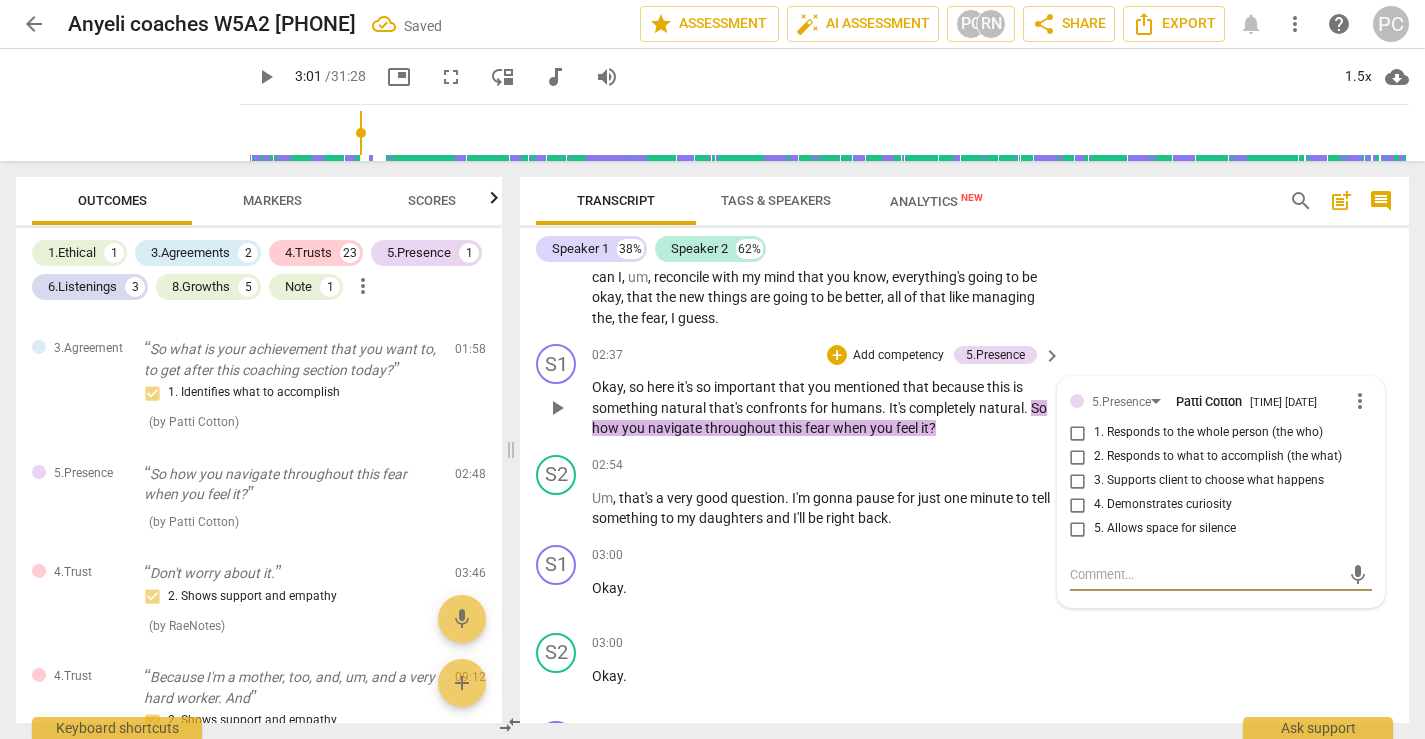 click on "4. Demonstrates curiosity" at bounding box center [1078, 505] 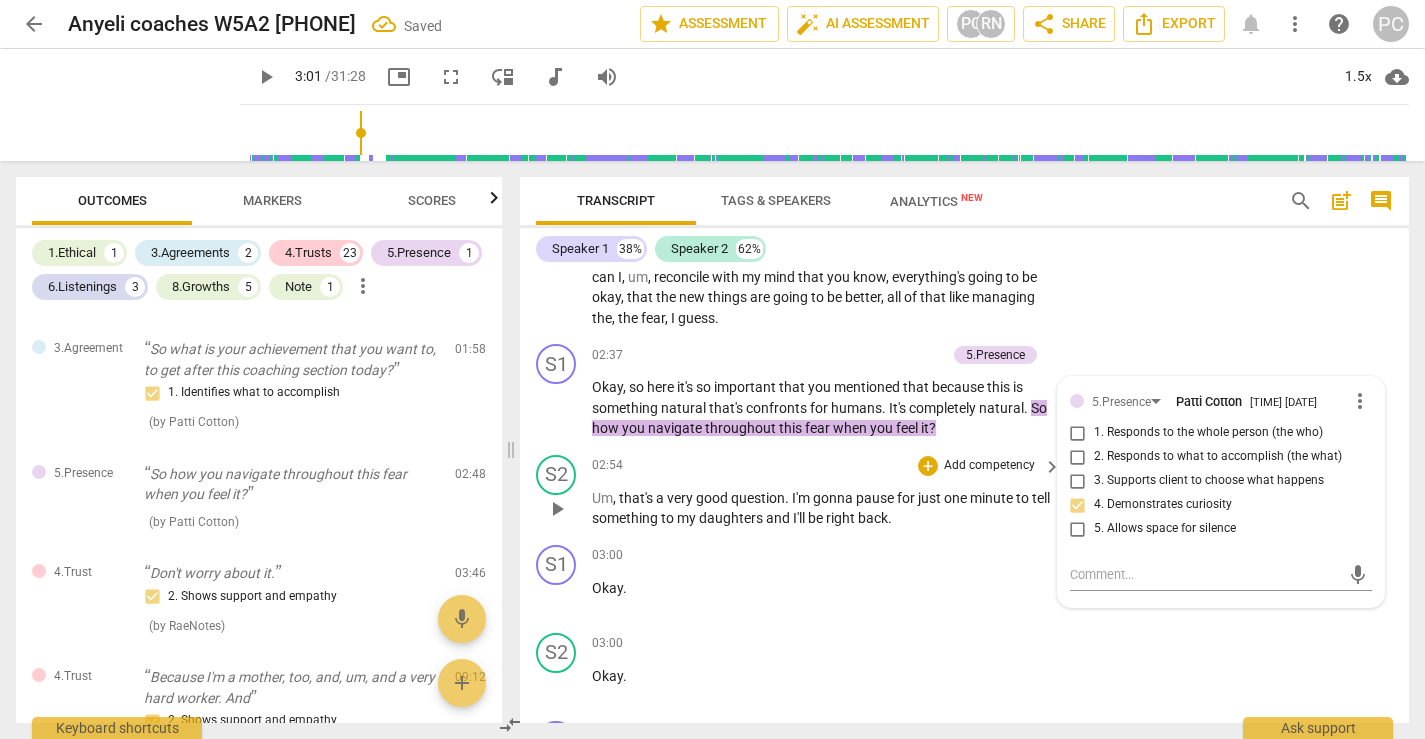 click on "play_arrow" at bounding box center (557, 509) 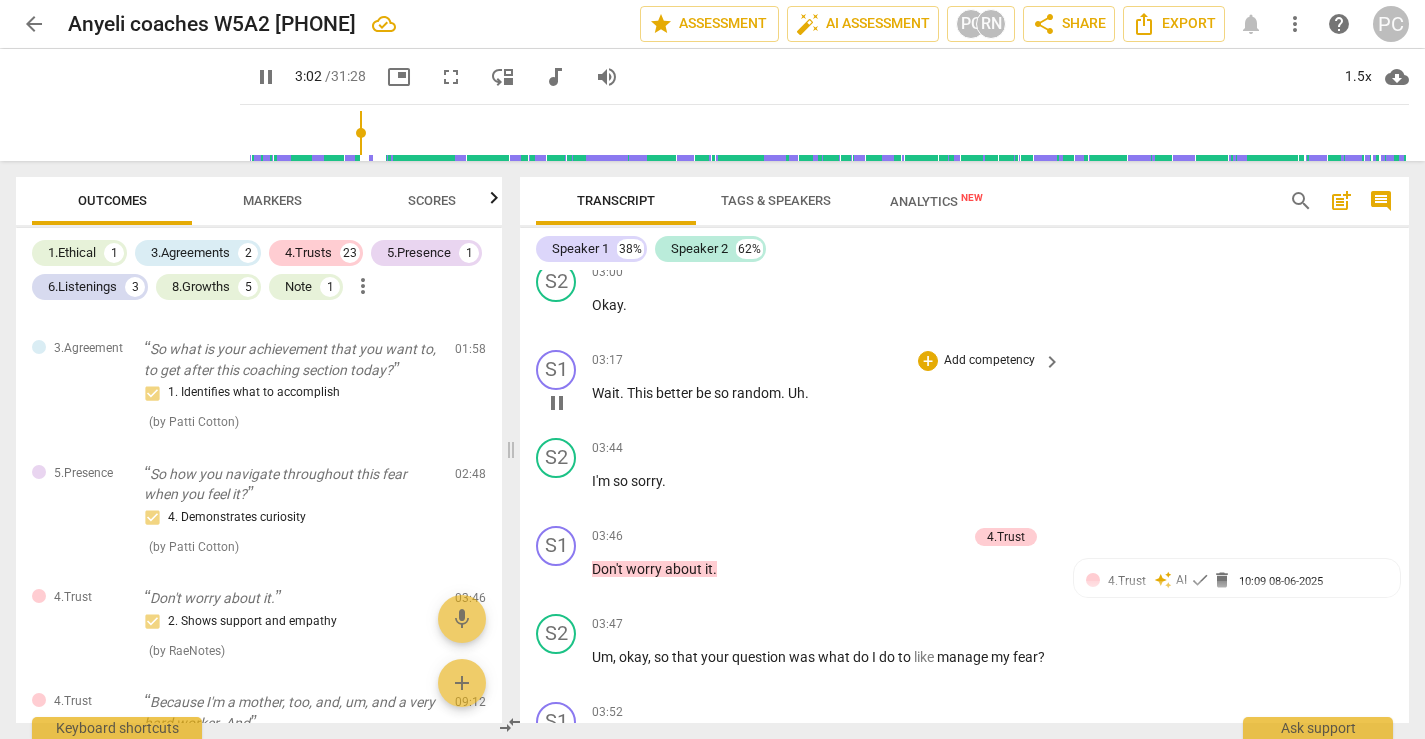 scroll, scrollTop: 1668, scrollLeft: 0, axis: vertical 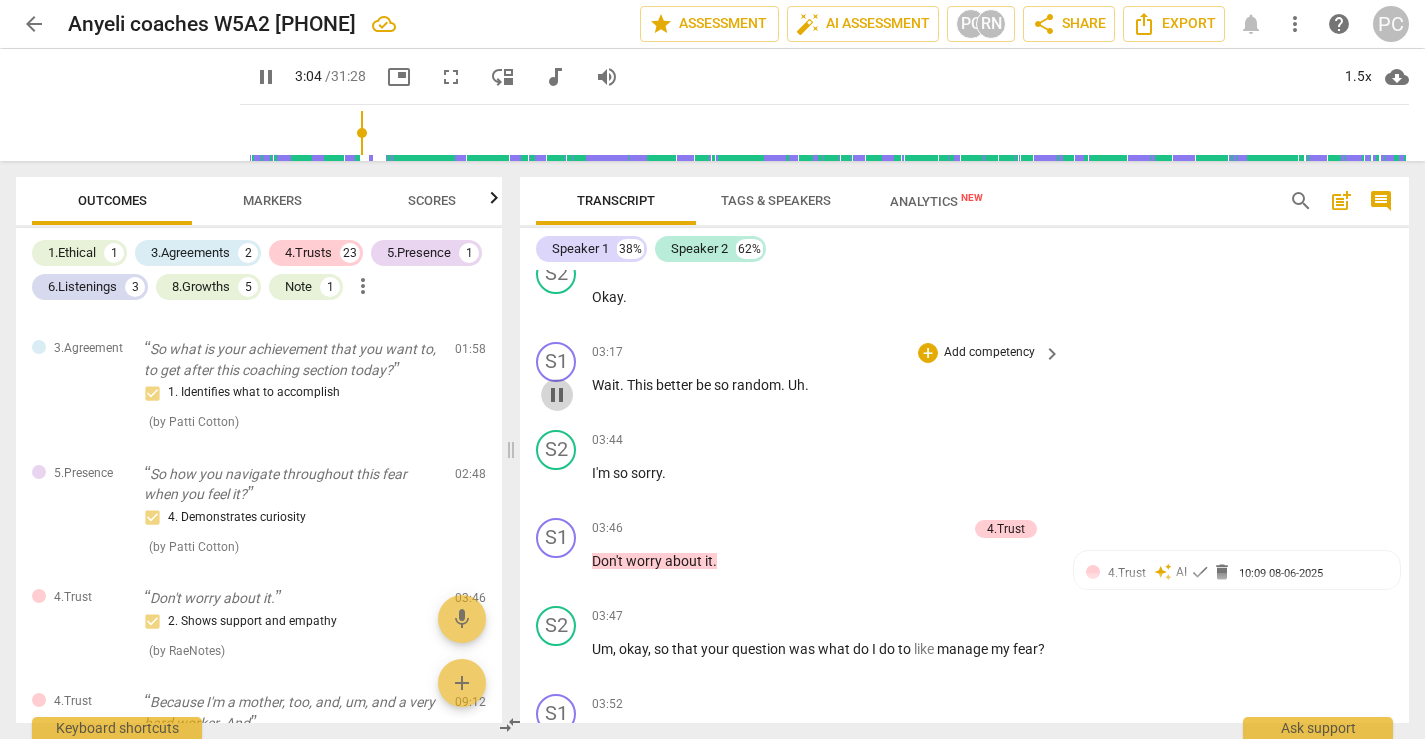 click on "pause" at bounding box center [557, 395] 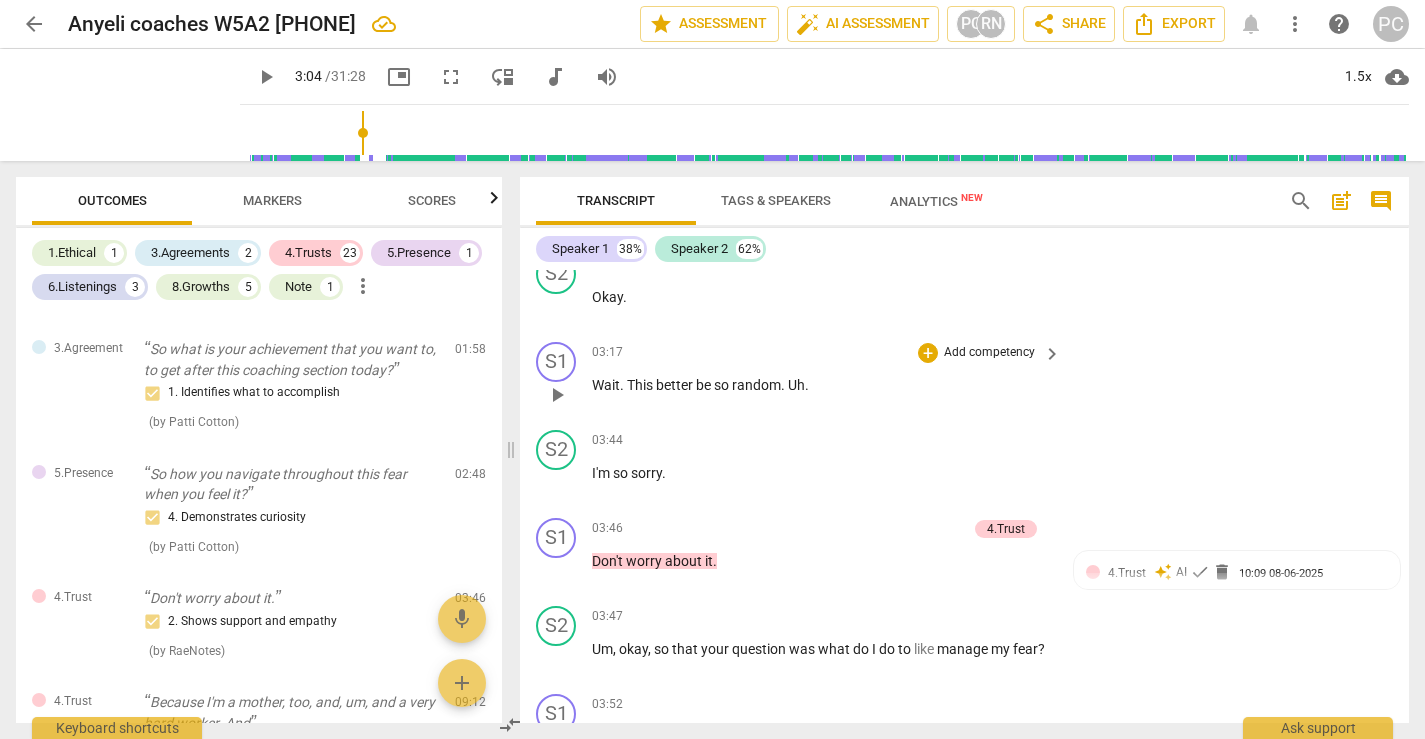 click on "play_arrow" at bounding box center (557, 395) 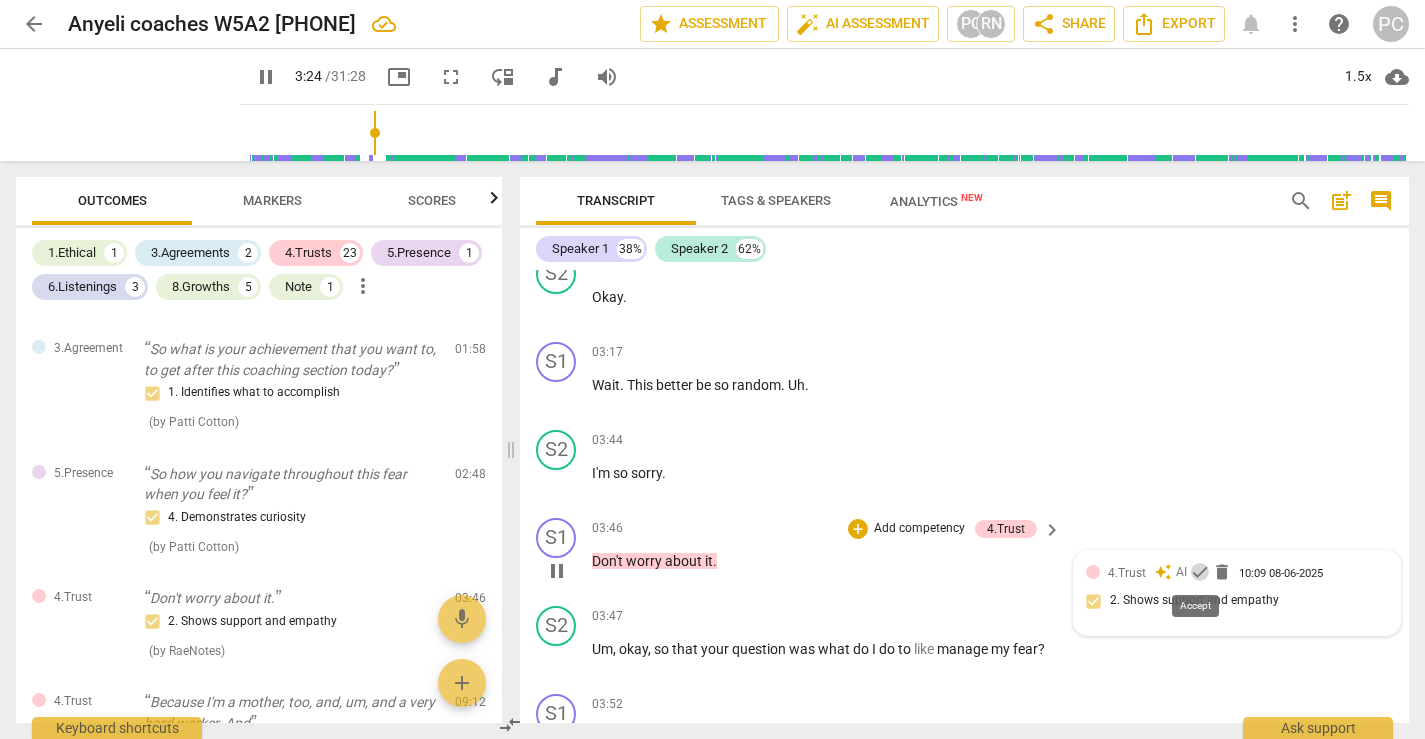 click on "check" at bounding box center (1200, 572) 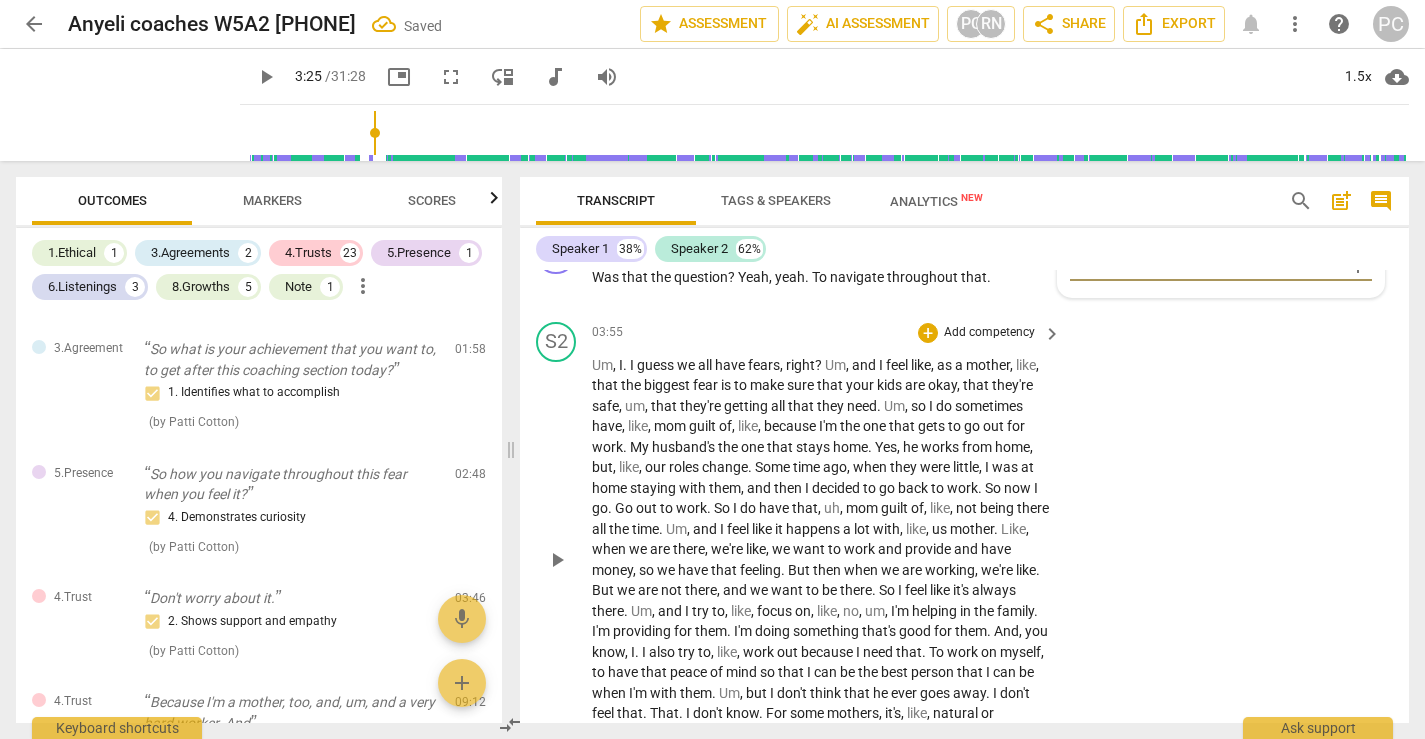 scroll, scrollTop: 2136, scrollLeft: 0, axis: vertical 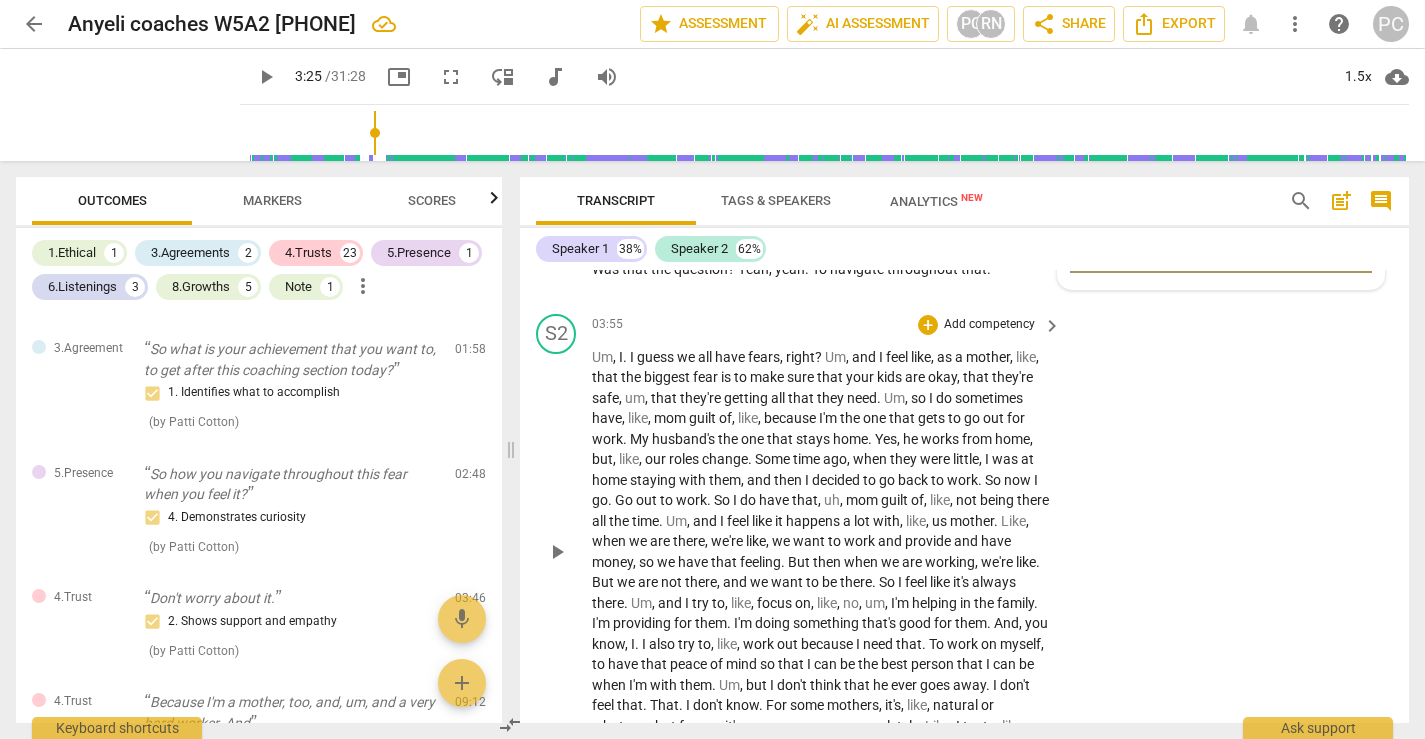 click on "play_arrow" at bounding box center (557, 552) 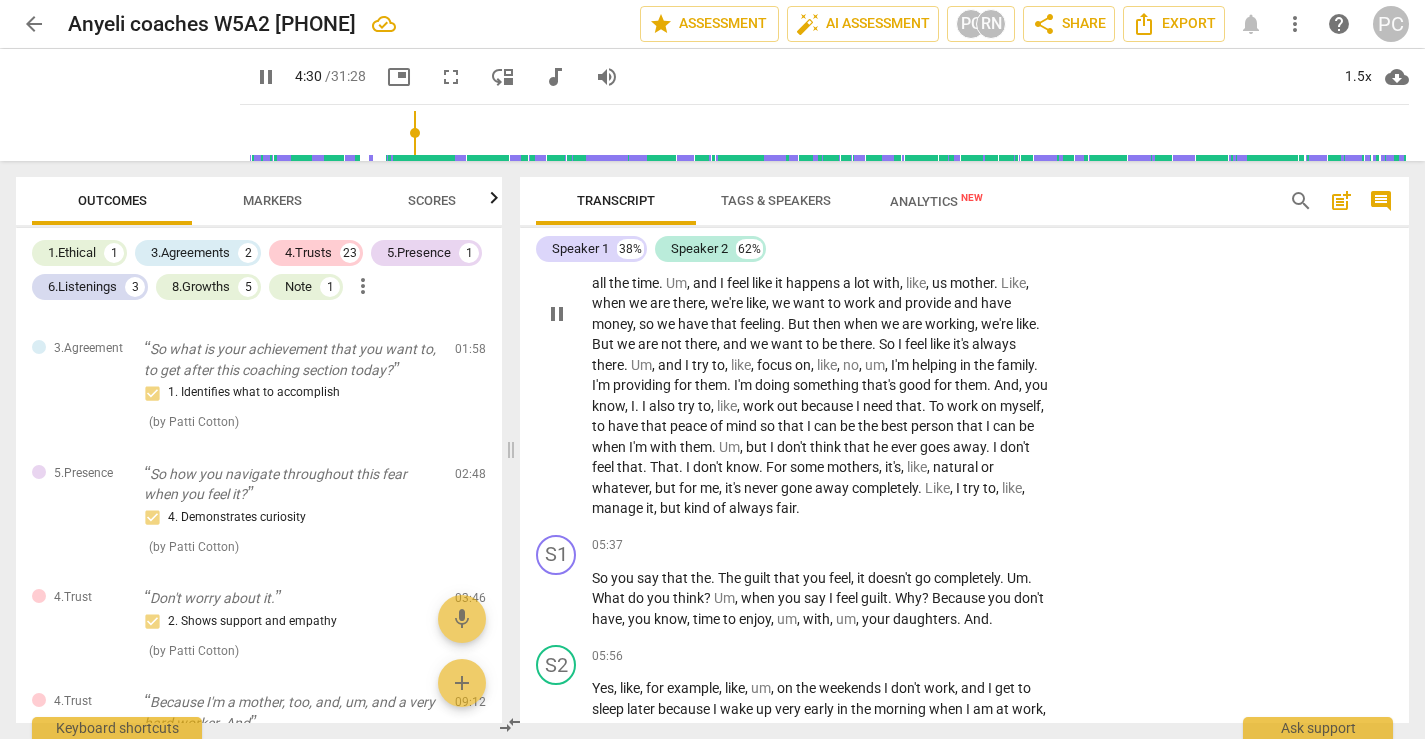 scroll, scrollTop: 2375, scrollLeft: 0, axis: vertical 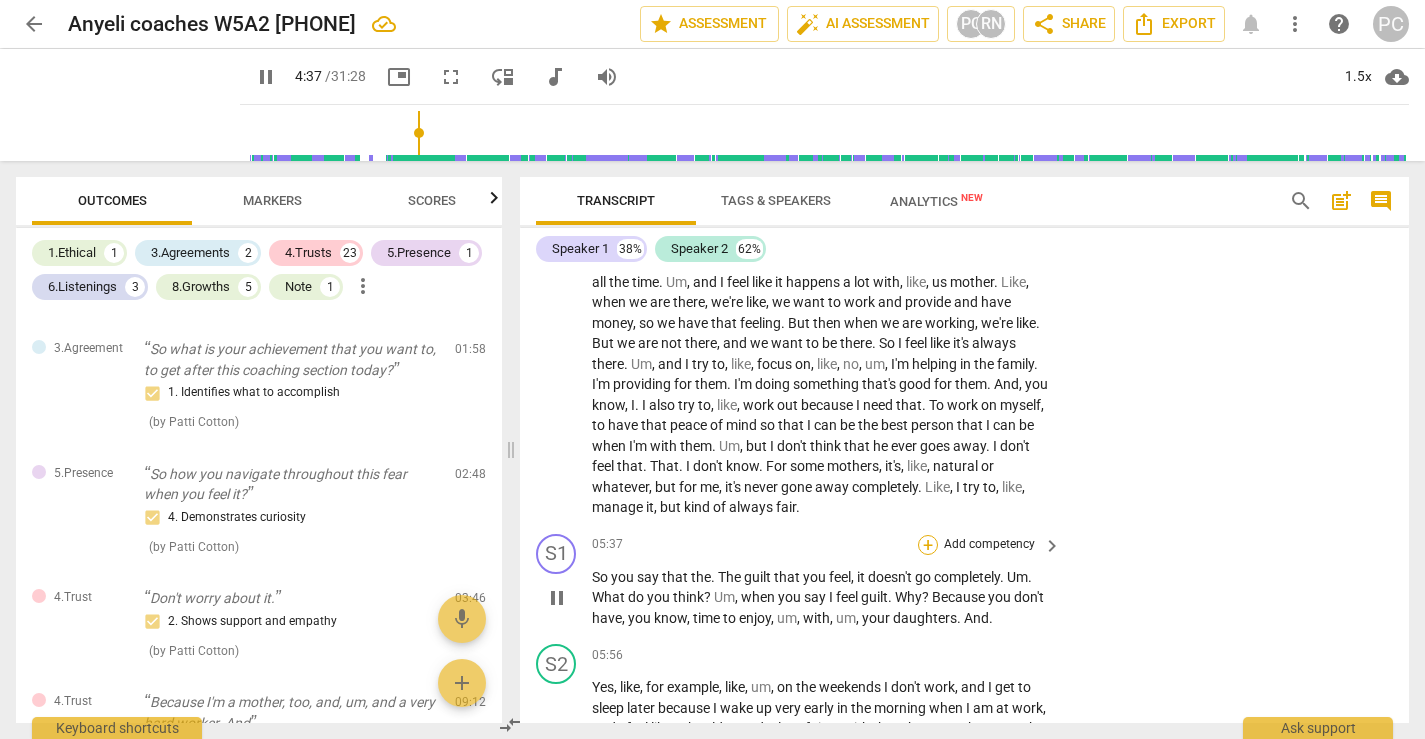click on "+" at bounding box center (928, 545) 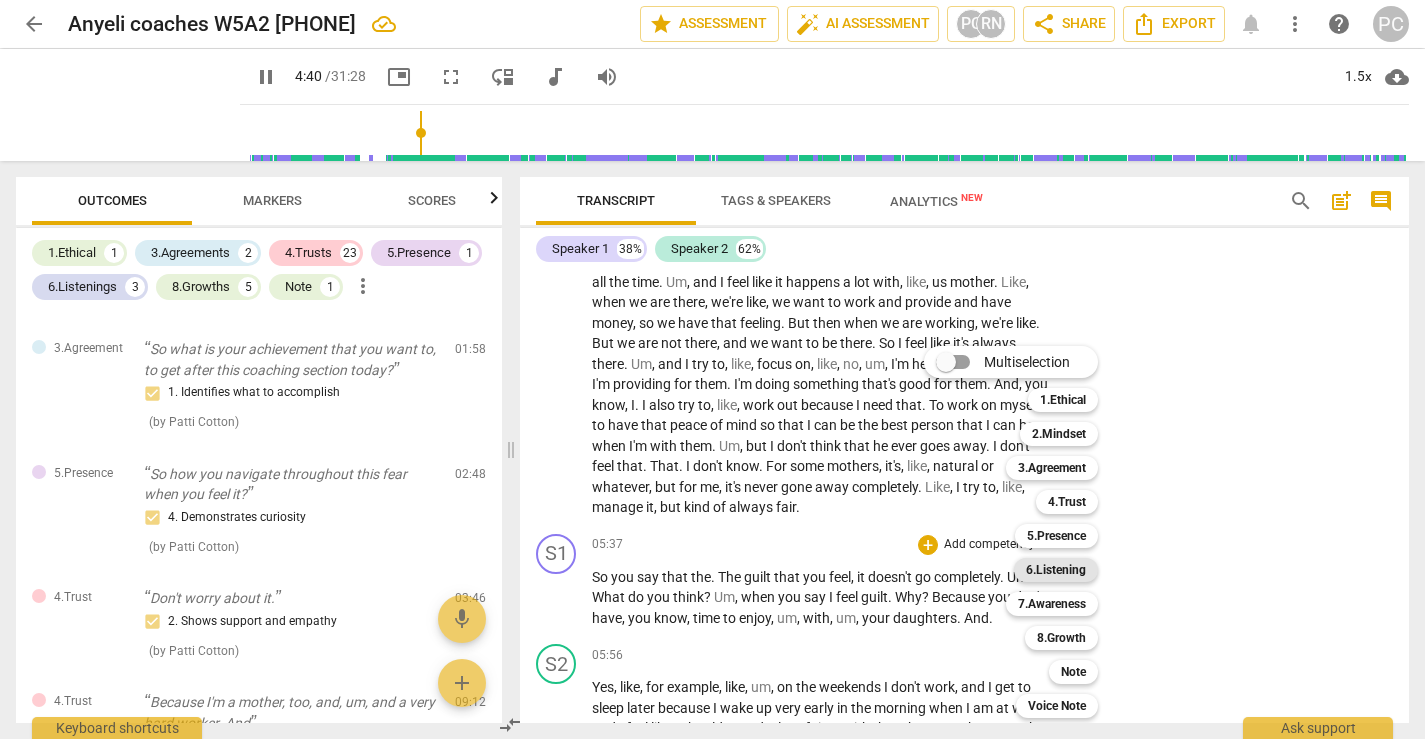click on "6.Listening" at bounding box center [1056, 570] 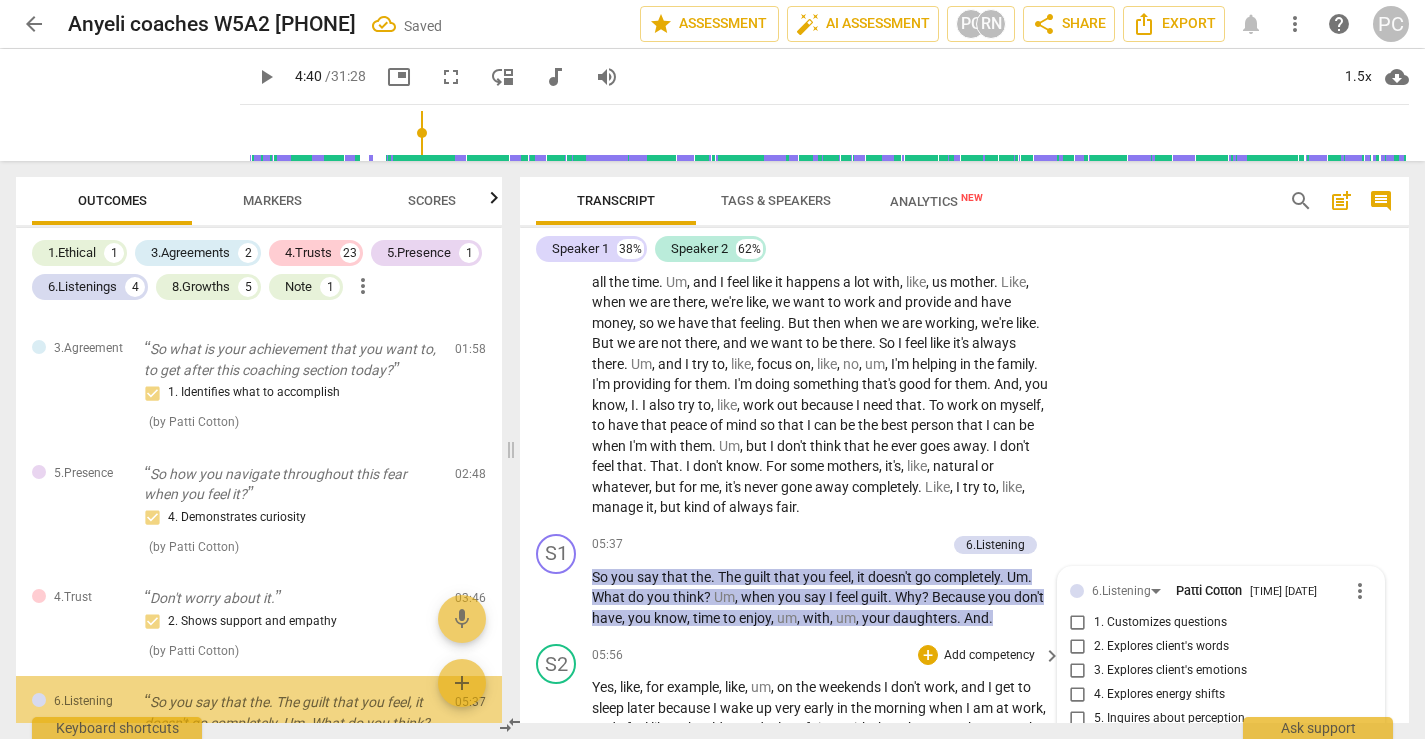 scroll, scrollTop: 2690, scrollLeft: 0, axis: vertical 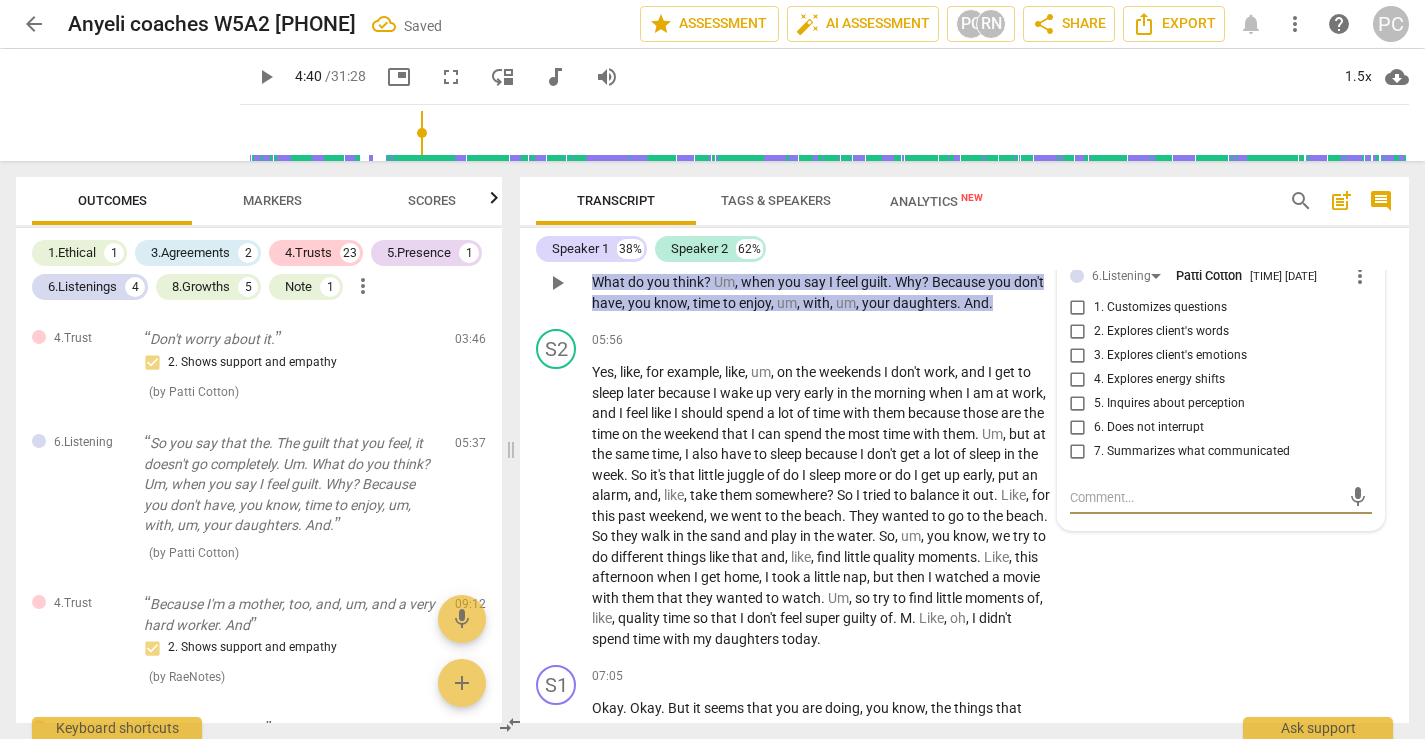 click on "7. Summarizes what communicated" at bounding box center [1078, 452] 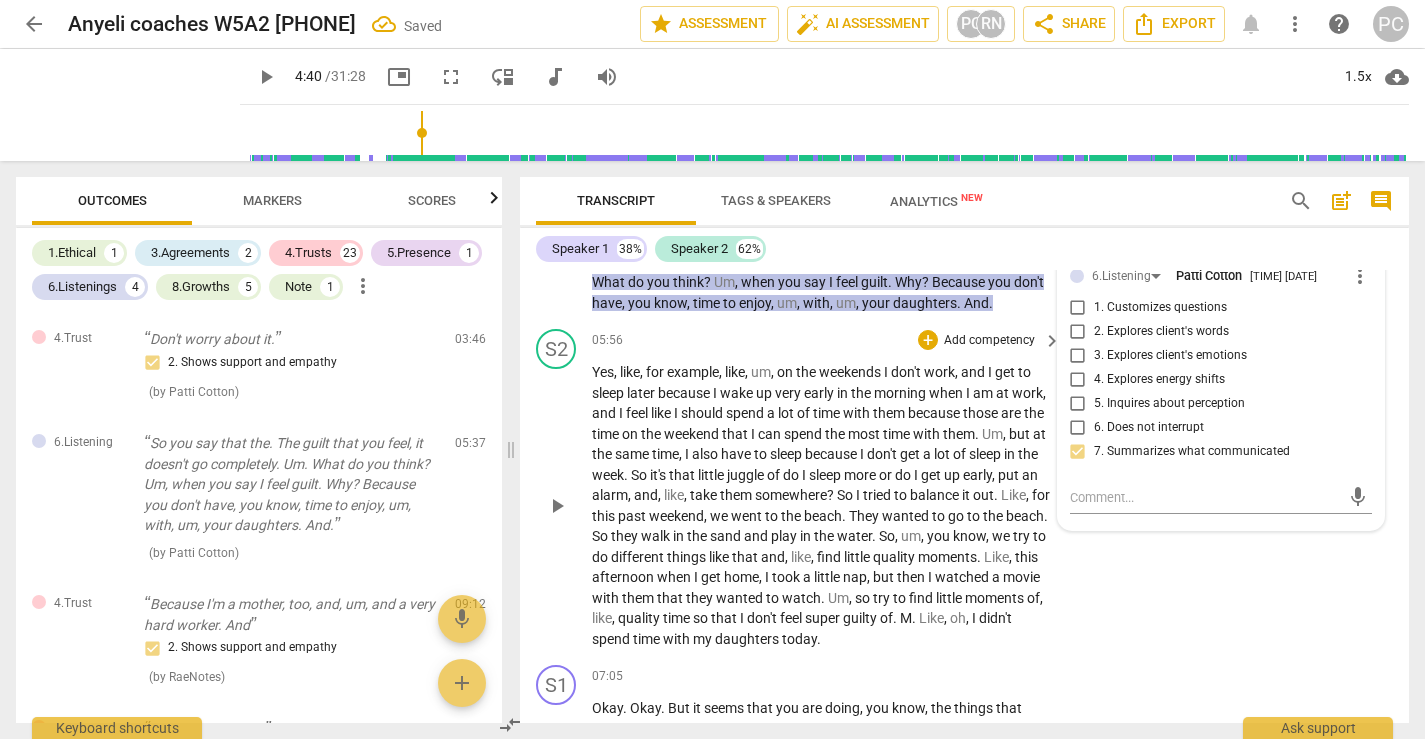 click on "play_arrow" at bounding box center (557, 506) 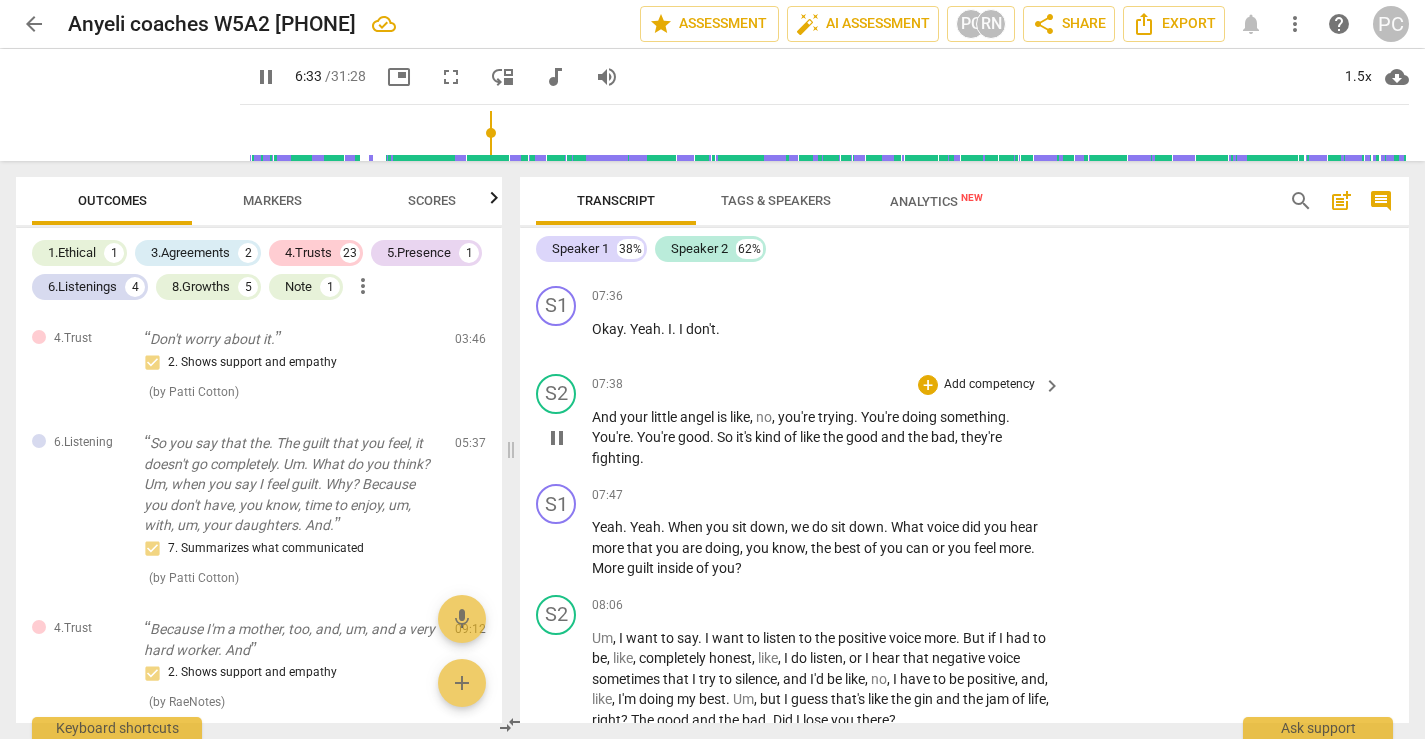 scroll, scrollTop: 3312, scrollLeft: 0, axis: vertical 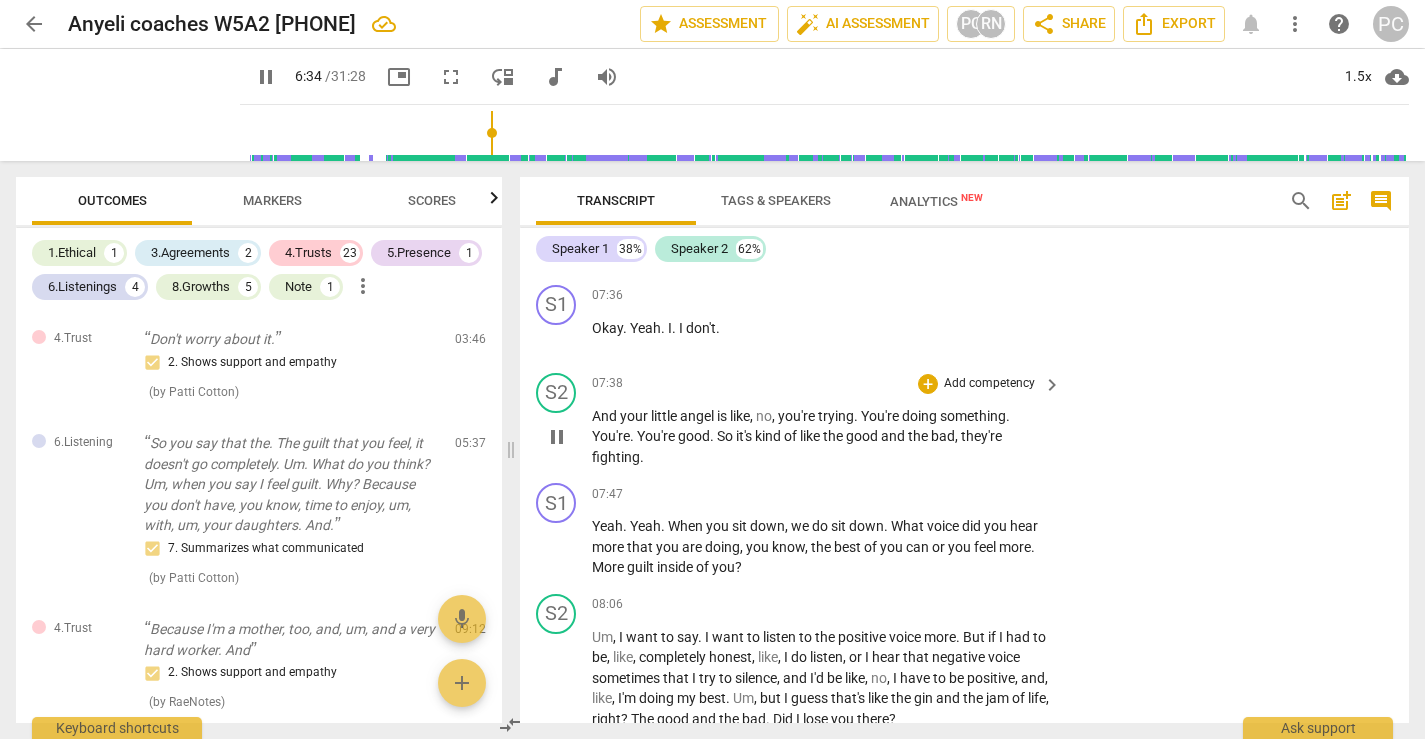 click on "pause" at bounding box center [557, 437] 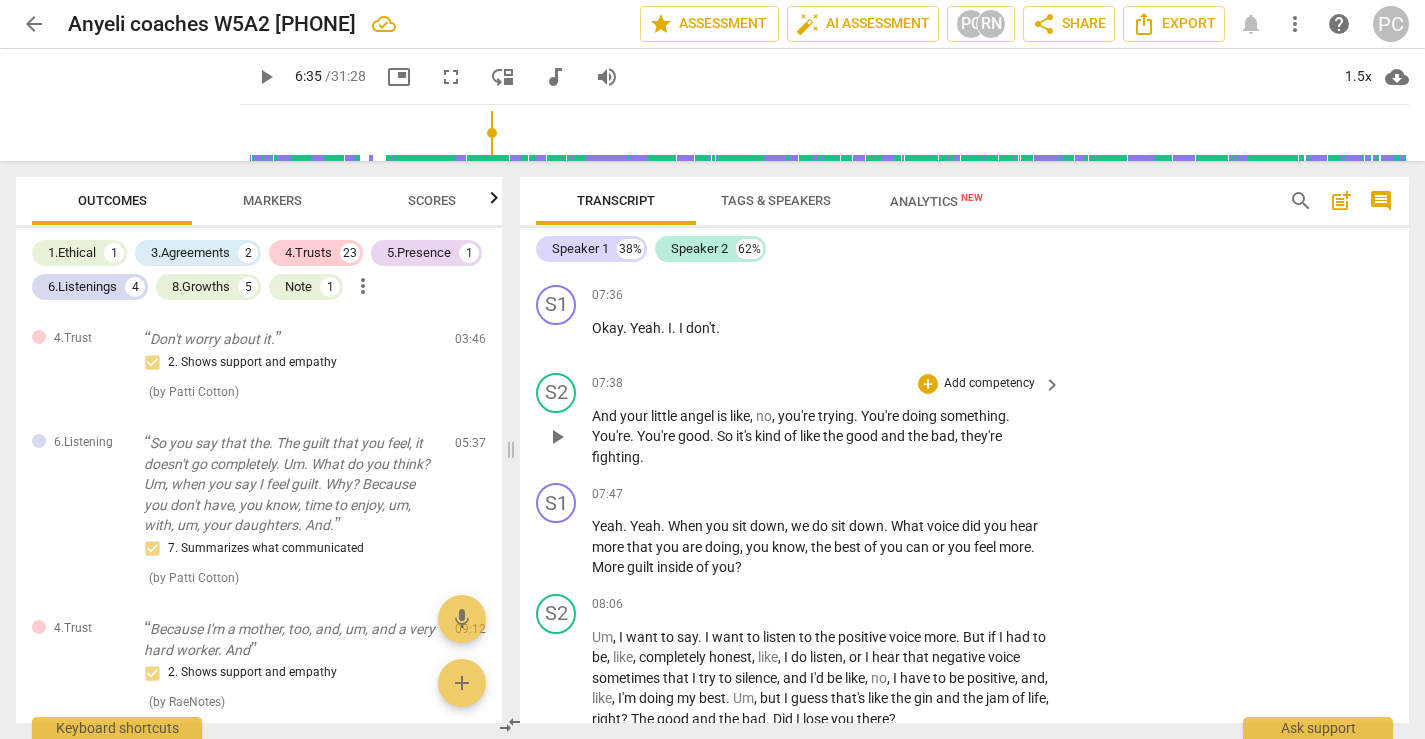 click on "play_arrow" at bounding box center (557, 437) 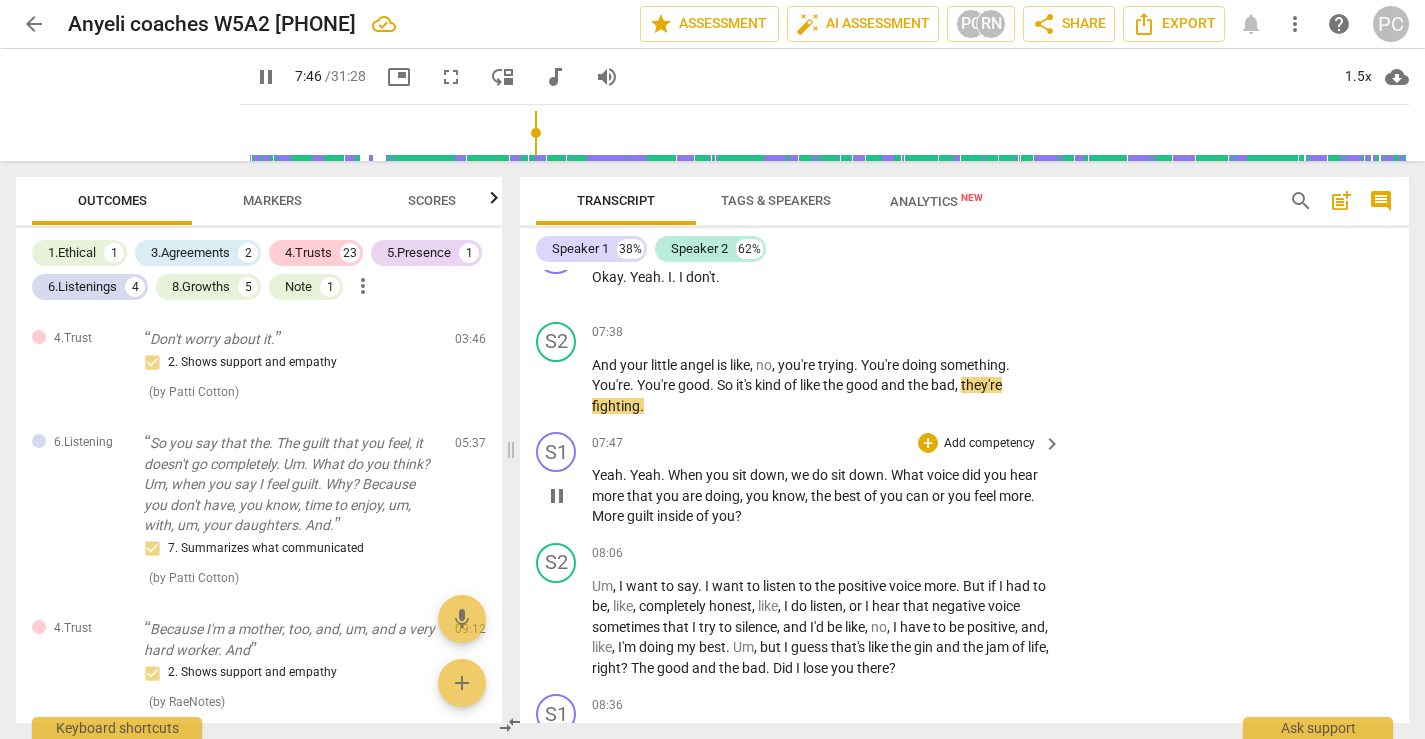 scroll, scrollTop: 3362, scrollLeft: 0, axis: vertical 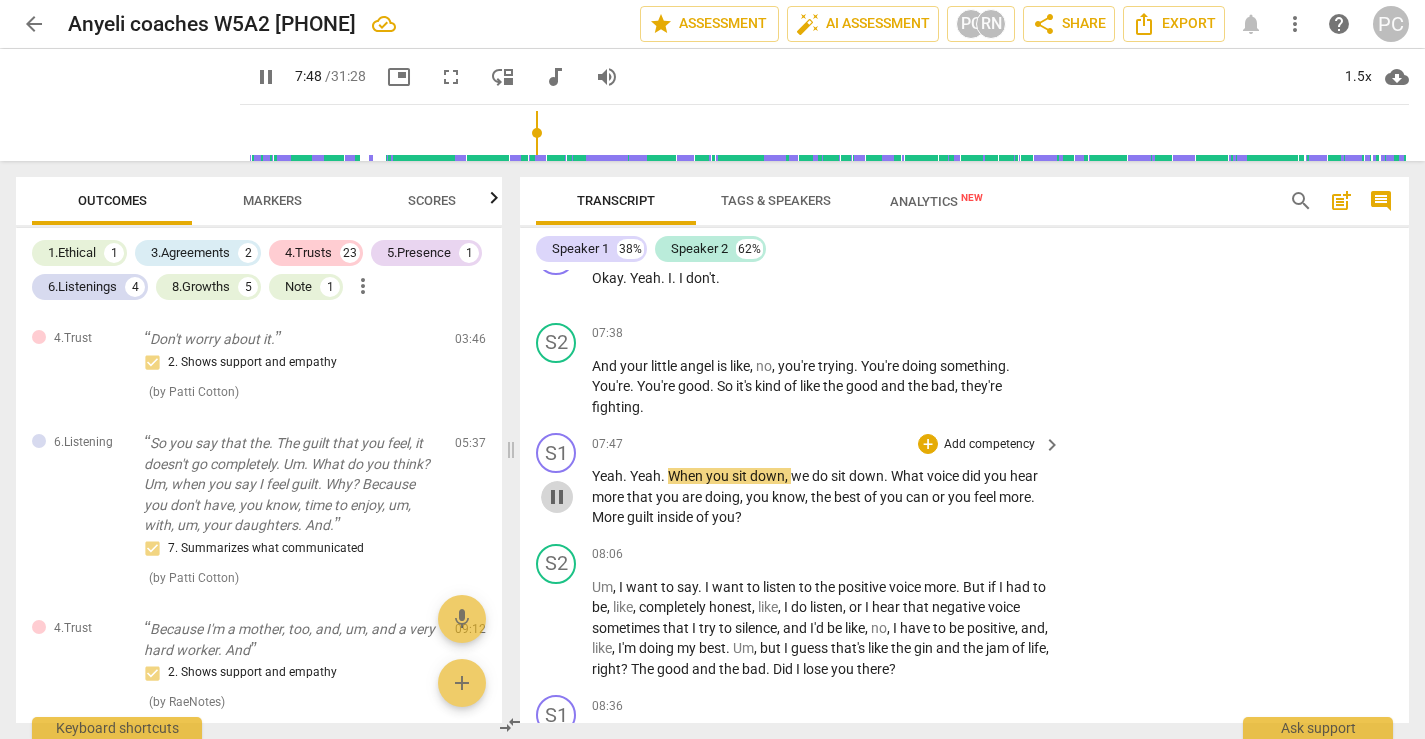 click on "pause" at bounding box center [557, 497] 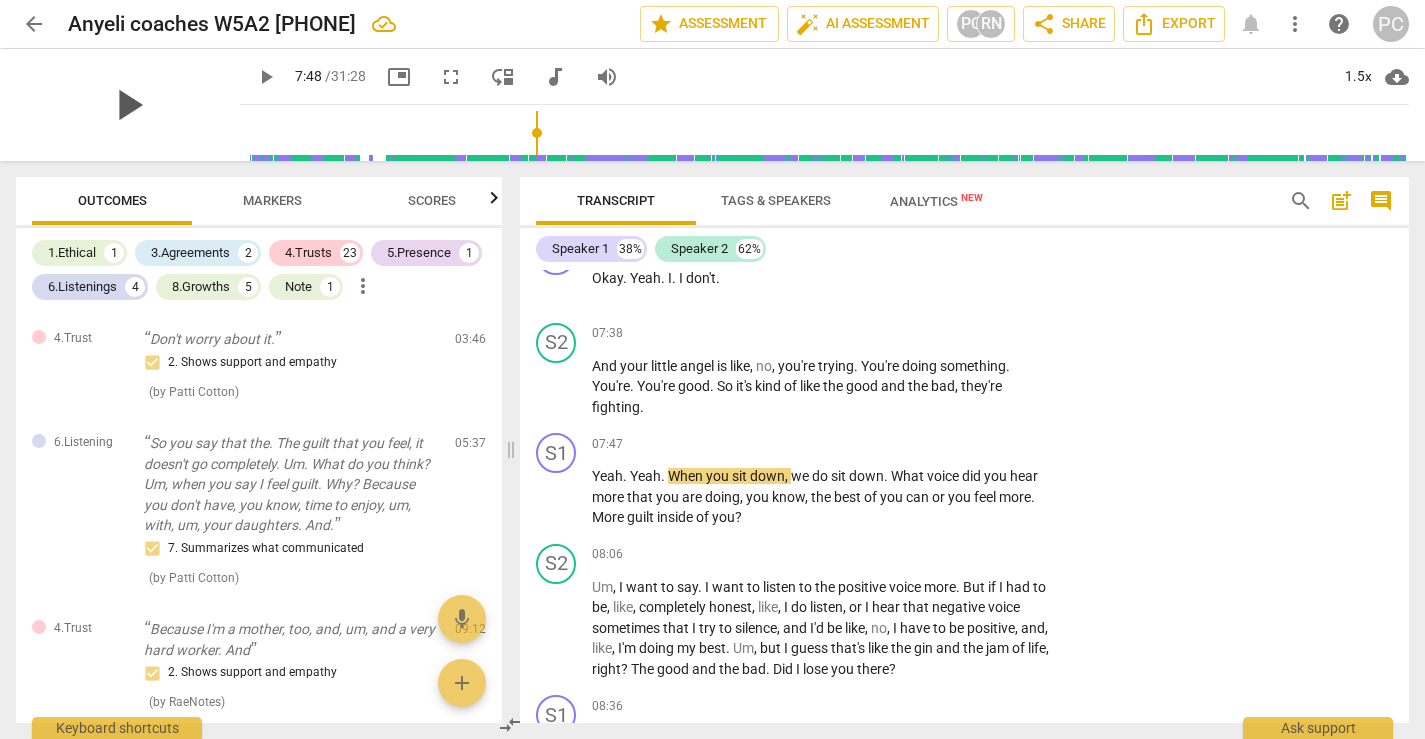 click on "play_arrow" at bounding box center (128, 105) 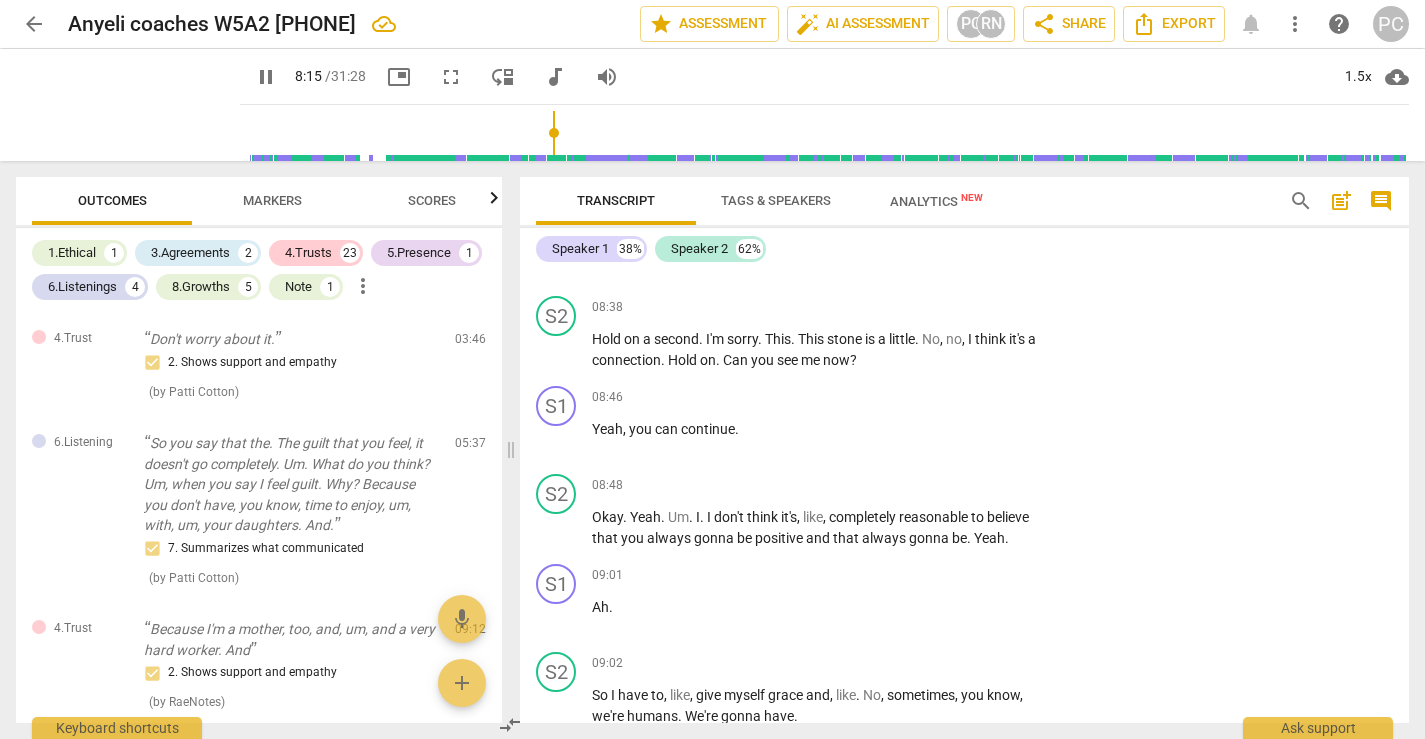 scroll, scrollTop: 3850, scrollLeft: 0, axis: vertical 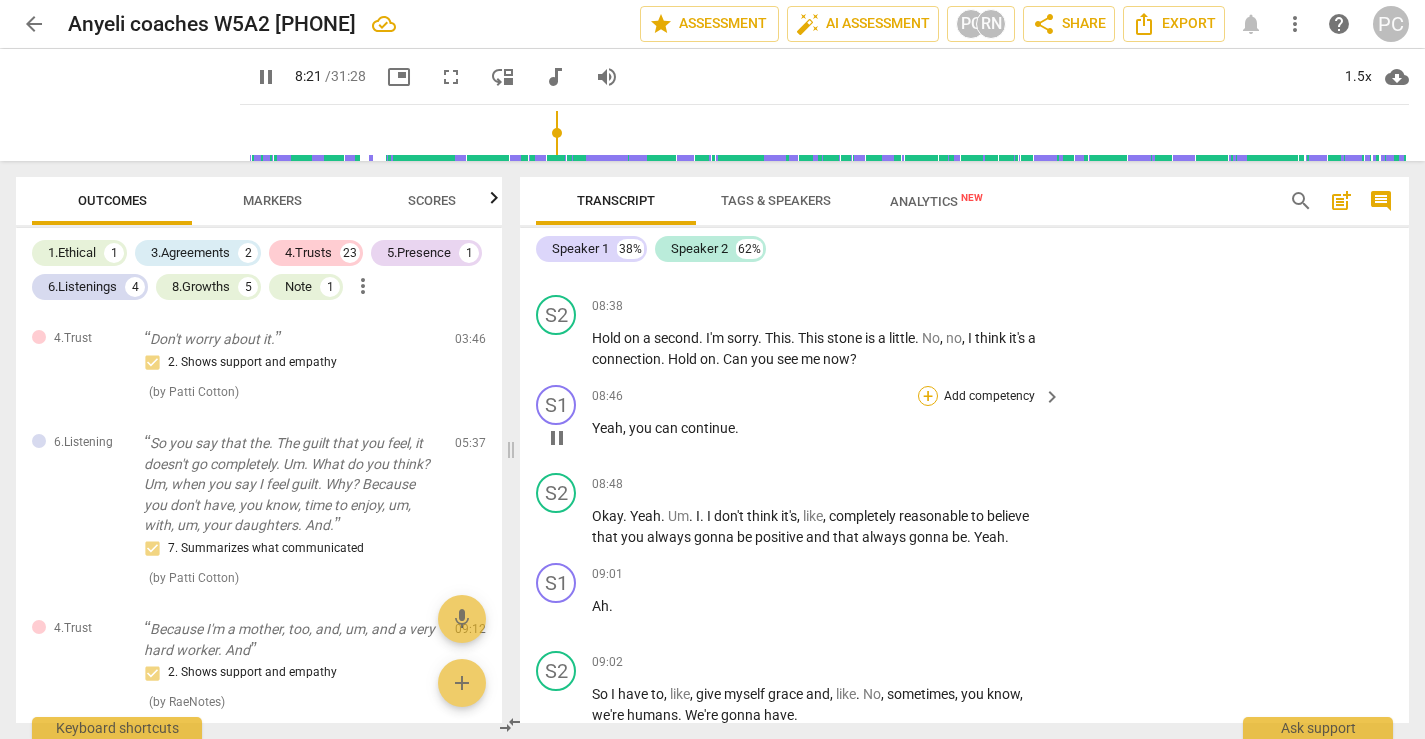 click on "+" at bounding box center [928, 396] 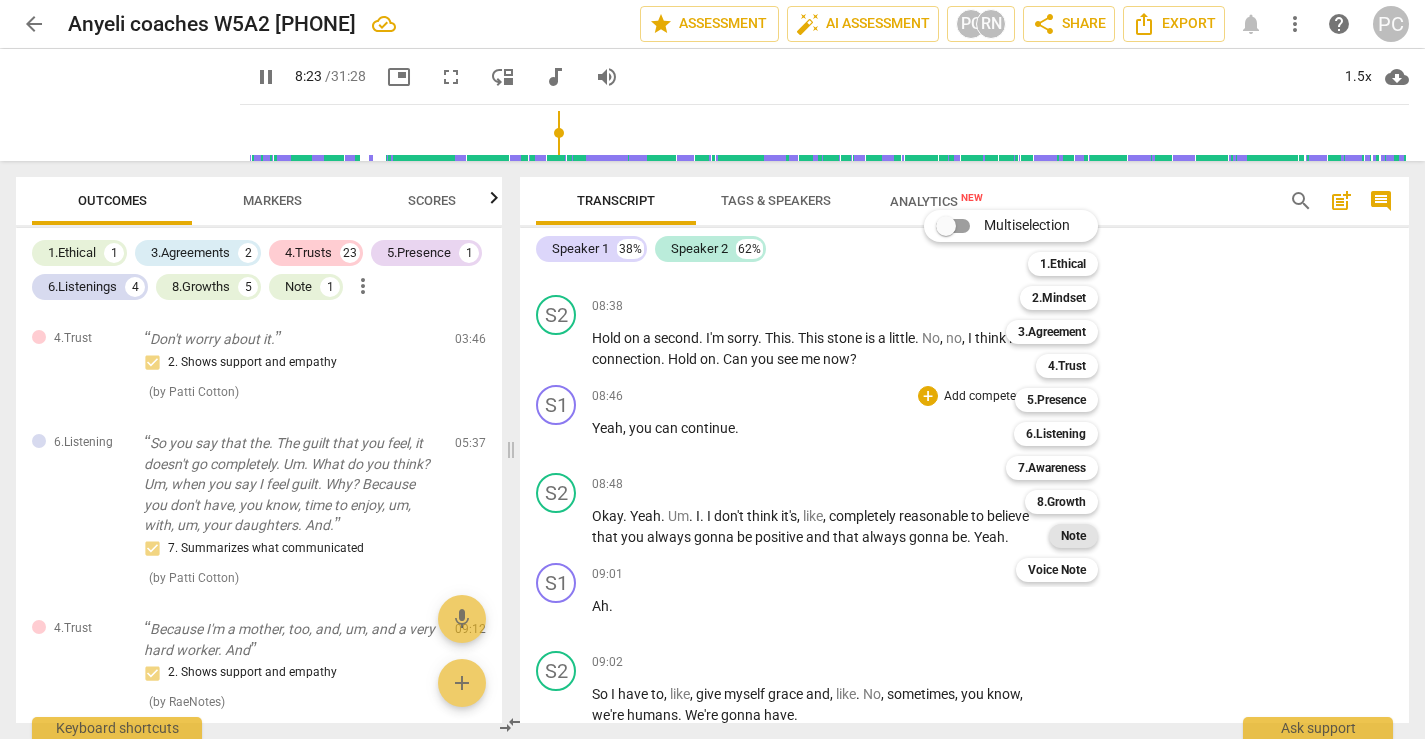 click on "Note" at bounding box center [1073, 536] 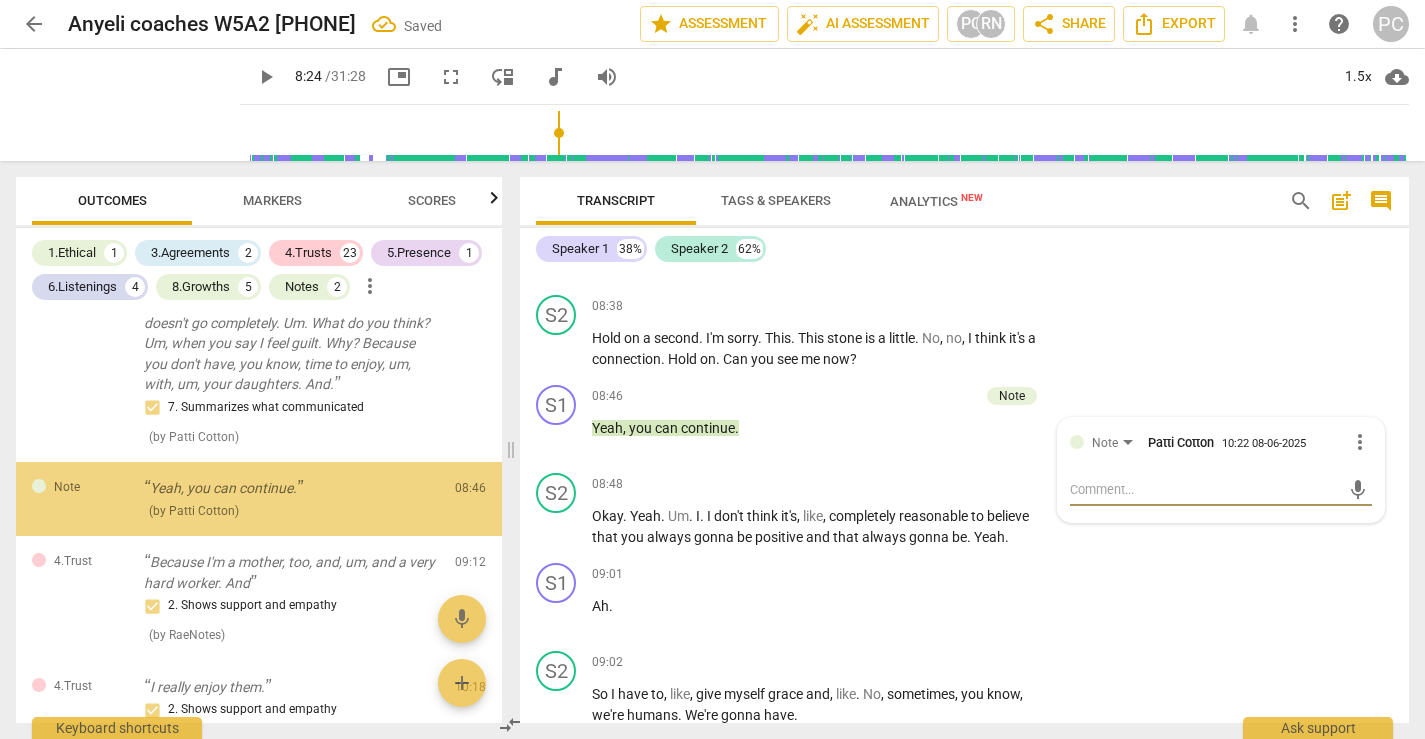 scroll, scrollTop: 1105, scrollLeft: 0, axis: vertical 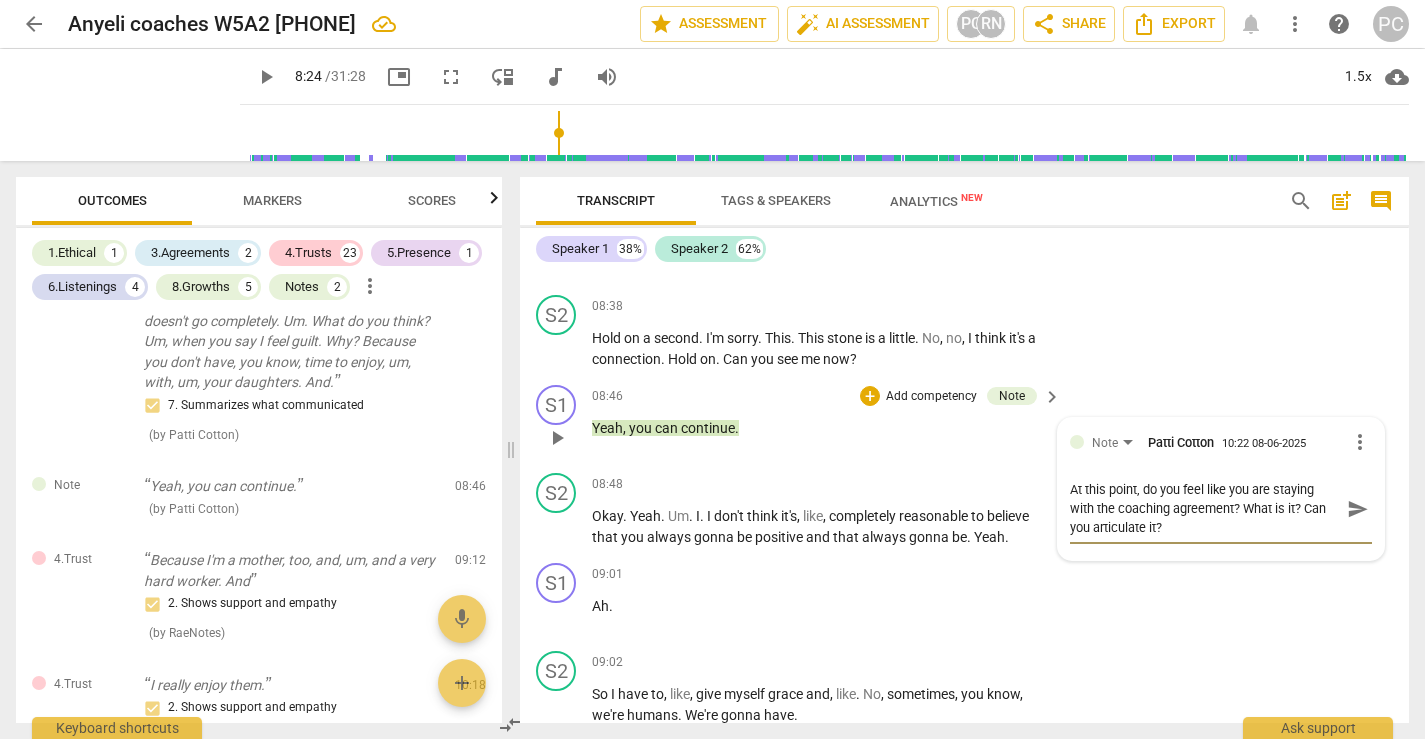 click on "send" at bounding box center [1358, 509] 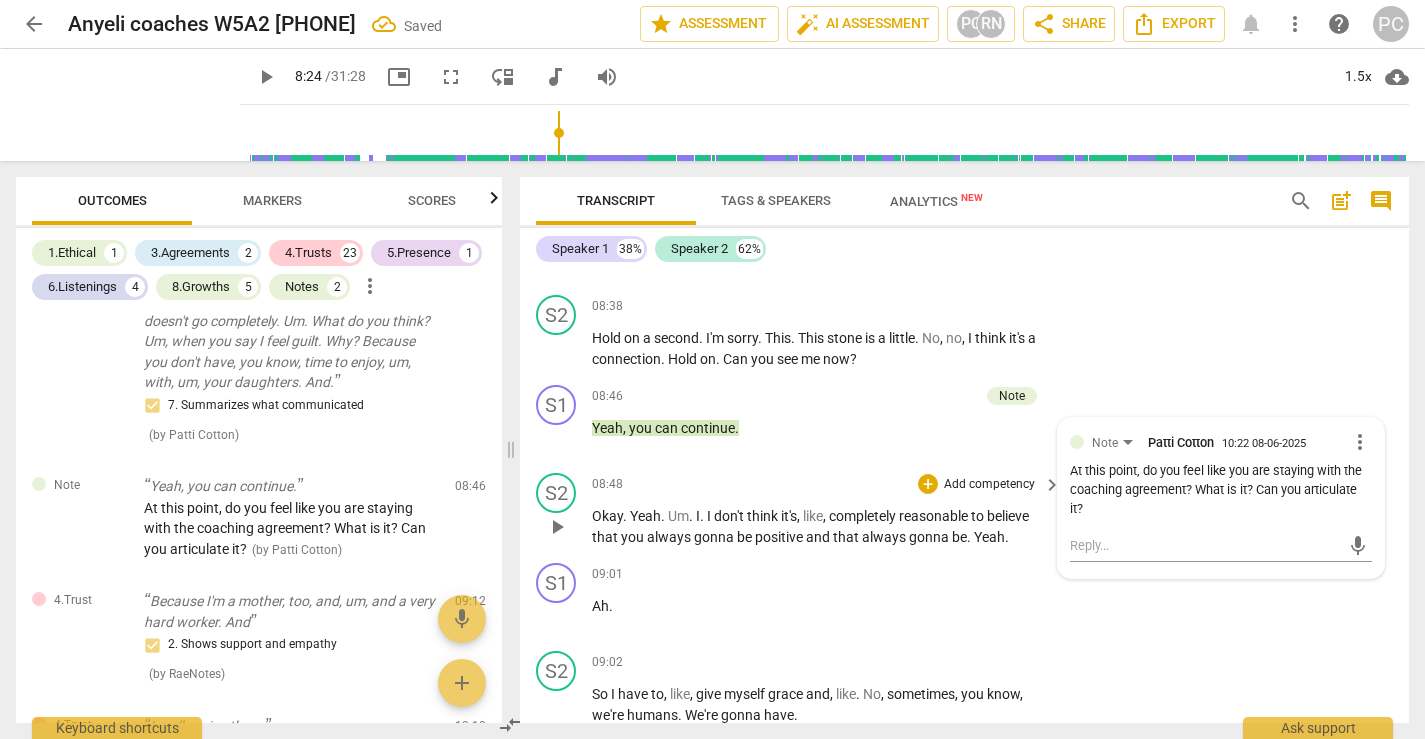 click on "play_arrow" at bounding box center [557, 527] 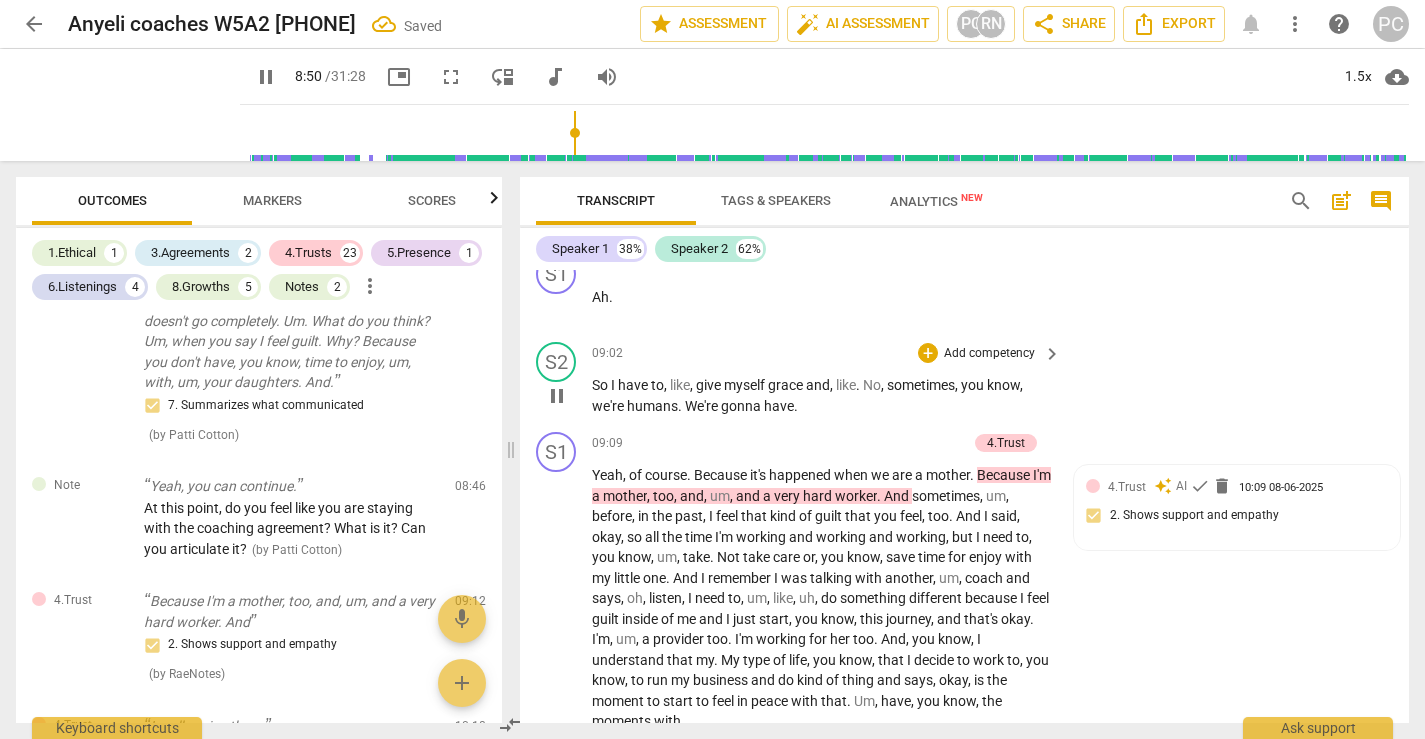 scroll, scrollTop: 4162, scrollLeft: 0, axis: vertical 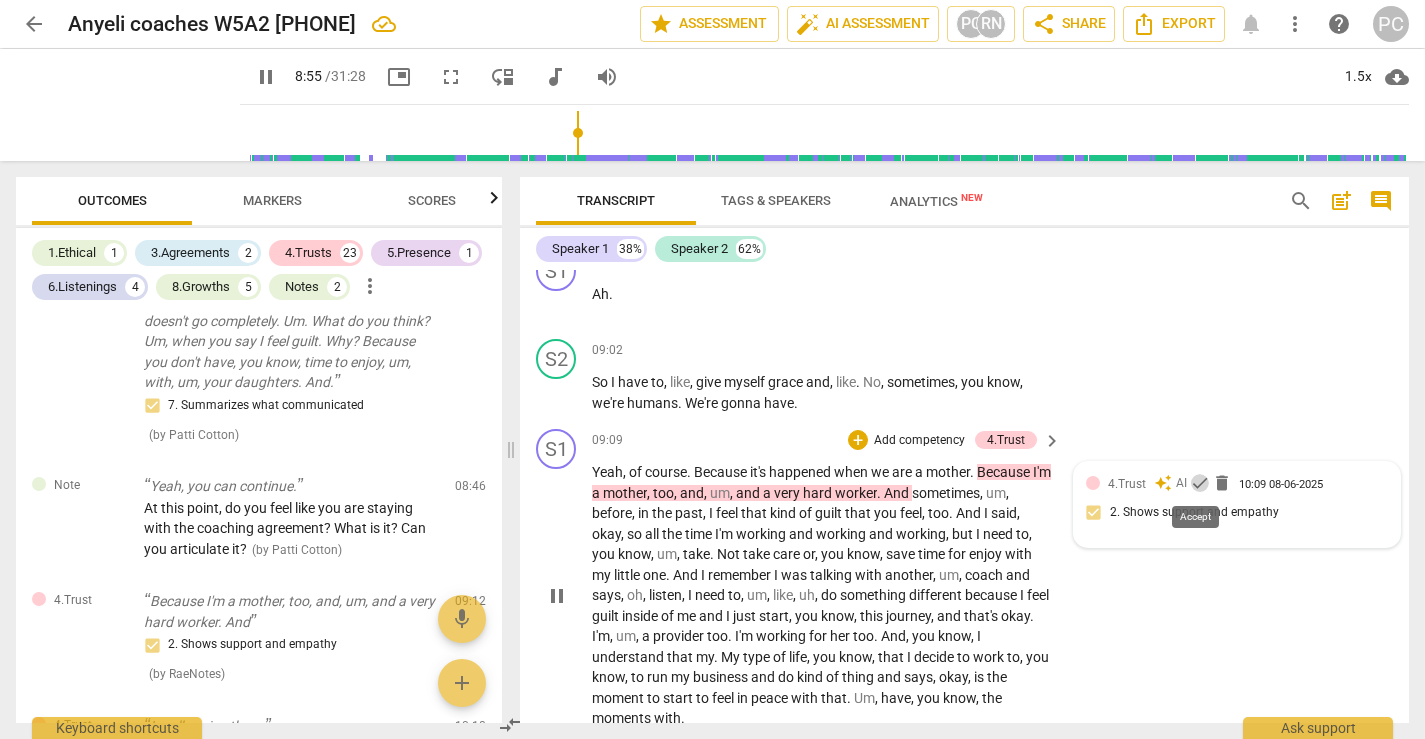 click on "check" at bounding box center (1200, 483) 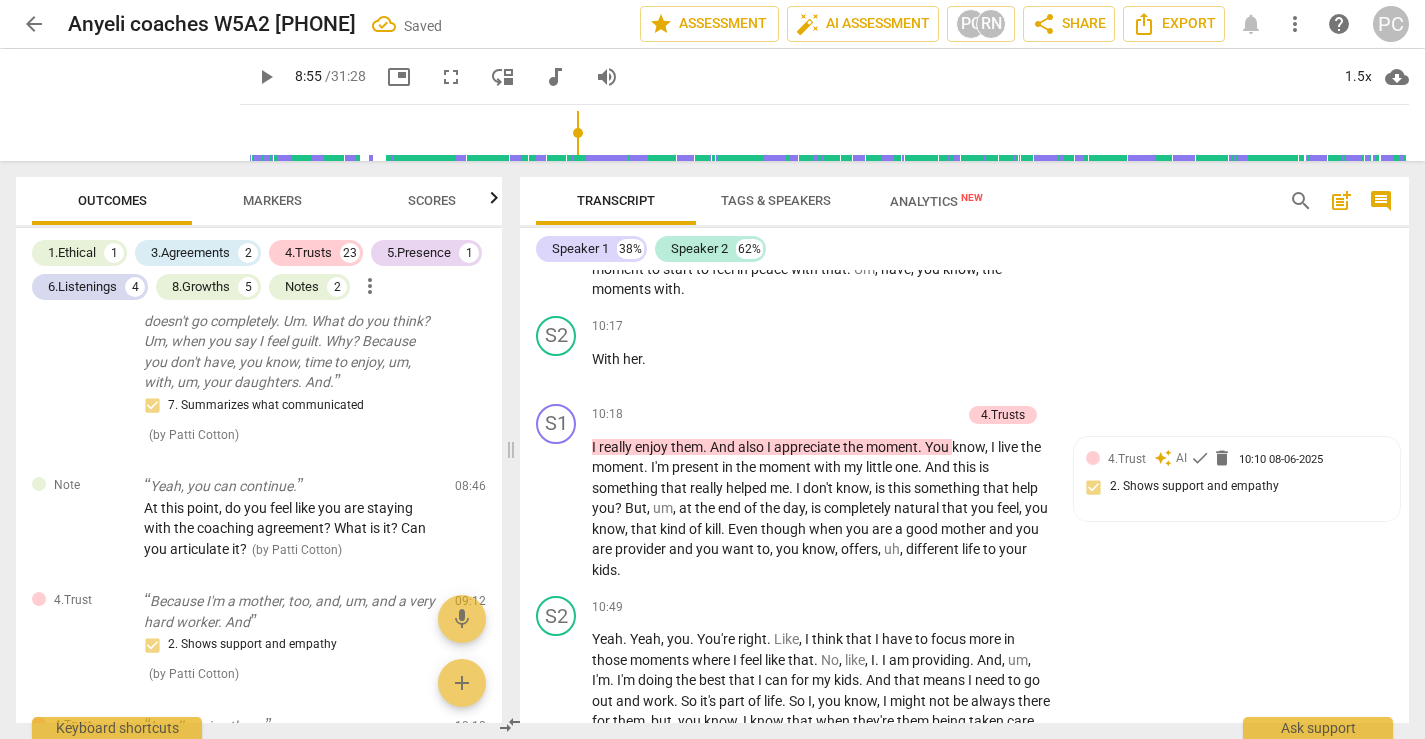 scroll, scrollTop: 4615, scrollLeft: 0, axis: vertical 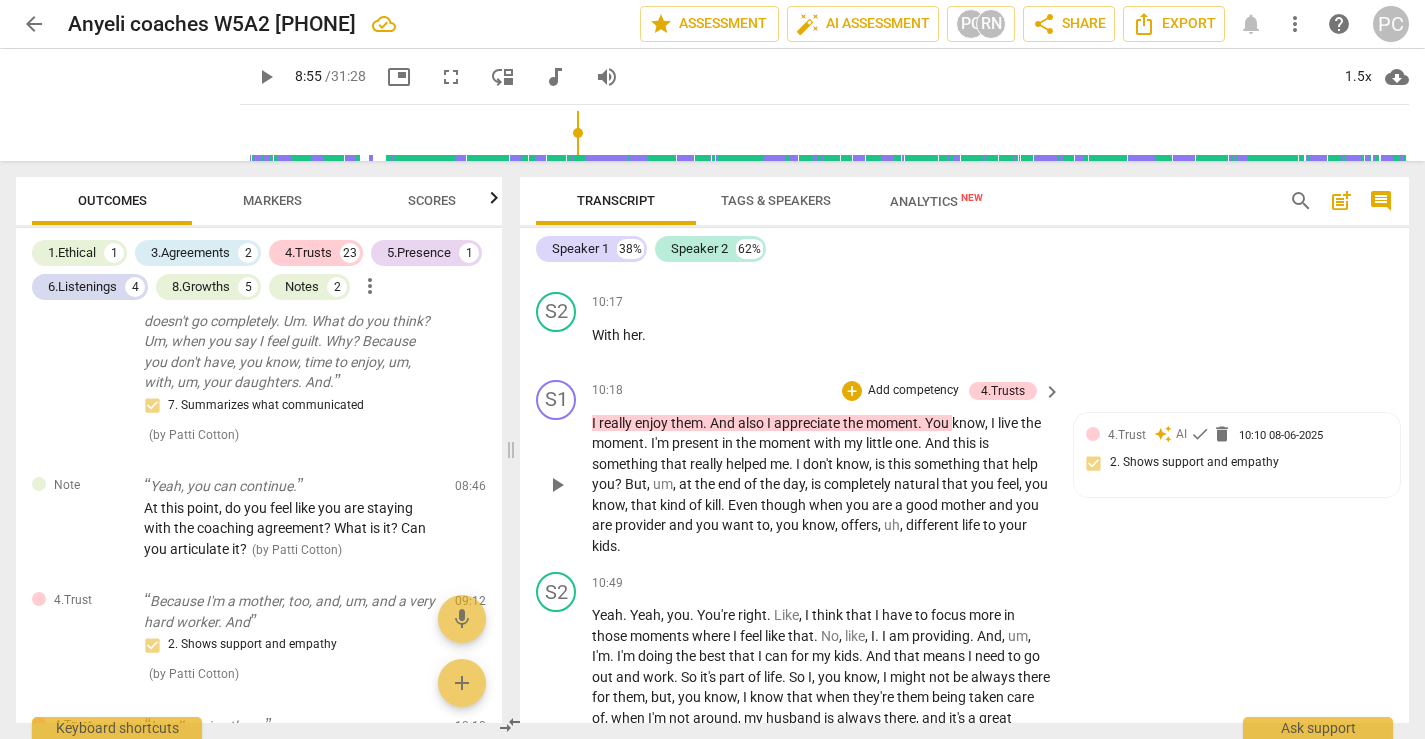 click on "the" at bounding box center [854, 423] 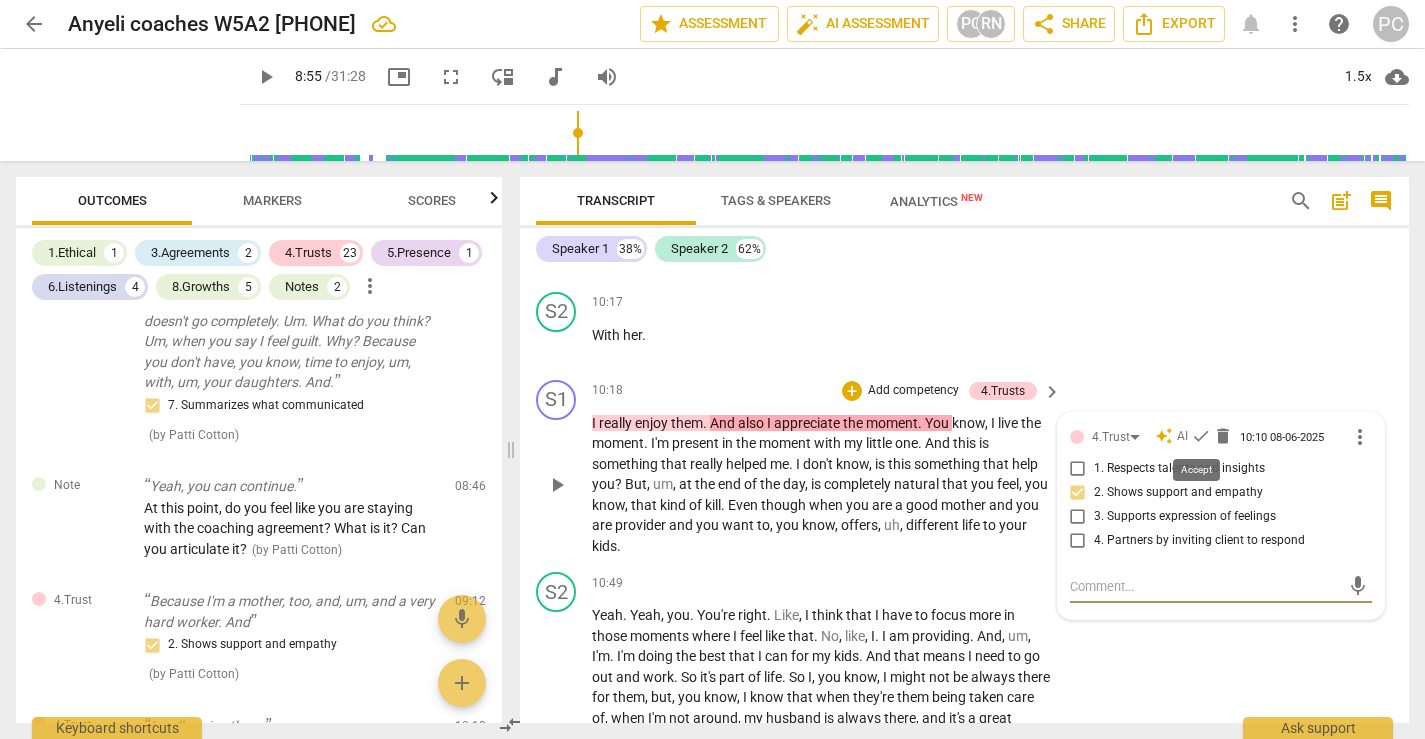 click on "check" at bounding box center [1201, 436] 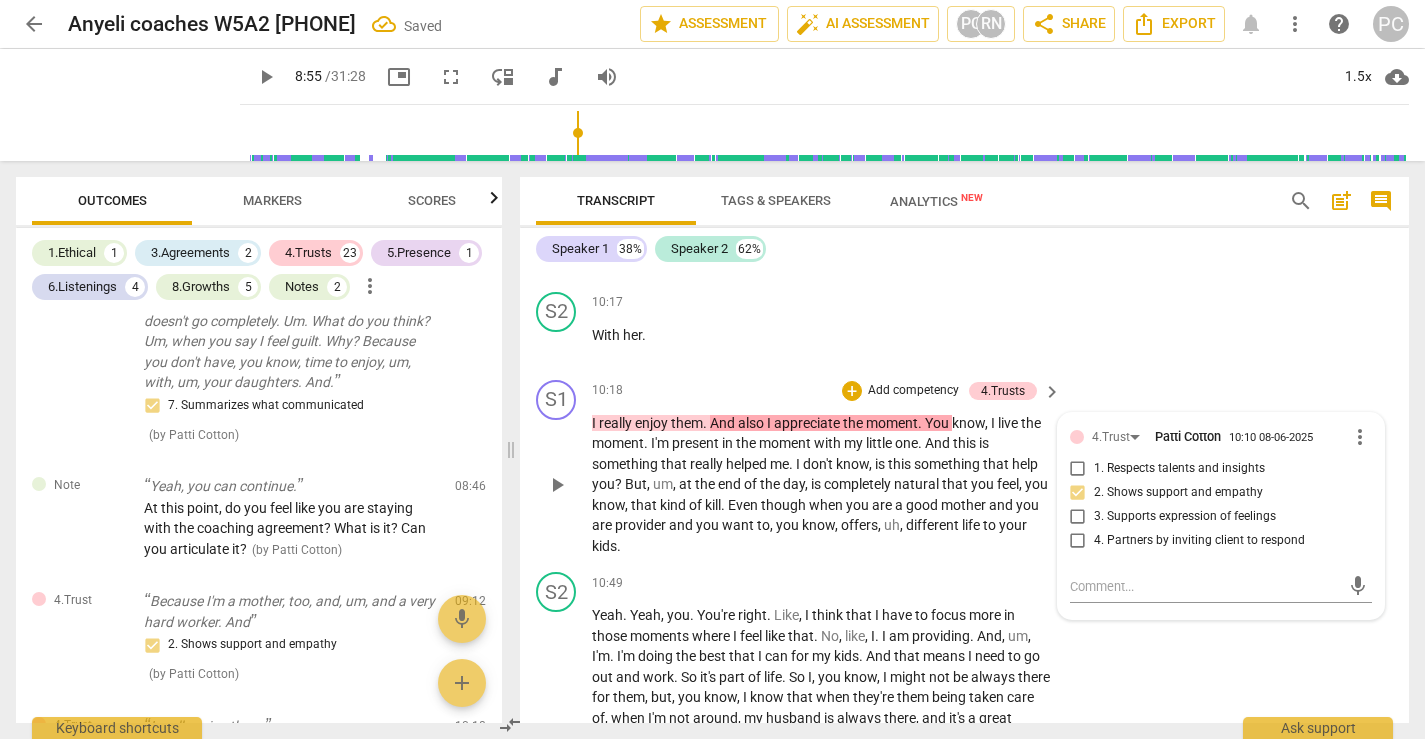 click on "enjoy" at bounding box center [653, 423] 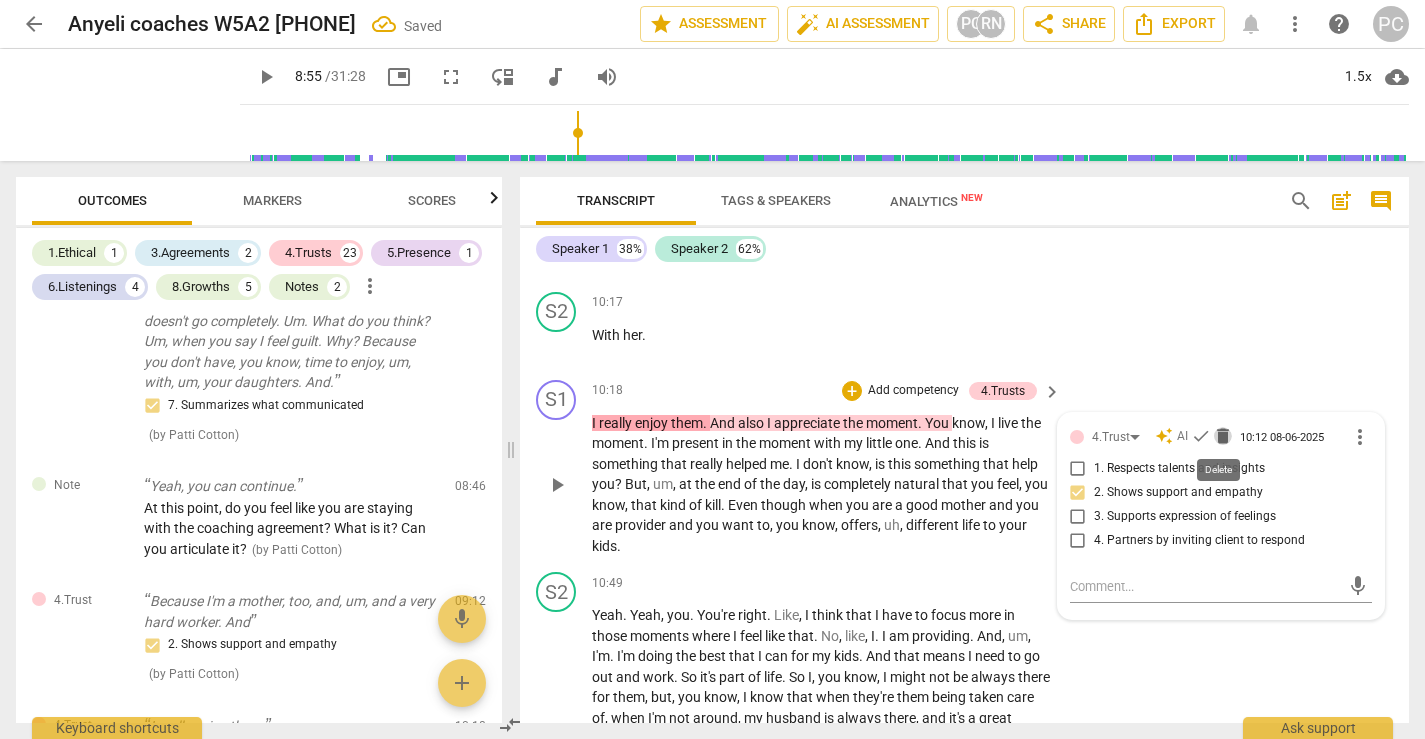 click on "delete" at bounding box center (1223, 436) 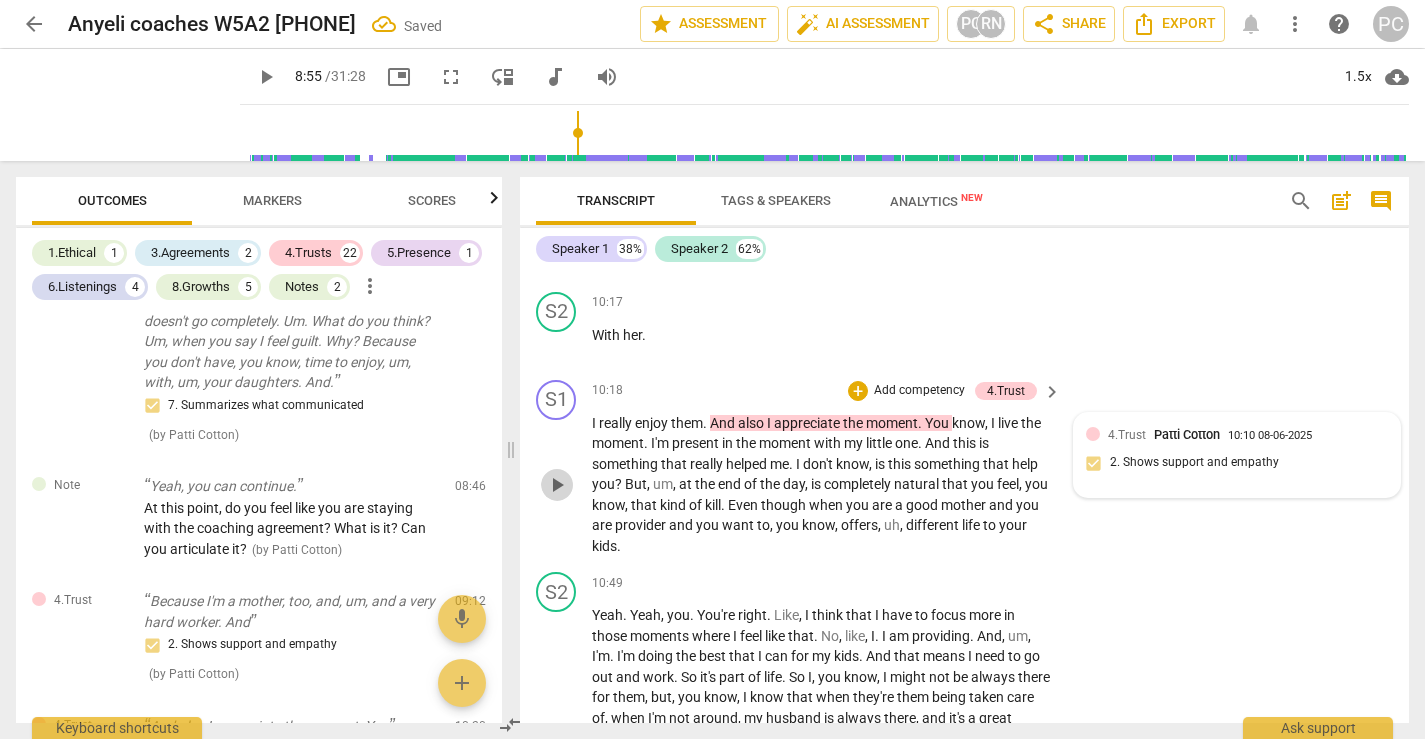 click on "play_arrow" at bounding box center [557, 485] 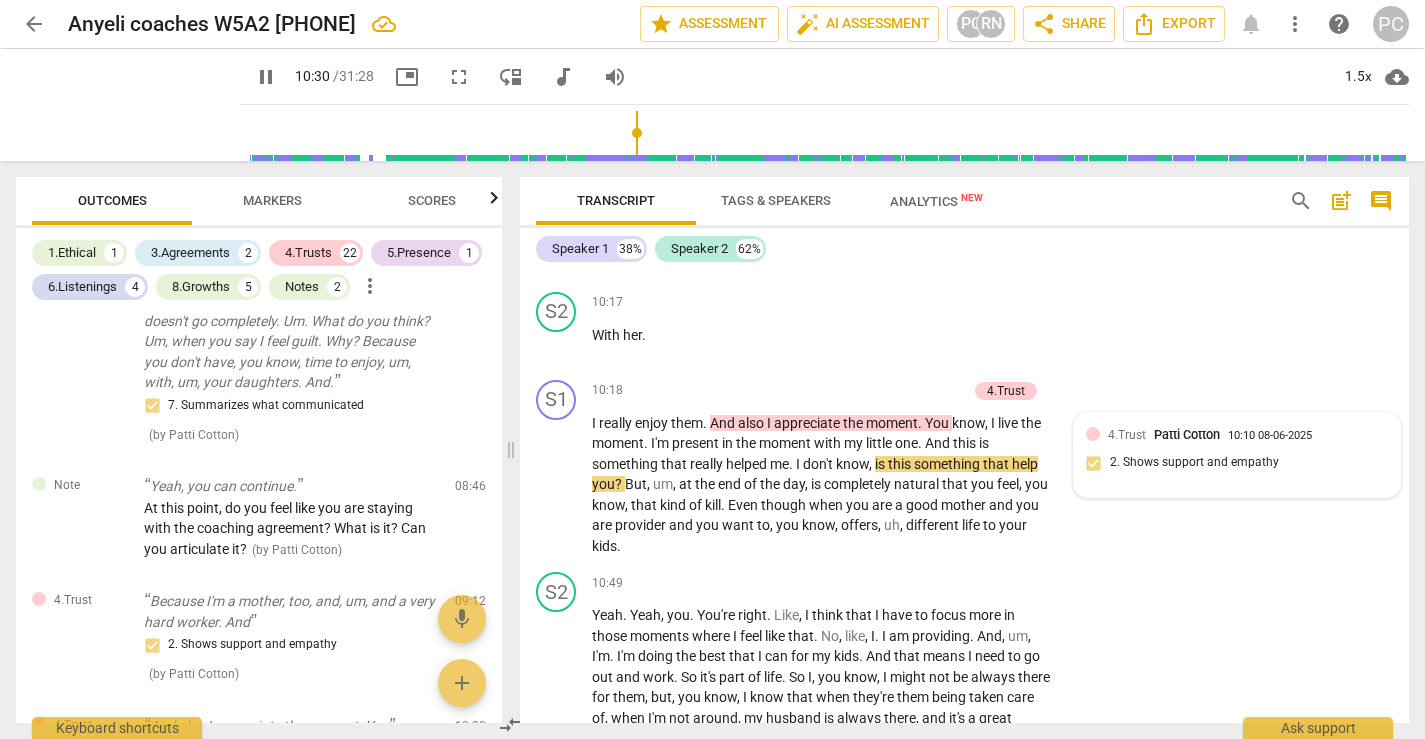 click on "[NUMBER] [NAME] [TIME] [DATE]" at bounding box center (1248, 434) 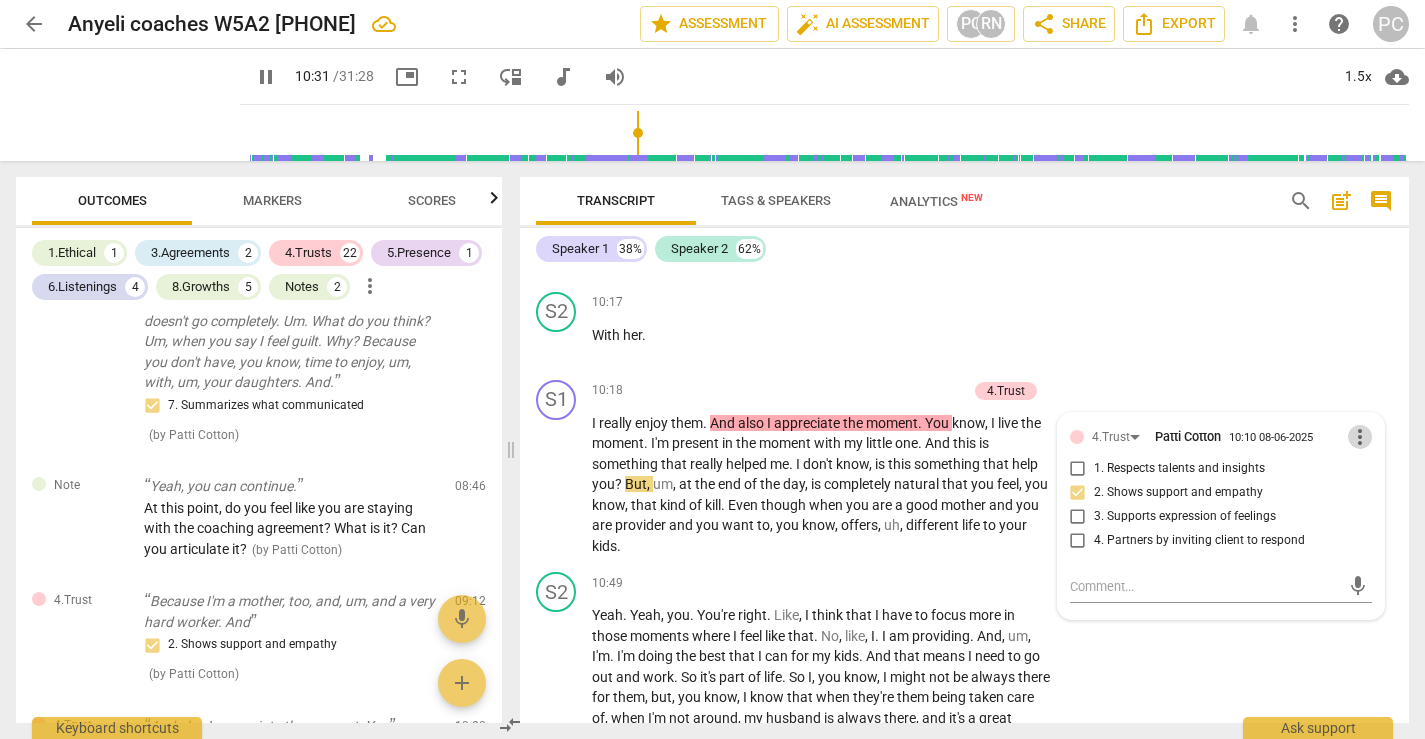 click on "more_vert" at bounding box center [1360, 437] 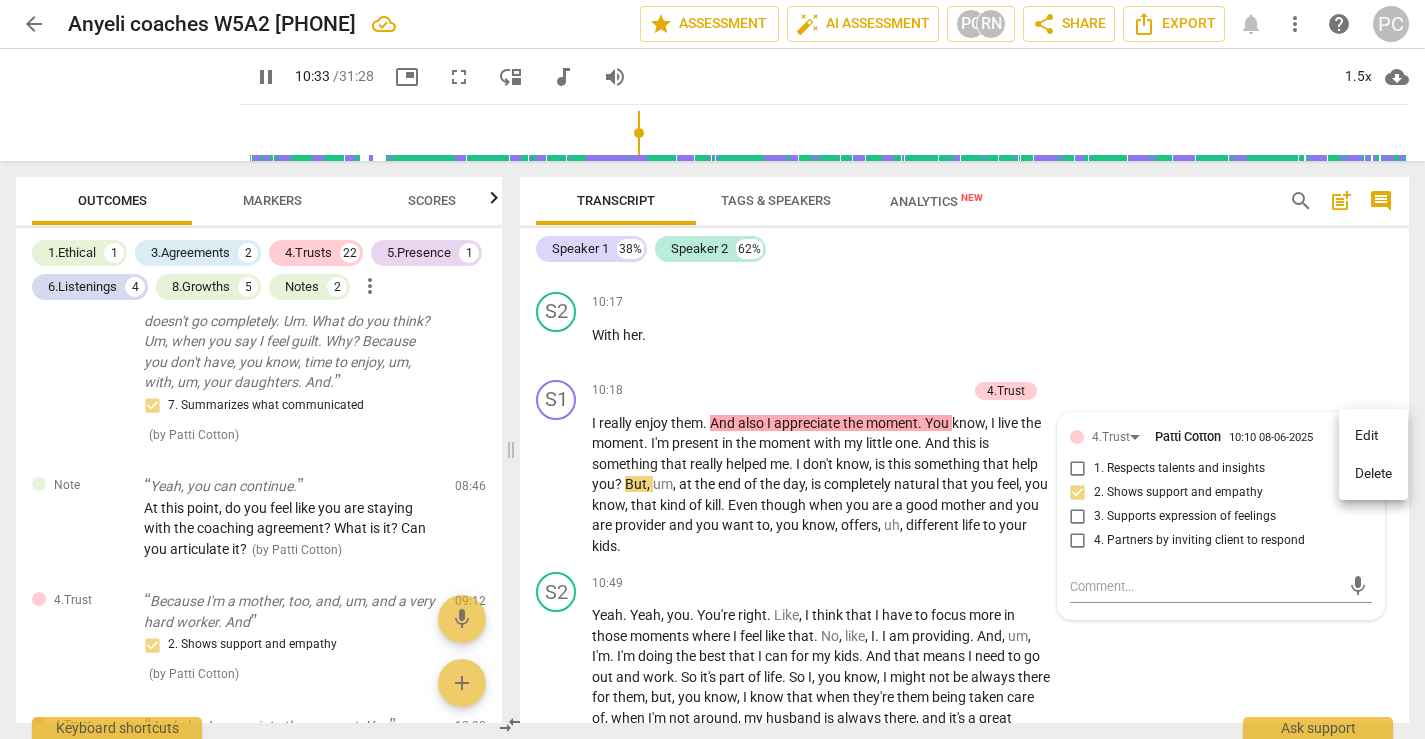 click on "Delete" at bounding box center (1373, 474) 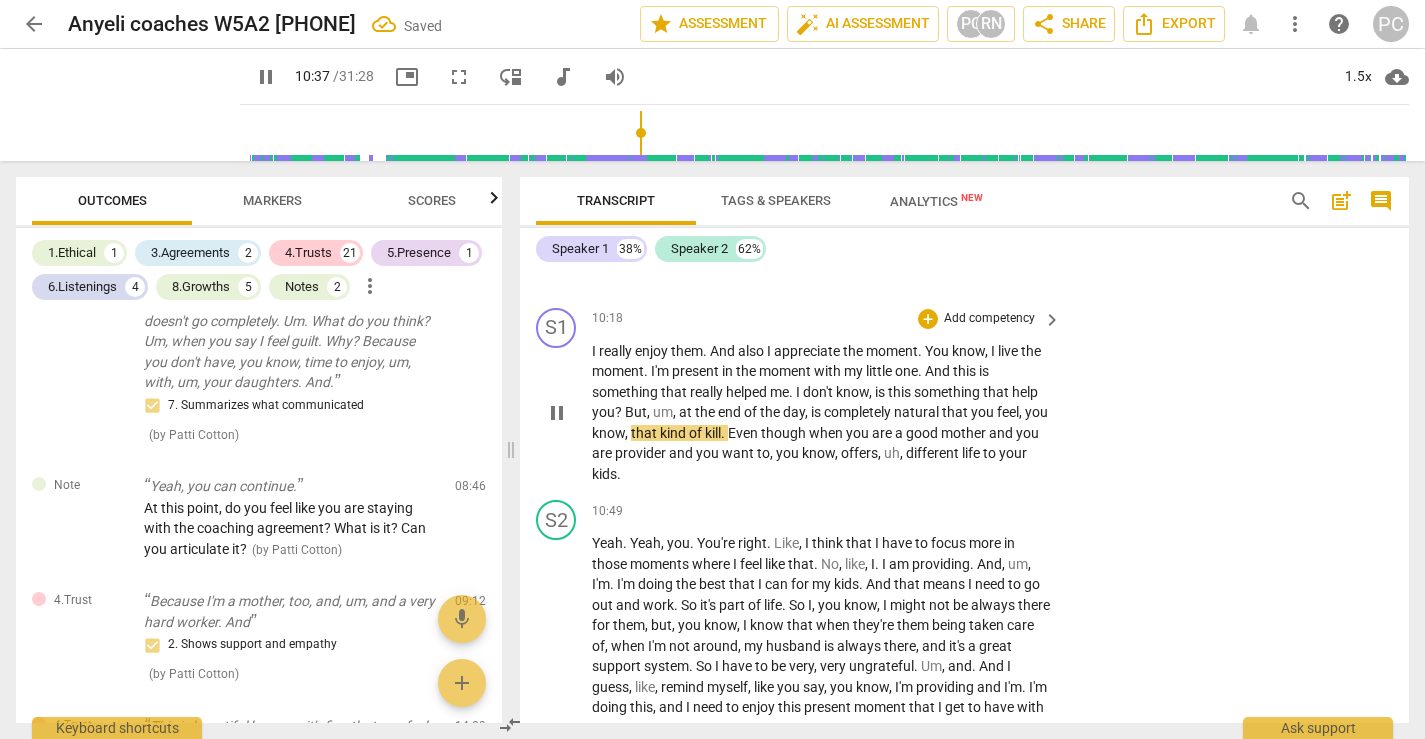scroll, scrollTop: 4707, scrollLeft: 0, axis: vertical 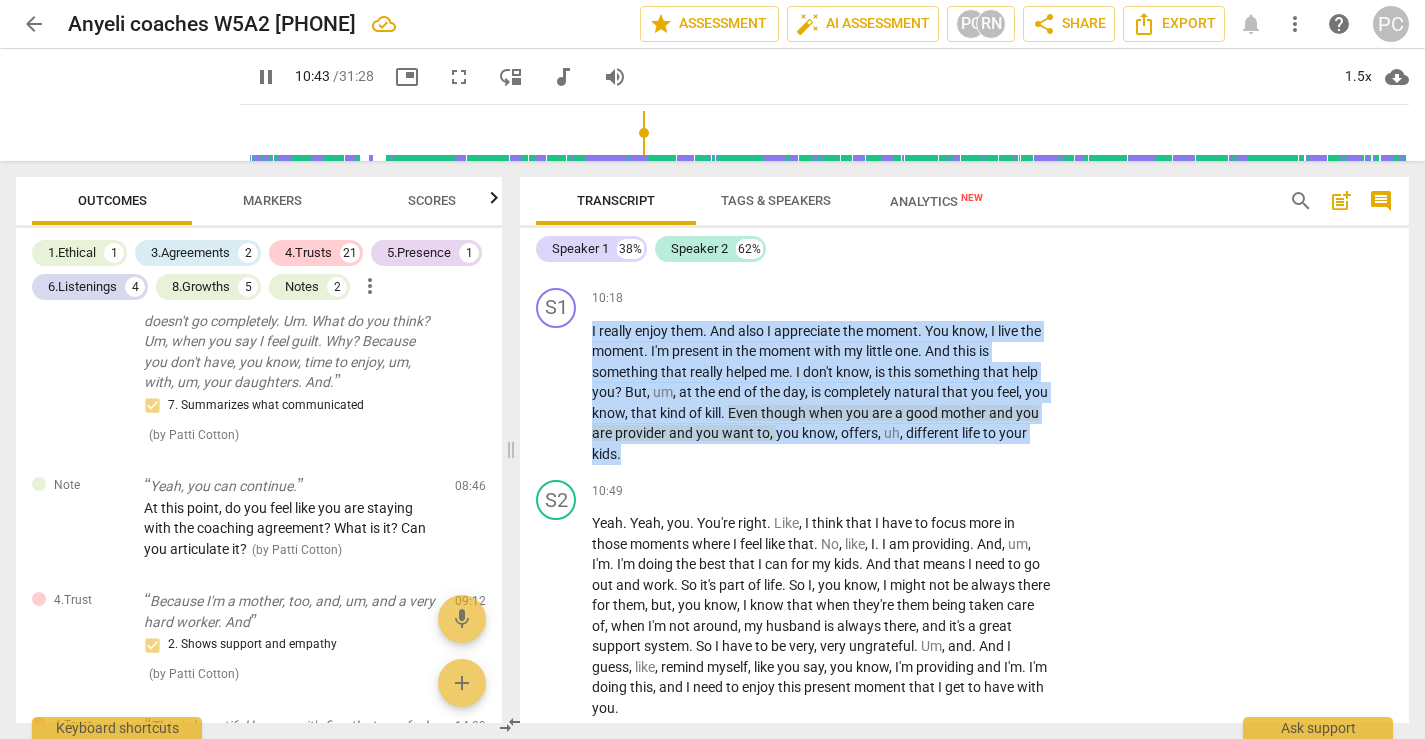 drag, startPoint x: 593, startPoint y: 331, endPoint x: 813, endPoint y: 457, distance: 253.52711 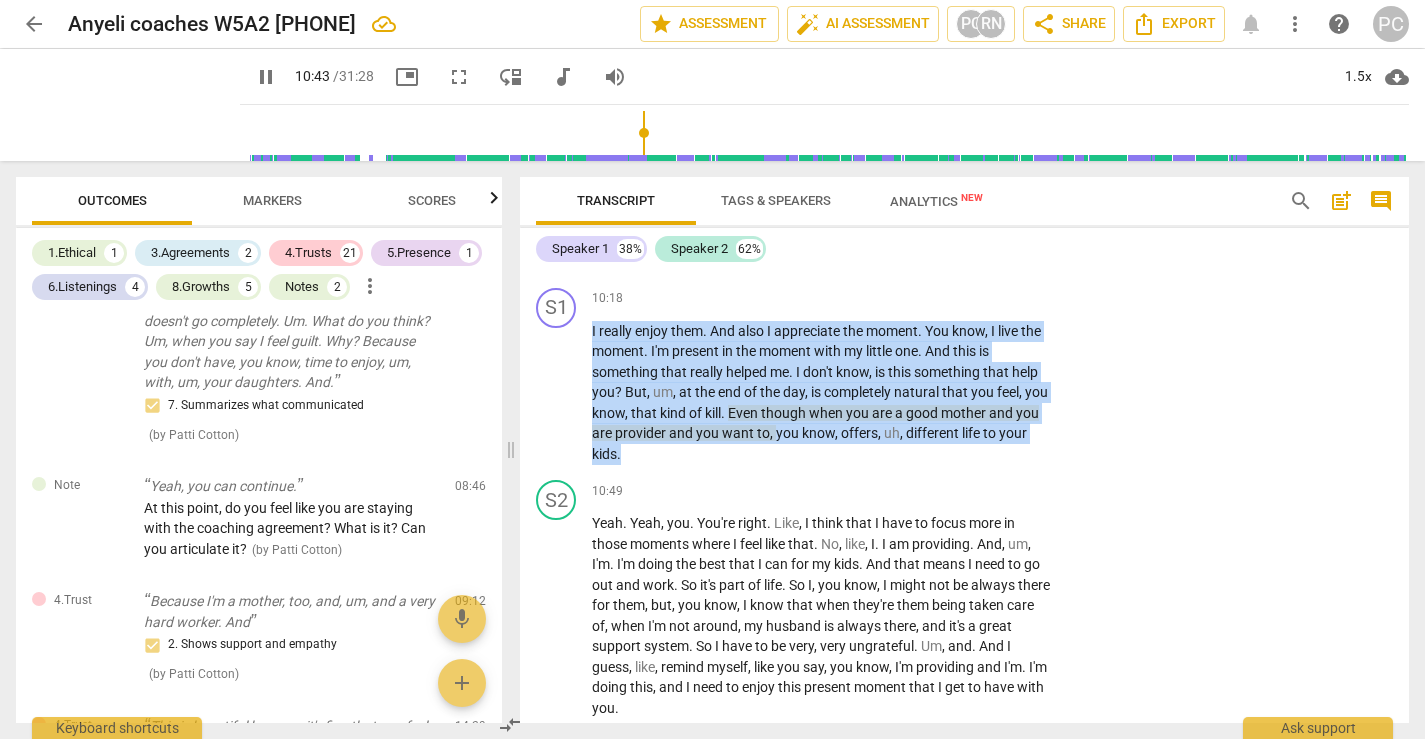 click on "I   really   enjoy   them .   And   also   I   appreciate   the   moment .   You   know ,   I   live   the   moment .   I'm   present   in   the   moment   with   my   little   one .   And   this   is   something   that   really   helped   me .   I   don't   know ,   is   this   something   that   help   you ?   But ,   um ,   at   the   end   of   the   day ,   is   completely   natural   that   you   feel ,   you   know ,   that   kind   of   kill .   Even   though   when   you   are   a   good   mother   and   you   are   provider   and   you   want   to ,   you   know ,   offers ,   uh ,   different   life   to   your   kids ." at bounding box center (821, 393) 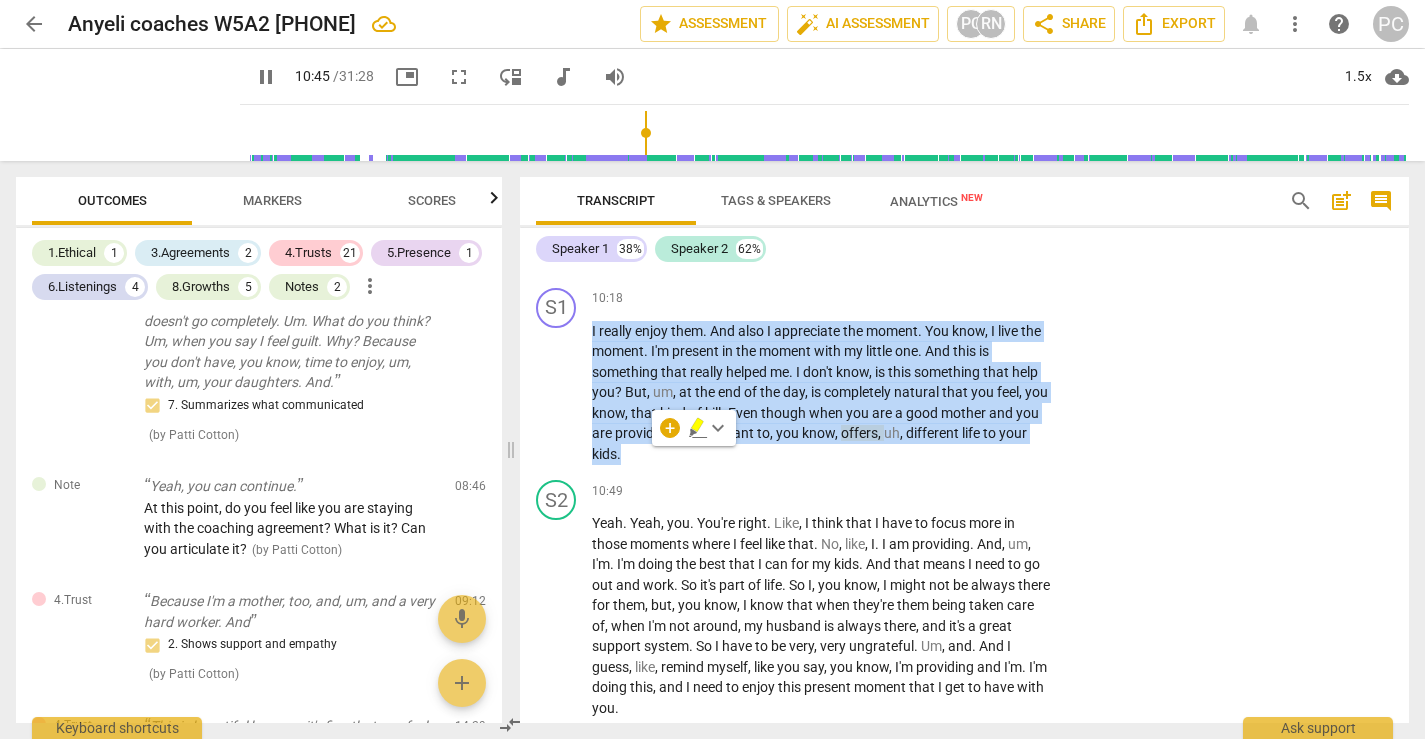 click on "+" at bounding box center [928, 299] 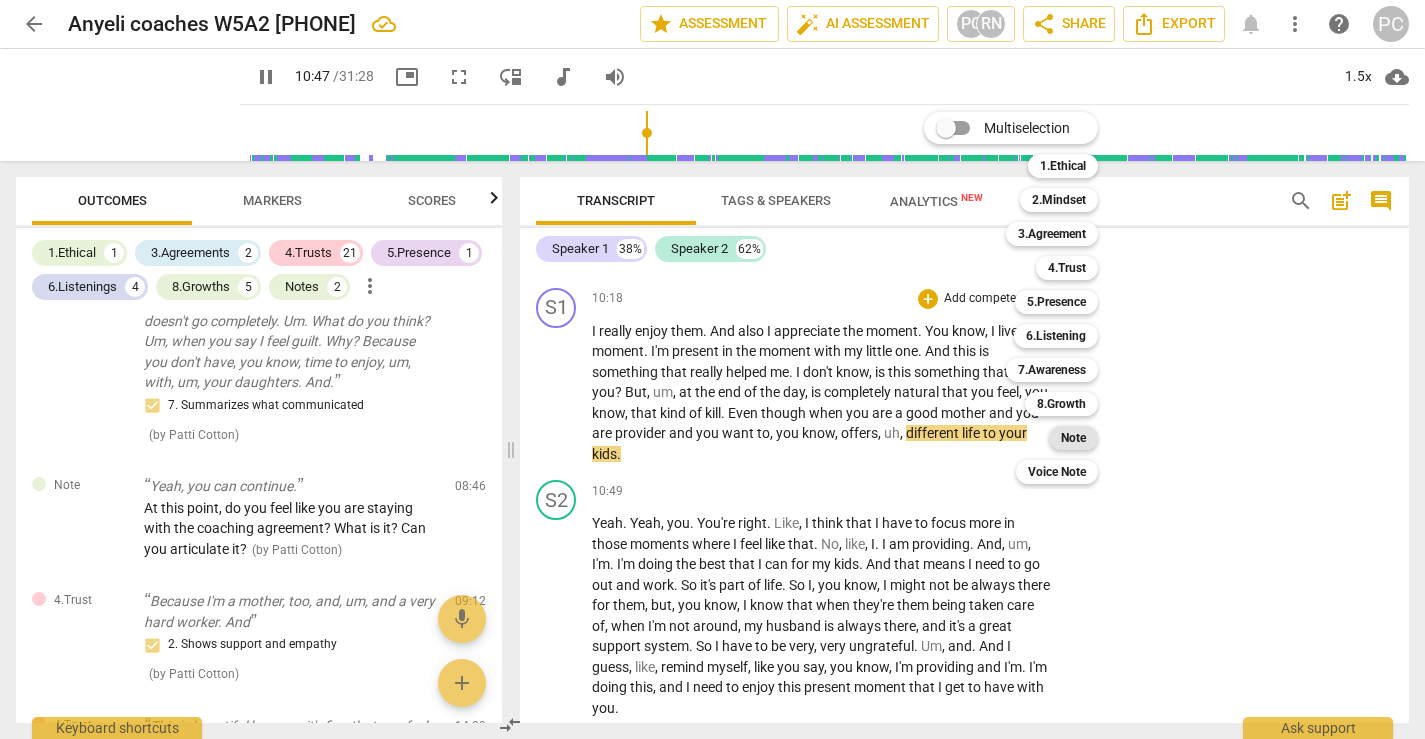 click on "Note" at bounding box center [1073, 438] 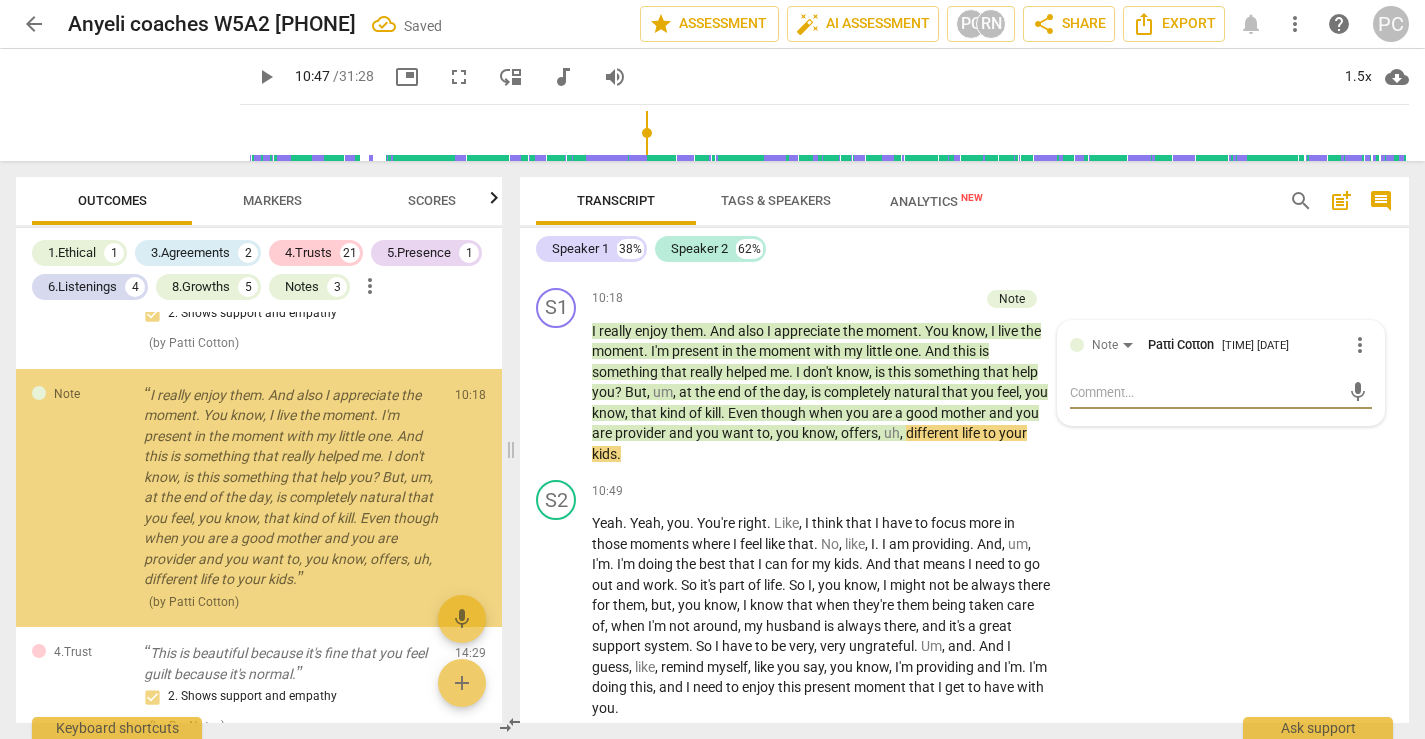 scroll, scrollTop: 1437, scrollLeft: 0, axis: vertical 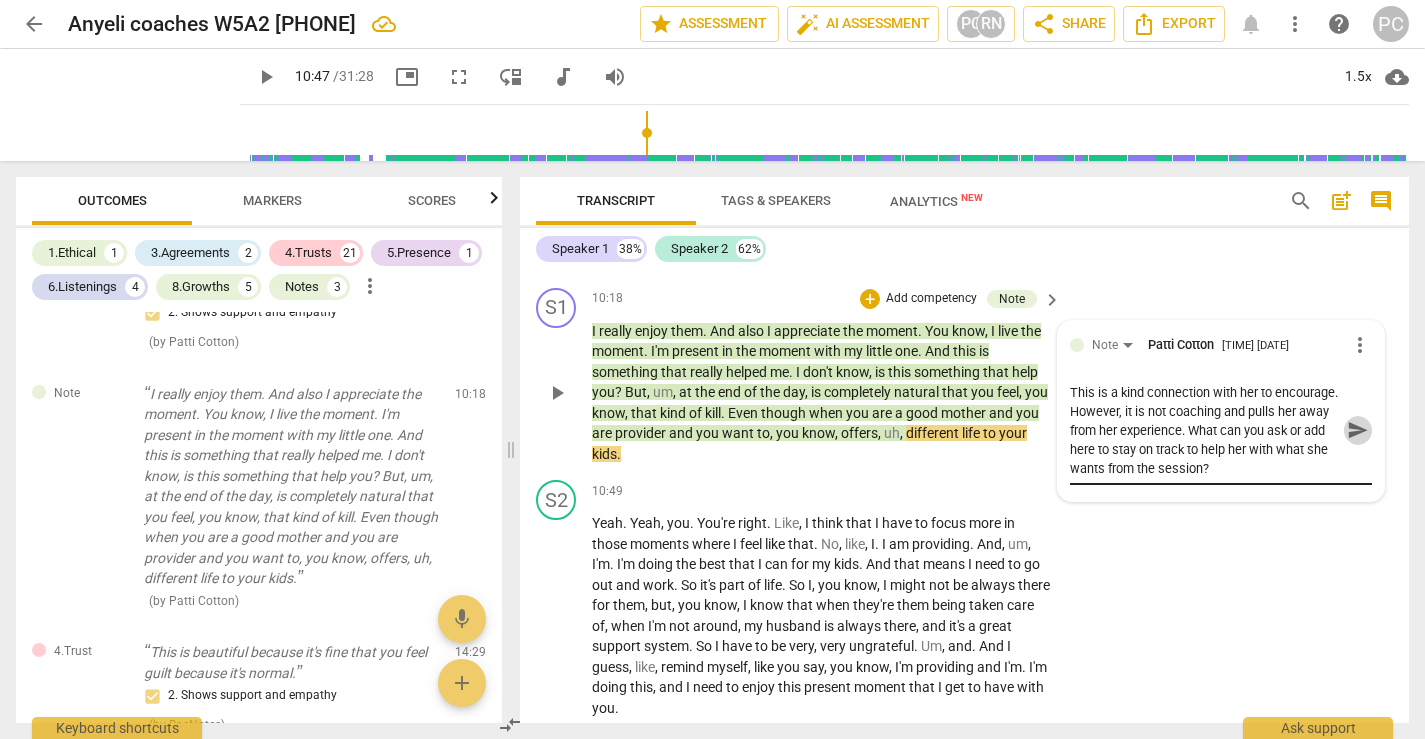 click on "send" at bounding box center [1358, 430] 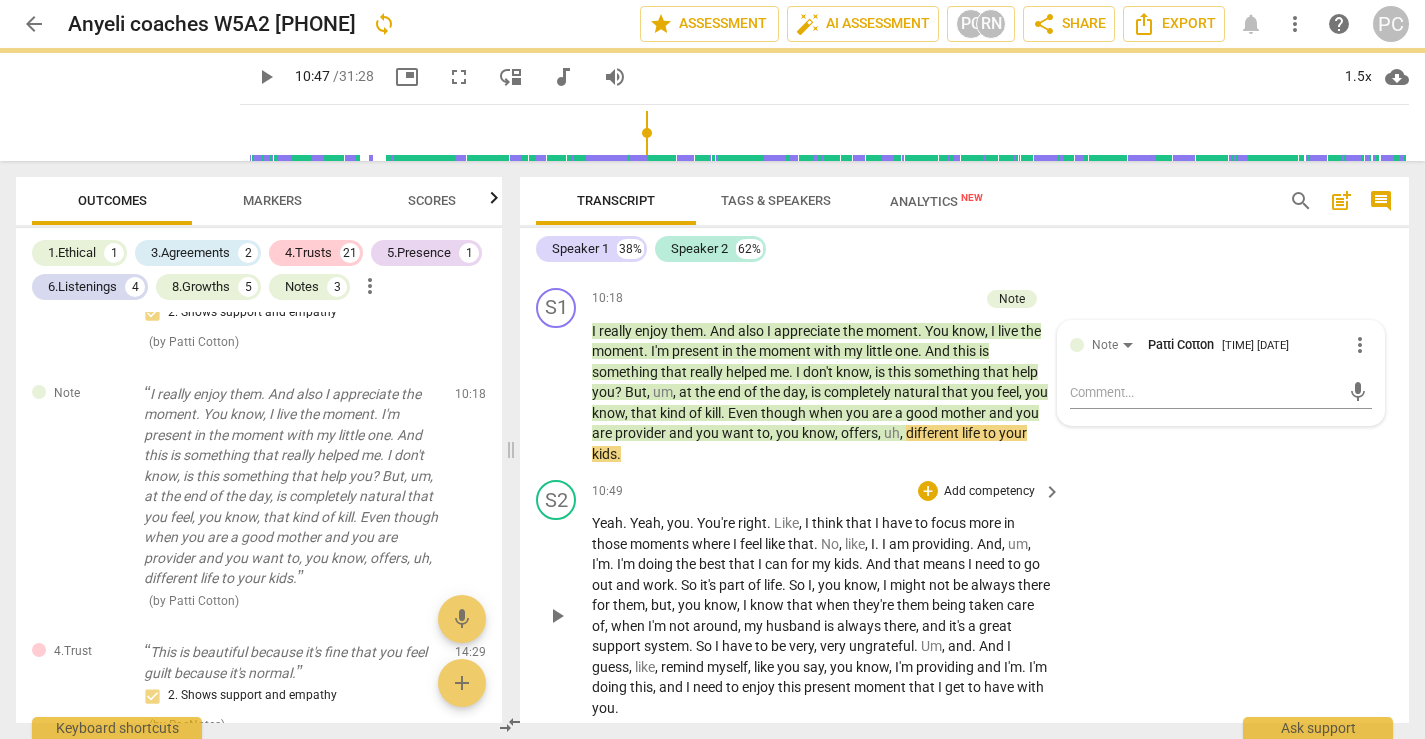 click on "play_arrow" at bounding box center (557, 616) 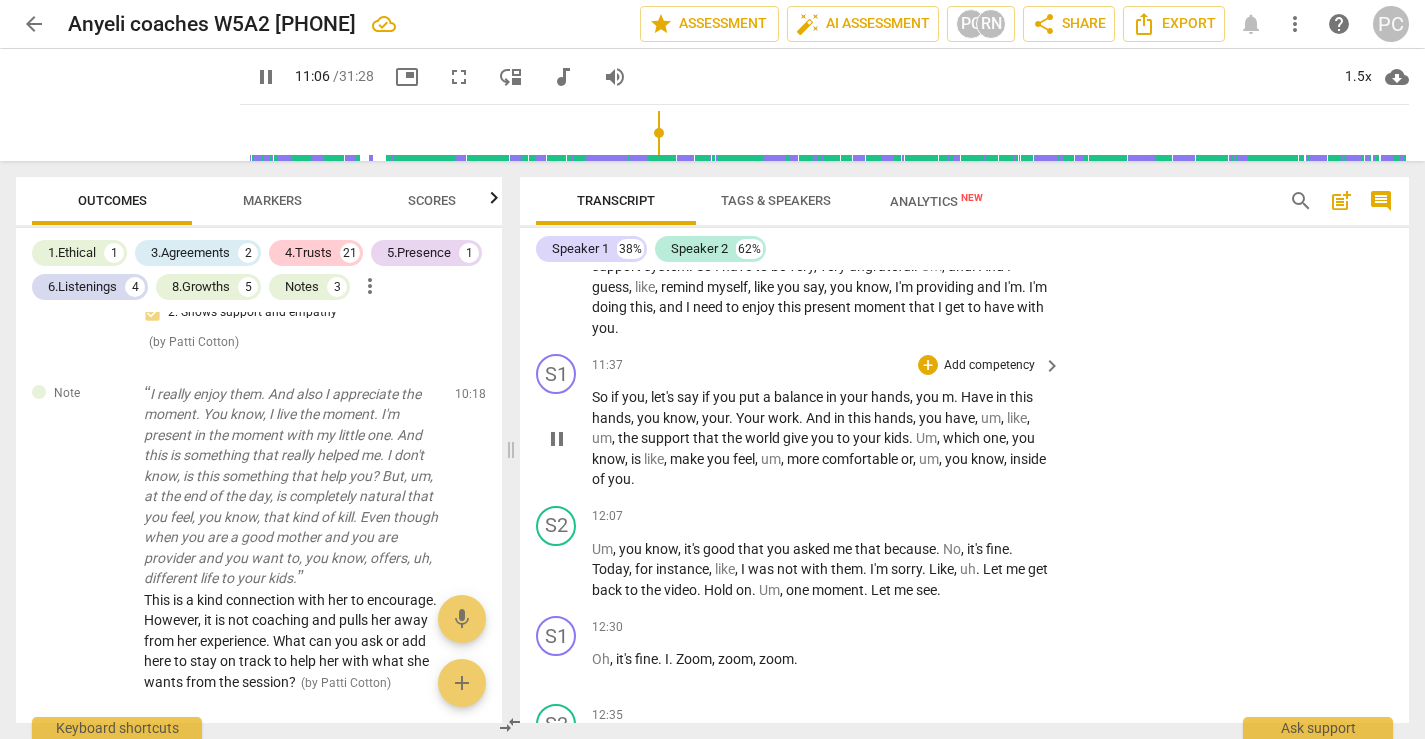 scroll, scrollTop: 5105, scrollLeft: 0, axis: vertical 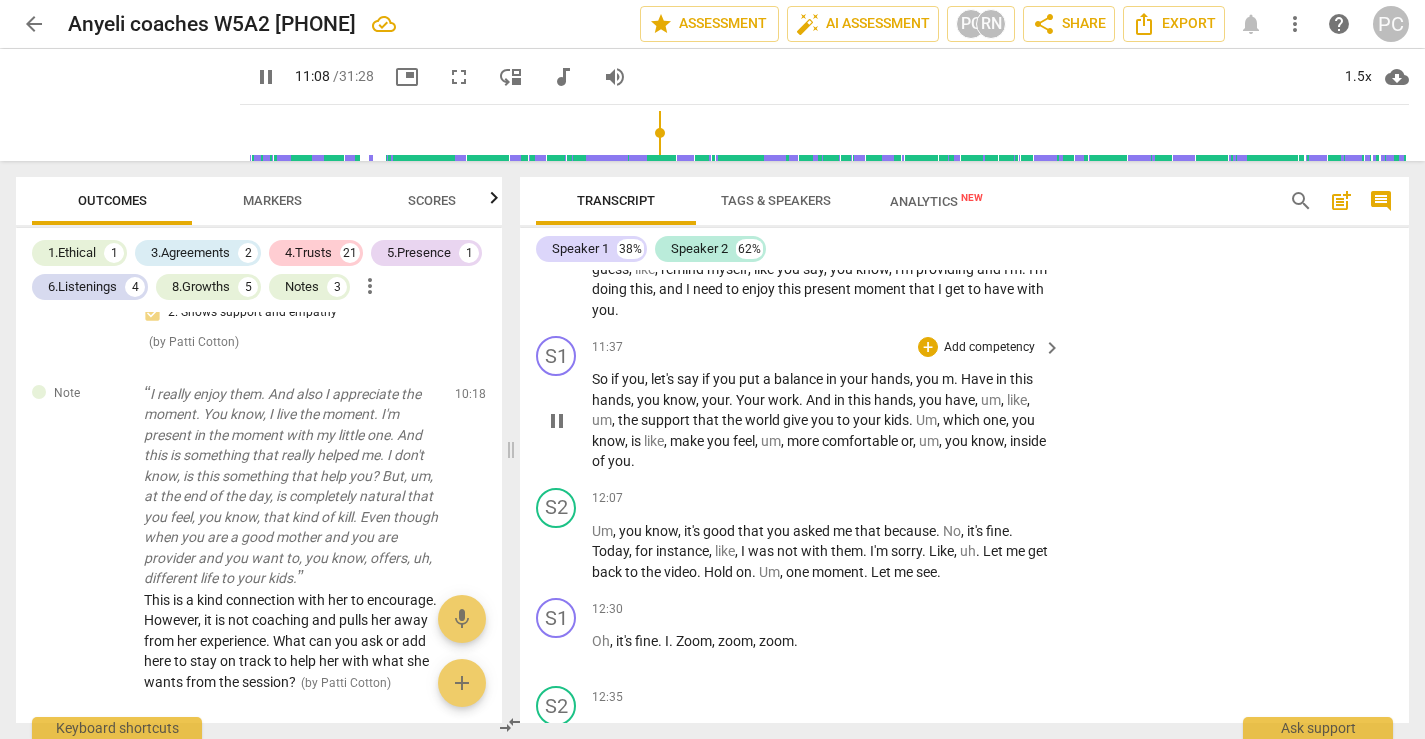 click on "pause" at bounding box center [557, 421] 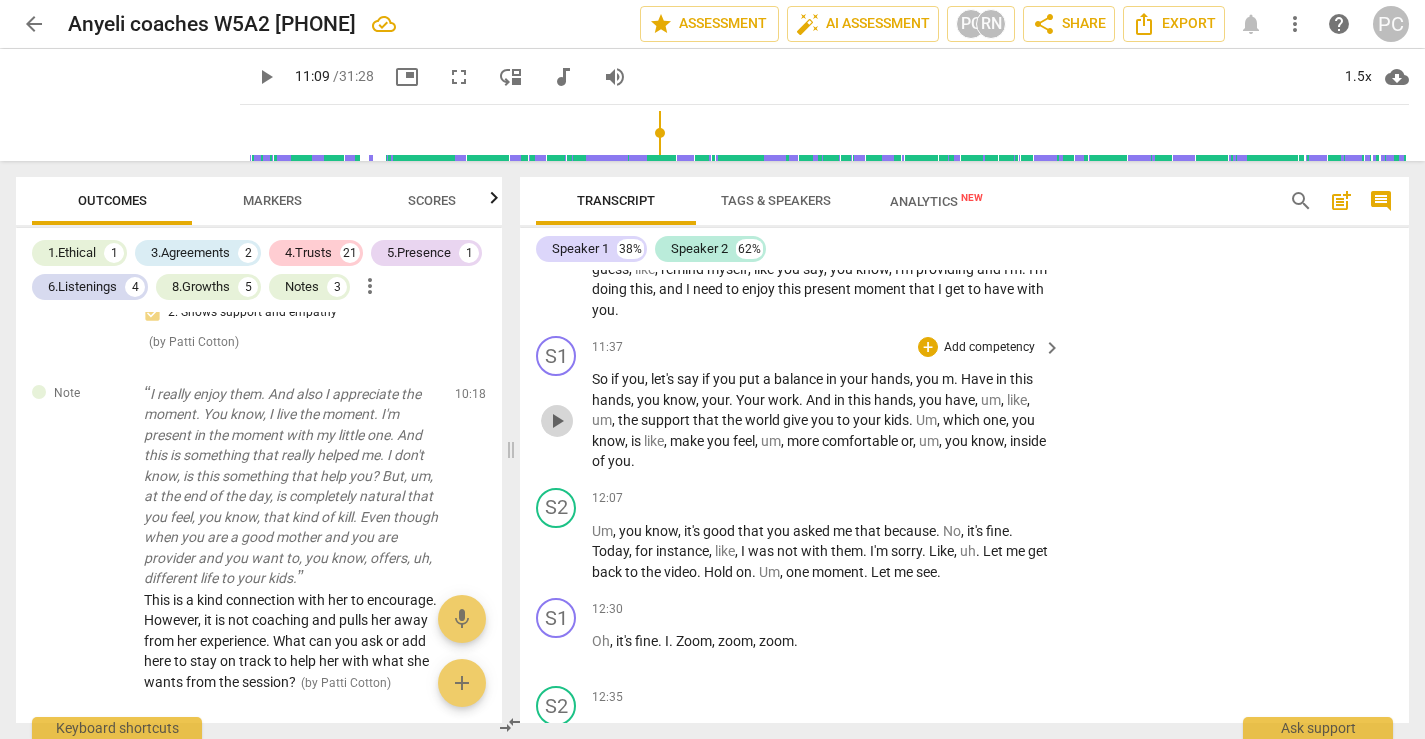 click on "play_arrow" at bounding box center [557, 421] 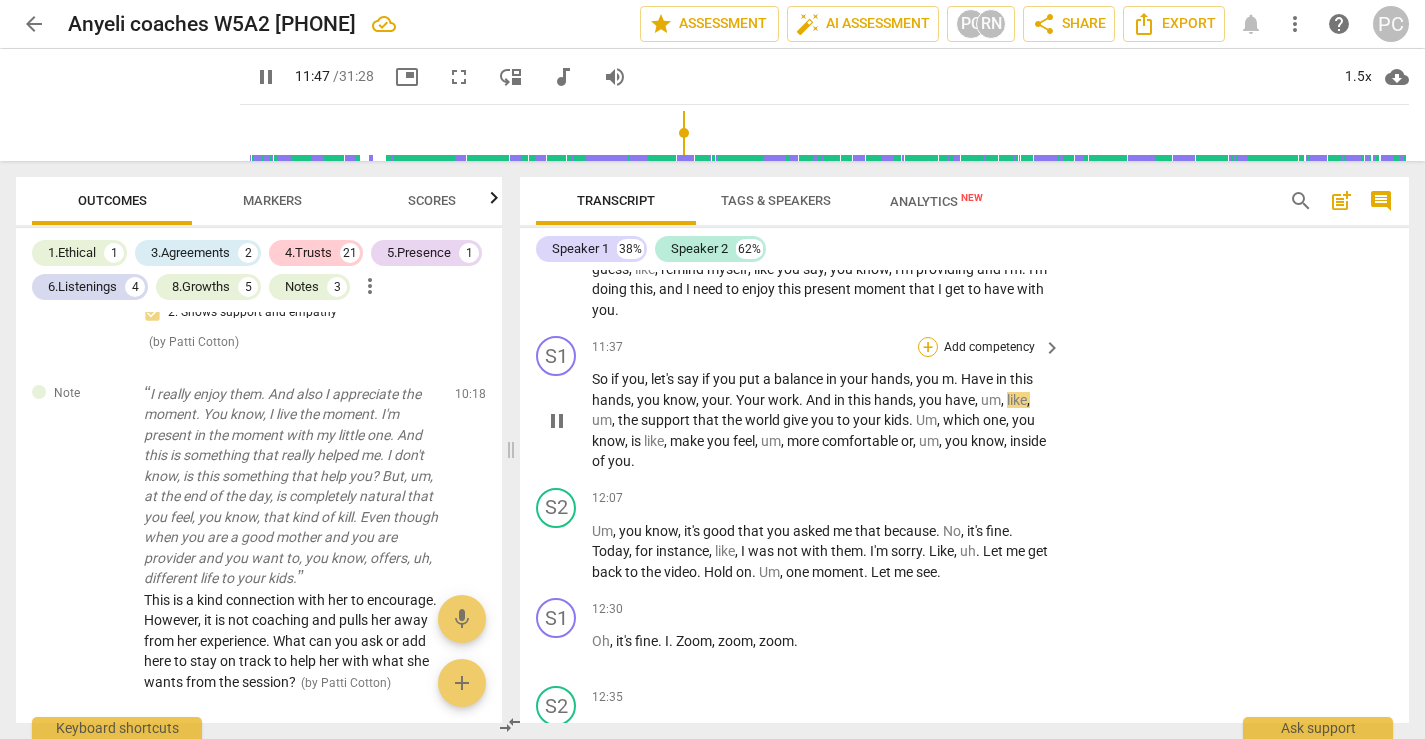 click on "+" at bounding box center (928, 347) 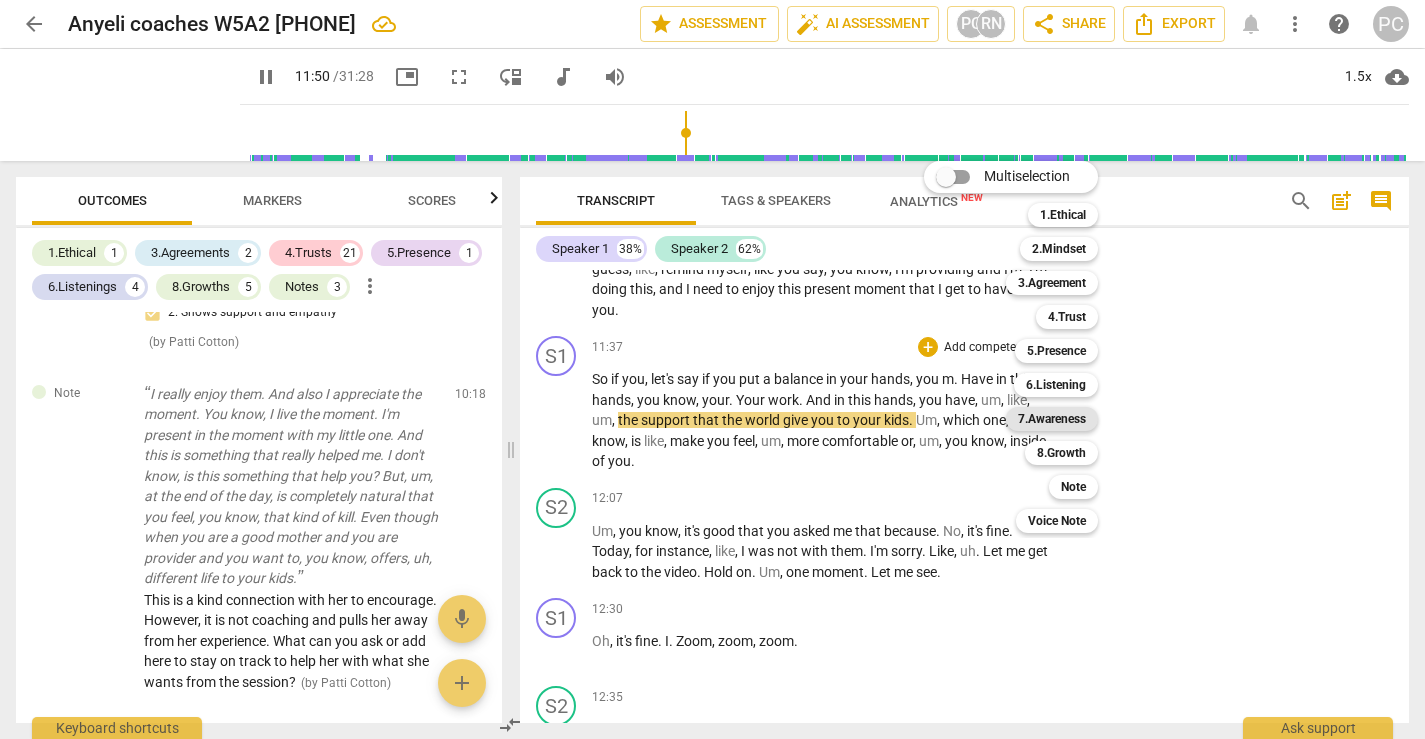 click on "7.Awareness" at bounding box center [1052, 419] 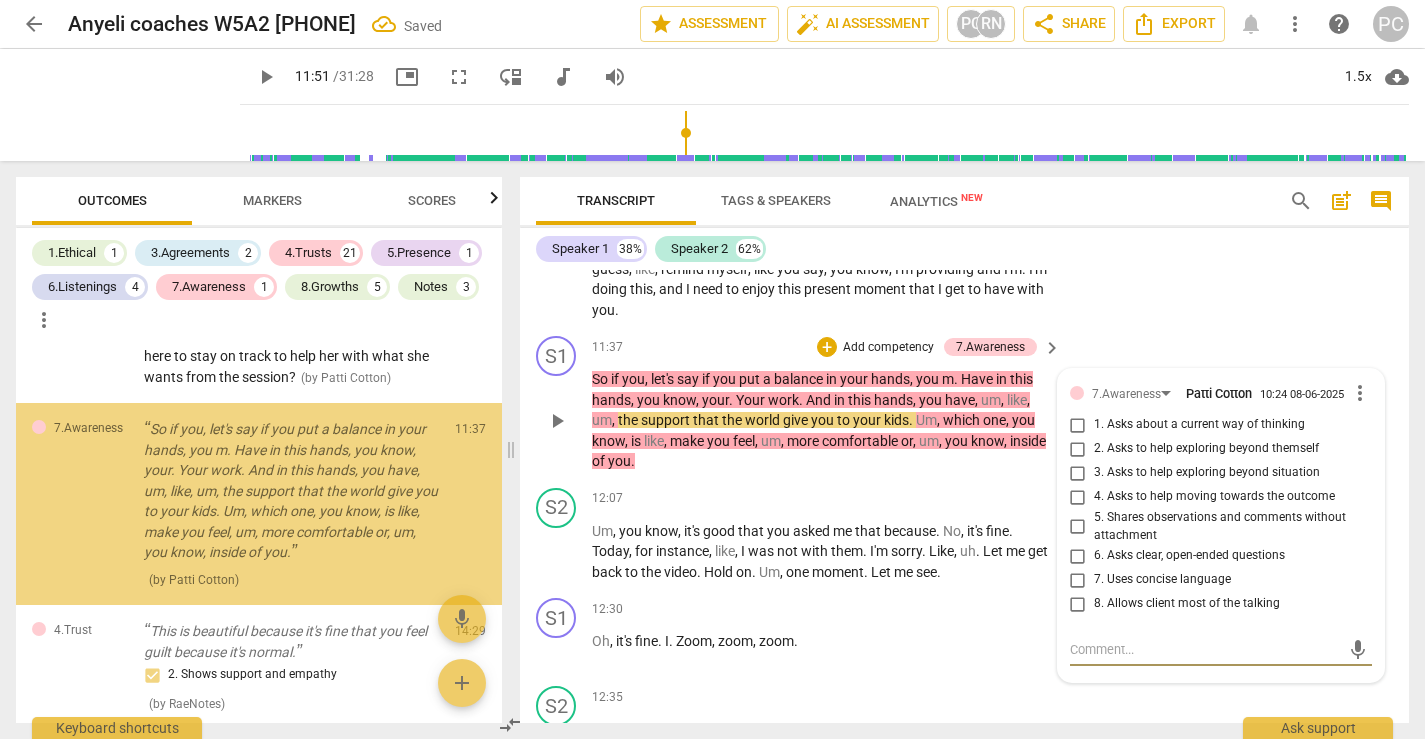 scroll, scrollTop: 1785, scrollLeft: 0, axis: vertical 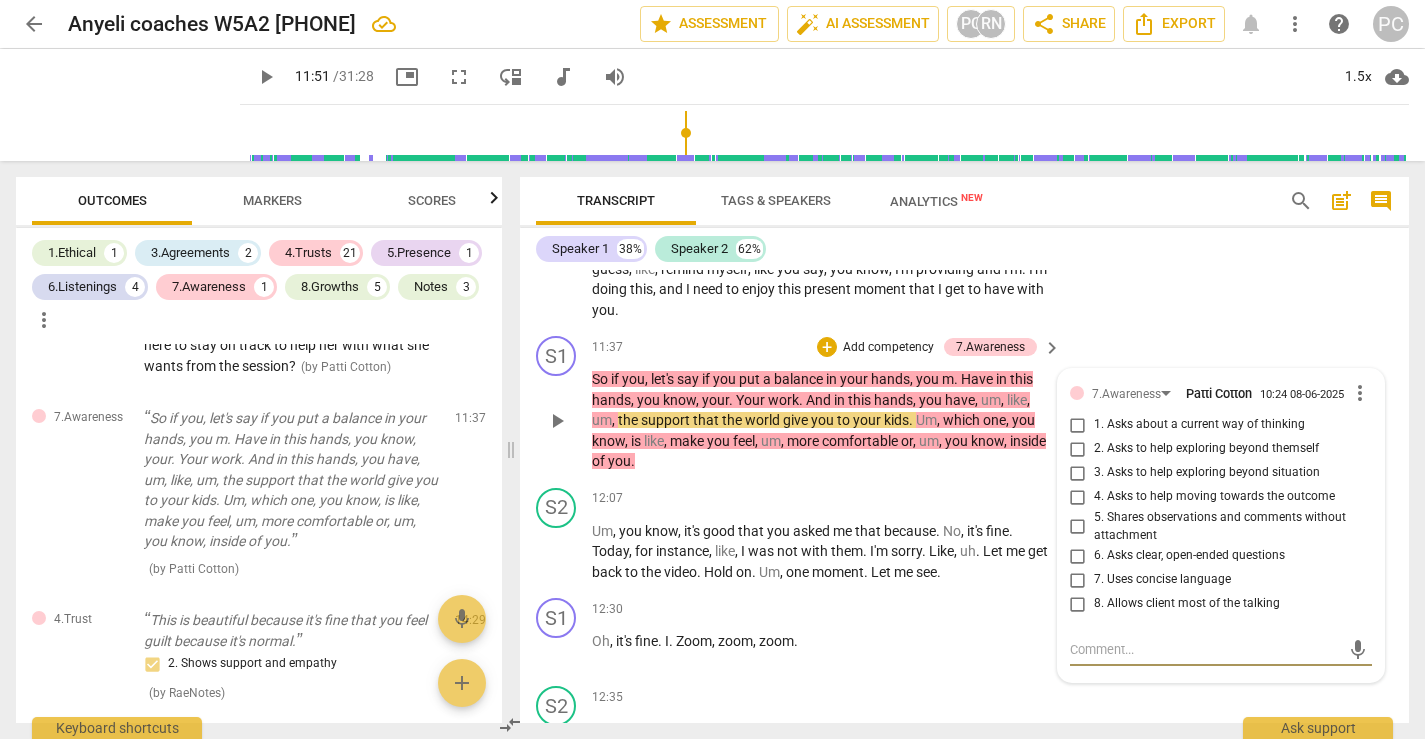 click on "4. Asks to help moving towards the outcome" at bounding box center [1078, 497] 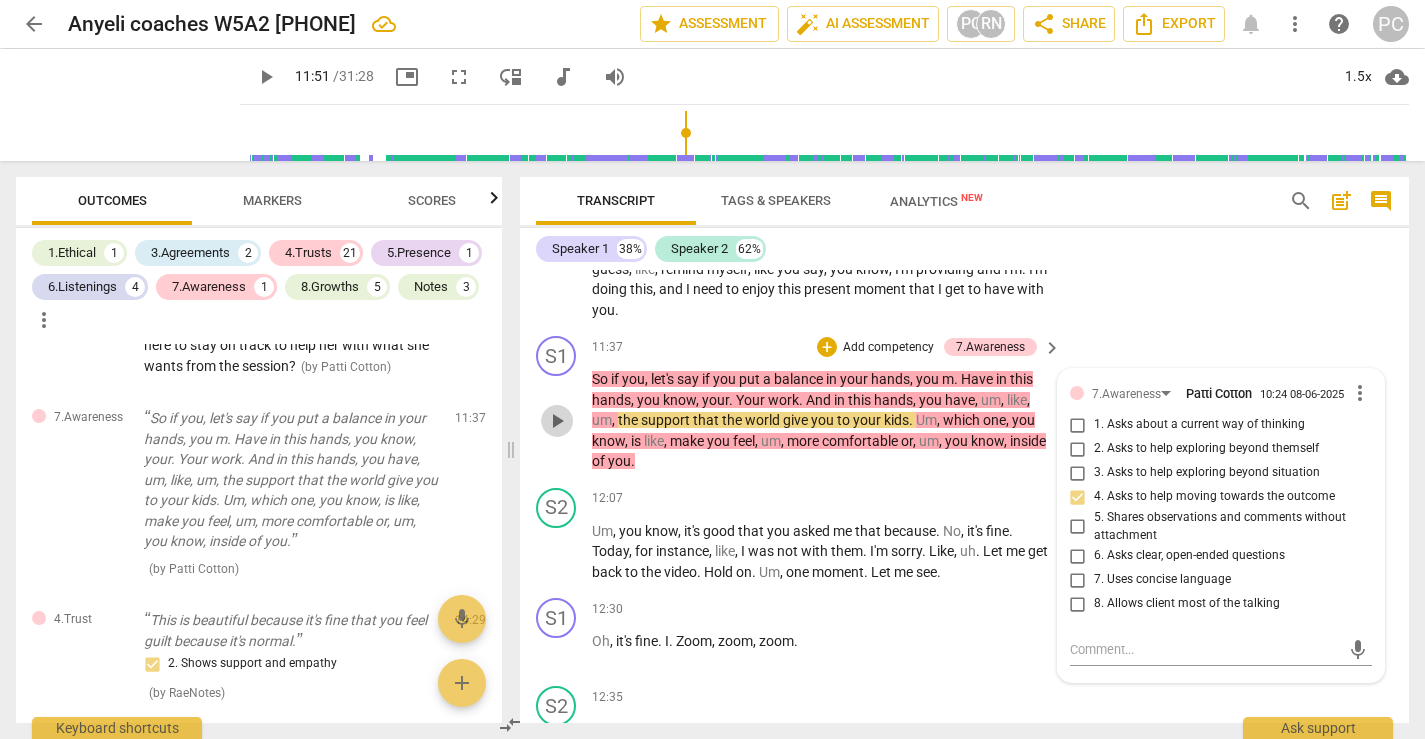 click on "play_arrow" at bounding box center (557, 421) 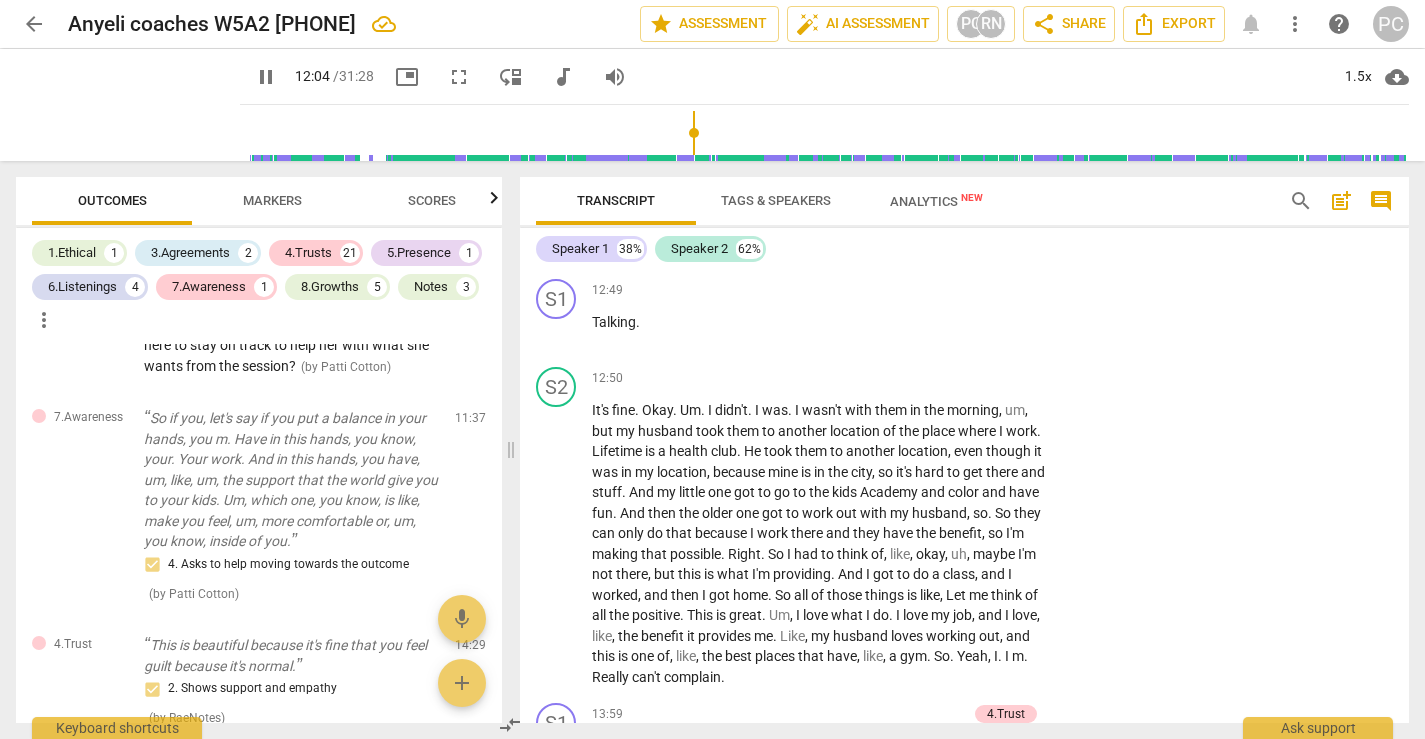 scroll, scrollTop: 5788, scrollLeft: 0, axis: vertical 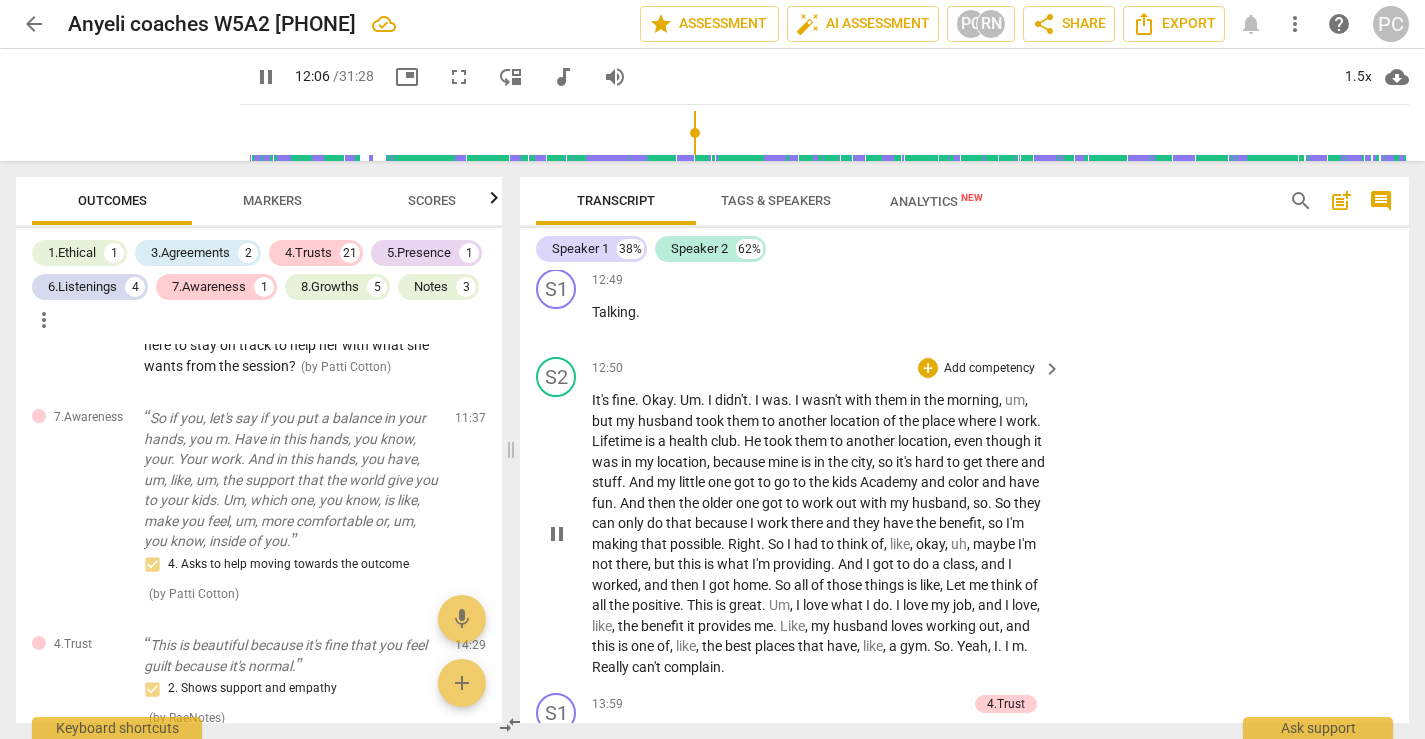 click on "pause" at bounding box center [557, 534] 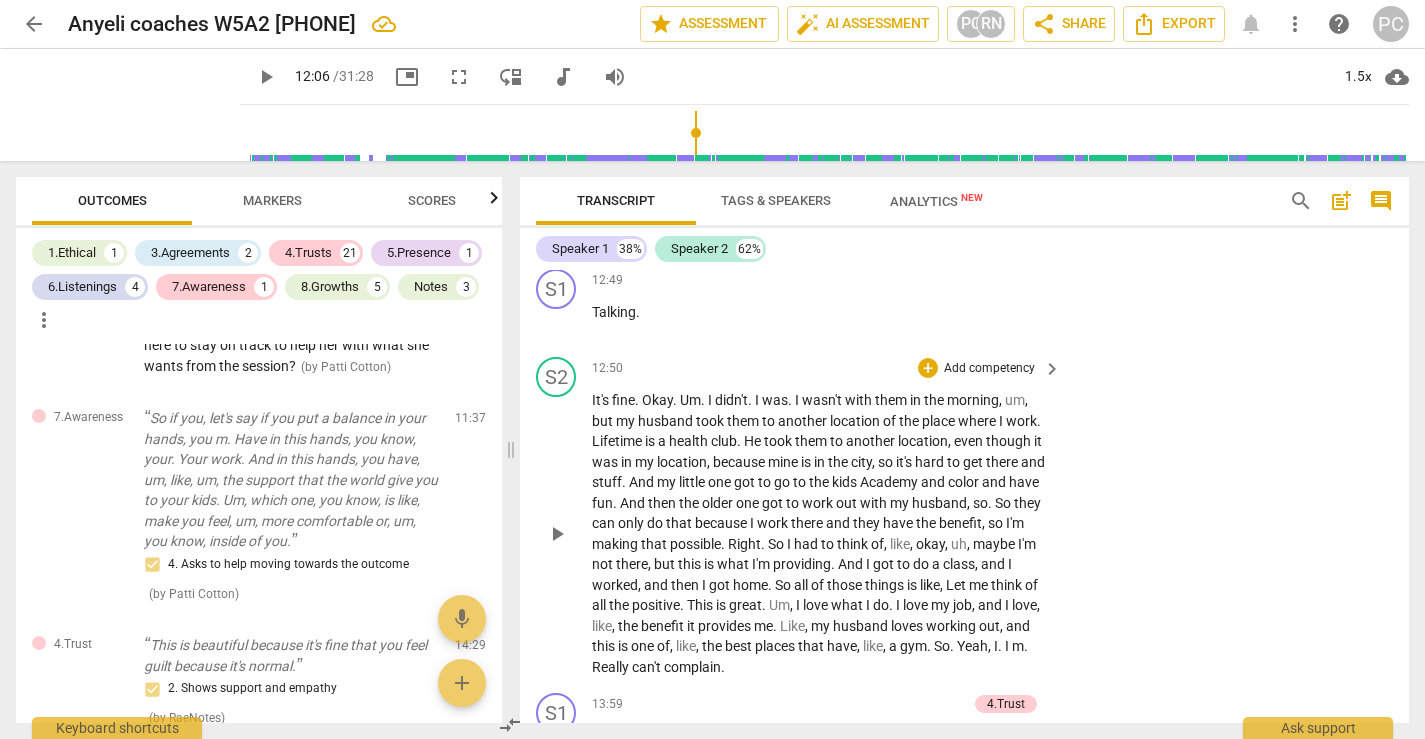 click on "play_arrow" at bounding box center (557, 534) 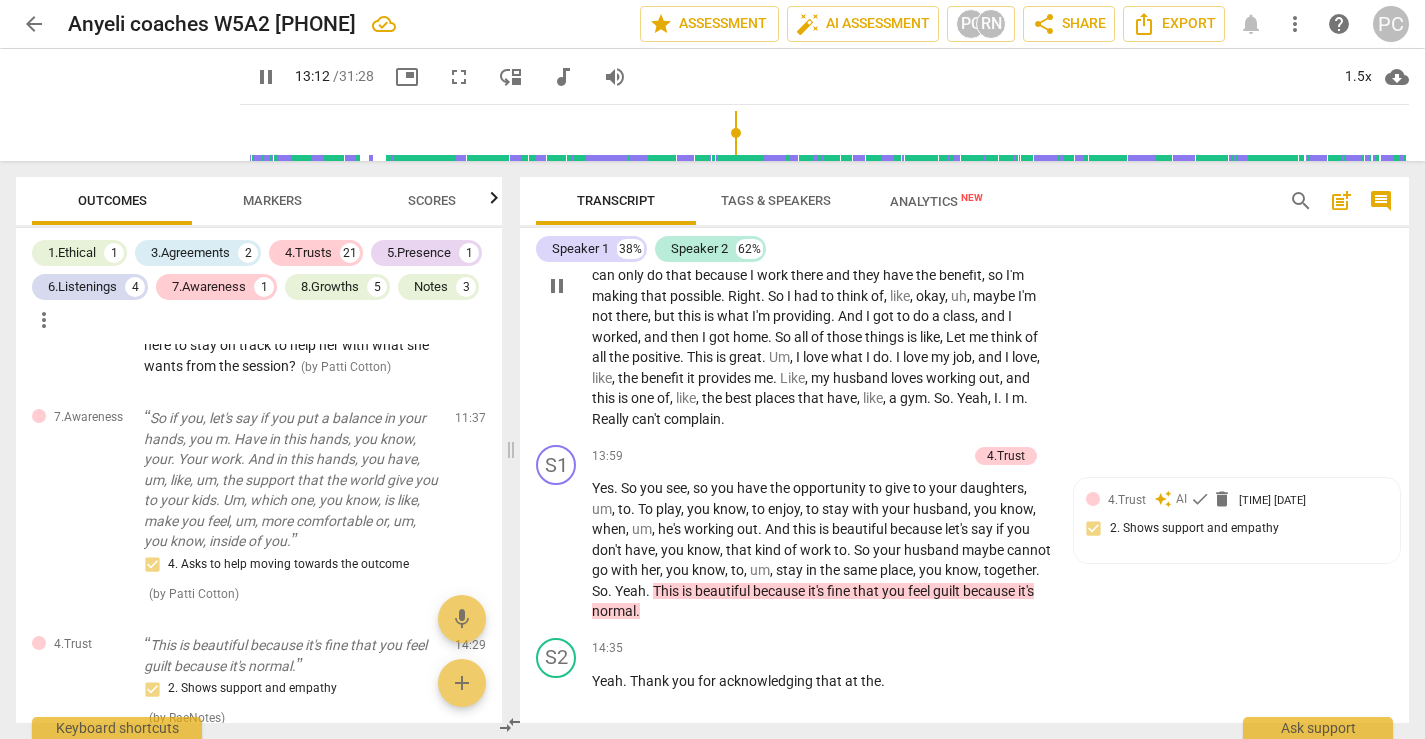 scroll, scrollTop: 6064, scrollLeft: 0, axis: vertical 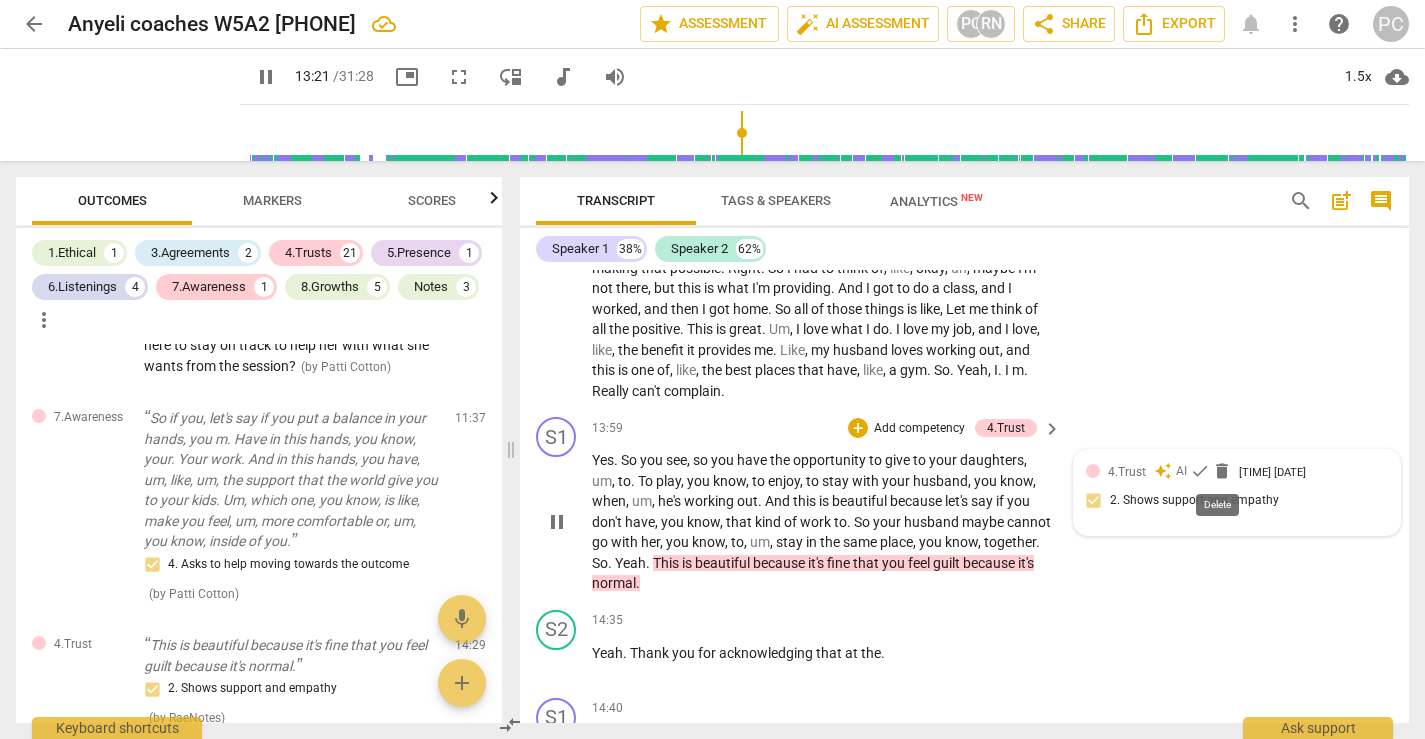 click on "delete" at bounding box center [1222, 471] 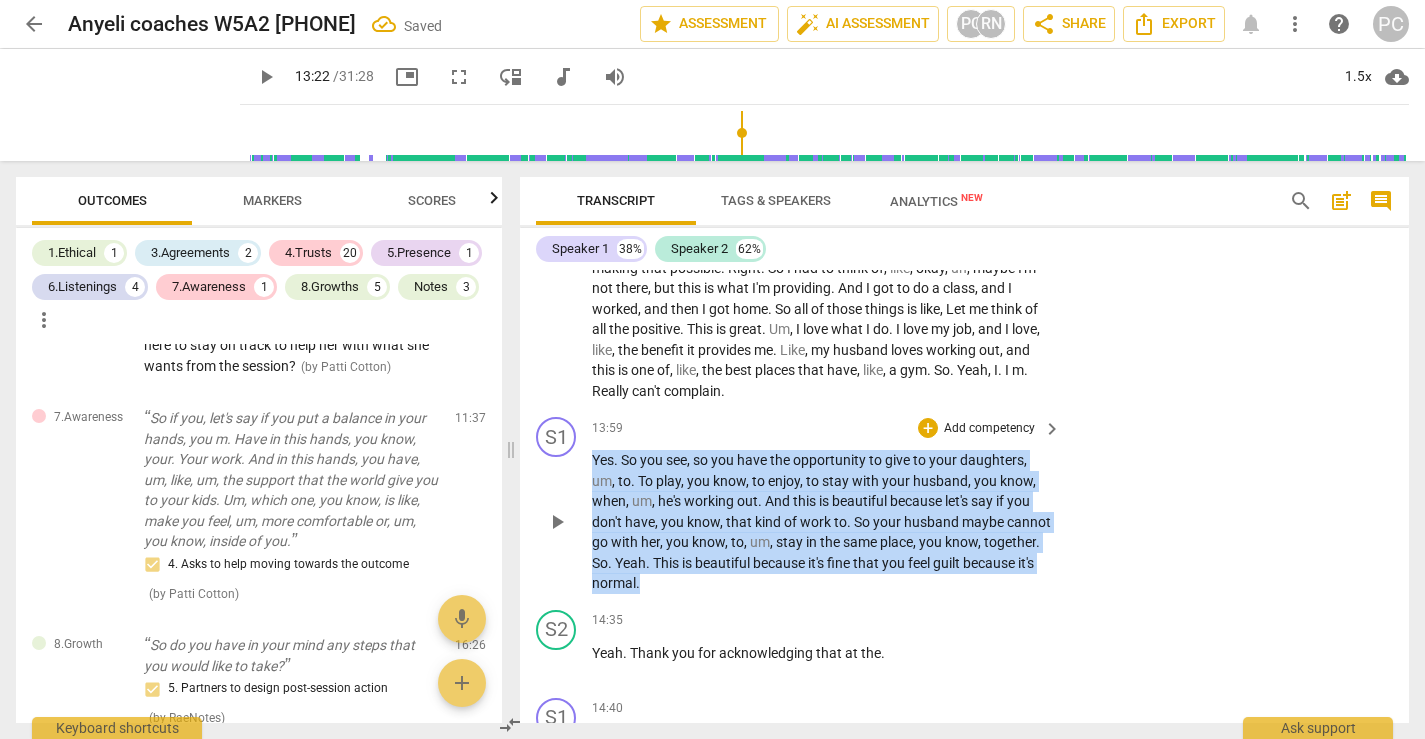 drag, startPoint x: 592, startPoint y: 458, endPoint x: 773, endPoint y: 584, distance: 220.53798 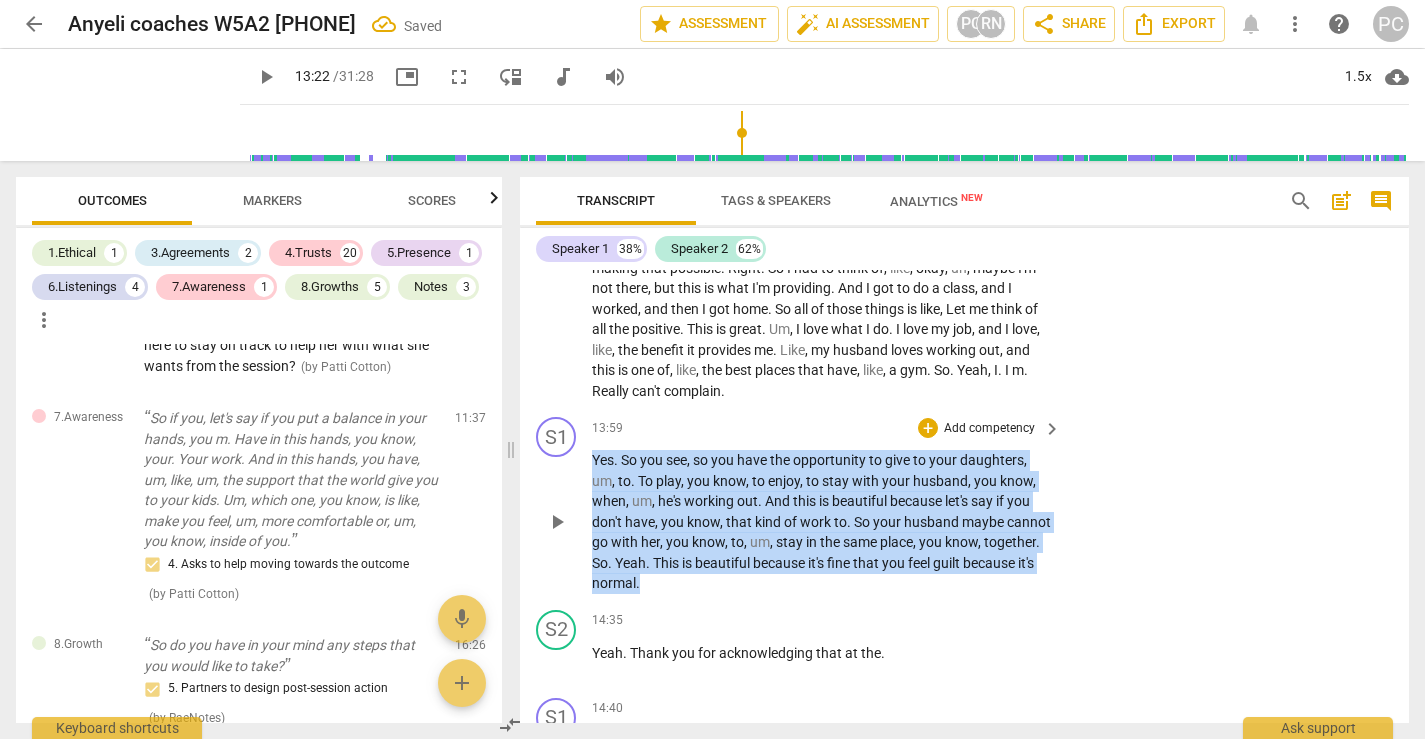 click on "Yes .   So   you   see ,   so   you   have   the   opportunity   to   give   to   your   daughters ,   um ,   to .   To   play ,   you   know ,   to   enjoy ,   to   stay   with   your   husband ,   you   know ,   when ,   um ,   he's   working   out .   And   this   is   beautiful   because   let's   say   if   you   don't   have ,   you   know ,   that   kind   of   work   to .   So   your   husband   maybe   cannot   go   with   her ,   you   know ,   to ,   um ,   stay   in   the   same   place ,   you   know ,   together .   So .   Yeah .   This   is   beautiful   because   it's   fine   that   you   feel   guilt   because   it's   normal ." at bounding box center (821, 522) 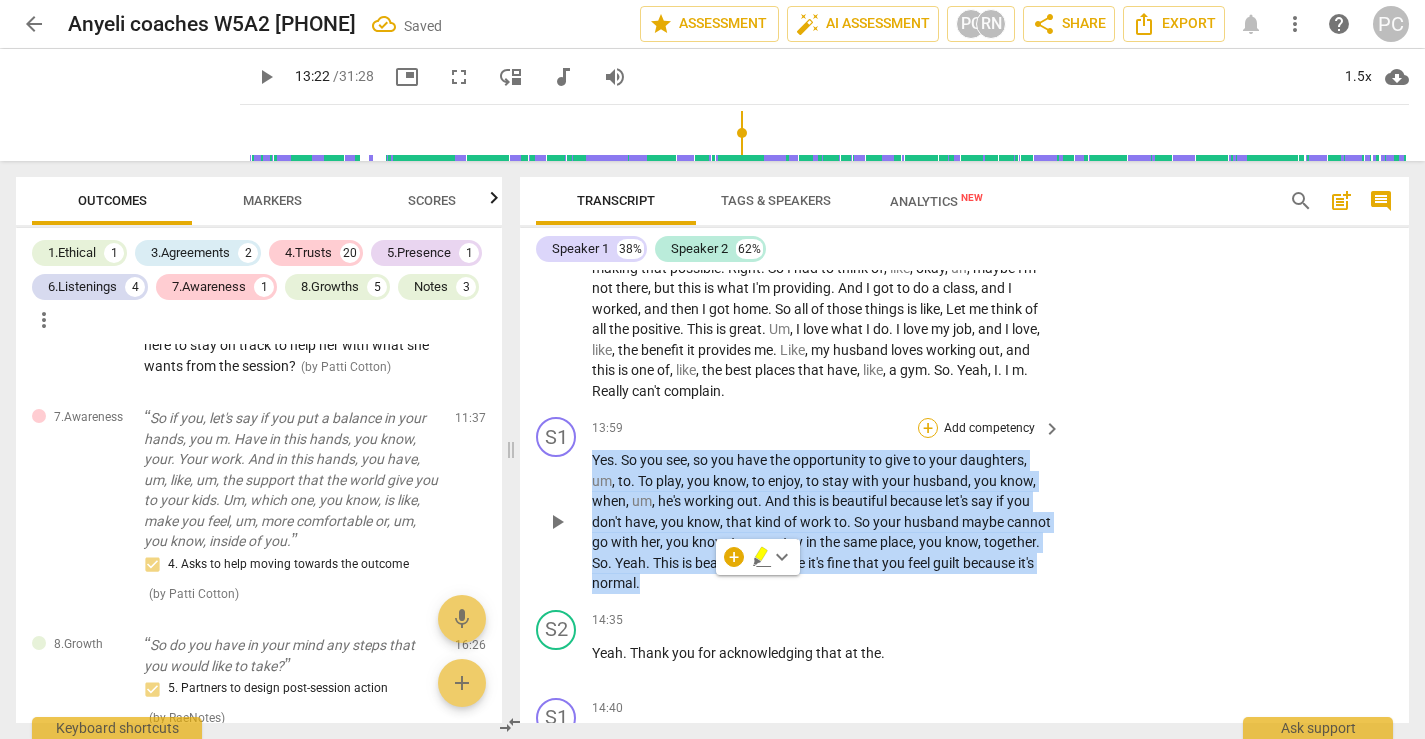 click on "+" at bounding box center [928, 428] 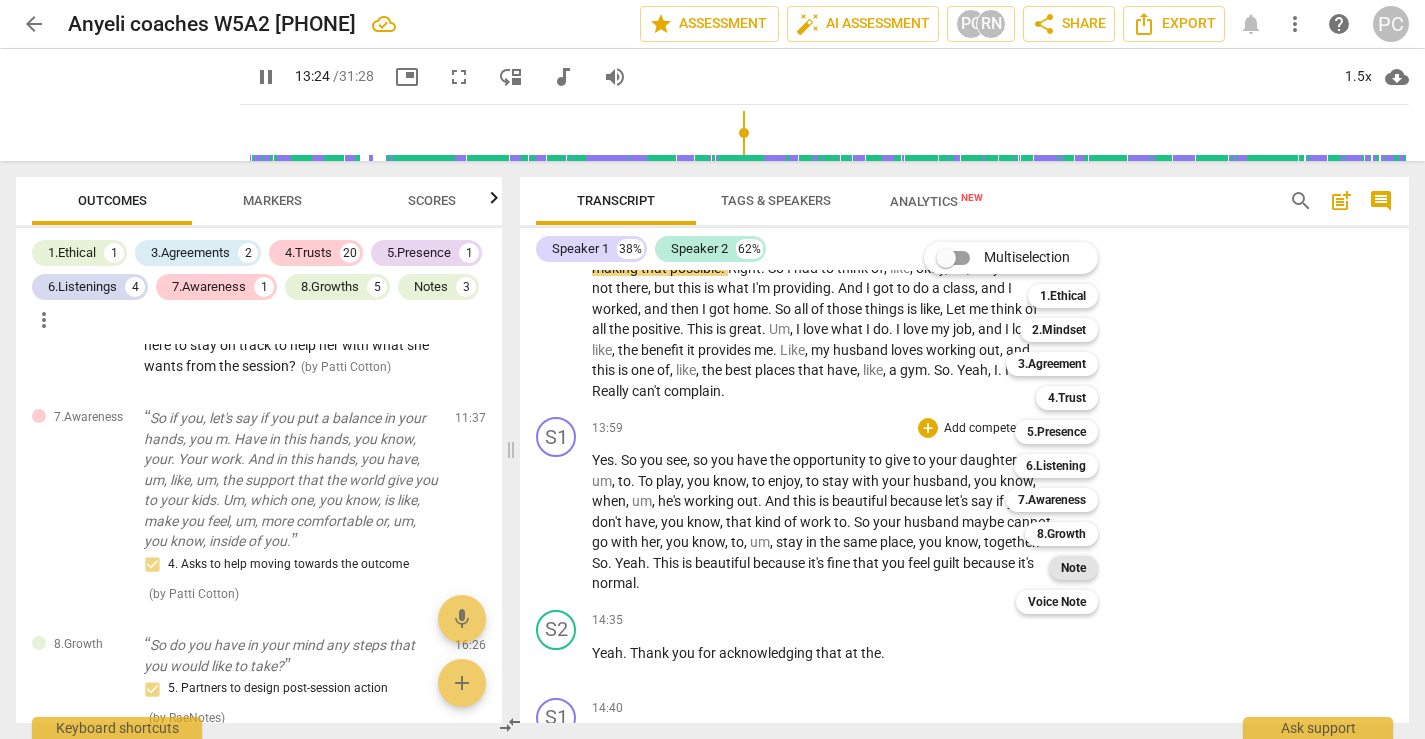 click on "Note" at bounding box center [1073, 568] 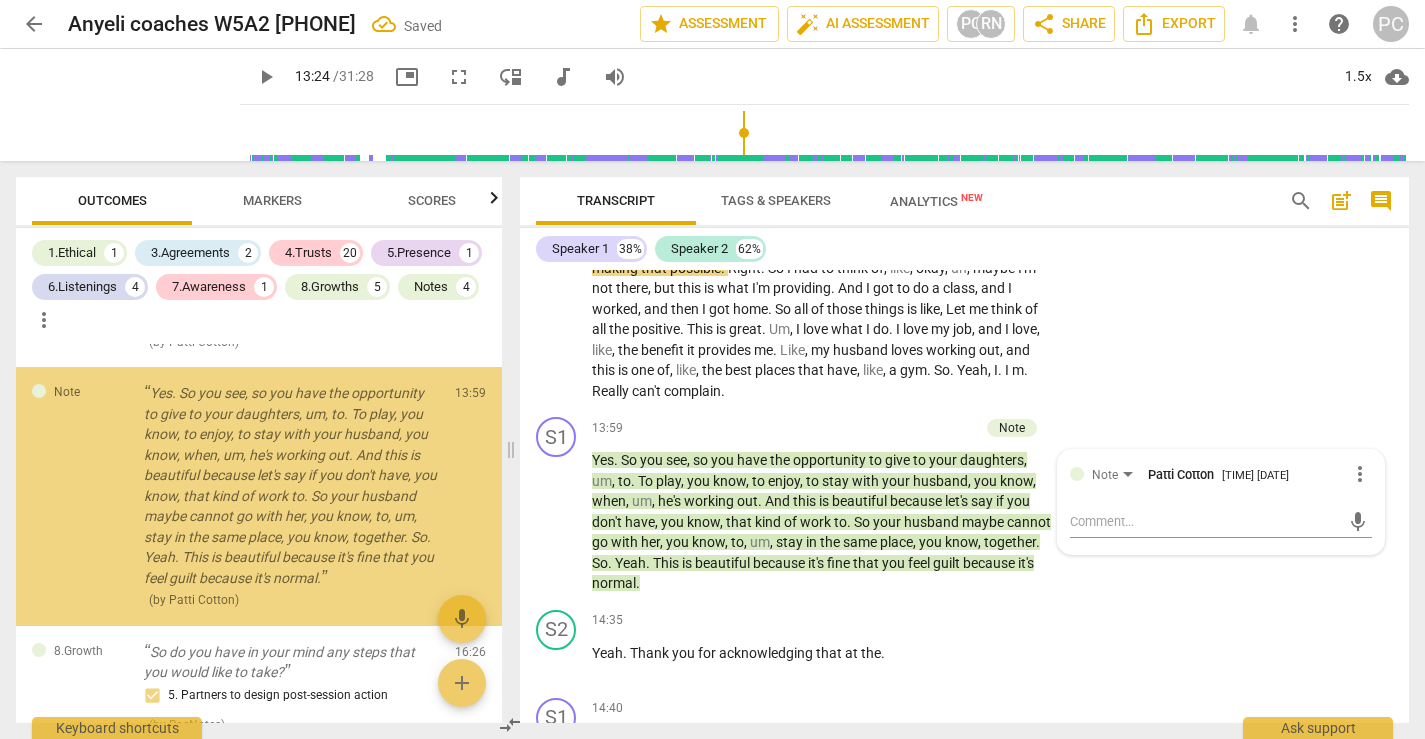 scroll, scrollTop: 2041, scrollLeft: 0, axis: vertical 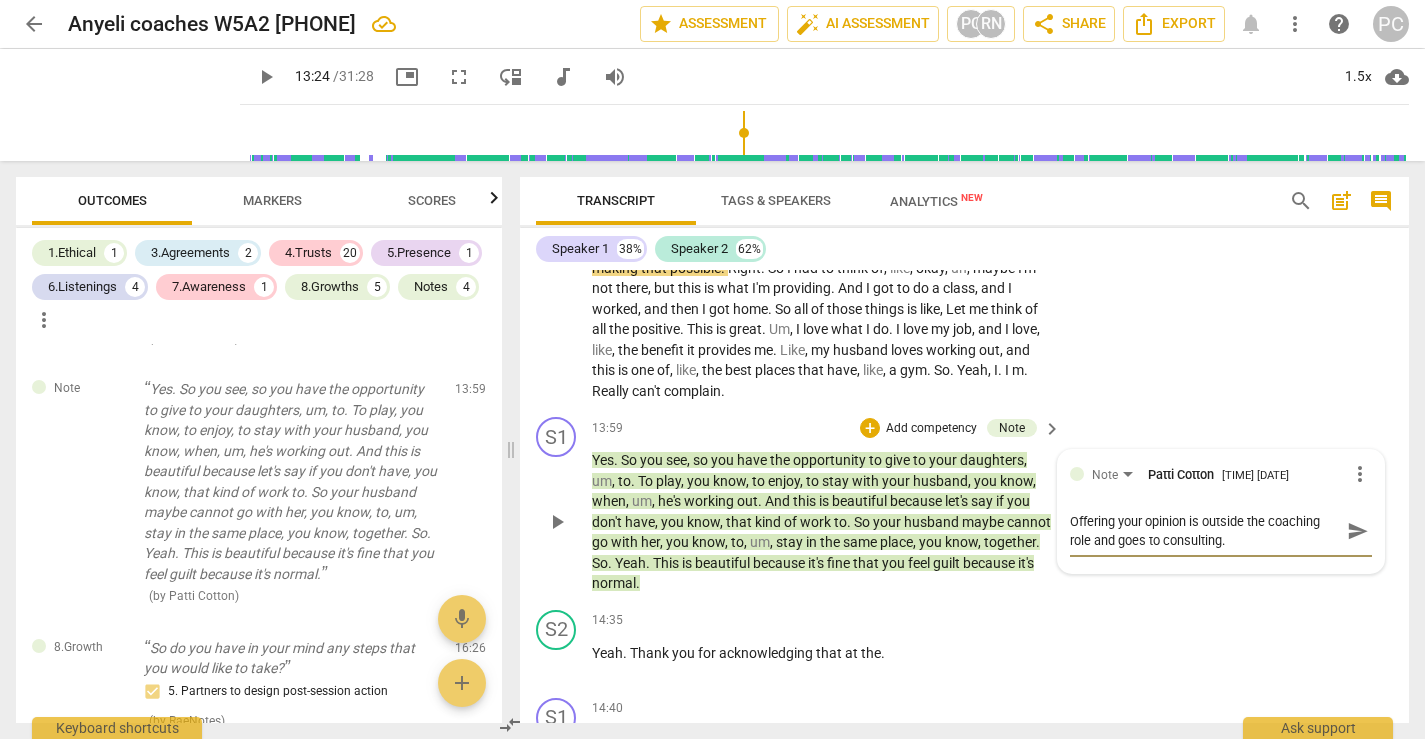 click on "send" at bounding box center [1358, 531] 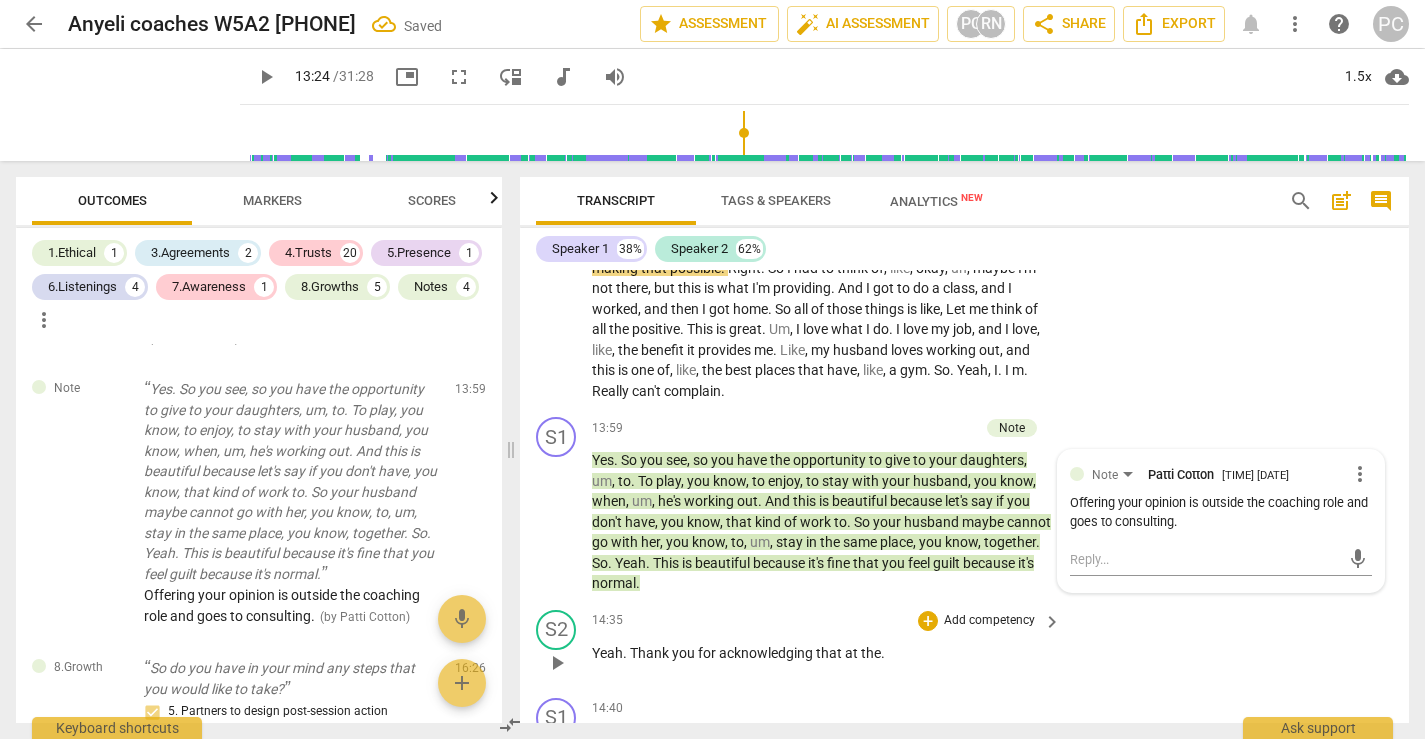 click on "play_arrow" at bounding box center [557, 663] 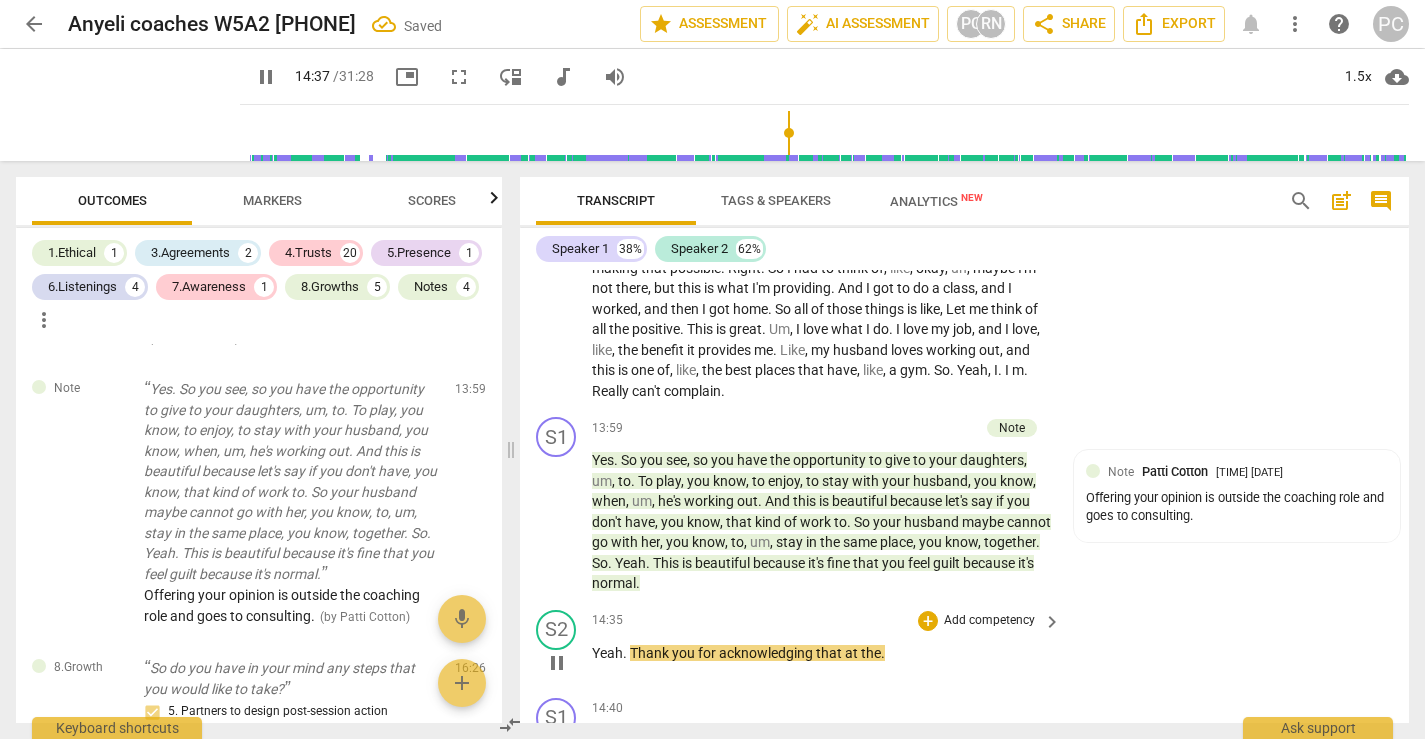 click on "pause" at bounding box center [557, 663] 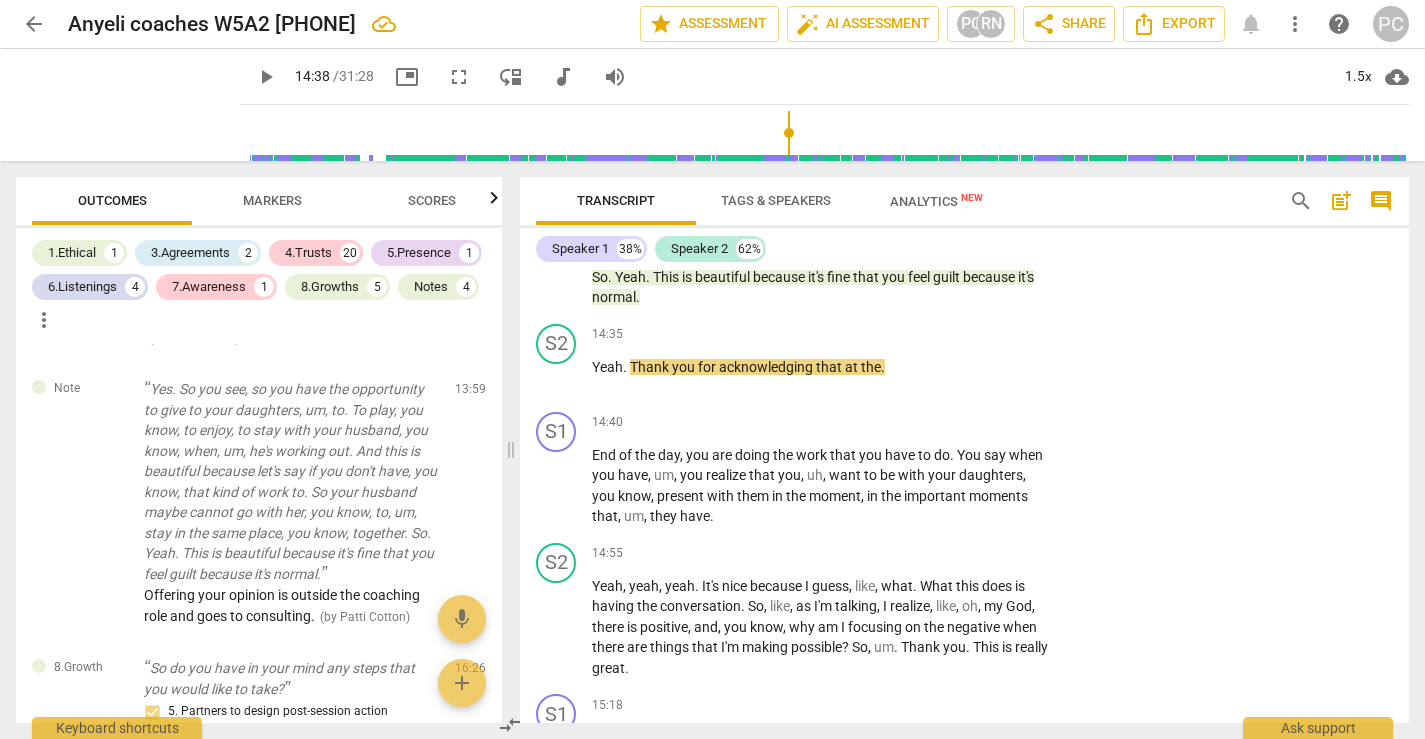 scroll, scrollTop: 6354, scrollLeft: 0, axis: vertical 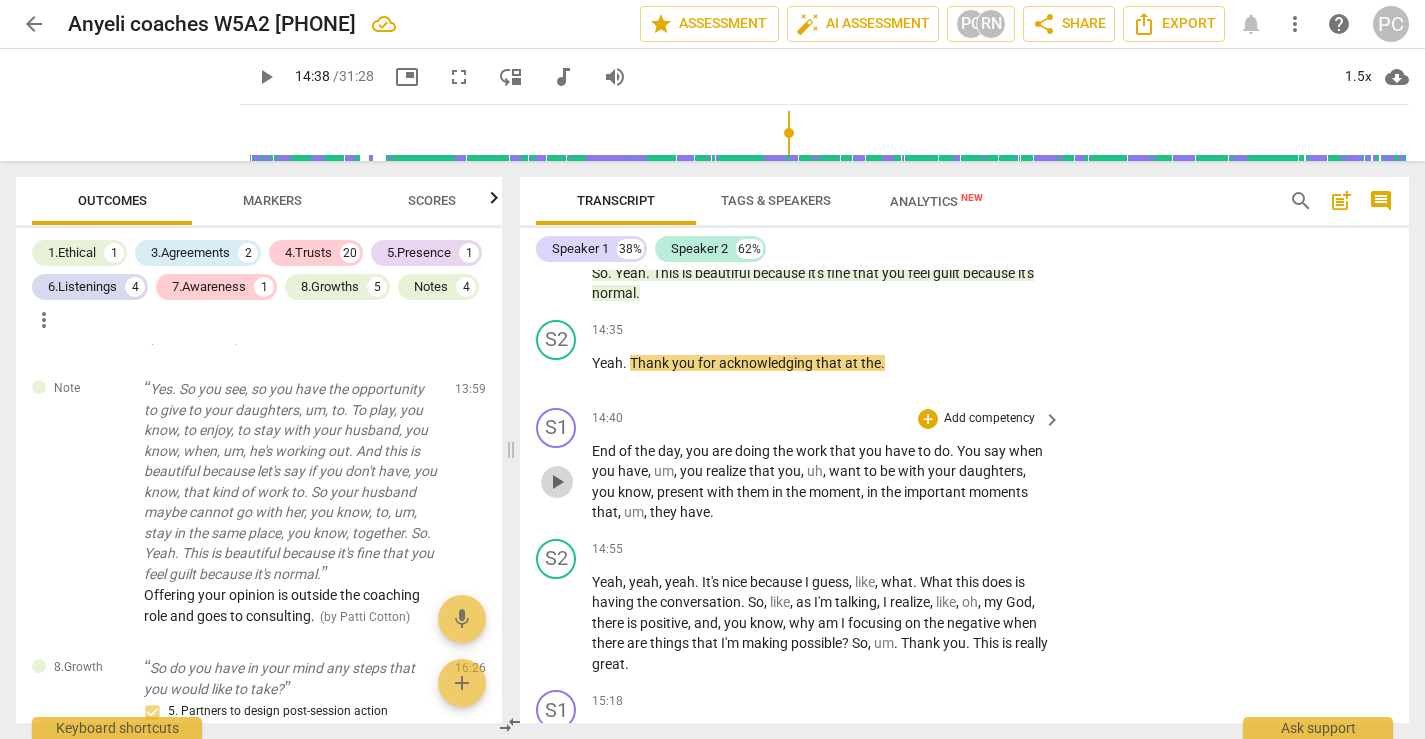 click on "play_arrow" at bounding box center (557, 482) 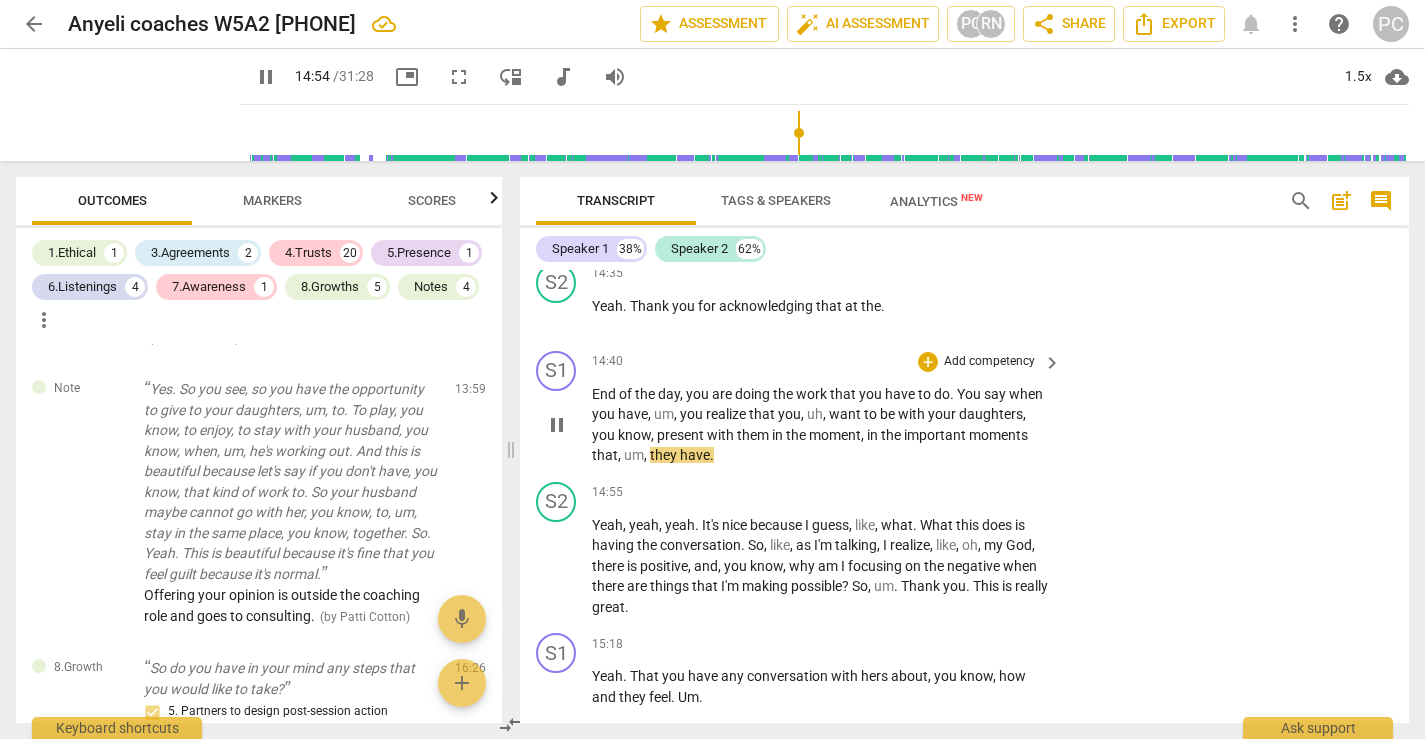 scroll, scrollTop: 6403, scrollLeft: 0, axis: vertical 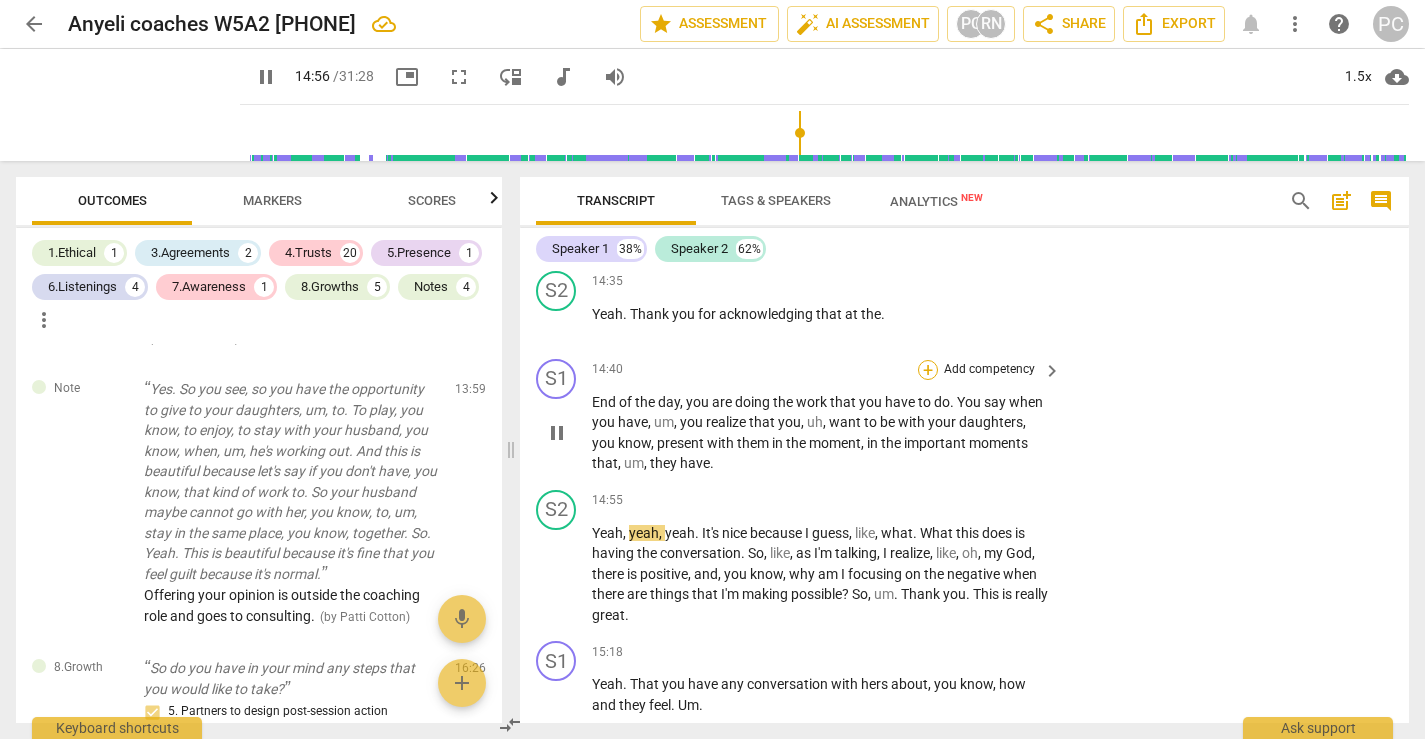 click on "+" at bounding box center (928, 370) 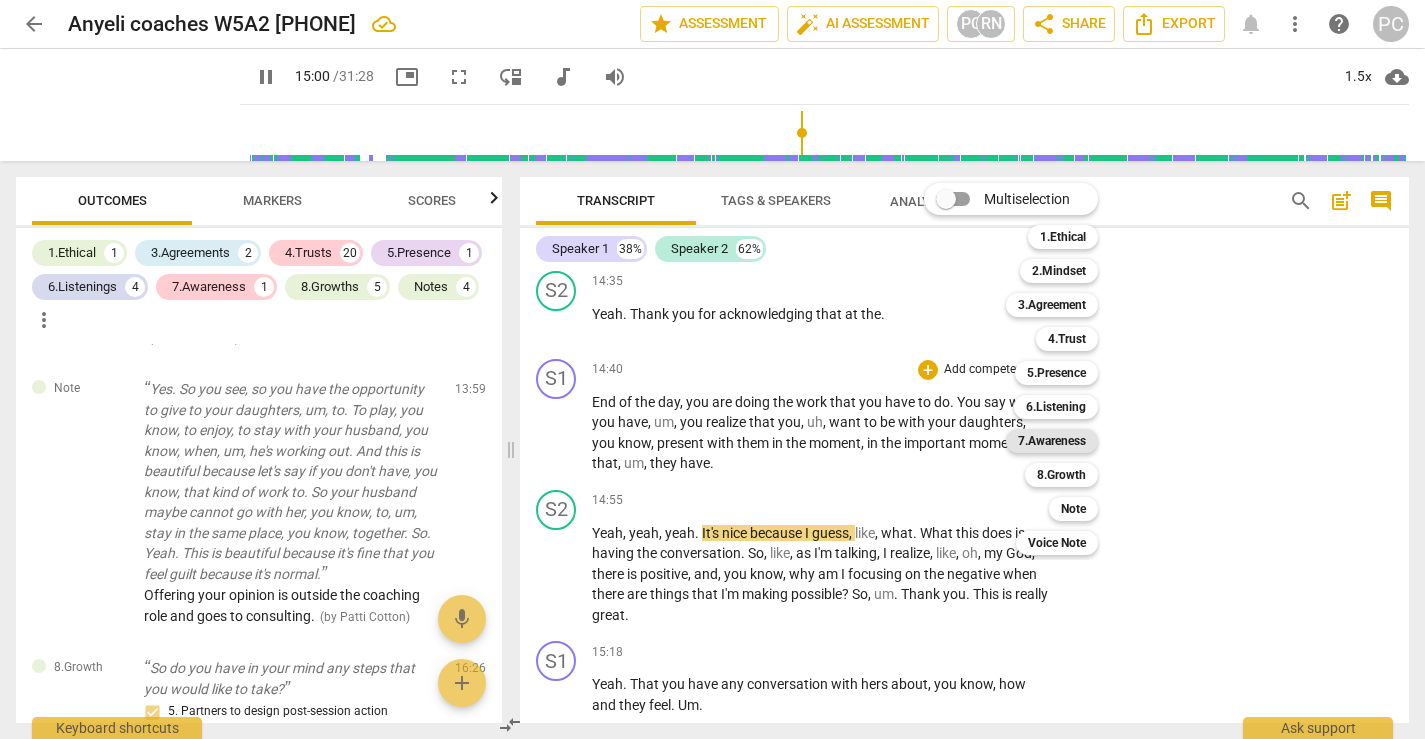 click on "7.Awareness" at bounding box center [1052, 441] 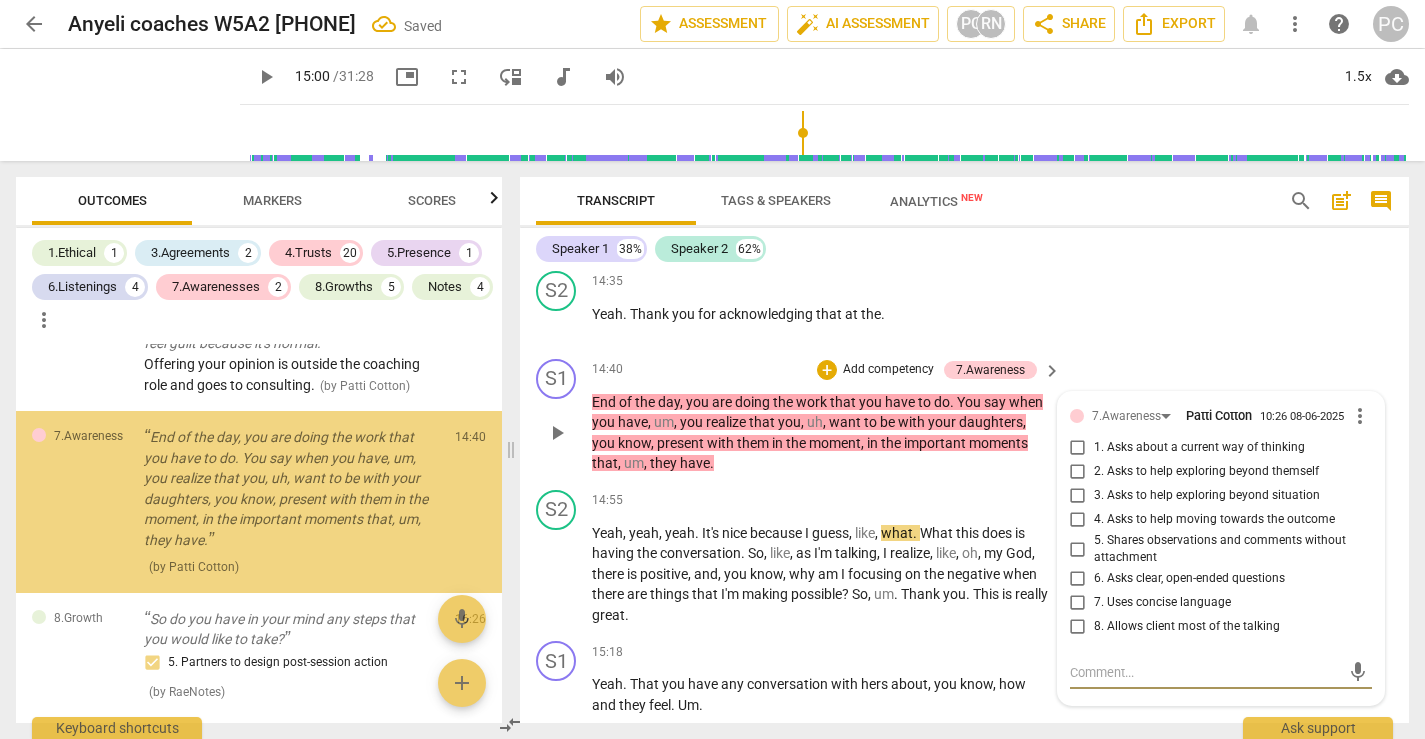scroll, scrollTop: 2282, scrollLeft: 0, axis: vertical 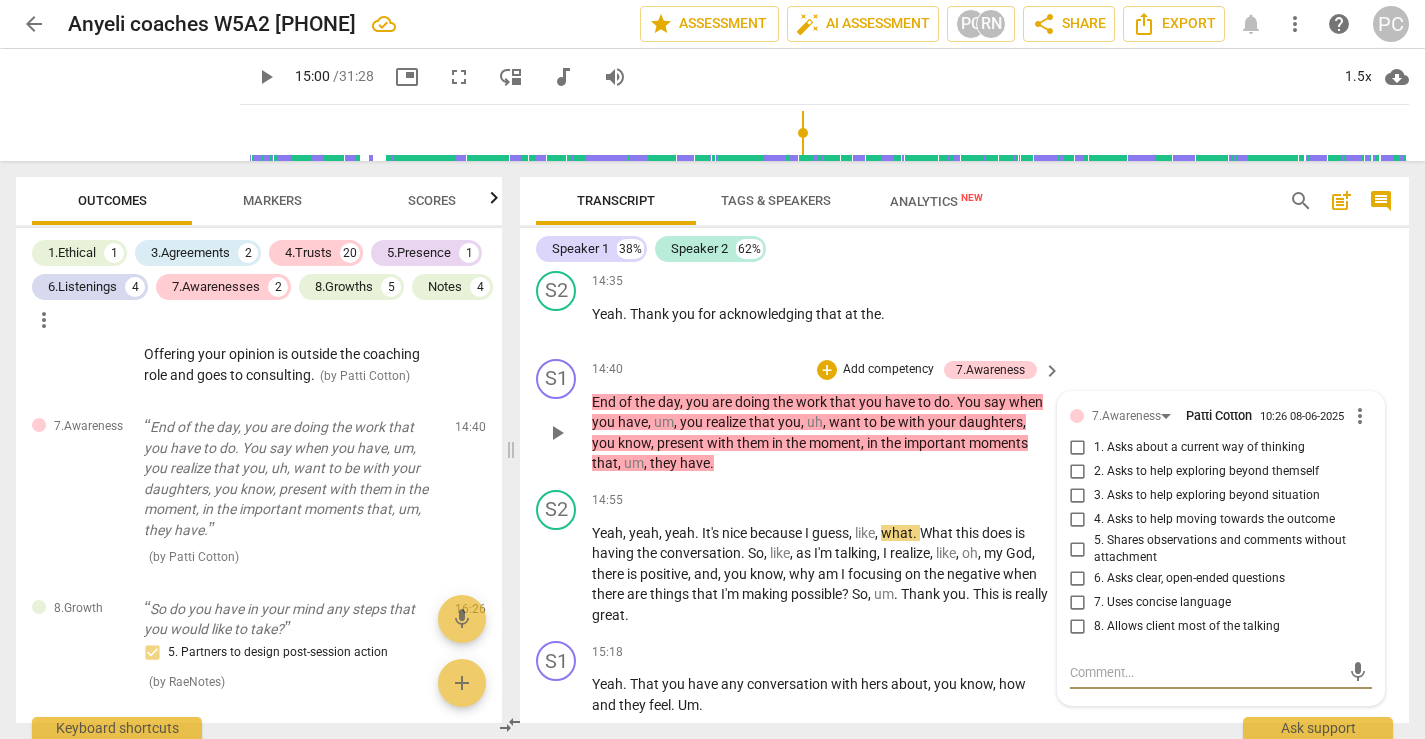 click on "5. Shares observations and comments without attachment" at bounding box center [1078, 549] 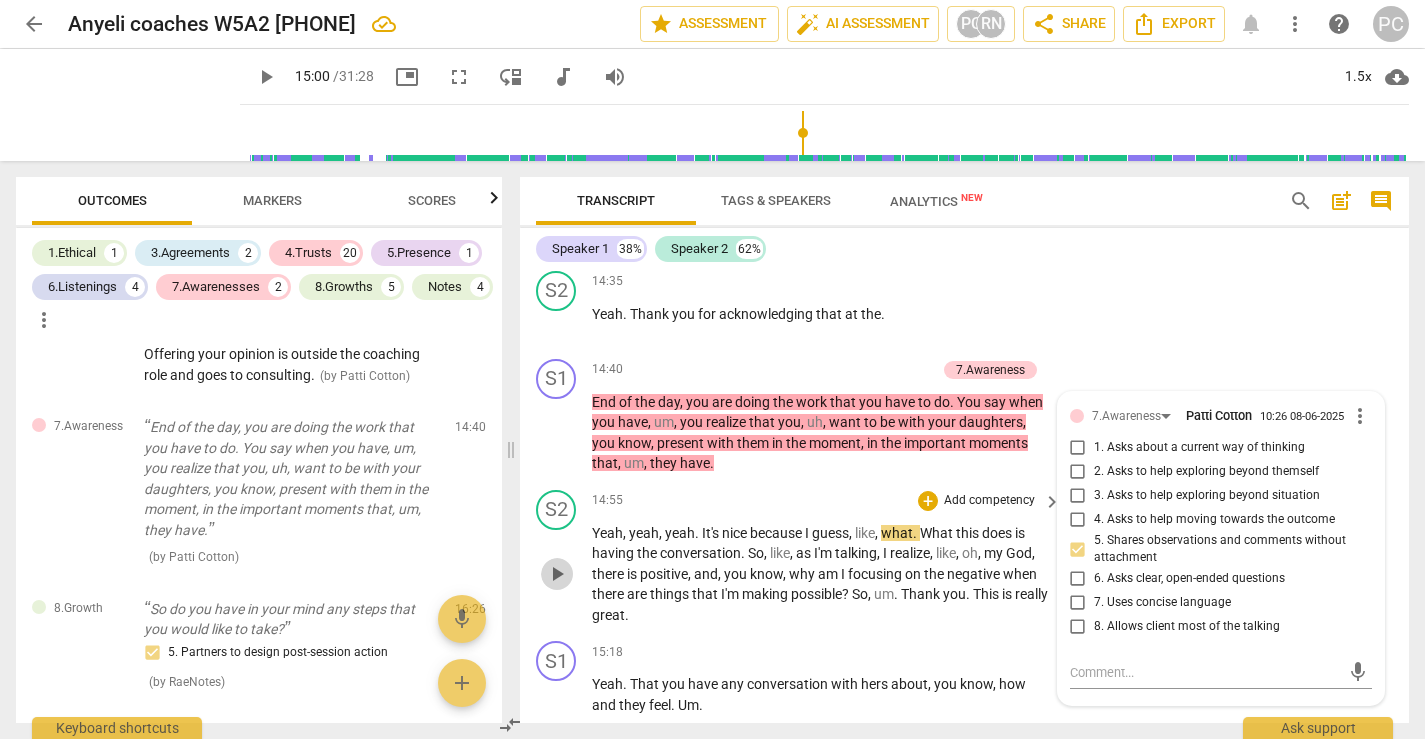 click on "play_arrow" at bounding box center (557, 574) 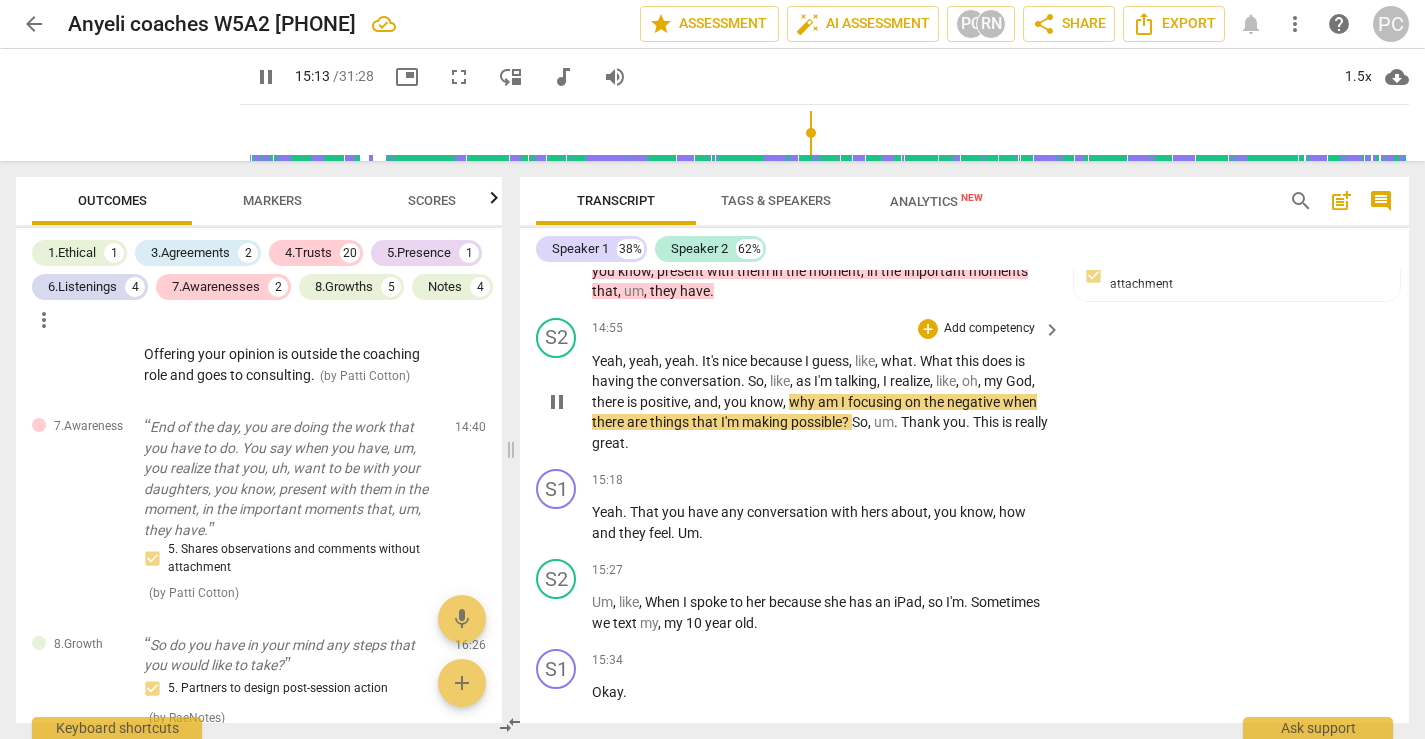 scroll, scrollTop: 6579, scrollLeft: 0, axis: vertical 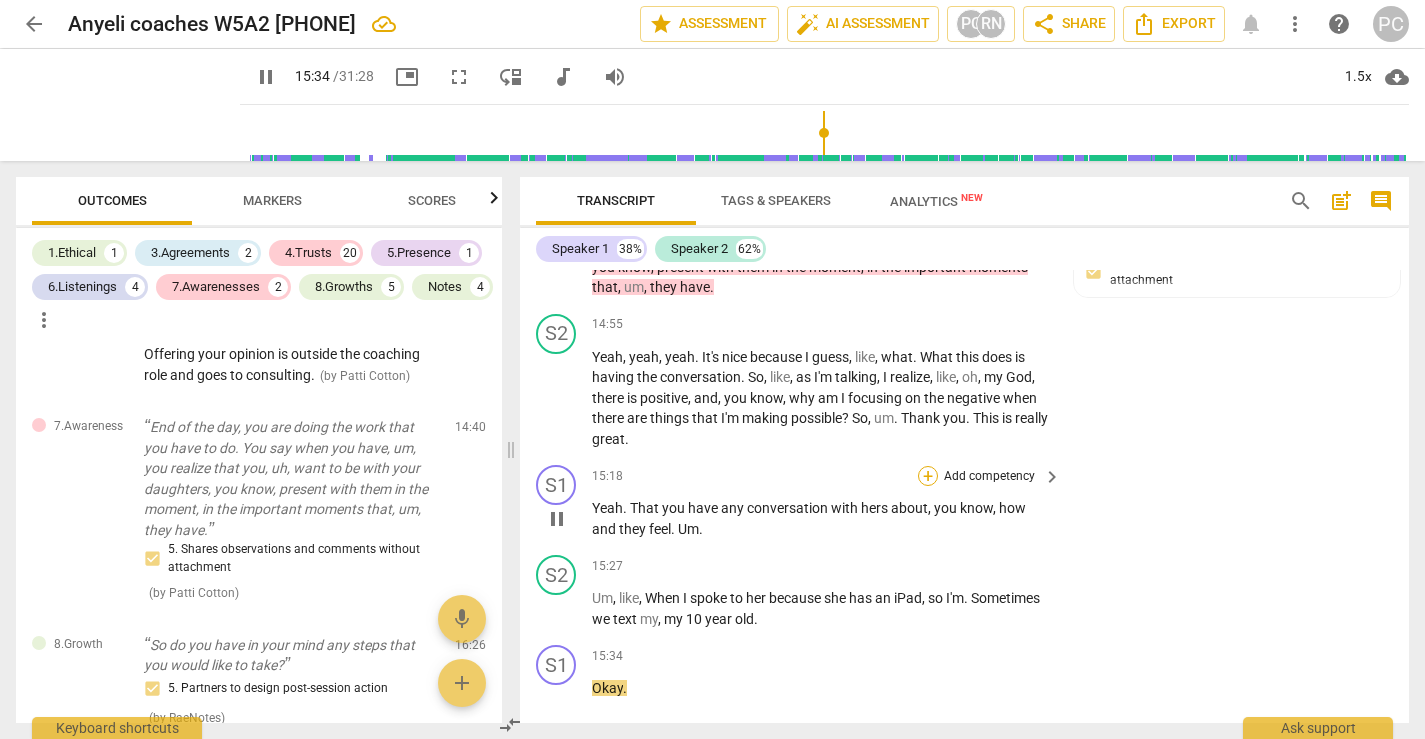 click on "+" at bounding box center (928, 476) 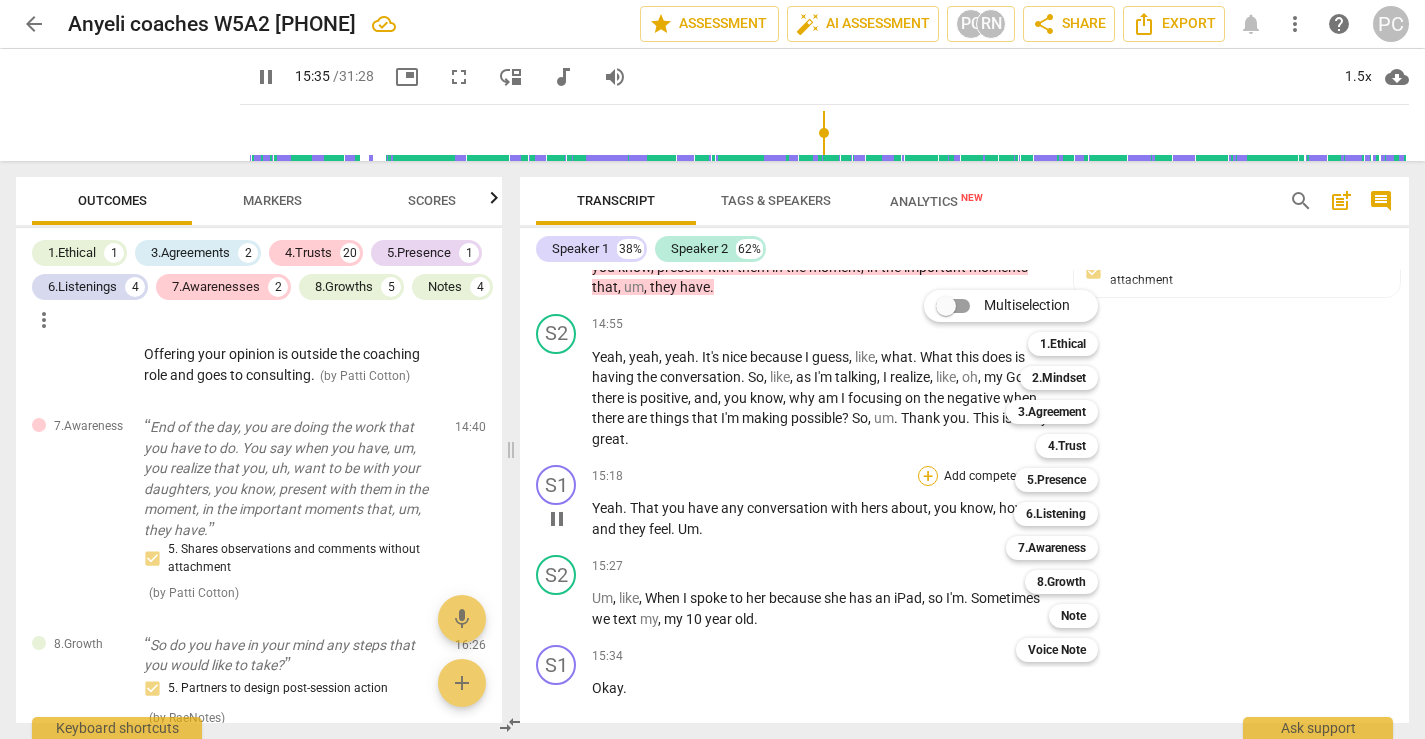 scroll, scrollTop: 7077, scrollLeft: 0, axis: vertical 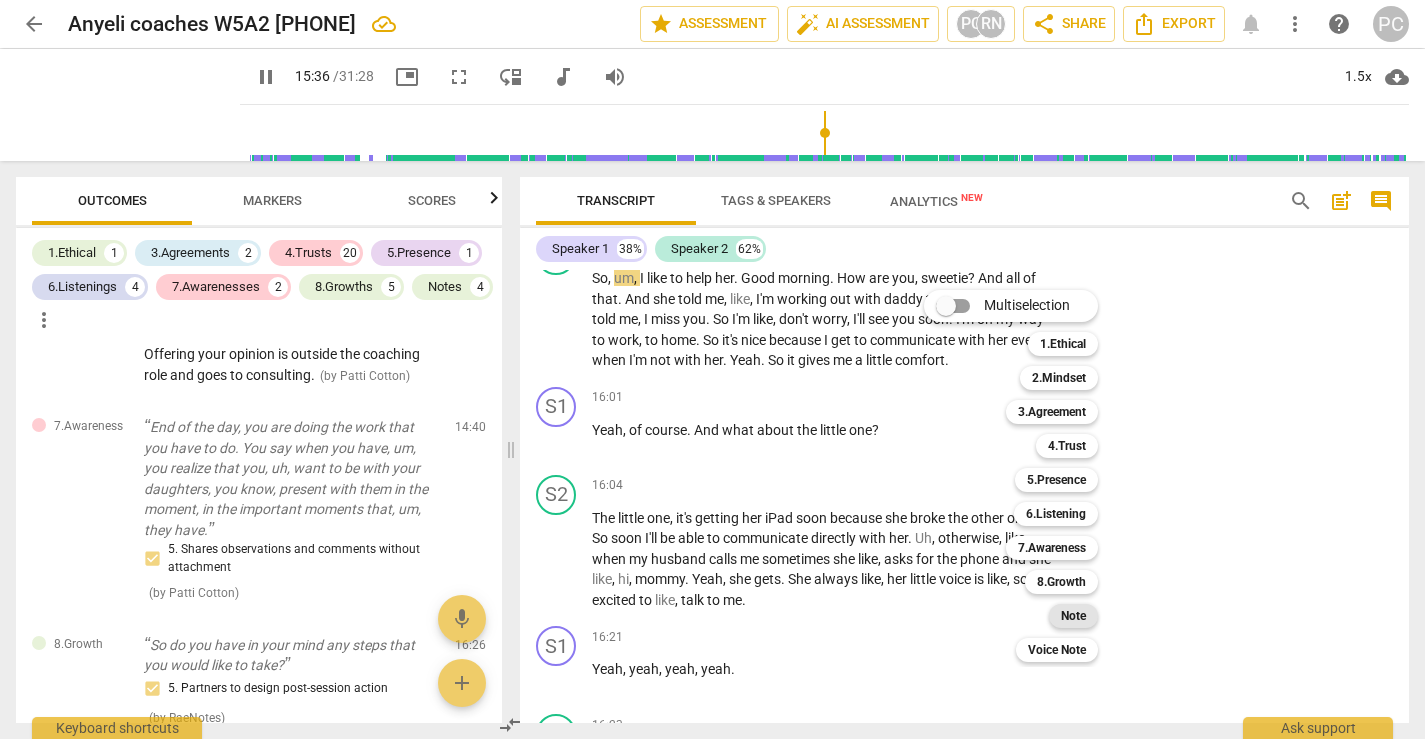 click on "Note" at bounding box center (1073, 616) 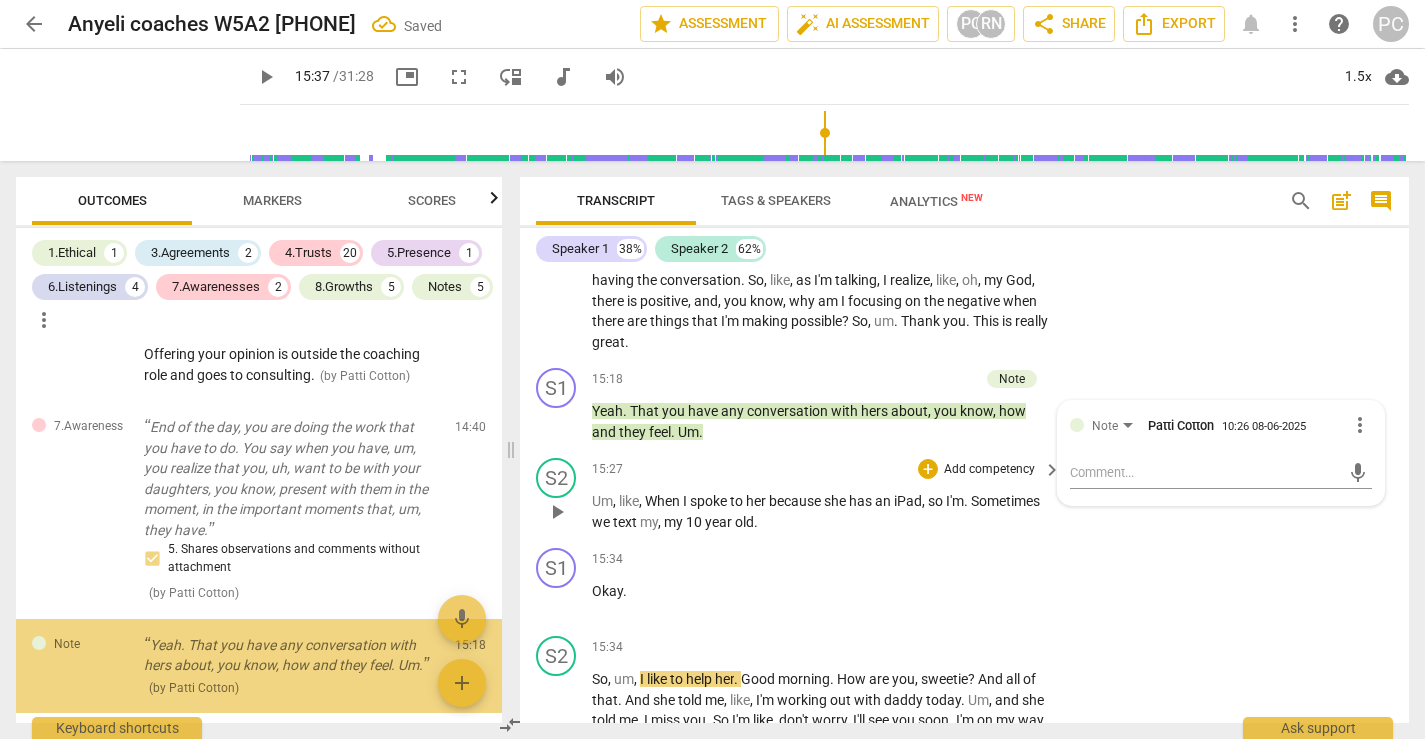 scroll, scrollTop: 6584, scrollLeft: 0, axis: vertical 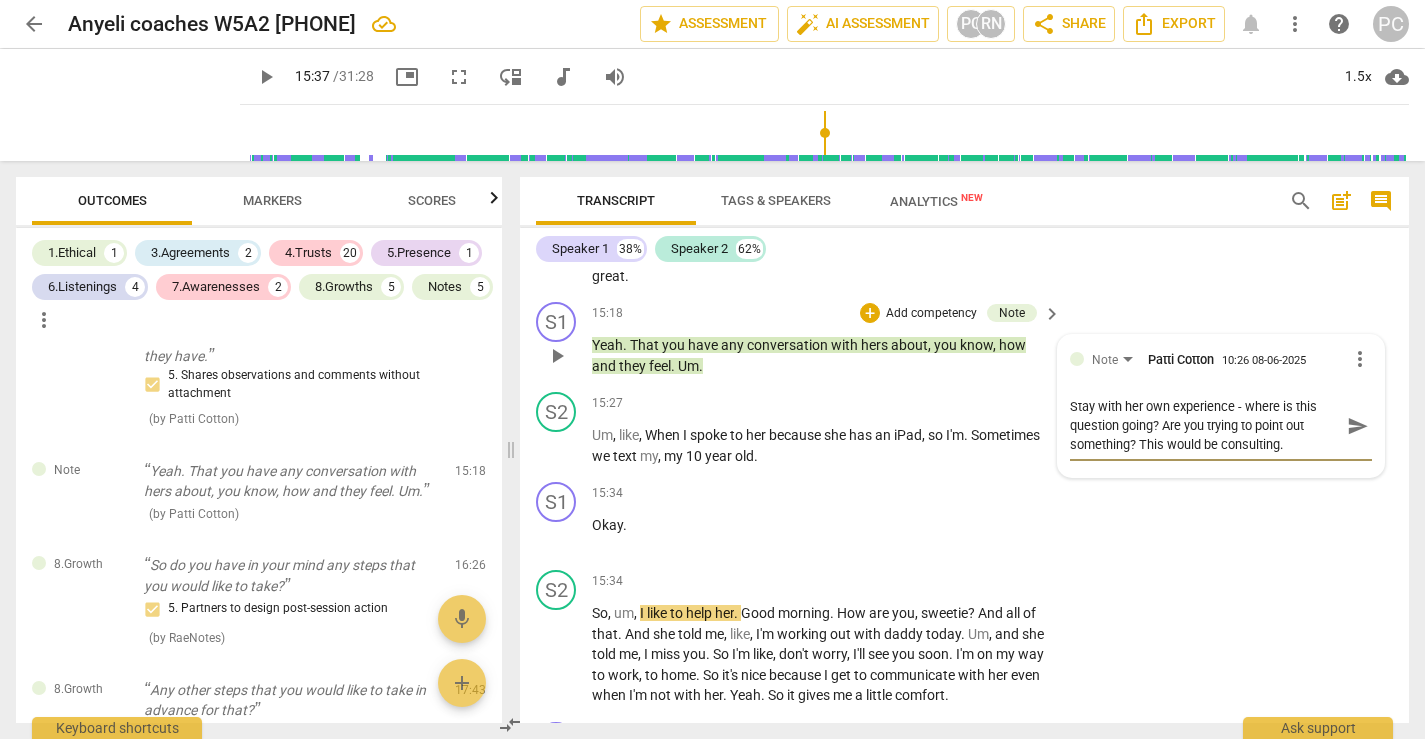 click on "send" at bounding box center [1358, 426] 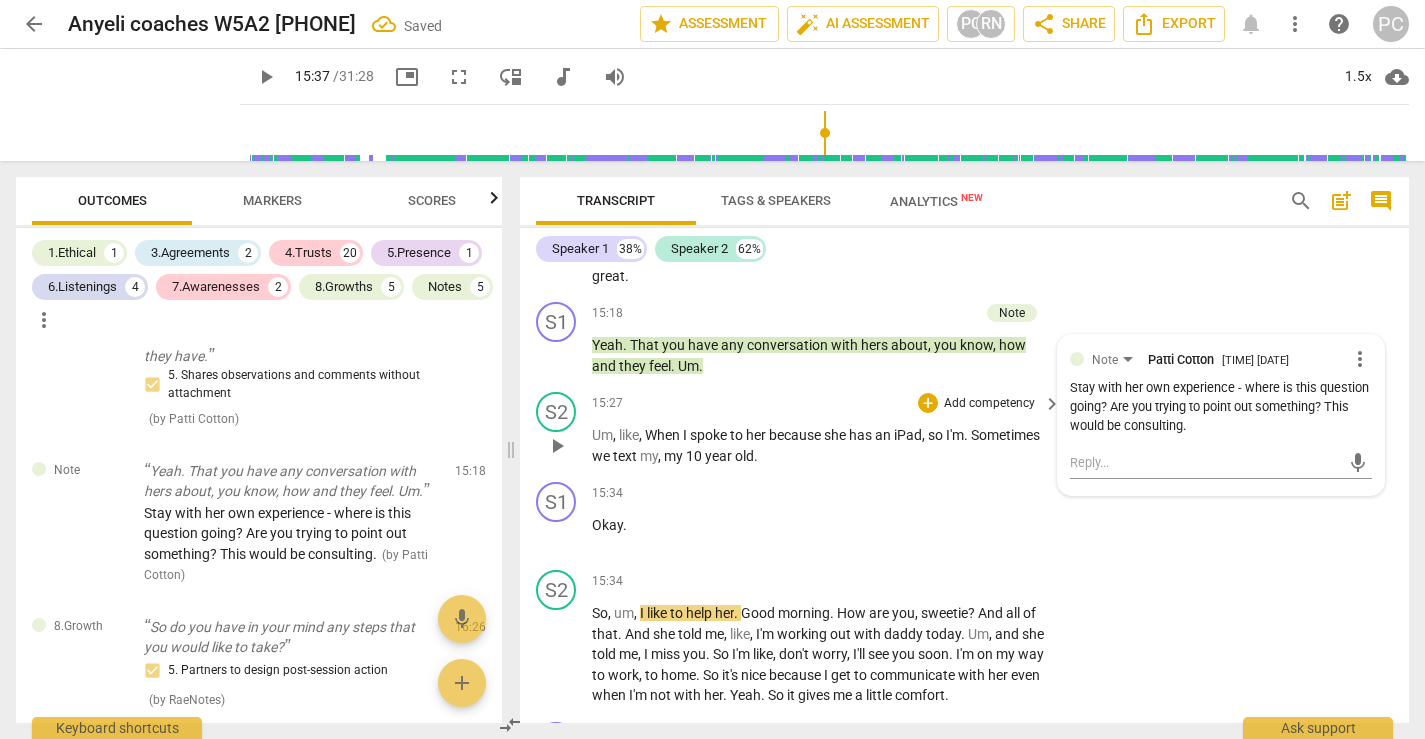 click on "play_arrow" at bounding box center [557, 446] 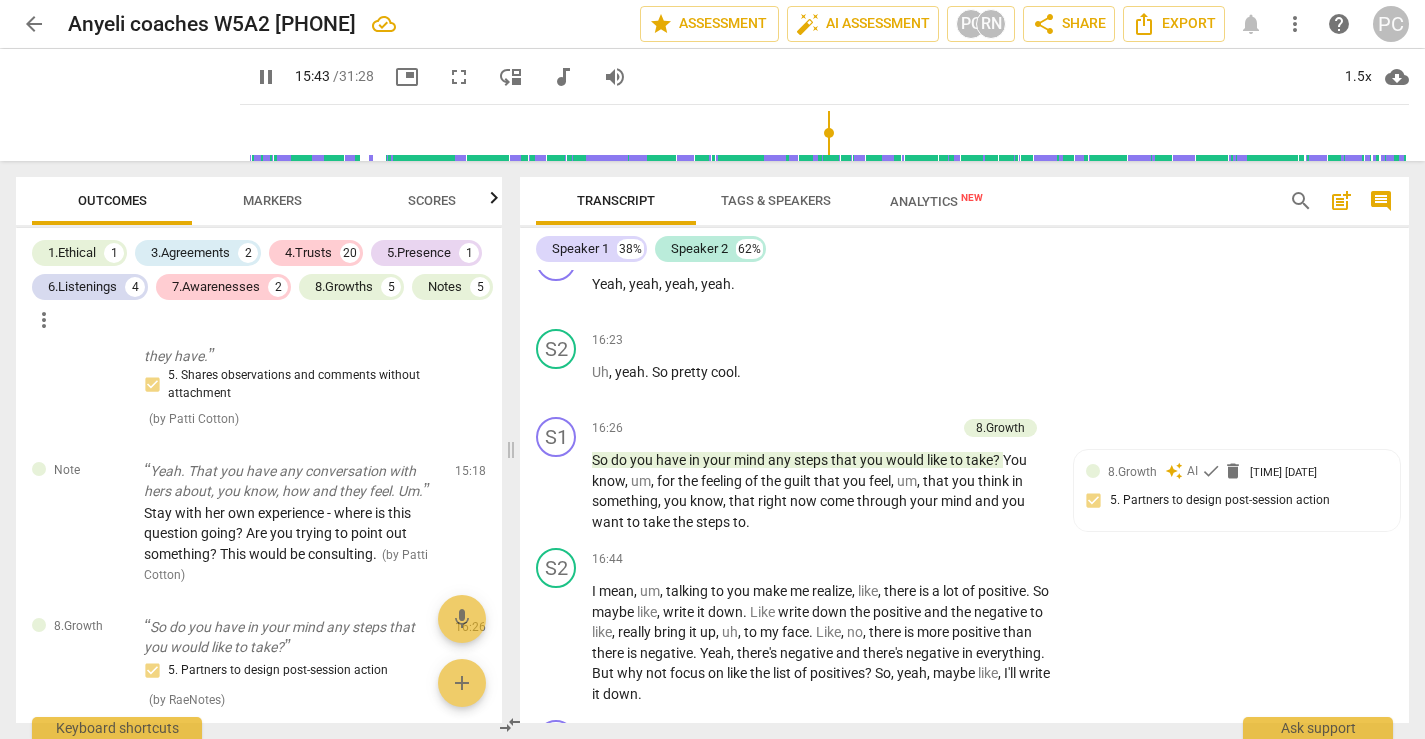 scroll, scrollTop: 7484, scrollLeft: 0, axis: vertical 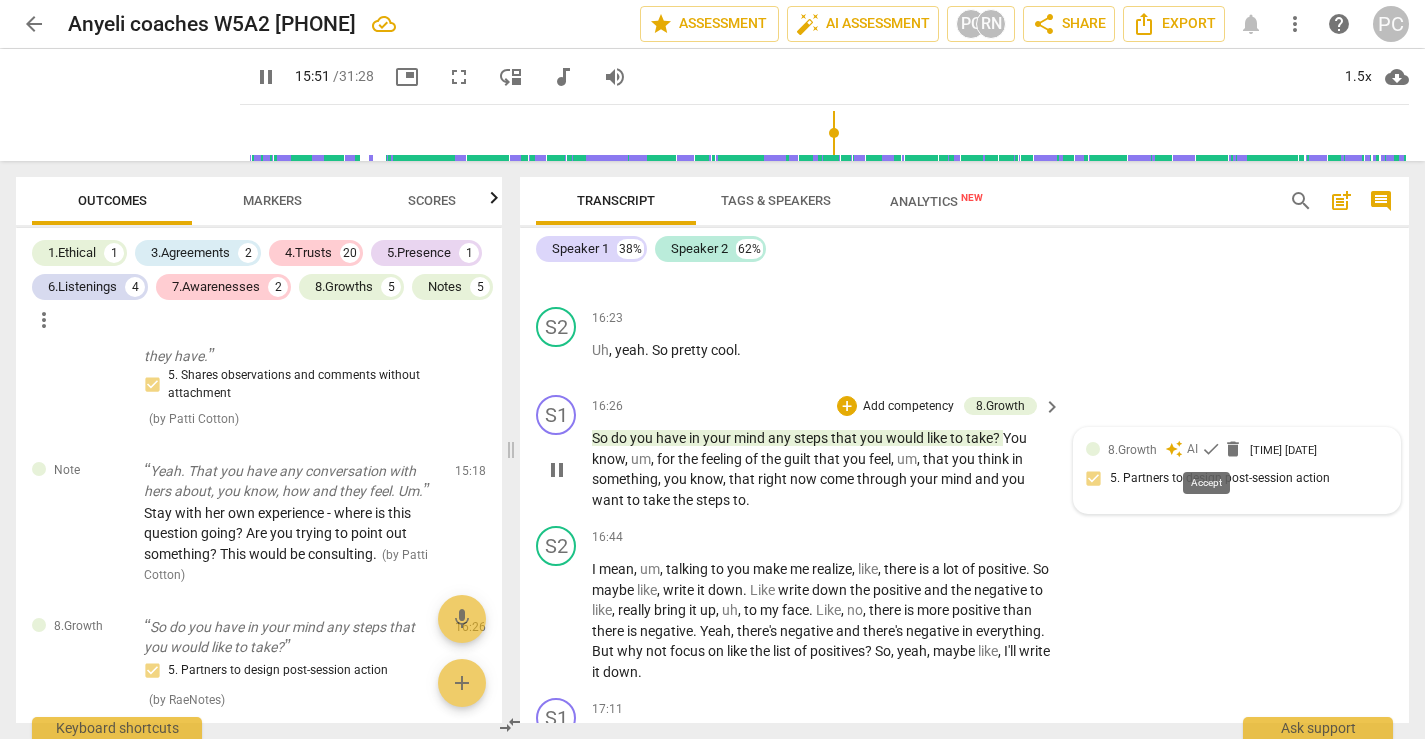 click on "check" at bounding box center [1211, 449] 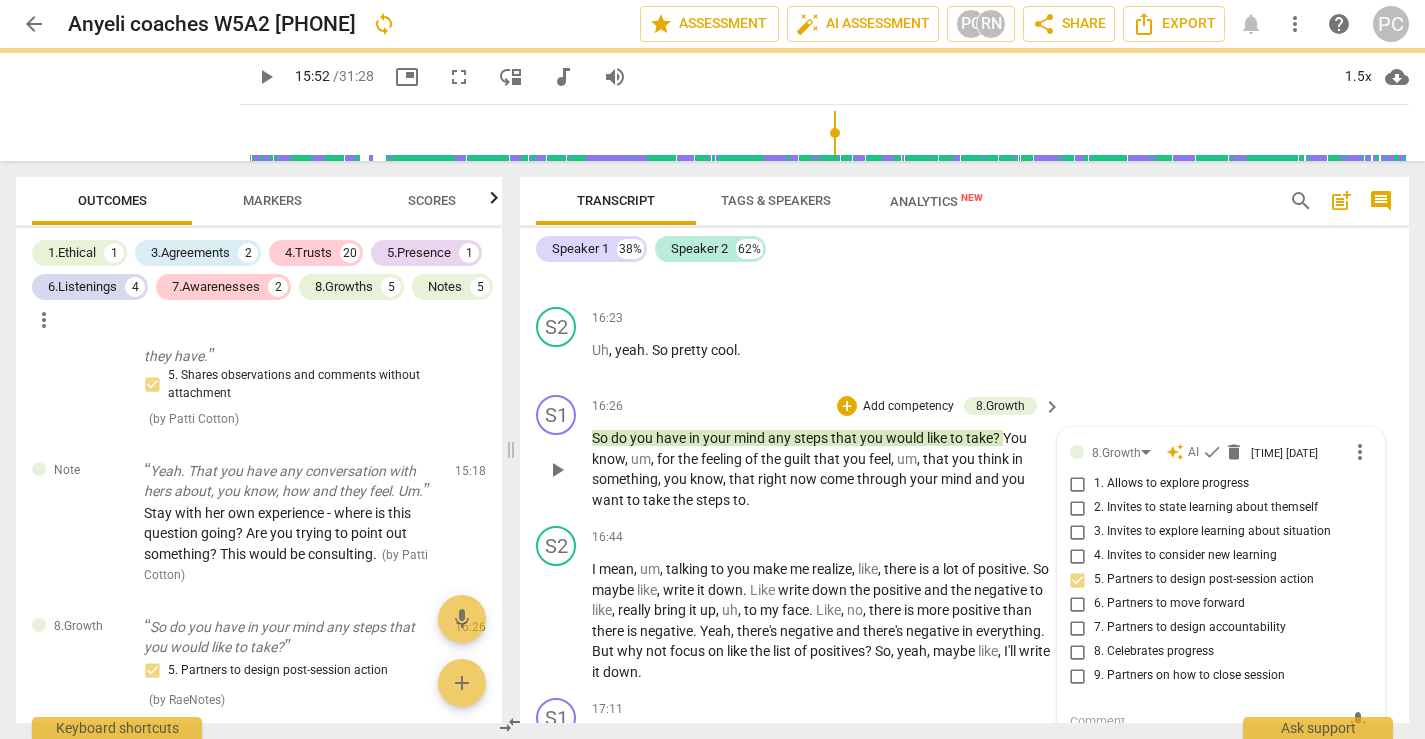 scroll, scrollTop: 7490, scrollLeft: 0, axis: vertical 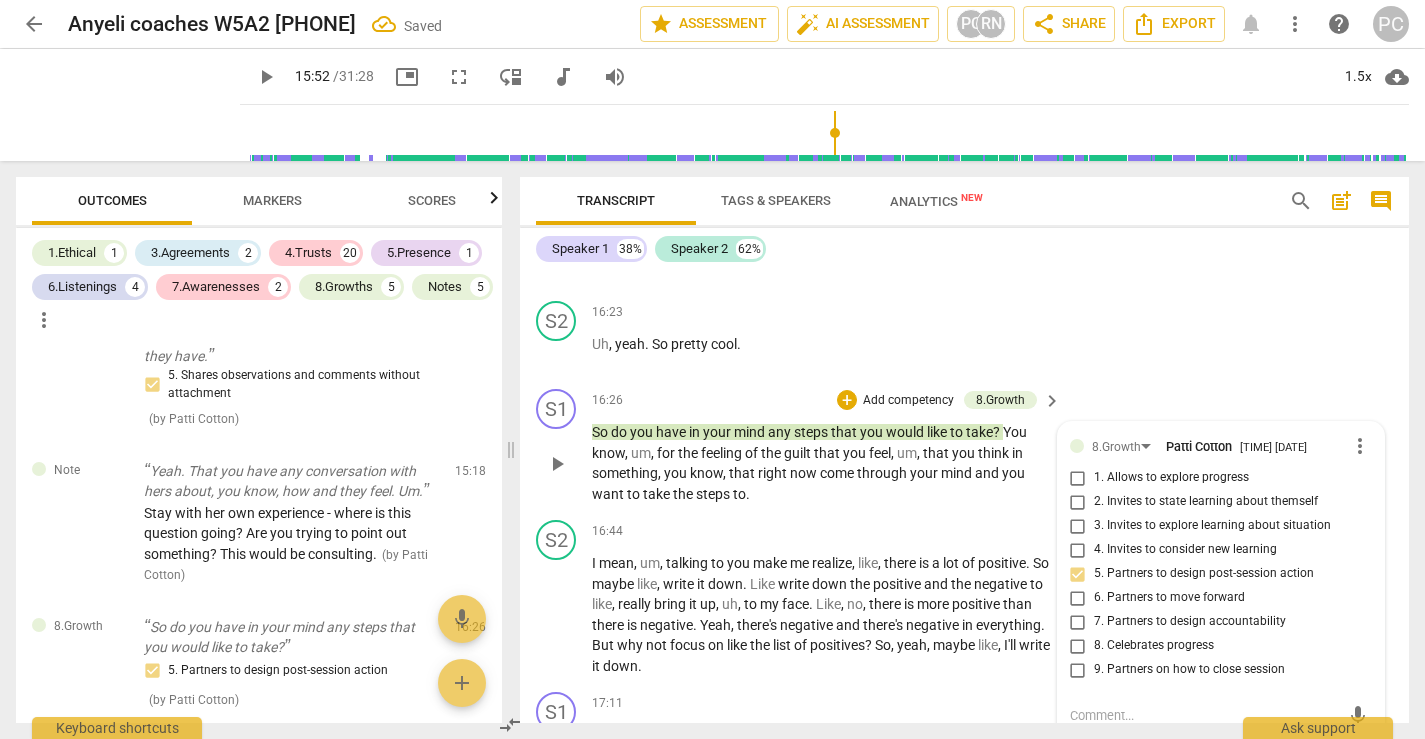 click on "play_arrow" at bounding box center [557, 464] 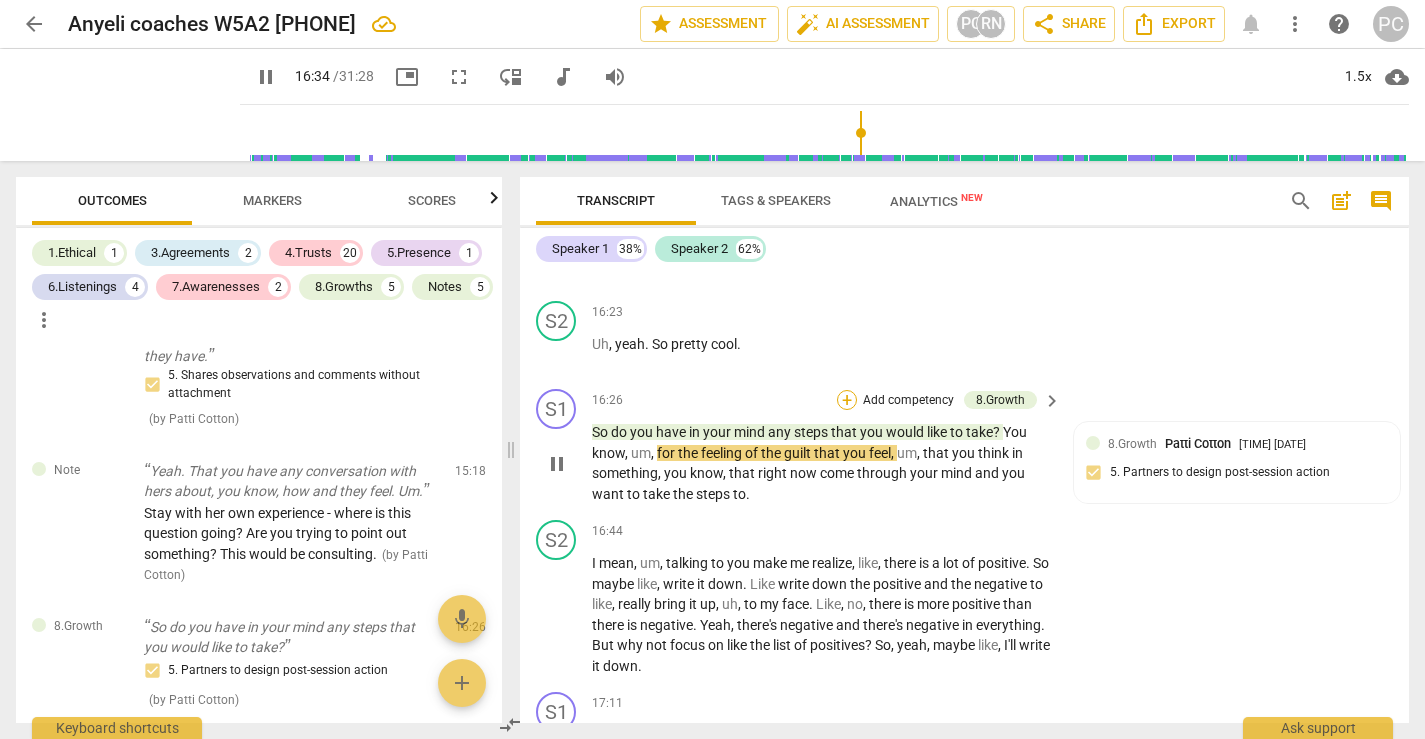 click on "+" at bounding box center [847, 400] 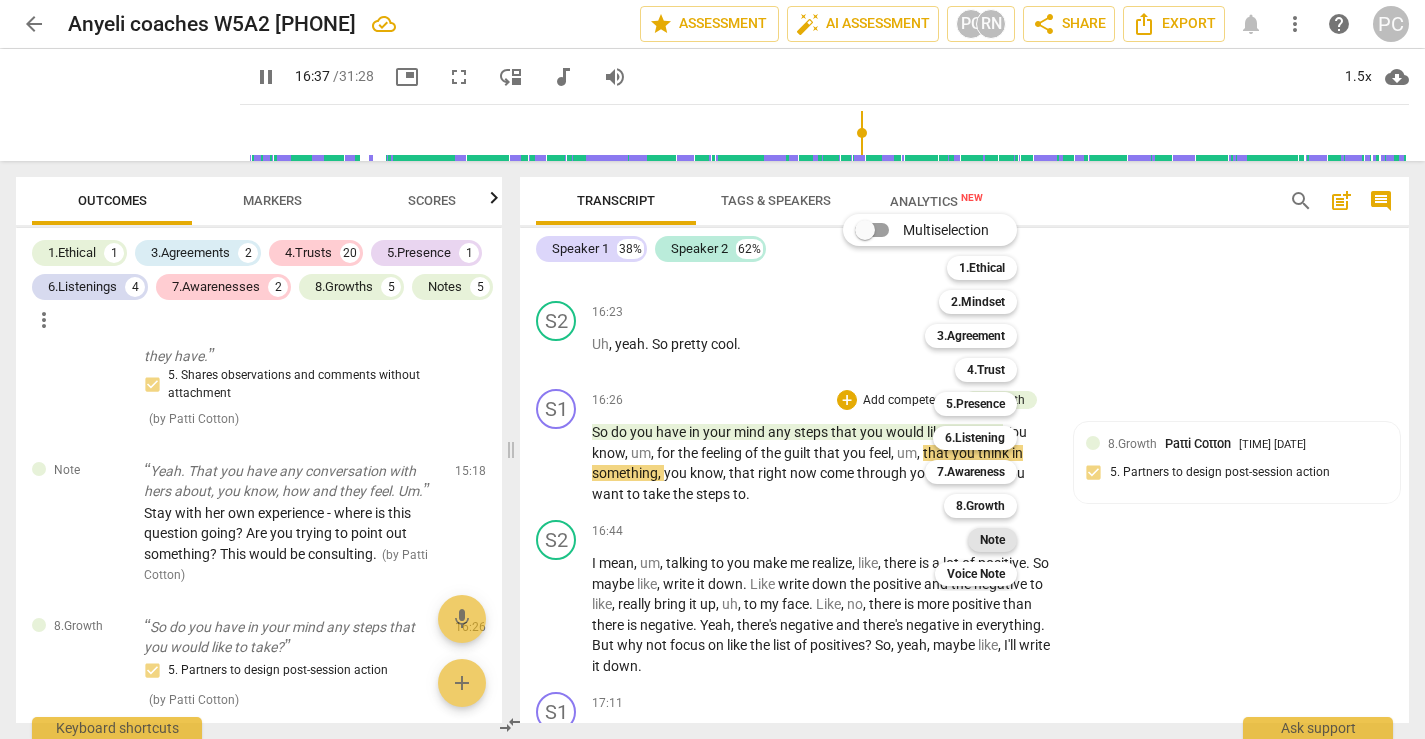 click on "Note" at bounding box center (992, 540) 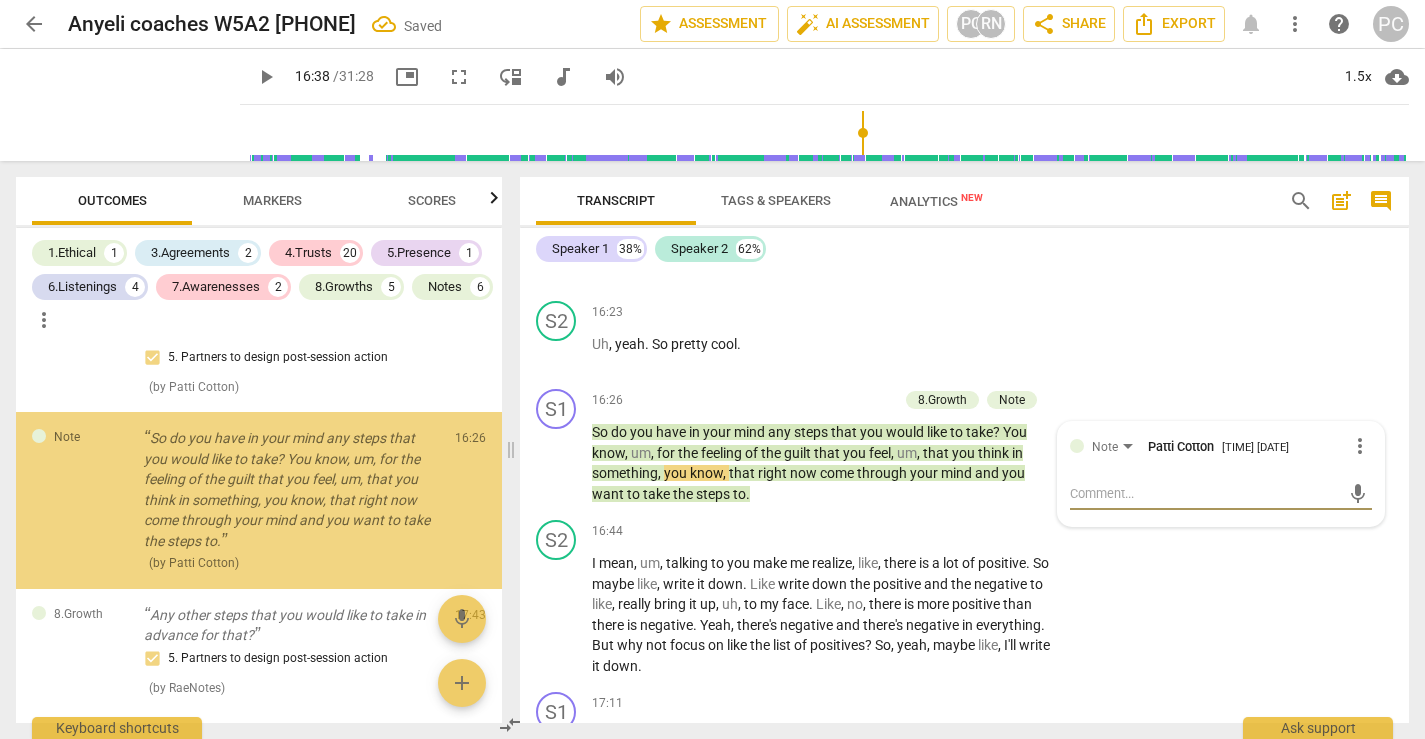 scroll, scrollTop: 2778, scrollLeft: 0, axis: vertical 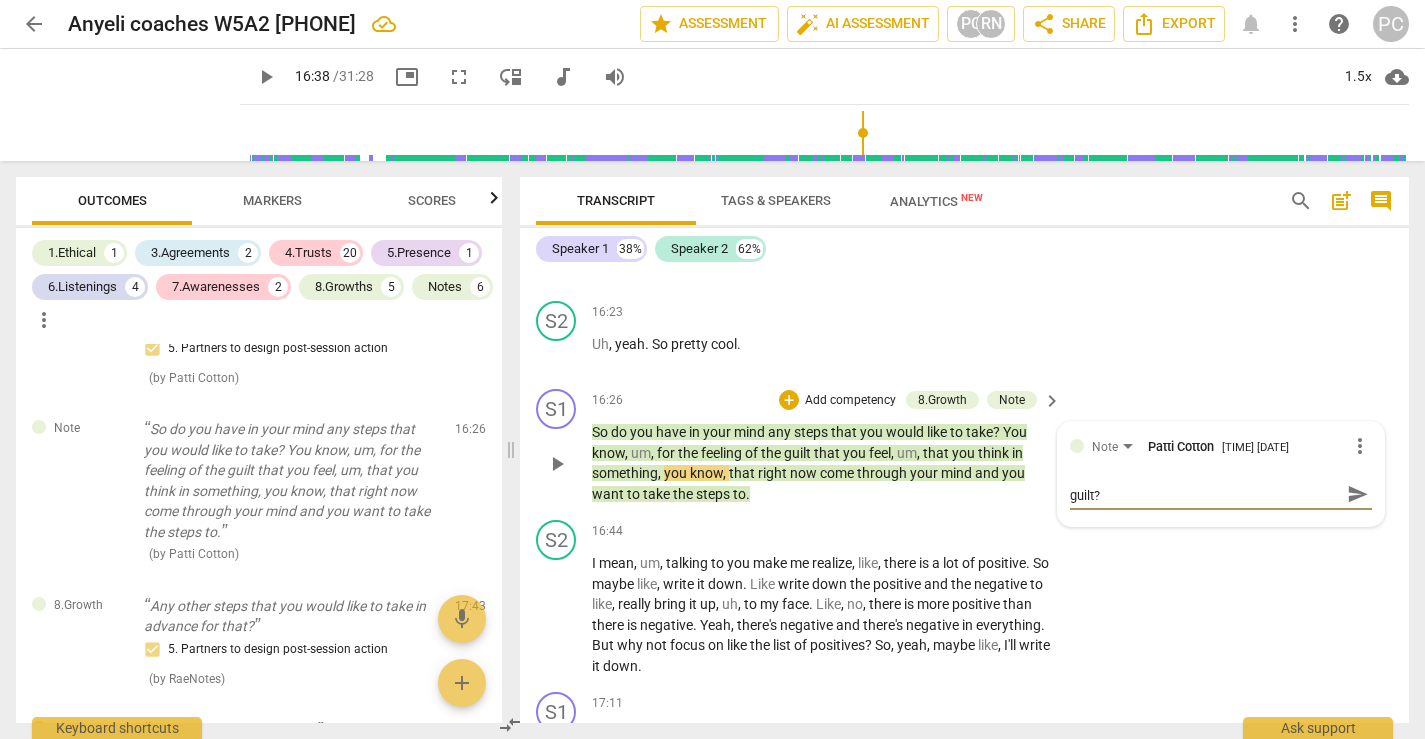 click on "send" at bounding box center [1358, 494] 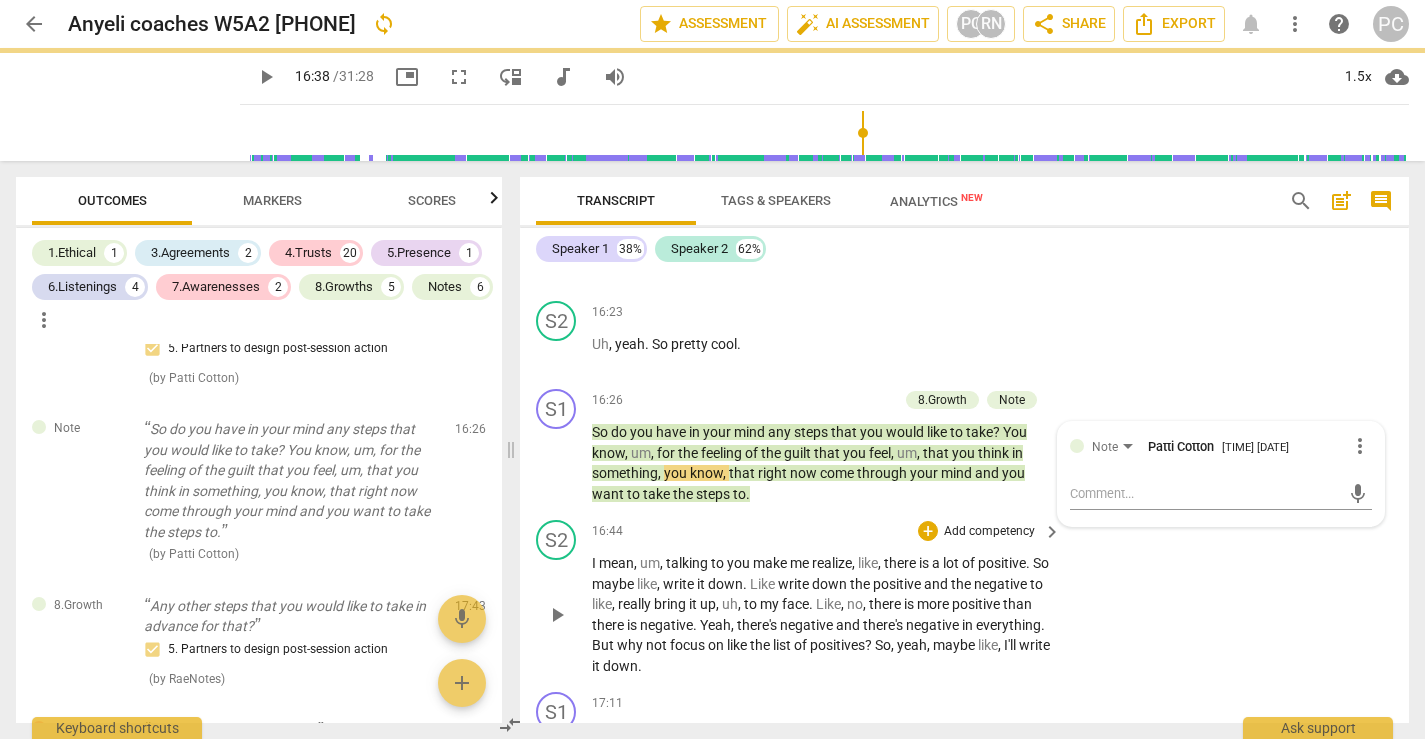 scroll, scrollTop: 0, scrollLeft: 0, axis: both 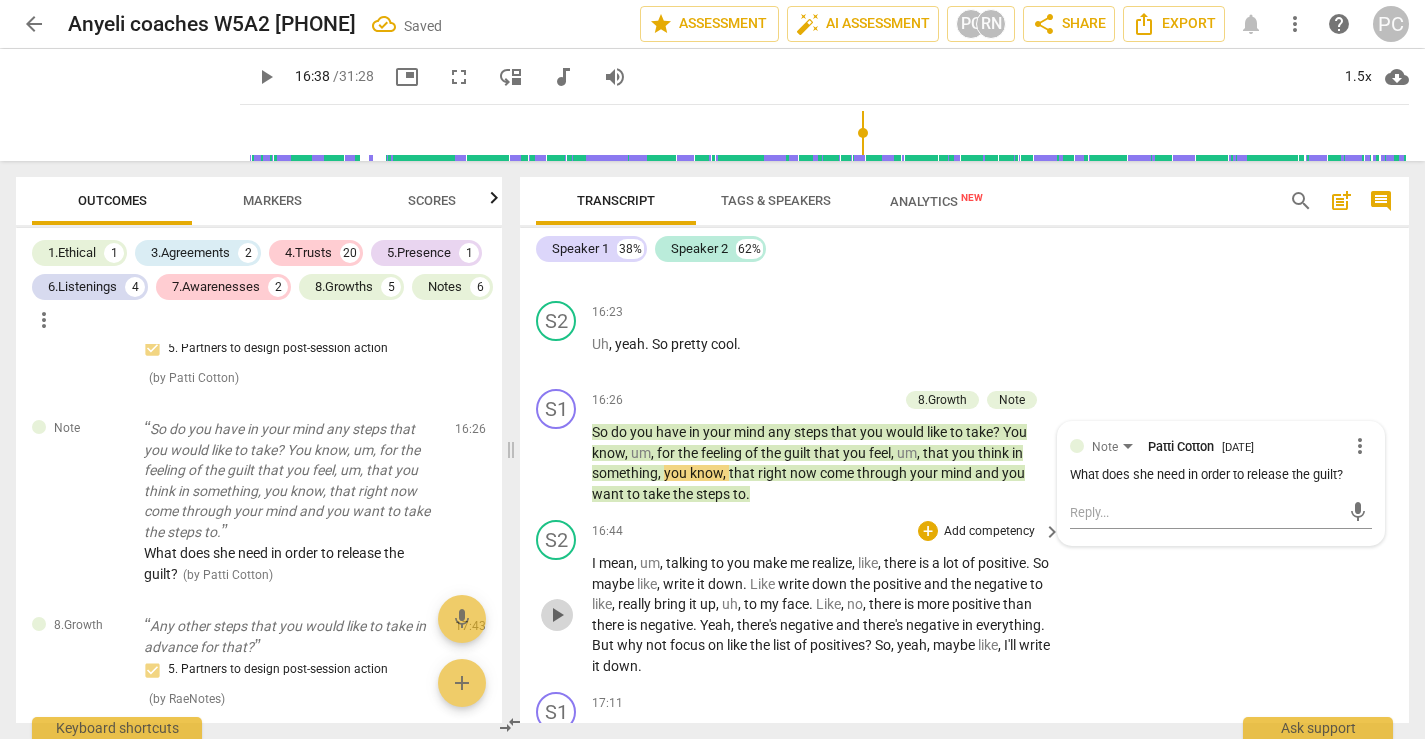 click on "play_arrow" at bounding box center (557, 615) 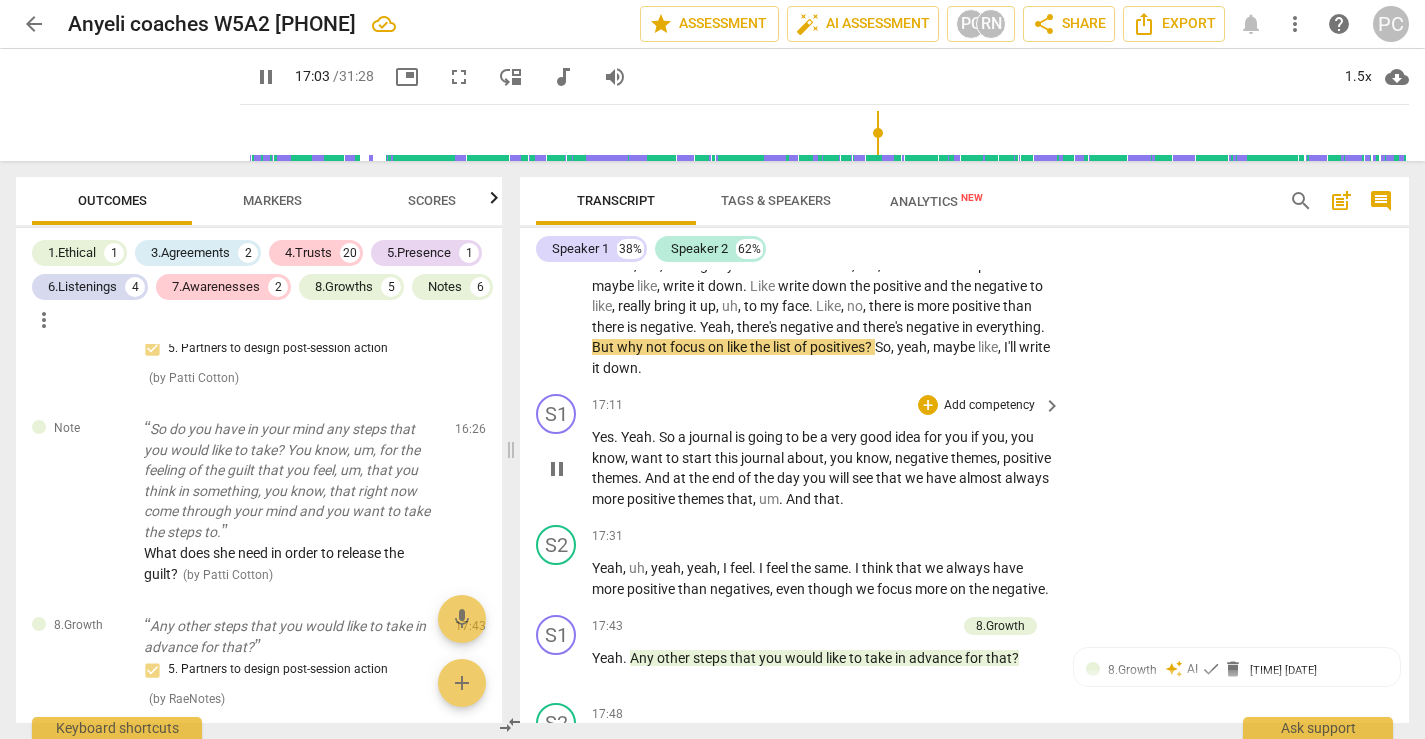 scroll, scrollTop: 7784, scrollLeft: 0, axis: vertical 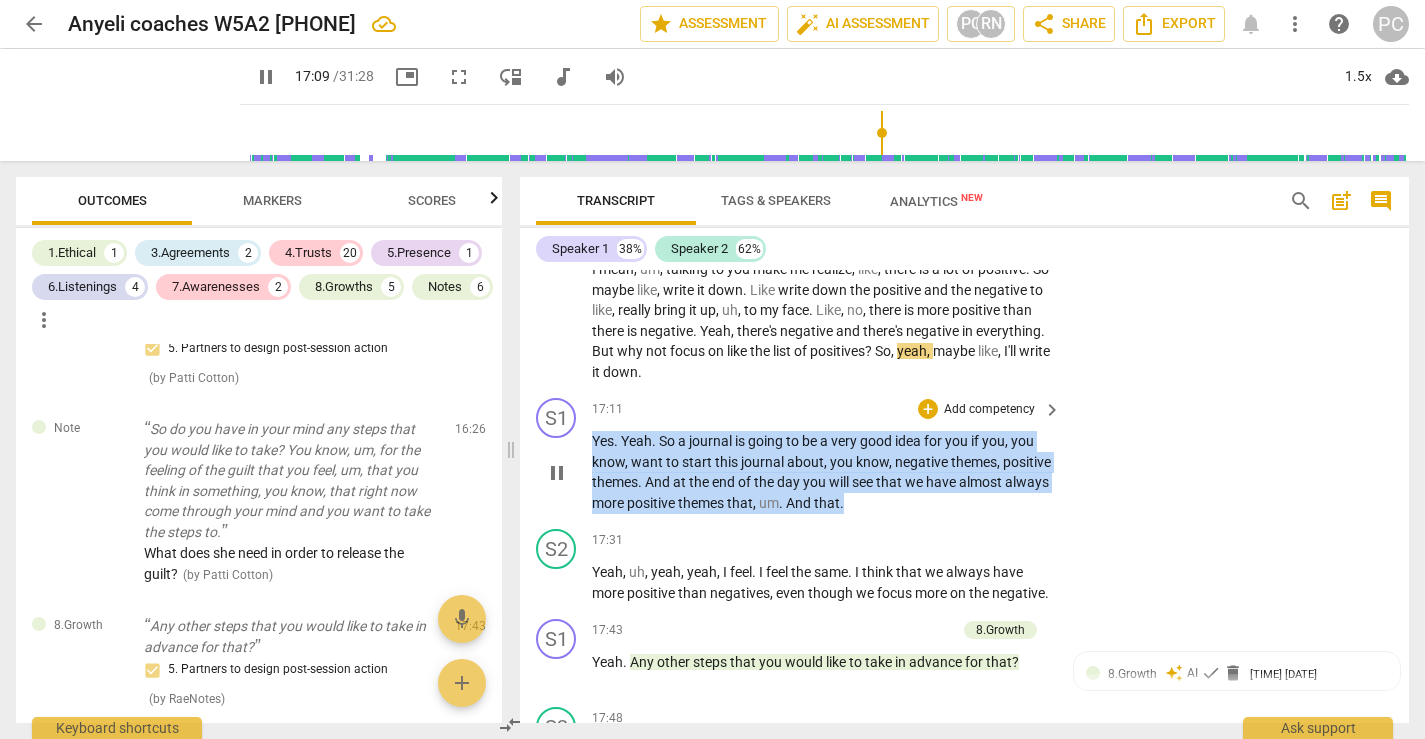drag, startPoint x: 594, startPoint y: 442, endPoint x: 1066, endPoint y: 515, distance: 477.61176 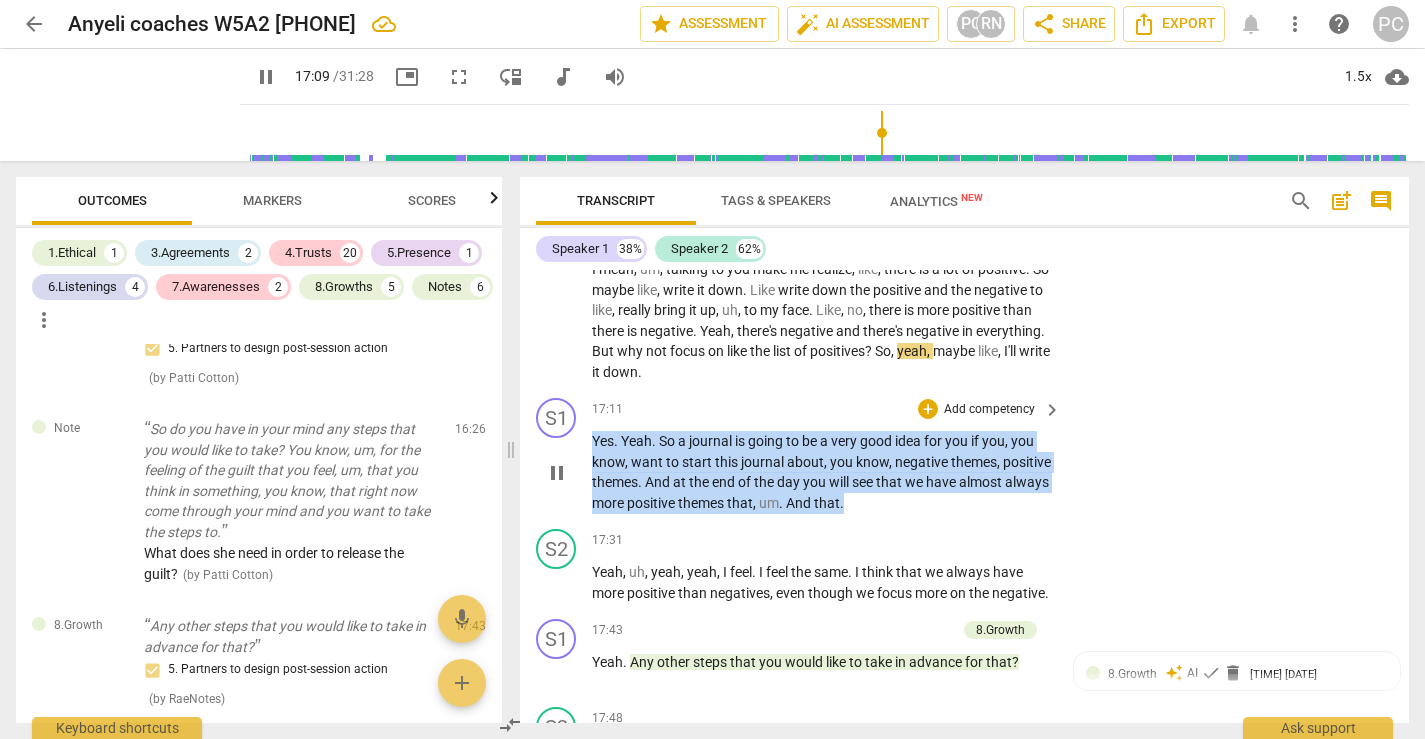 click on "S1 play_arrow pause 17:11 + Add competency keyboard_arrow_right Yes .   Yeah .   So   a   journal   is   going   to   be   a   very   good   idea   for   you   if   you ,   you   know ,   want   to   start   this   journal   about ,   you   know ,   negative   themes ,   positive   themes .   And   at   the   end   of   the   day   you   will   see   that   we   have   almost   always   more   positive   themes   that ,   um .   And   that ." at bounding box center [964, 455] 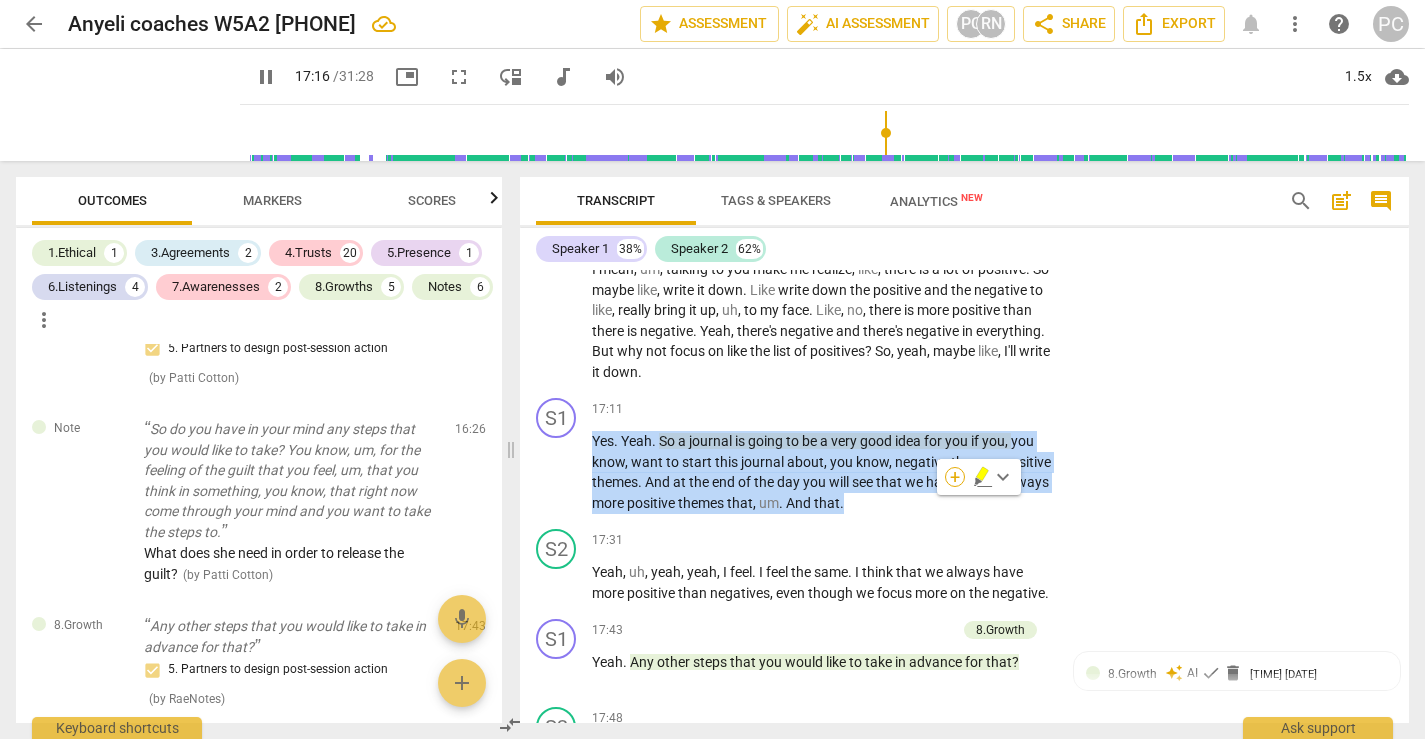 click on "+" at bounding box center [955, 477] 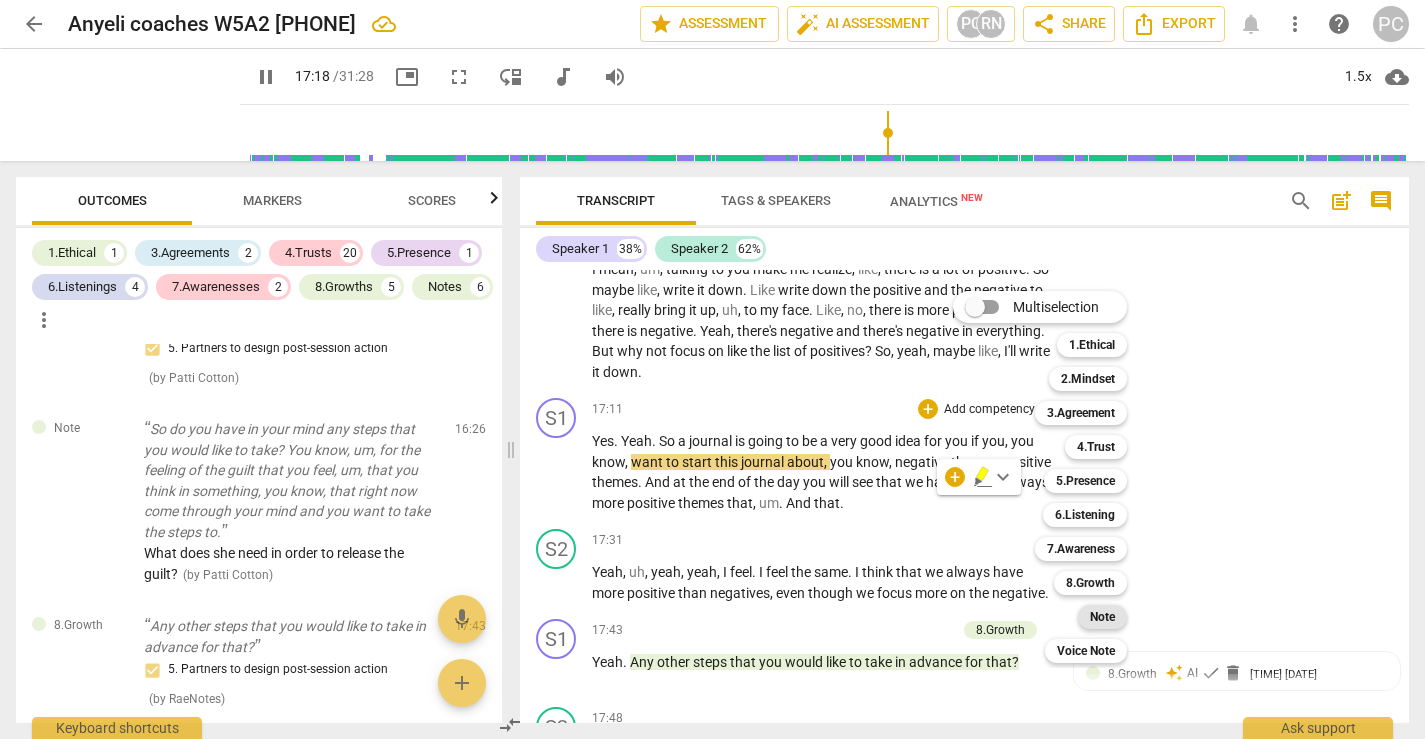 click on "Note" at bounding box center (1102, 617) 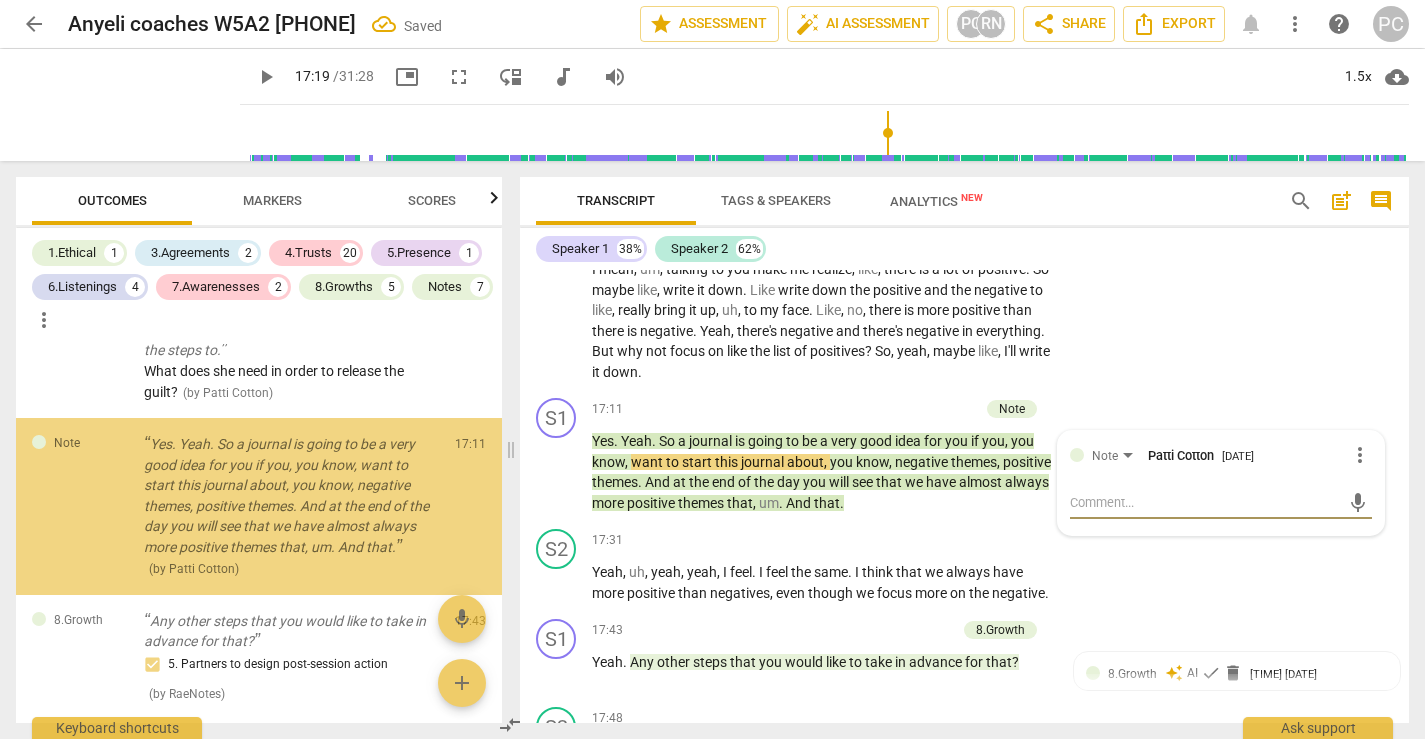 scroll, scrollTop: 2975, scrollLeft: 0, axis: vertical 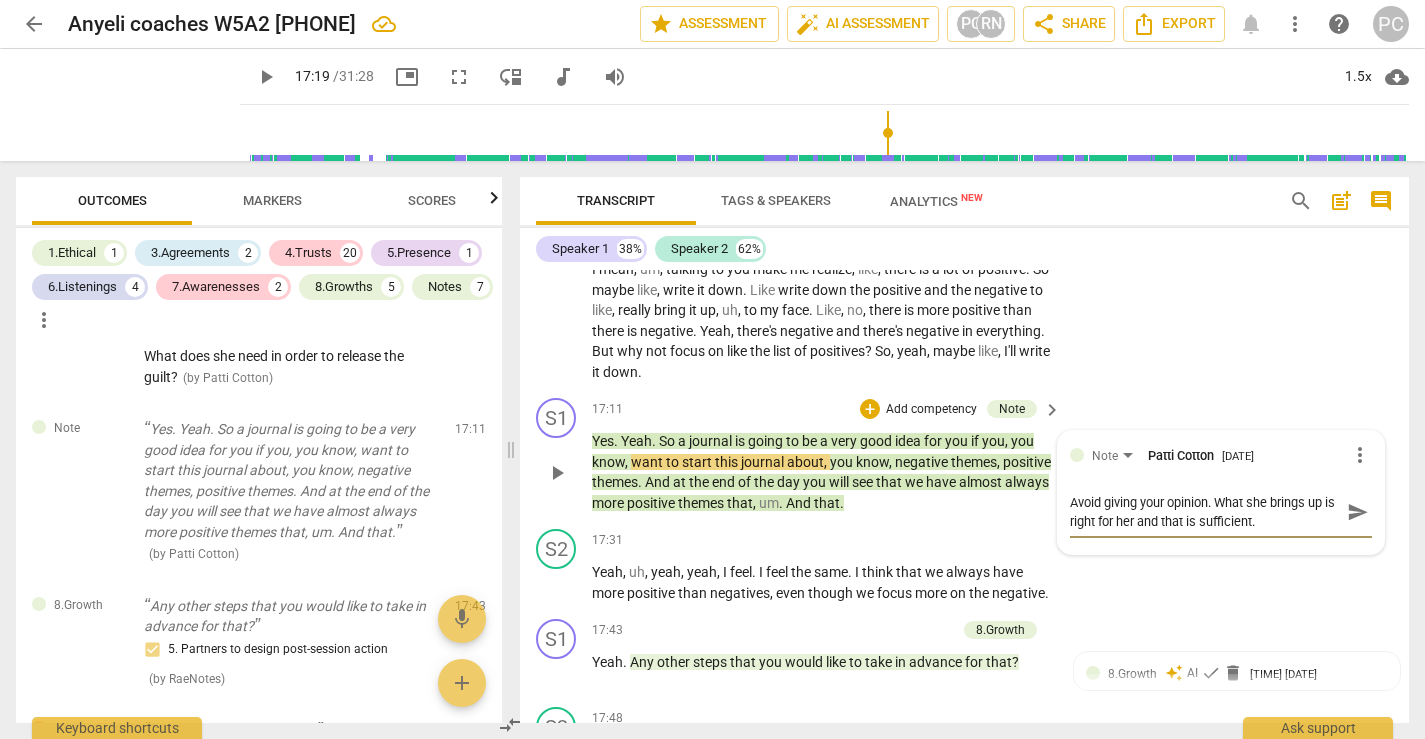 click on "send" at bounding box center (1358, 512) 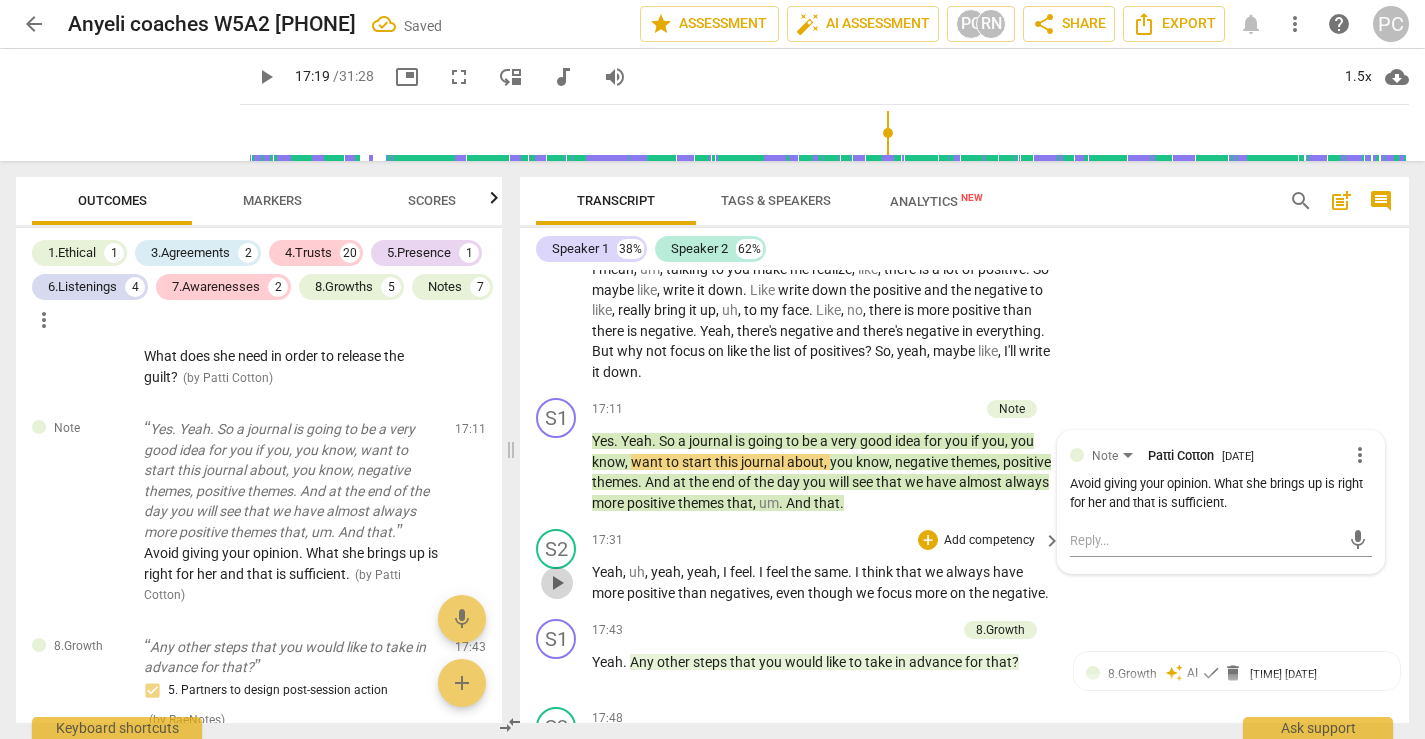 click on "play_arrow" at bounding box center [557, 583] 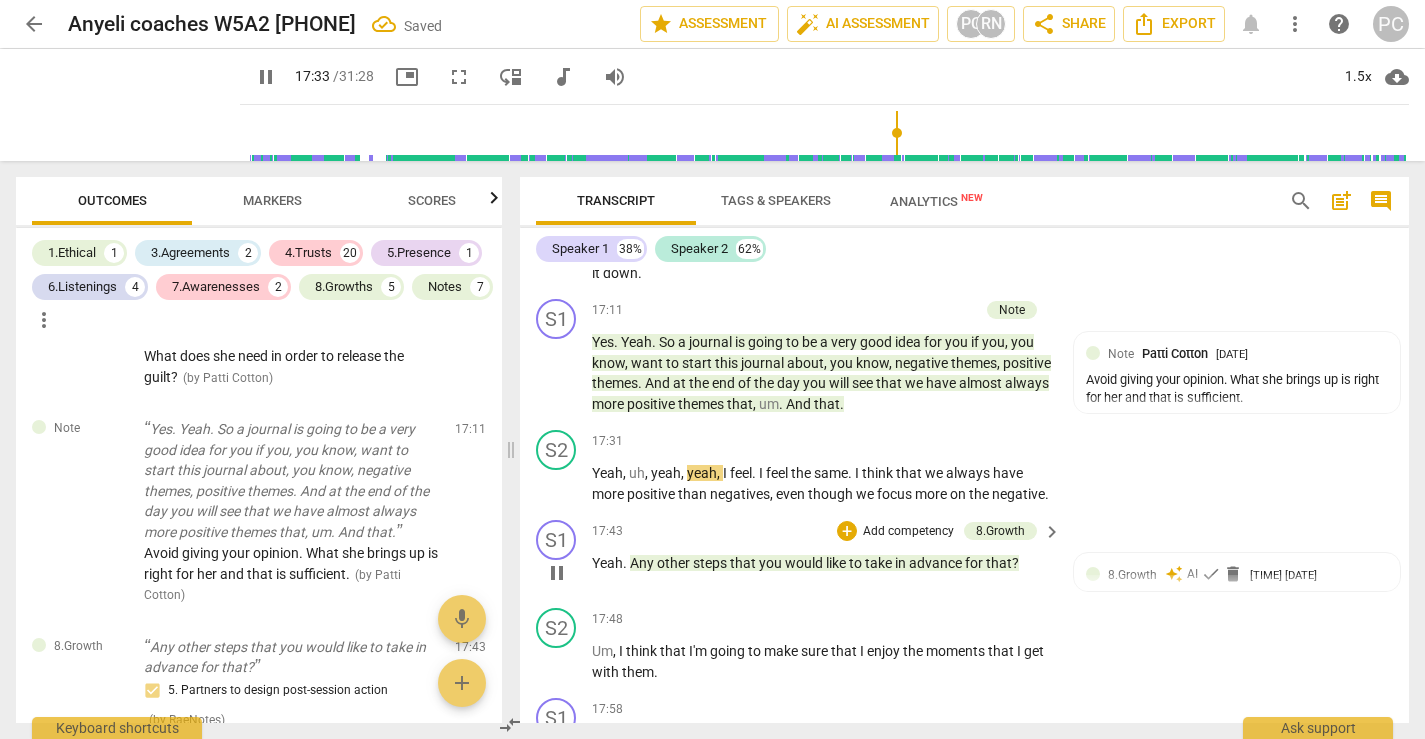 scroll, scrollTop: 7888, scrollLeft: 0, axis: vertical 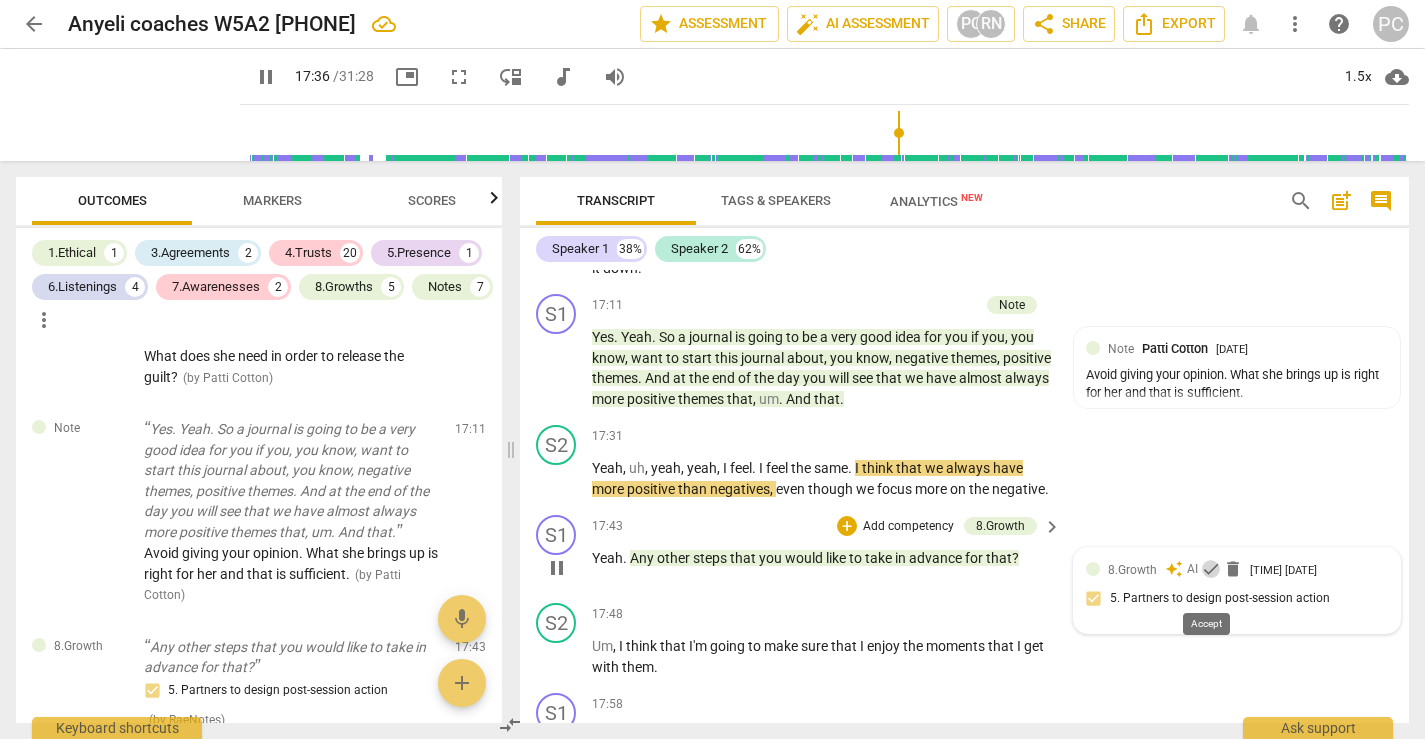 click on "check" at bounding box center [1211, 569] 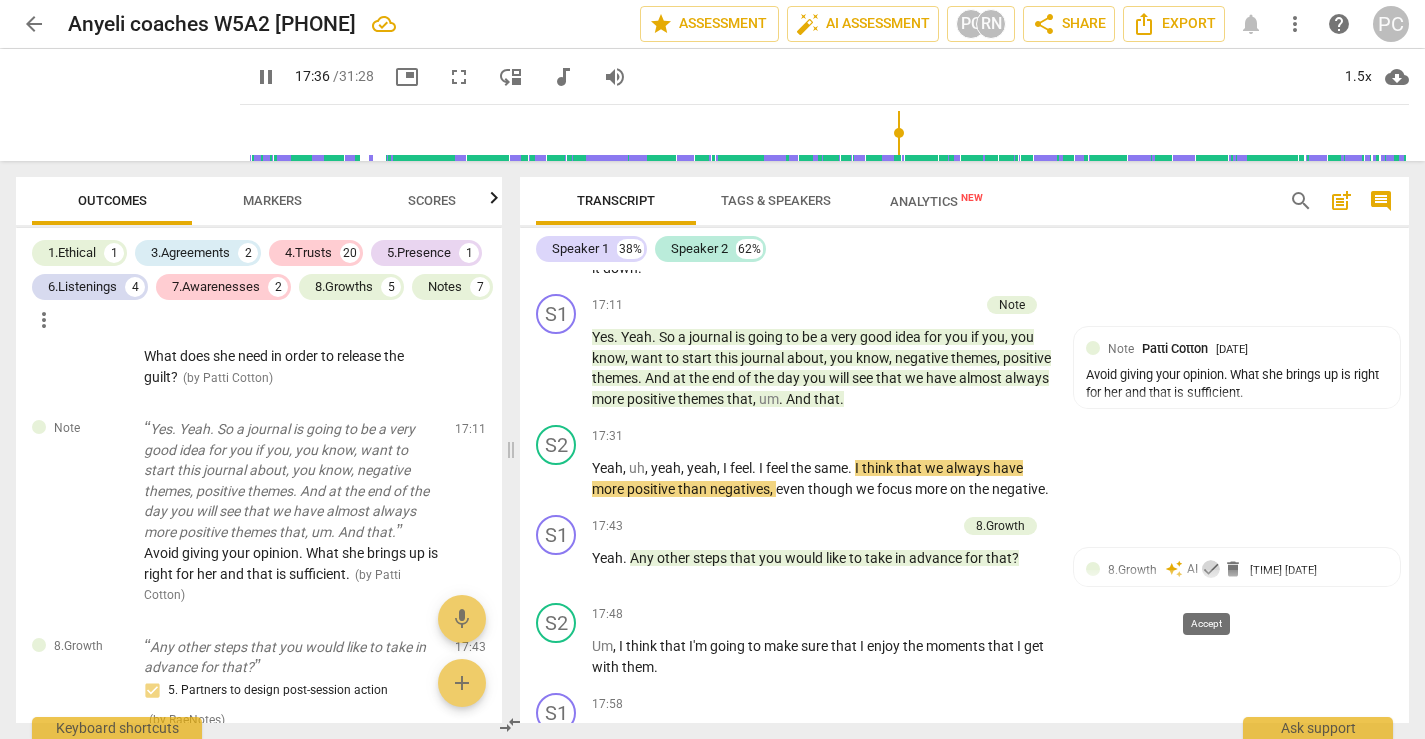 scroll, scrollTop: 8253, scrollLeft: 0, axis: vertical 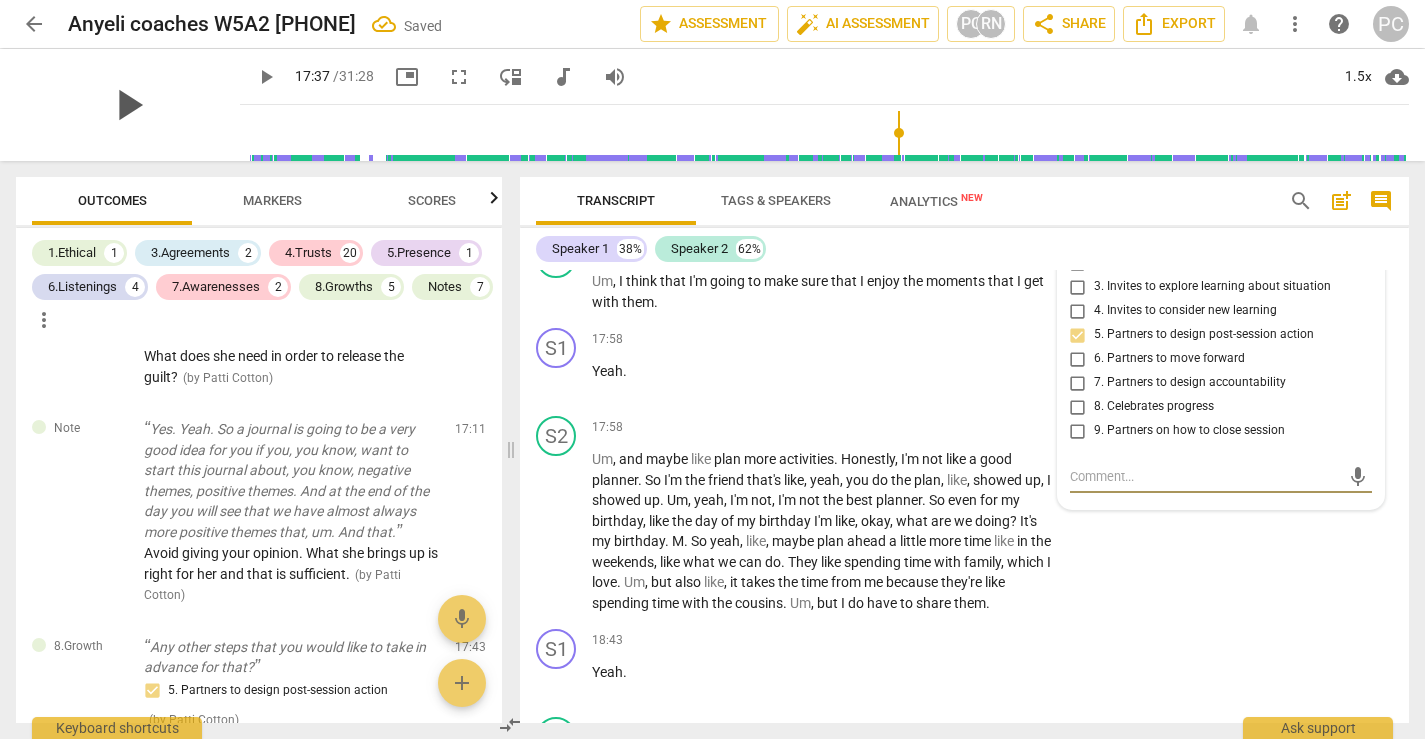 click on "play_arrow" at bounding box center [128, 105] 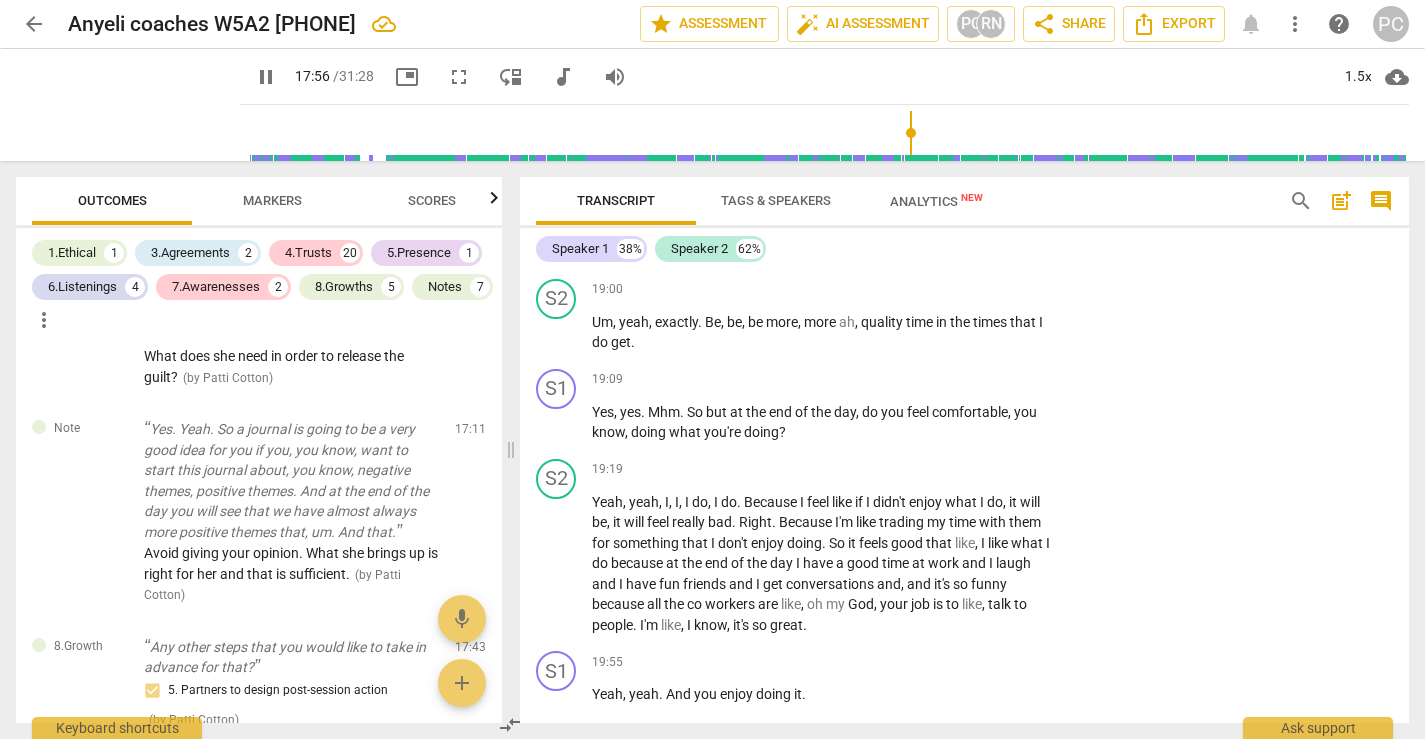 scroll, scrollTop: 8906, scrollLeft: 0, axis: vertical 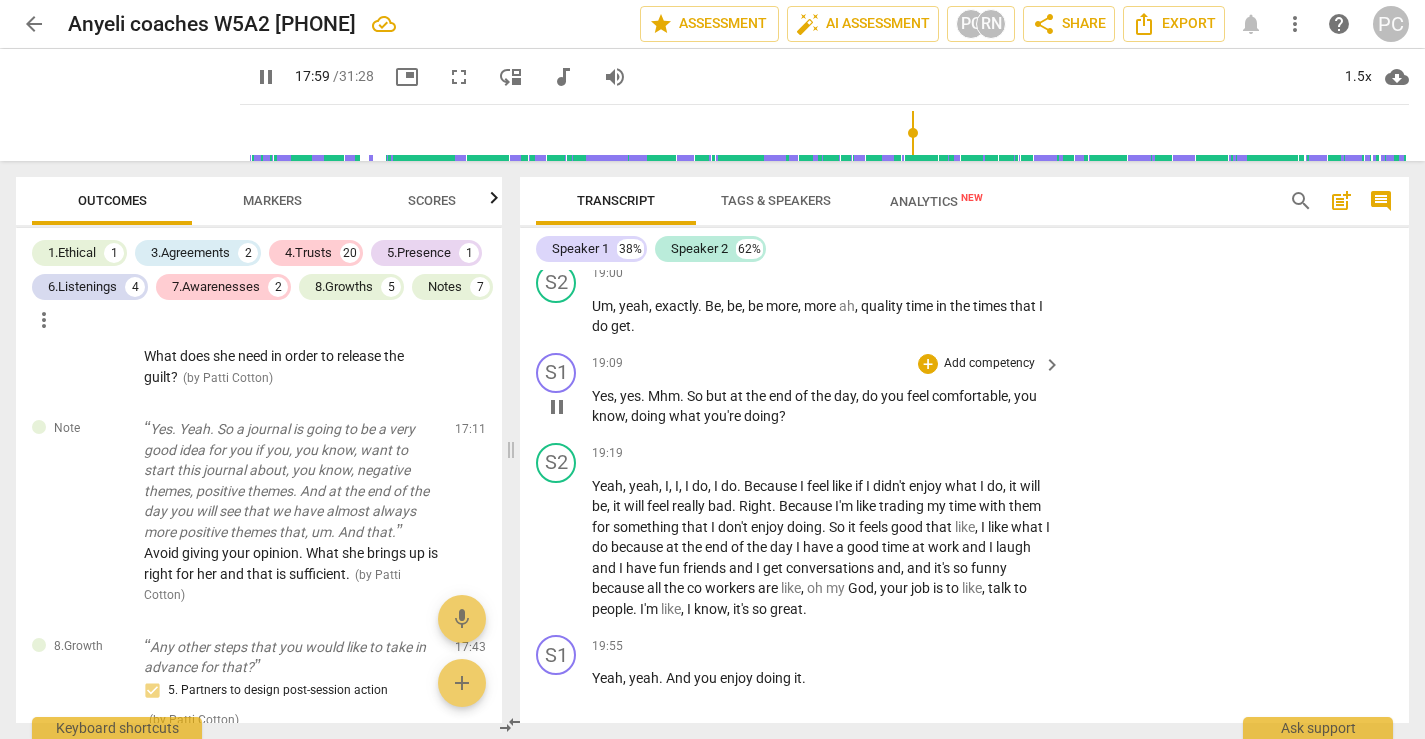 click on "pause" at bounding box center (557, 407) 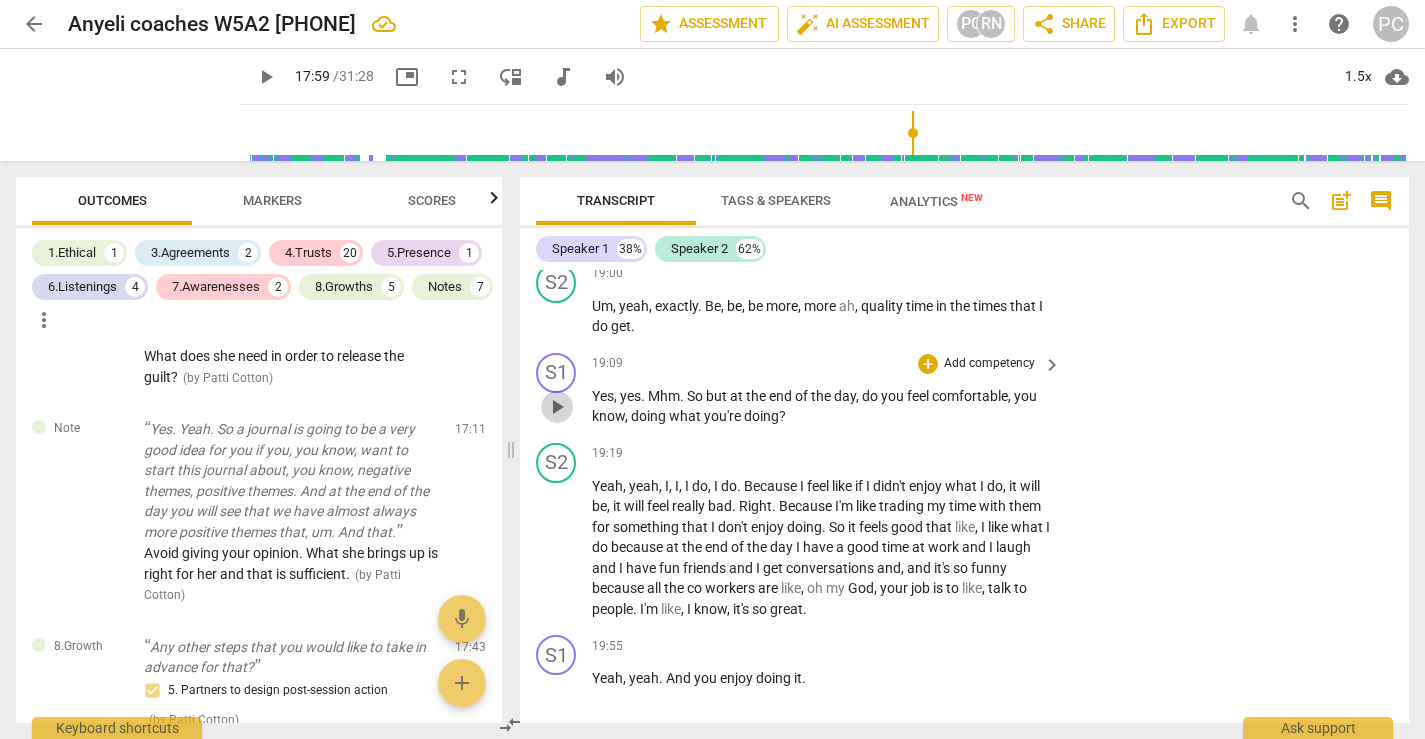 click on "play_arrow" at bounding box center (557, 407) 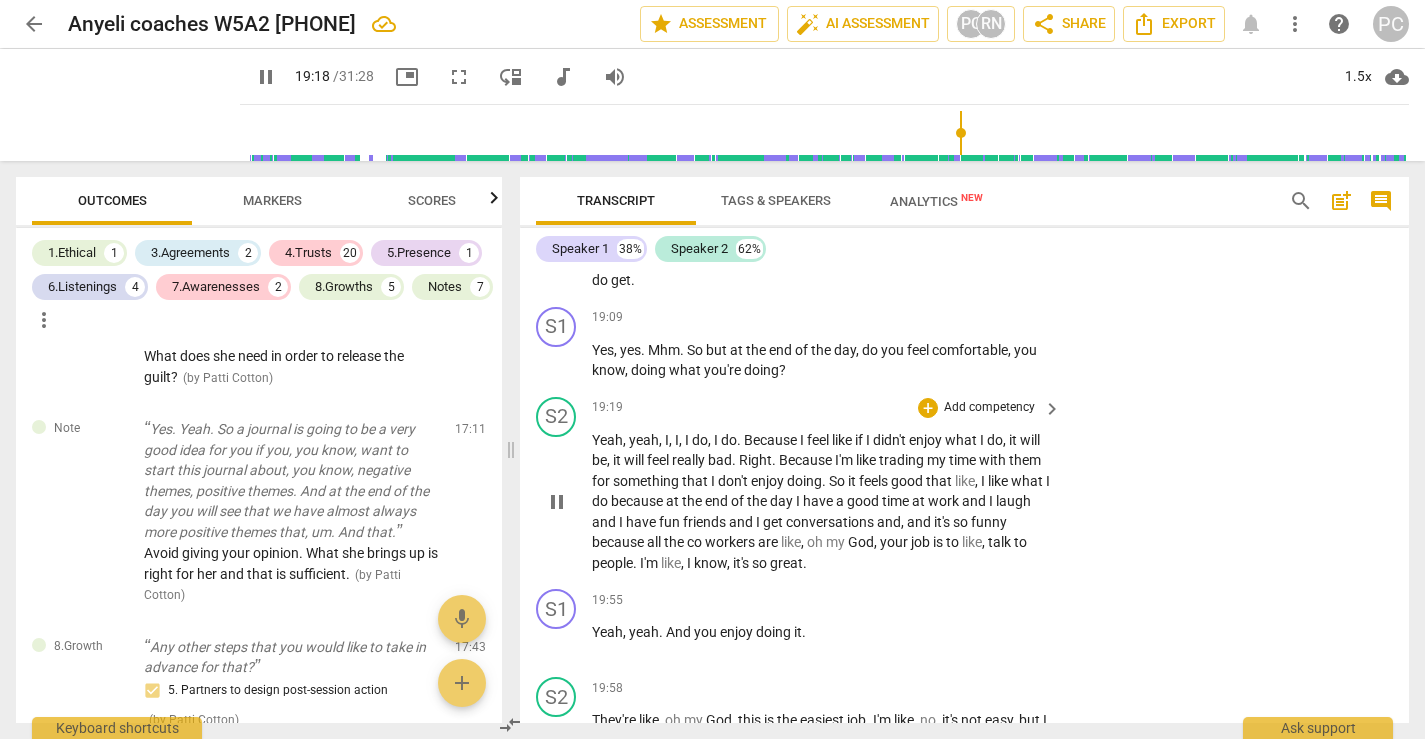 scroll, scrollTop: 8954, scrollLeft: 0, axis: vertical 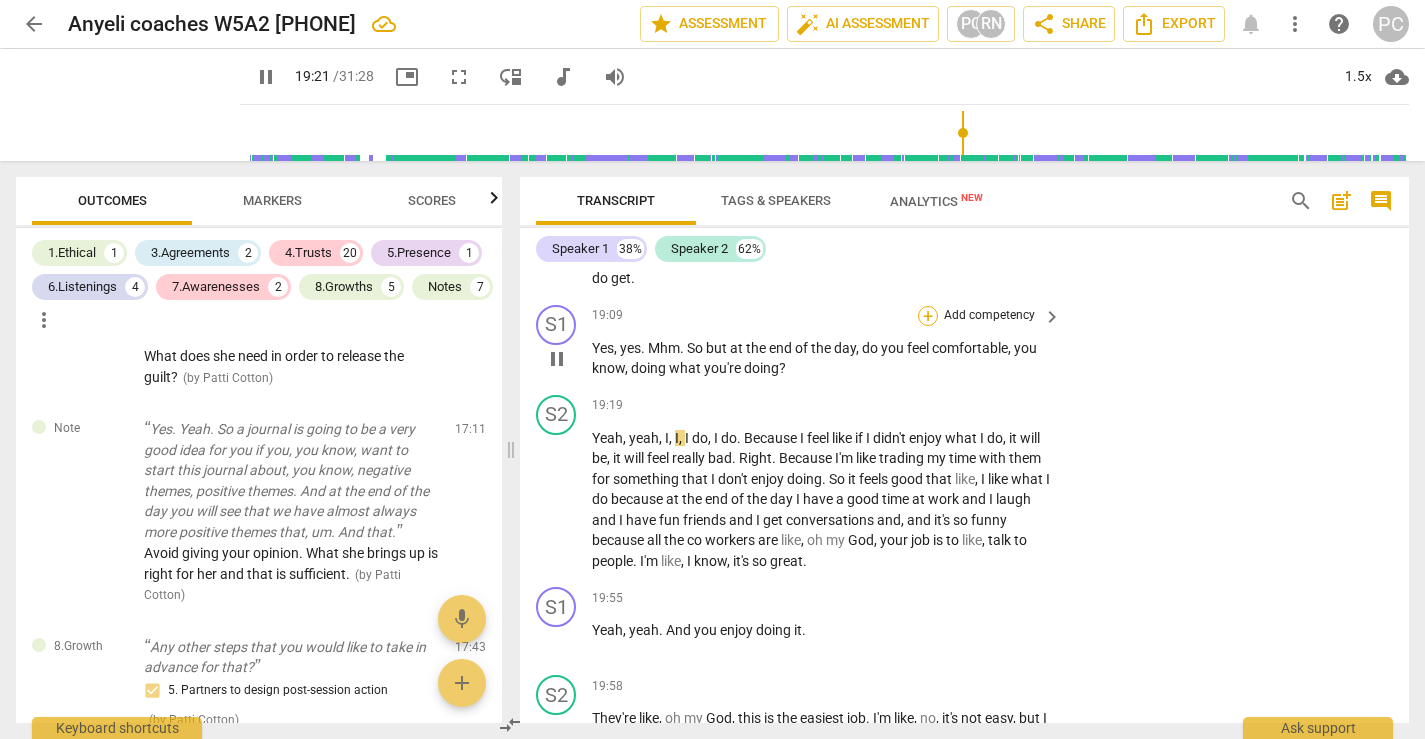 click on "+" at bounding box center [928, 316] 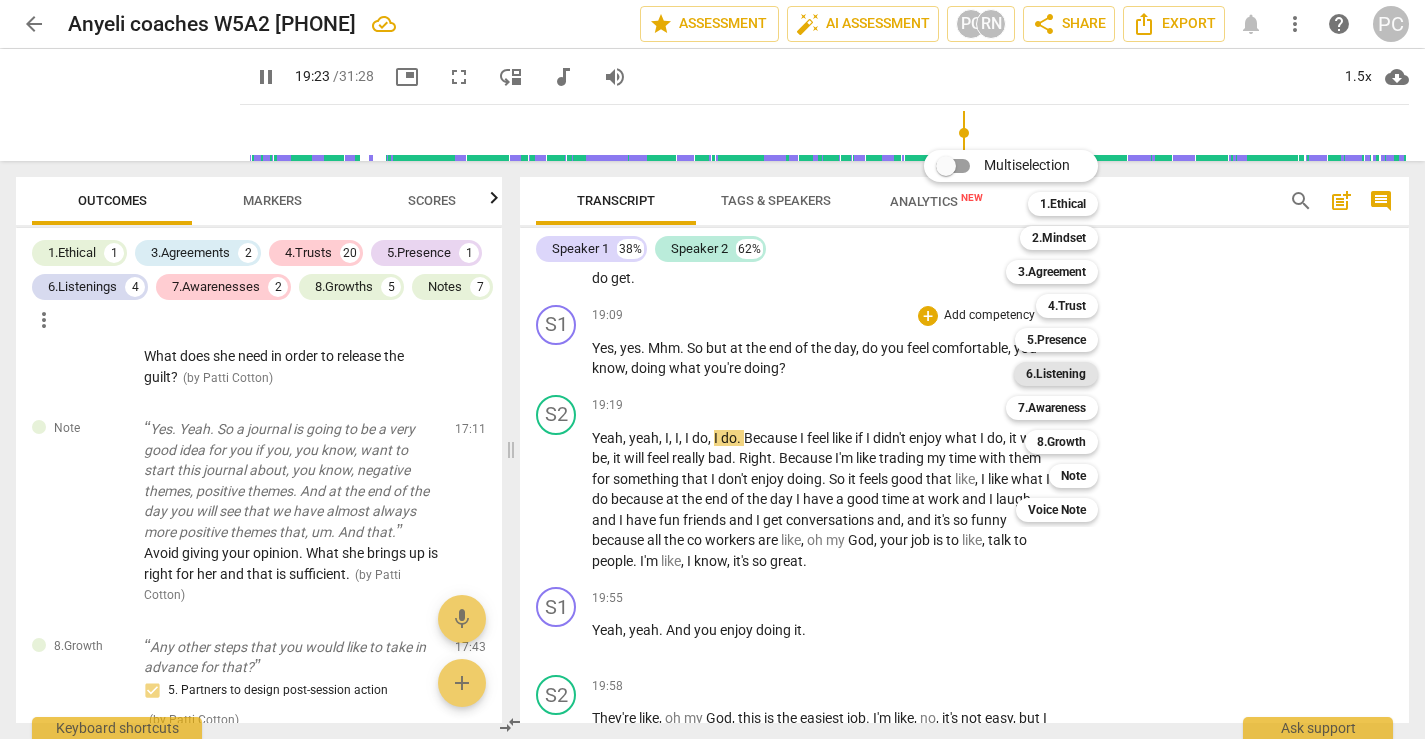 click on "6.Listening" at bounding box center [1056, 374] 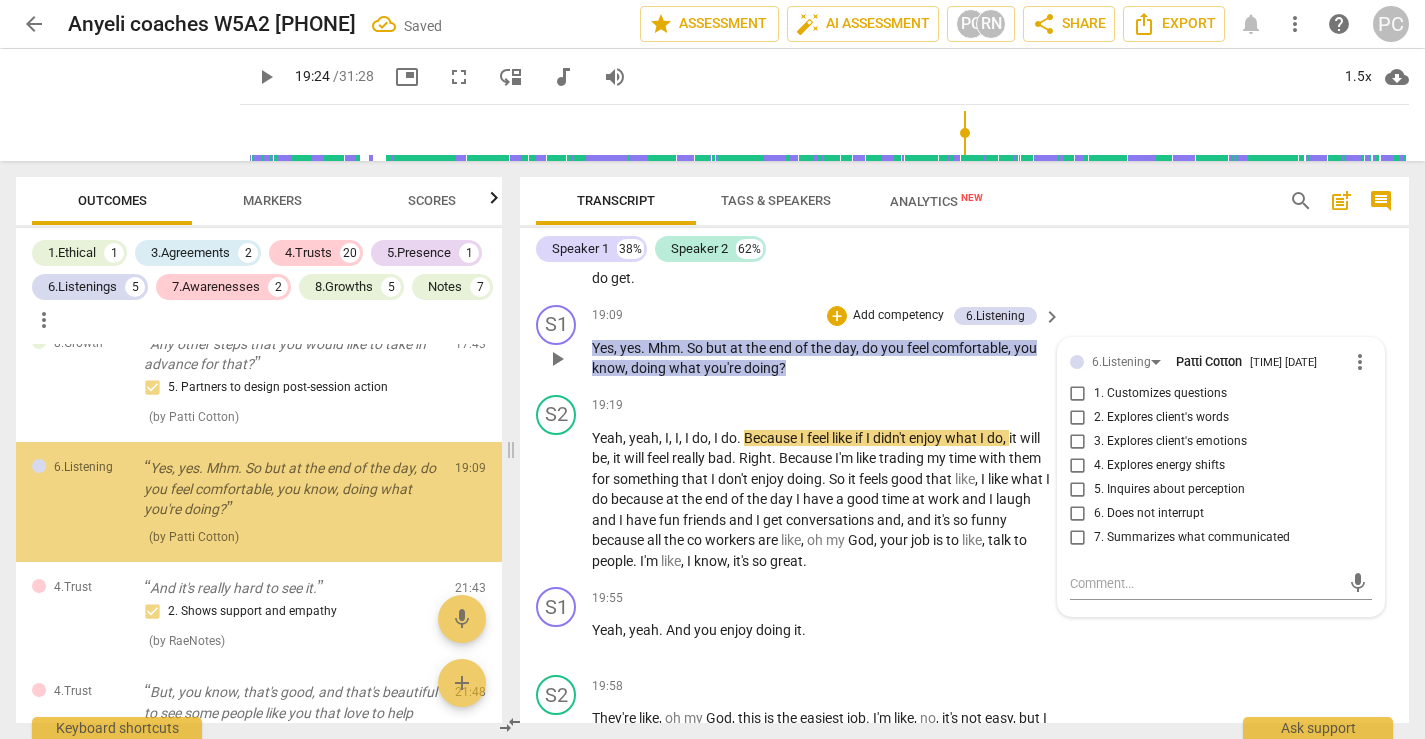 scroll, scrollTop: 3288, scrollLeft: 0, axis: vertical 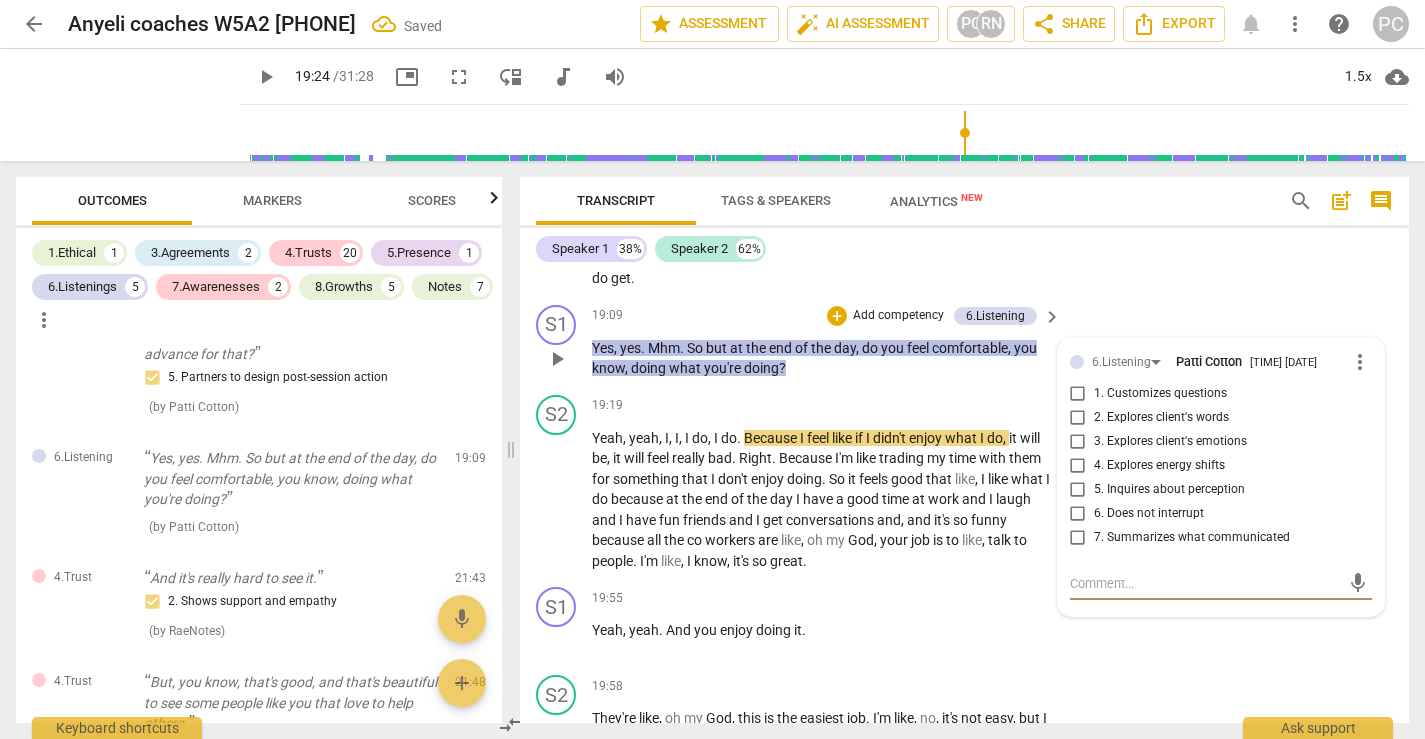 click on "3. Explores client's emotions" at bounding box center [1078, 442] 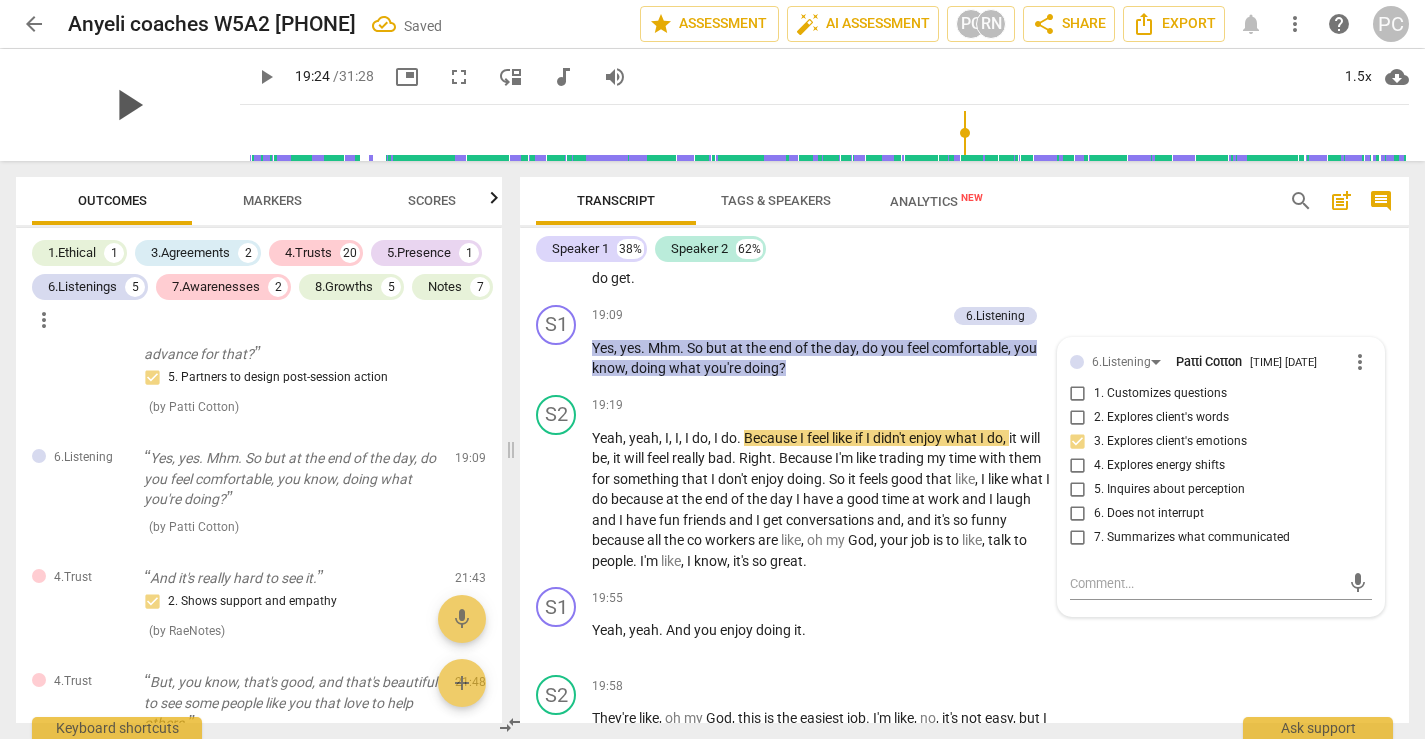 click on "play_arrow" at bounding box center [128, 105] 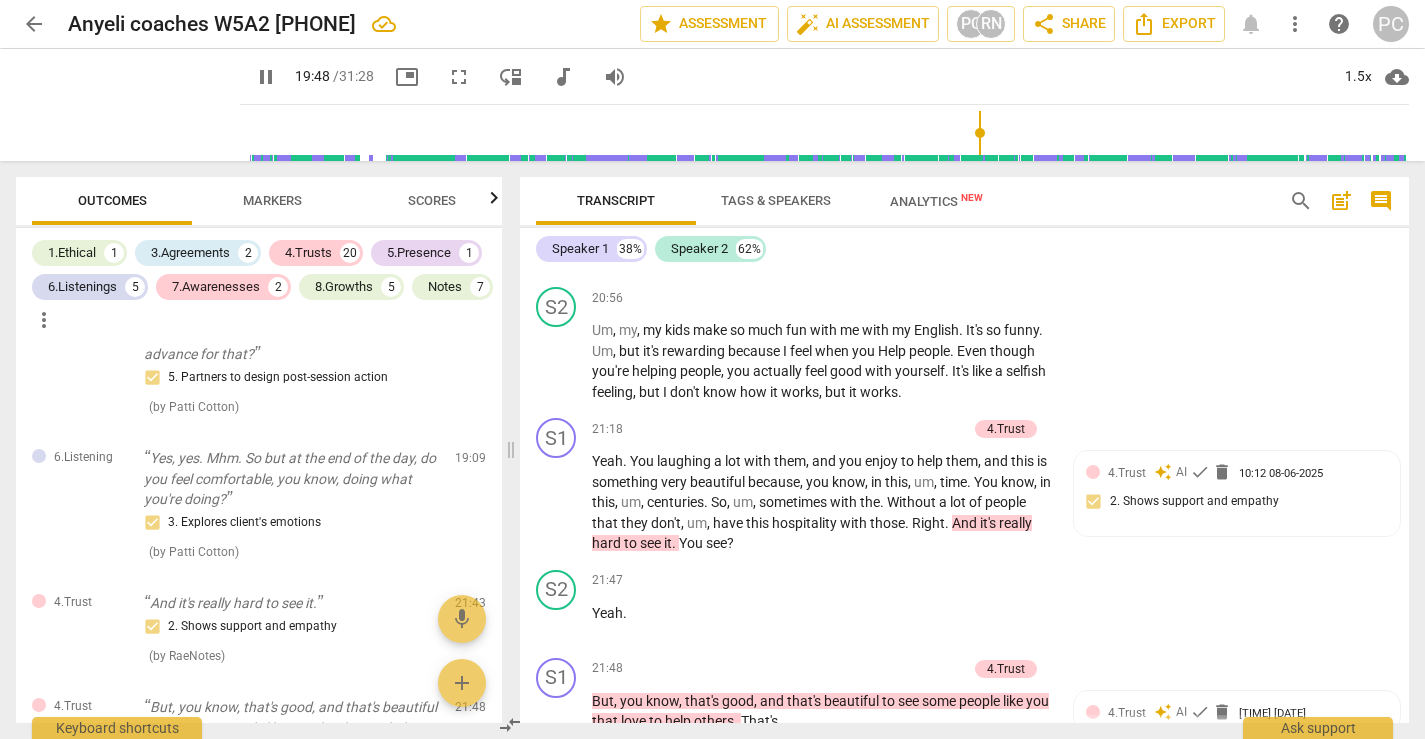 scroll, scrollTop: 10012, scrollLeft: 0, axis: vertical 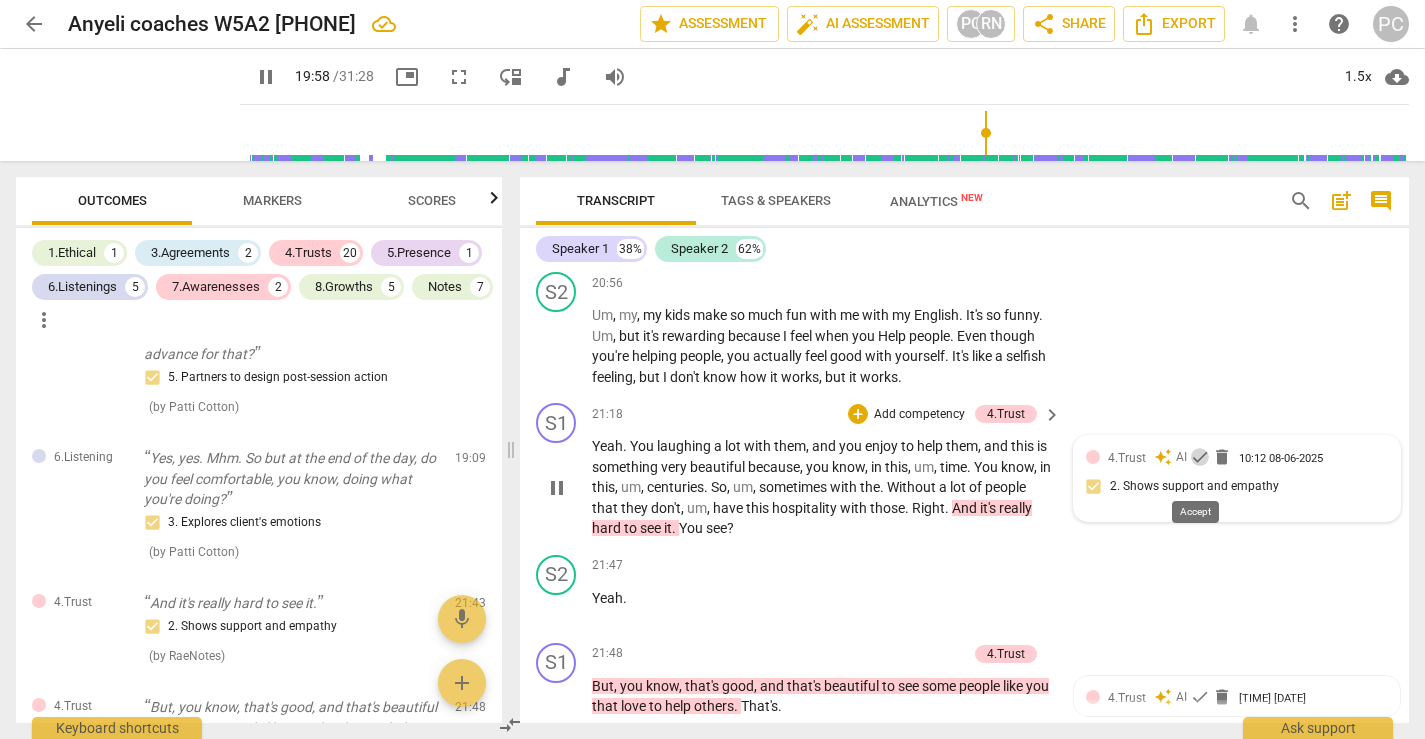 click on "check" at bounding box center [1200, 457] 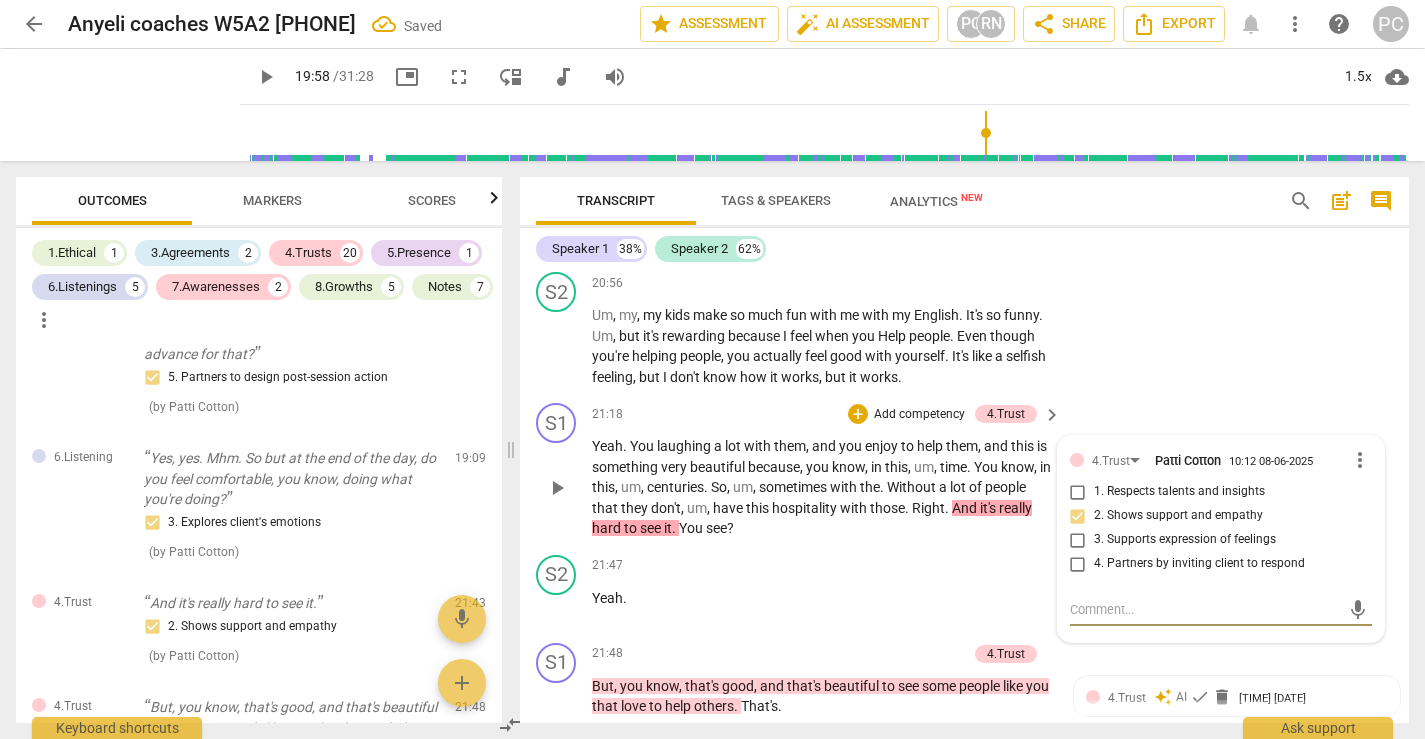 click on "play_arrow" at bounding box center (557, 488) 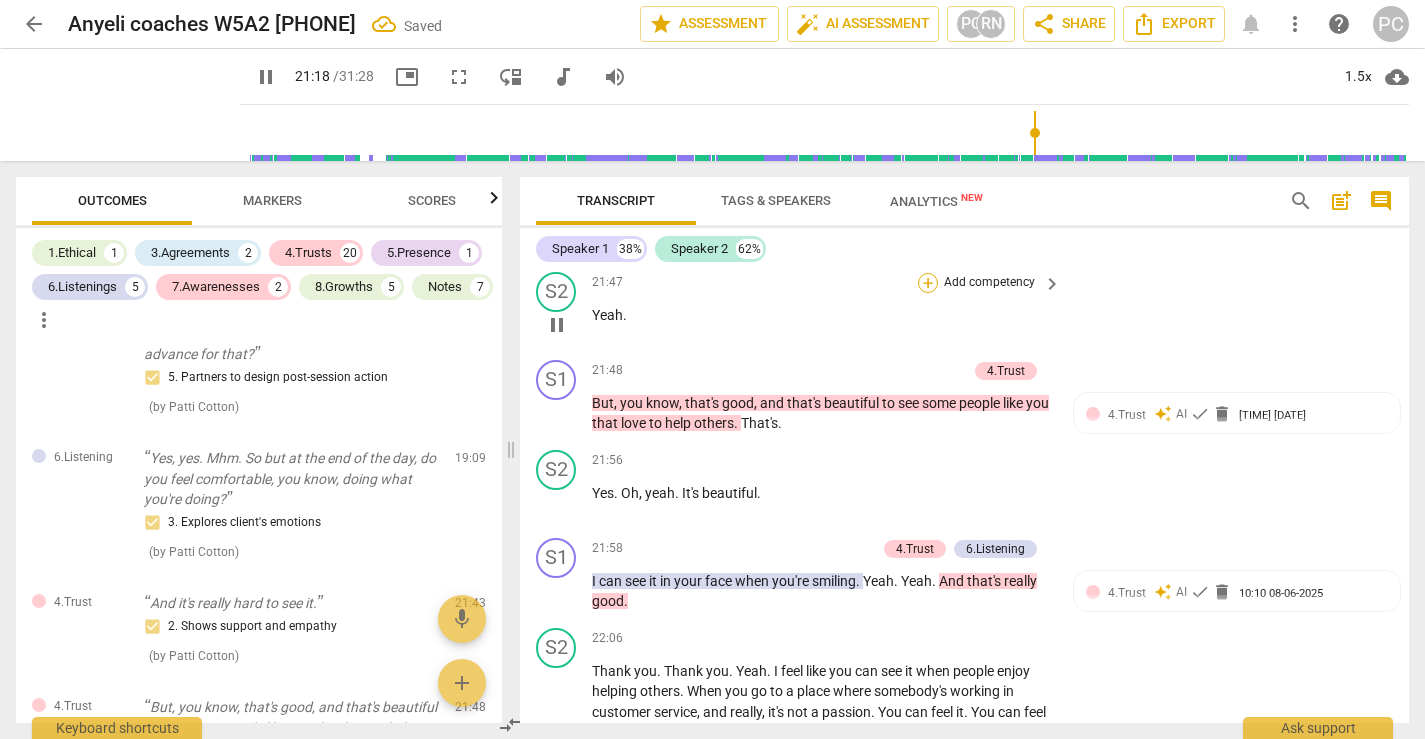 scroll, scrollTop: 10300, scrollLeft: 0, axis: vertical 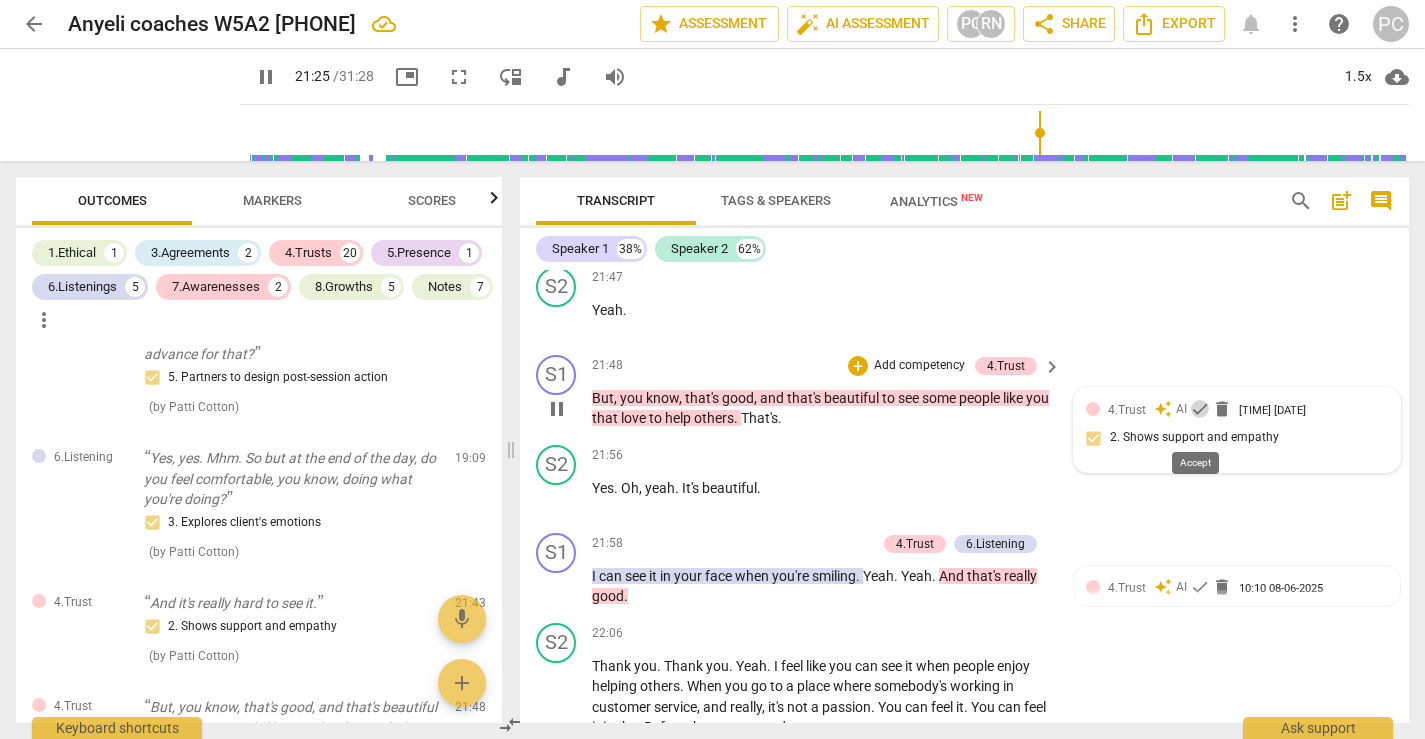 click on "check" at bounding box center [1200, 409] 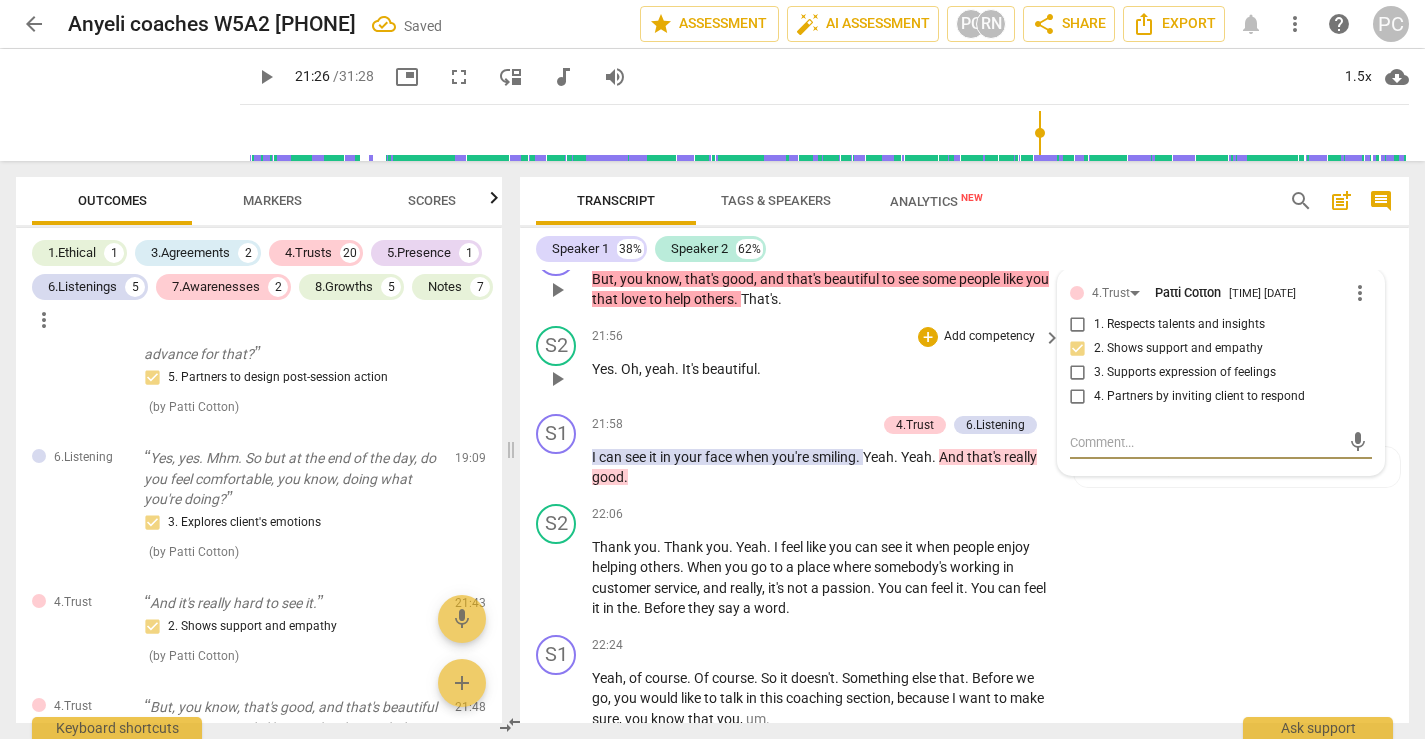 scroll, scrollTop: 10444, scrollLeft: 0, axis: vertical 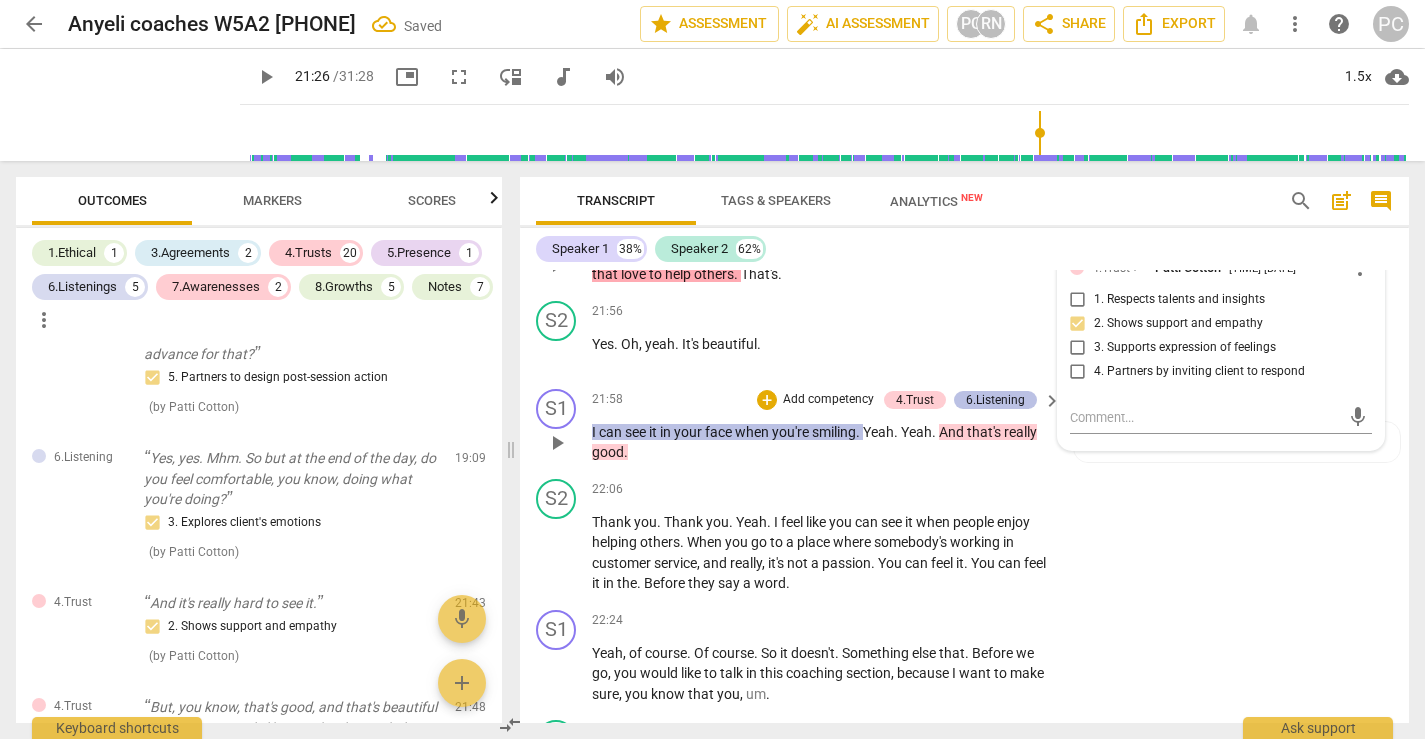 click on "6.Listening" at bounding box center (995, 400) 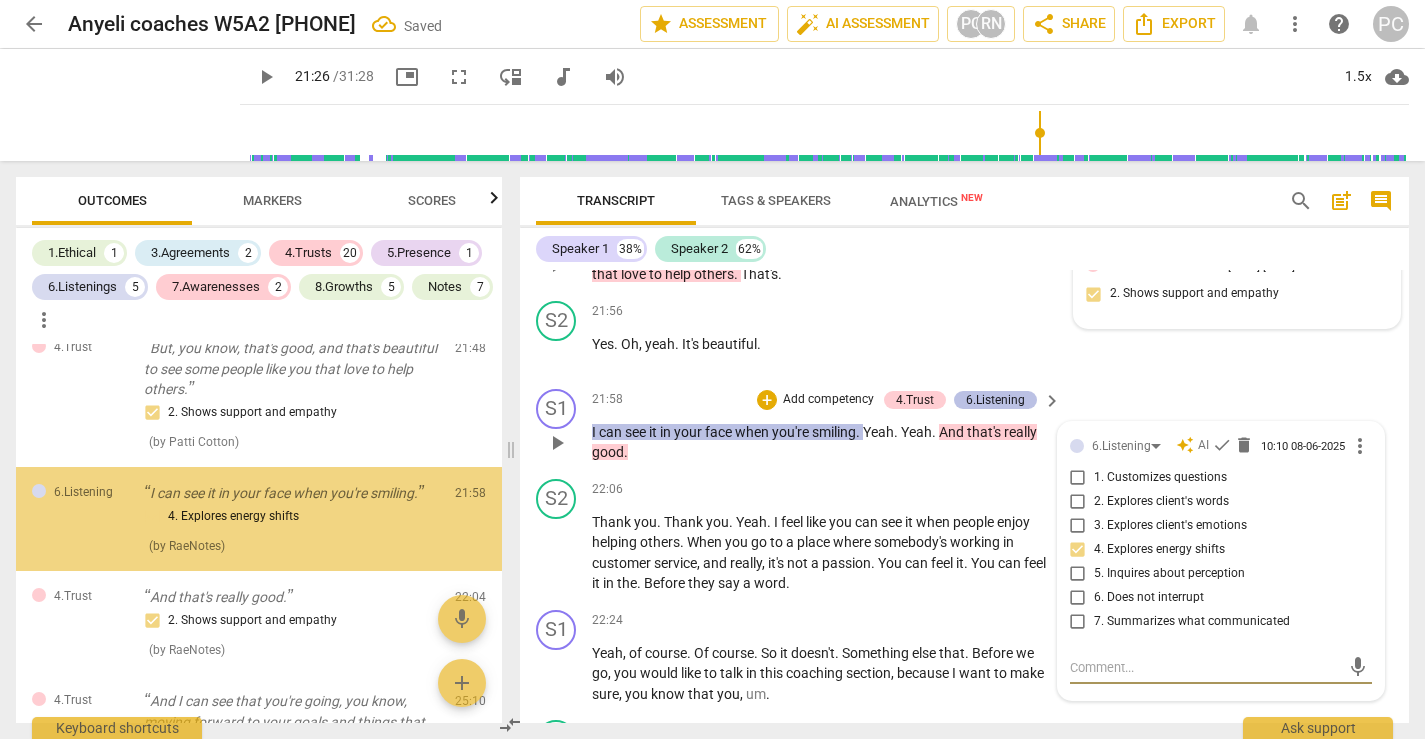 scroll, scrollTop: 3674, scrollLeft: 0, axis: vertical 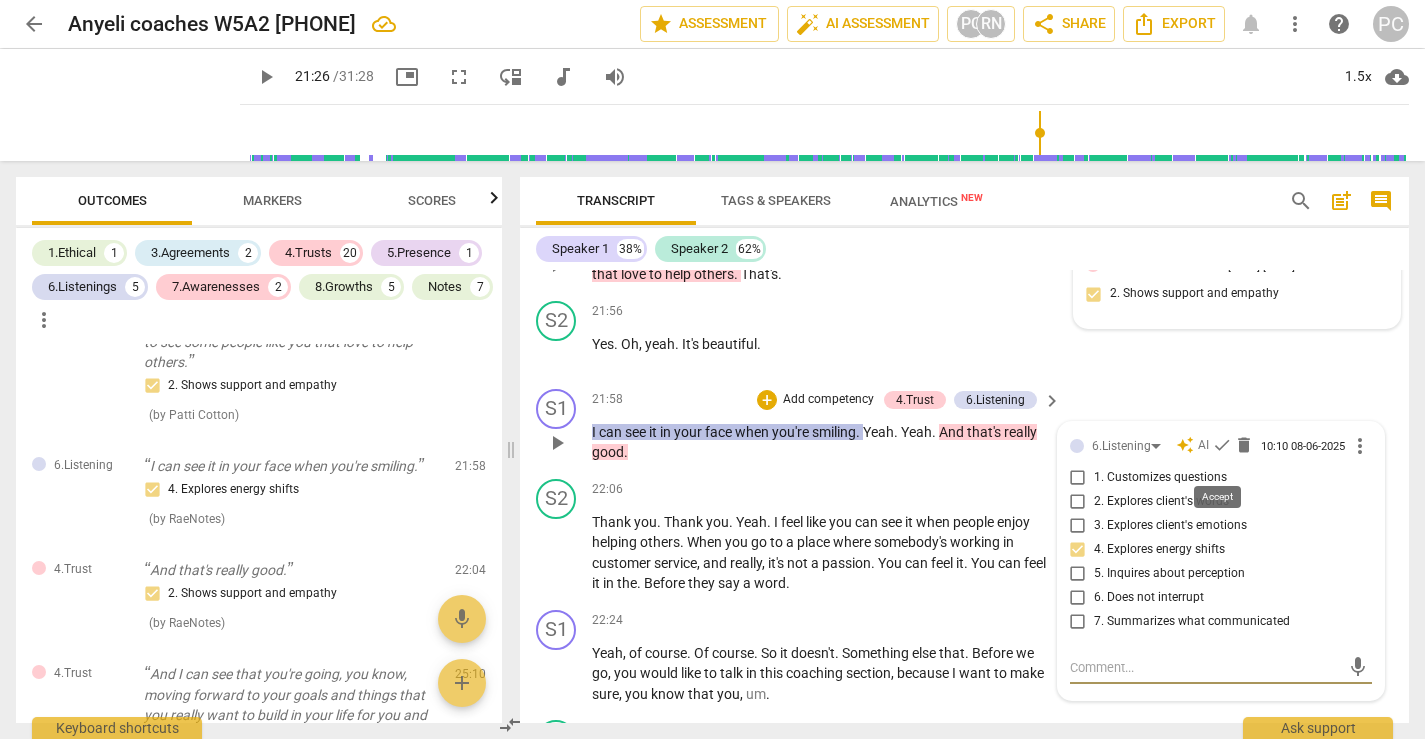 click on "check" at bounding box center (1222, 445) 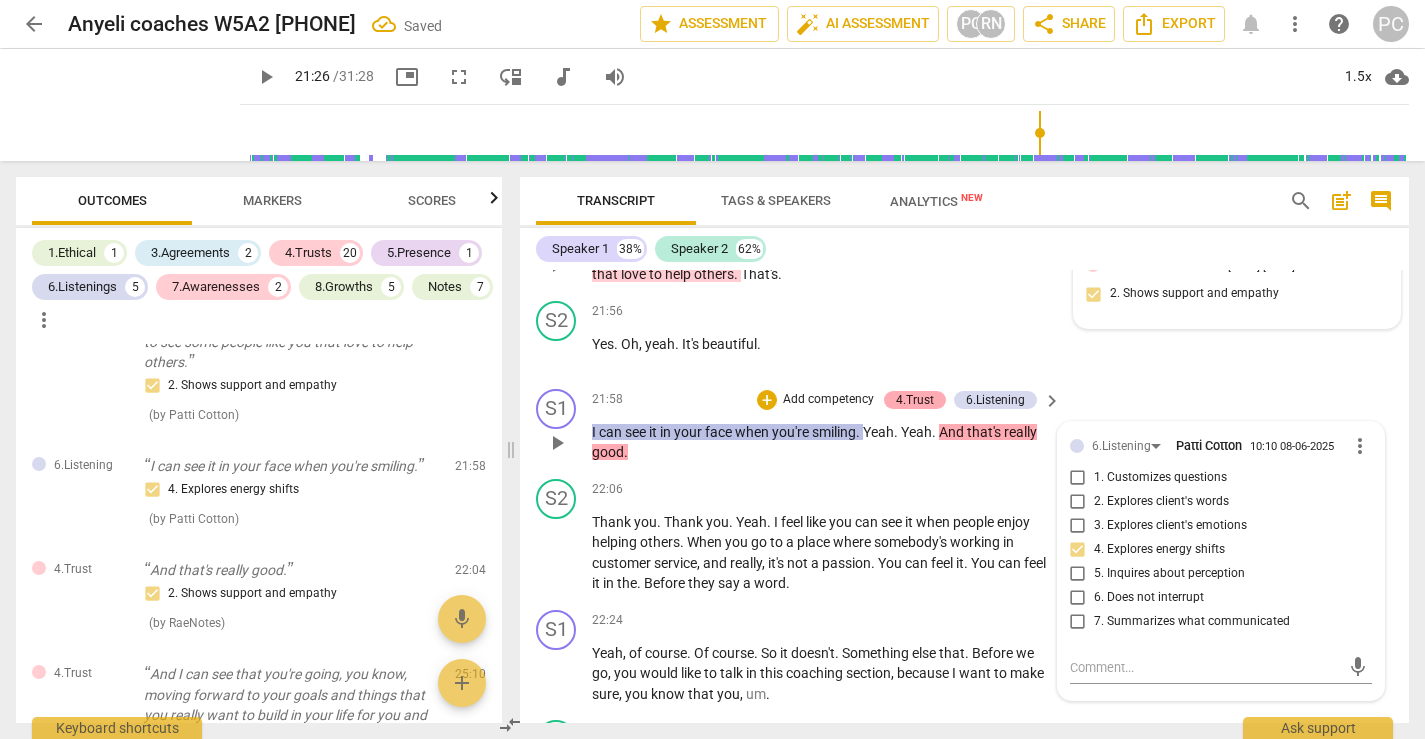 click on "4.Trust" at bounding box center [915, 400] 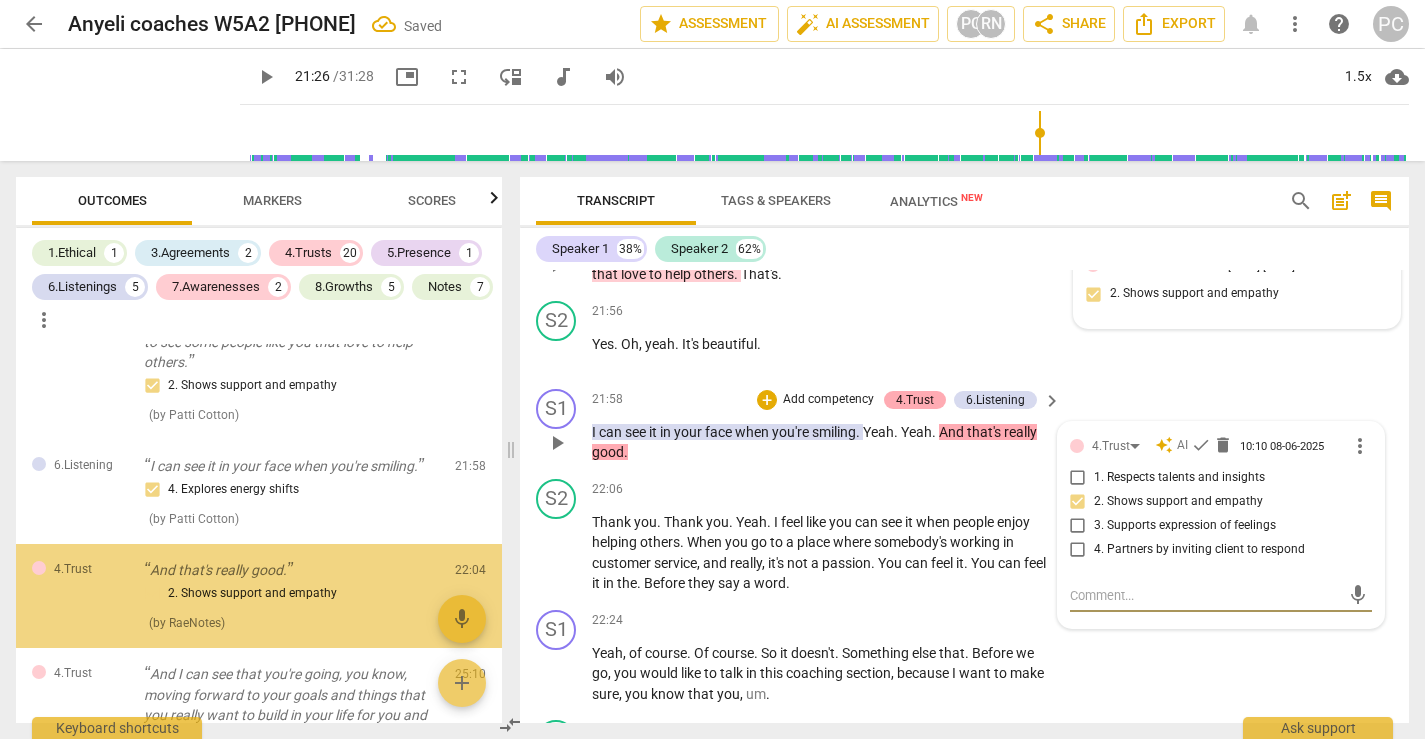 scroll, scrollTop: 3778, scrollLeft: 0, axis: vertical 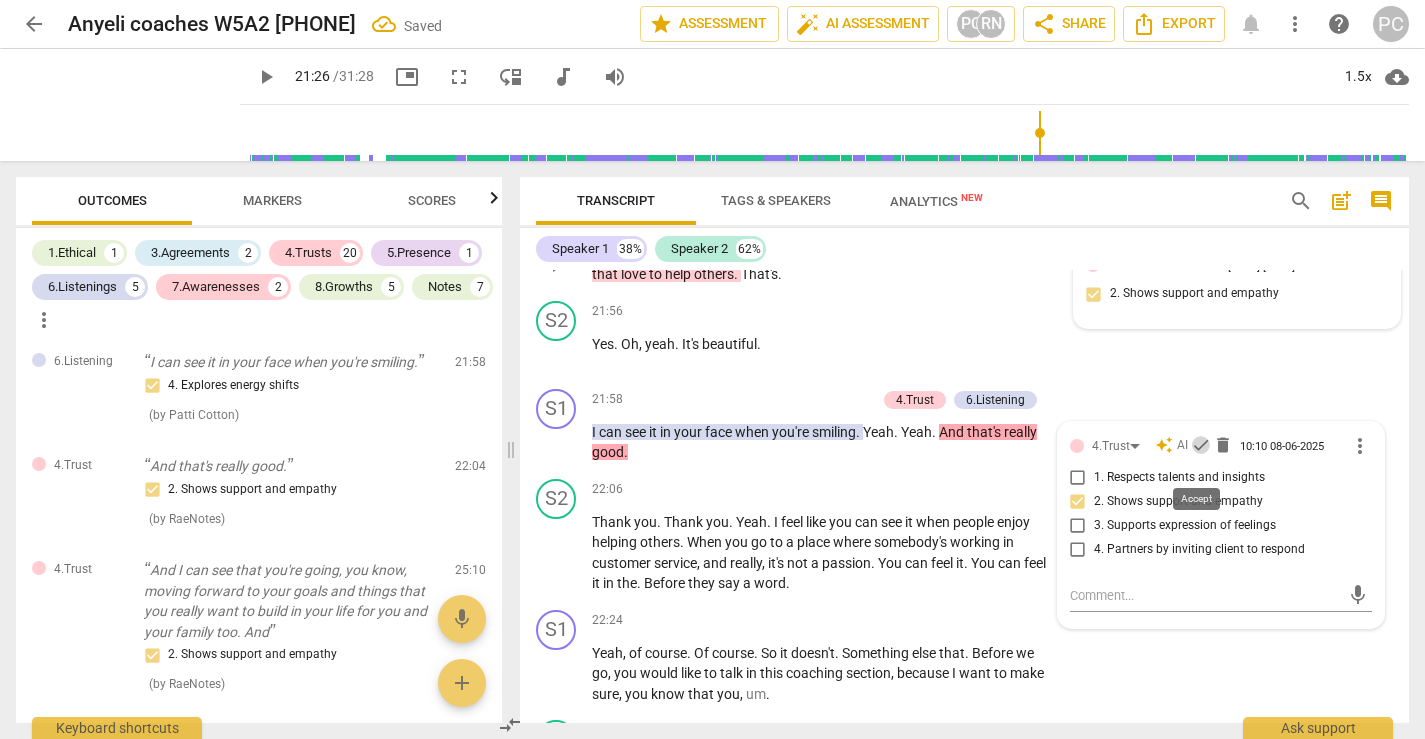 click on "check" at bounding box center (1201, 445) 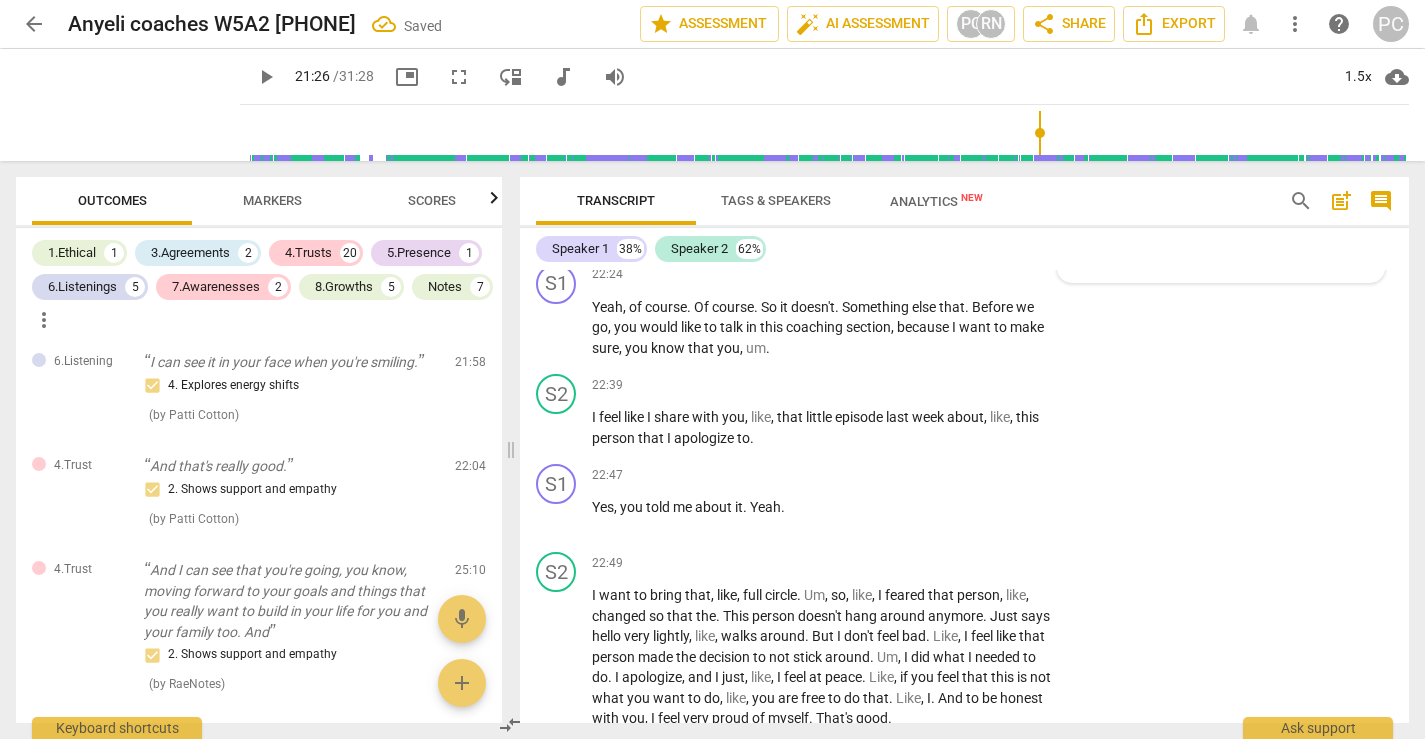 scroll, scrollTop: 10803, scrollLeft: 0, axis: vertical 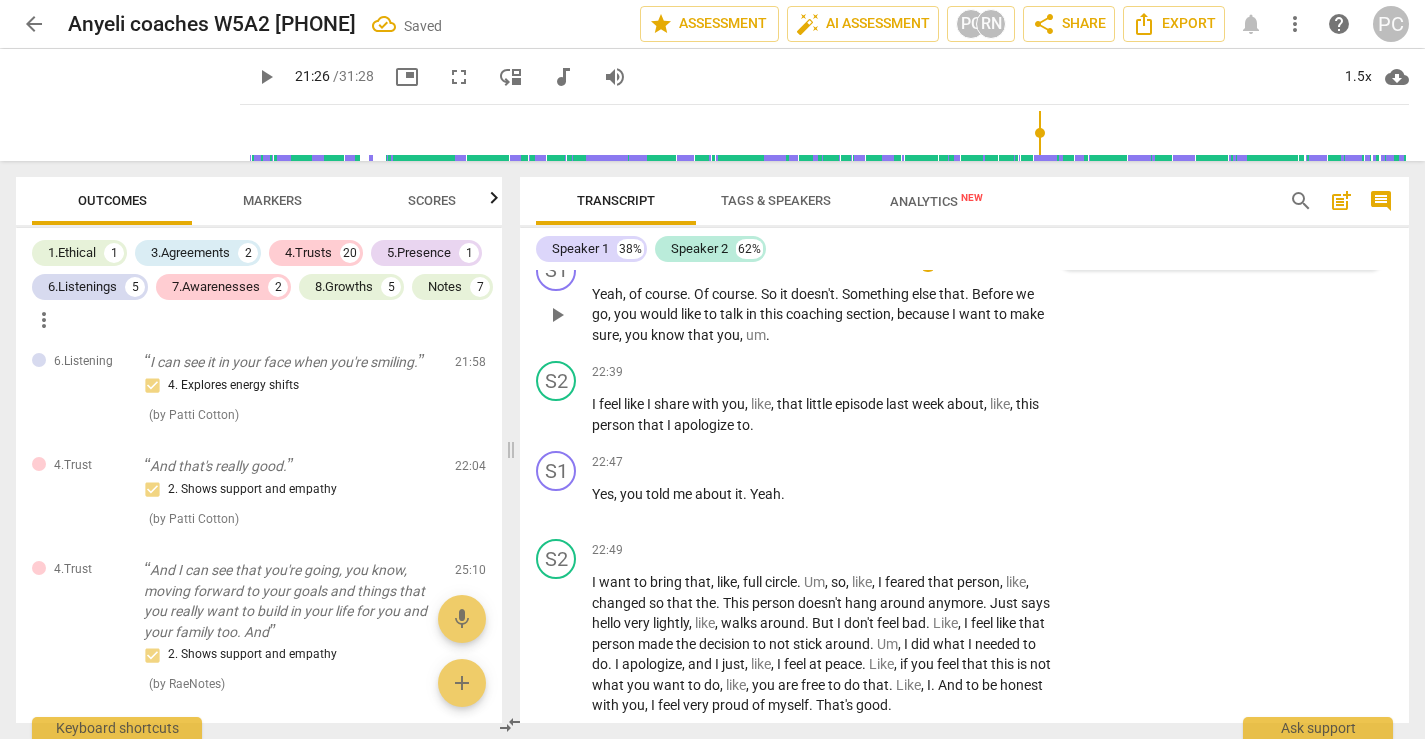 click on "play_arrow" at bounding box center [557, 315] 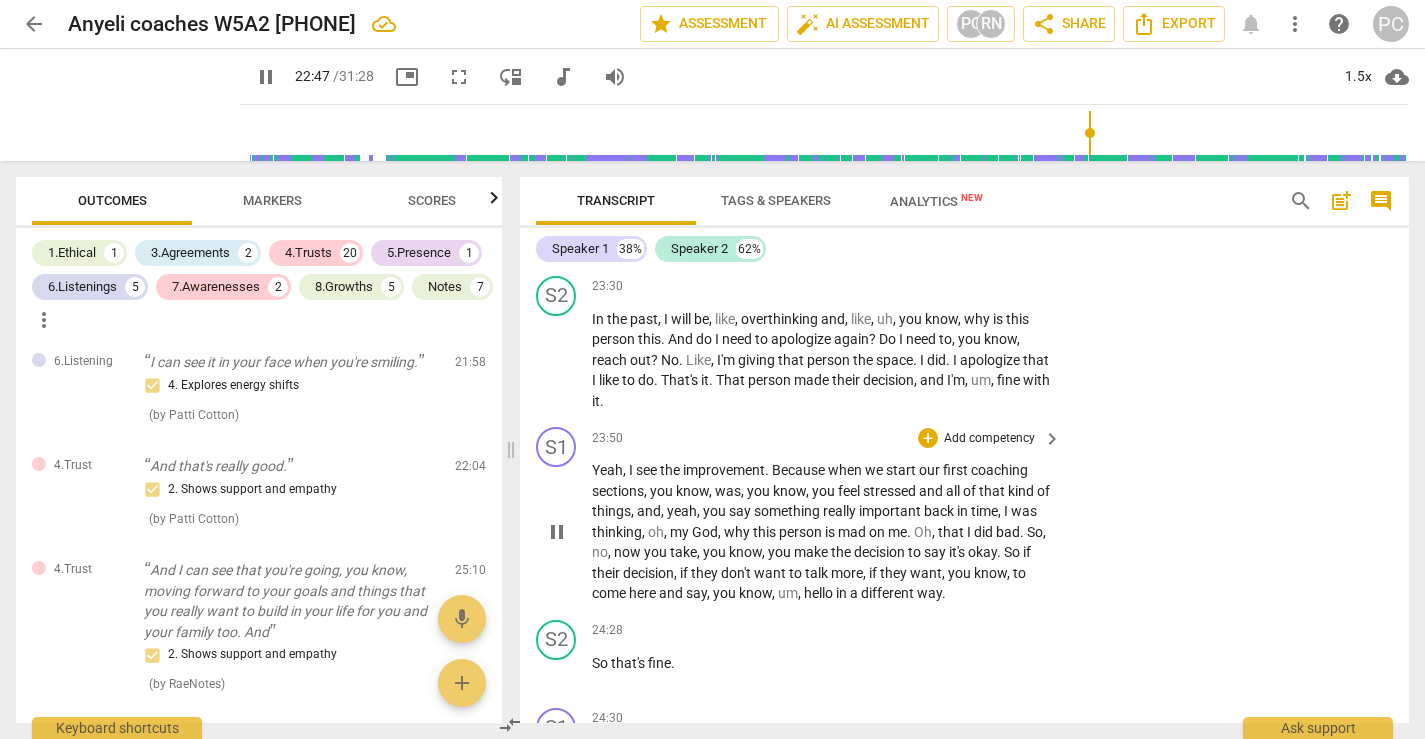 scroll, scrollTop: 11374, scrollLeft: 0, axis: vertical 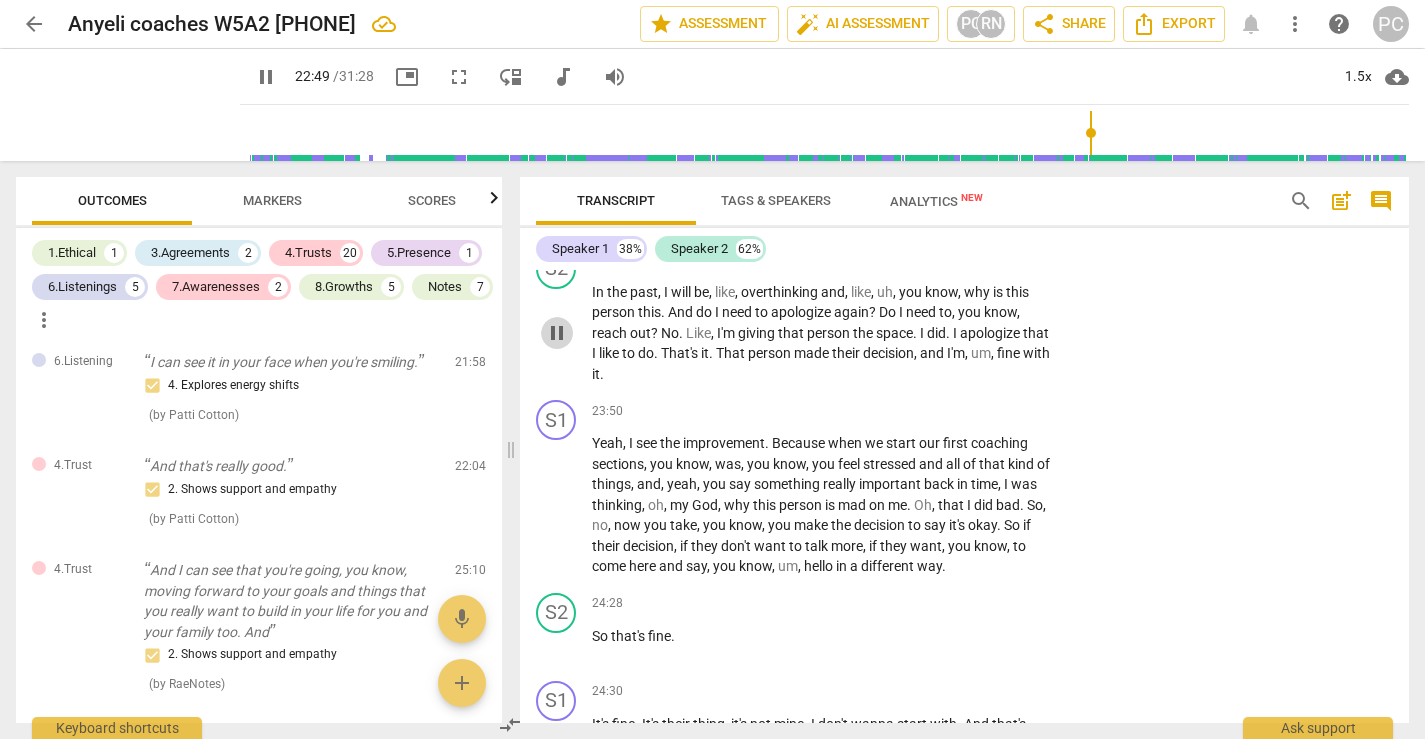 click on "pause" at bounding box center (557, 333) 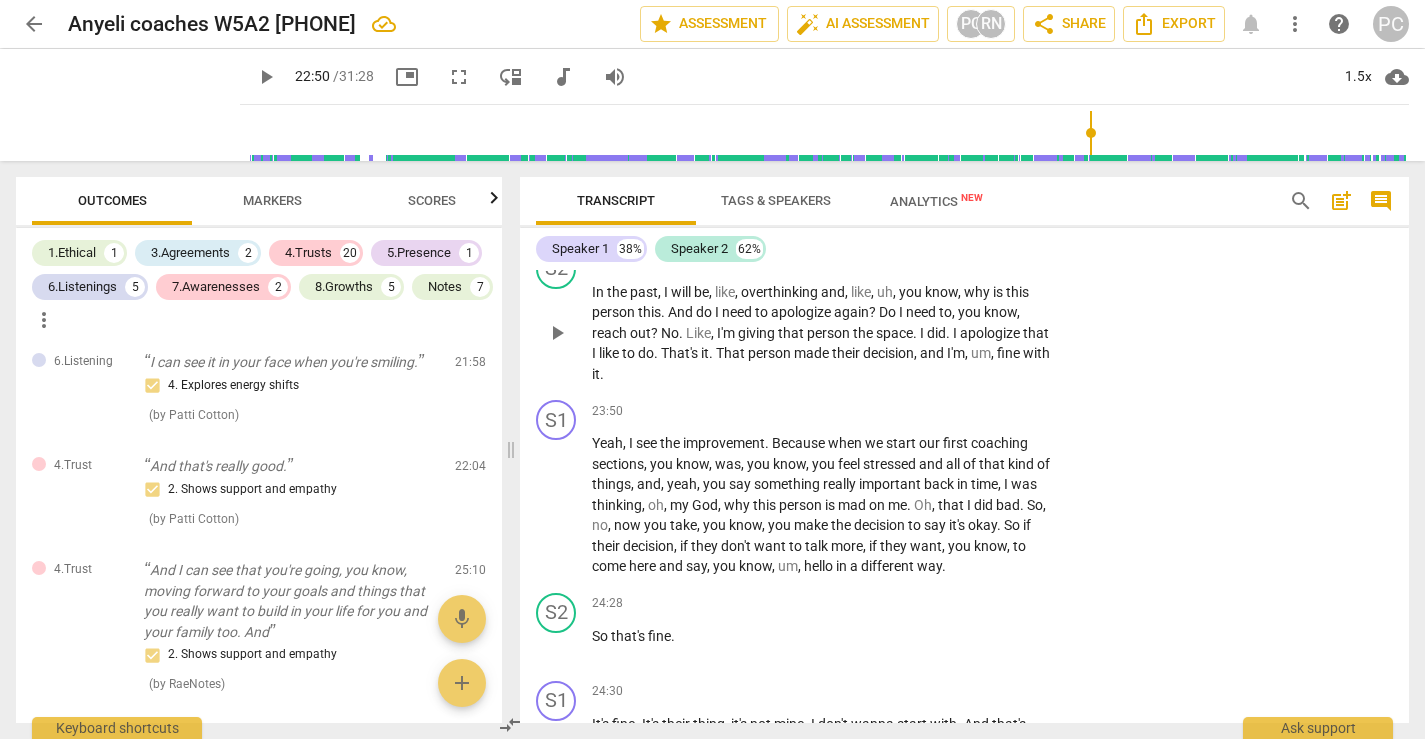 click on "play_arrow" at bounding box center [557, 333] 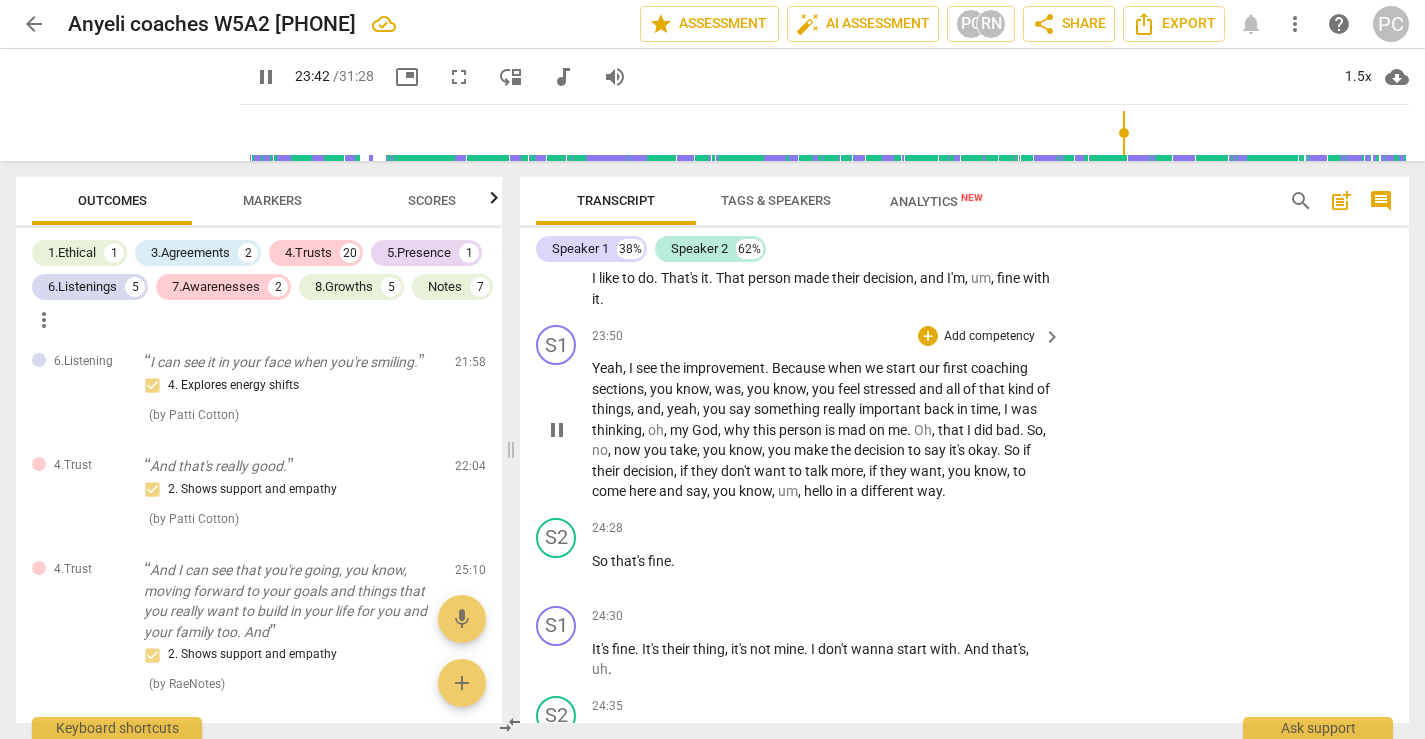scroll, scrollTop: 11466, scrollLeft: 0, axis: vertical 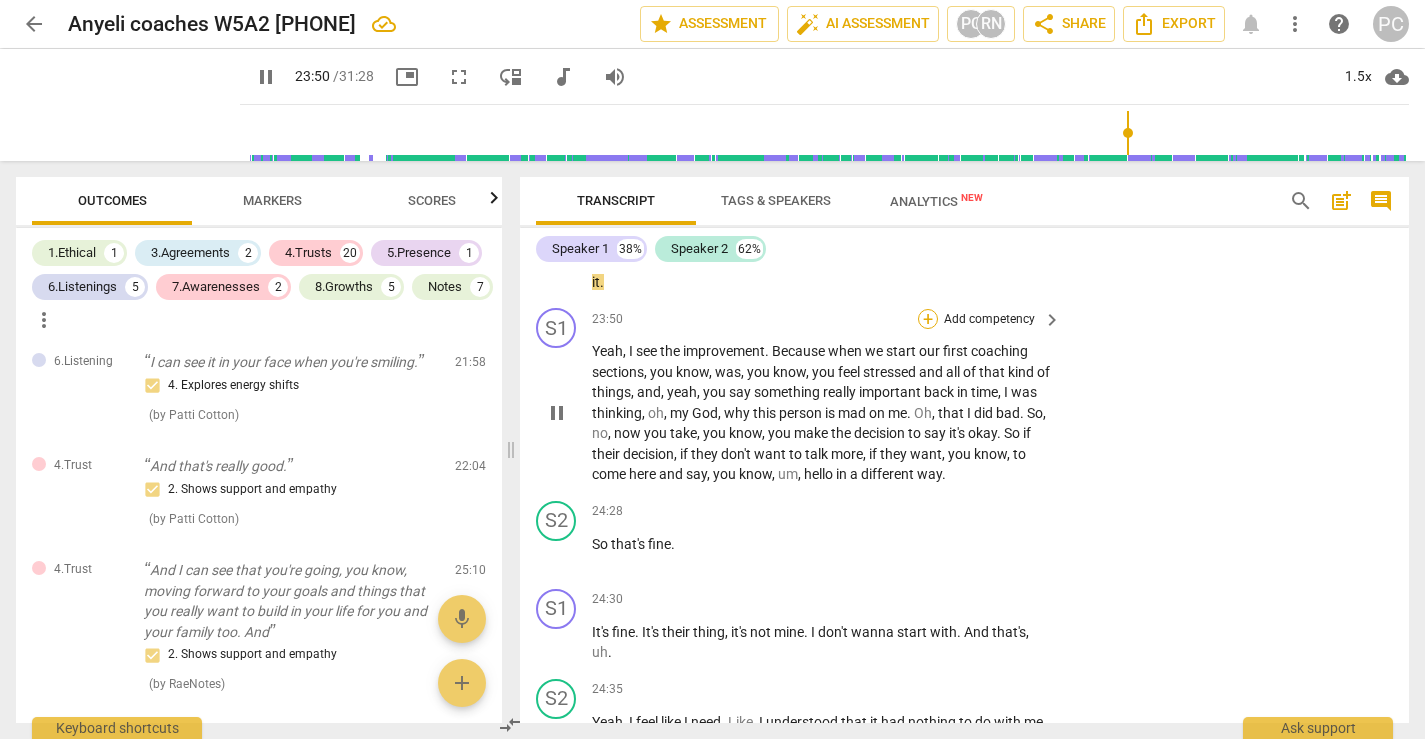 click on "+" at bounding box center [928, 319] 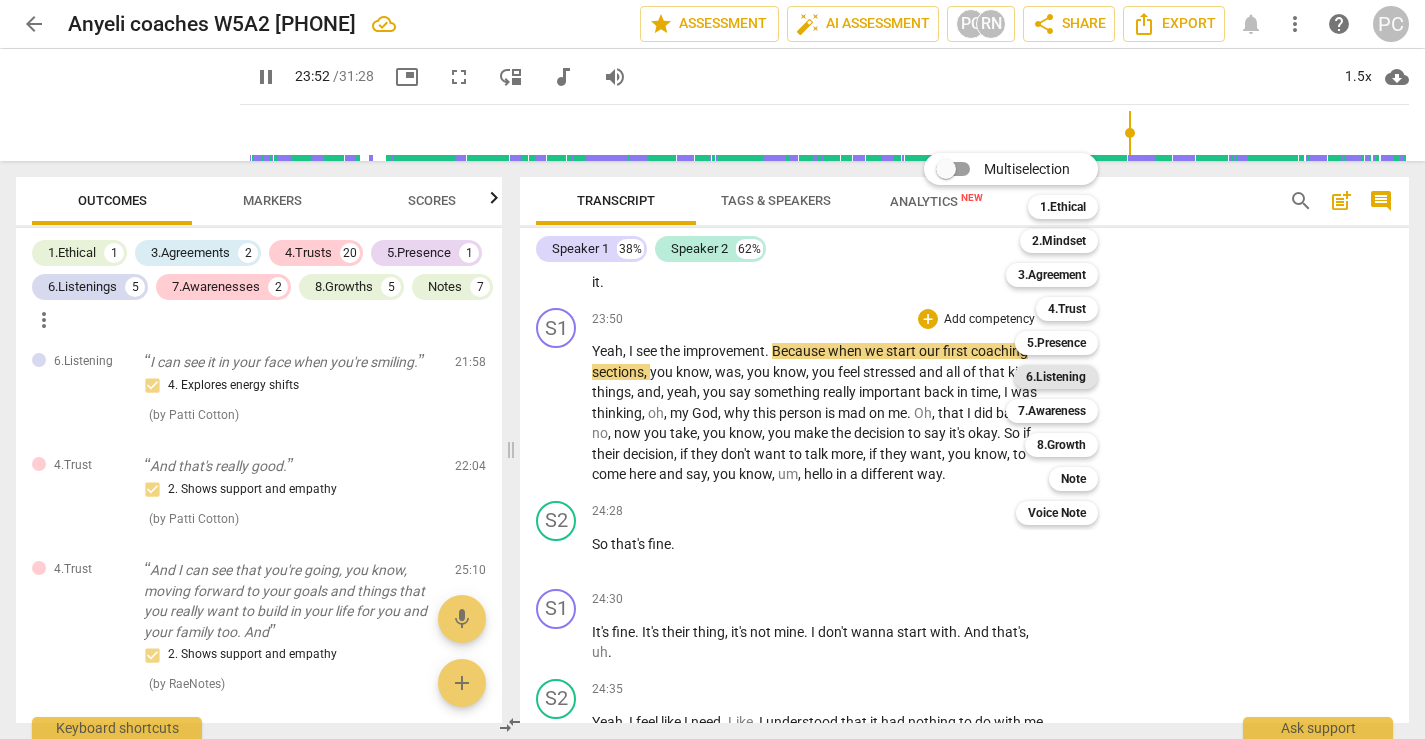 click on "6.Listening" at bounding box center (1056, 377) 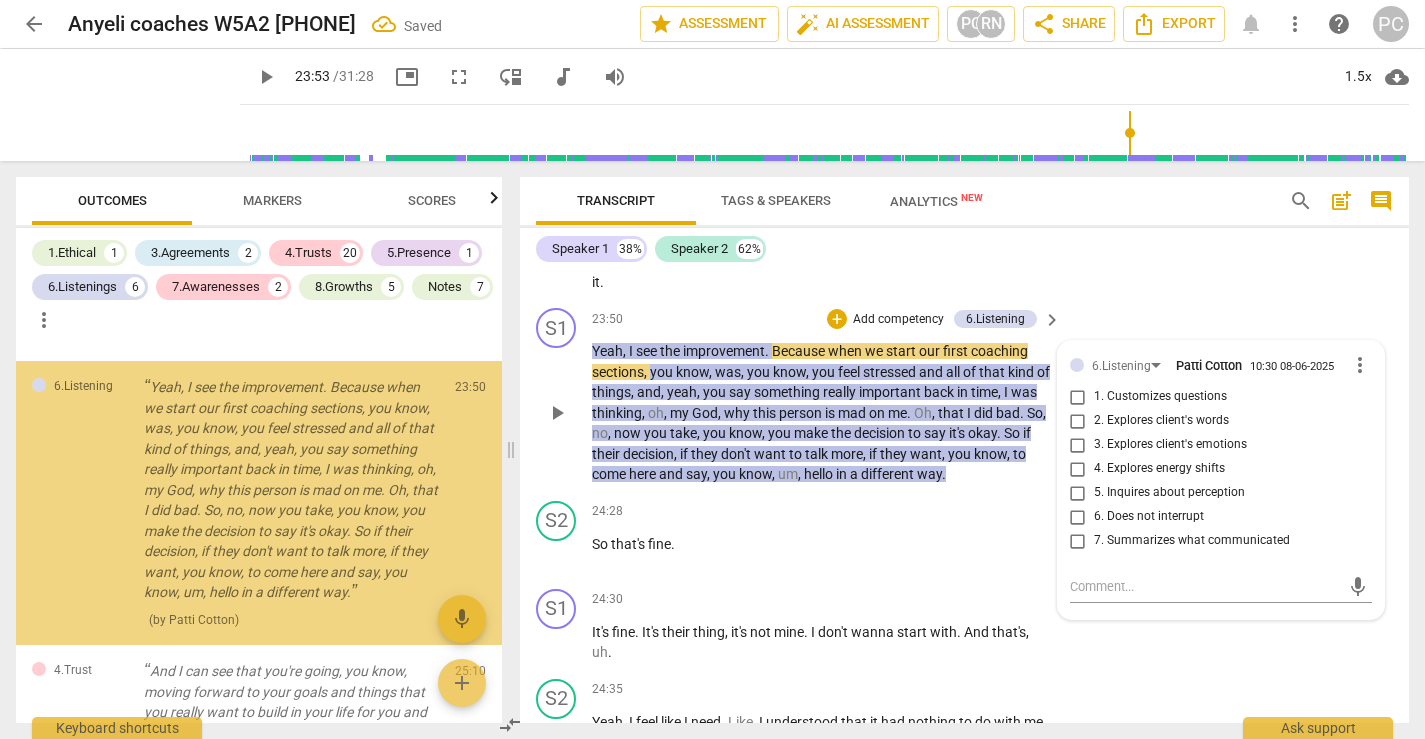 scroll, scrollTop: 3983, scrollLeft: 0, axis: vertical 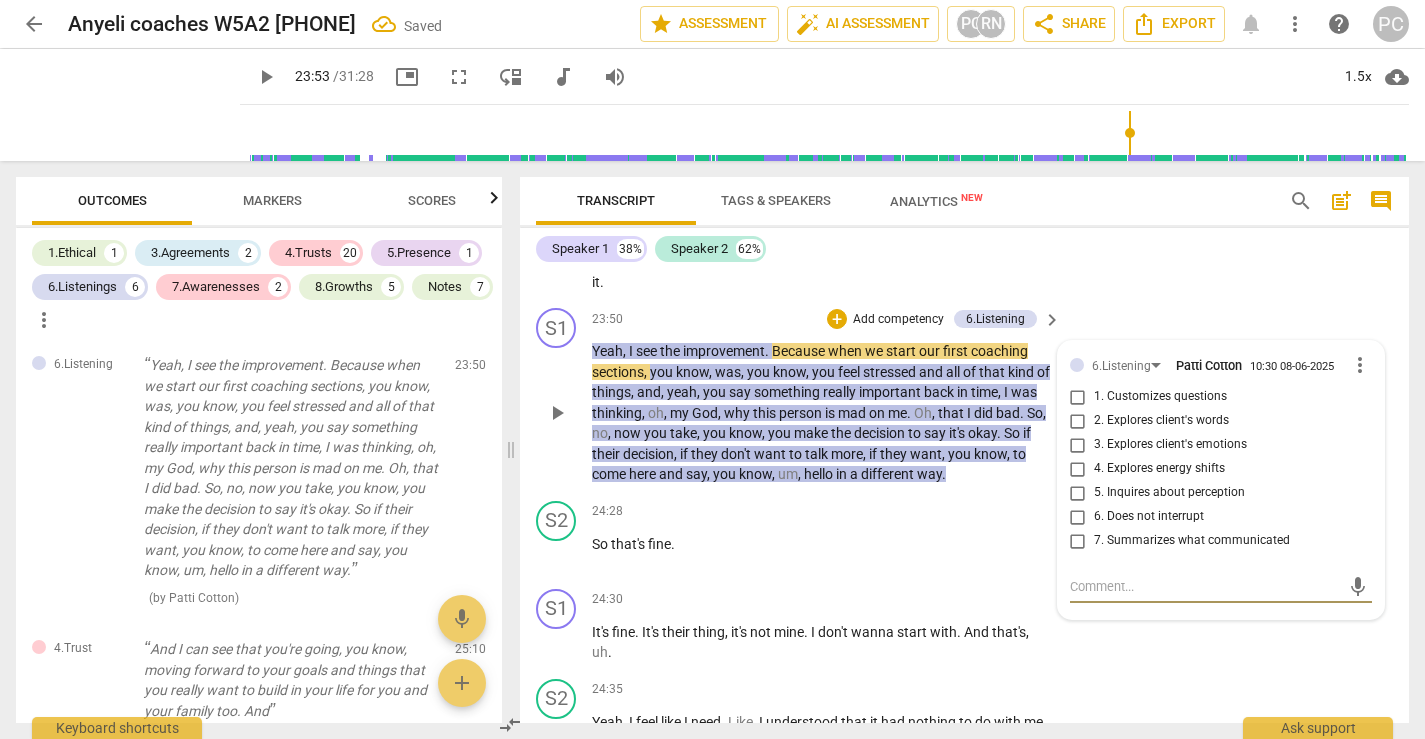 click on "4. Explores energy shifts" at bounding box center [1078, 469] 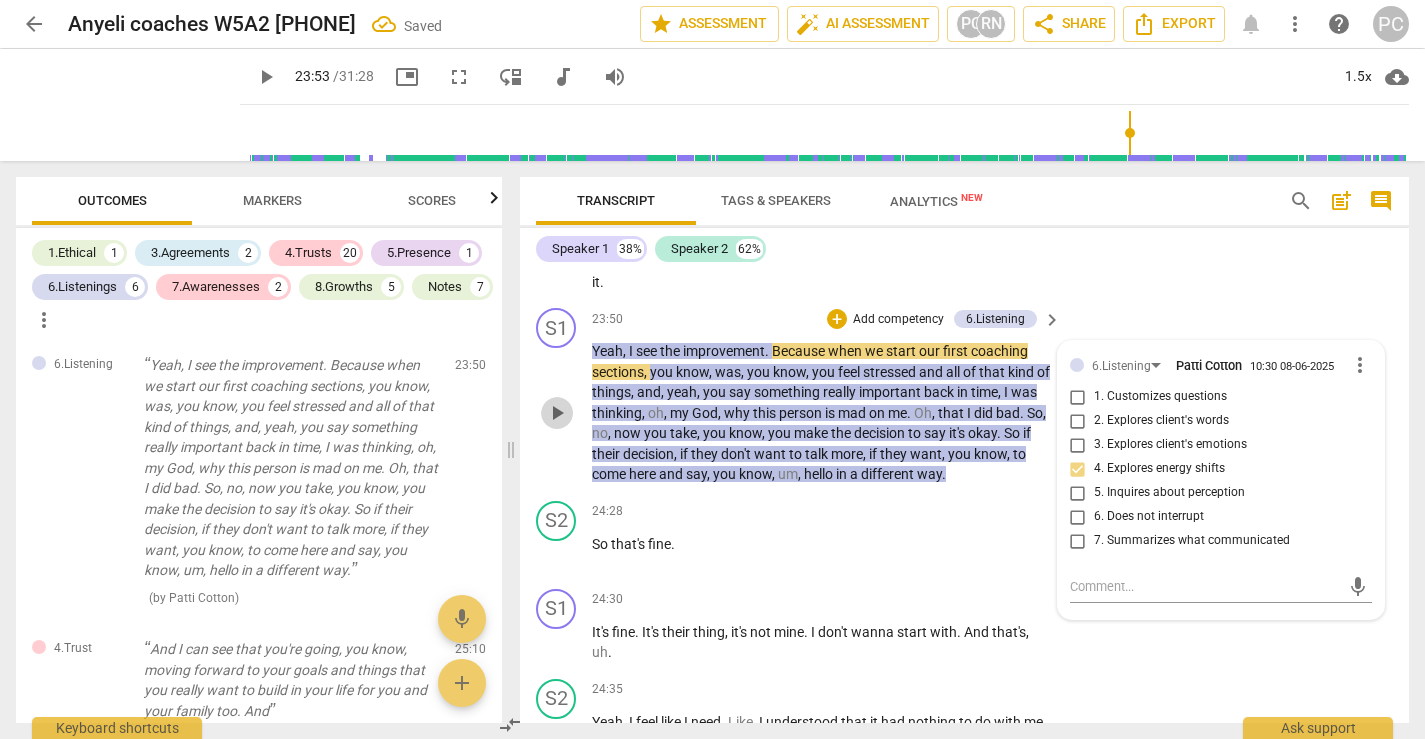 click on "play_arrow" at bounding box center (557, 413) 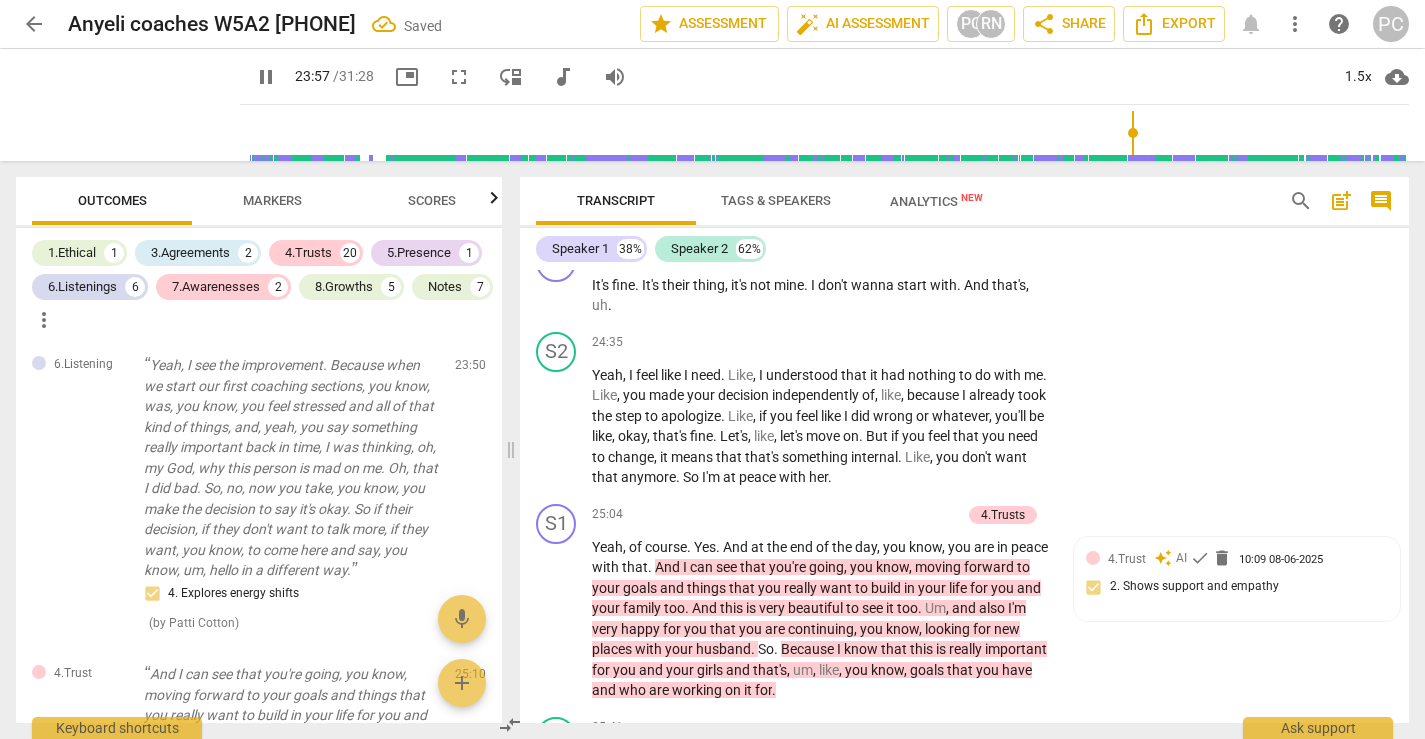 scroll, scrollTop: 11819, scrollLeft: 0, axis: vertical 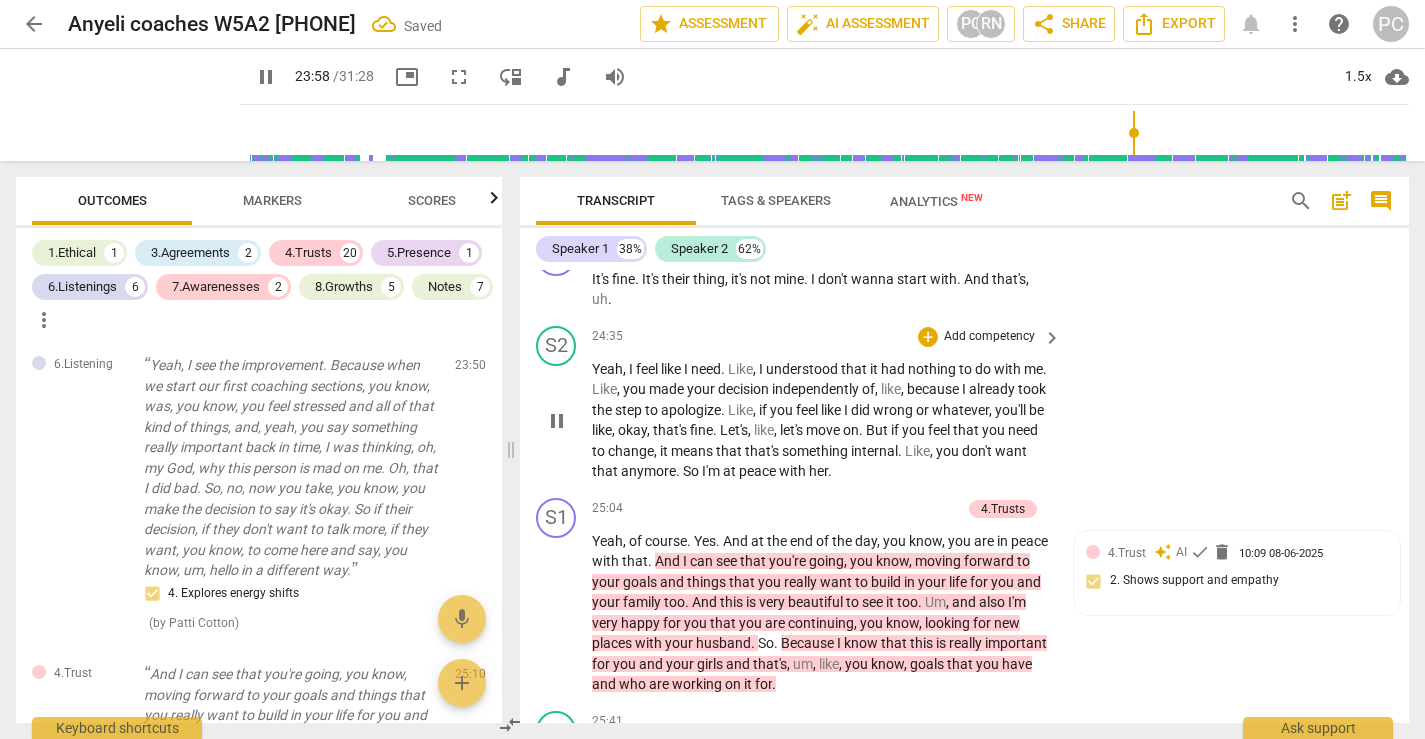 click on "pause" at bounding box center (557, 421) 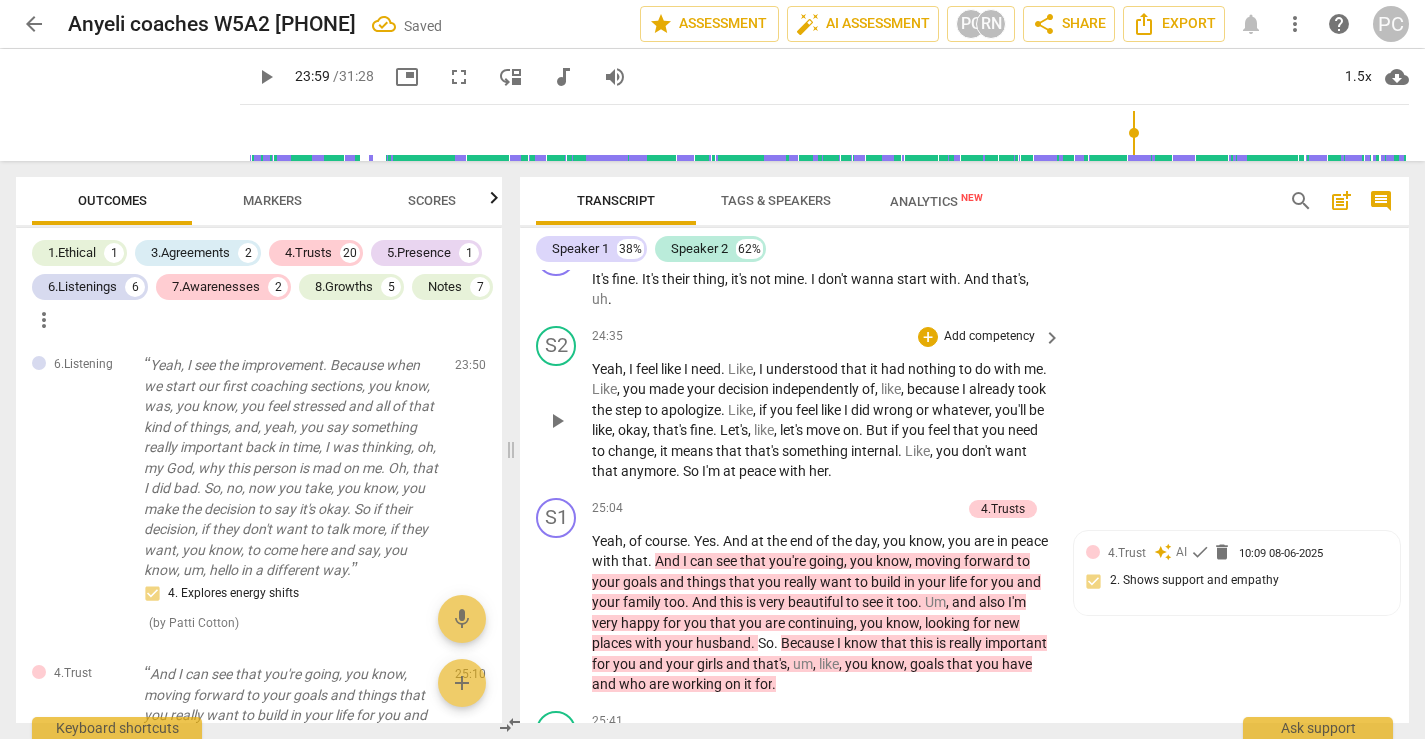 click on "play_arrow" at bounding box center (557, 421) 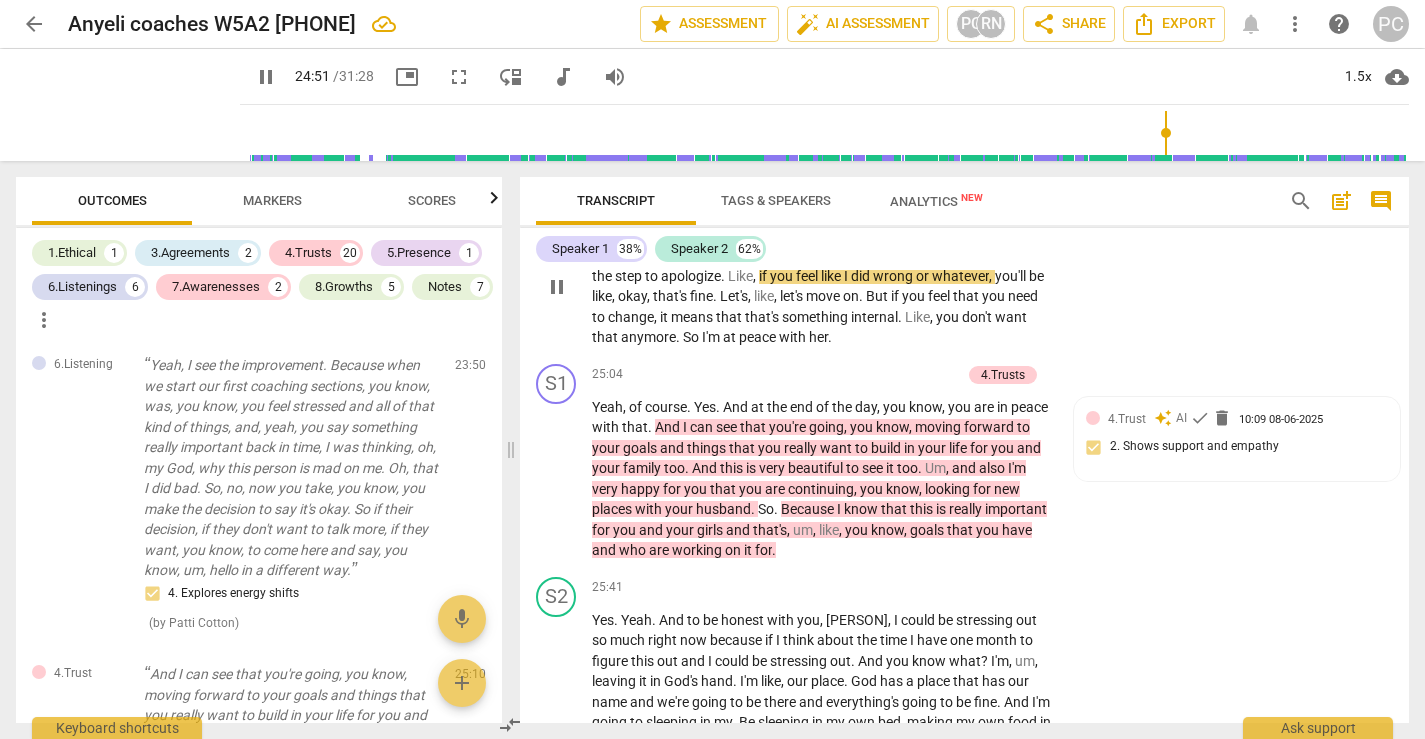 scroll, scrollTop: 11955, scrollLeft: 0, axis: vertical 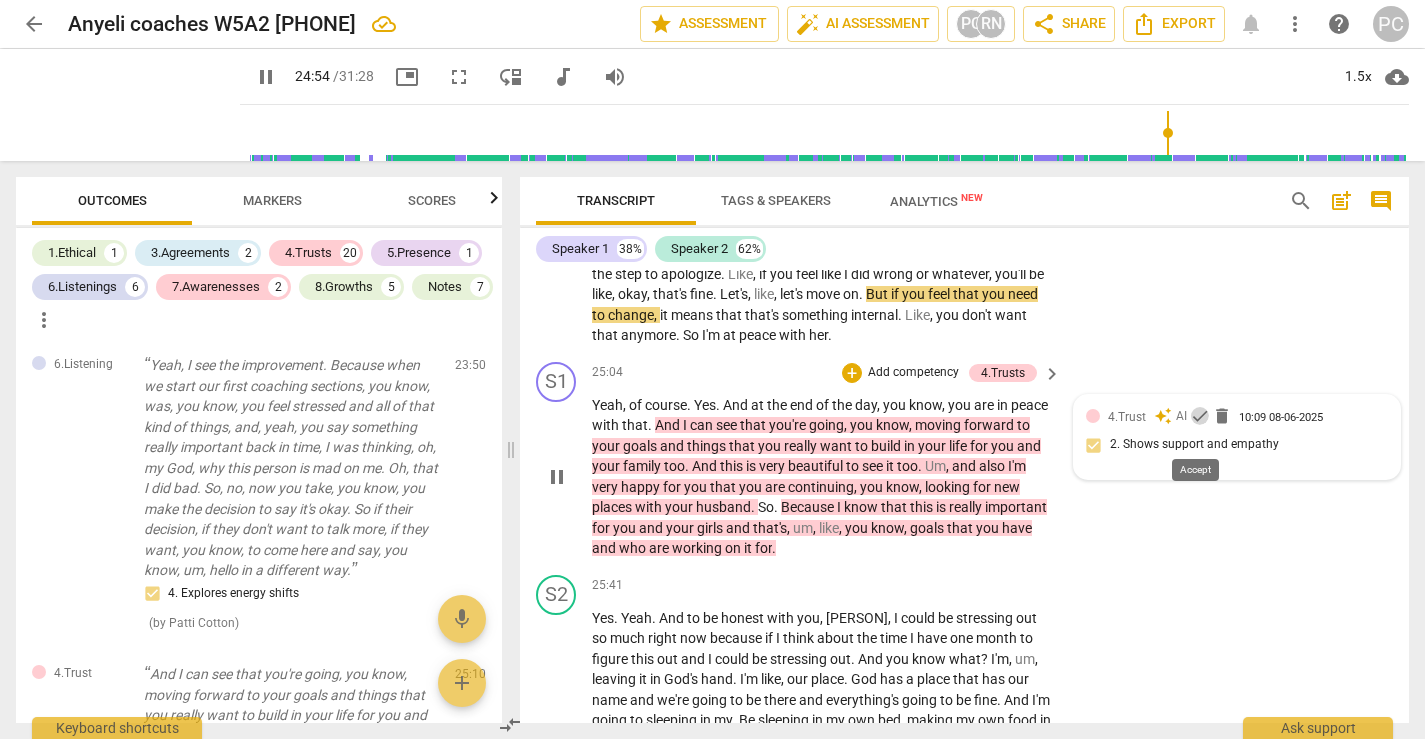 click on "check" at bounding box center (1200, 416) 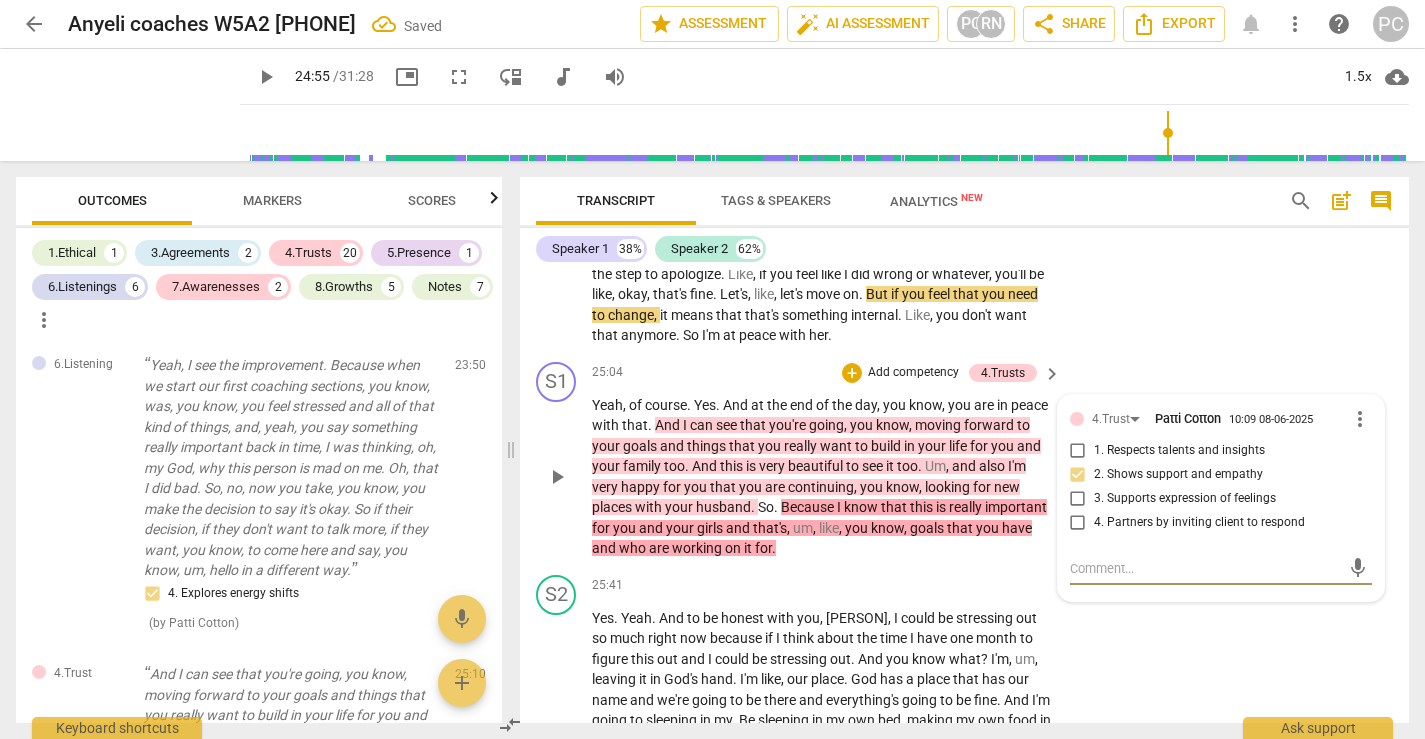 click on "," at bounding box center (912, 425) 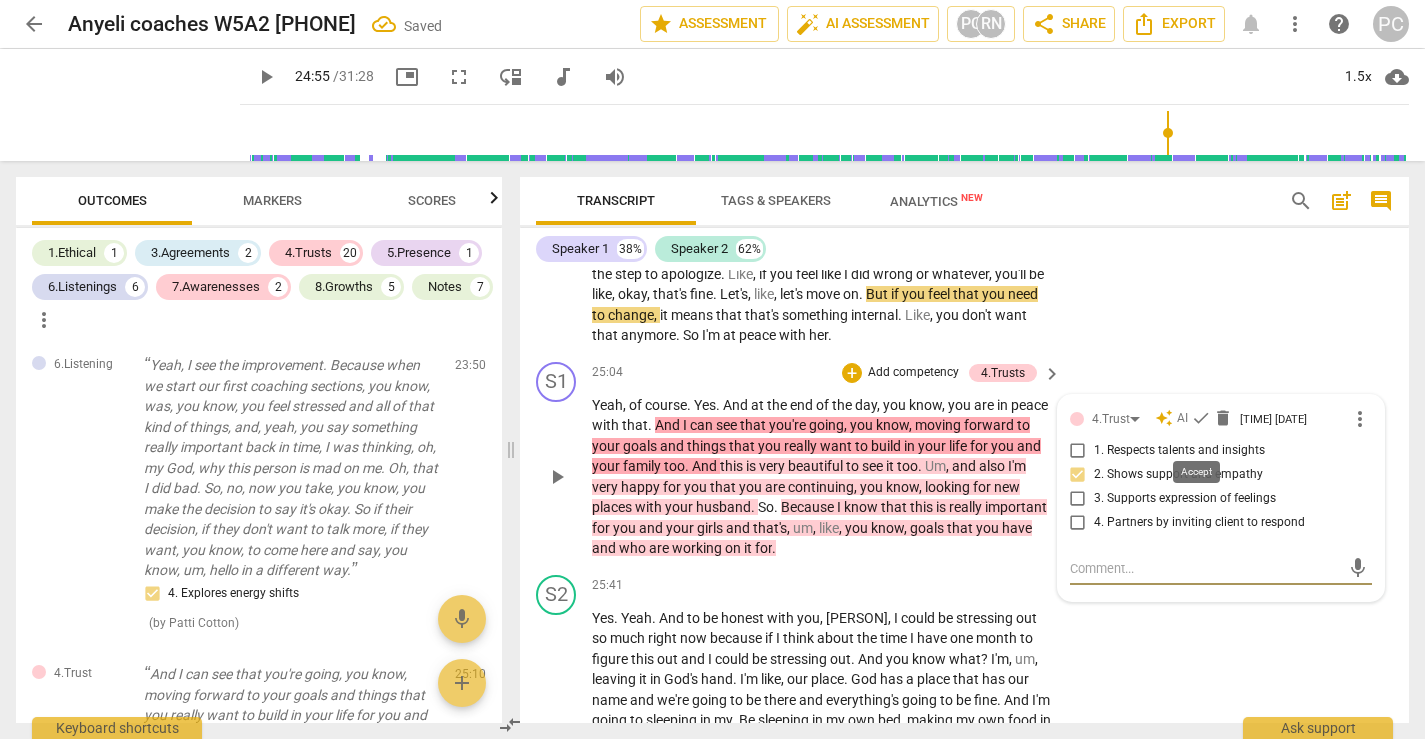 click on "check" at bounding box center (1201, 418) 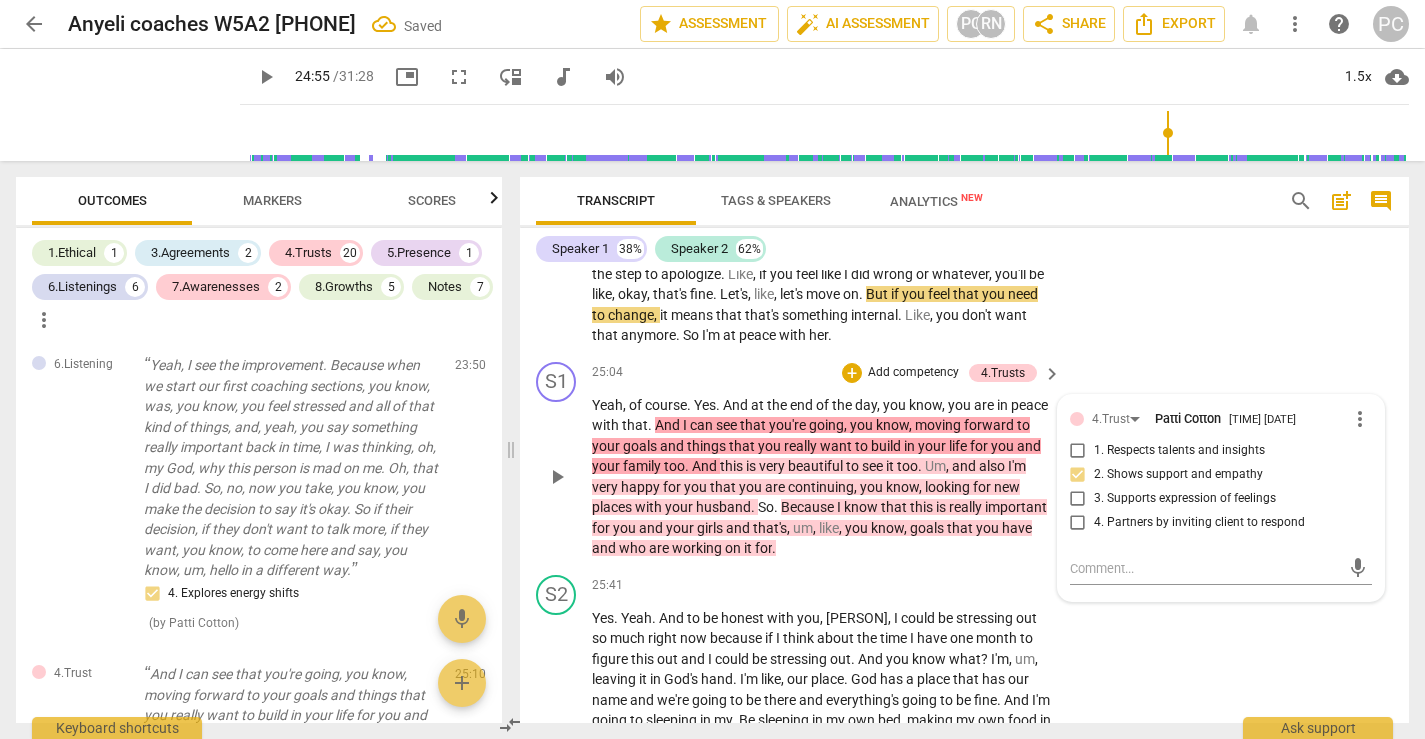 click on "beautiful" at bounding box center (817, 466) 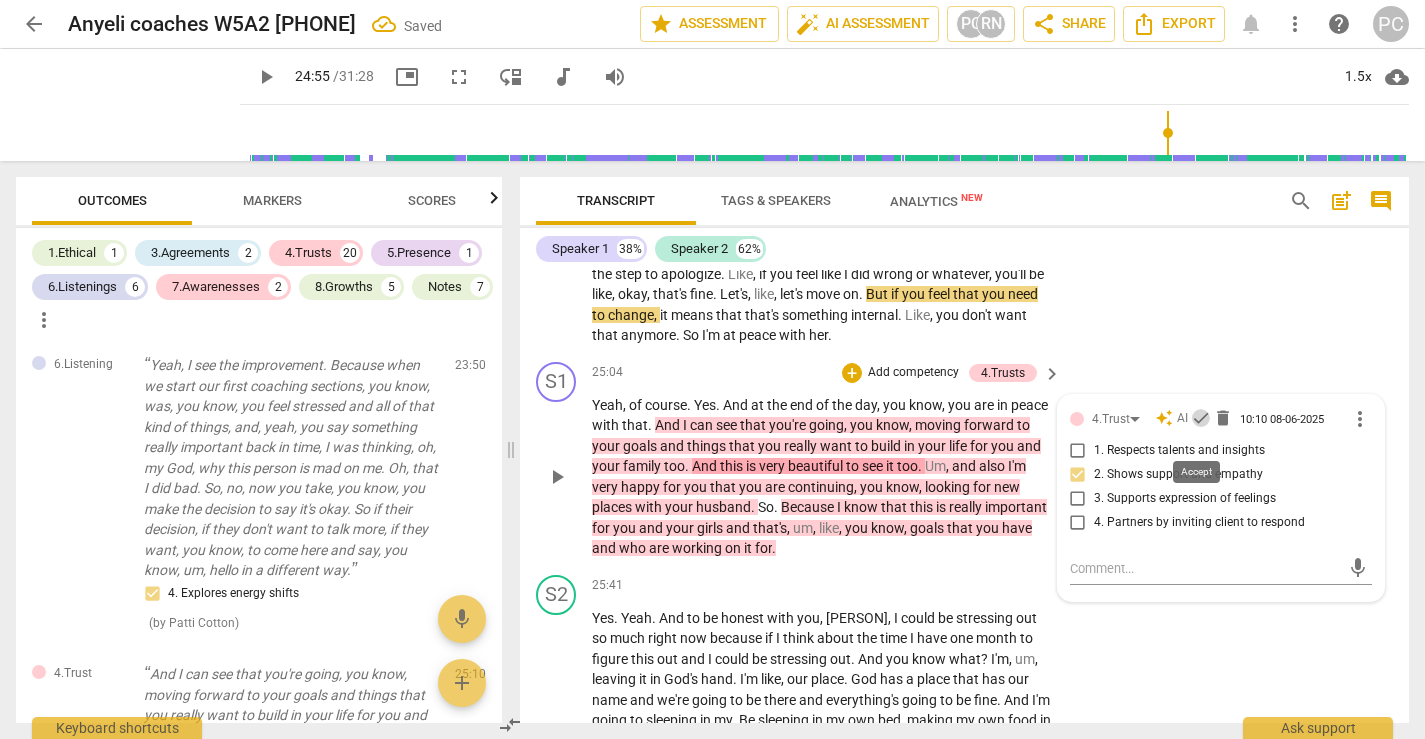click on "check" at bounding box center (1201, 418) 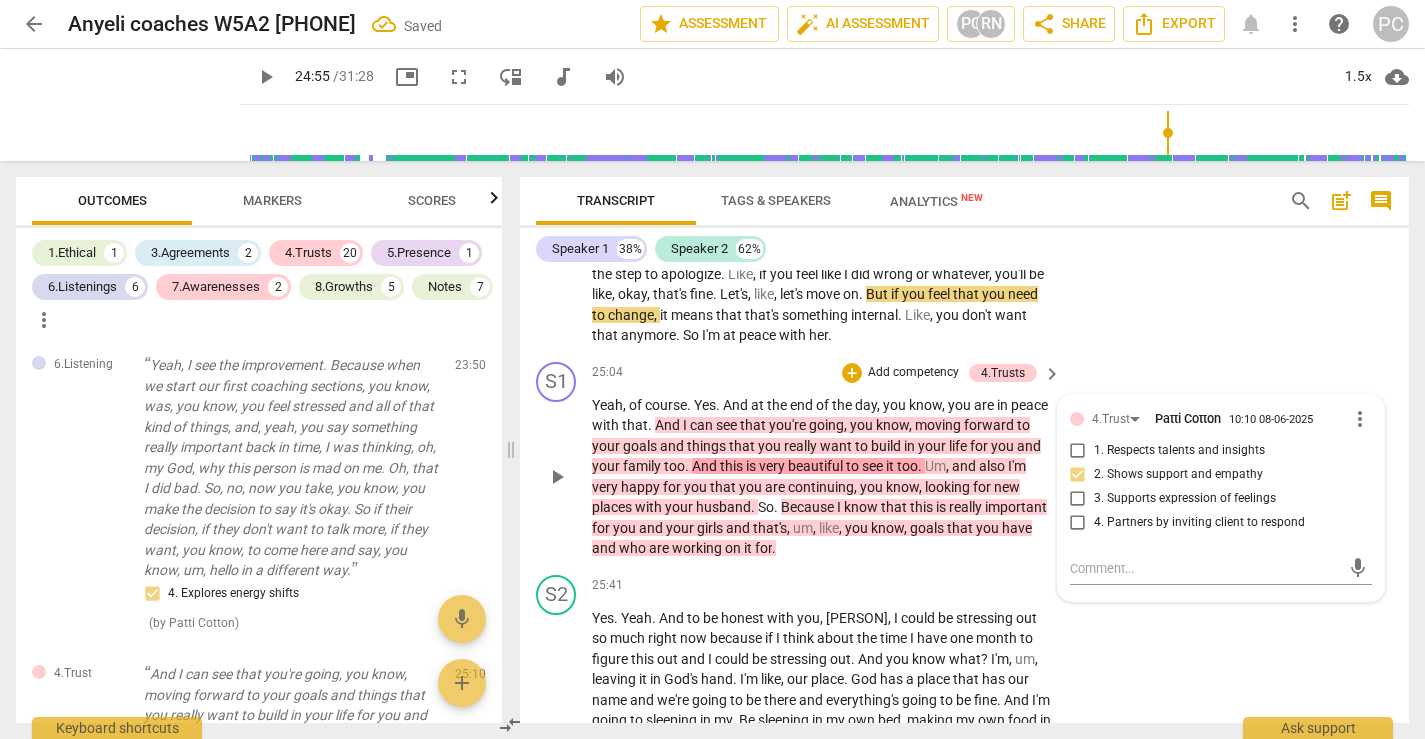 click on "Because" at bounding box center (809, 507) 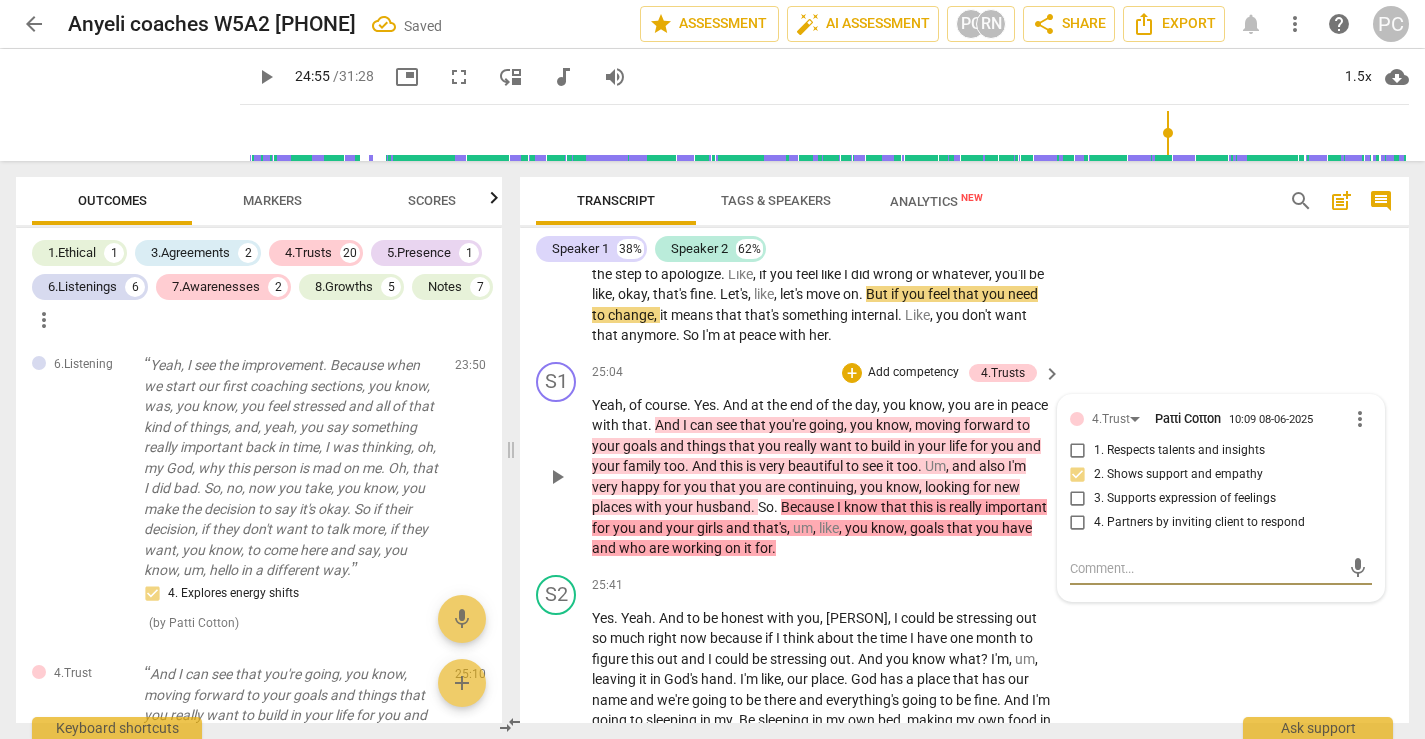 click on "working" at bounding box center [698, 548] 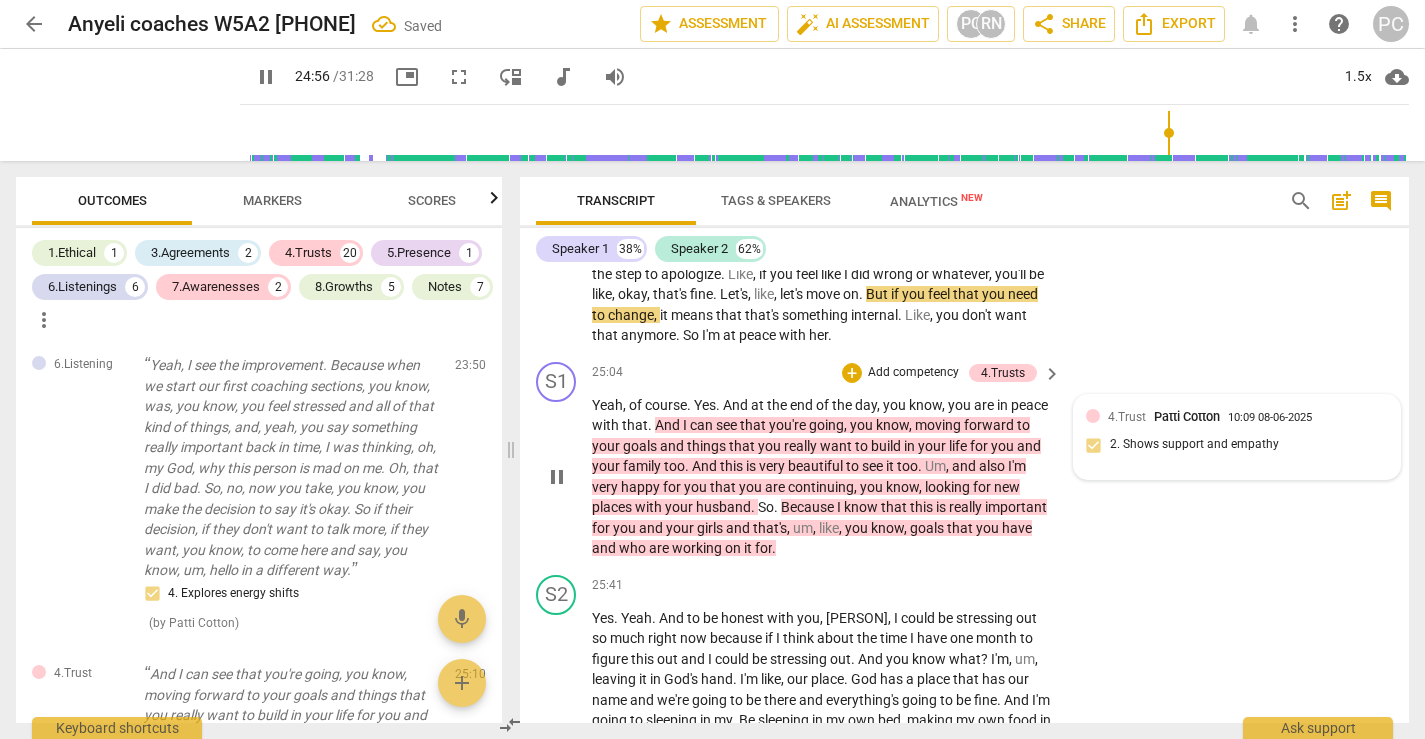 click on "husband" at bounding box center [723, 507] 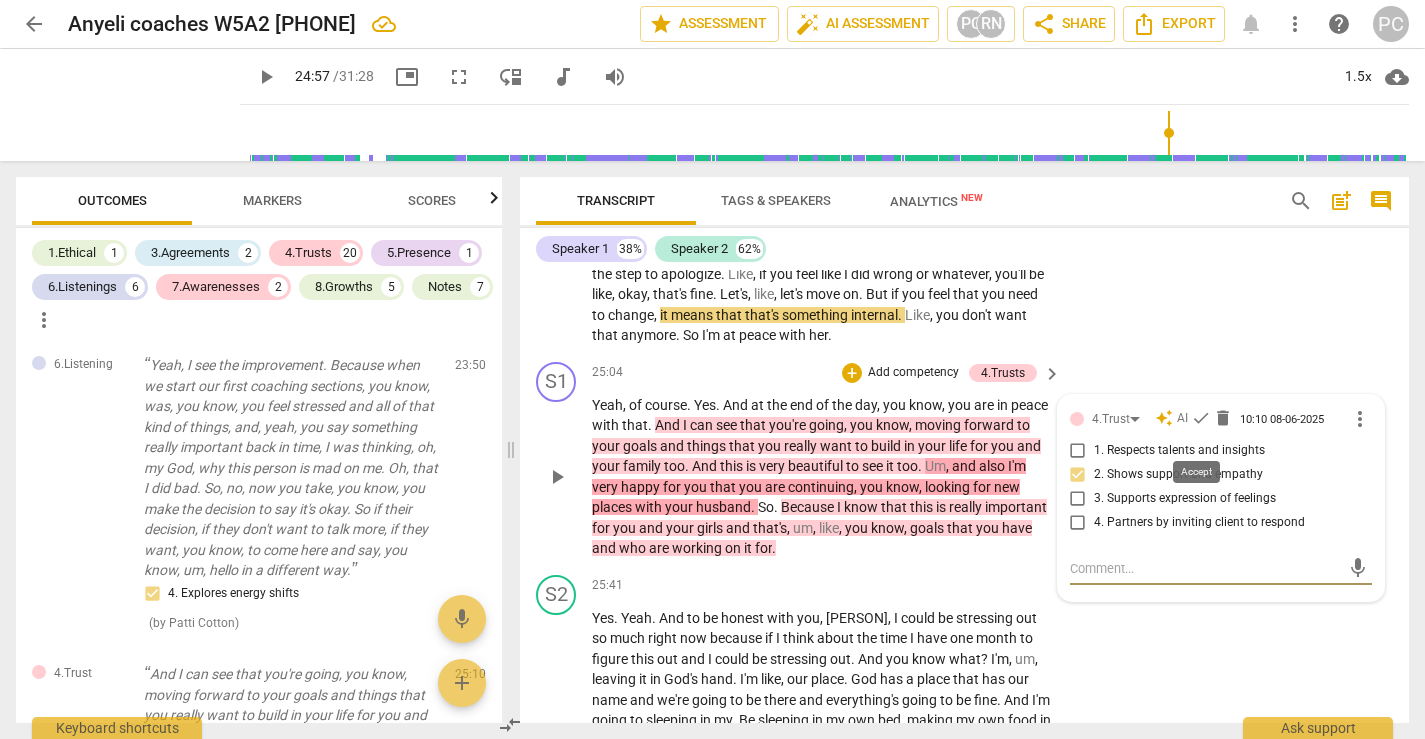 click on "check" at bounding box center [1201, 418] 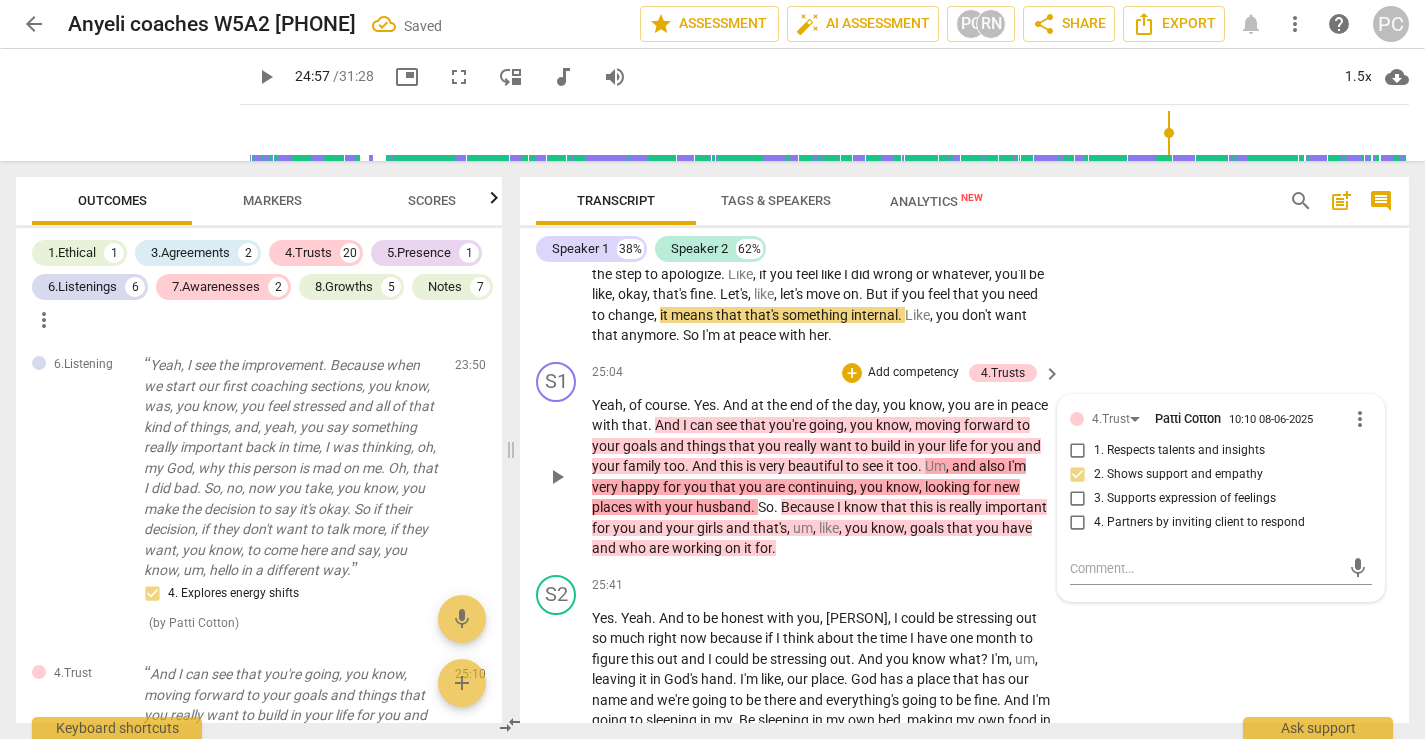 click on "and" at bounding box center (673, 446) 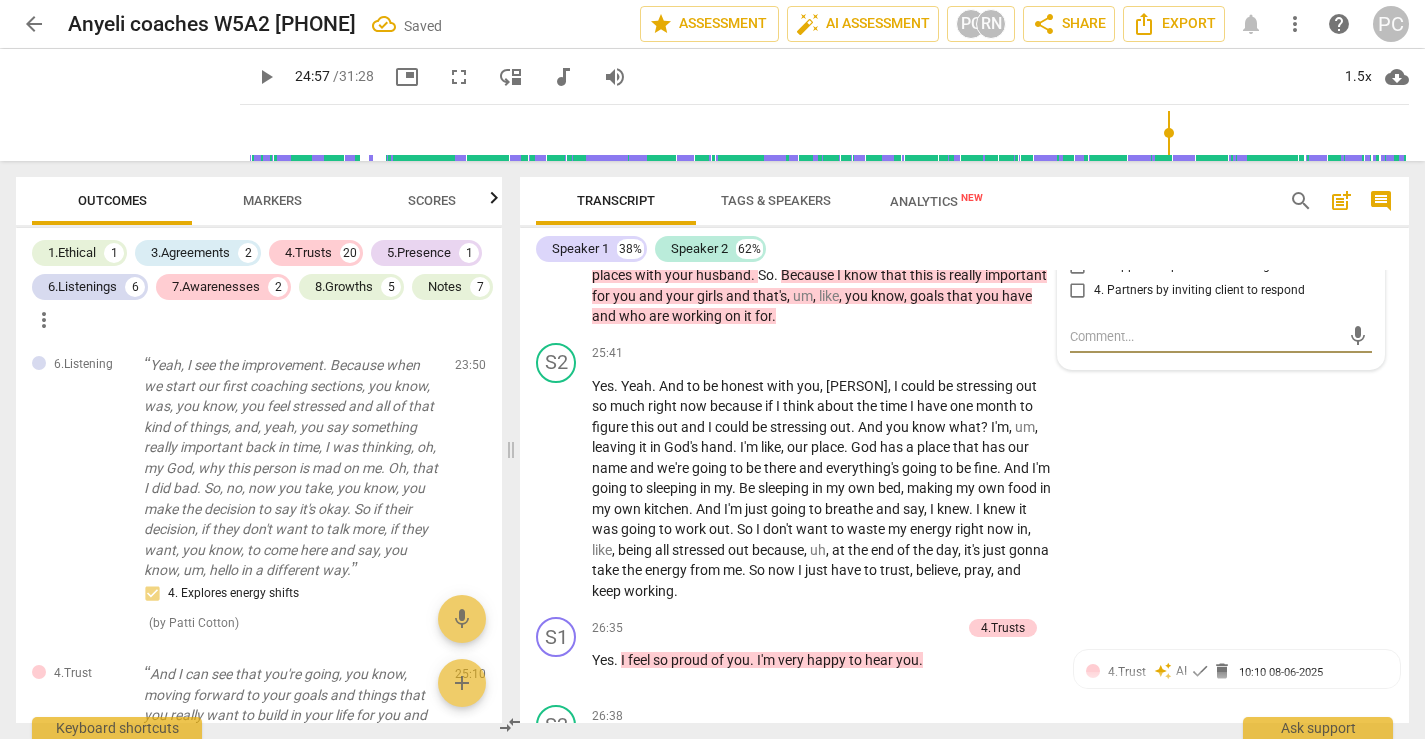 scroll, scrollTop: 12216, scrollLeft: 0, axis: vertical 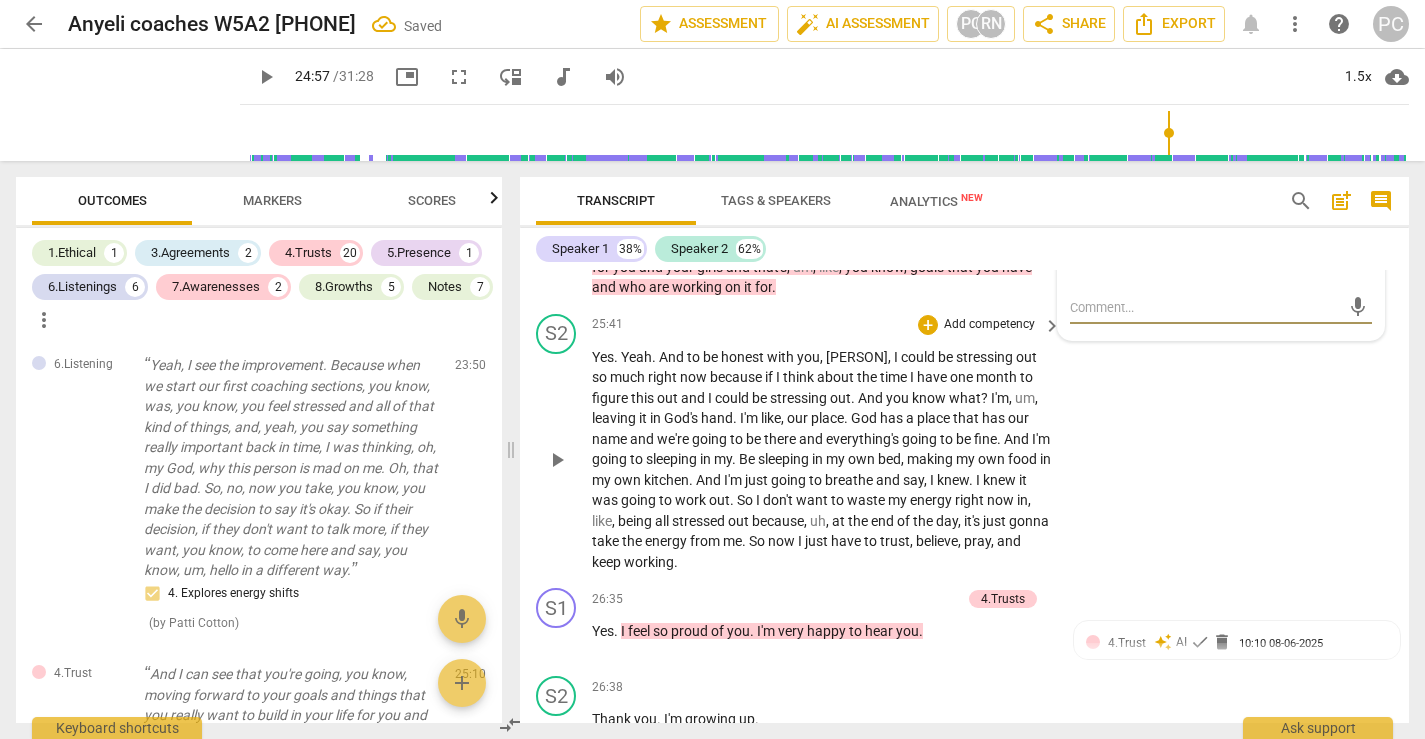 click on "play_arrow" at bounding box center [557, 460] 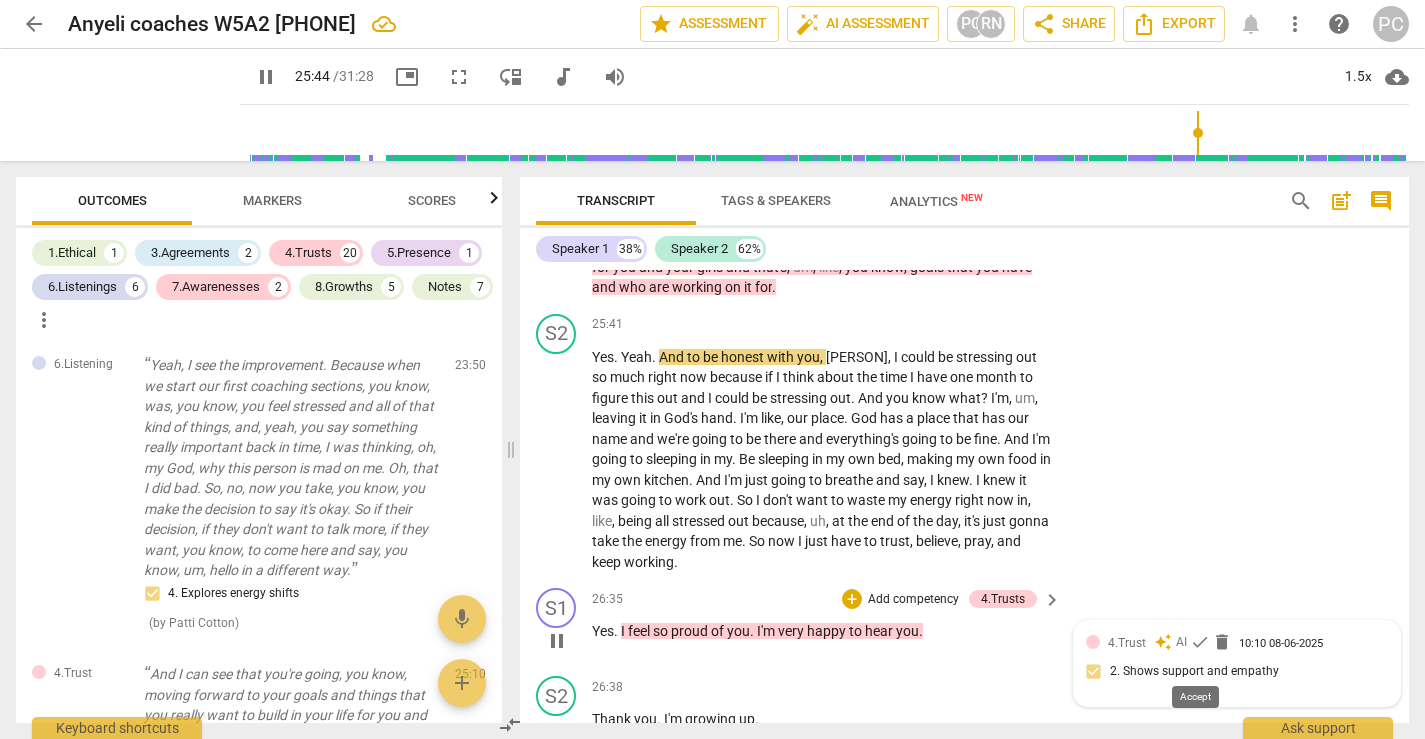 click on "check" at bounding box center [1200, 642] 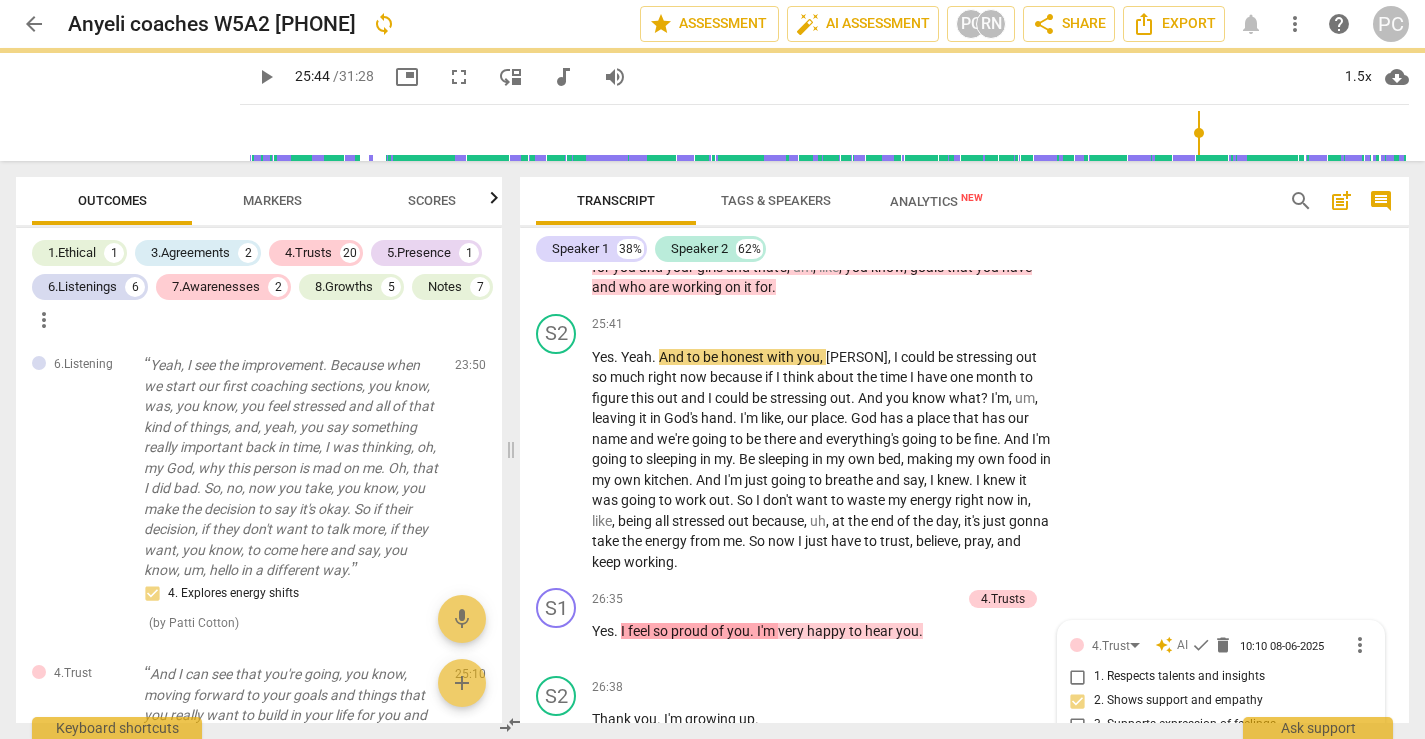 scroll, scrollTop: 12534, scrollLeft: 0, axis: vertical 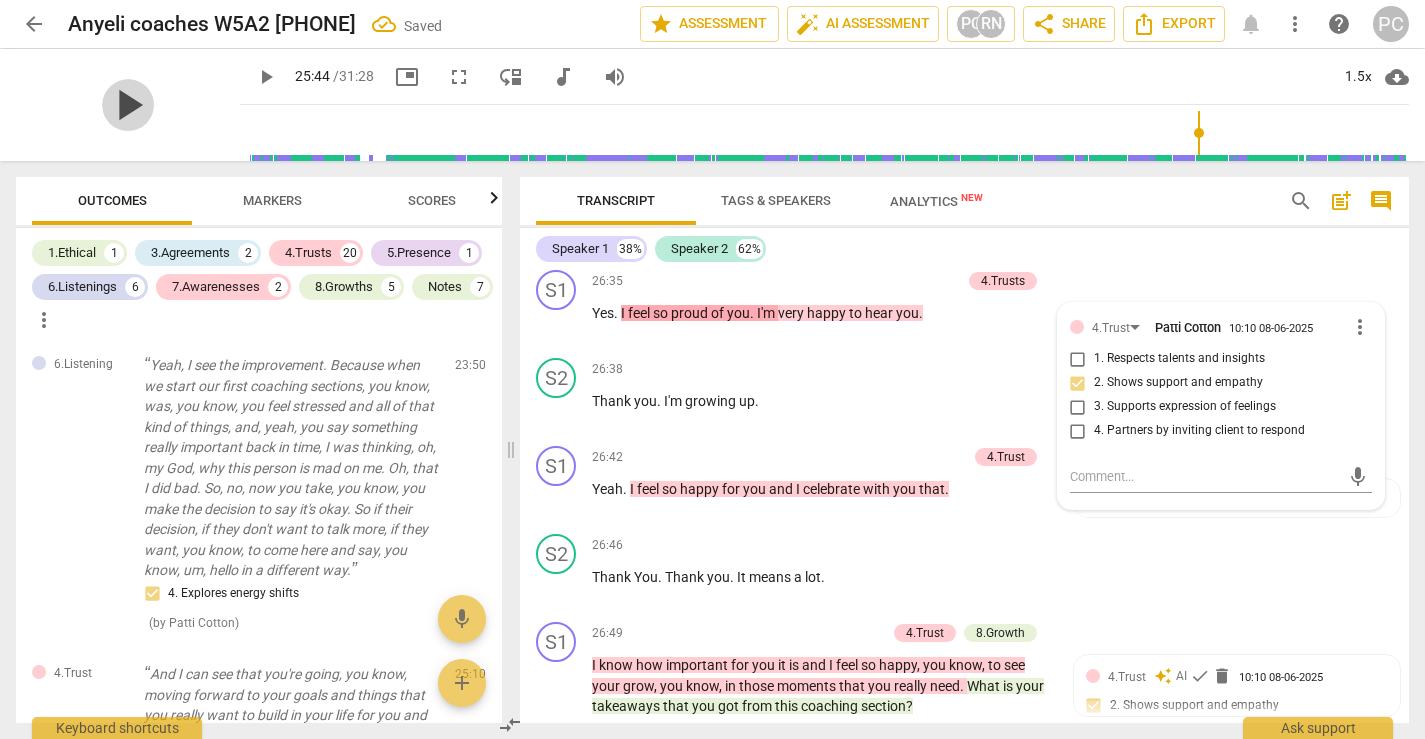 click on "play_arrow" at bounding box center (128, 105) 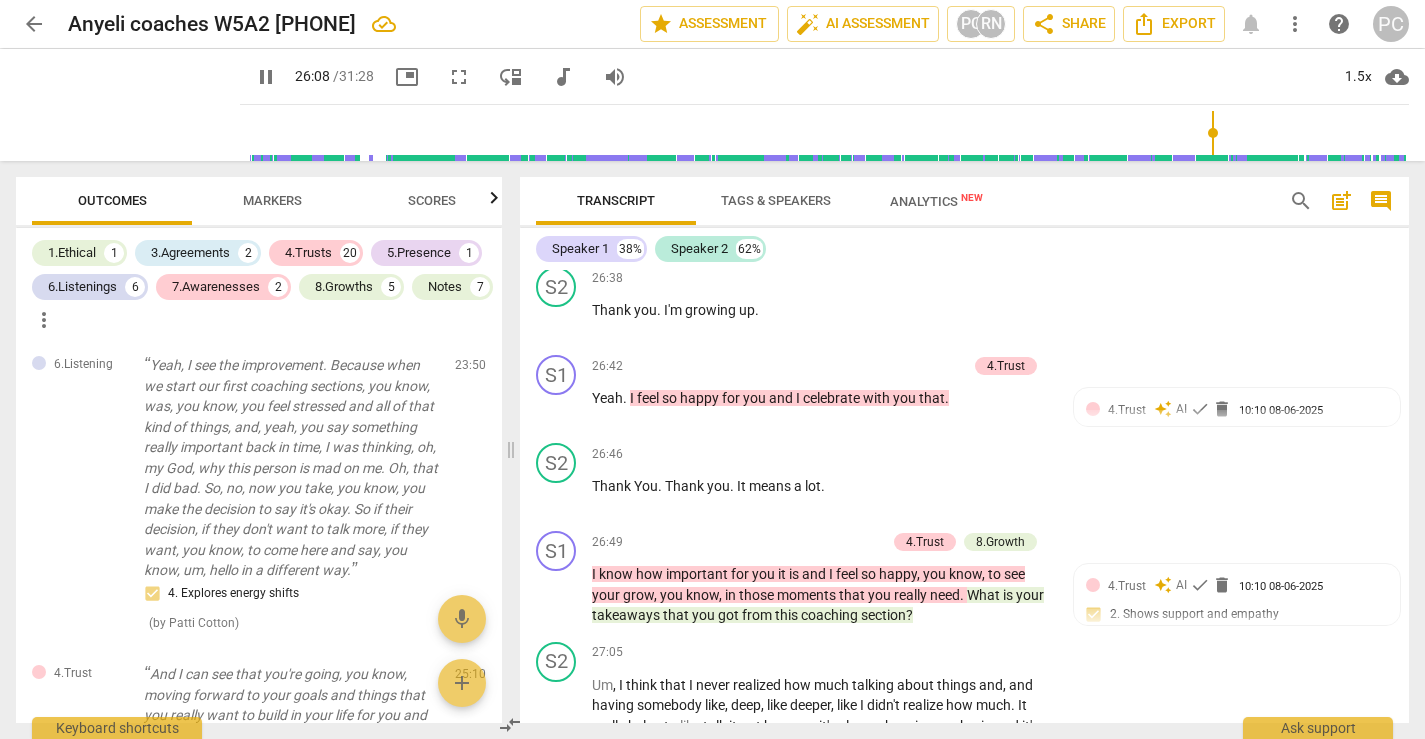 scroll, scrollTop: 12651, scrollLeft: 0, axis: vertical 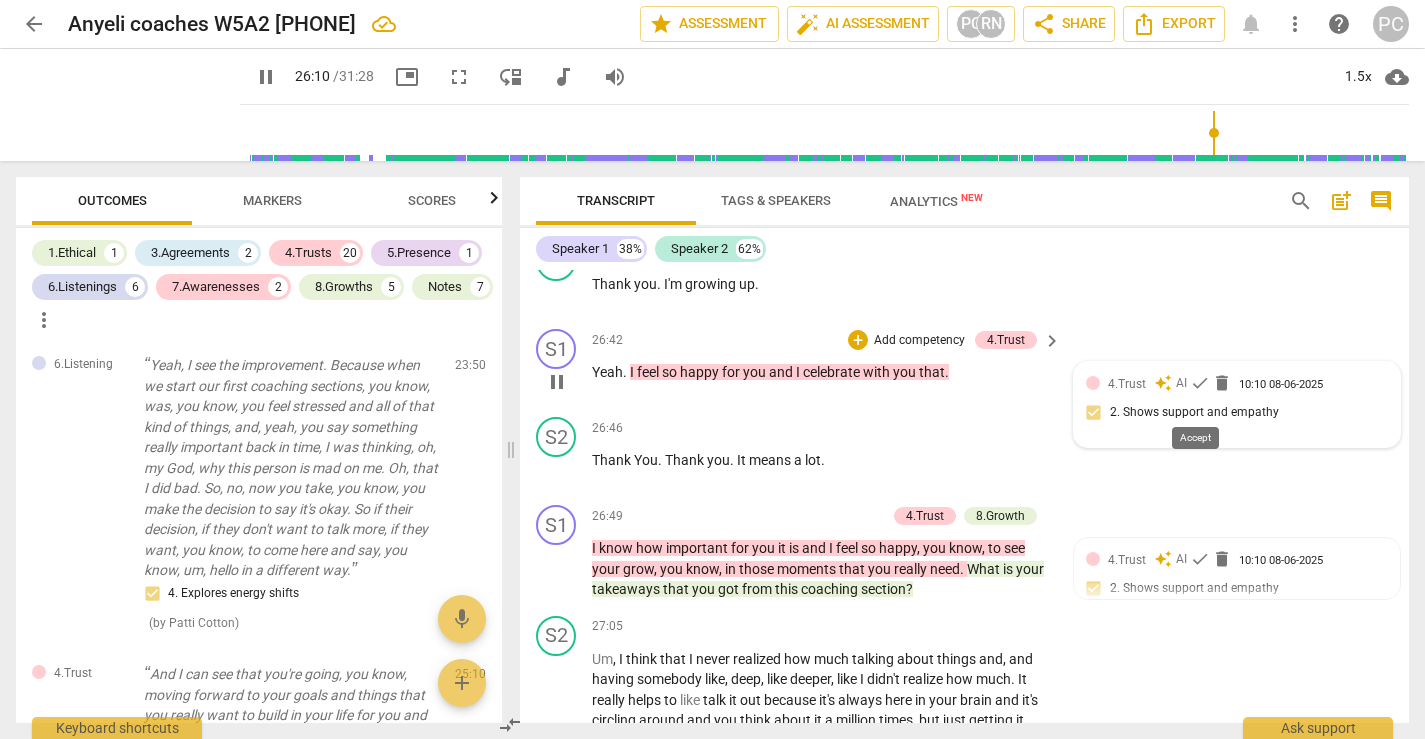 click on "check" at bounding box center (1200, 383) 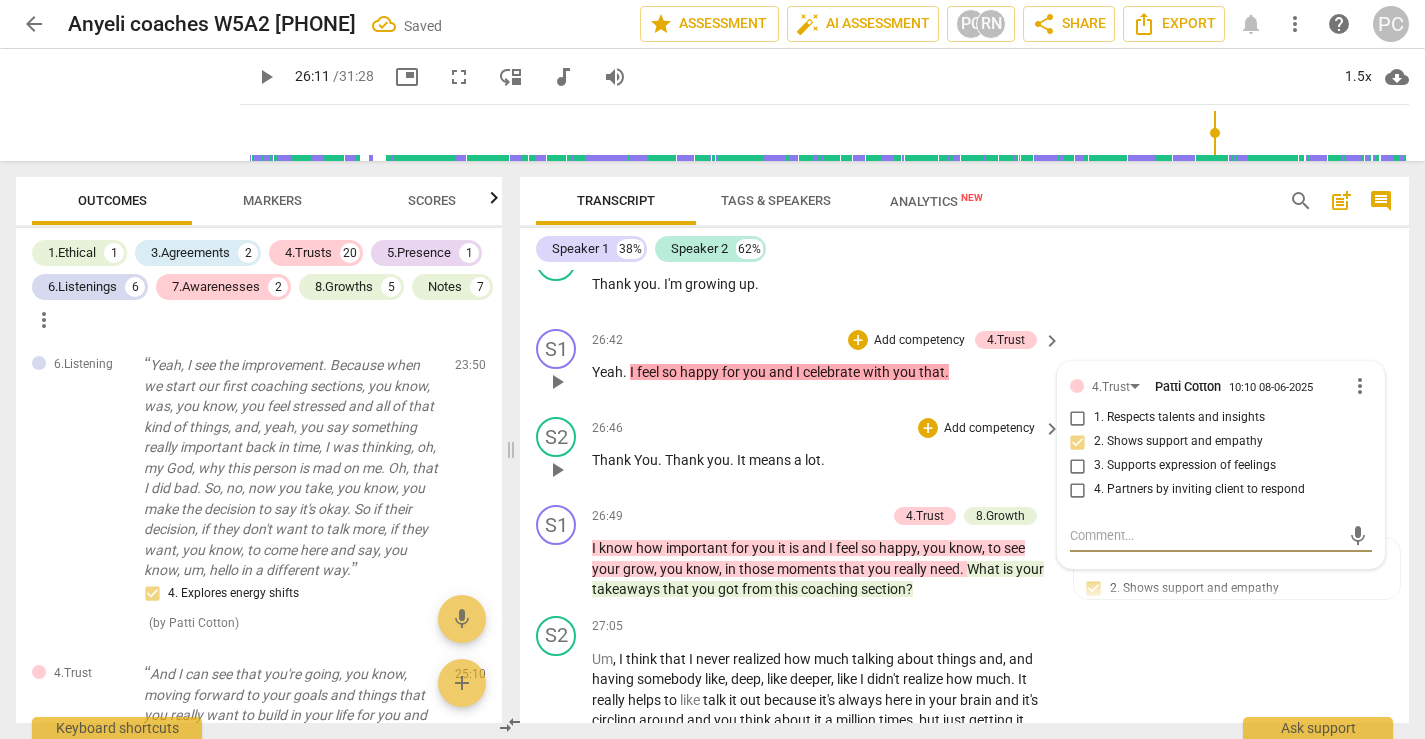 click on "play_arrow" at bounding box center (557, 470) 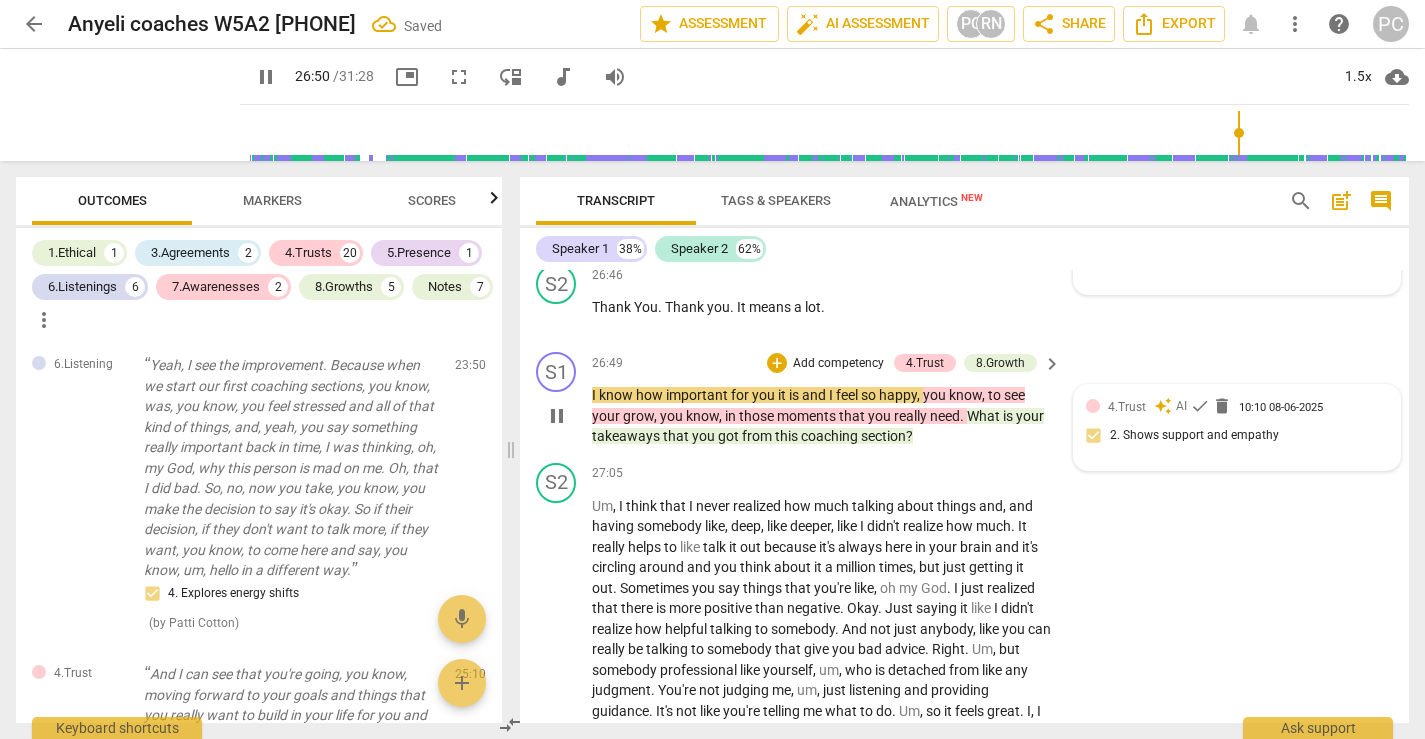 scroll, scrollTop: 12816, scrollLeft: 0, axis: vertical 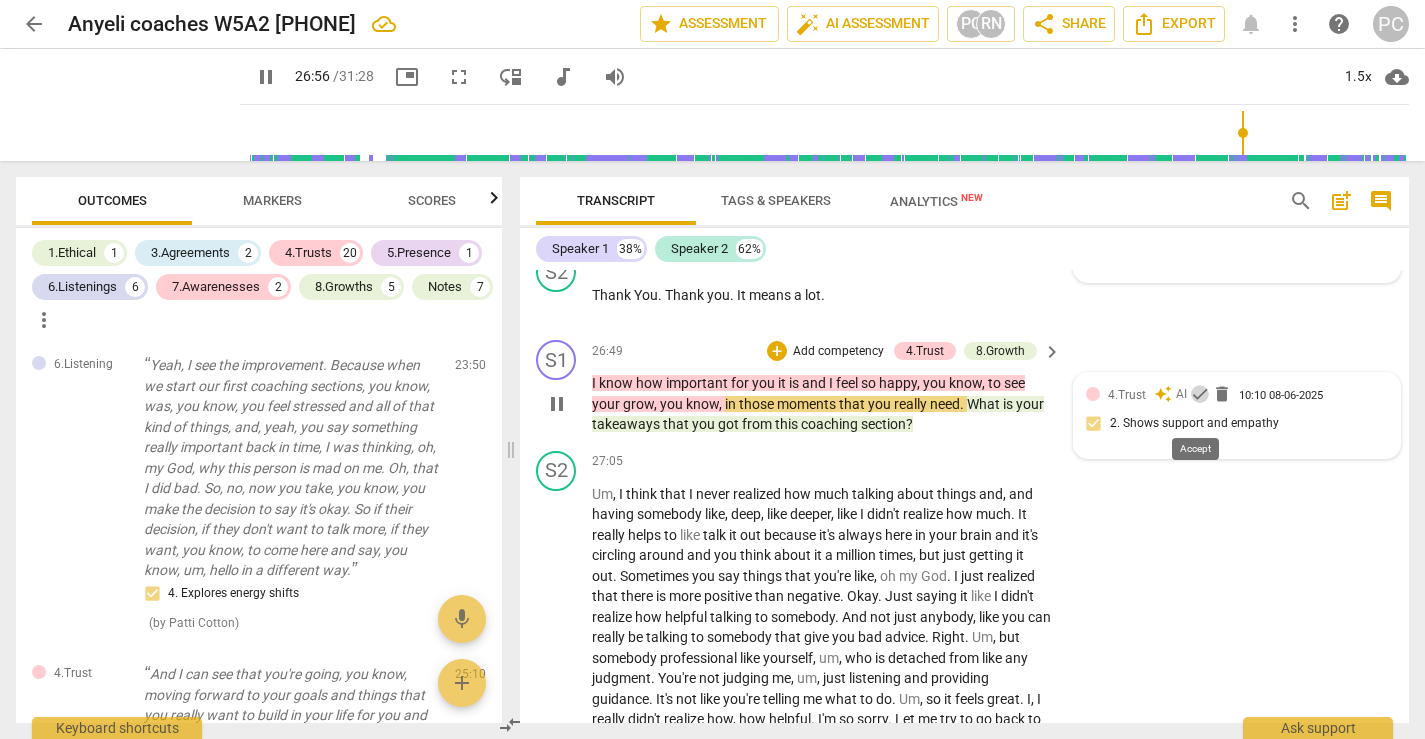 click on "check" at bounding box center (1200, 394) 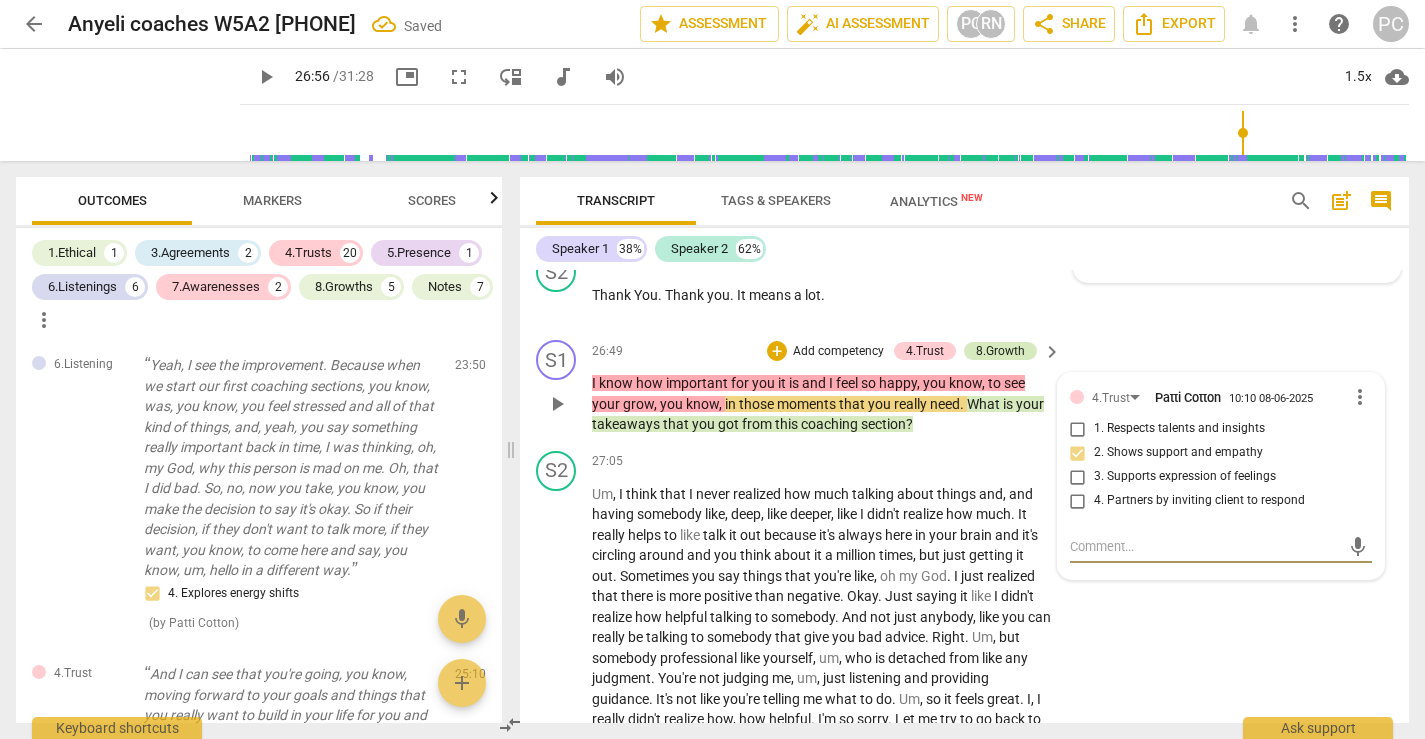 click on "8.Growth" at bounding box center (1000, 351) 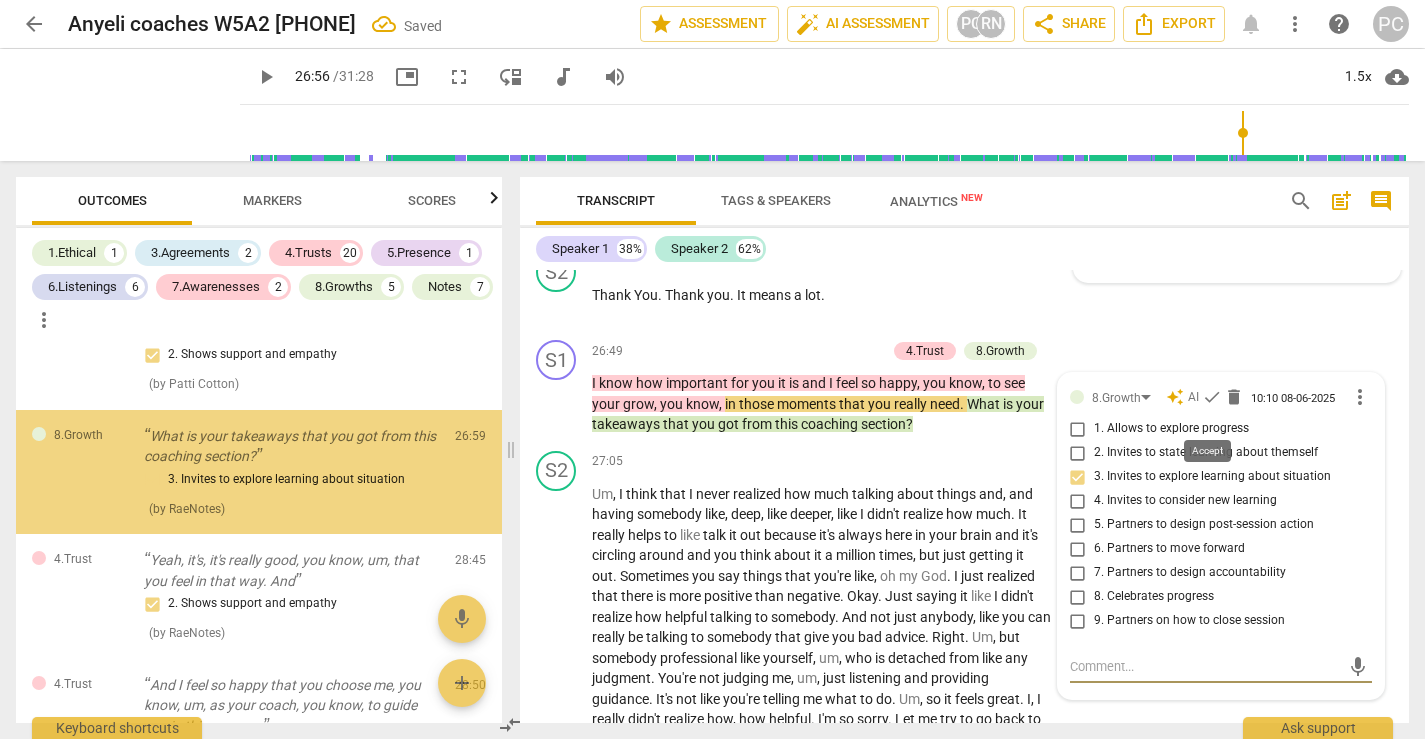 scroll, scrollTop: 5280, scrollLeft: 0, axis: vertical 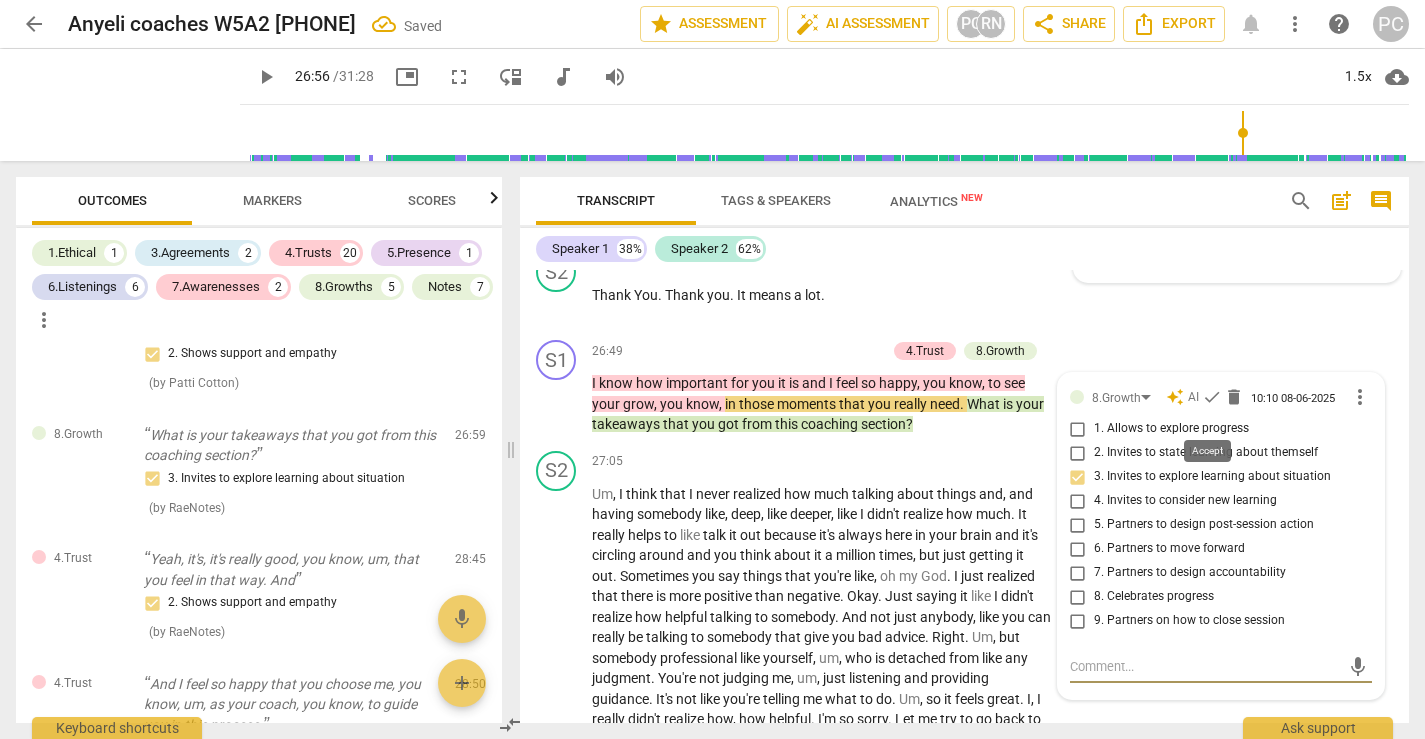 click on "check" at bounding box center (1212, 397) 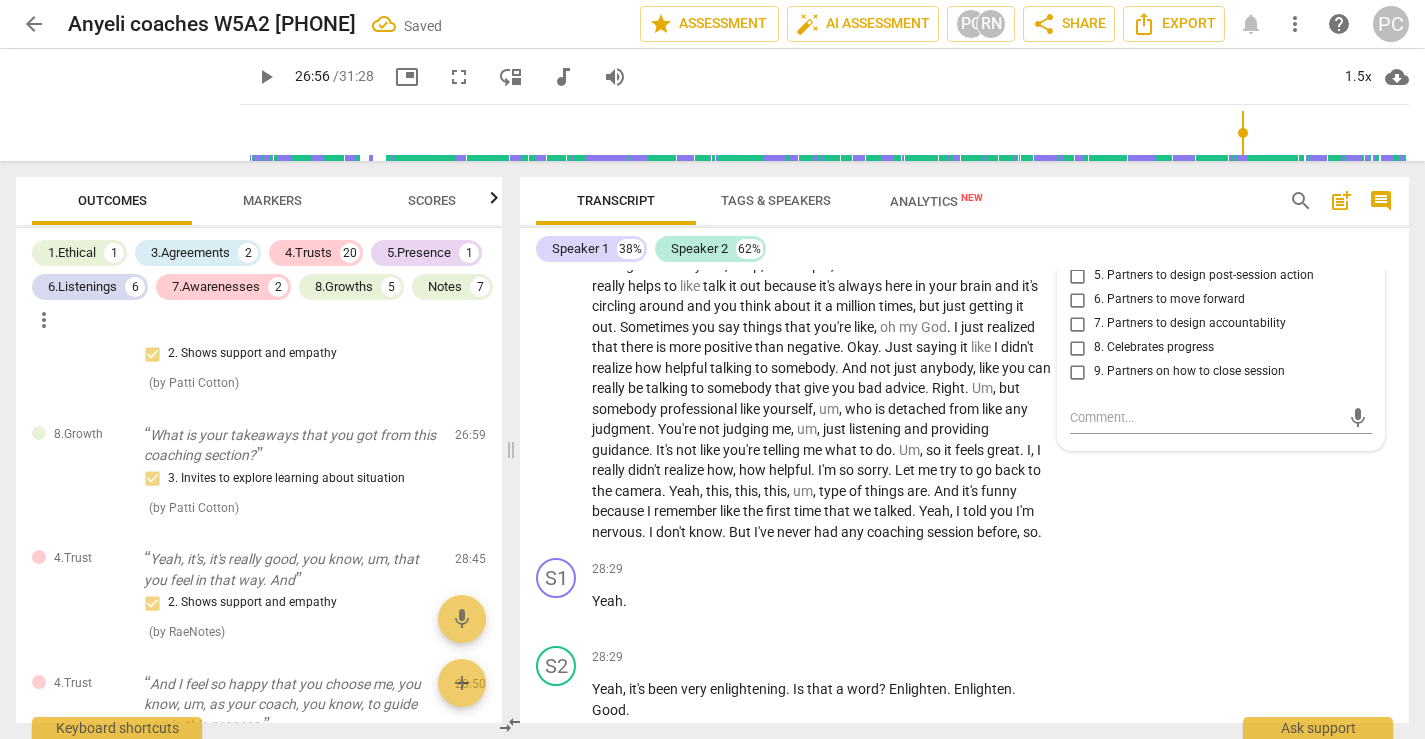 scroll, scrollTop: 13099, scrollLeft: 0, axis: vertical 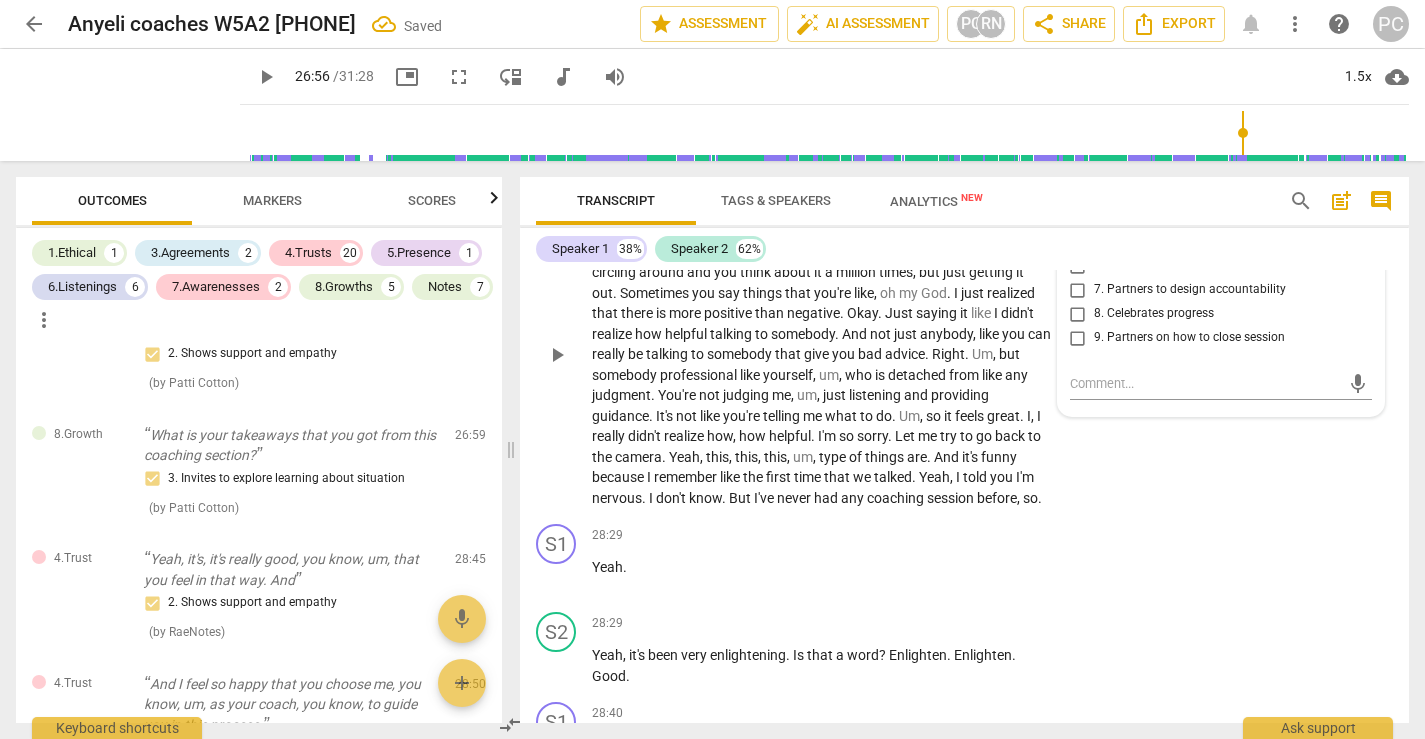 click on "play_arrow" at bounding box center (557, 355) 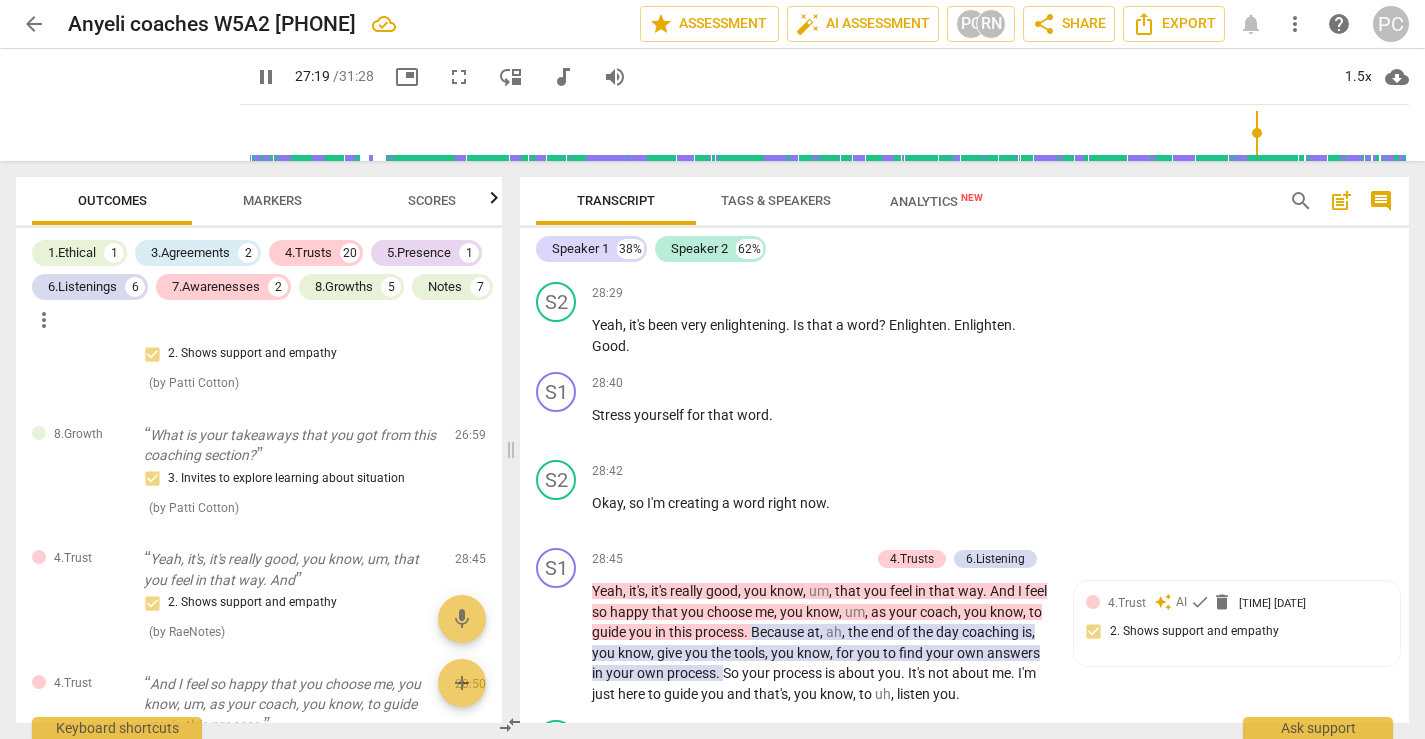 scroll, scrollTop: 13433, scrollLeft: 0, axis: vertical 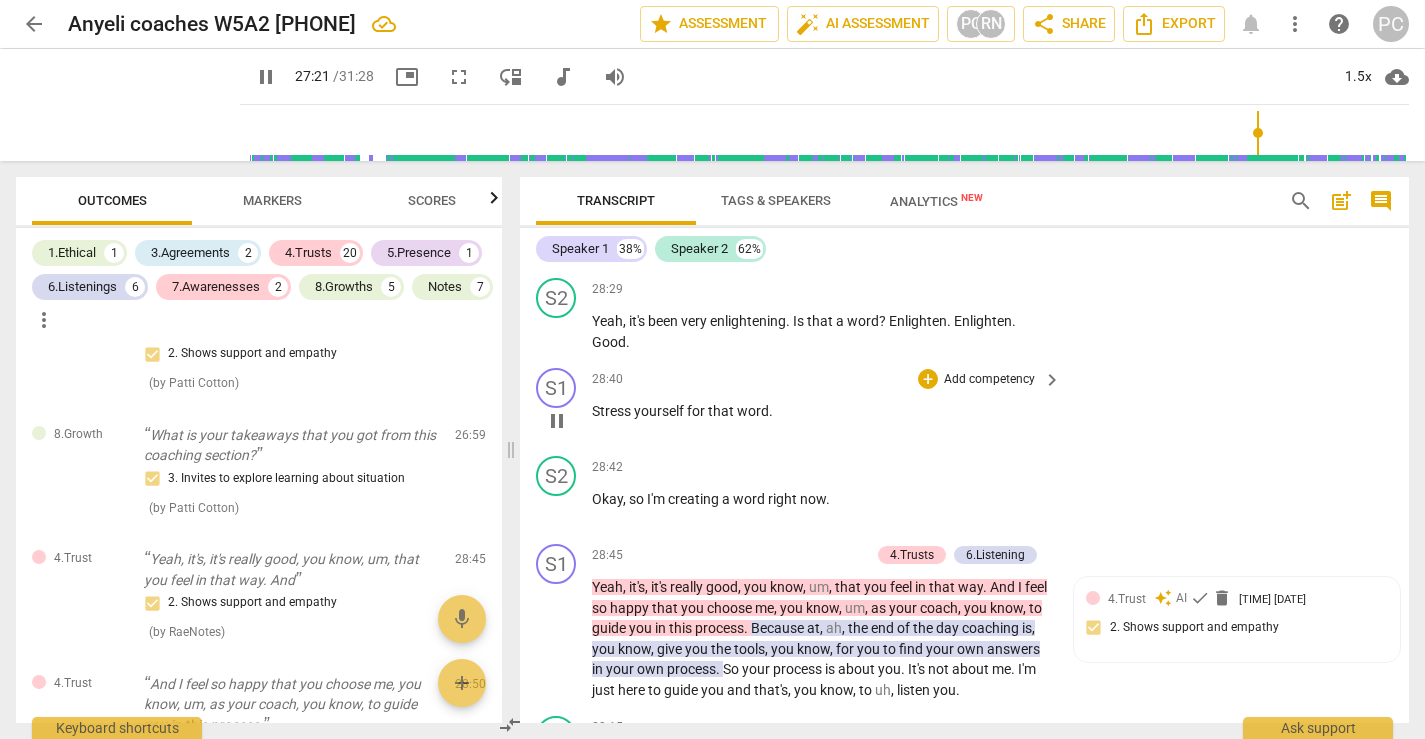 click on "pause" at bounding box center [557, 421] 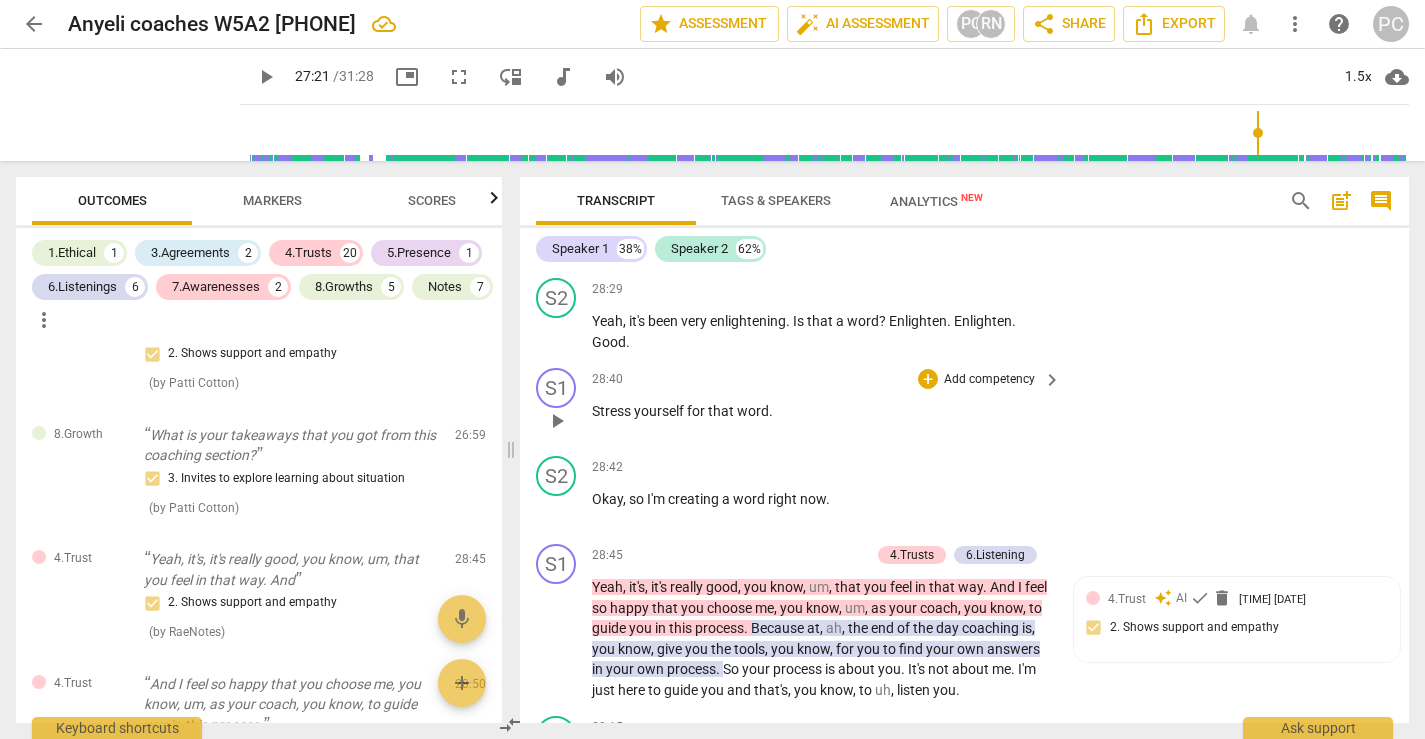 click on "play_arrow" at bounding box center [557, 421] 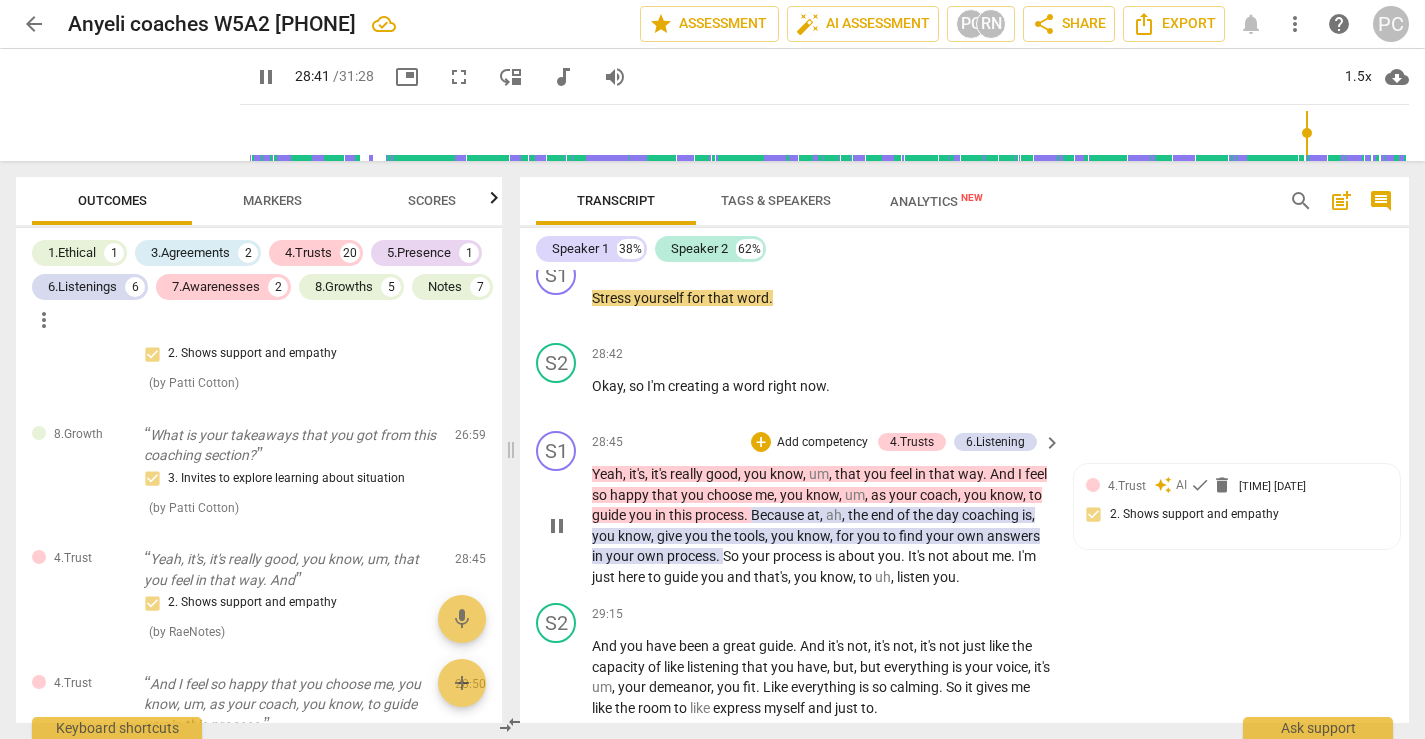 scroll, scrollTop: 13554, scrollLeft: 0, axis: vertical 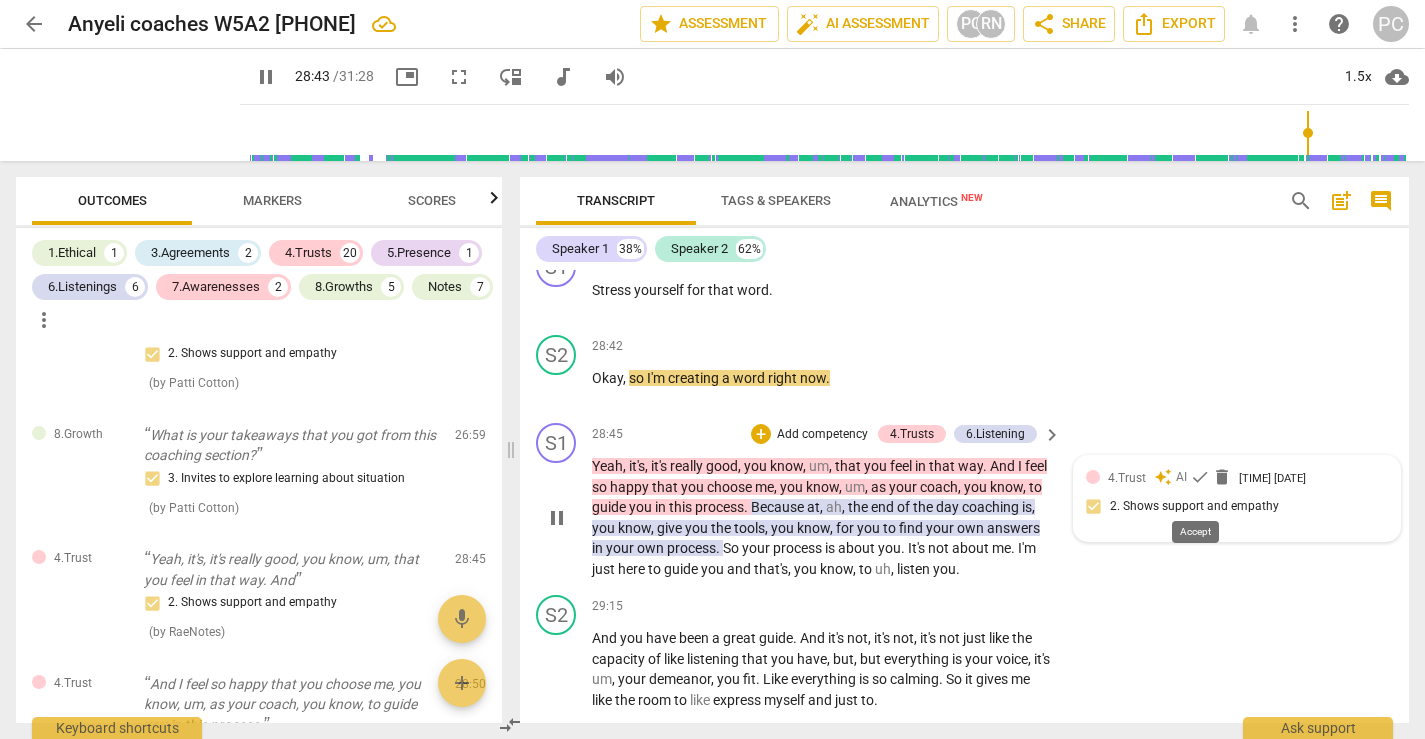 click on "check" at bounding box center [1200, 477] 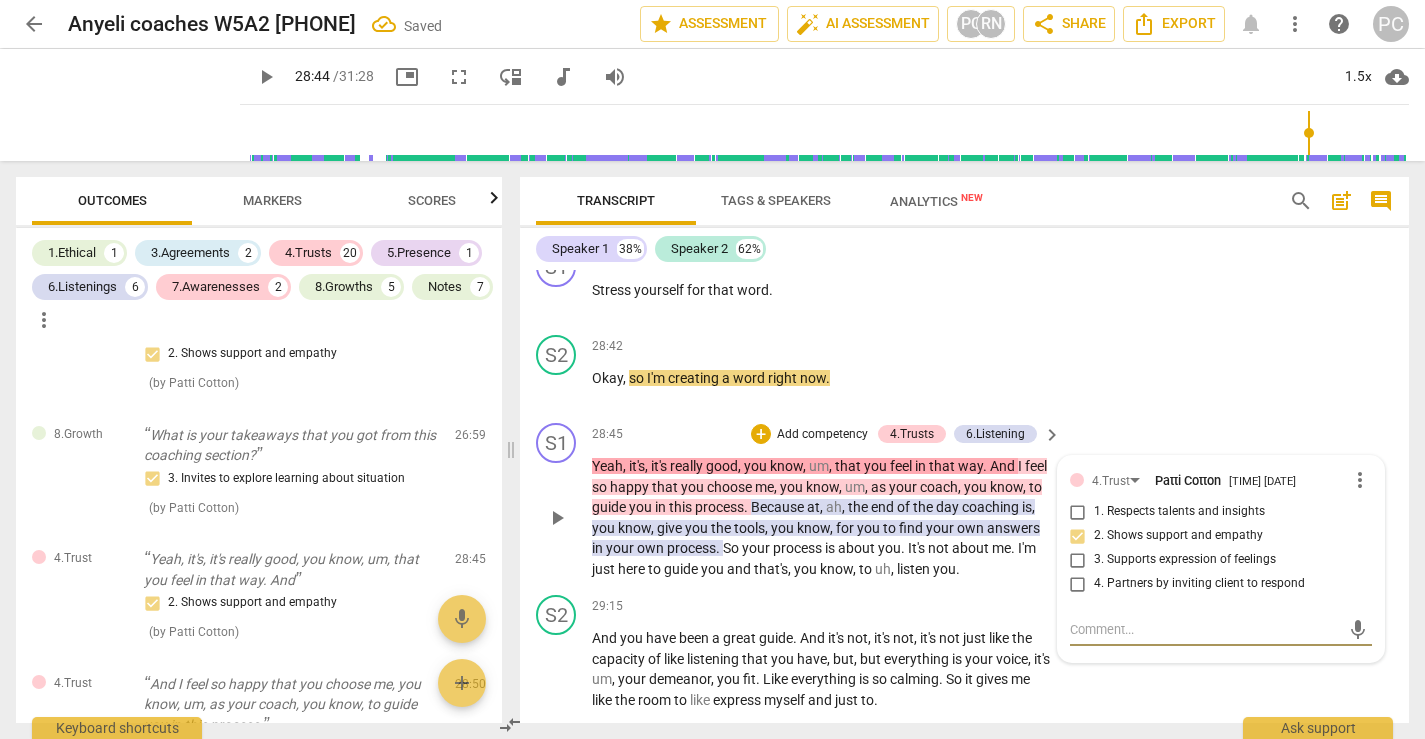 click on "," at bounding box center (777, 487) 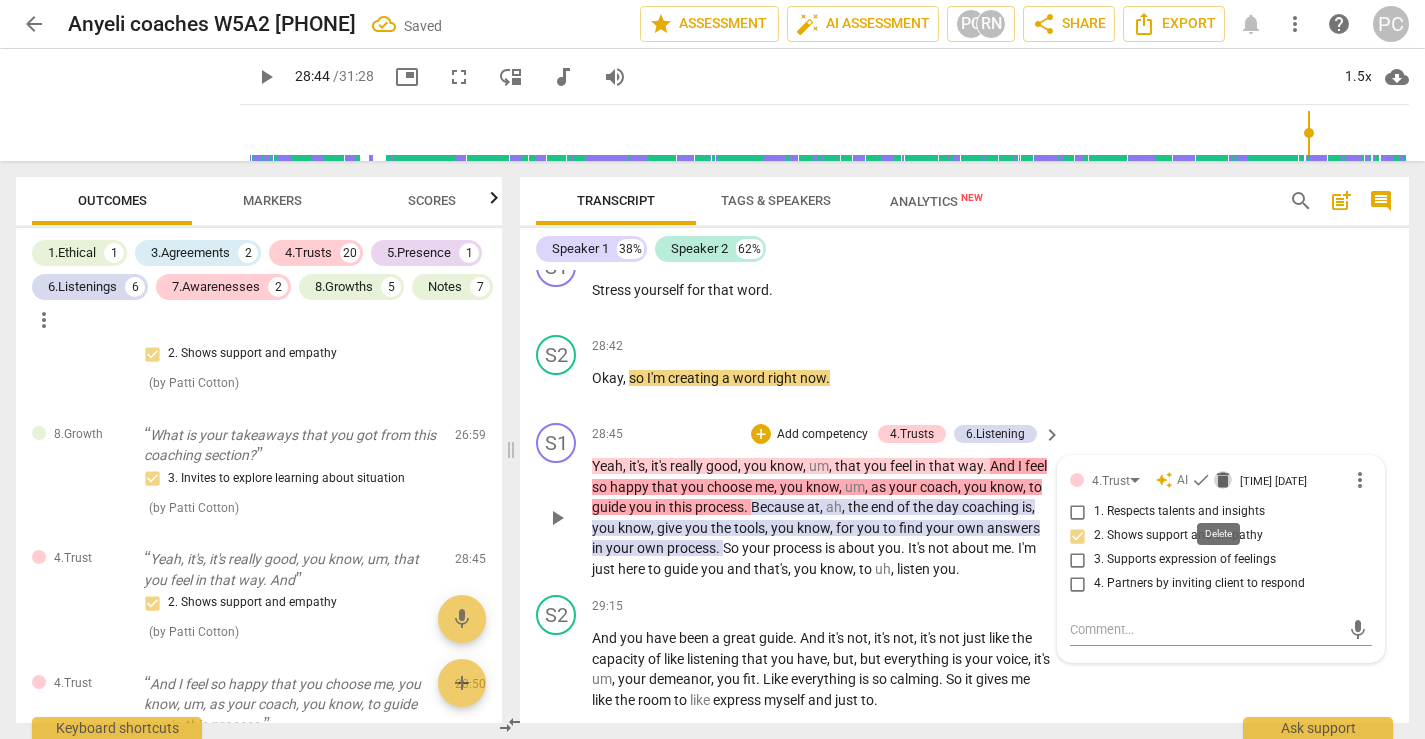 click on "delete" at bounding box center [1223, 480] 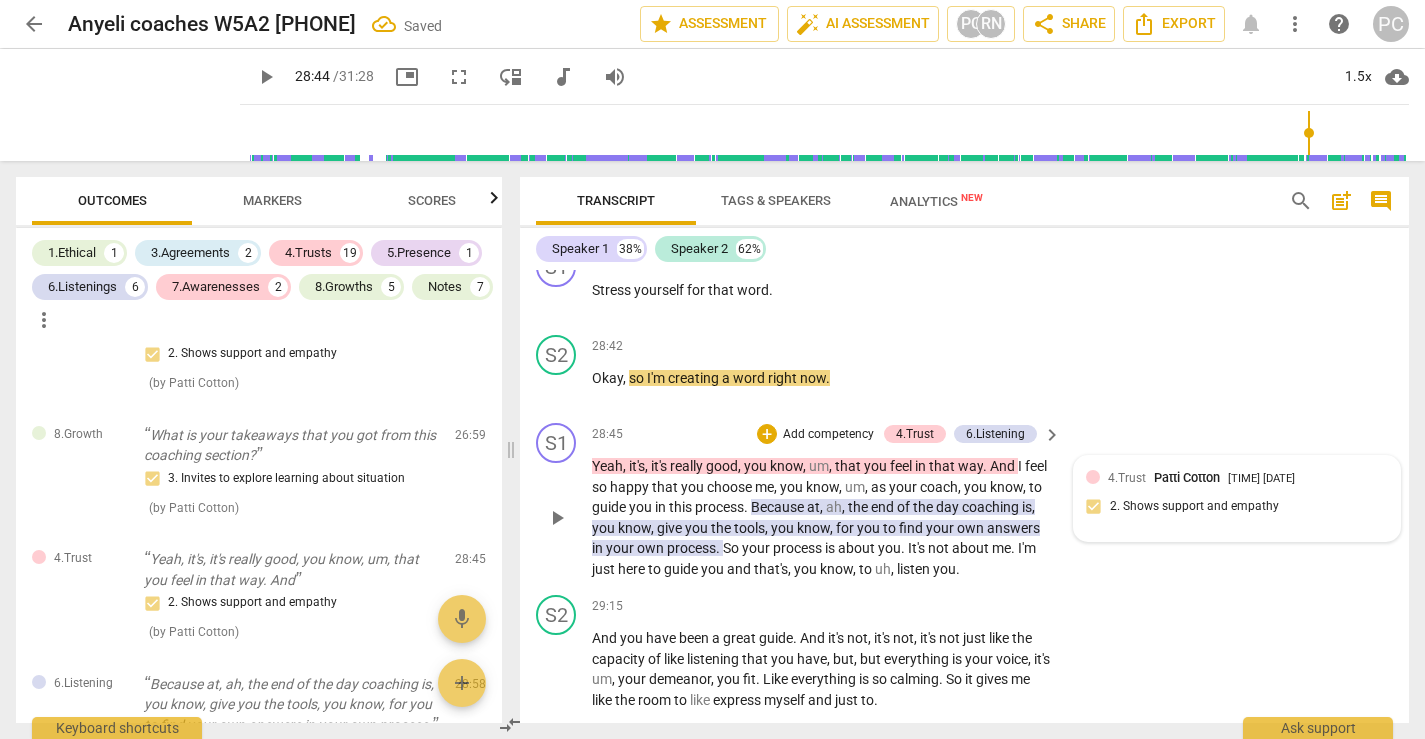 click on "the" at bounding box center [859, 507] 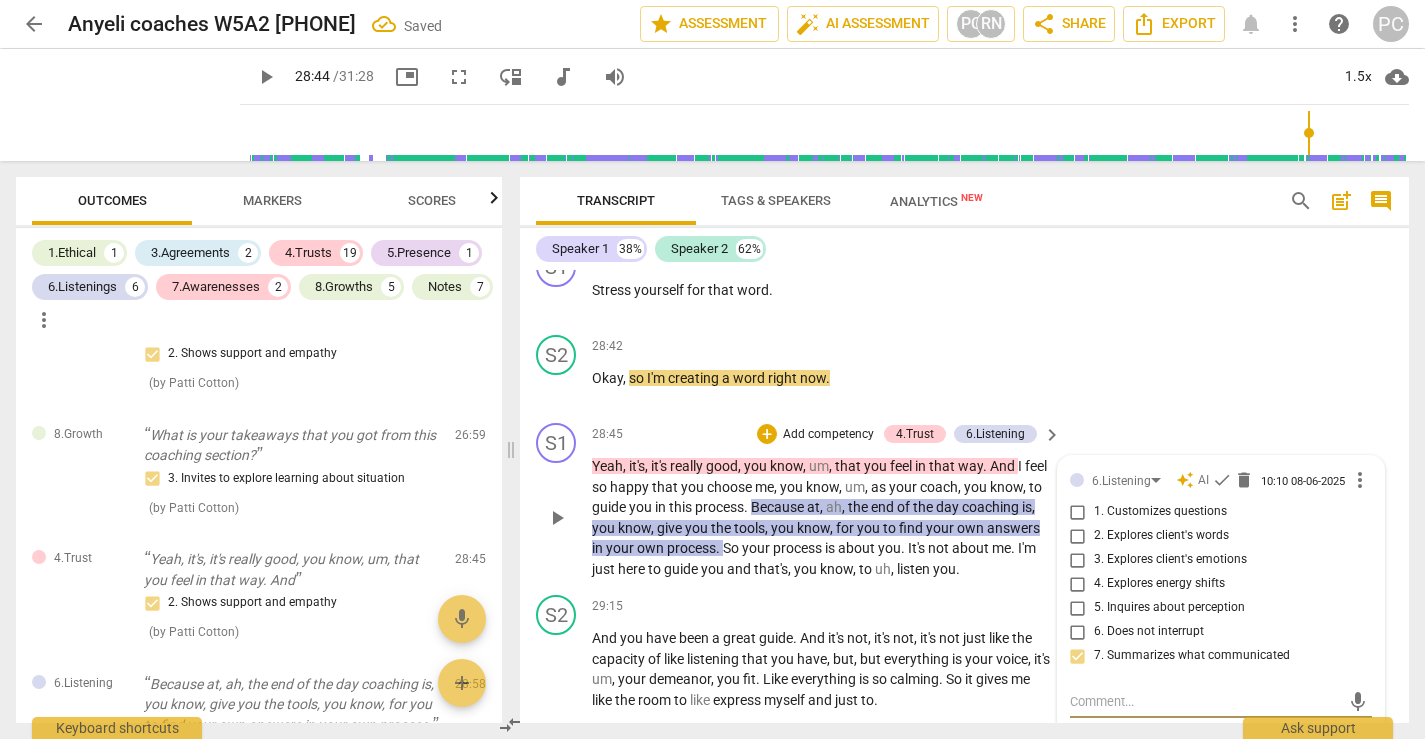 scroll, scrollTop: 13568, scrollLeft: 0, axis: vertical 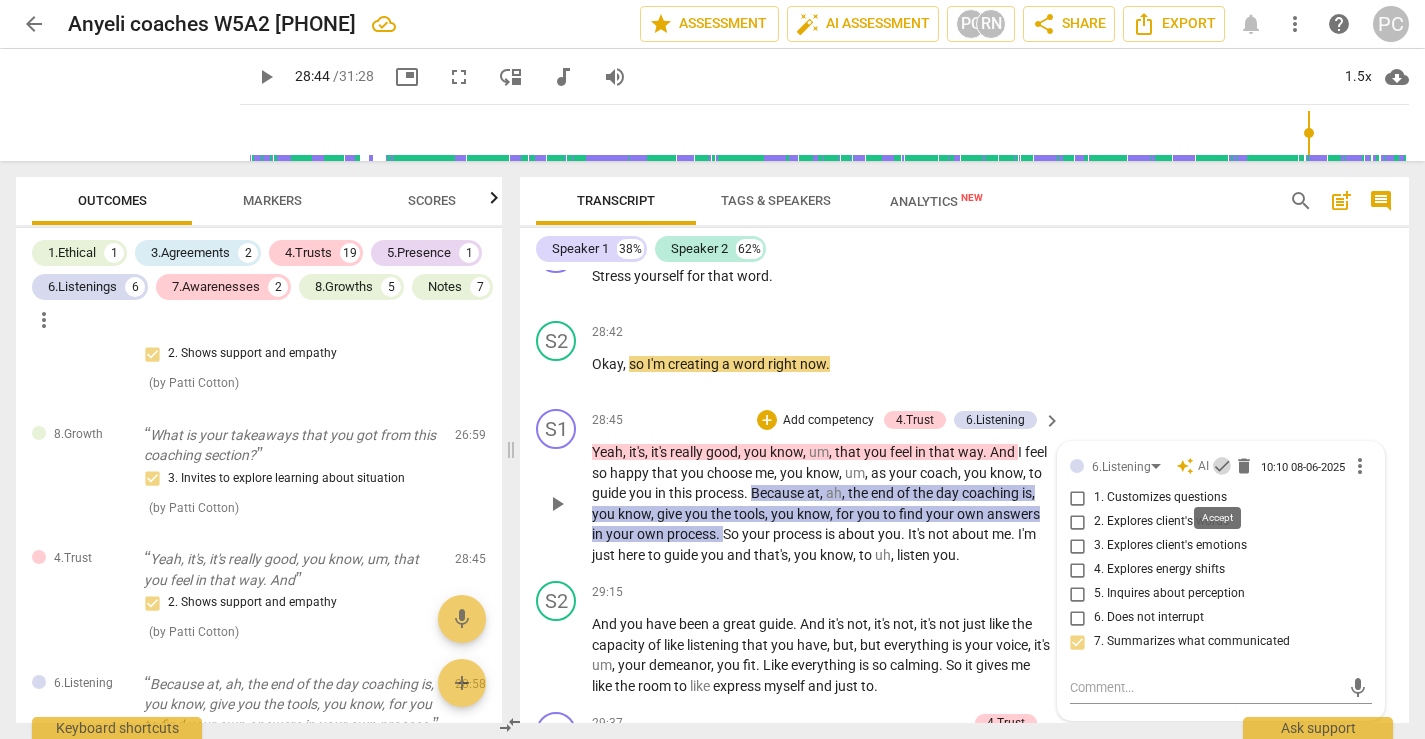 click on "check" at bounding box center [1222, 466] 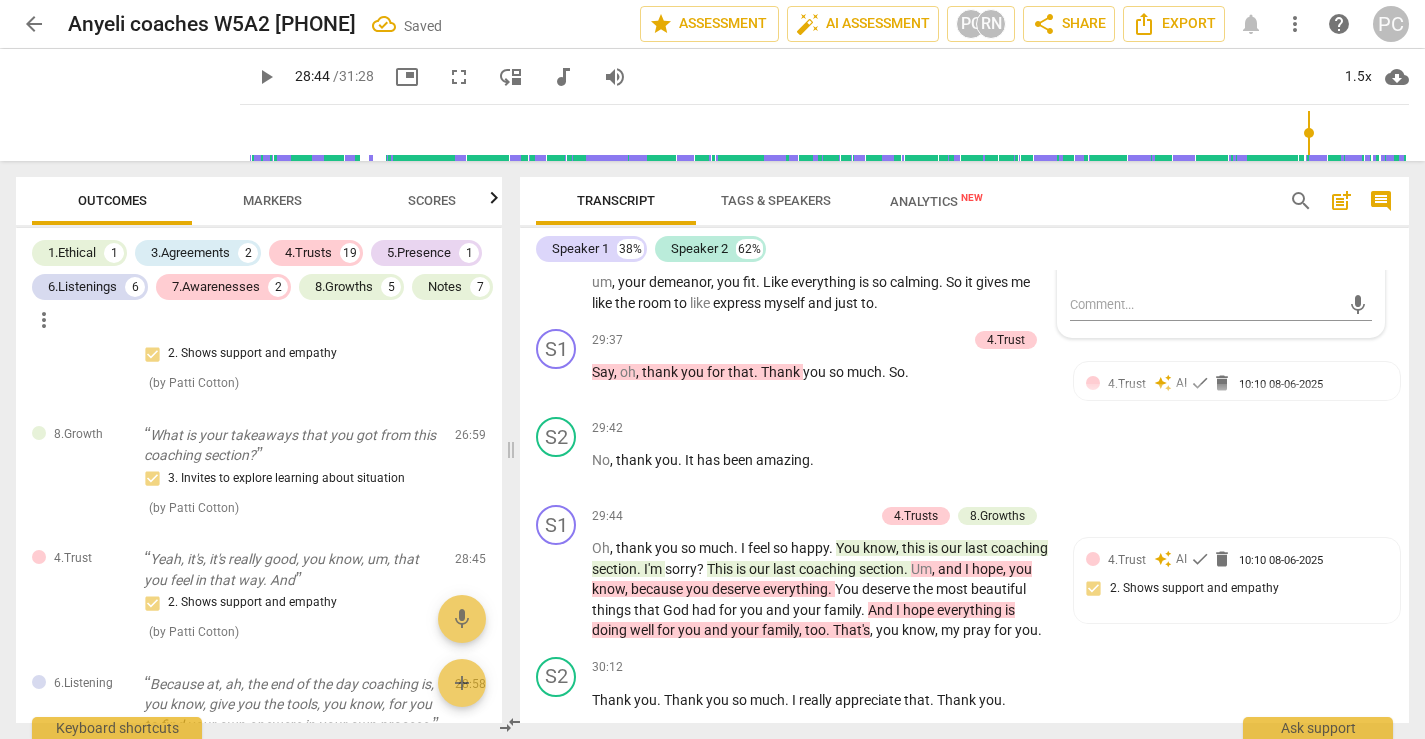 scroll, scrollTop: 13979, scrollLeft: 0, axis: vertical 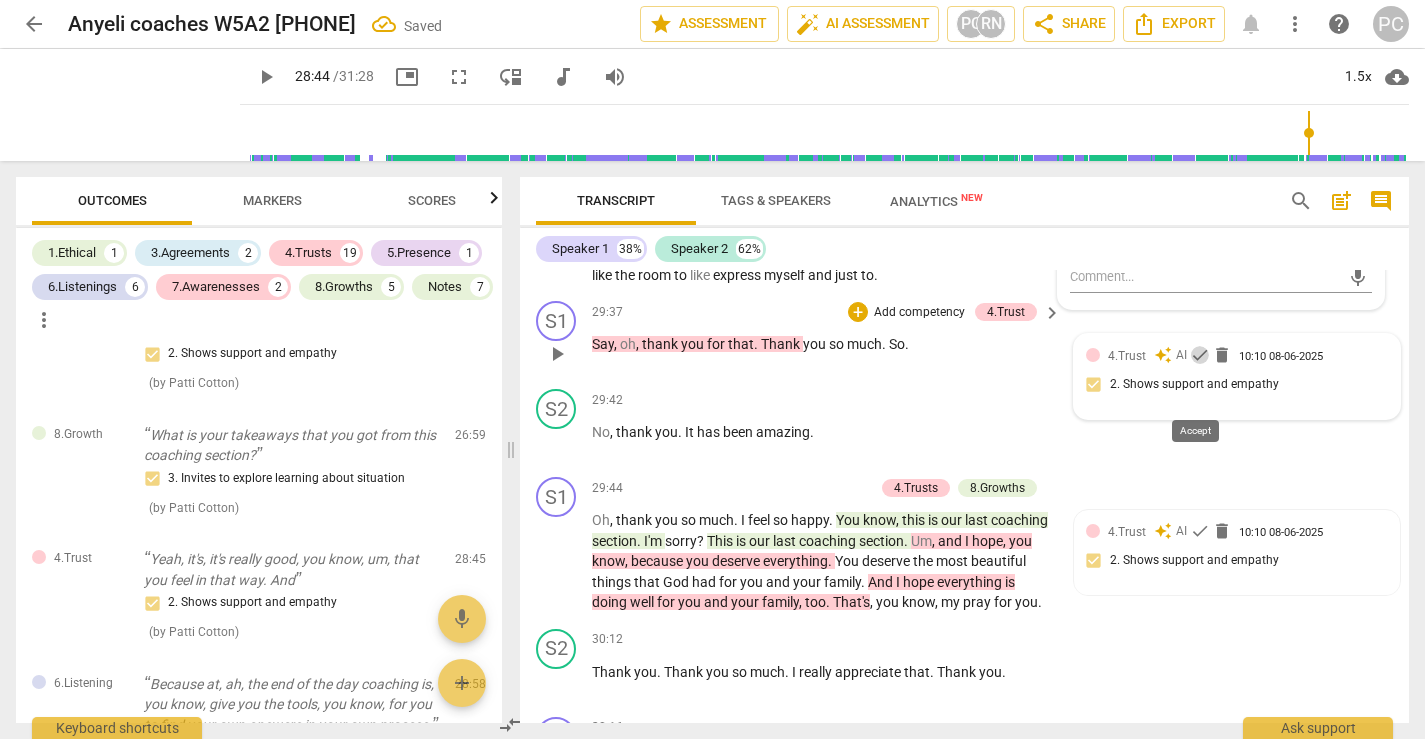 click on "check" at bounding box center [1200, 355] 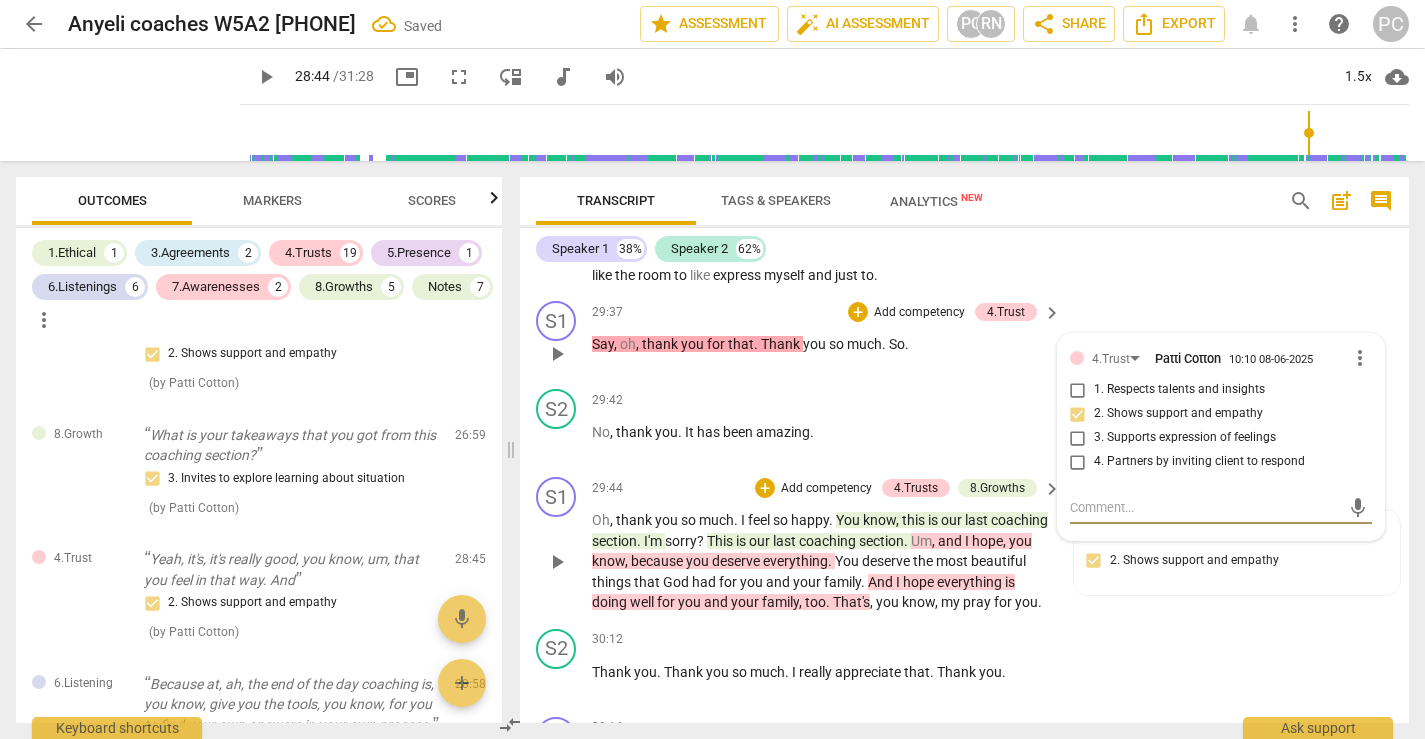 click on "everything" at bounding box center [795, 561] 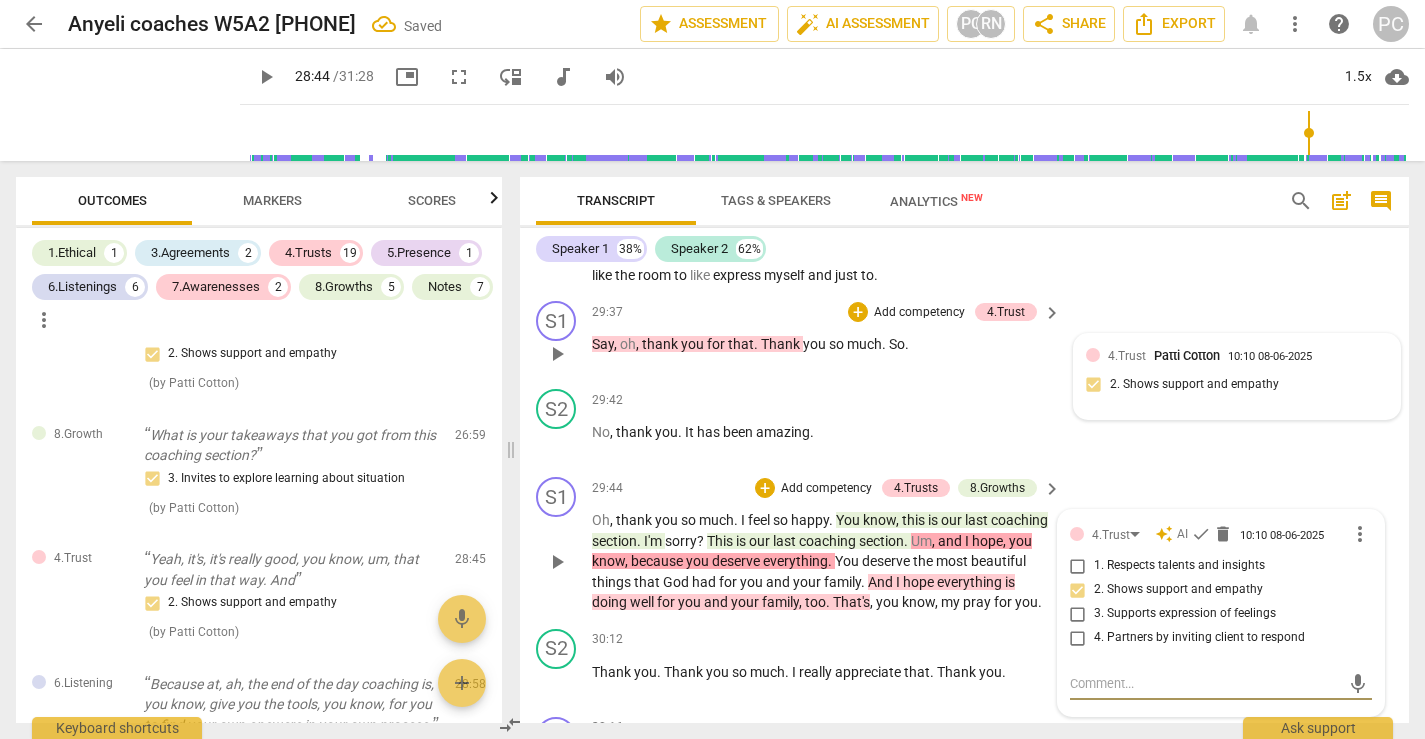 scroll, scrollTop: 13988, scrollLeft: 0, axis: vertical 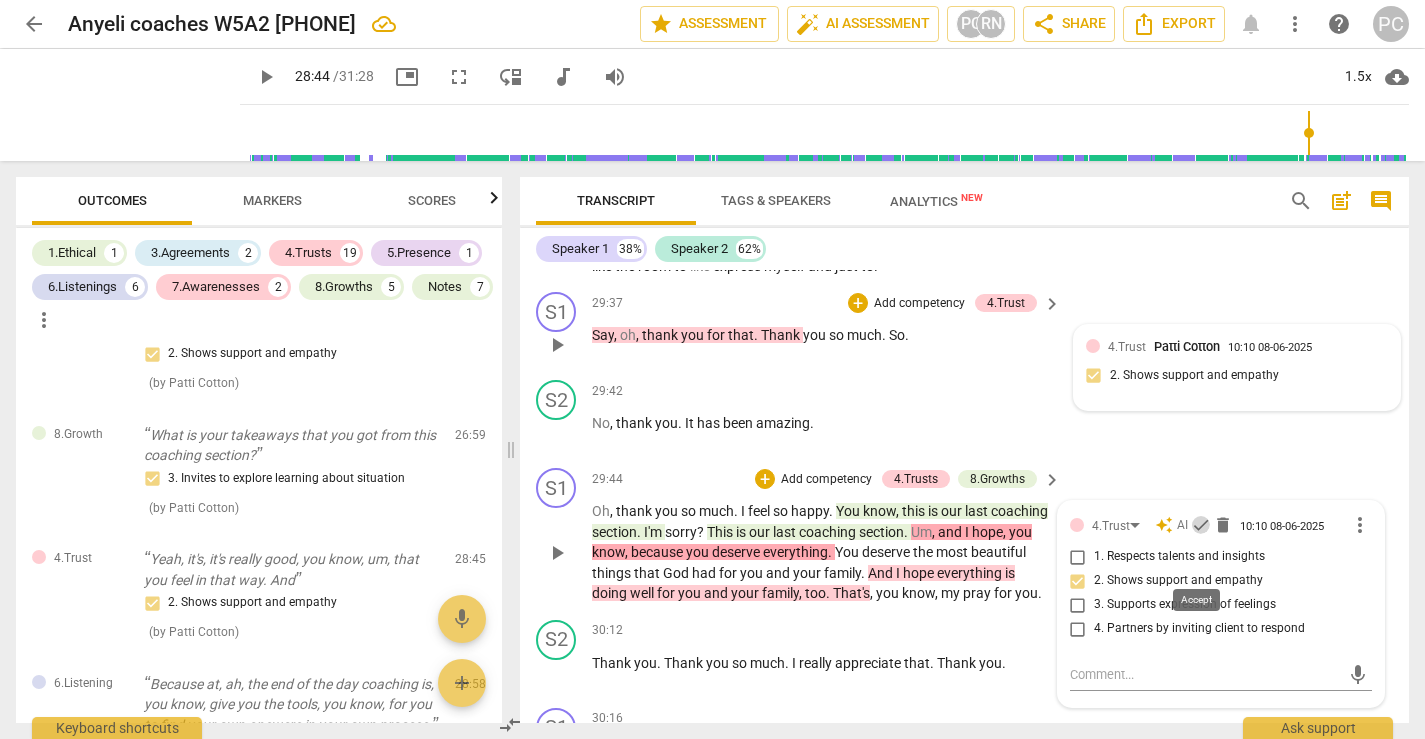 click on "check" at bounding box center [1201, 525] 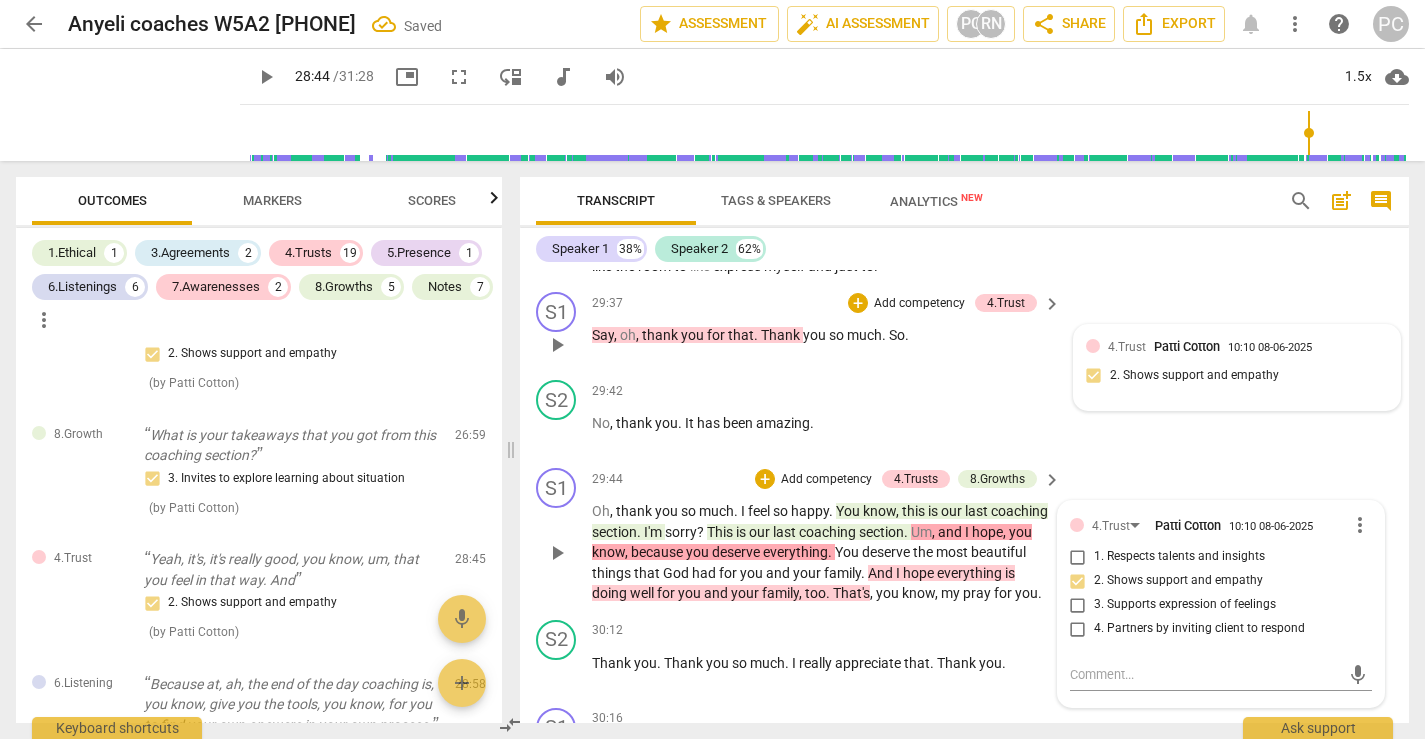 click on "family" at bounding box center (780, 593) 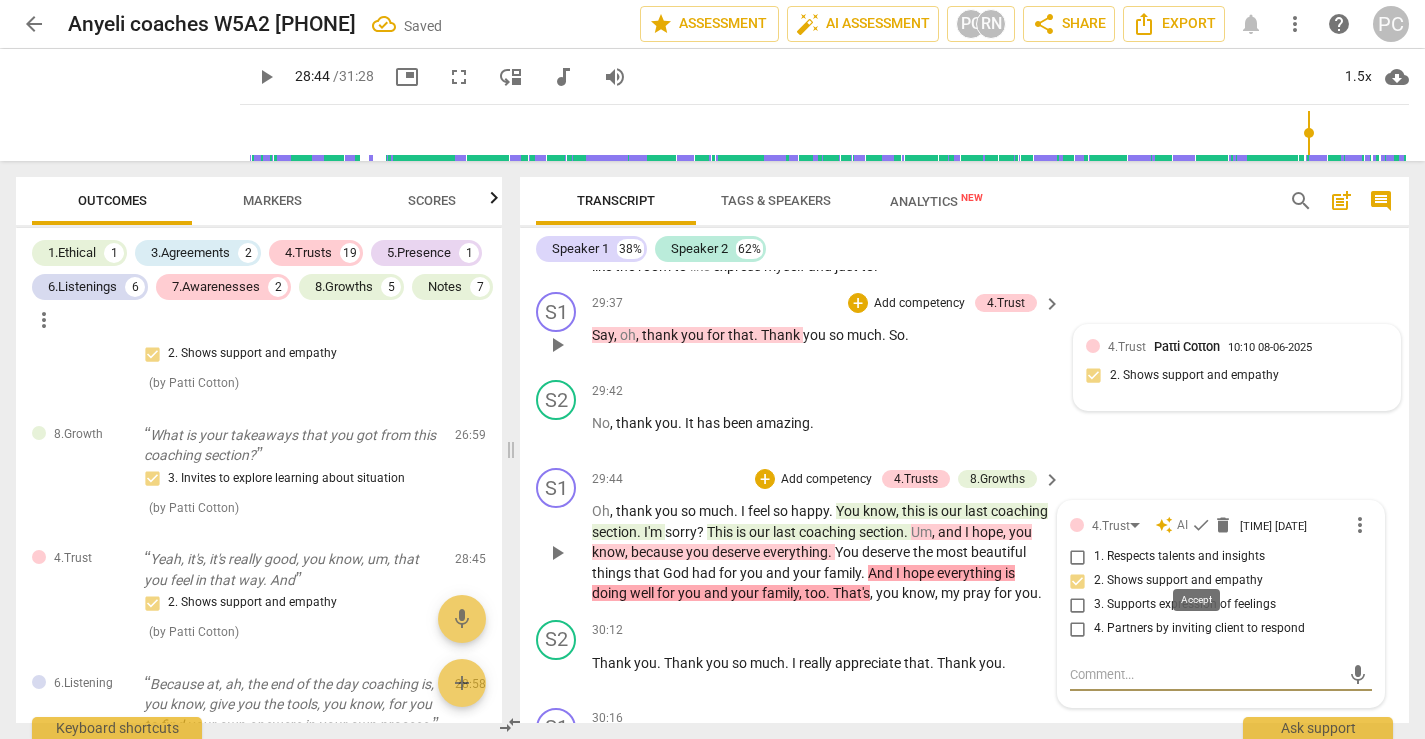 click on "check" at bounding box center (1201, 525) 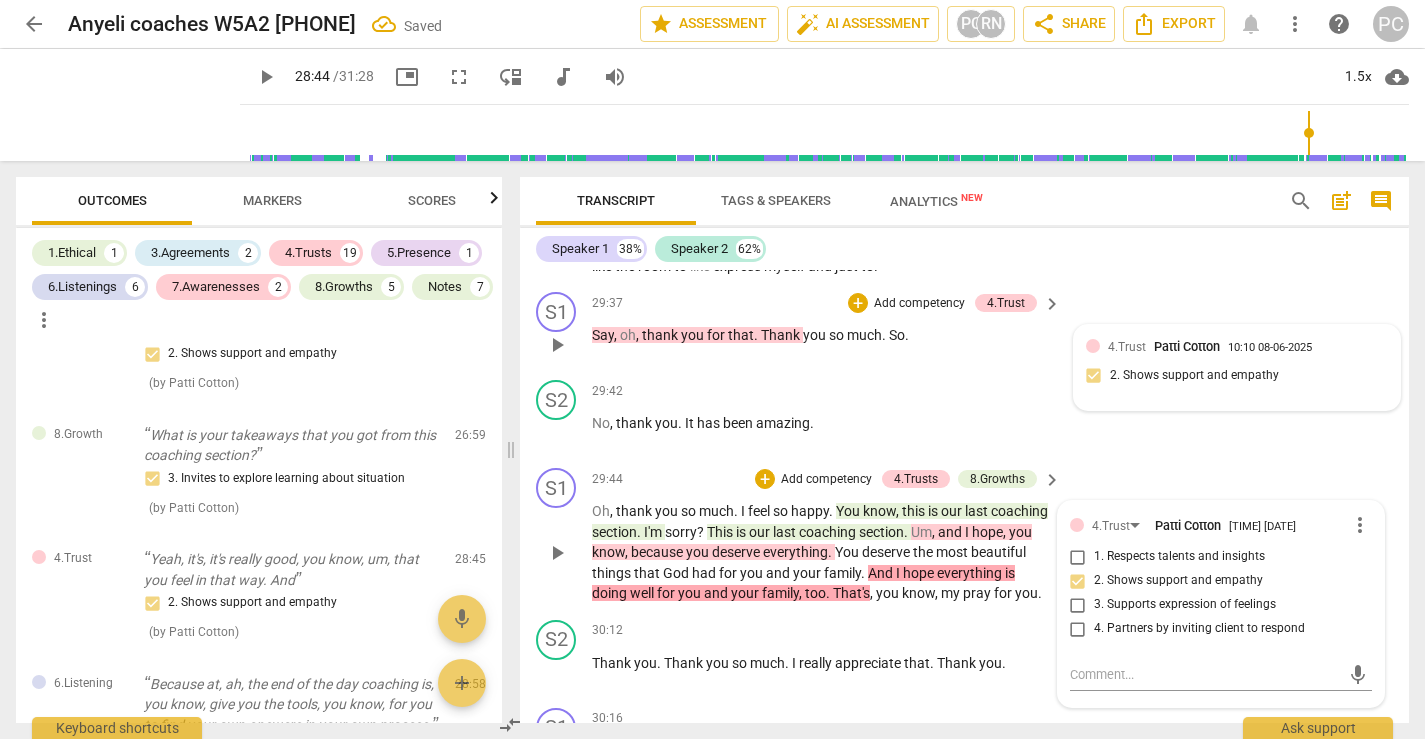 click on "is" at bounding box center (934, 511) 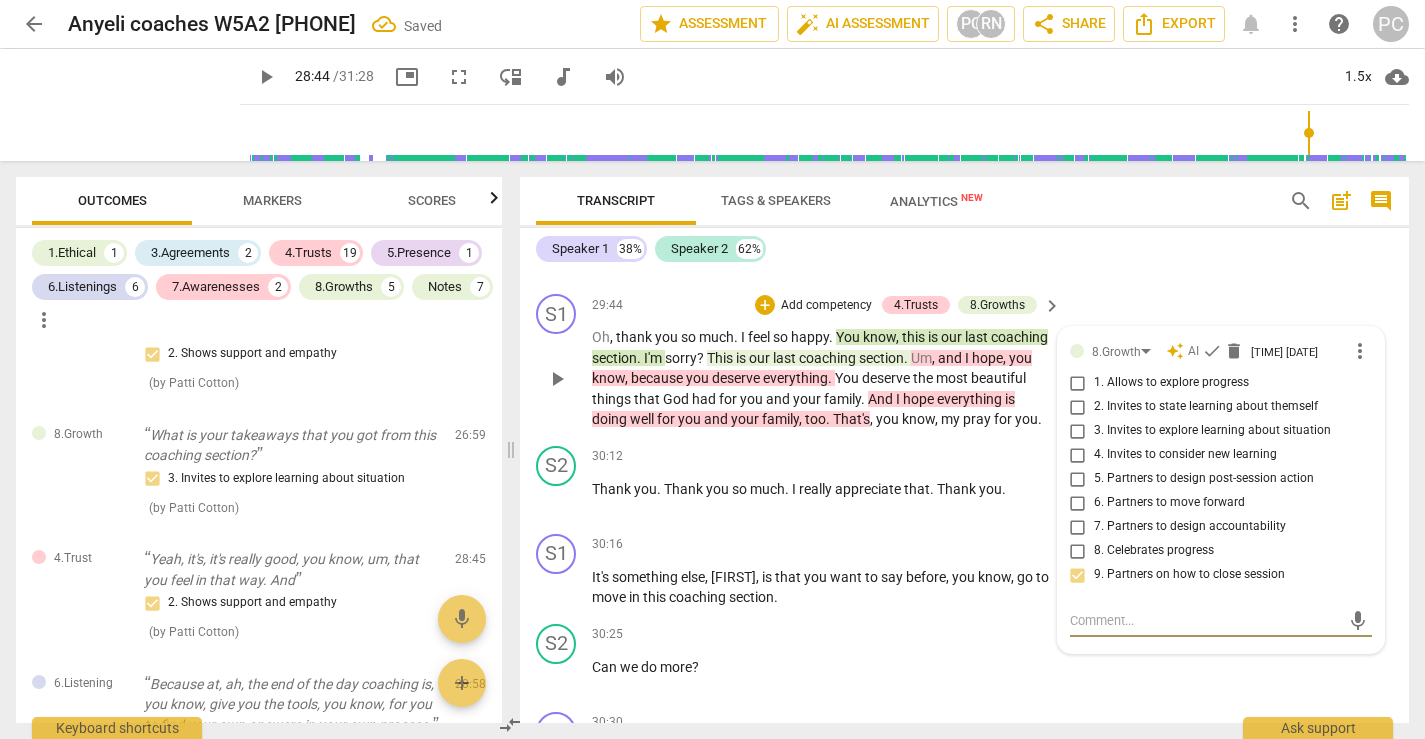 scroll, scrollTop: 14132, scrollLeft: 0, axis: vertical 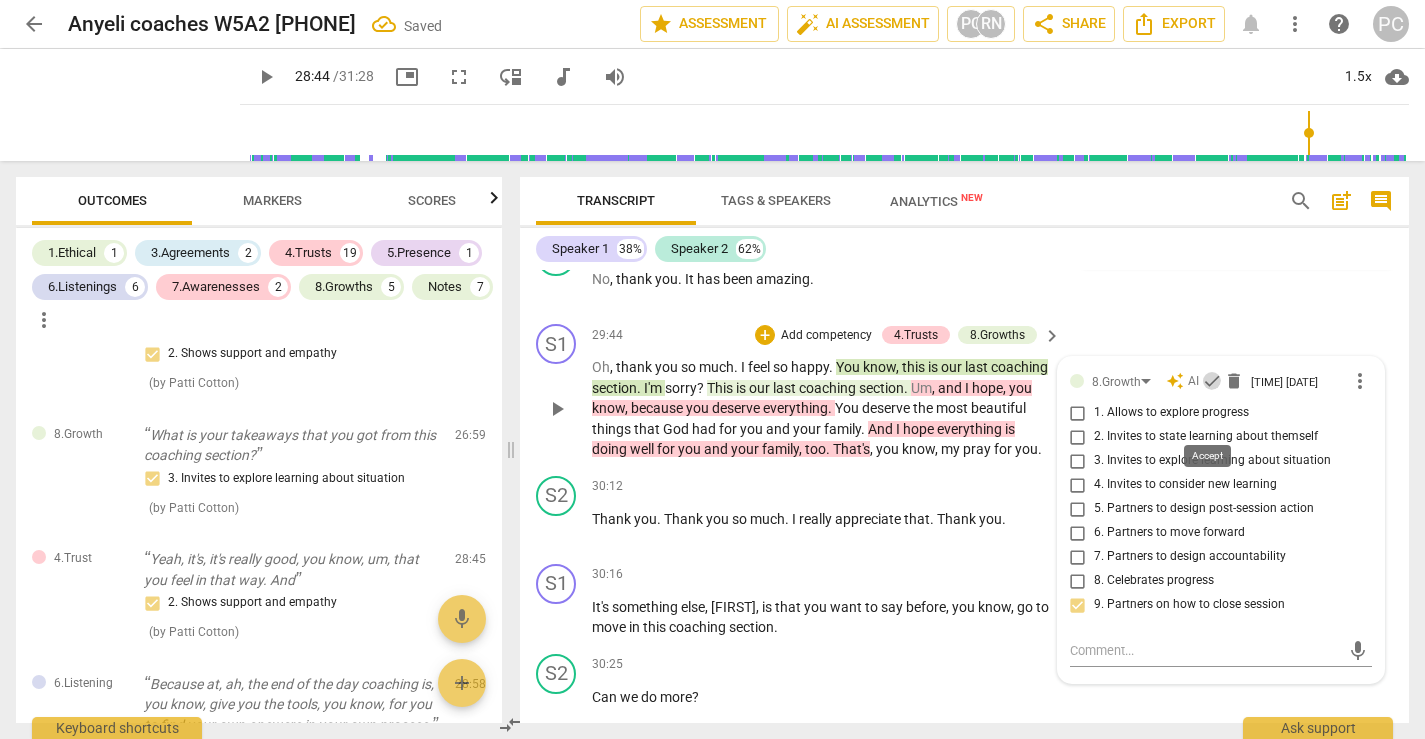 click on "check" at bounding box center (1212, 381) 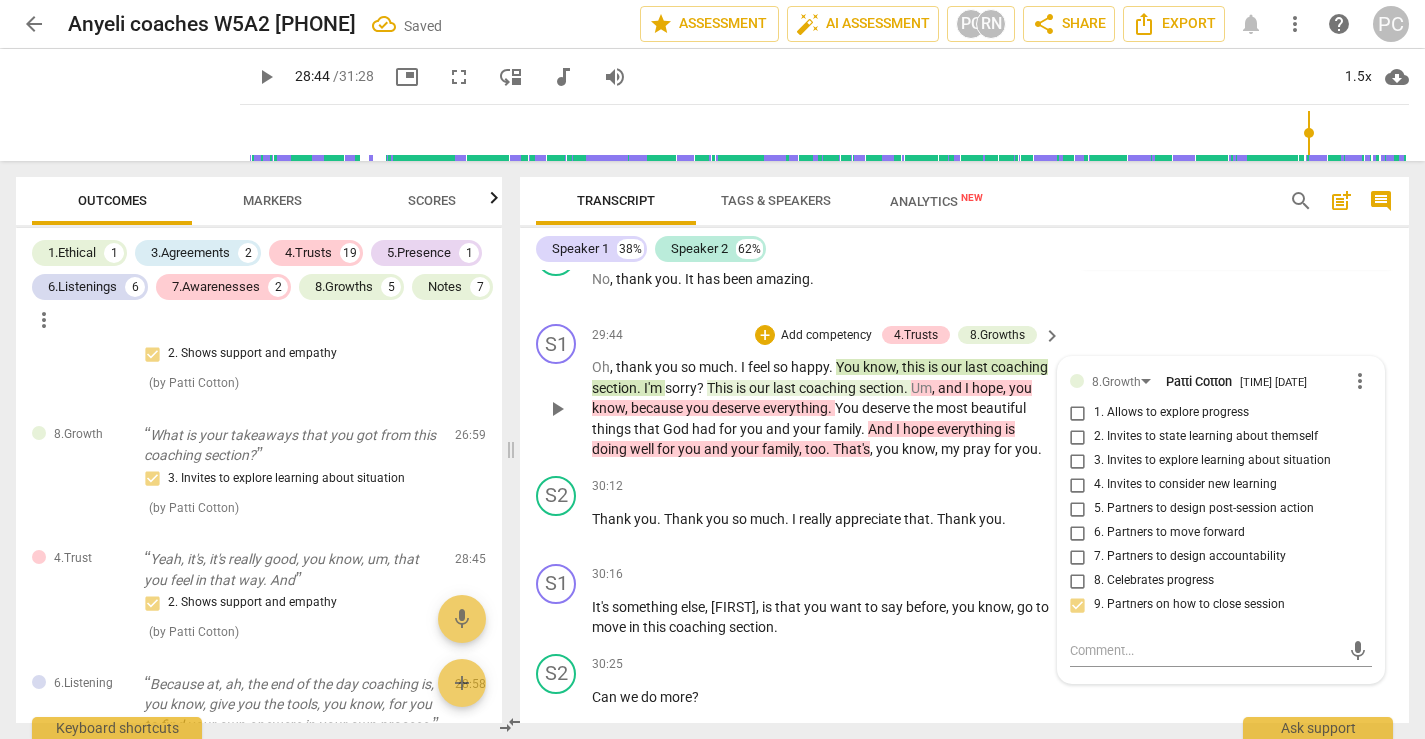 click on "coaching" at bounding box center (829, 388) 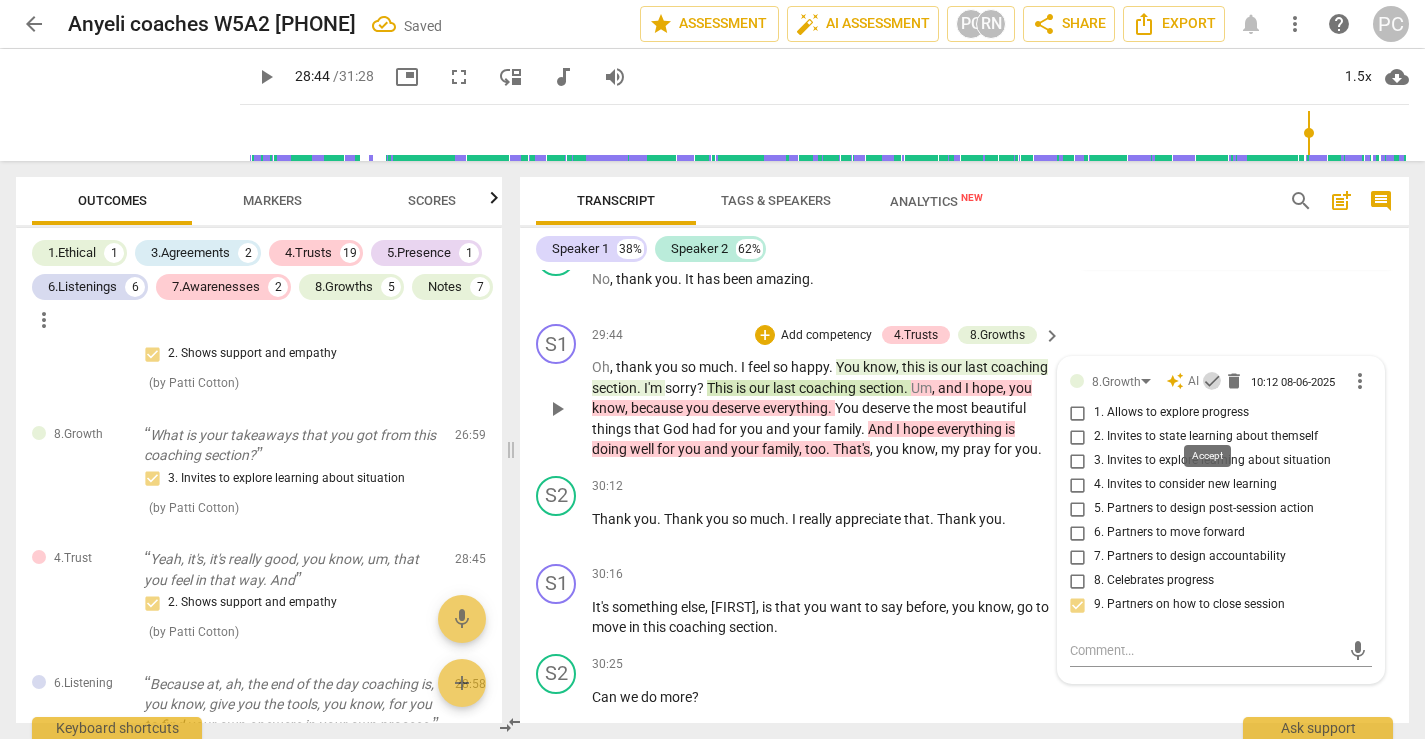 click on "check" at bounding box center (1212, 381) 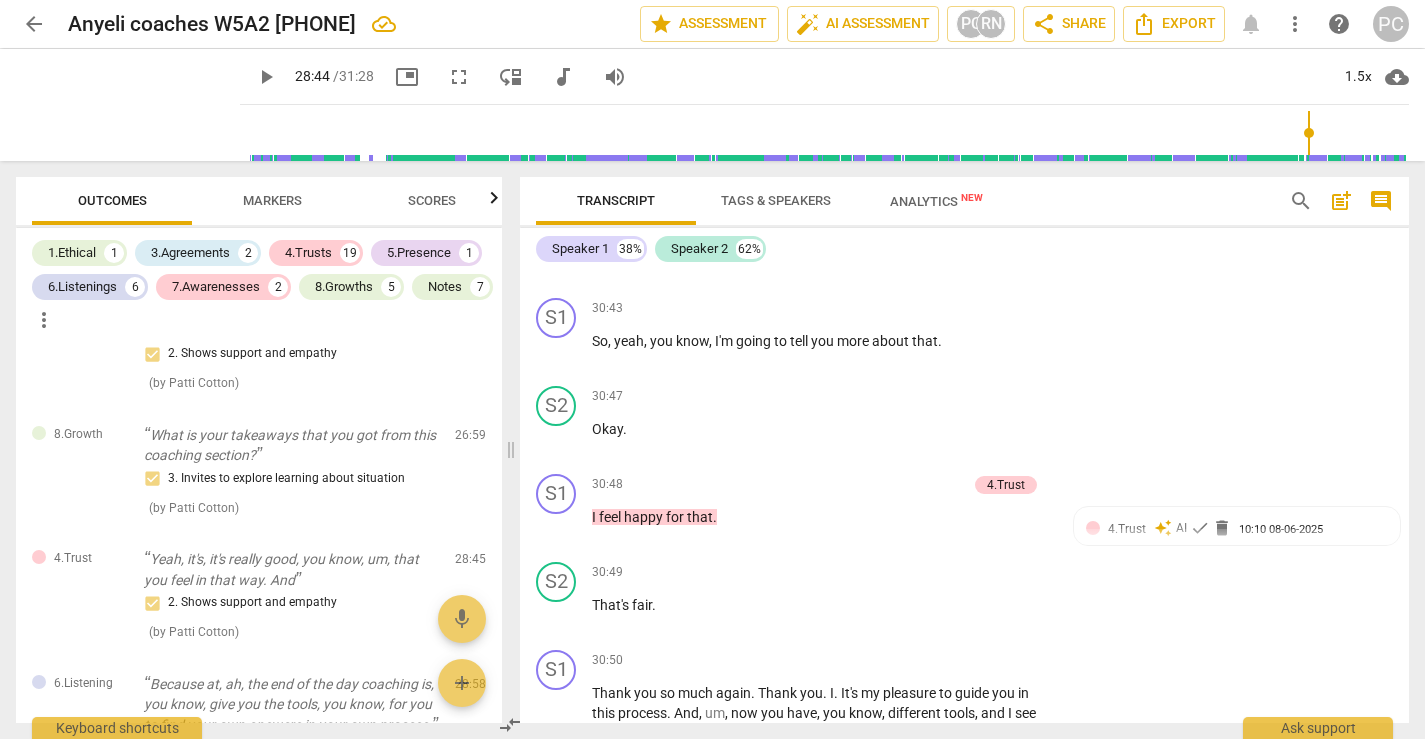 scroll, scrollTop: 14756, scrollLeft: 0, axis: vertical 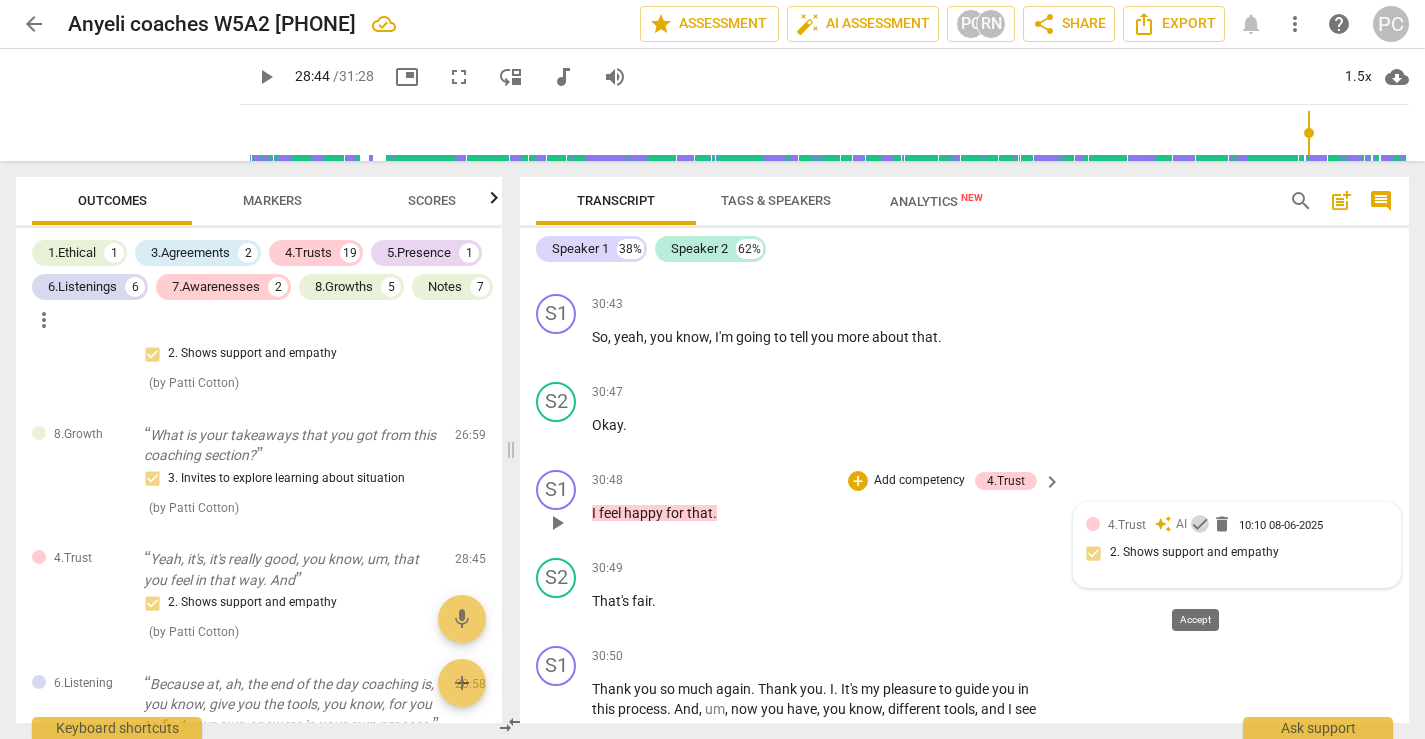 click on "check" at bounding box center [1200, 524] 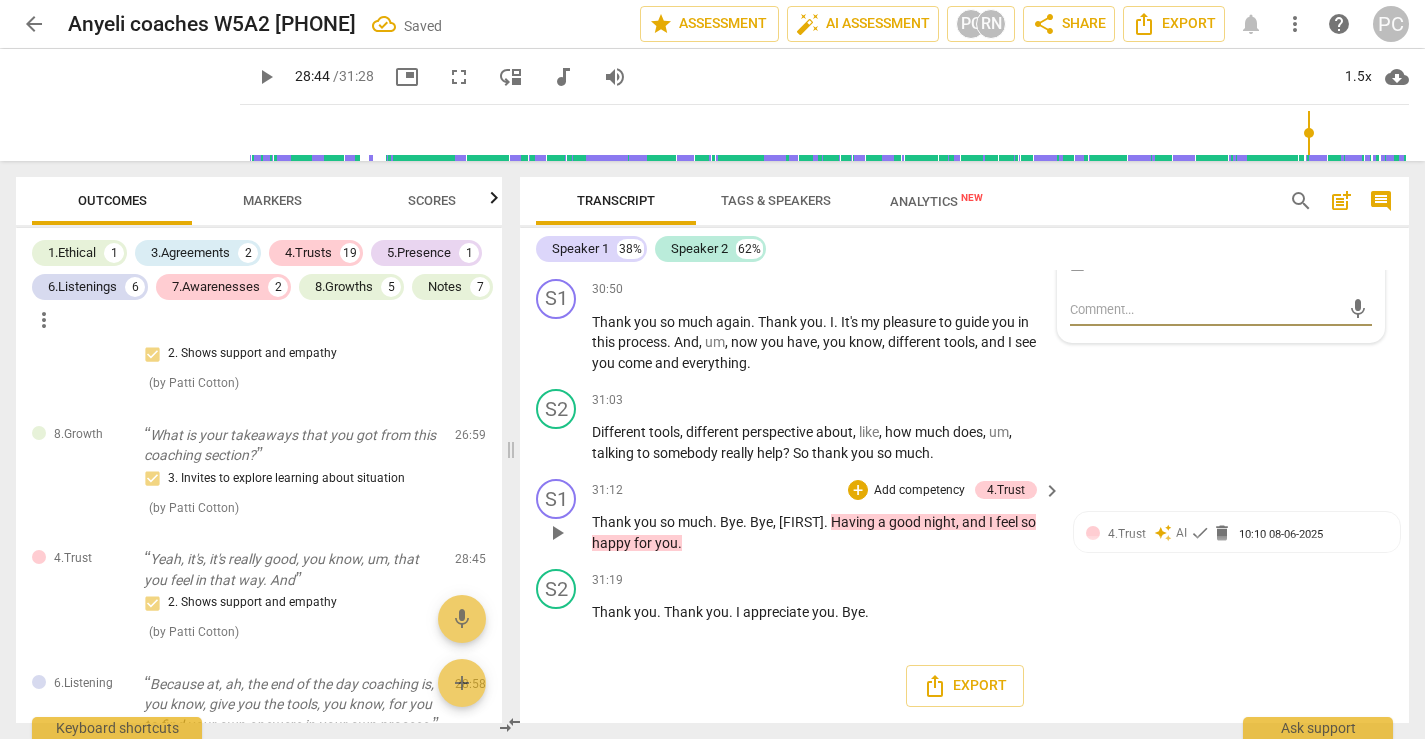 scroll, scrollTop: 15178, scrollLeft: 0, axis: vertical 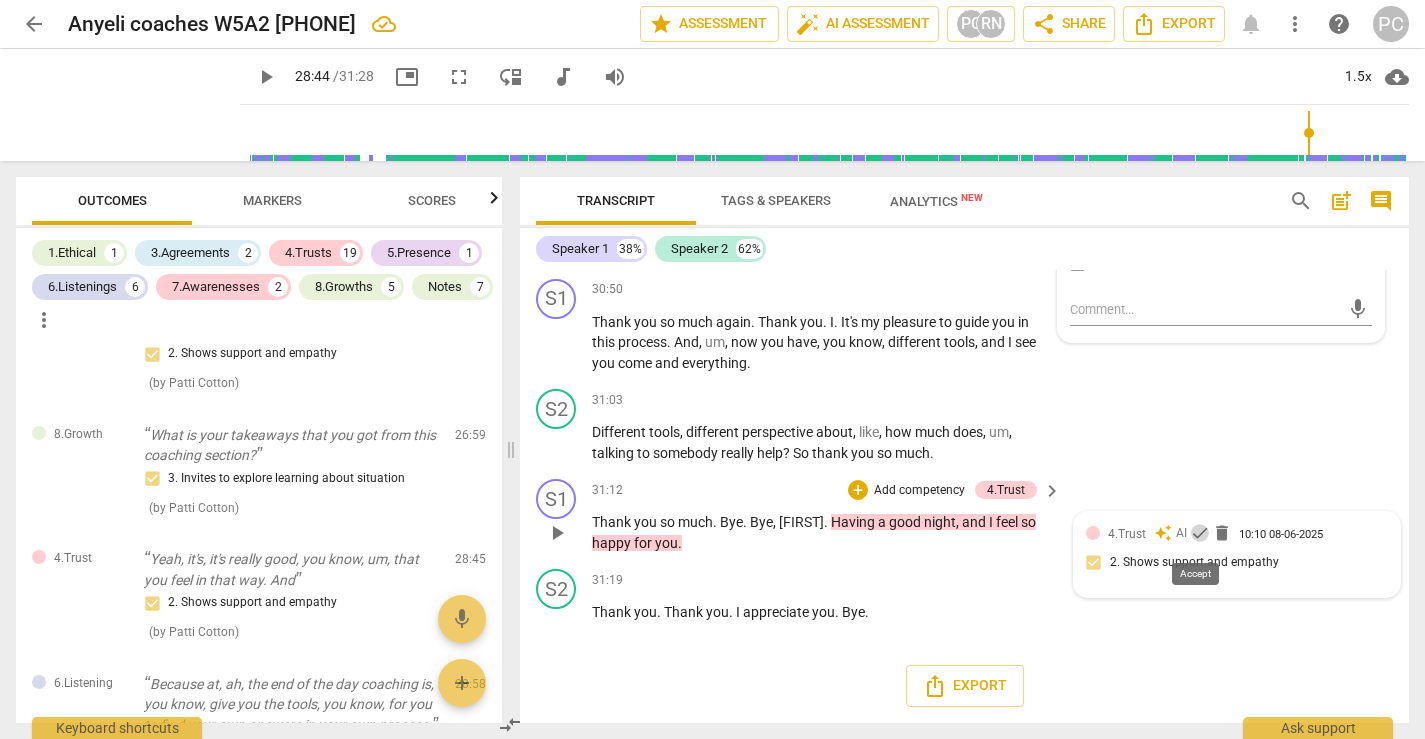 click on "check" at bounding box center (1200, 533) 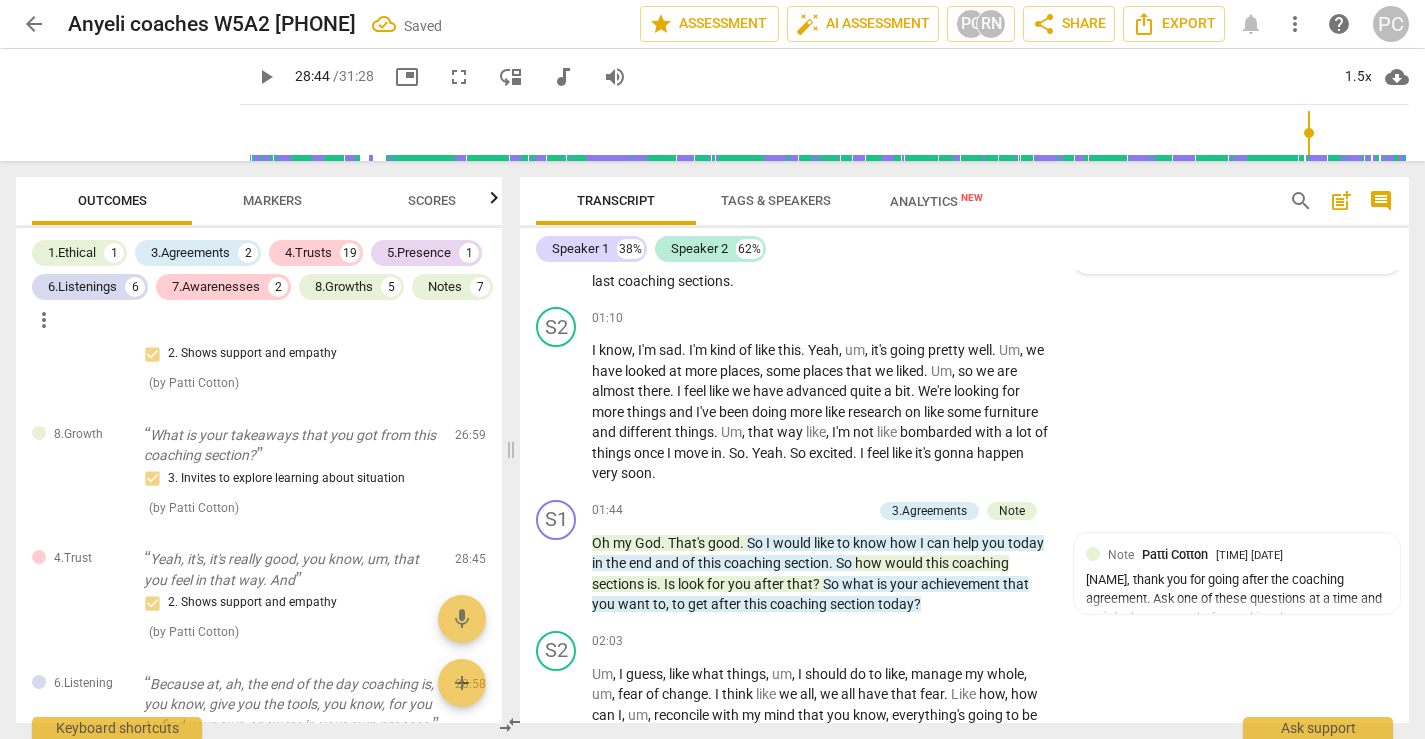 scroll, scrollTop: 0, scrollLeft: 0, axis: both 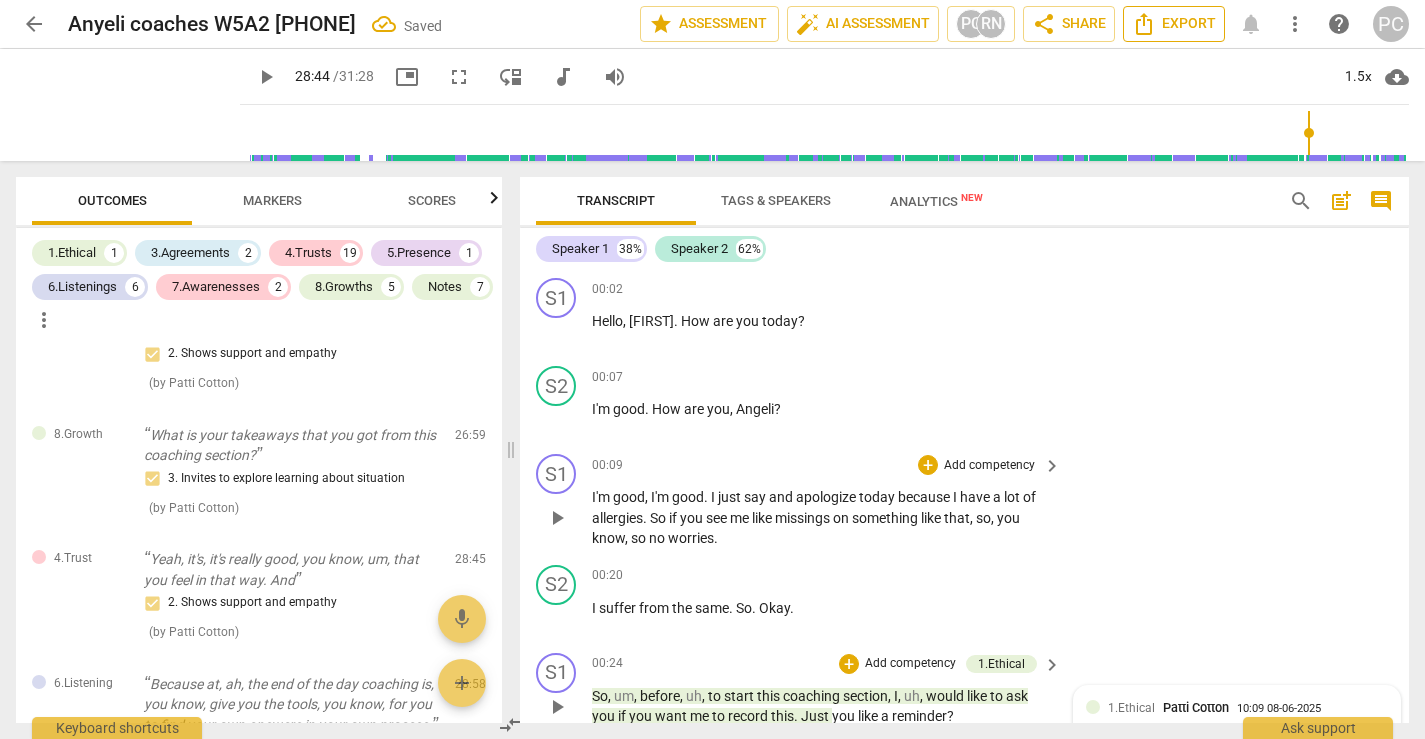 click on "Export" at bounding box center (1174, 24) 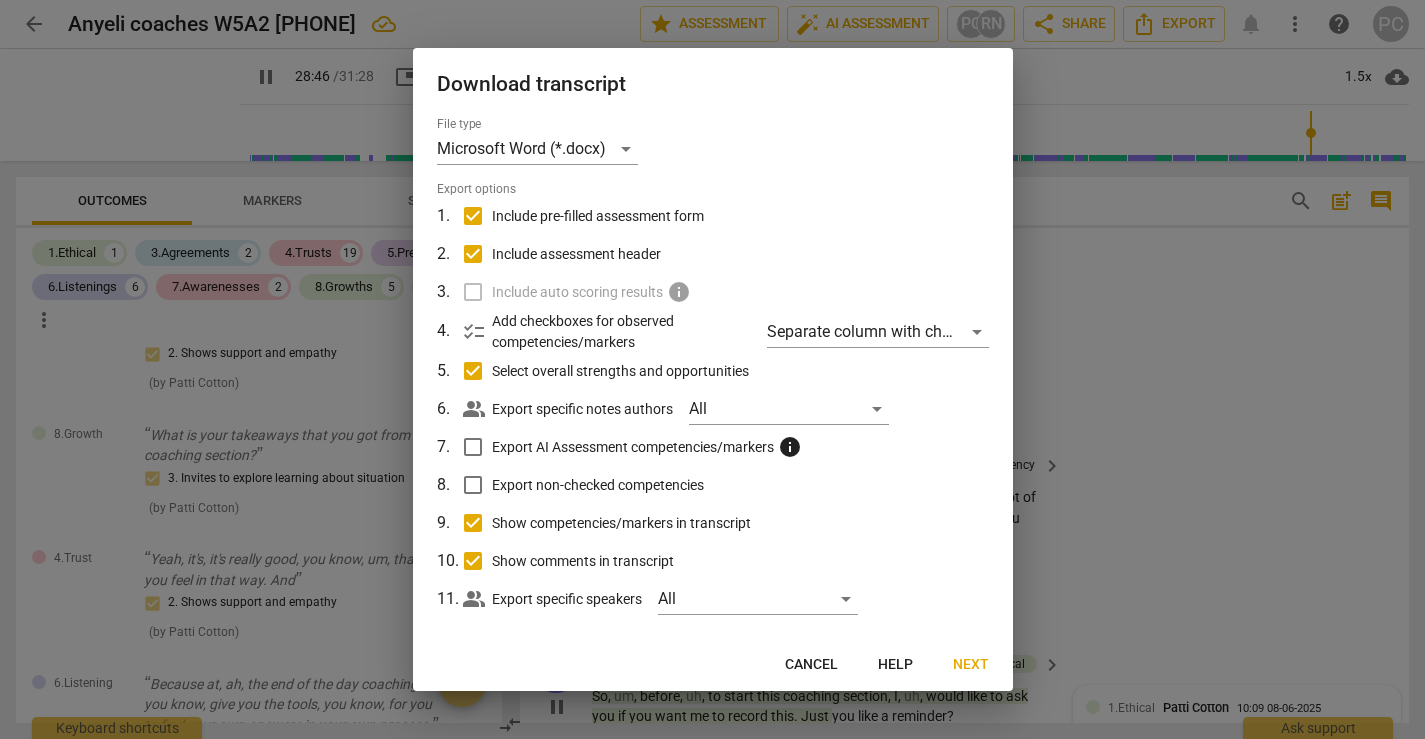 click on "Next" at bounding box center (971, 665) 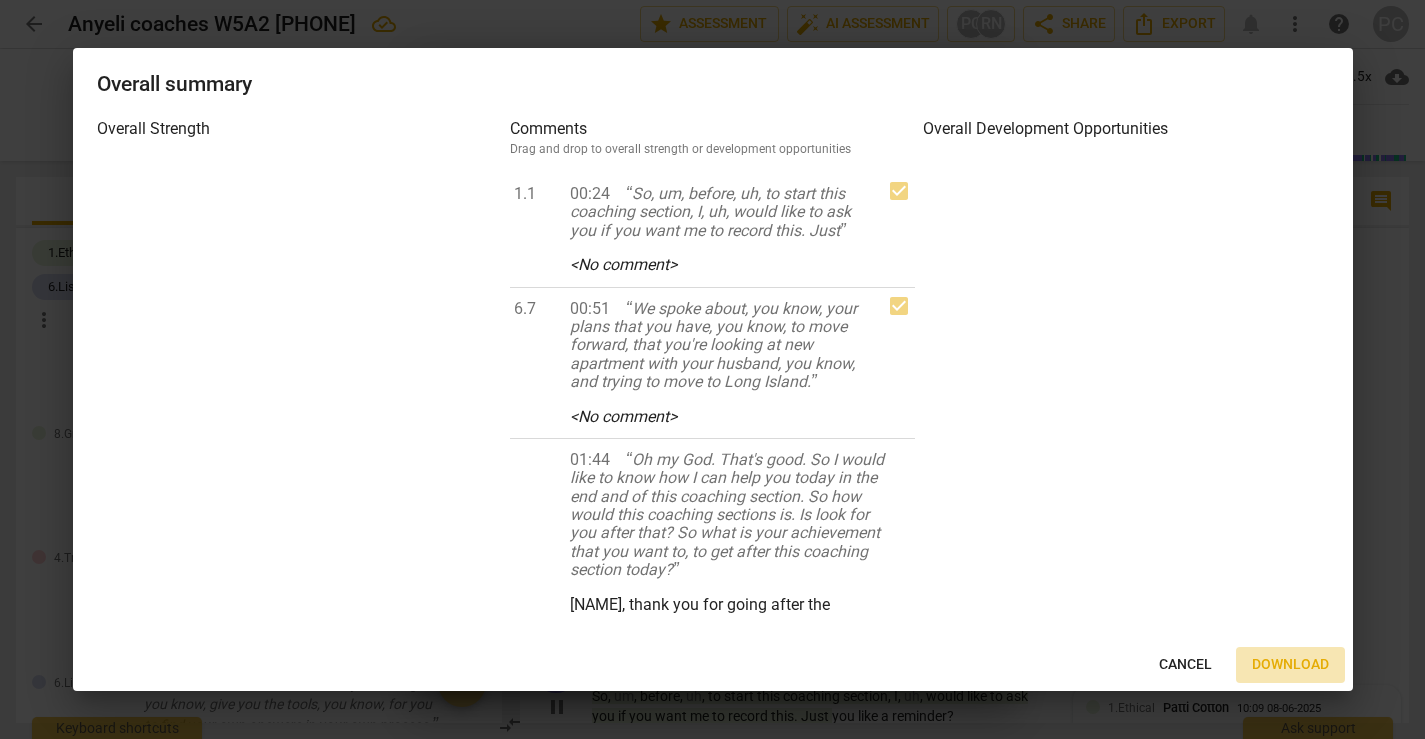 click on "Download" at bounding box center [1290, 665] 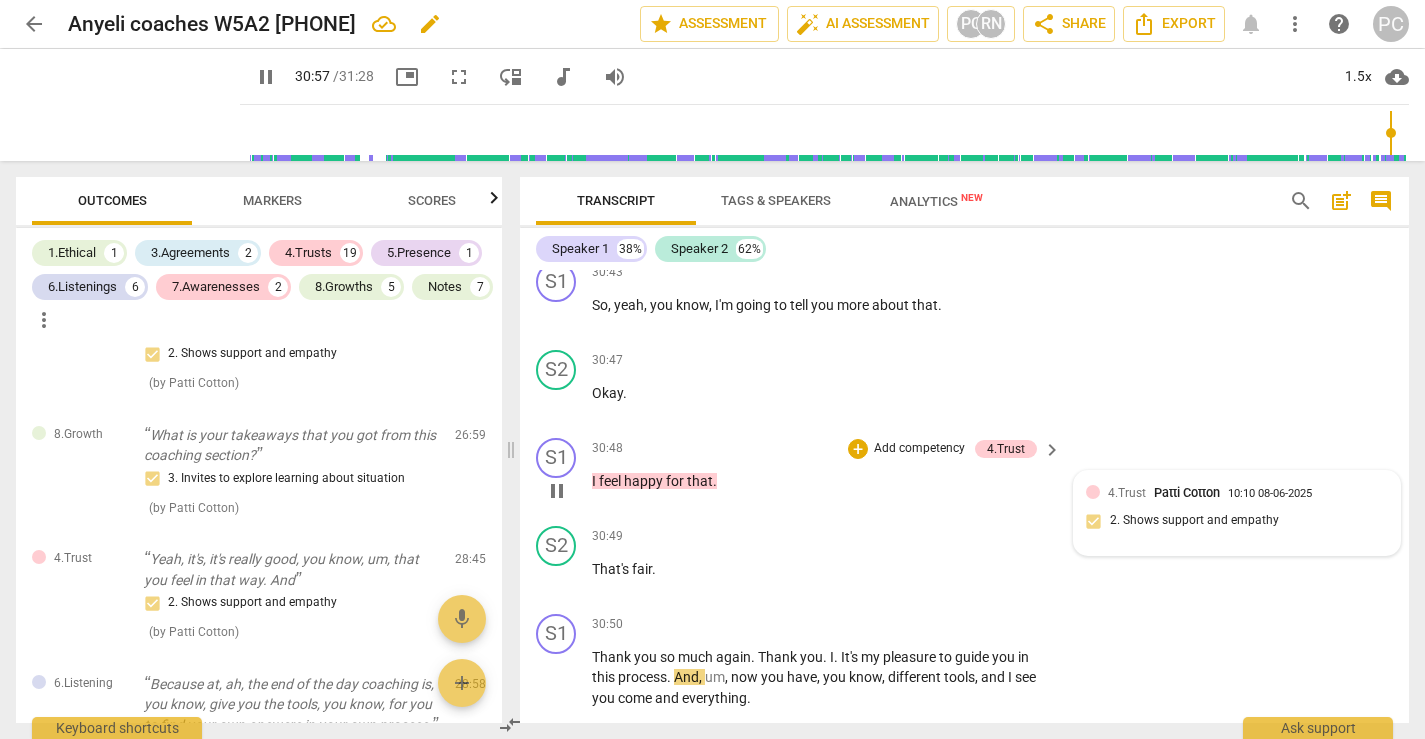 scroll, scrollTop: 15184, scrollLeft: 0, axis: vertical 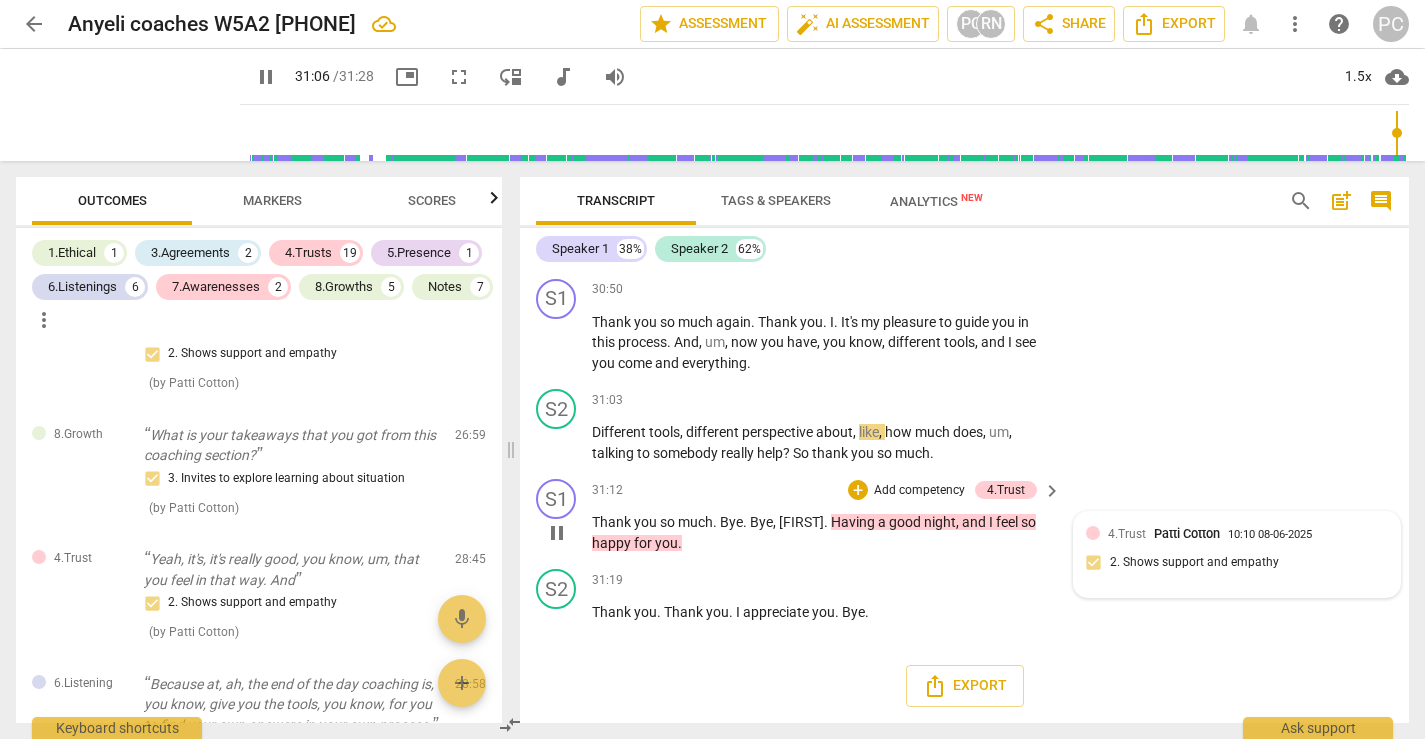 click on "arrow_back" at bounding box center [34, 24] 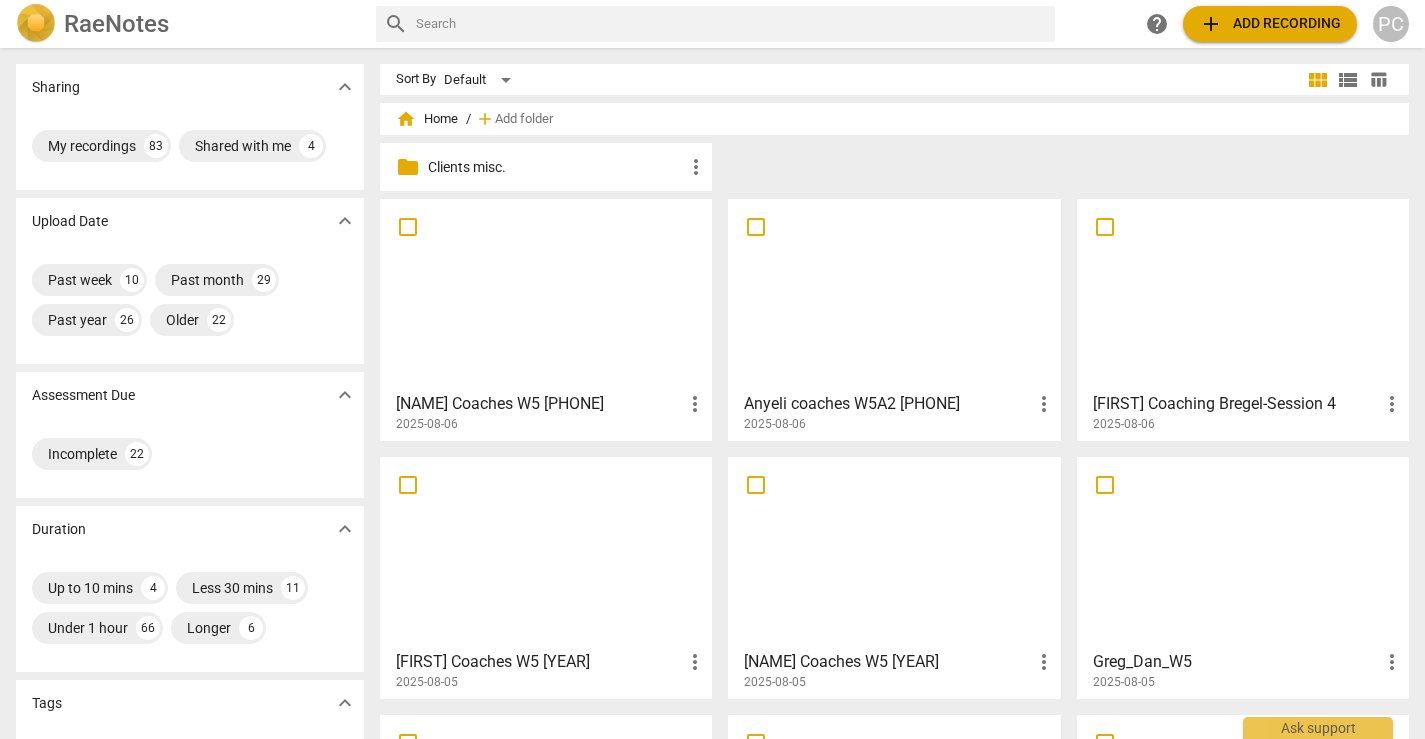 click at bounding box center (1243, 294) 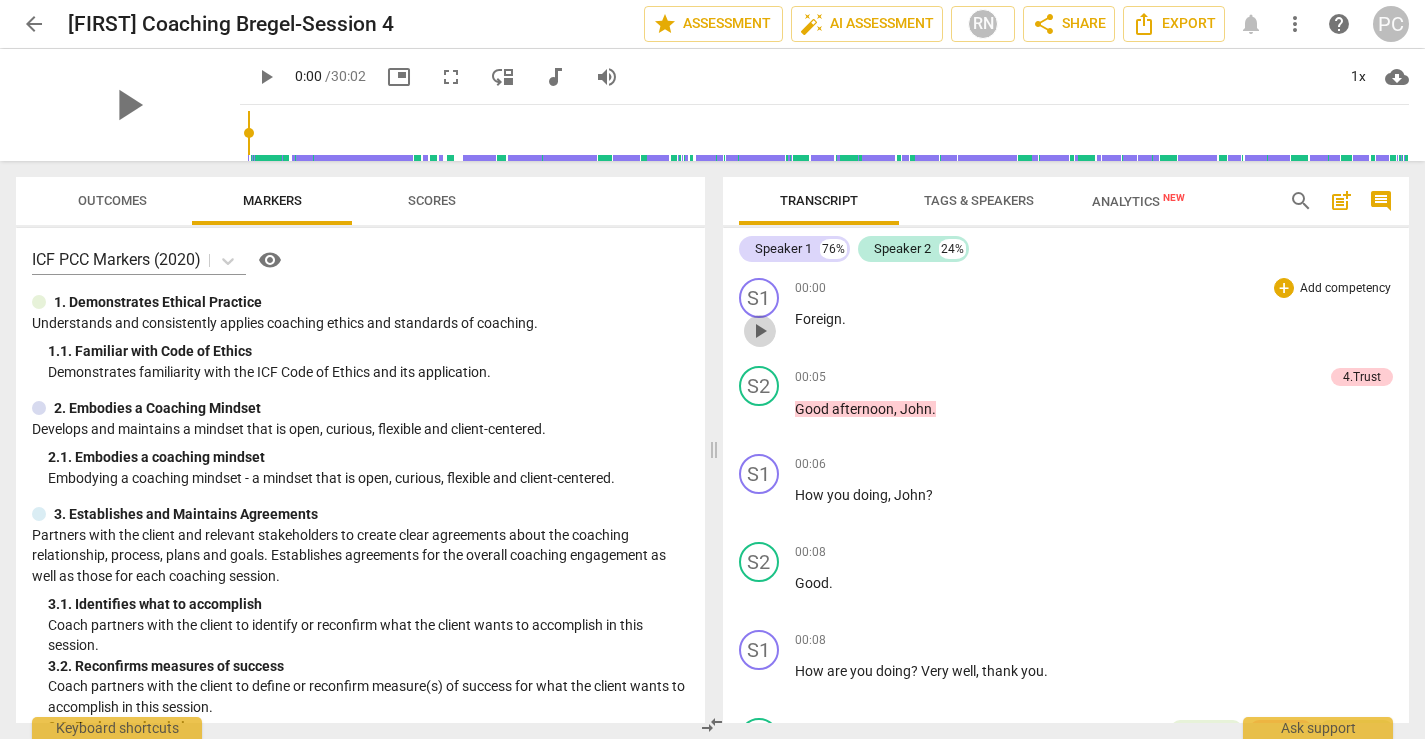 click on "play_arrow" at bounding box center (760, 331) 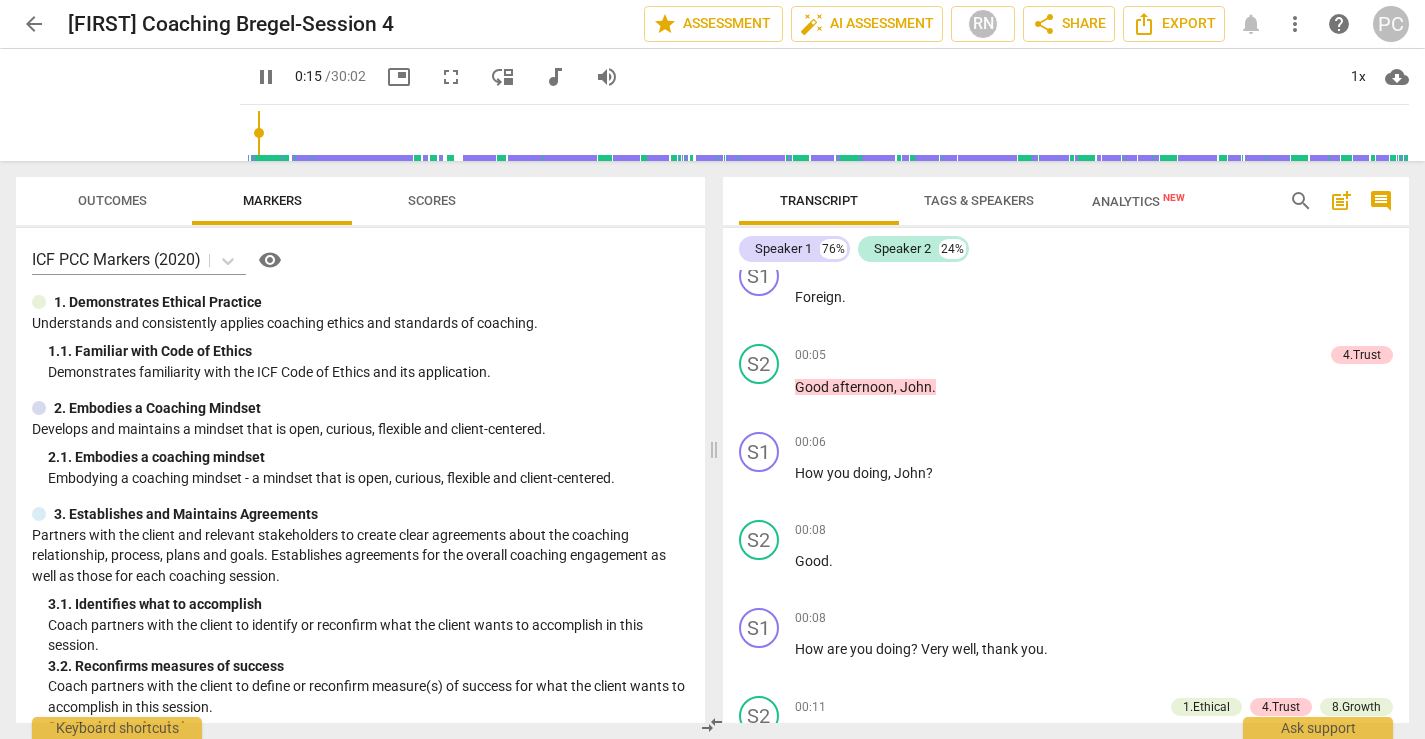 scroll, scrollTop: 0, scrollLeft: 0, axis: both 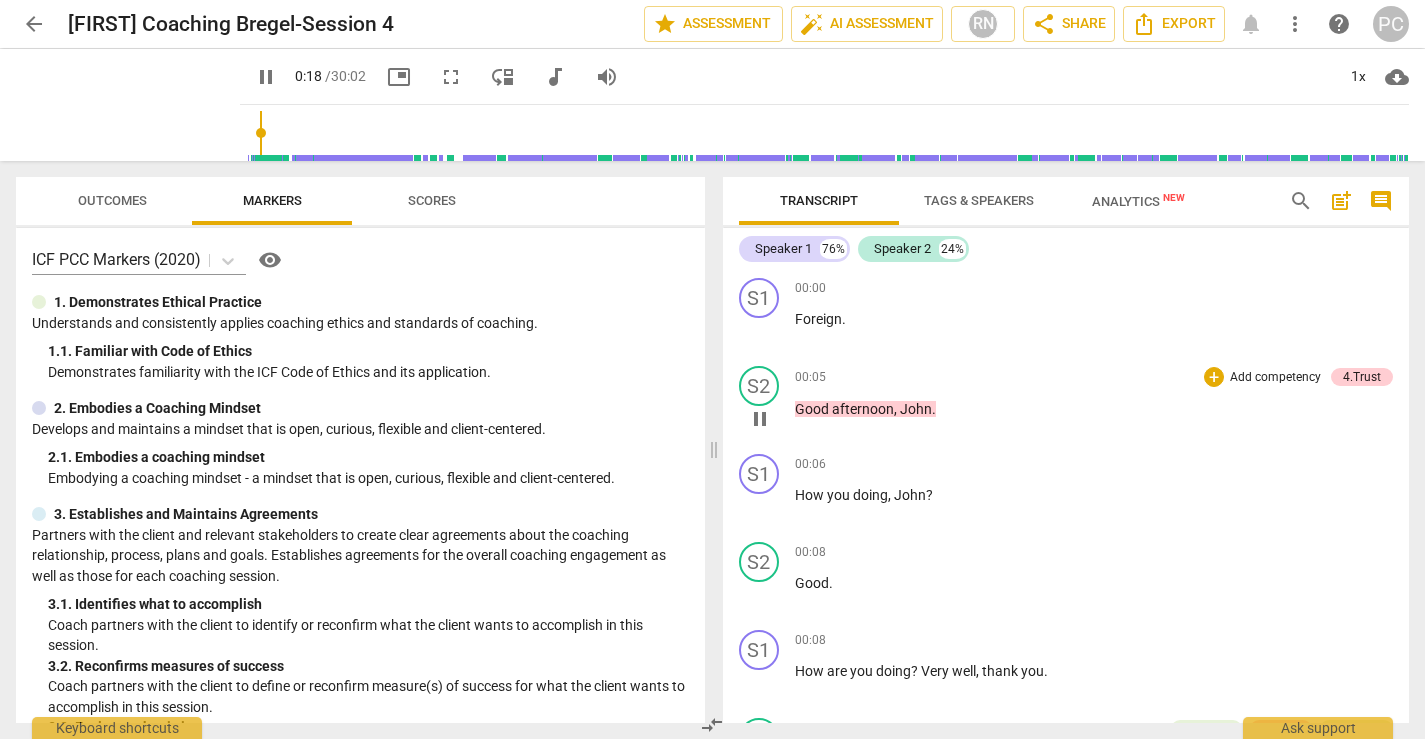 click on "Good" at bounding box center (813, 409) 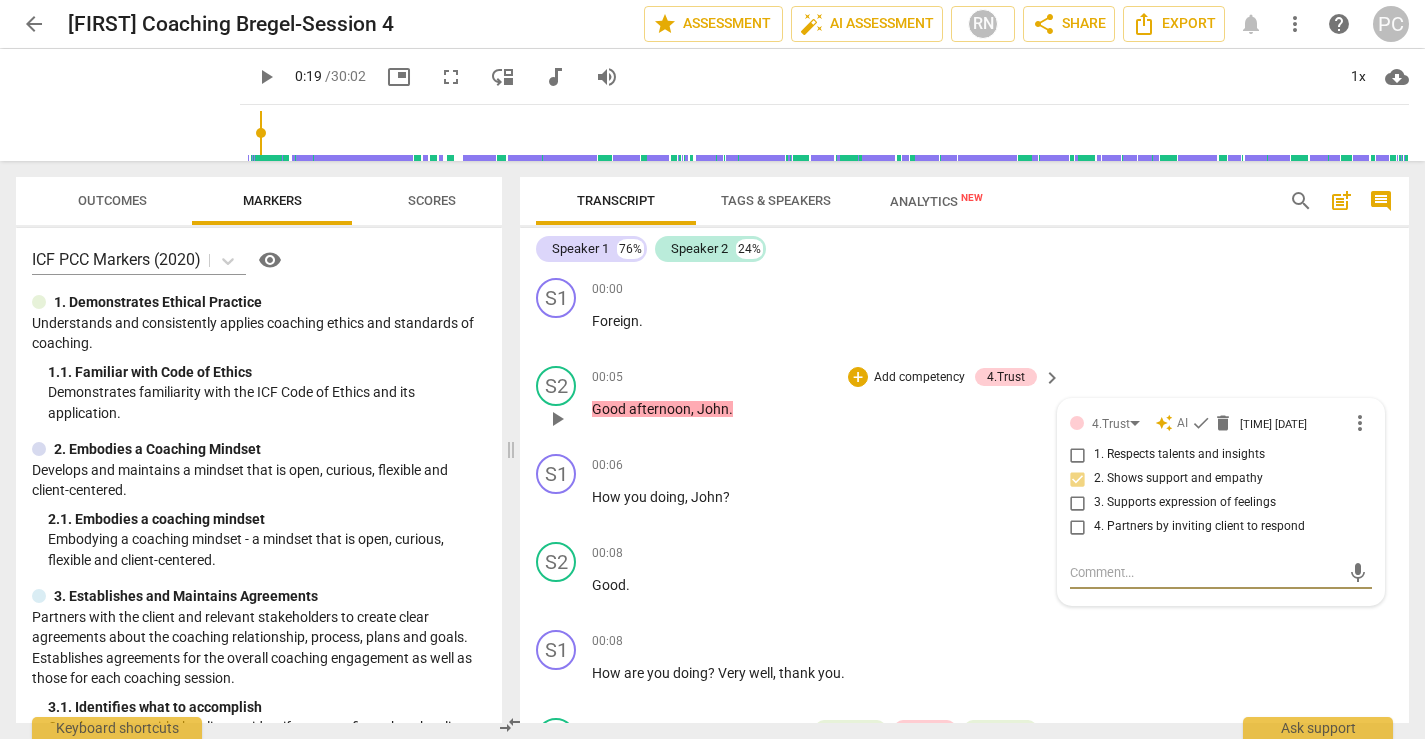 click on "Good" at bounding box center (610, 409) 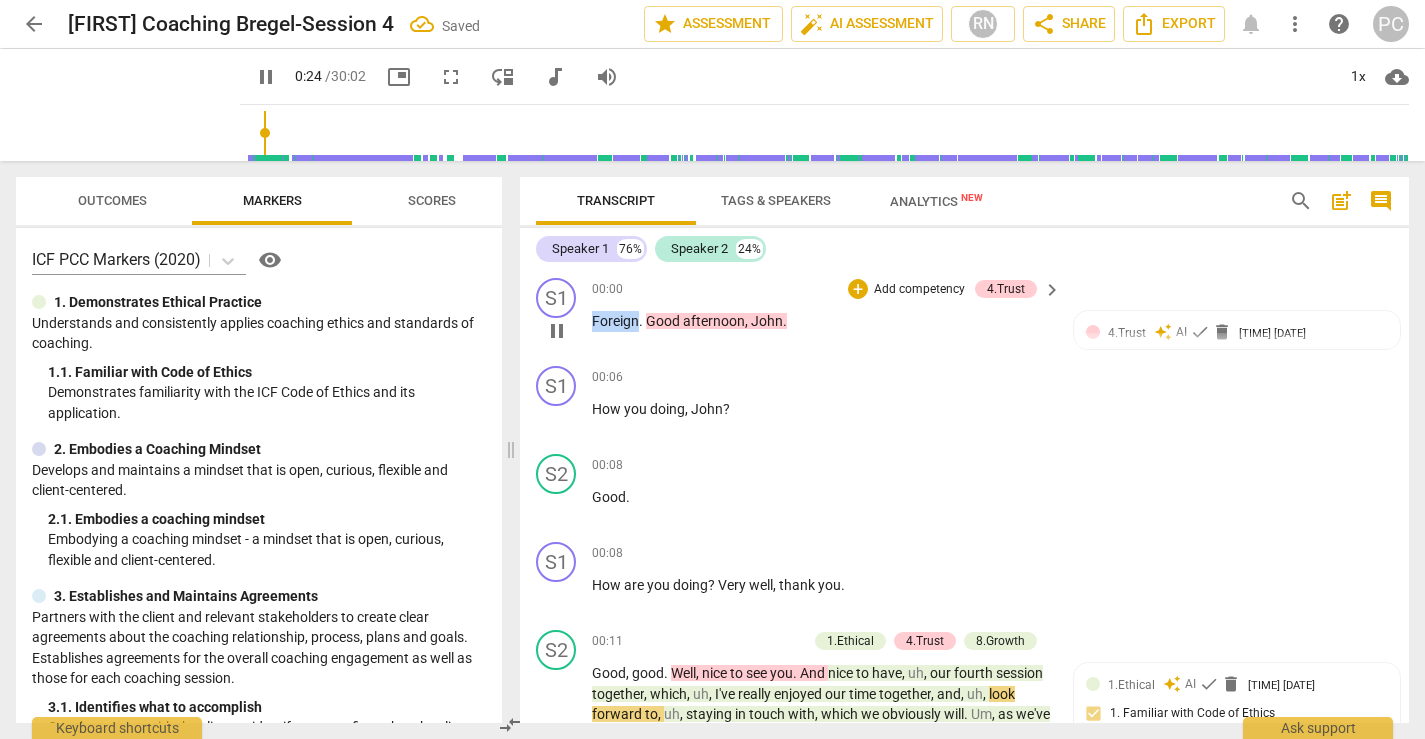 drag, startPoint x: 637, startPoint y: 319, endPoint x: 583, endPoint y: 320, distance: 54.00926 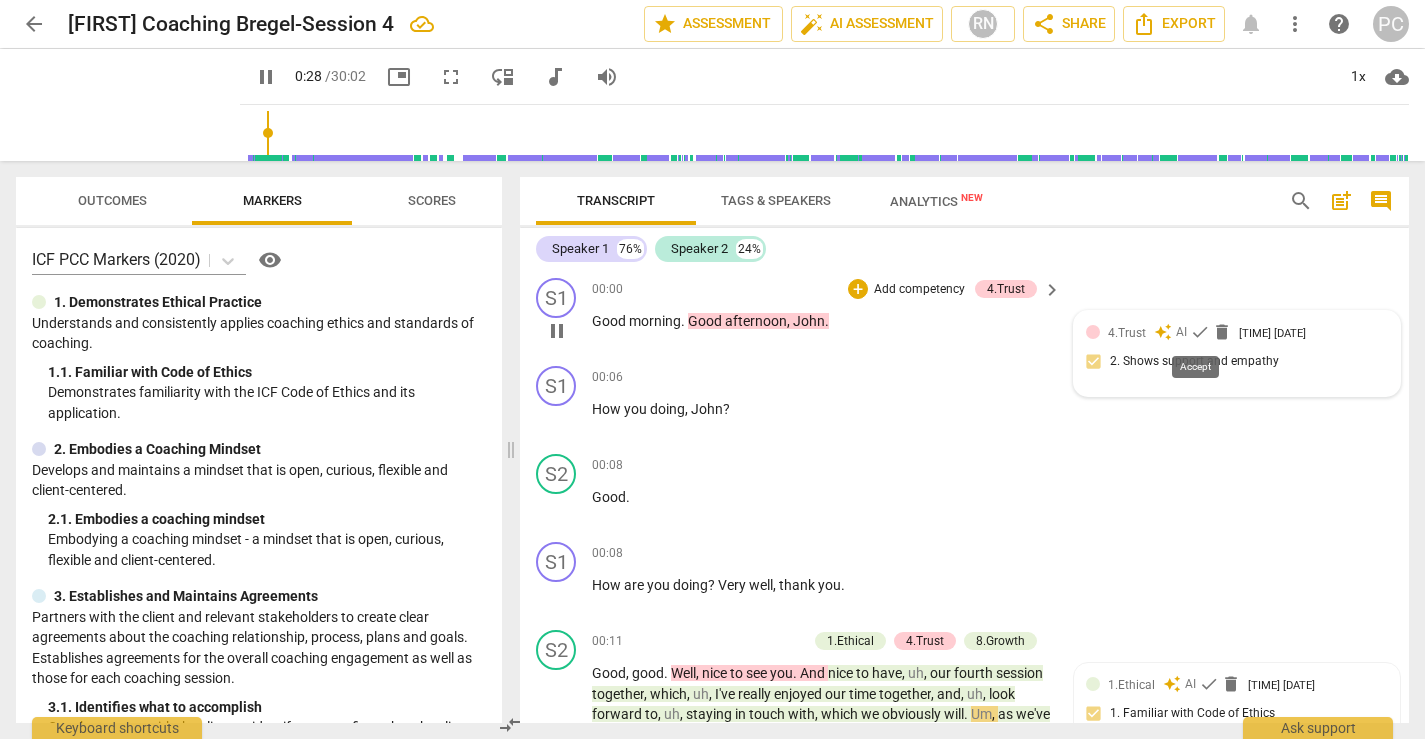 click on "check" at bounding box center [1200, 332] 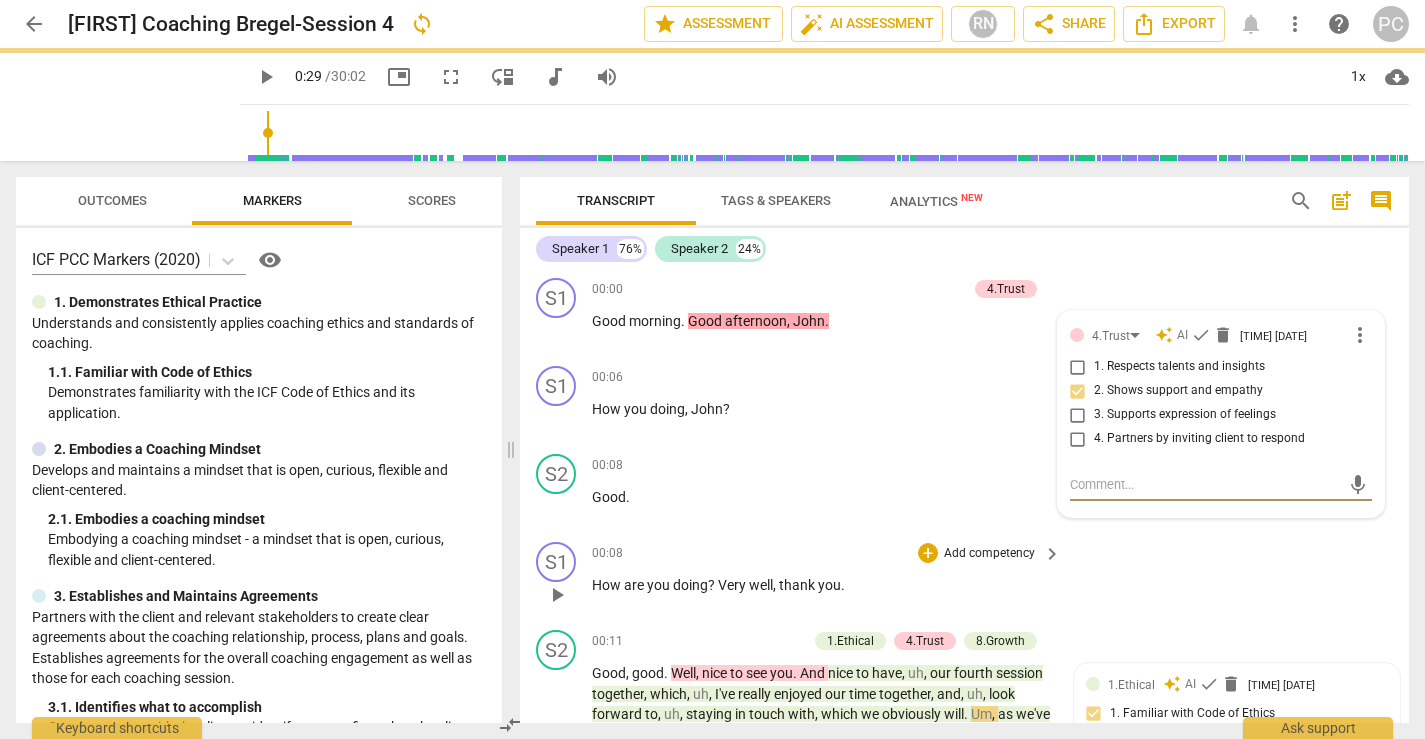 scroll, scrollTop: 166, scrollLeft: 0, axis: vertical 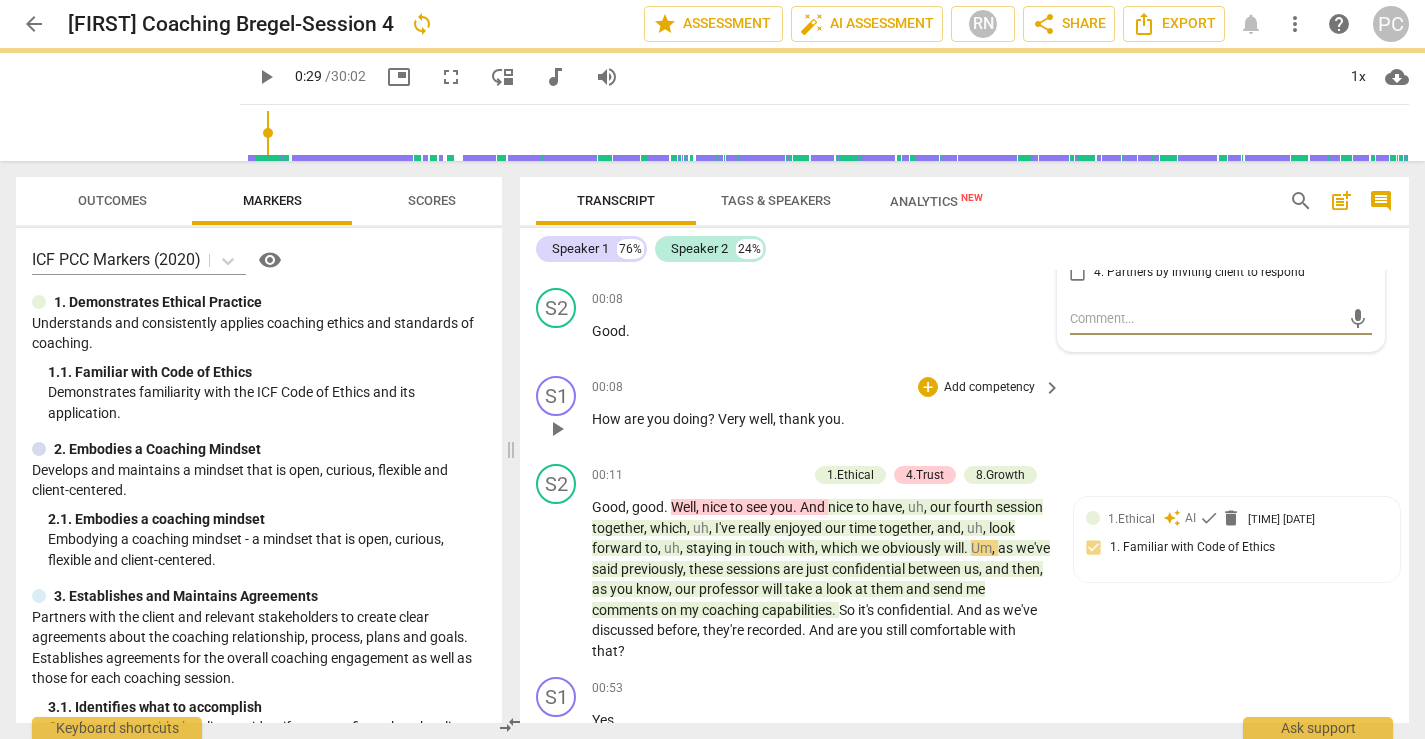 click on "play_arrow" at bounding box center [557, 429] 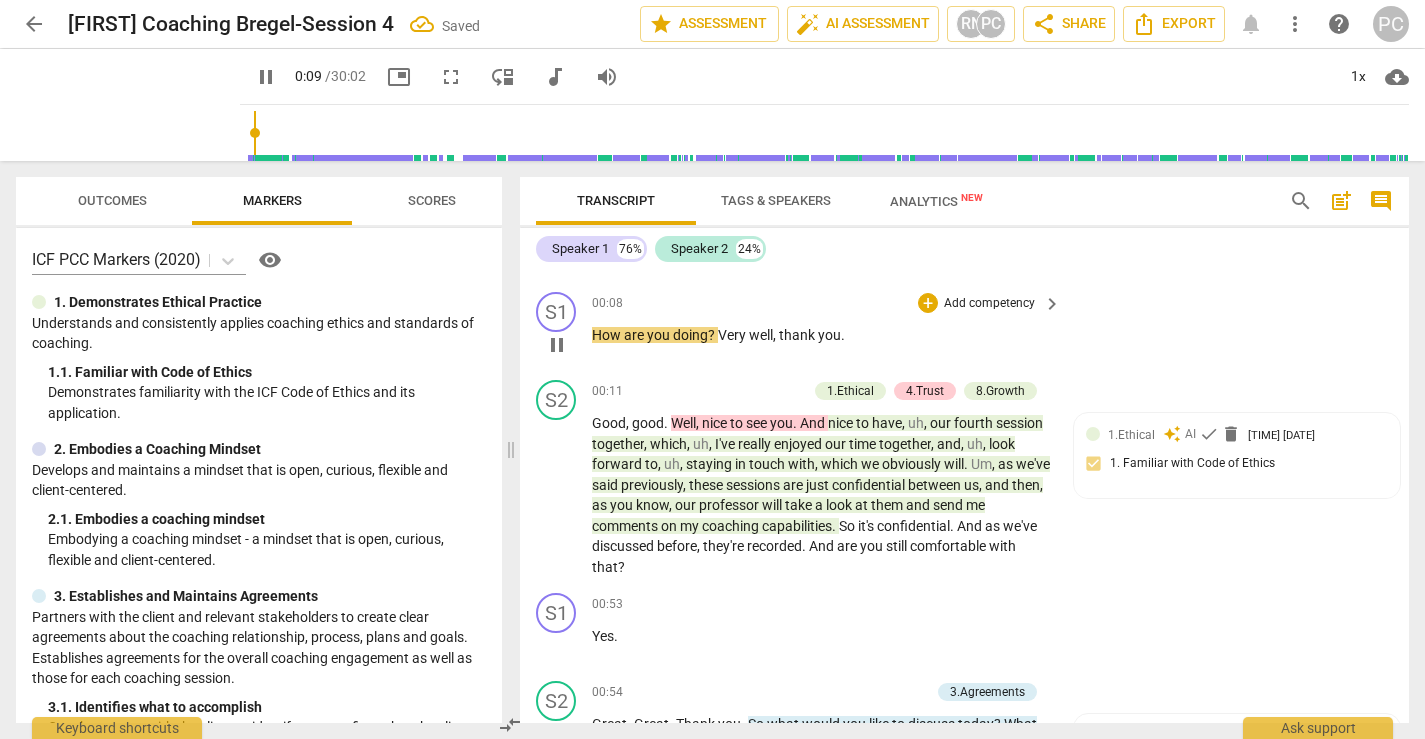 scroll, scrollTop: 255, scrollLeft: 0, axis: vertical 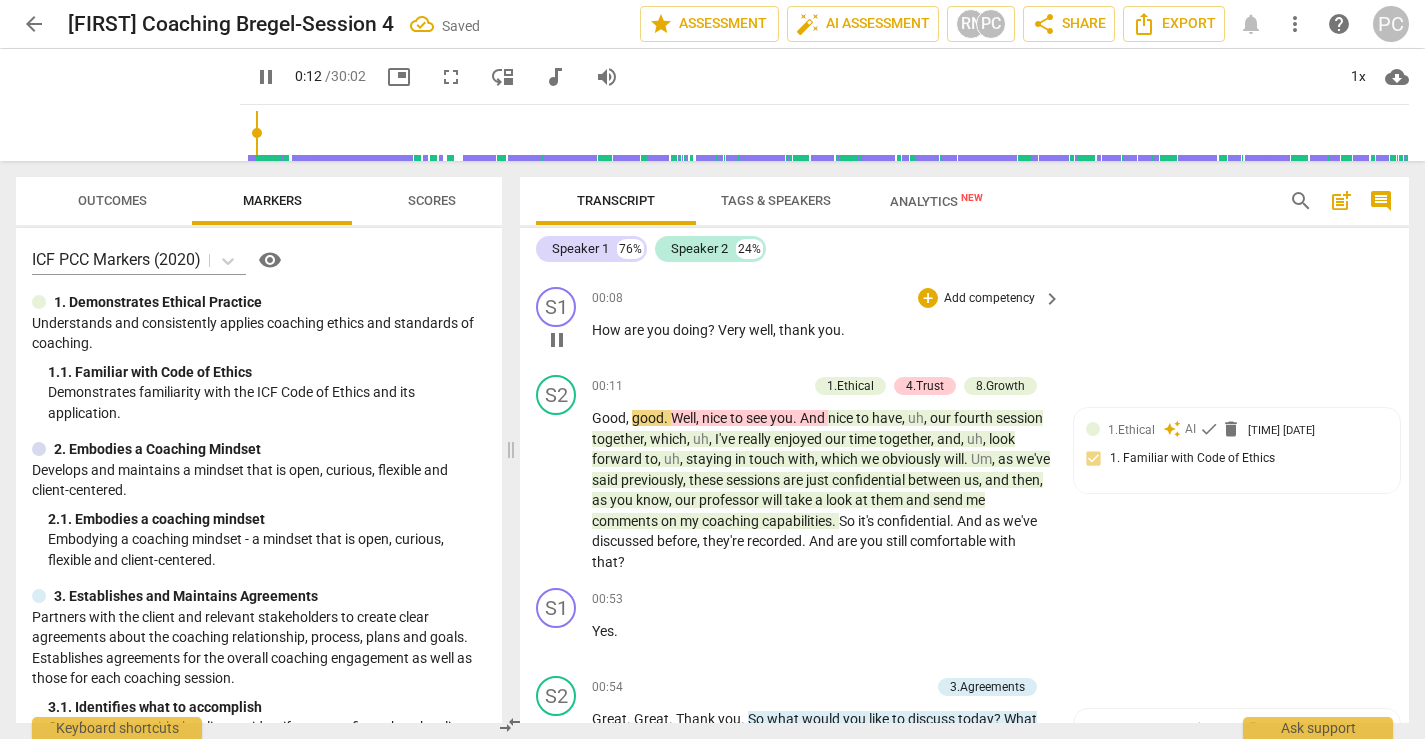 click on "Very" at bounding box center (733, 330) 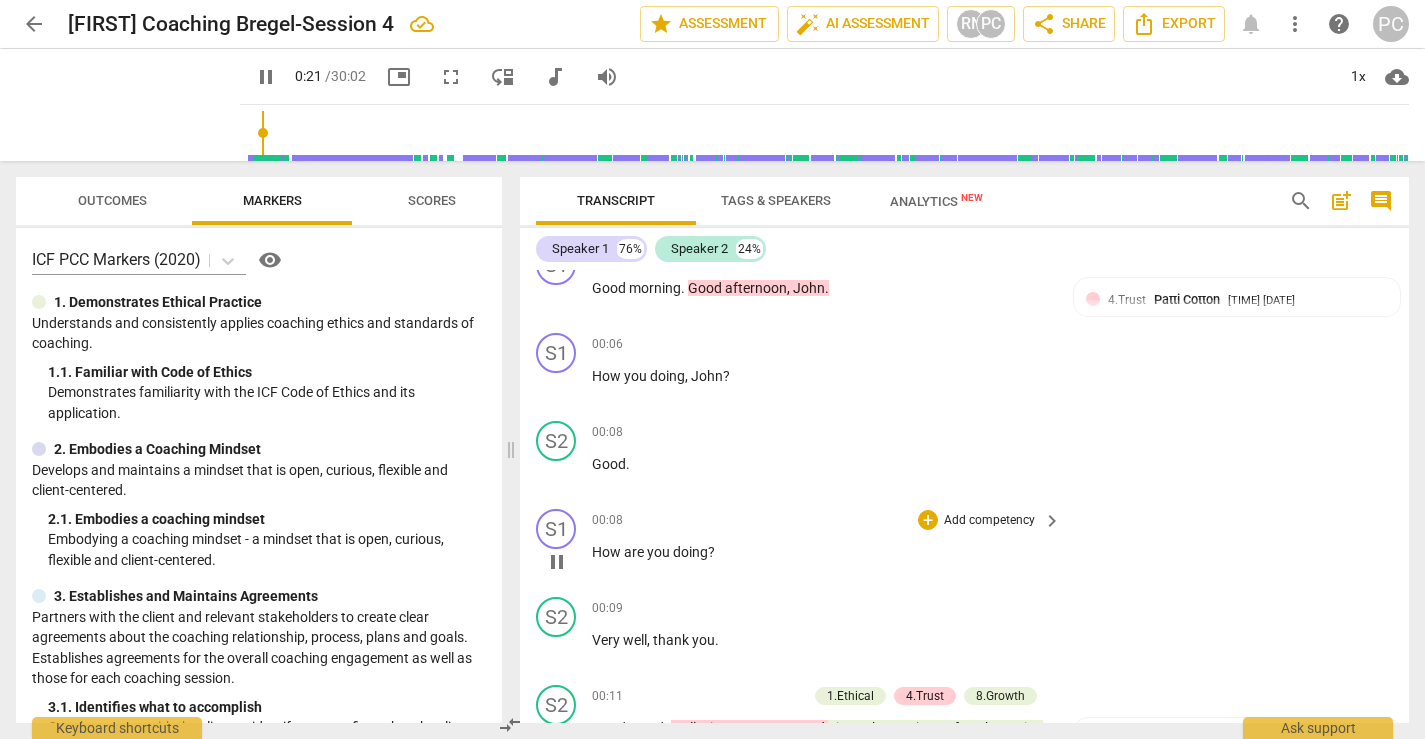 scroll, scrollTop: 0, scrollLeft: 0, axis: both 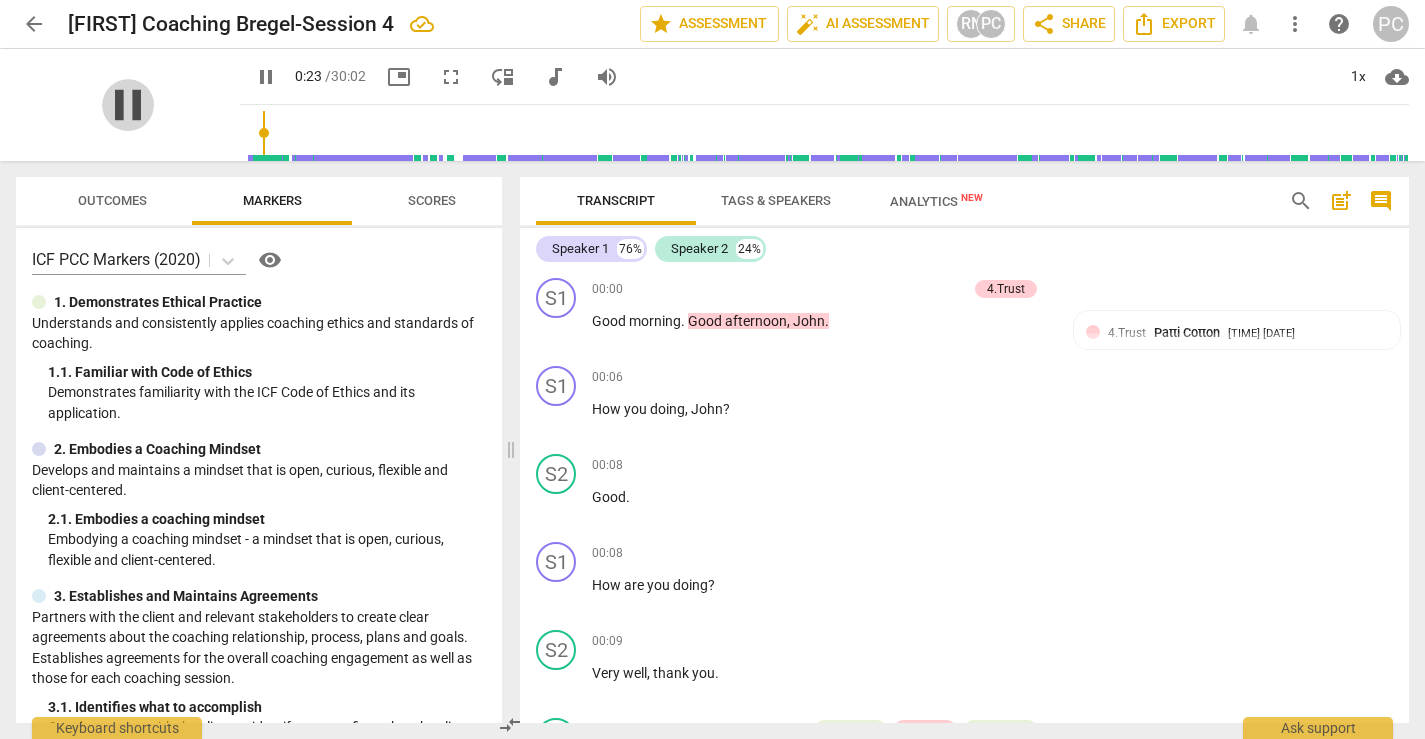 click on "pause" at bounding box center [128, 105] 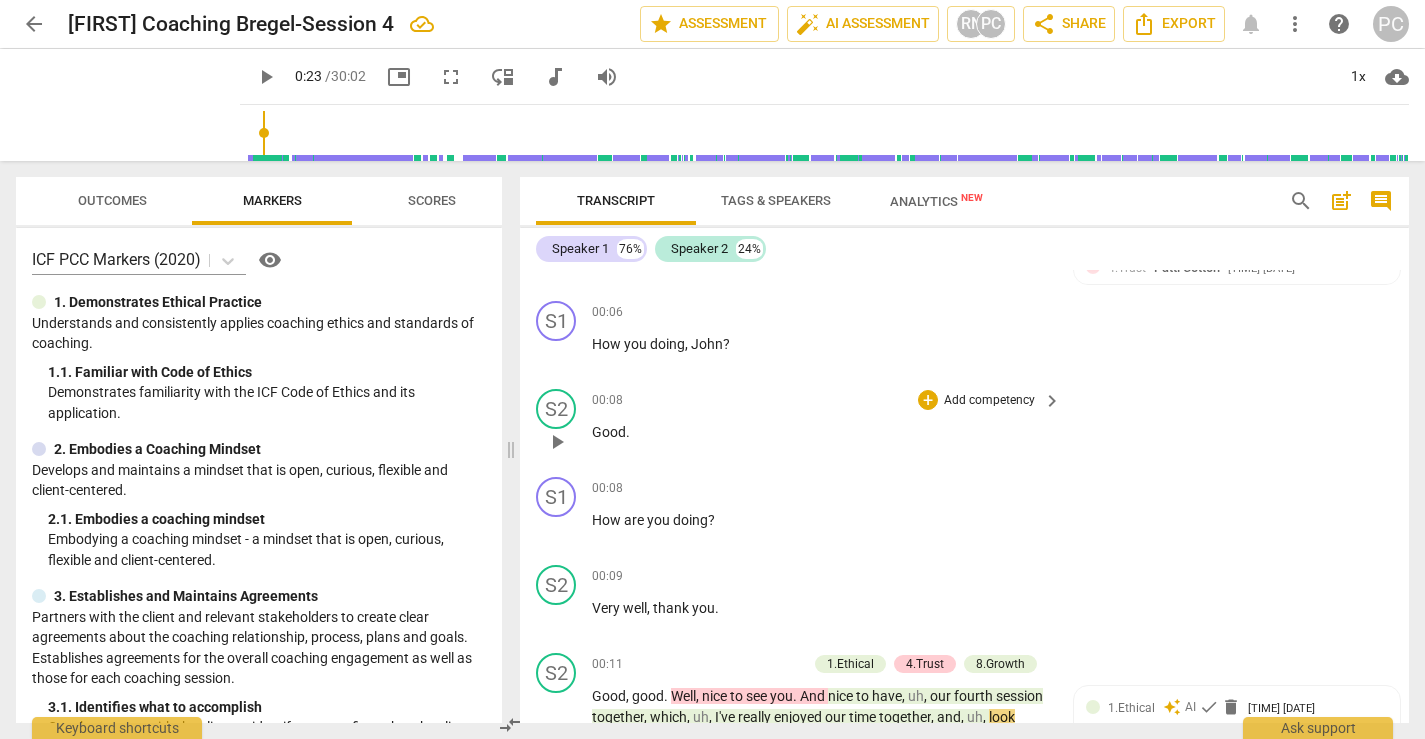 scroll, scrollTop: 0, scrollLeft: 0, axis: both 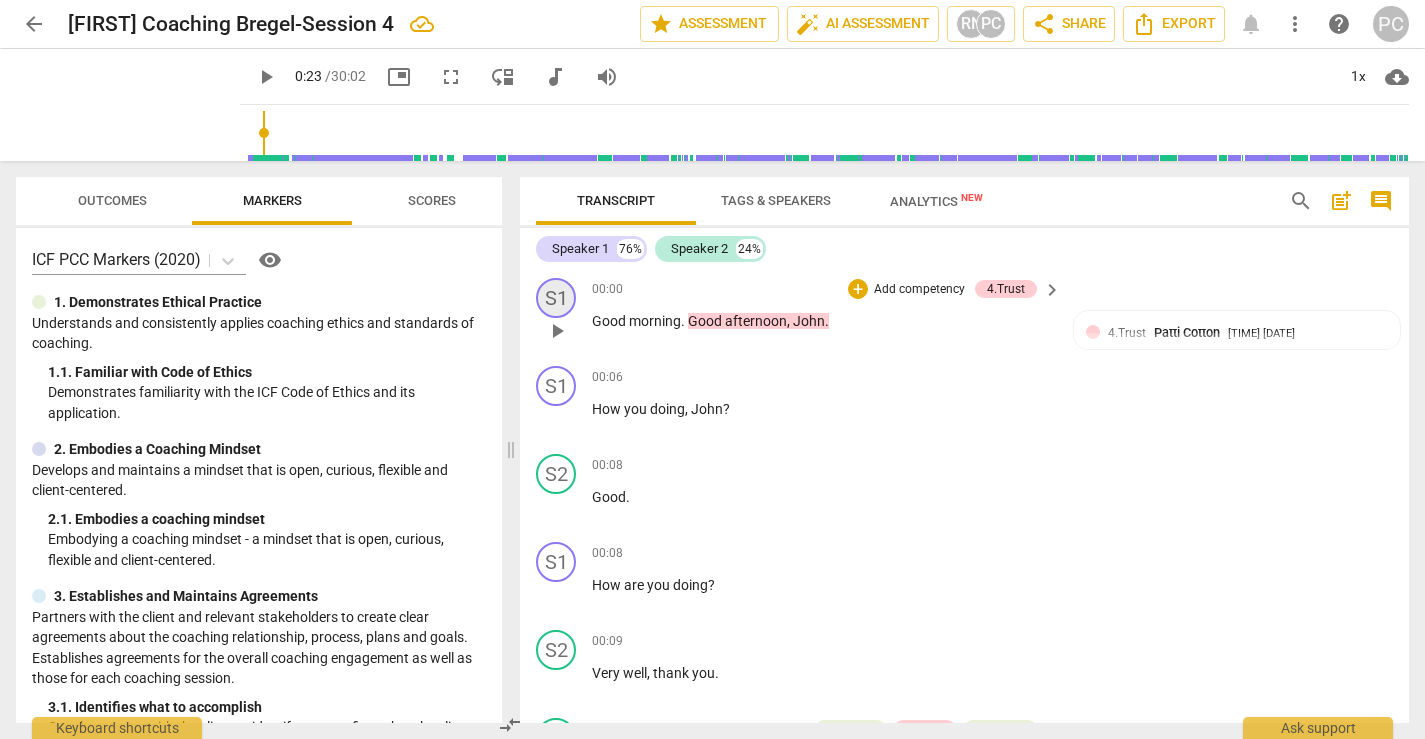 click on "S1" at bounding box center (556, 298) 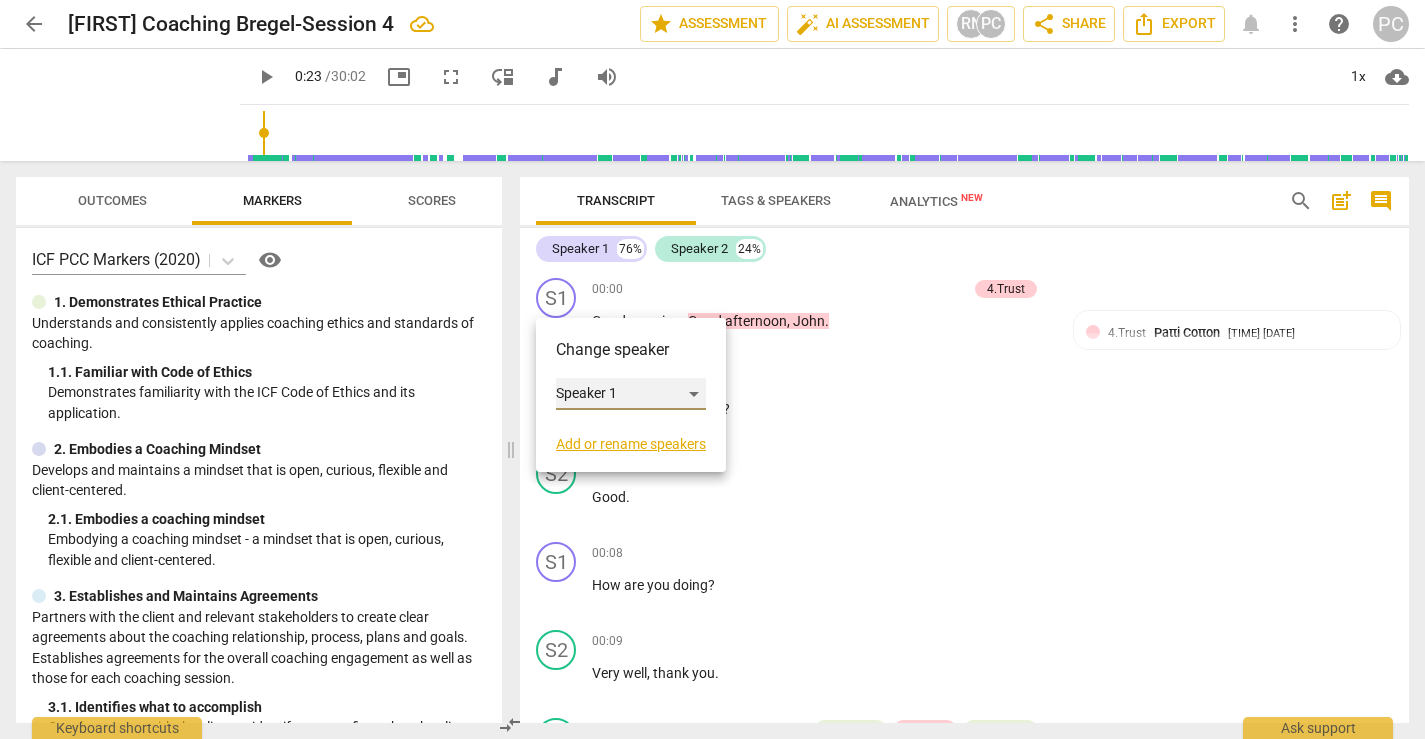 click on "Speaker 1" at bounding box center [631, 394] 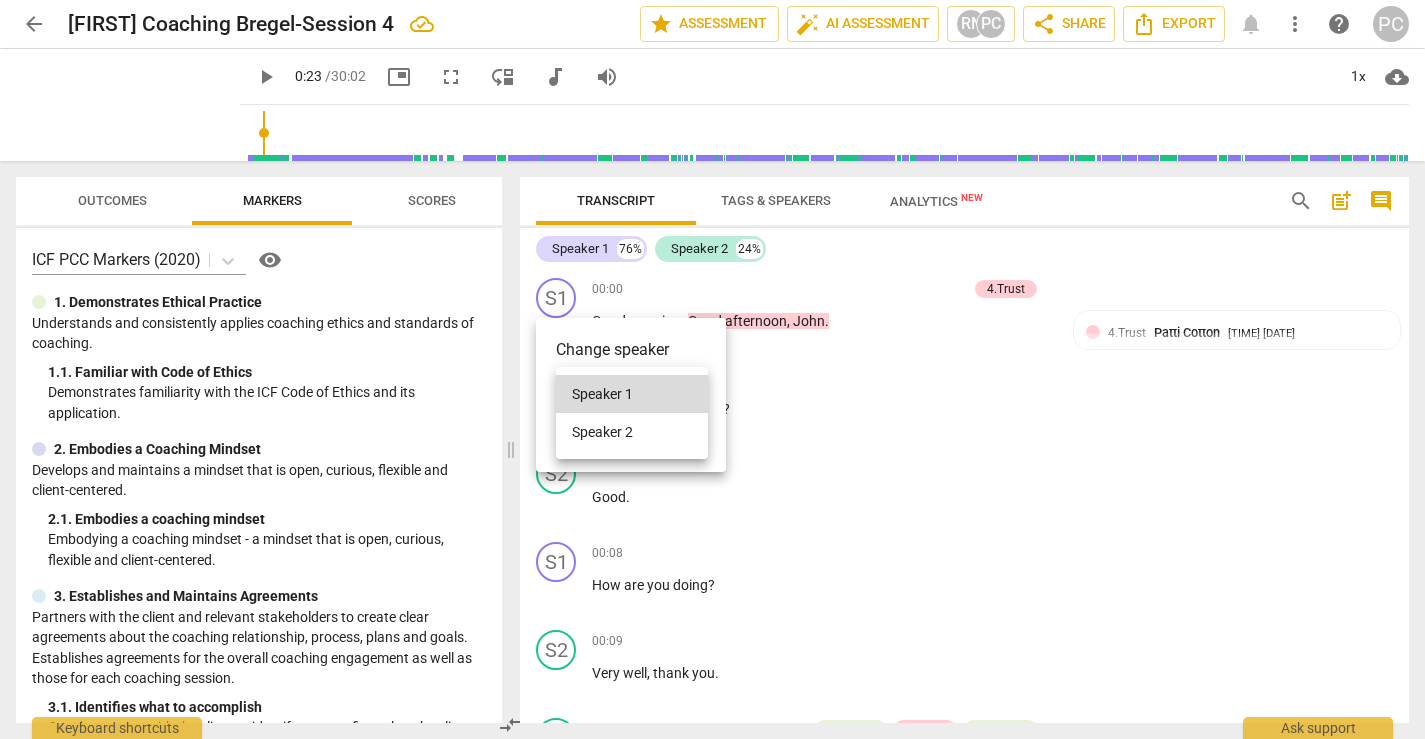 click on "Speaker 2" at bounding box center (632, 432) 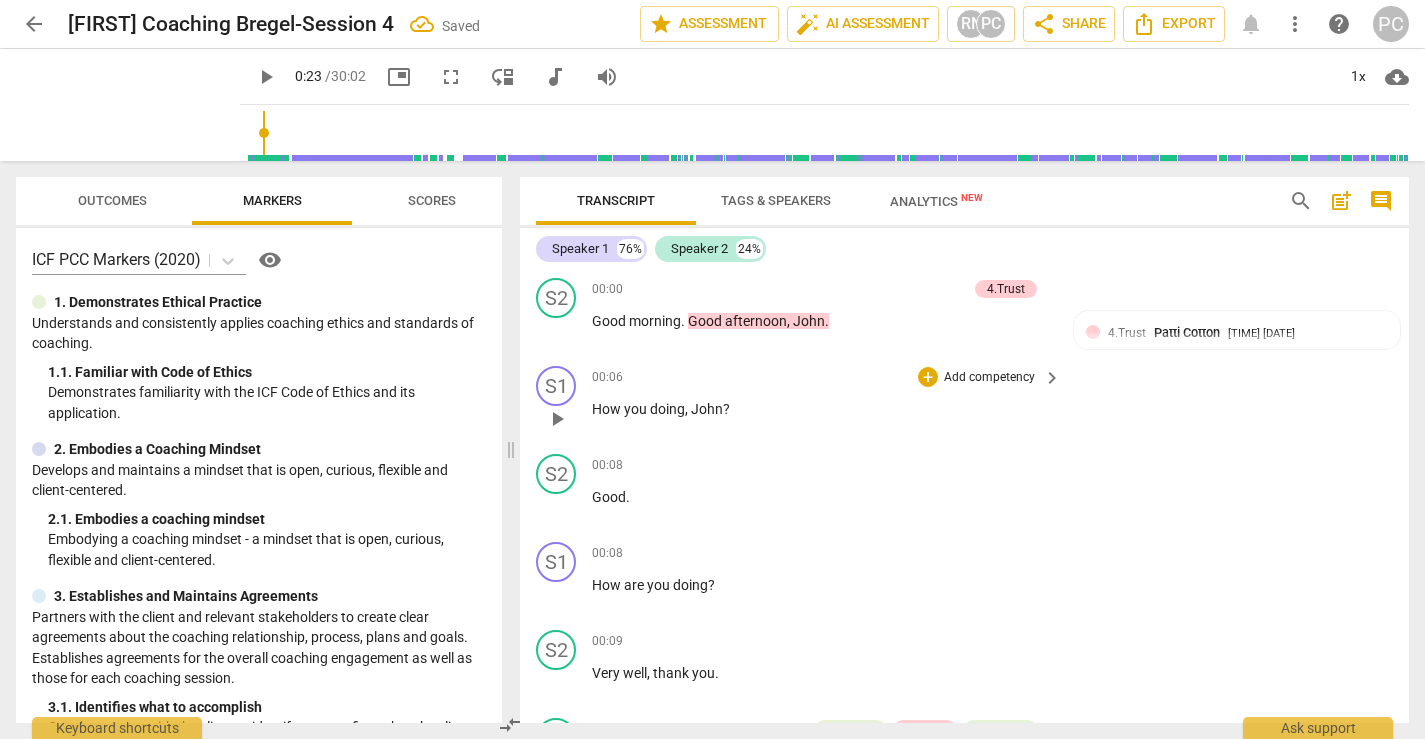 click on "How you doing, [FIRST]?" at bounding box center [821, 409] 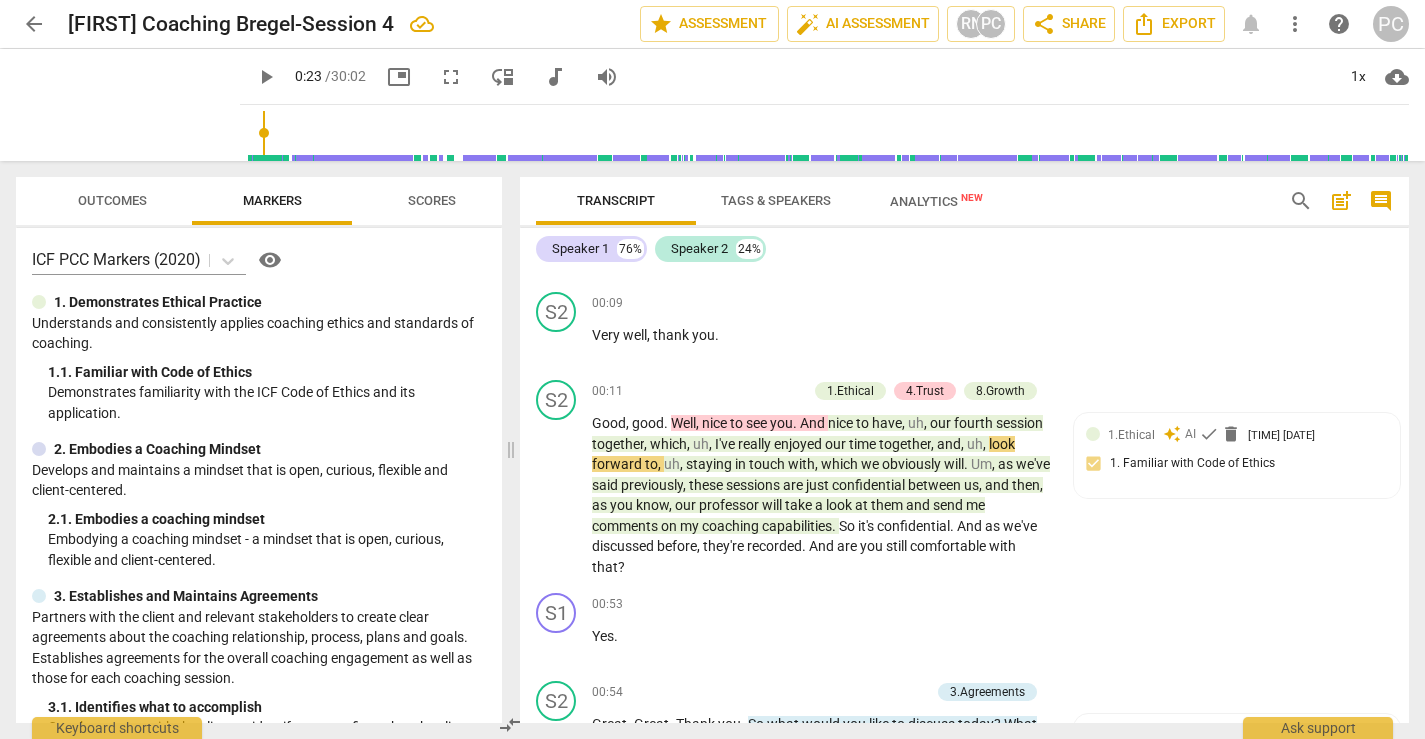 scroll, scrollTop: 340, scrollLeft: 0, axis: vertical 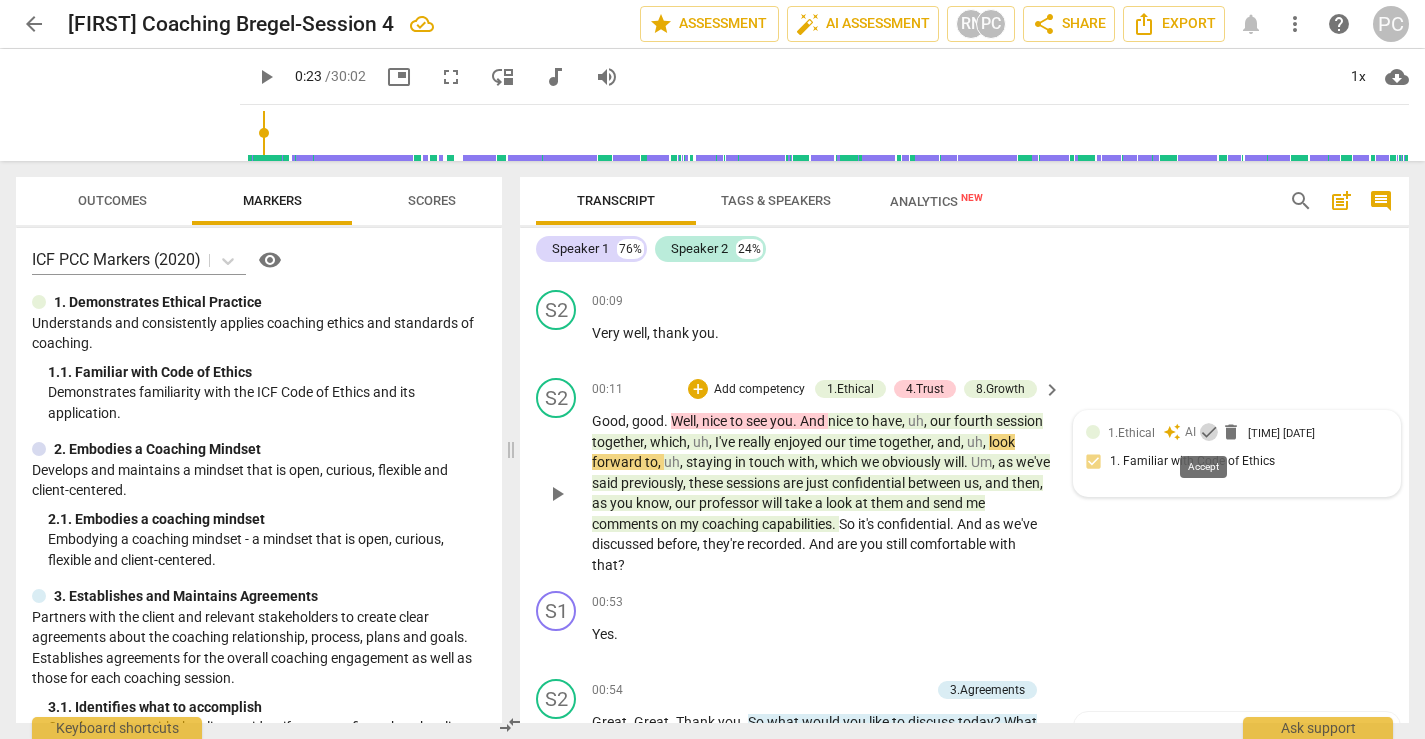 click on "check" at bounding box center [1209, 432] 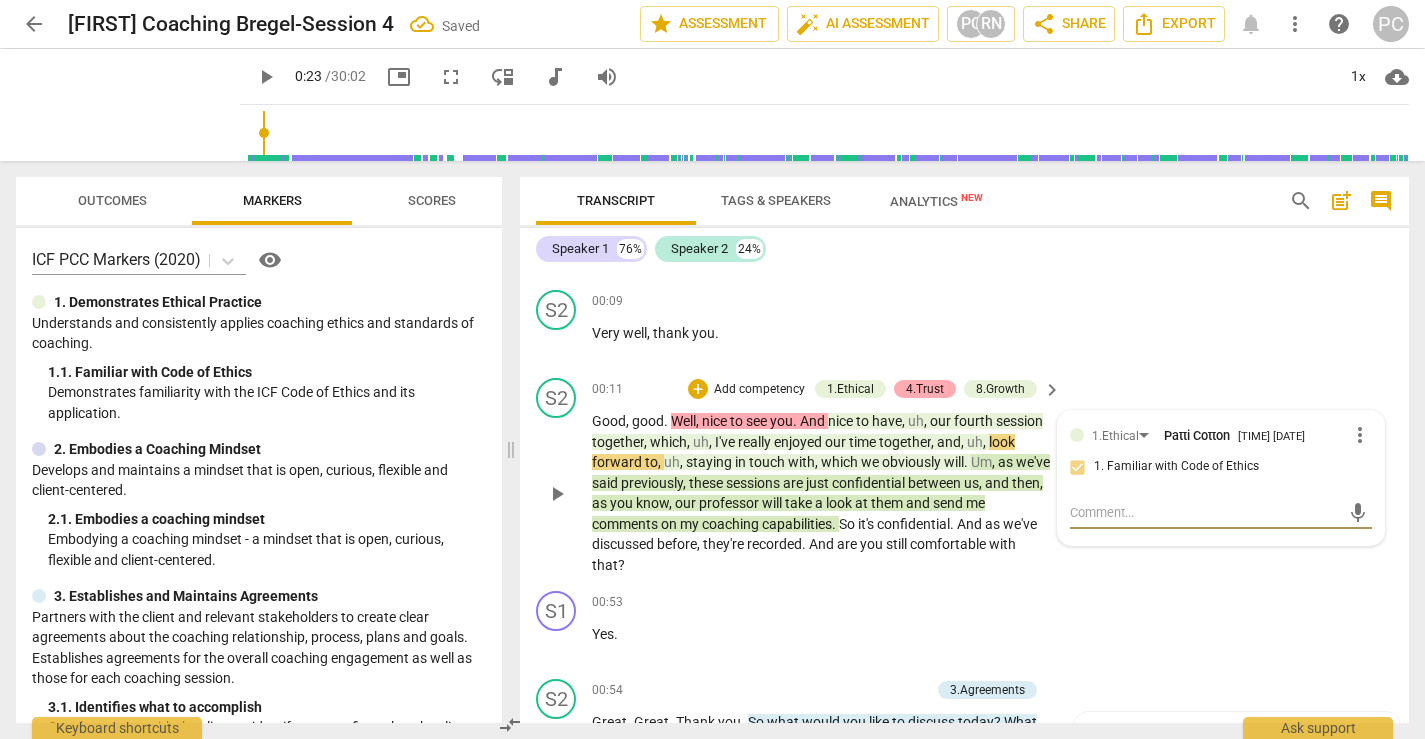 click on "4.Trust" at bounding box center [925, 389] 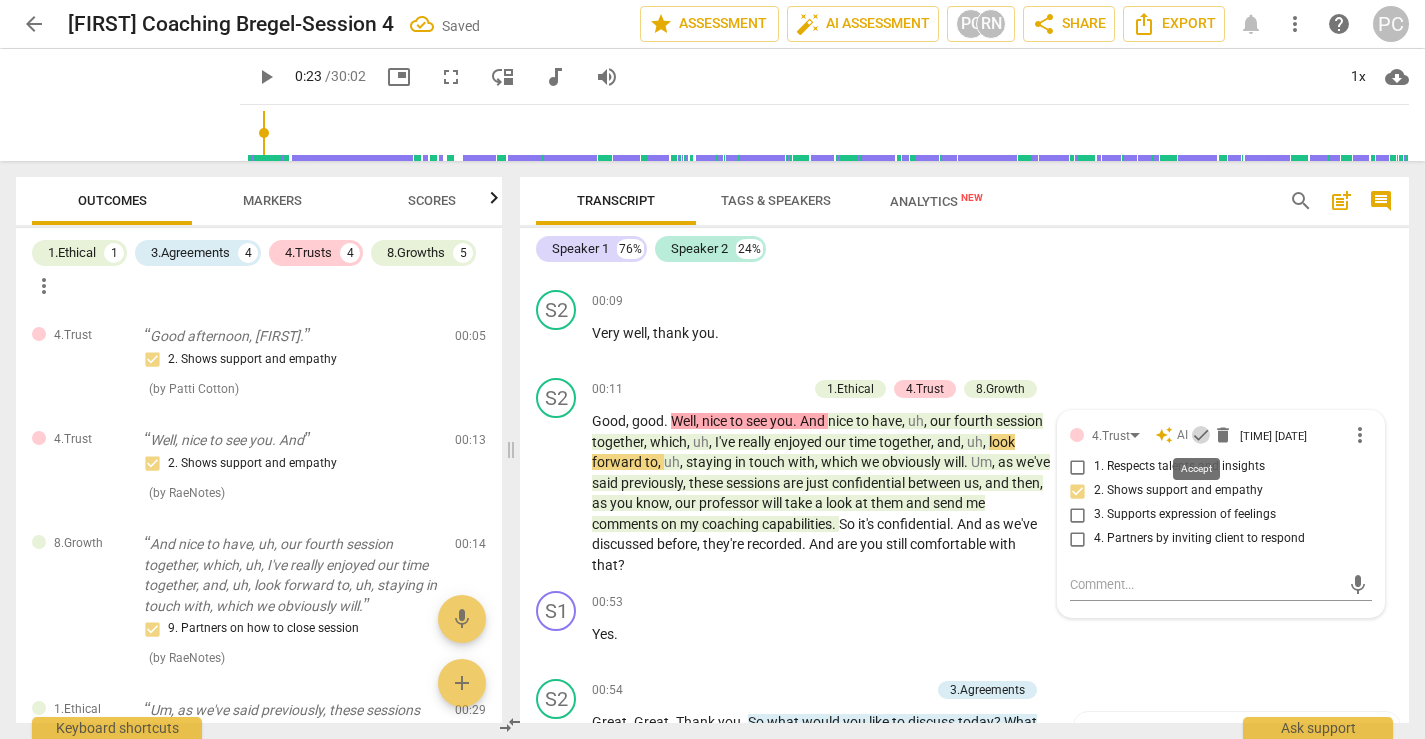 click on "check" at bounding box center (1201, 435) 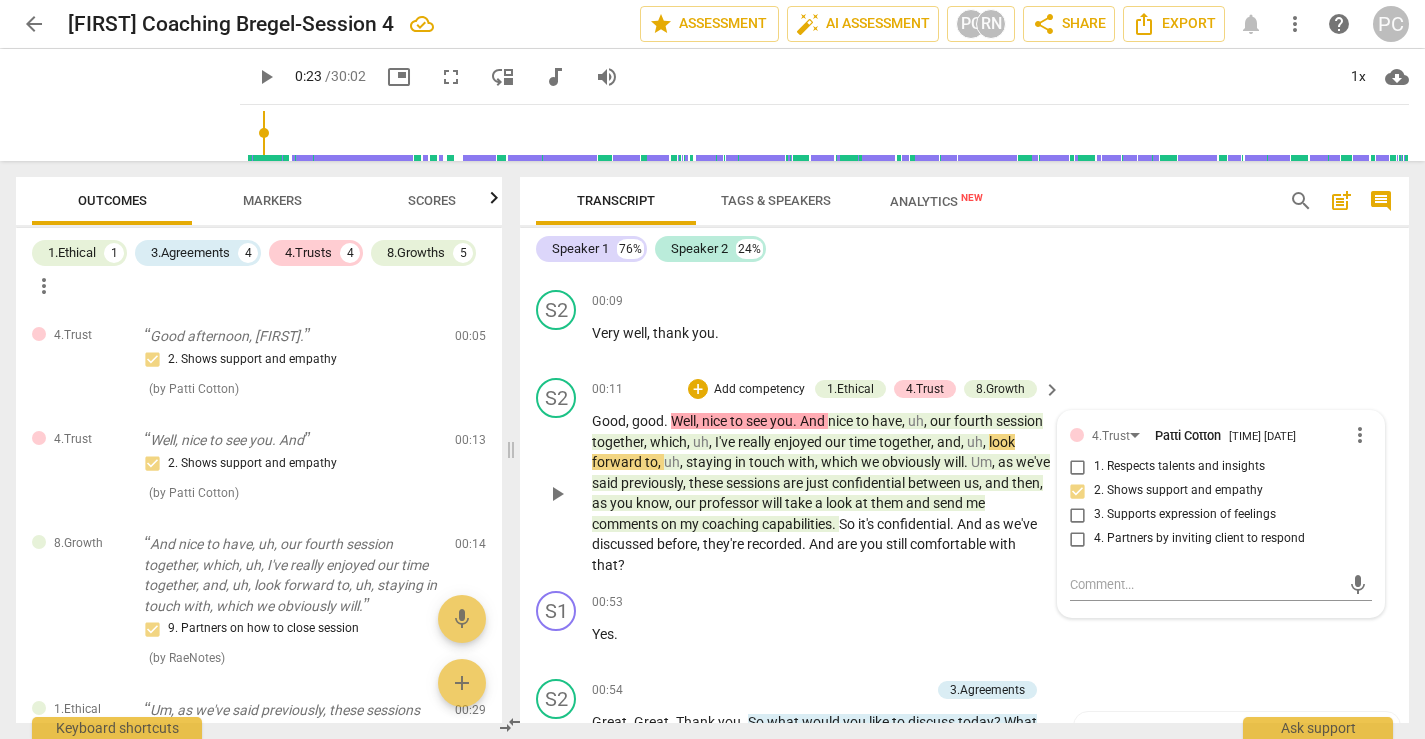 click on "time" at bounding box center (864, 442) 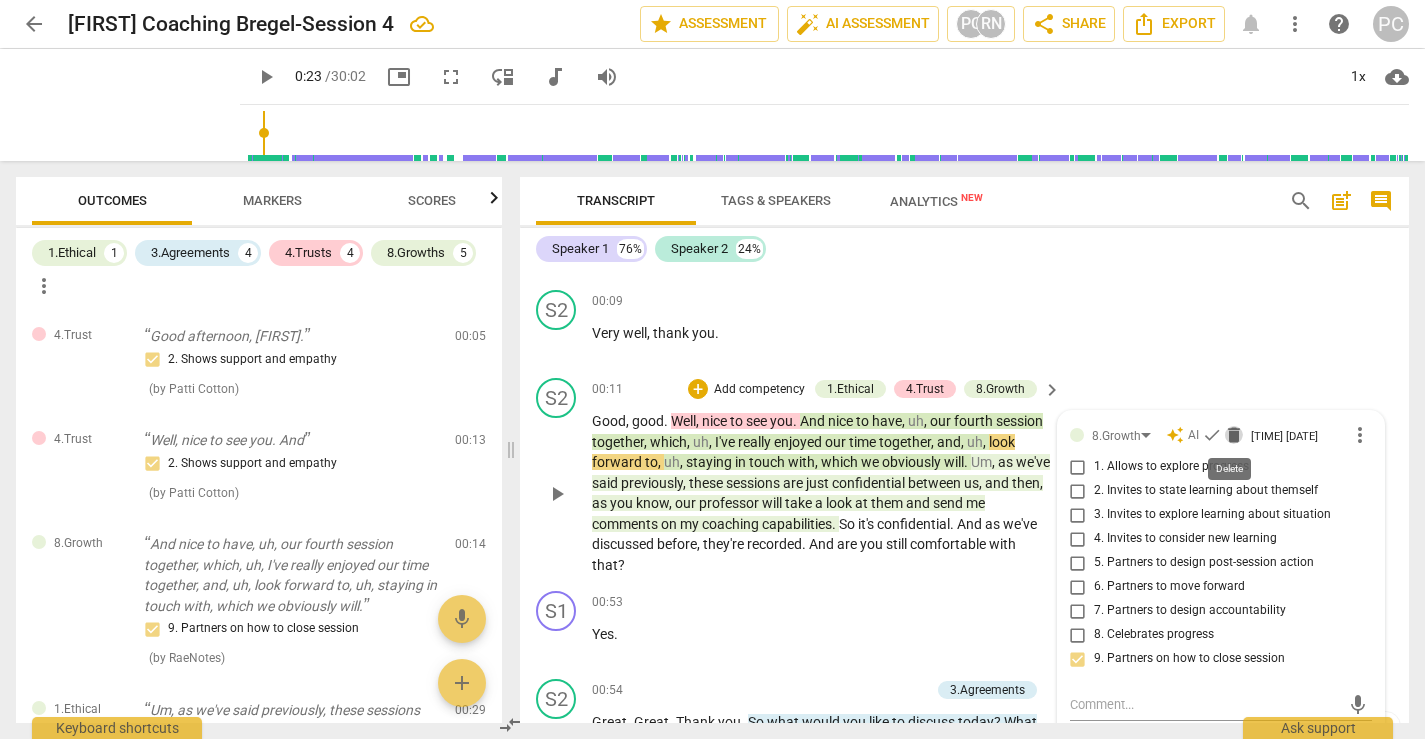 click on "delete" at bounding box center (1234, 435) 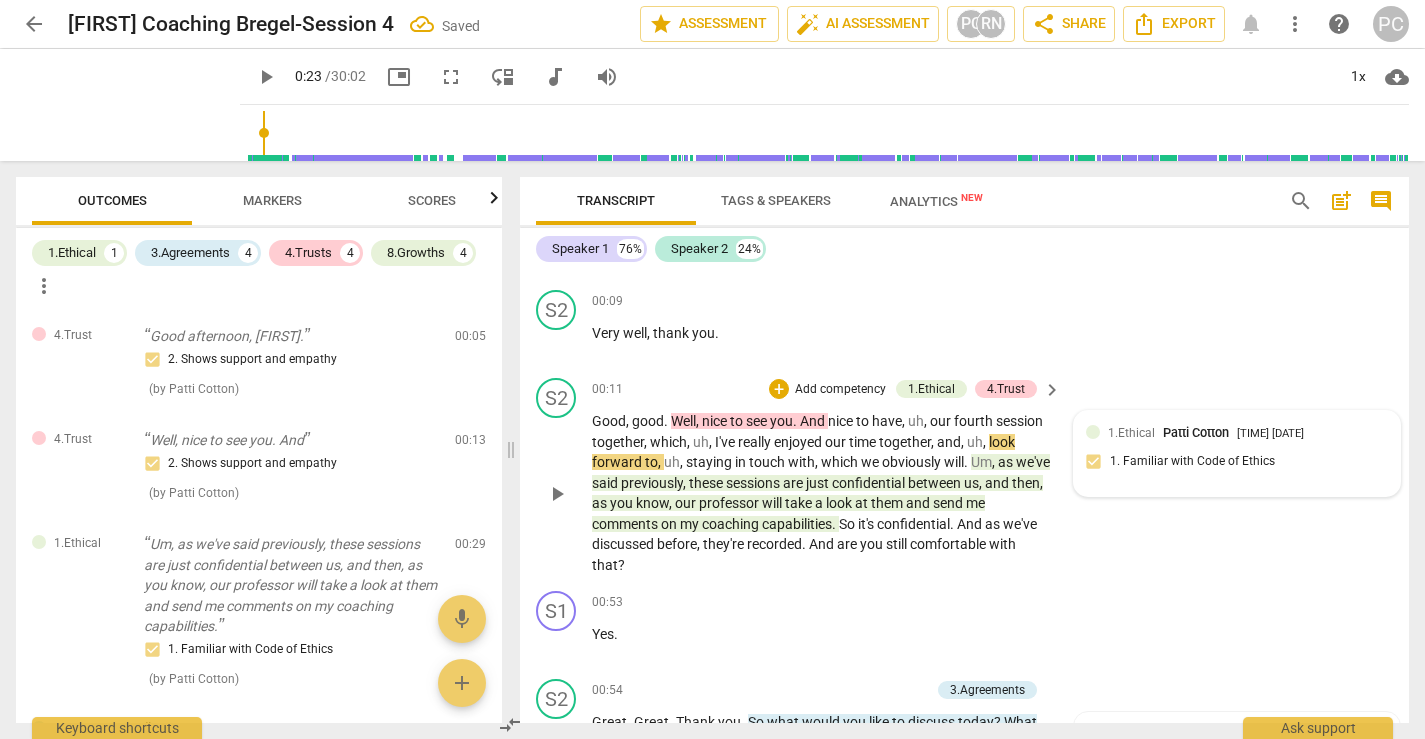 click on "between" at bounding box center [936, 483] 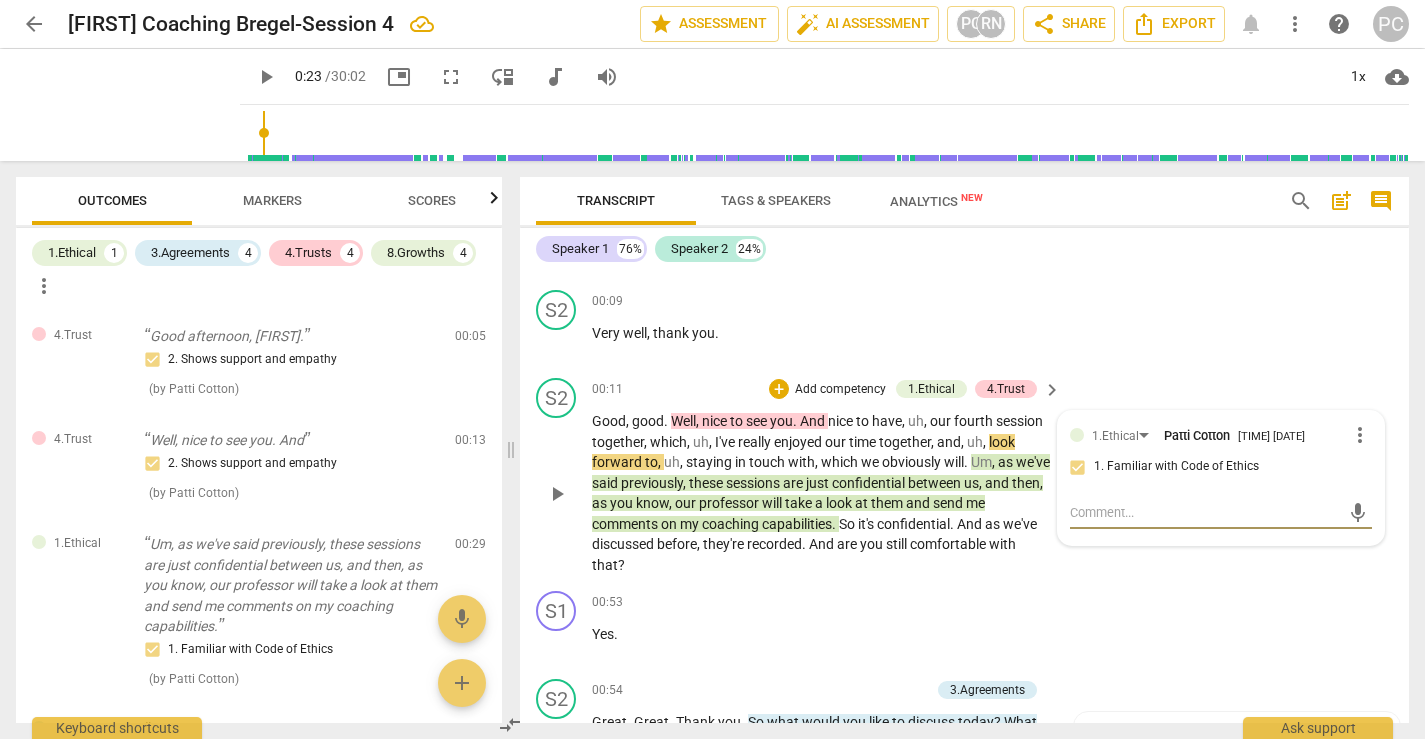 click on "S2 play_arrow pause [TIME] + Add competency 1.Ethical 4.Trust keyboard_arrow_right Good, good. Well, nice to see you. And nice to have, uh, our fourth session together, which, uh, I've really enjoyed our time together, and, uh, look forward to, uh, staying in touch with, which we obviously will. Um, as we've said previously, these sessions are just confidential between us, and then, as you know, our professor will take a look at them and send me comments on my coaching capabilities. So it's confidential. And as we've discussed before, they're recorded. And are you still comfortable with that? 1.Ethical [NAME] [NAME] [TIME] [DATE] more_vert 1. Familiar with Code of Ethics mic" at bounding box center (964, 476) 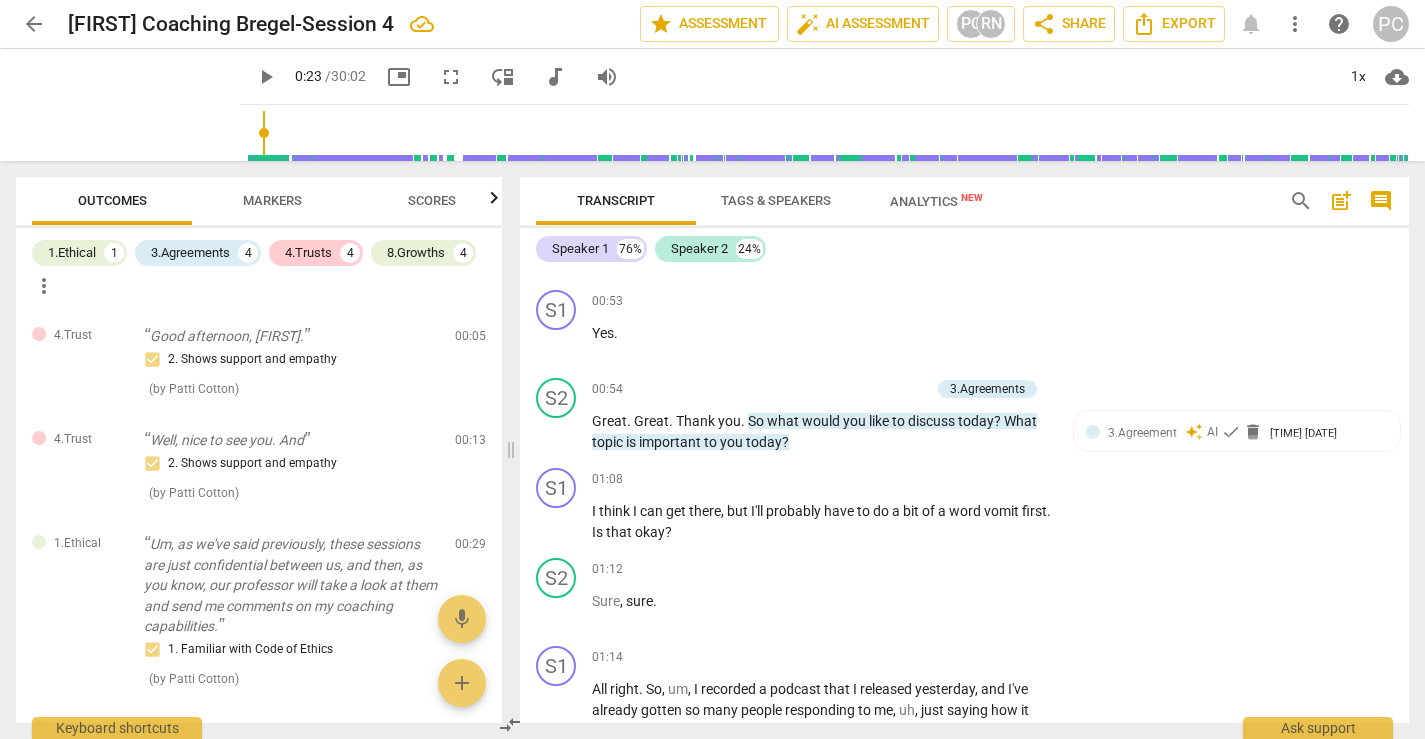 scroll, scrollTop: 648, scrollLeft: 0, axis: vertical 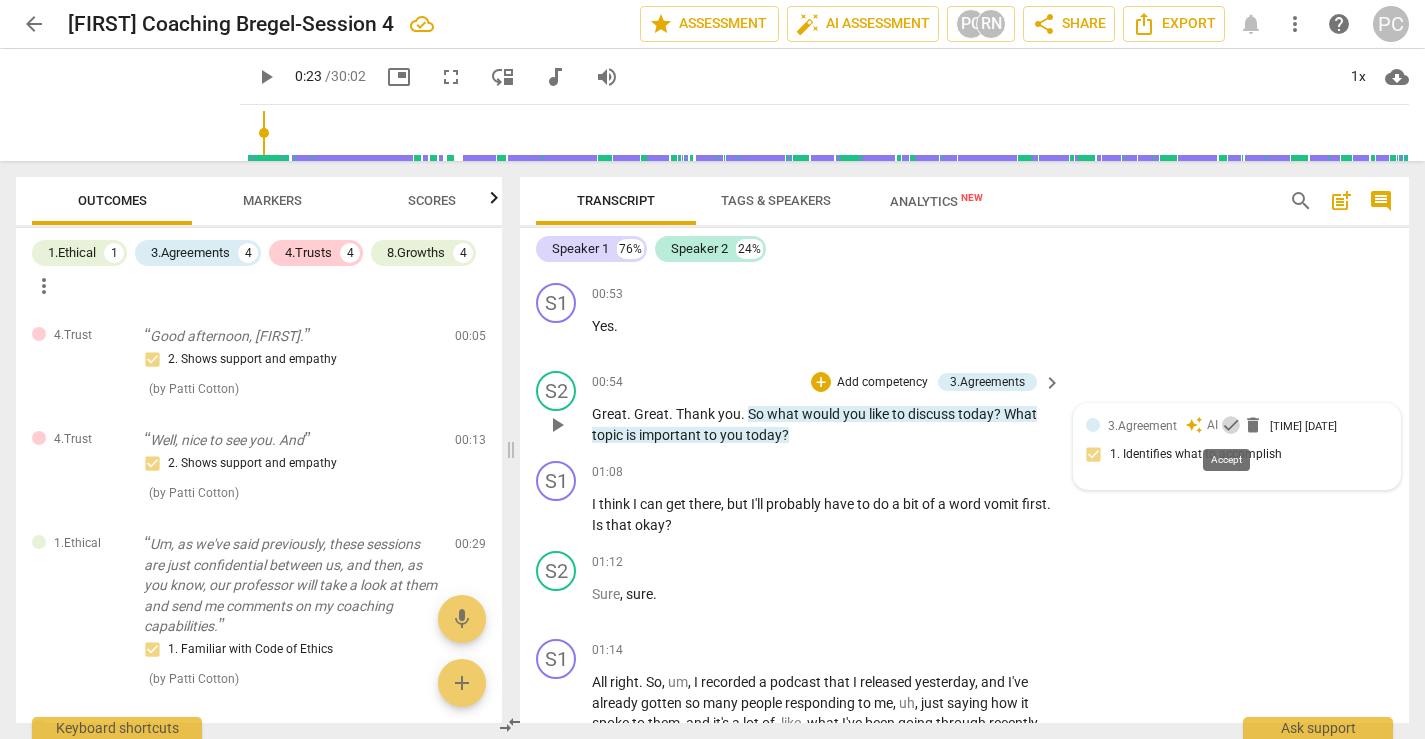 click on "check" at bounding box center (1231, 425) 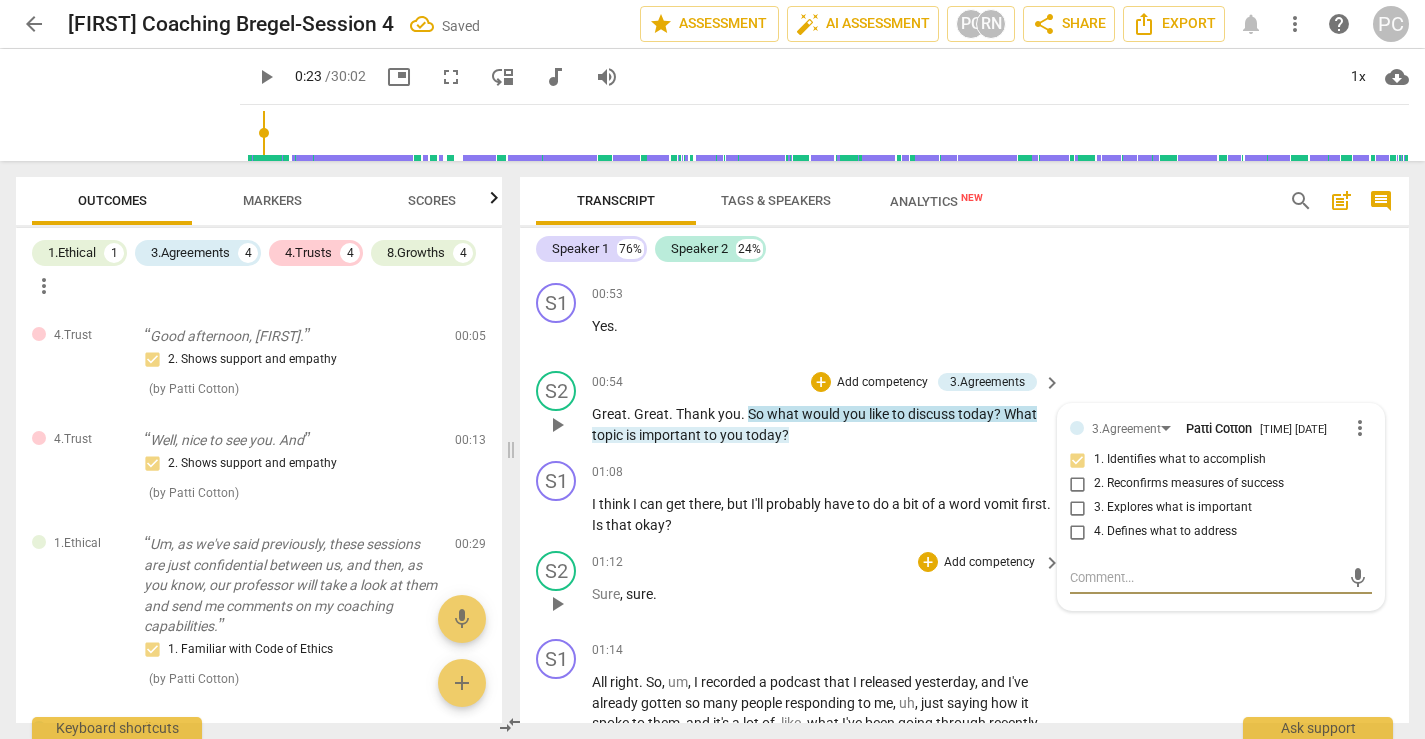 click on "[TIME] + Add competency keyboard_arrow_right" at bounding box center (827, 562) 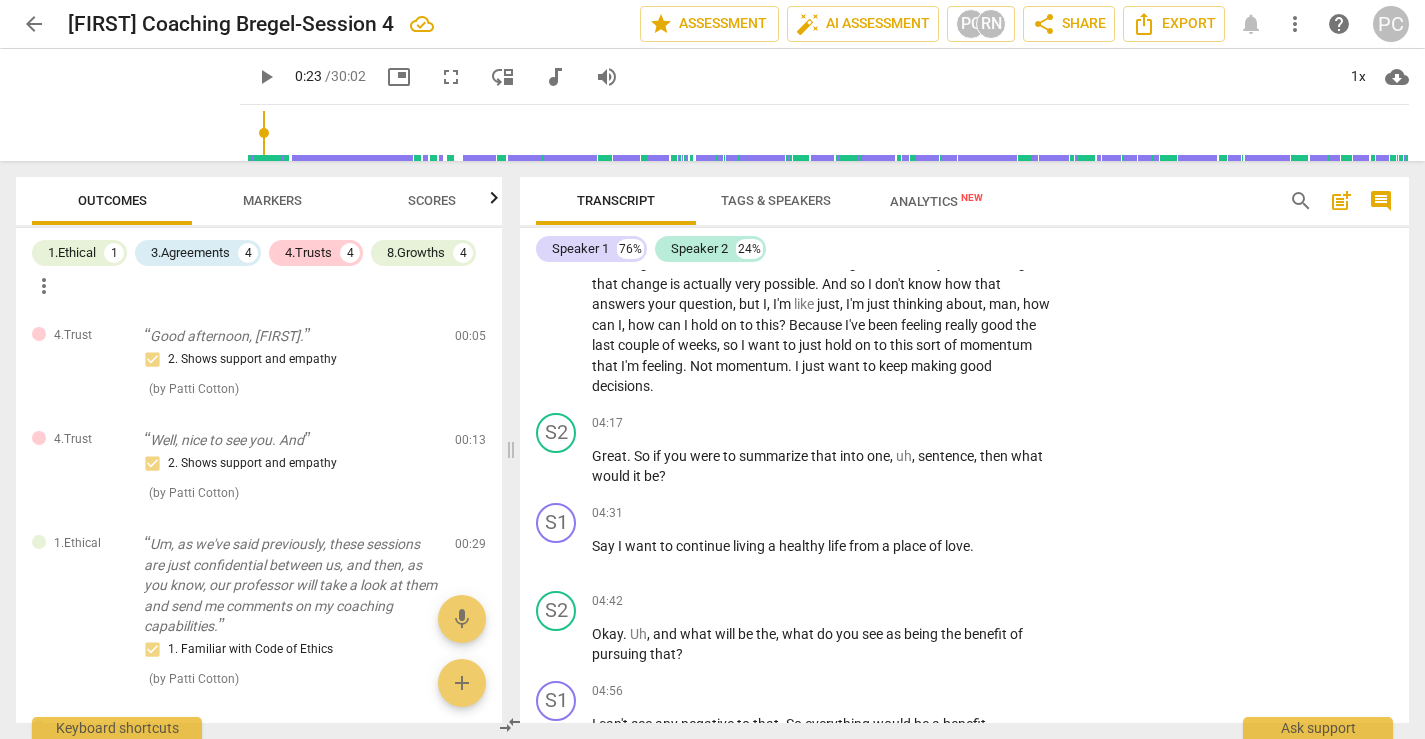 scroll, scrollTop: 1788, scrollLeft: 0, axis: vertical 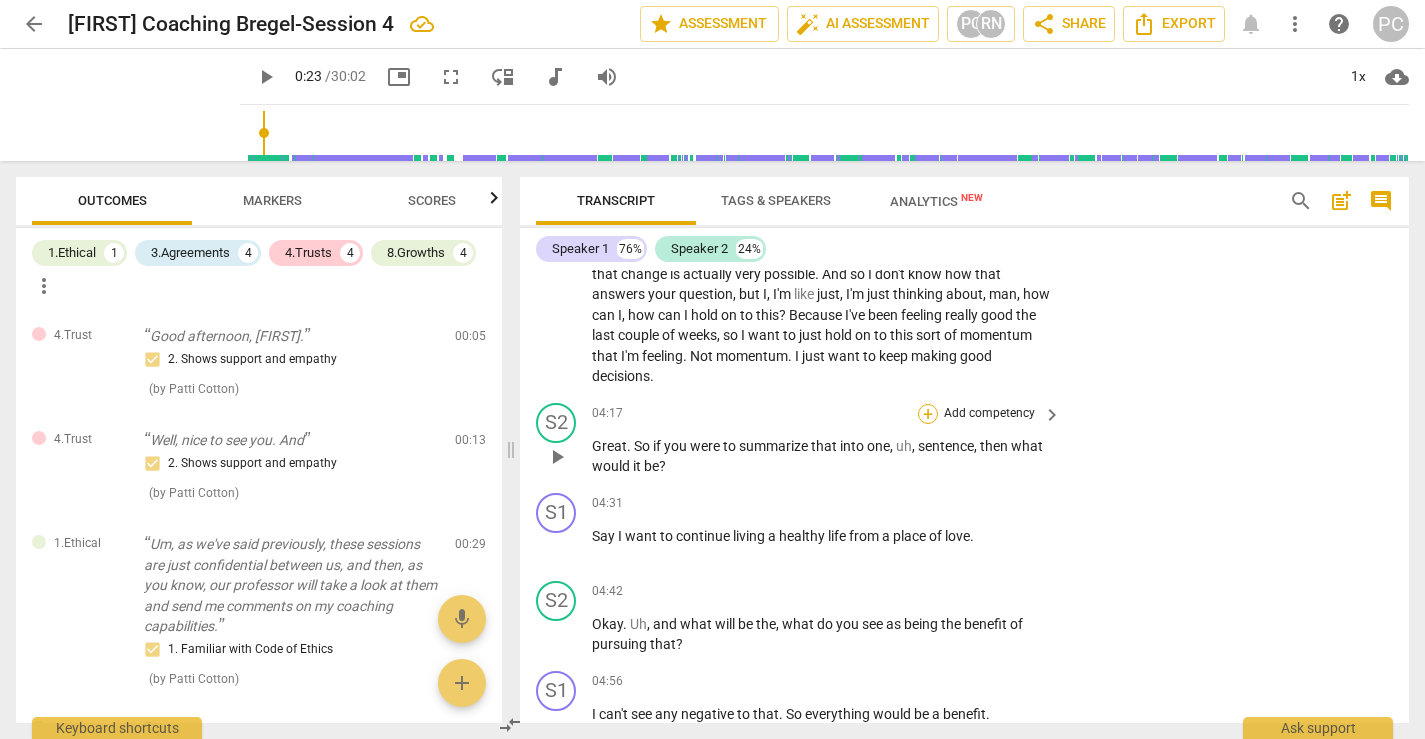 click on "+" at bounding box center (928, 414) 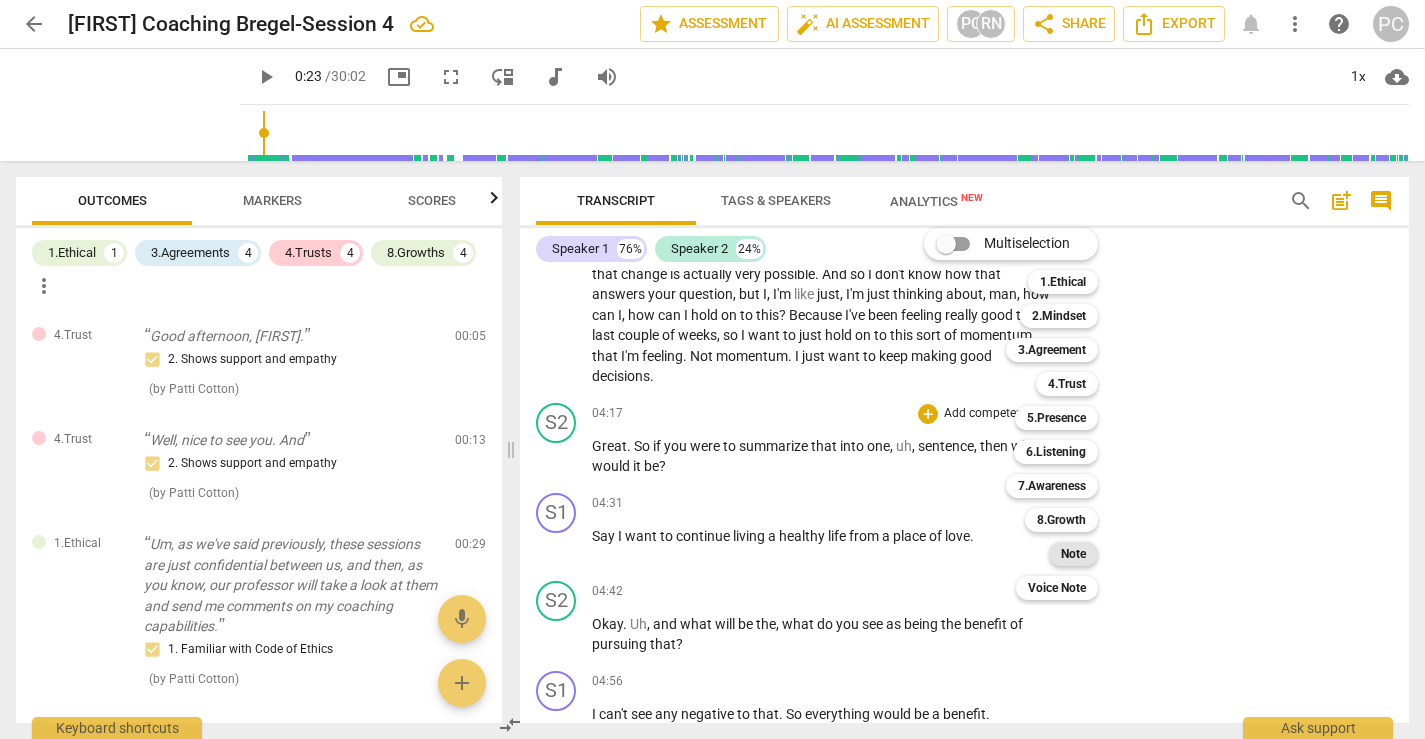 click on "Note" at bounding box center [1073, 554] 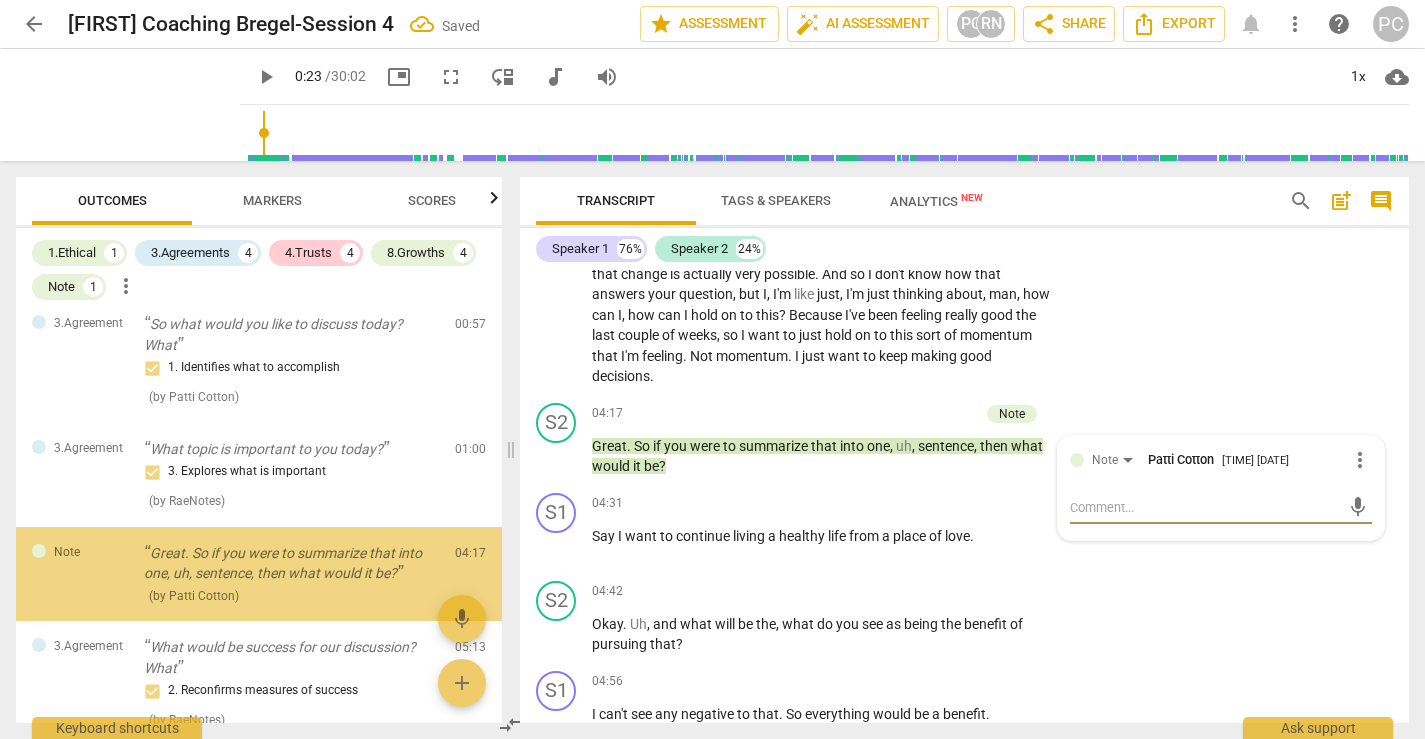 scroll, scrollTop: 464, scrollLeft: 0, axis: vertical 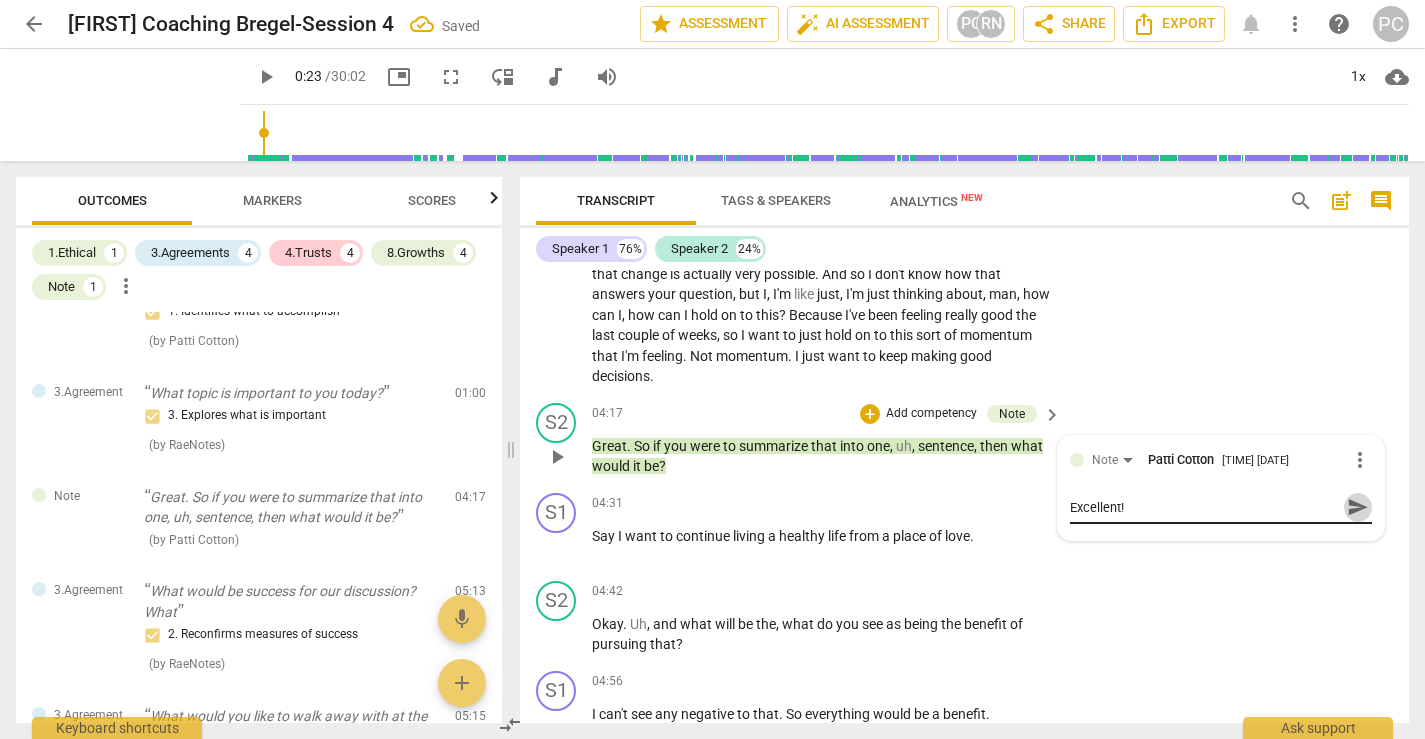 click on "send" at bounding box center (1358, 507) 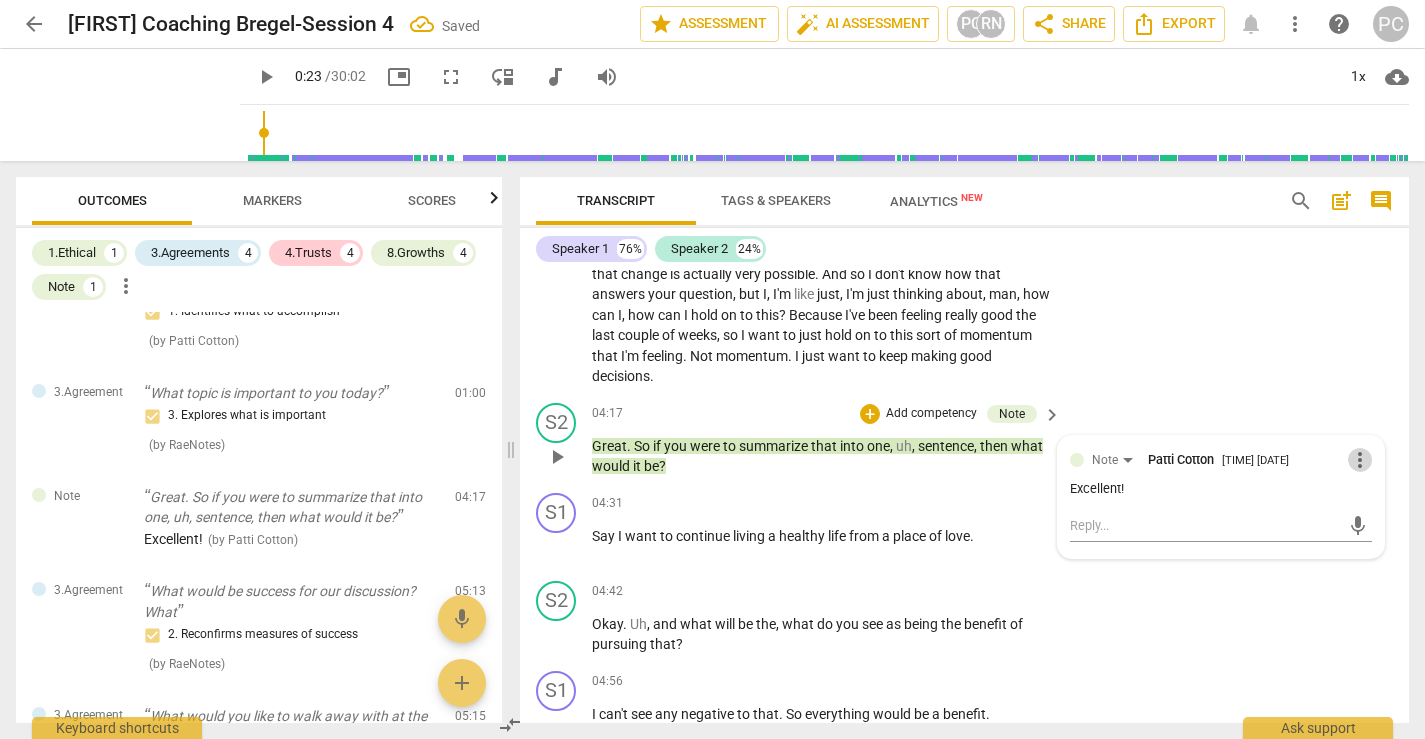 click on "more_vert" at bounding box center [1360, 460] 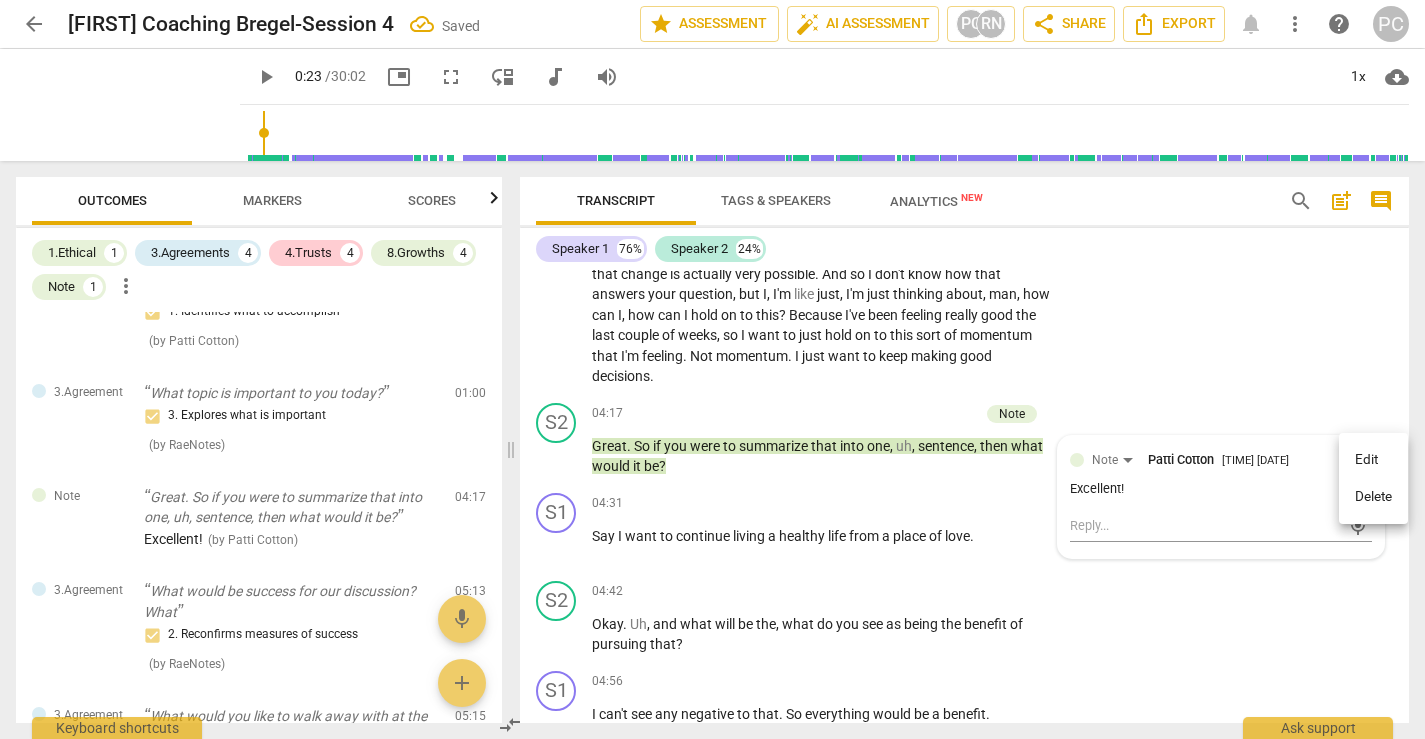 click on "Edit" at bounding box center [1373, 460] 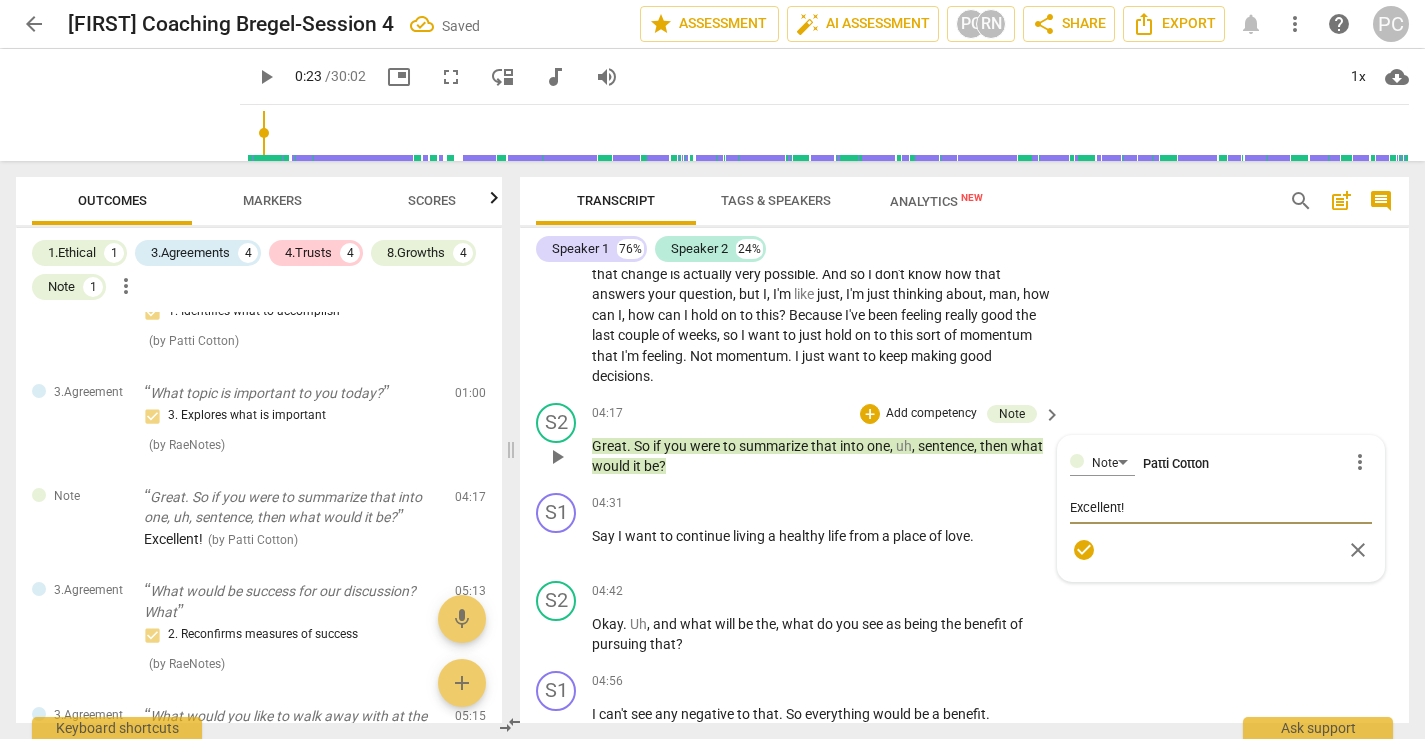 click on "Excellent!" at bounding box center (1221, 507) 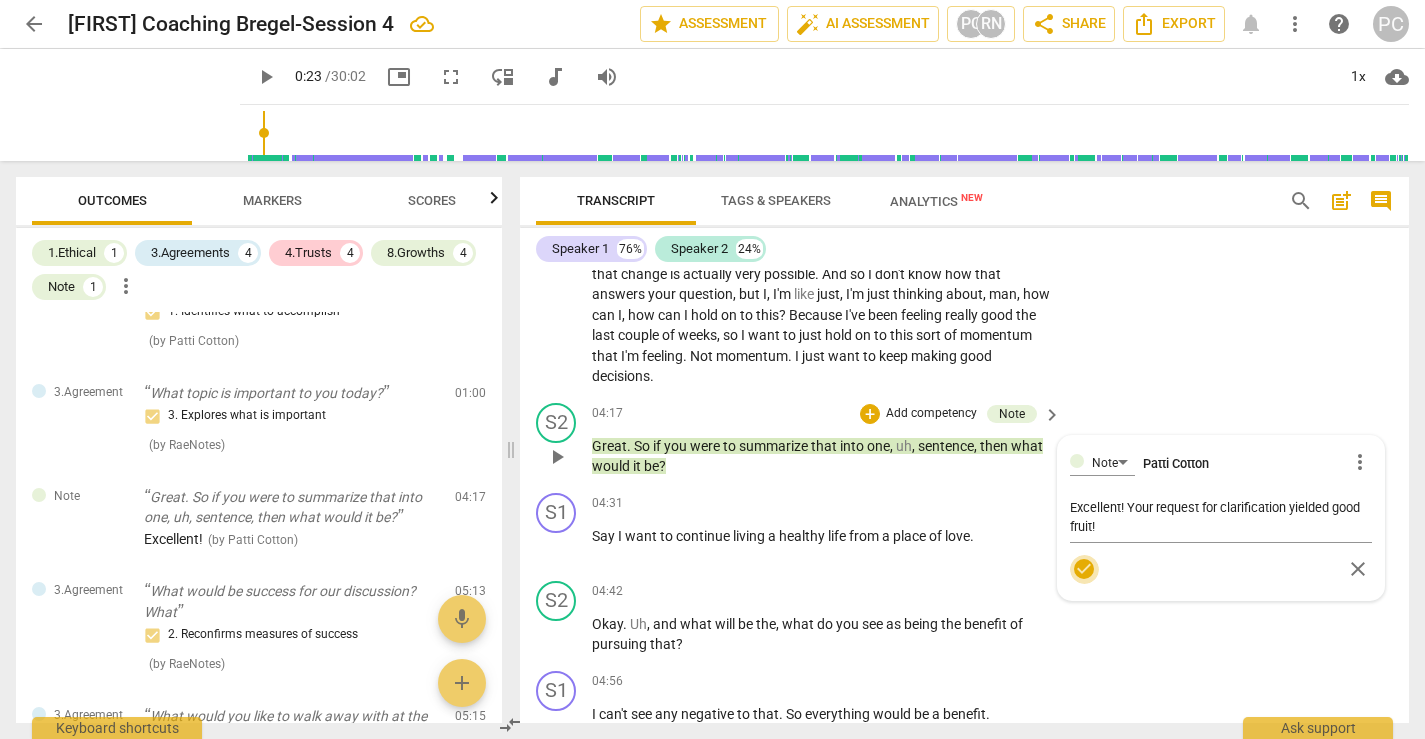 click on "check_circle" at bounding box center [1084, 569] 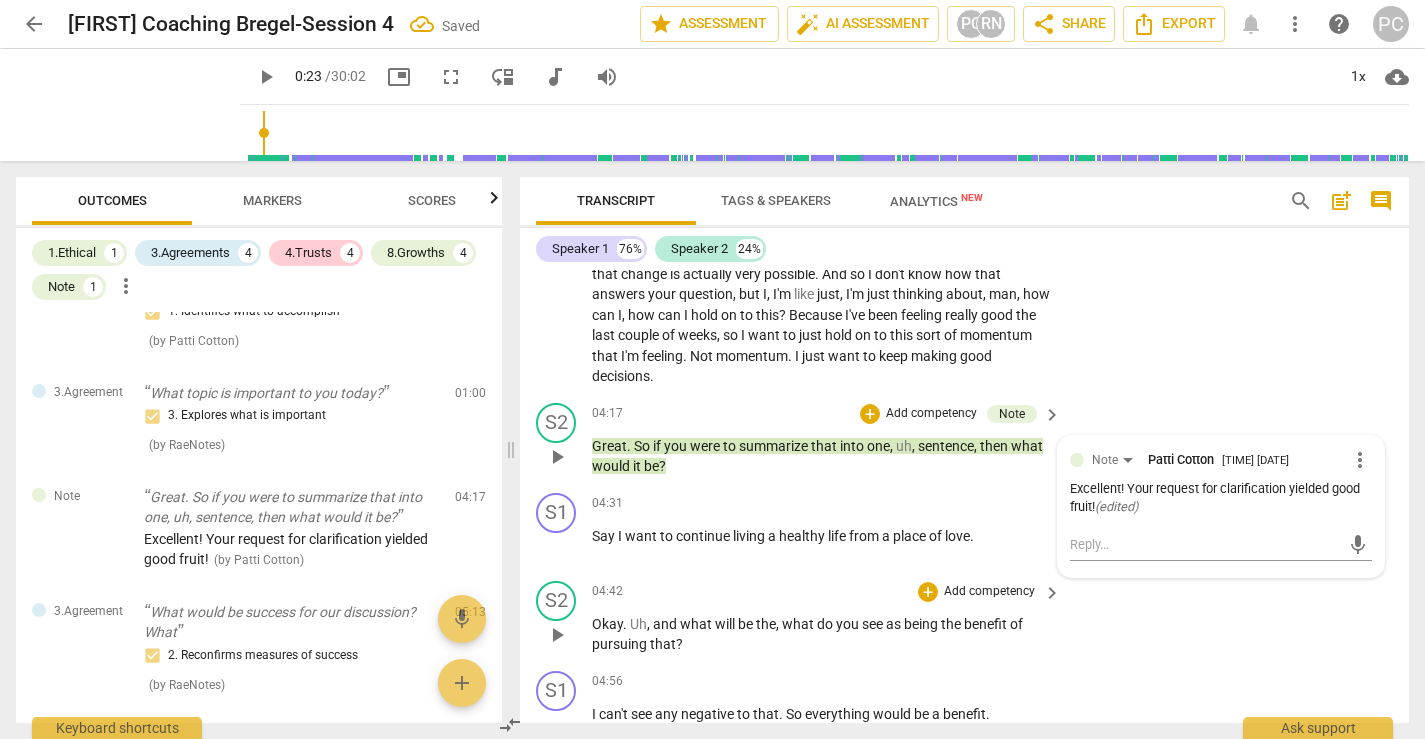 click on "S2 play_arrow pause 04:42 + Add competency keyboard_arrow_right Okay .   Uh ,   and   what   will   be   the ,   what   do   you   see   as   being   the   benefit   of   pursuing   that ?" at bounding box center (964, 618) 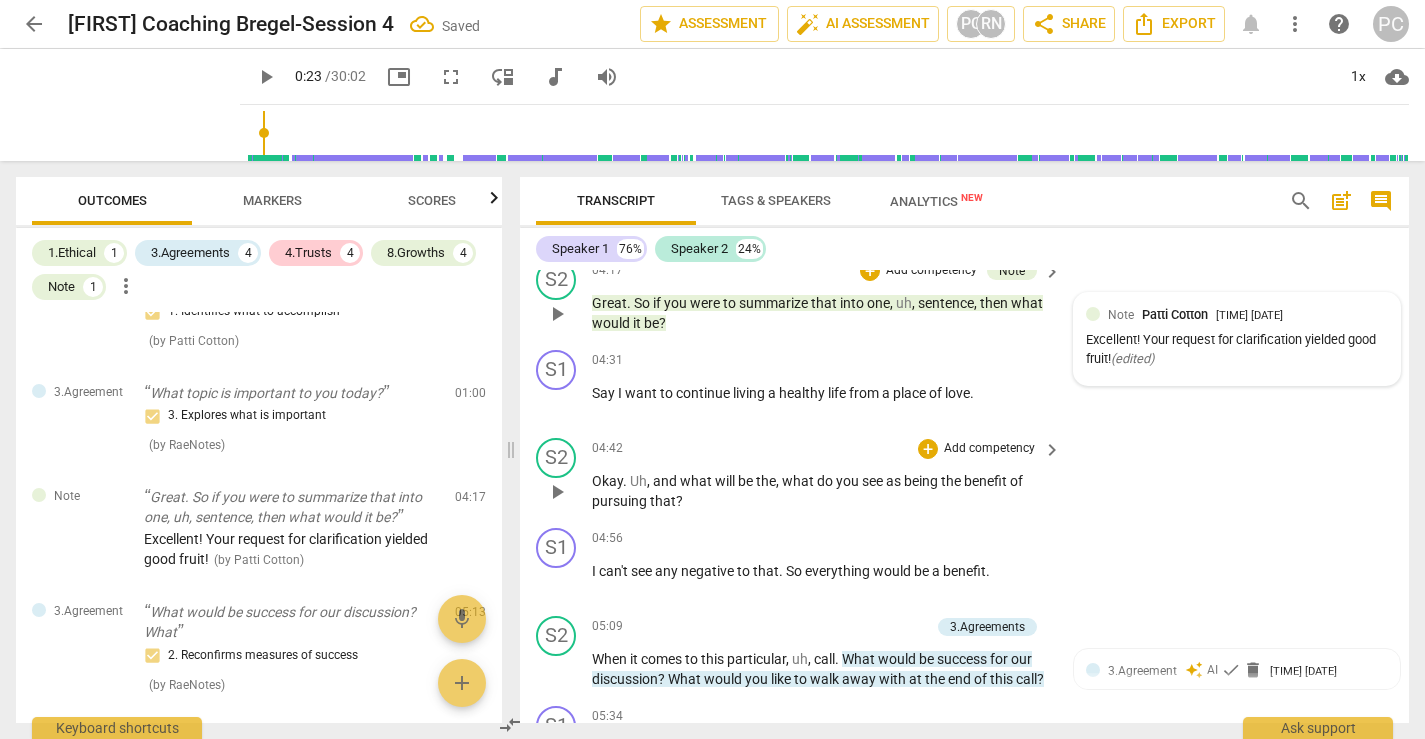 scroll, scrollTop: 1953, scrollLeft: 0, axis: vertical 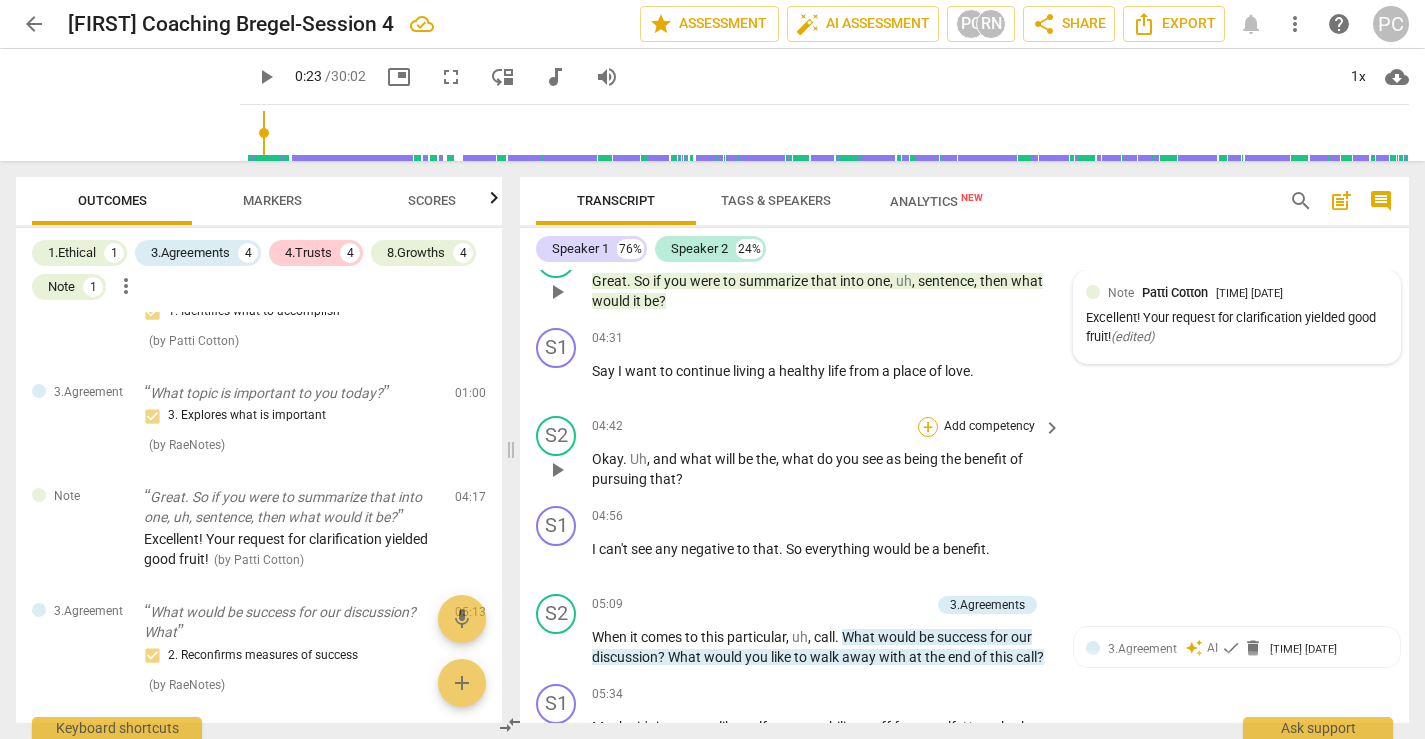 click on "+" at bounding box center [928, 427] 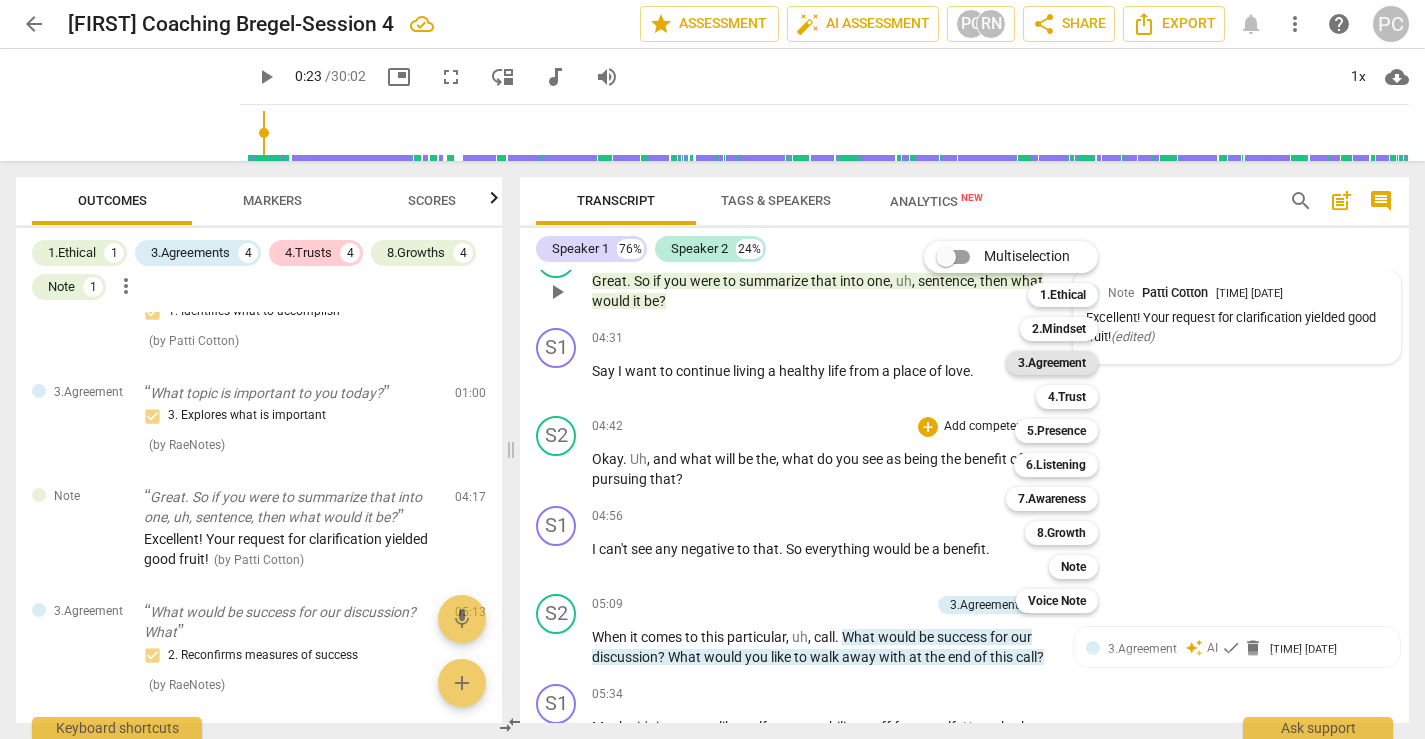 click on "3.Agreement" at bounding box center [1052, 363] 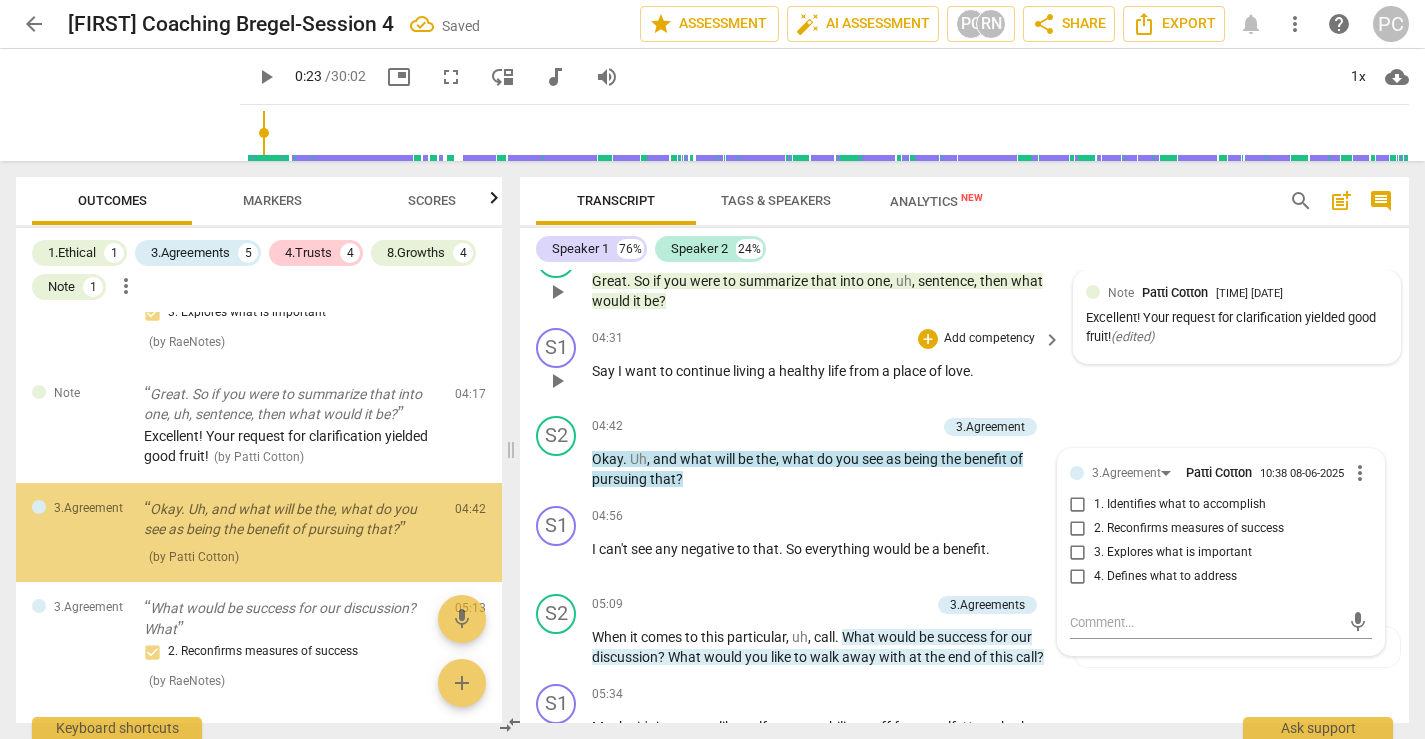 scroll, scrollTop: 582, scrollLeft: 0, axis: vertical 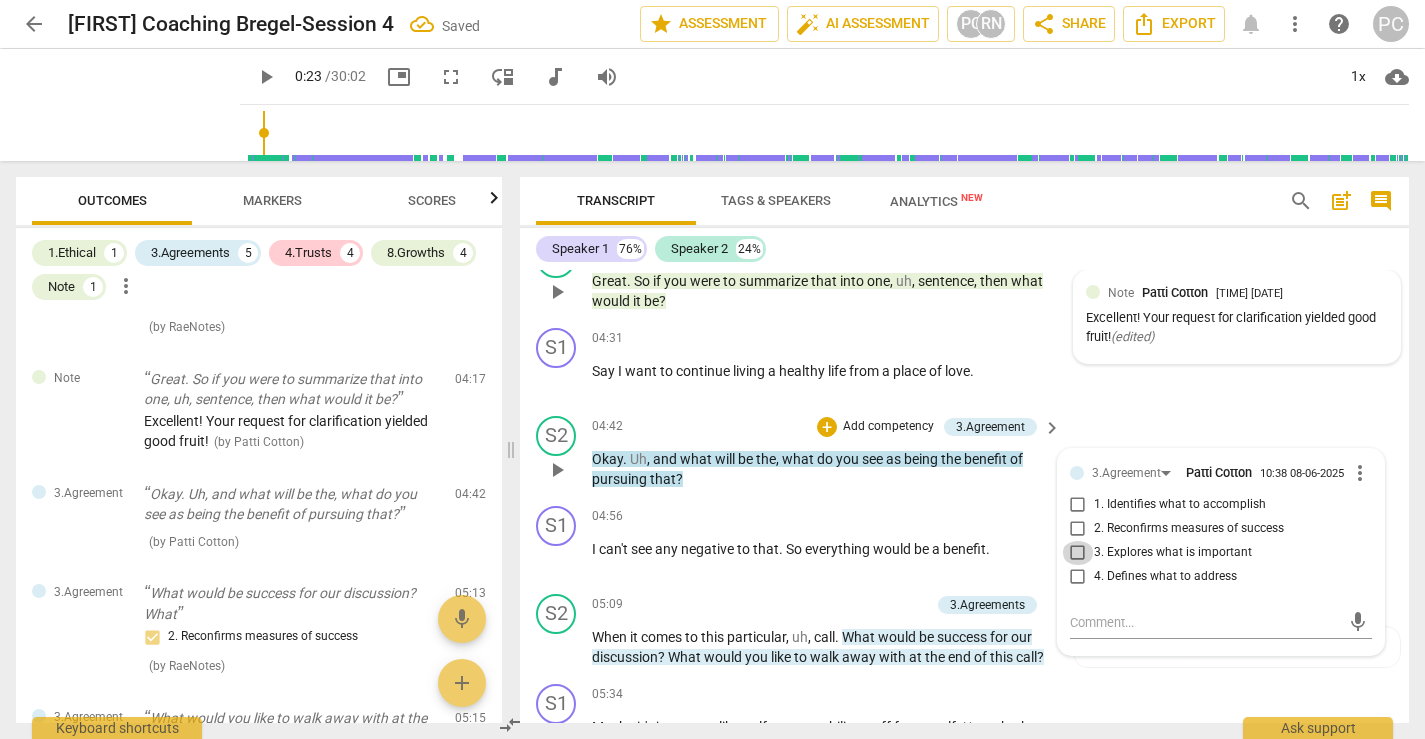 click on "3. Explores what is important" at bounding box center (1078, 553) 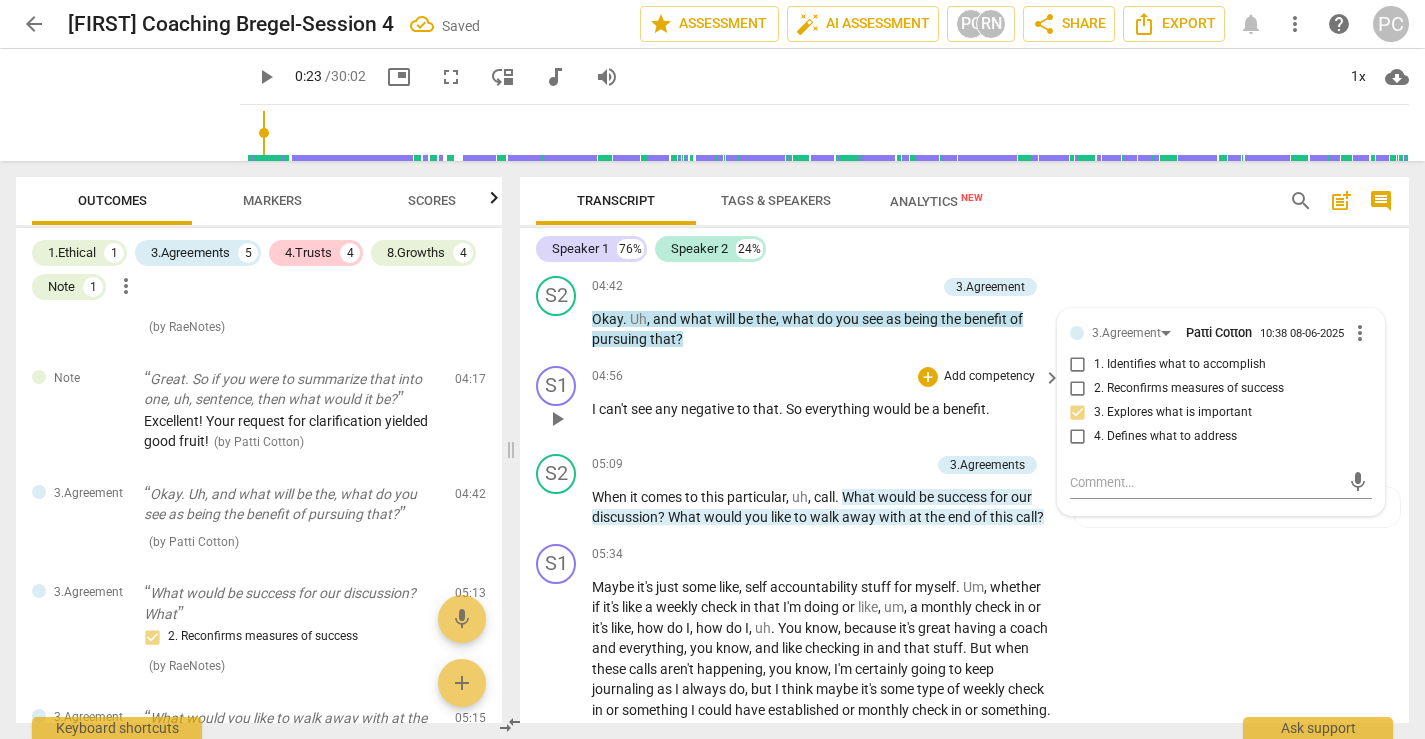 scroll, scrollTop: 2125, scrollLeft: 0, axis: vertical 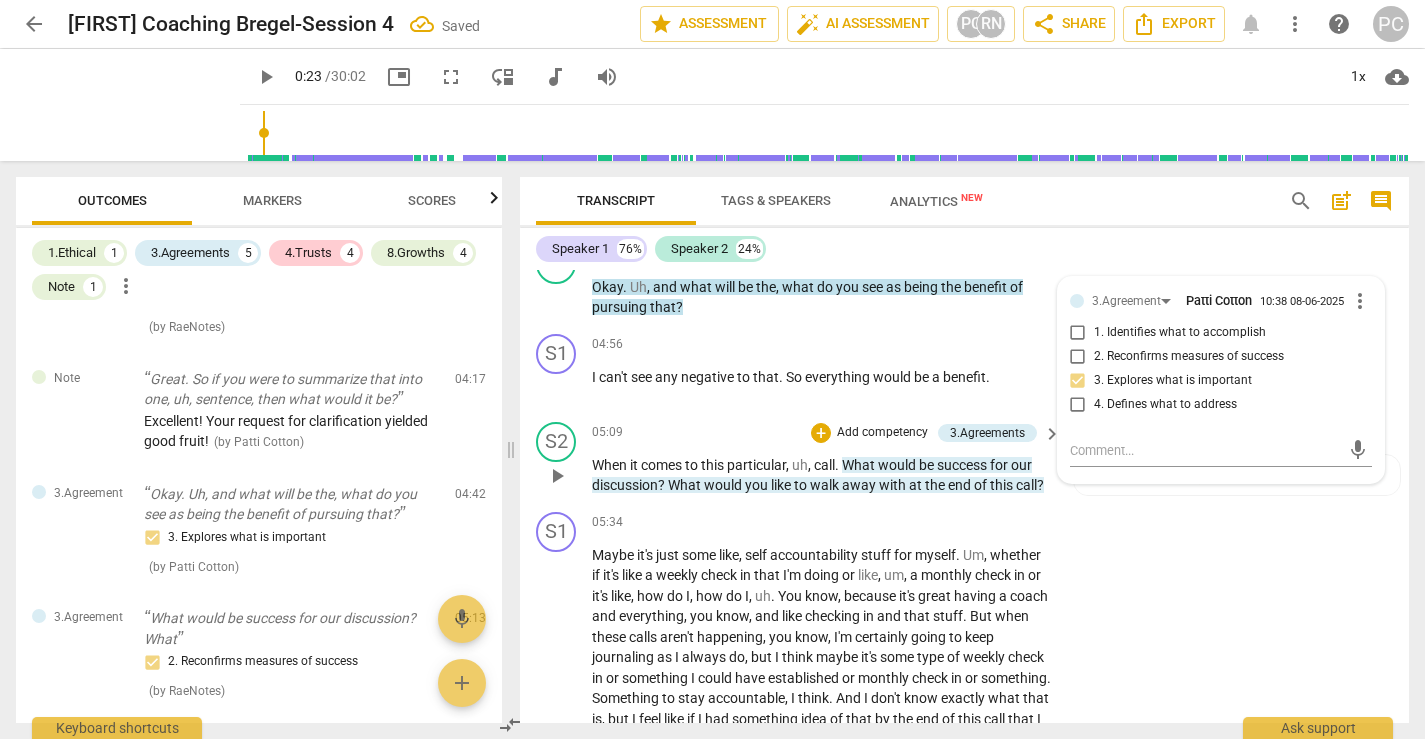 click on "success" at bounding box center (963, 465) 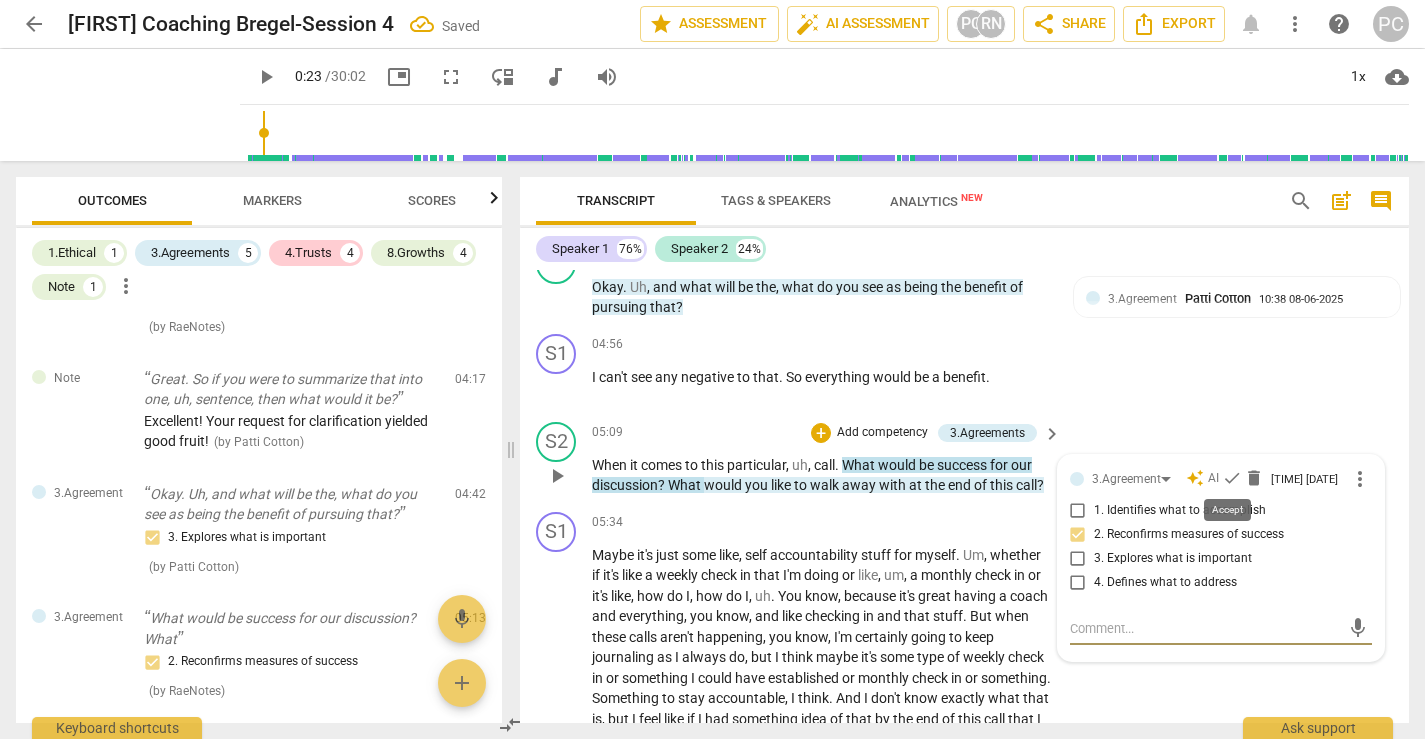 click on "check" at bounding box center [1232, 478] 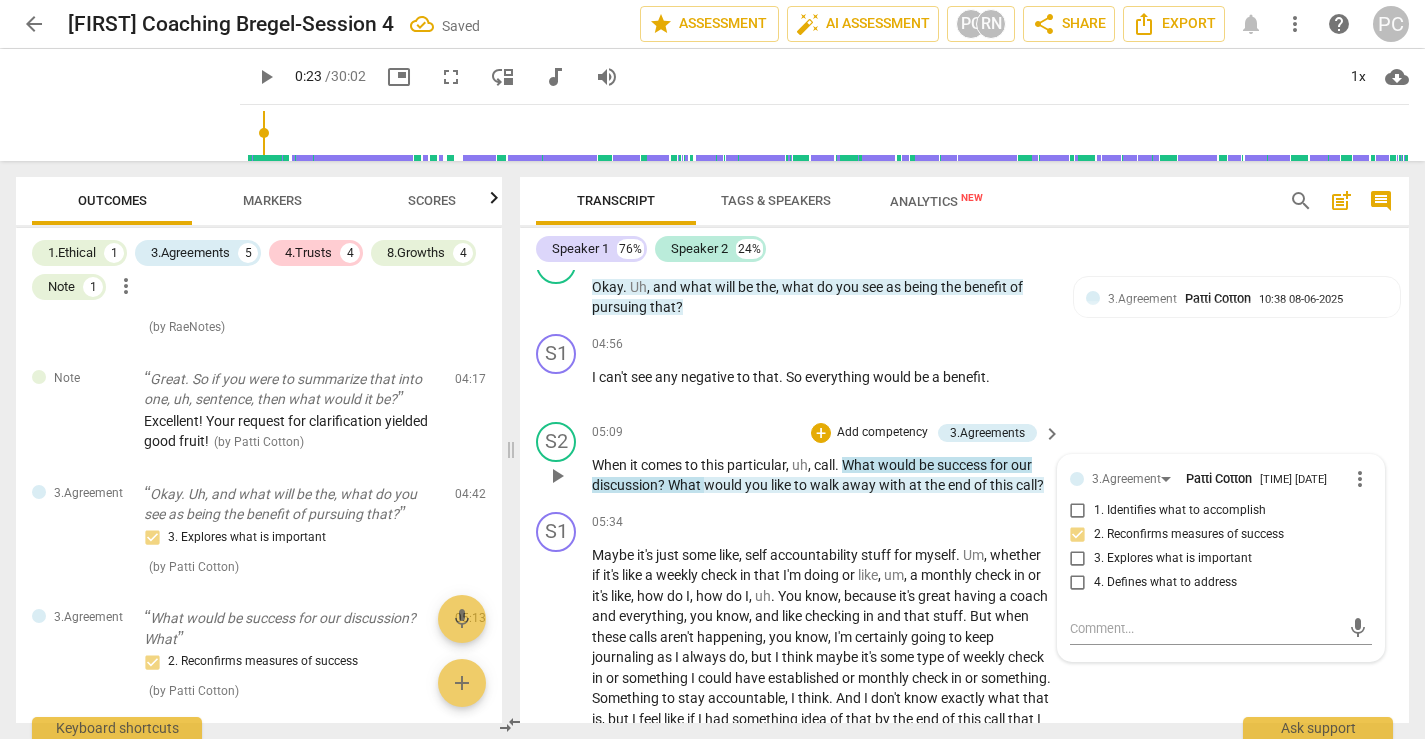 click on "end" at bounding box center (961, 485) 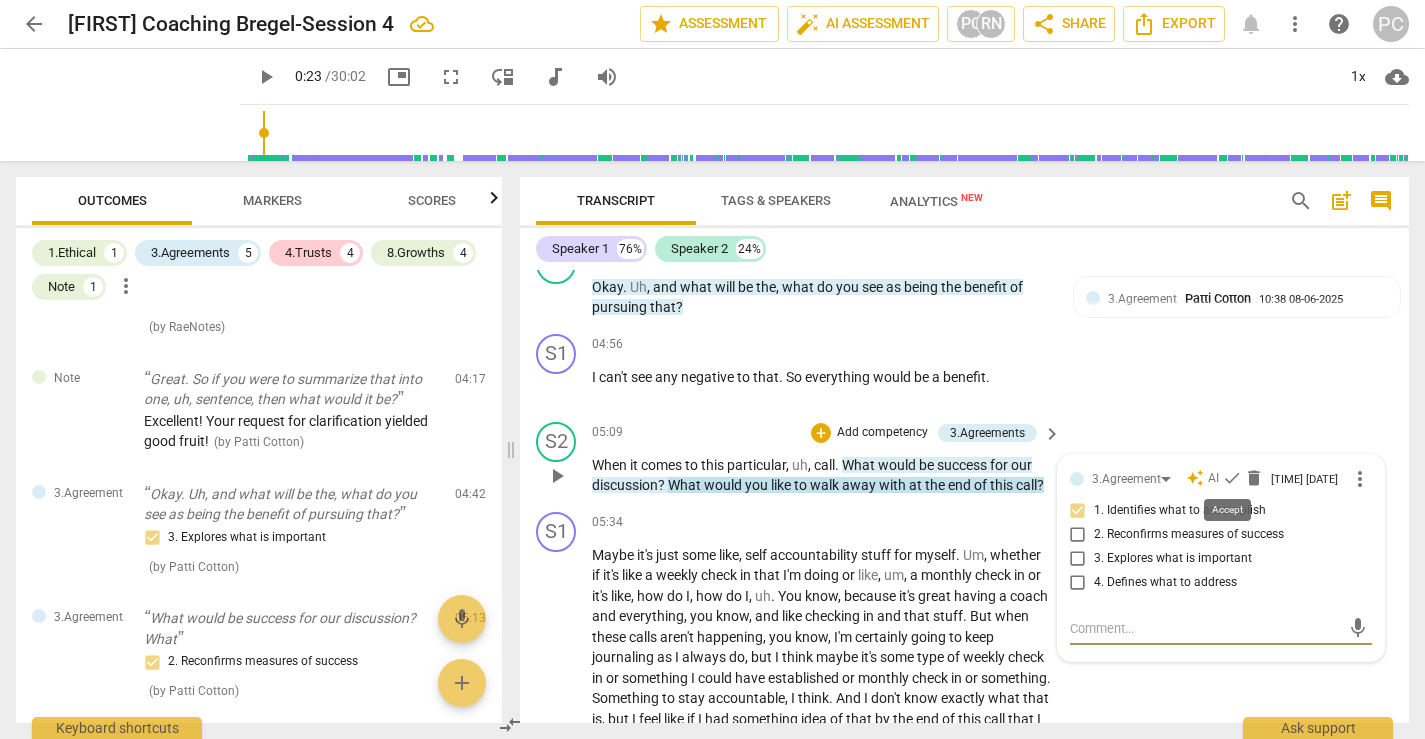 click on "check" at bounding box center (1232, 478) 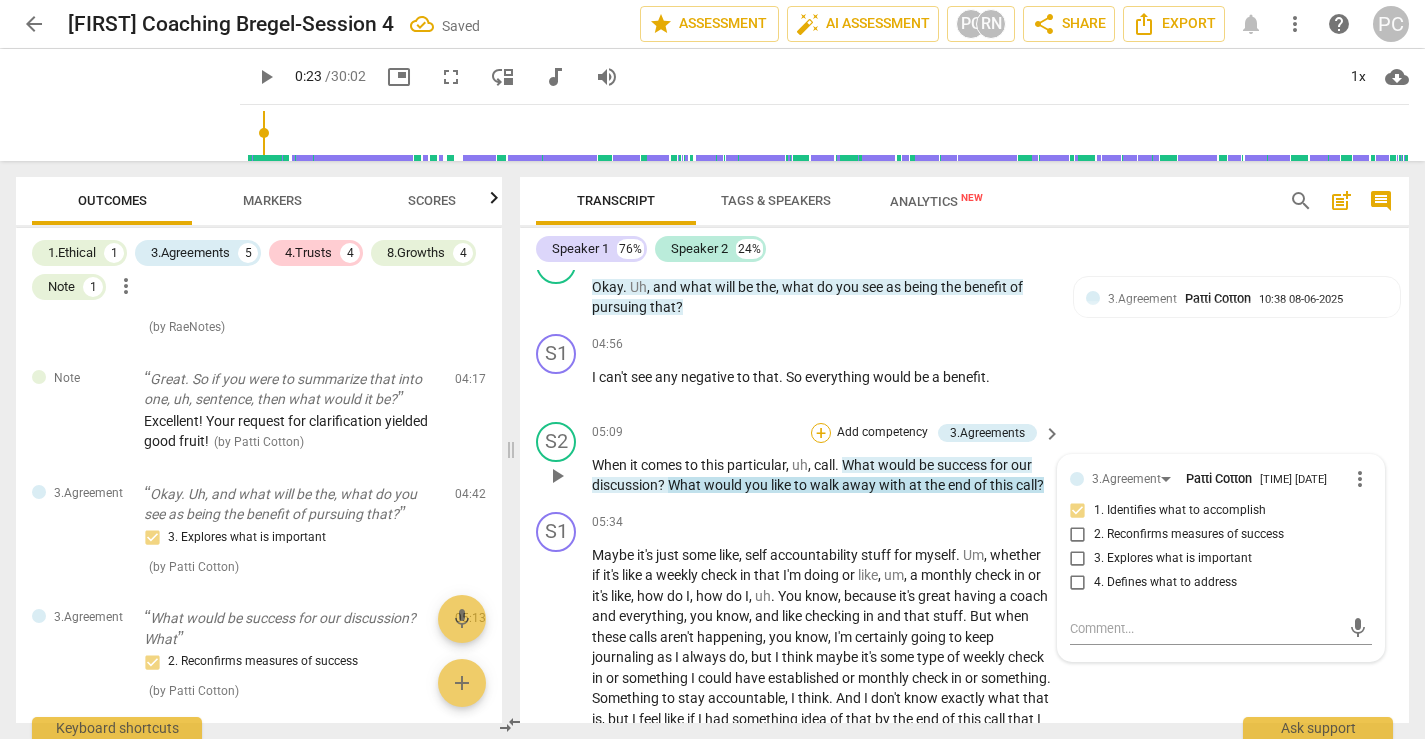 click on "+" at bounding box center (821, 433) 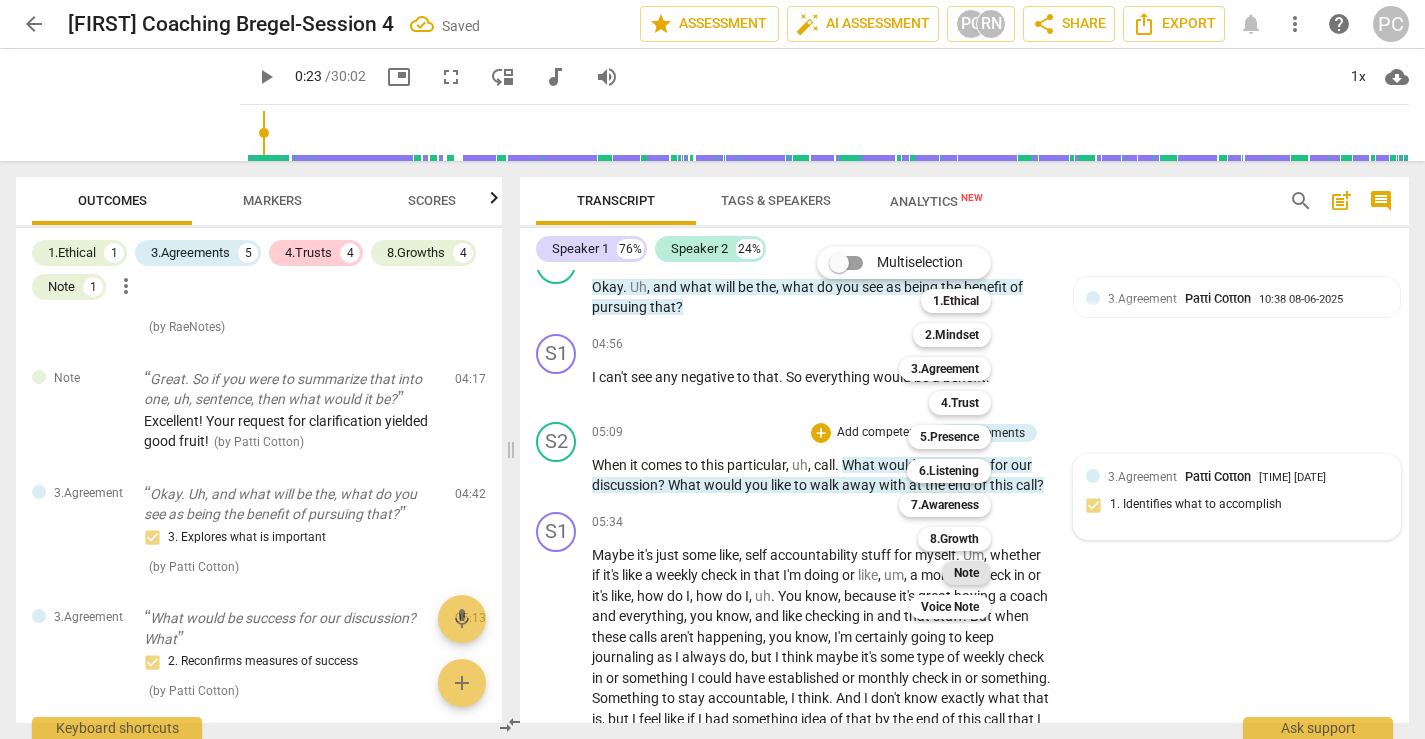 click on "Note" at bounding box center (966, 573) 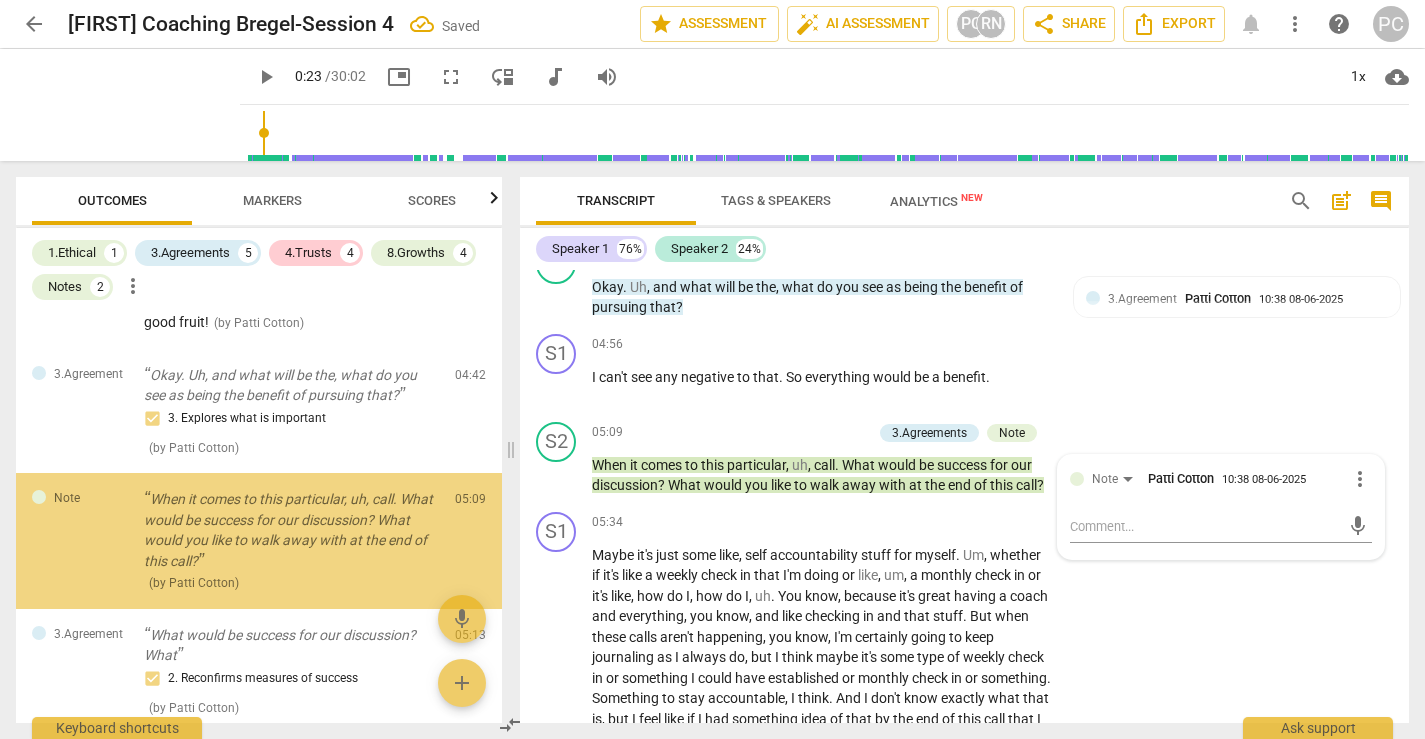 scroll, scrollTop: 724, scrollLeft: 0, axis: vertical 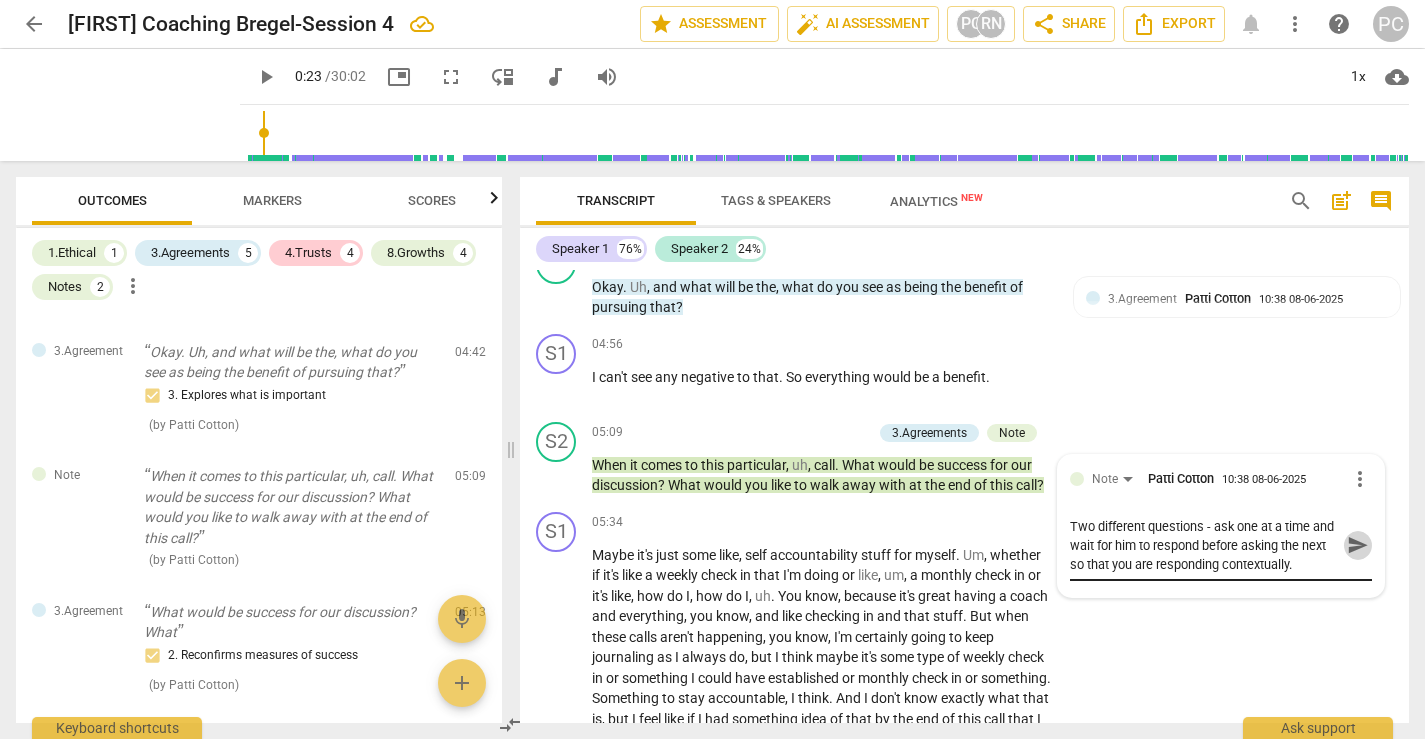 click on "send" at bounding box center (1358, 545) 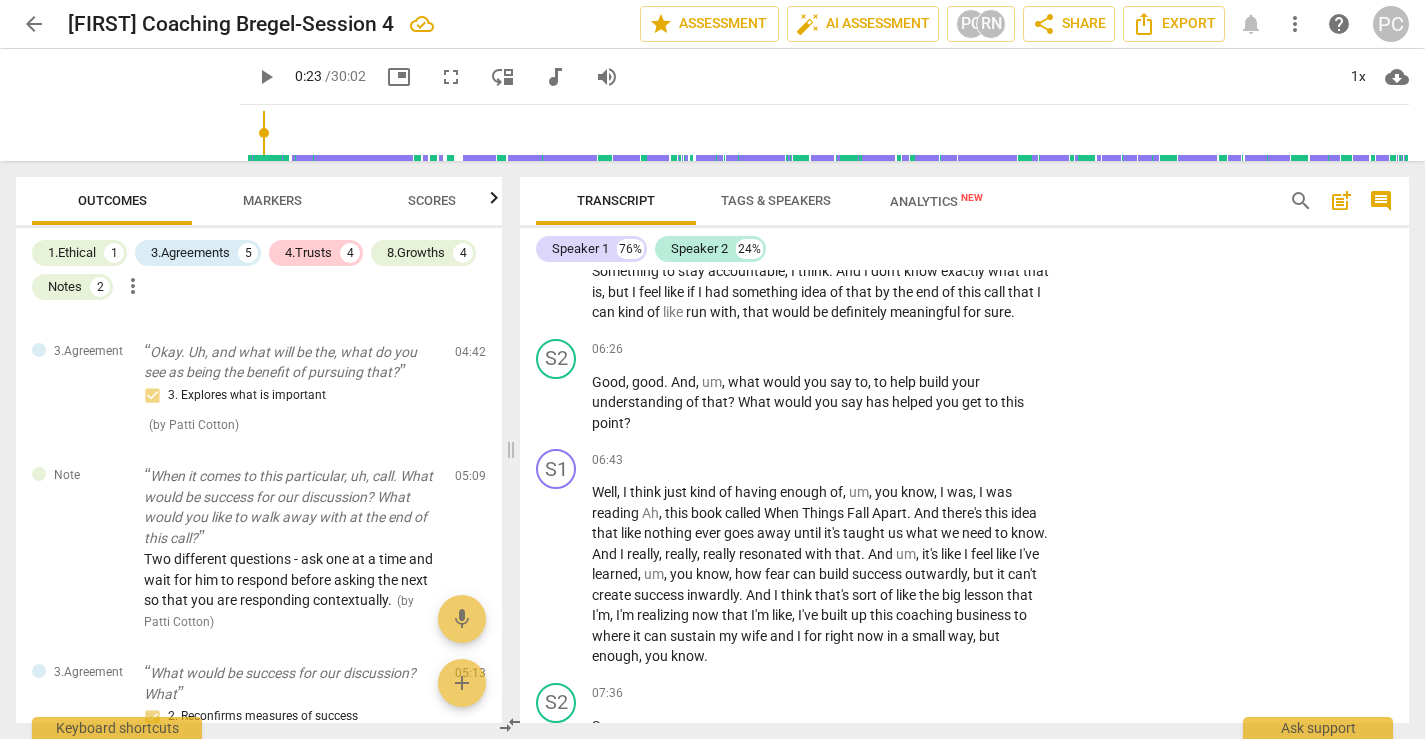 scroll, scrollTop: 2558, scrollLeft: 0, axis: vertical 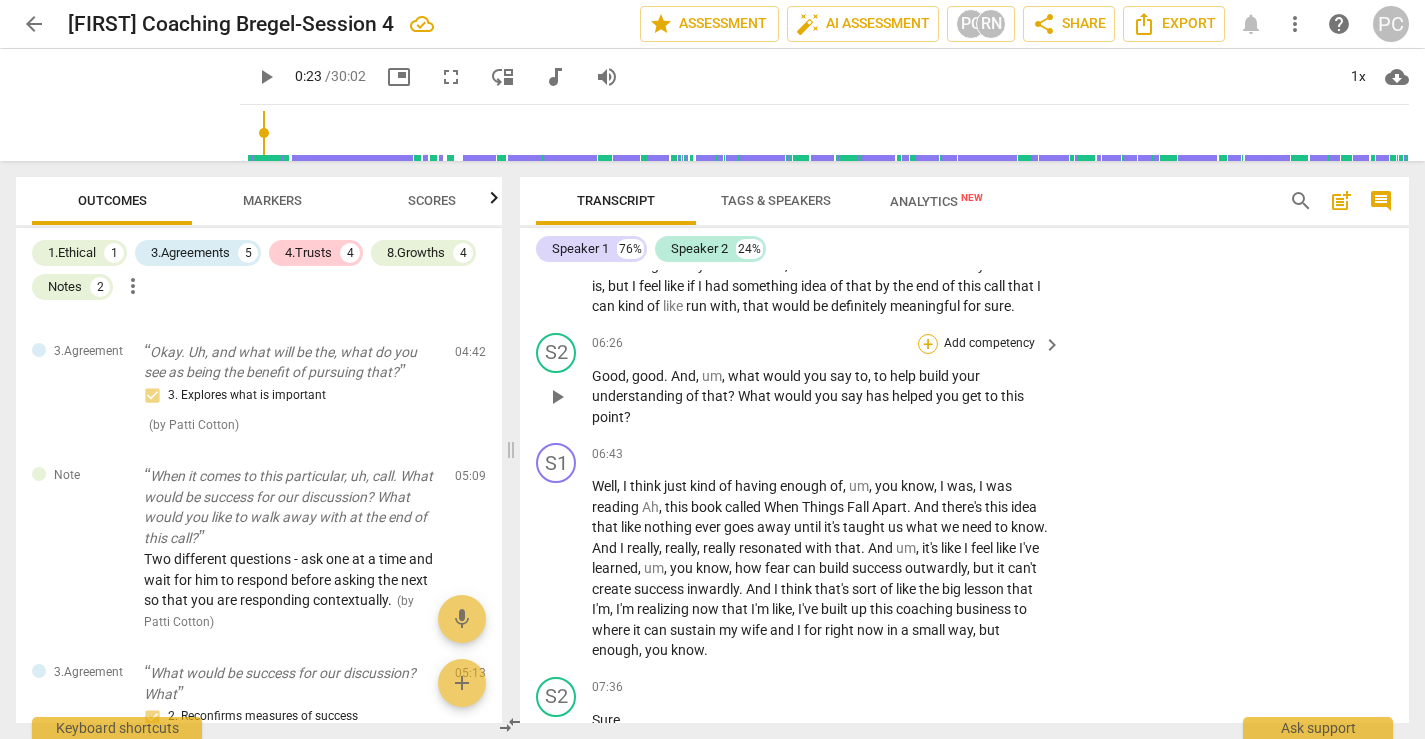 click on "+" at bounding box center (928, 344) 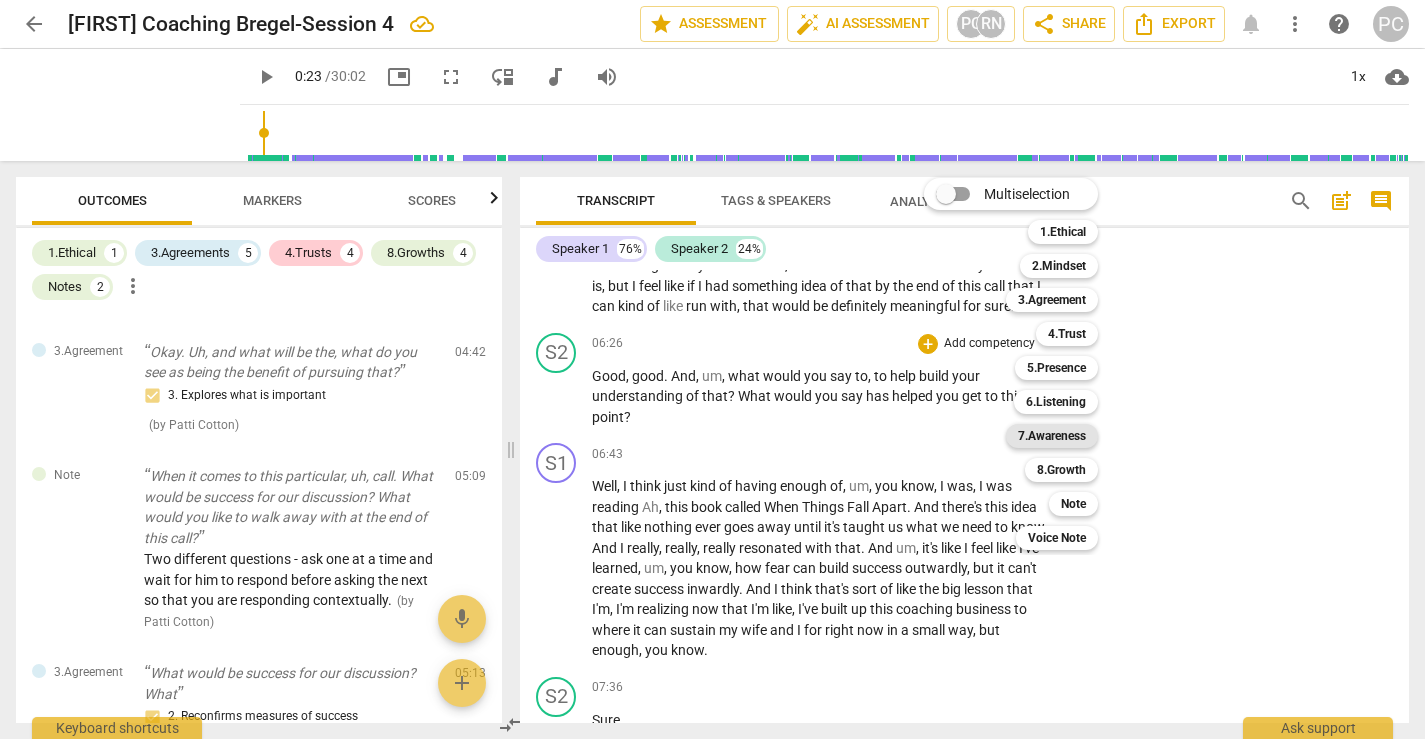 click on "7.Awareness" at bounding box center [1052, 436] 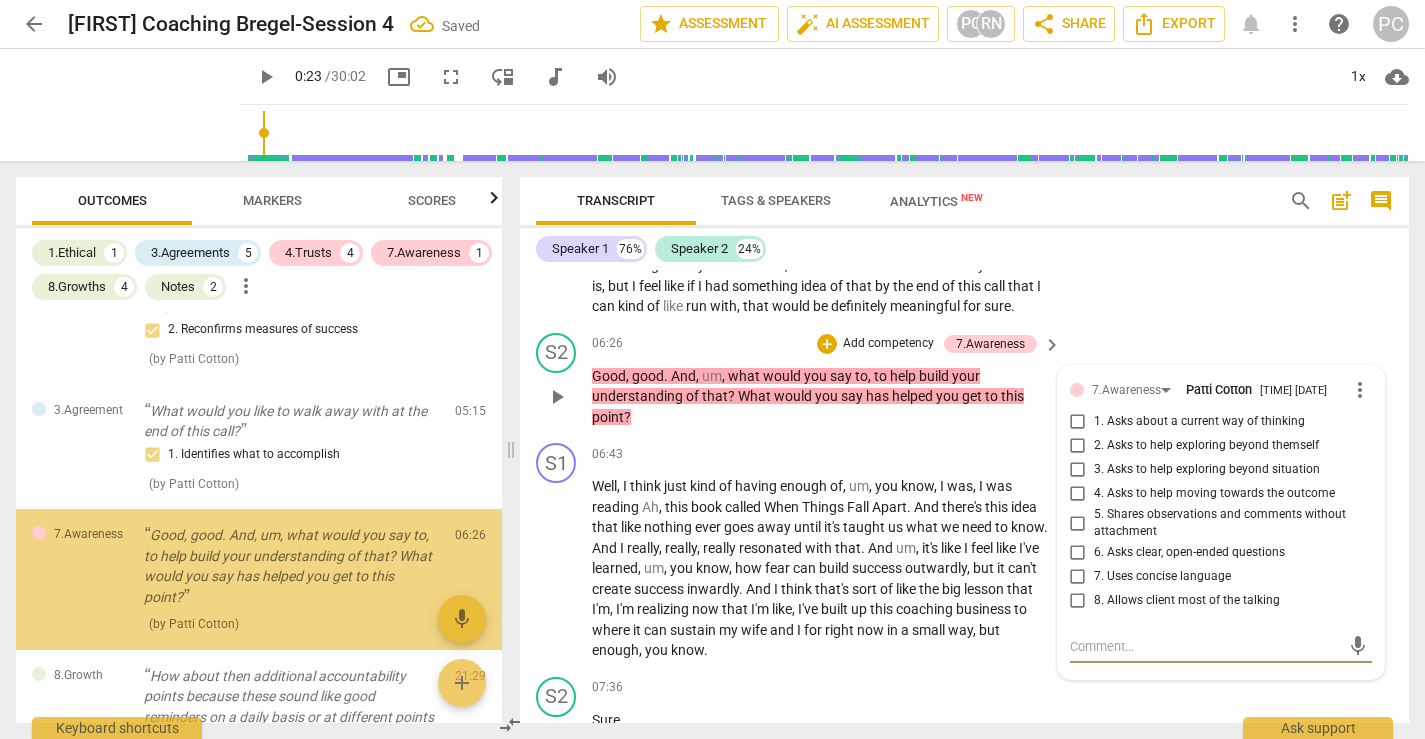 scroll, scrollTop: 1173, scrollLeft: 0, axis: vertical 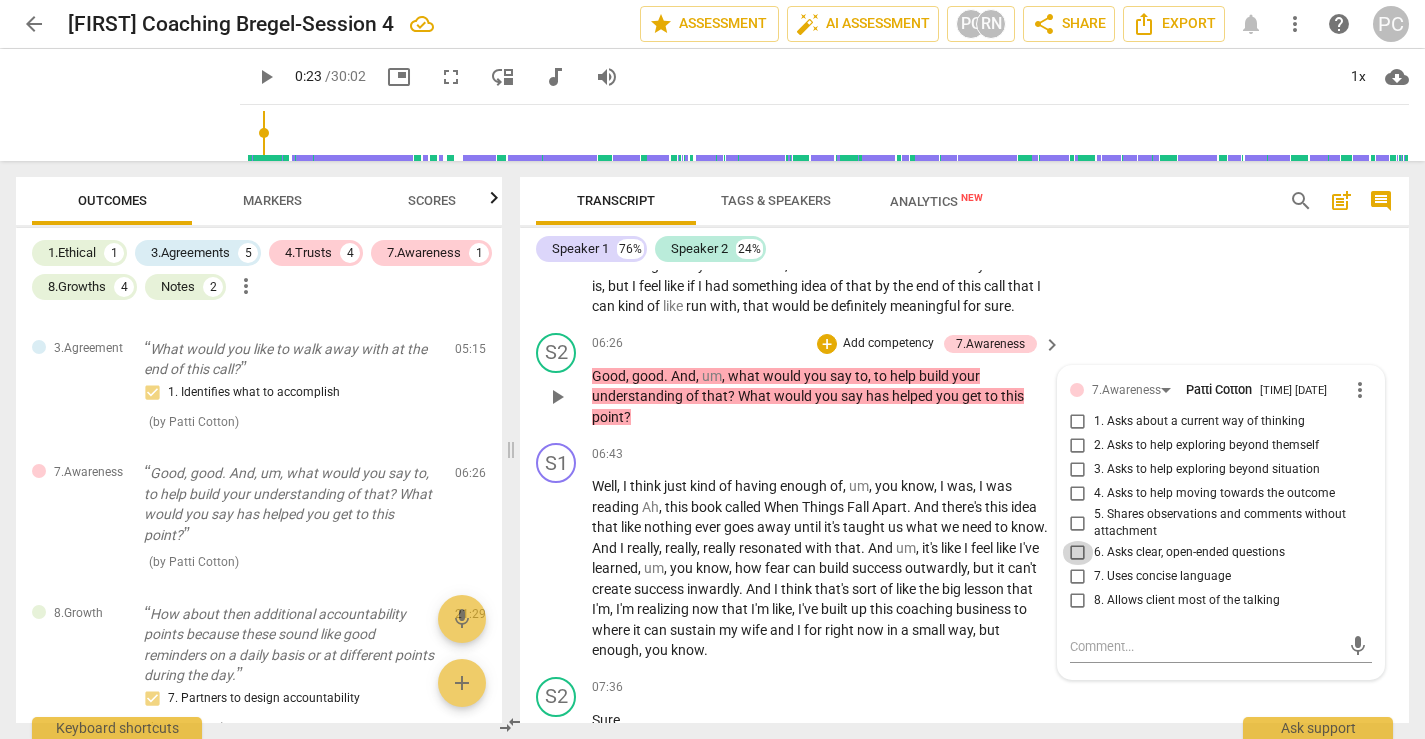 click on "6. Asks clear, open-ended questions" at bounding box center [1078, 553] 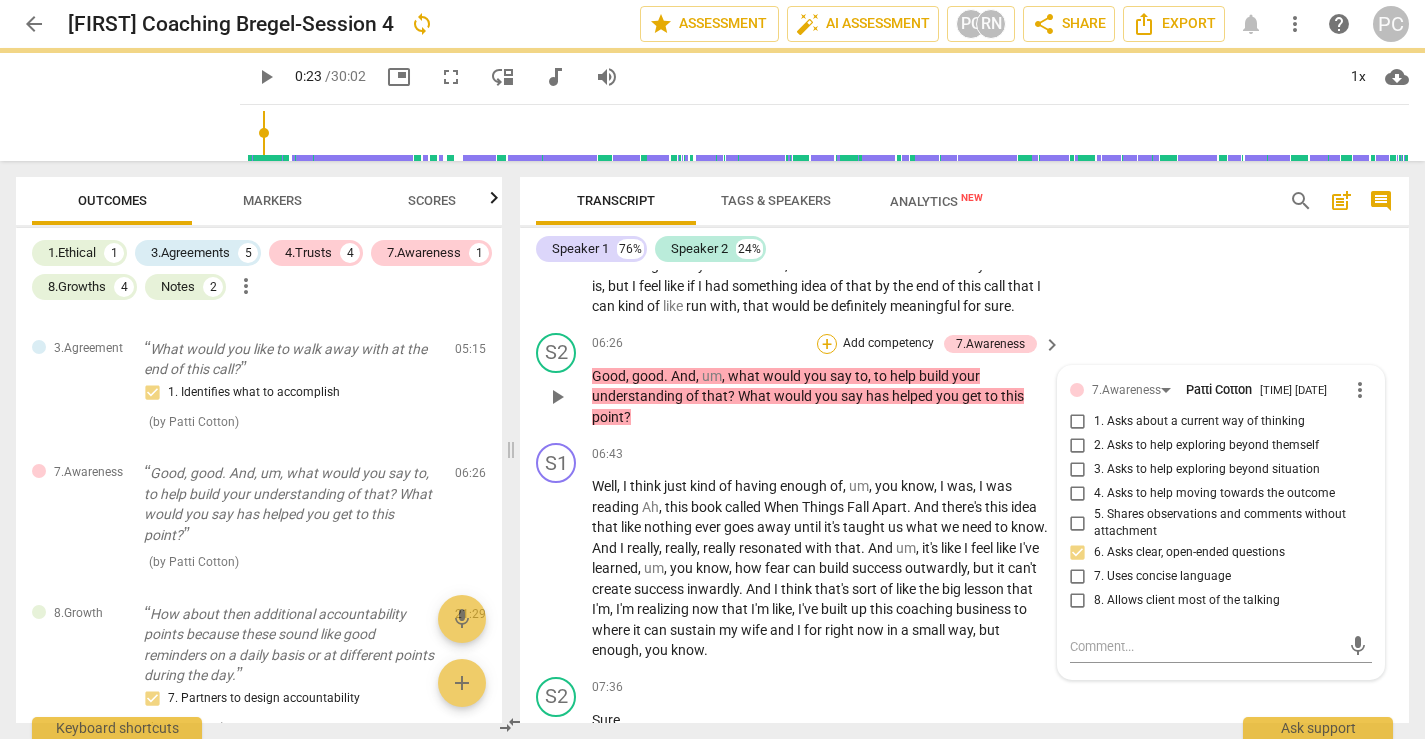 click on "+" at bounding box center [827, 344] 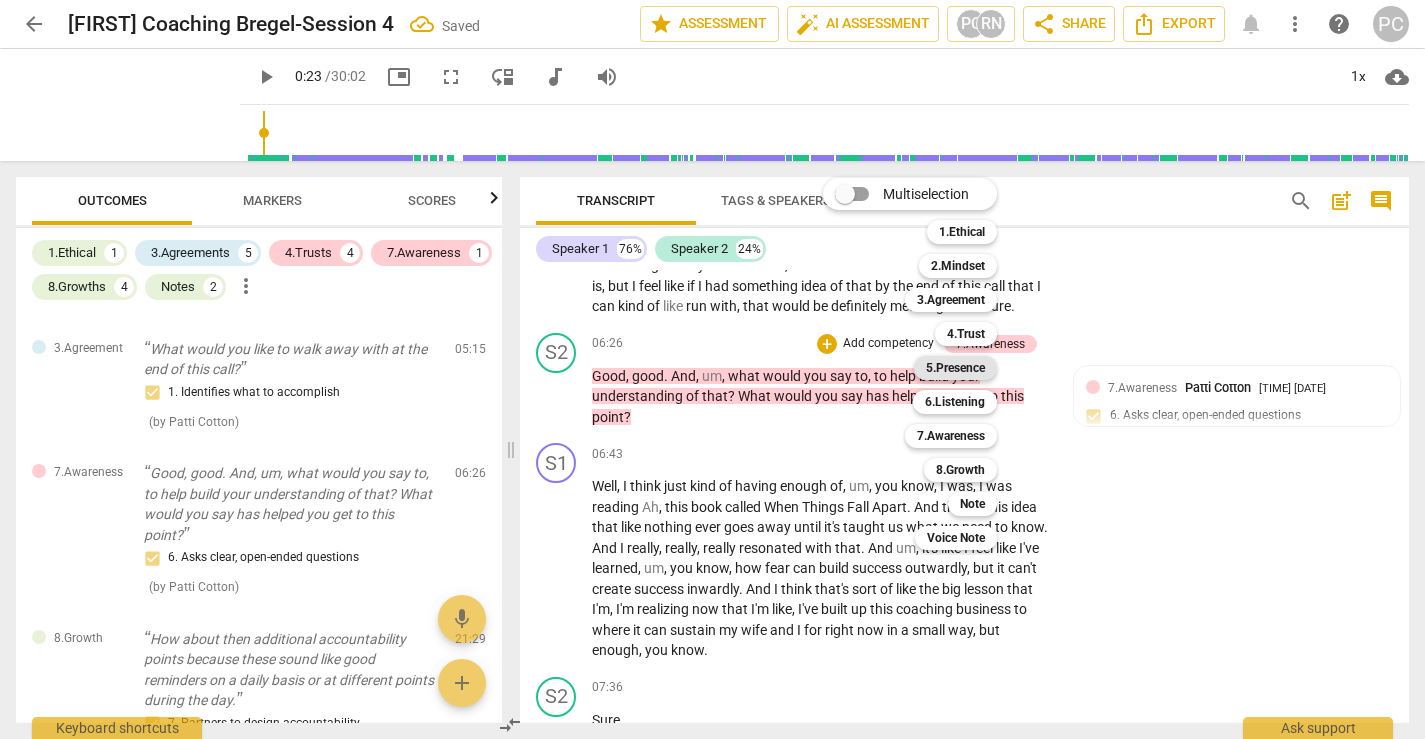 click on "5.Presence" at bounding box center [955, 368] 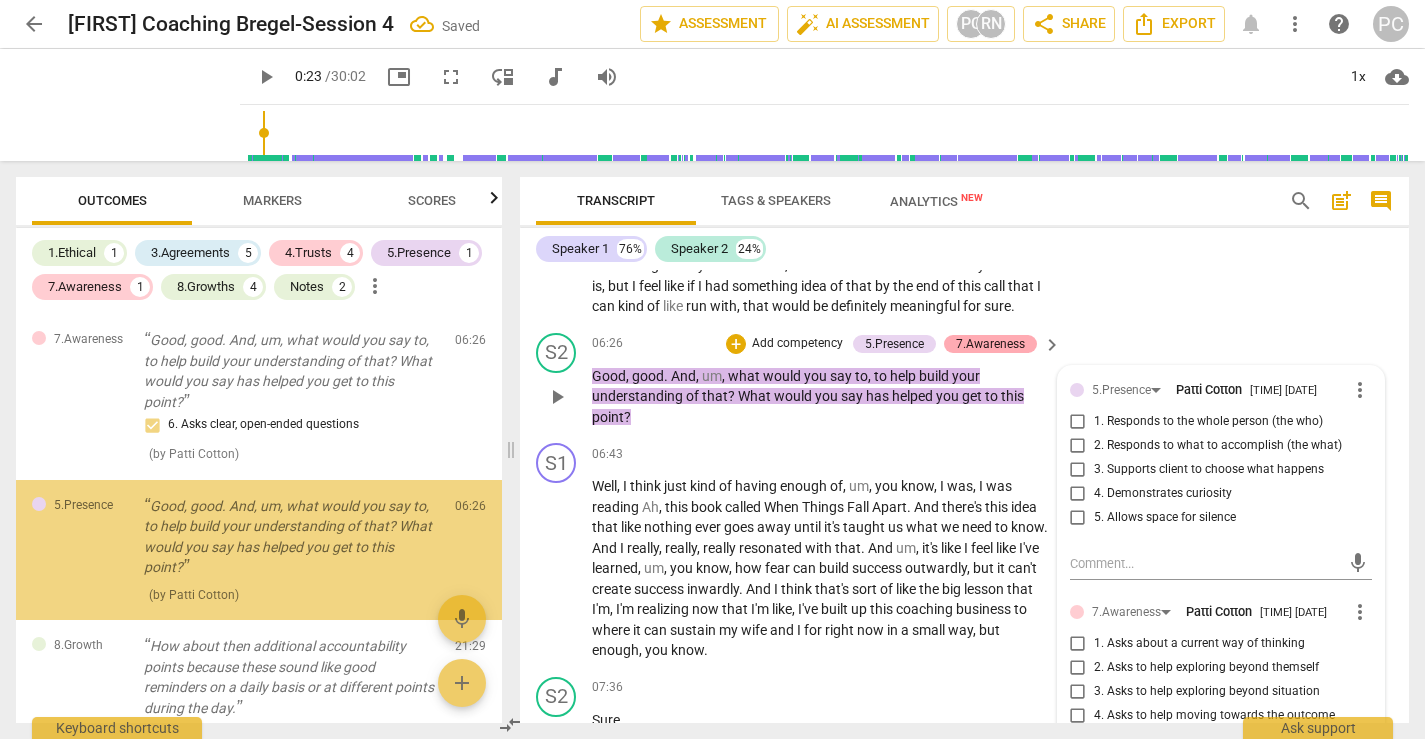 scroll, scrollTop: 1338, scrollLeft: 0, axis: vertical 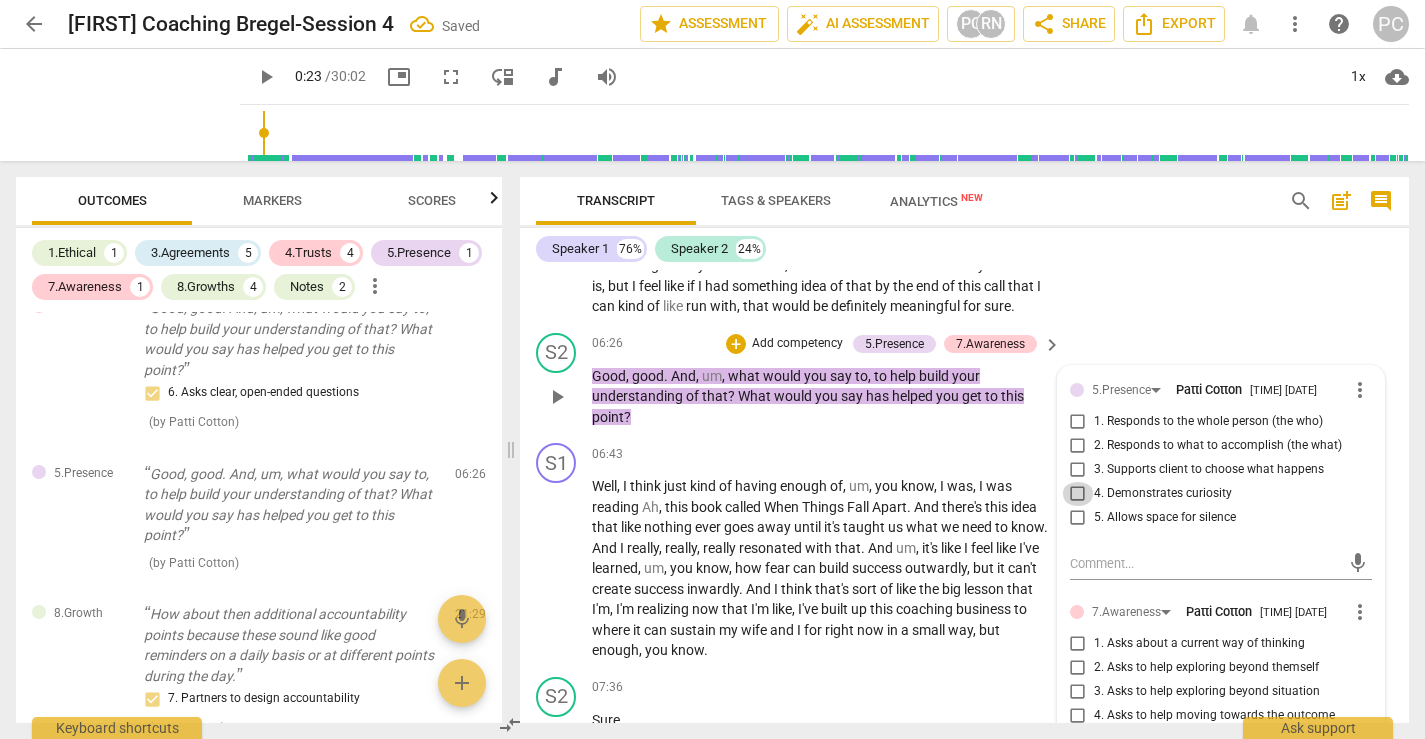 click on "4. Demonstrates curiosity" at bounding box center [1078, 494] 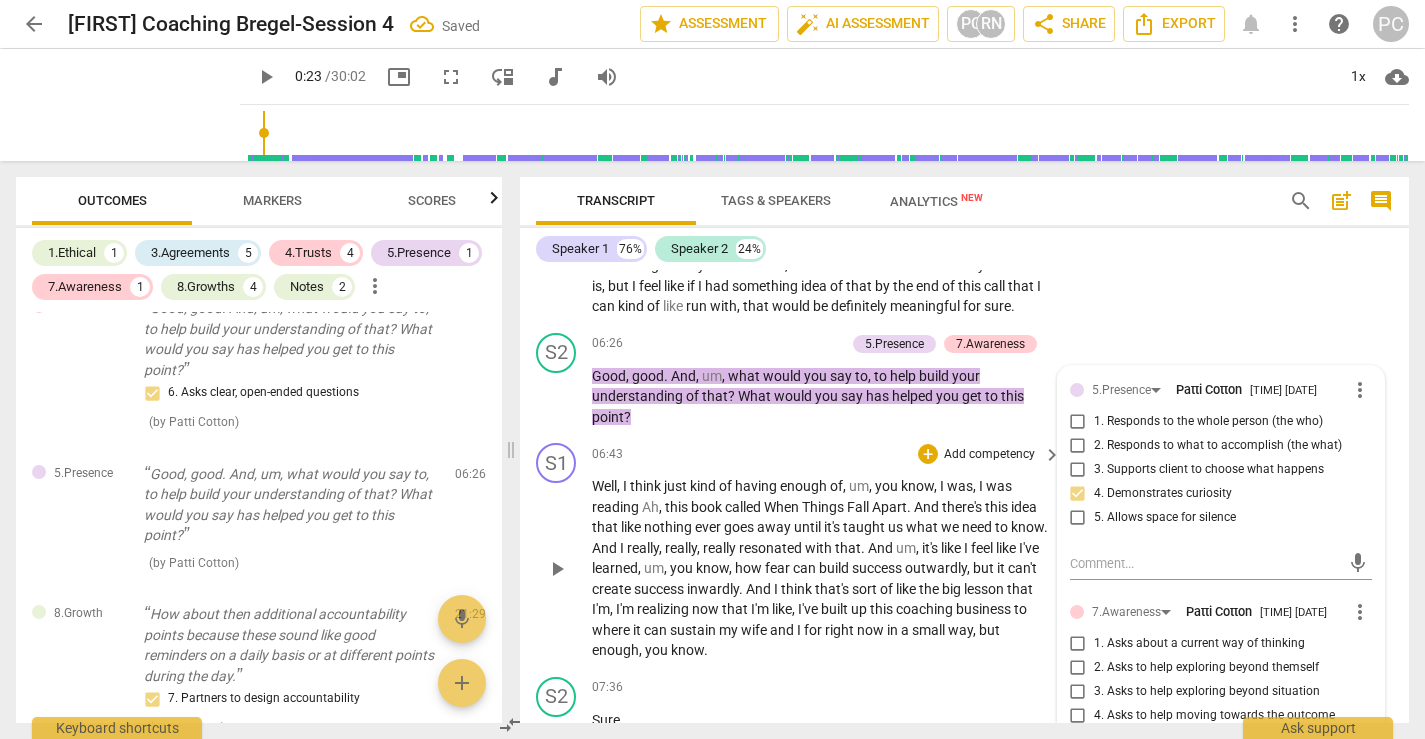 click on "Well ,   I   think   just   kind   of   having   enough   of ,   um ,   you   know ,   I   was ,   I   was   reading   Ah ,   this   book   called   When   Things   Fall   Apart .   And   there's   this   idea   that   like   nothing   ever   goes   away   until   it's   taught   us   what   we   need   to   know .   And   I   really ,   really ,   really   resonated   with   that .   And   um ,   it's   like   I   feel   like   I've   learned ,   um ,   you   know ,   how   fear   can   build   success   outwardly ,   but   it   can't   create   success   inwardly .   And   I   think   that's   sort   of   like   the   big   lesson   that   I'm ,   I'm   realizing   now   that   I'm   like ,   I've   built   up   this   coaching   business   to   where   it   can   sustain   my   wife   and   I   for   right   now   in   a   small   way ,   but   enough ,   you   know ." at bounding box center [821, 568] 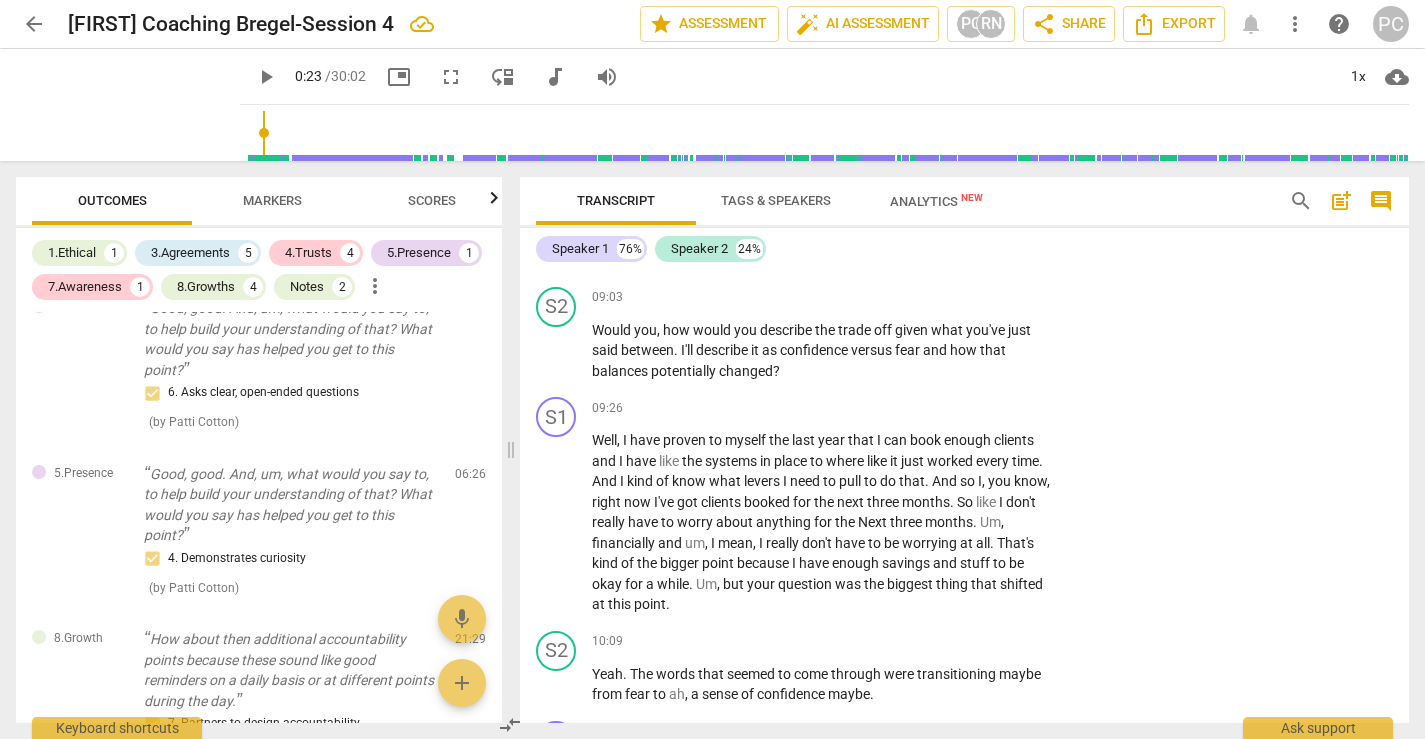 scroll, scrollTop: 3415, scrollLeft: 0, axis: vertical 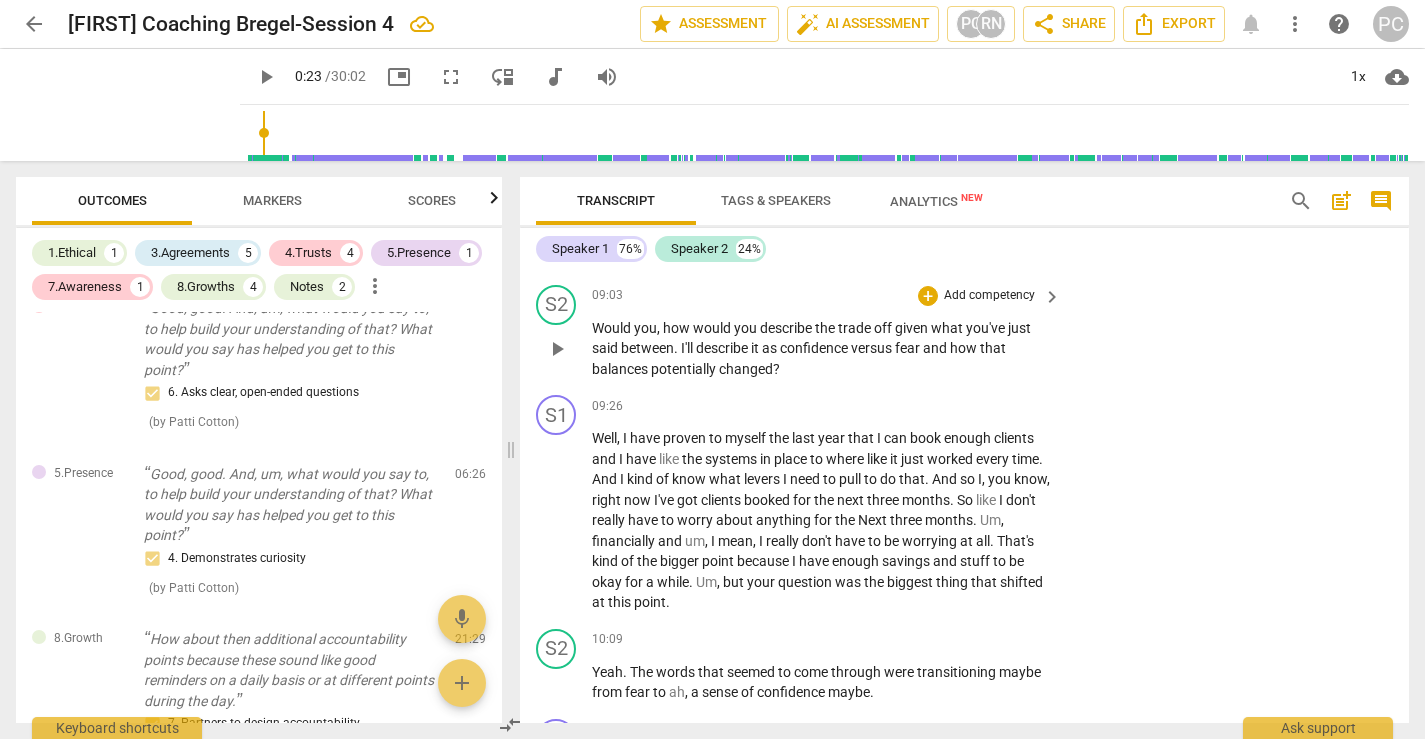 click on "play_arrow" at bounding box center [557, 349] 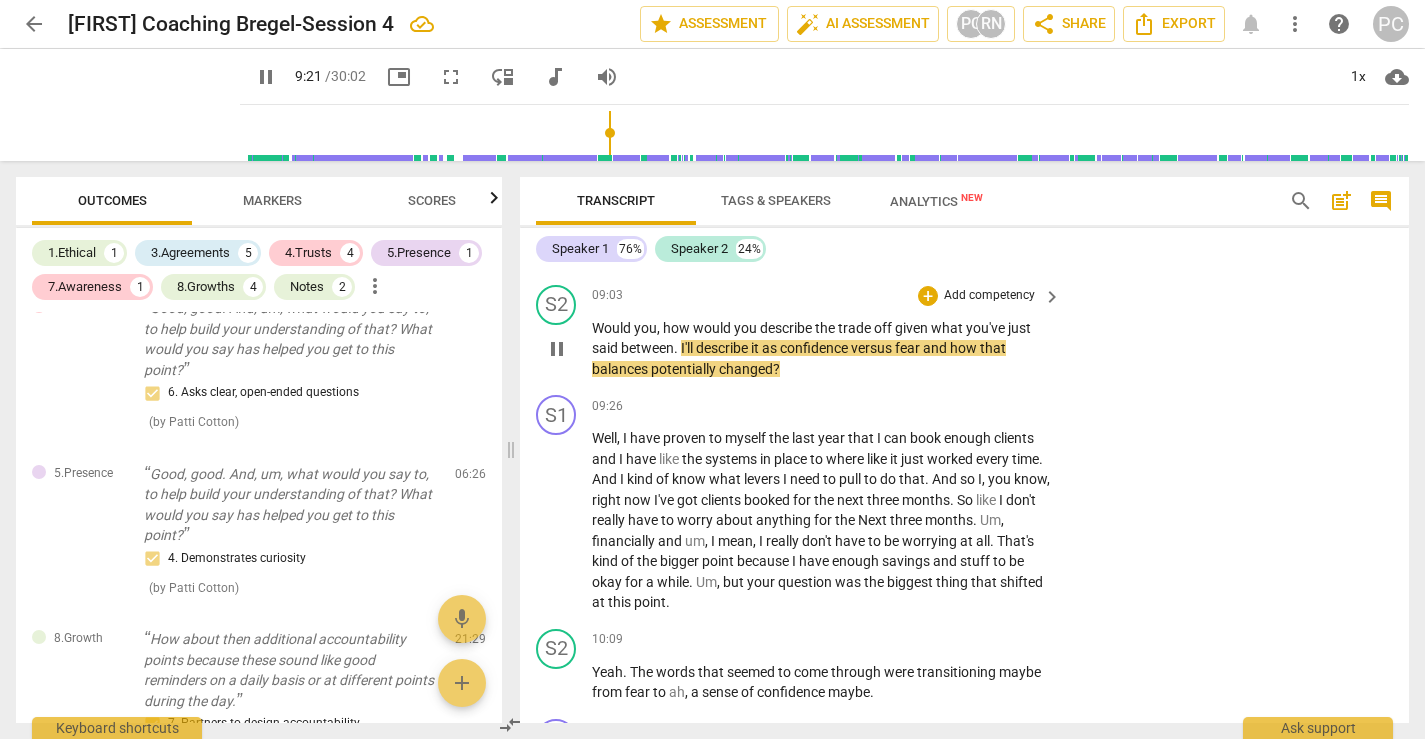 click on "balances" at bounding box center [621, 369] 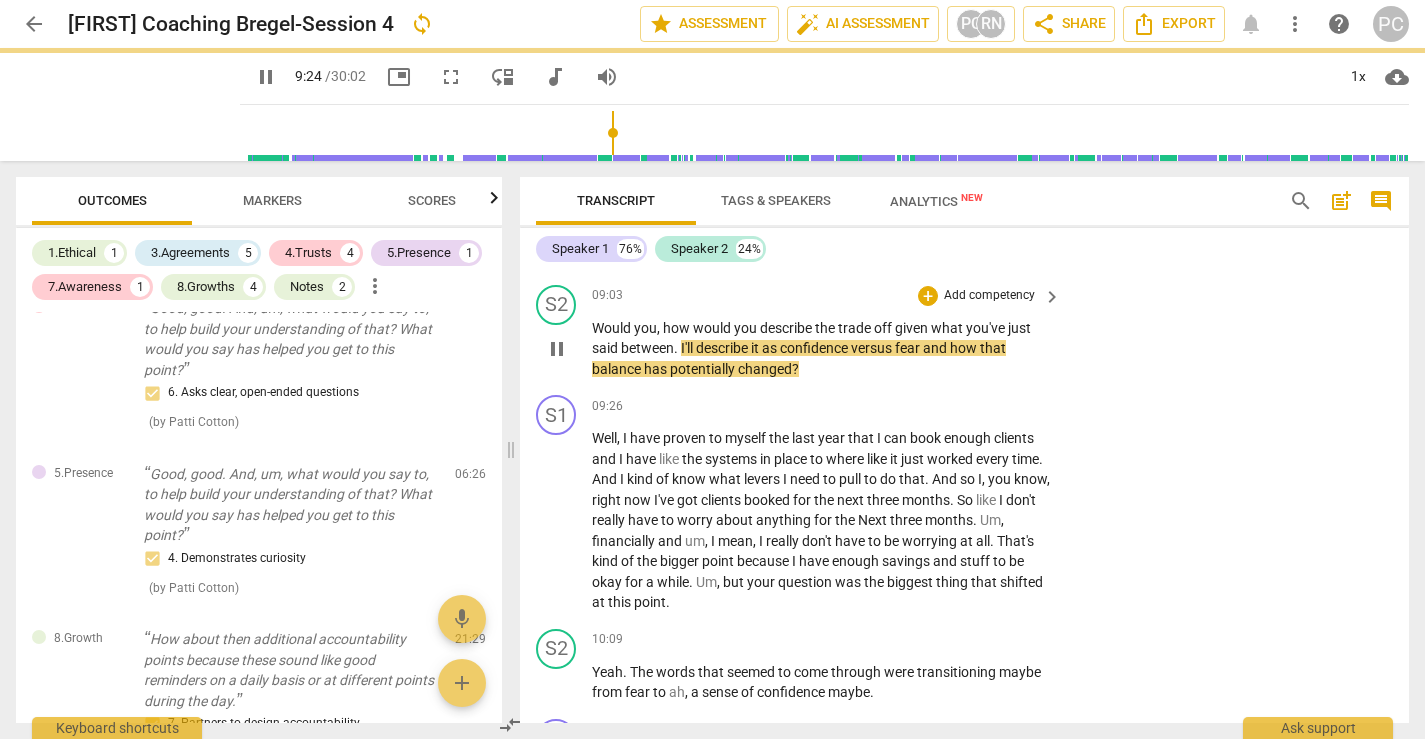 click on "Would you, how would you describe the trade off given what you've just said between . I'll describe it as confidence versus fear and how that balance has potentially changed ?" at bounding box center [821, 349] 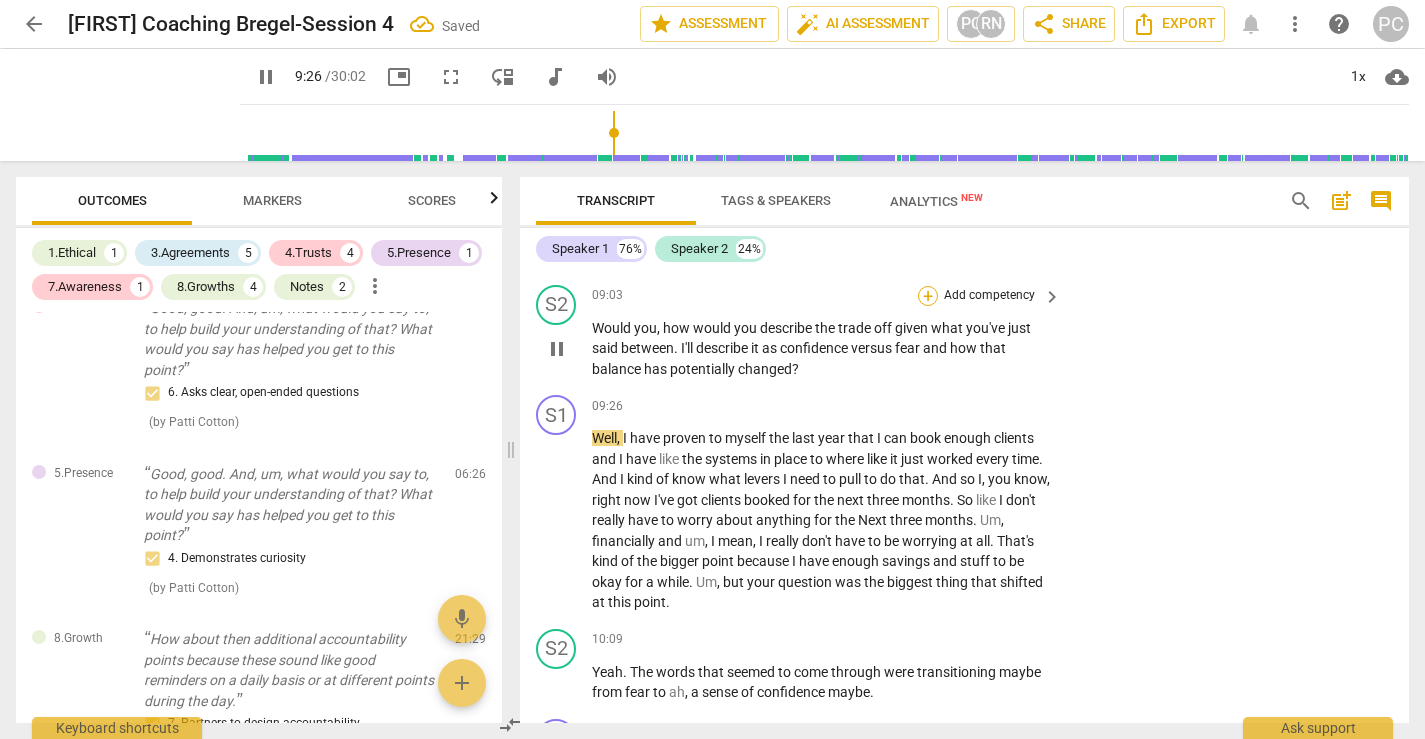 click on "+" at bounding box center [928, 296] 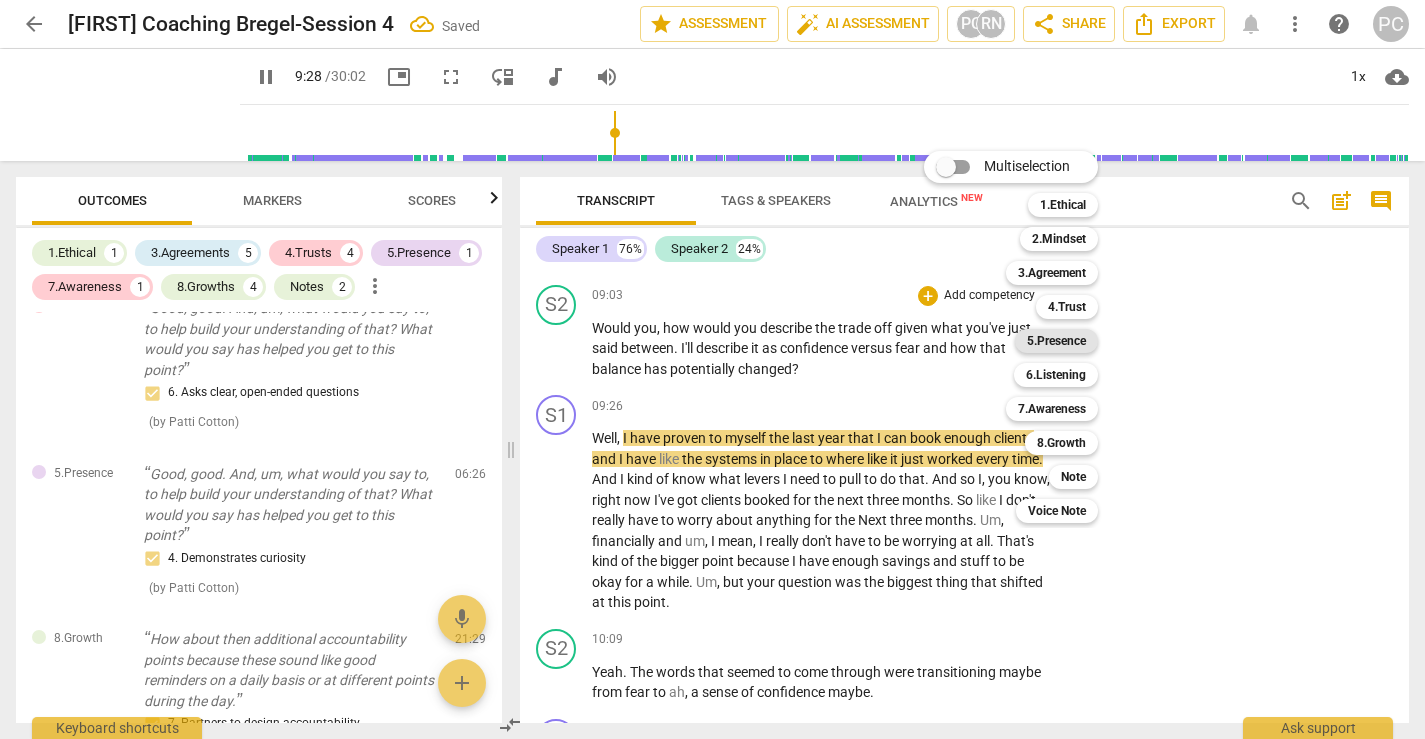 click on "5.Presence" at bounding box center (1056, 341) 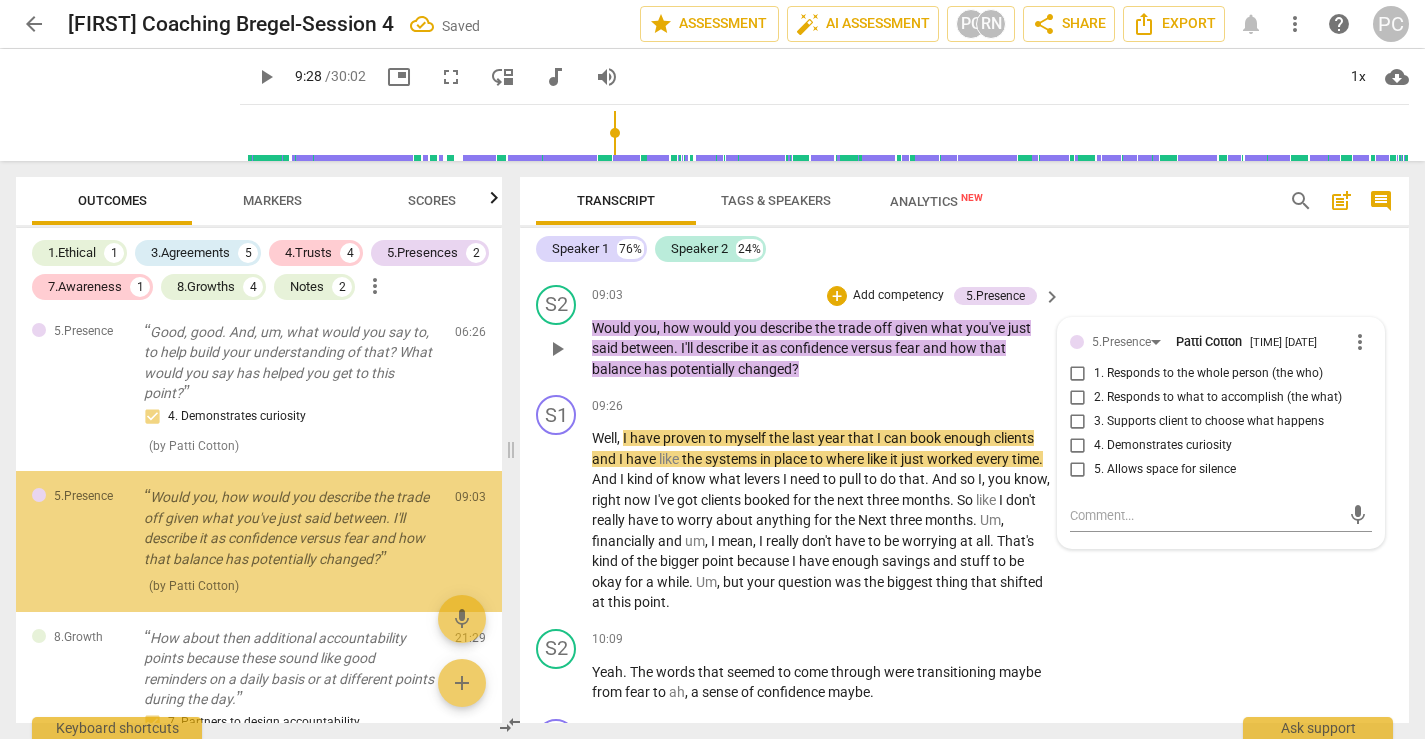 scroll, scrollTop: 1504, scrollLeft: 0, axis: vertical 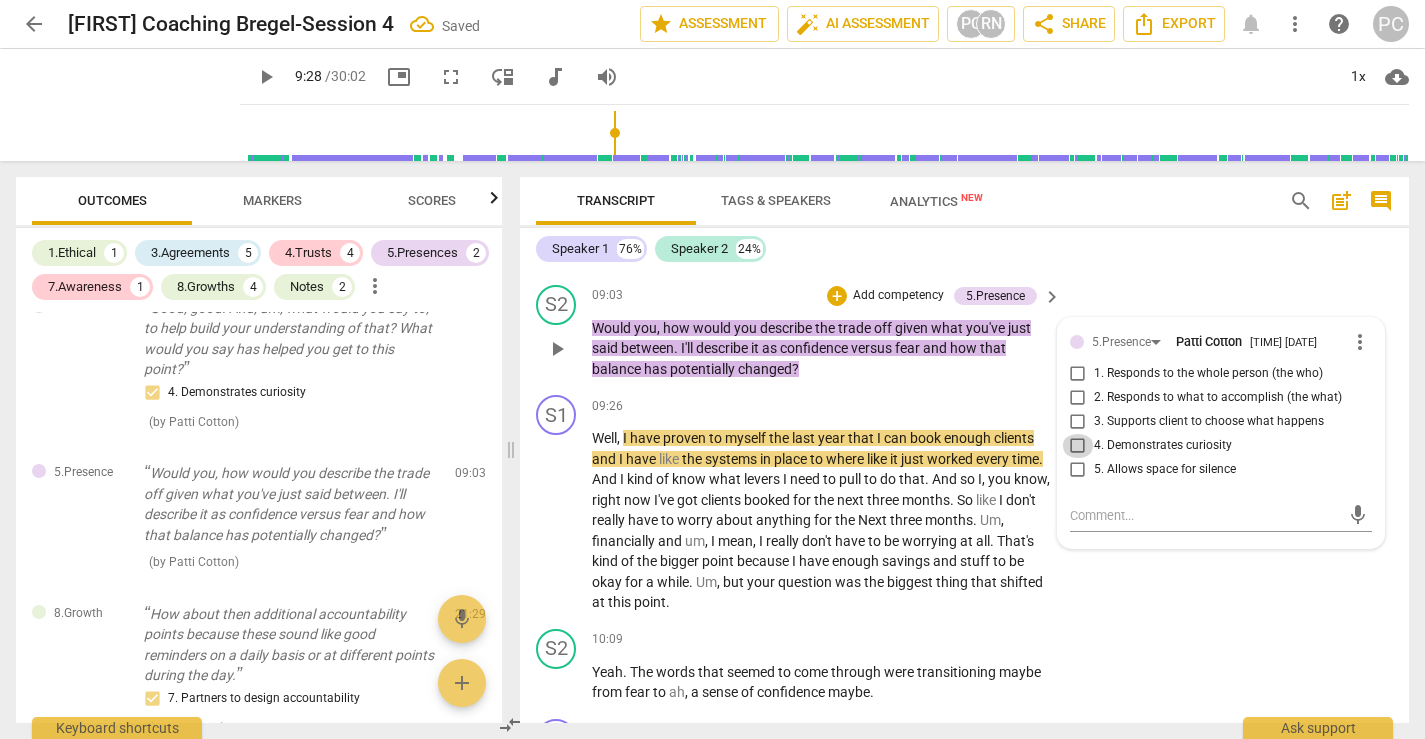 click on "4. Demonstrates curiosity" at bounding box center [1078, 446] 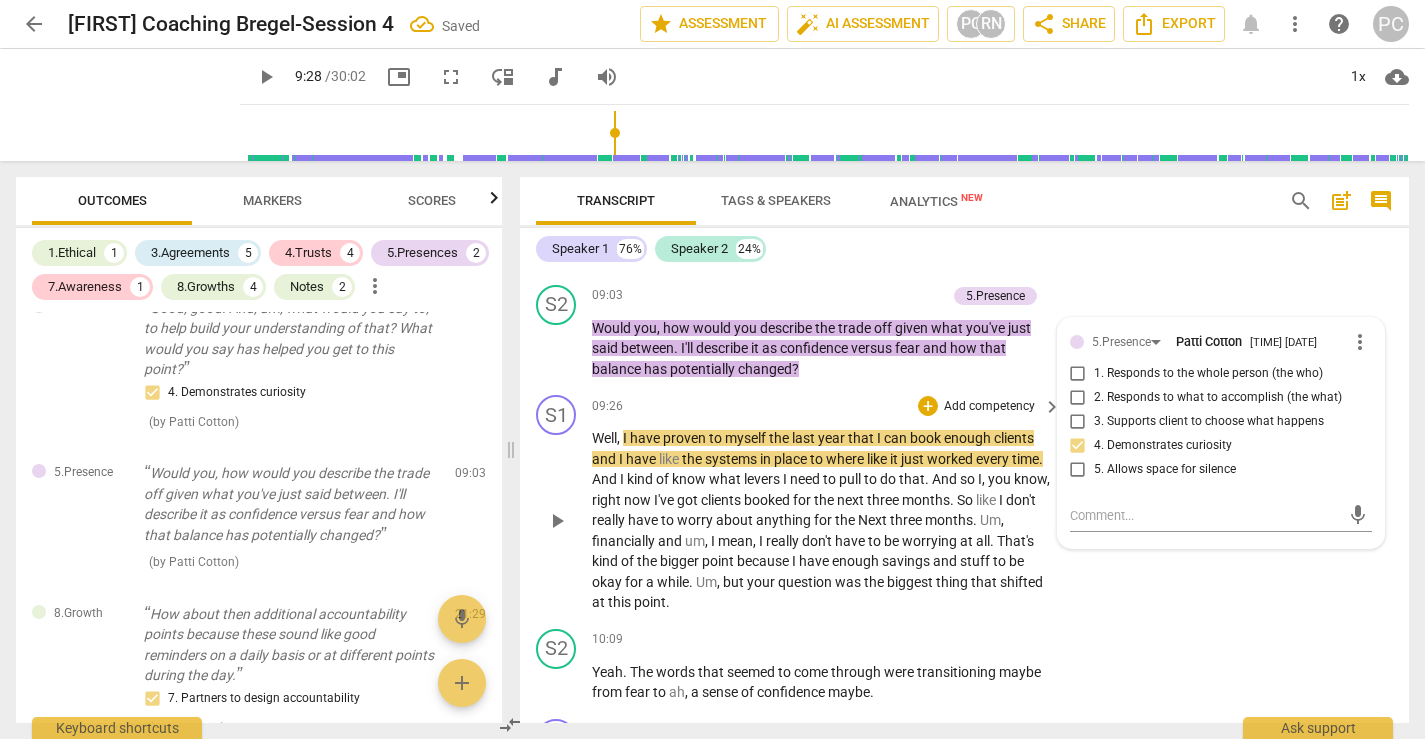 click on "play_arrow" at bounding box center (557, 521) 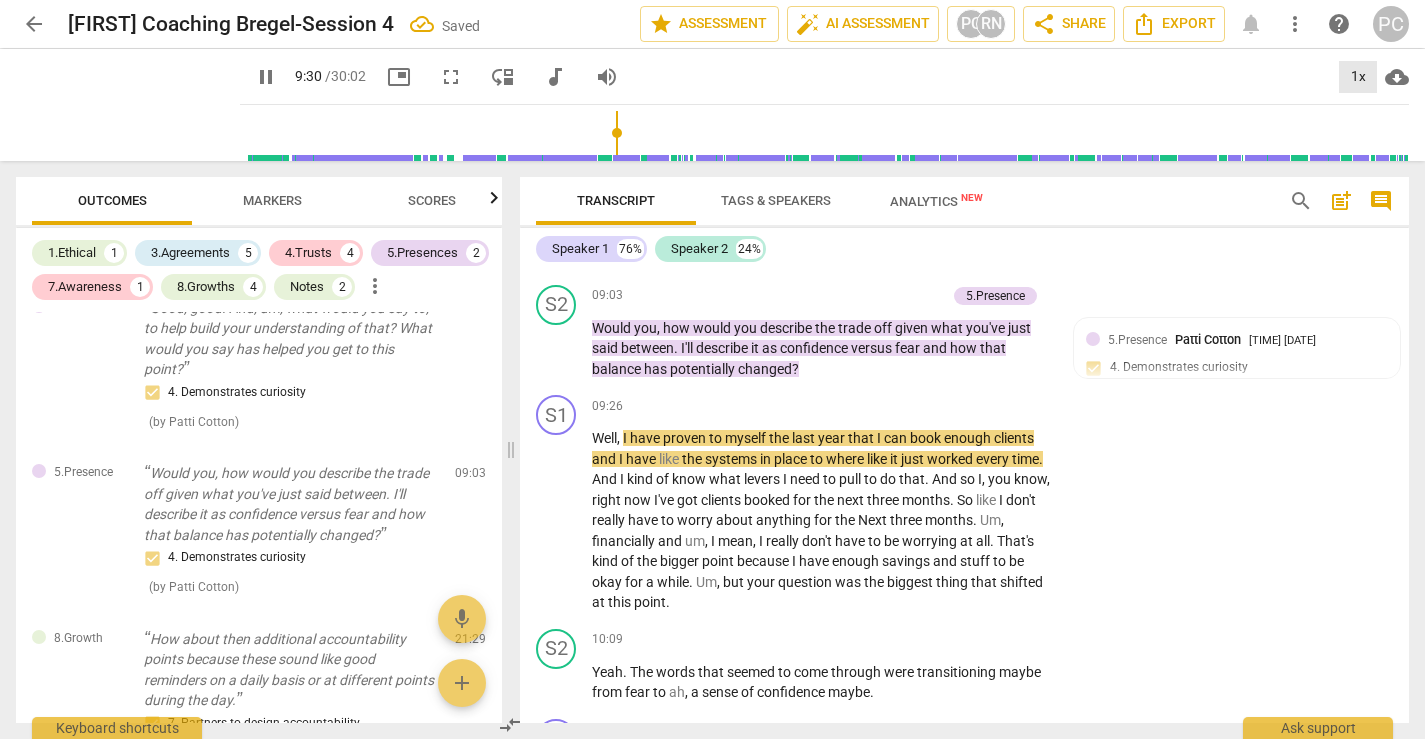 click on "1x" at bounding box center [1358, 77] 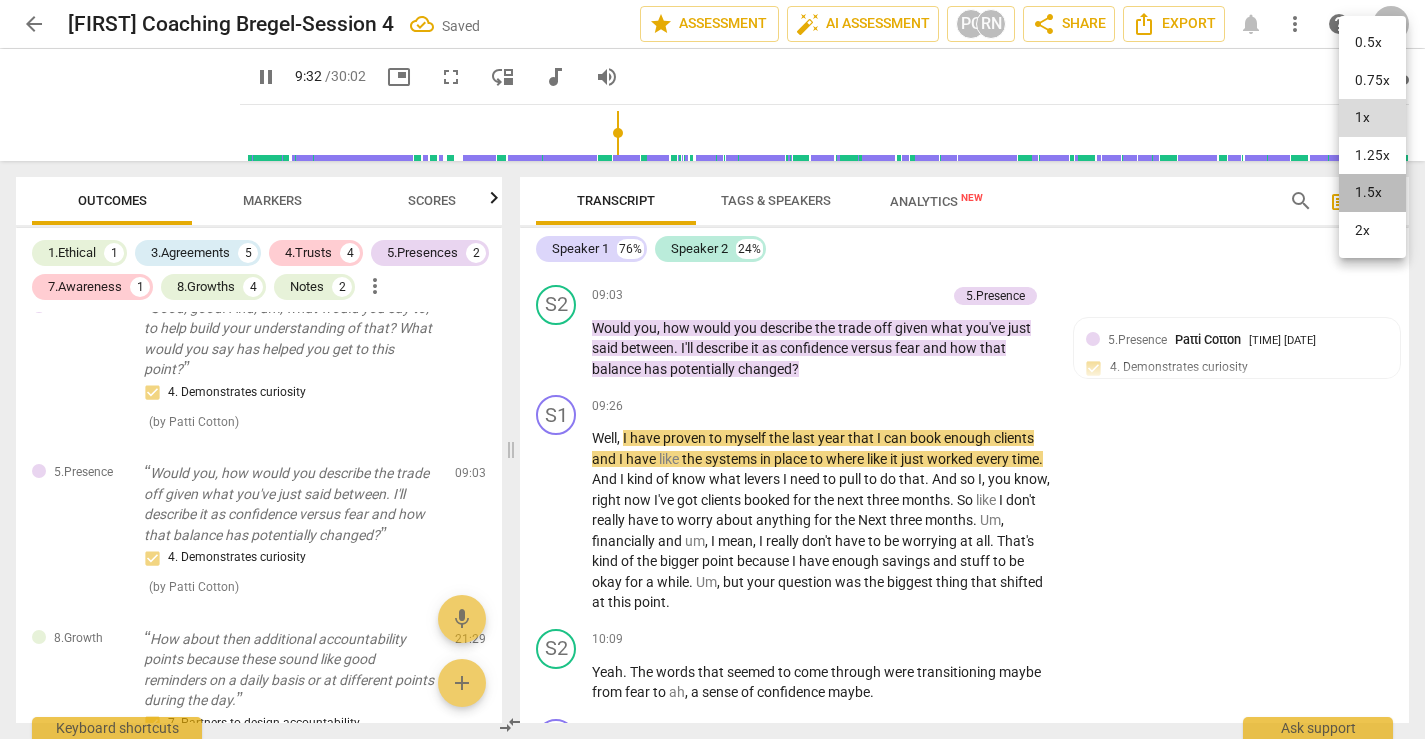 click on "1.5x" at bounding box center [1372, 193] 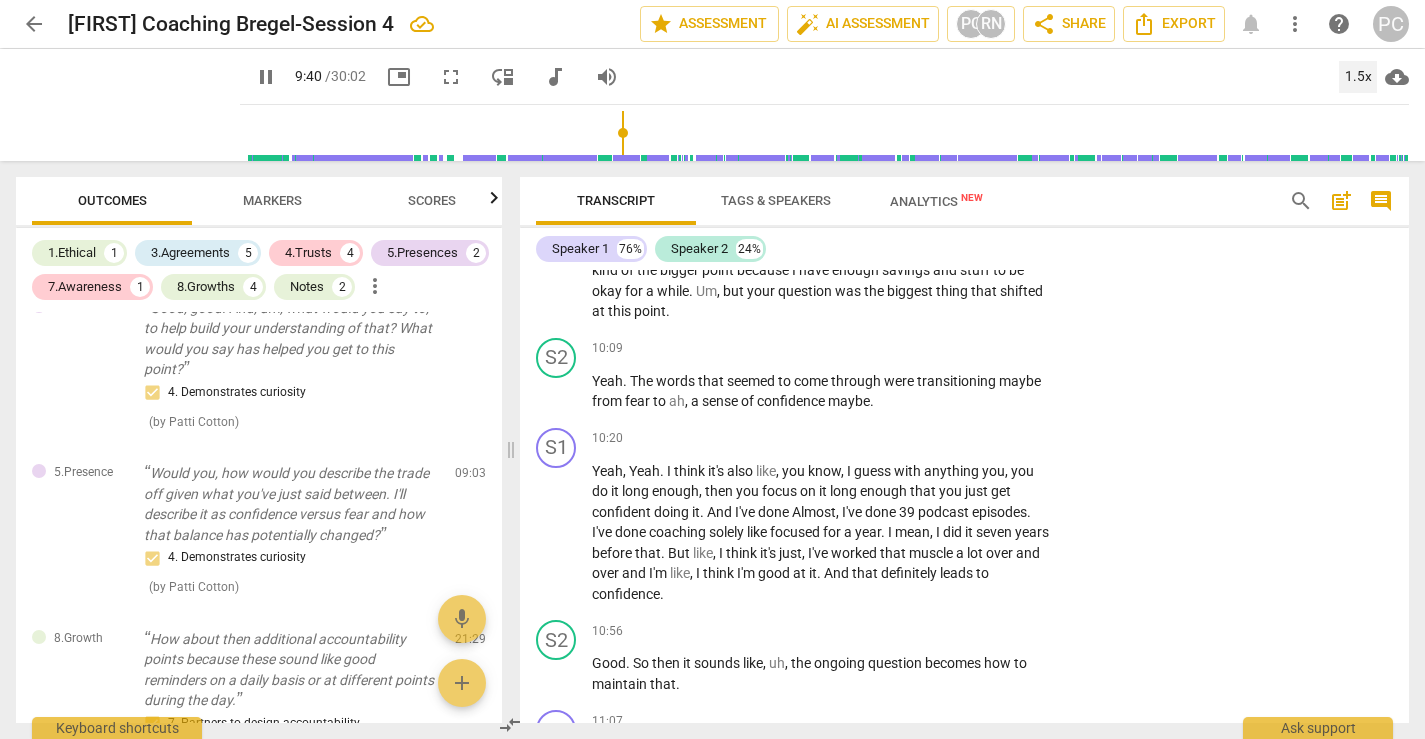 scroll, scrollTop: 3708, scrollLeft: 0, axis: vertical 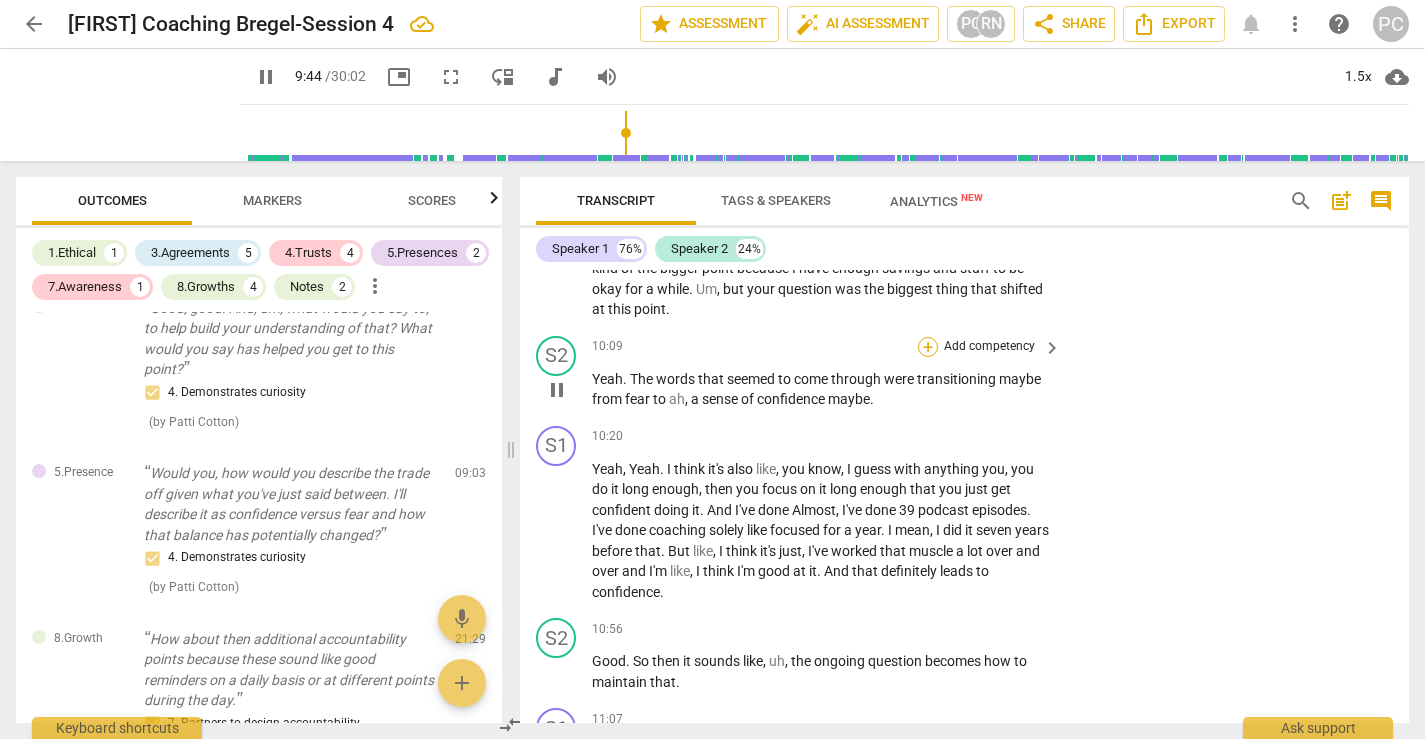 click on "+" at bounding box center (928, 347) 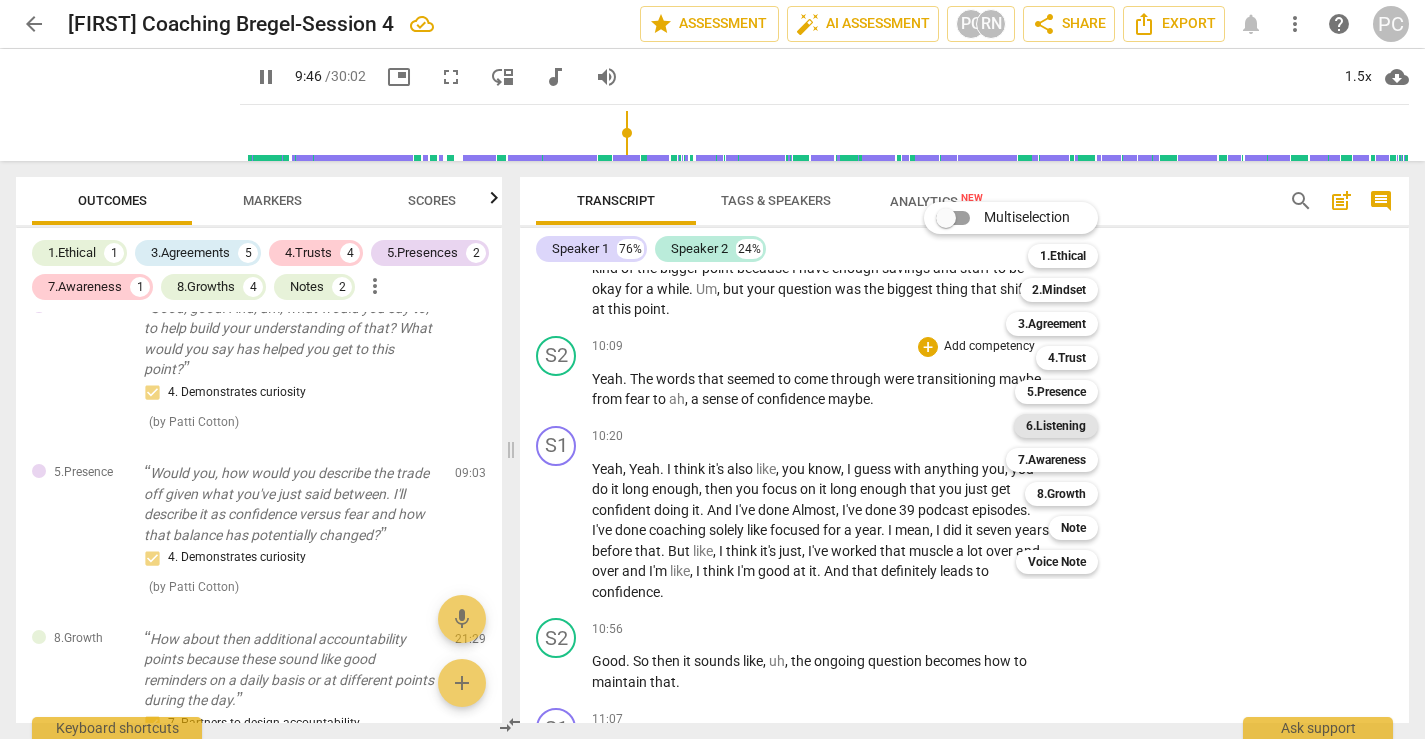 click on "6.Listening" at bounding box center [1056, 426] 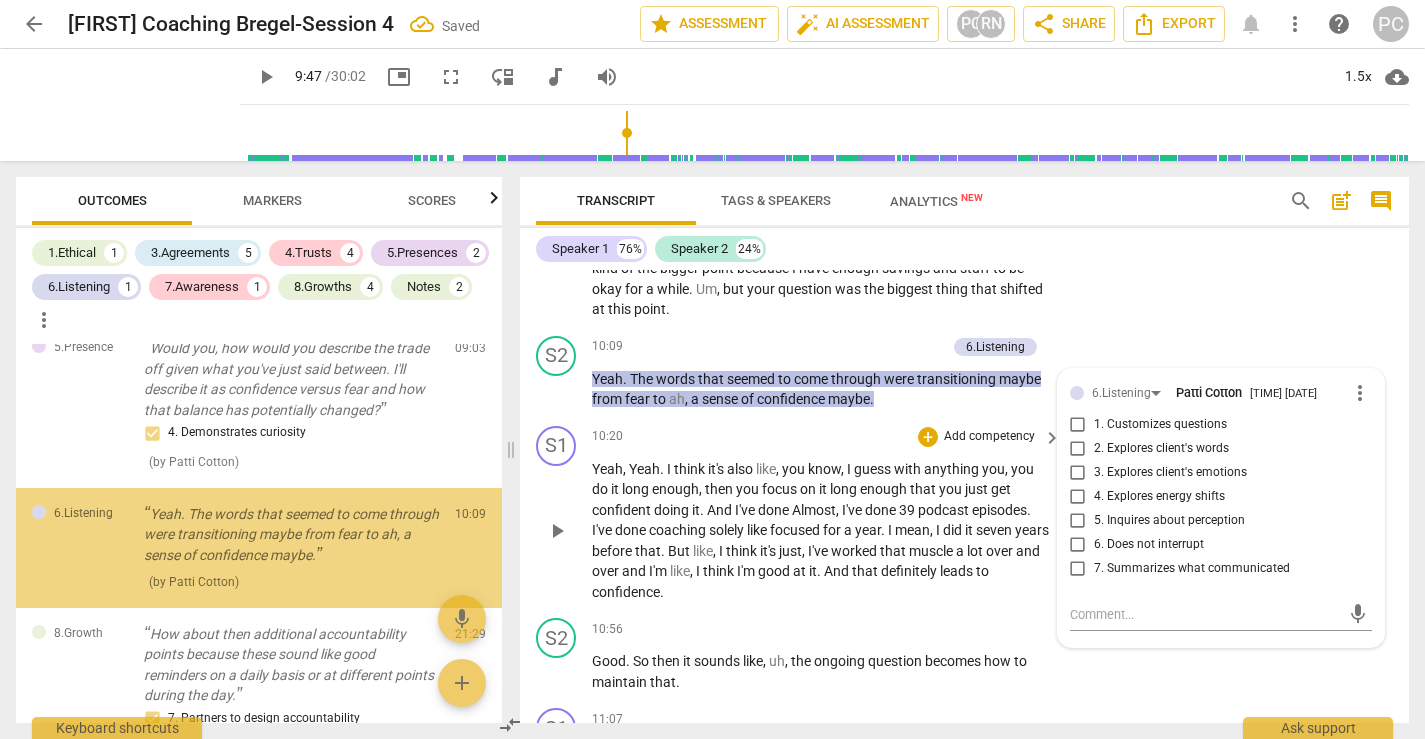 scroll, scrollTop: 1675, scrollLeft: 0, axis: vertical 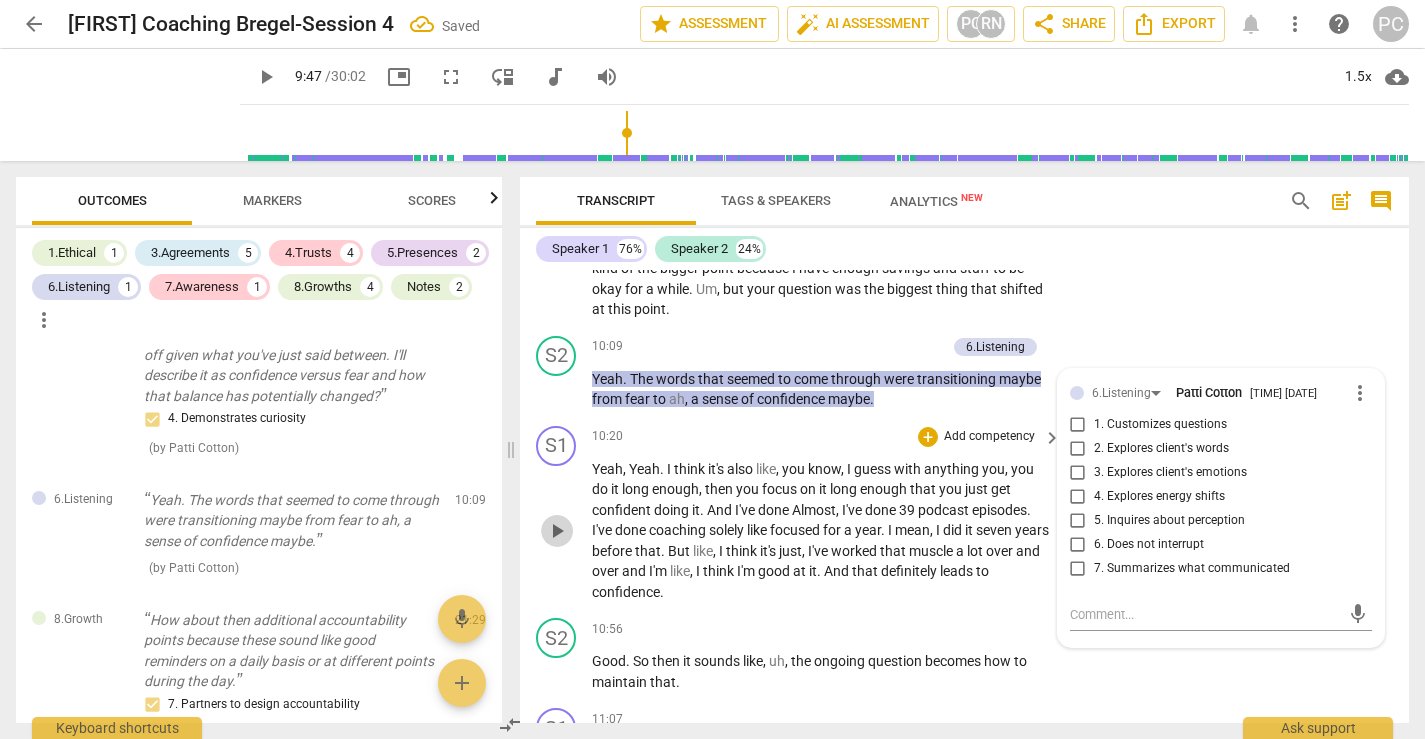 click on "play_arrow" at bounding box center [557, 531] 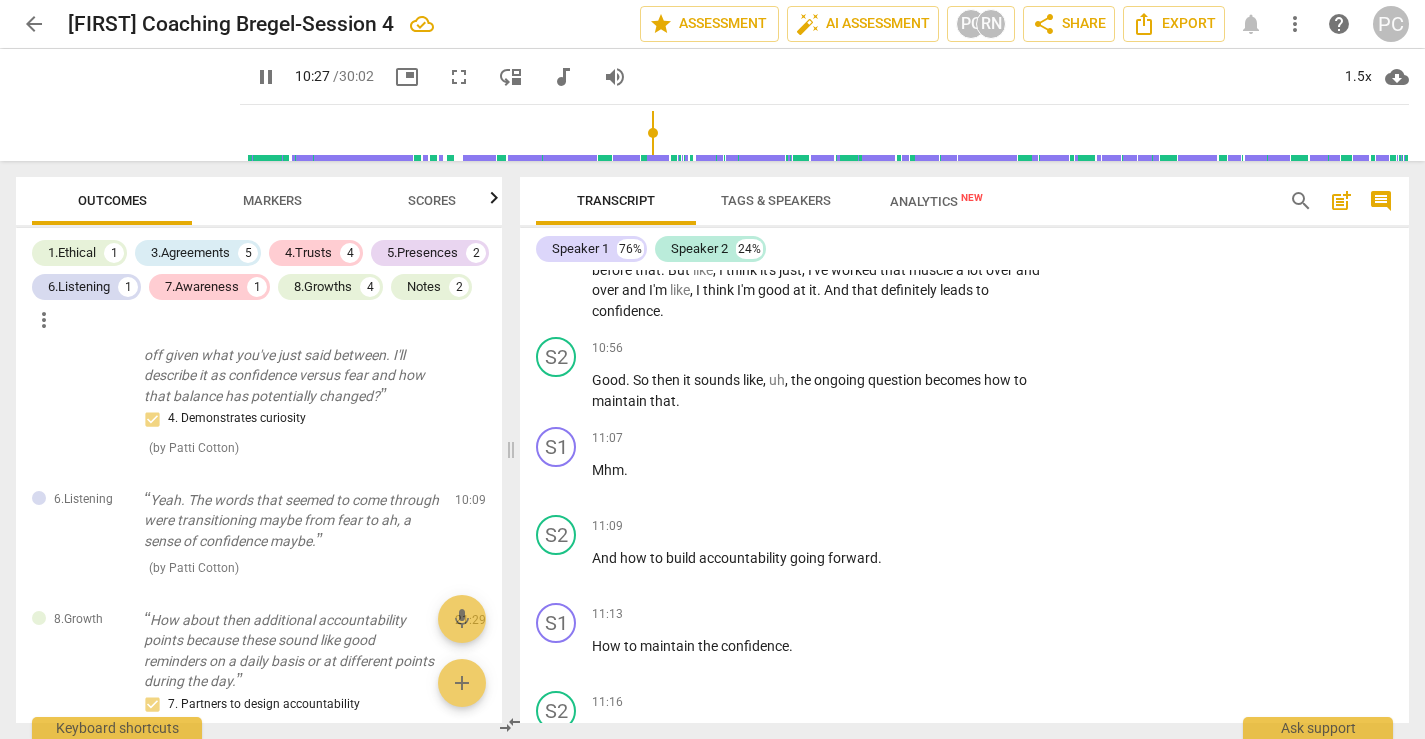 scroll, scrollTop: 3991, scrollLeft: 0, axis: vertical 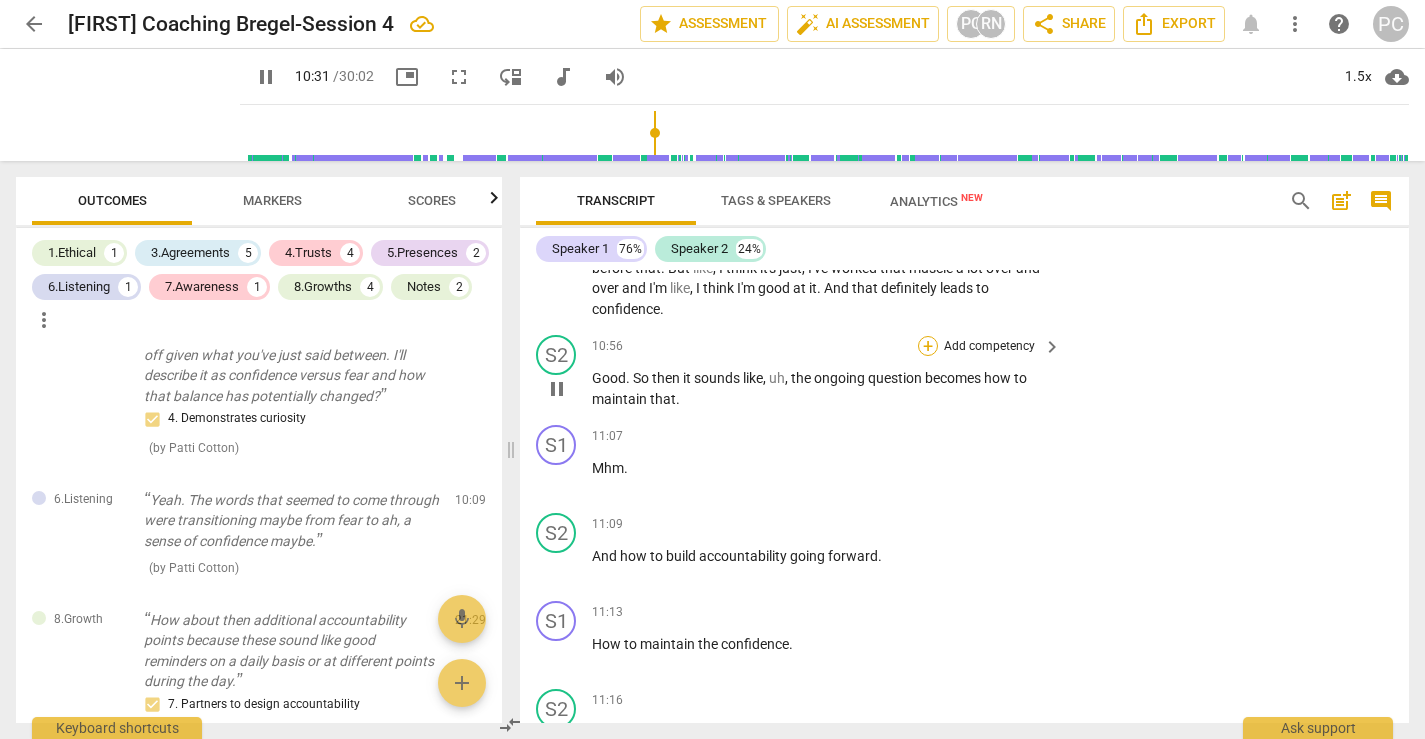 click on "+" at bounding box center (928, 346) 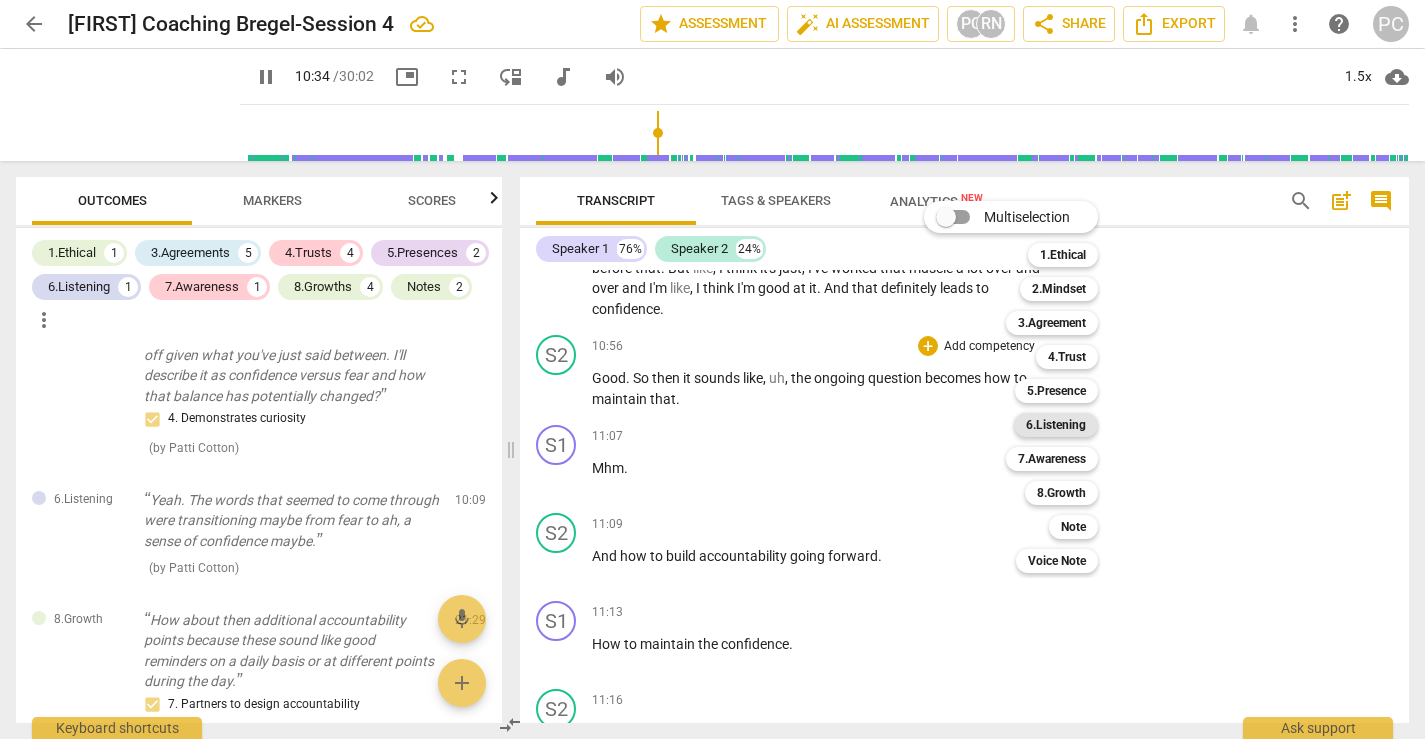 click on "6.Listening" at bounding box center (1056, 425) 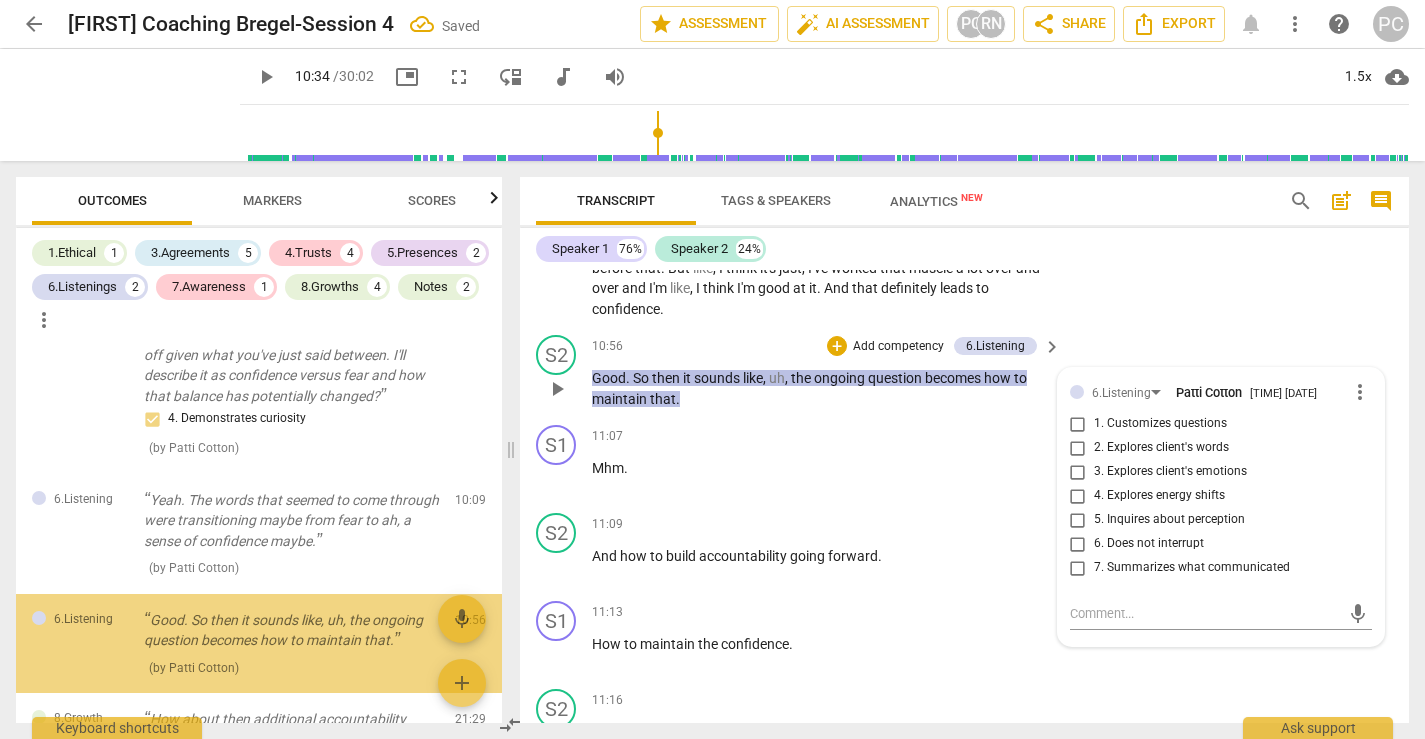 scroll, scrollTop: 1785, scrollLeft: 0, axis: vertical 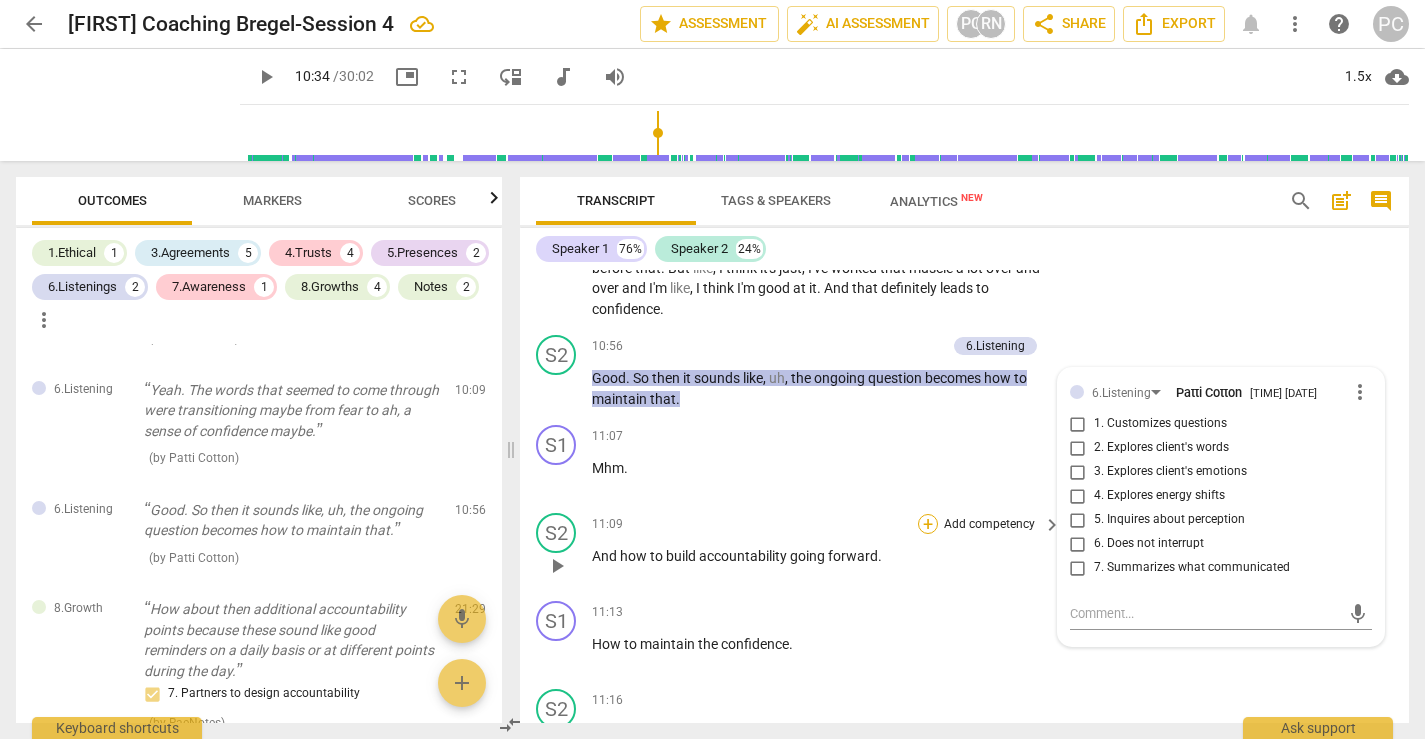 click on "+" at bounding box center (928, 524) 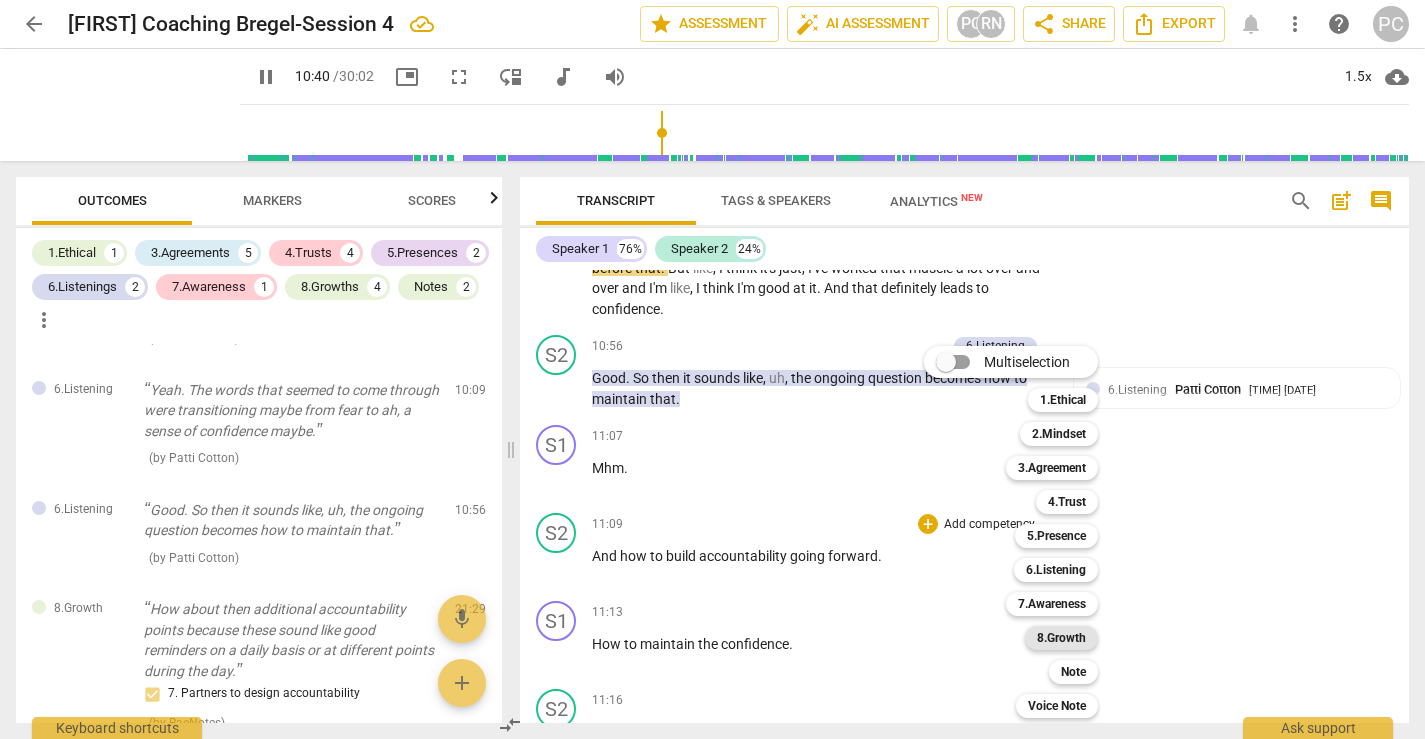 click on "8.Growth" at bounding box center (1061, 638) 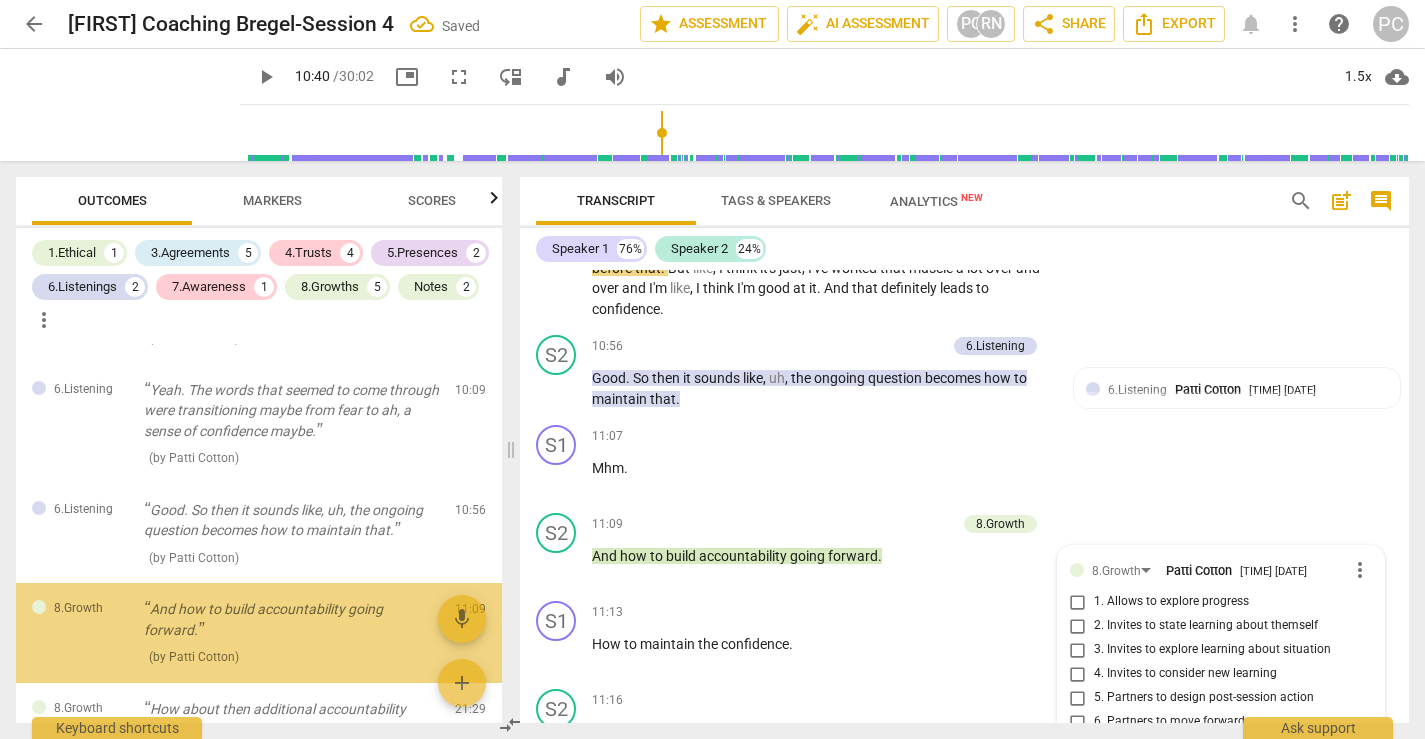 scroll, scrollTop: 4375, scrollLeft: 0, axis: vertical 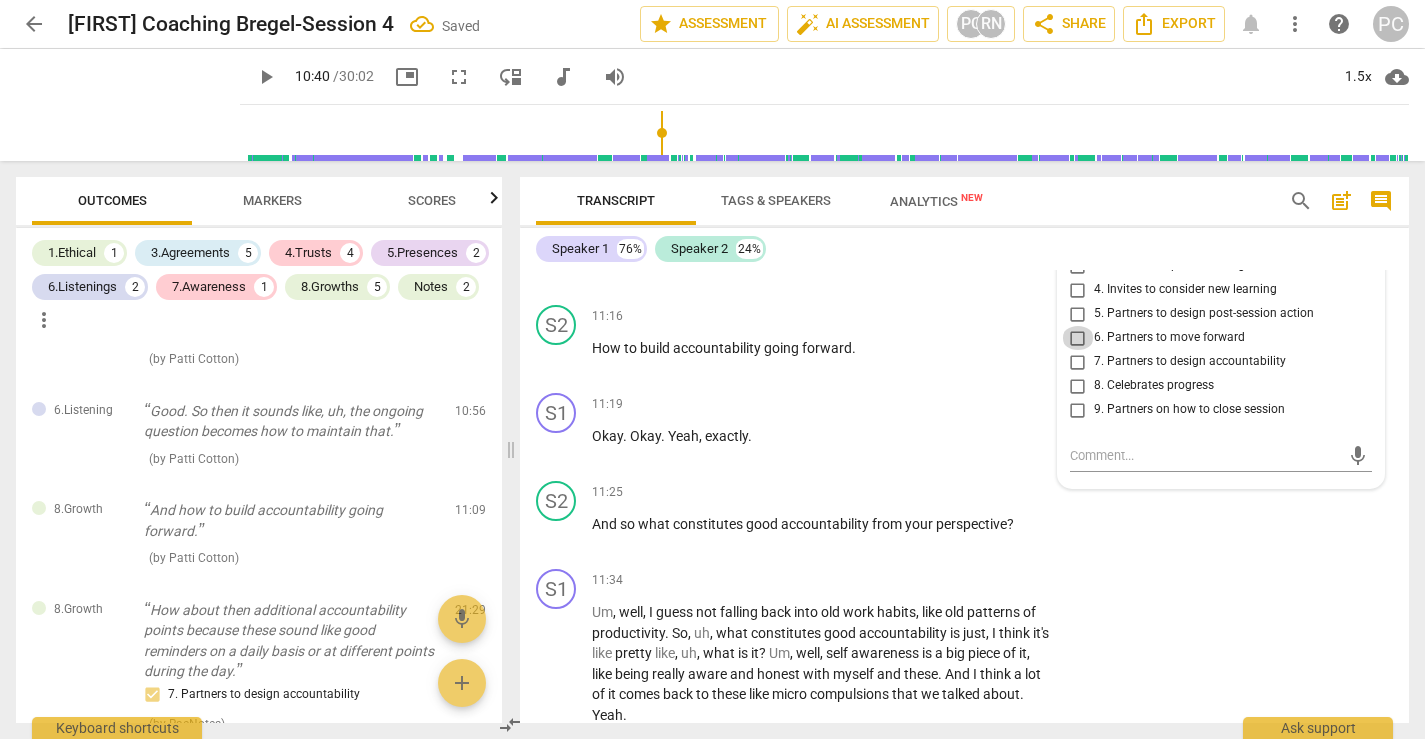 click on "6. Partners to move forward" at bounding box center [1078, 338] 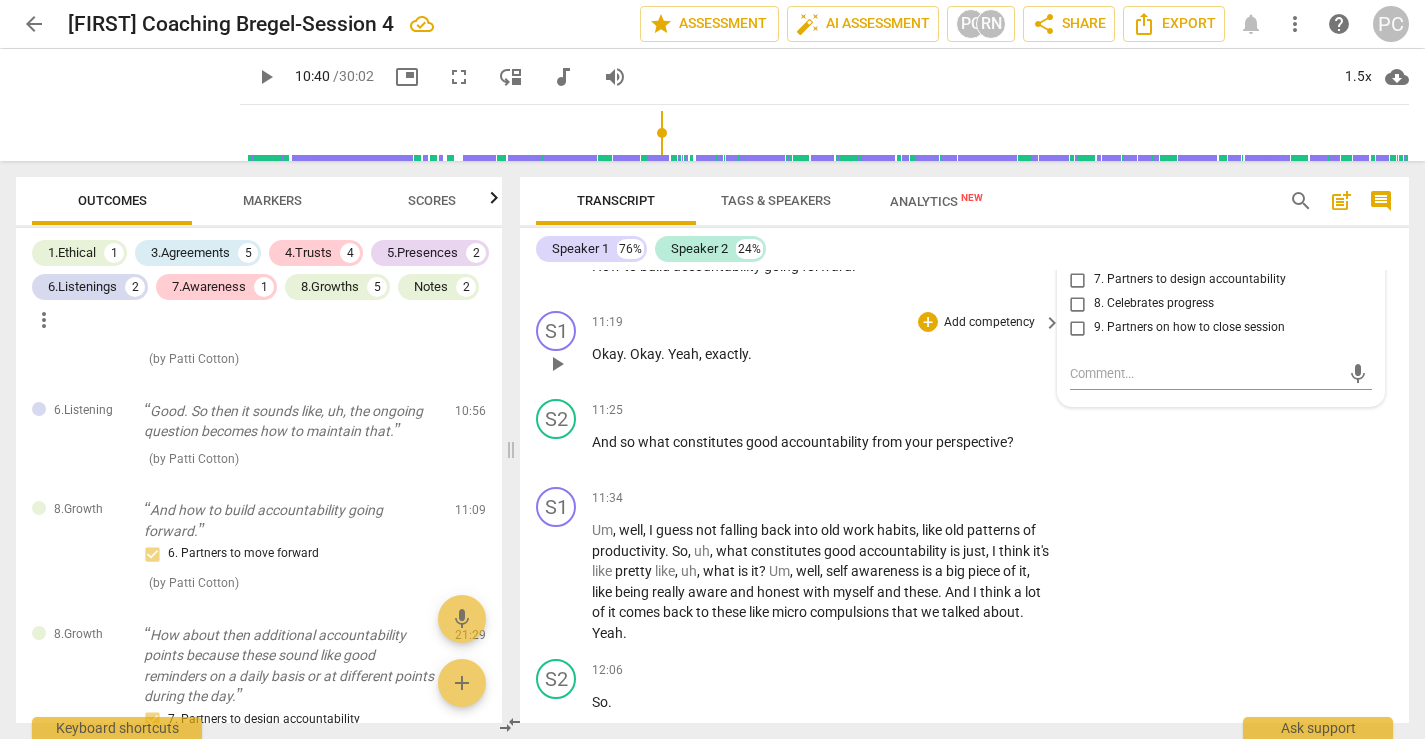 scroll, scrollTop: 4478, scrollLeft: 0, axis: vertical 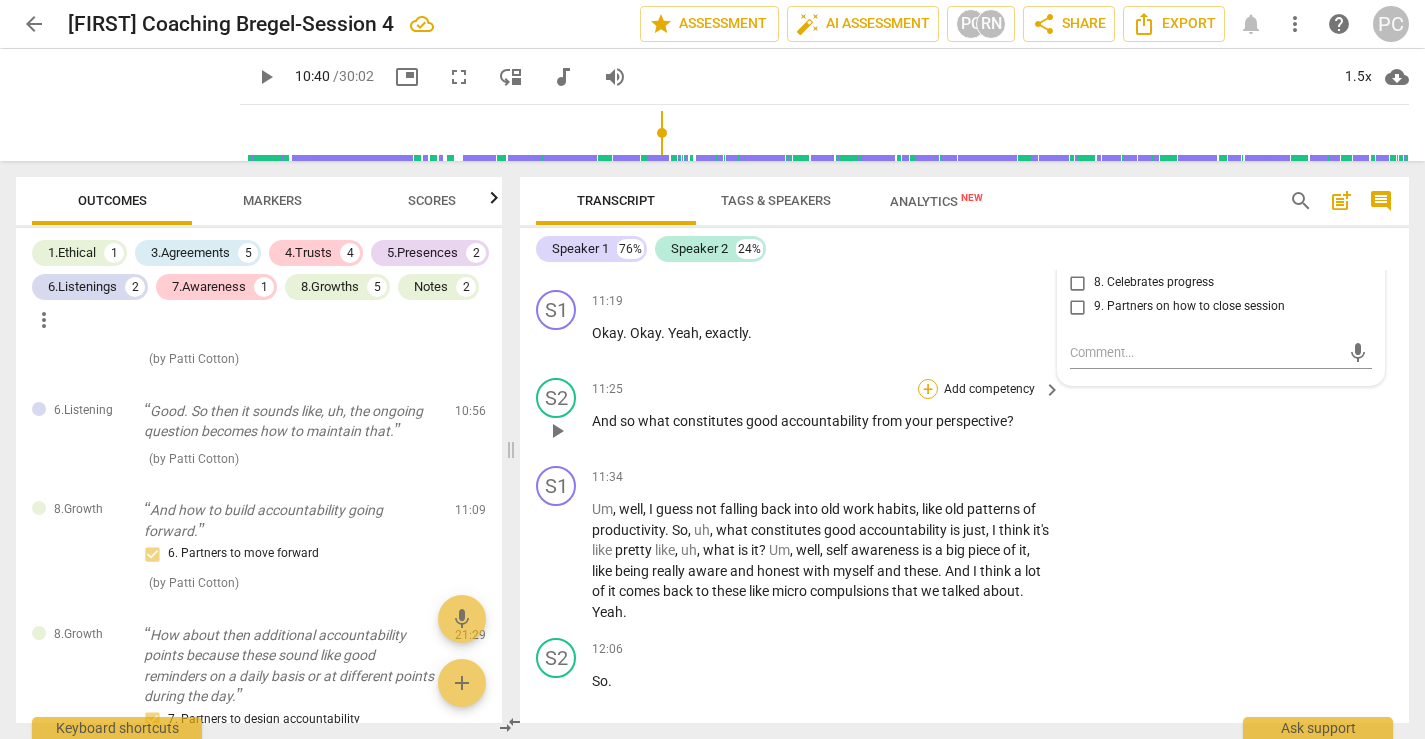 click on "+" at bounding box center [928, 389] 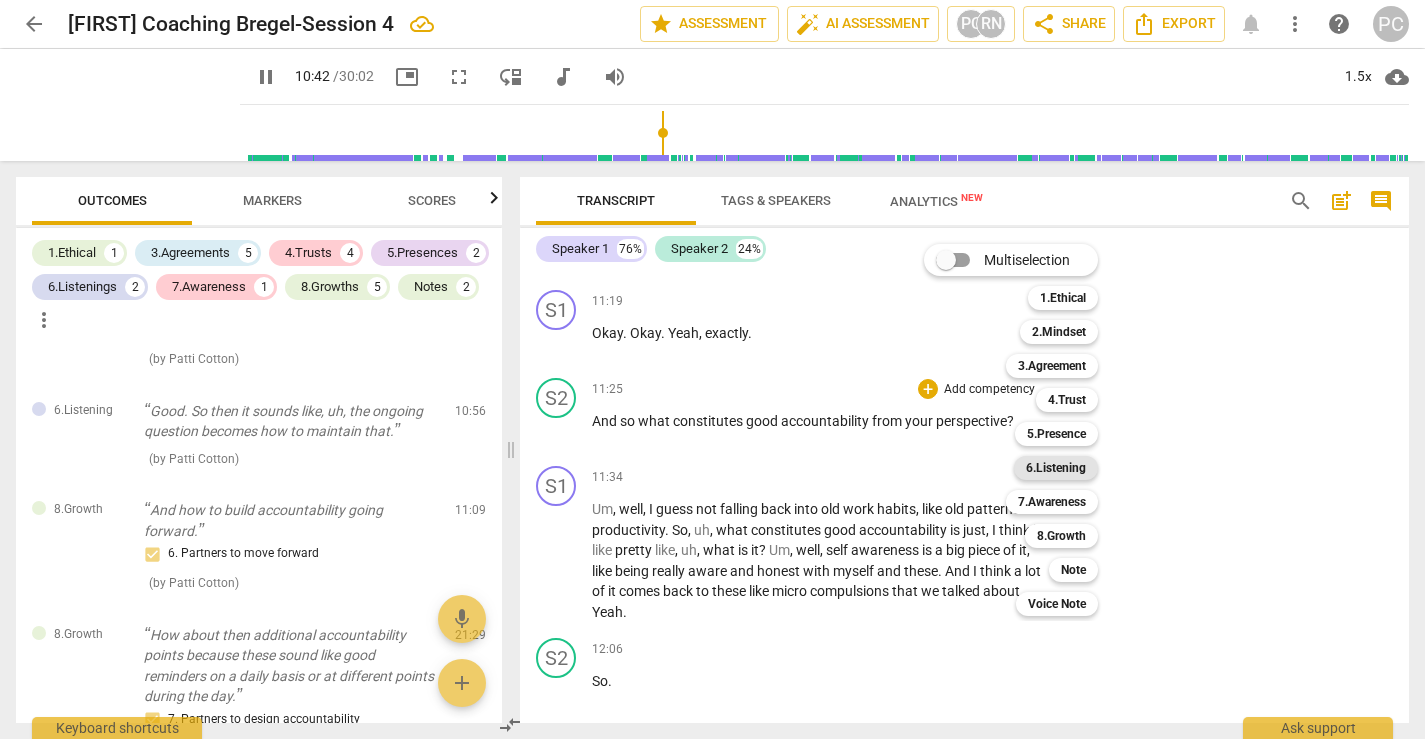 click on "6.Listening" at bounding box center [1056, 468] 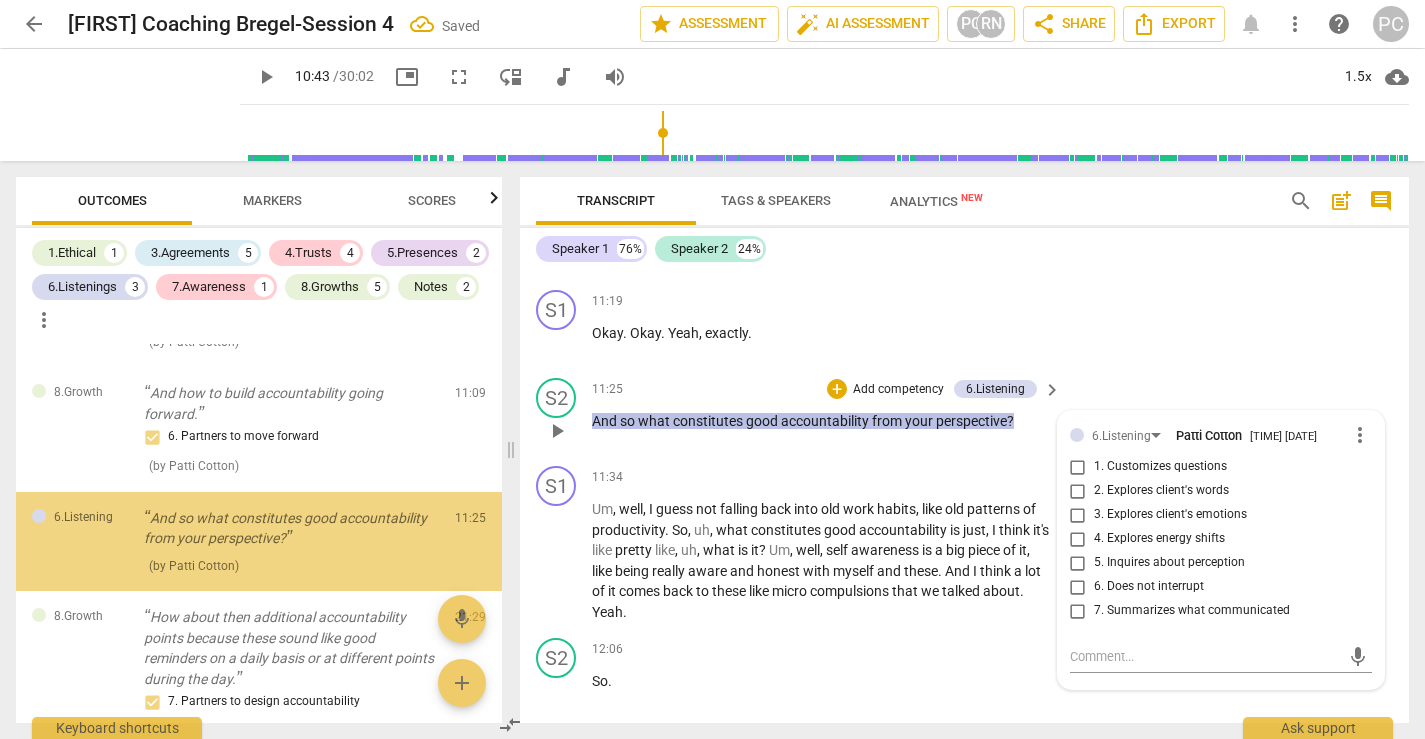 scroll, scrollTop: 2009, scrollLeft: 0, axis: vertical 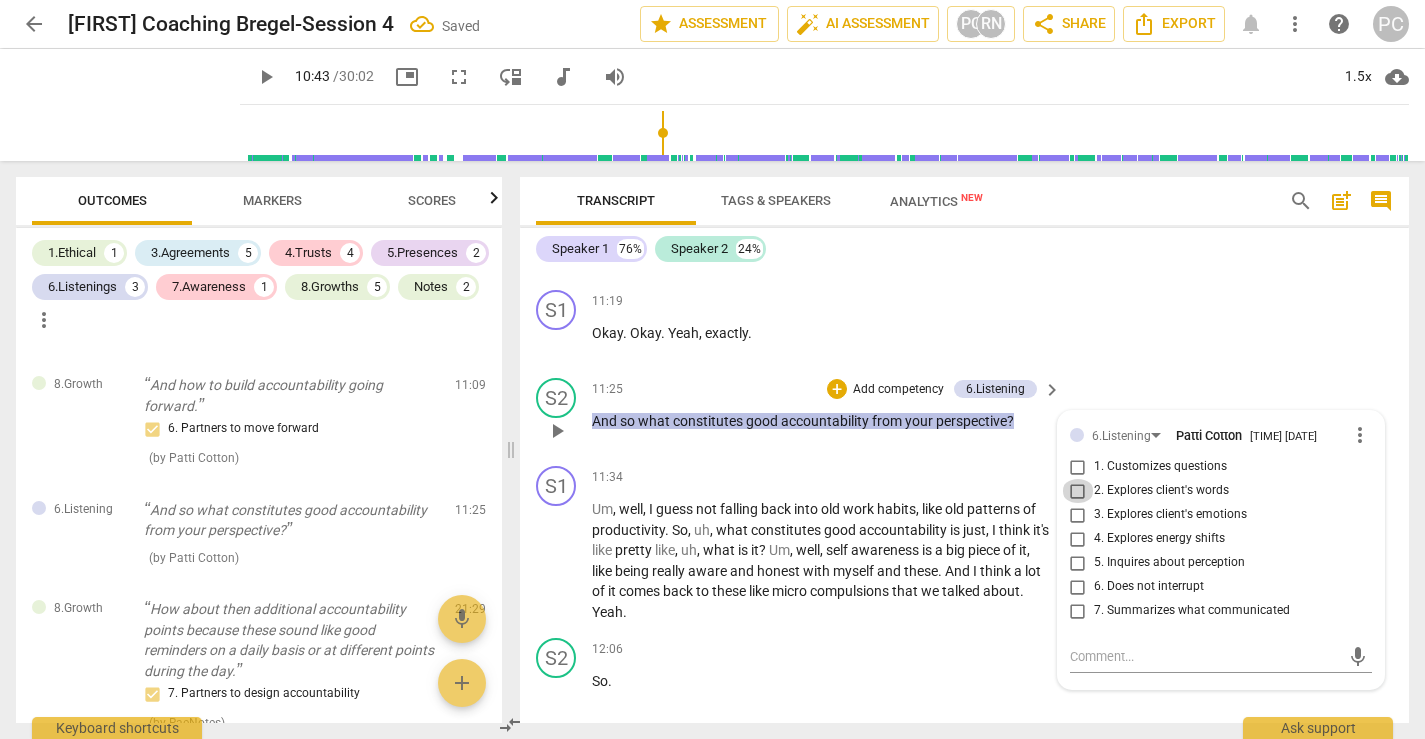 click on "2. Explores client's words" at bounding box center (1078, 491) 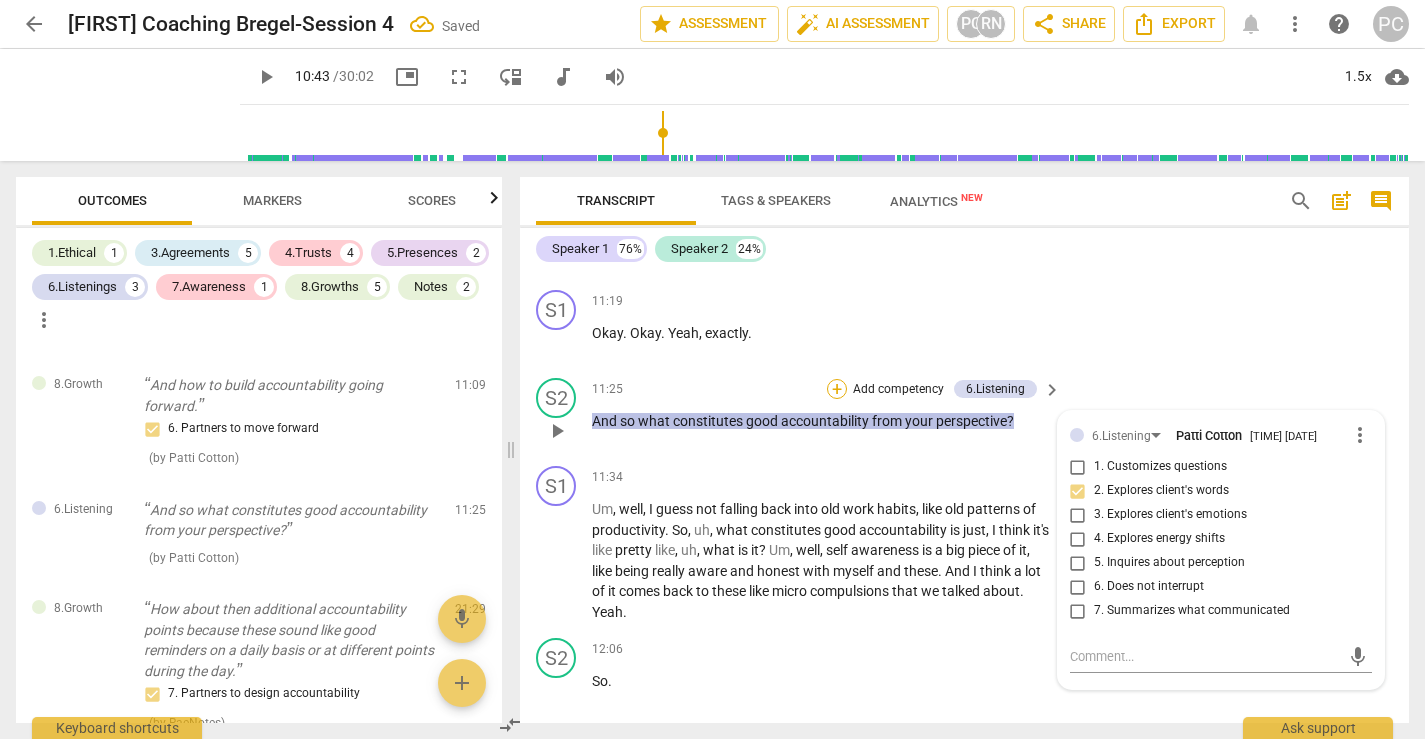 click on "+" at bounding box center (837, 389) 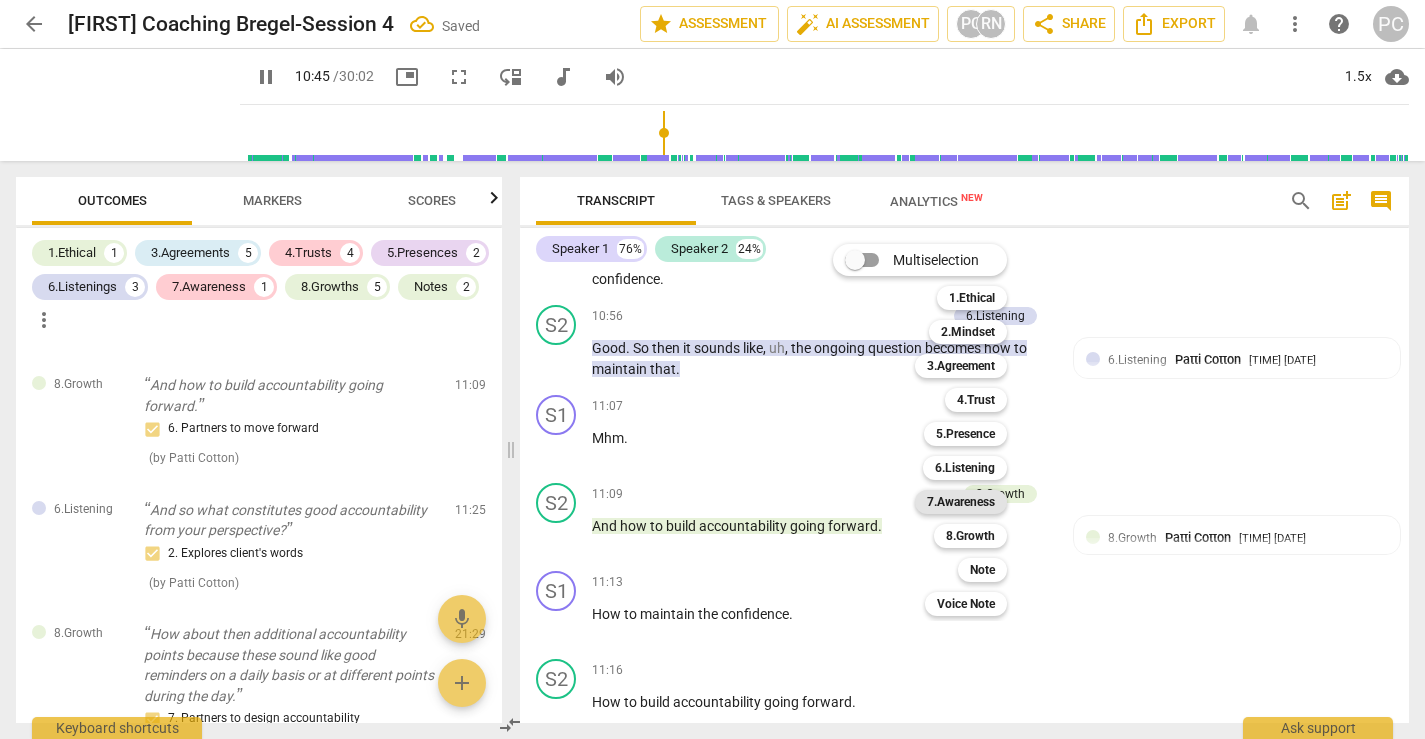 click on "7.Awareness" at bounding box center (961, 502) 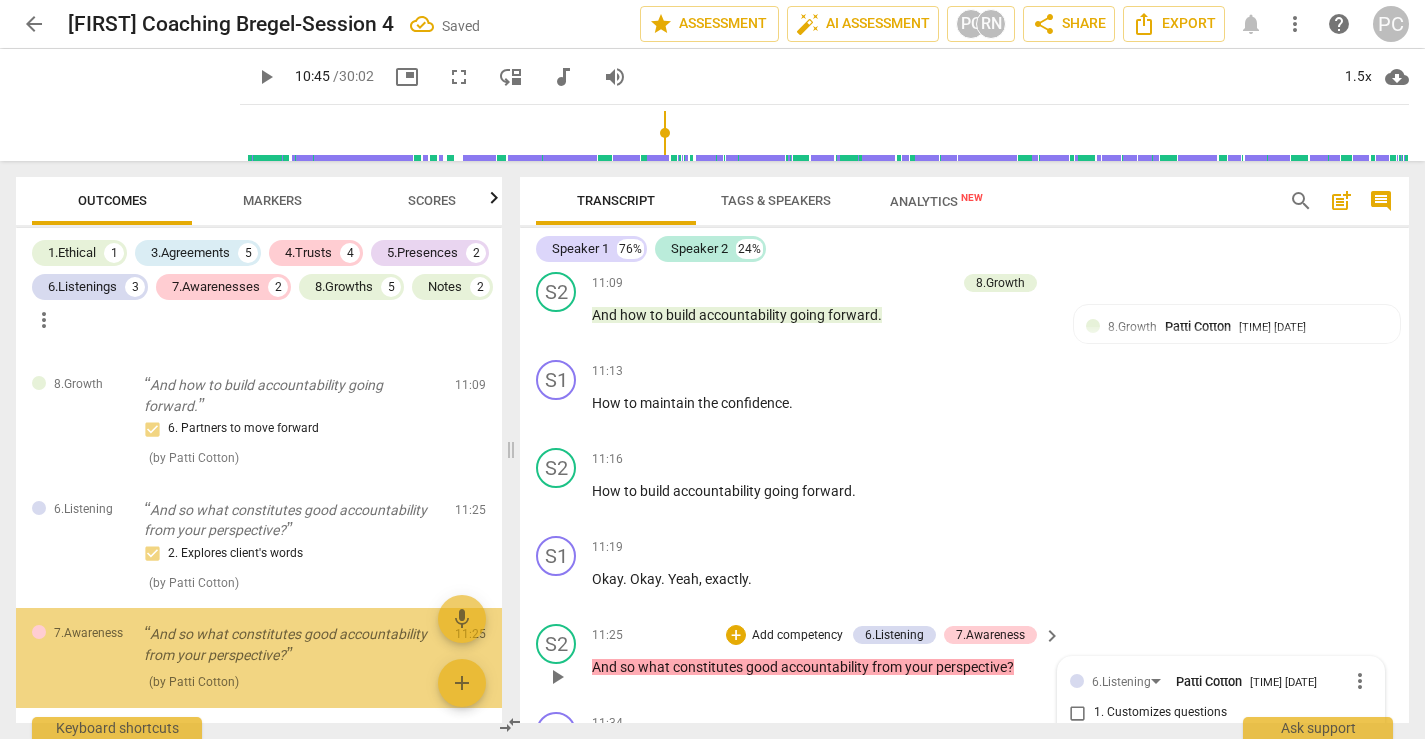 scroll, scrollTop: 4702, scrollLeft: 0, axis: vertical 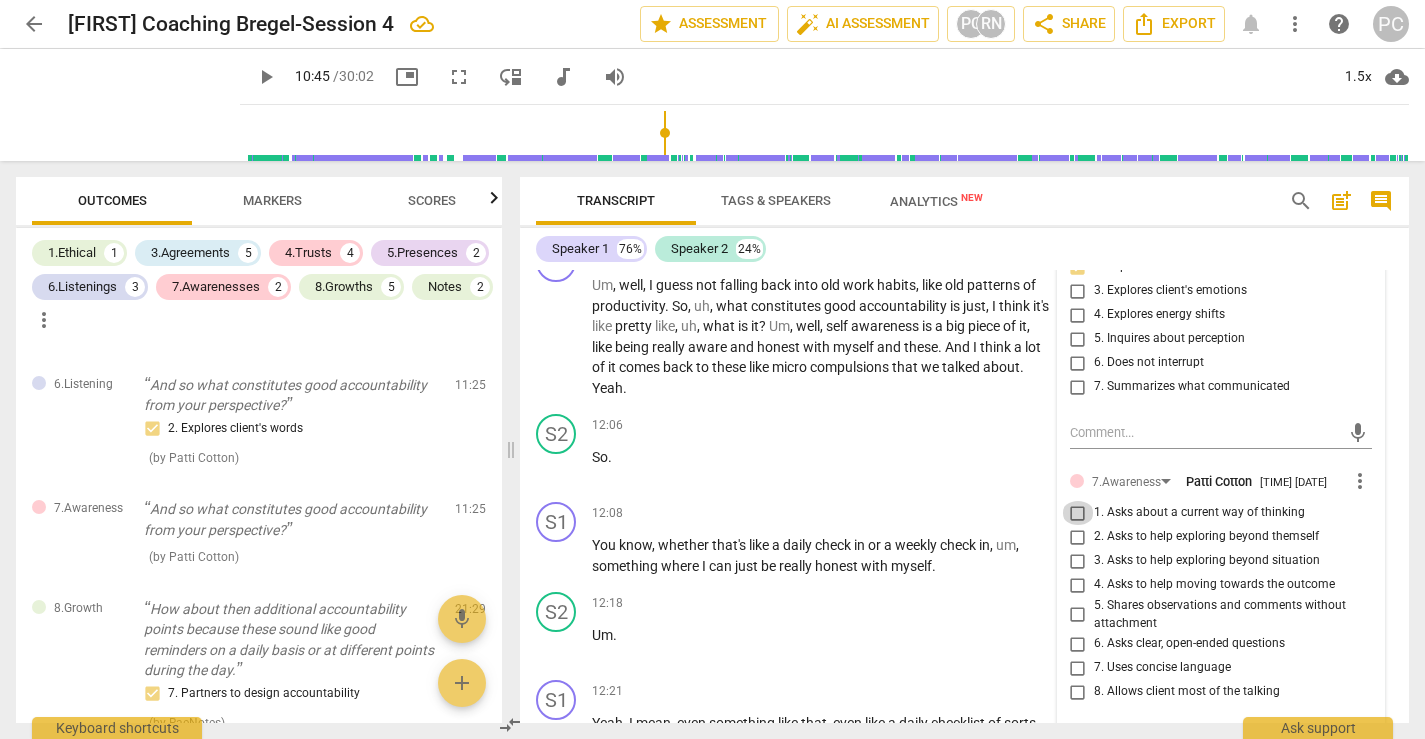 click on "1. Asks about a current way of thinking" at bounding box center [1078, 513] 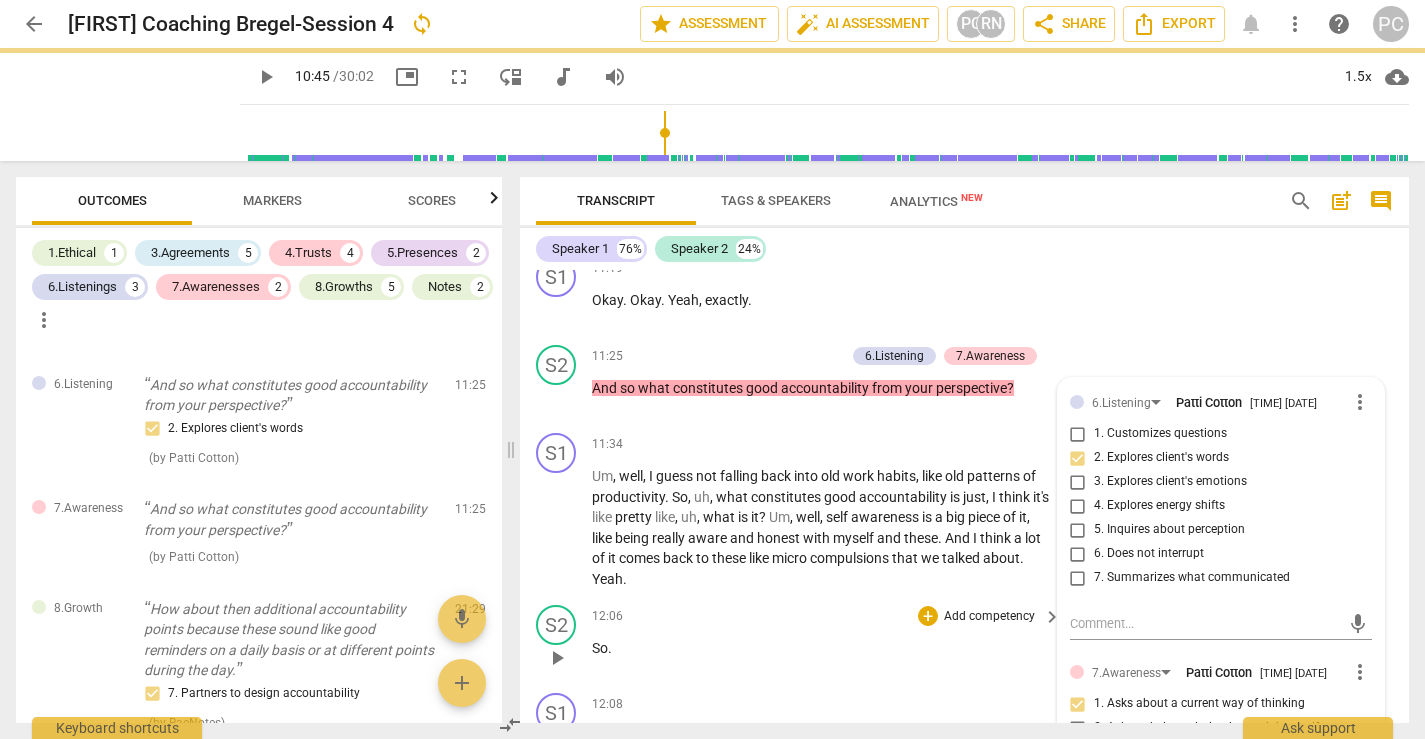 scroll, scrollTop: 4512, scrollLeft: 0, axis: vertical 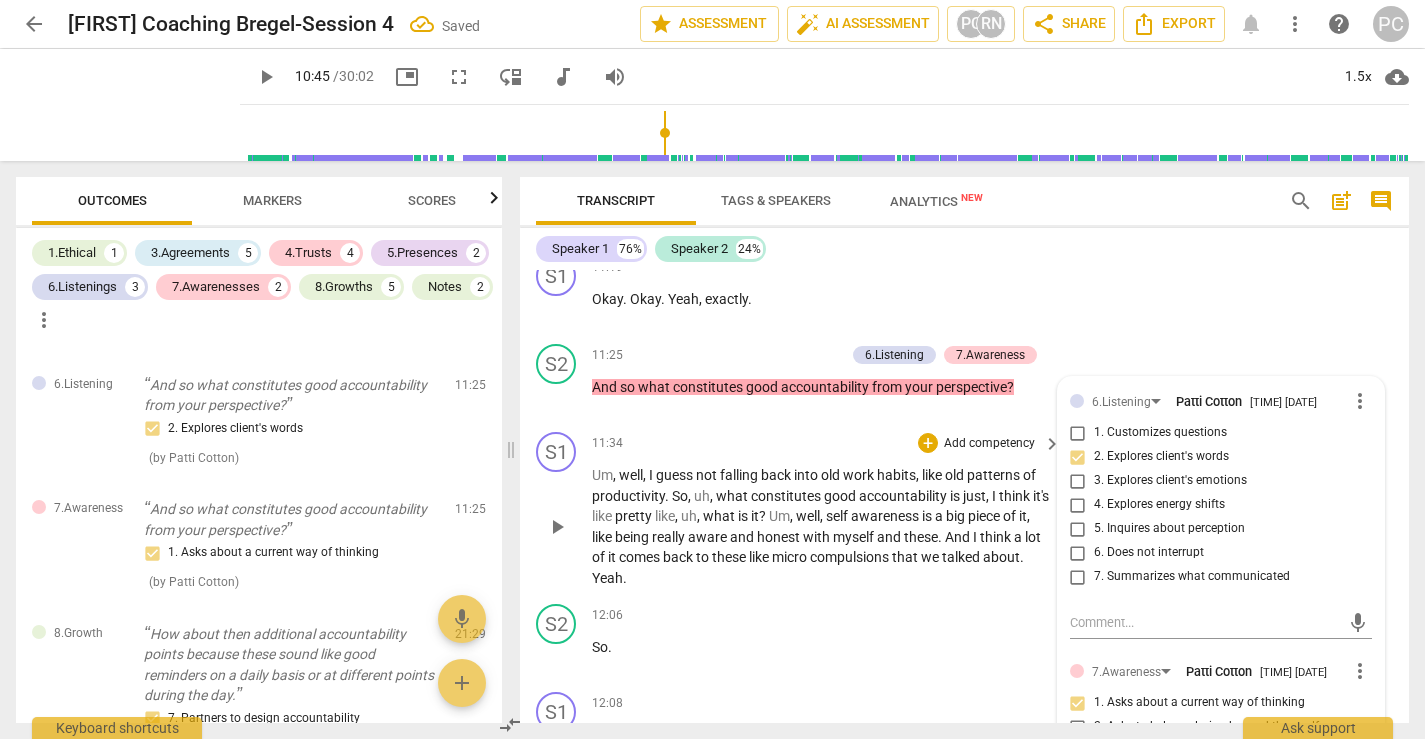 click on "play_arrow" at bounding box center [557, 527] 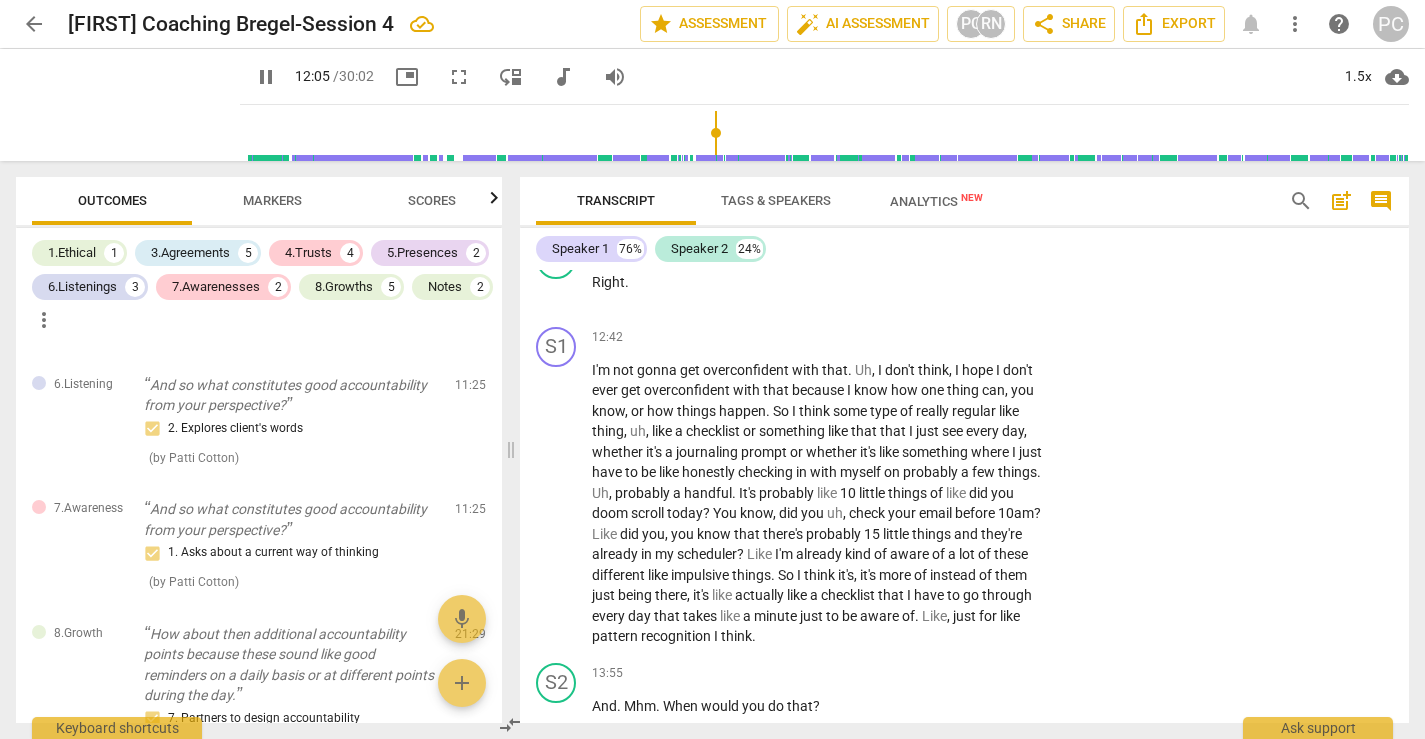 scroll, scrollTop: 5311, scrollLeft: 0, axis: vertical 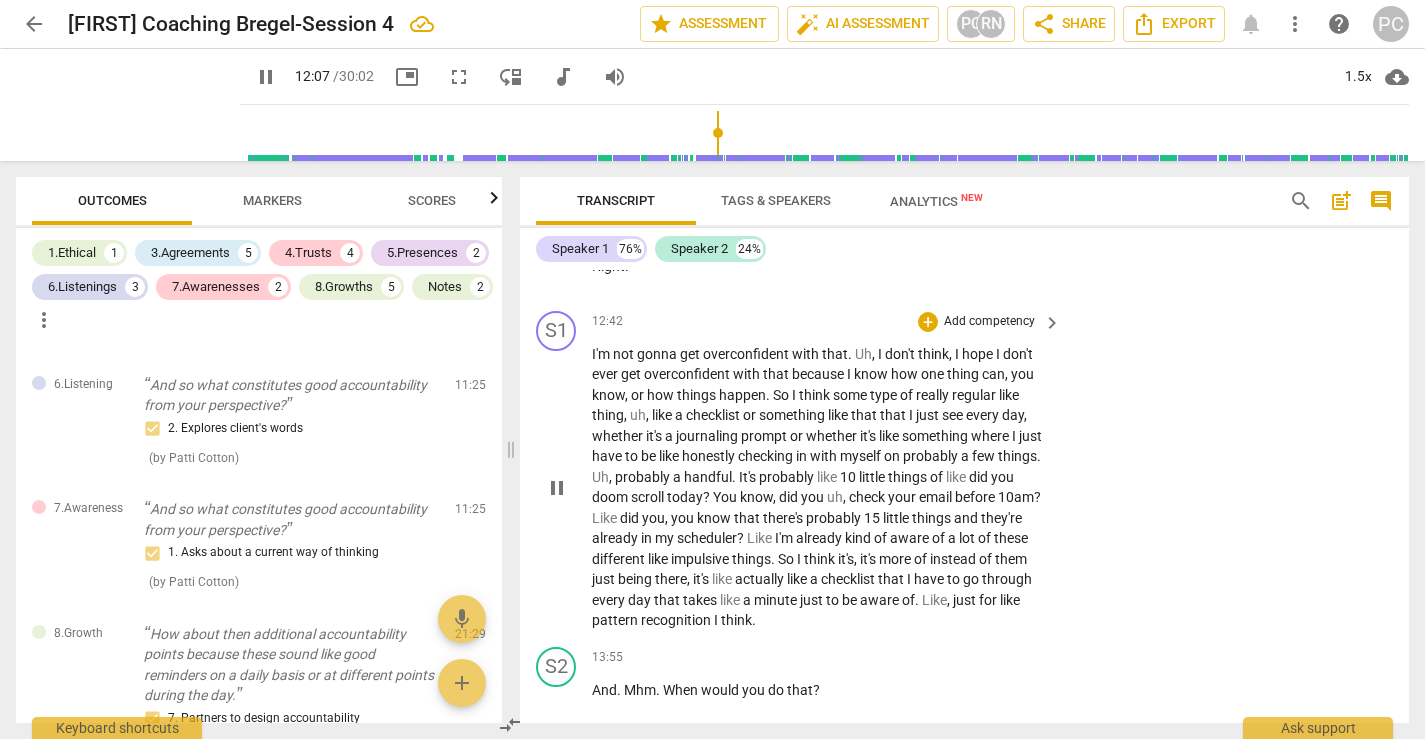 click on "pause" at bounding box center [557, 488] 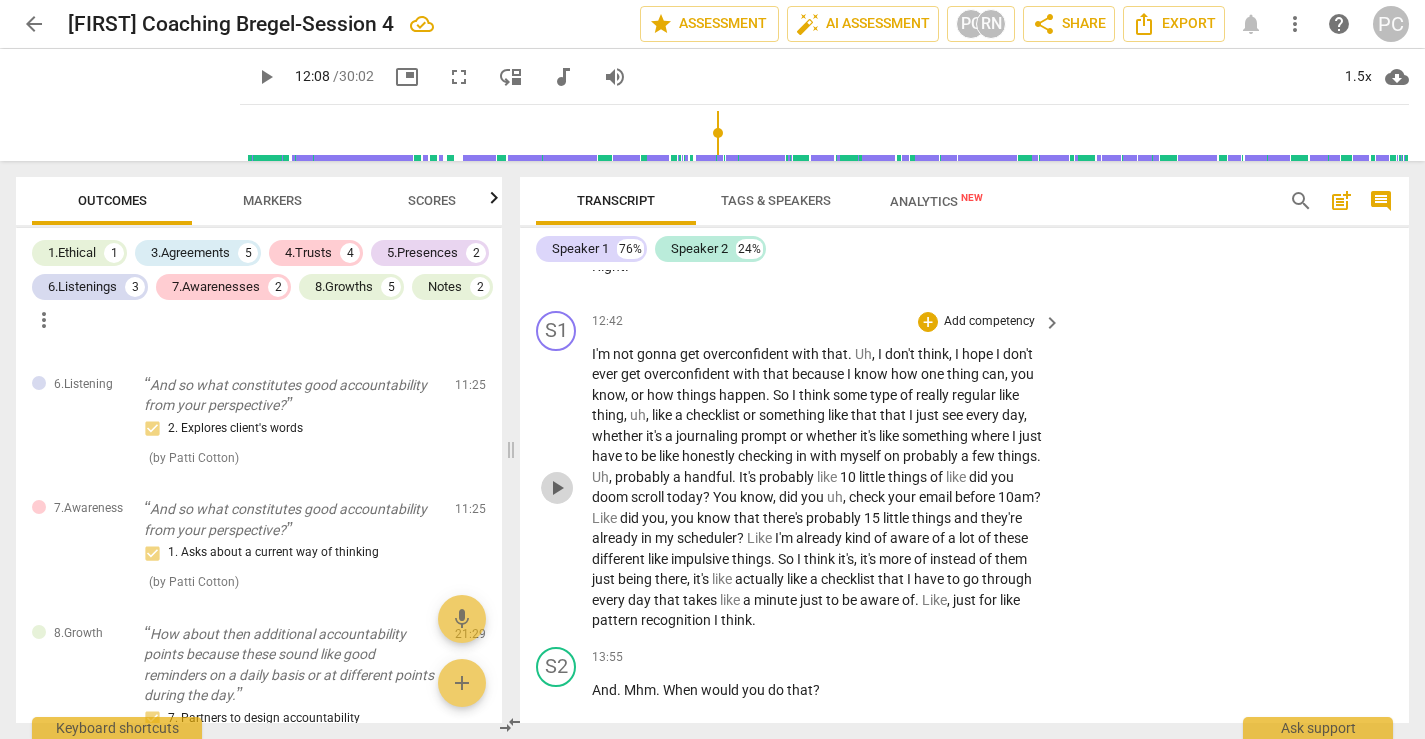 click on "play_arrow" at bounding box center [557, 488] 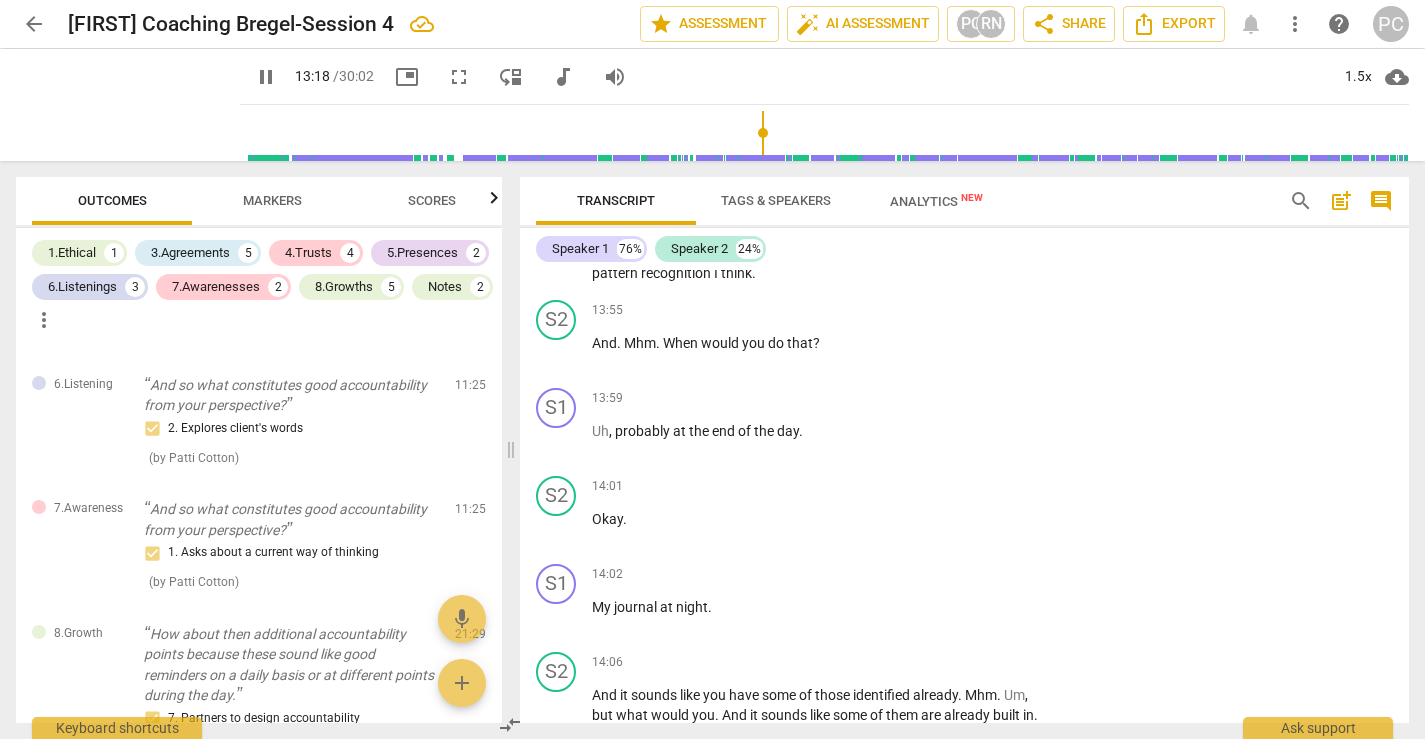 scroll, scrollTop: 5666, scrollLeft: 0, axis: vertical 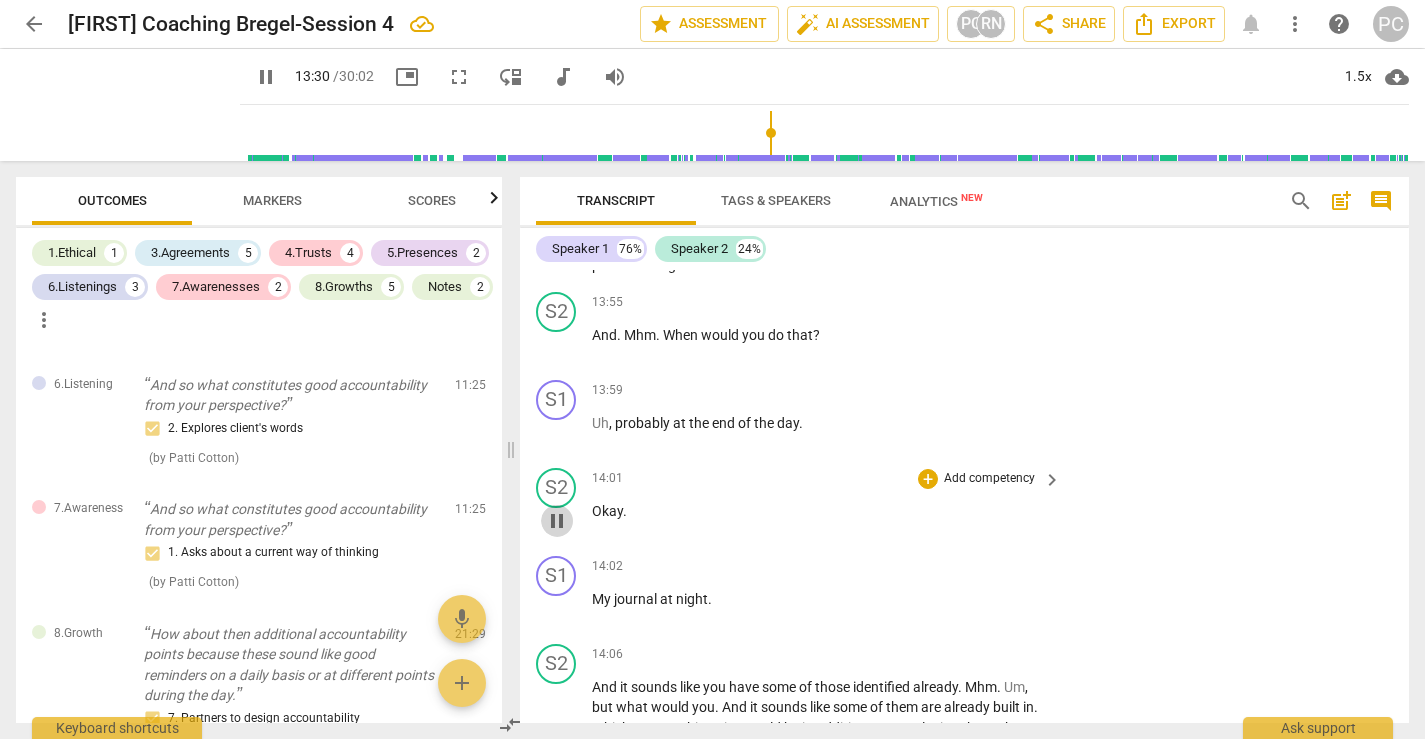 click on "pause" at bounding box center [557, 521] 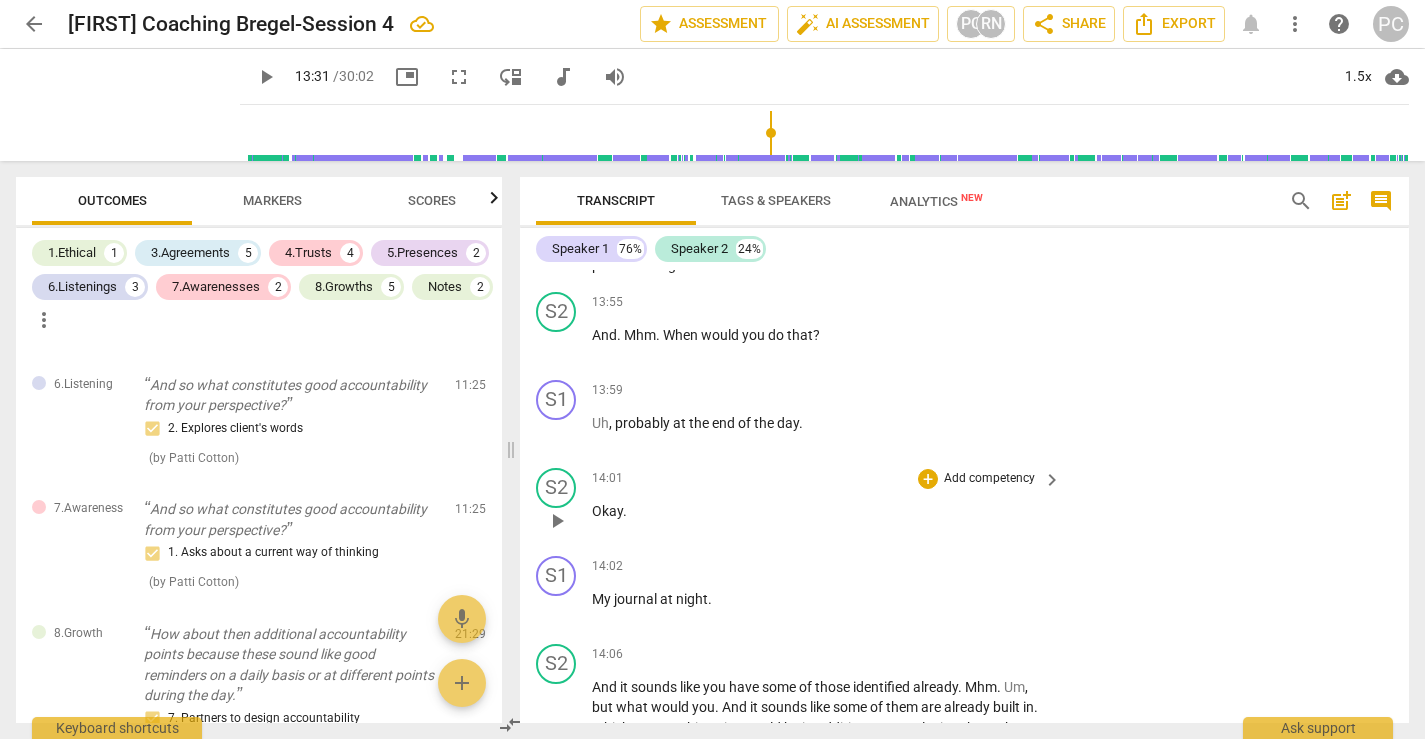 click on "play_arrow" at bounding box center [557, 521] 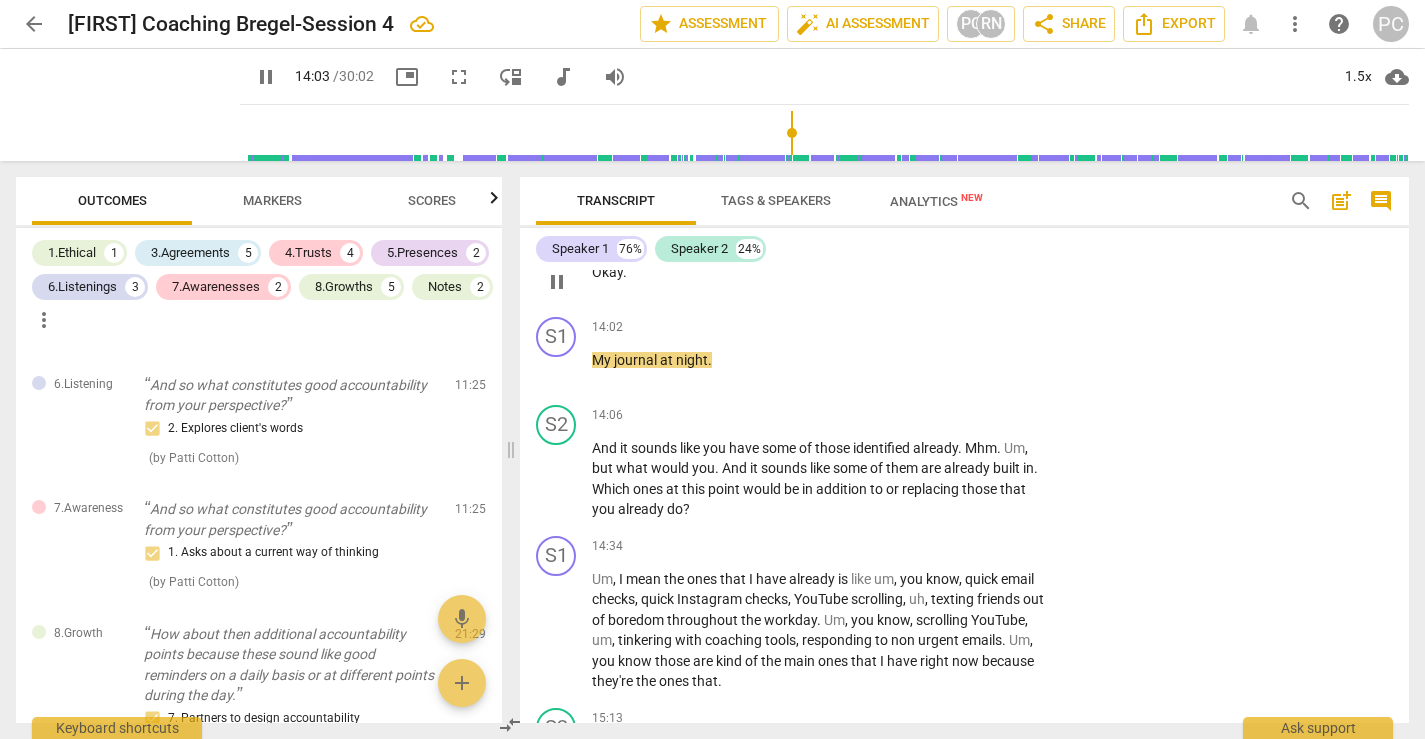 scroll, scrollTop: 5927, scrollLeft: 0, axis: vertical 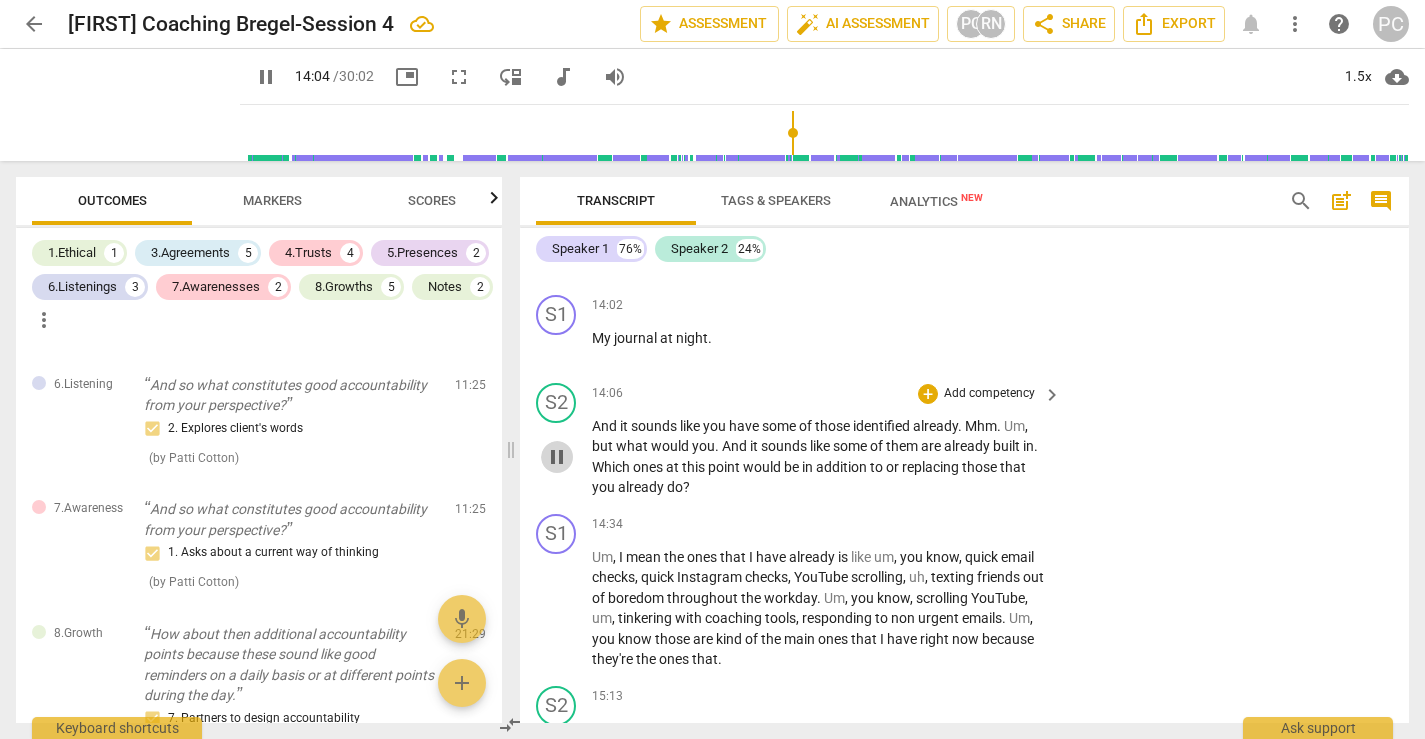 click on "pause" at bounding box center (557, 457) 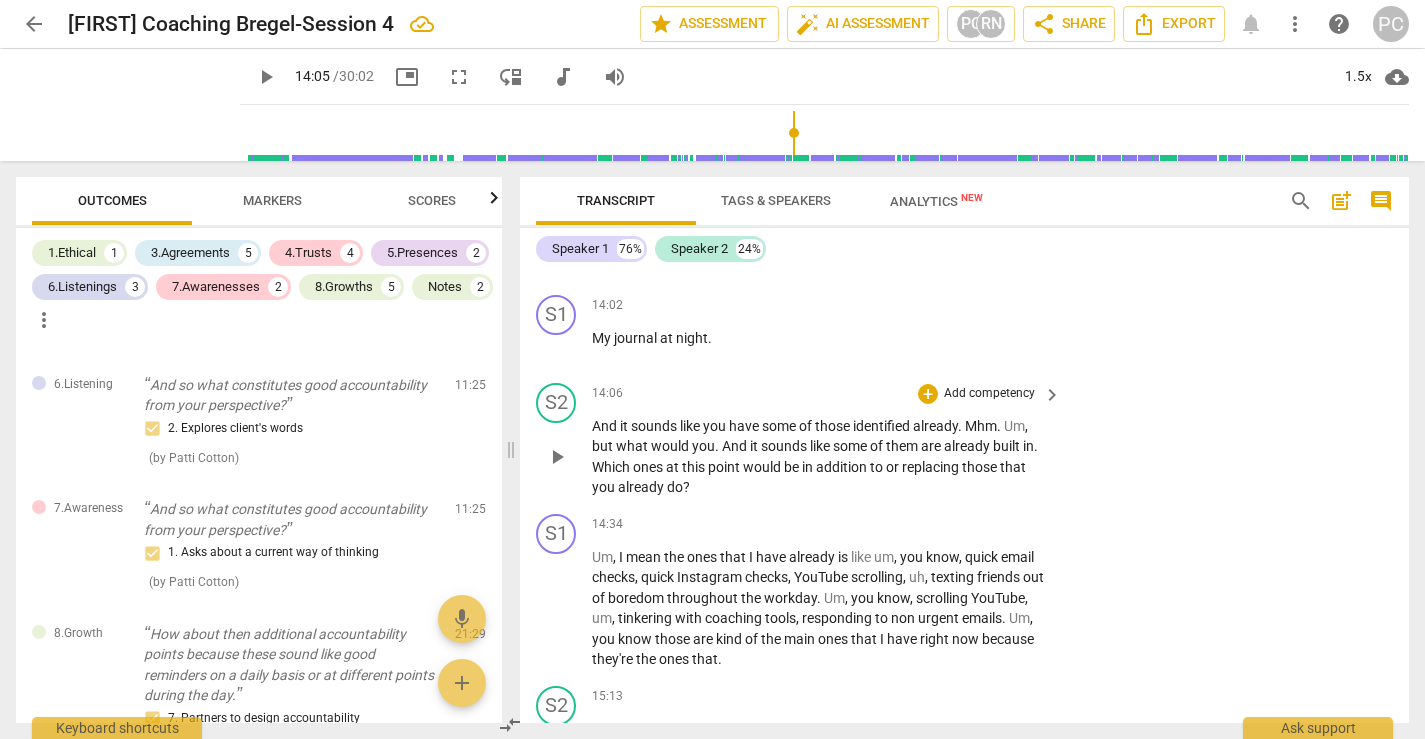 click on "play_arrow" at bounding box center (557, 457) 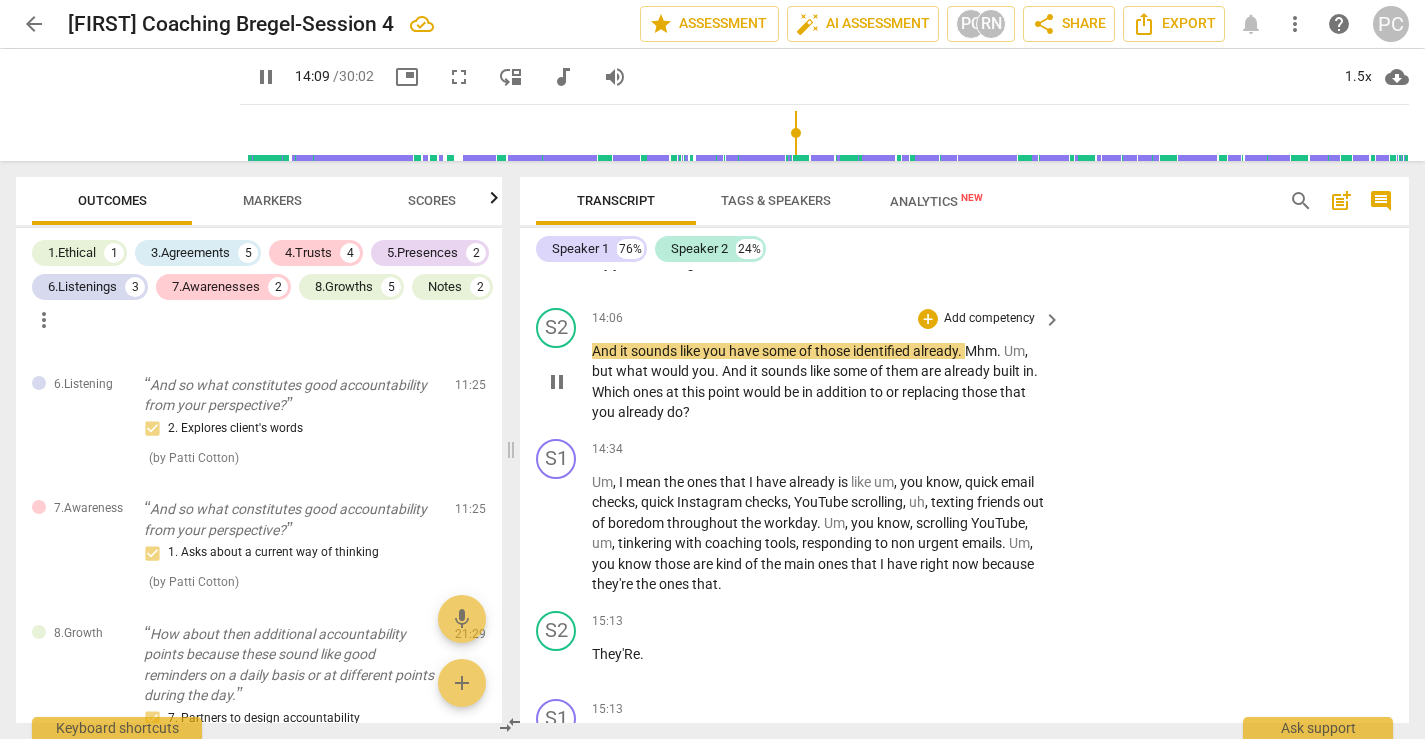 scroll, scrollTop: 6005, scrollLeft: 0, axis: vertical 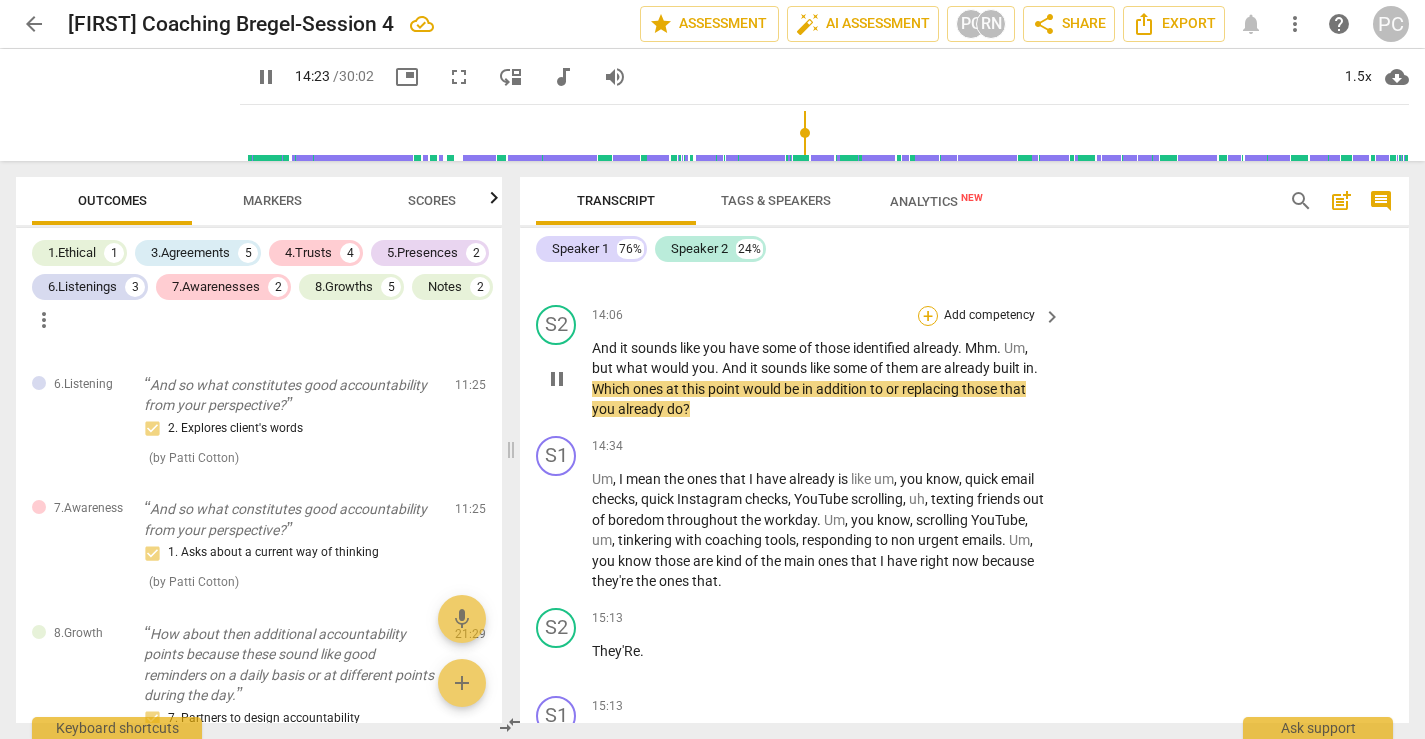 click on "+" at bounding box center (928, 316) 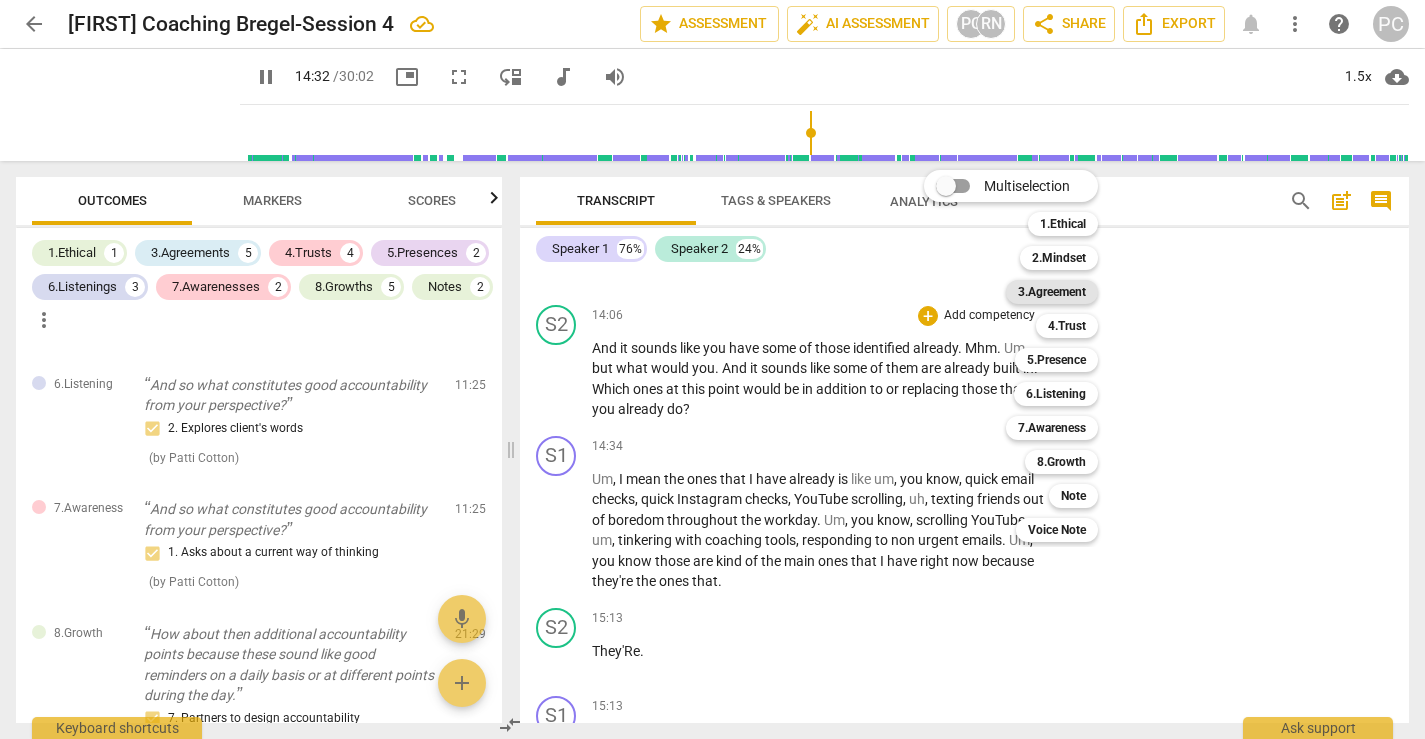 click on "3.Agreement" at bounding box center (1052, 292) 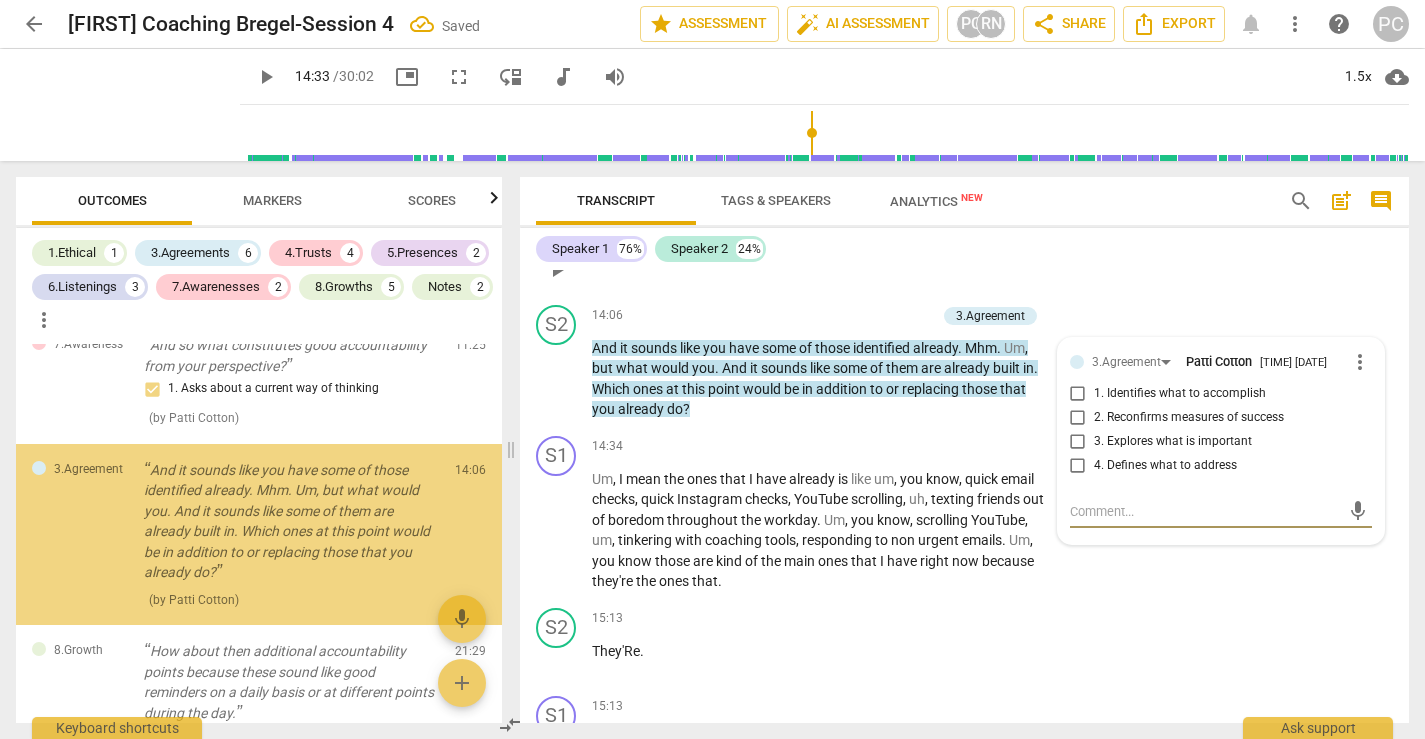 scroll, scrollTop: 2300, scrollLeft: 0, axis: vertical 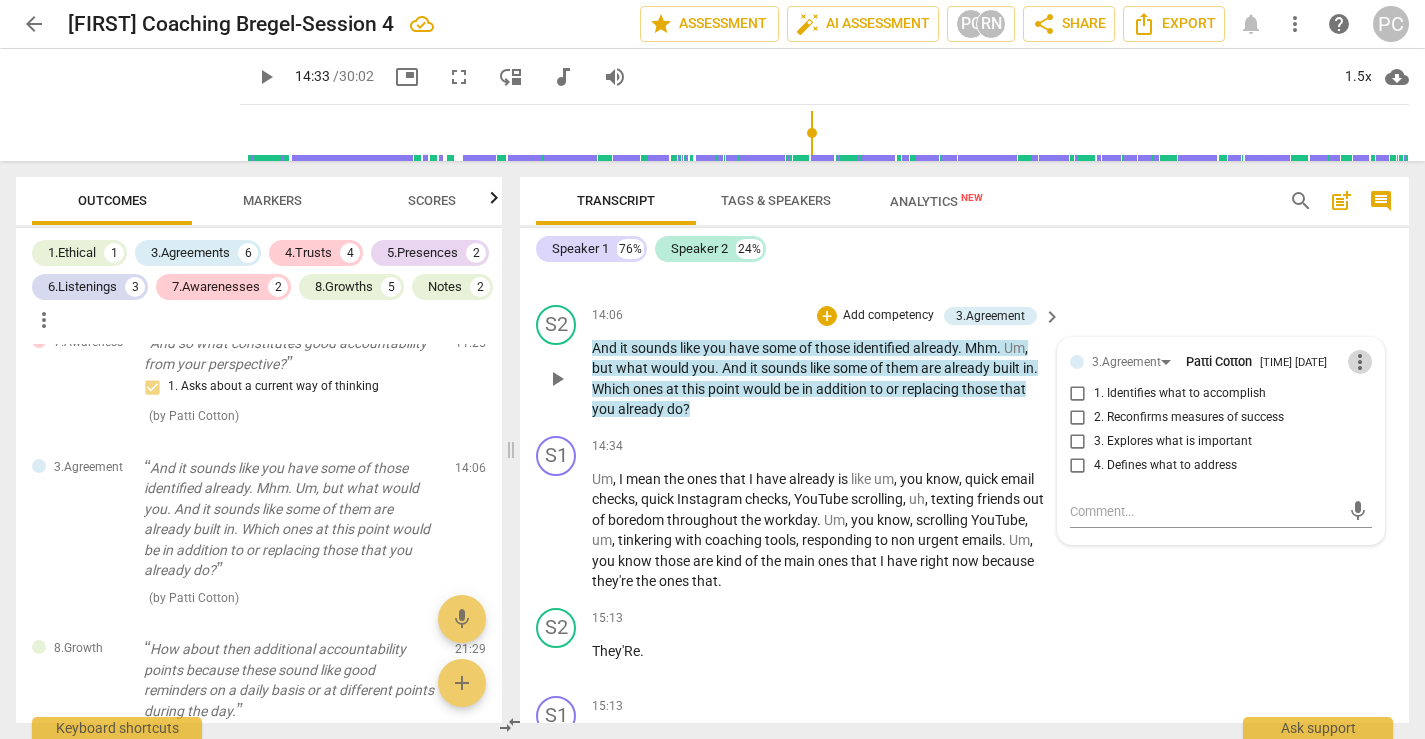 click on "more_vert" at bounding box center [1360, 362] 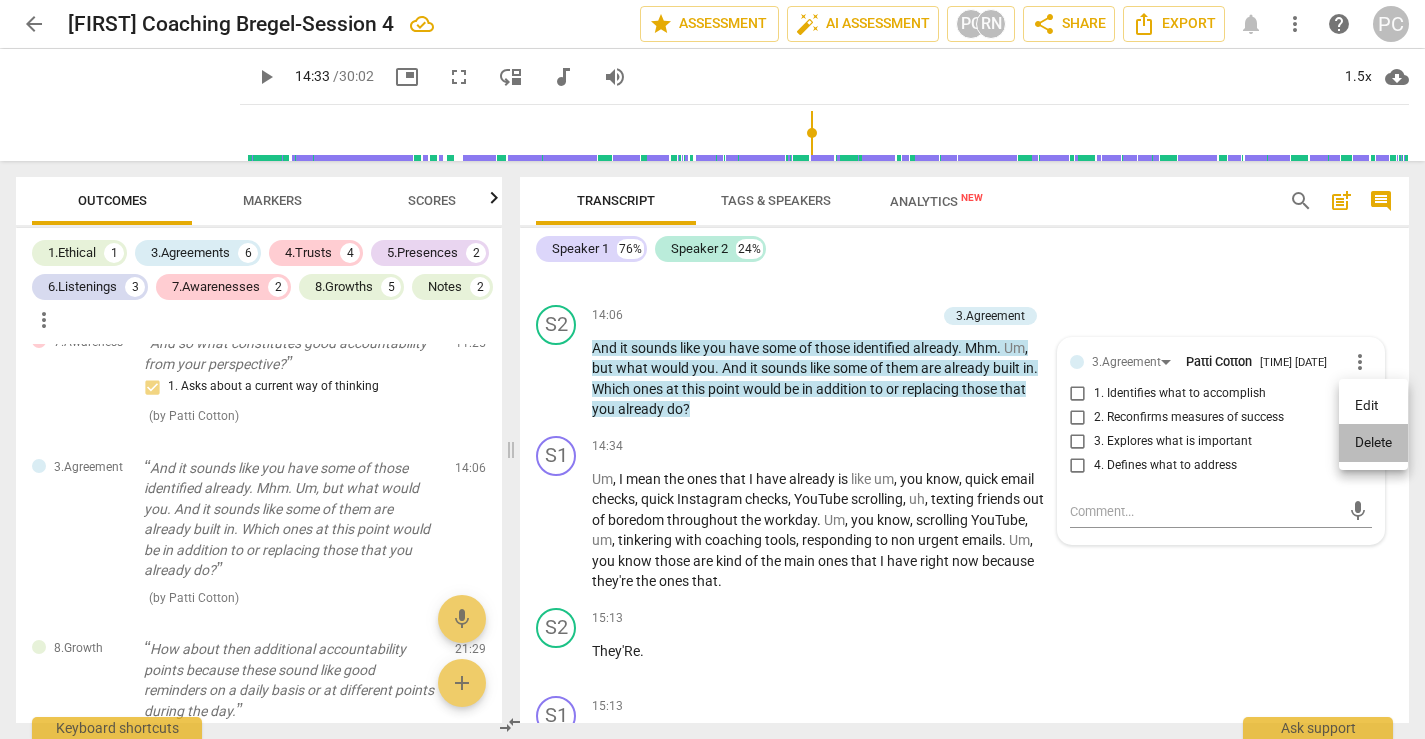 click on "Delete" at bounding box center (1373, 443) 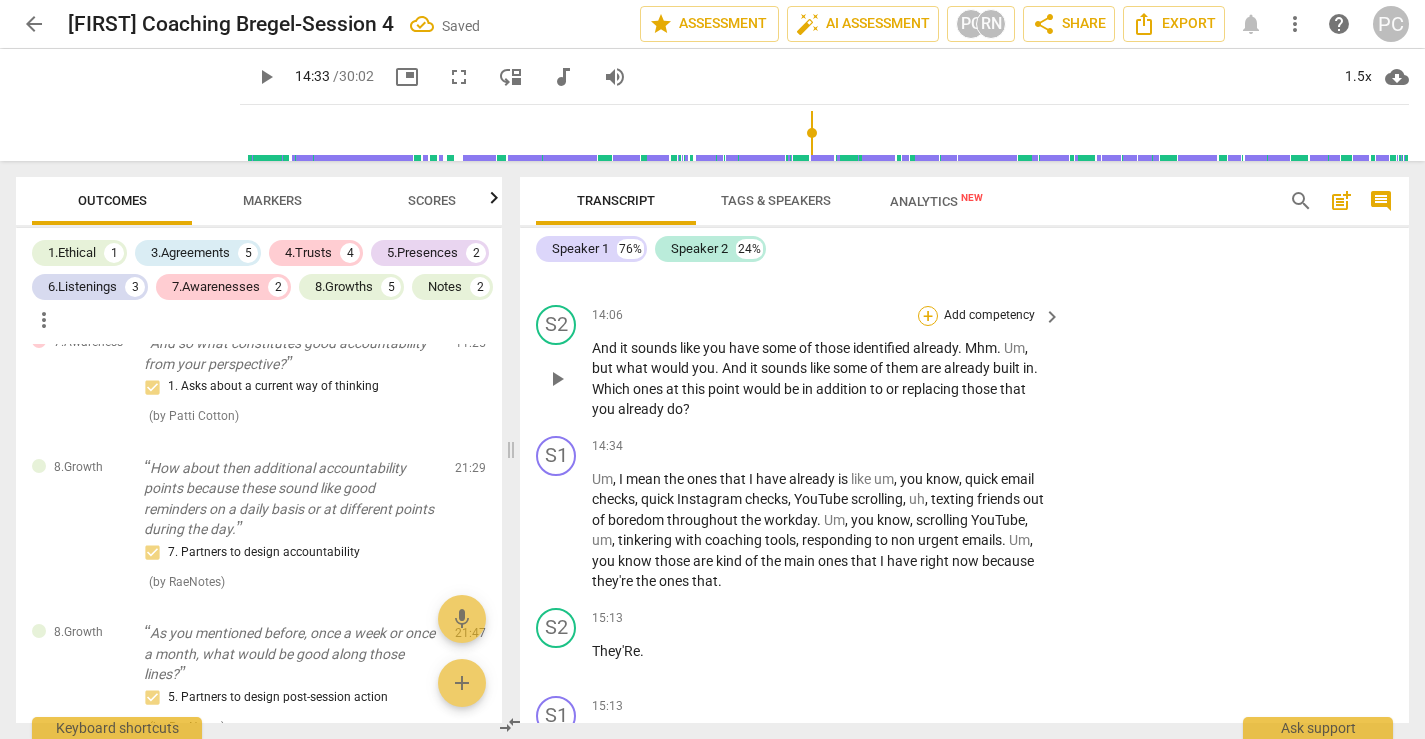 click on "+" at bounding box center (928, 316) 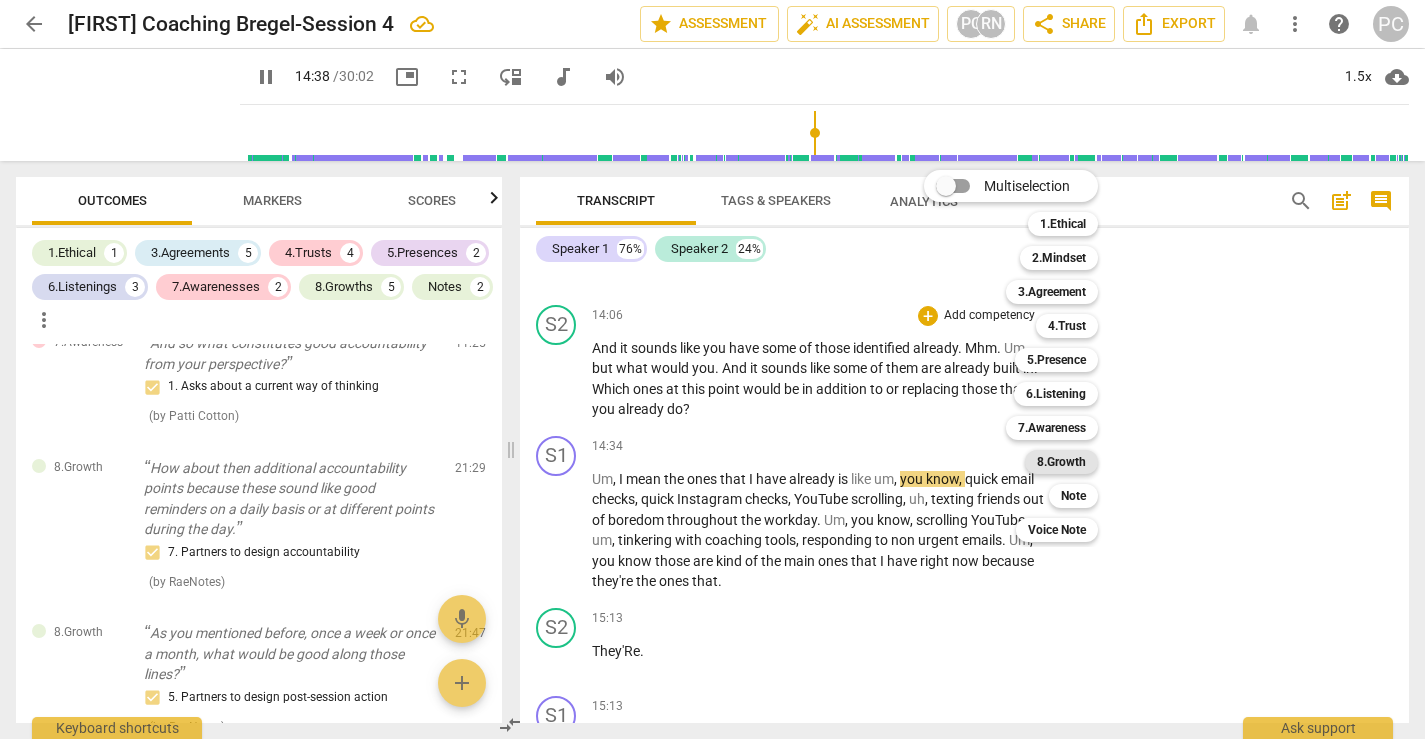 click on "8.Growth" at bounding box center [1061, 462] 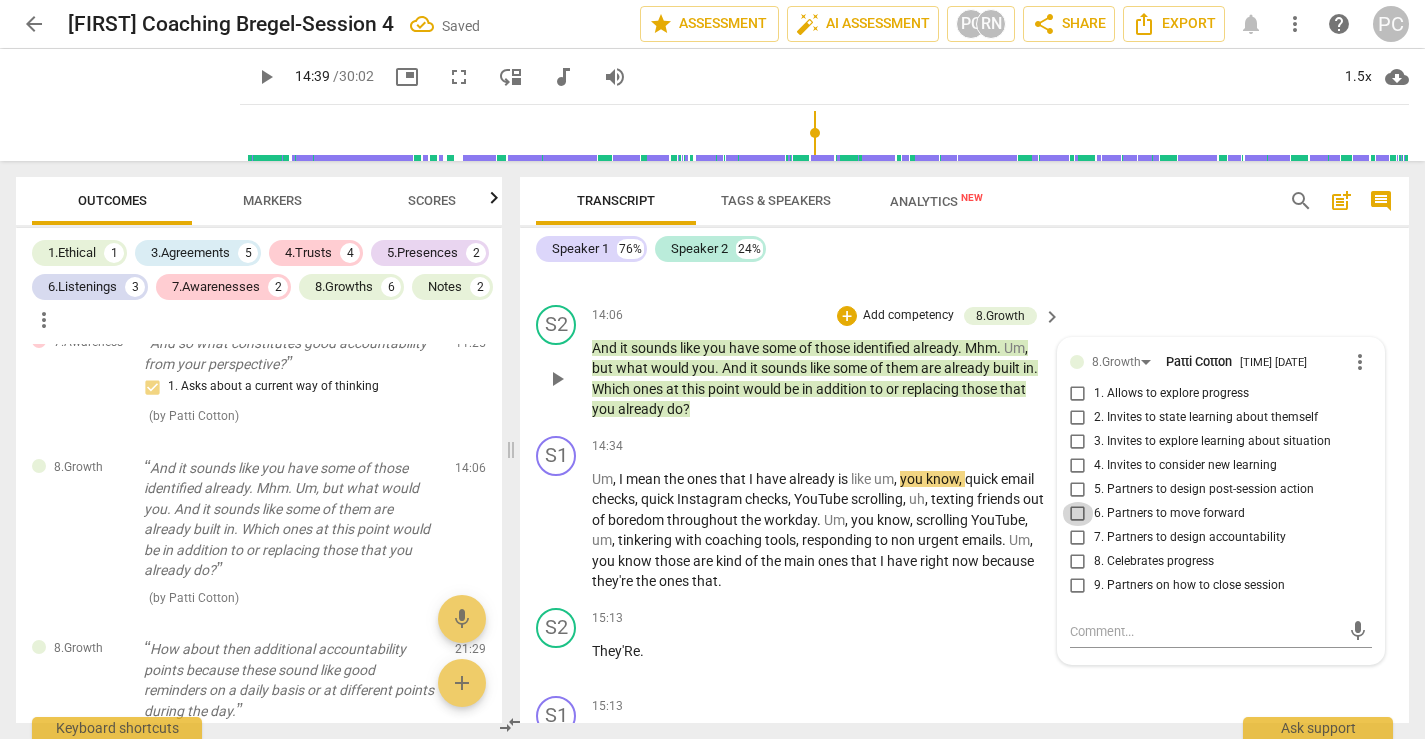 click on "6. Partners to move forward" at bounding box center (1078, 514) 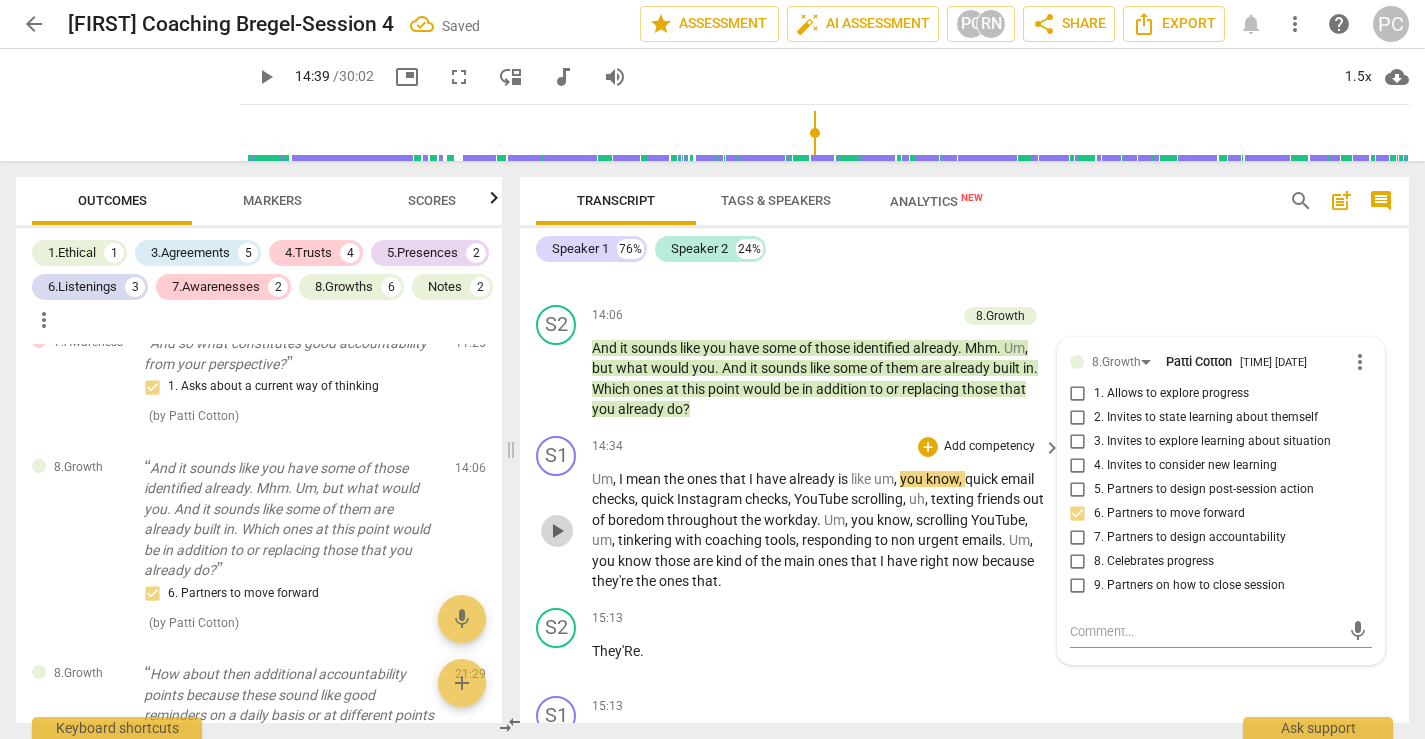 click on "play_arrow" at bounding box center [557, 531] 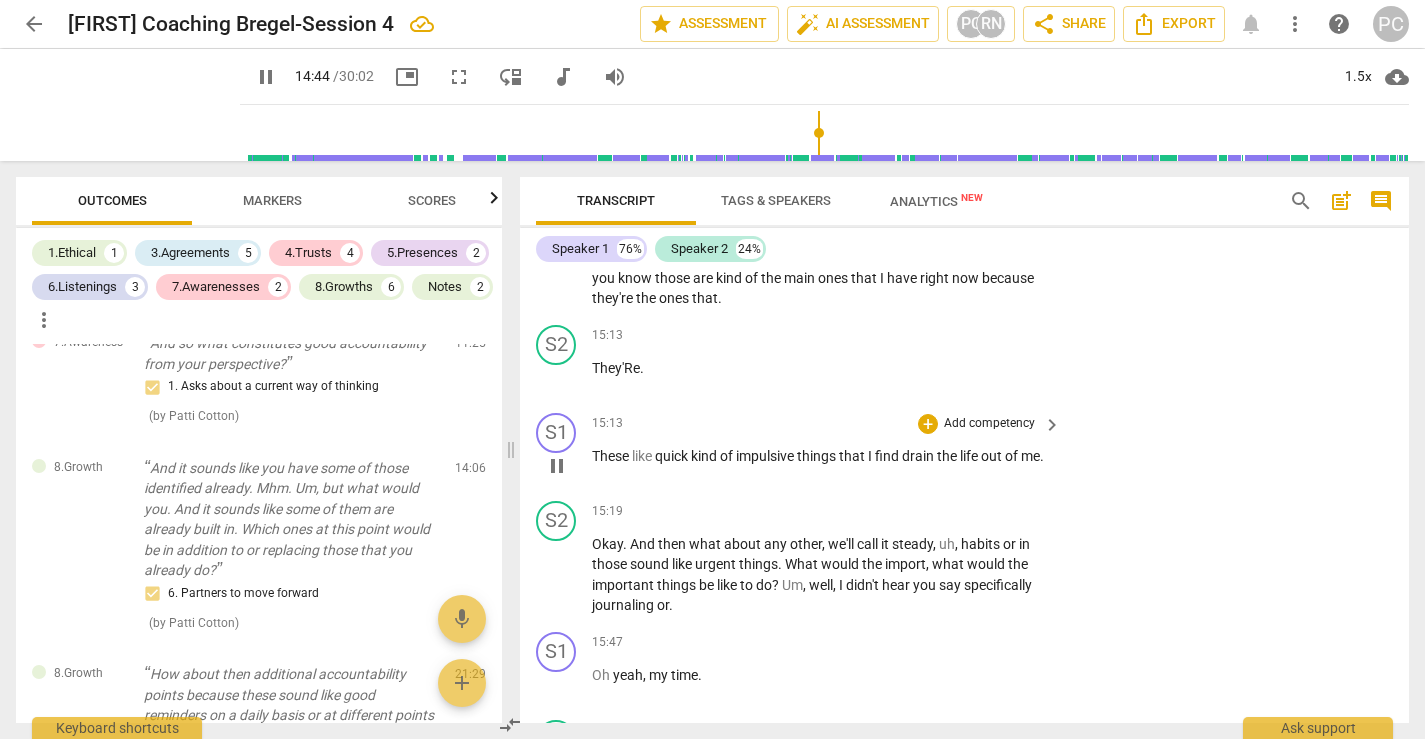 scroll, scrollTop: 6266, scrollLeft: 0, axis: vertical 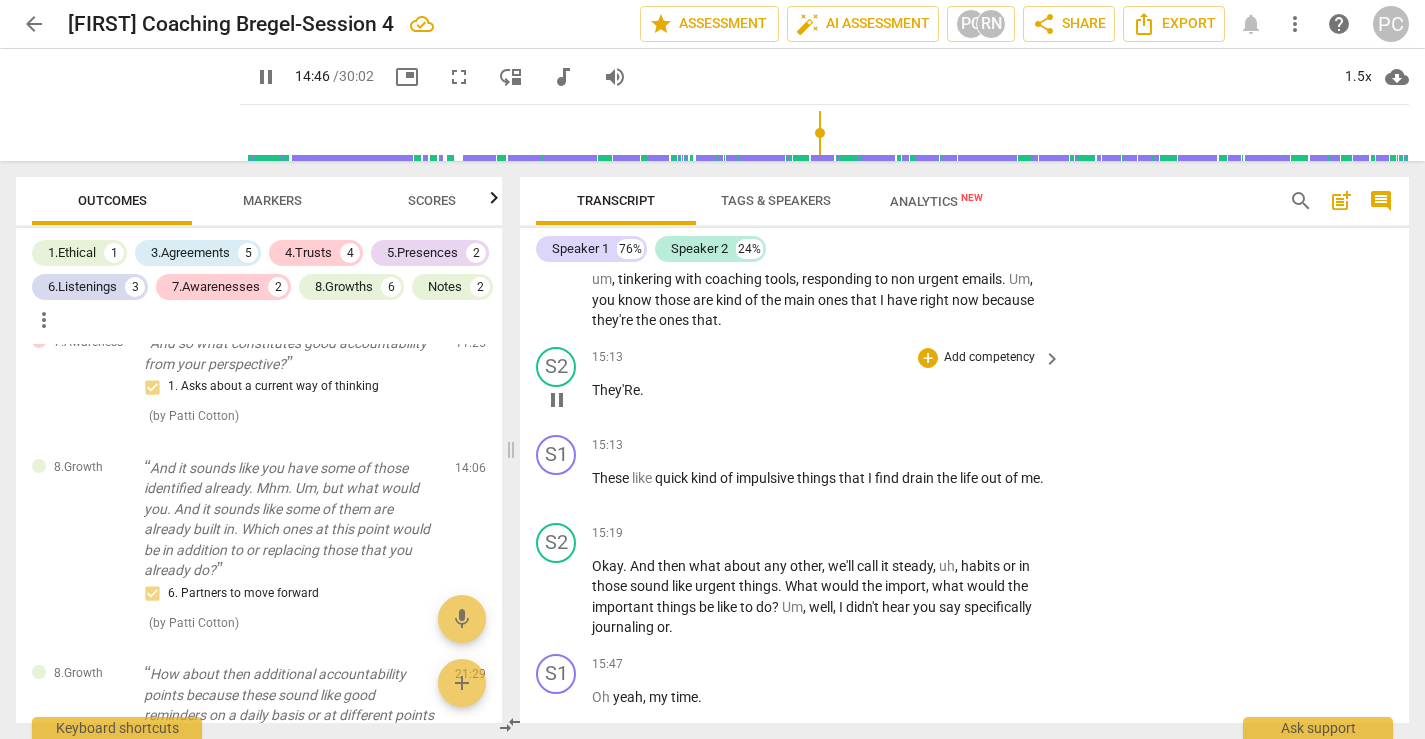 click on "They'Re" at bounding box center [616, 390] 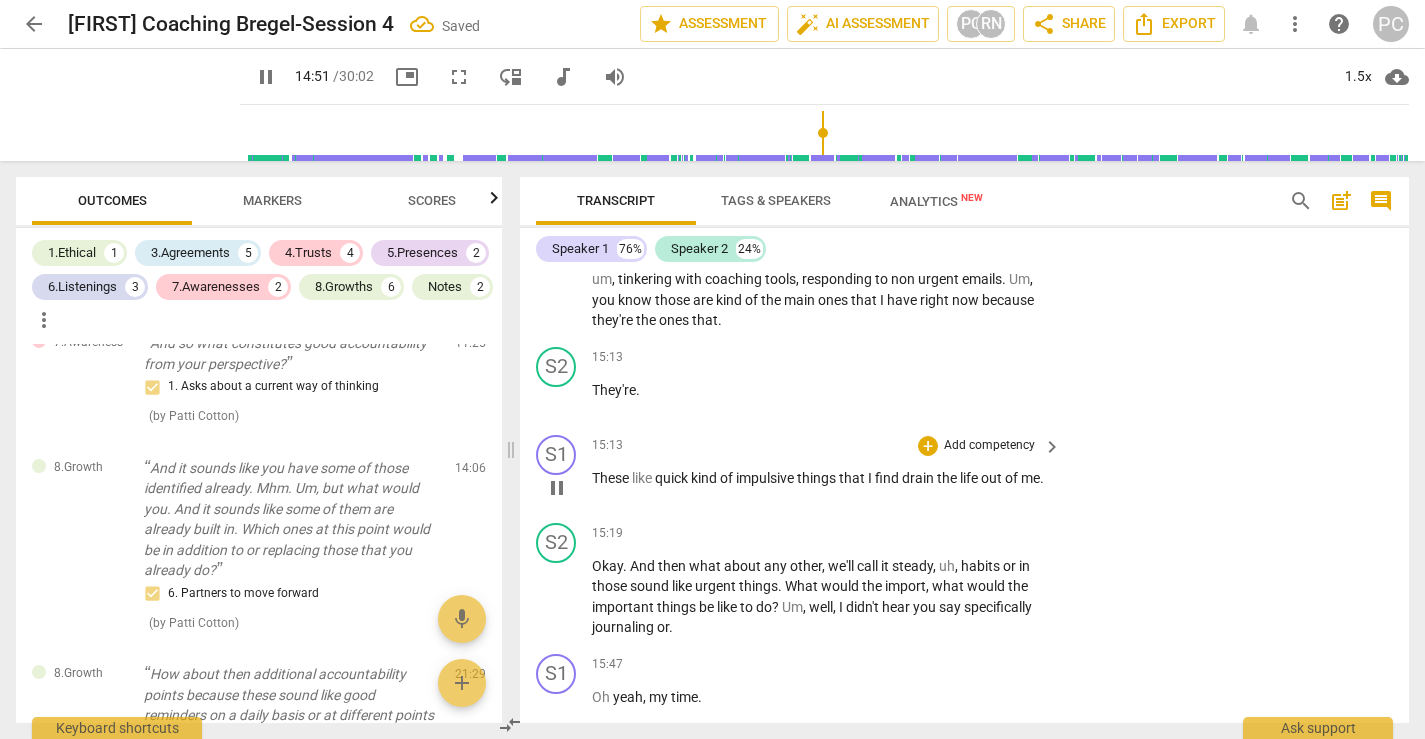 click on "S1 play_arrow pause [TIME] + Add competency keyboard_arrow_right These like quick kind of impulsive things that I find drain the life out of me ." at bounding box center [964, 471] 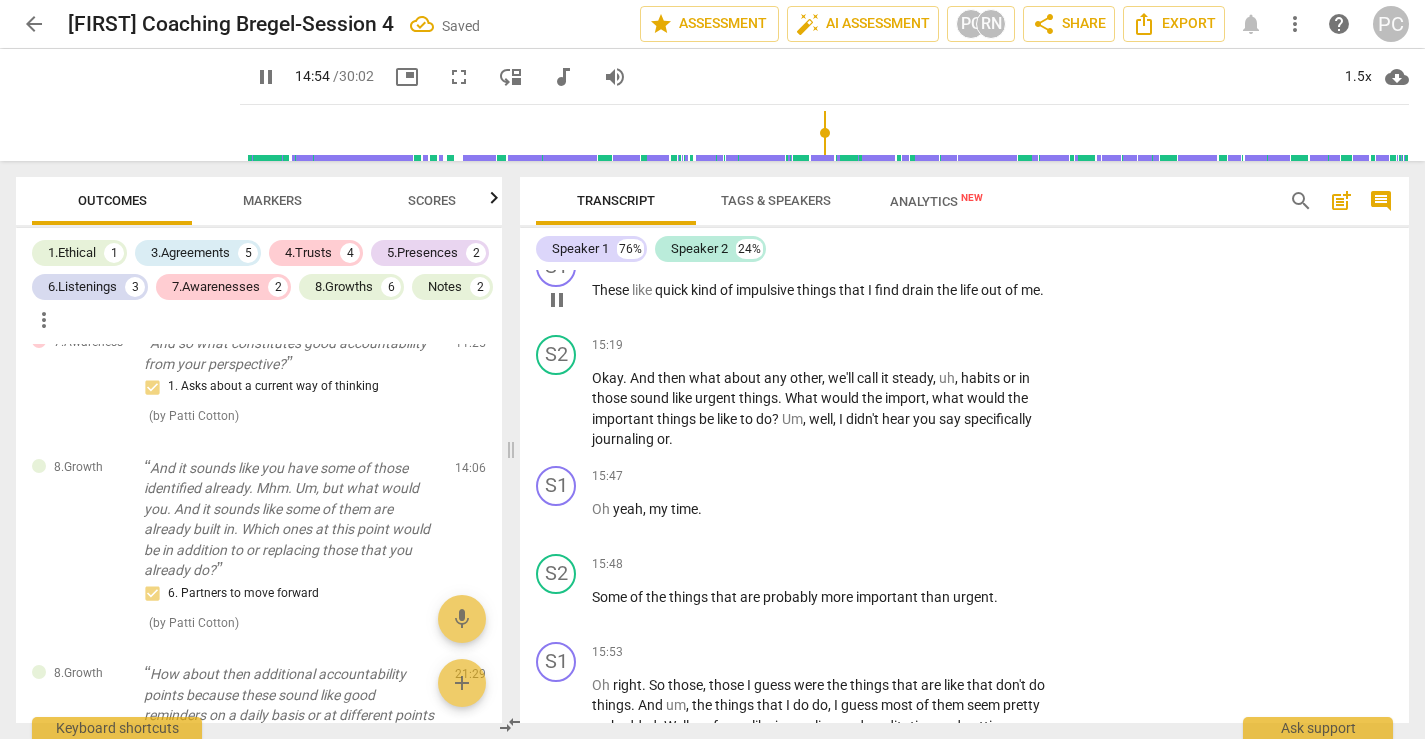 scroll, scrollTop: 6481, scrollLeft: 0, axis: vertical 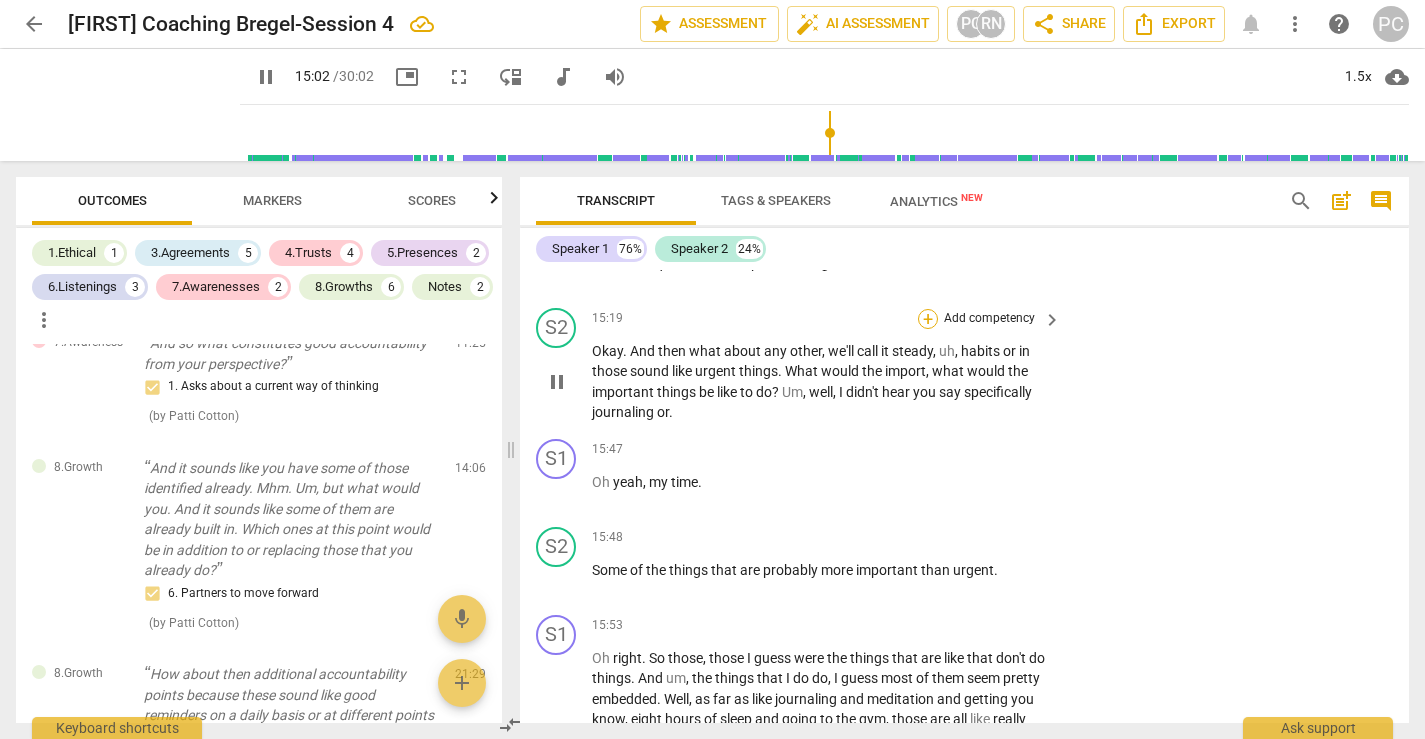 click on "+" at bounding box center [928, 319] 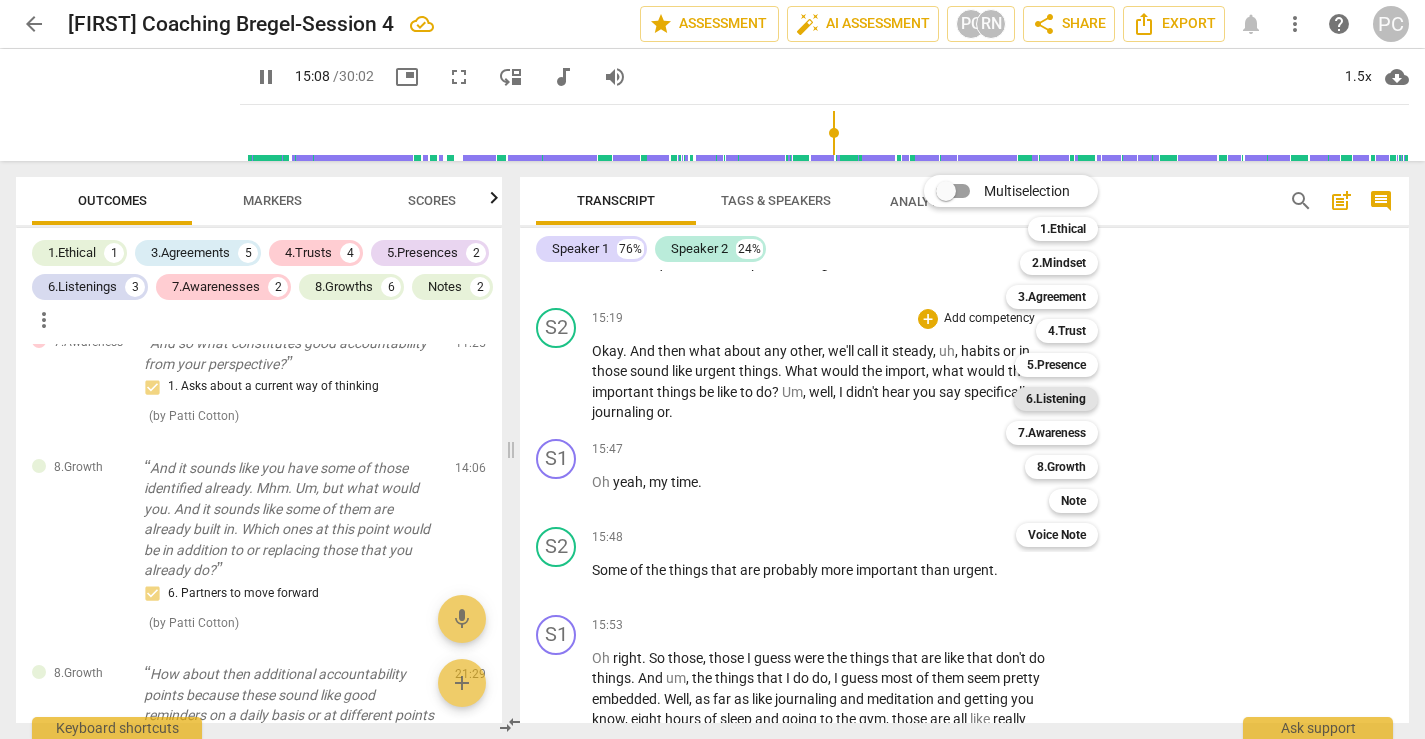 click on "6.Listening" at bounding box center (1056, 399) 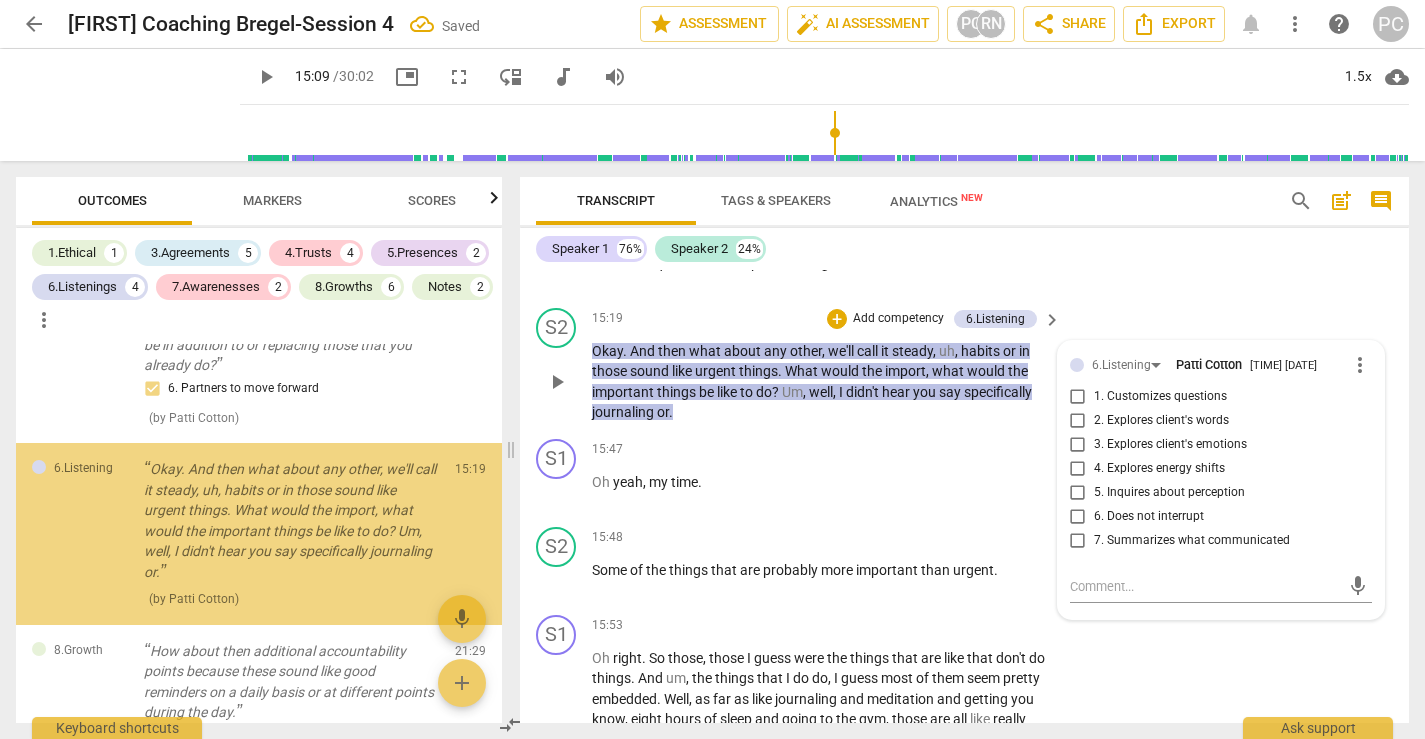 scroll, scrollTop: 2506, scrollLeft: 0, axis: vertical 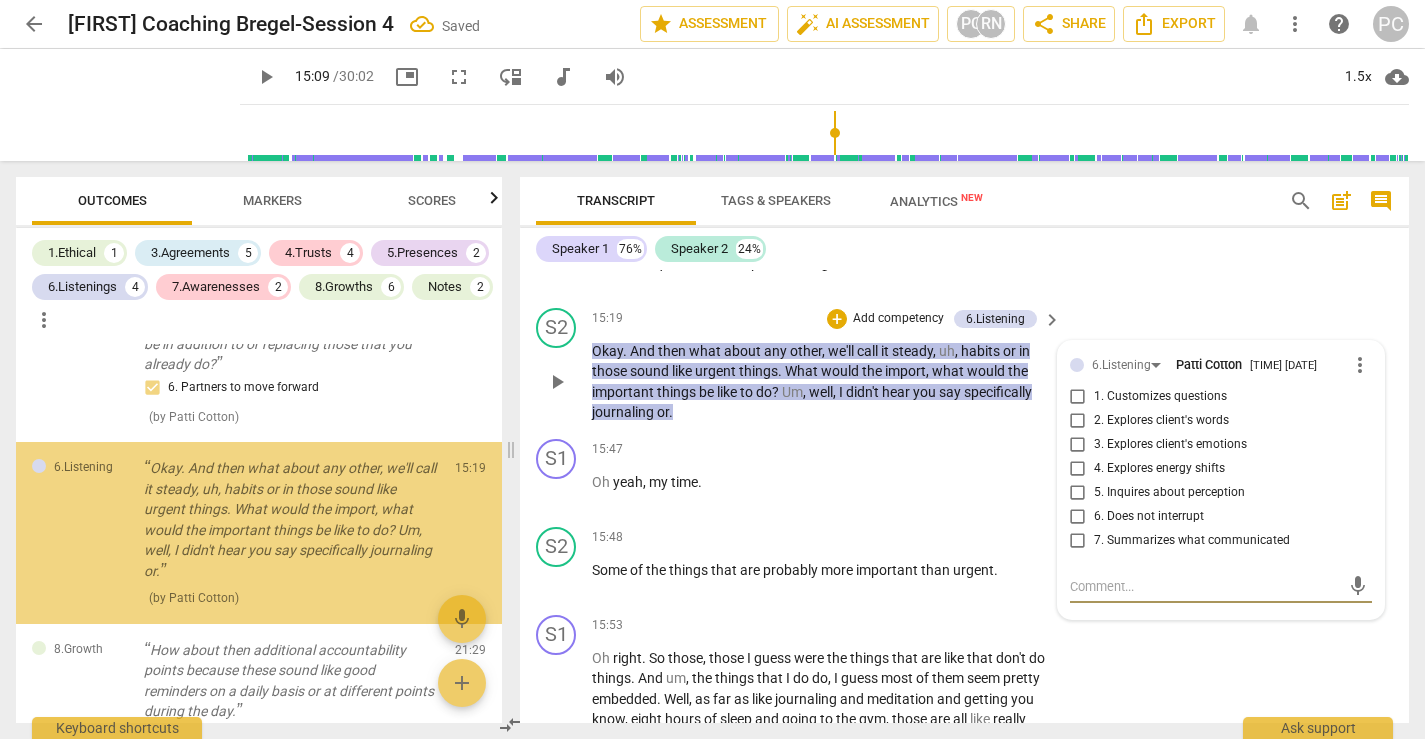 click on "1. Customizes questions" at bounding box center (1078, 397) 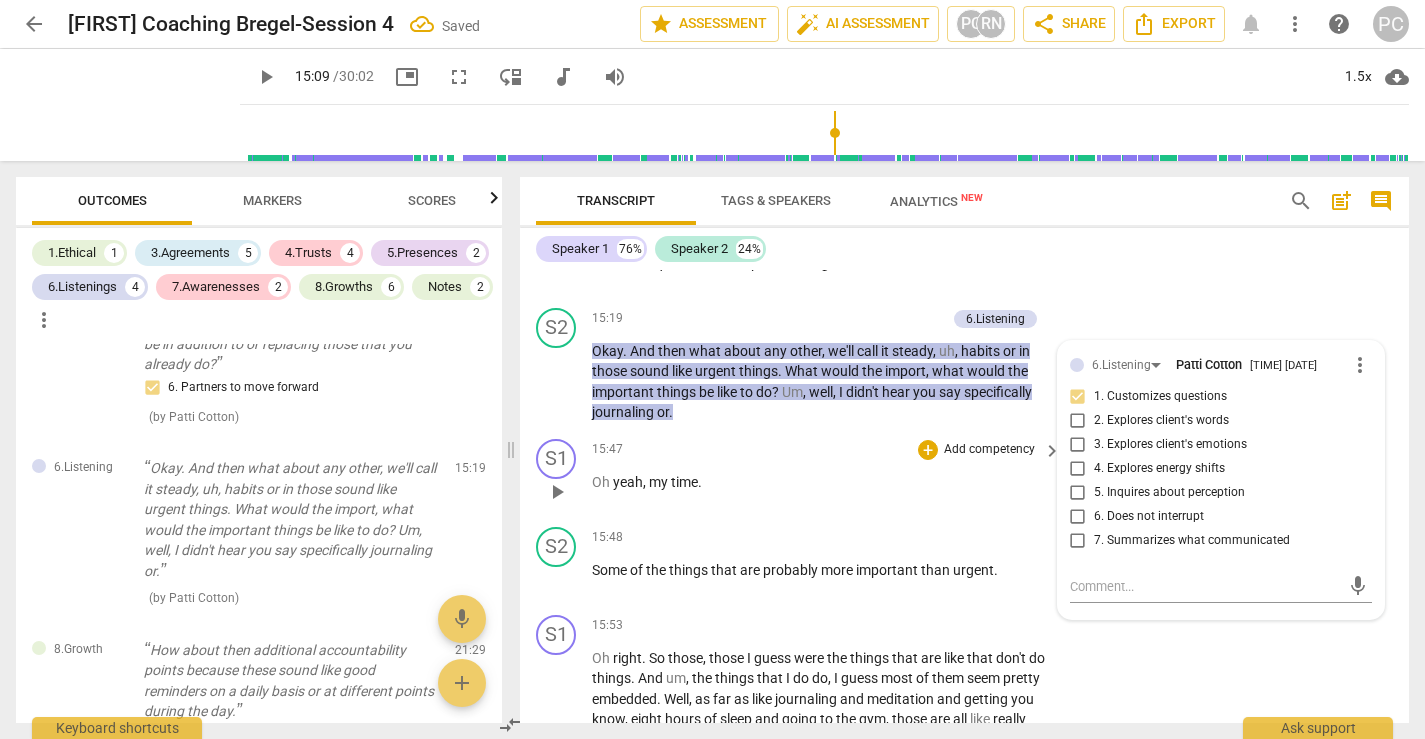 click on "play_arrow" at bounding box center [557, 492] 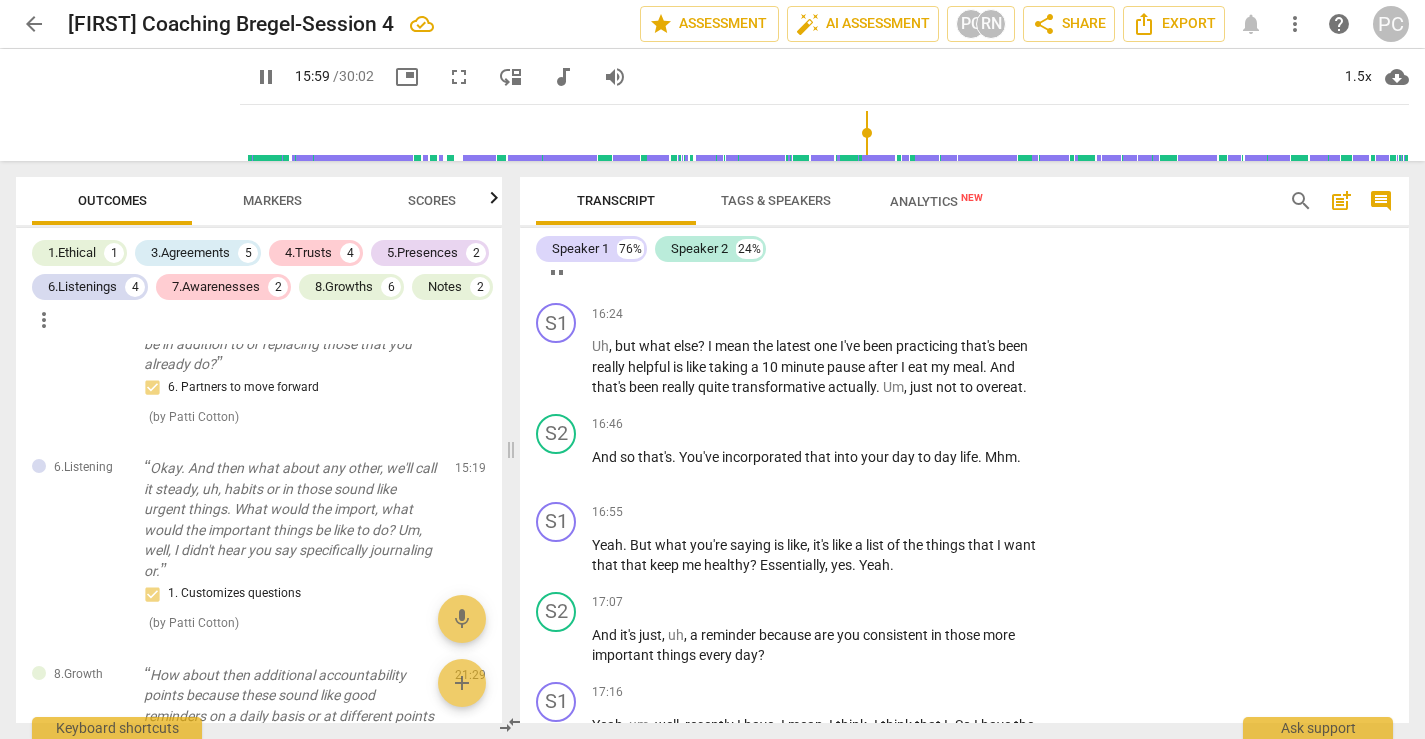 scroll, scrollTop: 7042, scrollLeft: 0, axis: vertical 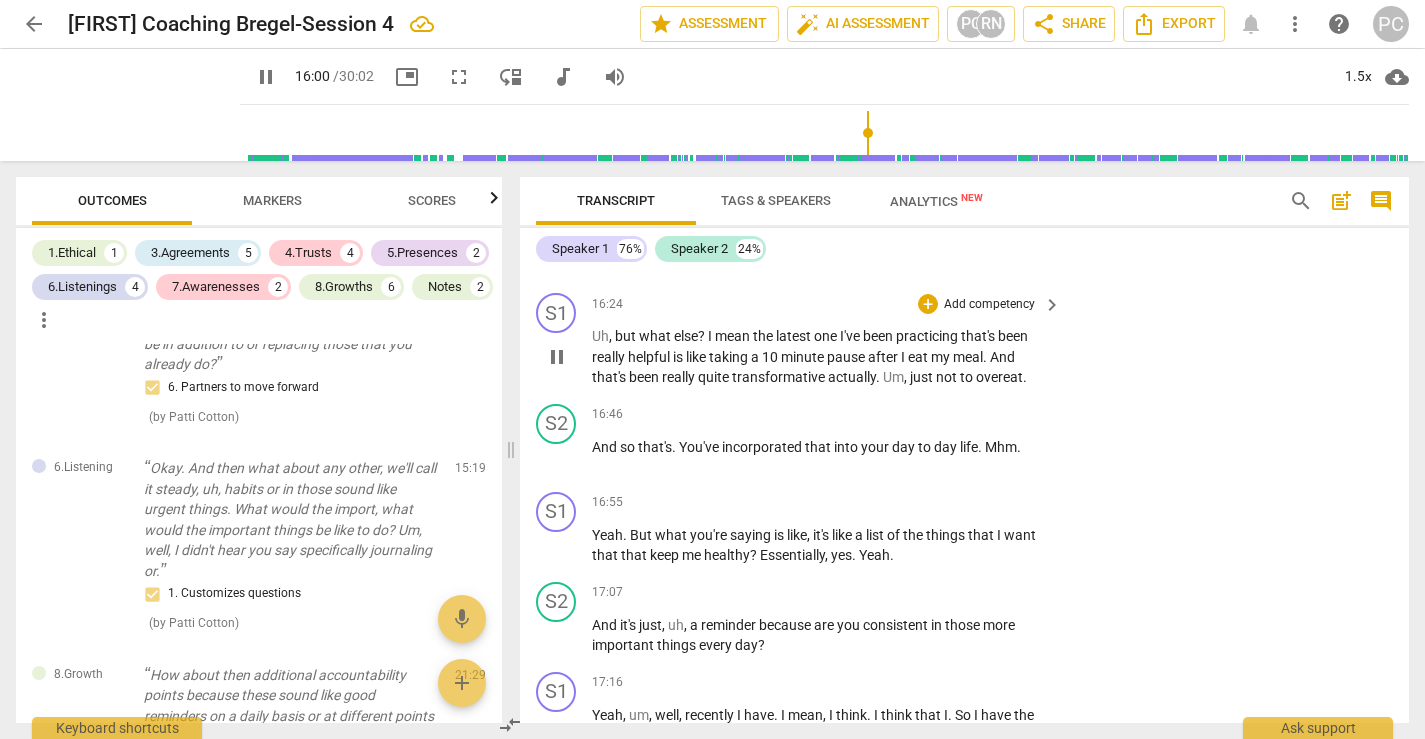 click on "pause" at bounding box center (557, 357) 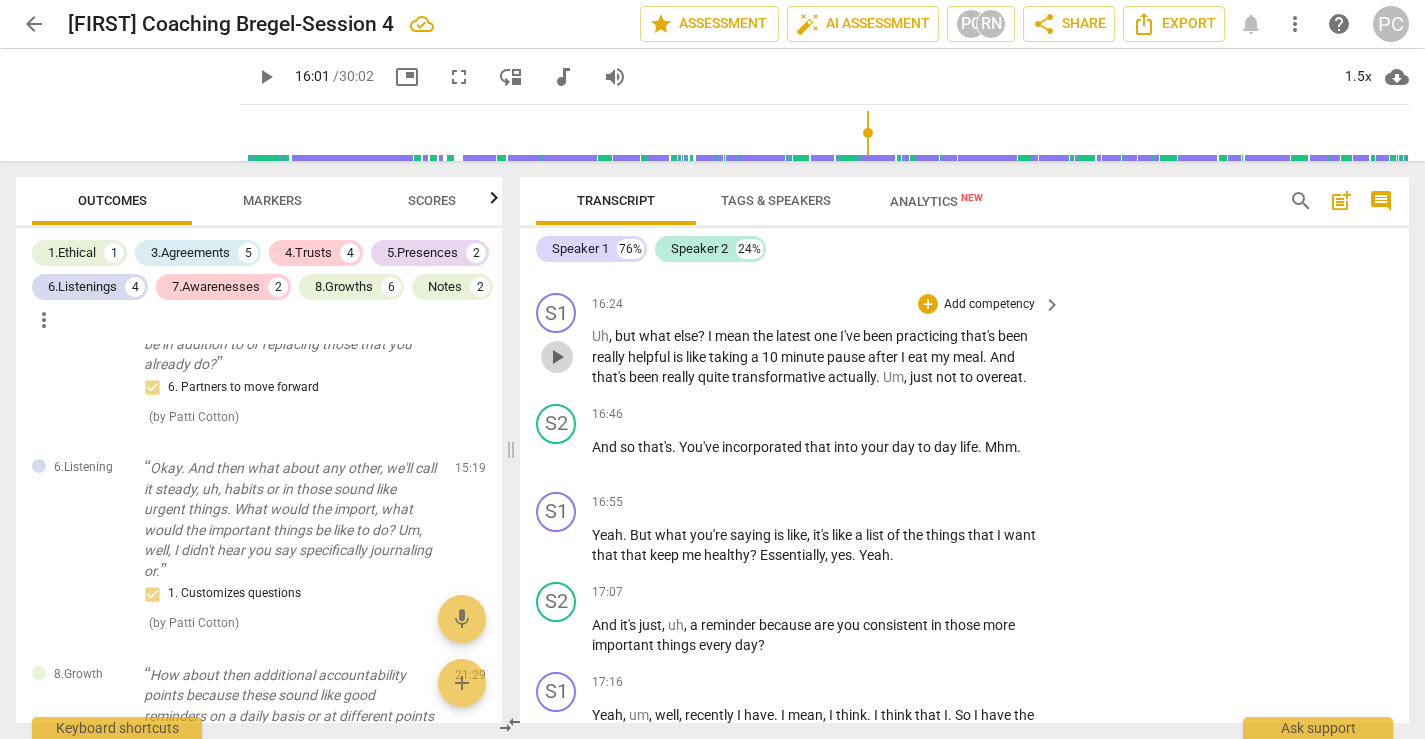 click on "play_arrow" at bounding box center (557, 357) 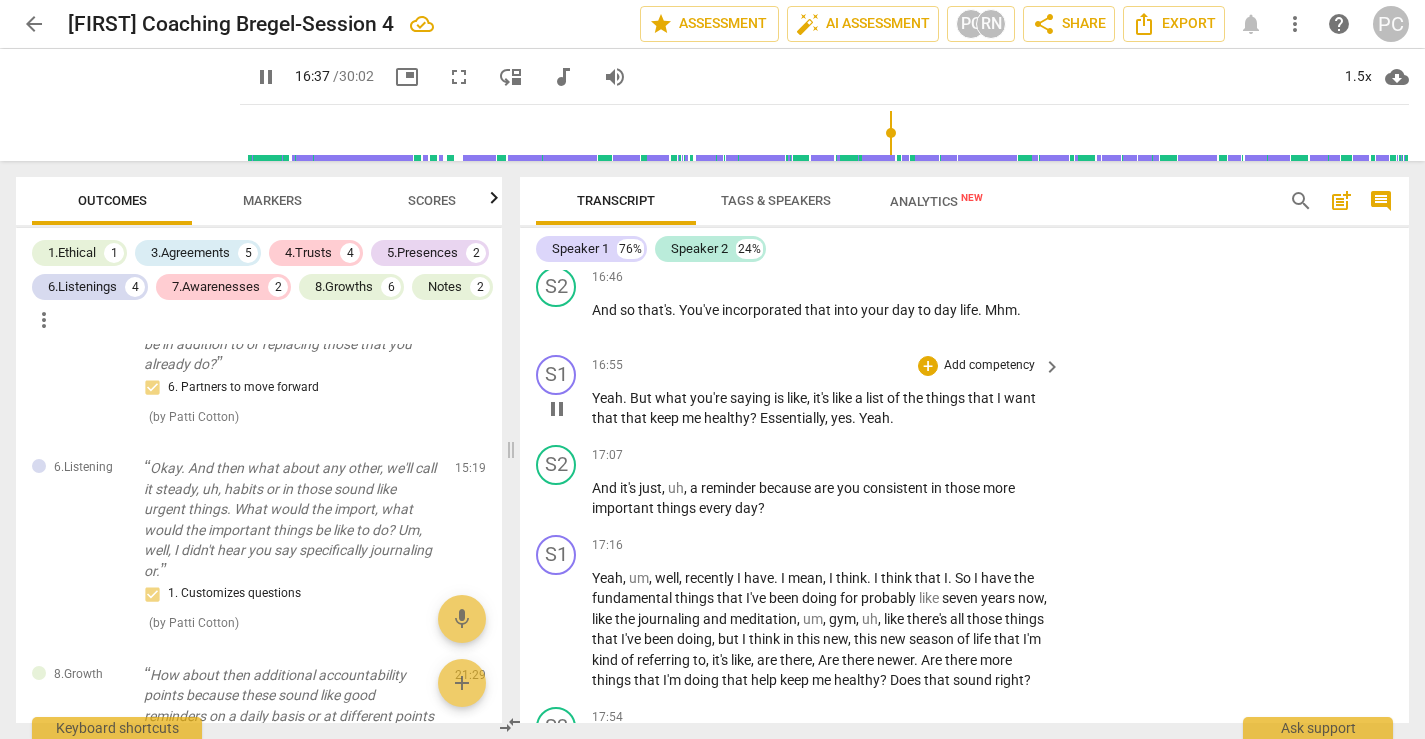 scroll, scrollTop: 7167, scrollLeft: 0, axis: vertical 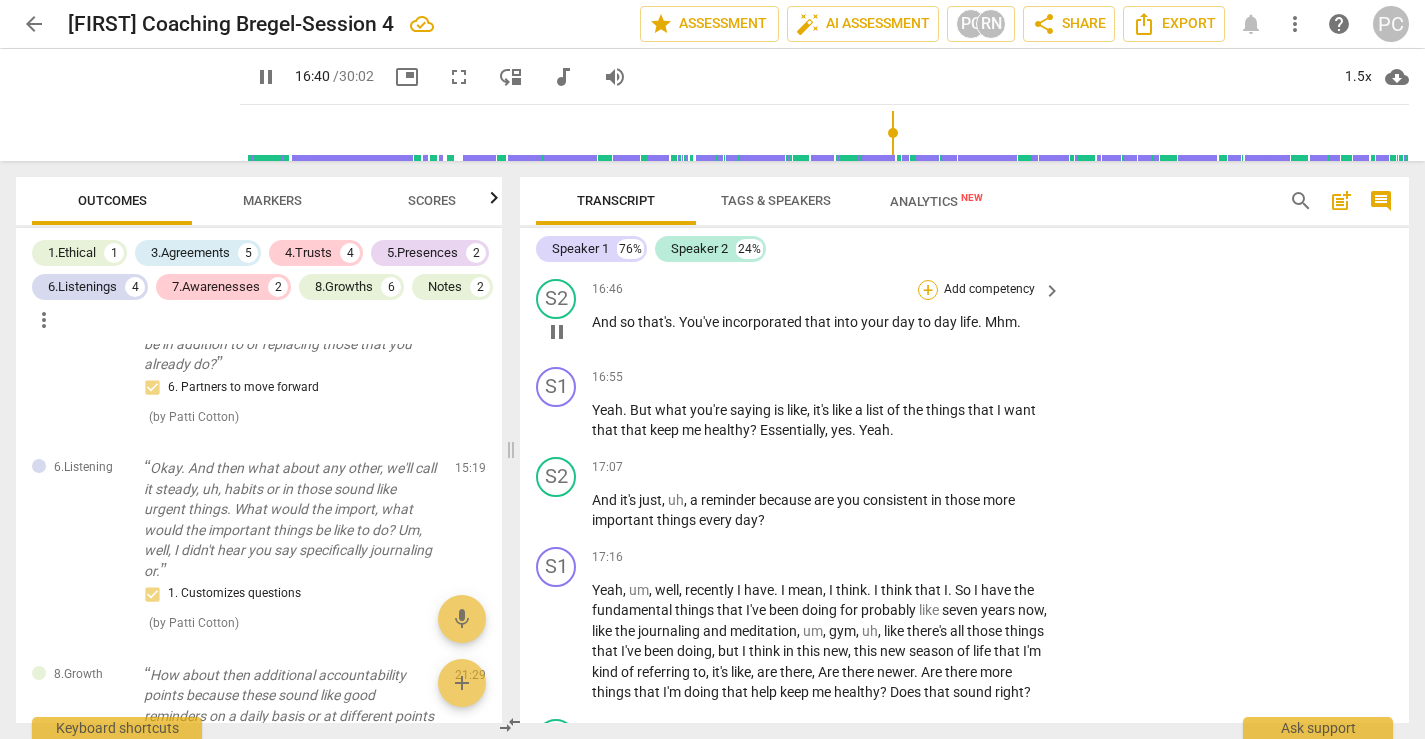 click on "+" at bounding box center [928, 290] 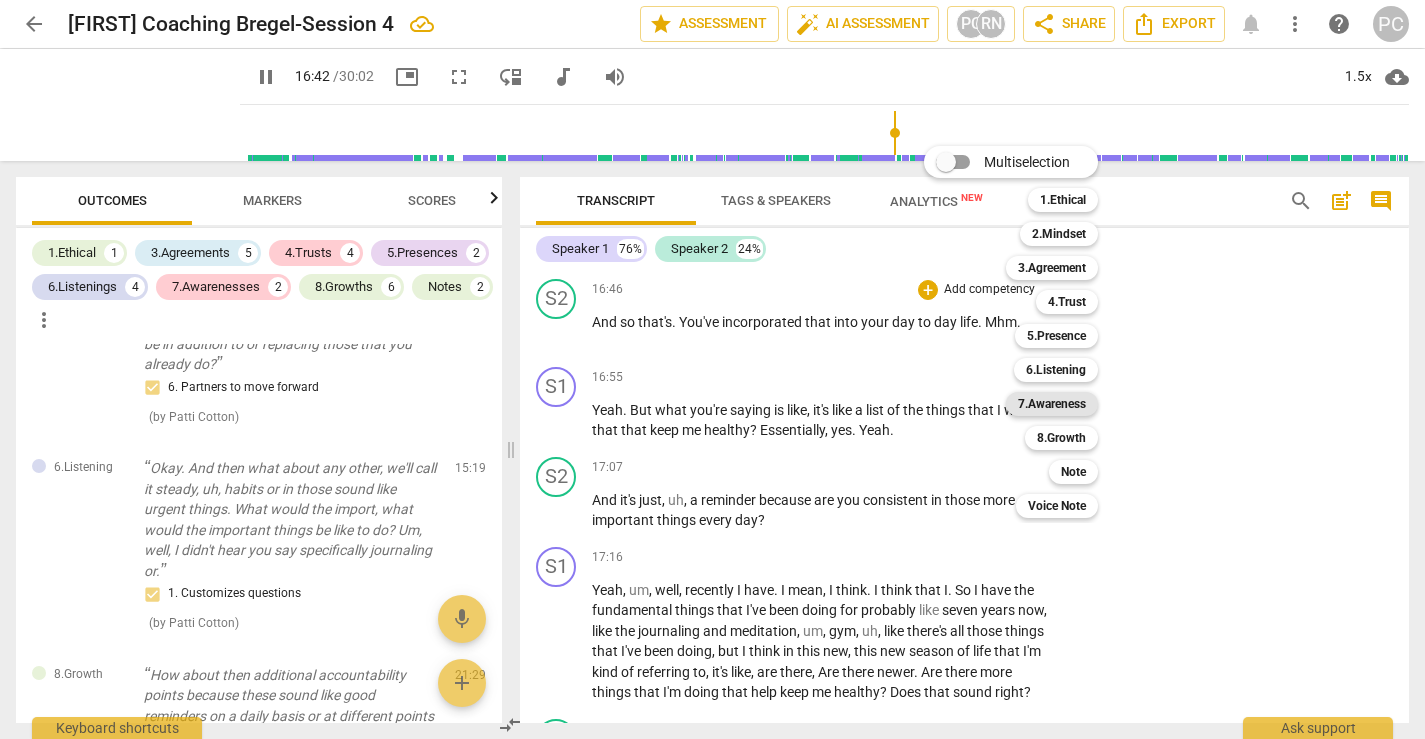 click on "7.Awareness" at bounding box center (1052, 404) 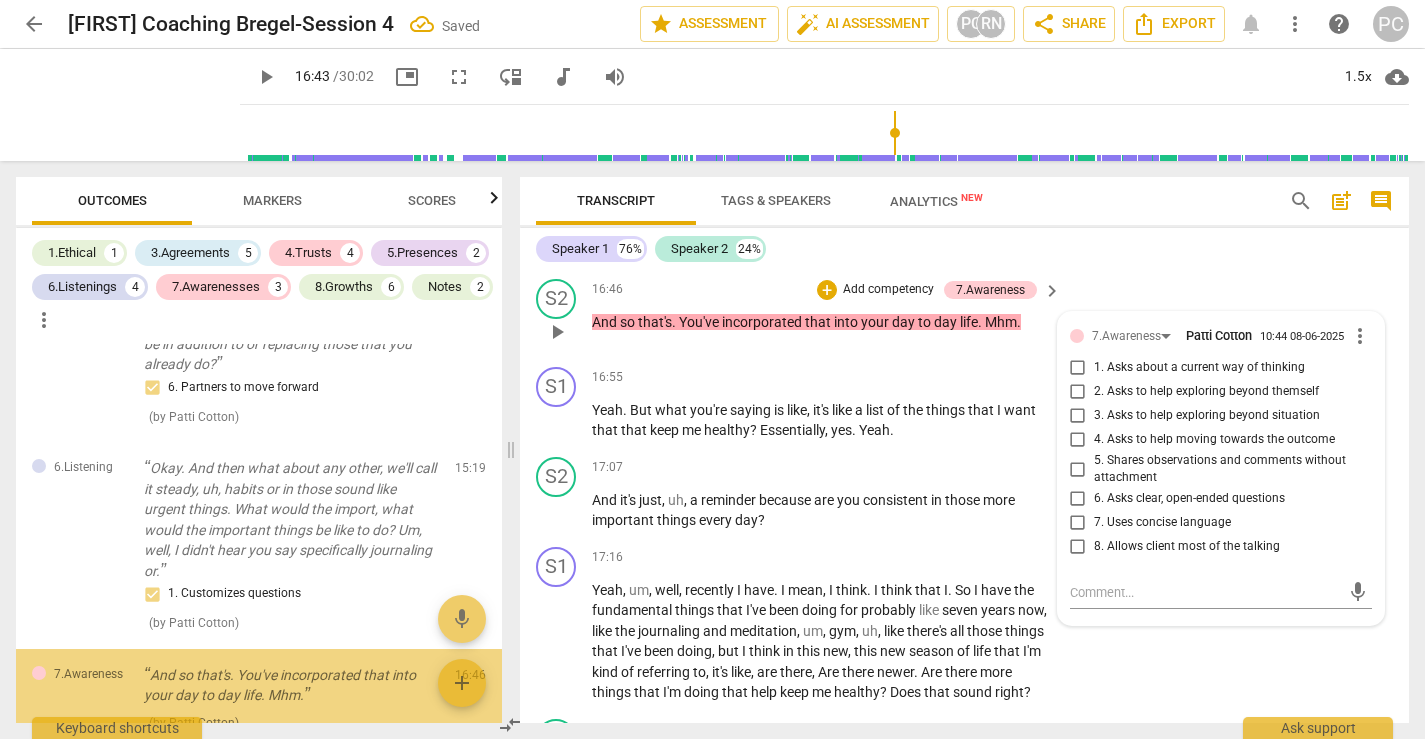 scroll, scrollTop: 2672, scrollLeft: 0, axis: vertical 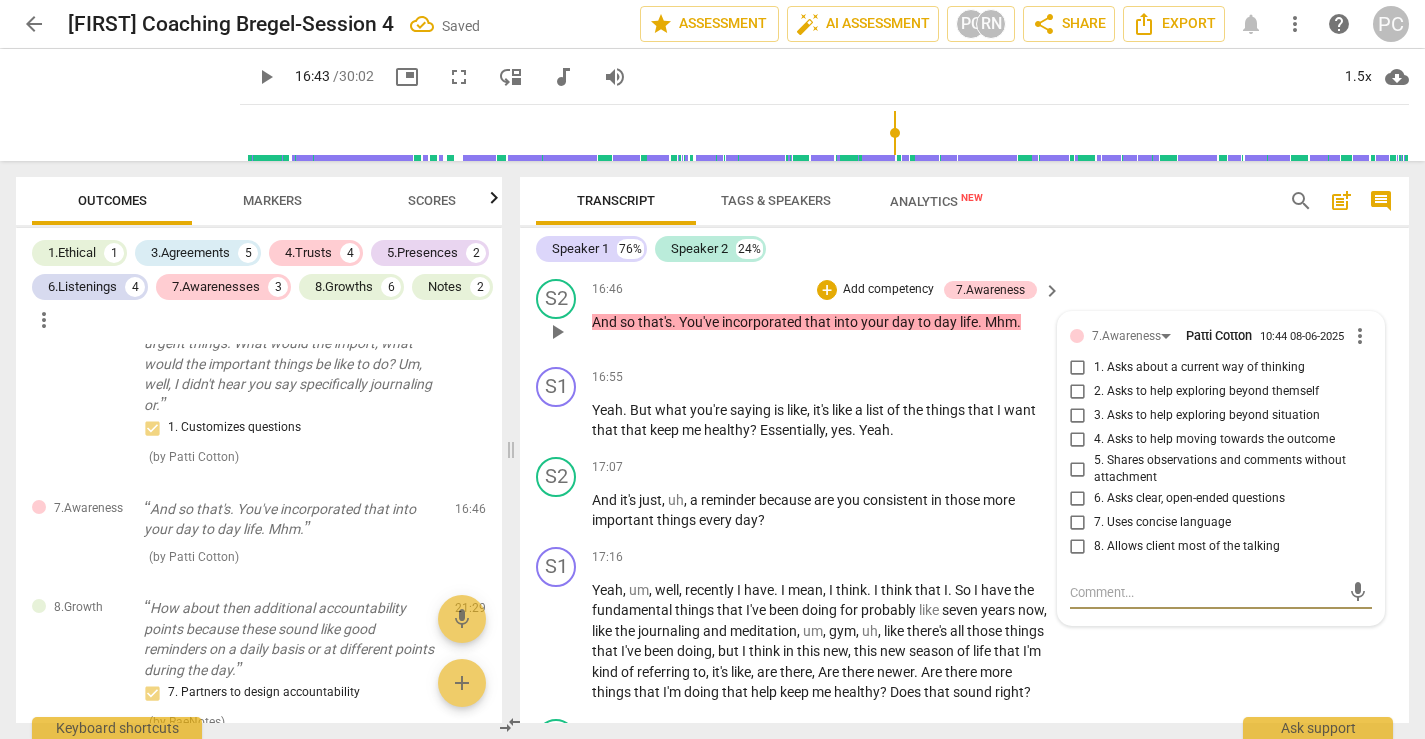 click on "5. Shares observations and comments without attachment" at bounding box center (1078, 469) 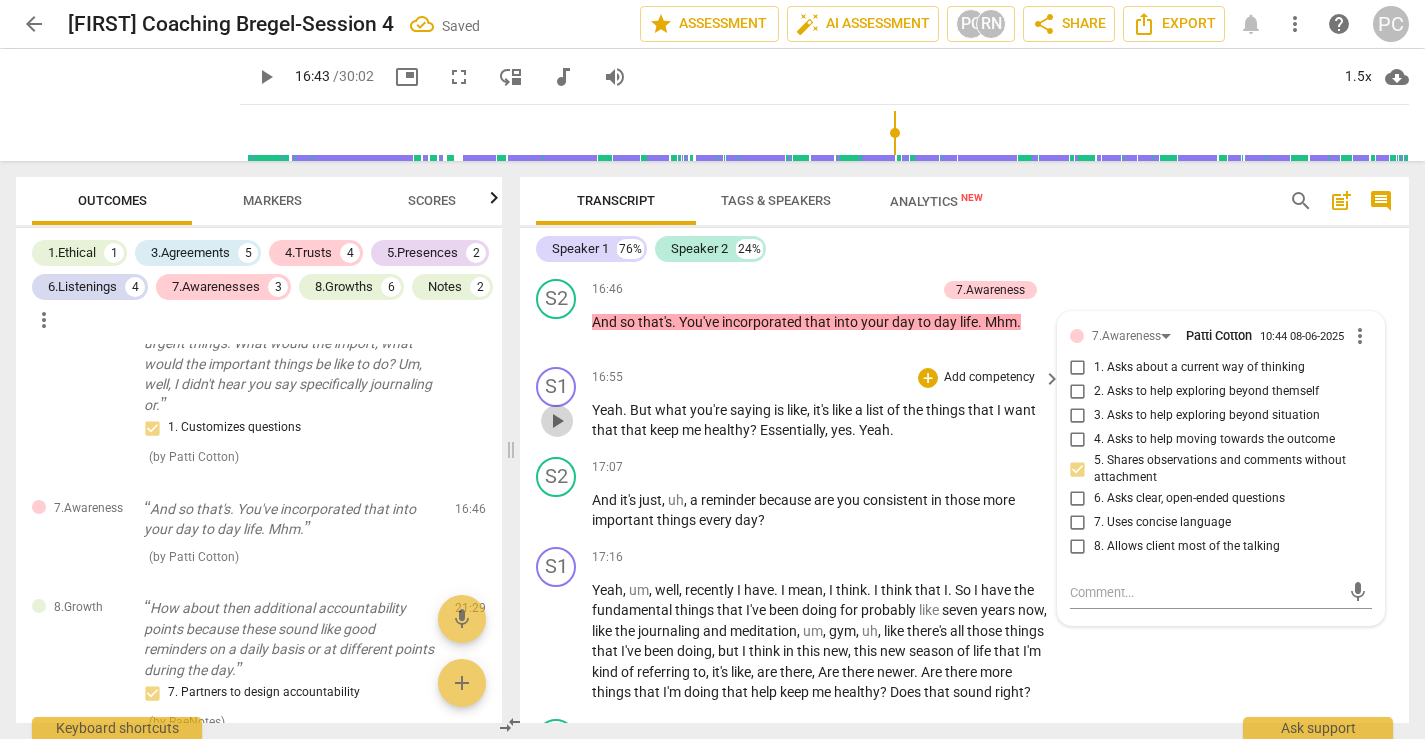 click on "play_arrow" at bounding box center [557, 421] 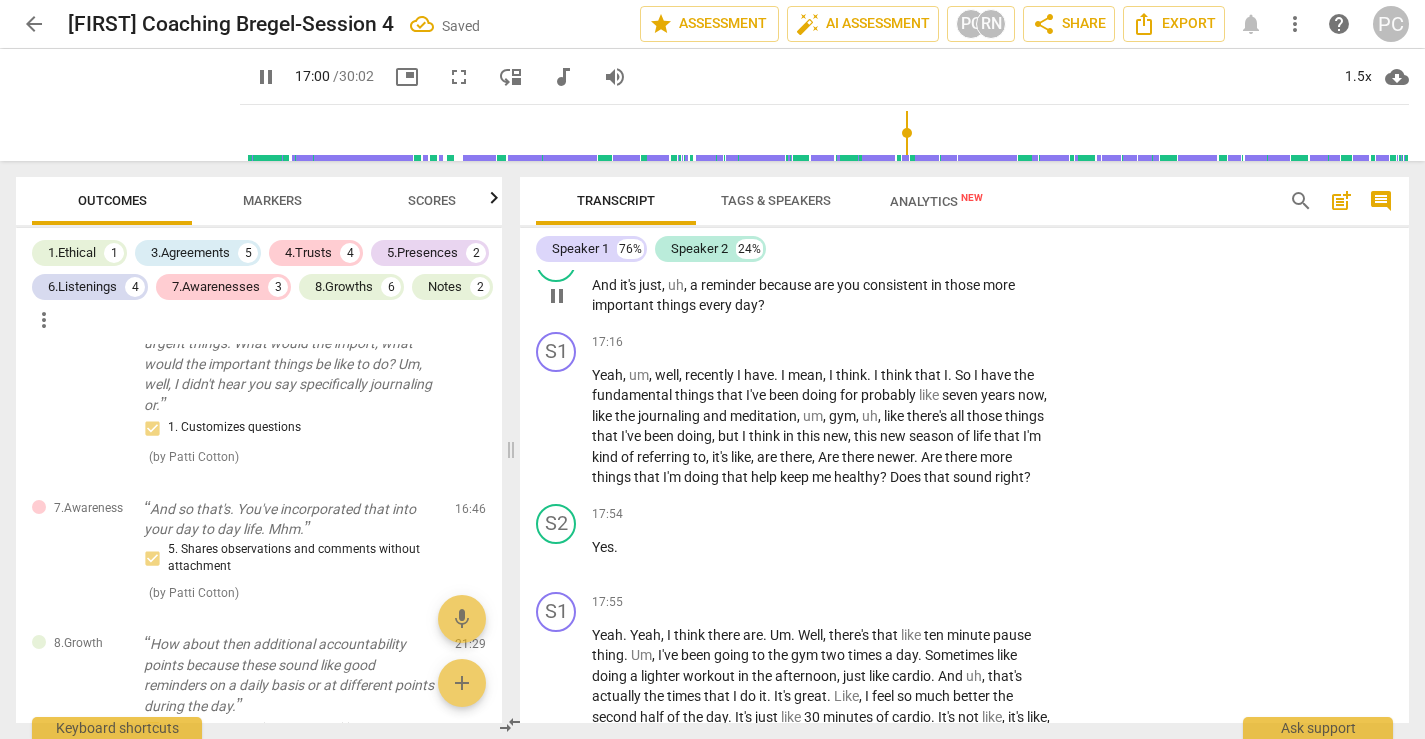 scroll, scrollTop: 7394, scrollLeft: 0, axis: vertical 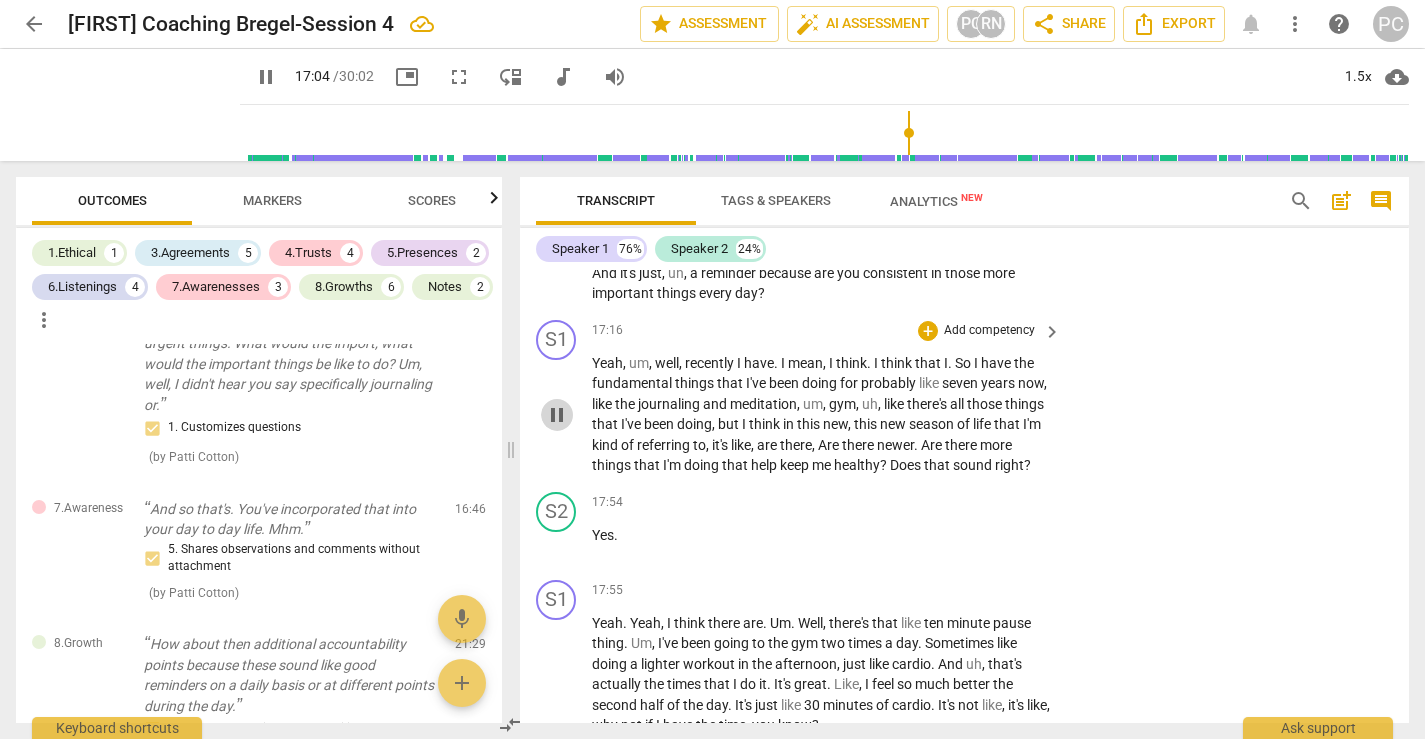 click on "pause" at bounding box center (557, 415) 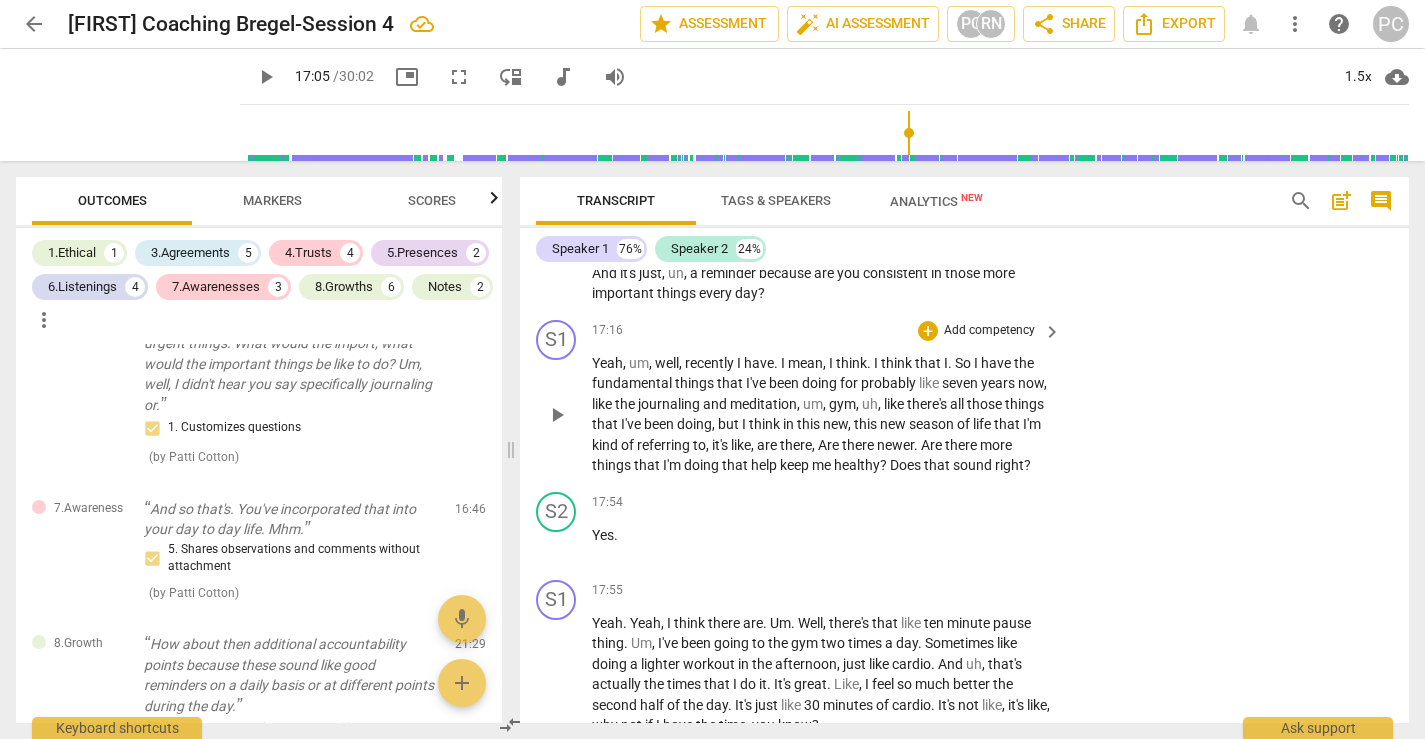 click on "play_arrow" at bounding box center [557, 415] 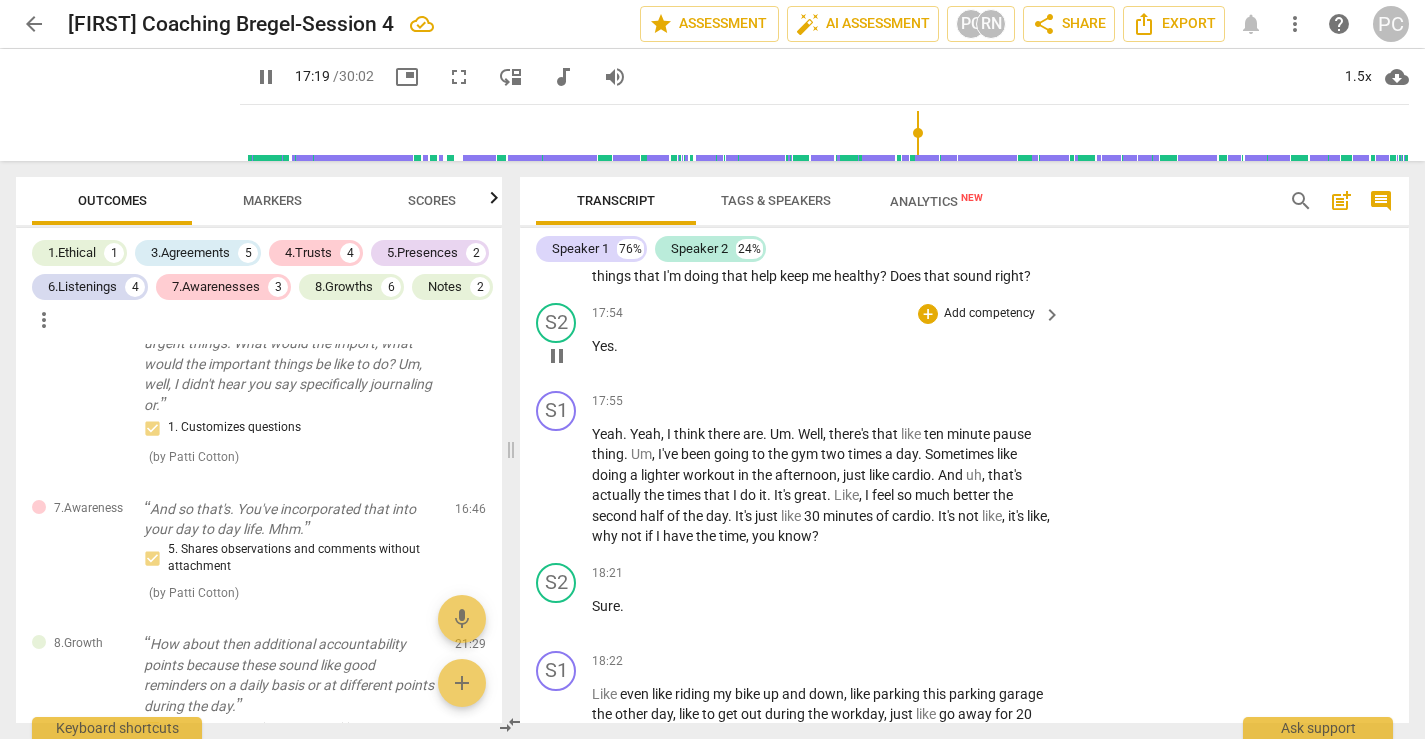 scroll, scrollTop: 7620, scrollLeft: 0, axis: vertical 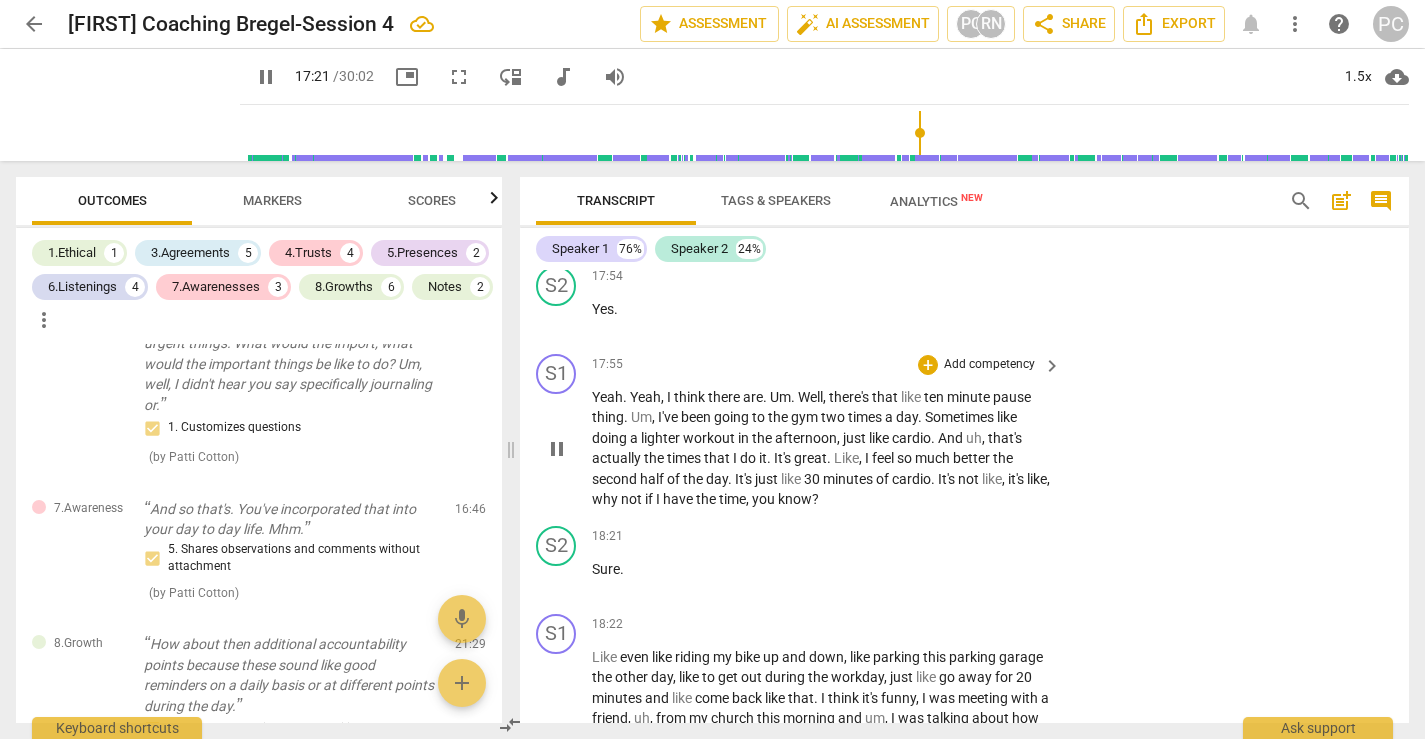 click on "pause" at bounding box center [557, 449] 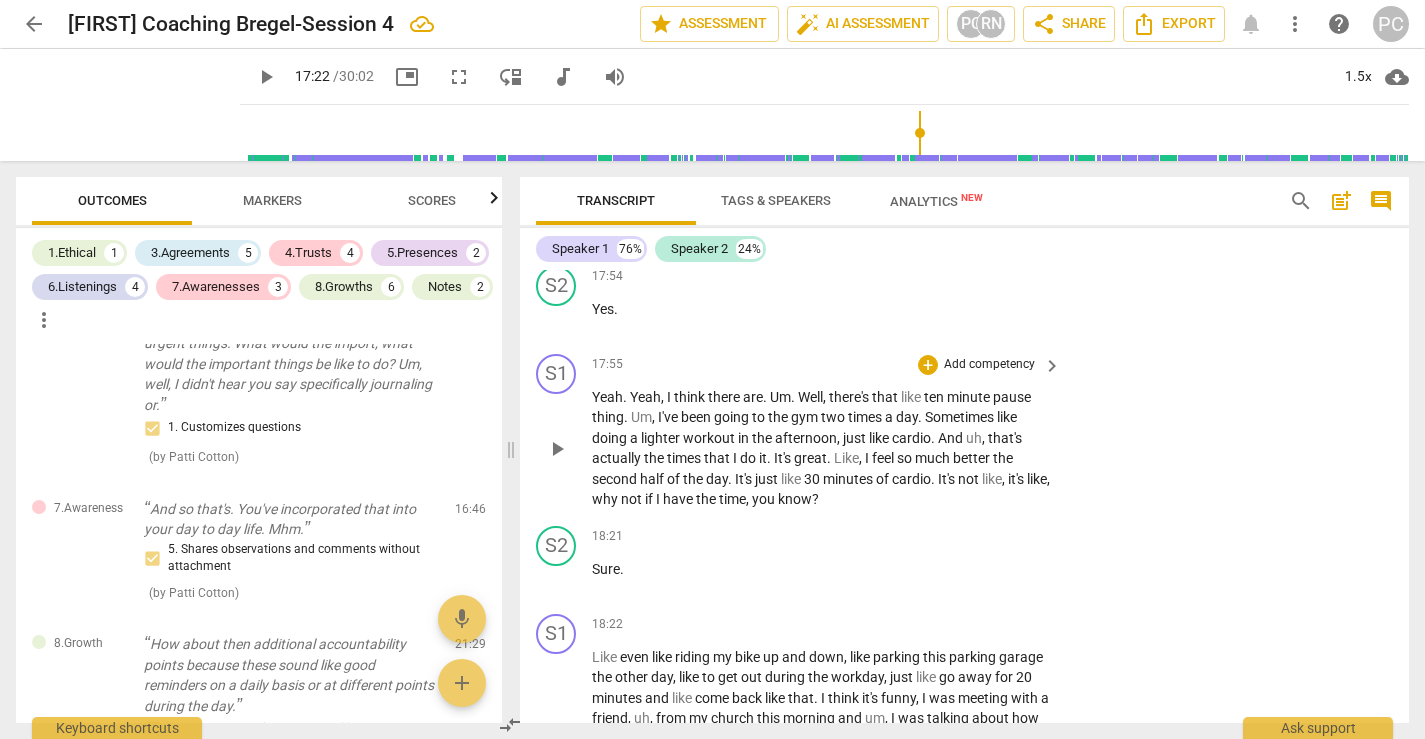 click on "play_arrow" at bounding box center [557, 449] 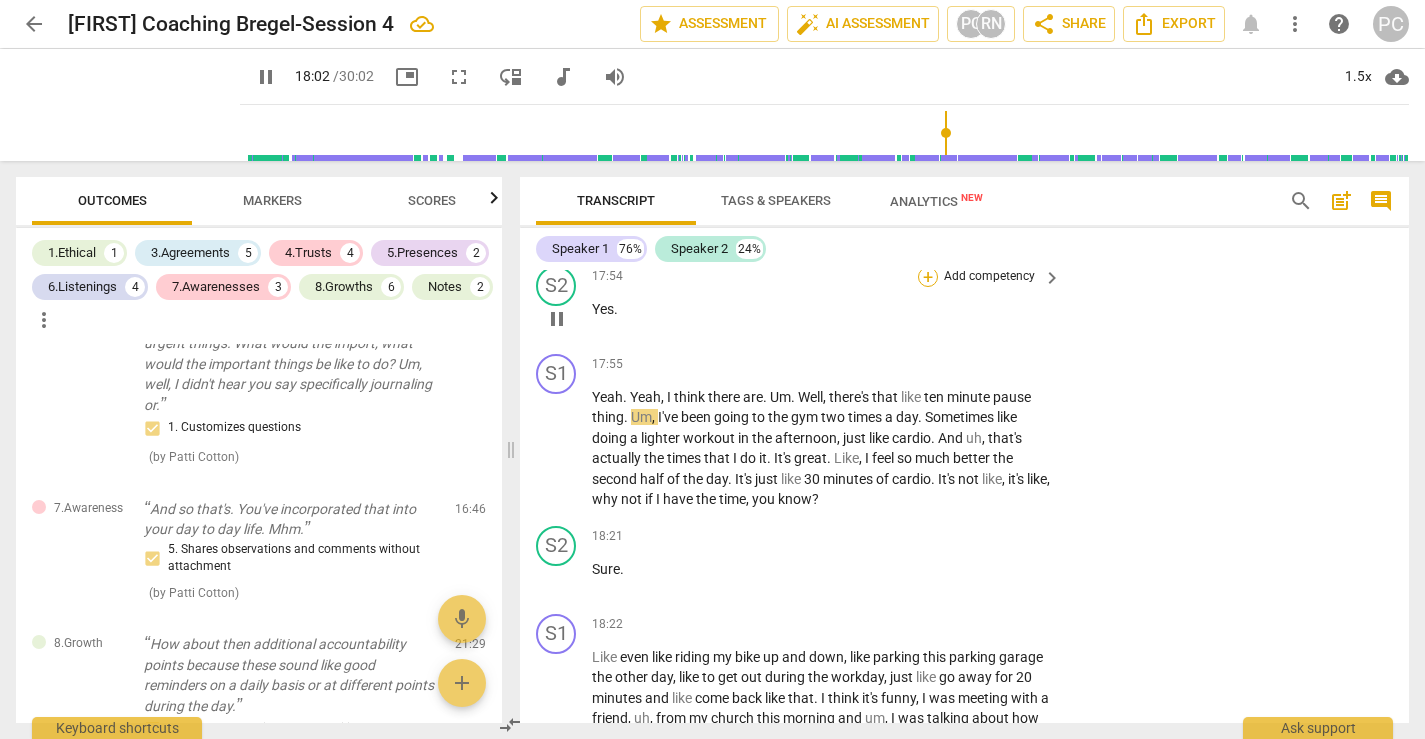 click on "+" at bounding box center (928, 277) 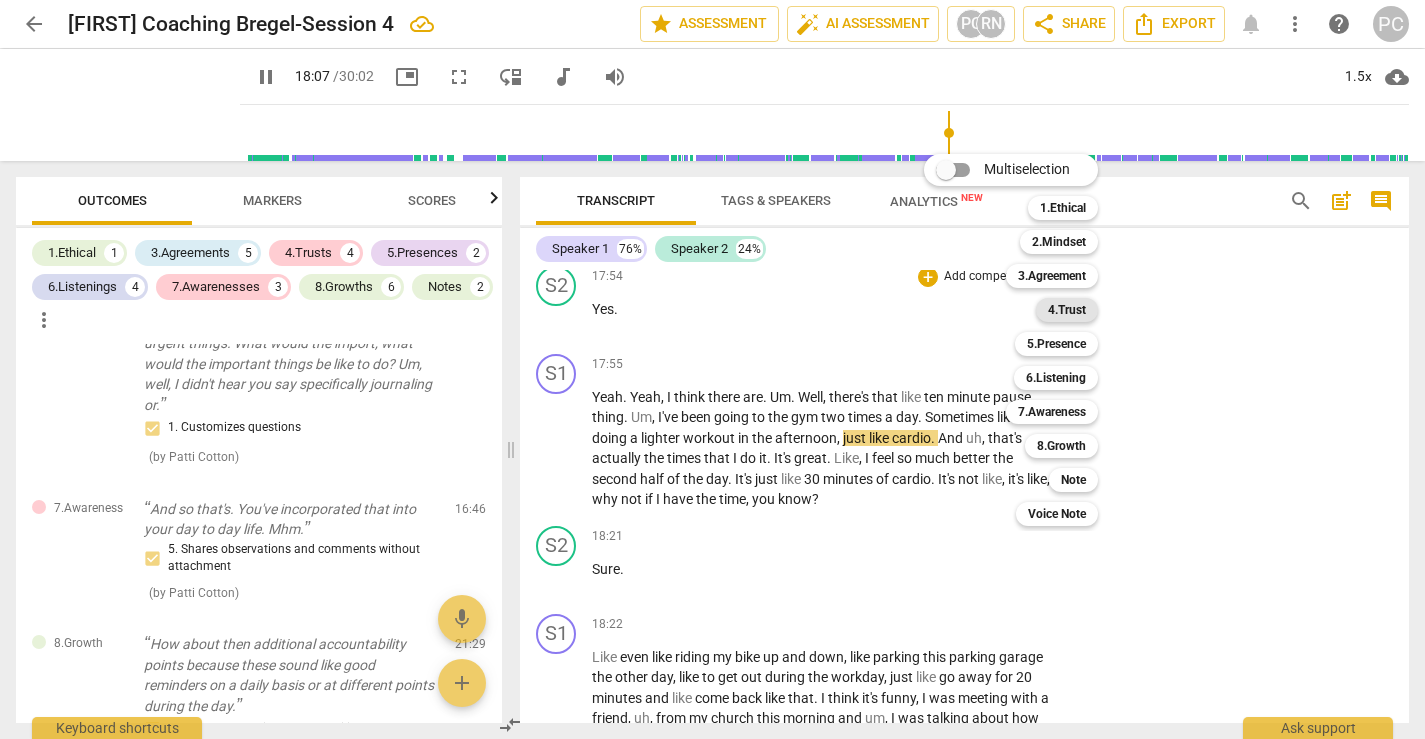 click on "4.Trust" at bounding box center (1067, 310) 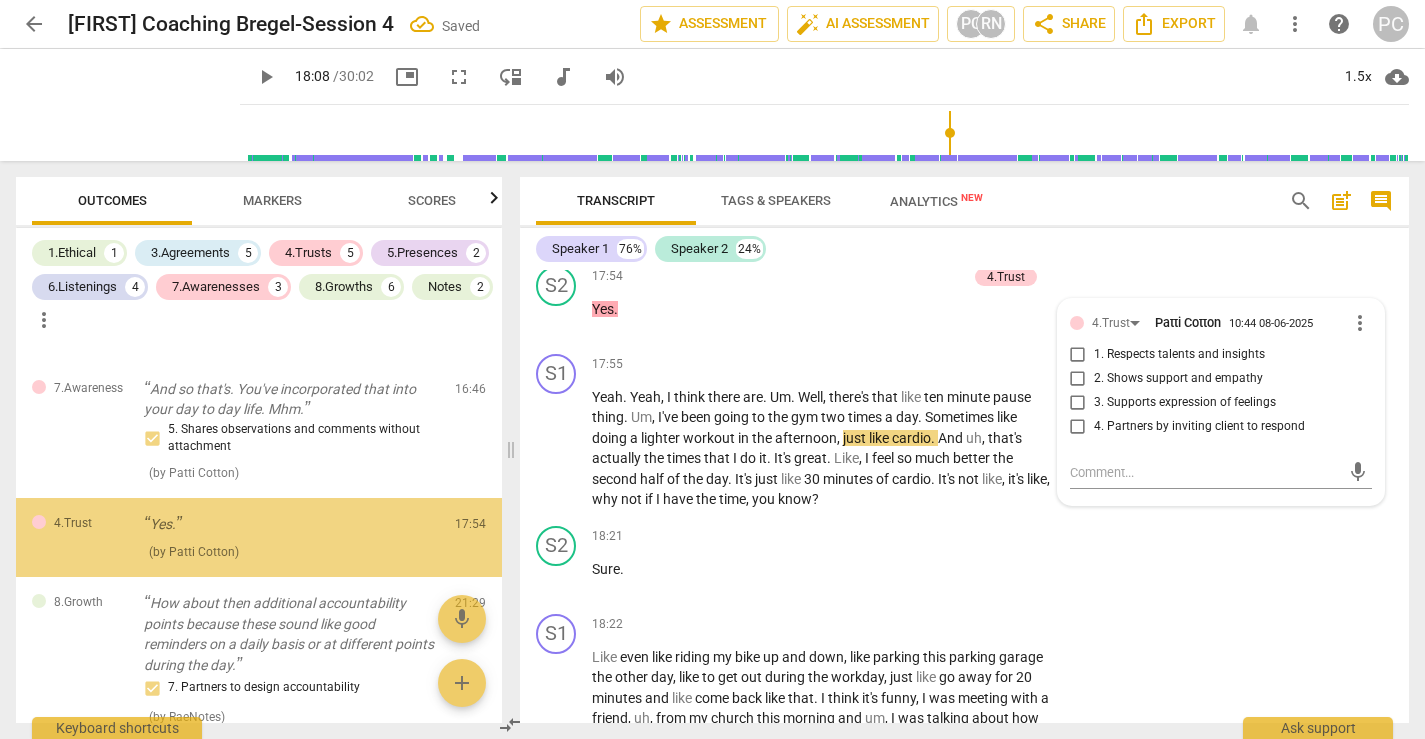 scroll, scrollTop: 2797, scrollLeft: 0, axis: vertical 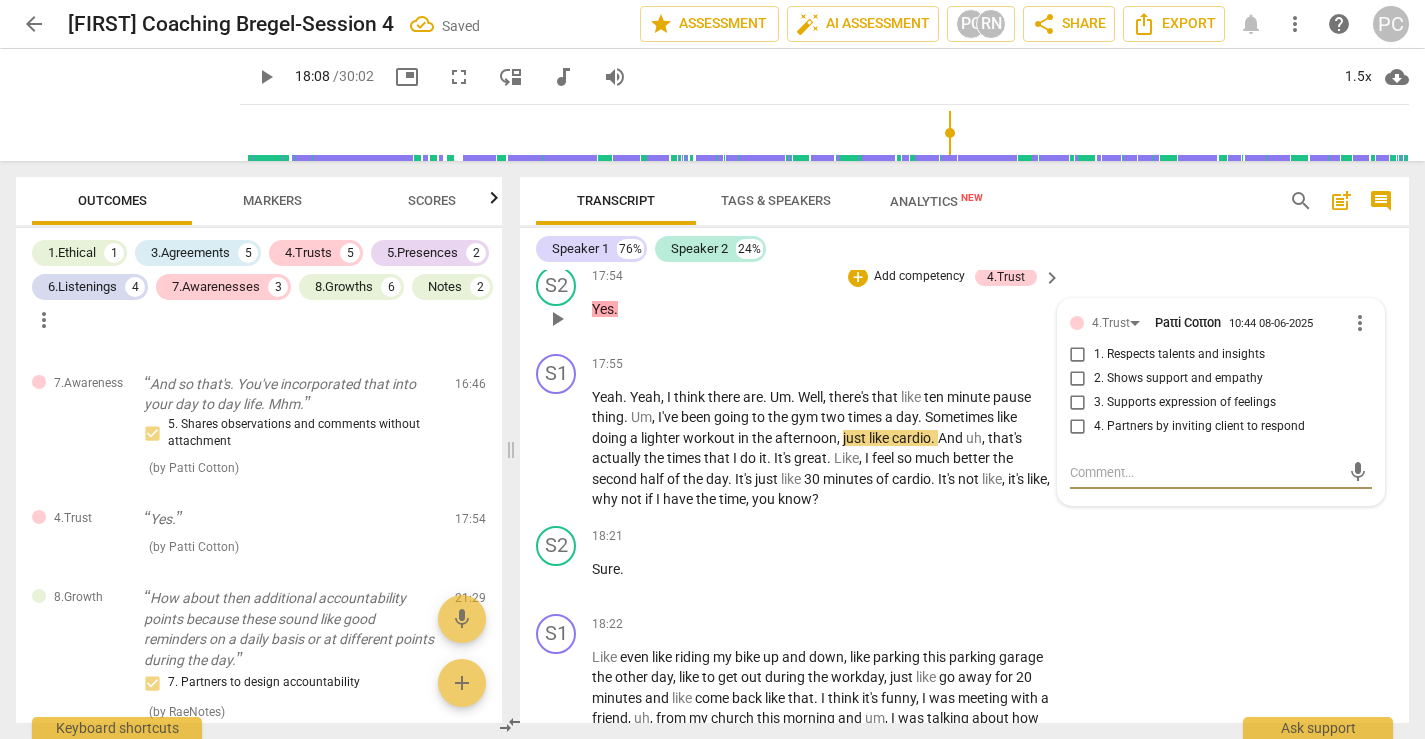 click on "more_vert" at bounding box center (1360, 323) 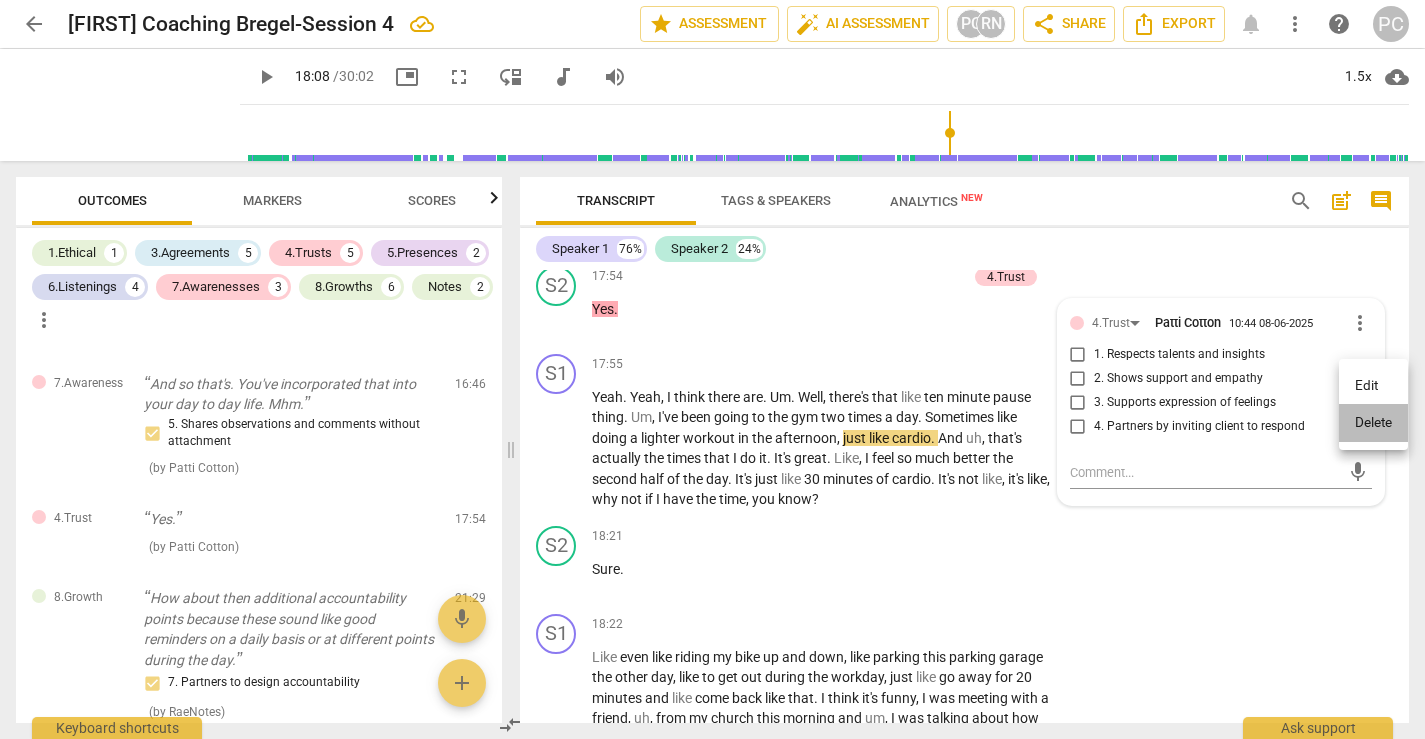 click on "Delete" at bounding box center (1373, 423) 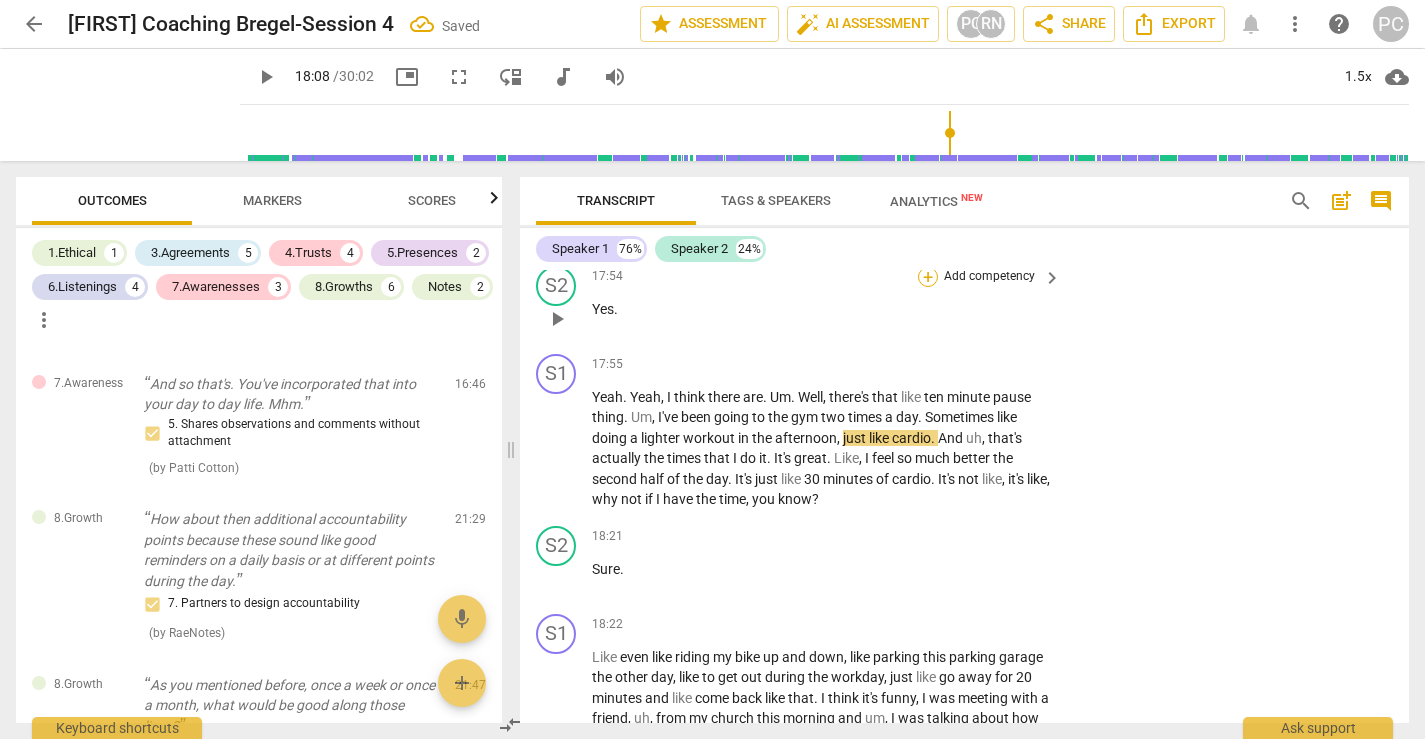 click on "+" at bounding box center (928, 277) 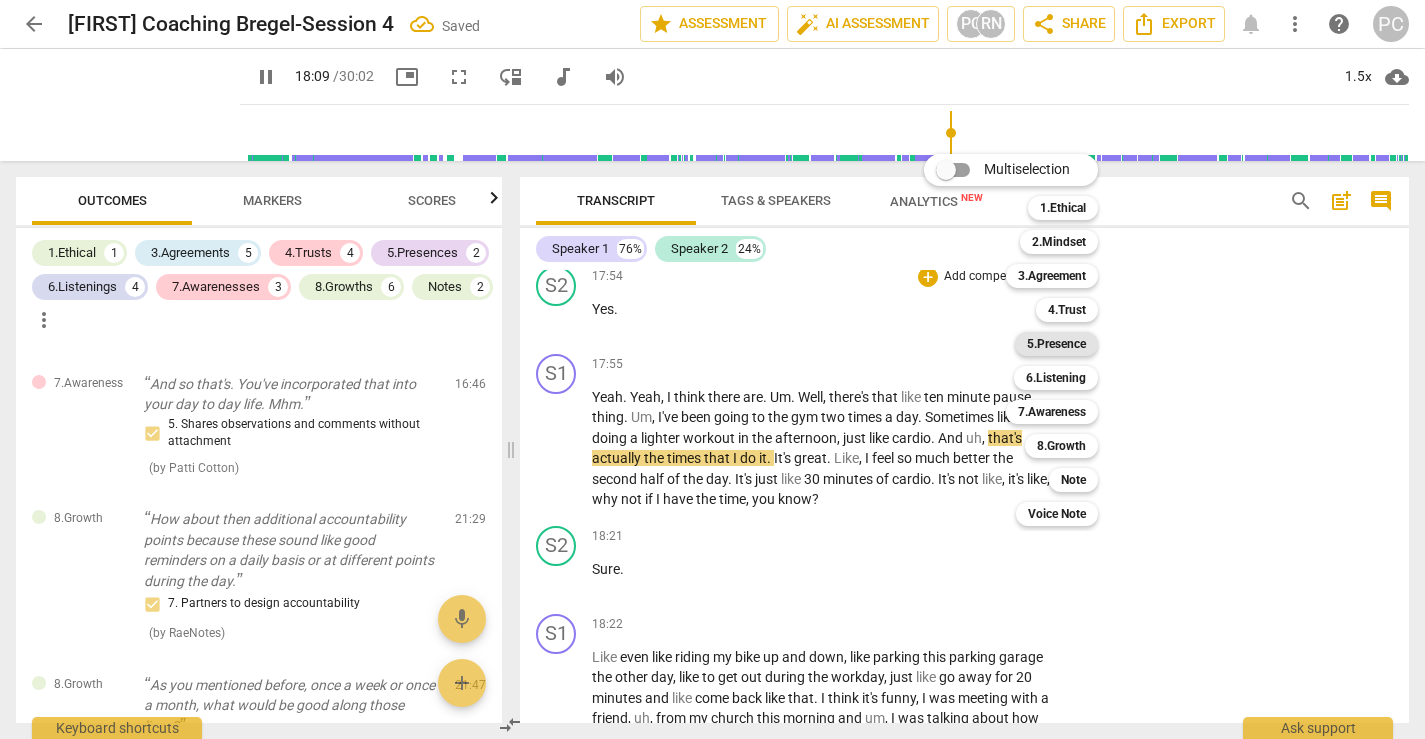 click on "5.Presence" at bounding box center (1056, 344) 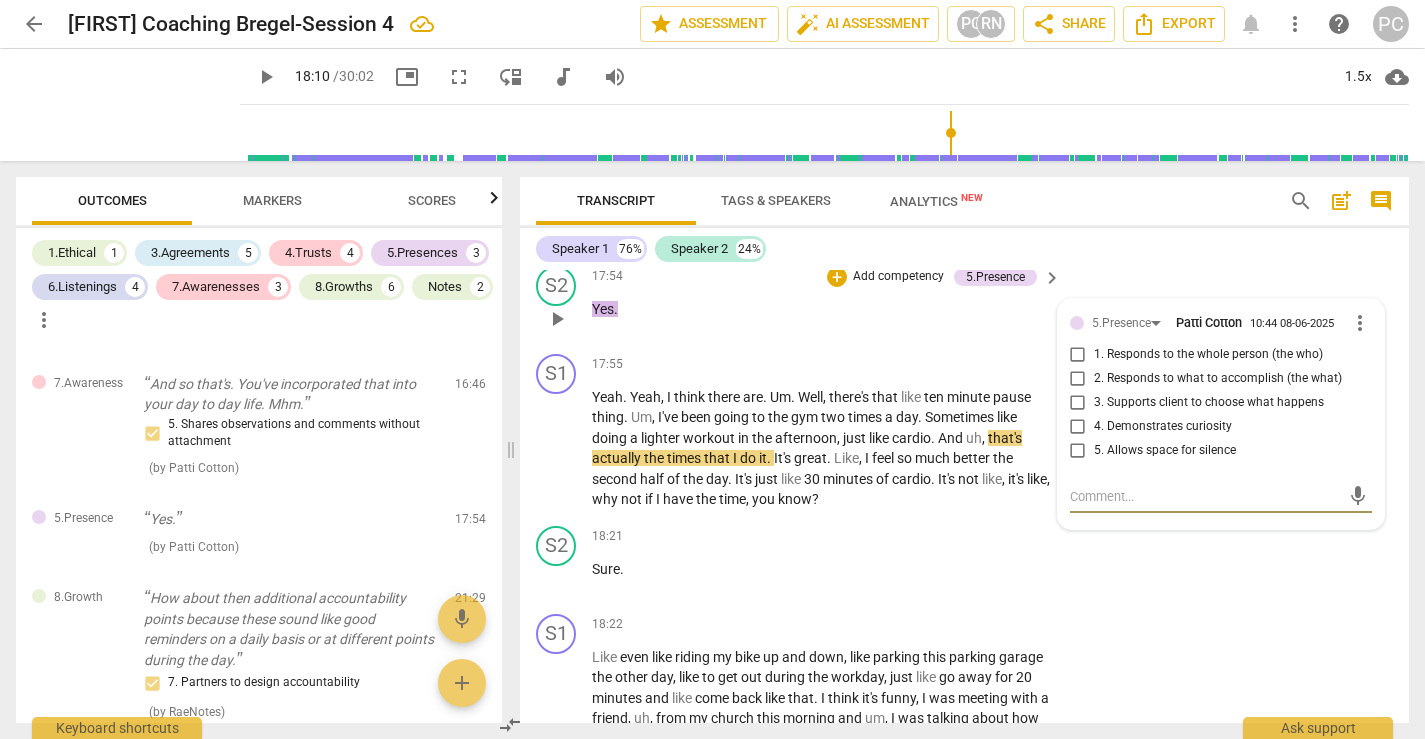 click on "3. Supports client to choose what happens" at bounding box center (1078, 403) 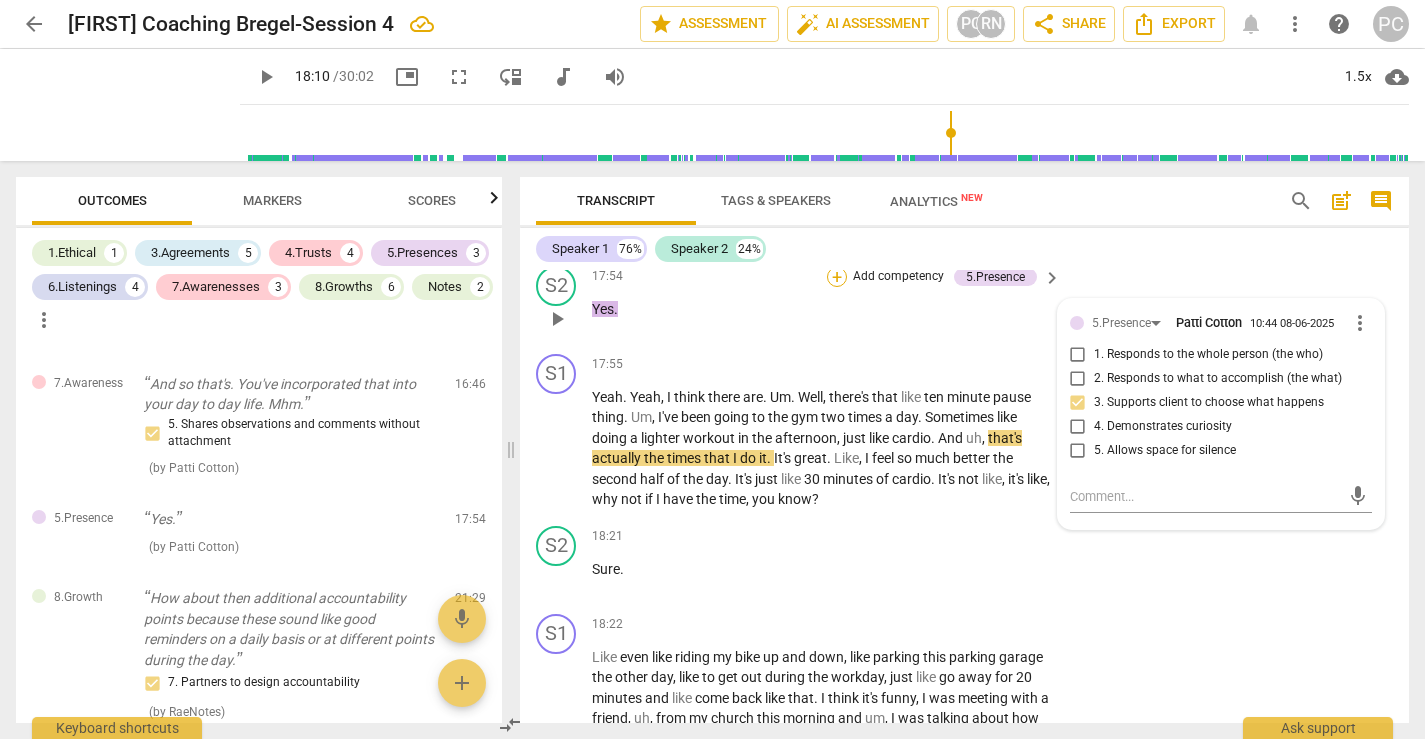 click on "+" at bounding box center (837, 277) 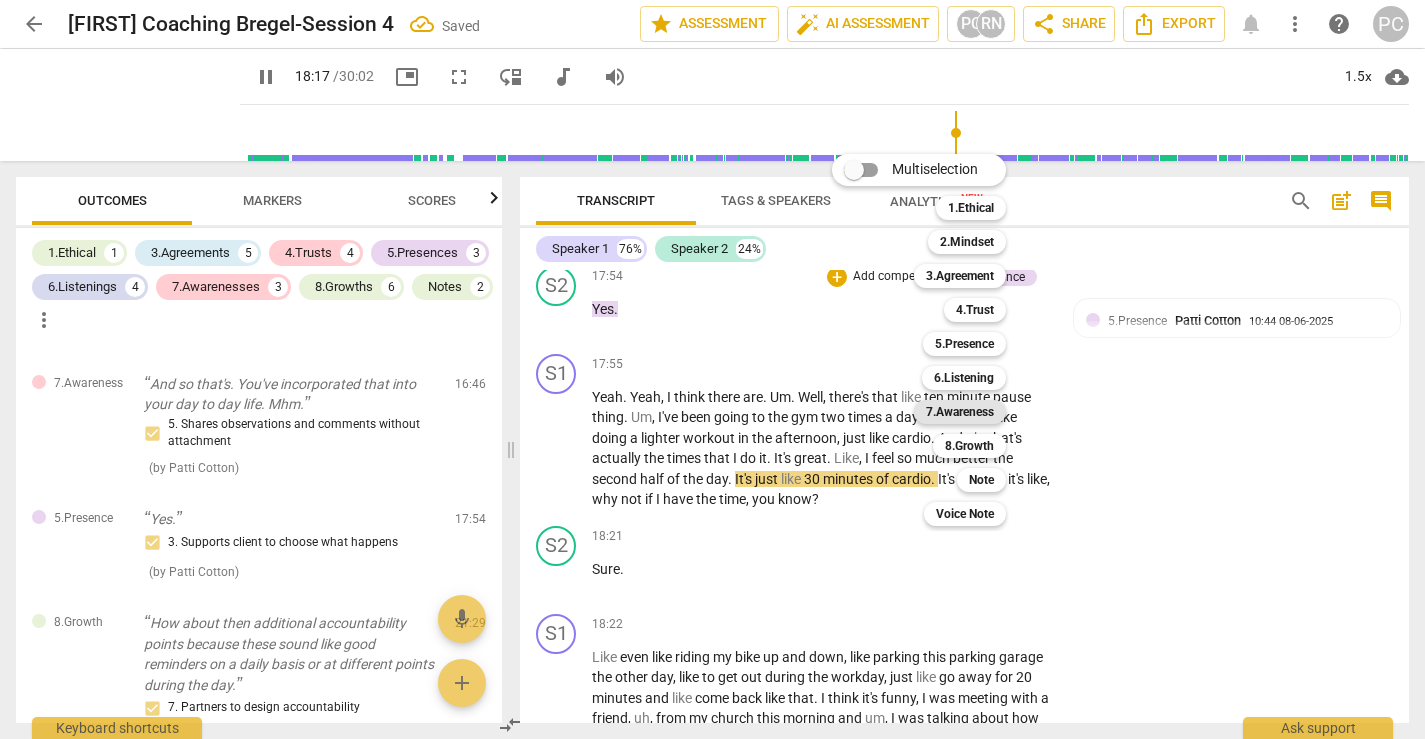 click on "7.Awareness" at bounding box center [960, 412] 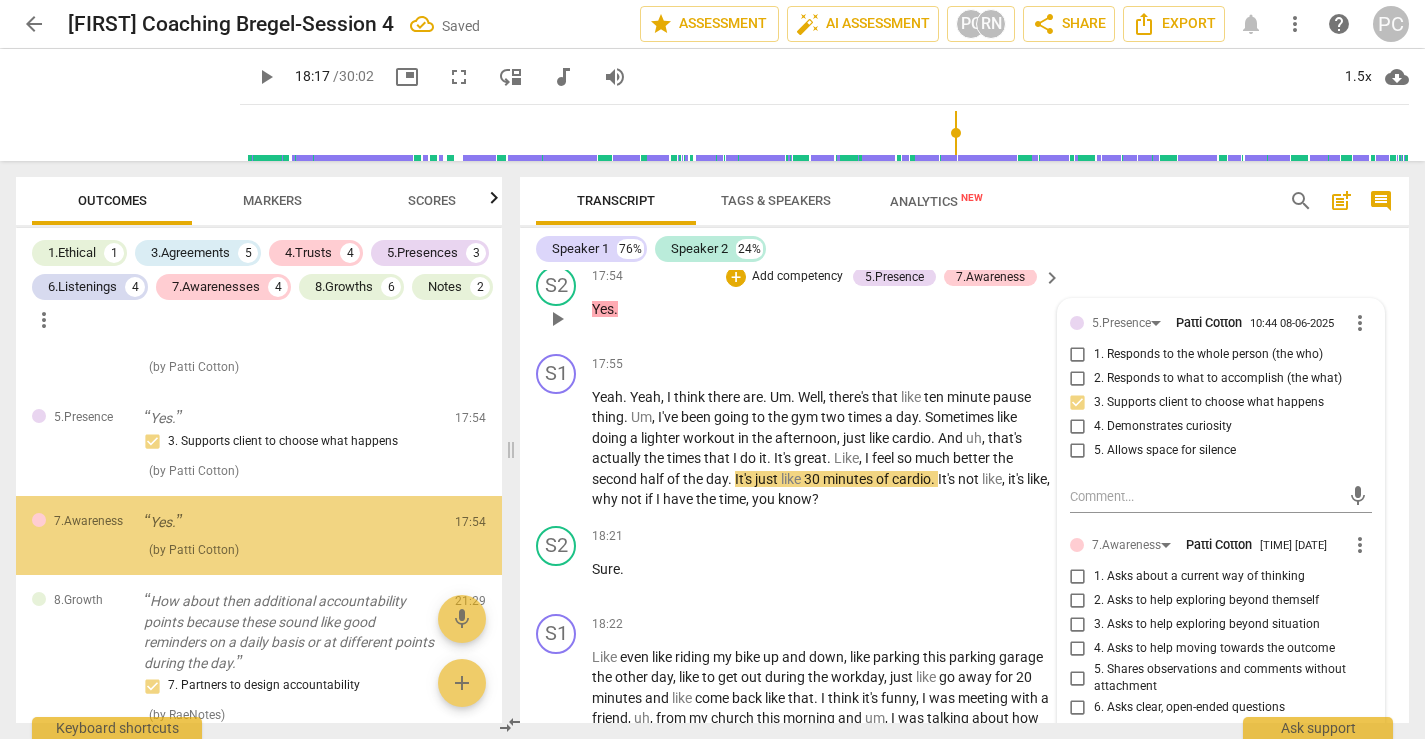 scroll, scrollTop: 2901, scrollLeft: 0, axis: vertical 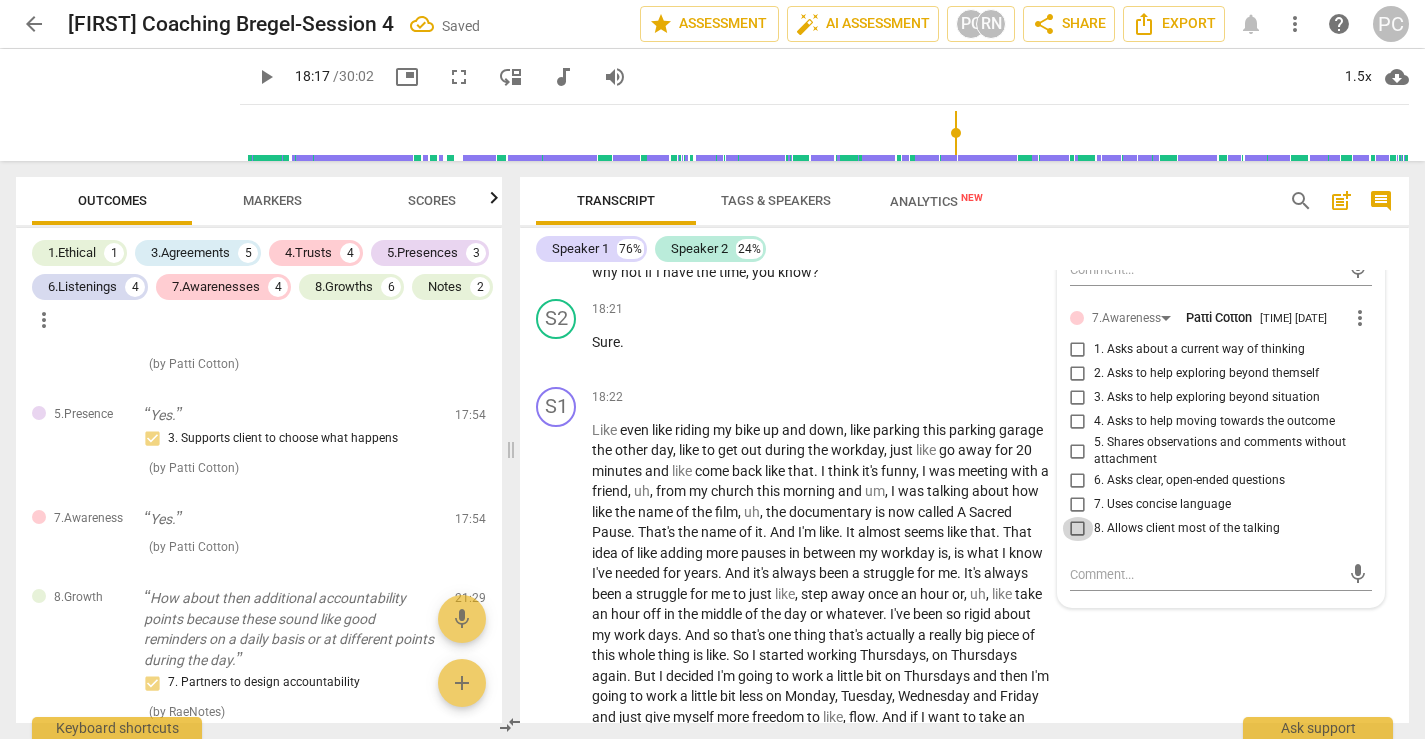 click on "8. Allows client most of the talking" at bounding box center [1078, 529] 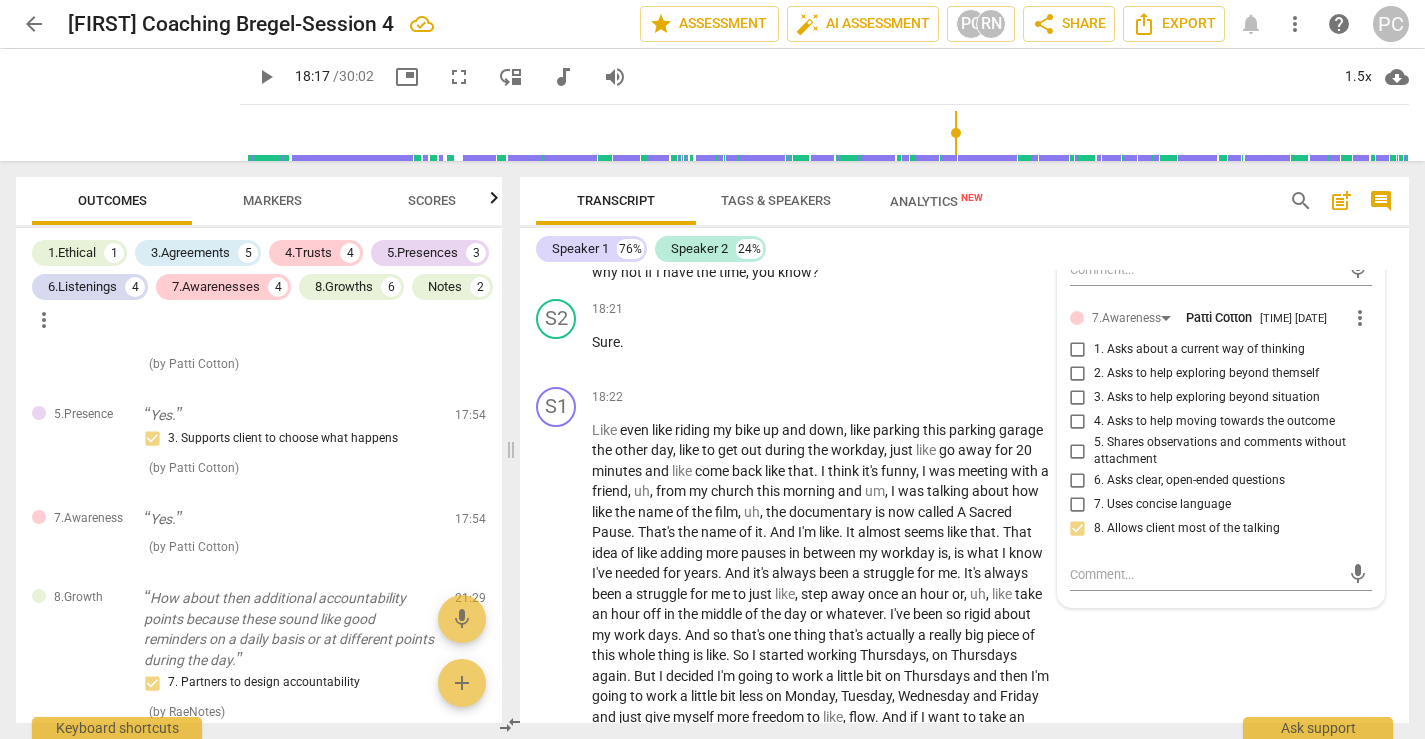 click on "play_arrow" at bounding box center (557, 222) 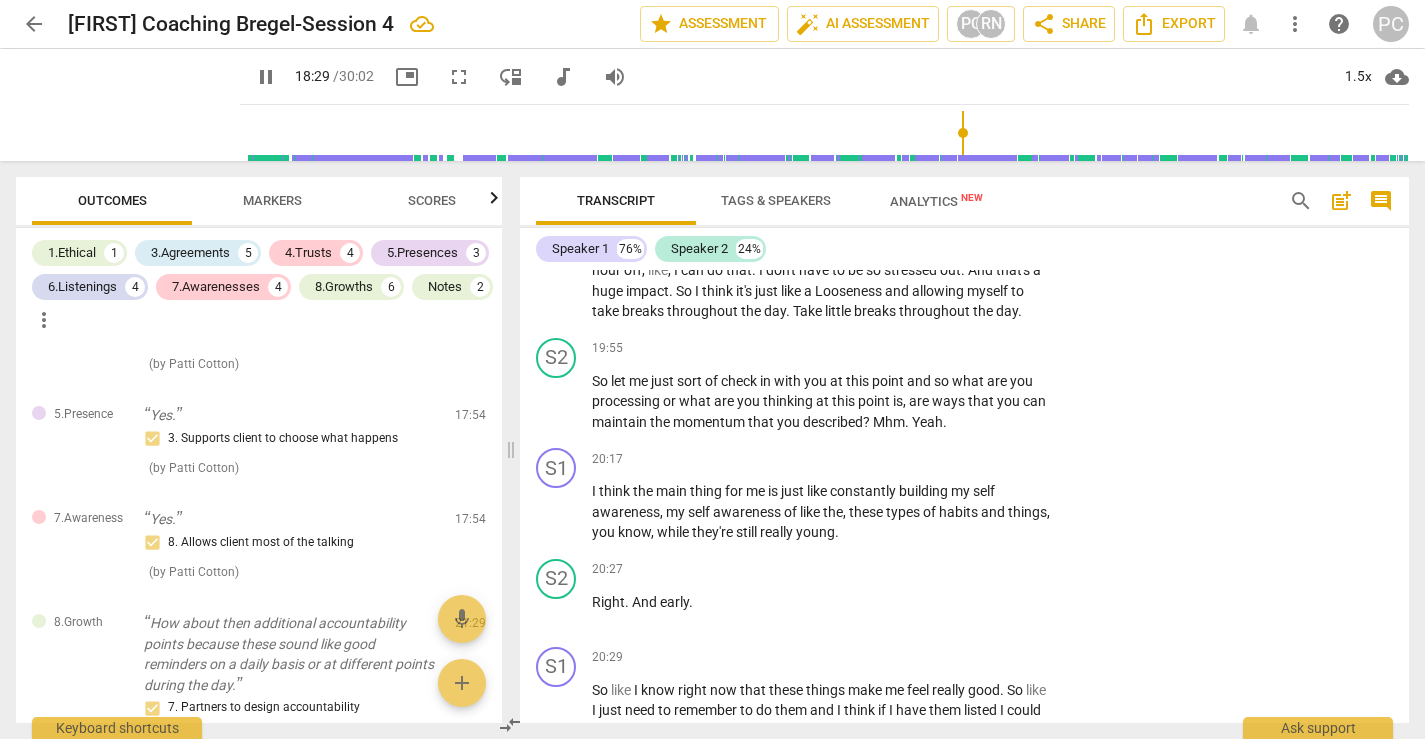 scroll, scrollTop: 8318, scrollLeft: 0, axis: vertical 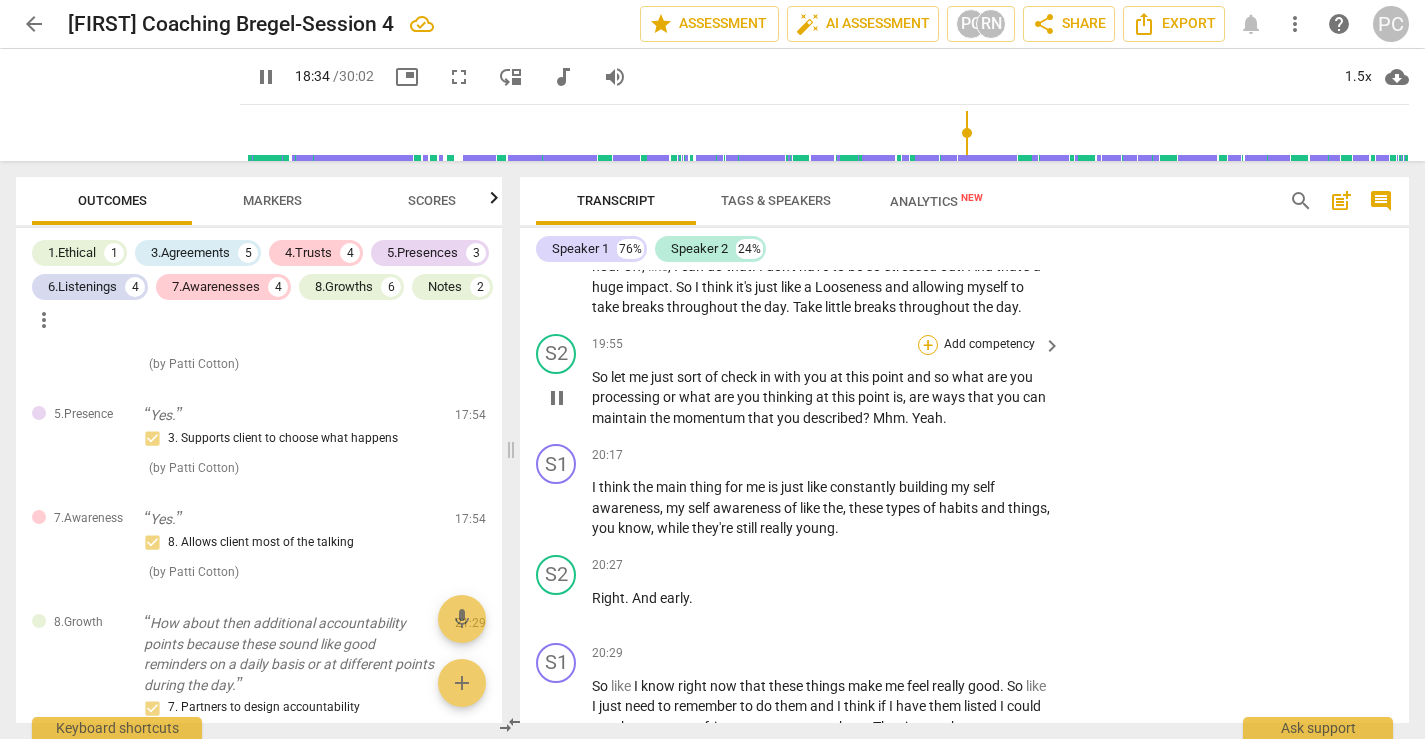 click on "+" at bounding box center (928, 345) 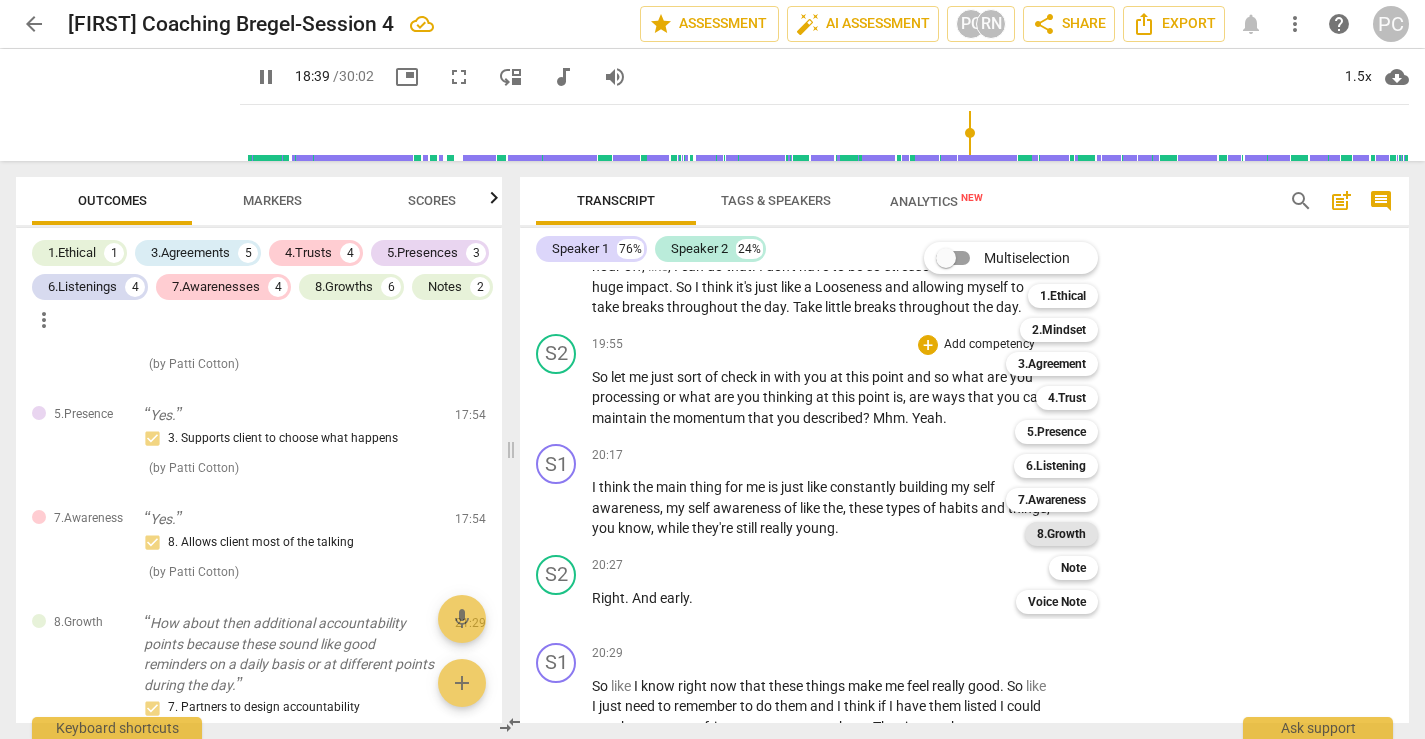click on "8.Growth" at bounding box center [1061, 534] 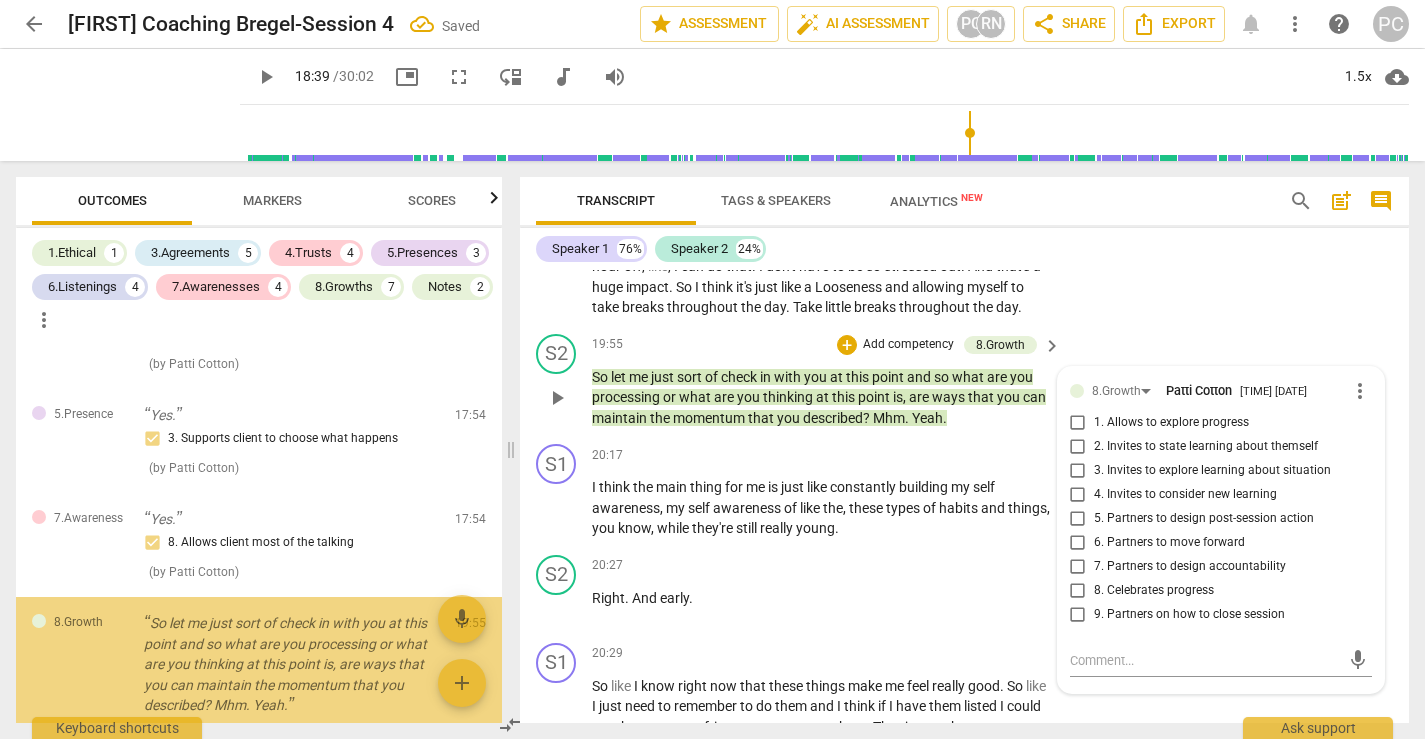 scroll, scrollTop: 8565, scrollLeft: 0, axis: vertical 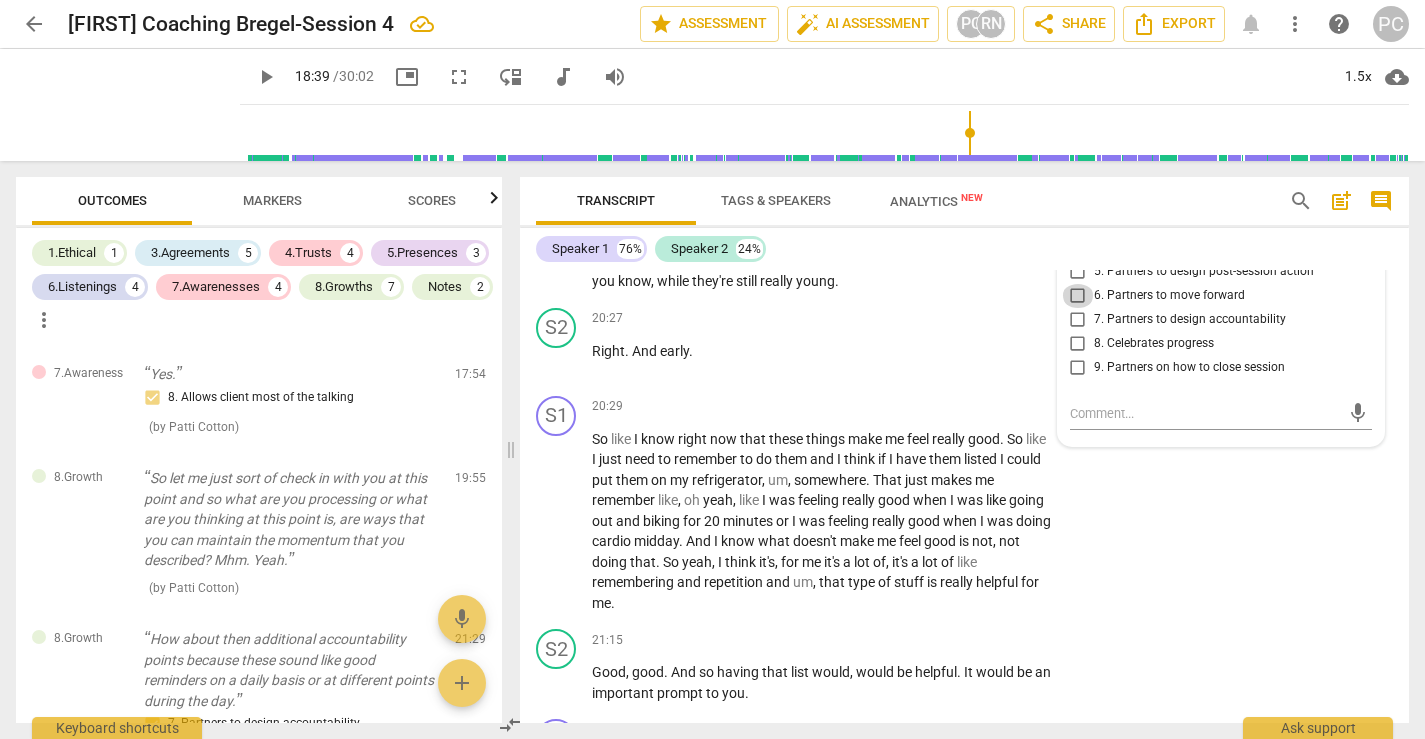 click on "6. Partners to move forward" at bounding box center [1078, 296] 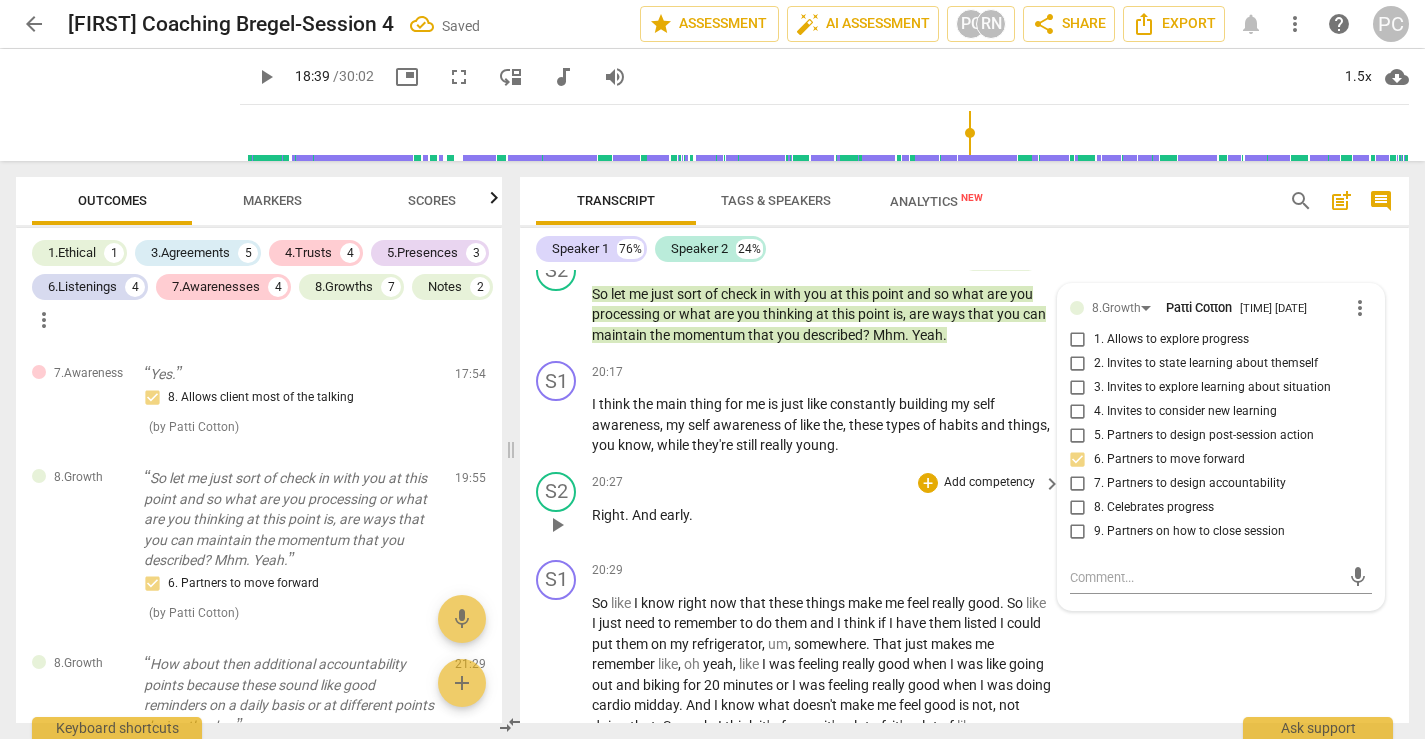 scroll, scrollTop: 8365, scrollLeft: 0, axis: vertical 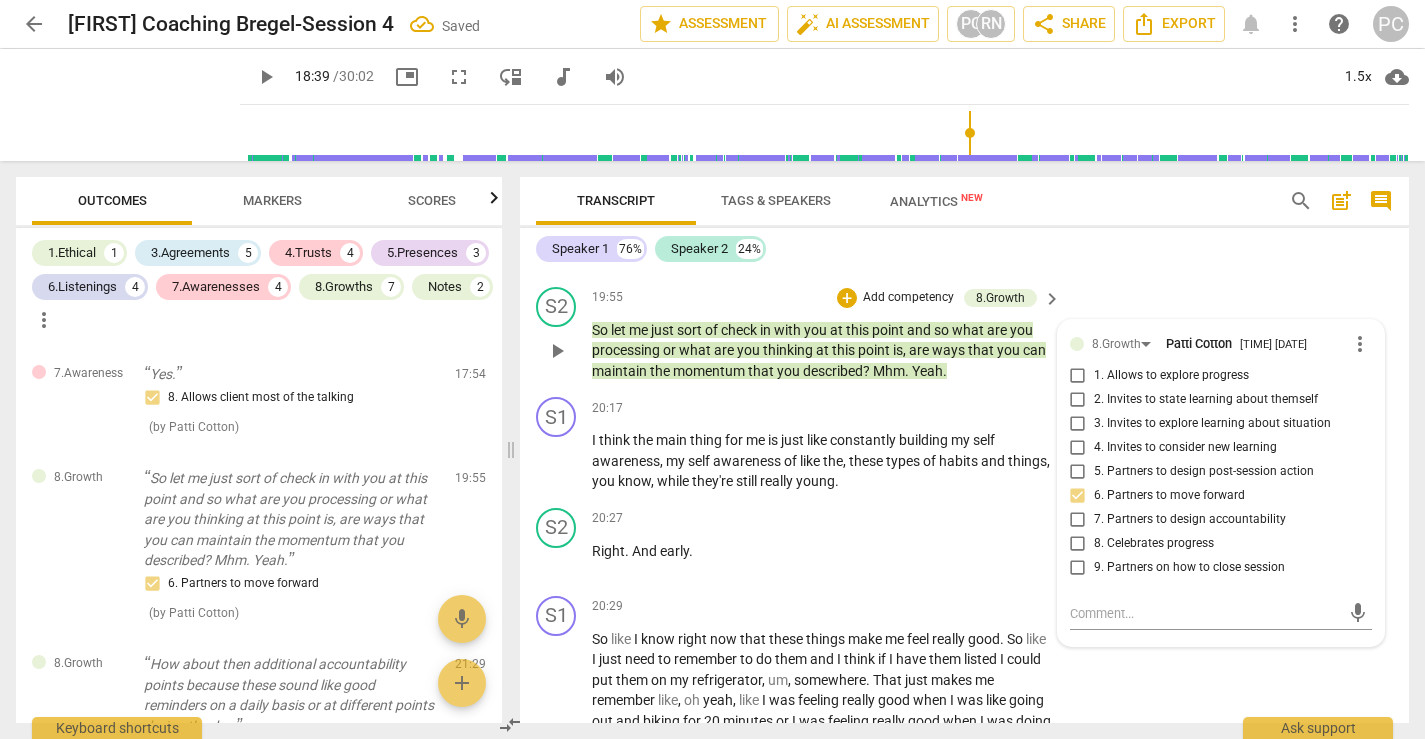 click on "play_arrow" at bounding box center (557, 351) 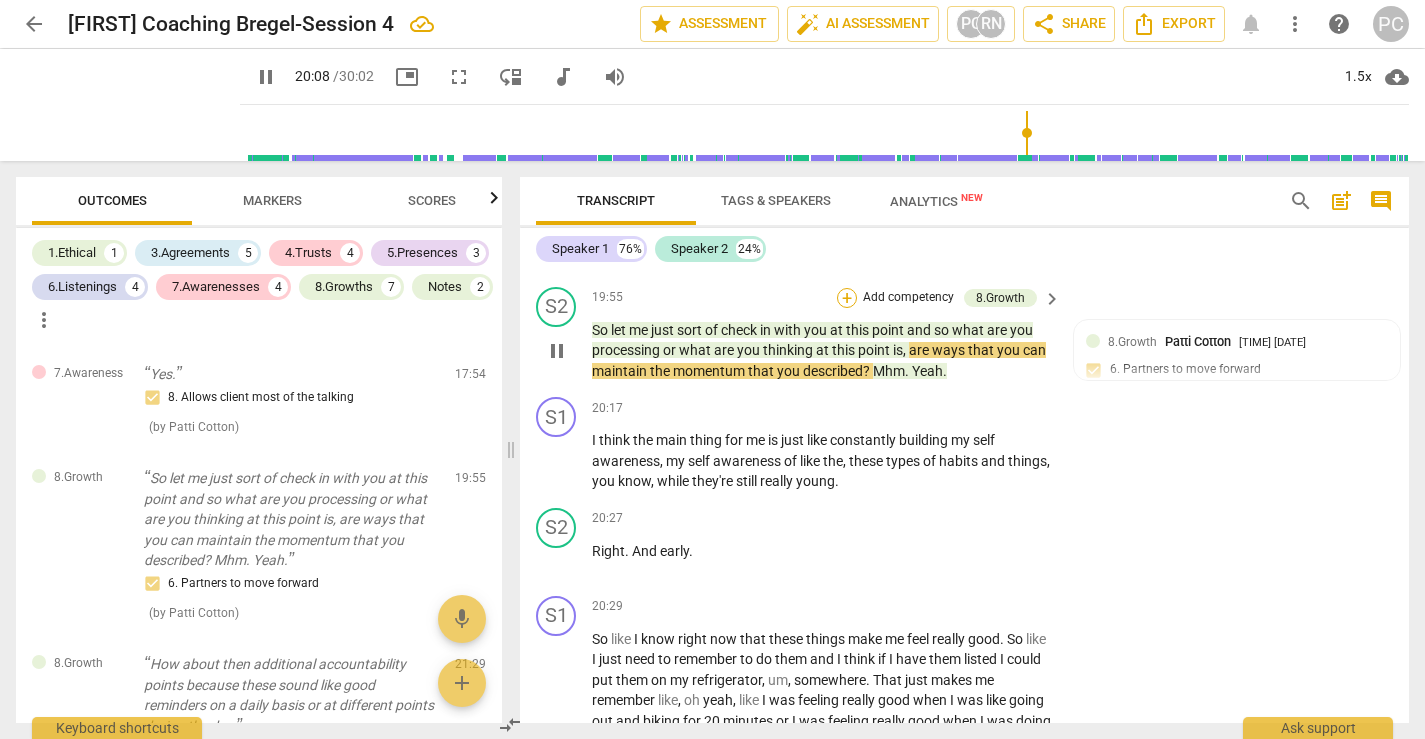 click on "+" at bounding box center (847, 298) 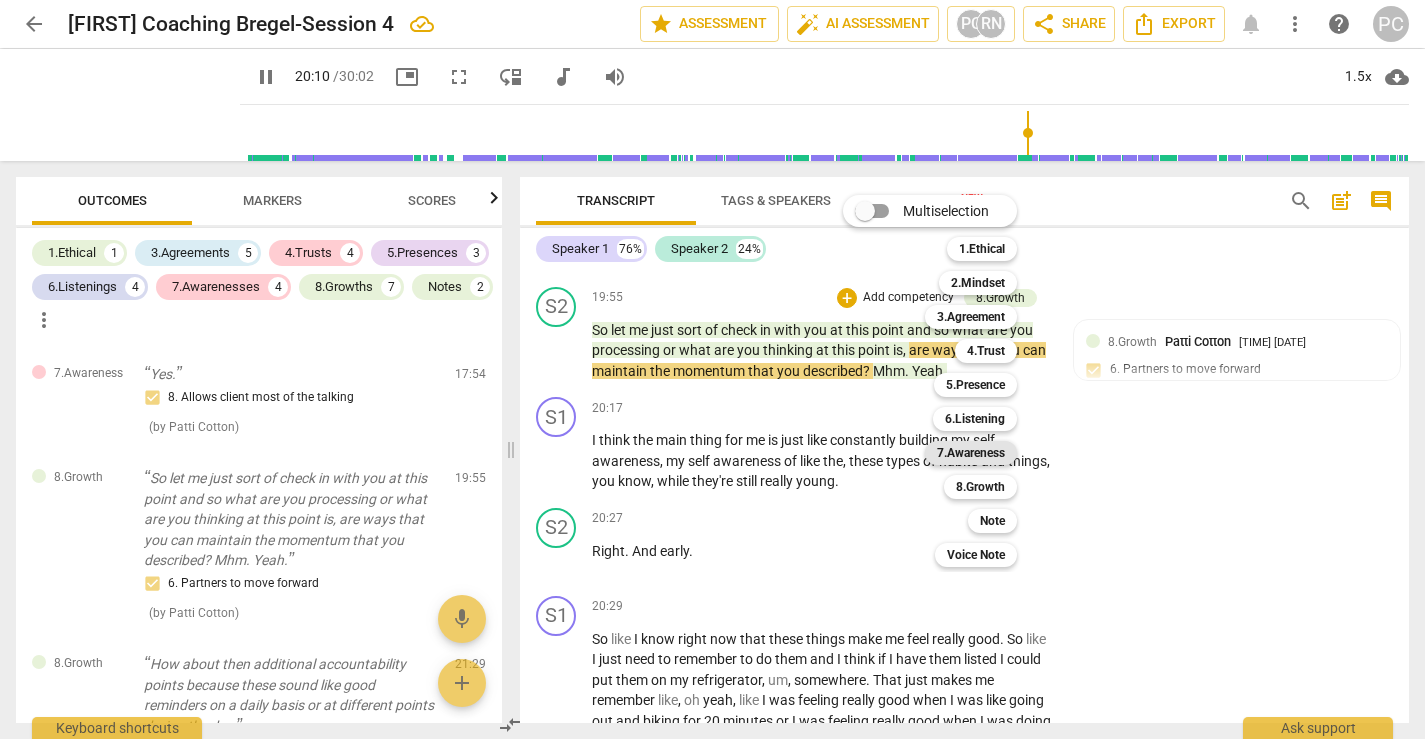 click on "7.Awareness" at bounding box center (971, 453) 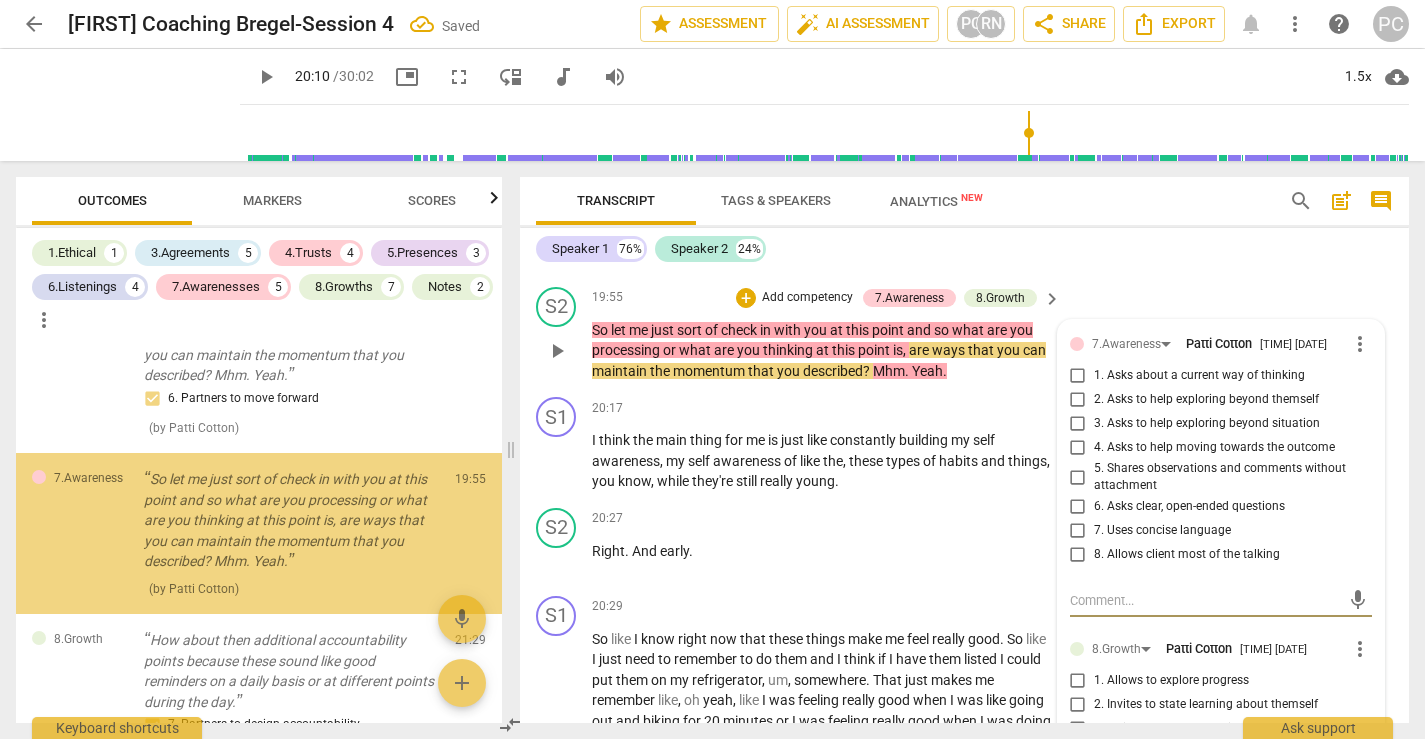 scroll, scrollTop: 3232, scrollLeft: 0, axis: vertical 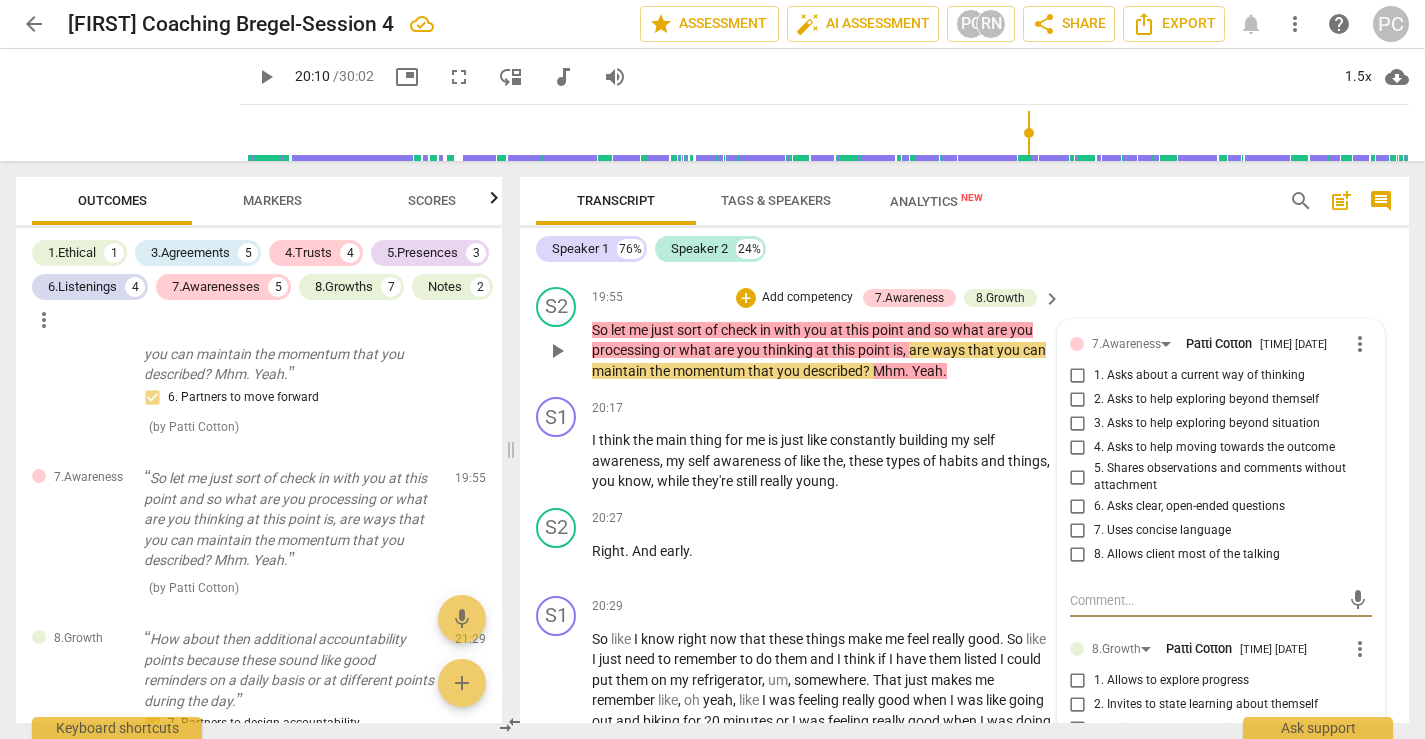 click on "4. Asks to help moving towards the outcome" at bounding box center [1078, 448] 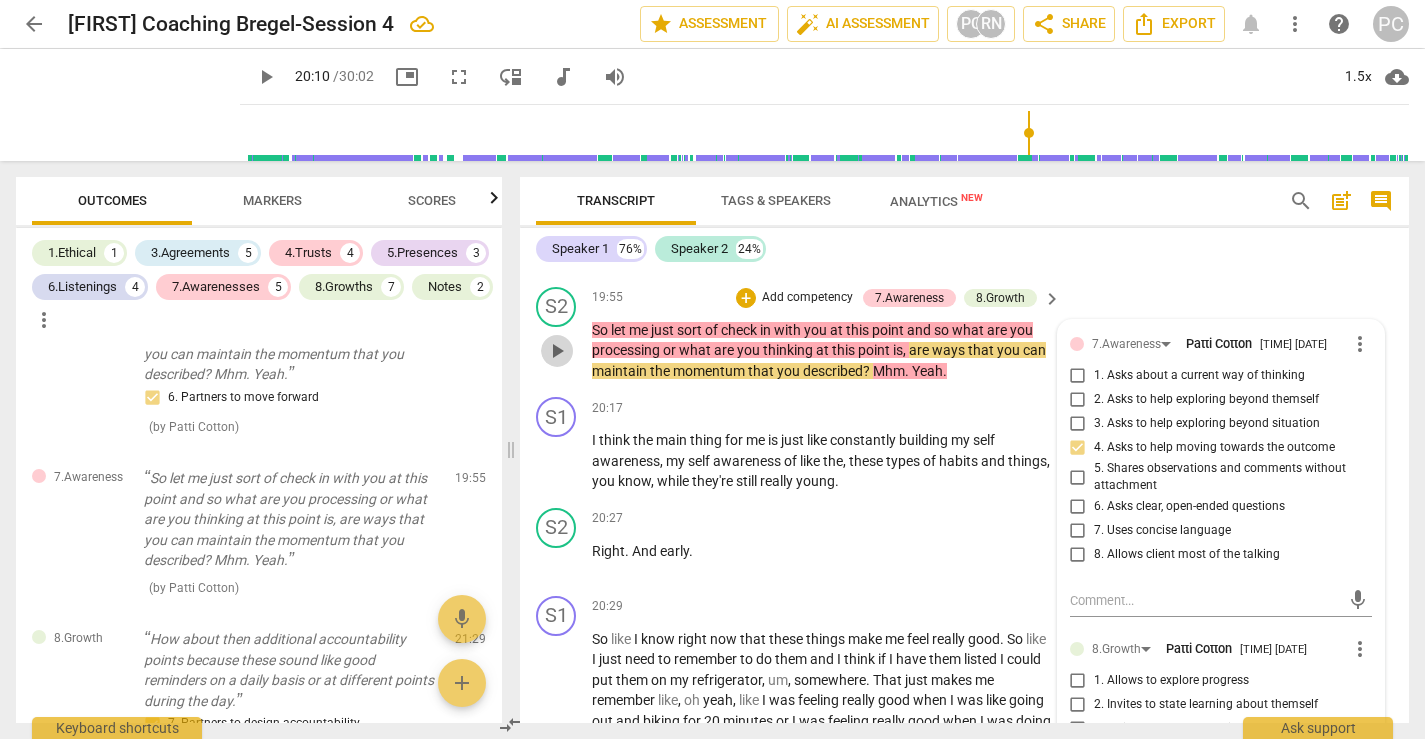 click on "play_arrow" at bounding box center [557, 351] 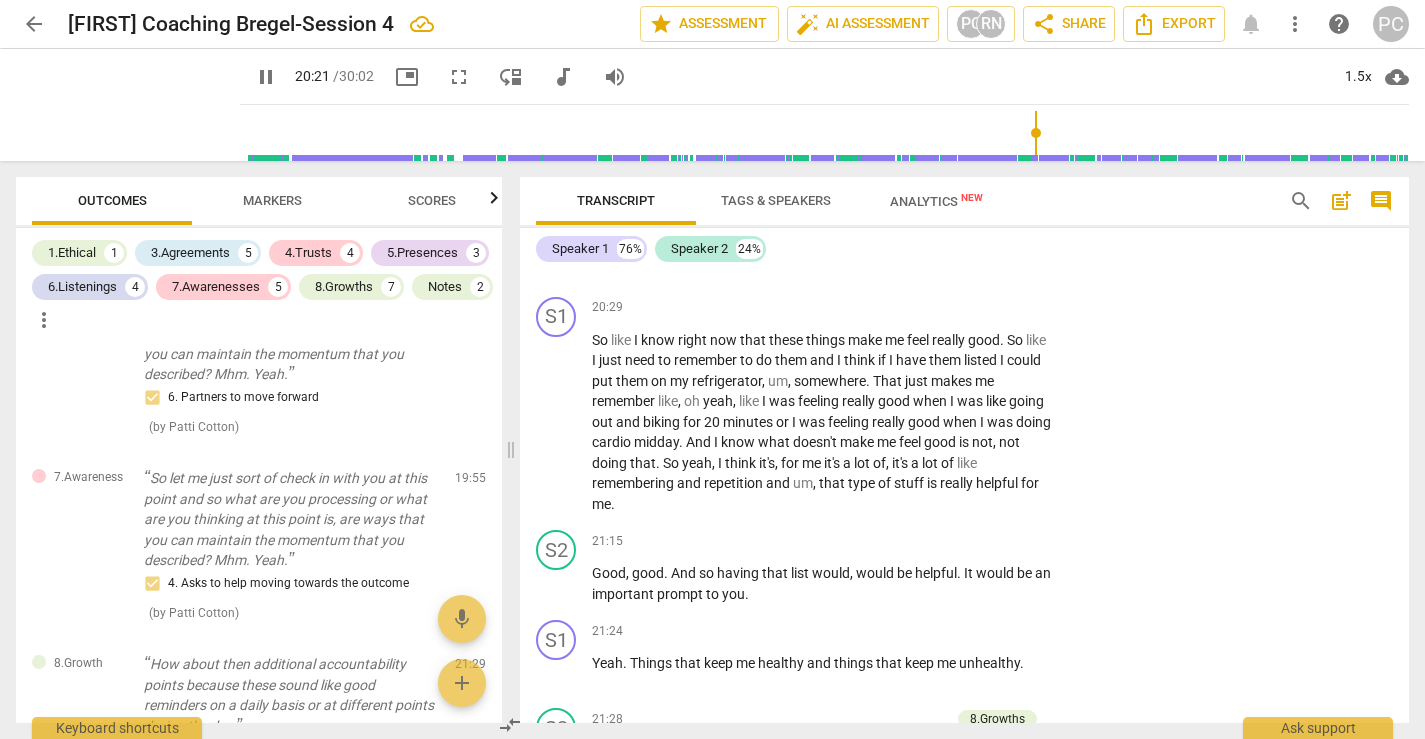 scroll, scrollTop: 8670, scrollLeft: 0, axis: vertical 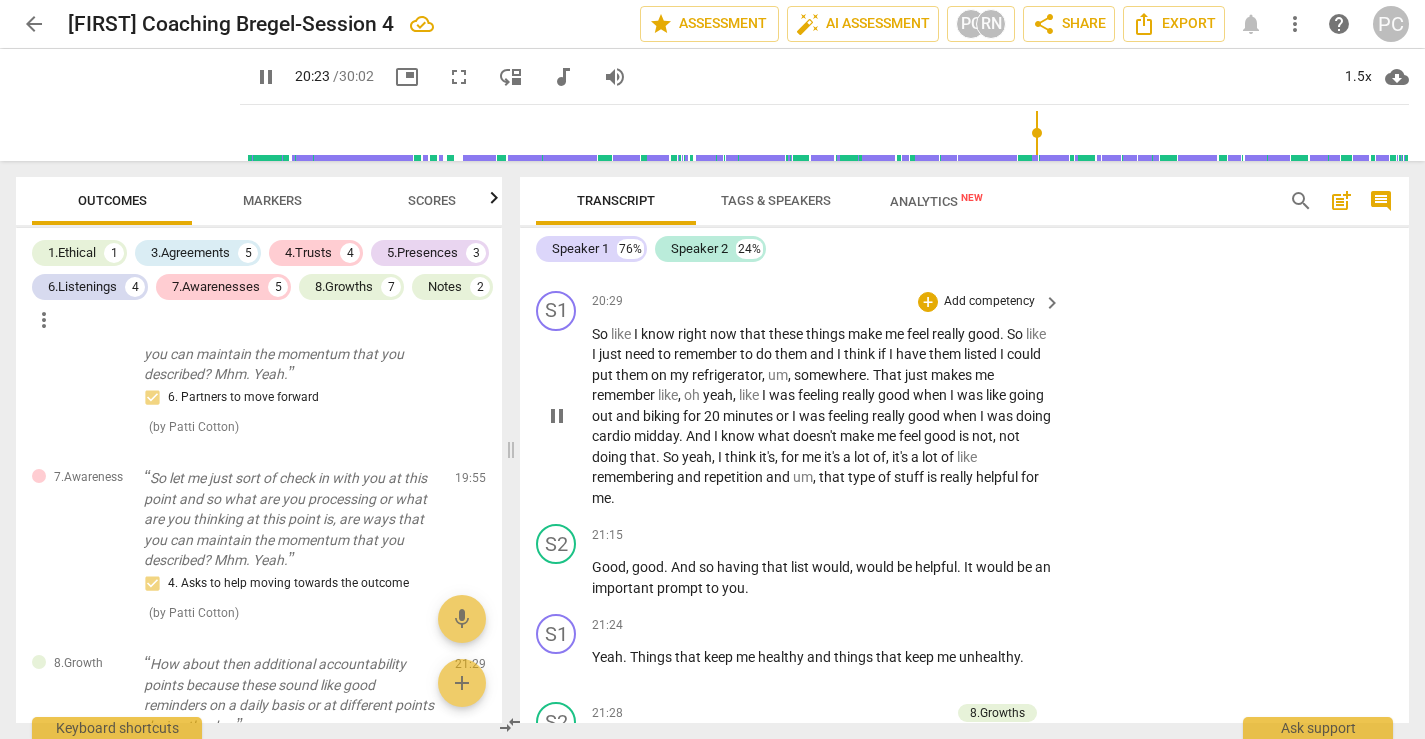 click on "pause" at bounding box center [557, 416] 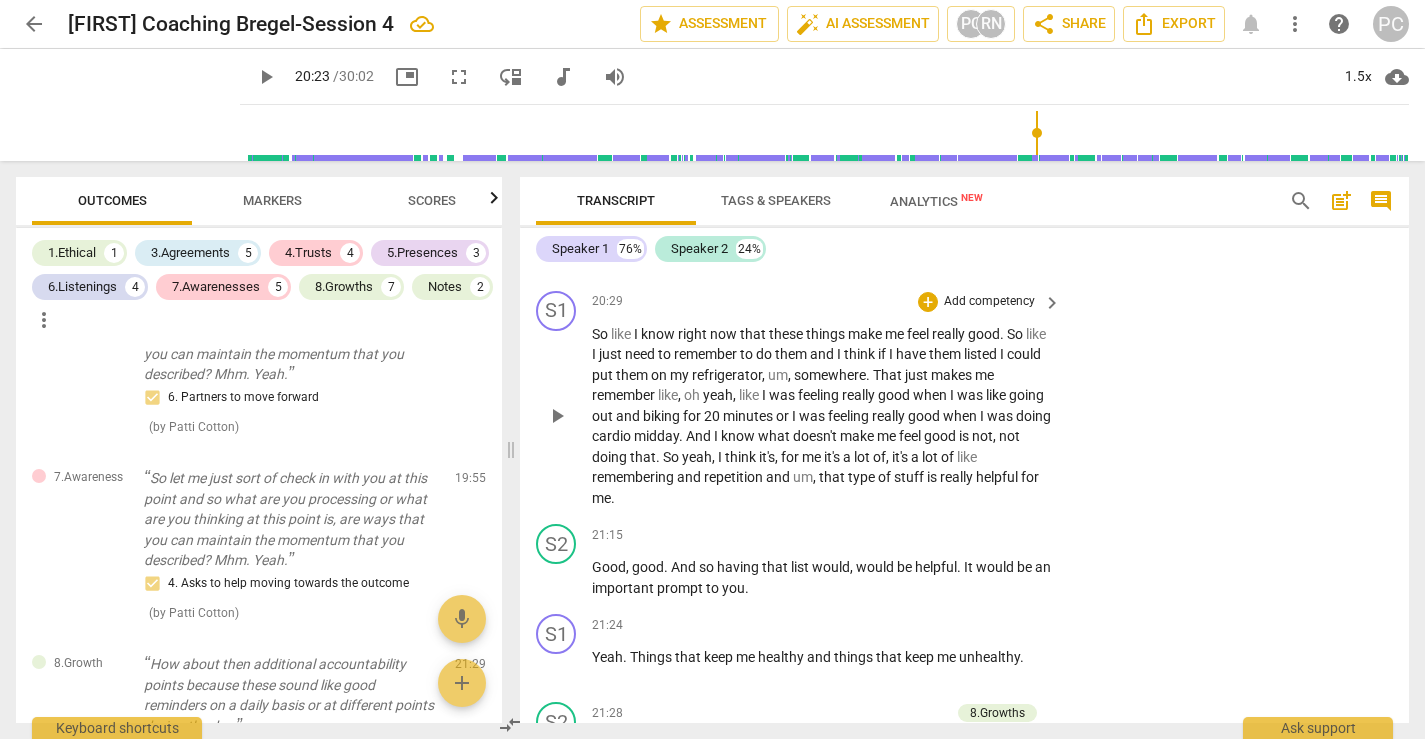 click on "play_arrow" at bounding box center (557, 416) 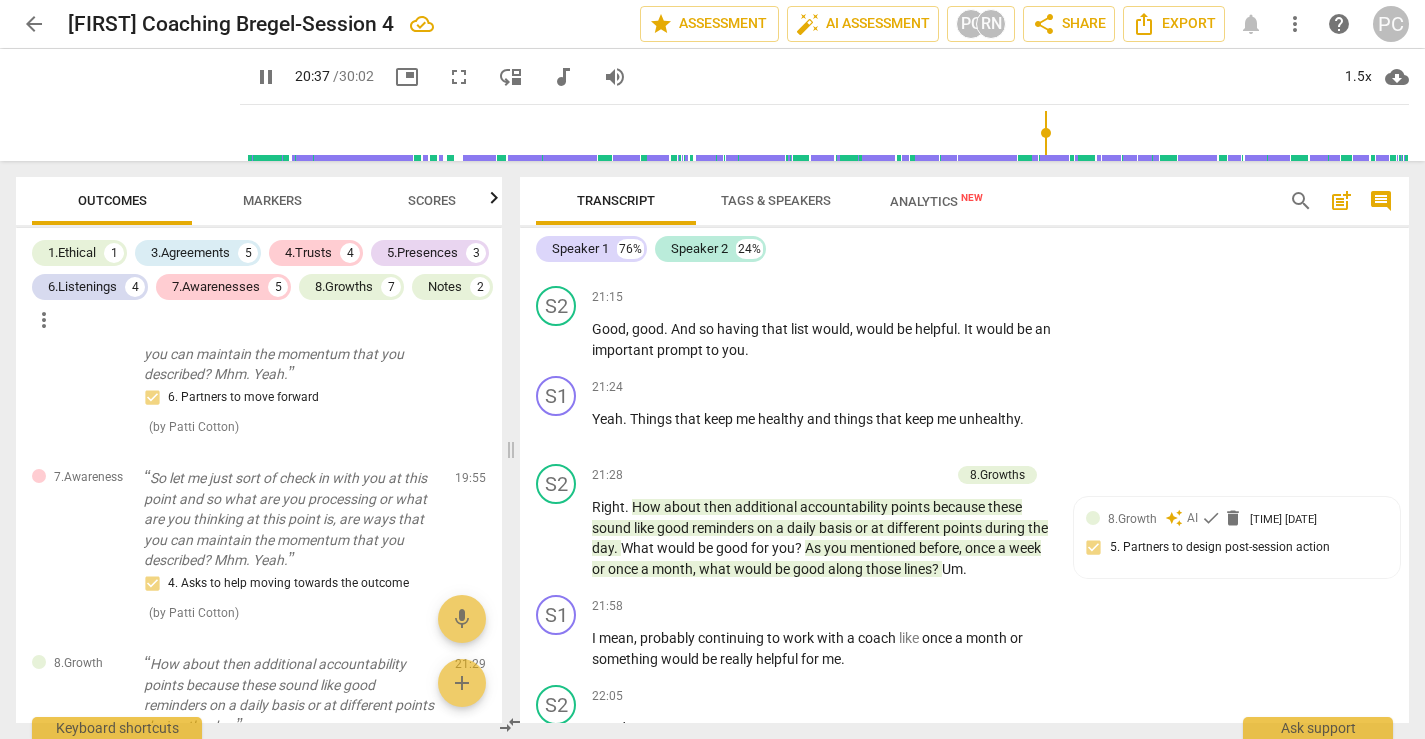 scroll, scrollTop: 8909, scrollLeft: 0, axis: vertical 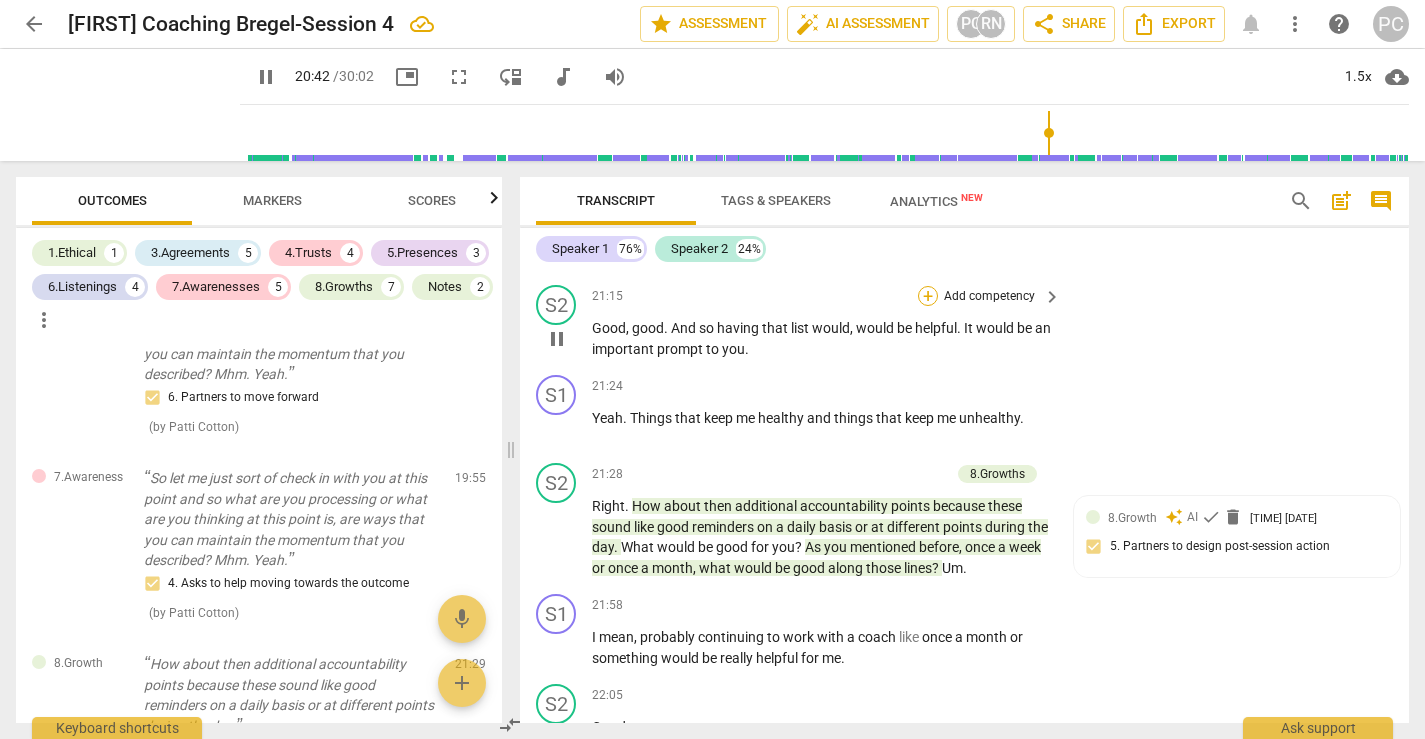 click on "+" at bounding box center [928, 296] 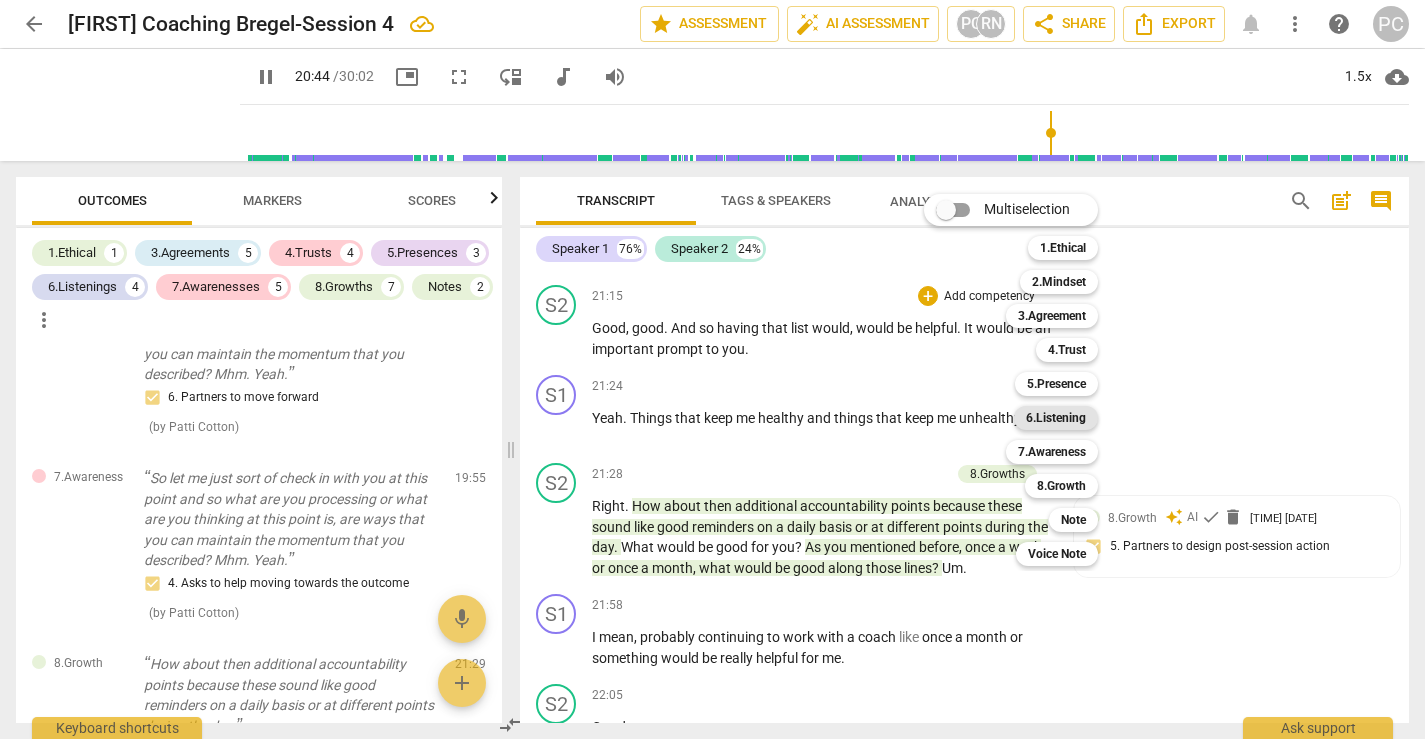 click on "6.Listening" at bounding box center (1056, 418) 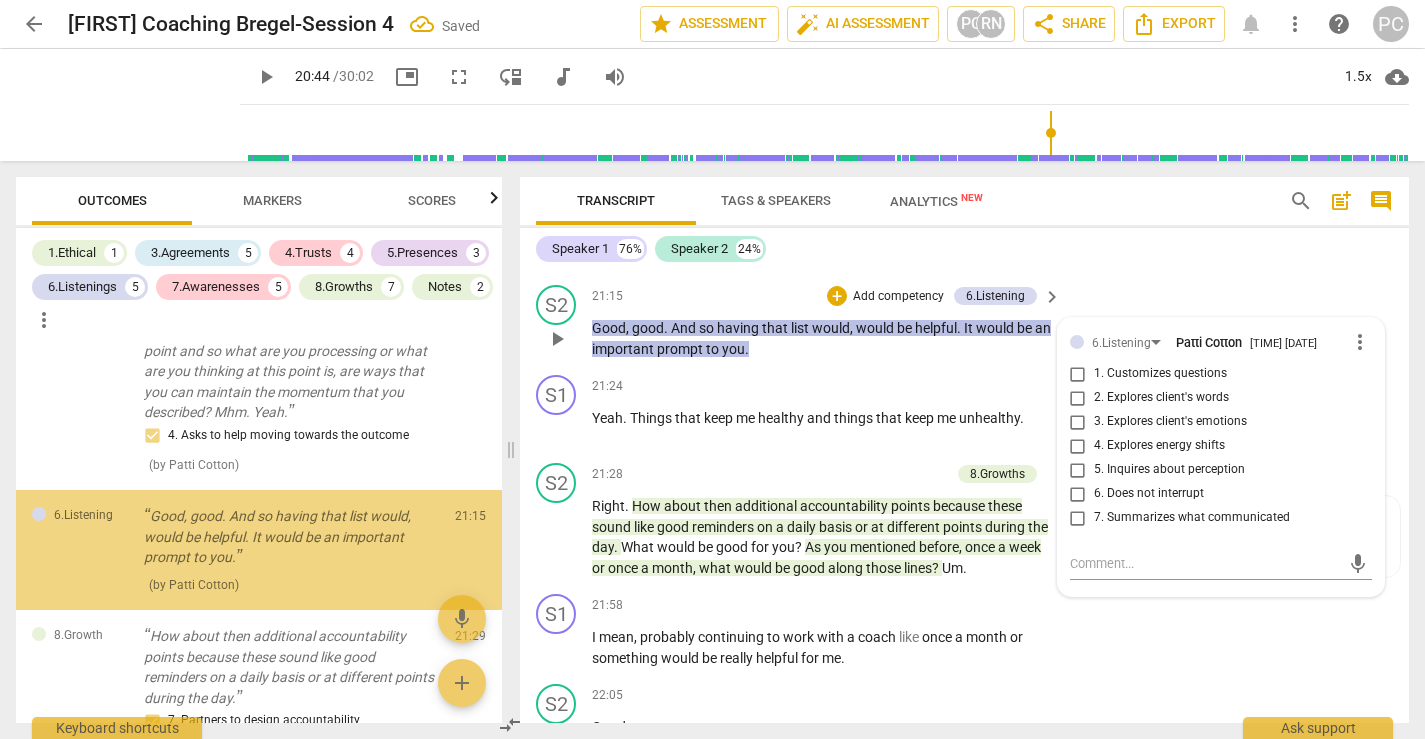scroll, scrollTop: 3397, scrollLeft: 0, axis: vertical 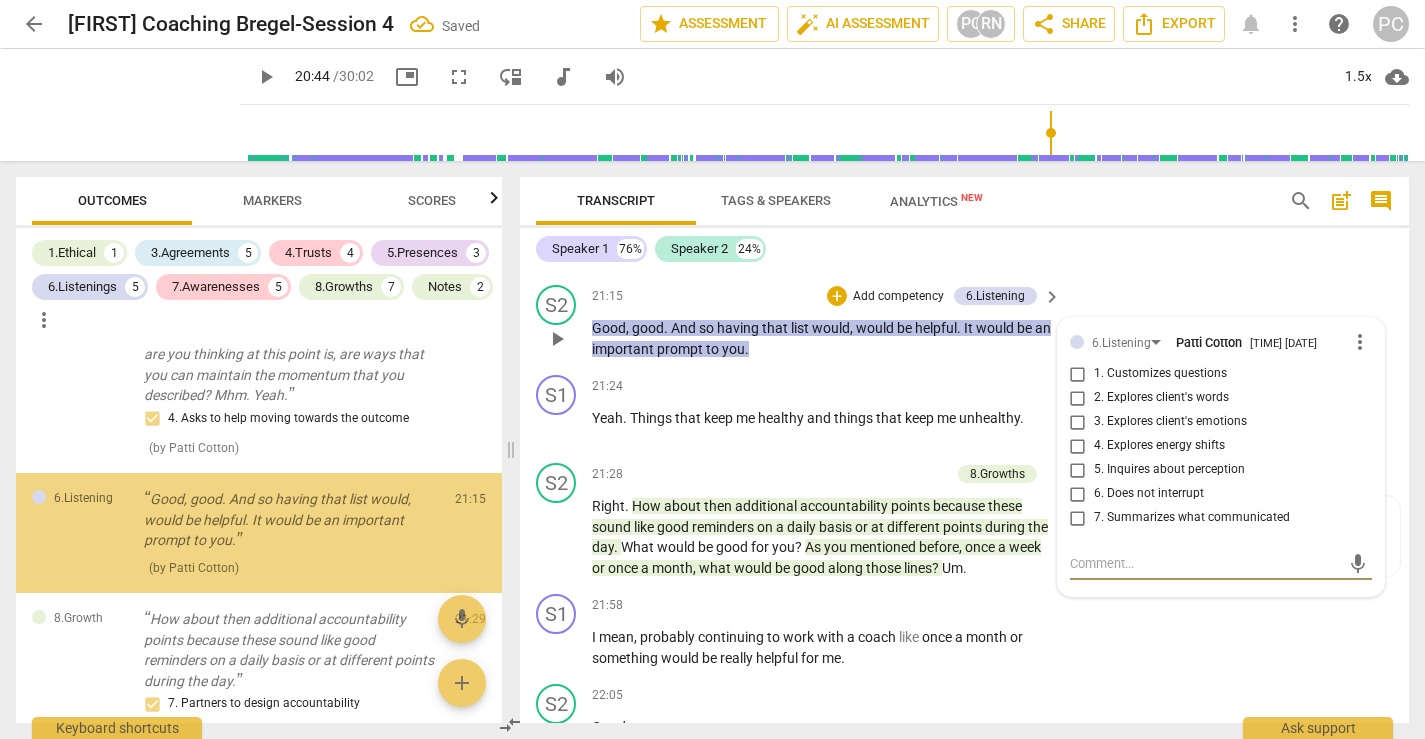 click on "7. Summarizes what communicated" at bounding box center [1078, 518] 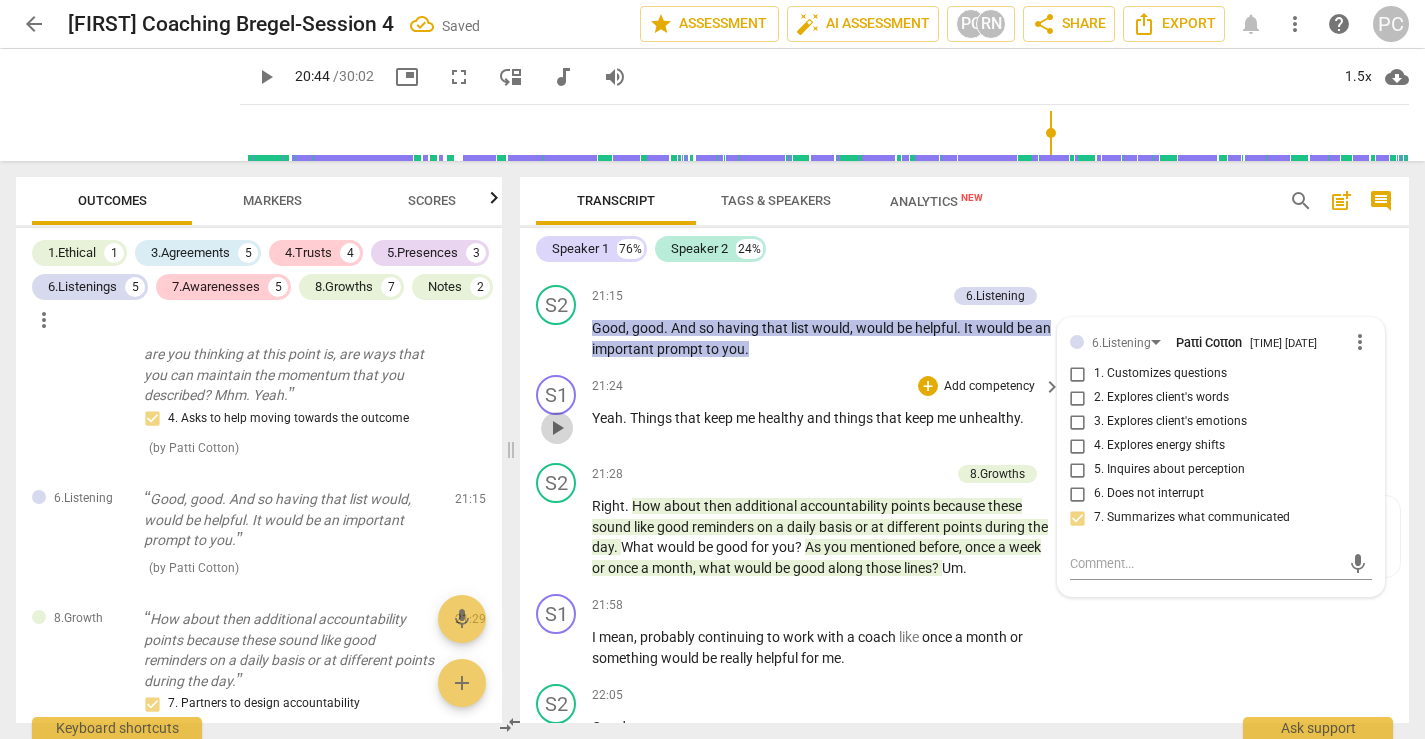 click on "play_arrow" at bounding box center (557, 428) 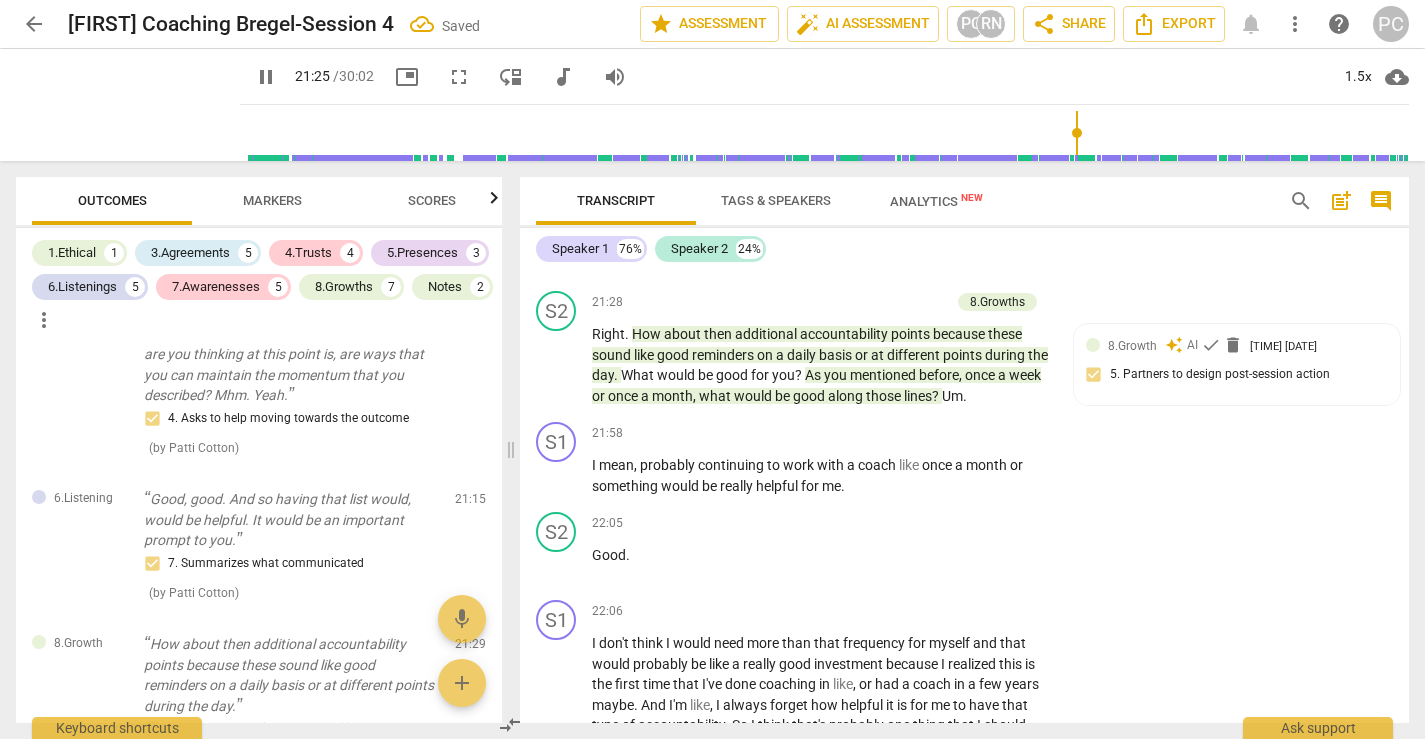 scroll, scrollTop: 9091, scrollLeft: 0, axis: vertical 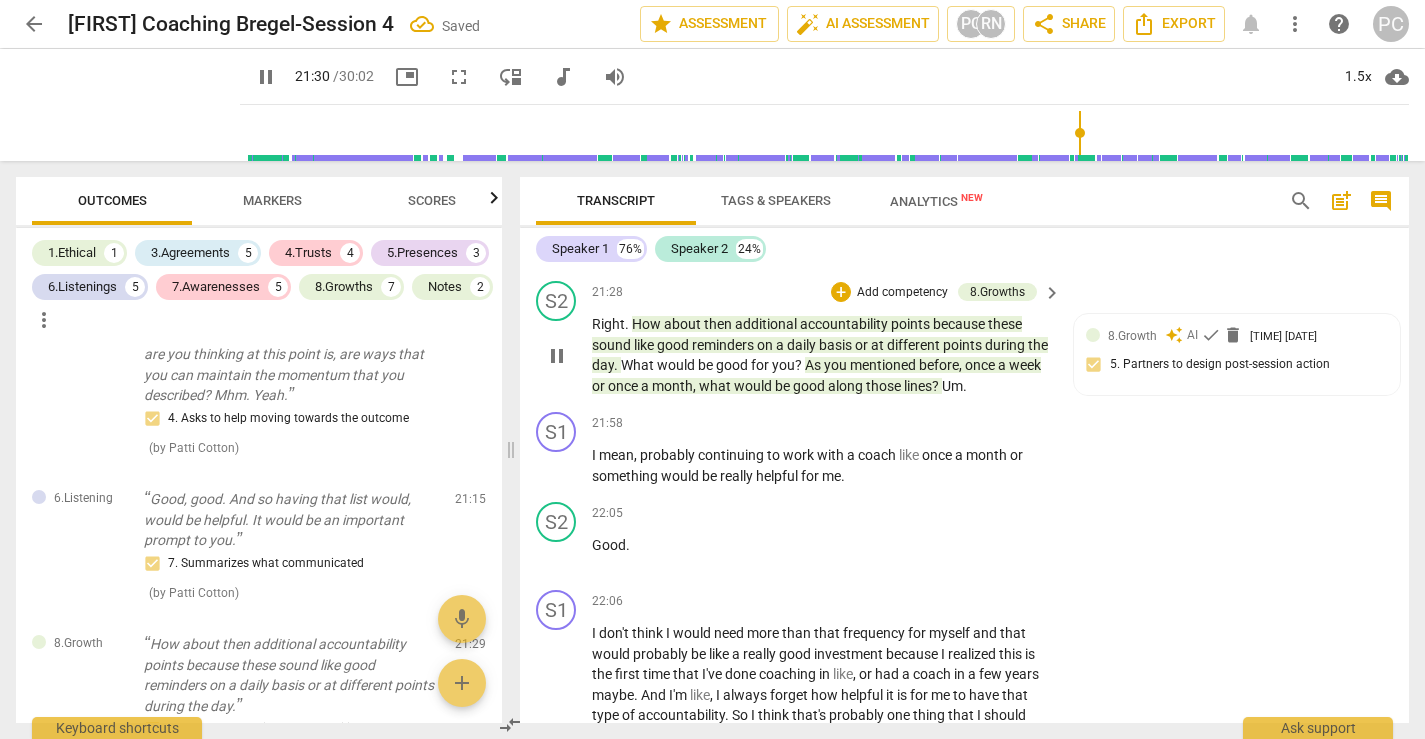 click on "because" at bounding box center (960, 324) 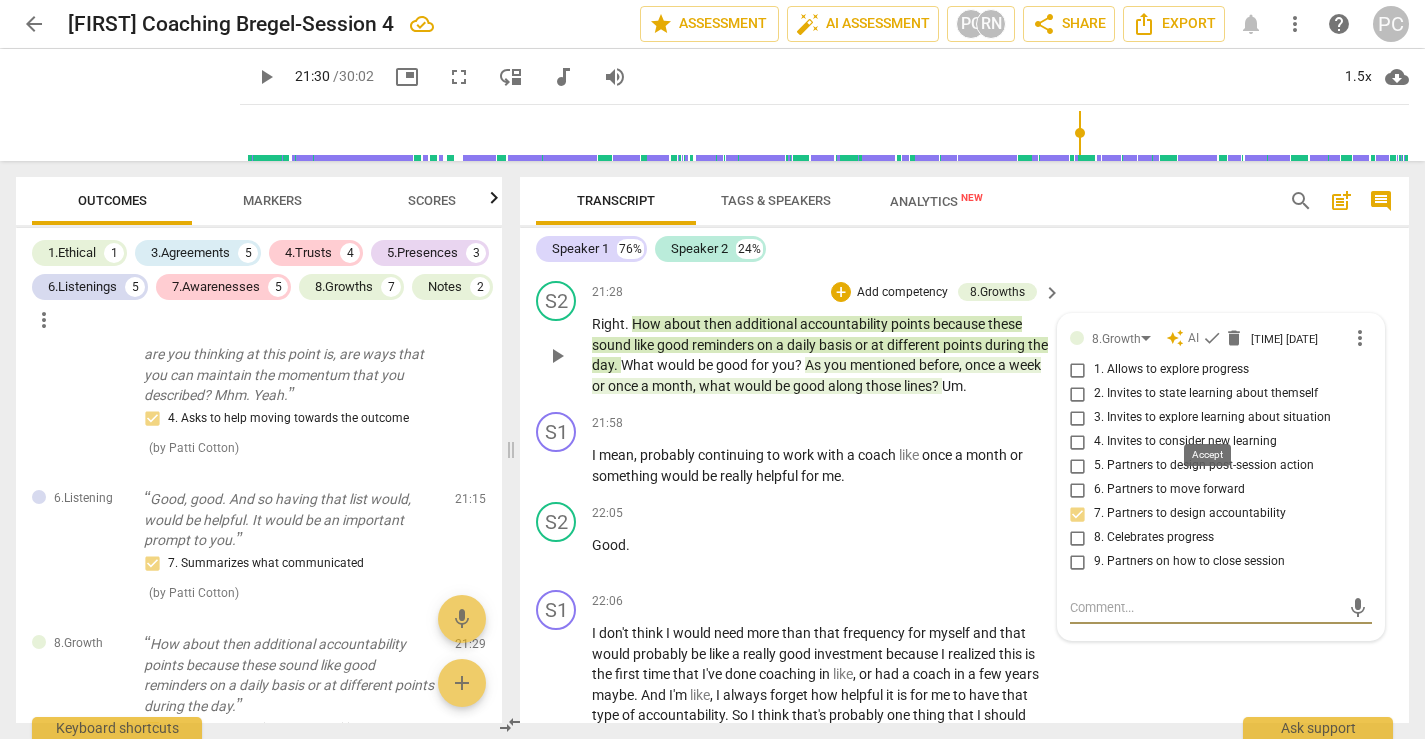 click on "check" at bounding box center (1212, 338) 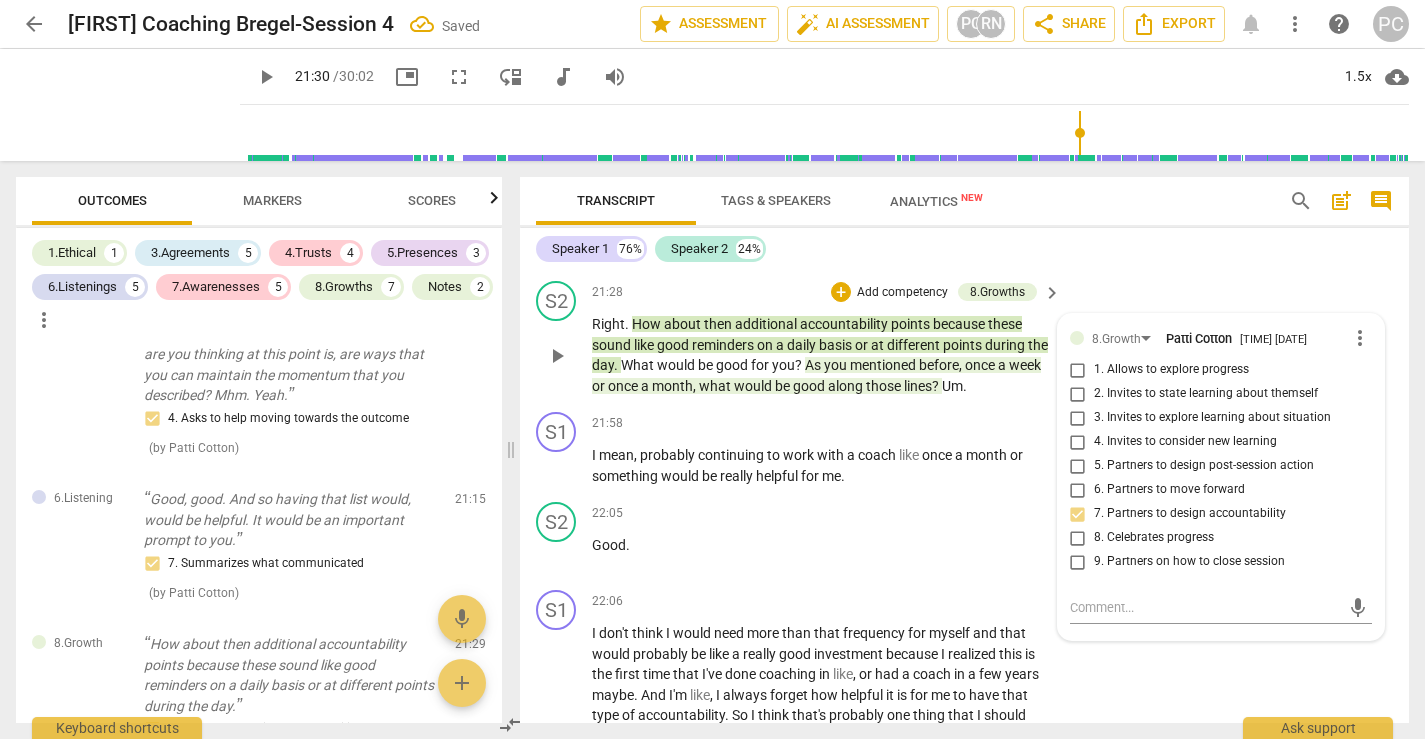 click on "before" at bounding box center (939, 365) 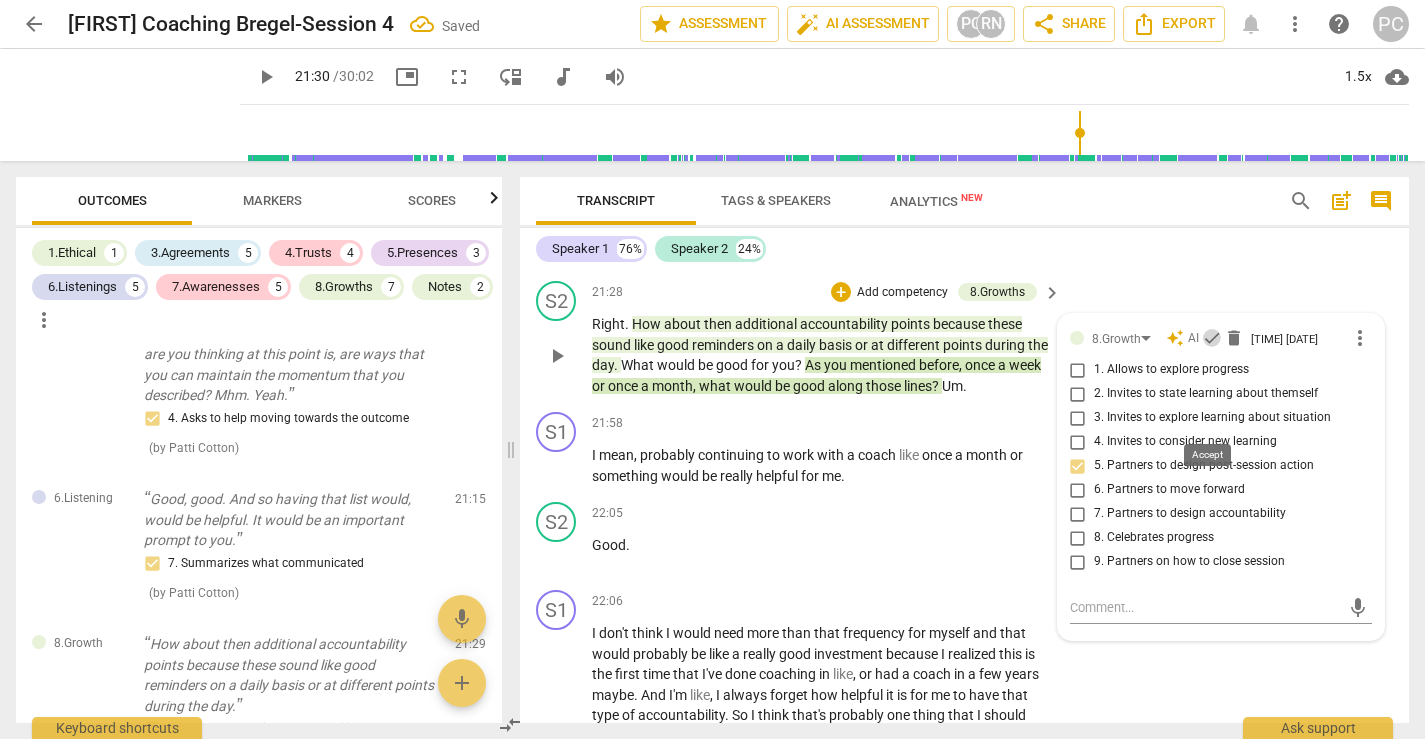 click on "check" at bounding box center [1212, 338] 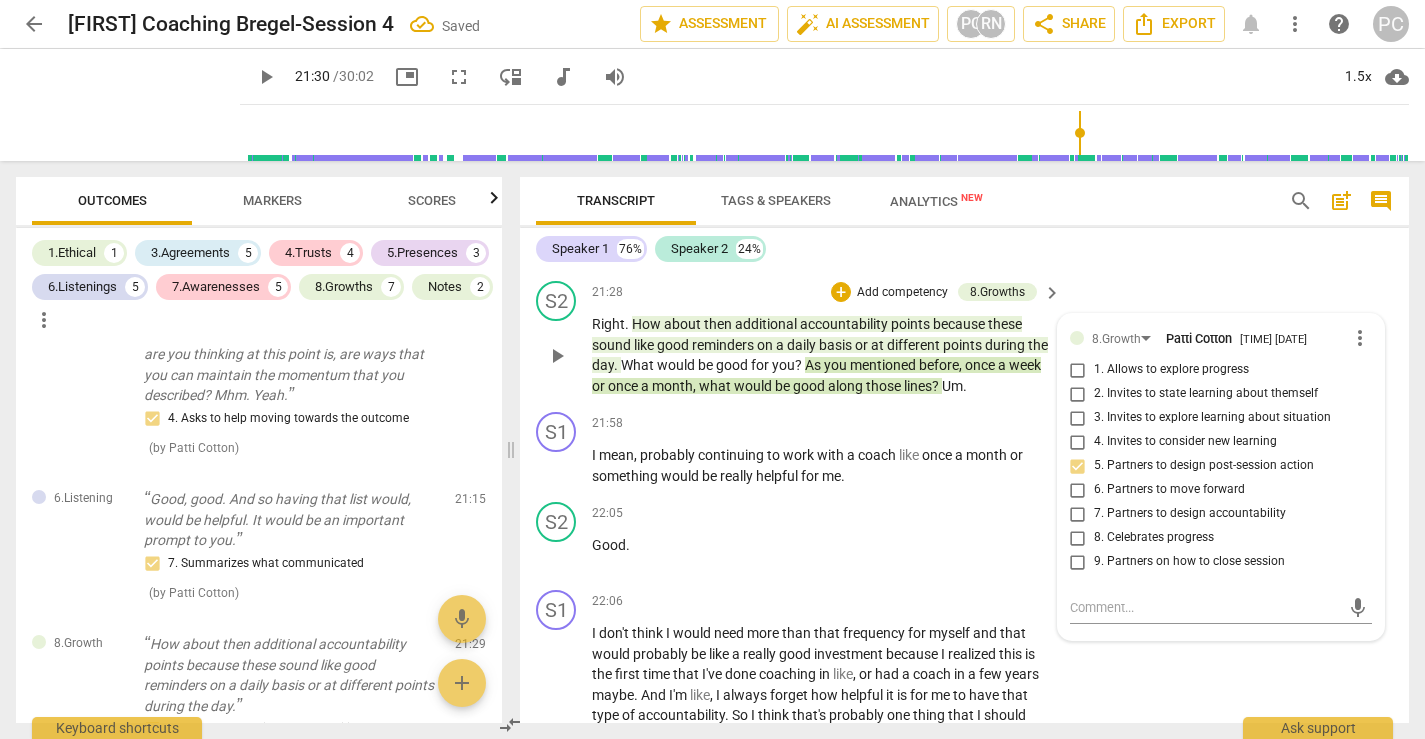 click on "play_arrow" at bounding box center (557, 356) 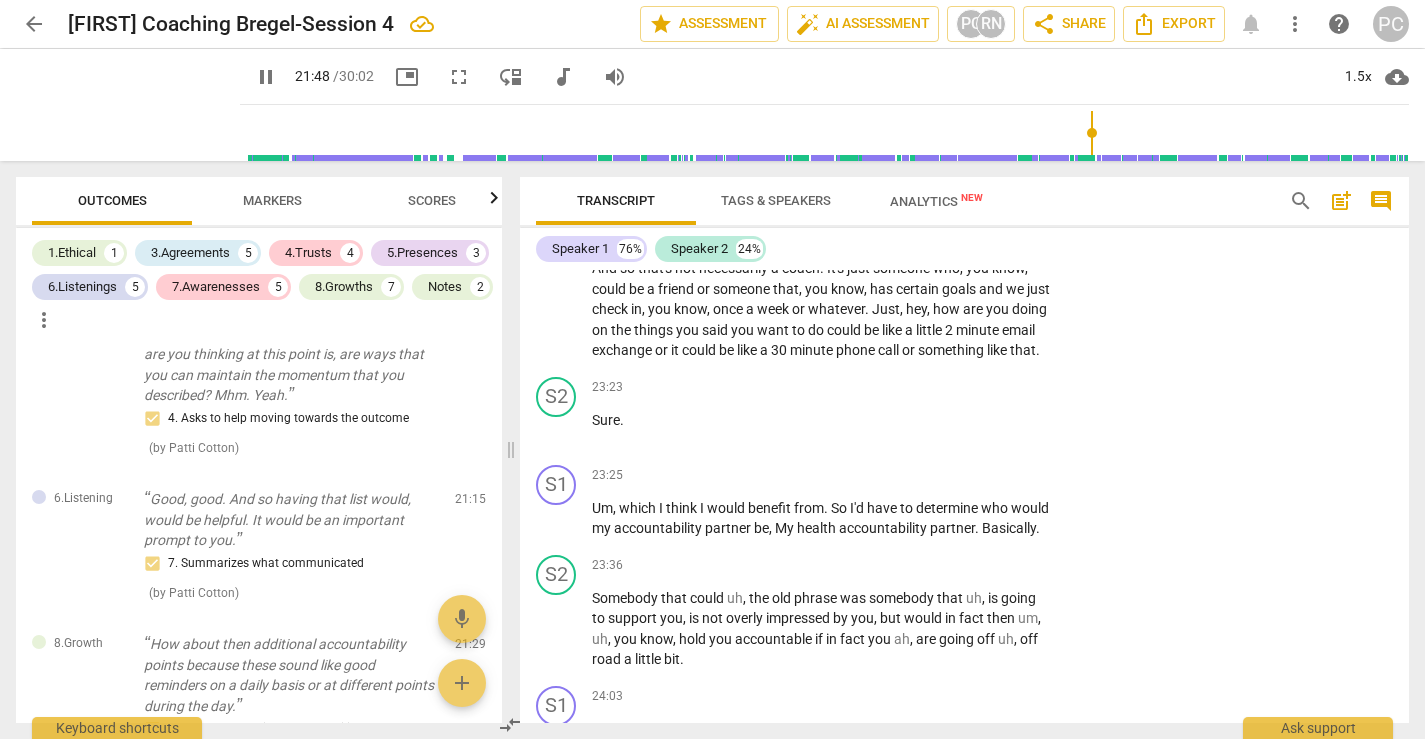 scroll, scrollTop: 9898, scrollLeft: 0, axis: vertical 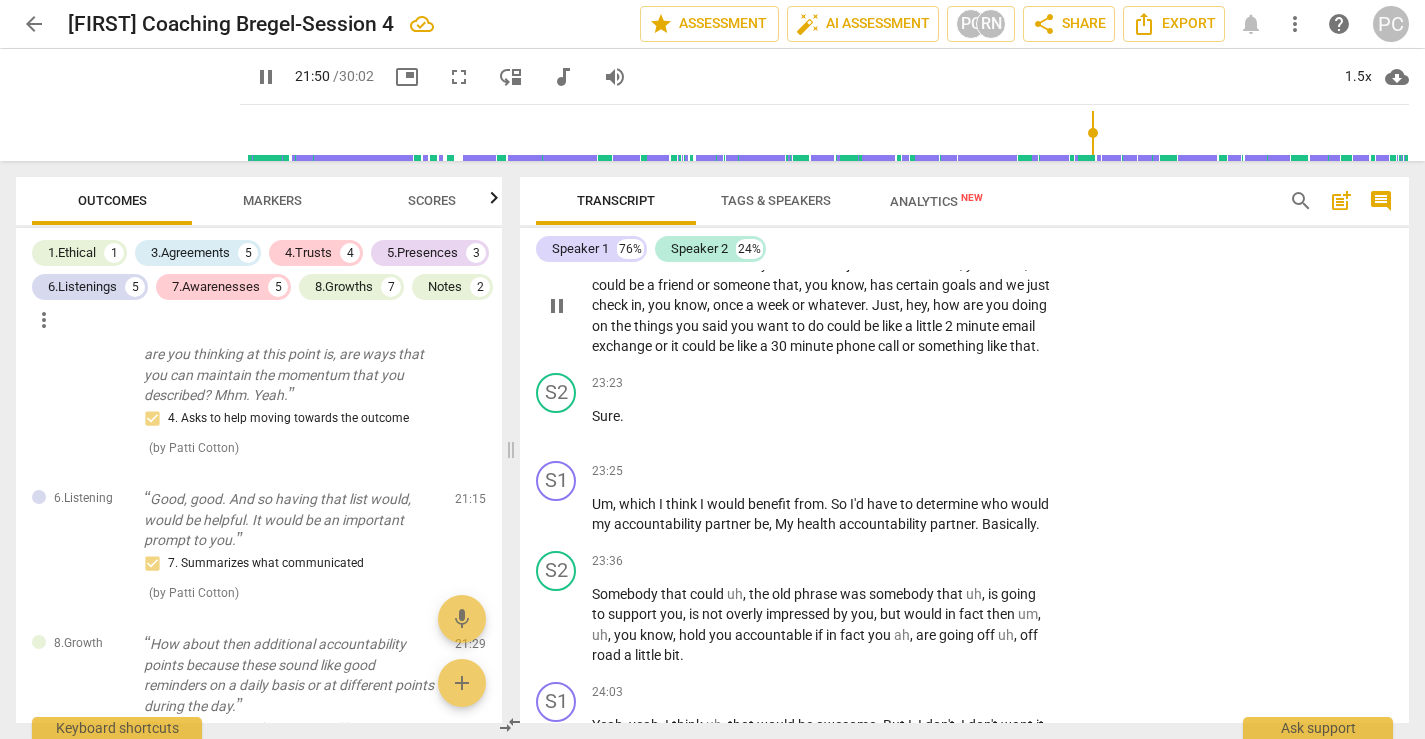 click on "pause" at bounding box center [557, 306] 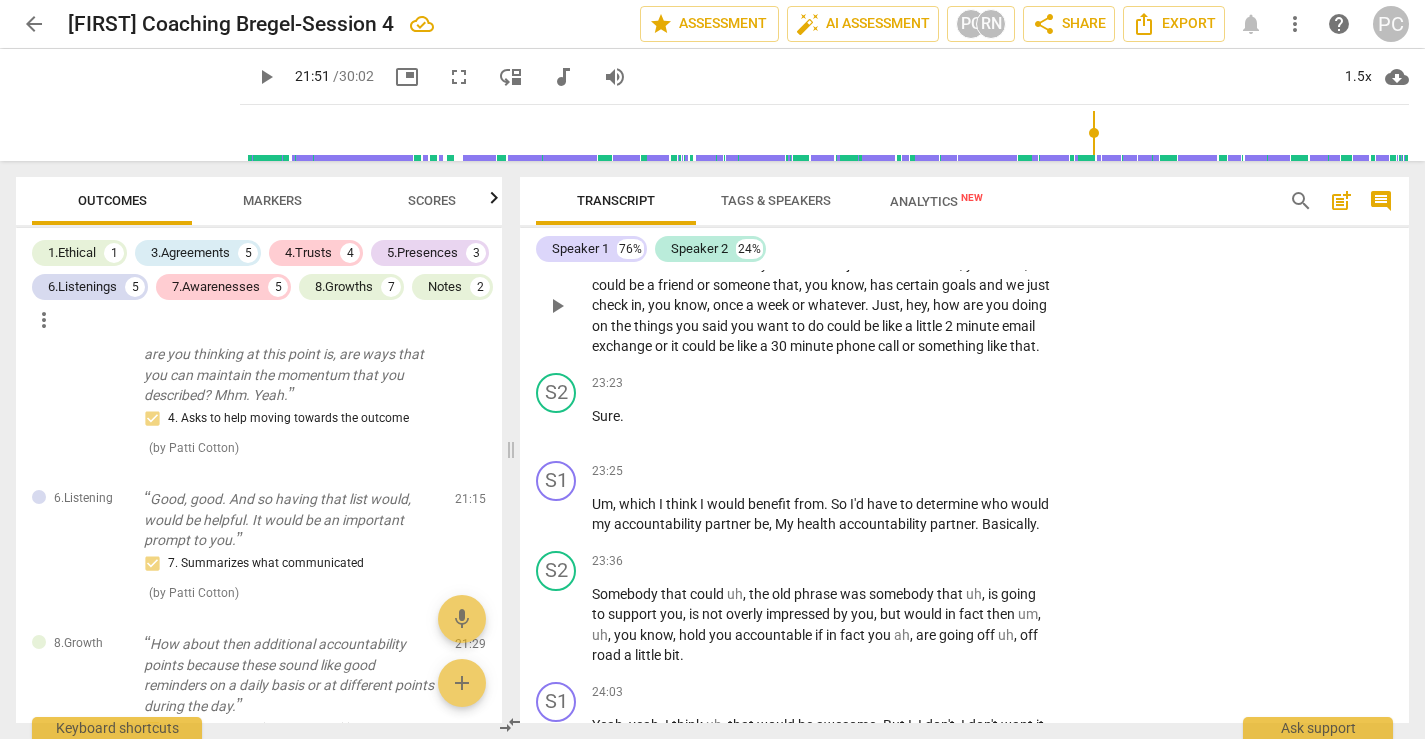 click on "play_arrow" at bounding box center [557, 306] 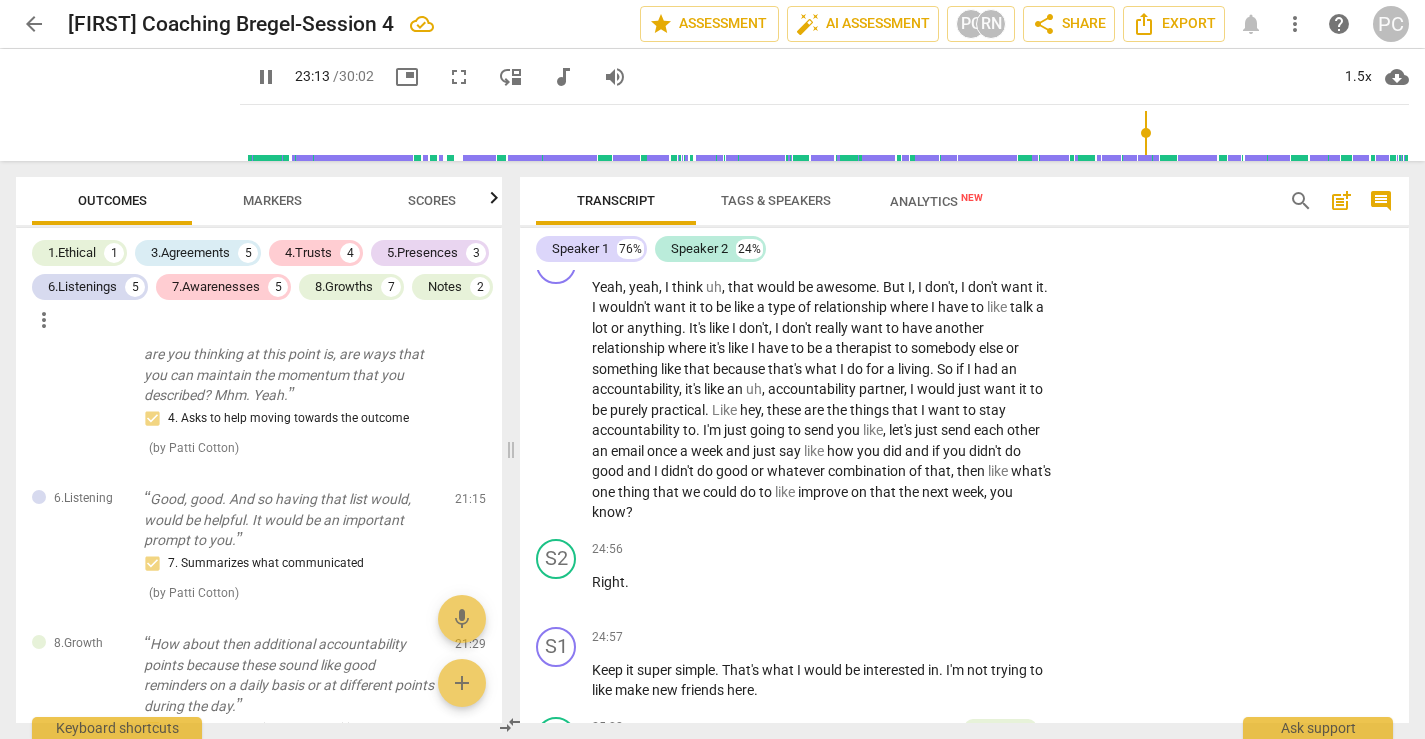 scroll, scrollTop: 10369, scrollLeft: 0, axis: vertical 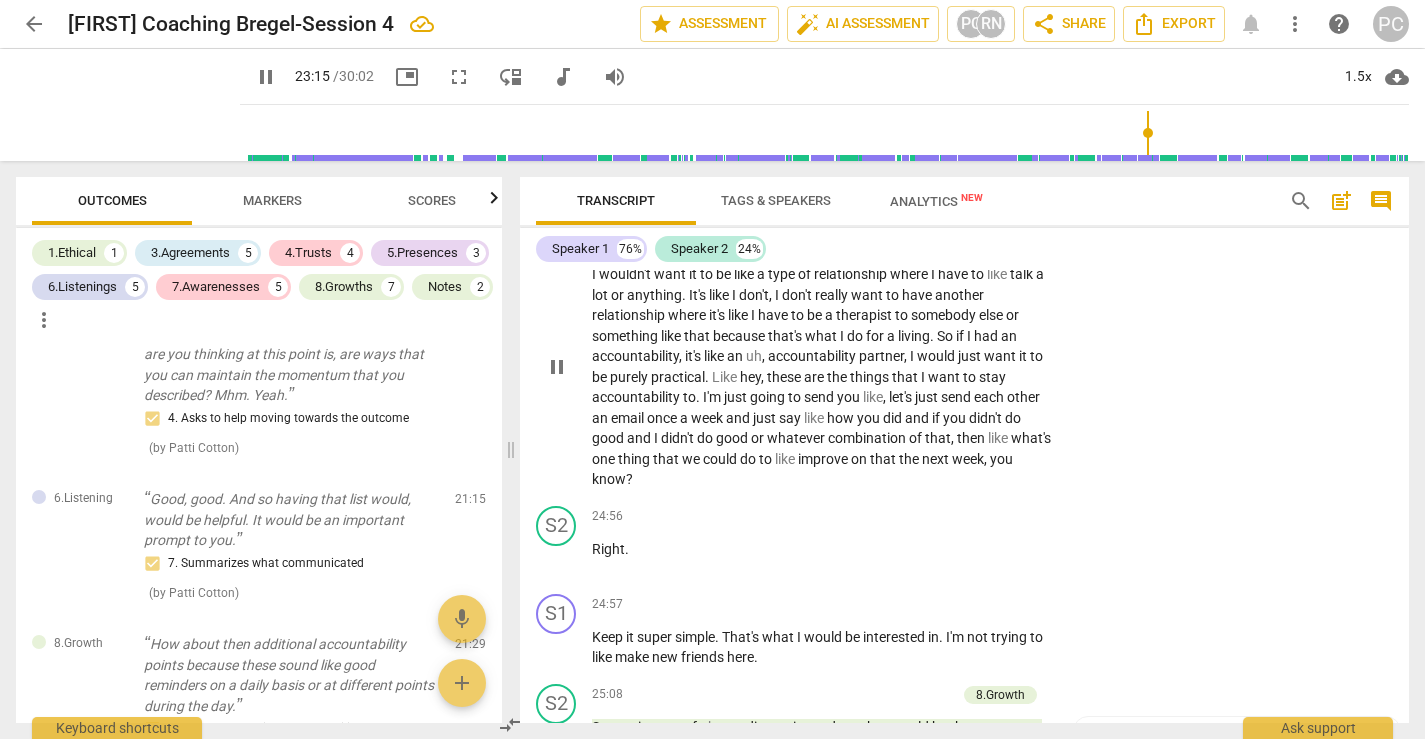 click on "pause" at bounding box center [557, 367] 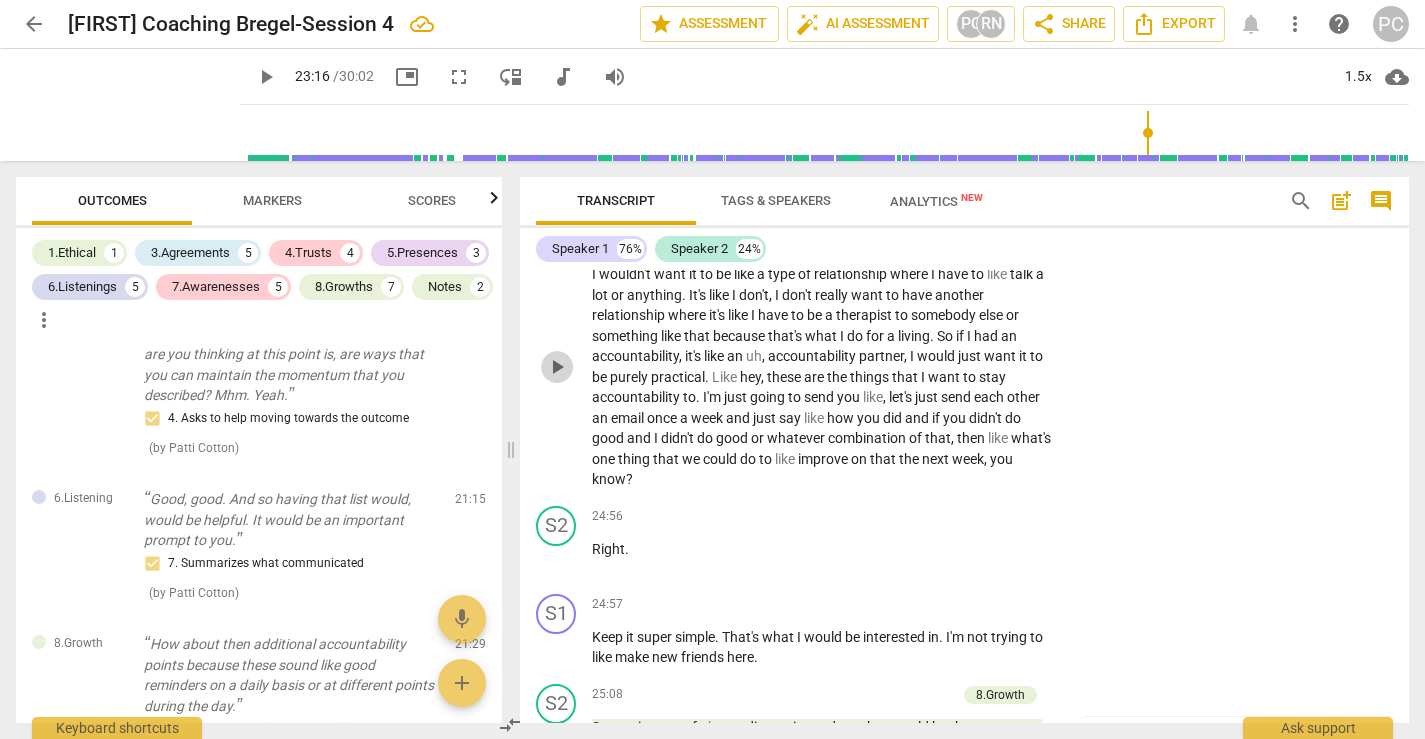 click on "play_arrow" at bounding box center (557, 367) 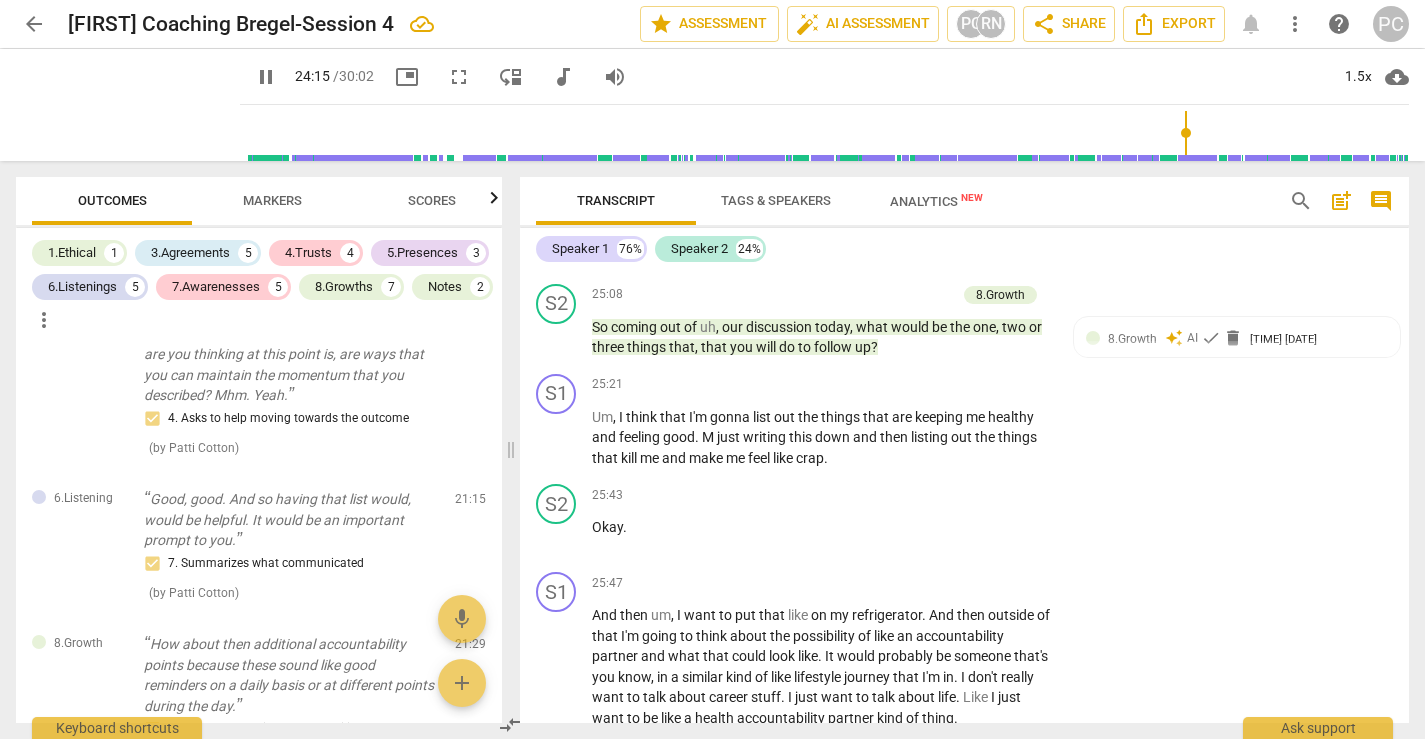 scroll, scrollTop: 10775, scrollLeft: 0, axis: vertical 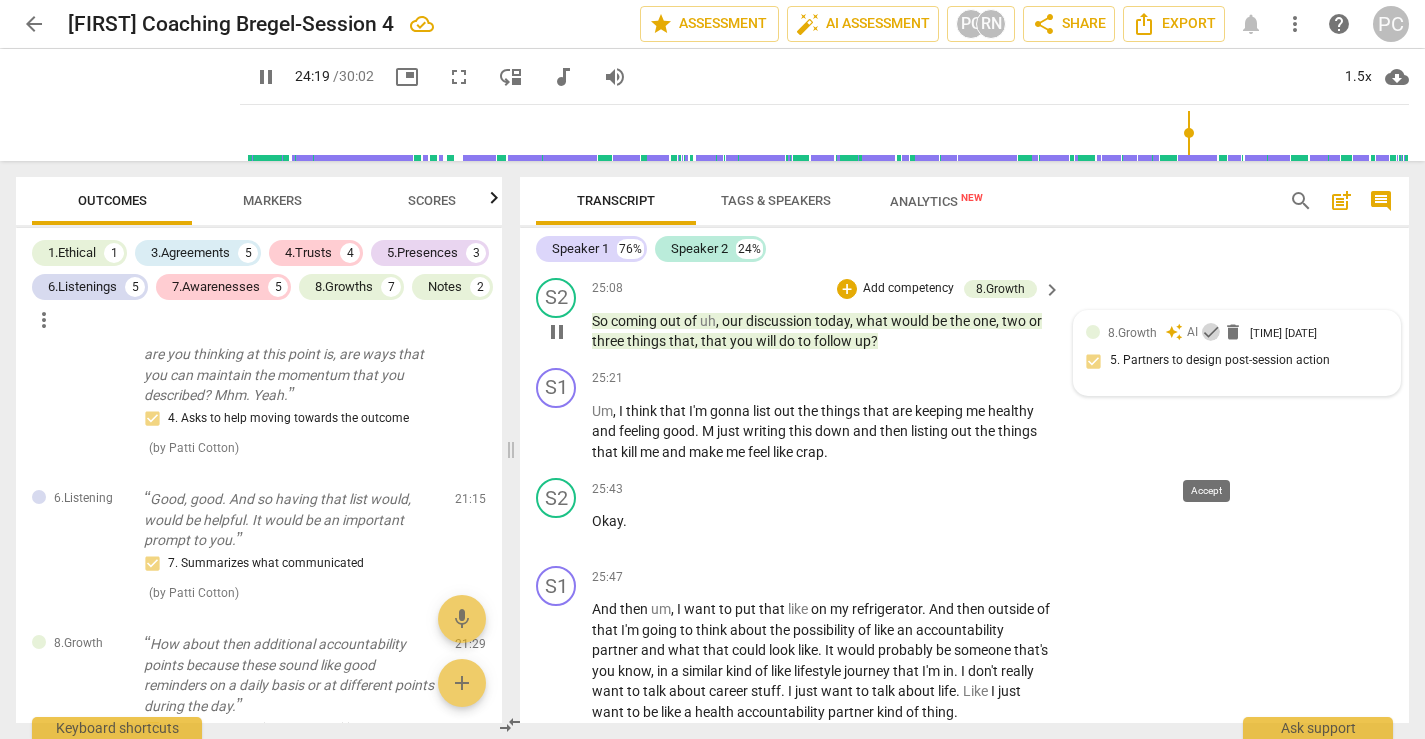 click on "check" at bounding box center [1211, 332] 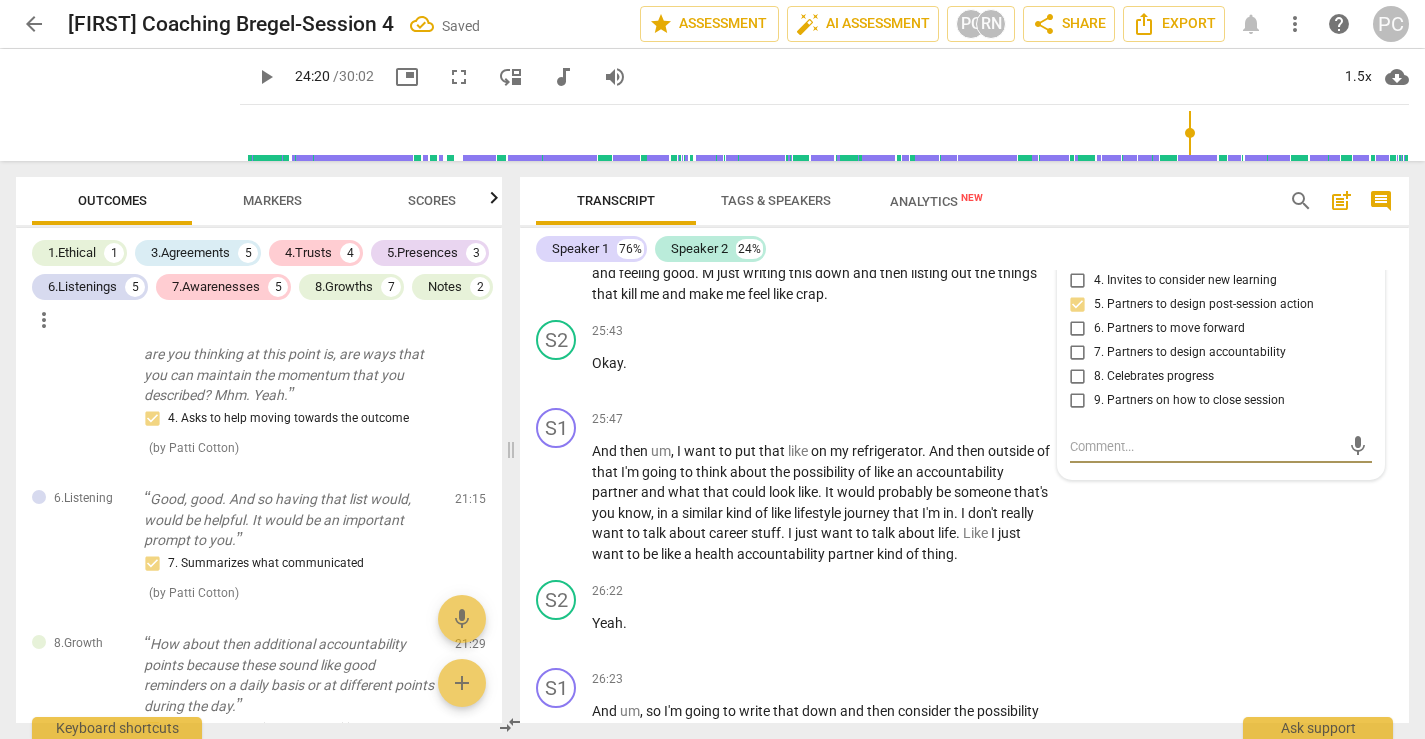 scroll, scrollTop: 10969, scrollLeft: 0, axis: vertical 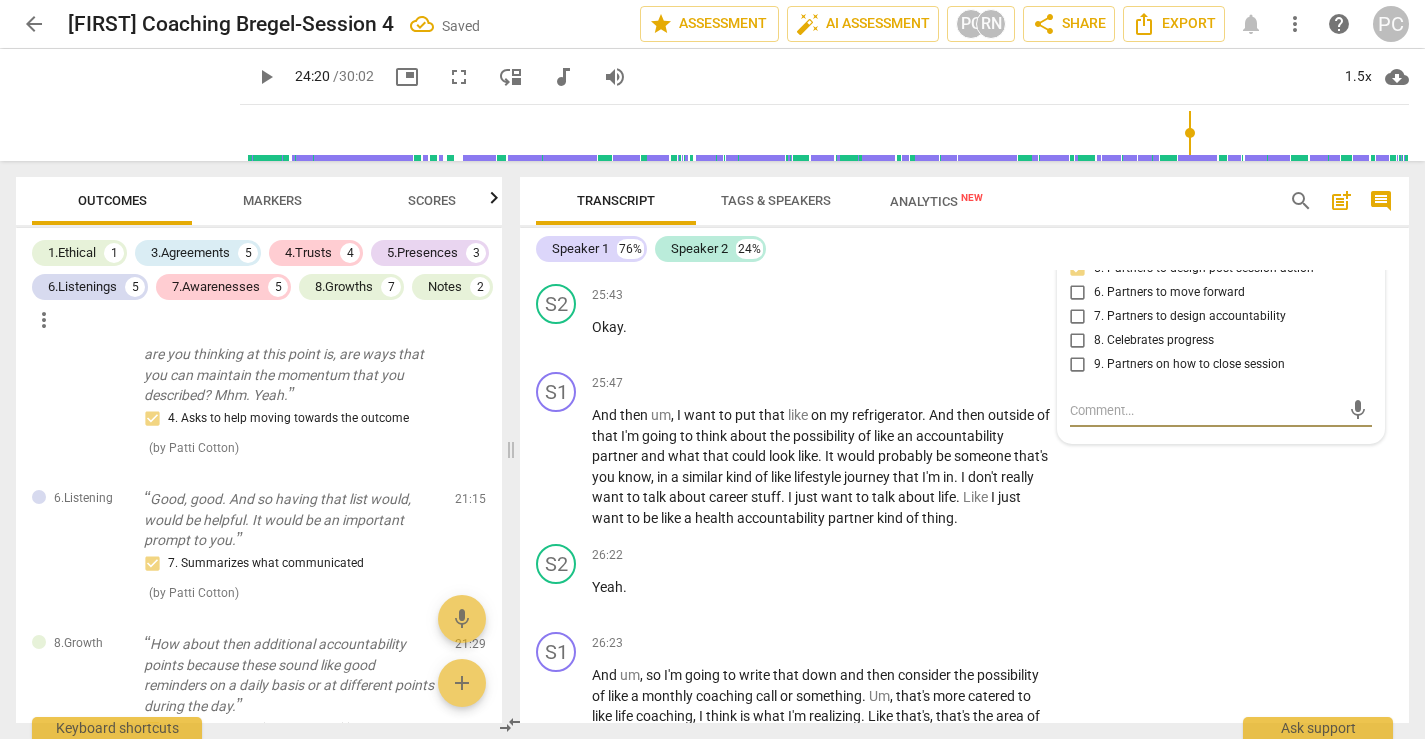 click at bounding box center [1205, 410] 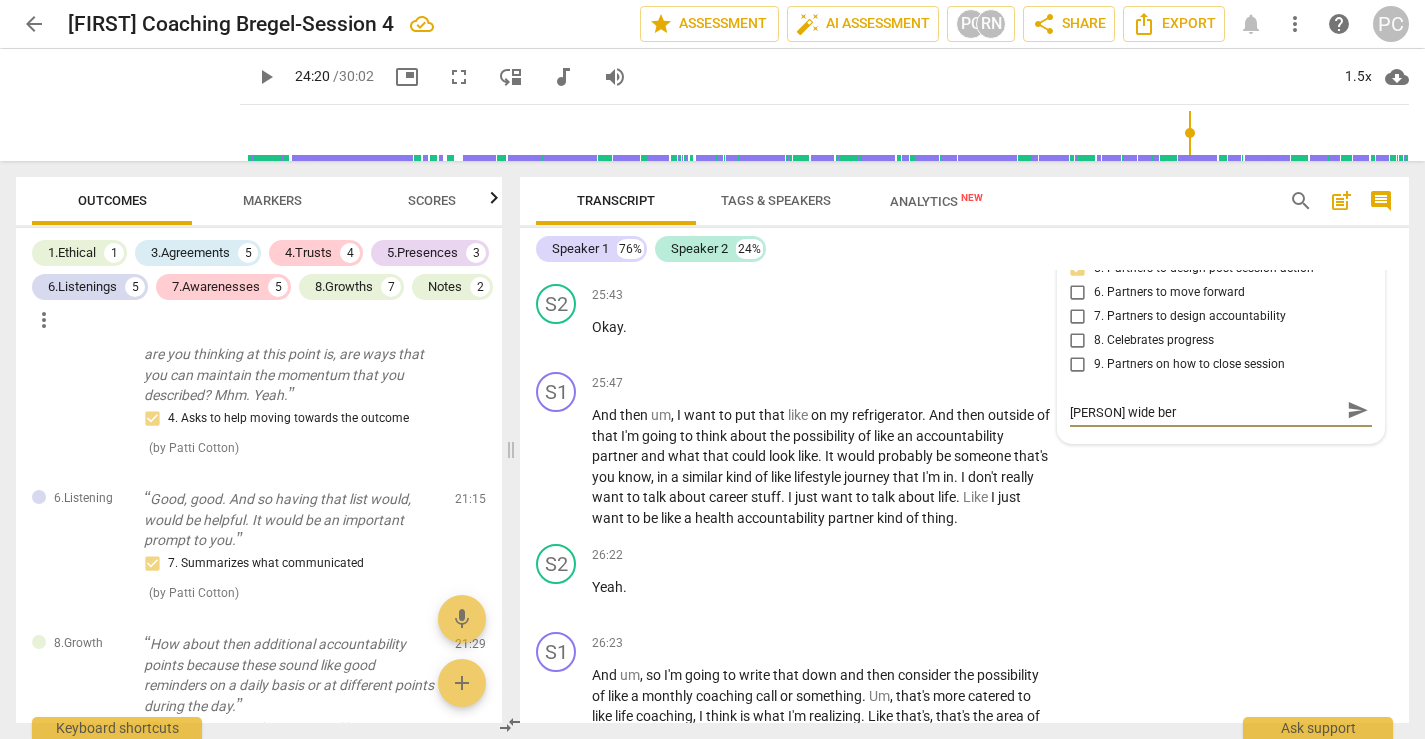 scroll, scrollTop: 0, scrollLeft: 0, axis: both 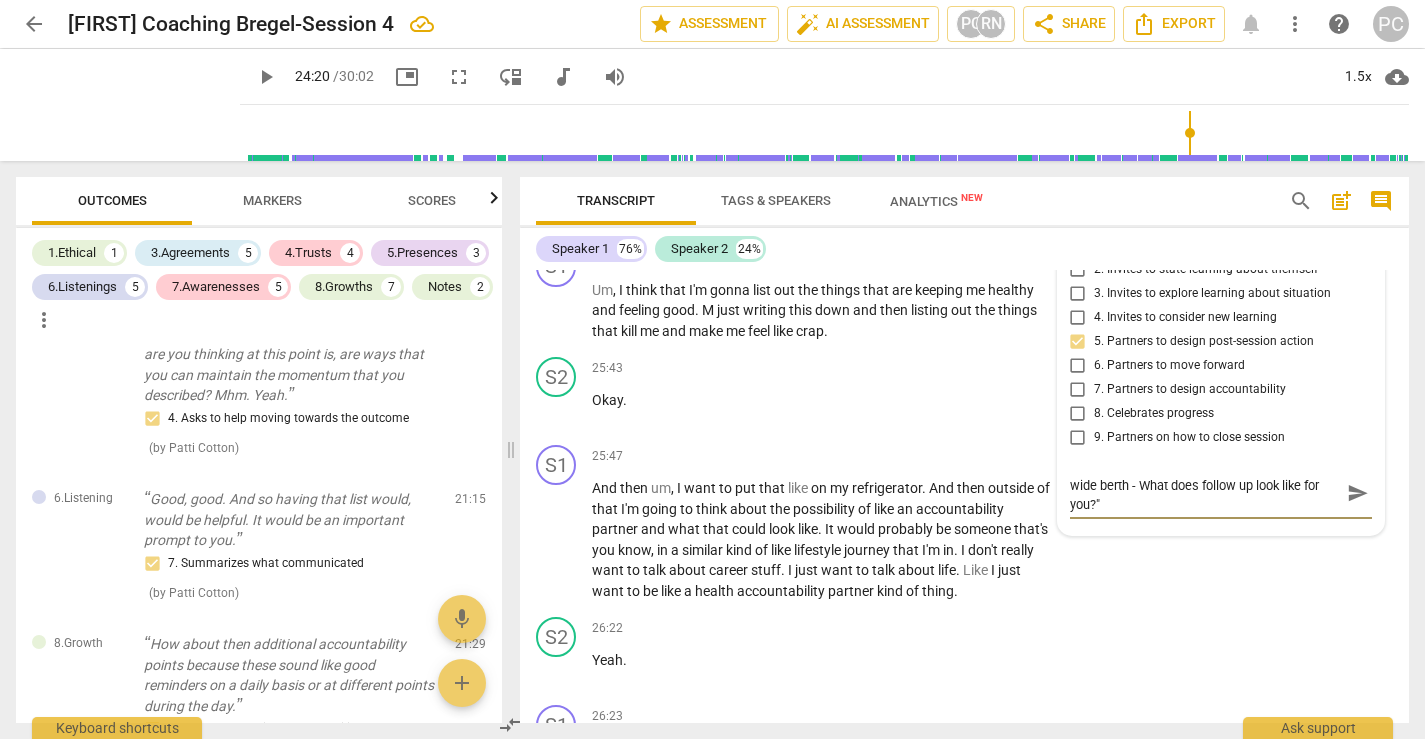 click on "send" at bounding box center [1358, 493] 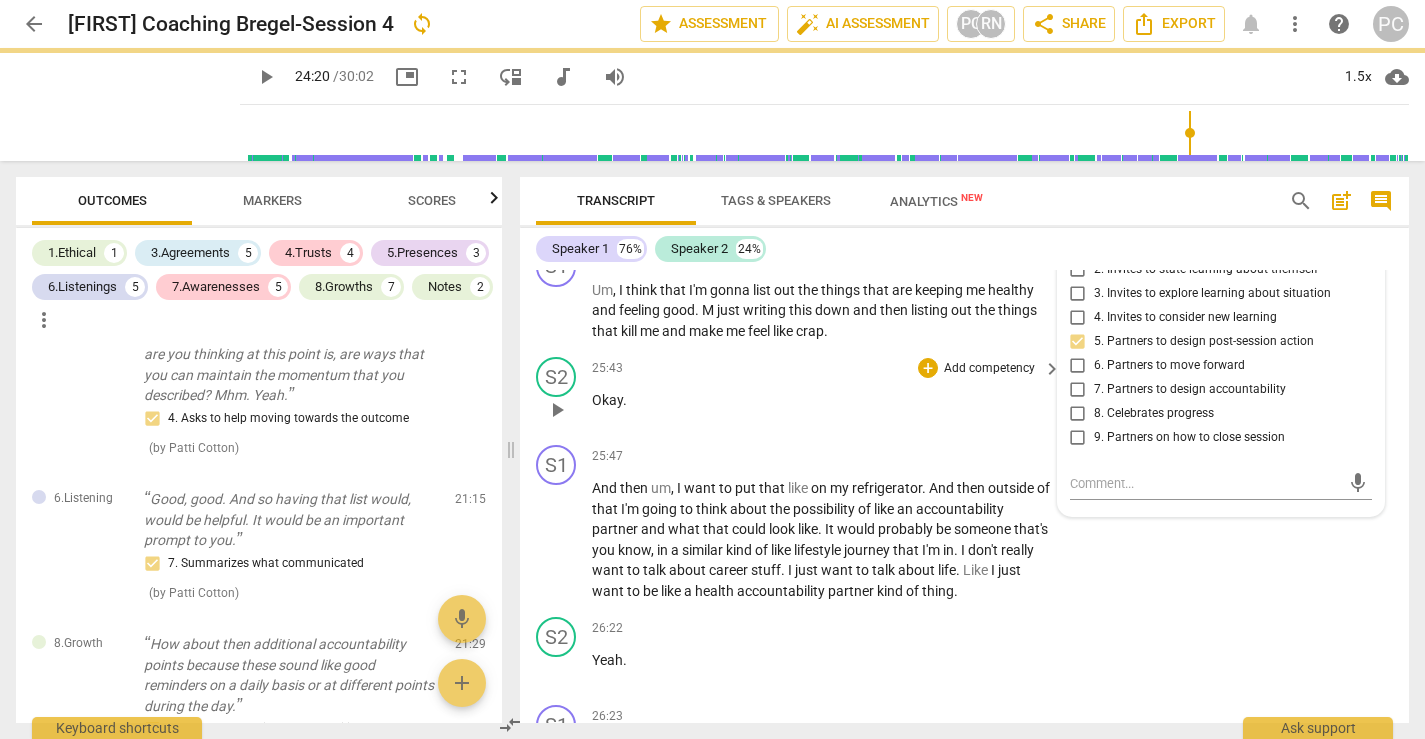 scroll, scrollTop: 0, scrollLeft: 0, axis: both 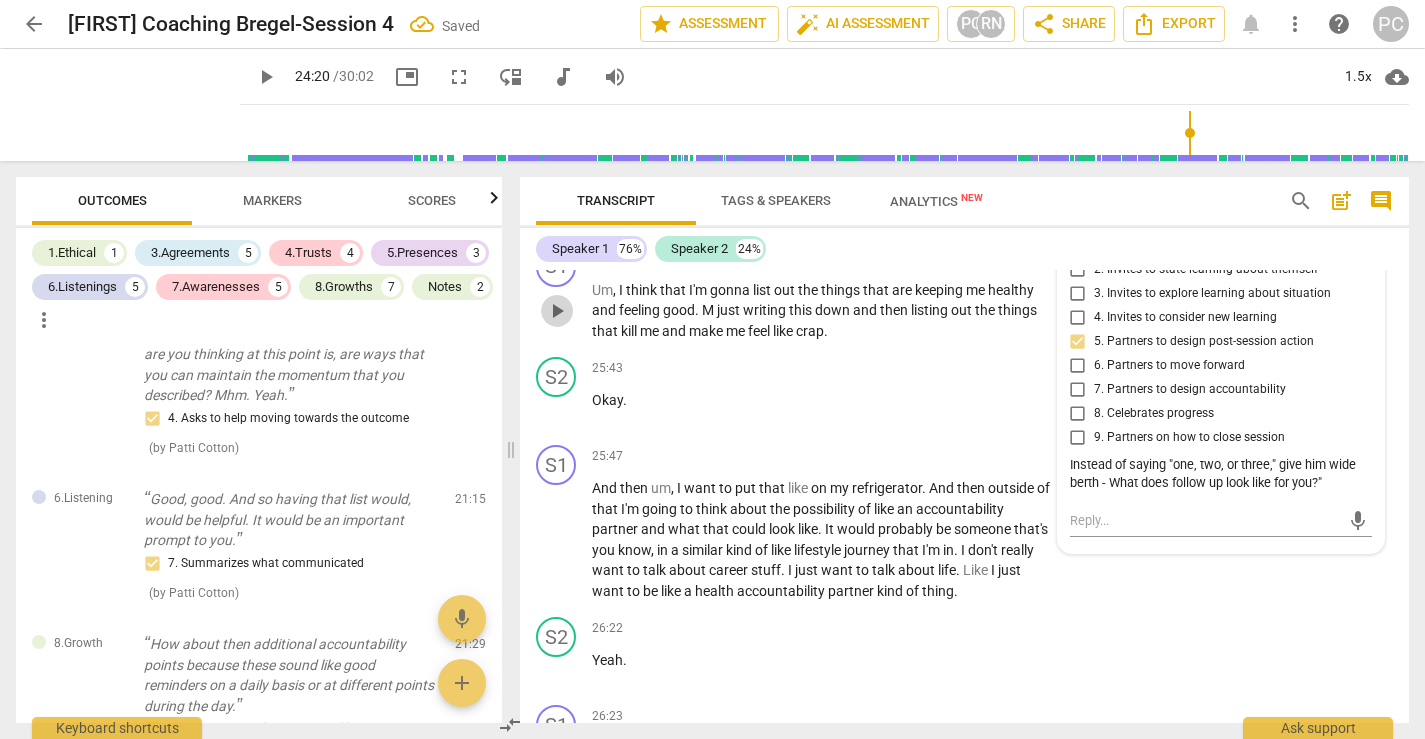 click on "play_arrow" at bounding box center (557, 311) 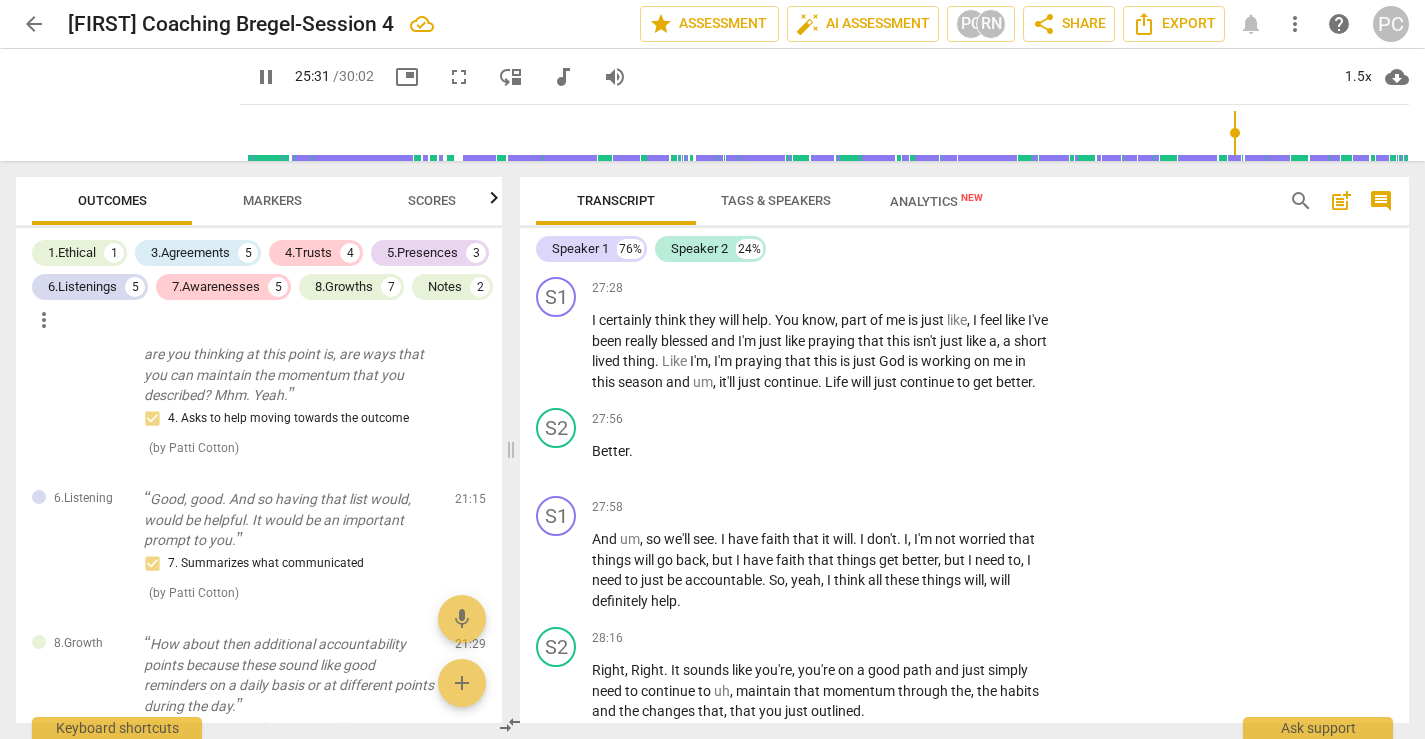 scroll, scrollTop: 11628, scrollLeft: 0, axis: vertical 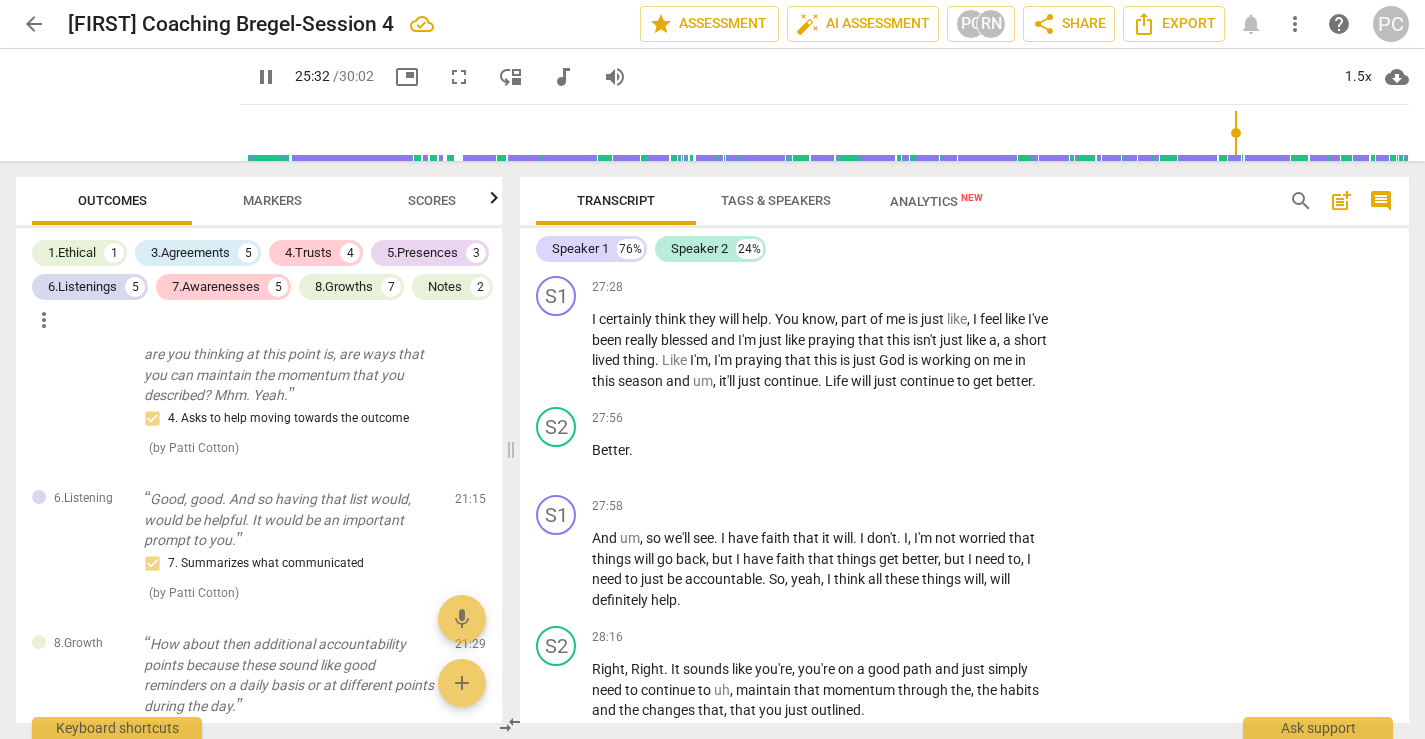 click on "pause" at bounding box center [557, 220] 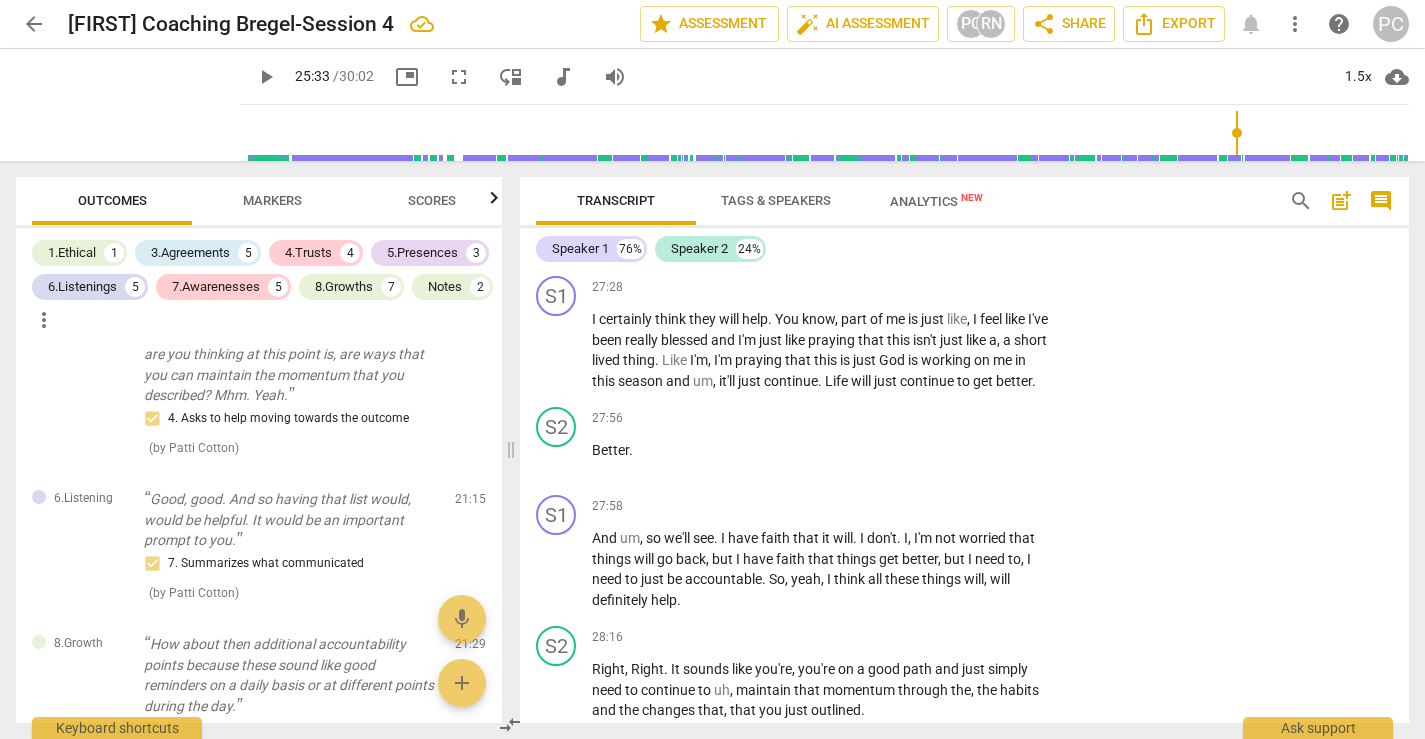 drag, startPoint x: 595, startPoint y: 315, endPoint x: 612, endPoint y: 331, distance: 23.345236 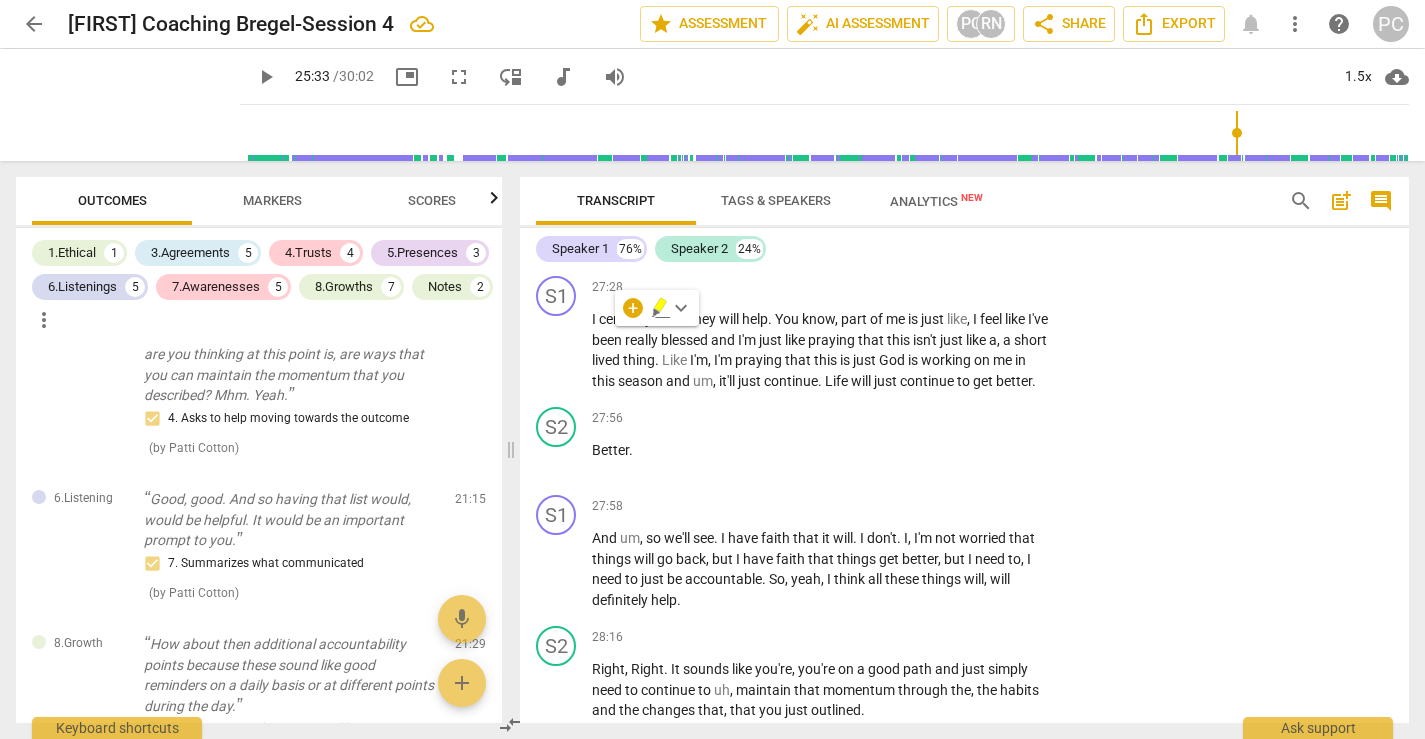 click on "+" at bounding box center (928, 156) 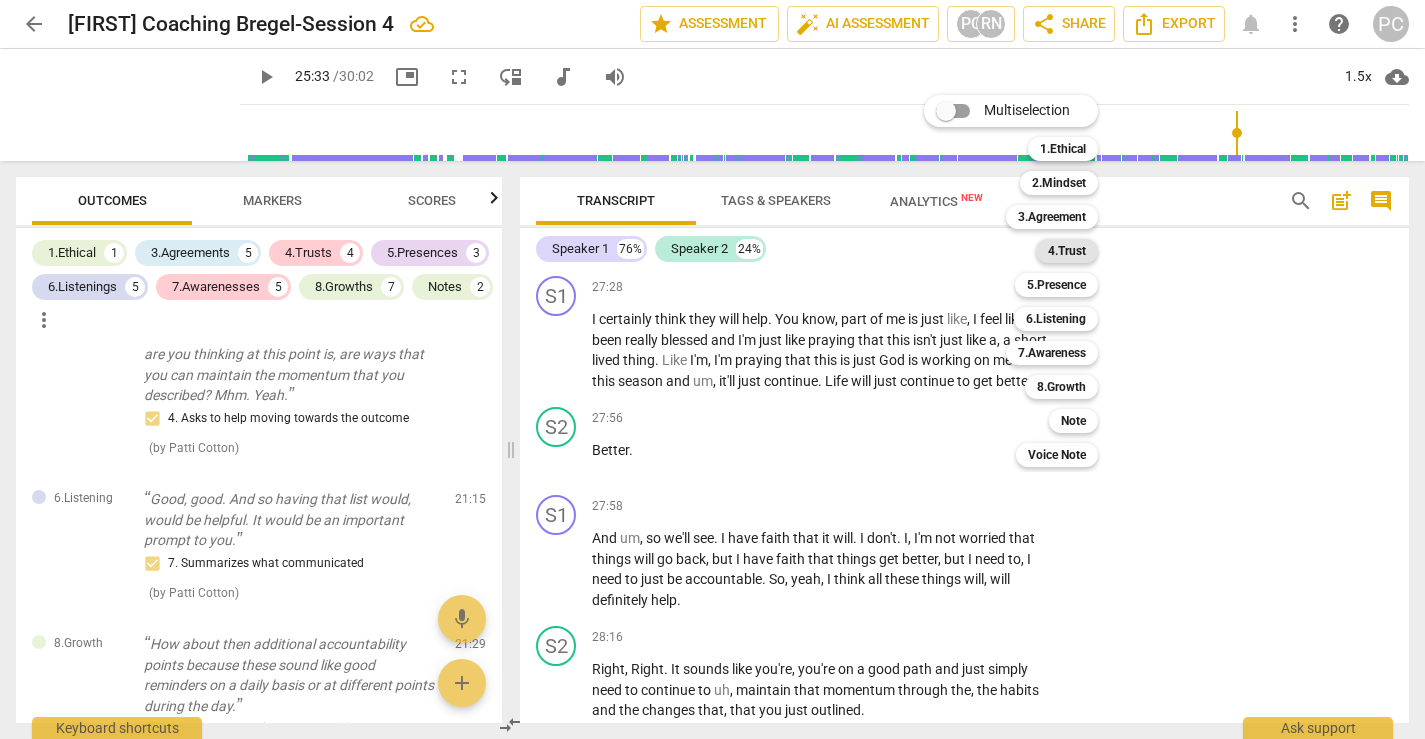 click on "4.Trust" at bounding box center [1067, 251] 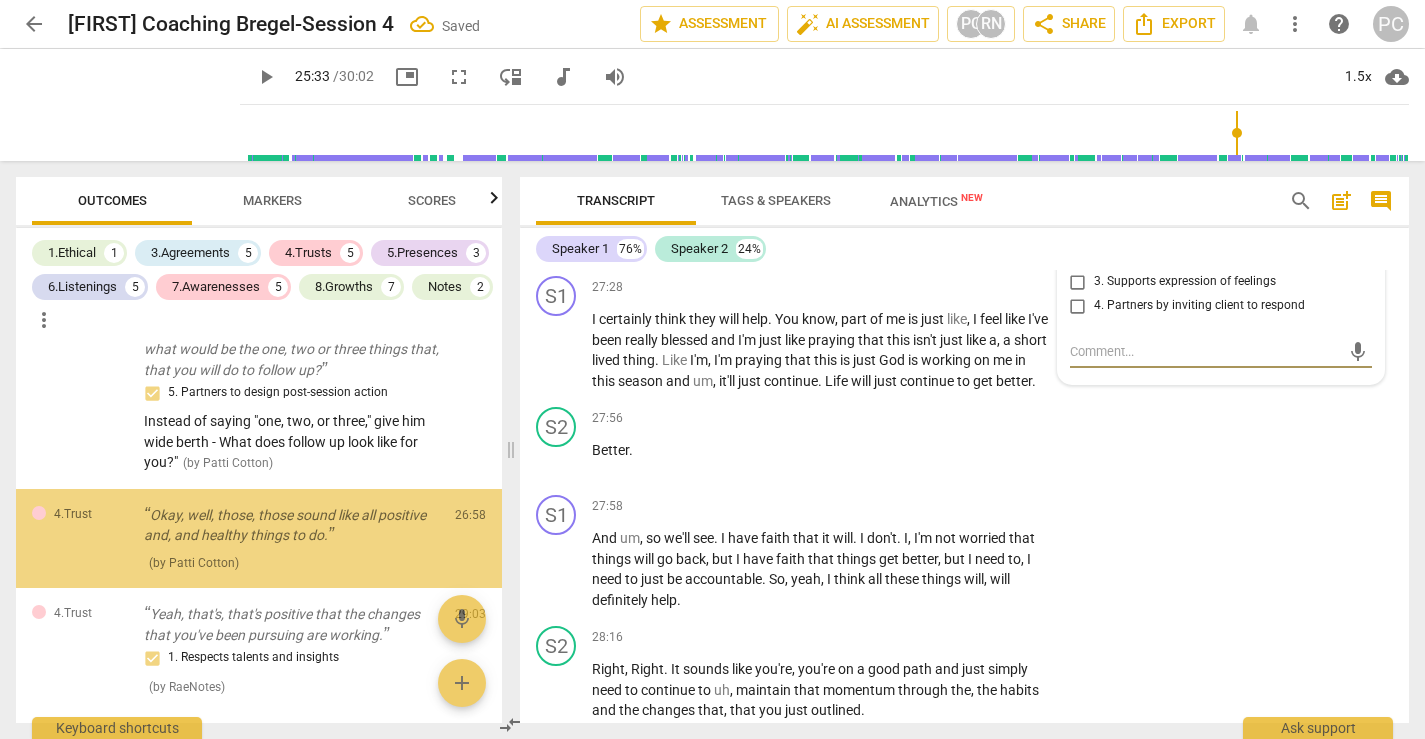 scroll, scrollTop: 4029, scrollLeft: 0, axis: vertical 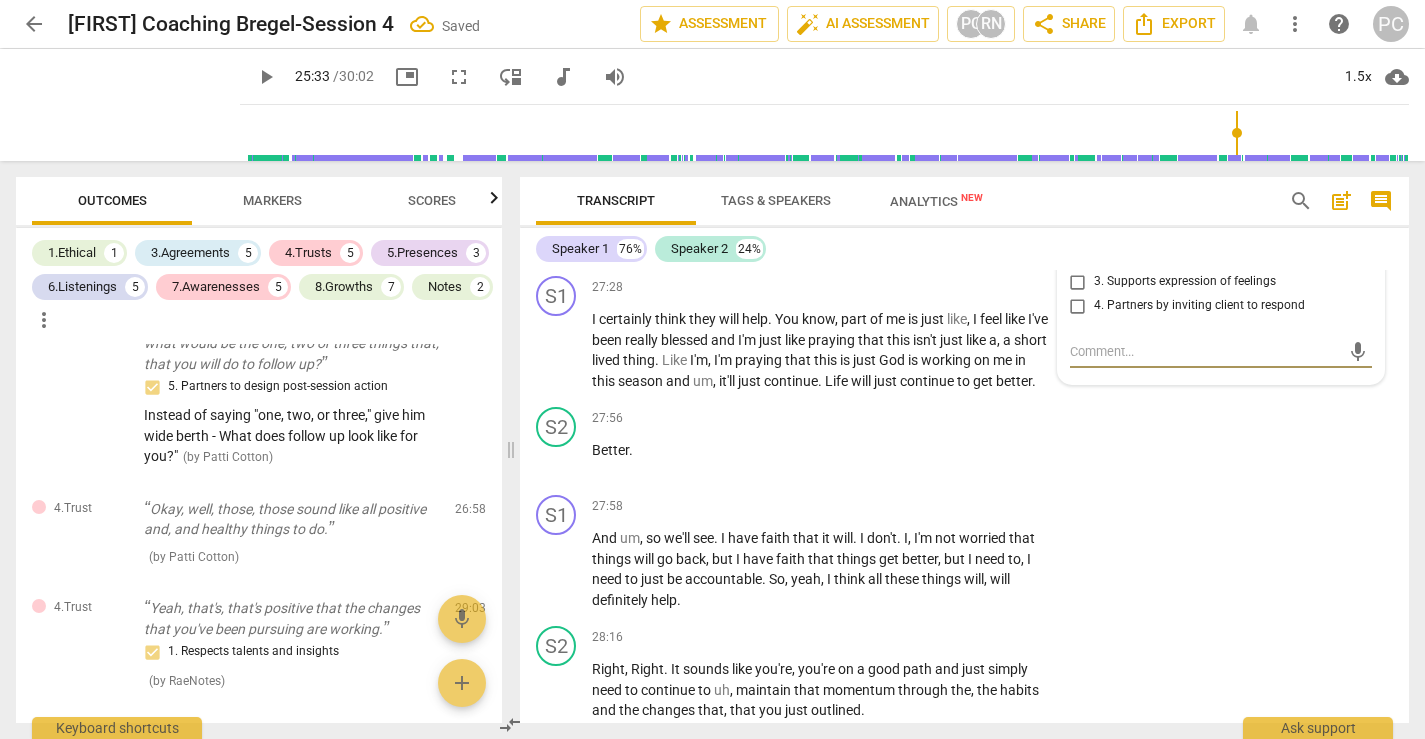 click on "1. Respects talents and insights" at bounding box center [1078, 234] 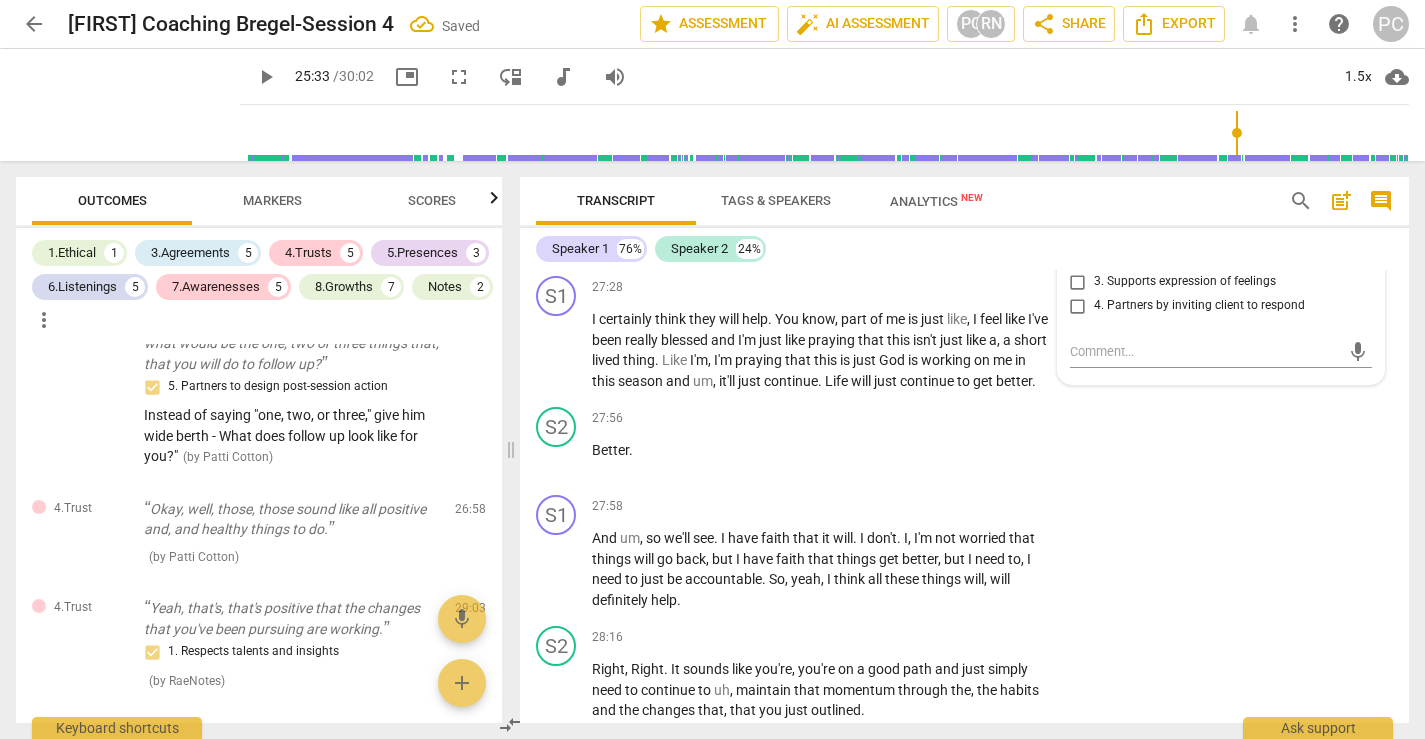 click on "2. Shows support and empathy" at bounding box center (1078, 258) 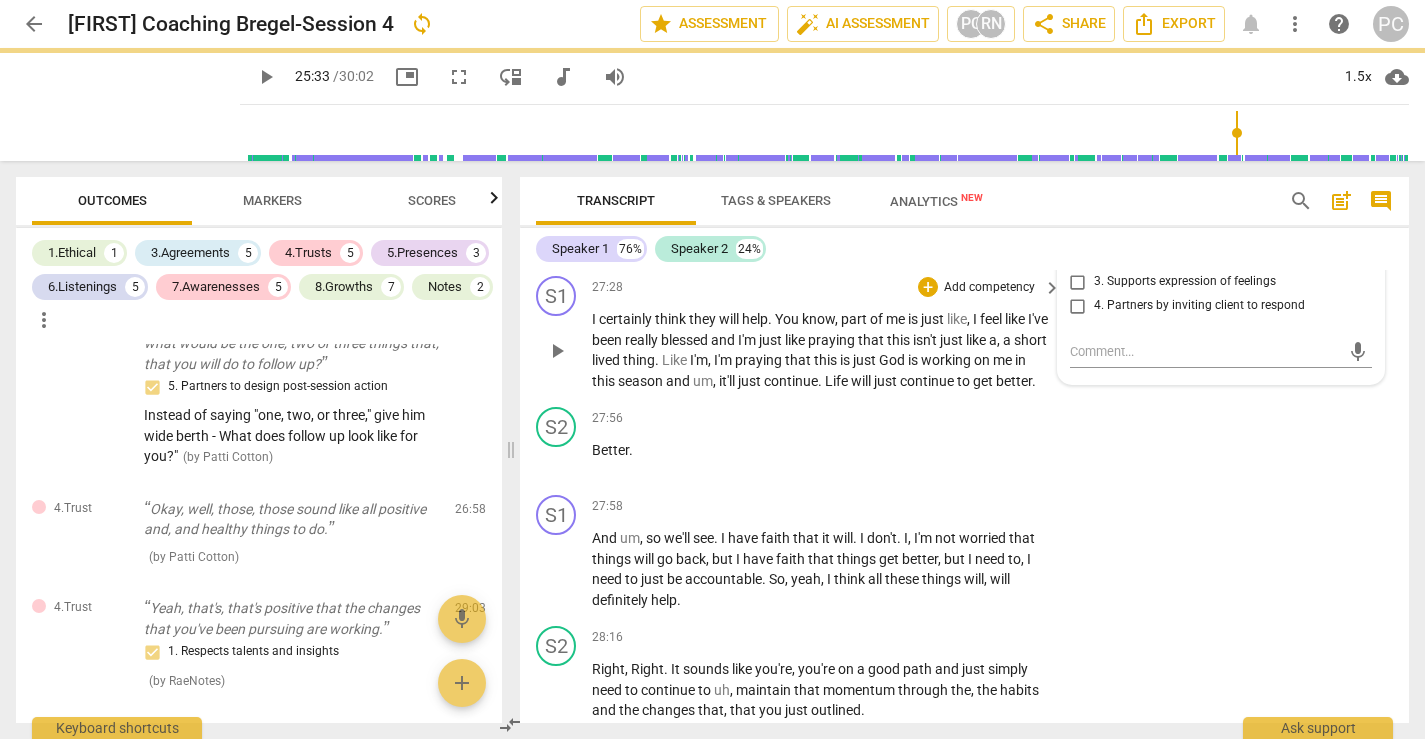 click on "play_arrow" at bounding box center (557, 351) 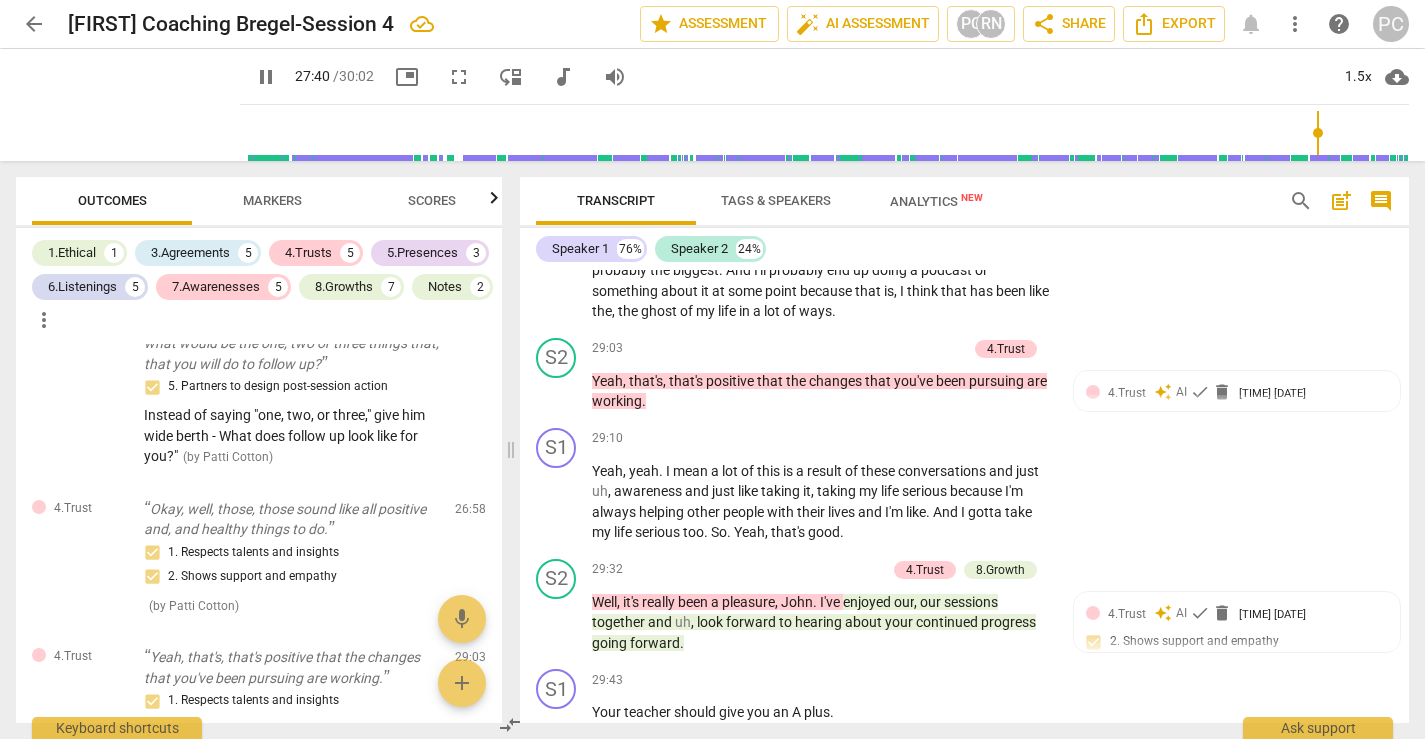 scroll, scrollTop: 12208, scrollLeft: 0, axis: vertical 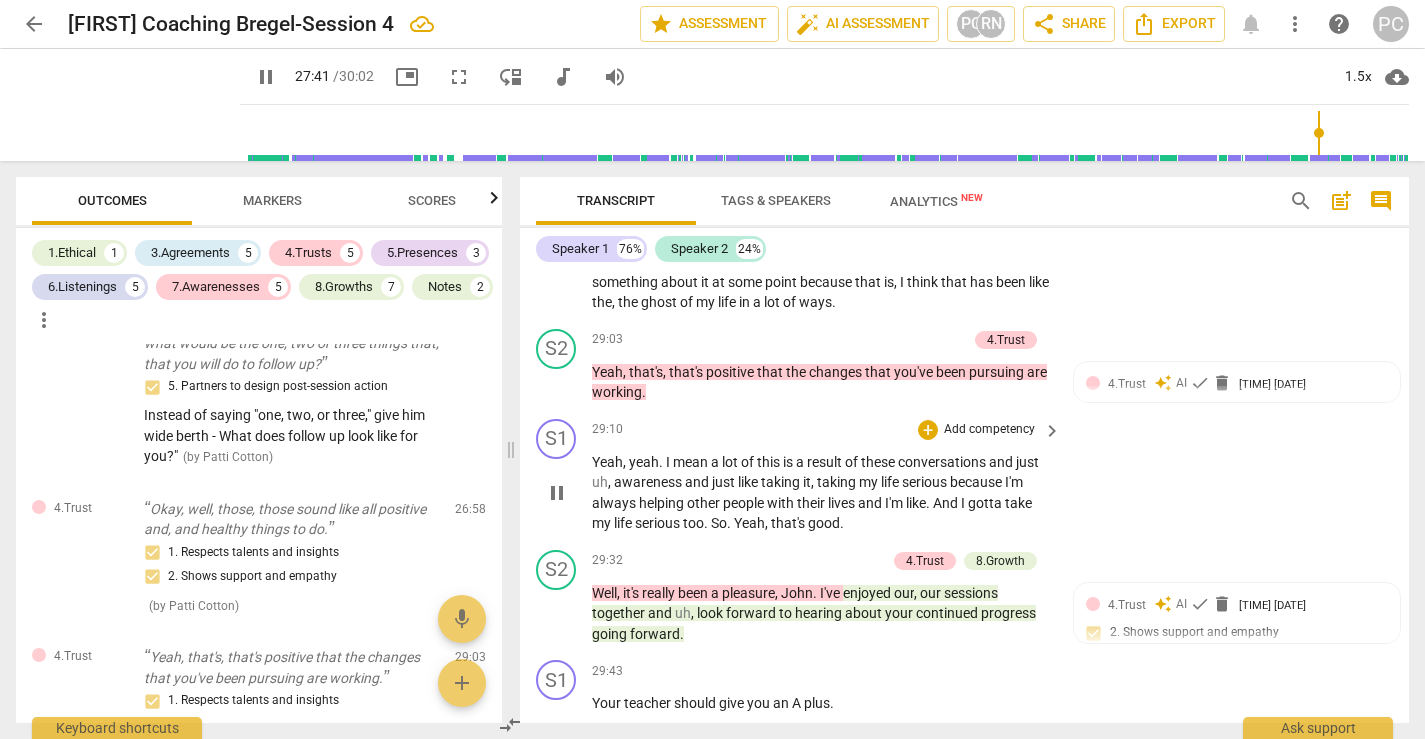 click on "Add competency" at bounding box center [989, 430] 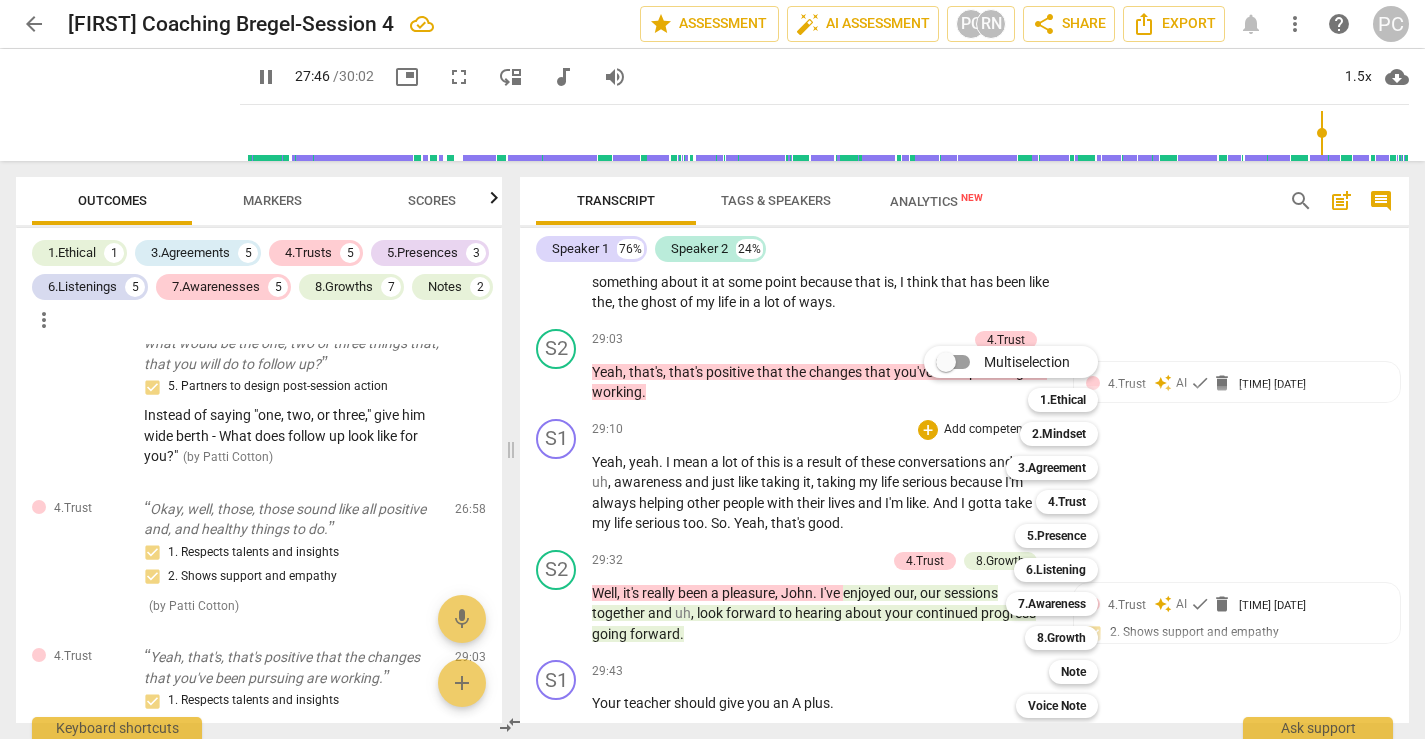 click at bounding box center (712, 369) 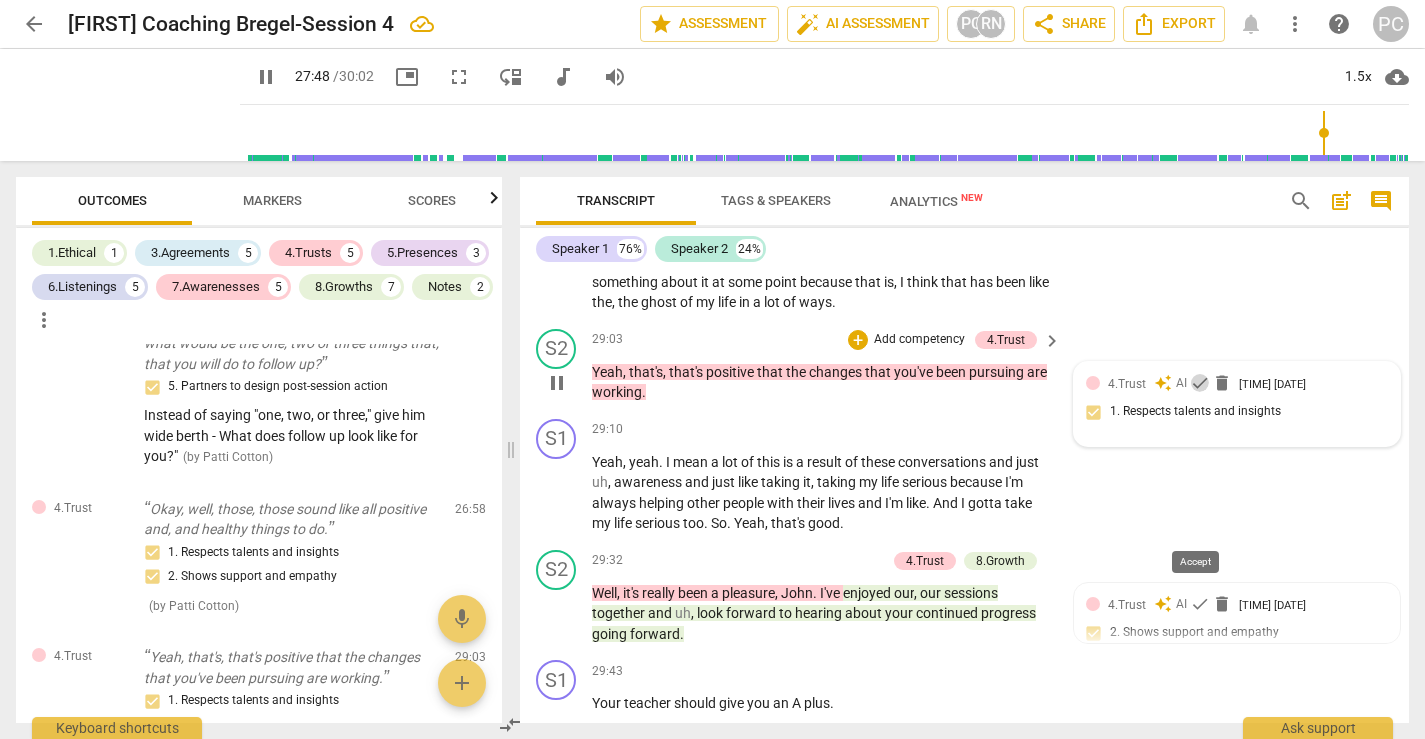 click on "check" at bounding box center [1200, 383] 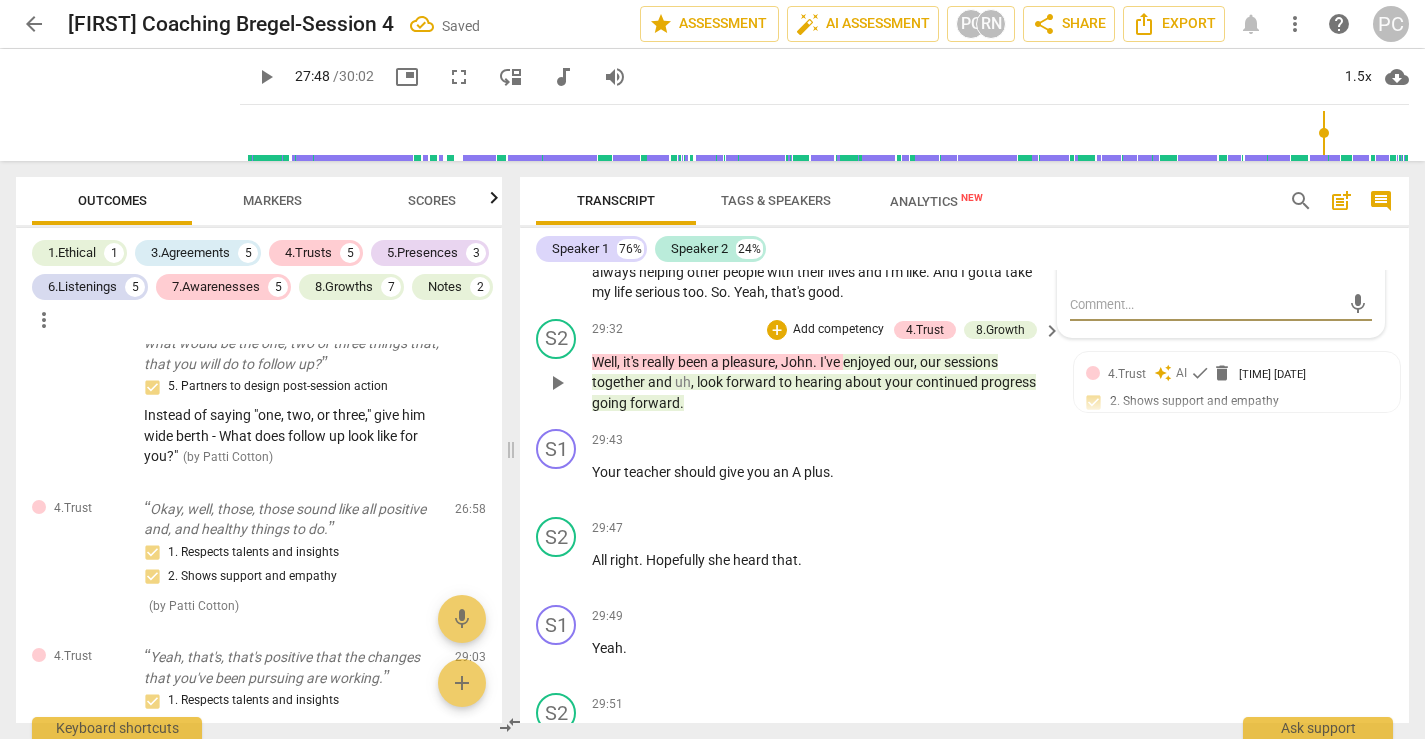 scroll, scrollTop: 12441, scrollLeft: 0, axis: vertical 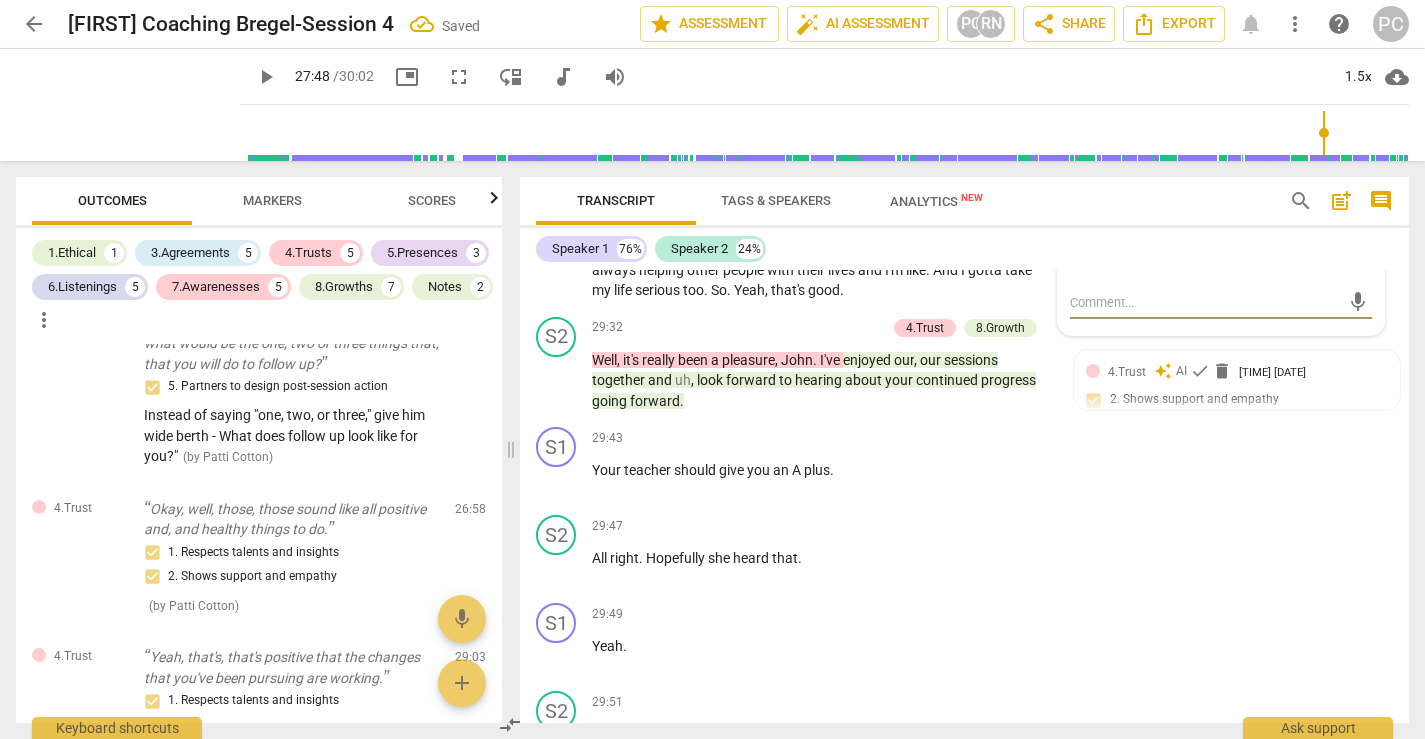 click on "play_arrow" at bounding box center (557, 260) 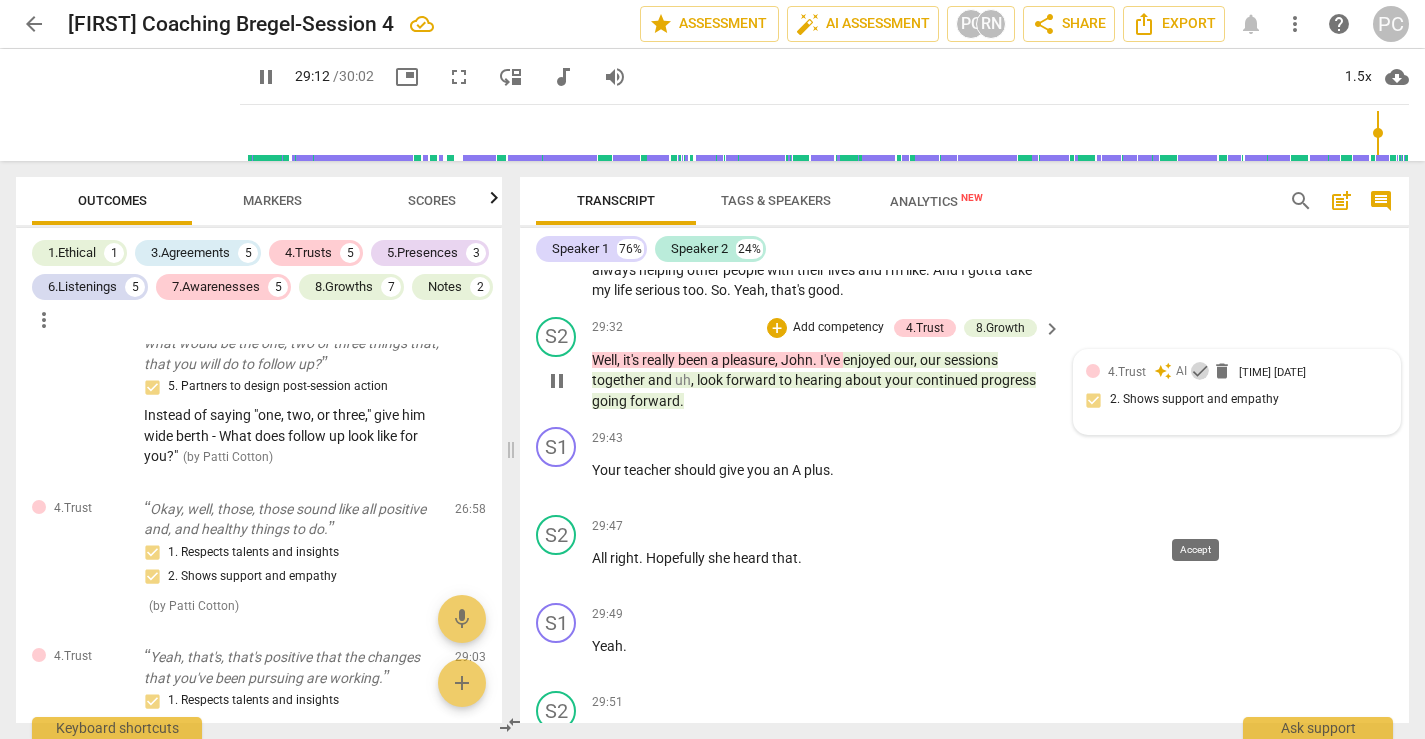 click on "check" at bounding box center [1200, 371] 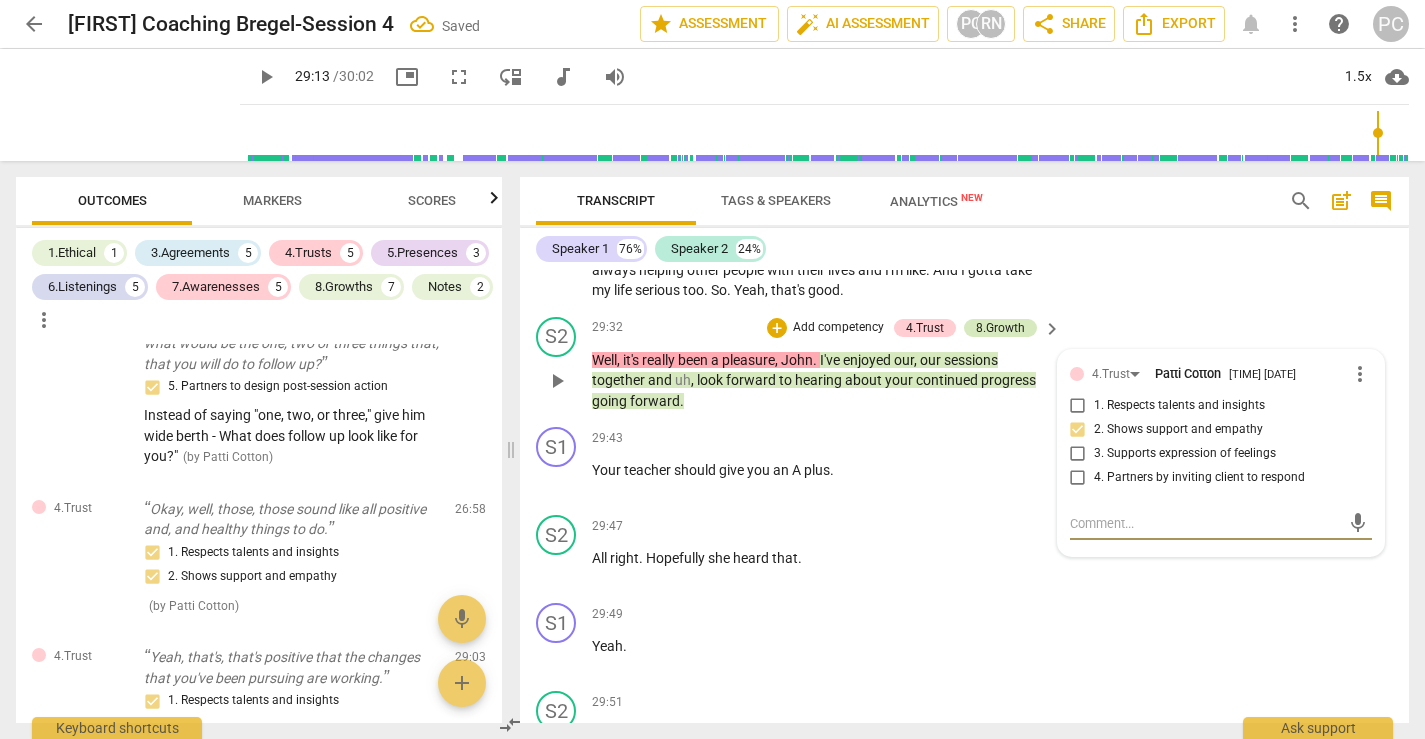 click on "8.Growth" at bounding box center [1000, 328] 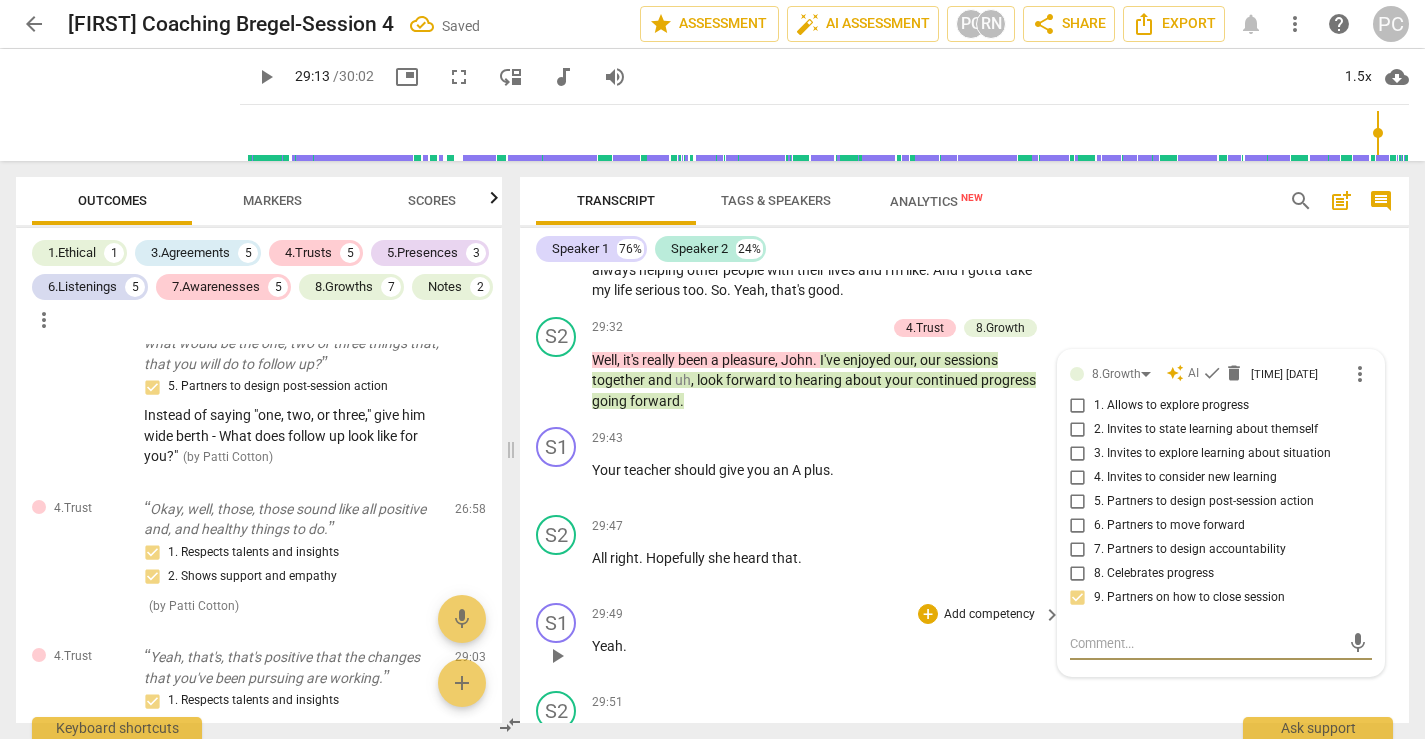 scroll, scrollTop: 12733, scrollLeft: 0, axis: vertical 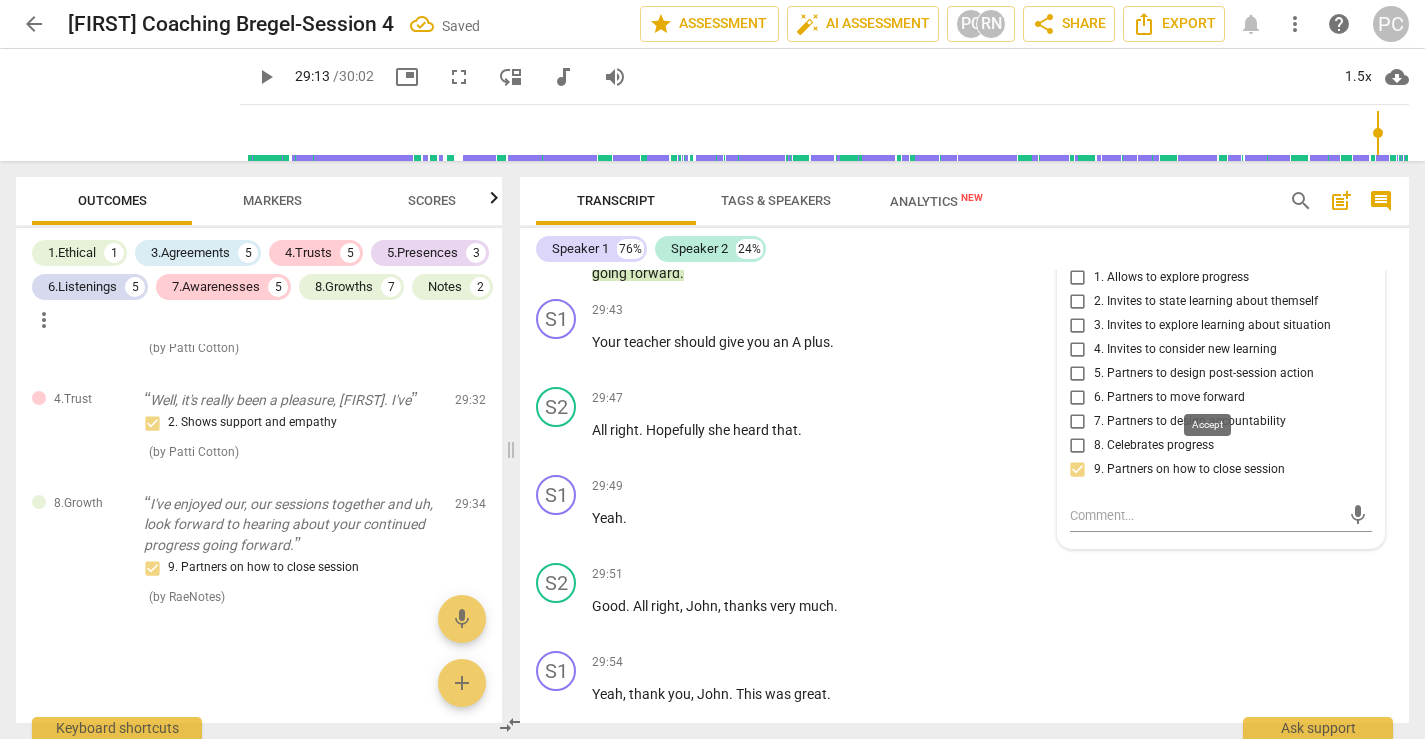 click on "check" at bounding box center (1212, 245) 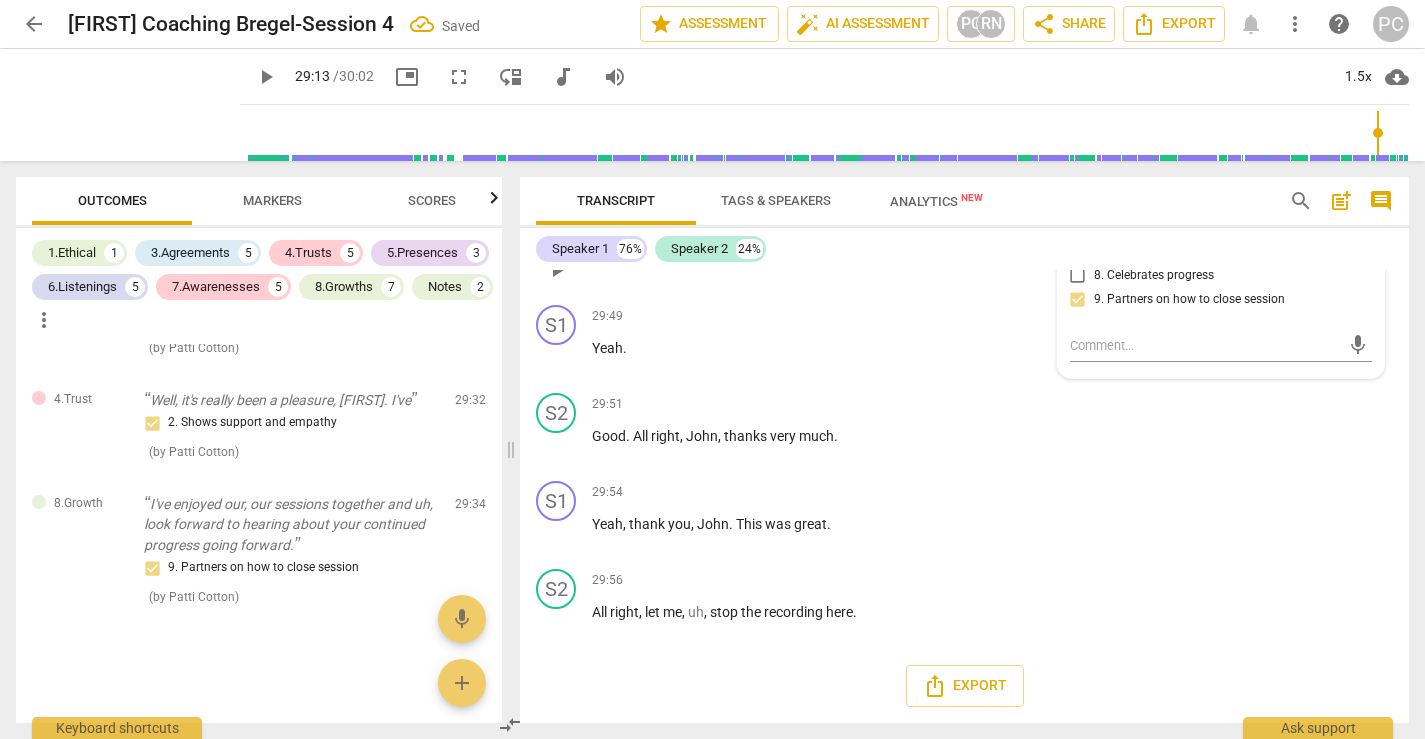 scroll, scrollTop: 12884, scrollLeft: 0, axis: vertical 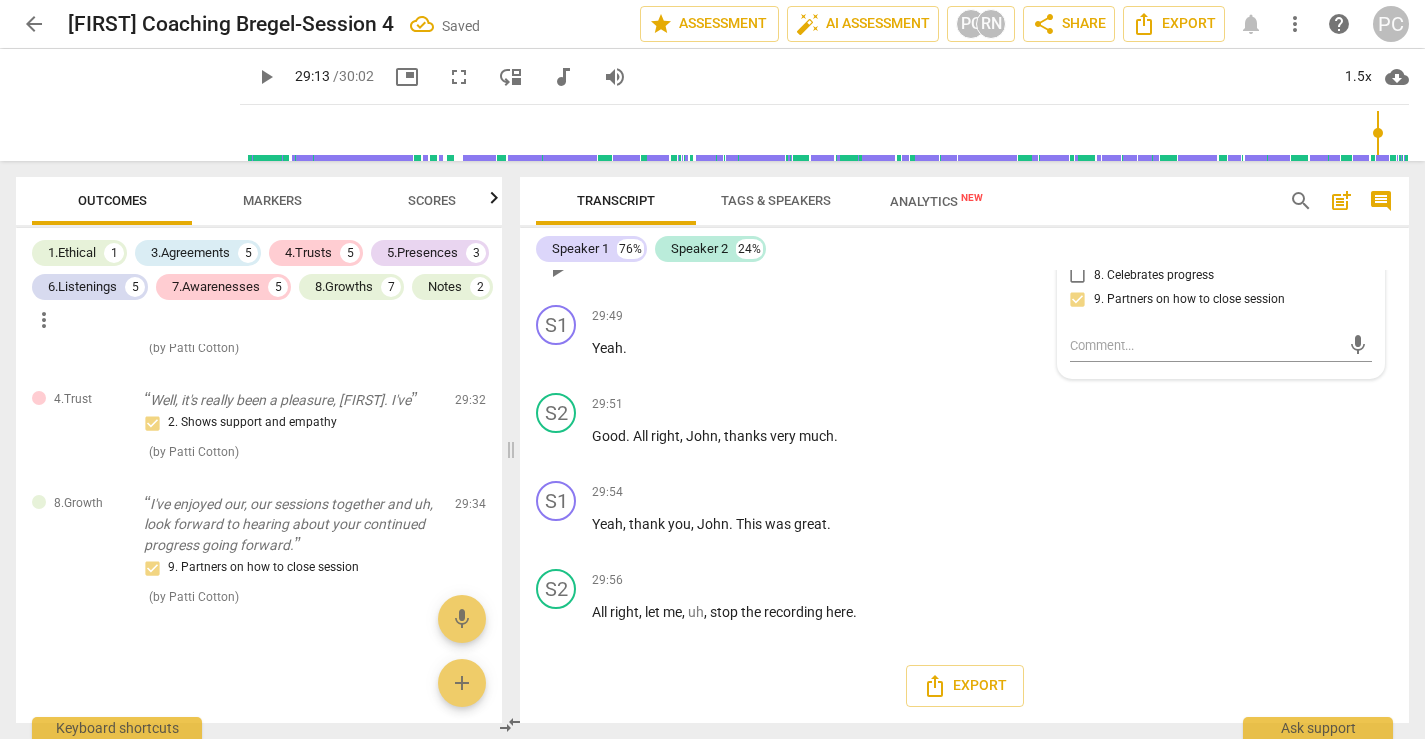 click on "S2 play_arrow pause [TIME] + Add competency keyboard_arrow_right Yeah, thank you, [NAME]. This was great." at bounding box center [964, 517] 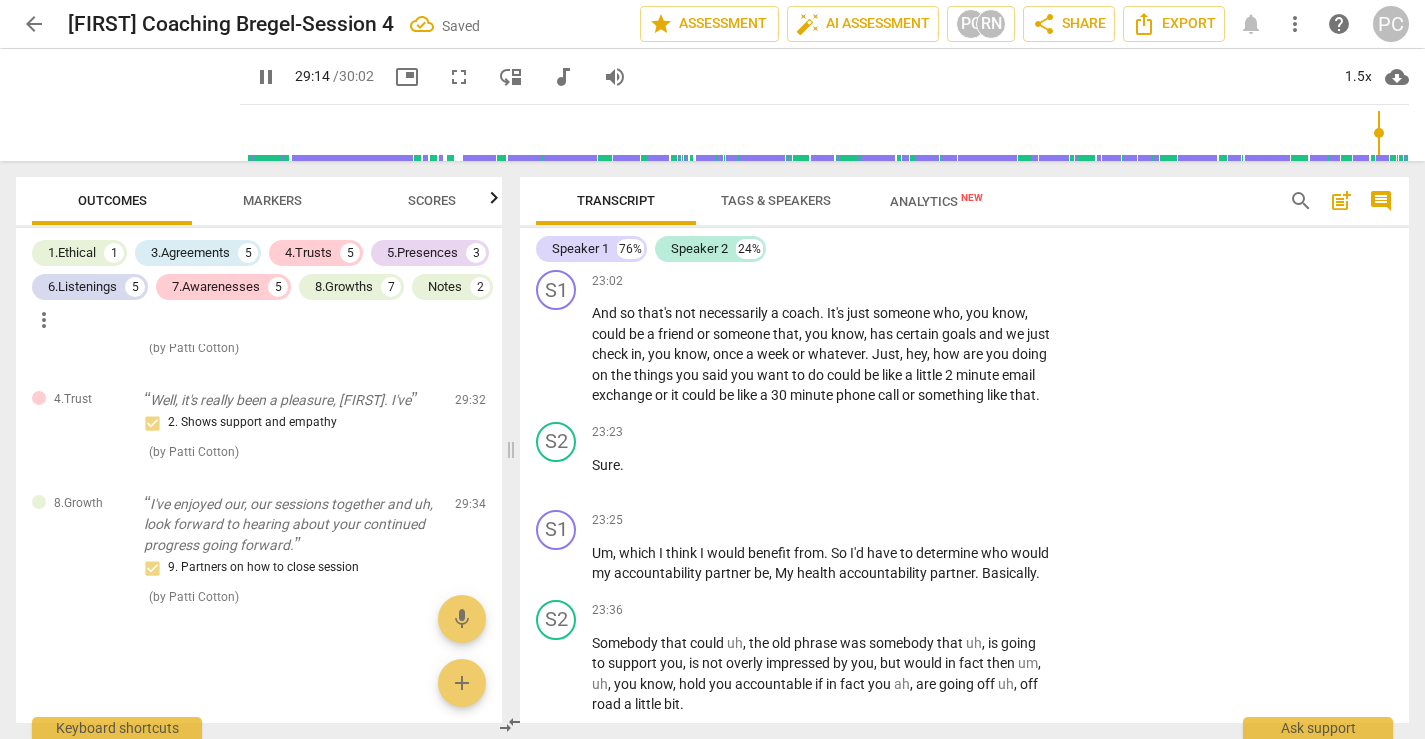 scroll, scrollTop: 9748, scrollLeft: 0, axis: vertical 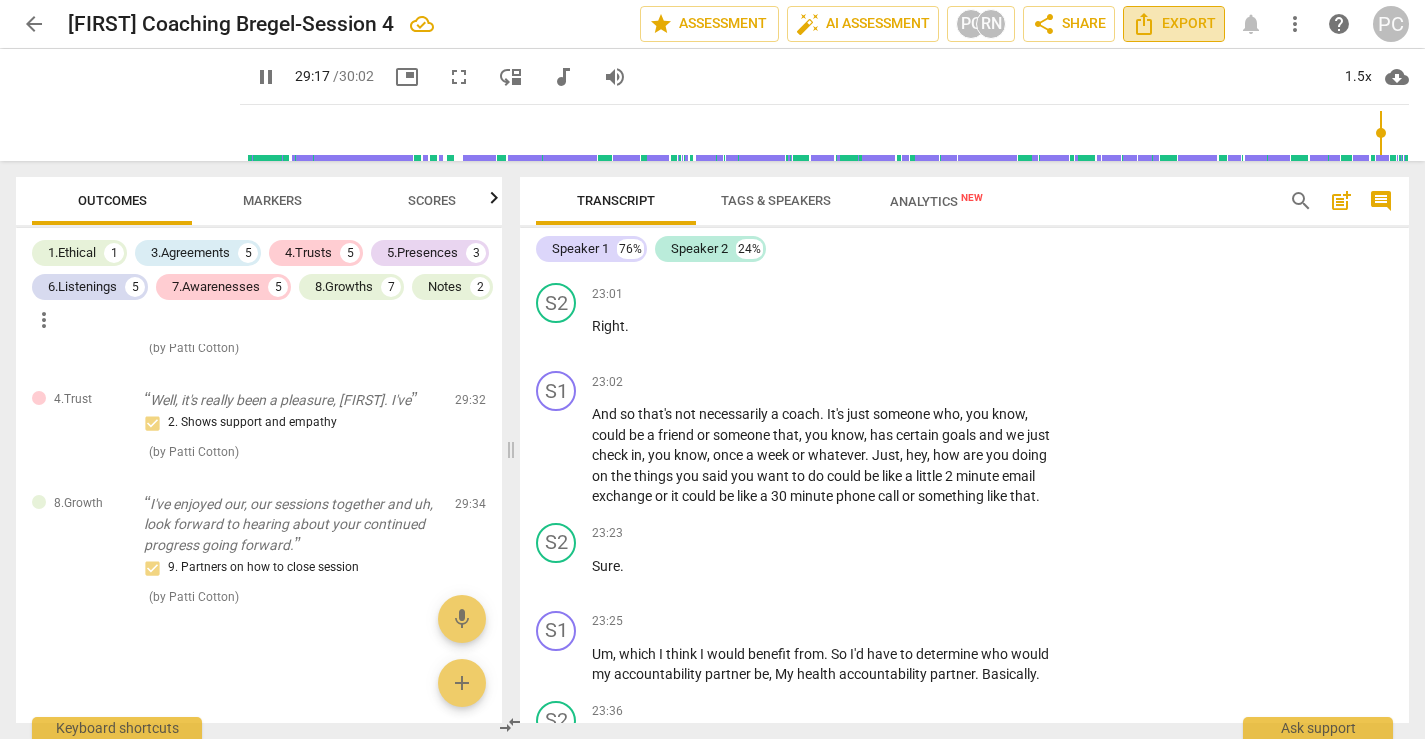 click on "Export" at bounding box center (1174, 24) 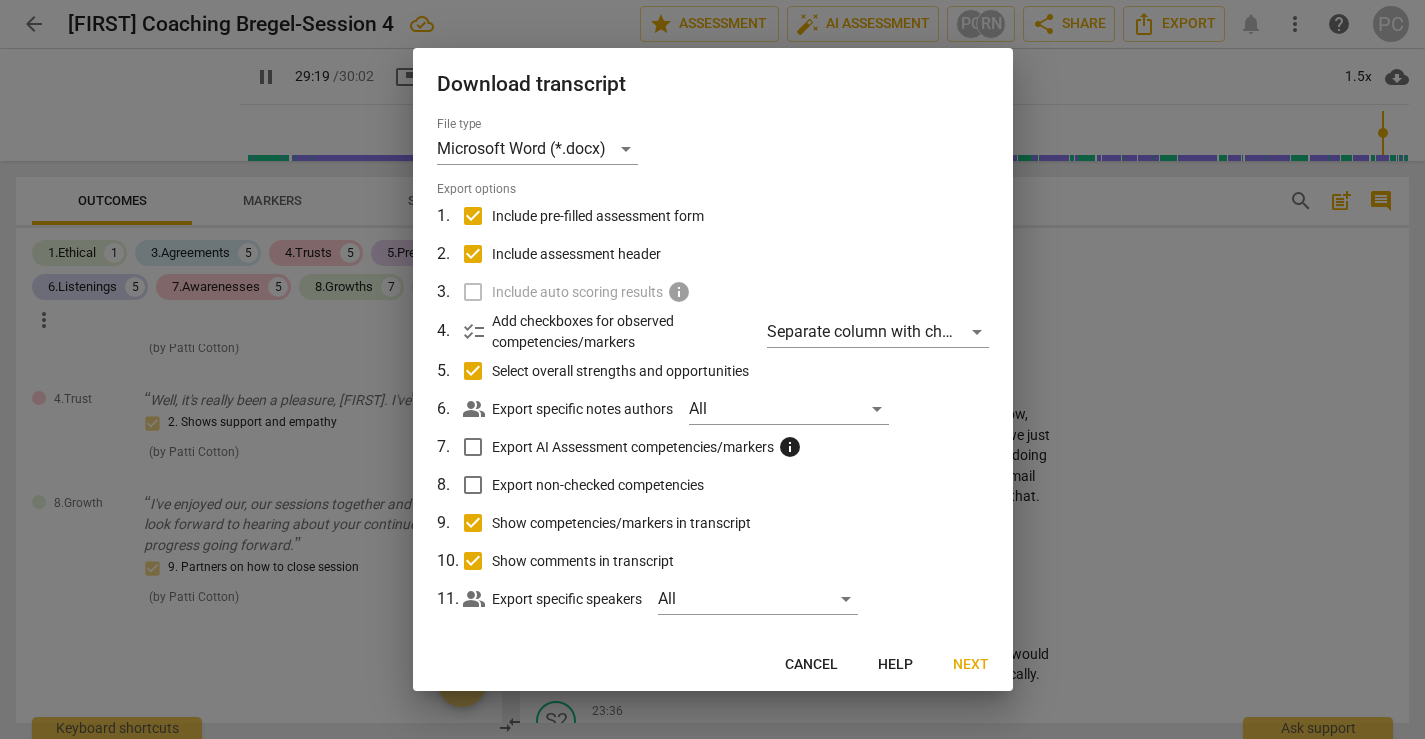 click on "Next" at bounding box center (971, 665) 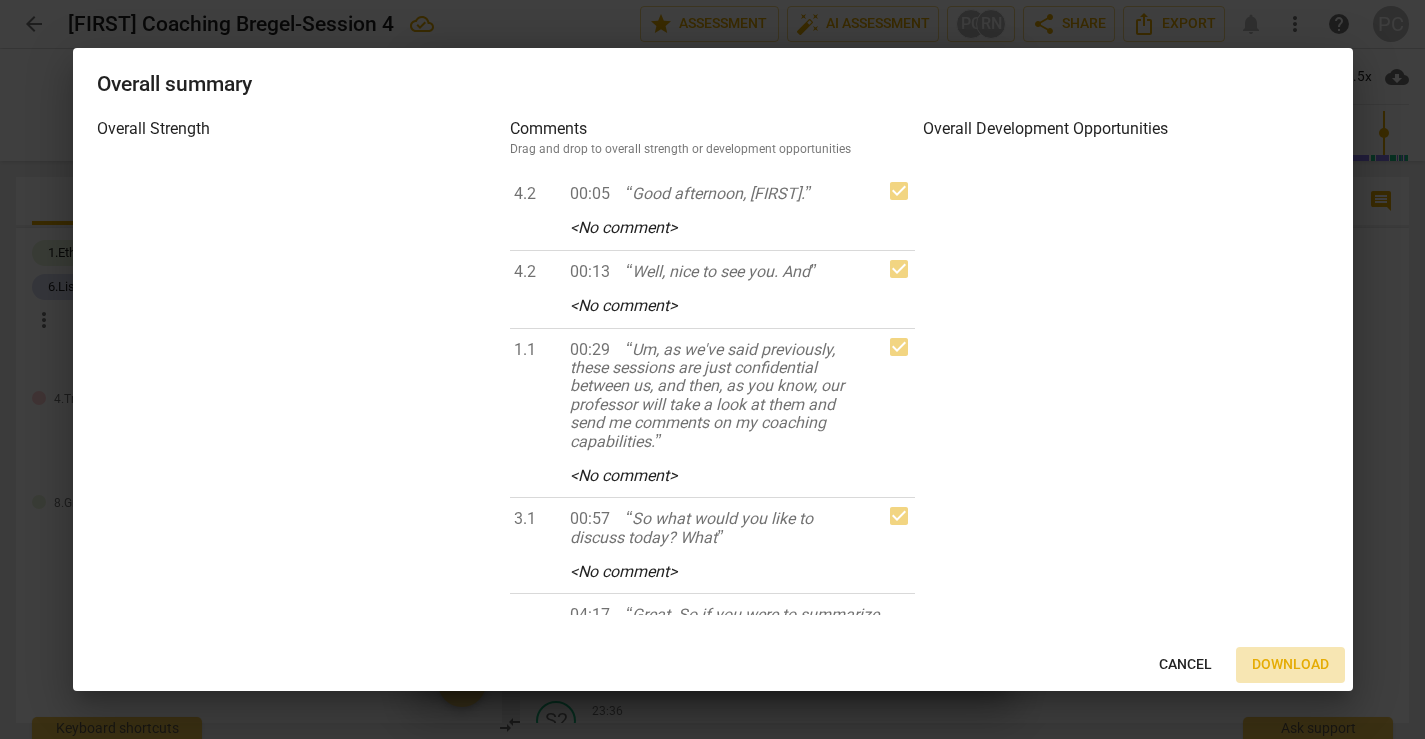 click on "Download" at bounding box center [1290, 665] 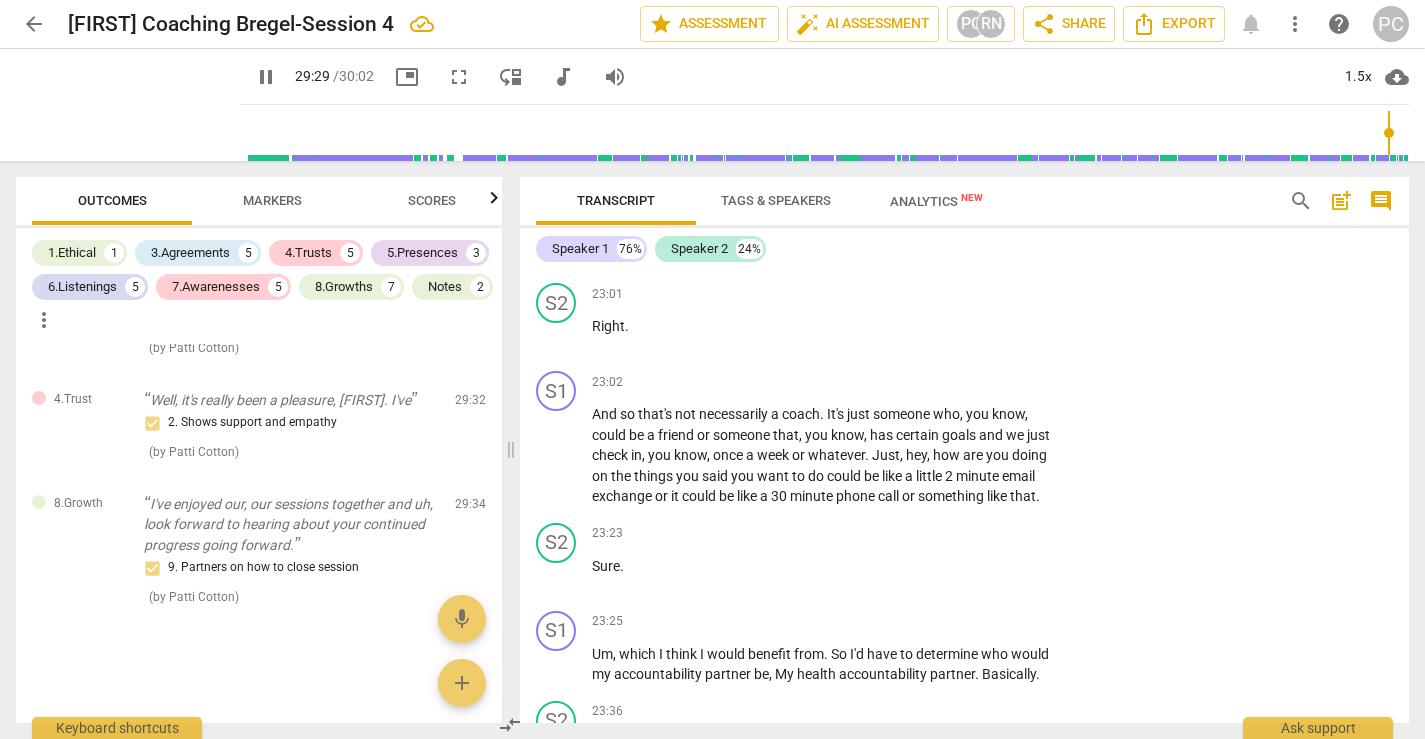 scroll, scrollTop: 12598, scrollLeft: 0, axis: vertical 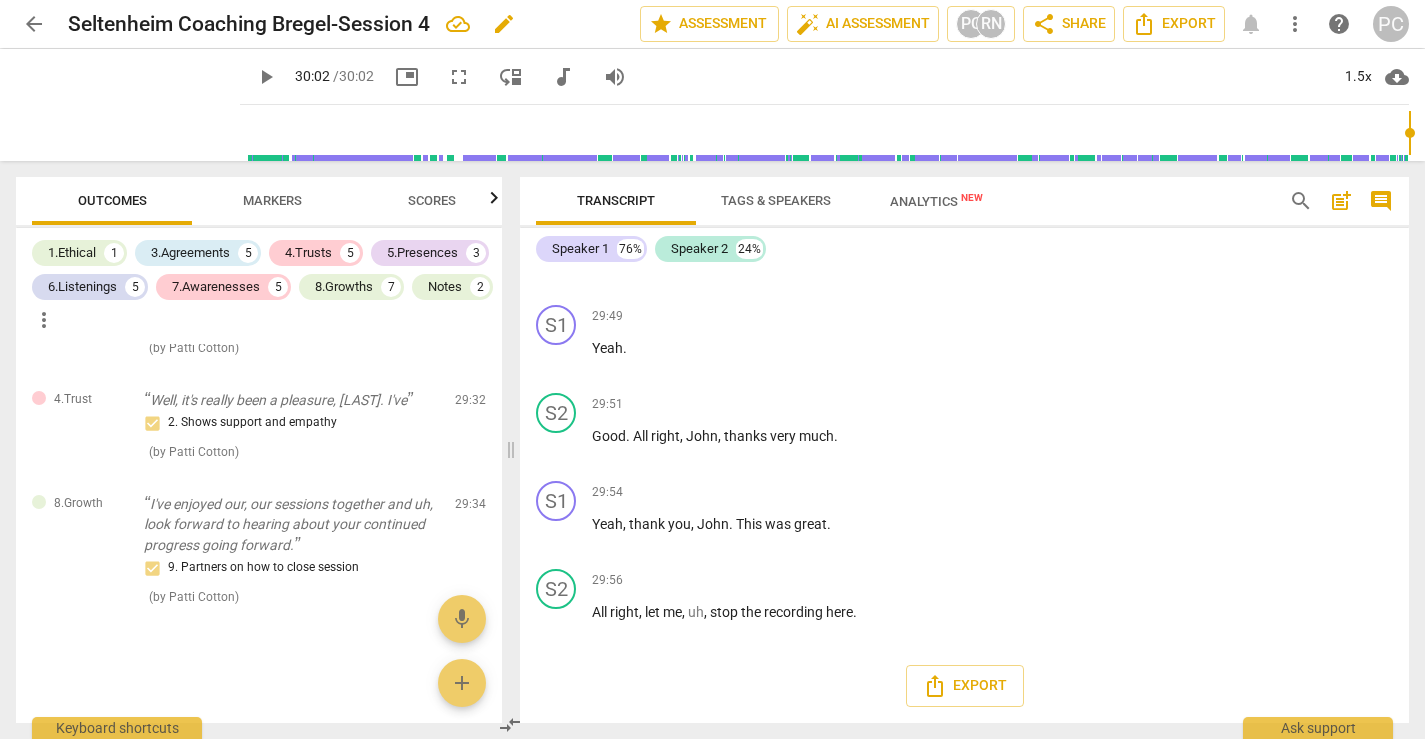 type on "1802" 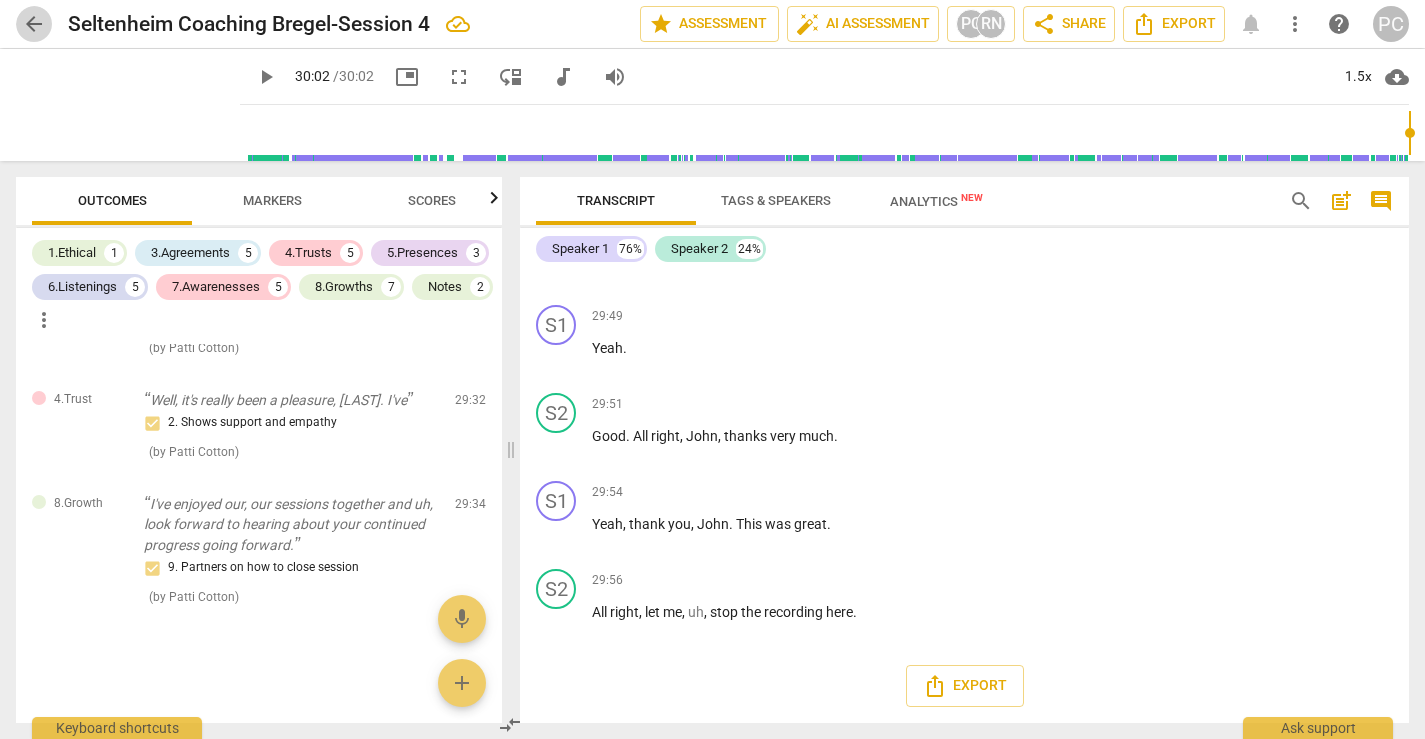 click on "arrow_back" at bounding box center [34, 24] 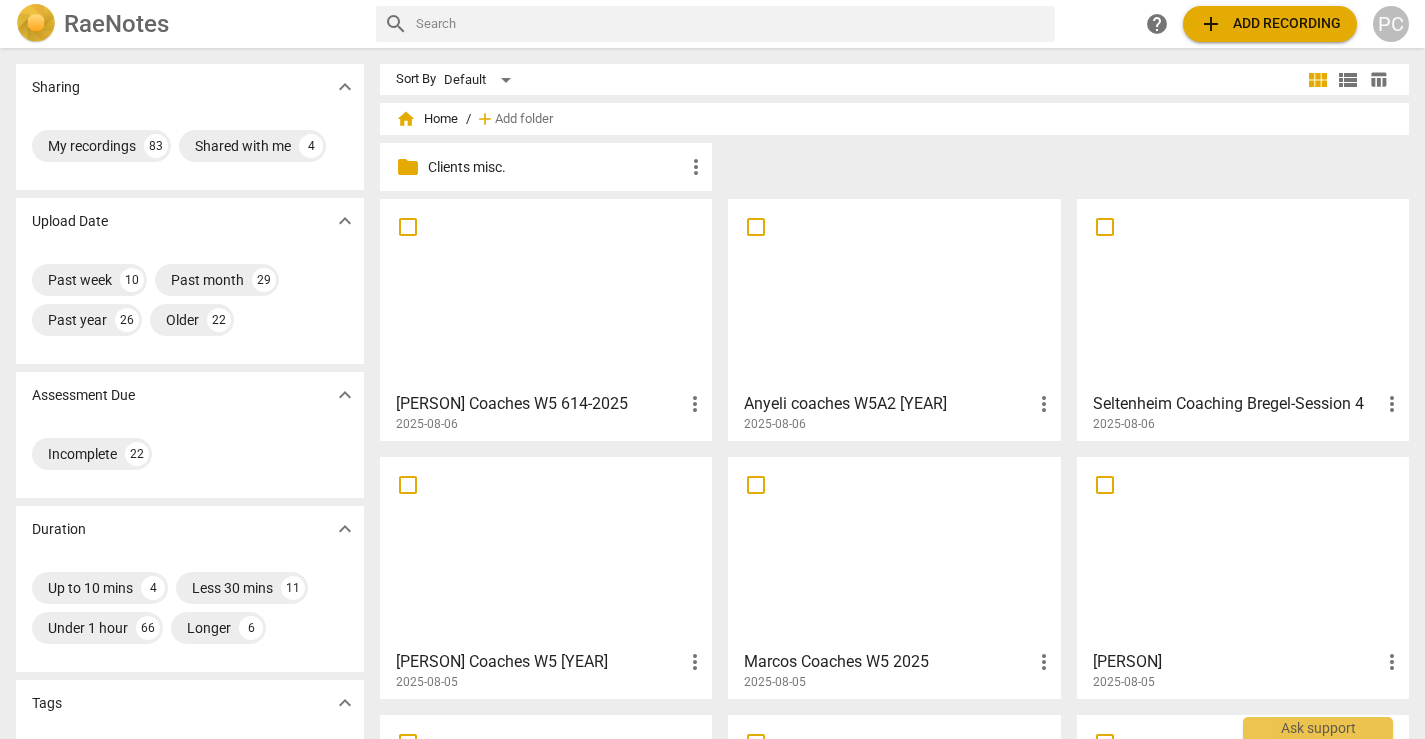 click at bounding box center [546, 294] 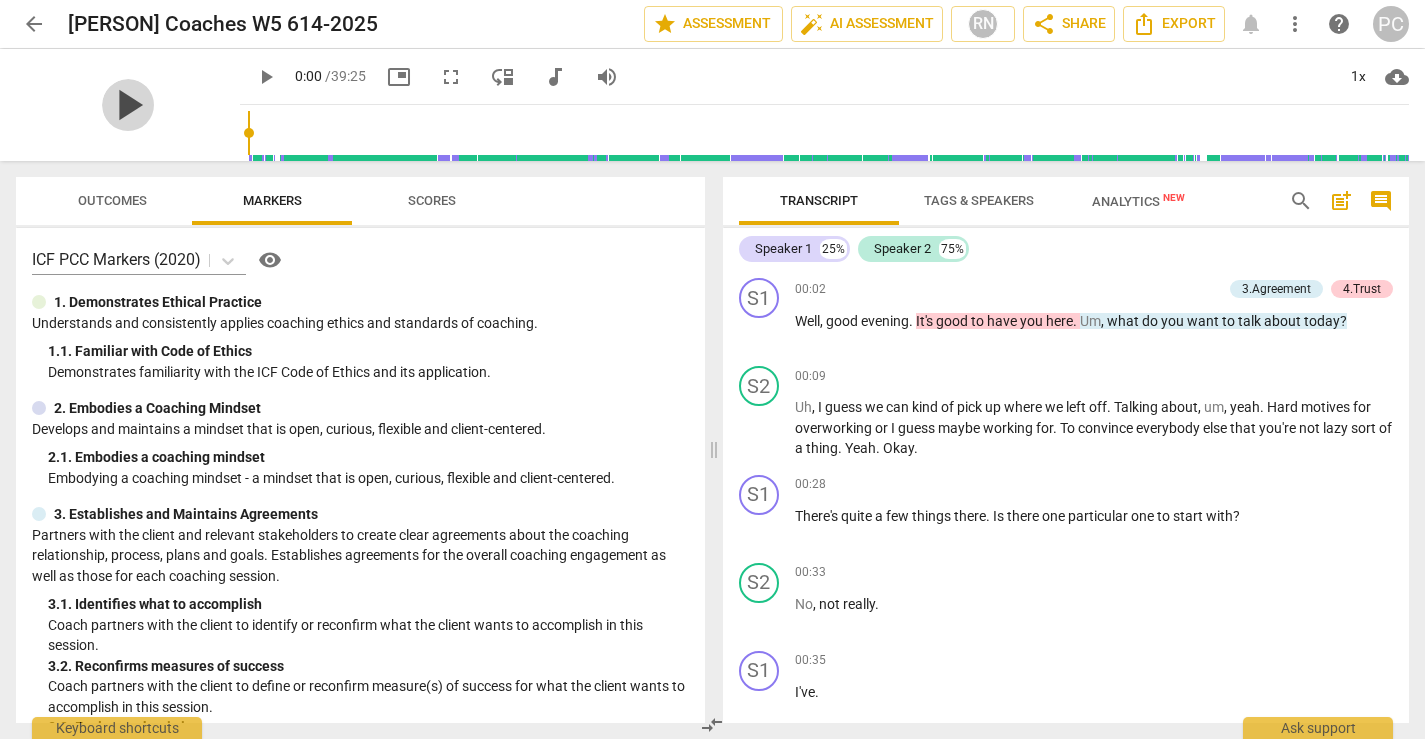 click on "play_arrow" at bounding box center (128, 105) 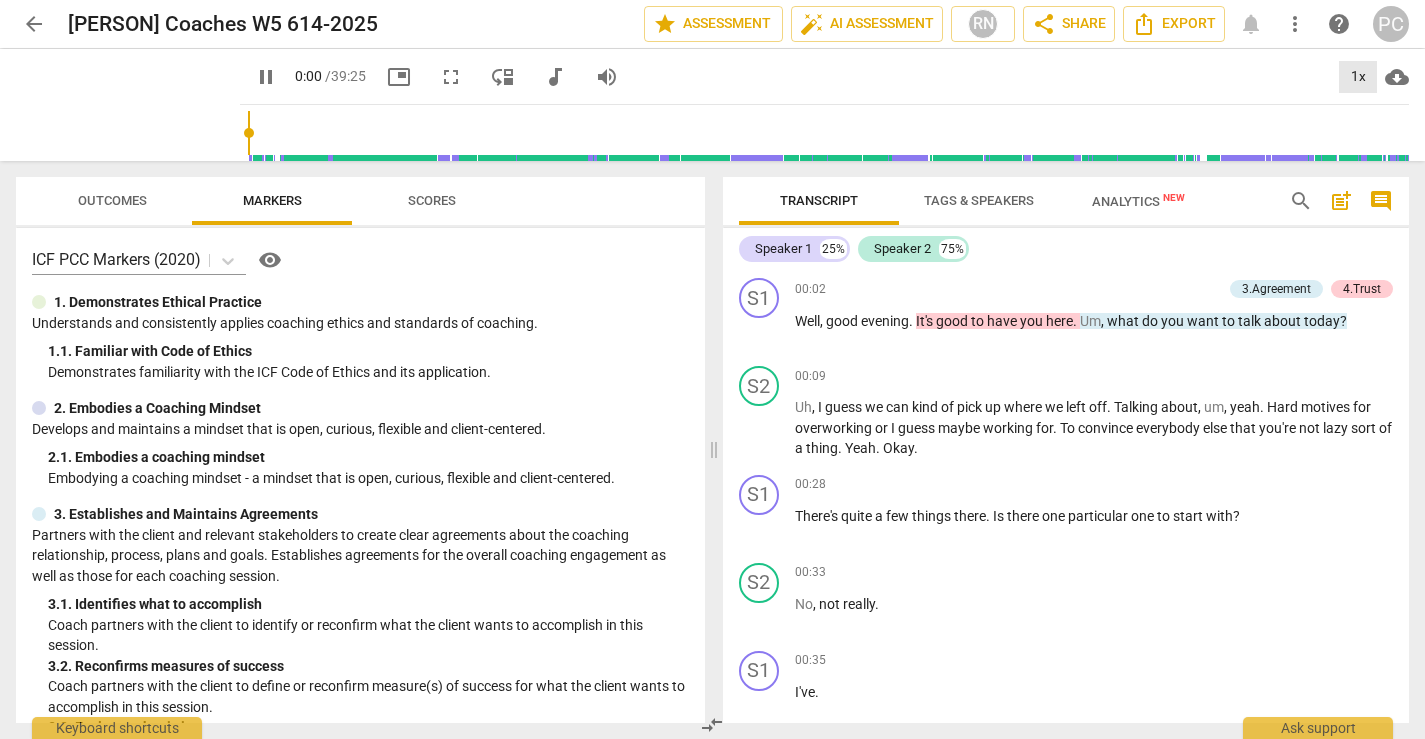 click on "1x" at bounding box center [1358, 77] 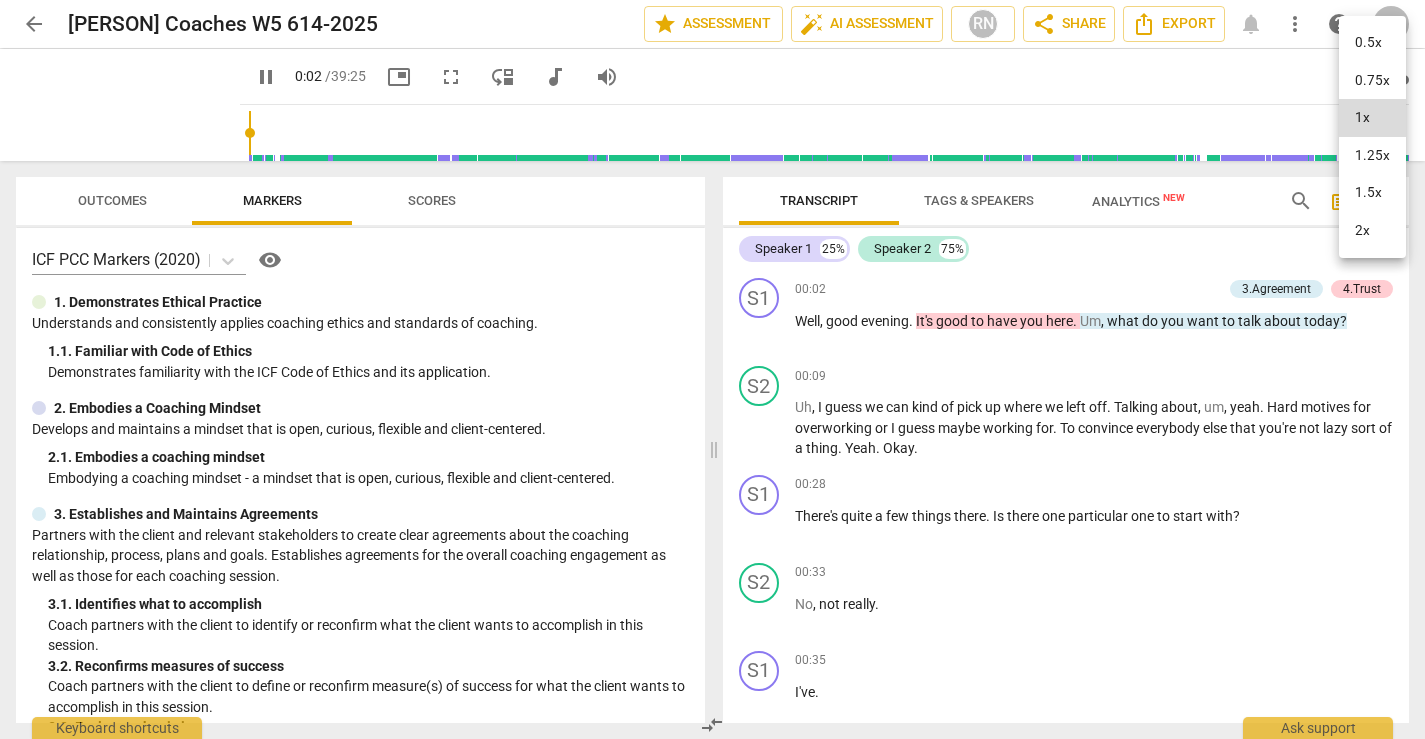 click on "1.5x" at bounding box center (1372, 193) 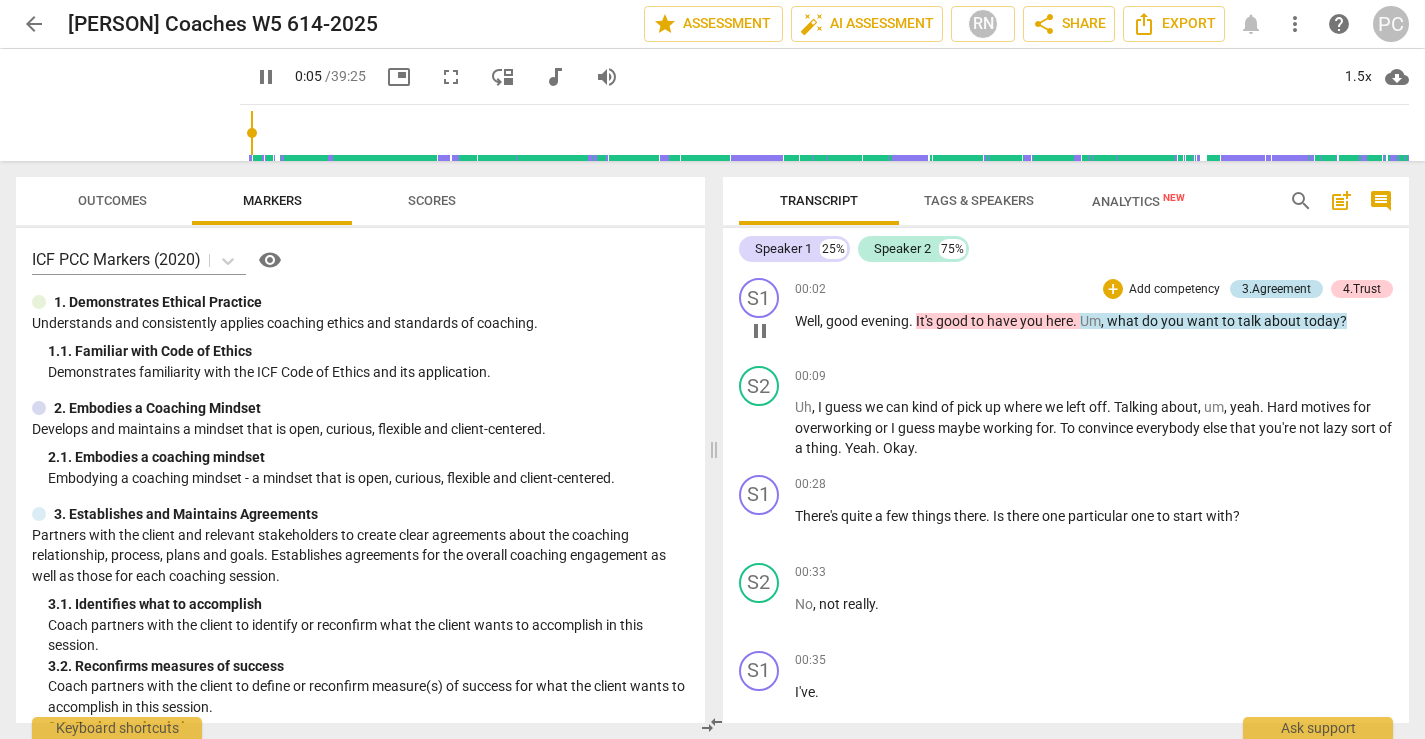 click on "3.Agreement" at bounding box center [1276, 289] 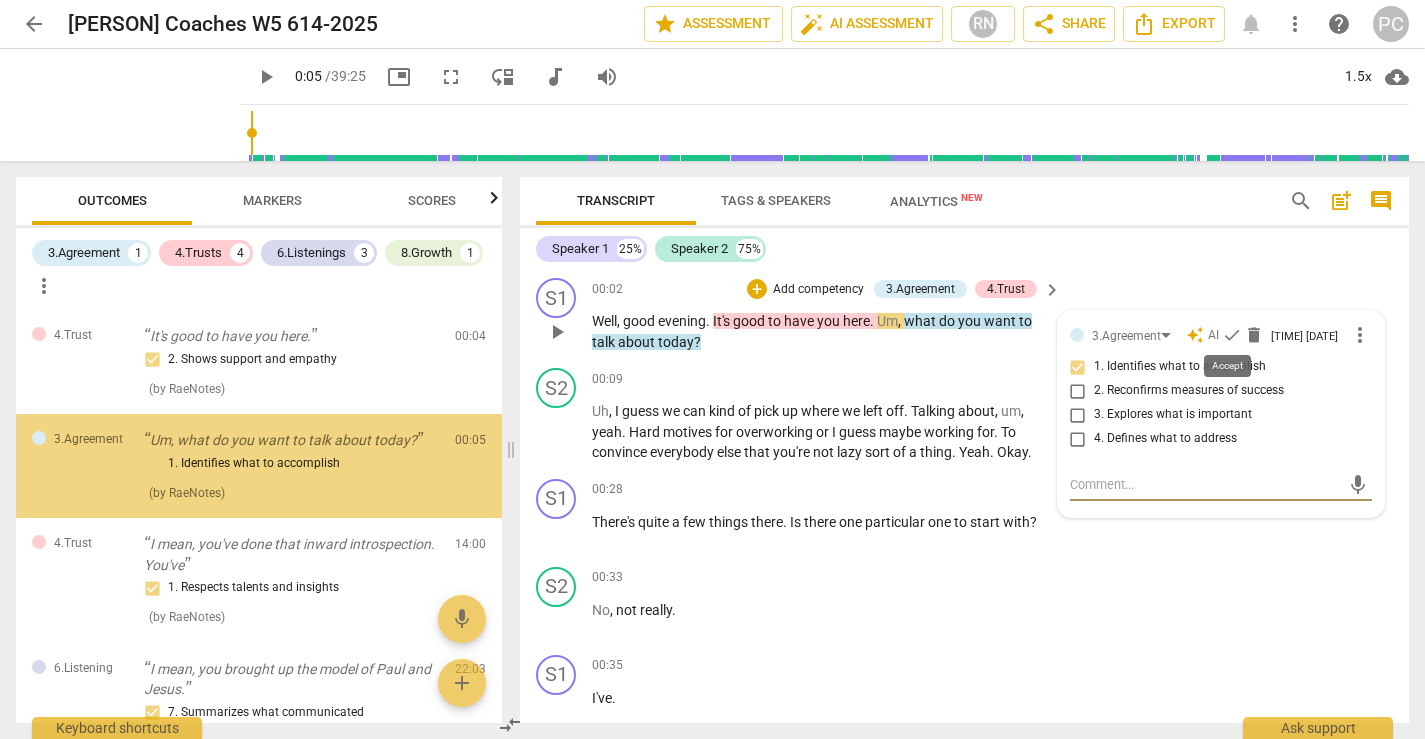 click on "check" at bounding box center [1232, 335] 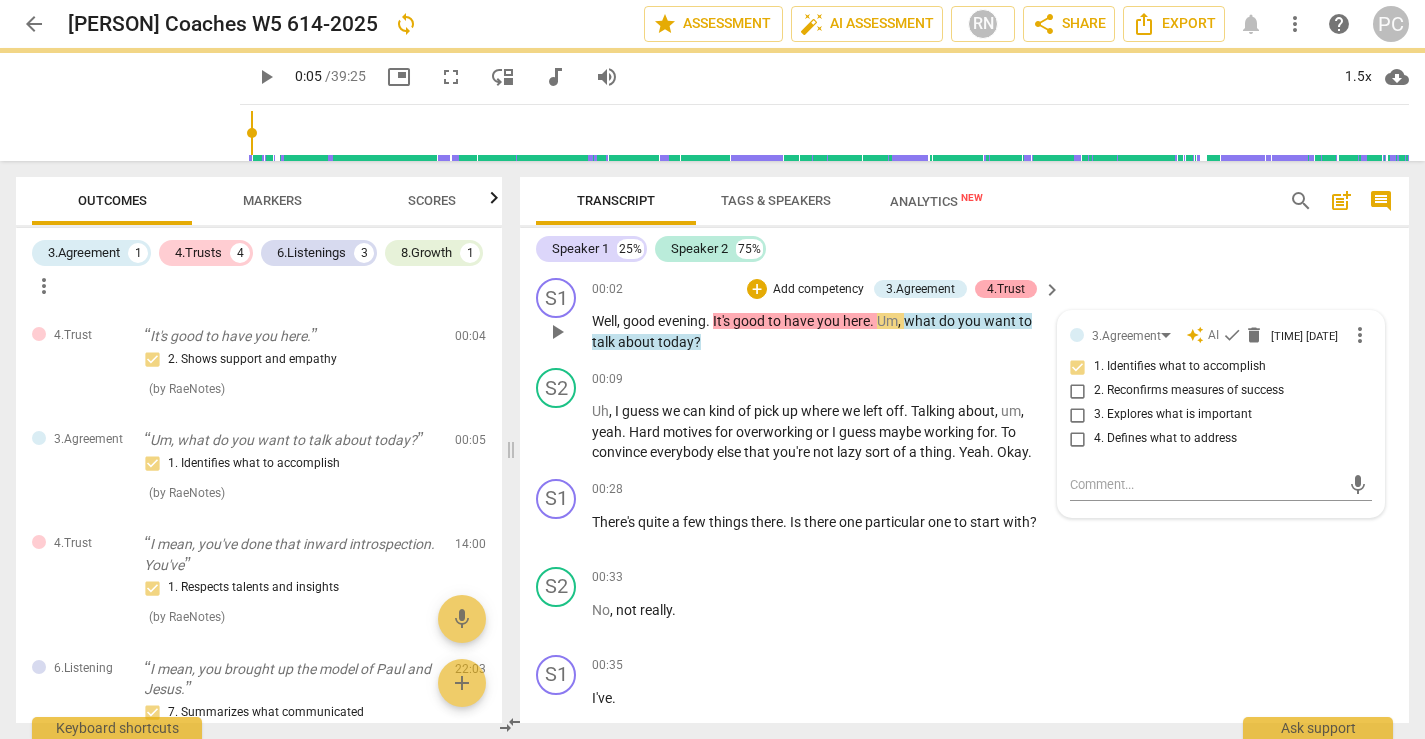 click on "4.Trust" at bounding box center (1006, 289) 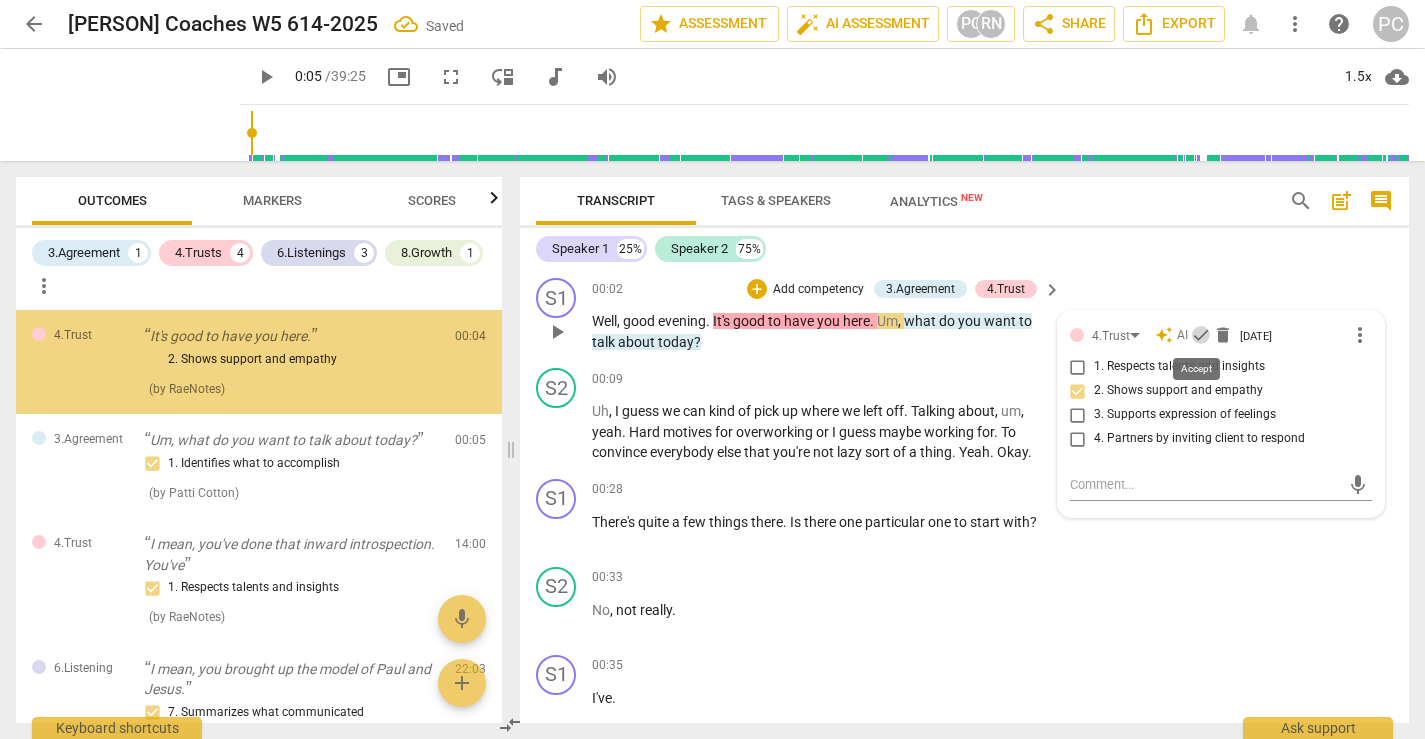 click on "check" at bounding box center (1201, 335) 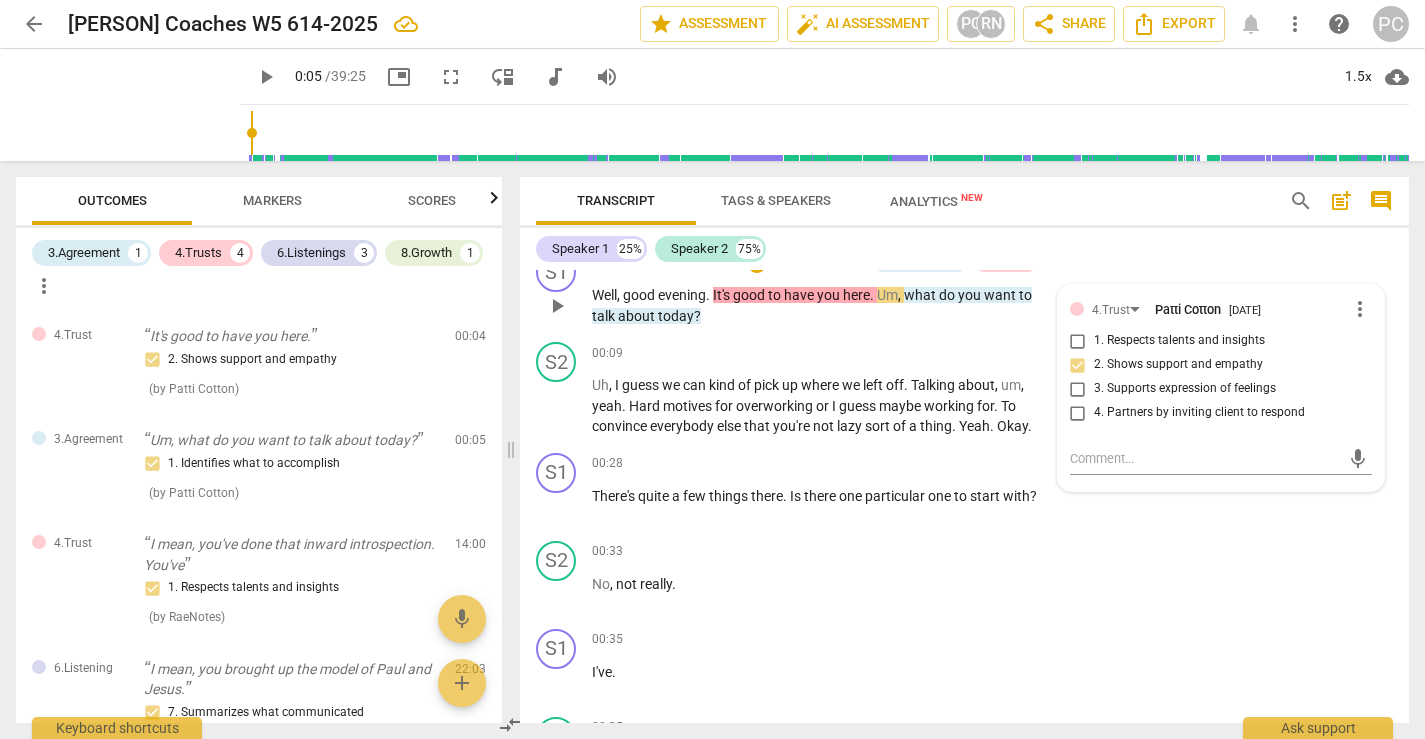 scroll, scrollTop: 39, scrollLeft: 0, axis: vertical 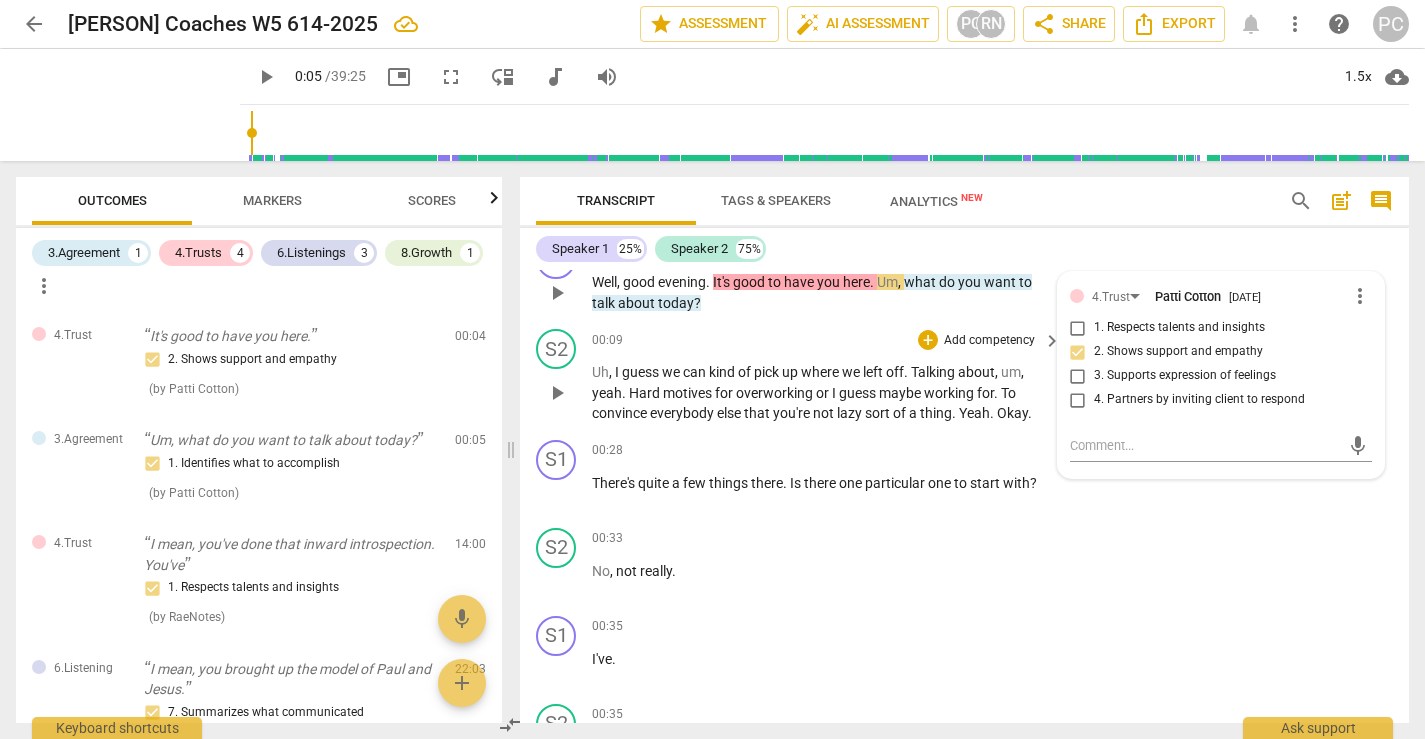 click on "play_arrow" at bounding box center (557, 393) 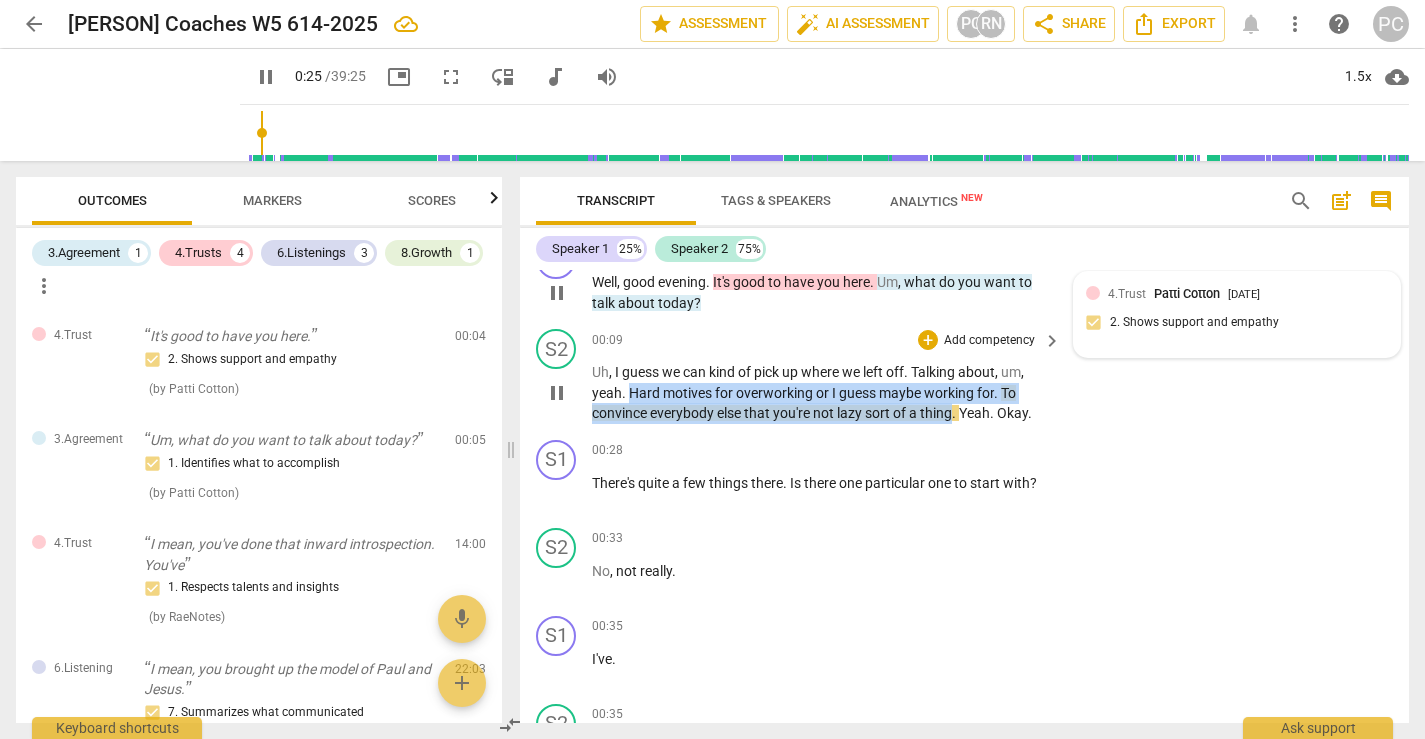drag, startPoint x: 629, startPoint y: 397, endPoint x: 954, endPoint y: 416, distance: 325.5549 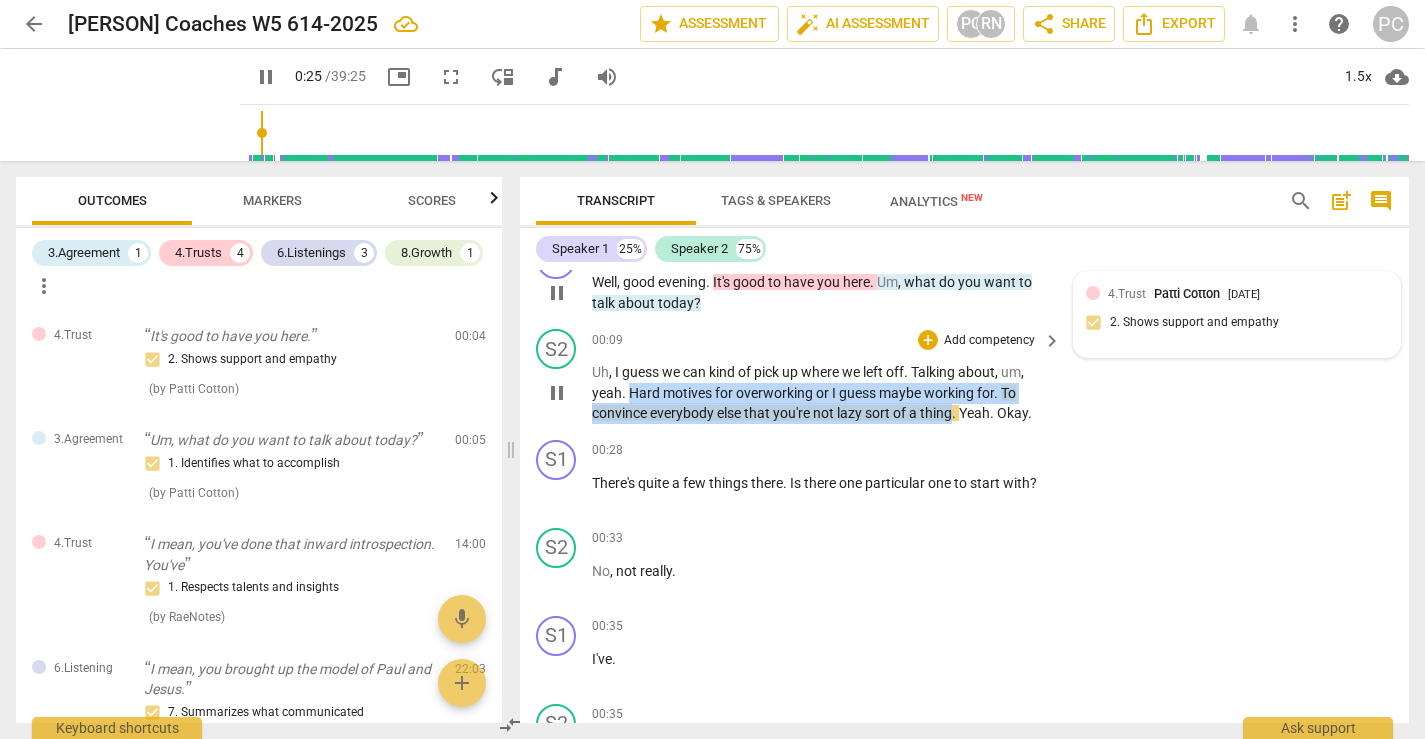 click on "Uh ,   I   guess   we   can   kind   of   pick   up   where   we   left   off .   Talking   about ,   um ,   yeah .   Hard   motives   for   overworking   or   I   guess   maybe   working   for .   To   convince   everybody   else   that   you're   not   lazy   sort   of   a   thing .   Yeah .   Okay ." at bounding box center (821, 393) 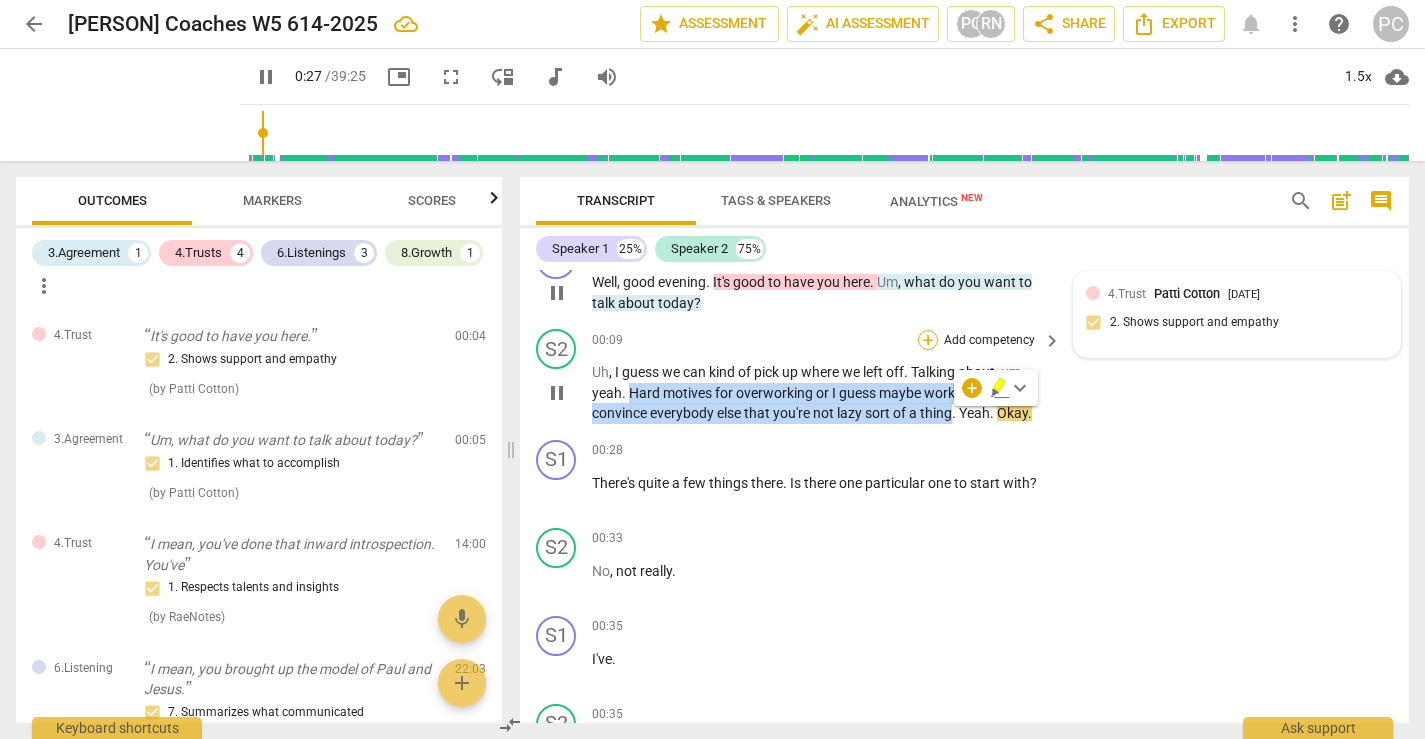 click on "+" at bounding box center (928, 340) 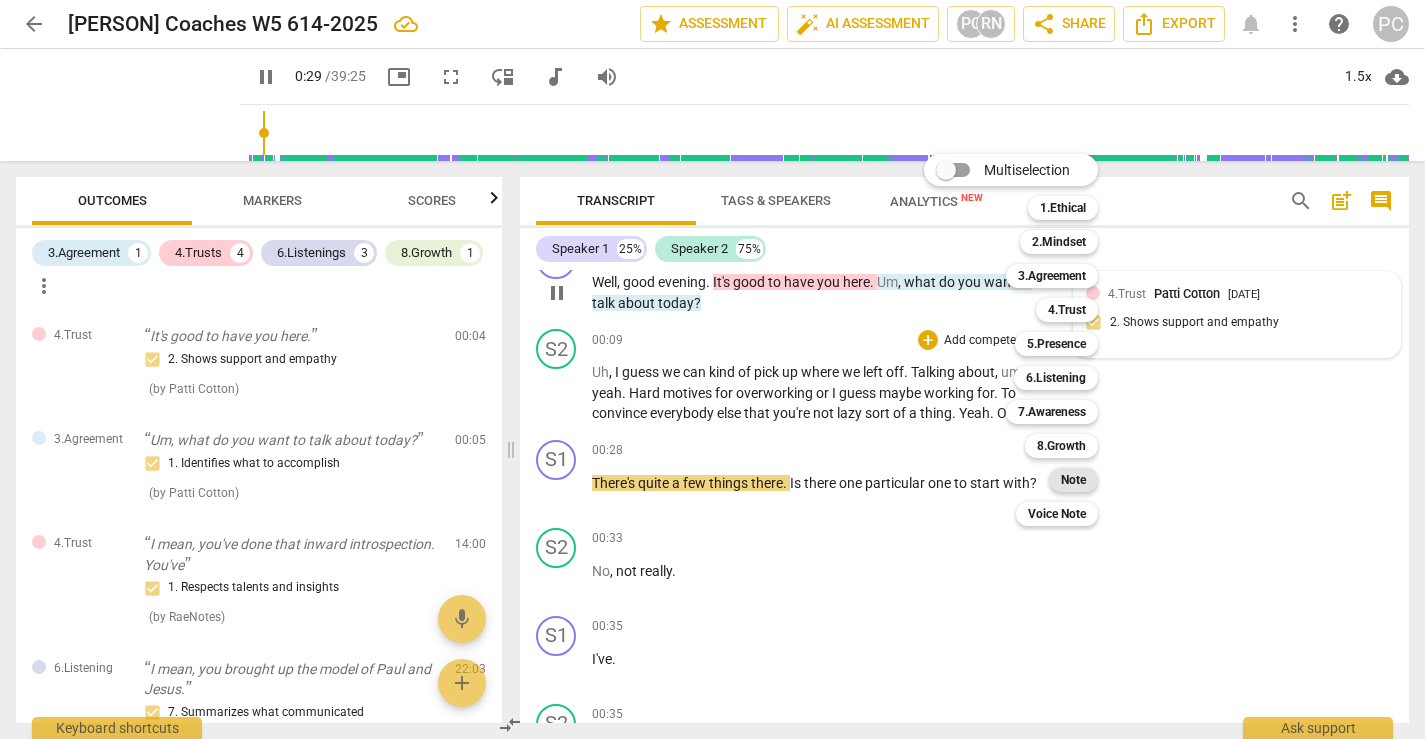 click on "Note" at bounding box center [1073, 480] 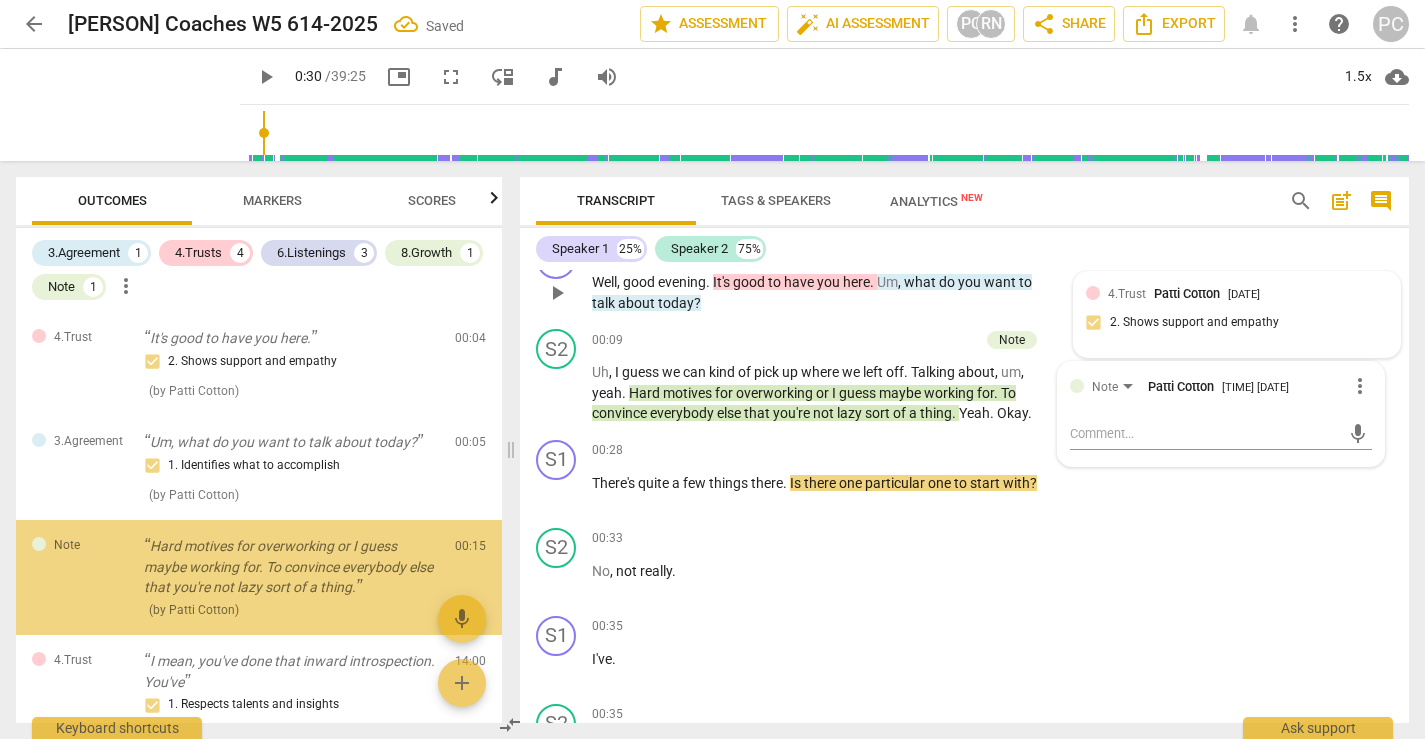 scroll, scrollTop: 60, scrollLeft: 0, axis: vertical 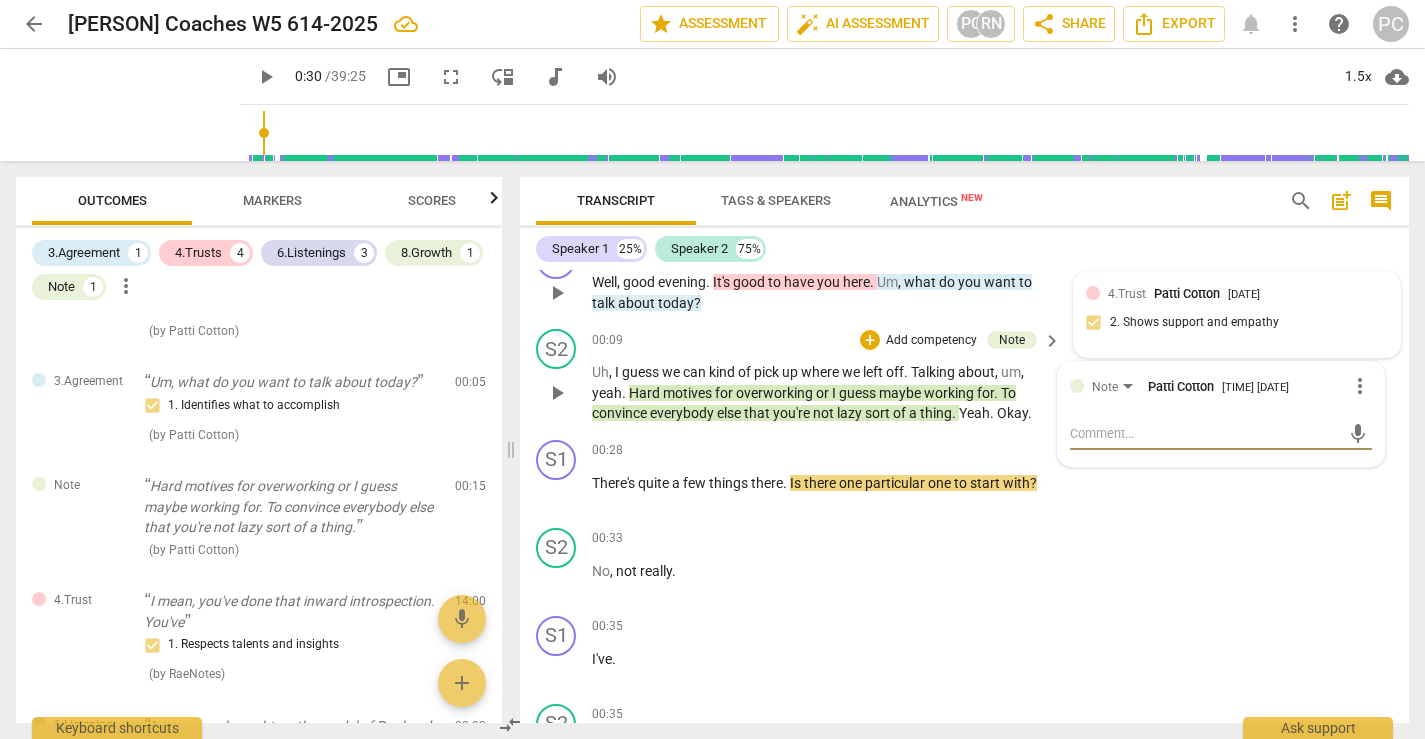 click on "more_vert" at bounding box center (1360, 386) 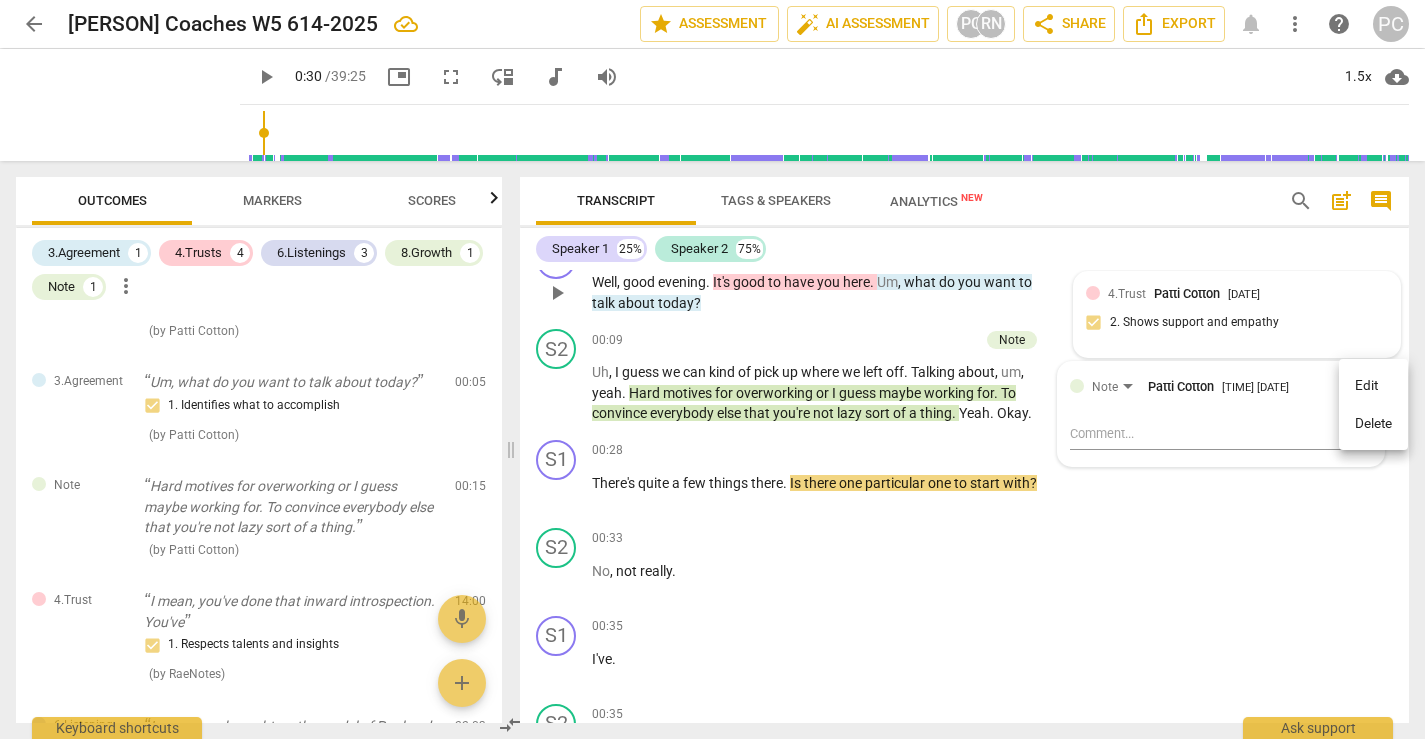 click on "Delete" at bounding box center (1373, 424) 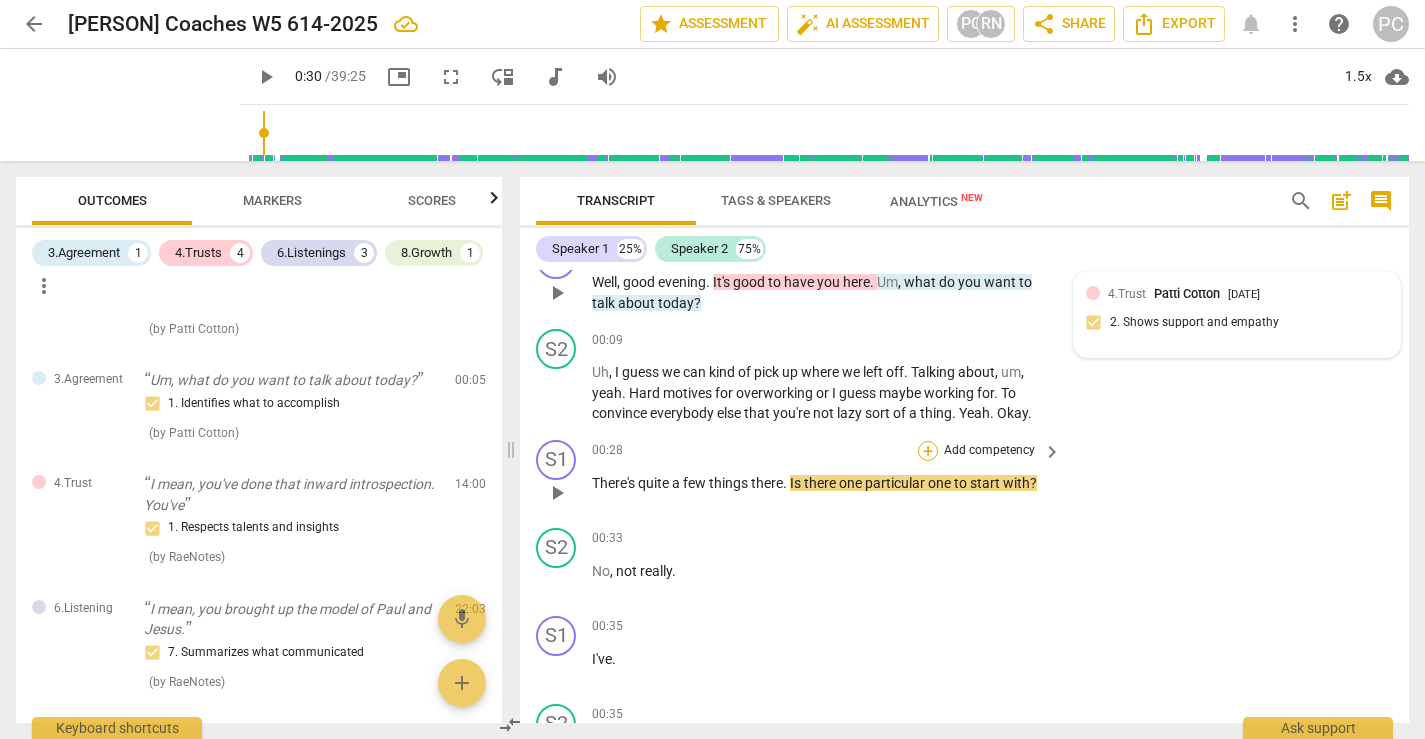 click on "+" at bounding box center [928, 451] 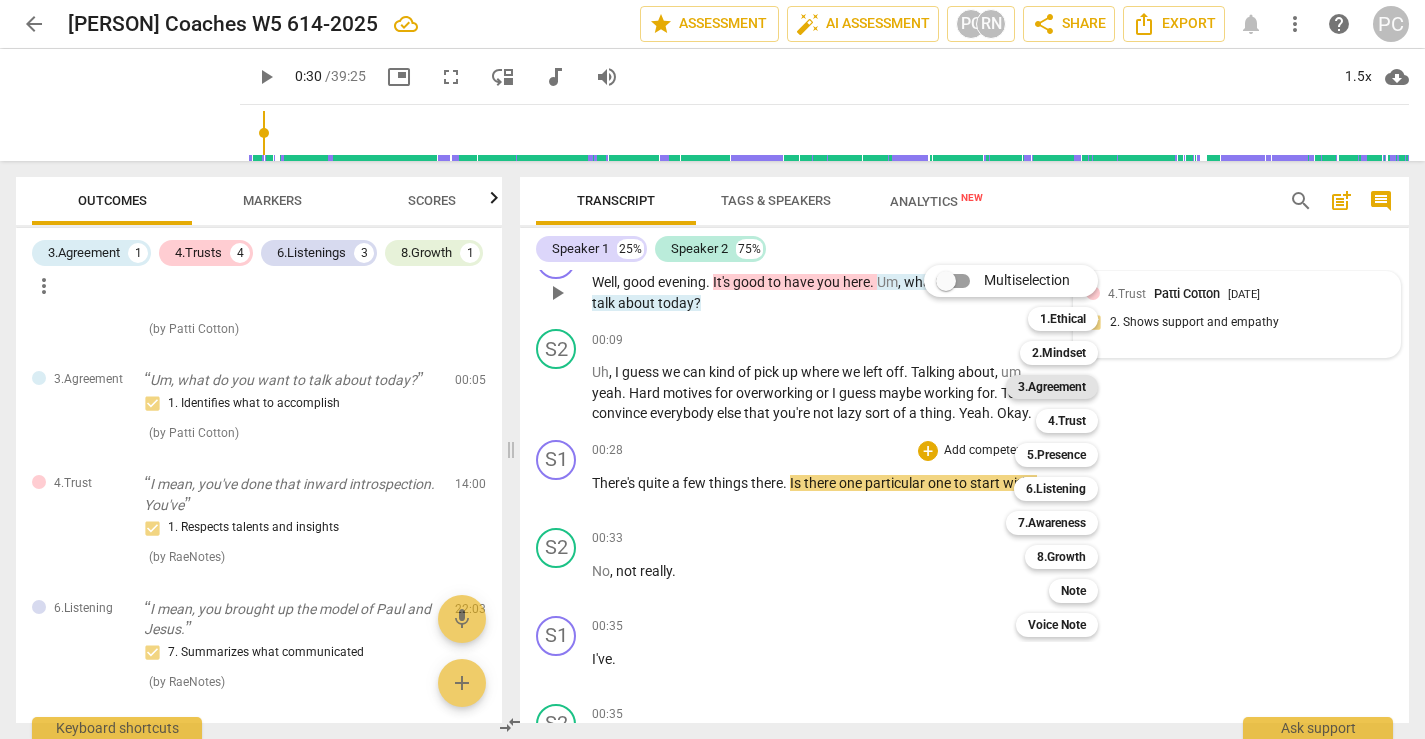 click on "3.Agreement" at bounding box center (1052, 387) 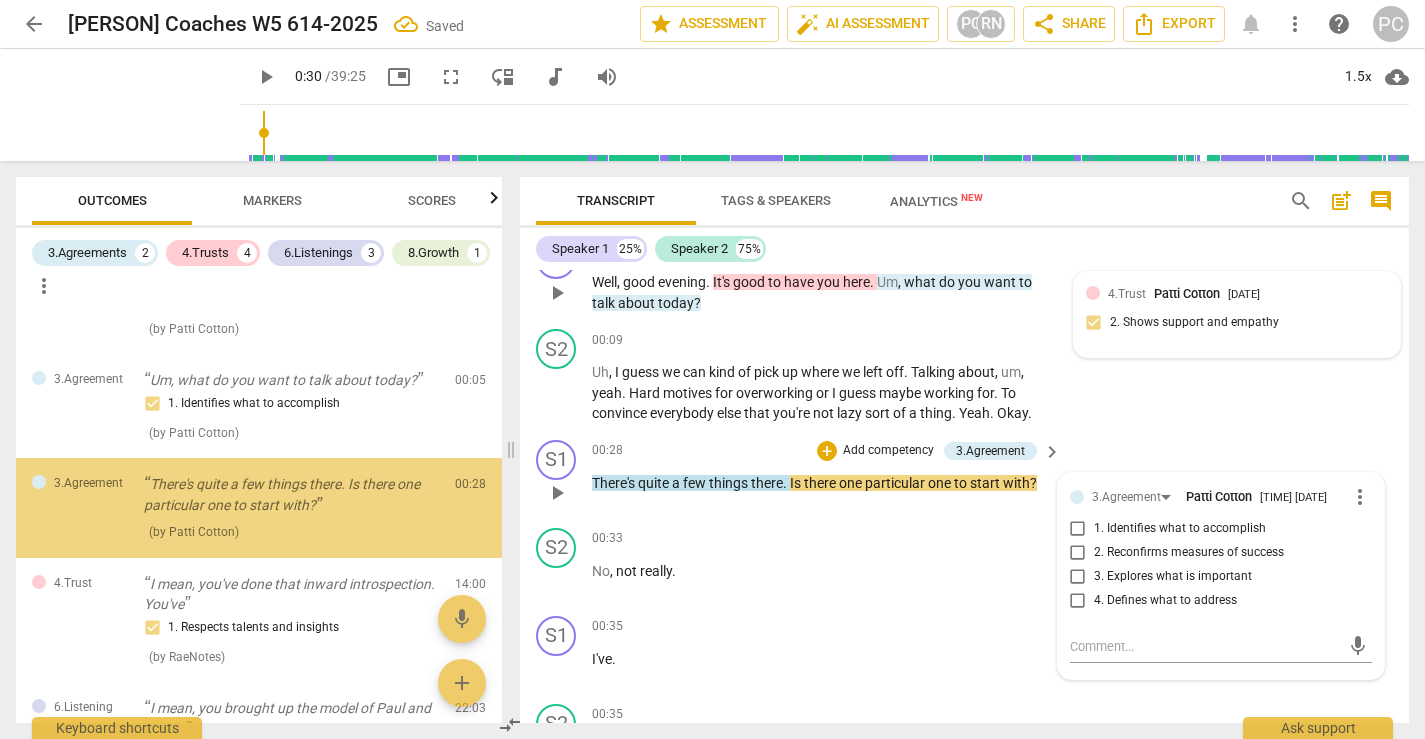 scroll, scrollTop: 52, scrollLeft: 0, axis: vertical 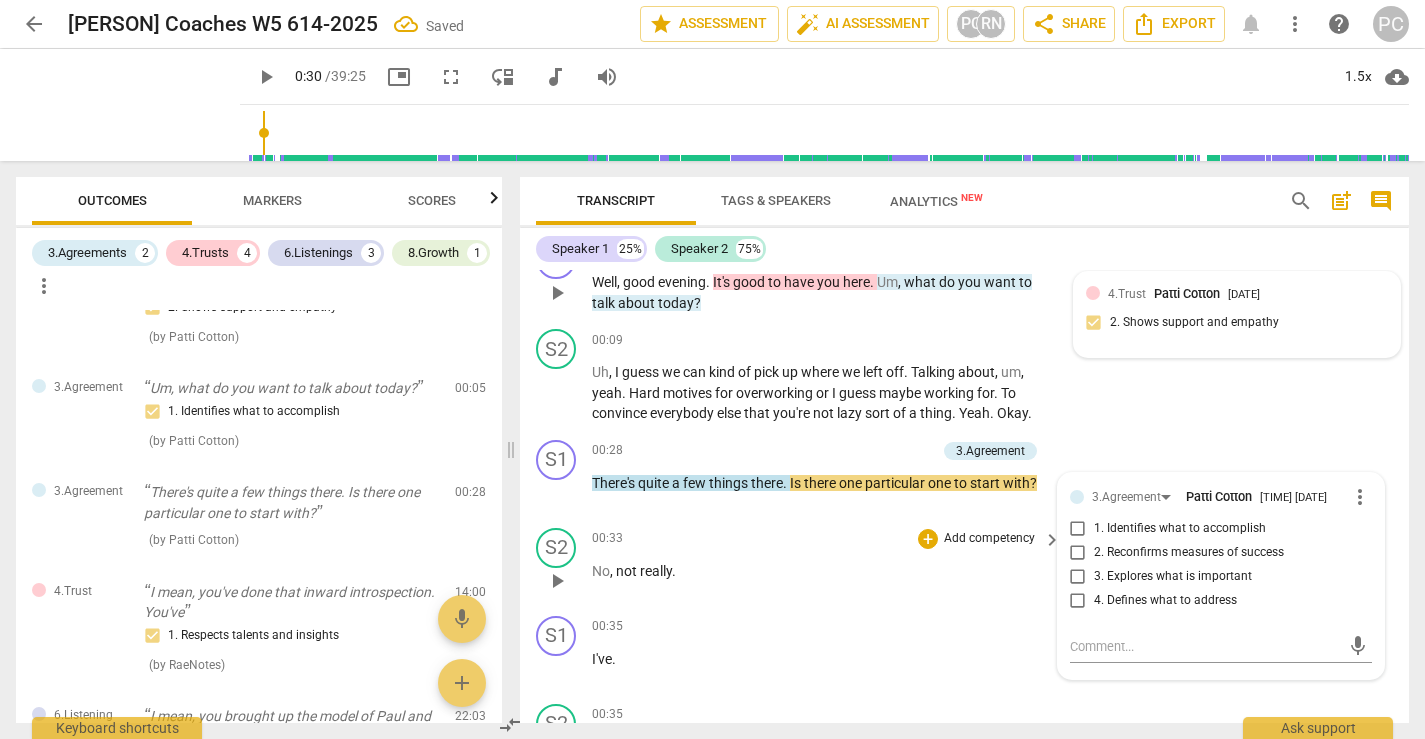 click on "00:33 + Add competency keyboard_arrow_right No ,   not   really ." at bounding box center (827, 564) 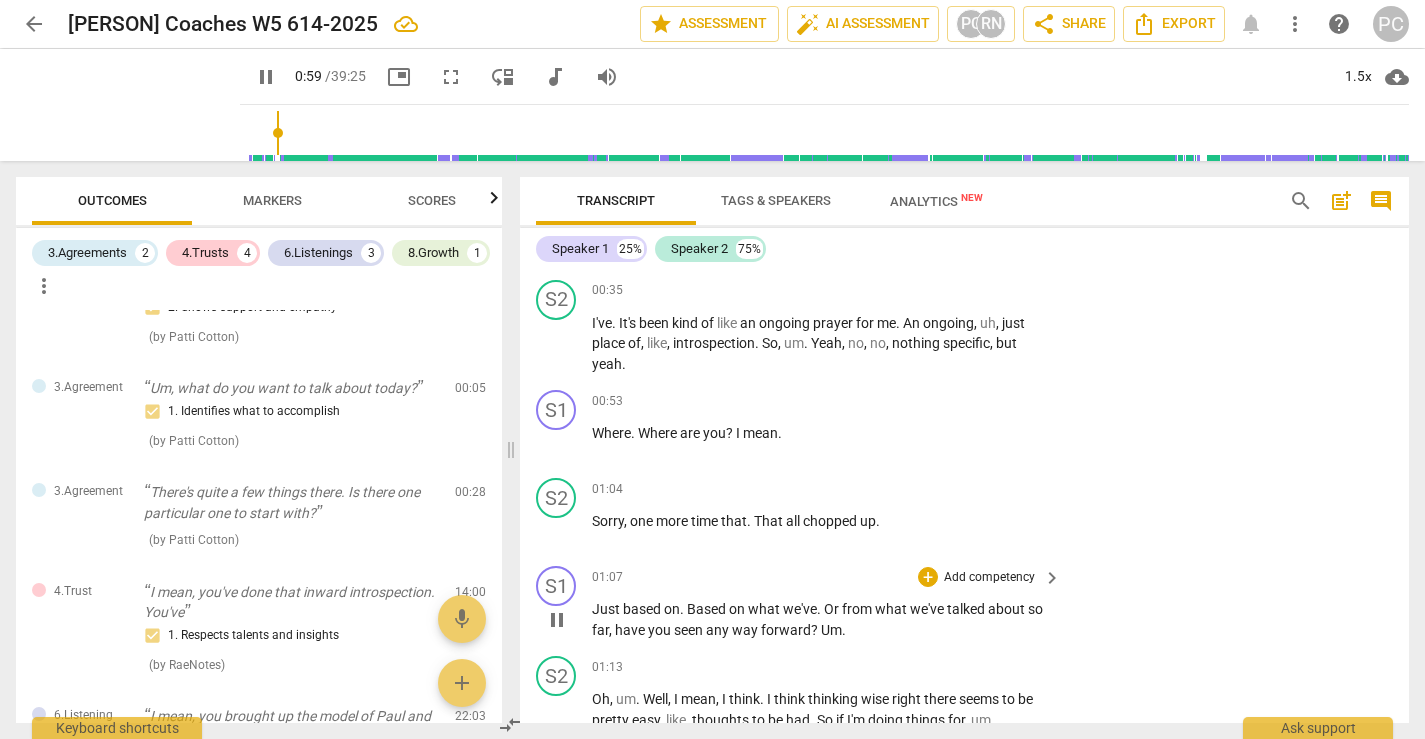 scroll, scrollTop: 475, scrollLeft: 0, axis: vertical 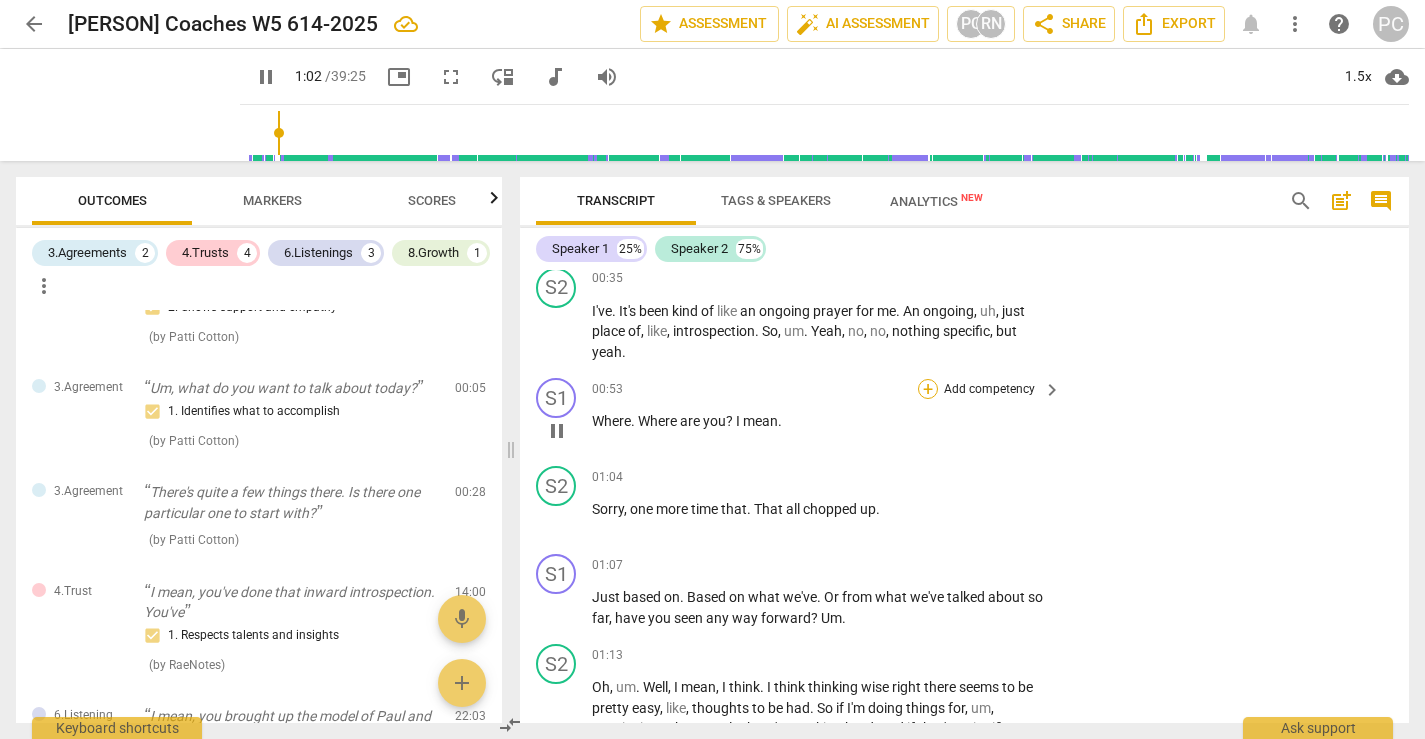 click on "+" at bounding box center (928, 389) 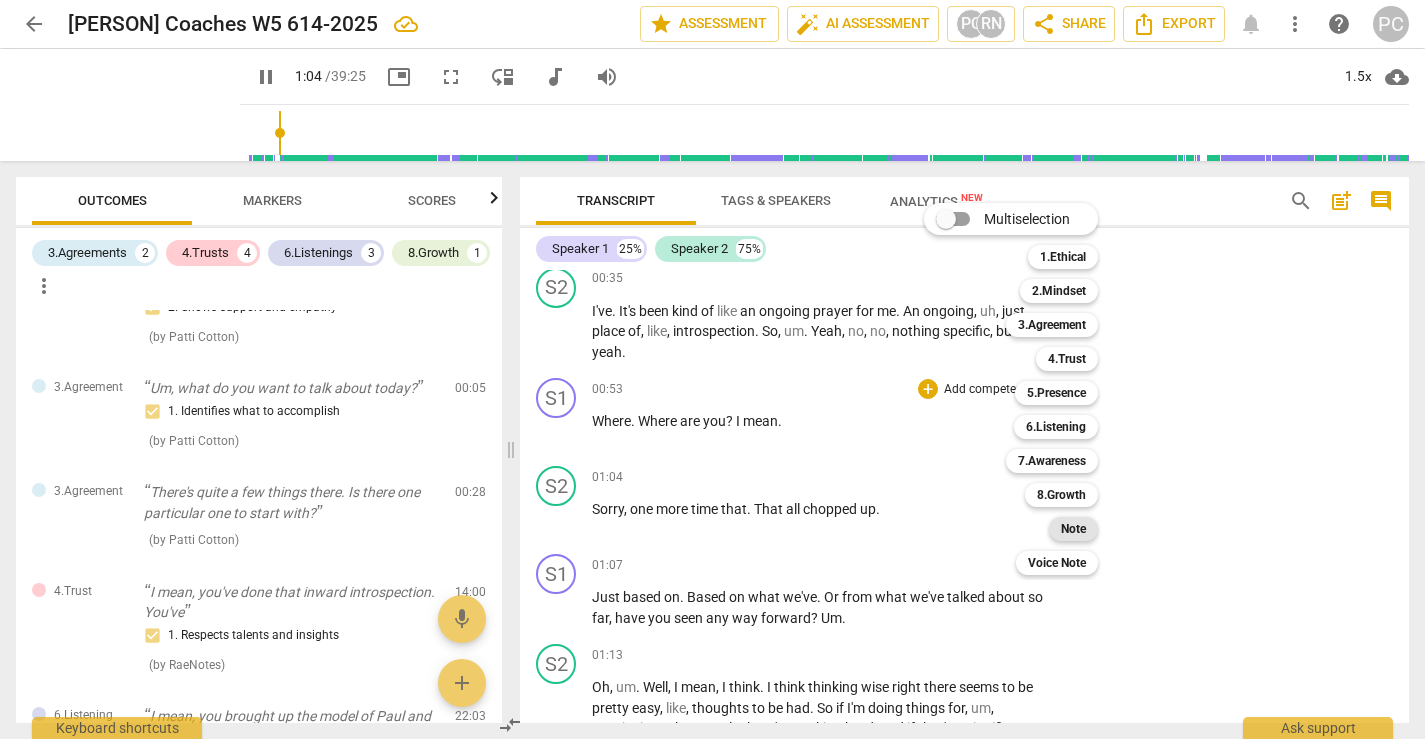 click on "Note" at bounding box center (1073, 529) 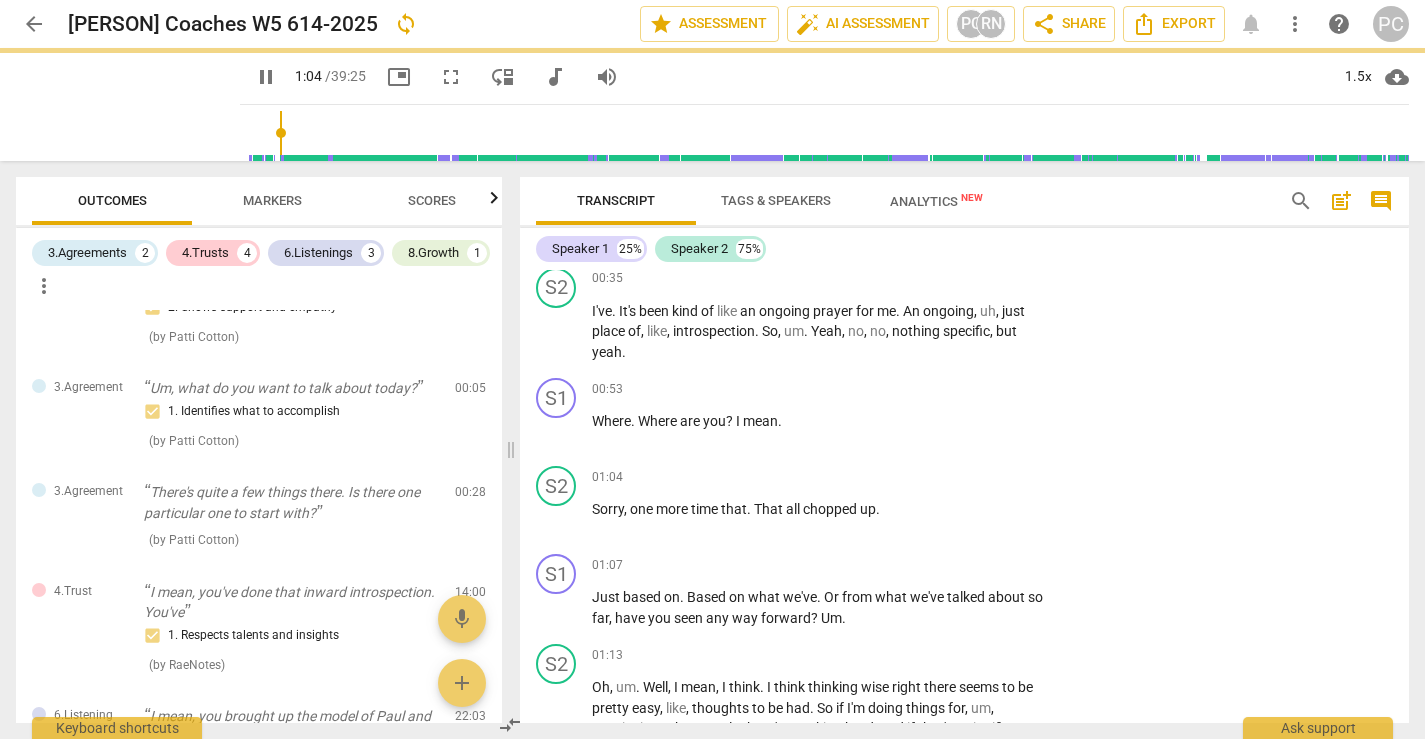 type on "65" 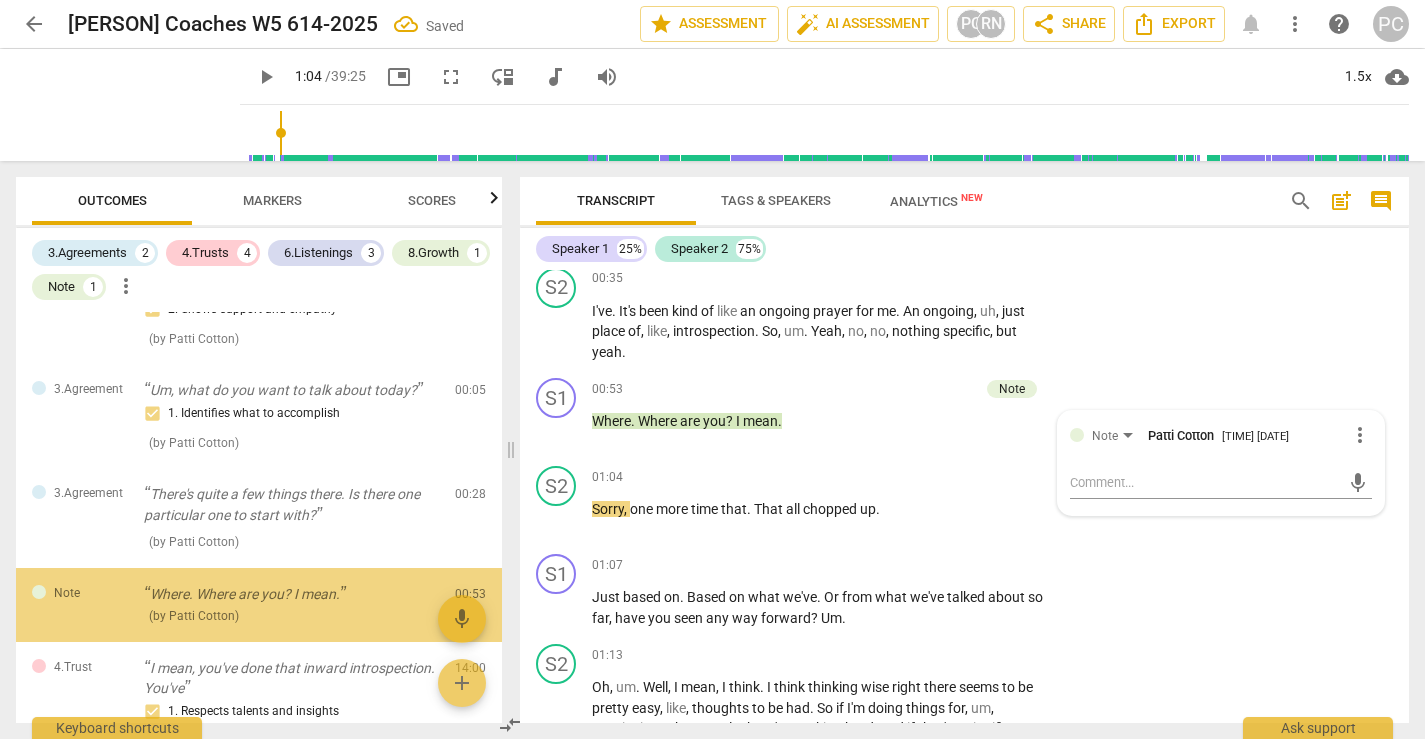 scroll, scrollTop: 139, scrollLeft: 0, axis: vertical 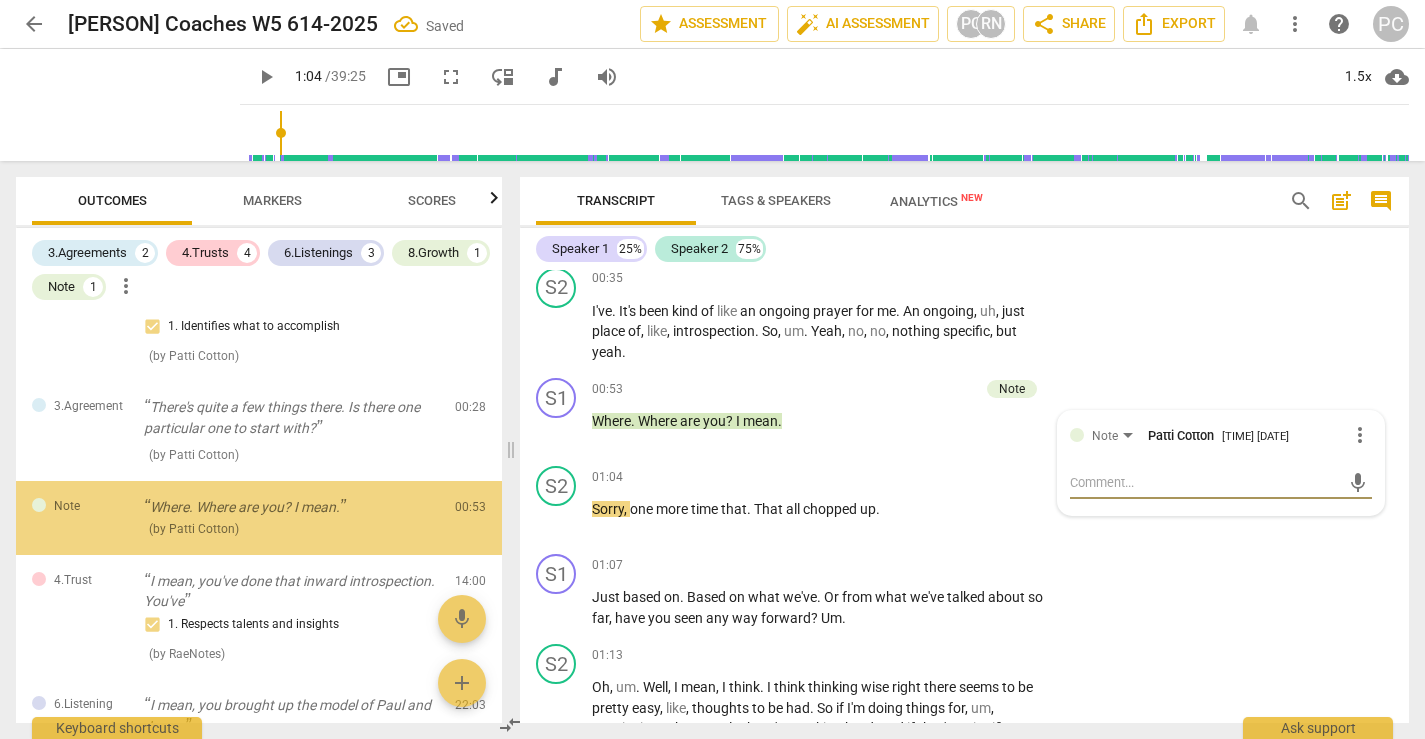 type on "I" 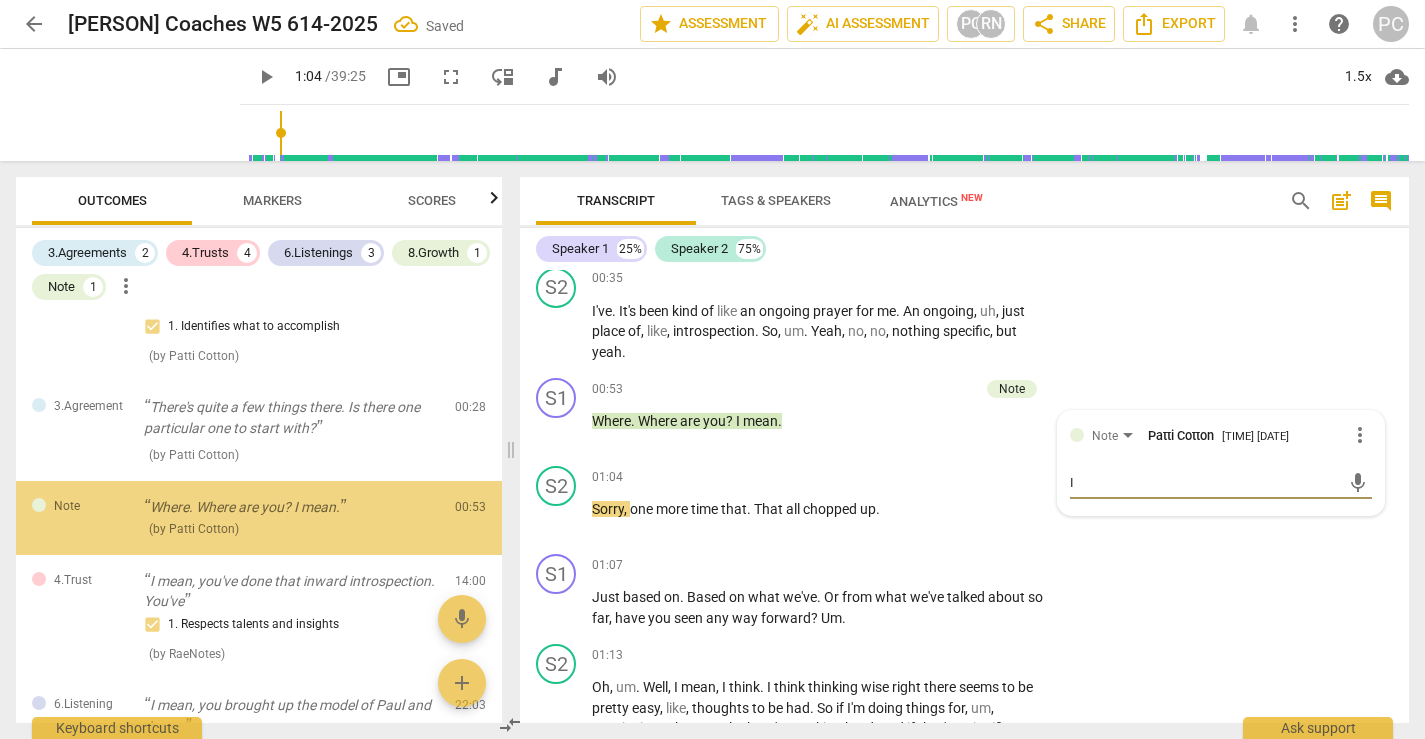 type on "I" 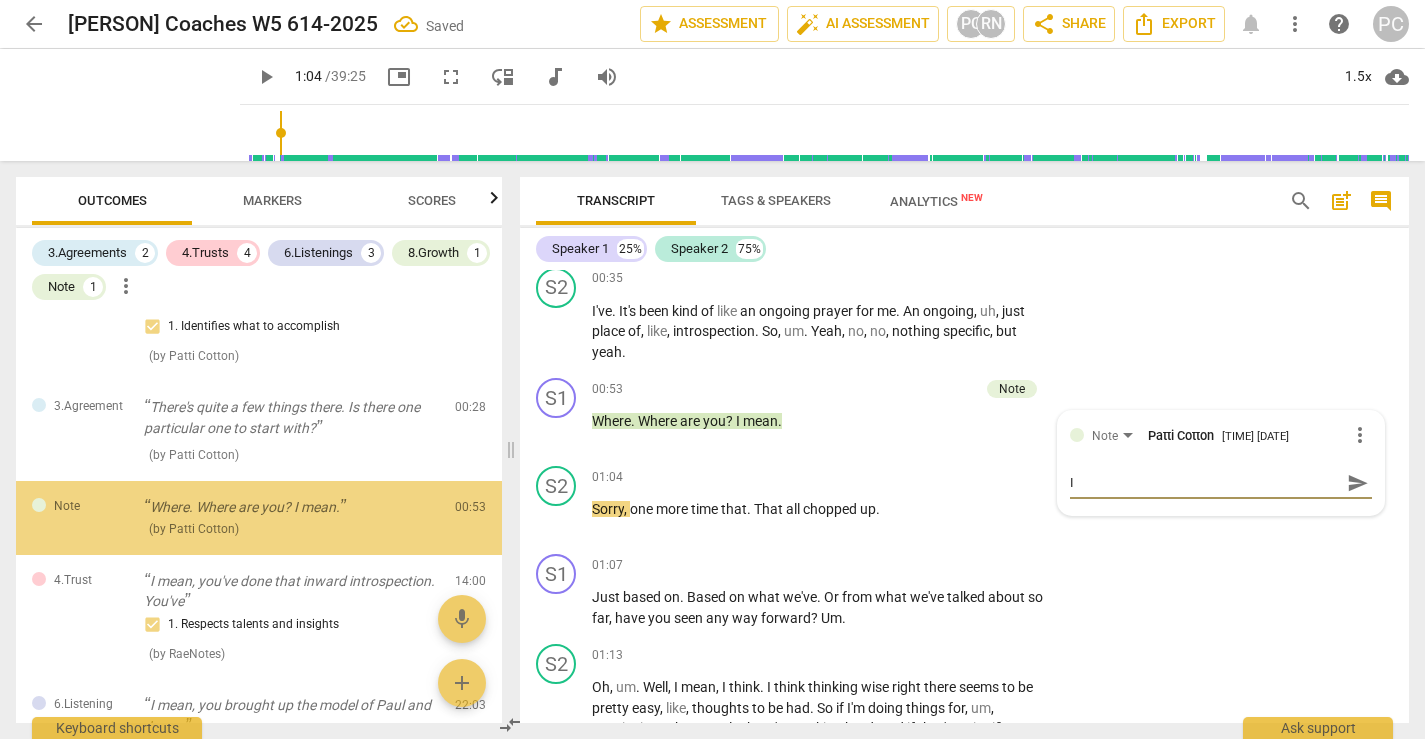 type on "I r" 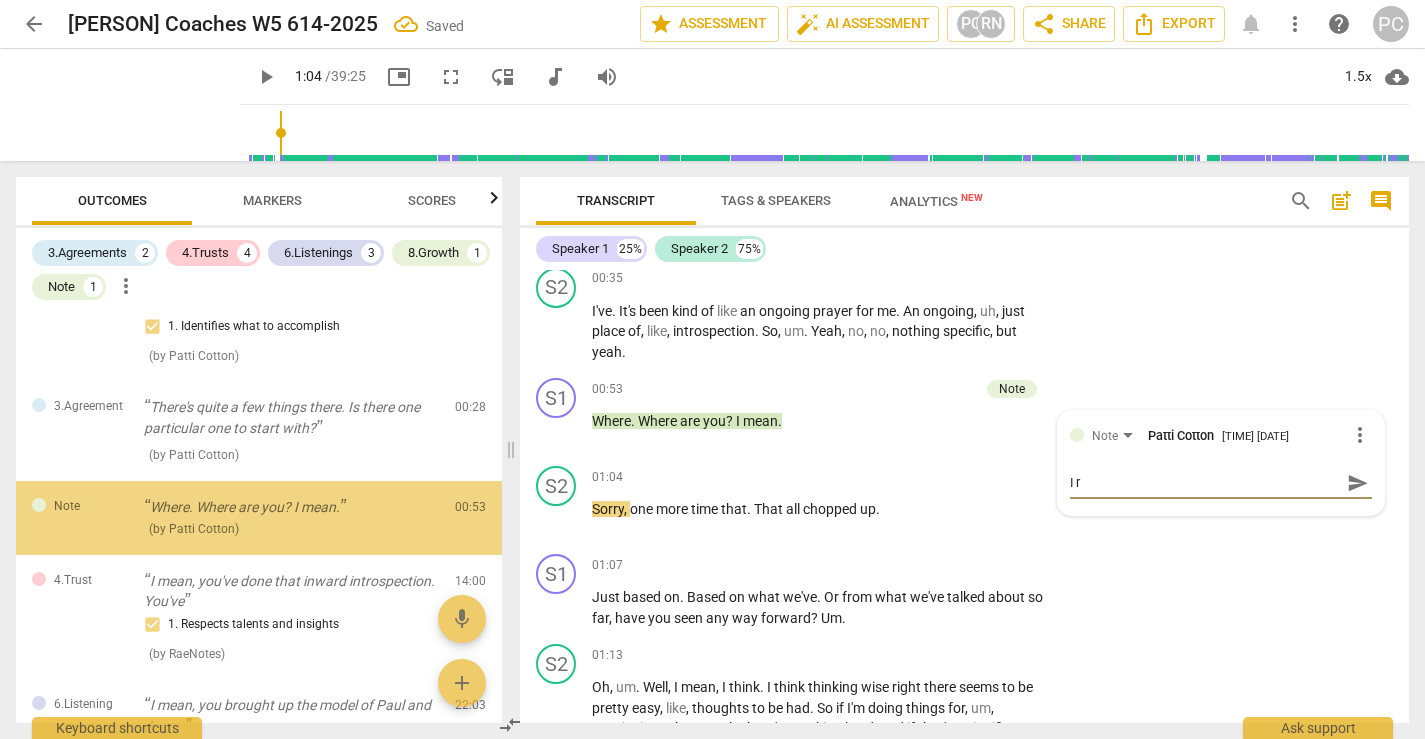 type on "I re" 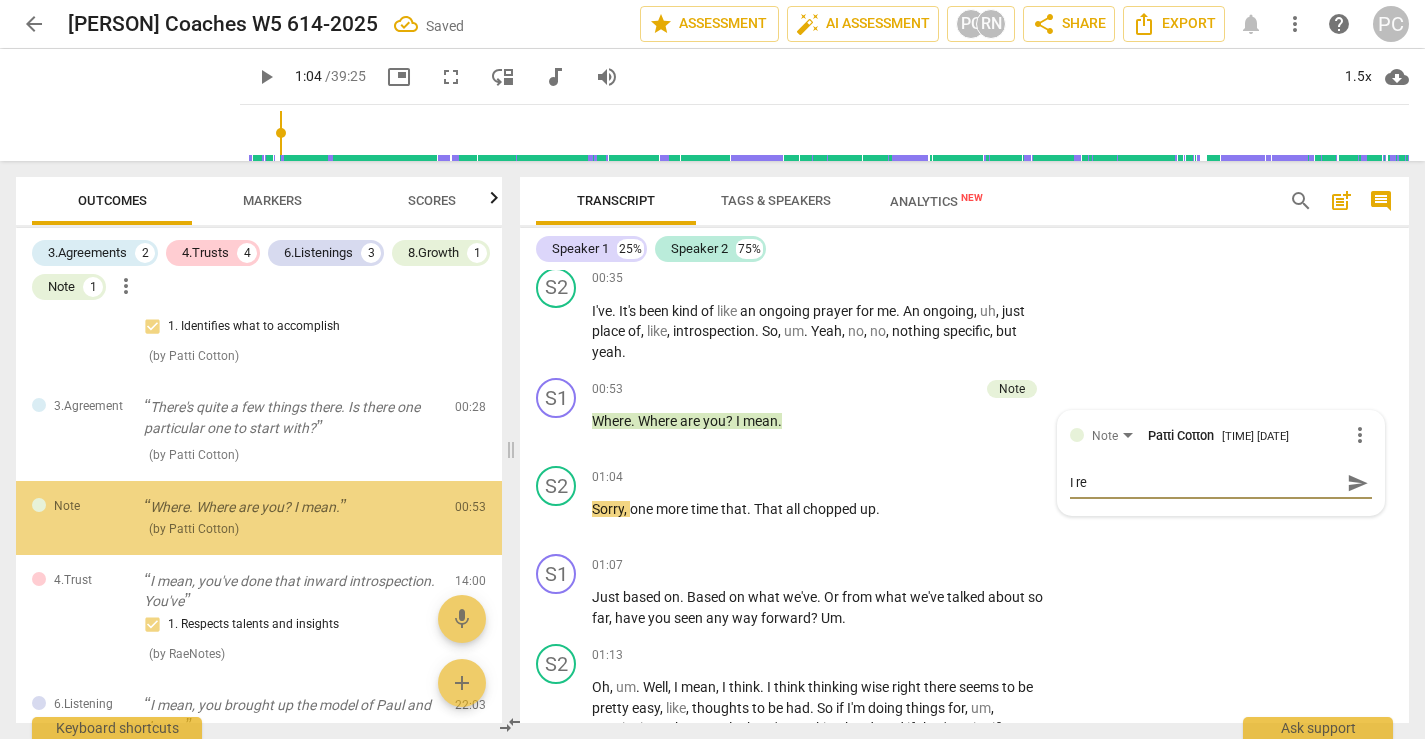 type on "I rea" 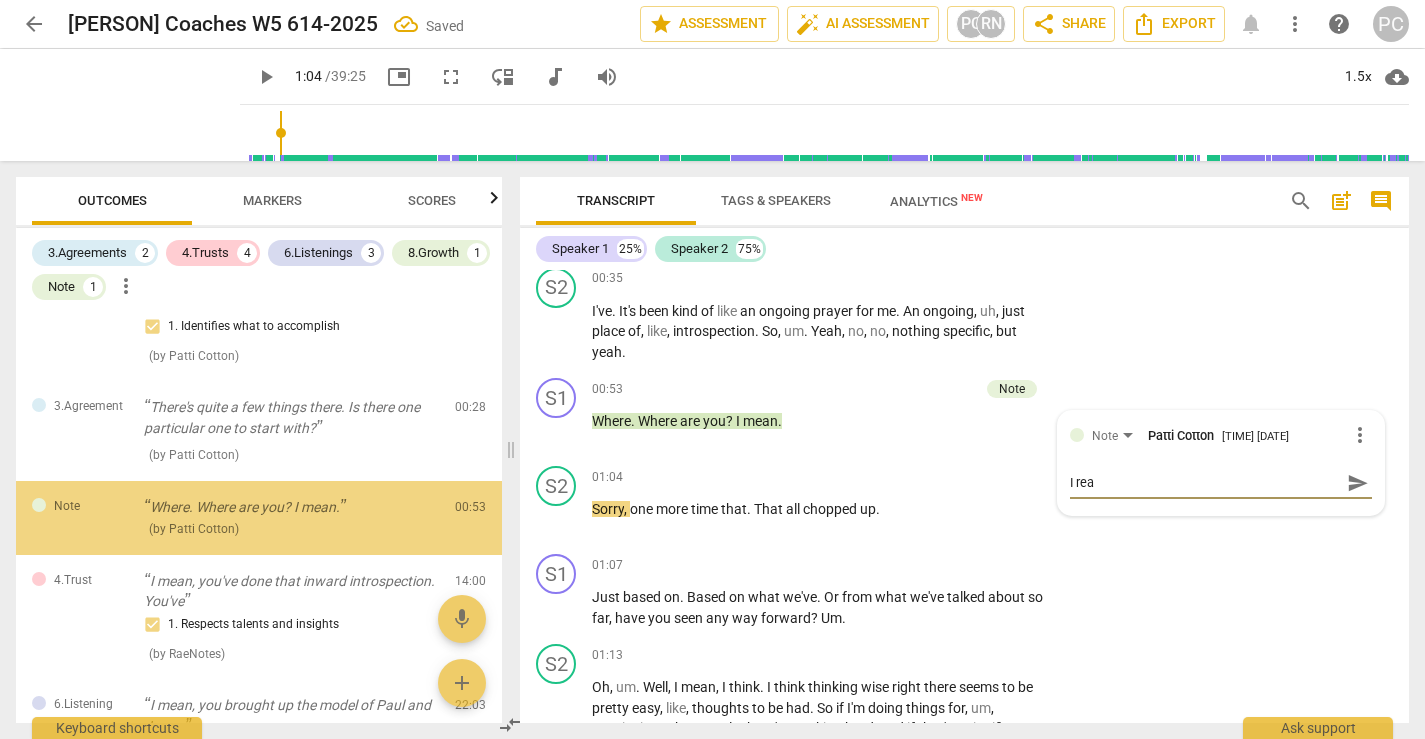 type on "I real" 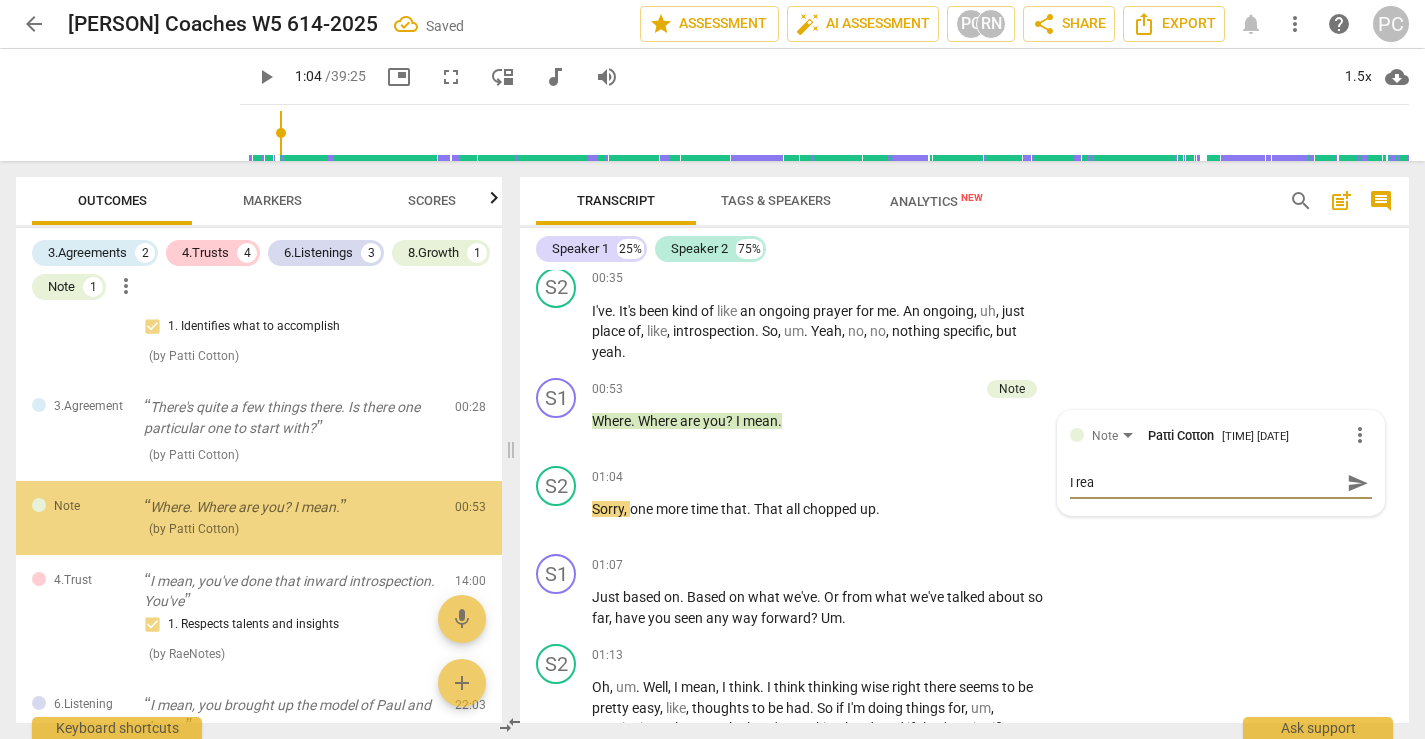 type on "I real" 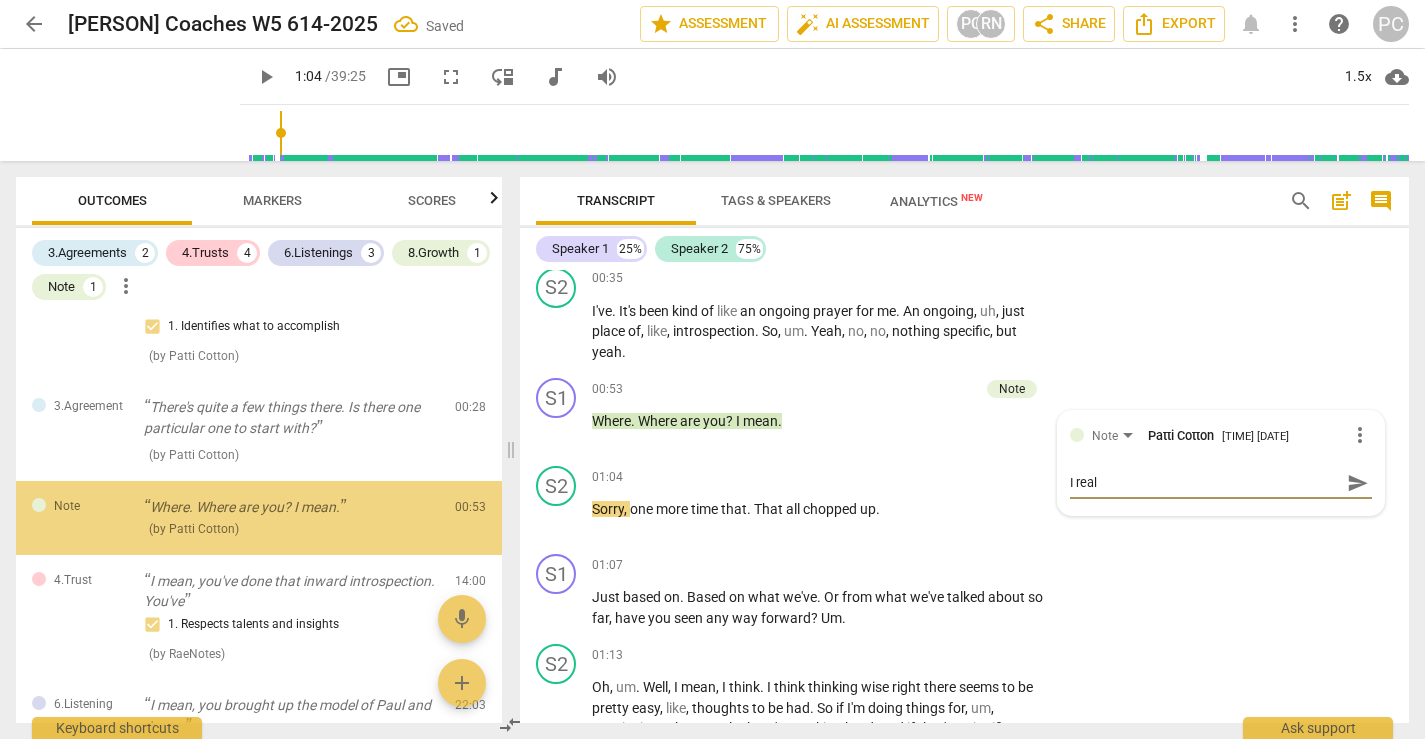 type on "I reali" 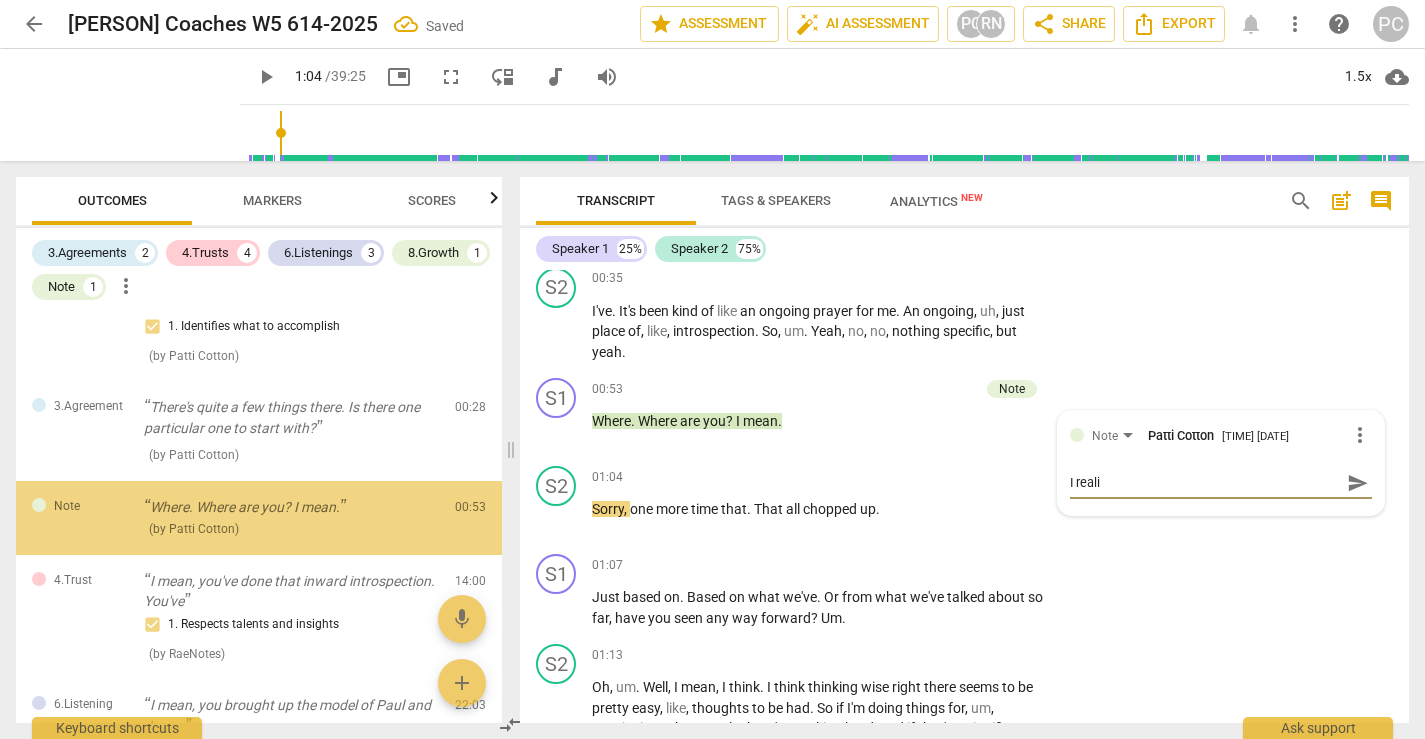 type on "I realiz" 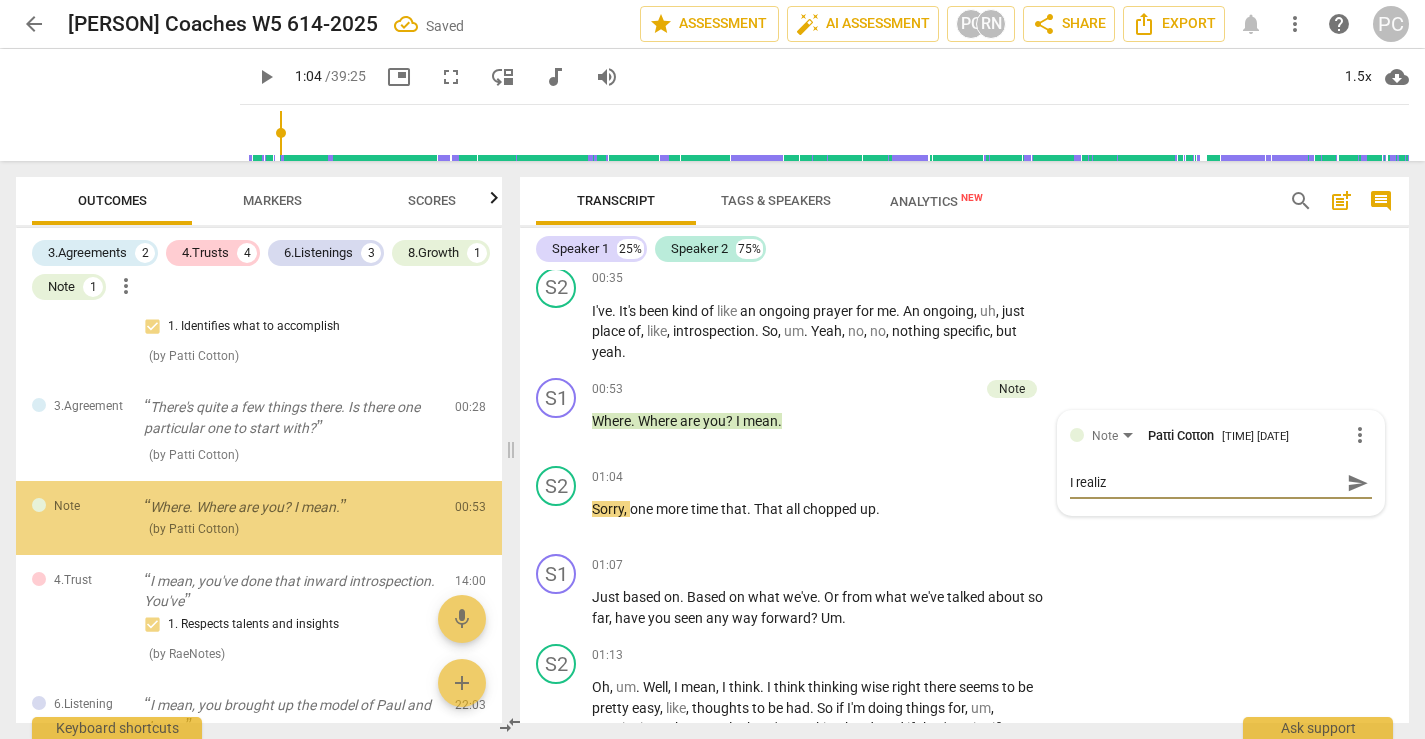 type on "I realize" 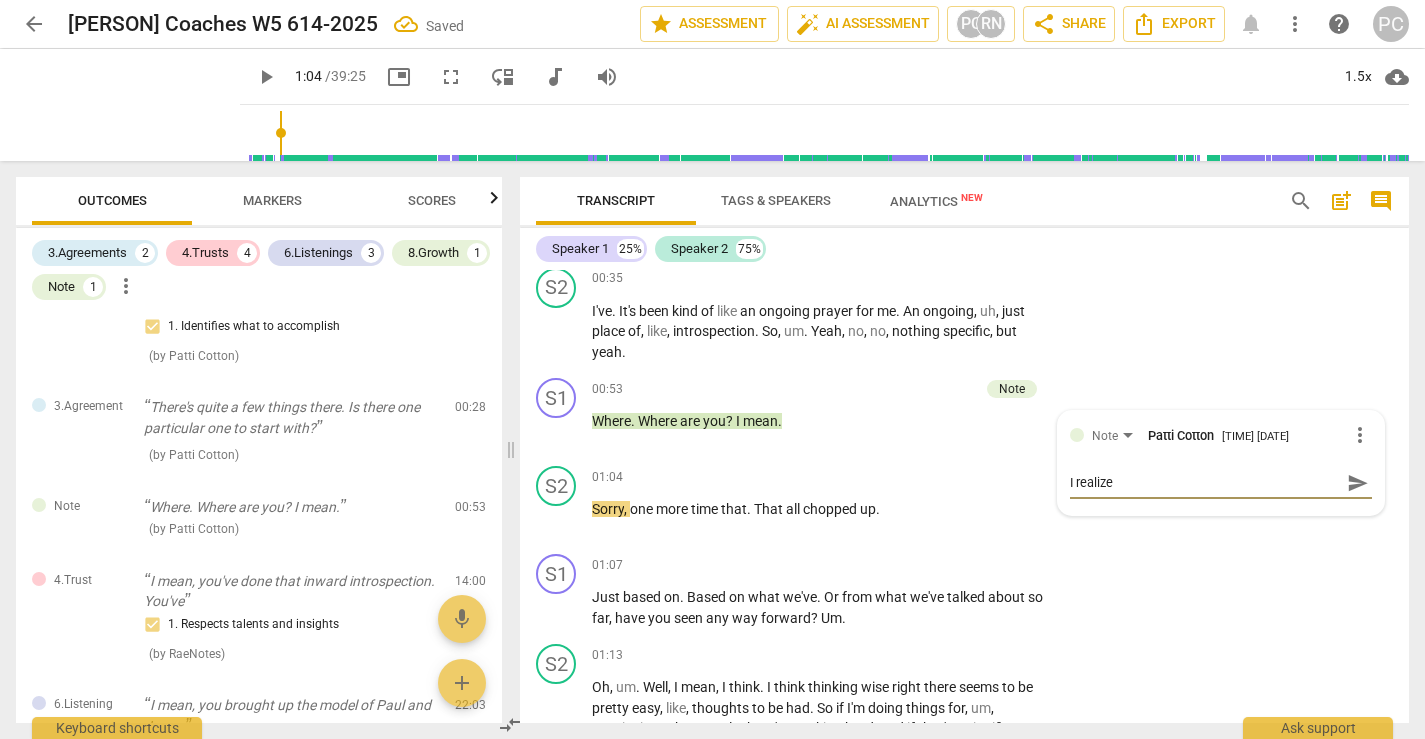 type on "I realize" 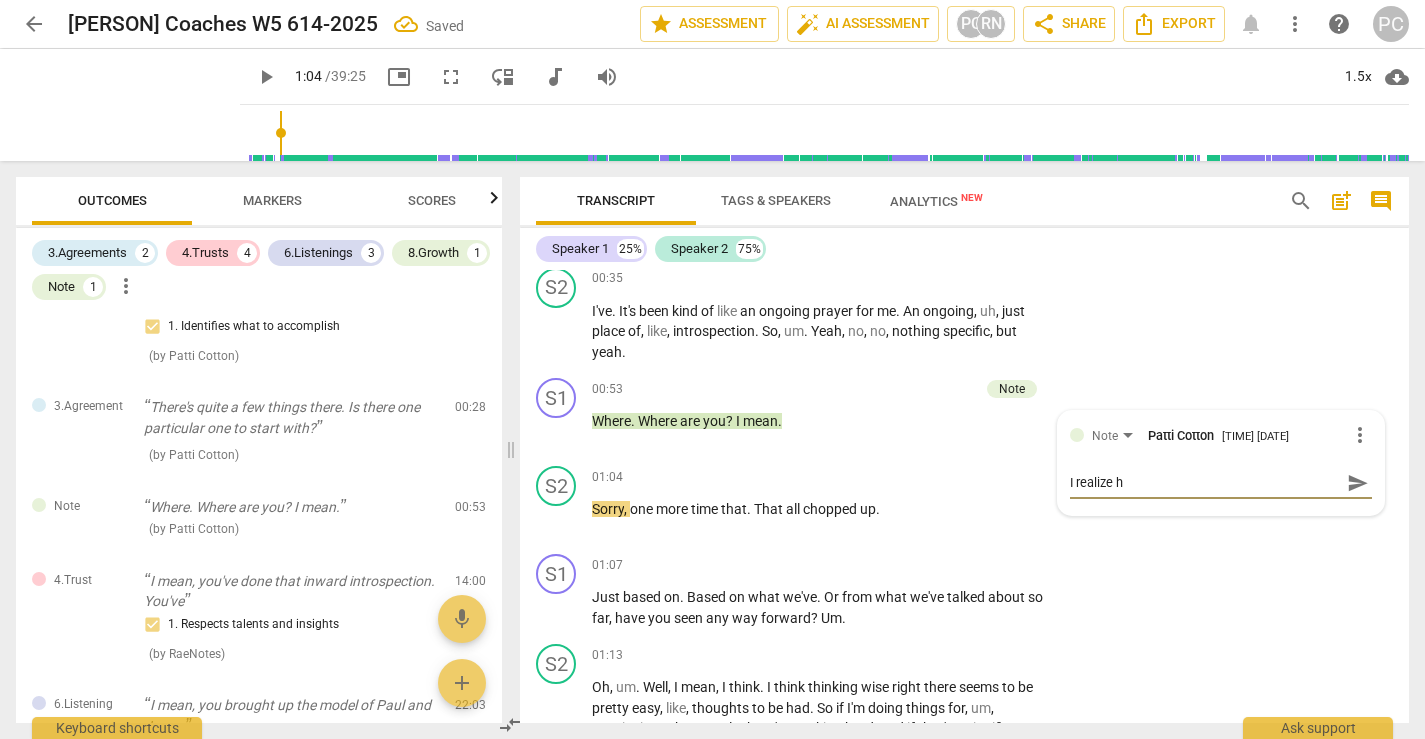 type on "I realize he" 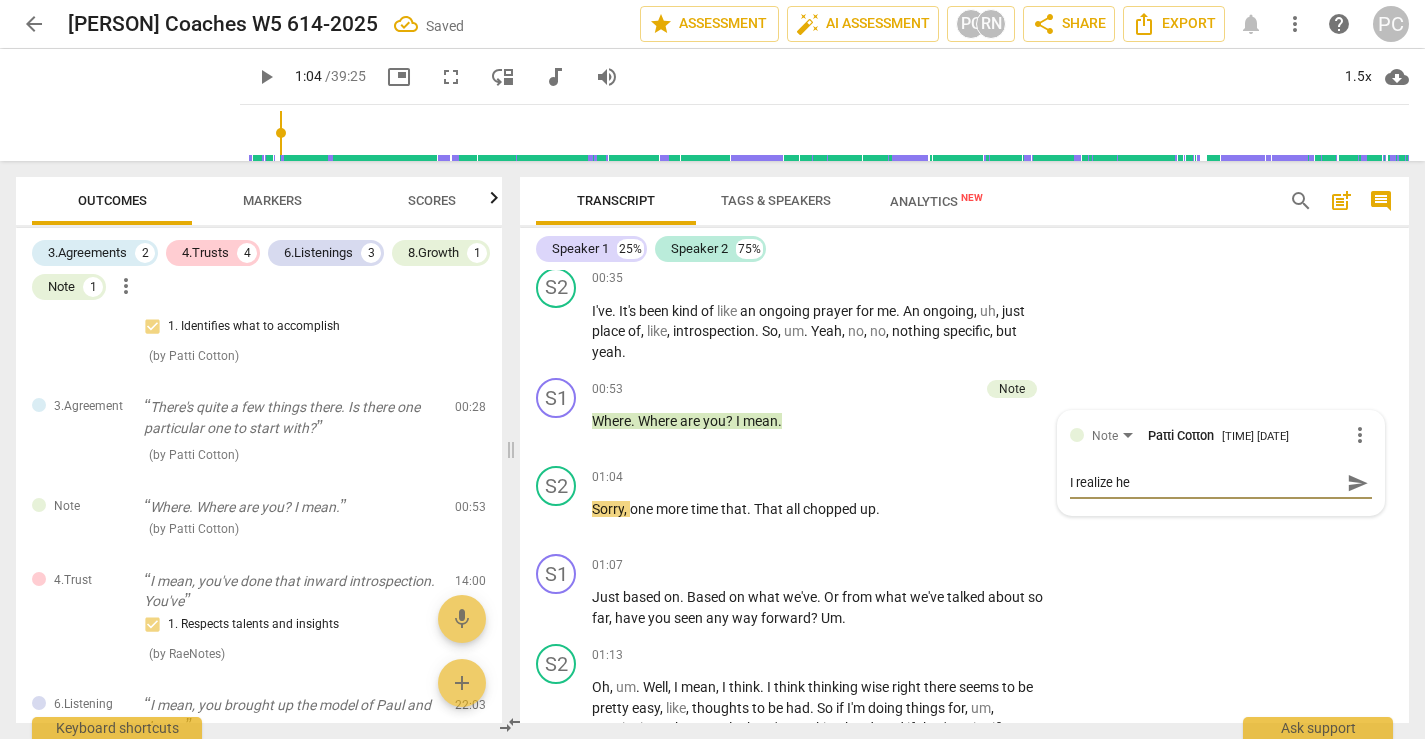 type on "I realize he" 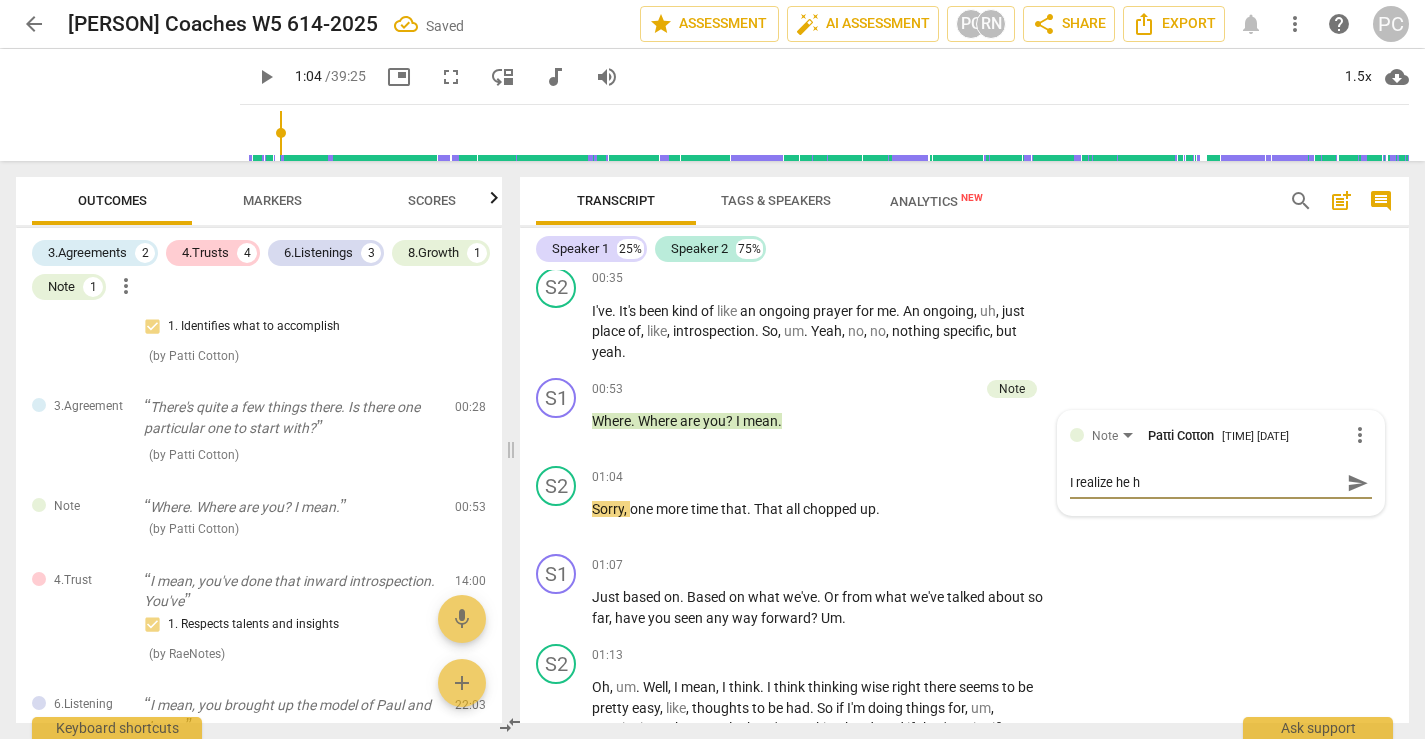 type on "I realize he ha" 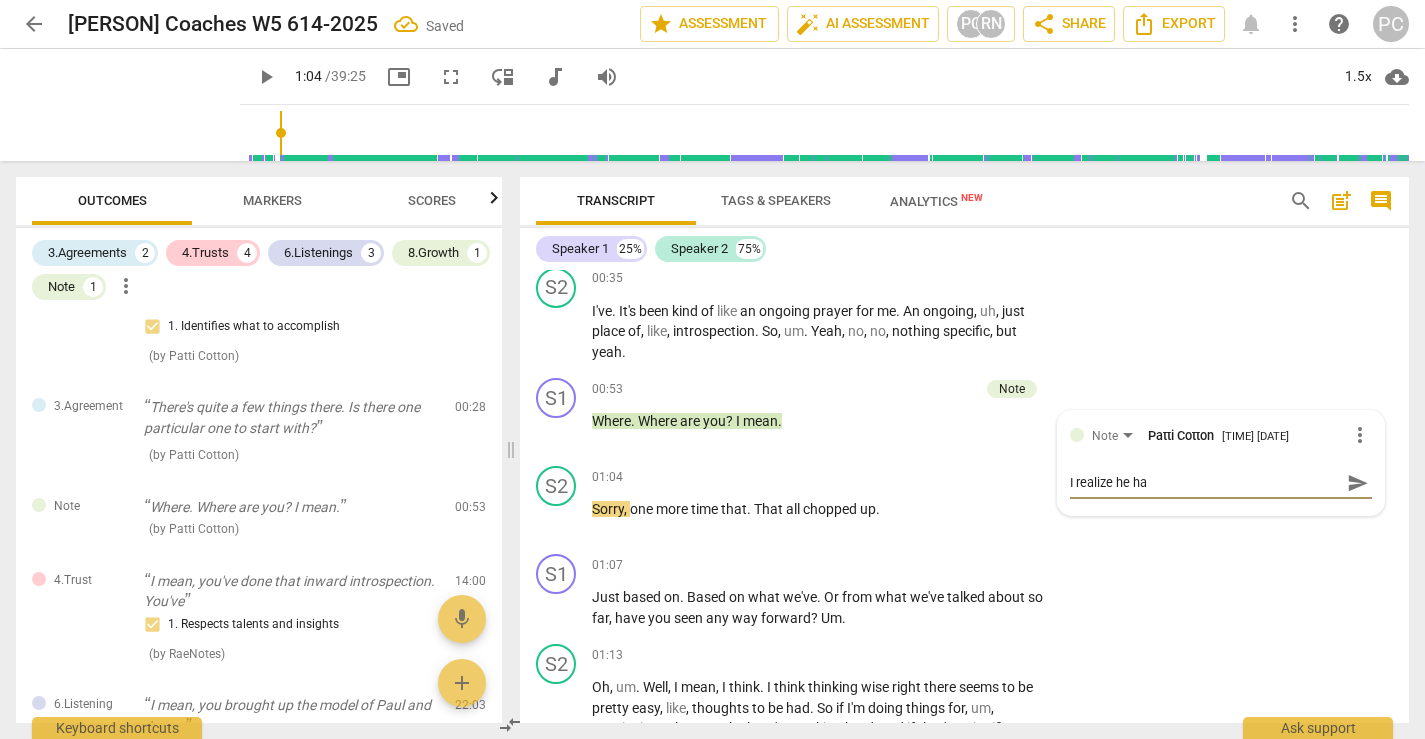 type on "I realize he has" 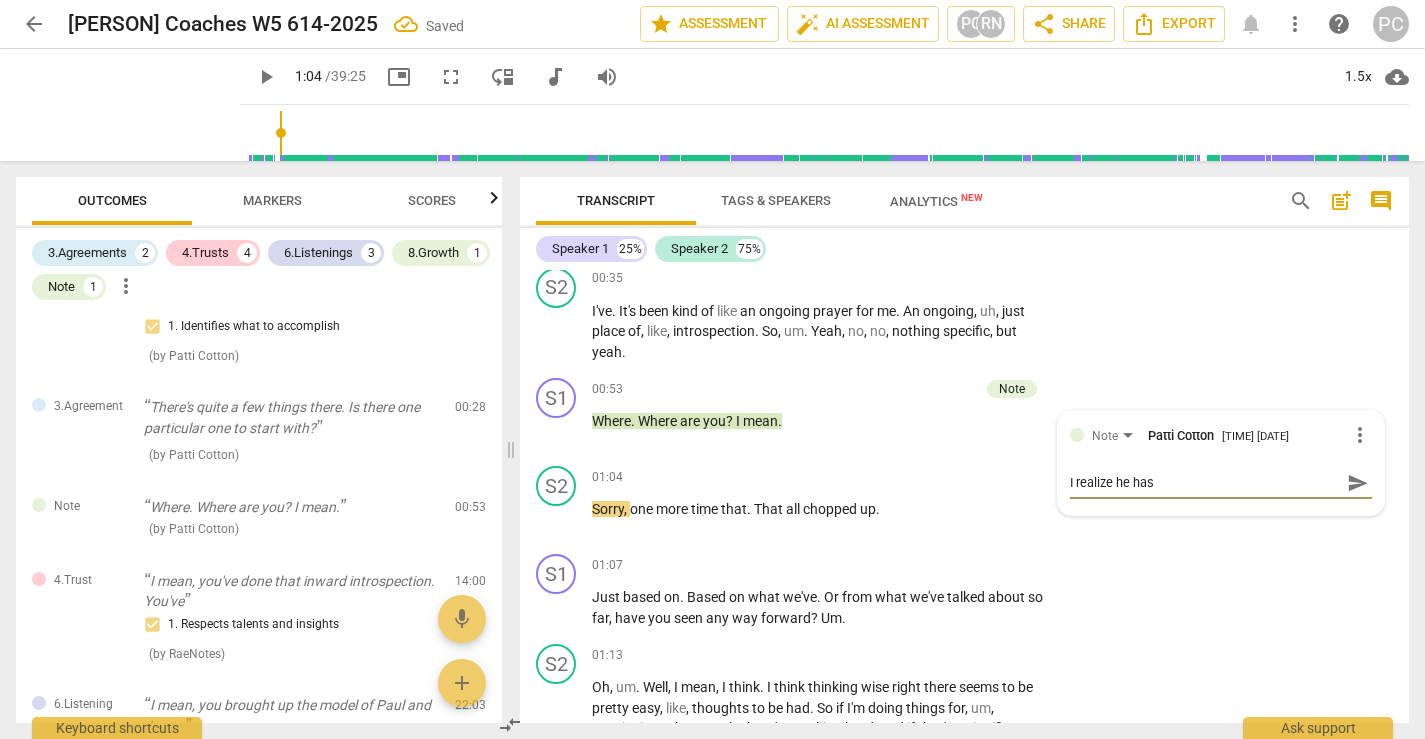 type on "I realize he has" 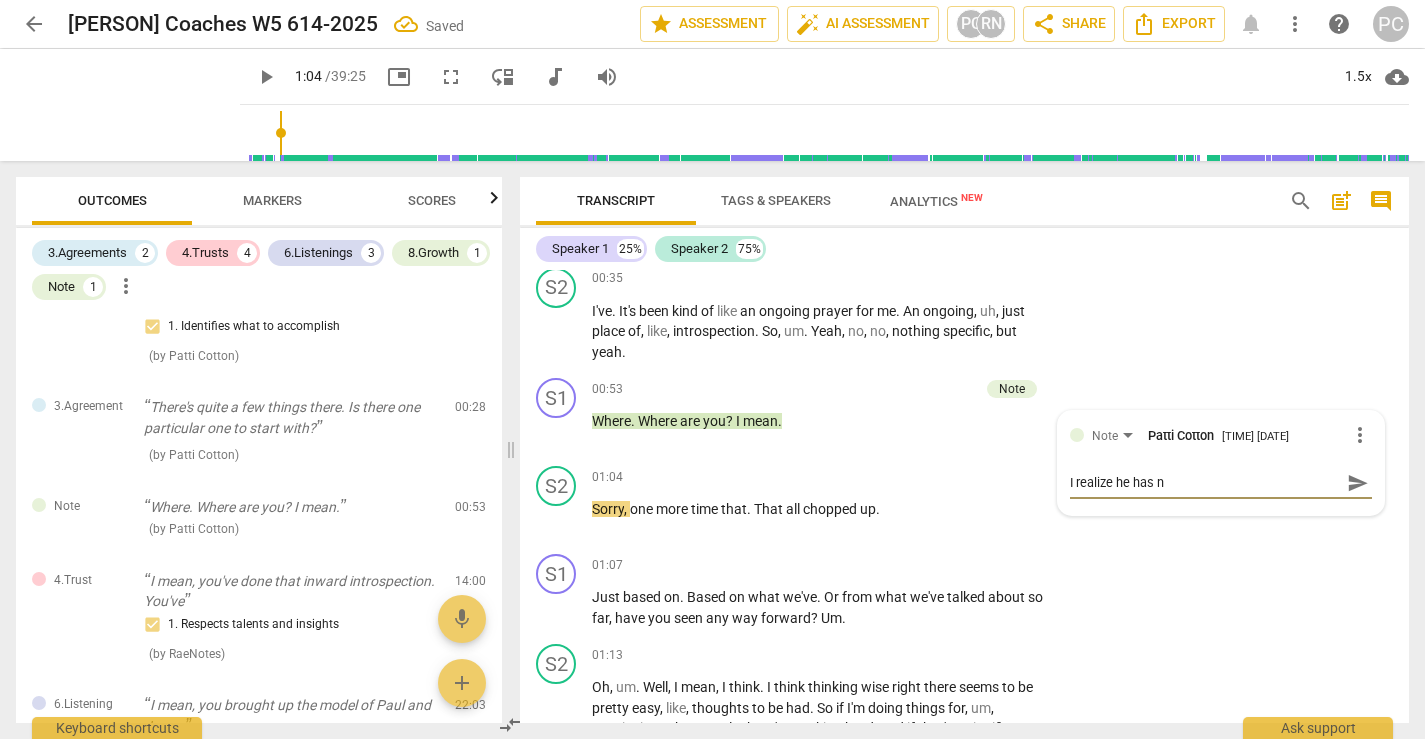 type on "I realize he has no" 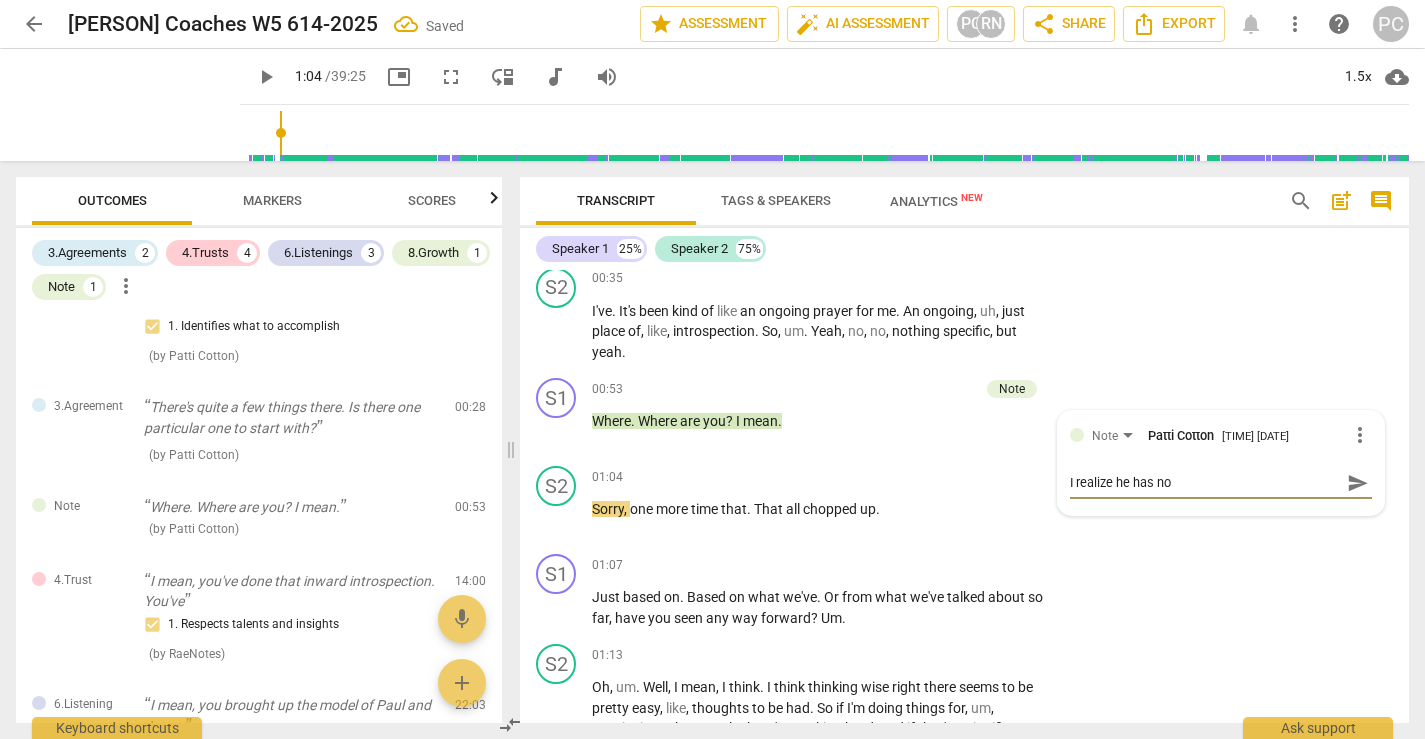 type on "I realize he has not" 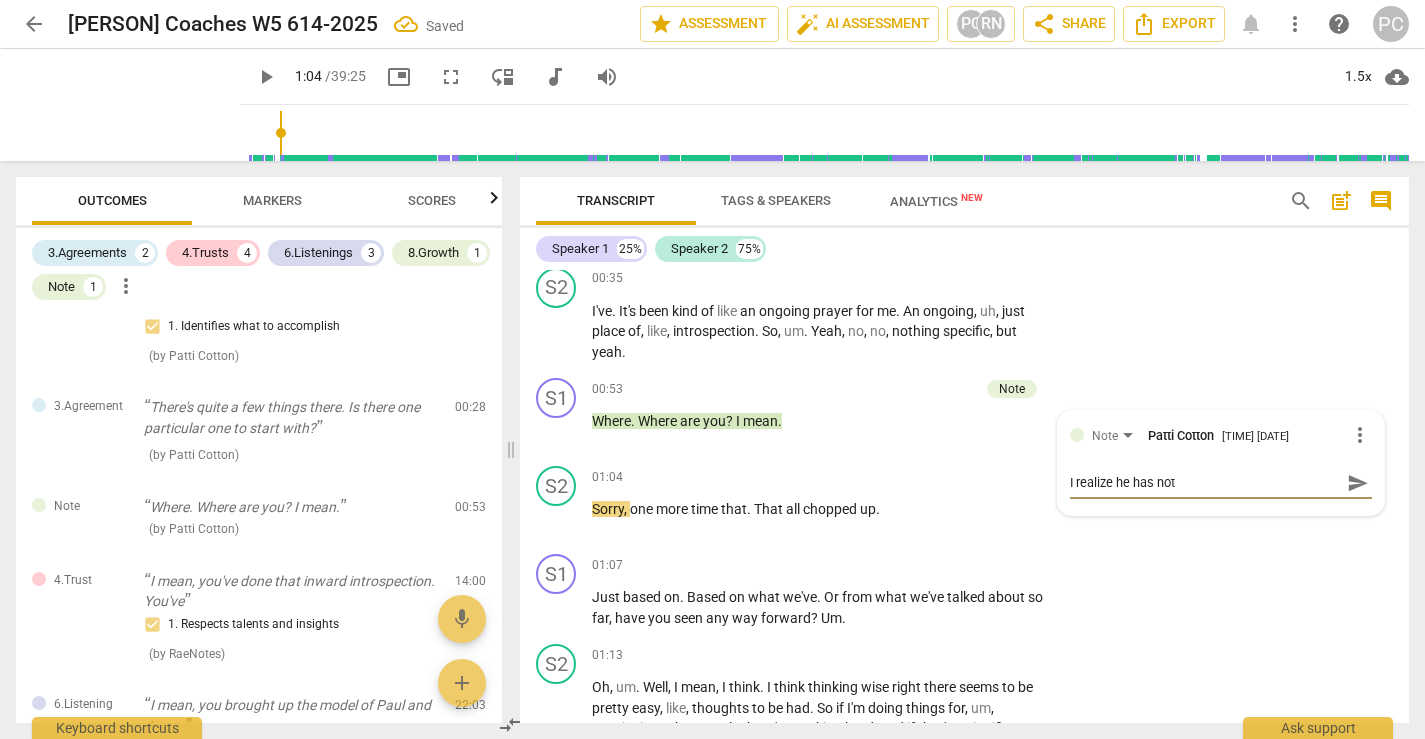 type on "I realize he has not" 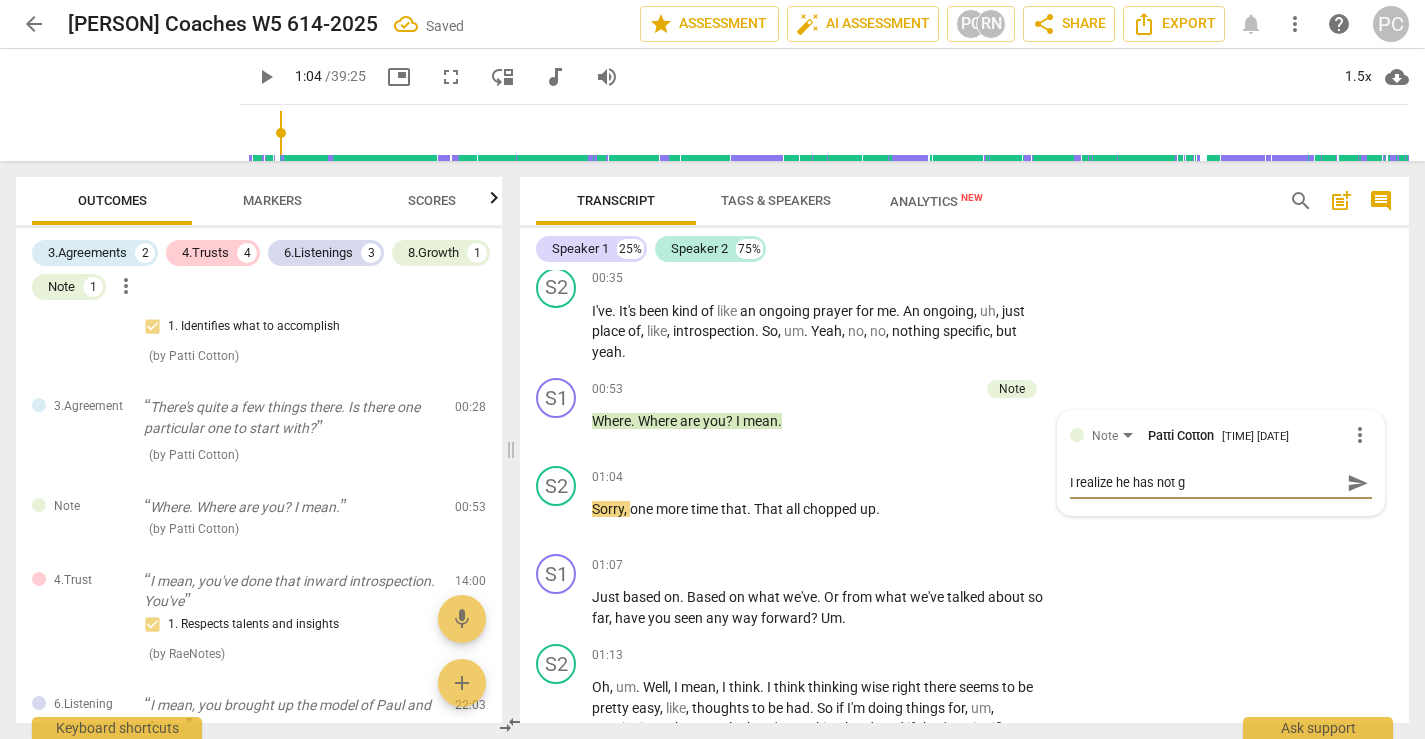 type on "I realize he has not gi" 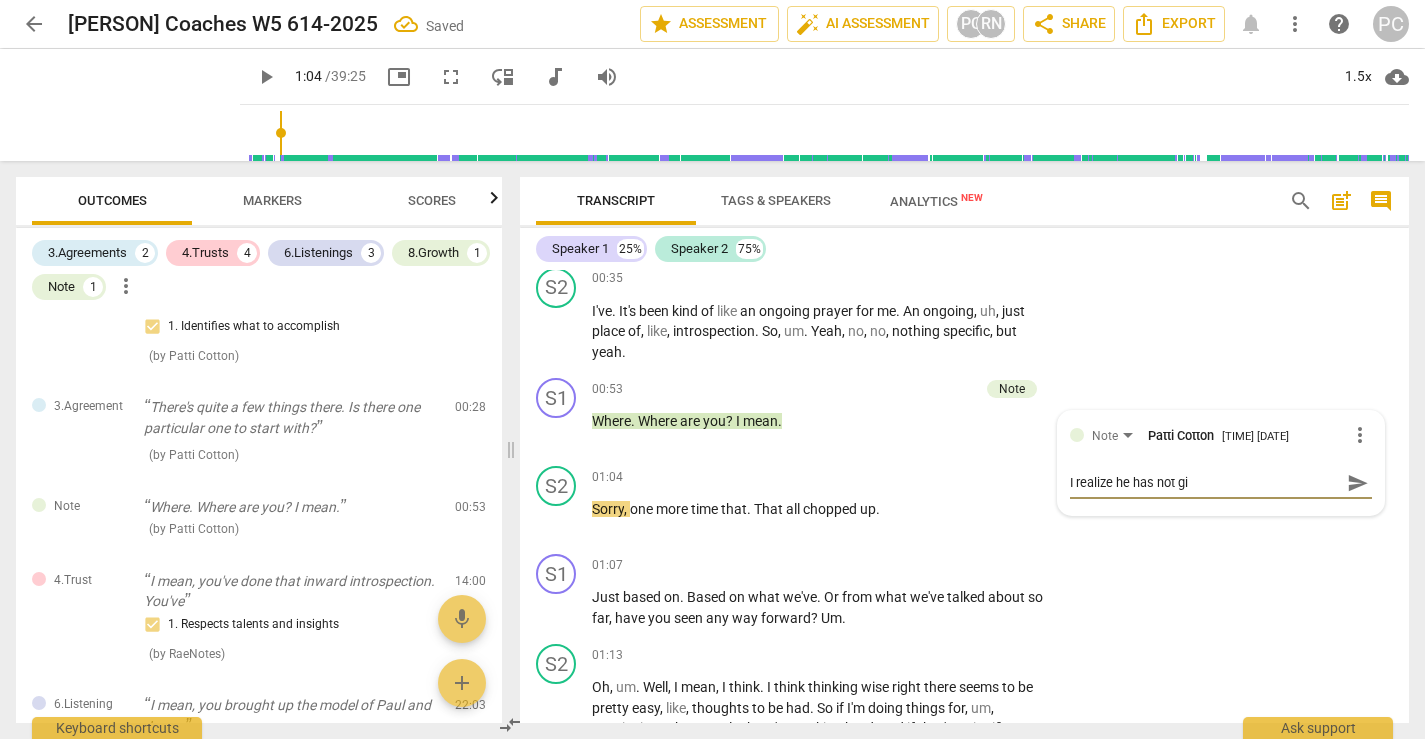 type on "I realize he has not giv" 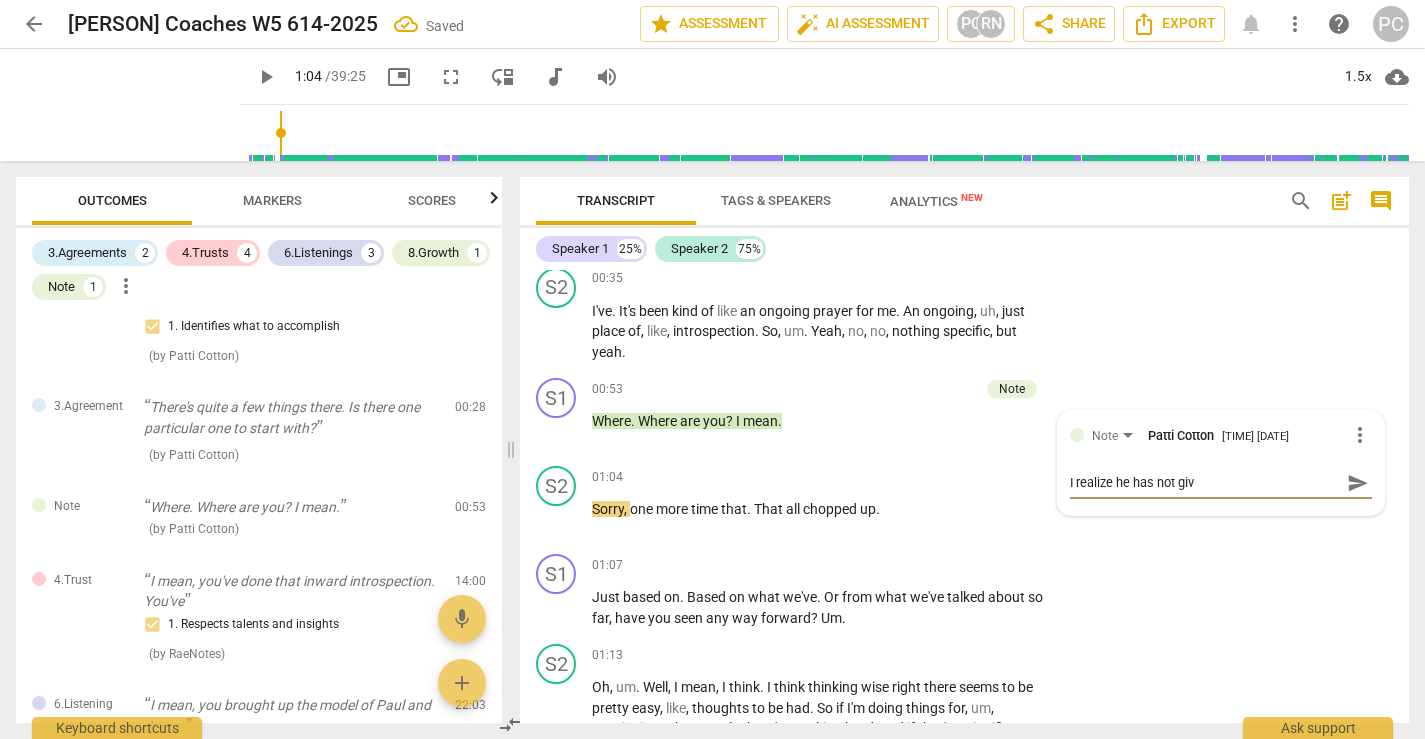 type on "I realize he has not give" 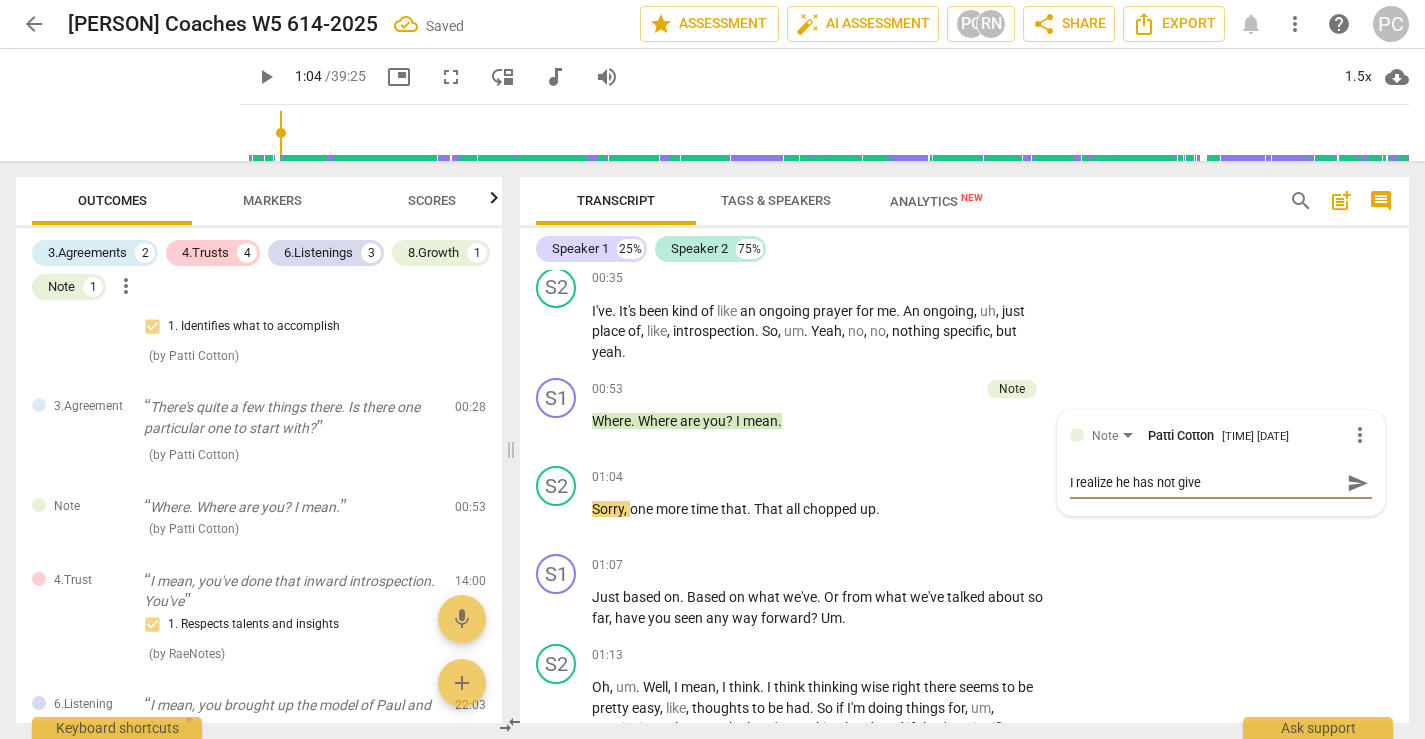type on "I realize he has not given" 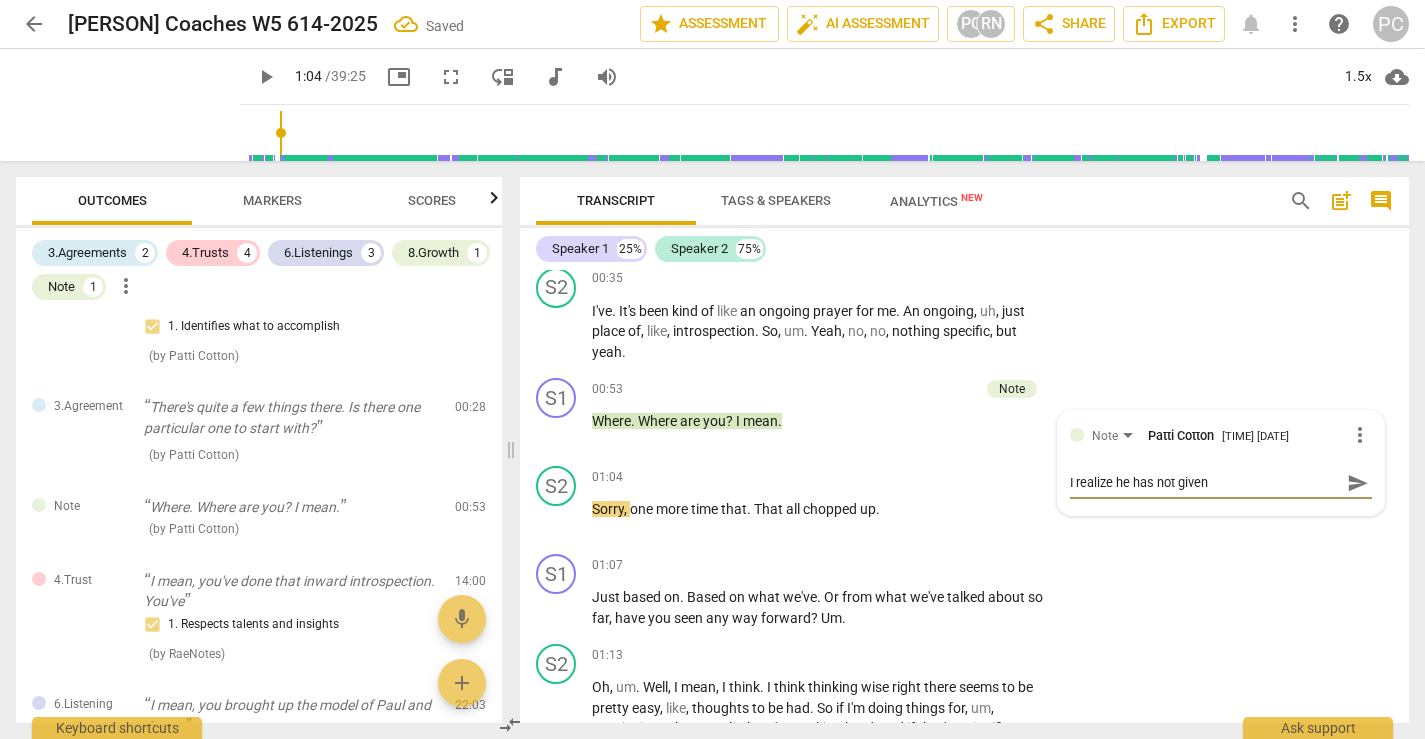 type on "I realize he has not given" 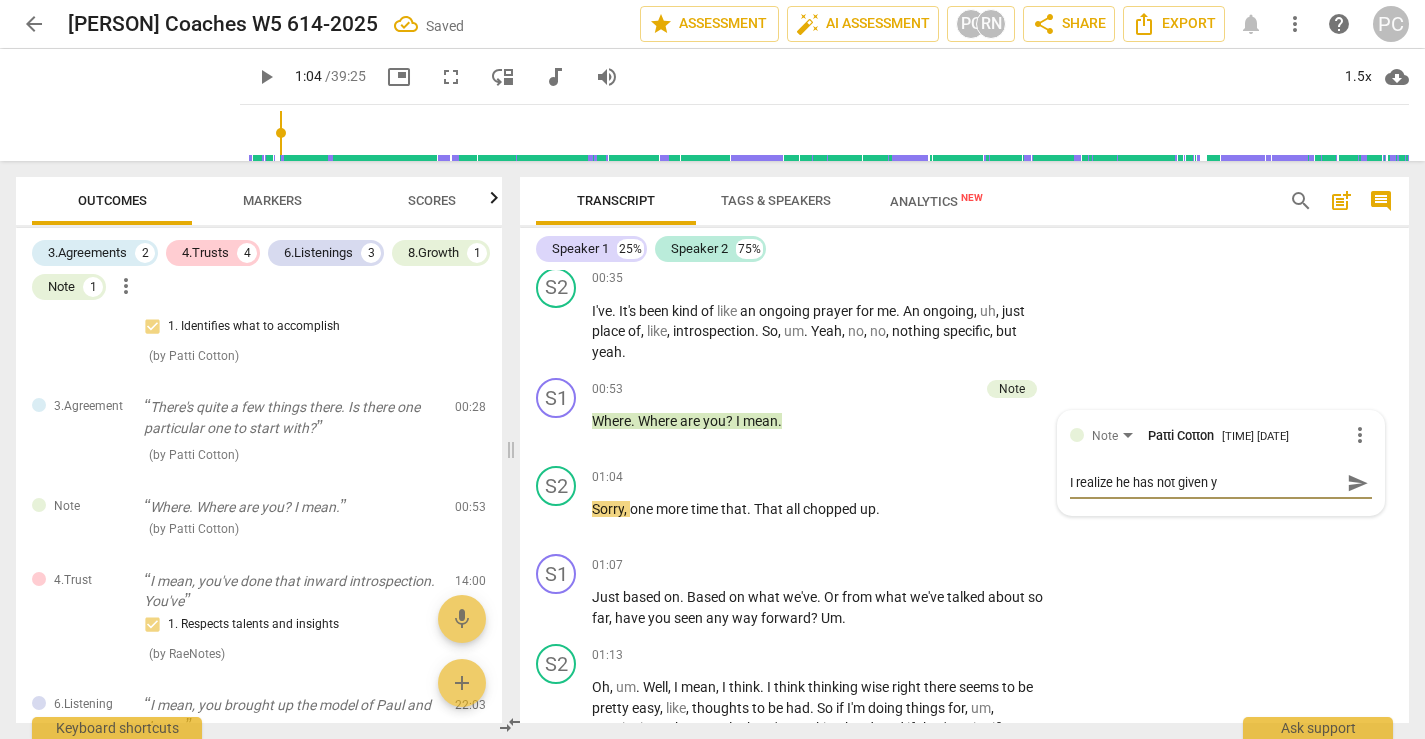 type on "I realize he has not given yo" 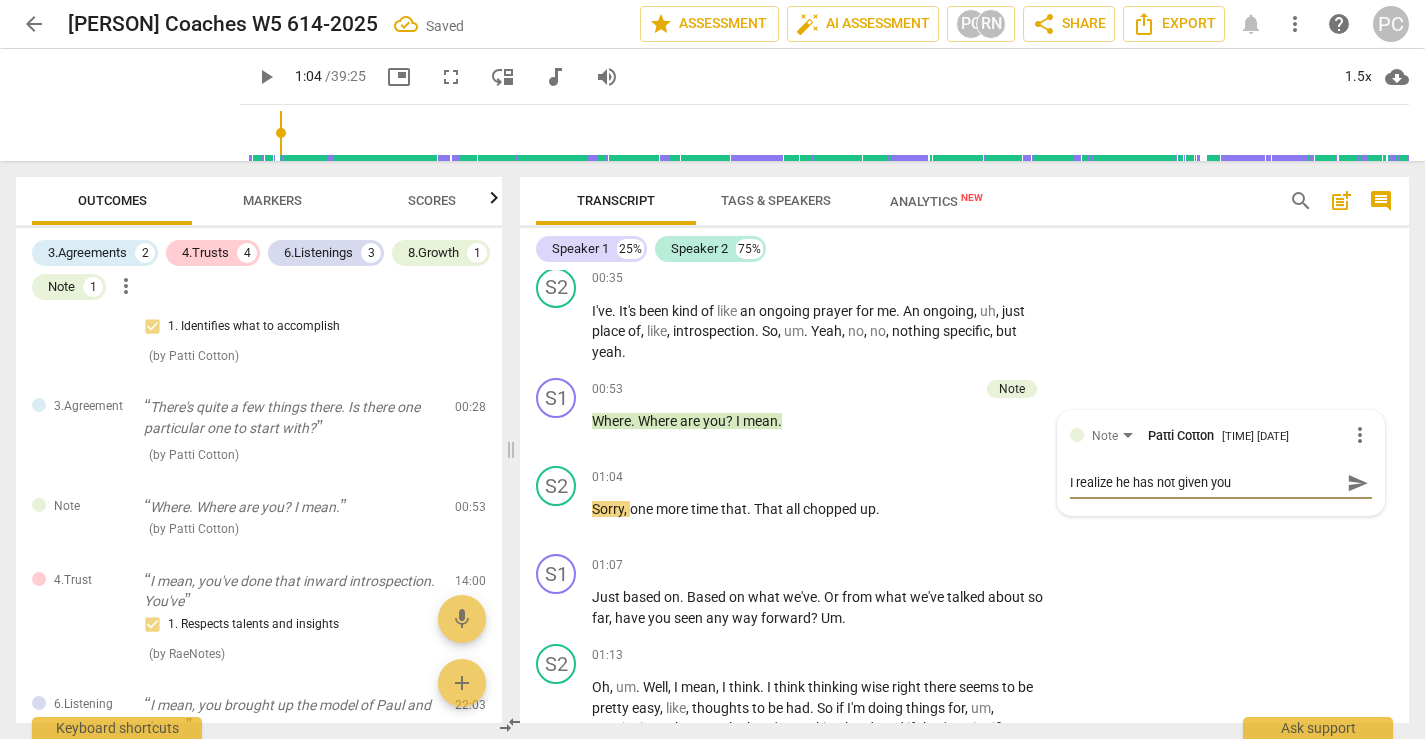 type on "I realize he has not given you" 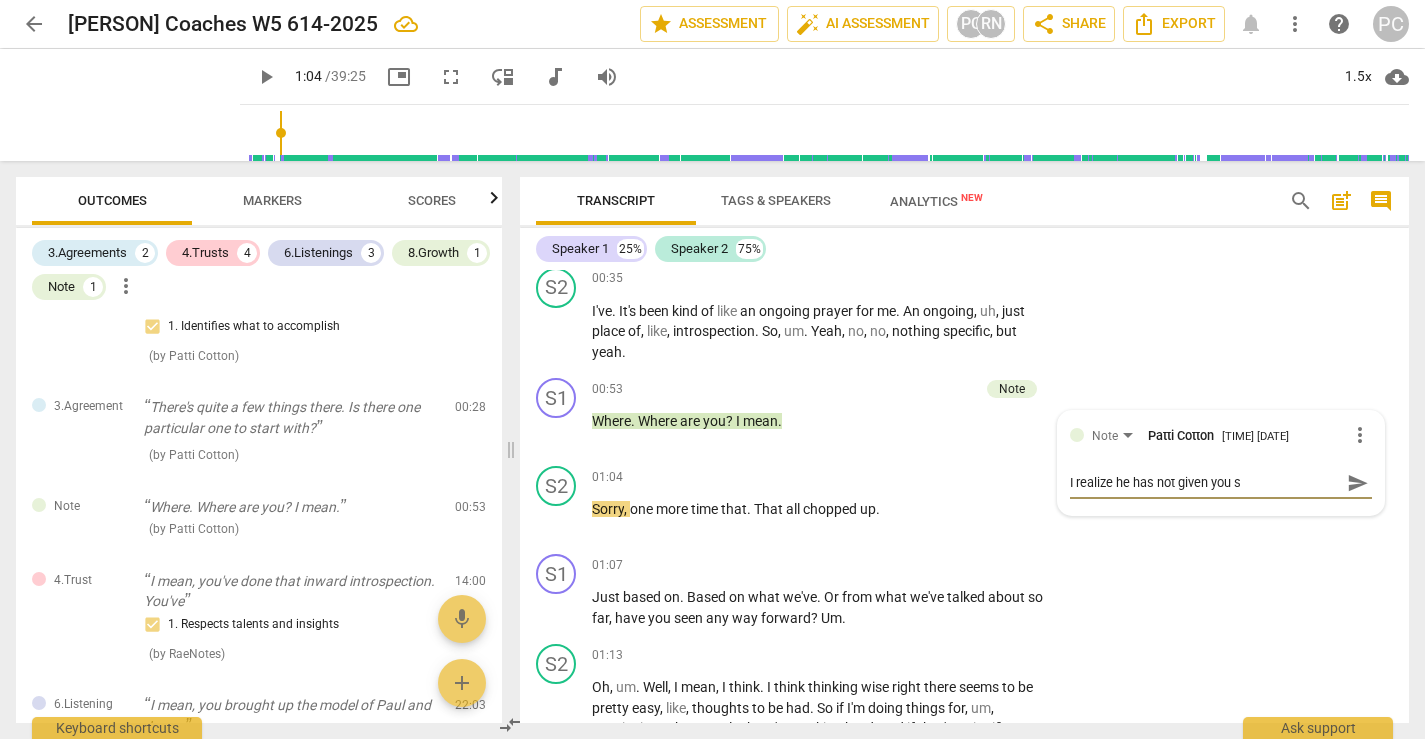 type on "I realize he has not given you sp" 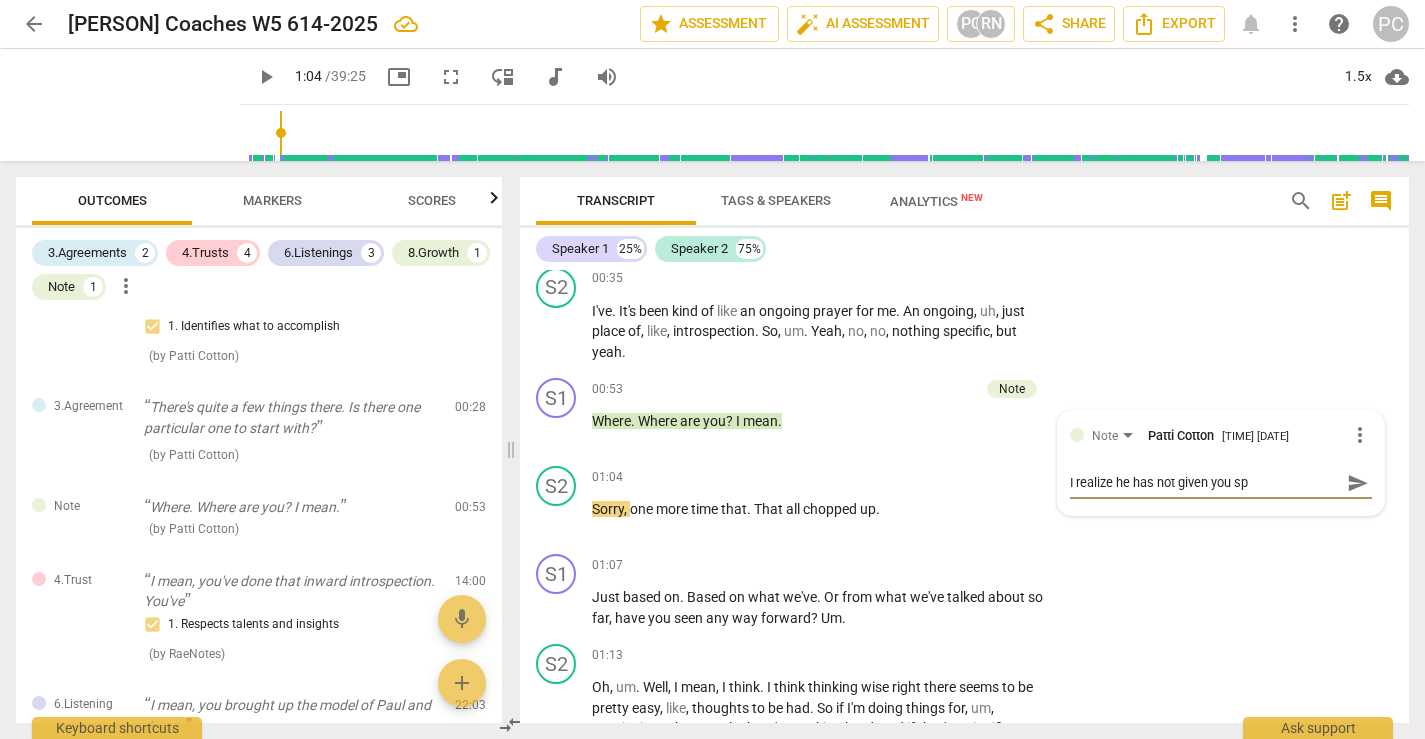 type on "I realize he has not given you spe" 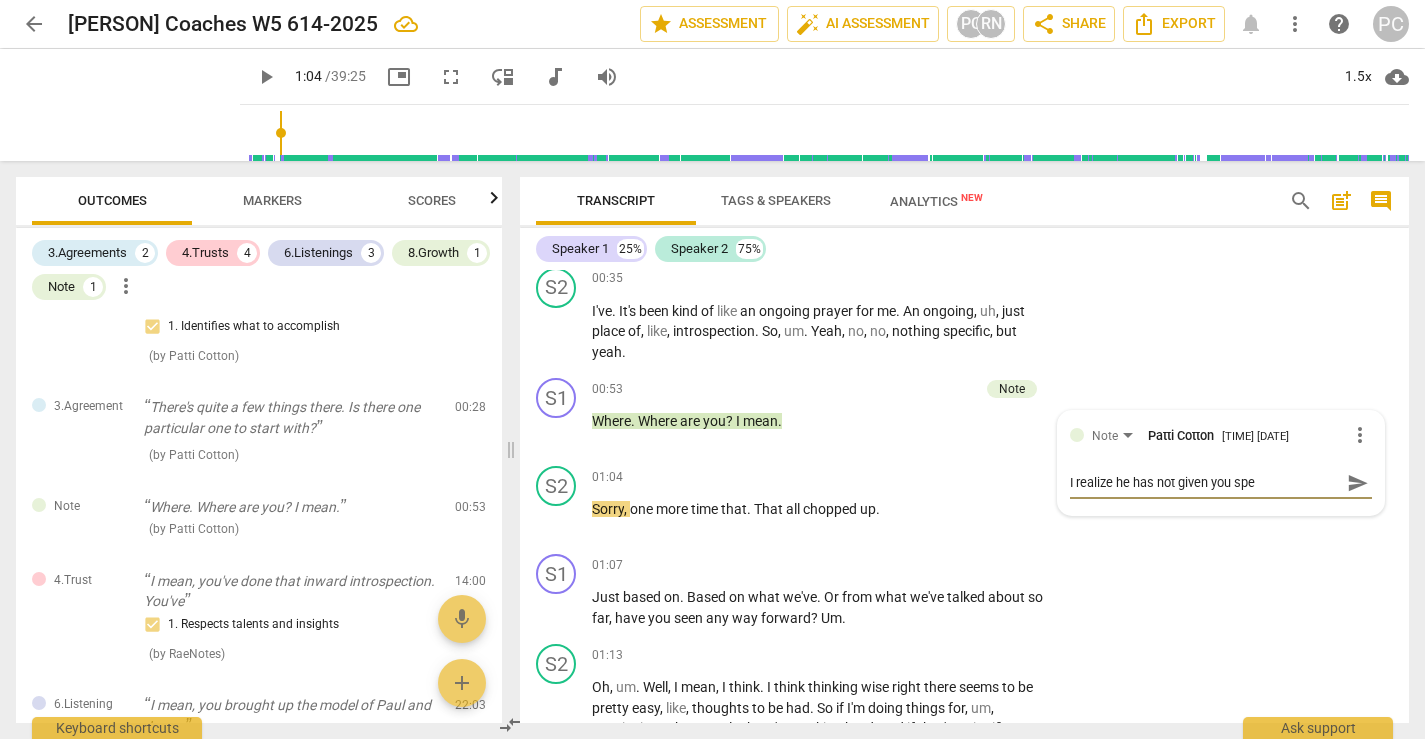 type on "I realize he has not given you spec" 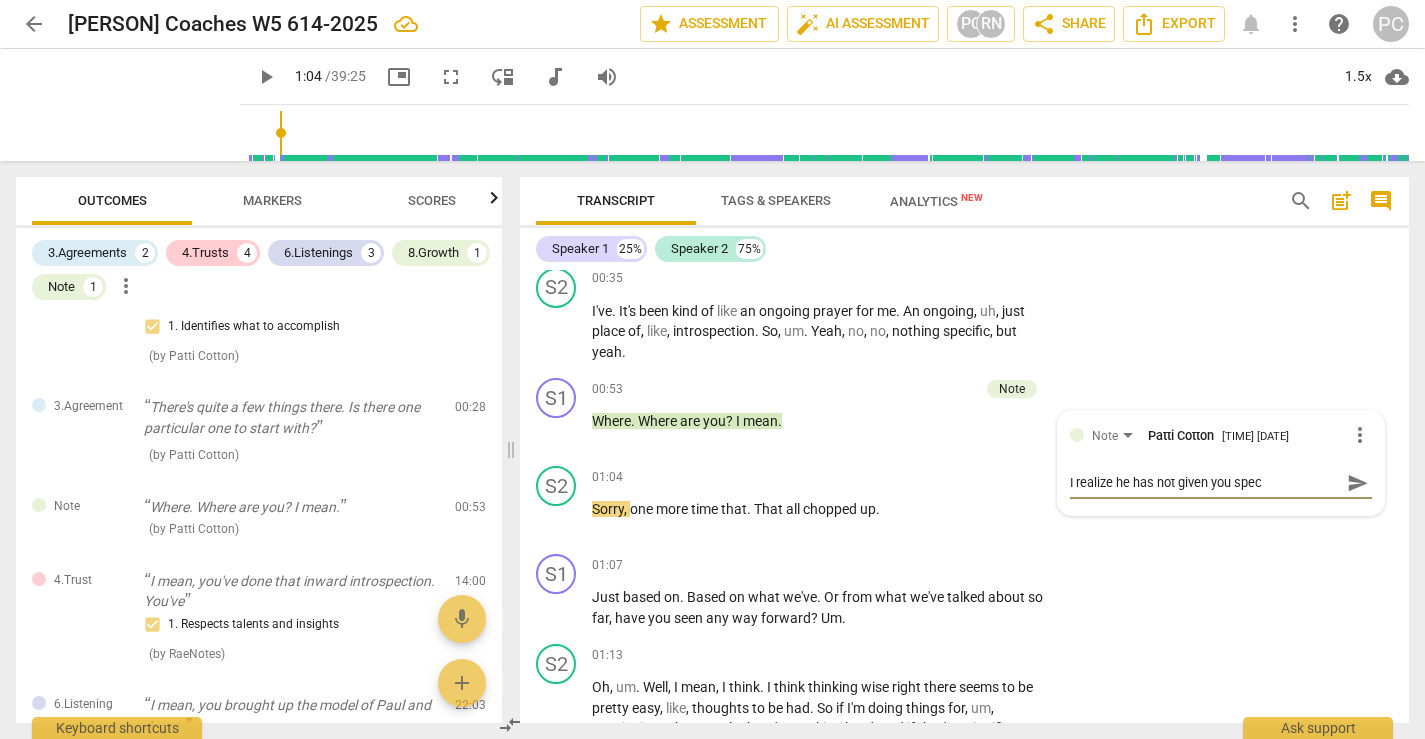 type on "I realize he has not given you speci" 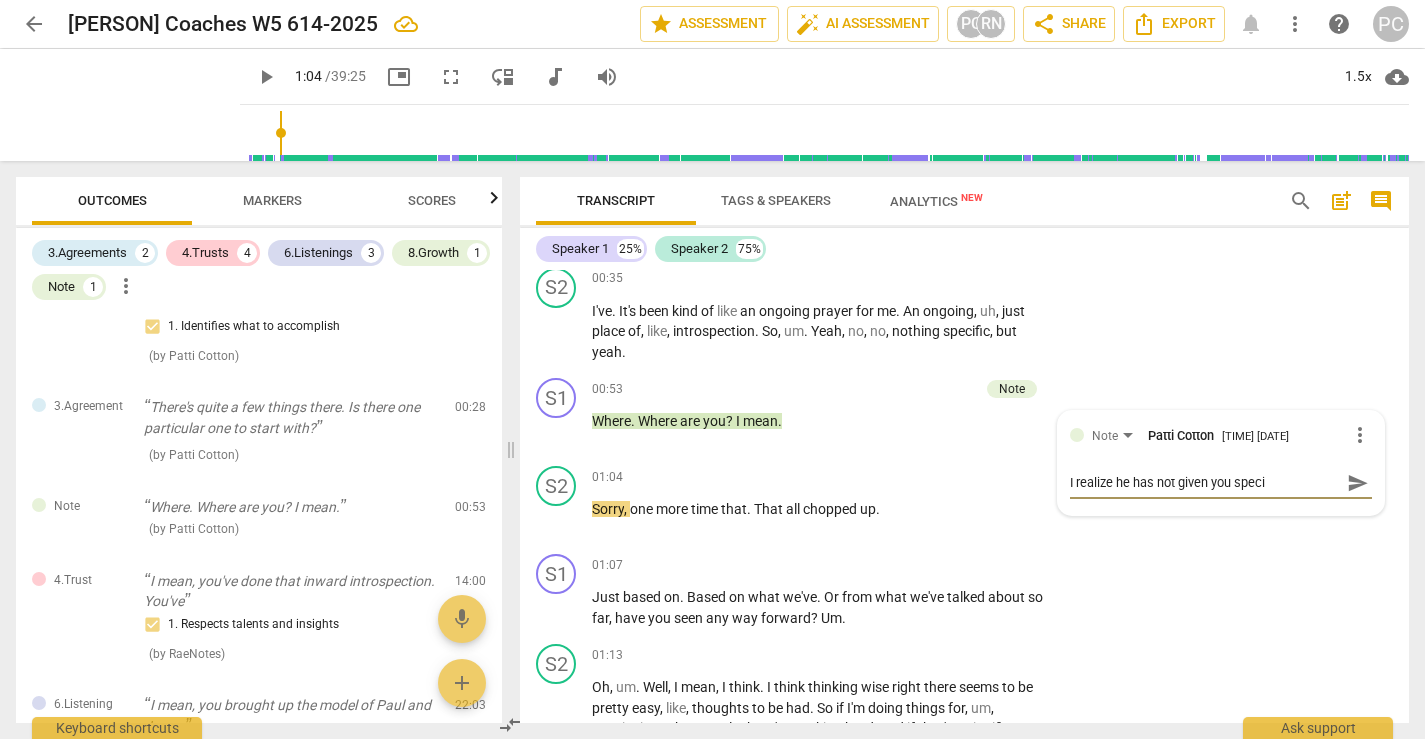 type on "I realize he has not given you specif" 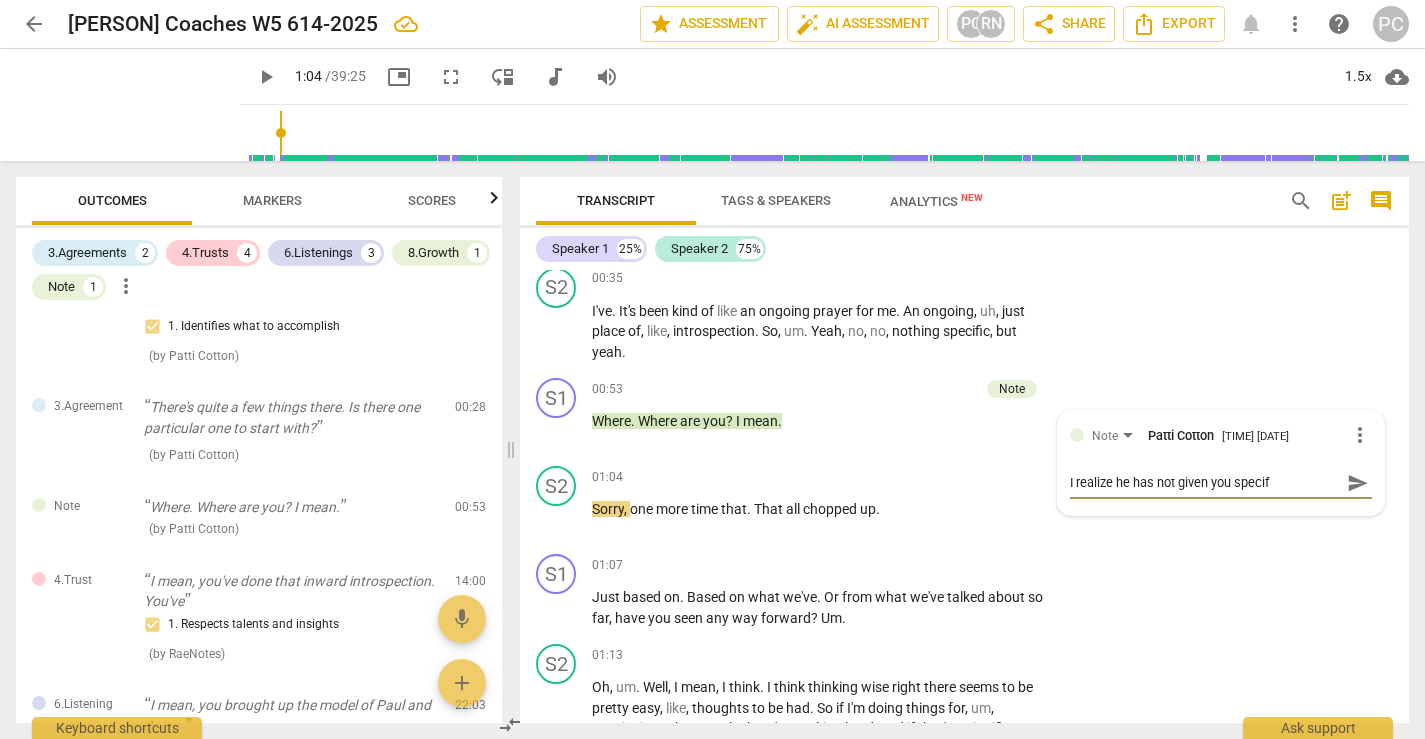 type on "I realize he has not given you specifi" 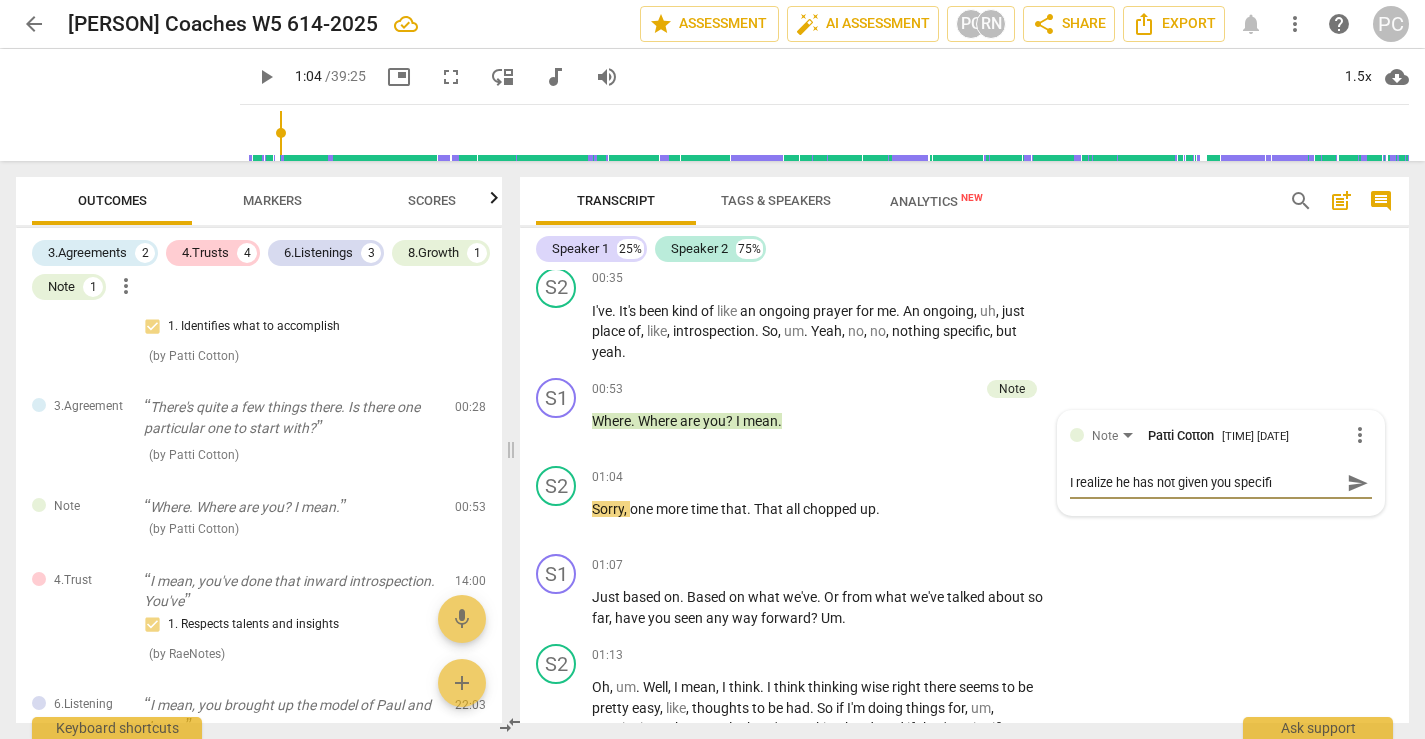 type on "I realize he has not given you specific" 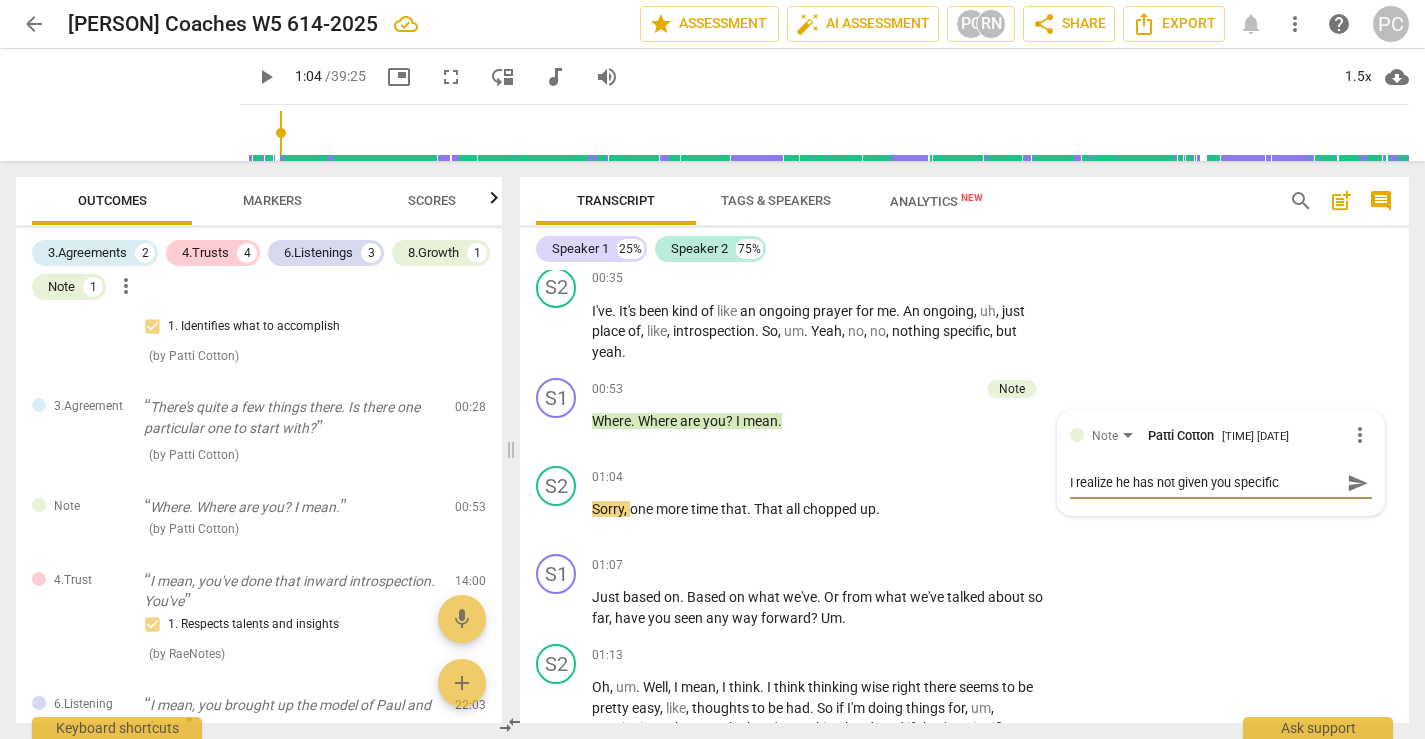 type on "I realize he has not given you specifici" 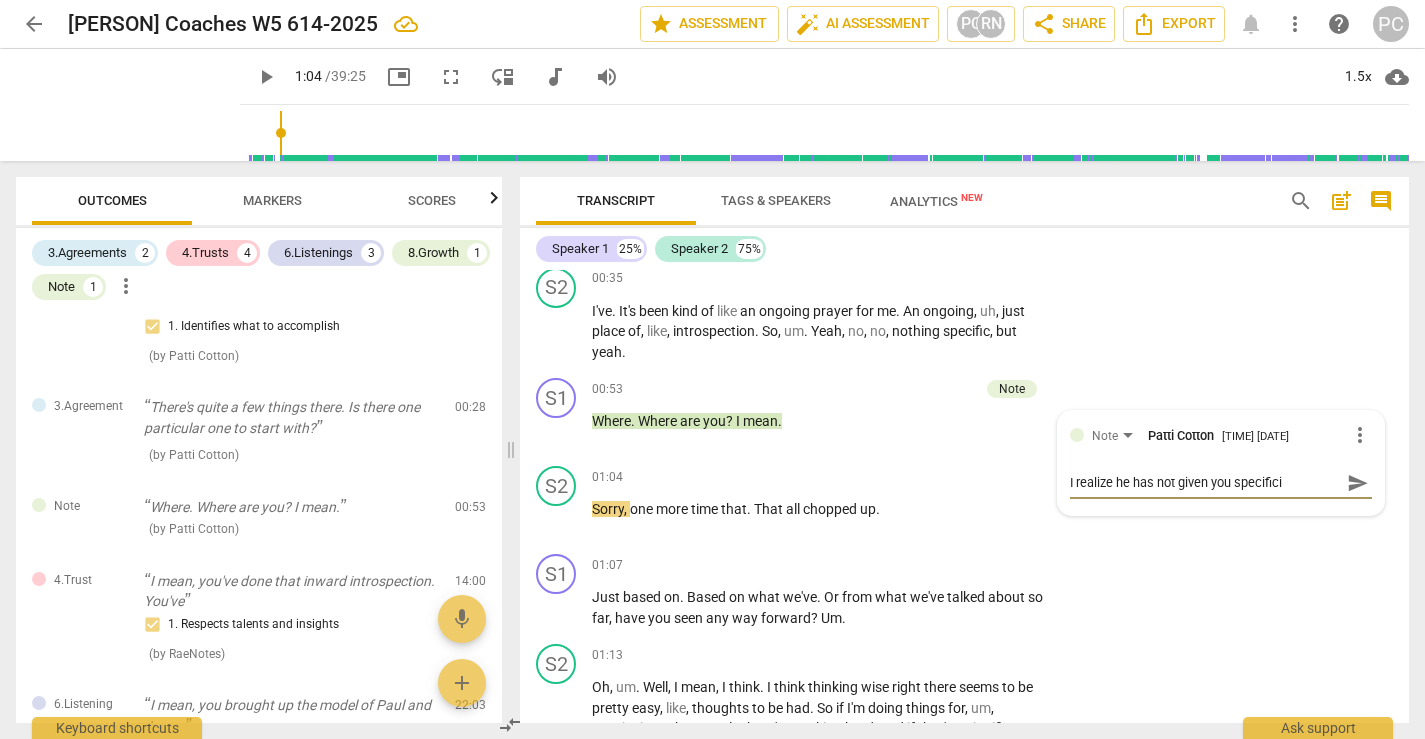 type on "I realize he has not given you specificit" 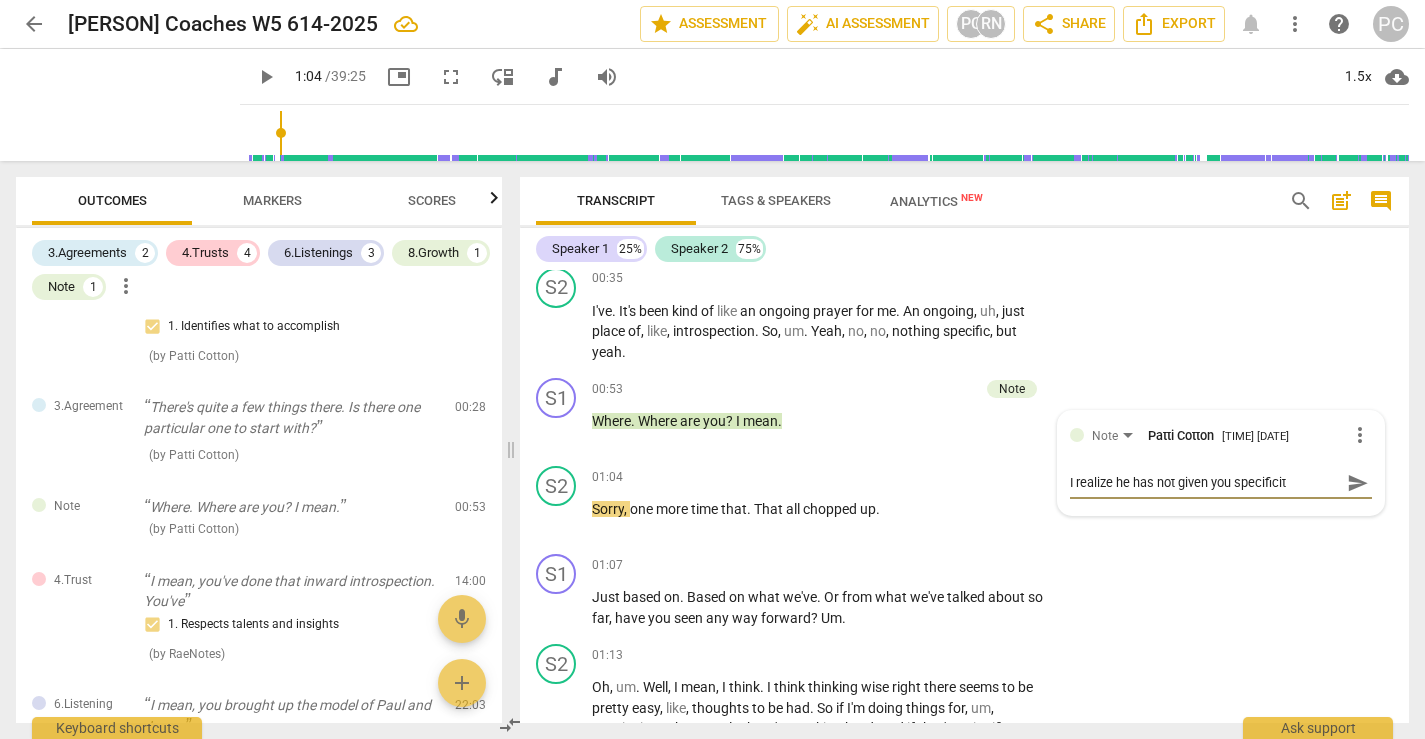 type on "I realize he has not given you specificity" 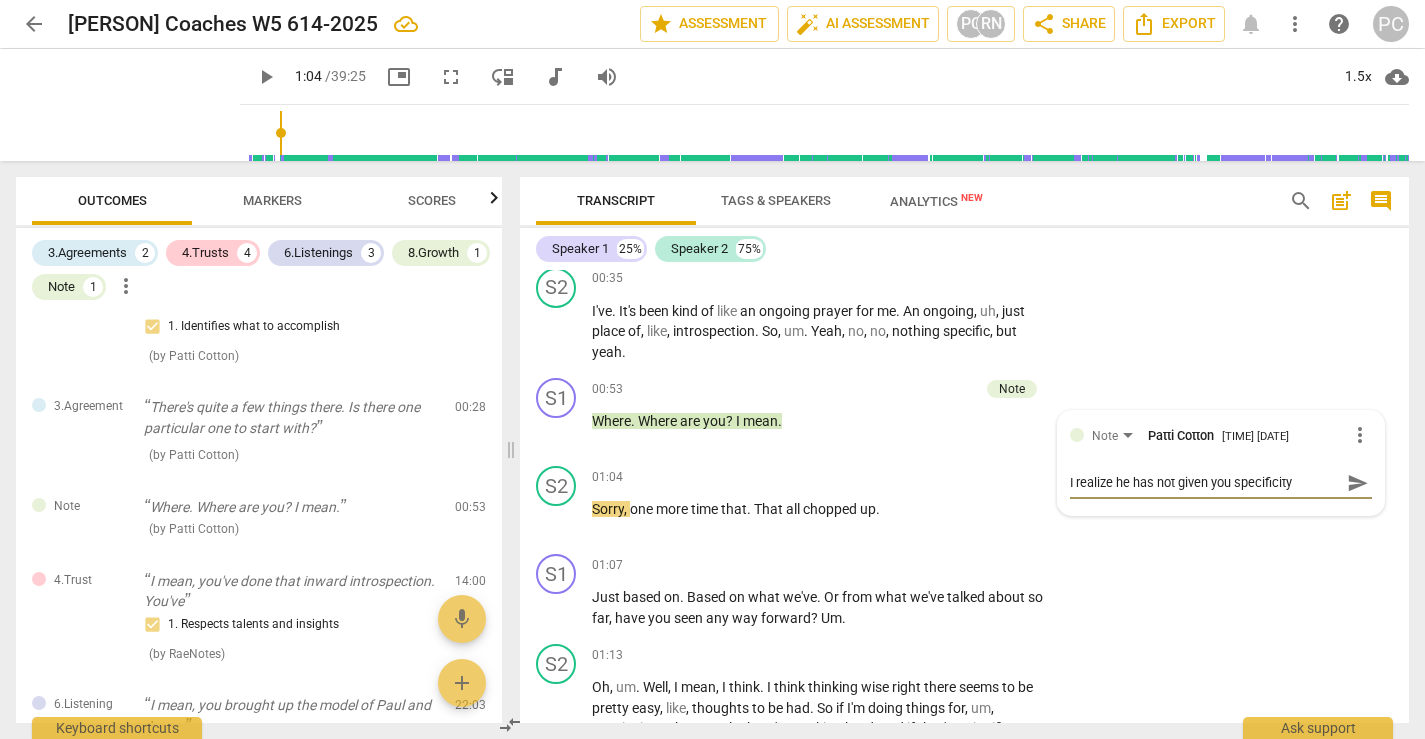 type on "I realize he has not given you specificity" 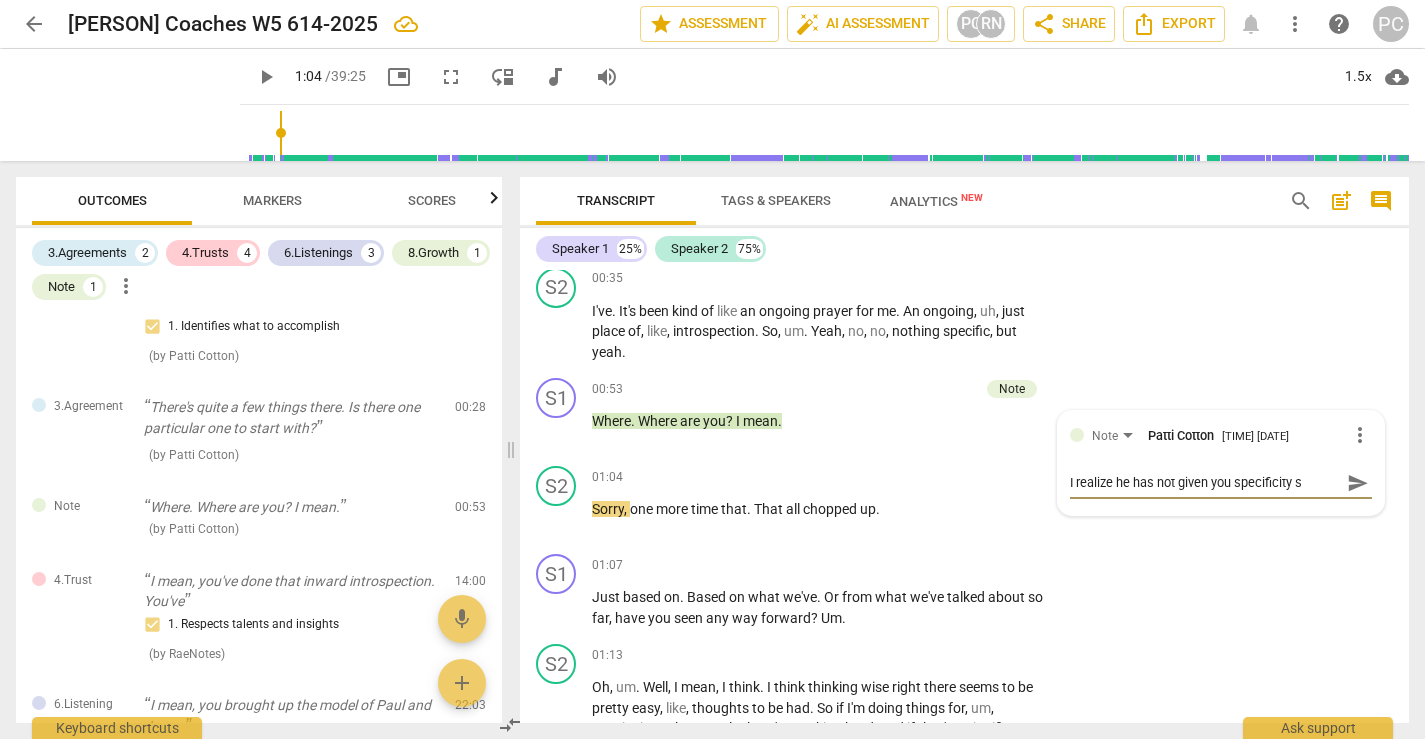 type on "I realize he has not given you specificity so" 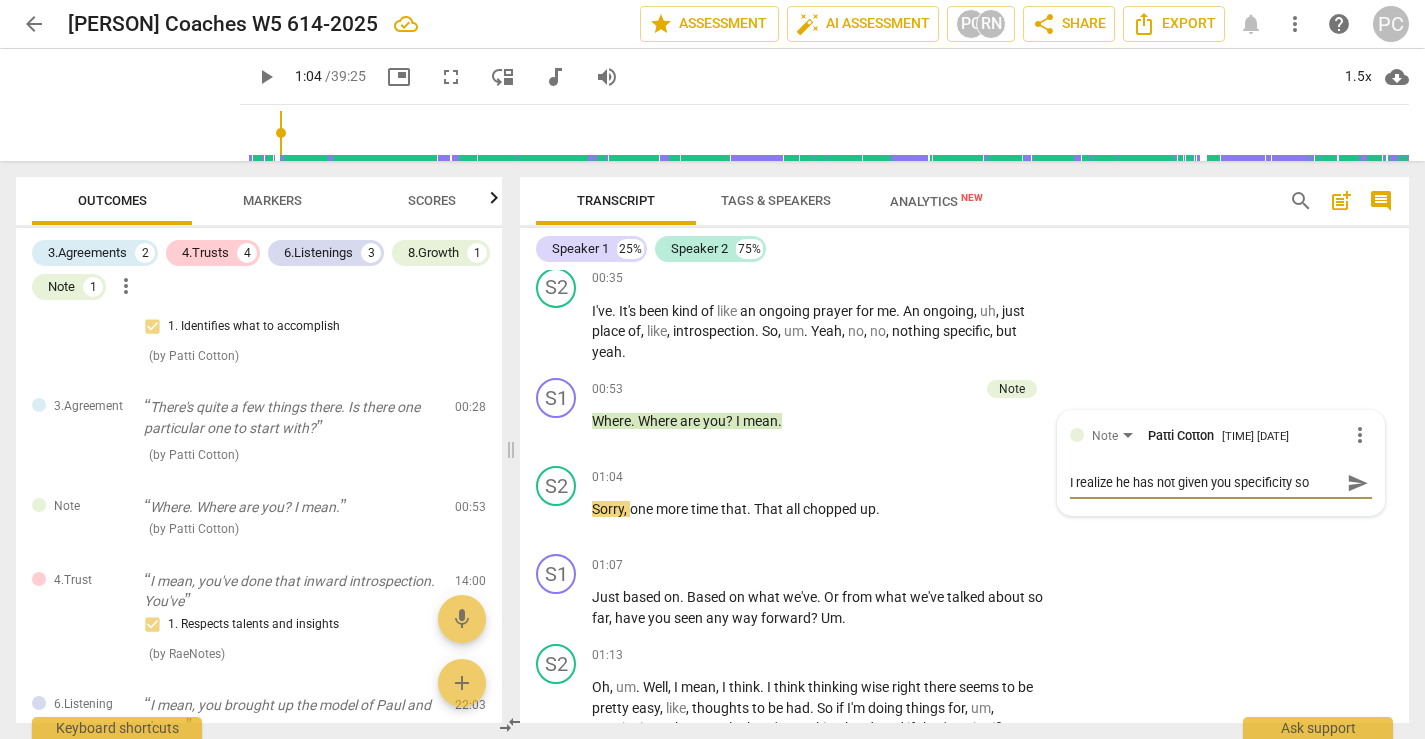 type on "I realize he has not given you specificity so" 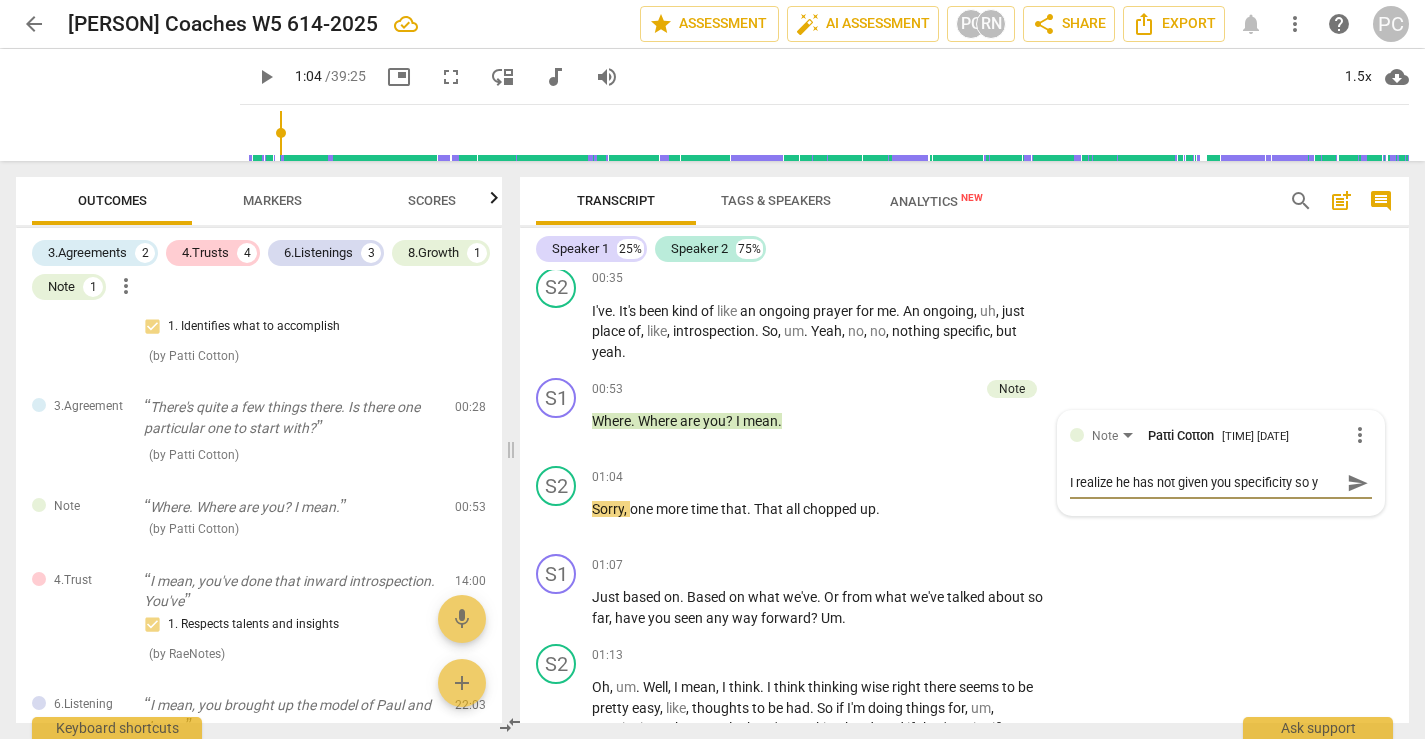 type on "I realize he has not given you specificity so yo" 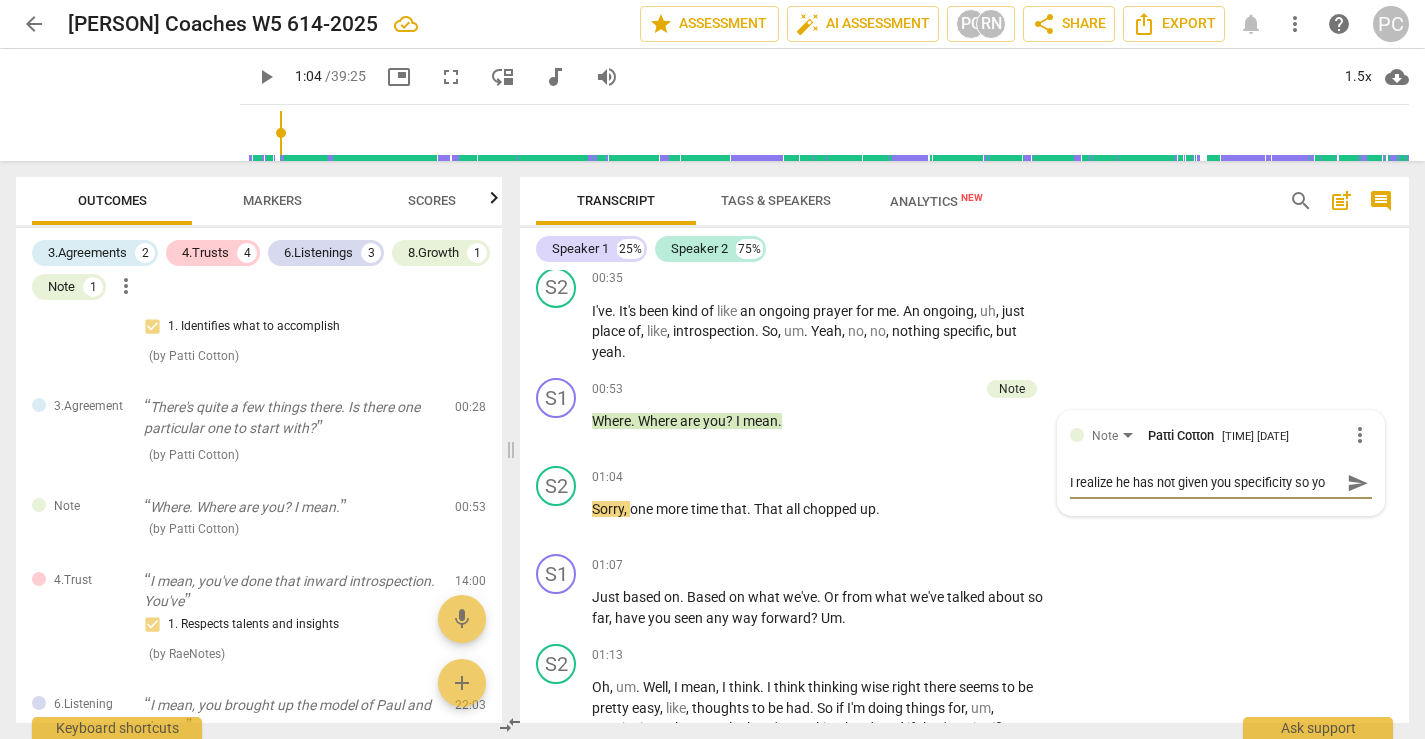 type on "I realize he has not given you specificity so you" 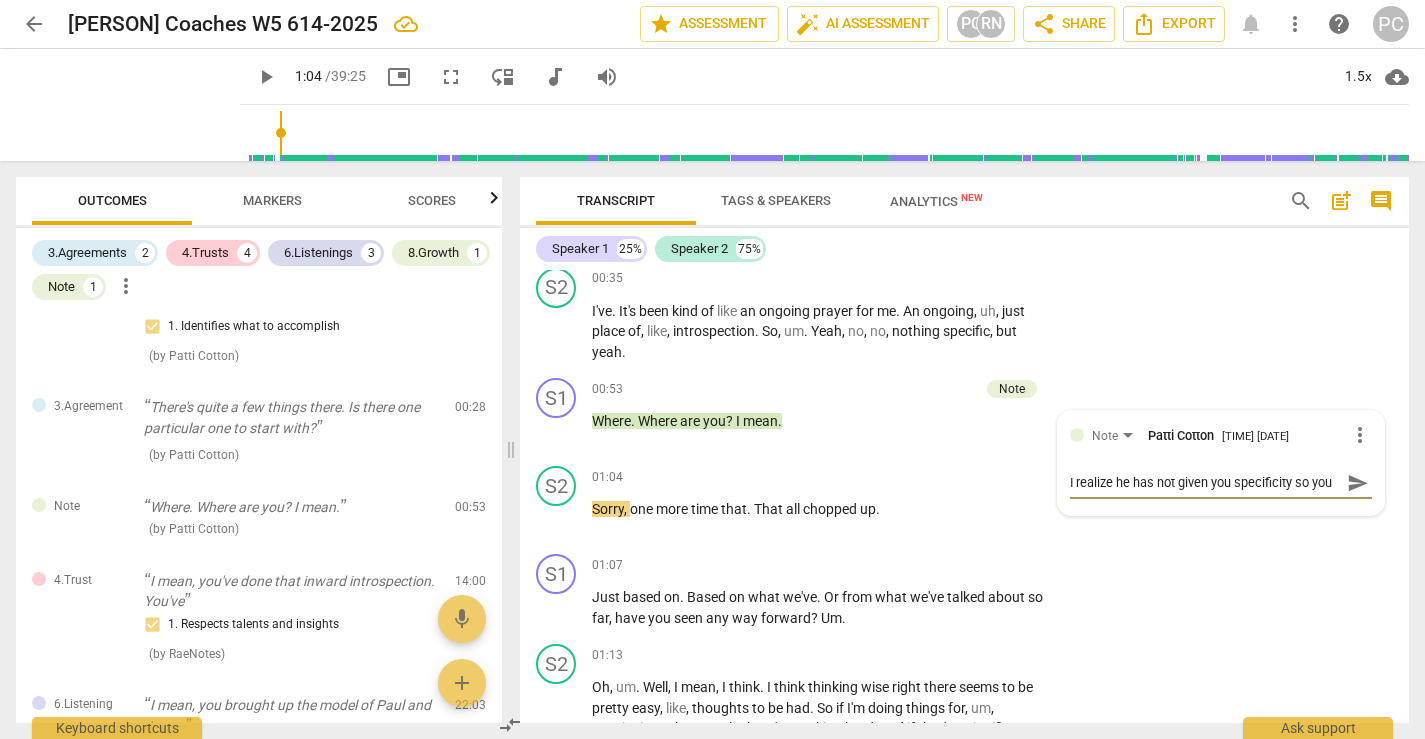 type on "I realize he has not given you specificity so you" 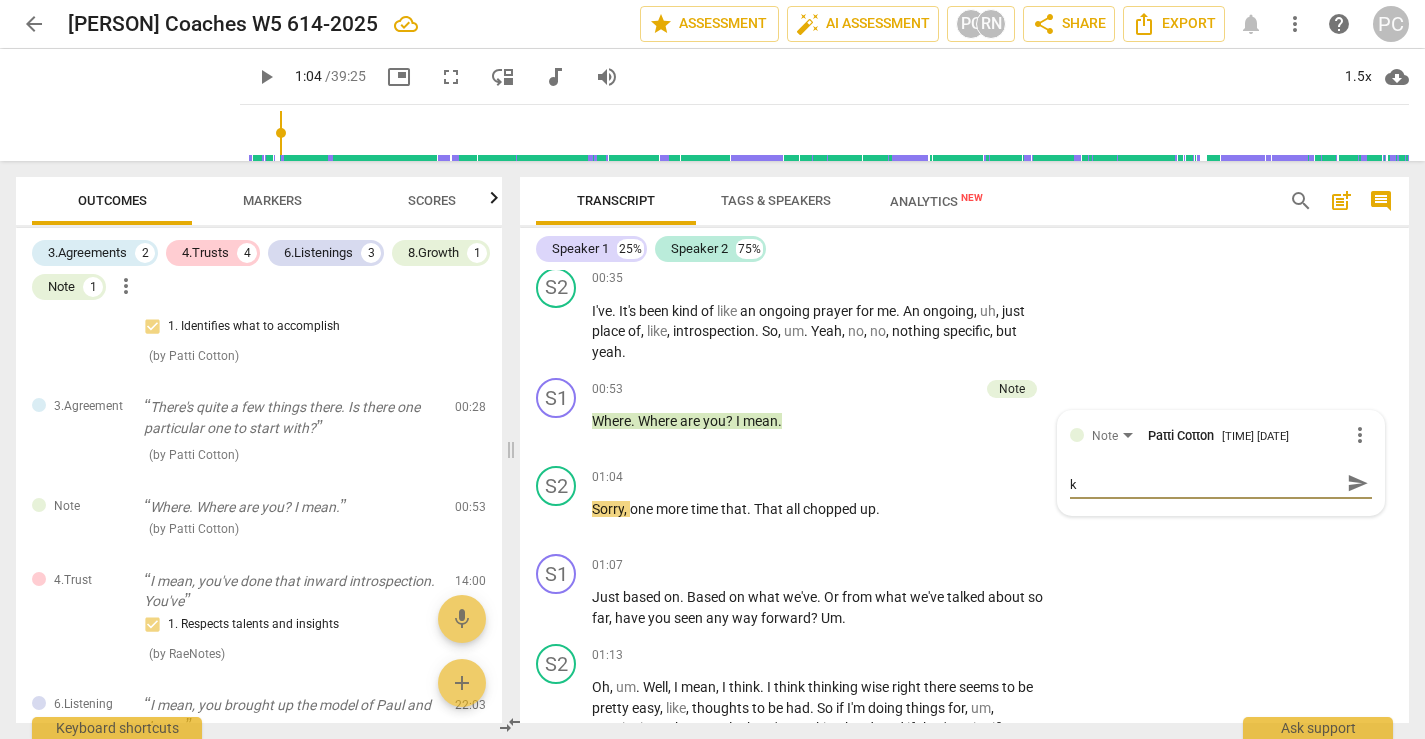 type on "I realize he has not given you specificity so you kn" 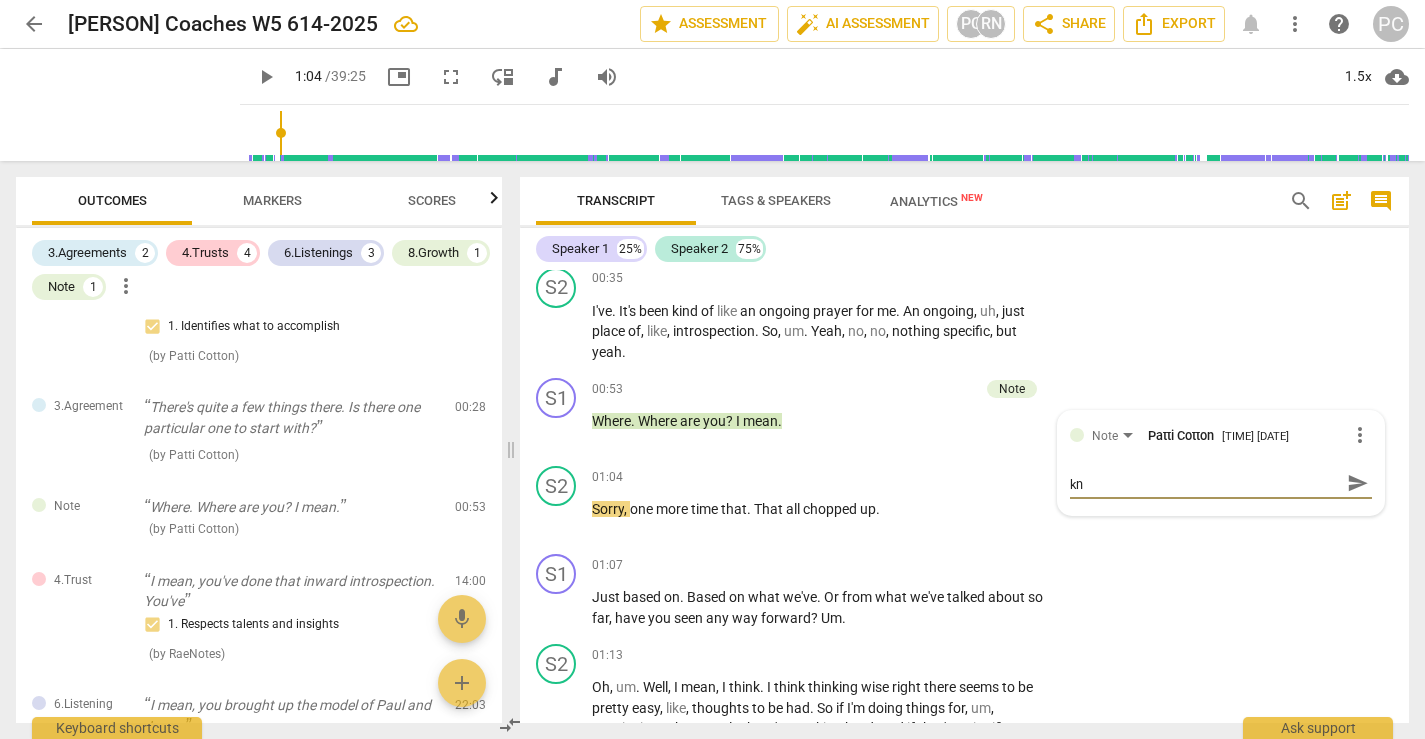 type on "I realize he has not given you specificity so you kno" 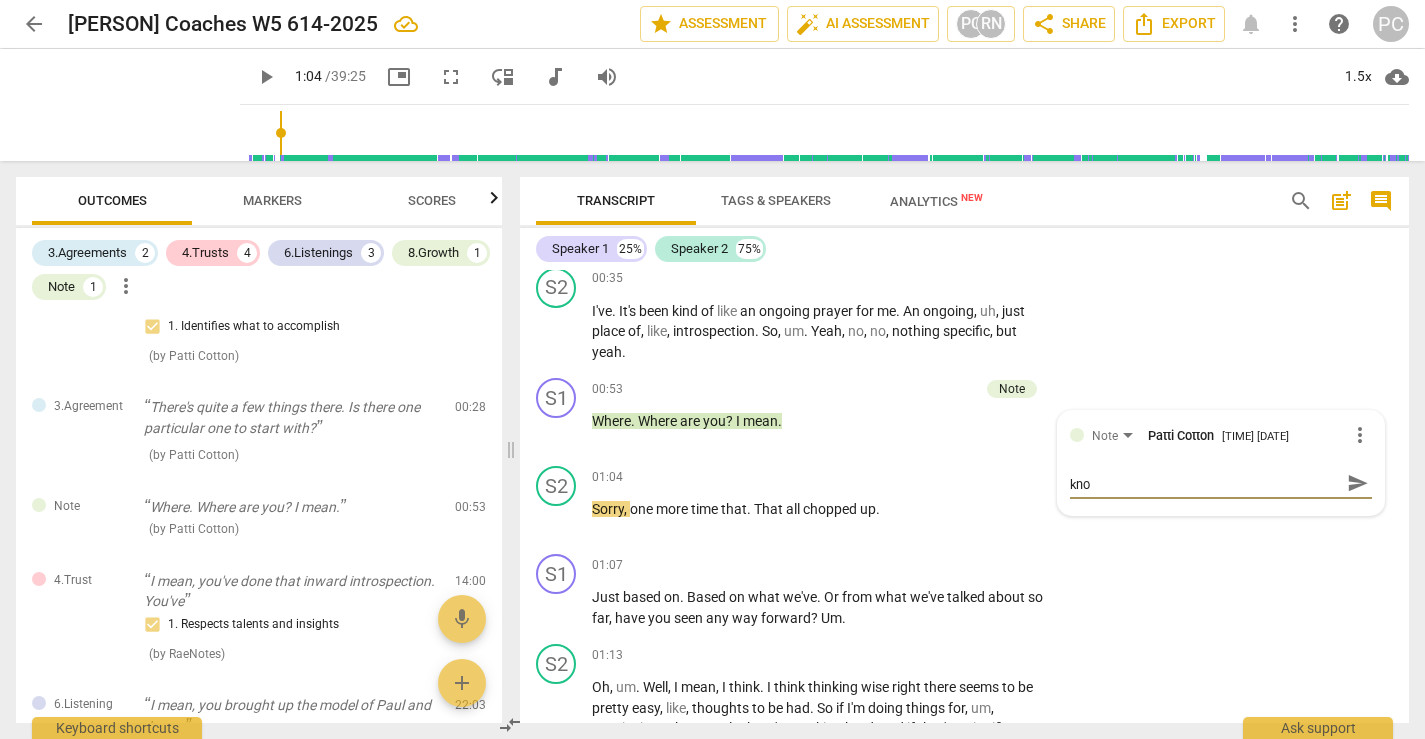 type on "I realize he has not given you specificity so you know" 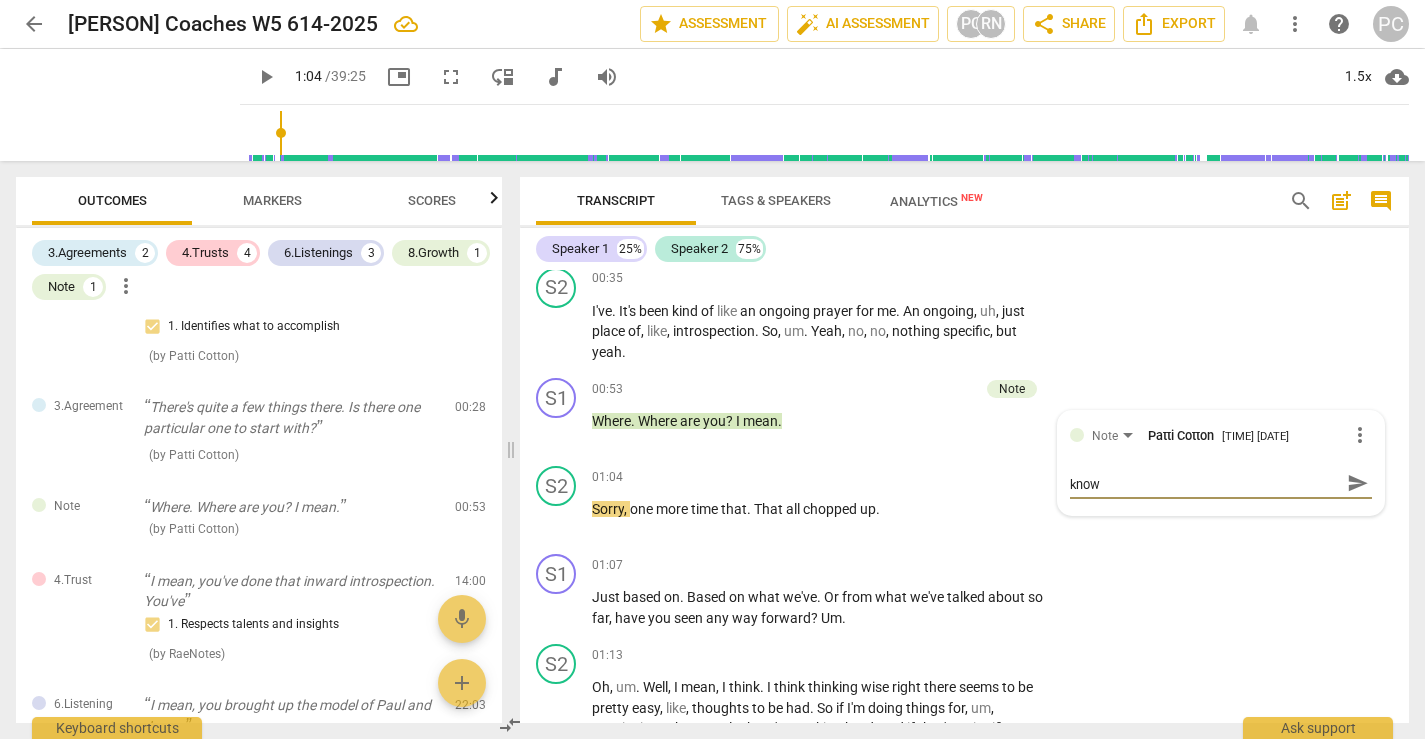 type on "I realize he has not given you specificity so you know" 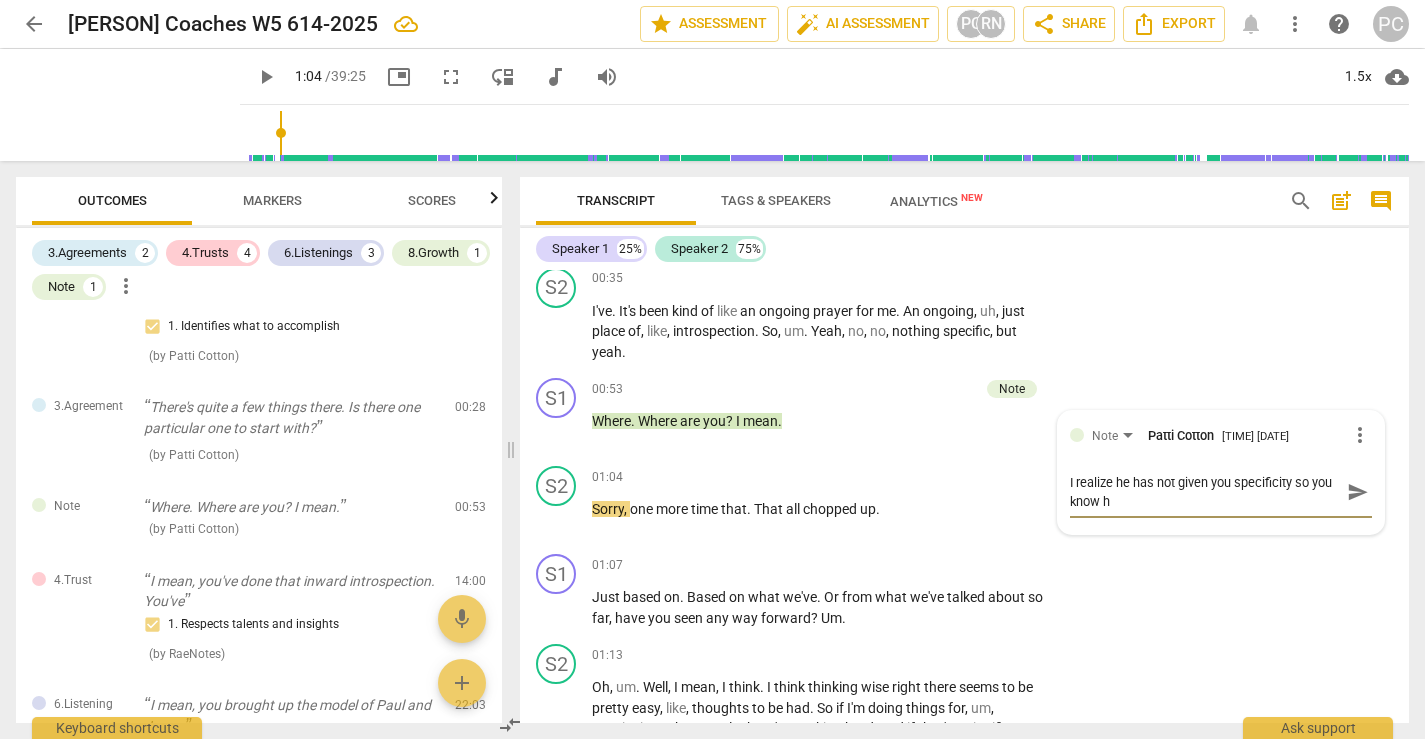 type on "I realize he has not given you specificity so you know ho" 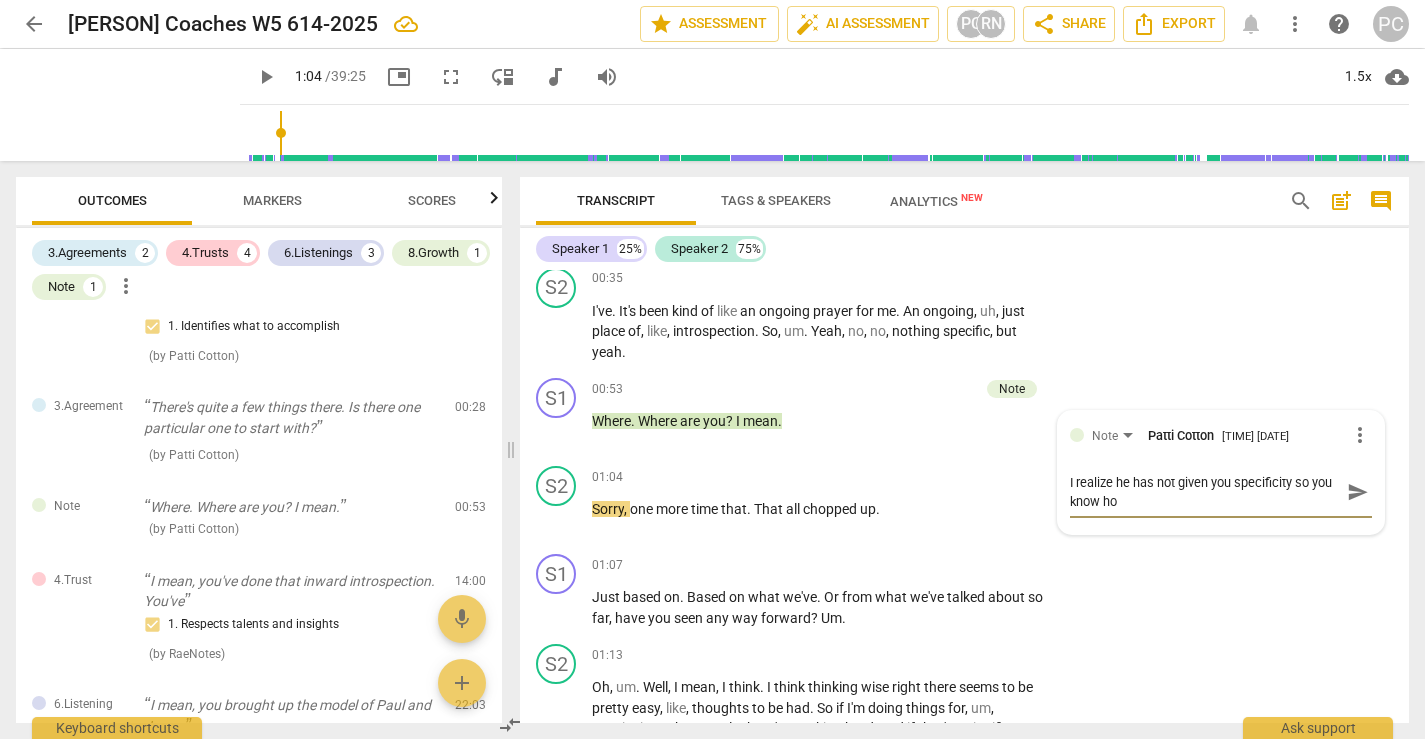 type on "I realize he has not given you specificity so you know how" 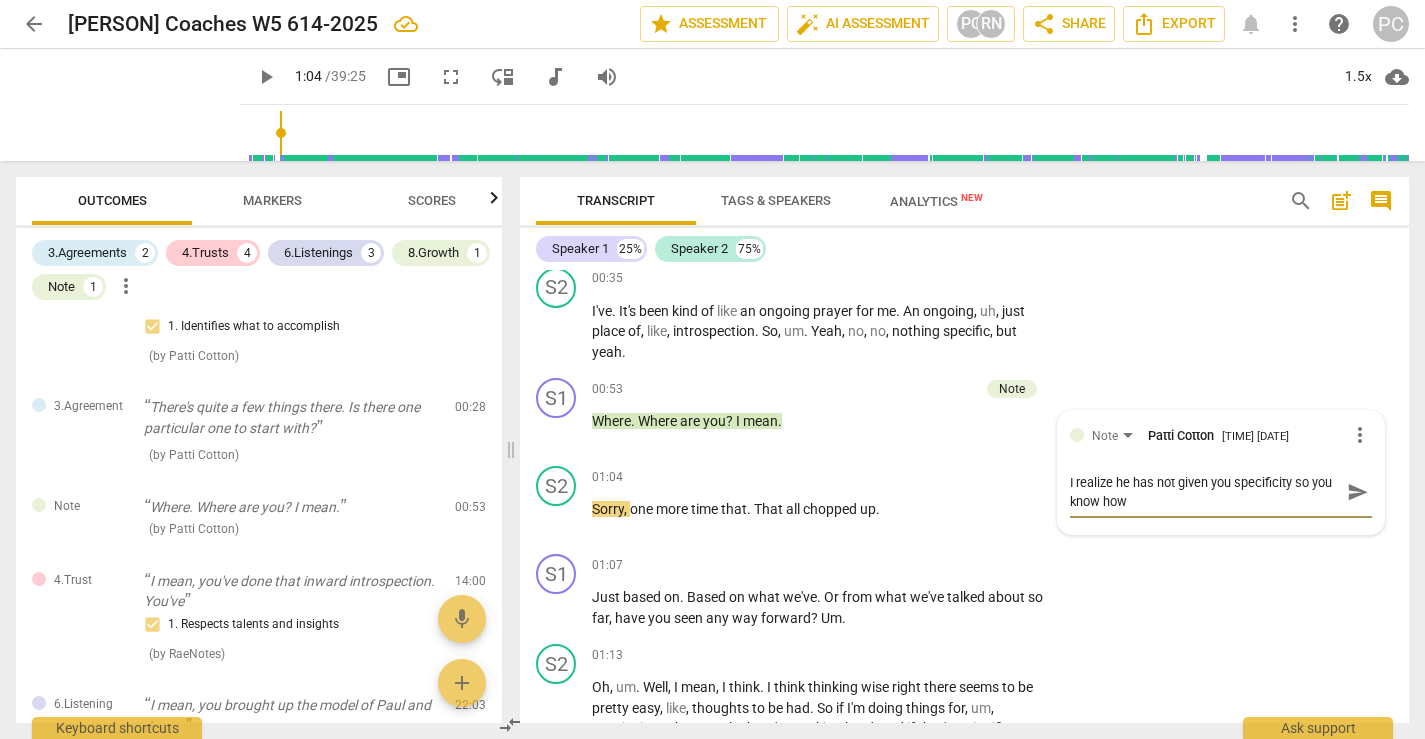 type on "I realize he has not given you specificity so you know how" 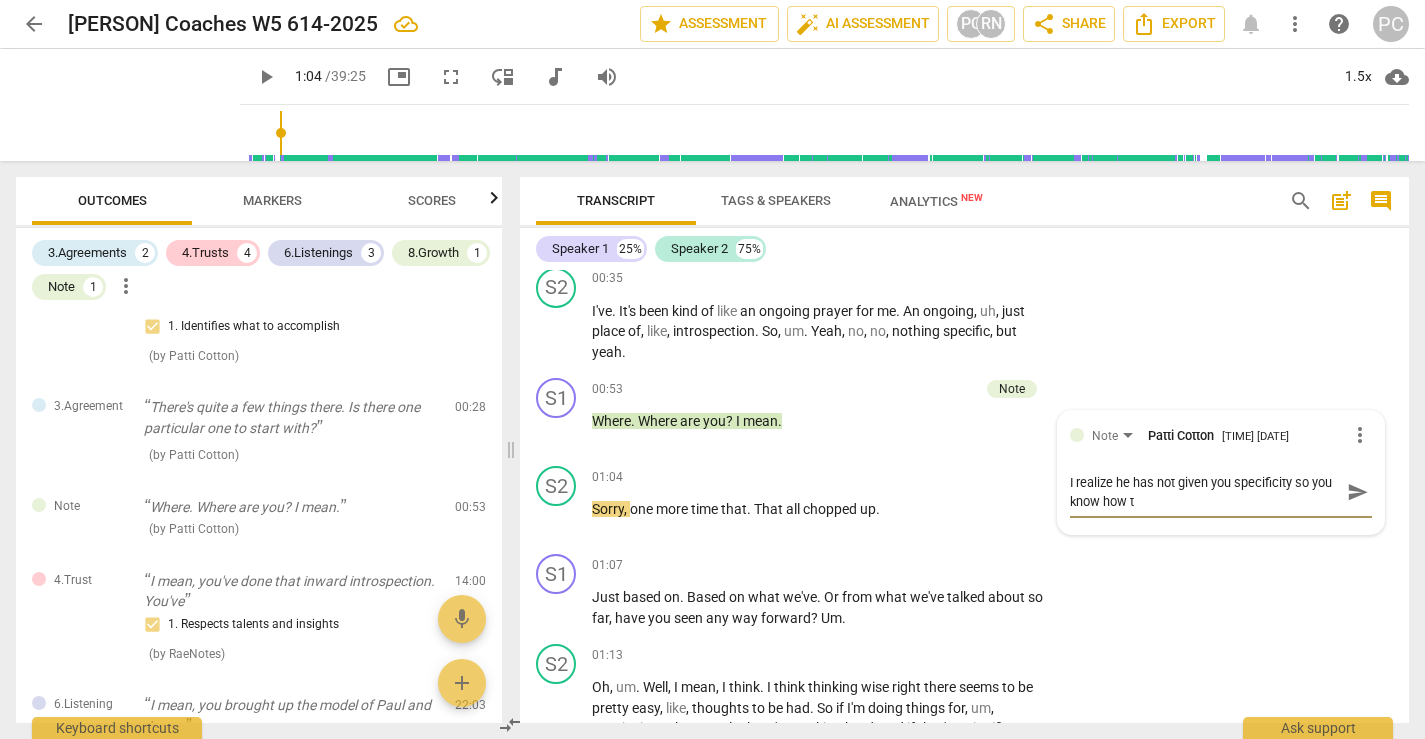 type on "I realize he has not given you specificity so you know how t" 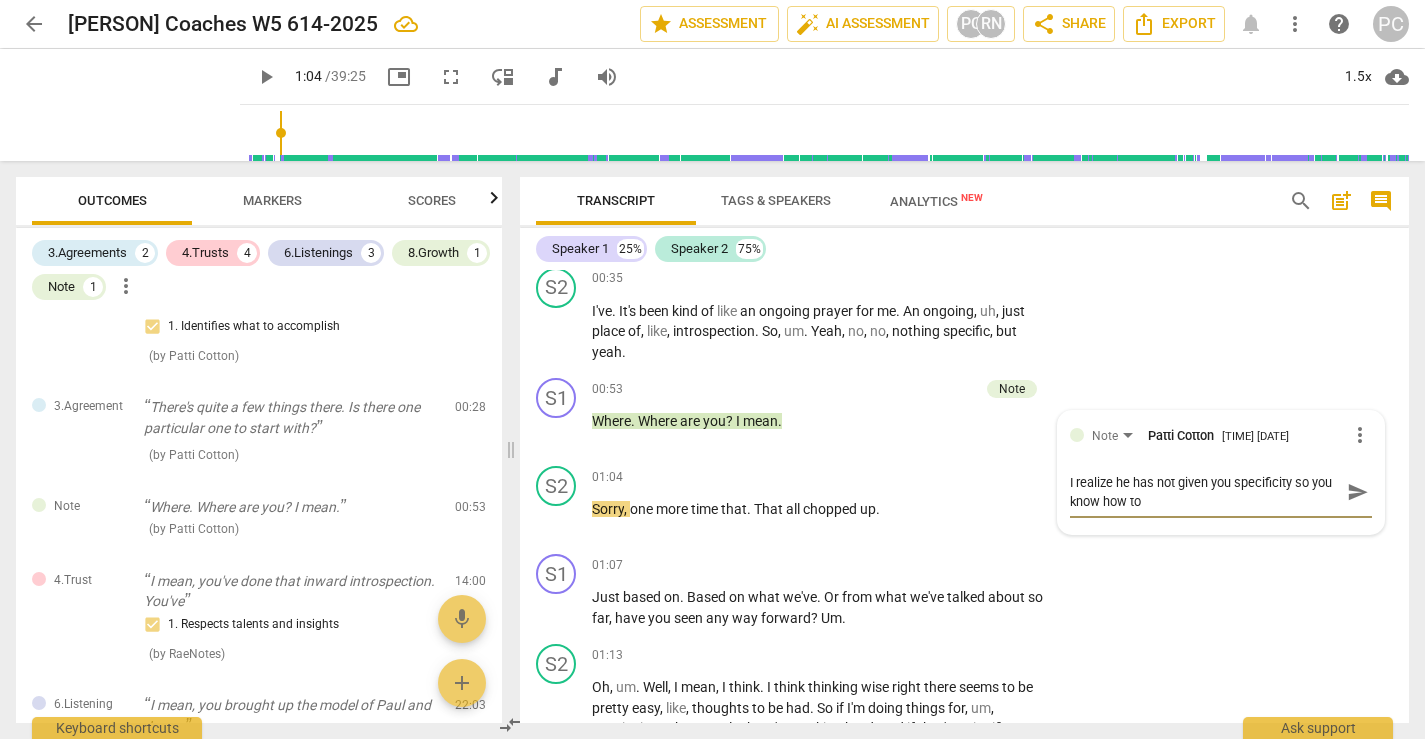 type on "I realize he has not given you specificity so you know how to" 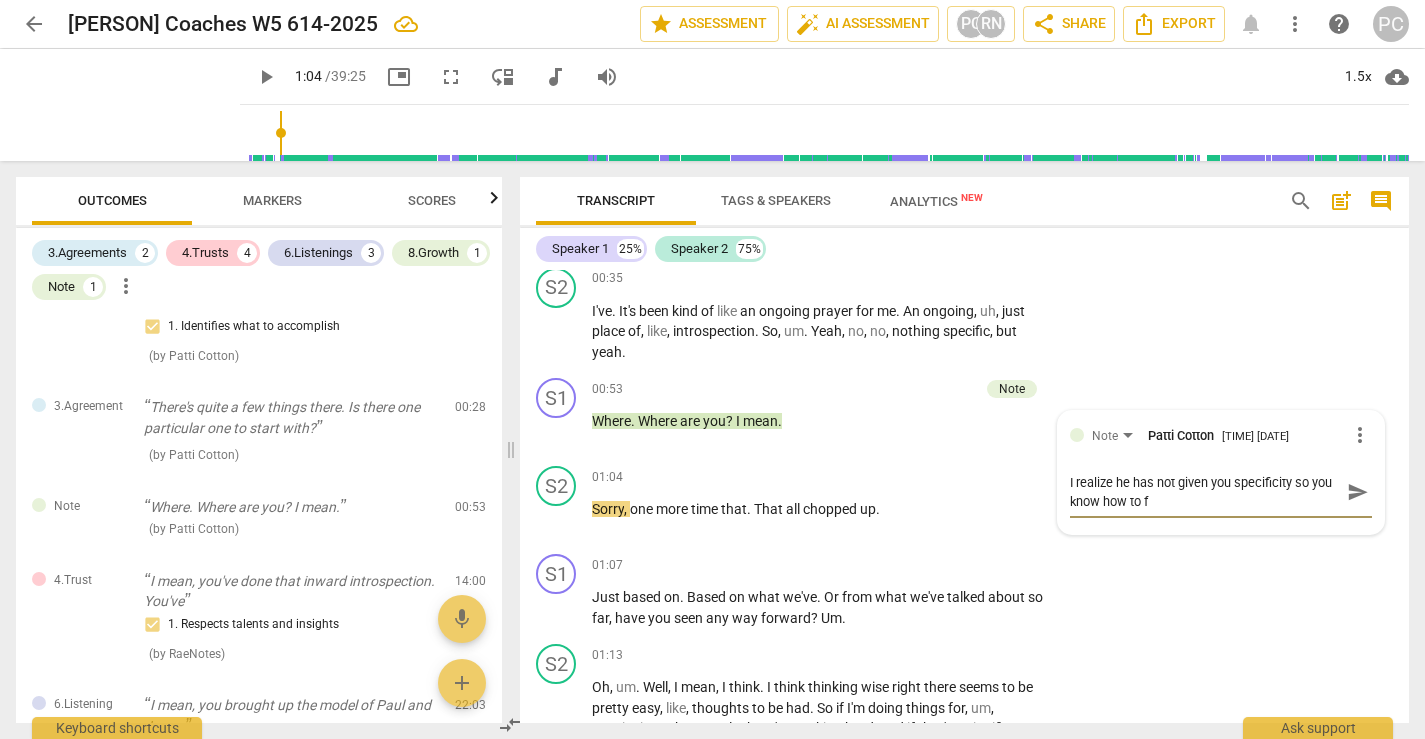 type on "I realize he has not given you specificity so you know how to fa" 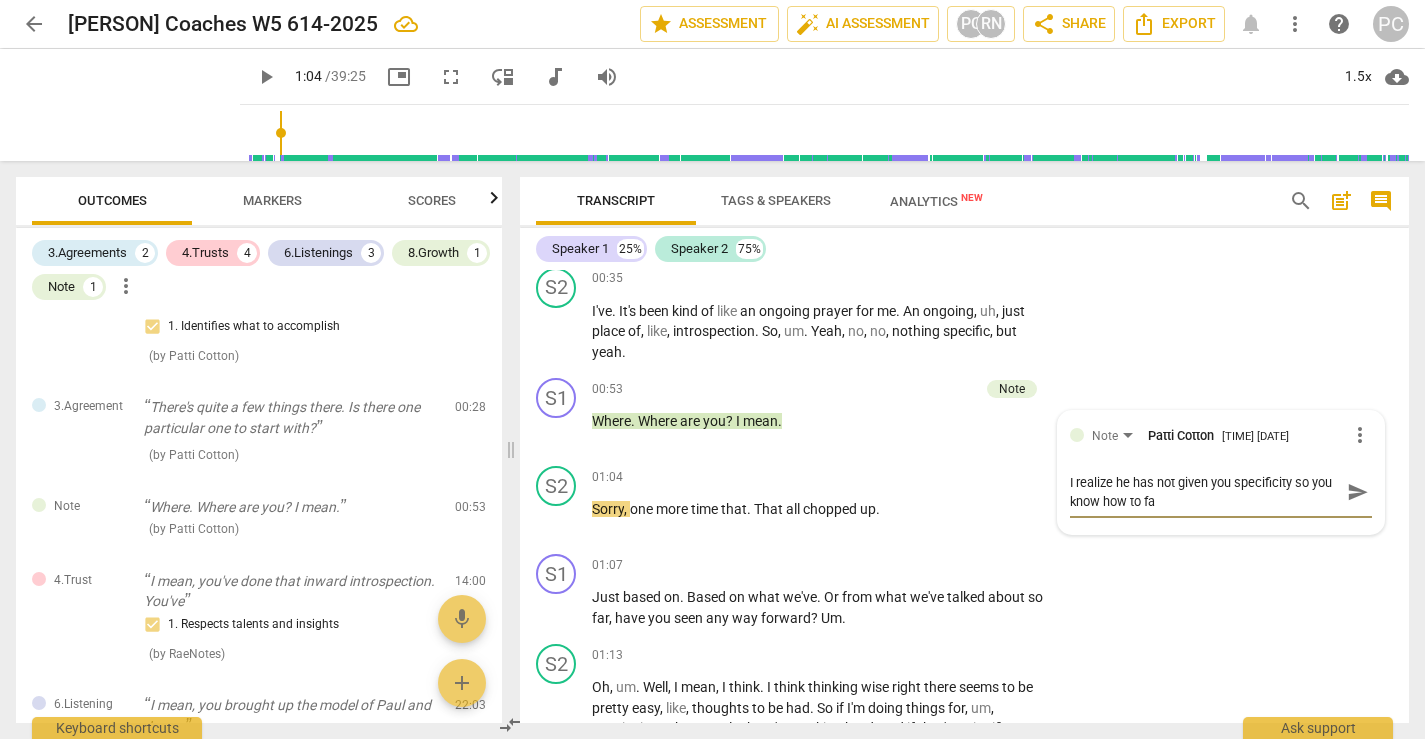 type on "I realize he has not given you specificity so you know how to fac" 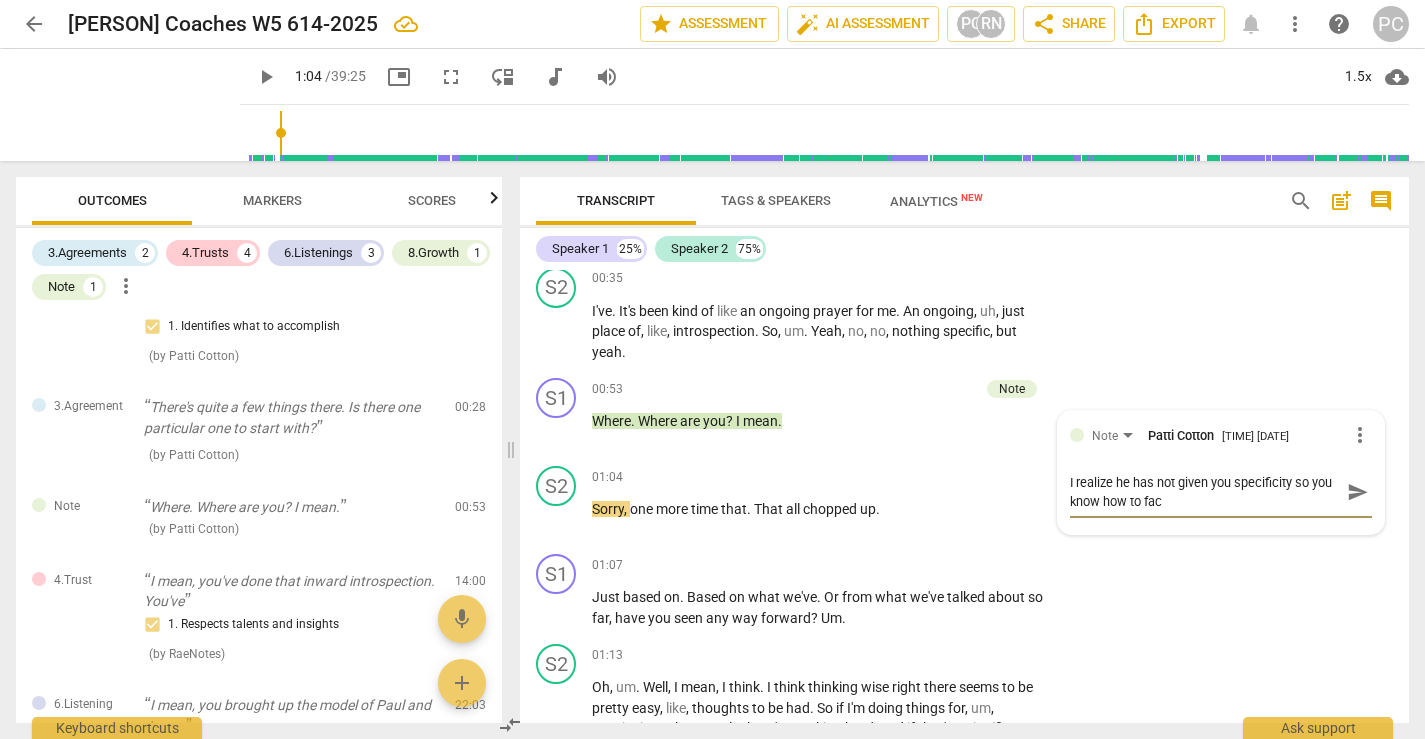 type on "I realize he has not given you specificity so you know how to faci" 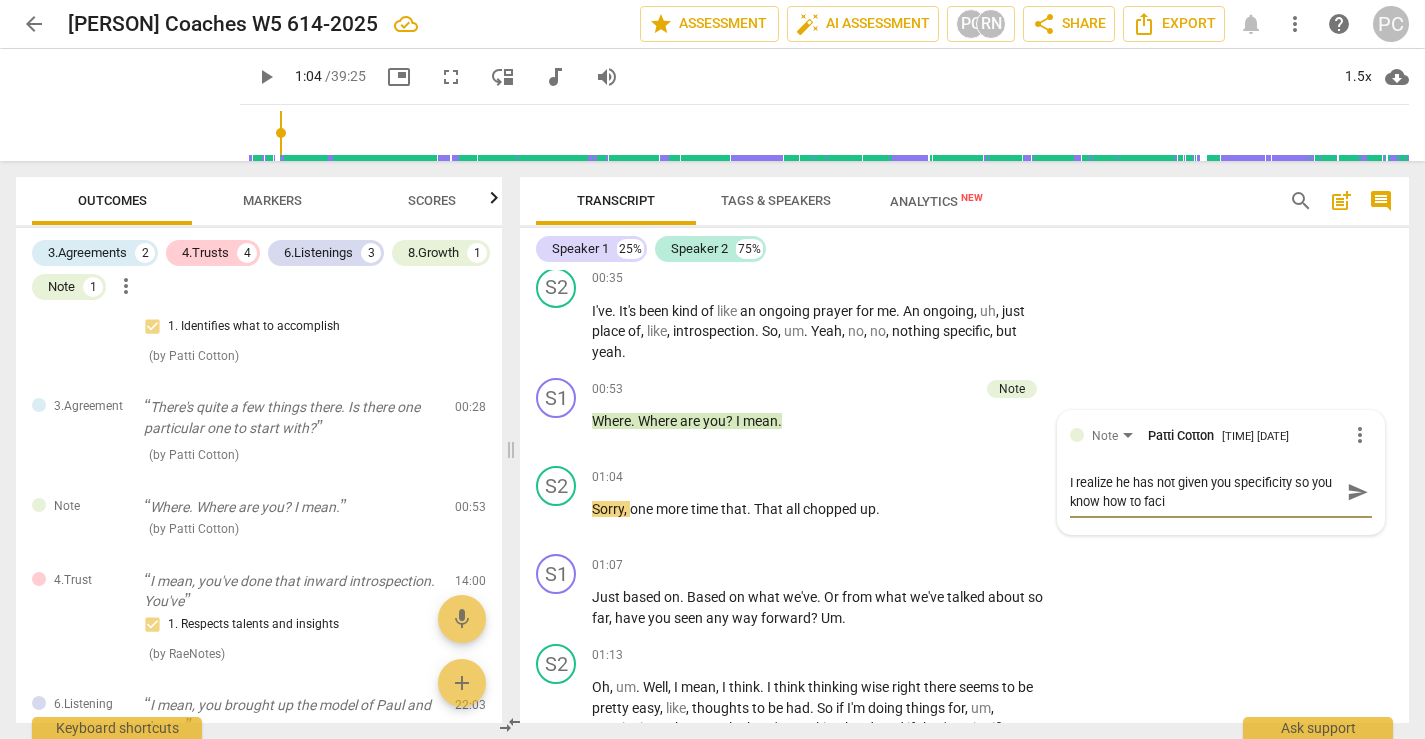 type on "I realize he has not given you specificity so you know how to facil" 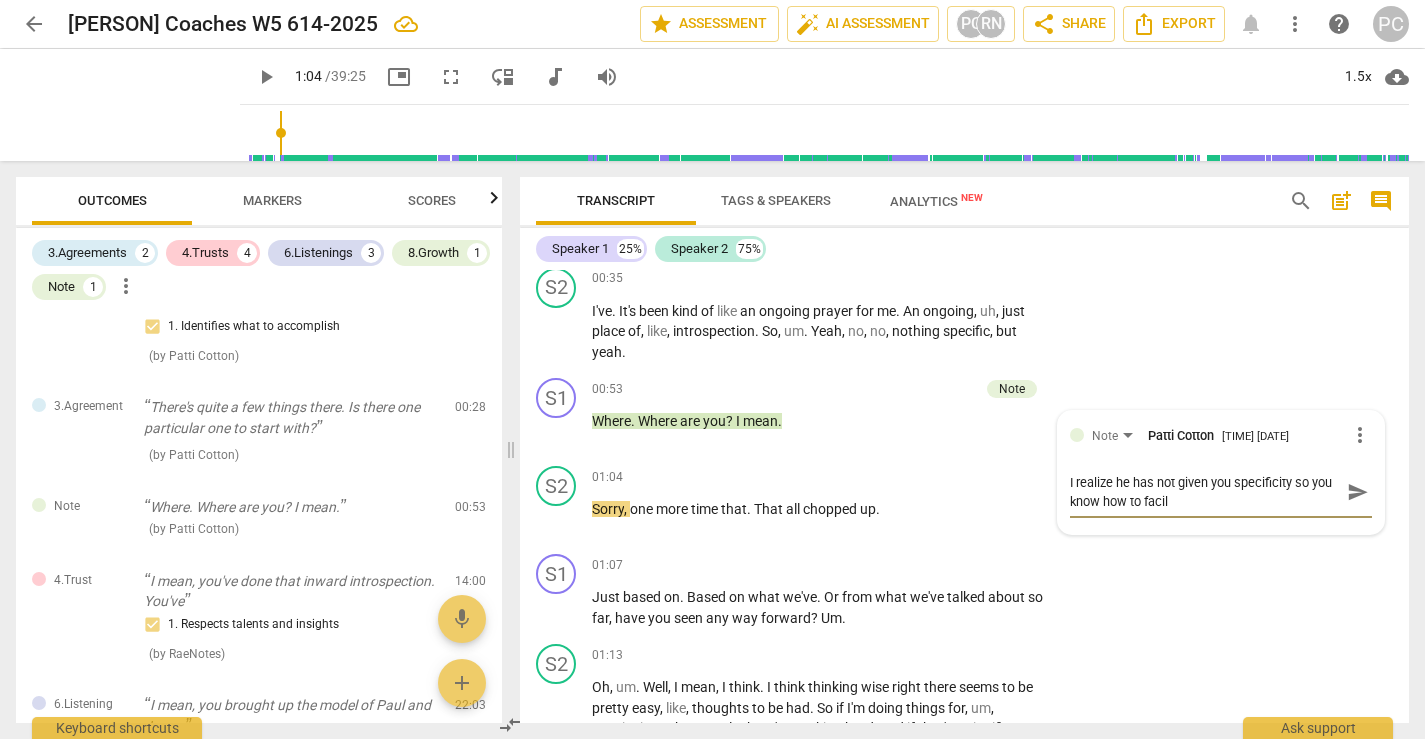 type on "I realize he has not given you specificity so you know how to facili" 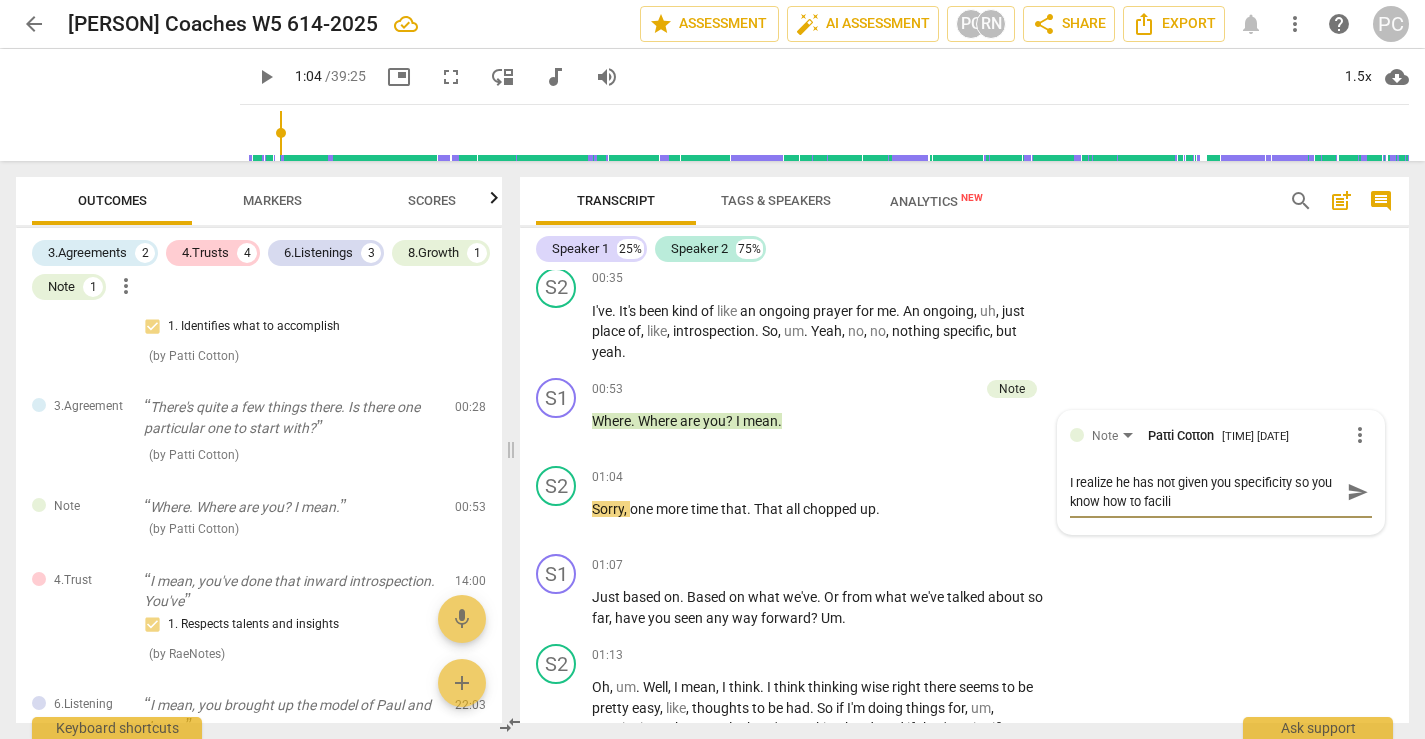 type on "I realize he has not given you specificity so you know how to facilit" 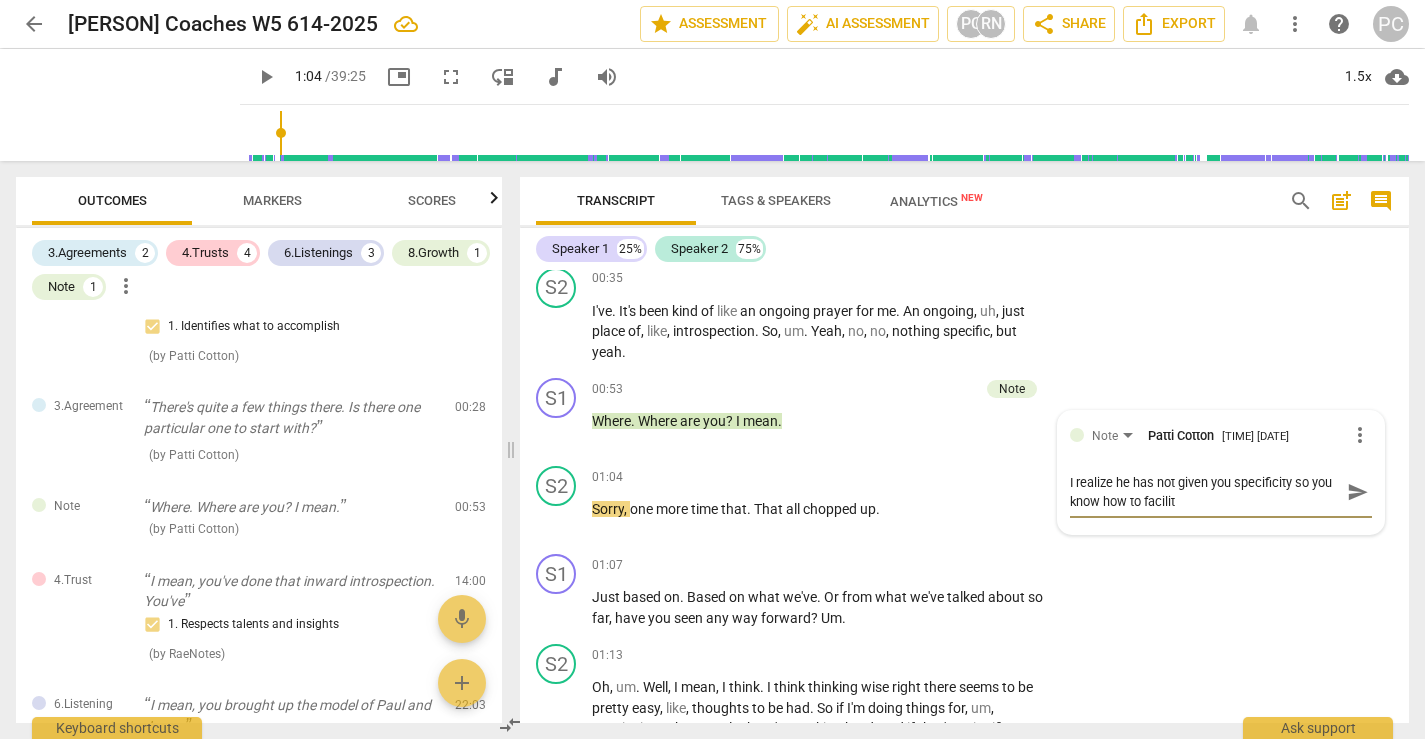 type on "I realize he has not given you specificity so you know how to facilita" 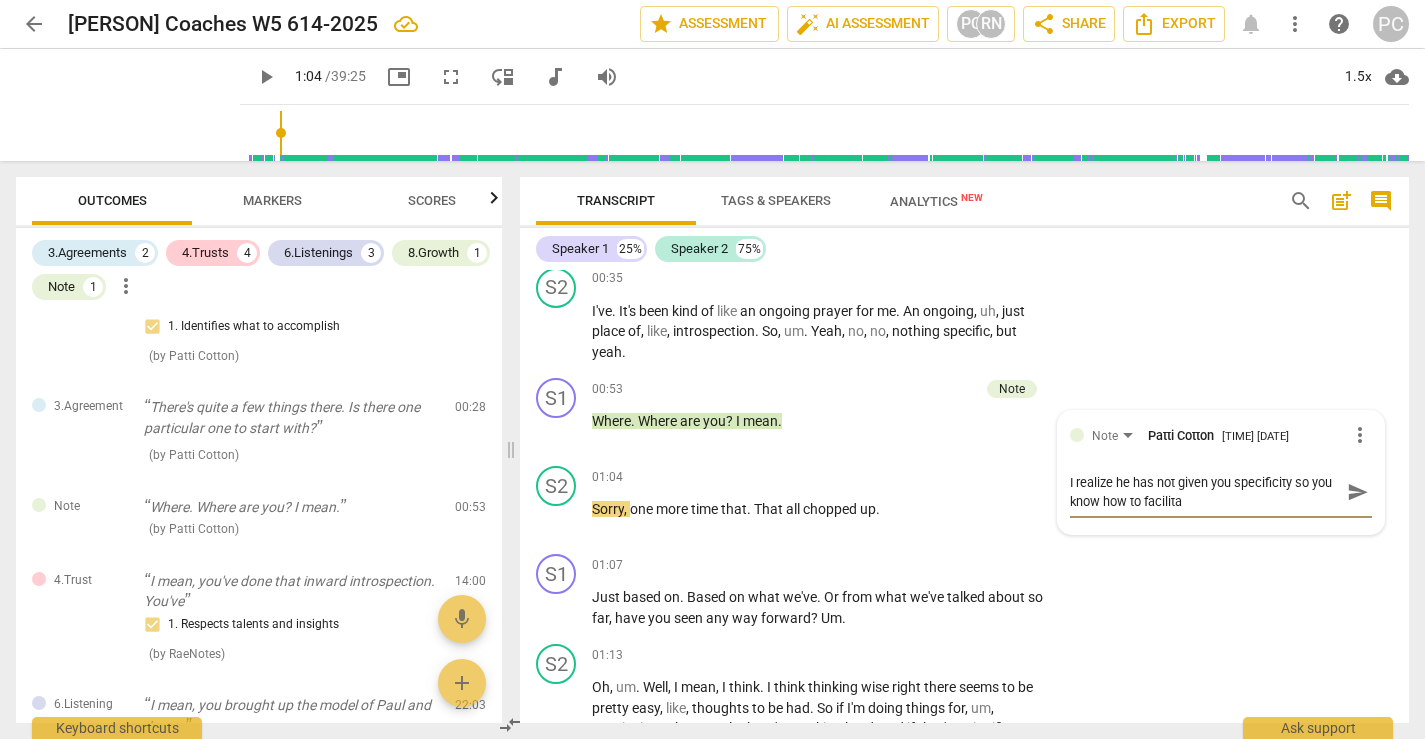 type on "I realize he has not given you specificity so you know how to facilitat" 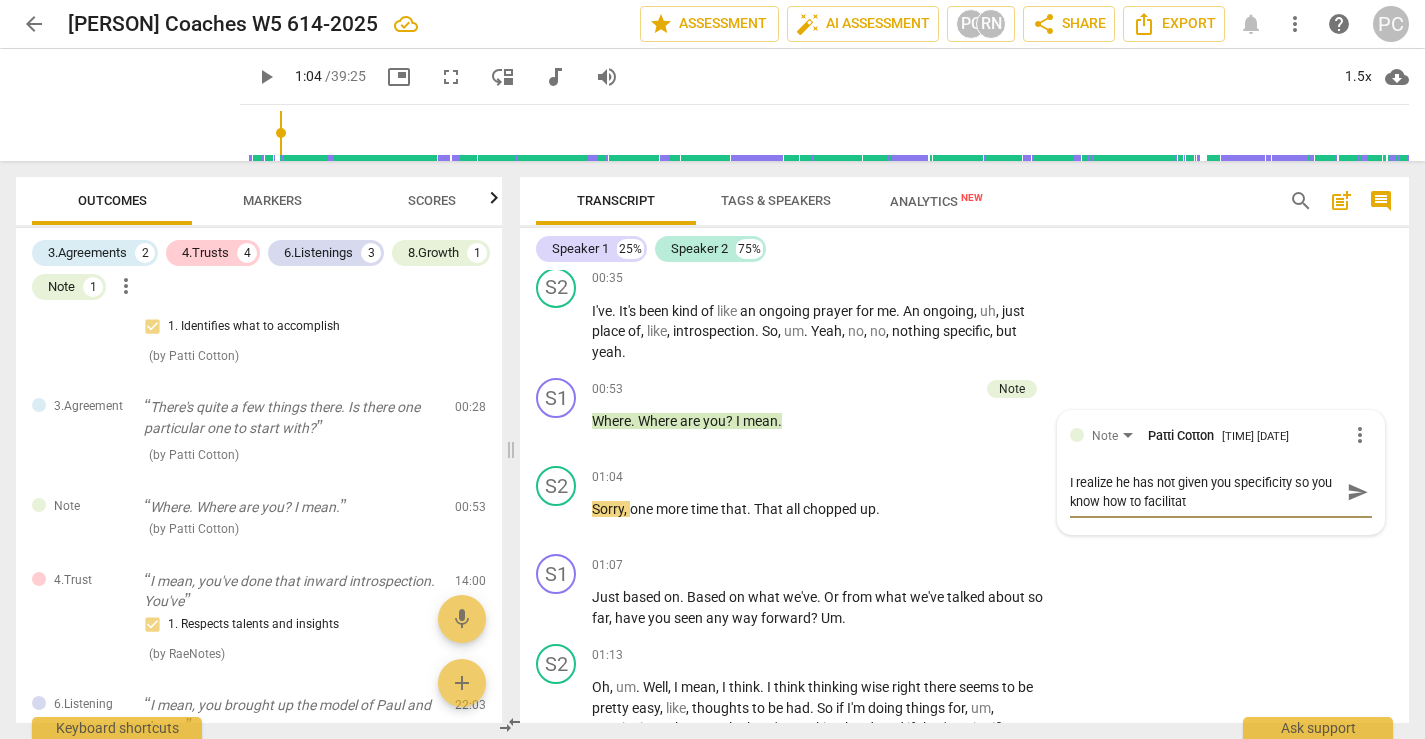 type on "I realize he has not given you specificity so you know how to facilitate" 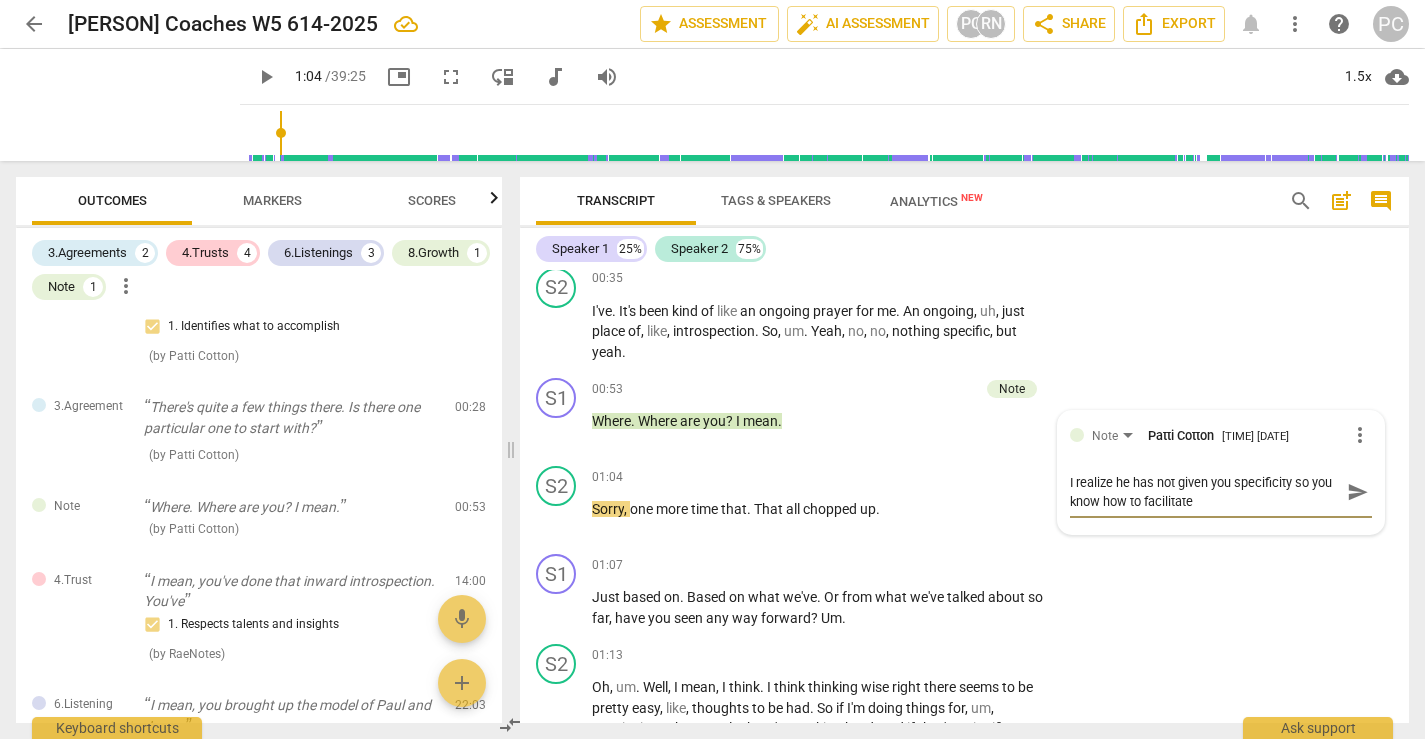 type on "I realize he has not given you specificity so you know how to facilitate" 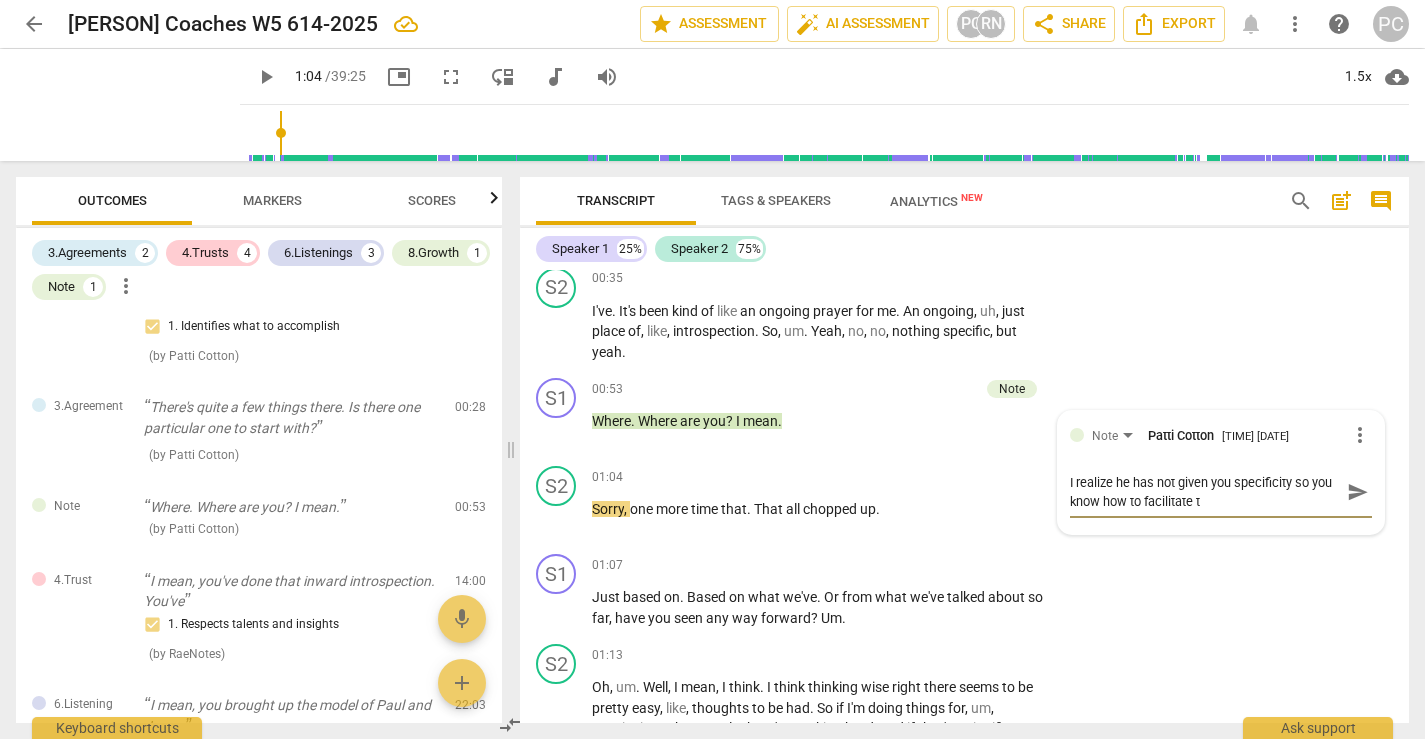 type on "I realize he has not given you specificity so you know how to facilitate th" 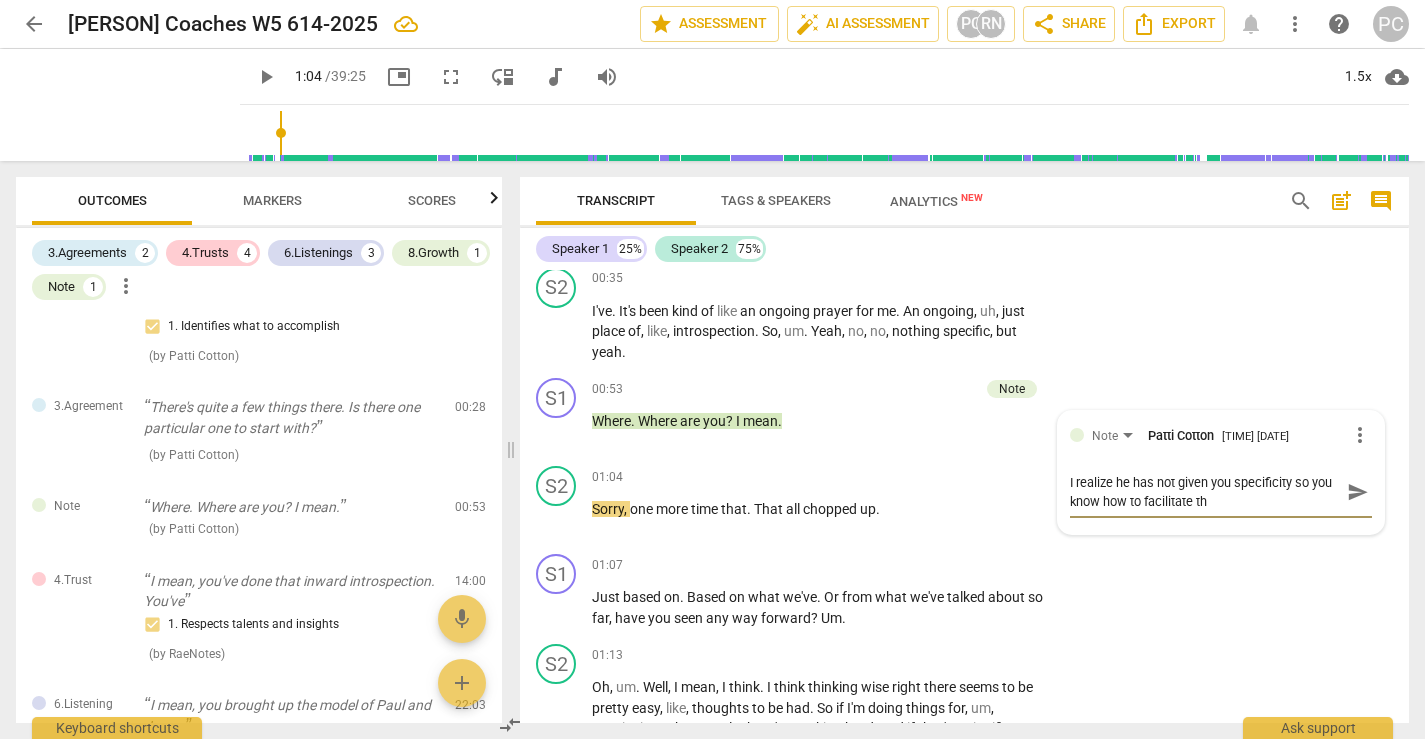 type on "I realize he has not given you specificity so you know how to facilitate the" 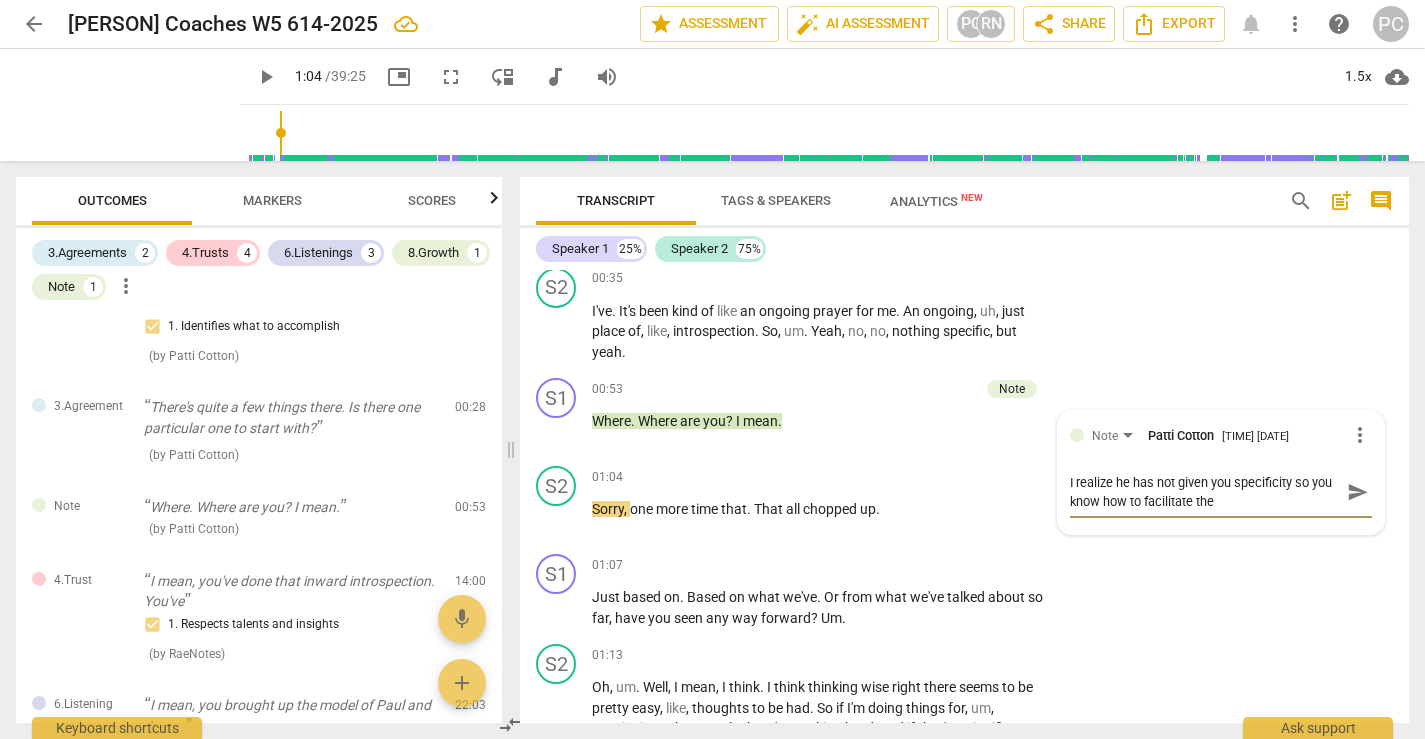type on "I realize he has not given you specificity so you know how to facilitate the" 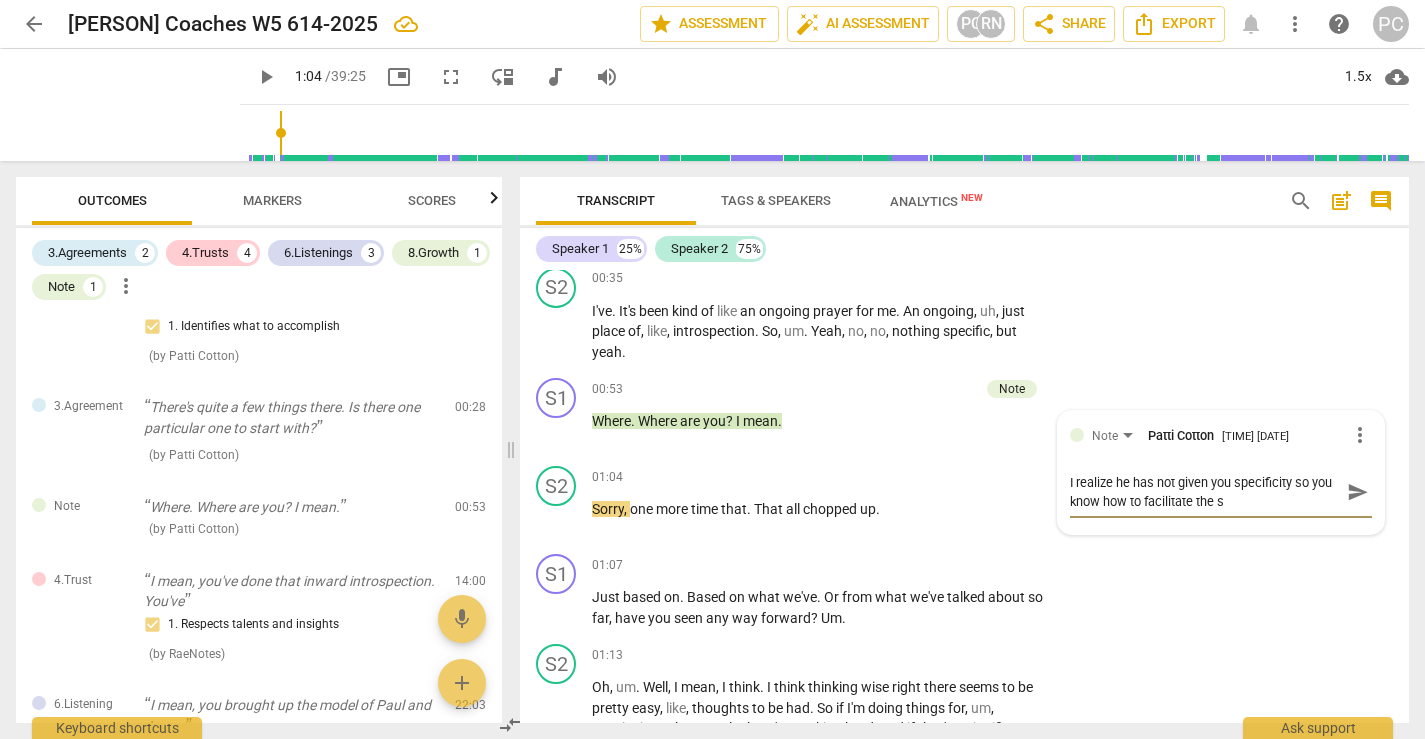 type on "I realize he has not given you specificity so you know how to facilitate the se" 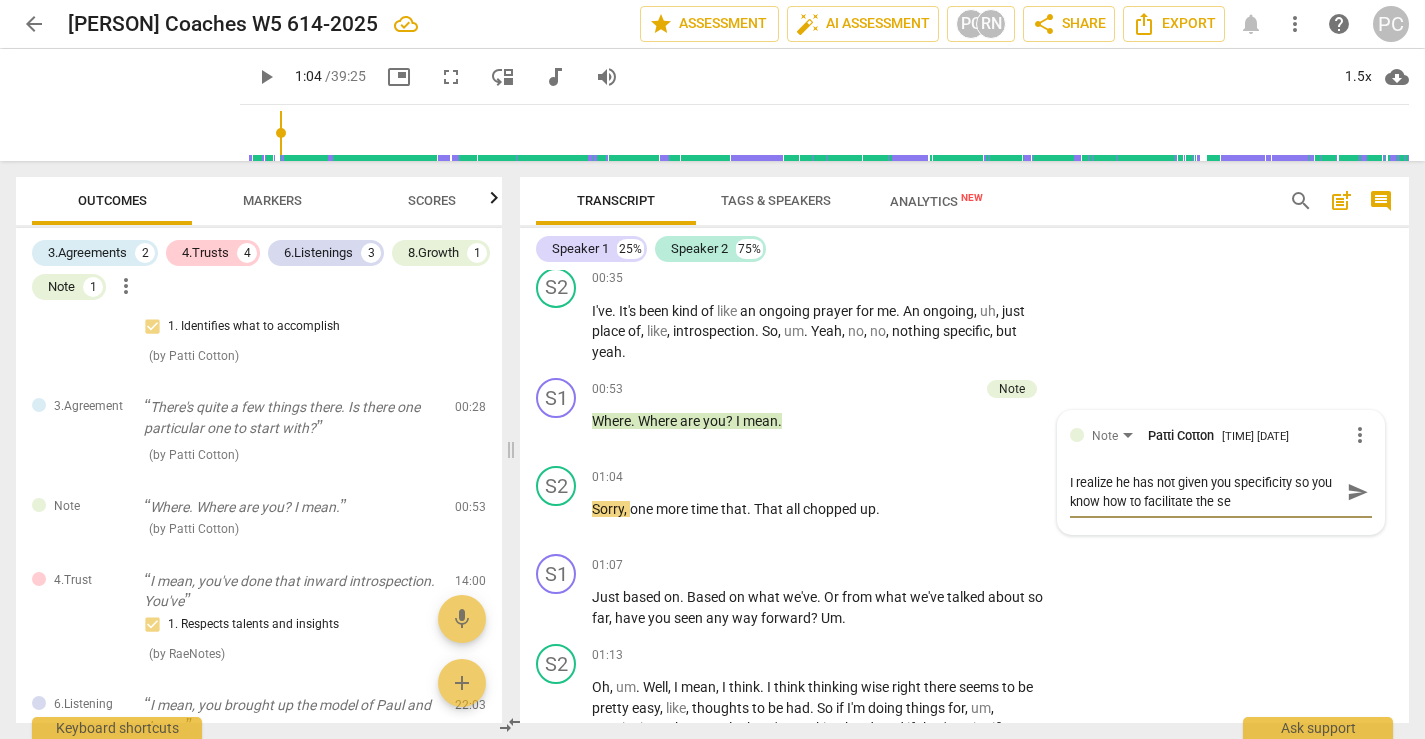 type on "I realize he has not given you specificity so you know how to facilitate the ses" 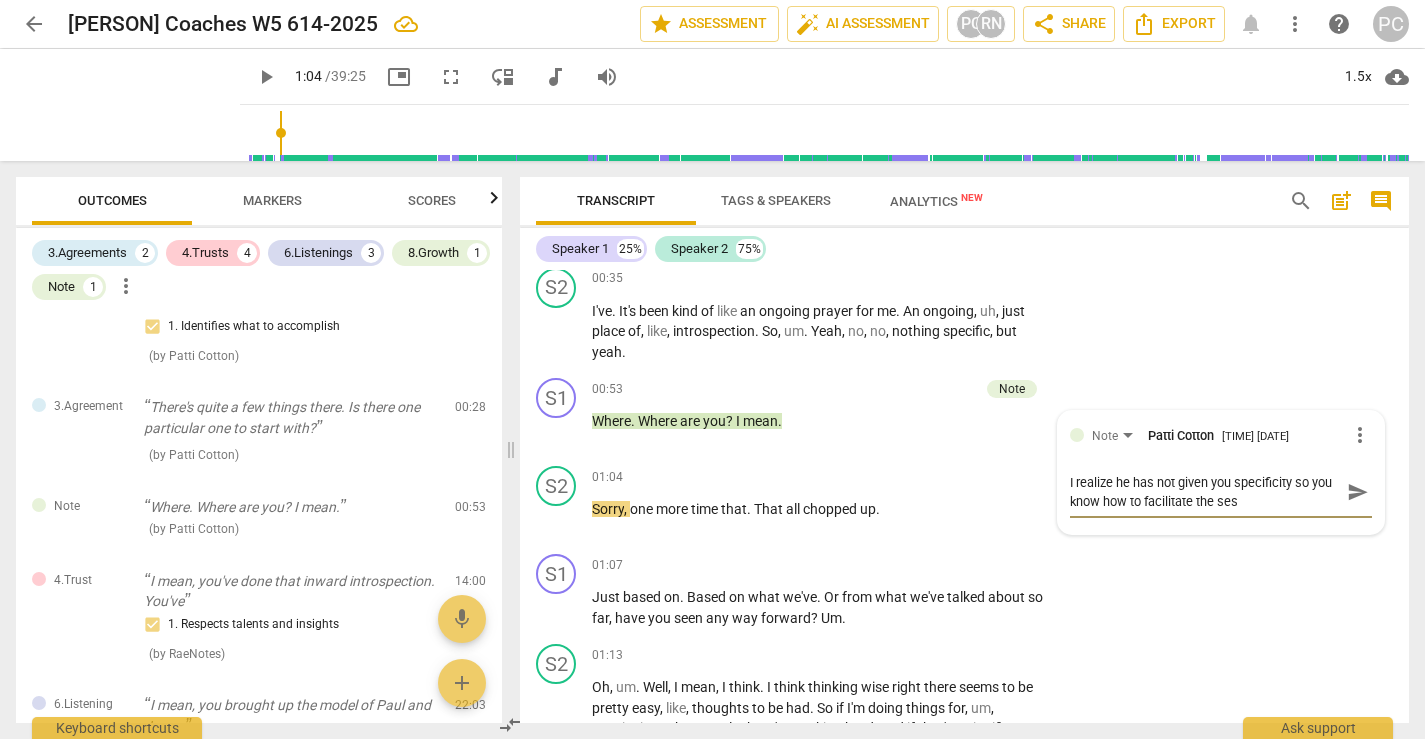 type on "I realize he has not given you specificity so you know how to facilitate the sess" 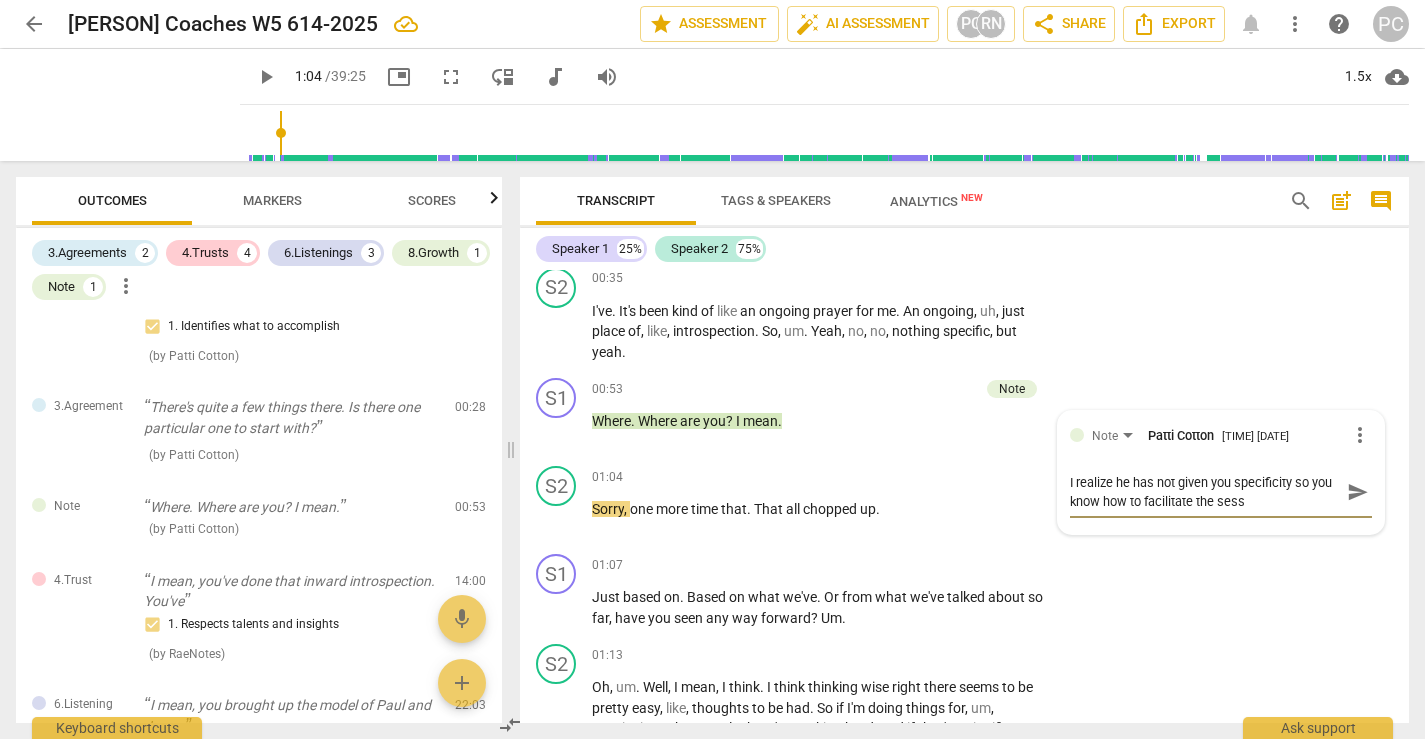 type on "I realize he has not given you specificity so you know how to facilitate the sessi" 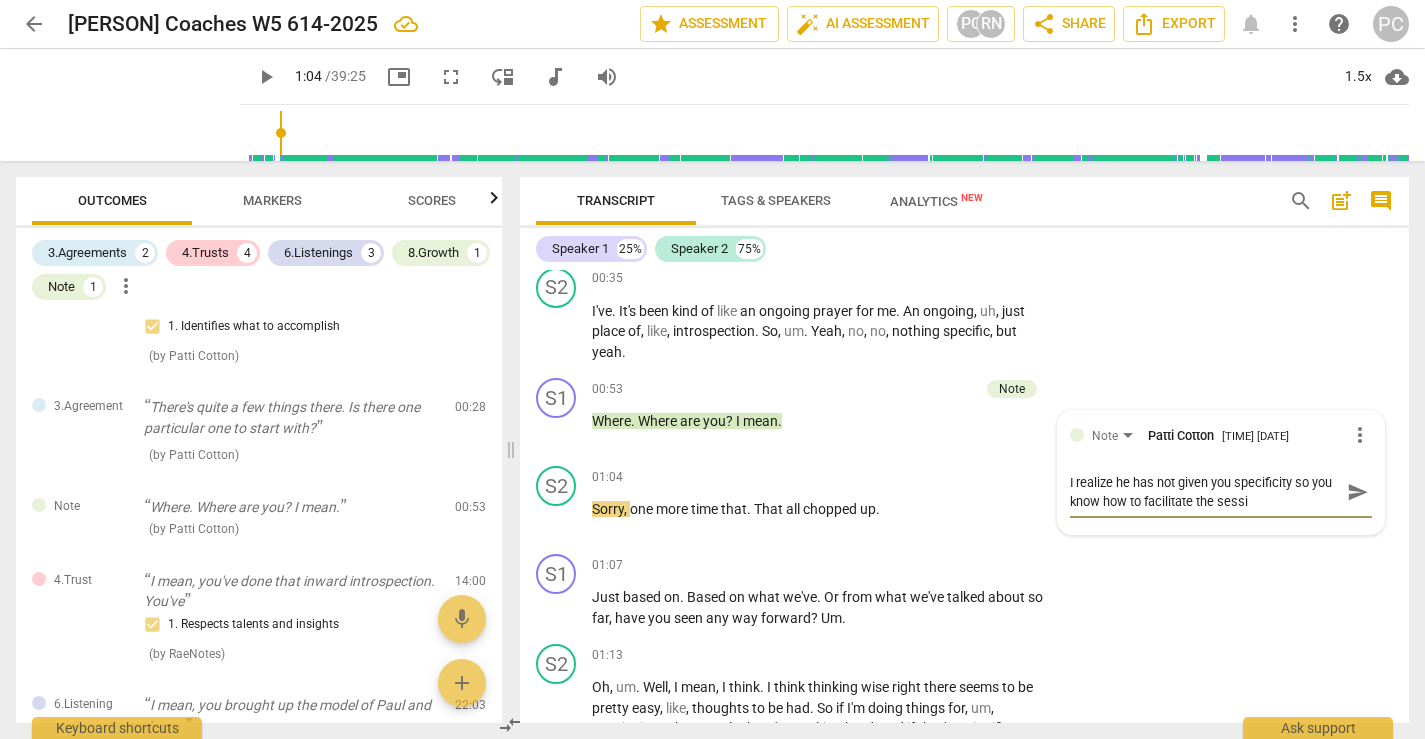 type on "I realize he has not given you specificity so you know how to facilitate the sessio" 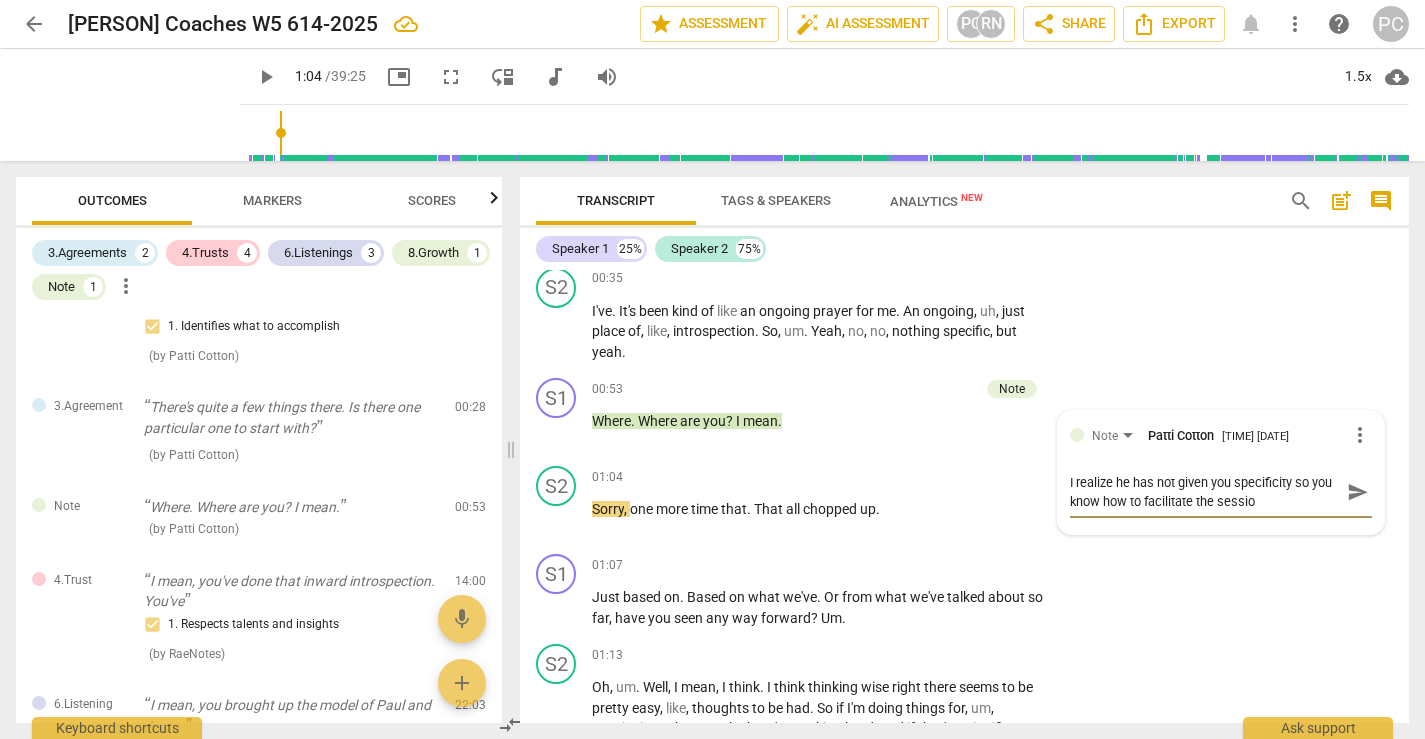 type on "I realize he has not given you specificity so you know how to facilitate the session" 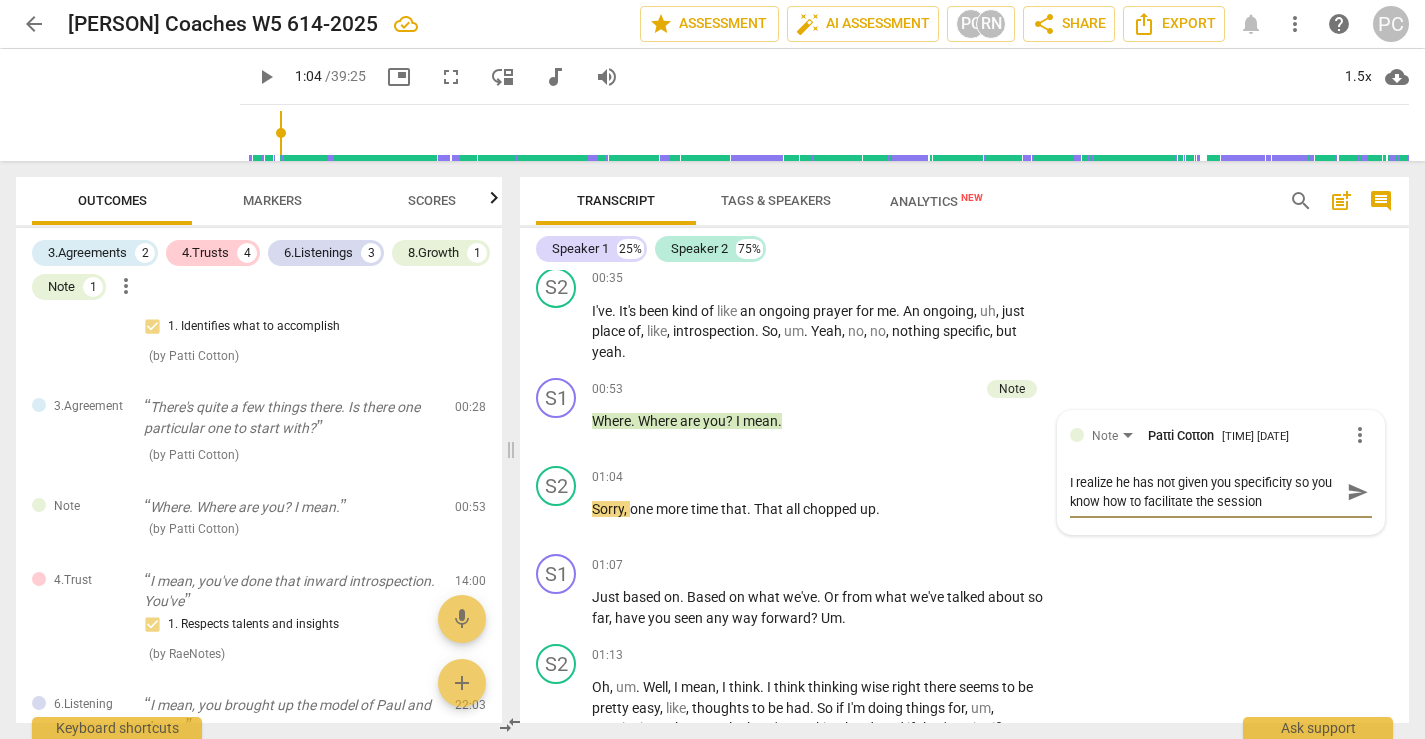 type on "I realize he has not given you specificity so you know how to facilitate the session." 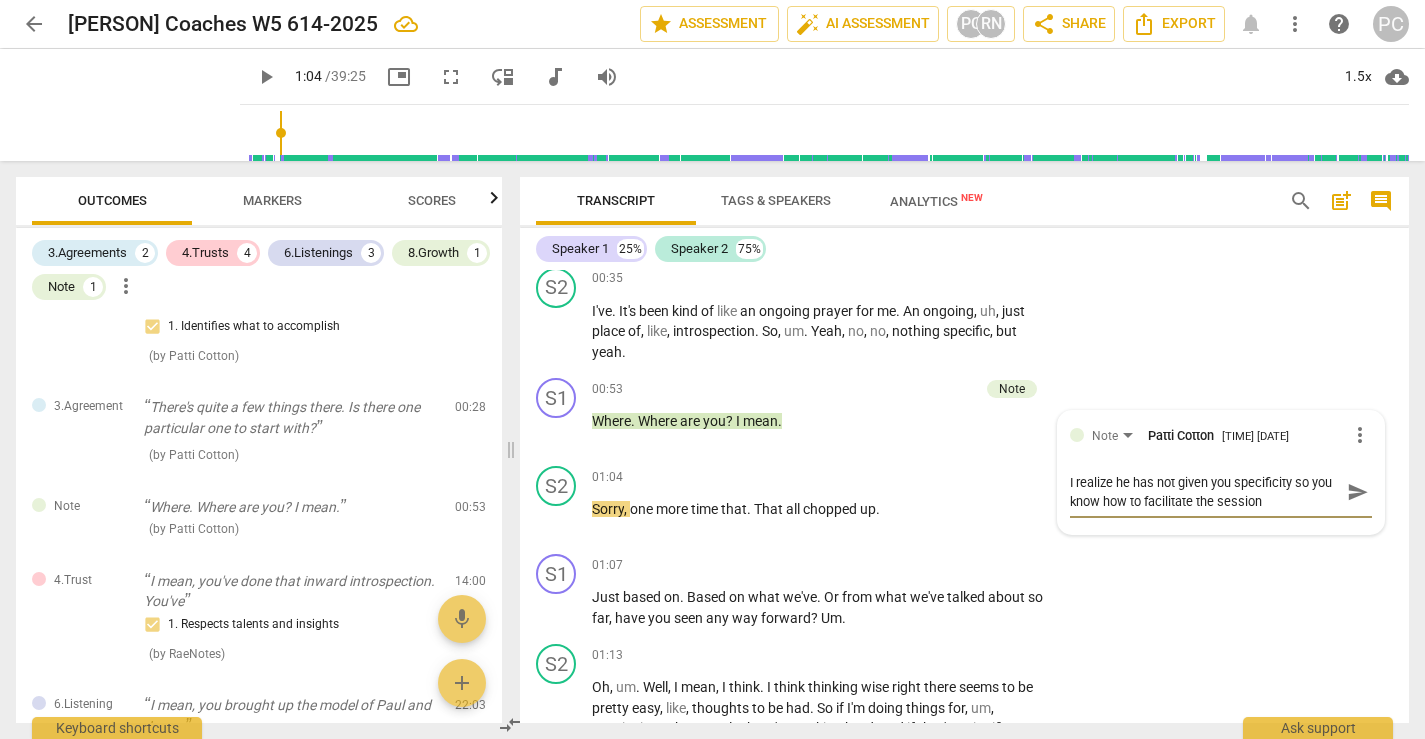 type on "I realize he has not given you specificity so you know how to facilitate the session." 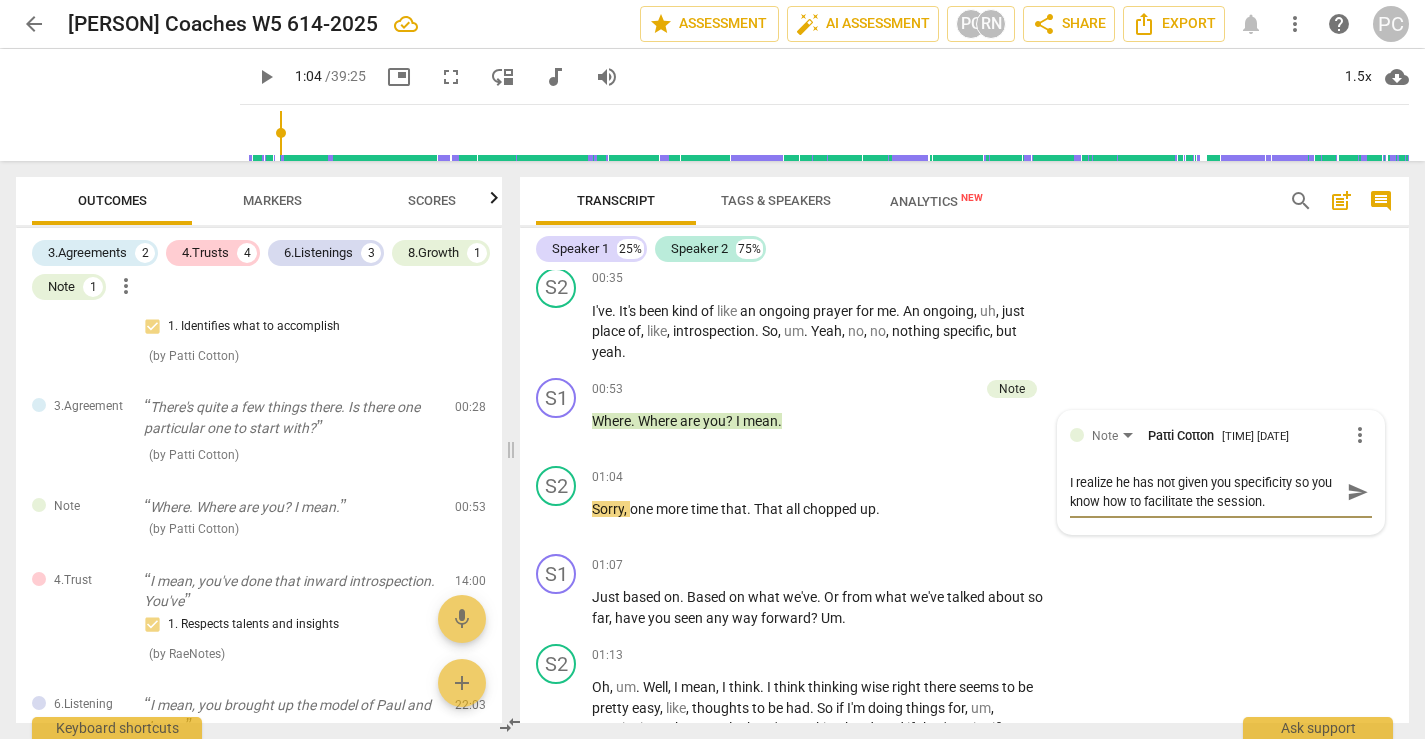 type on "I realize he has not given you specificity so you know how to facilitate the session." 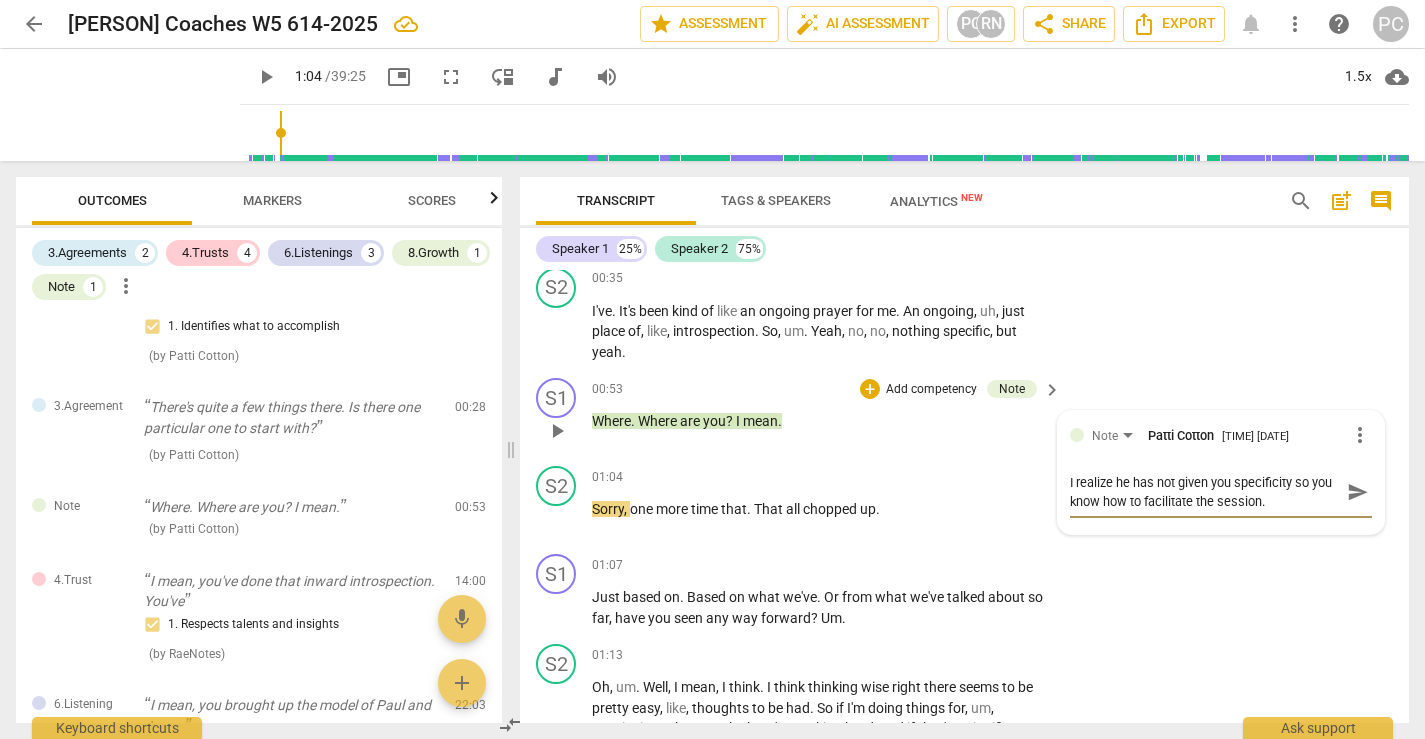 type on "I realize he has not given you specificity so you know how to facilitate the session. I" 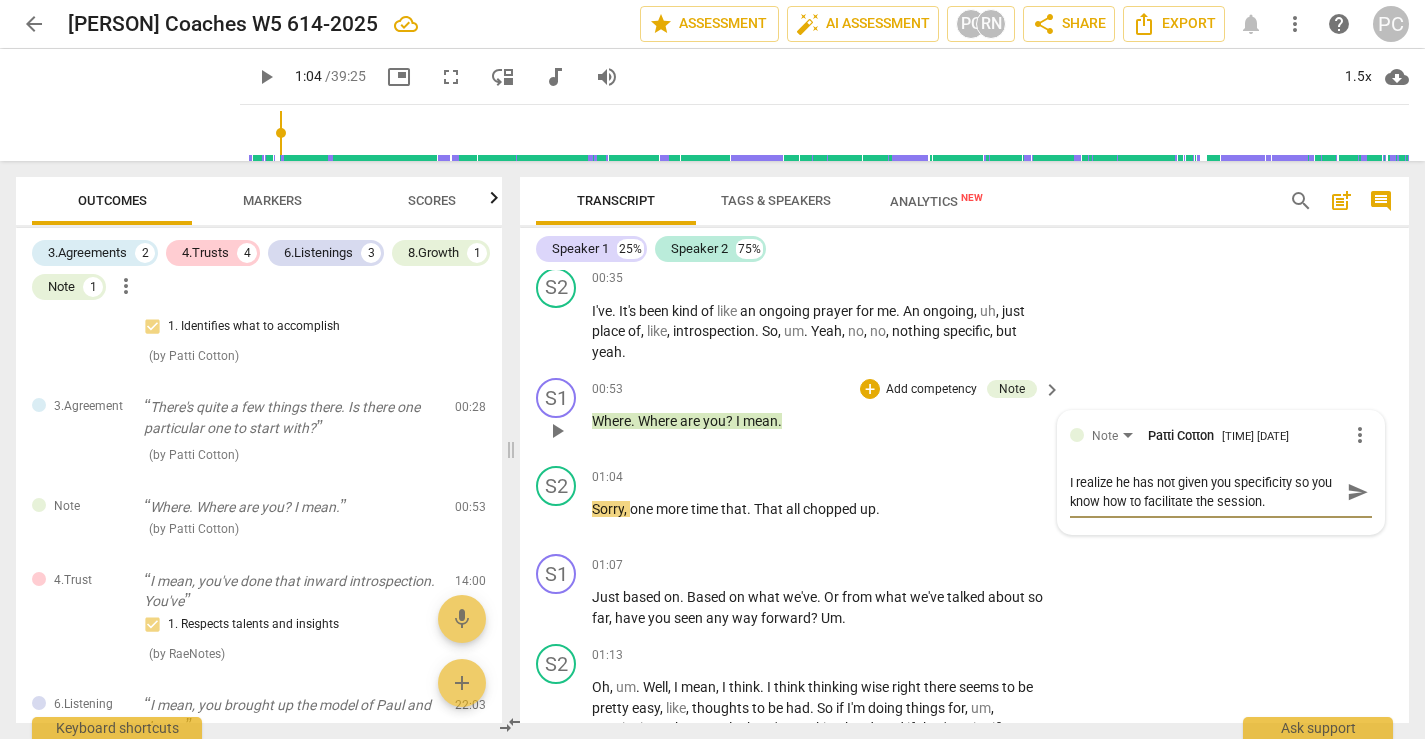 type on "I realize he has not given you specificity so you know how to facilitate the session. I" 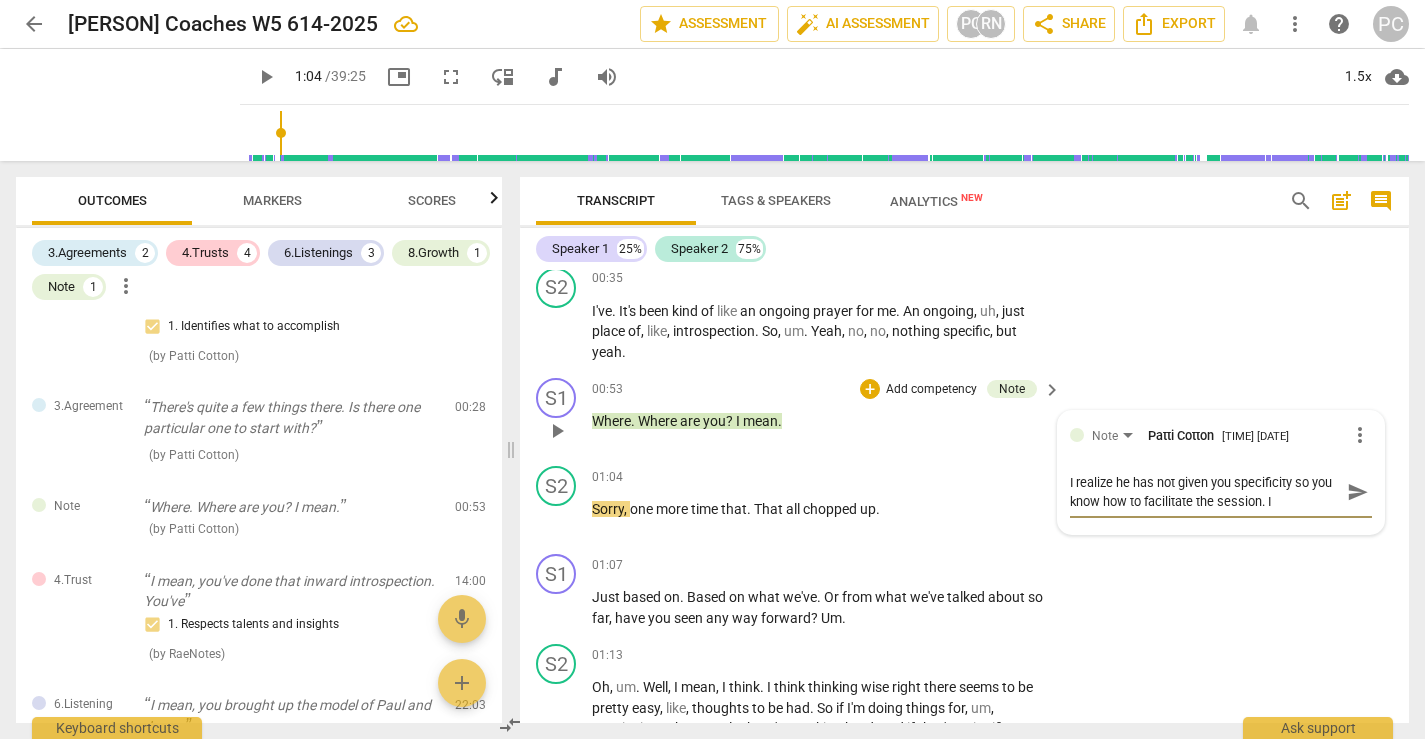 type on "I realize he has not given you specificity so you know how to facilitate the session. I" 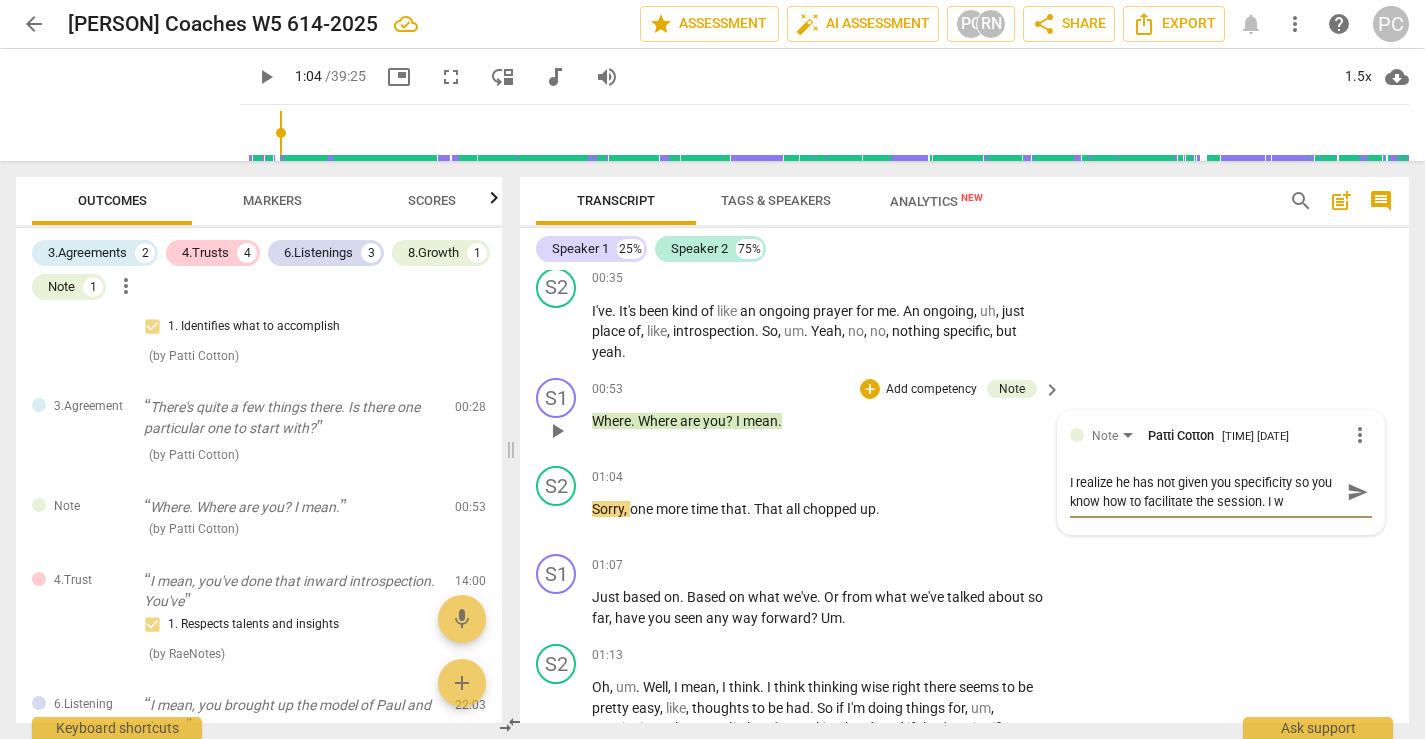 type on "I realize he has not given you specificity so you know how to facilitate the session. I wo" 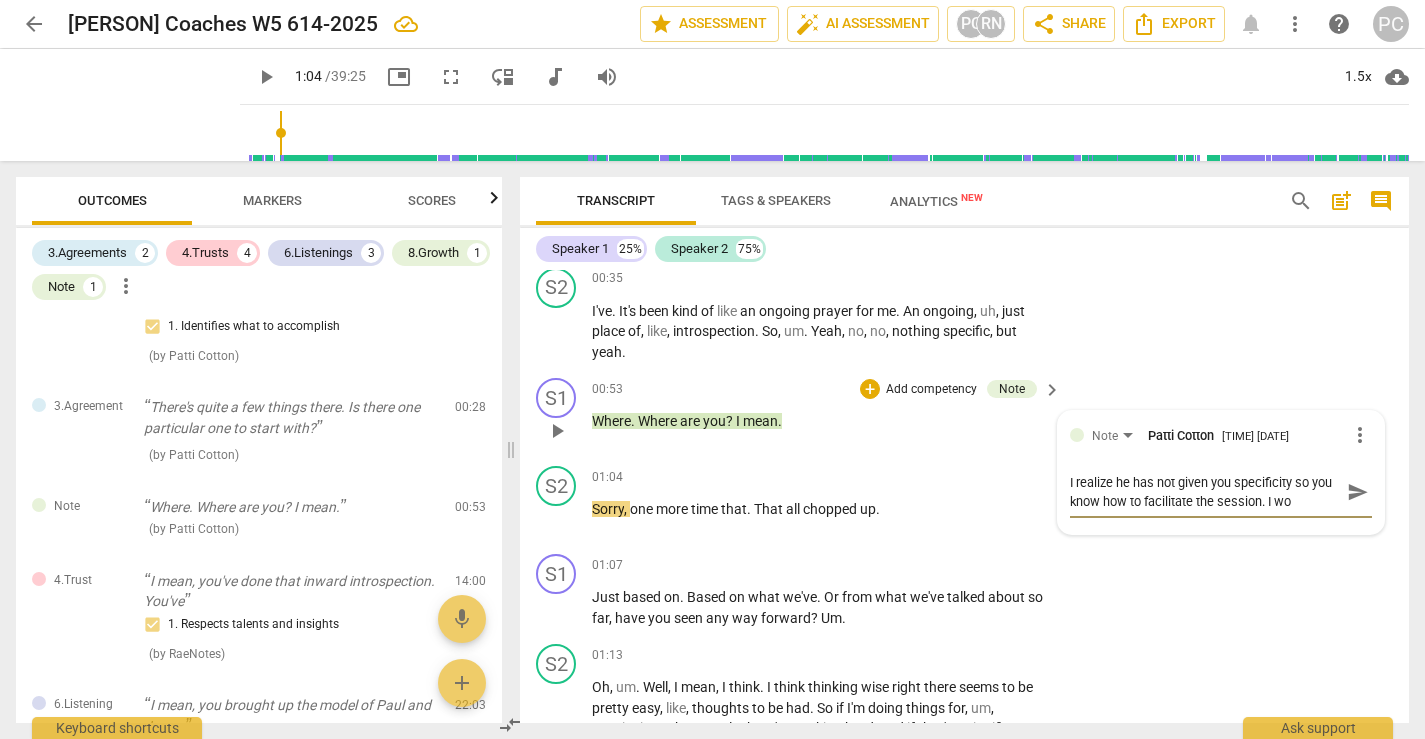 type on "I realize he has not given you specificity so you know how to facilitate the session. I wou" 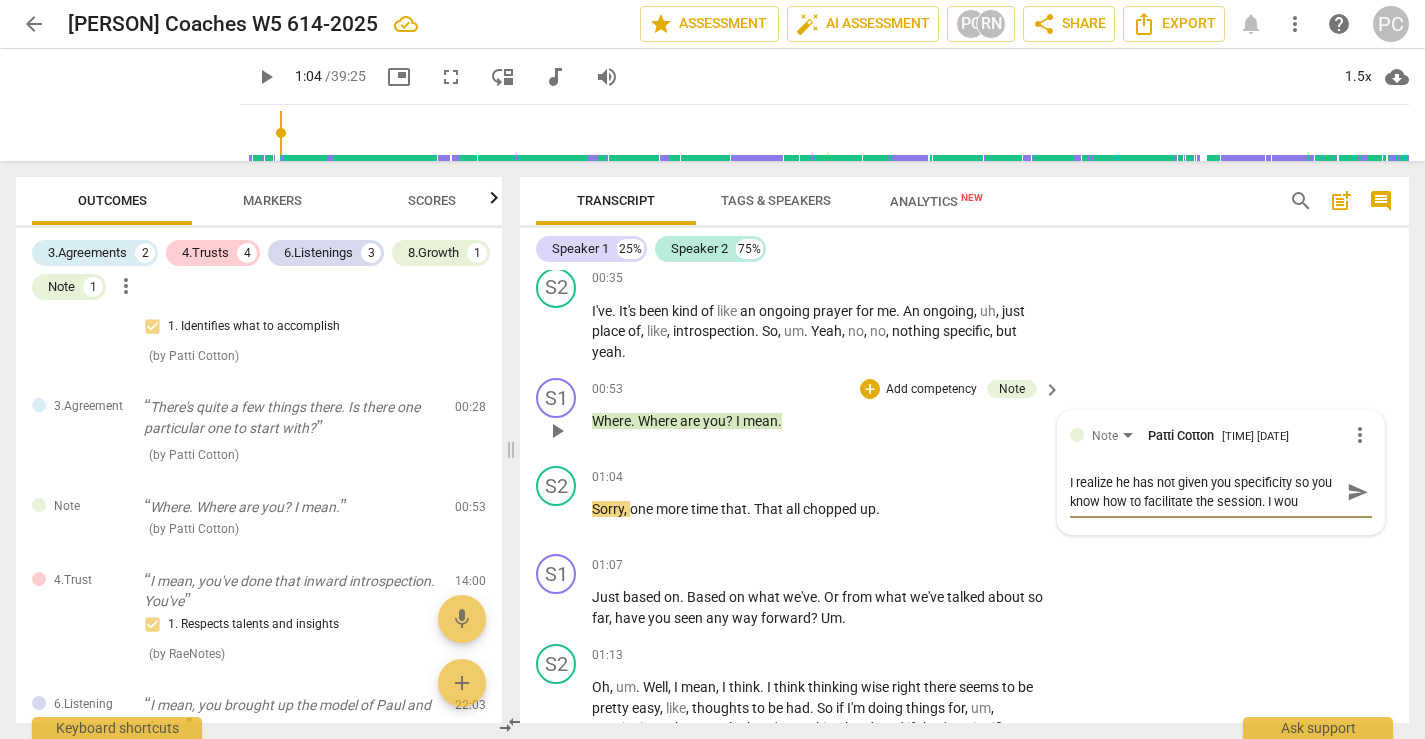 type on "I realize he has not given you specificity so you know how to facilitate the session. I woul" 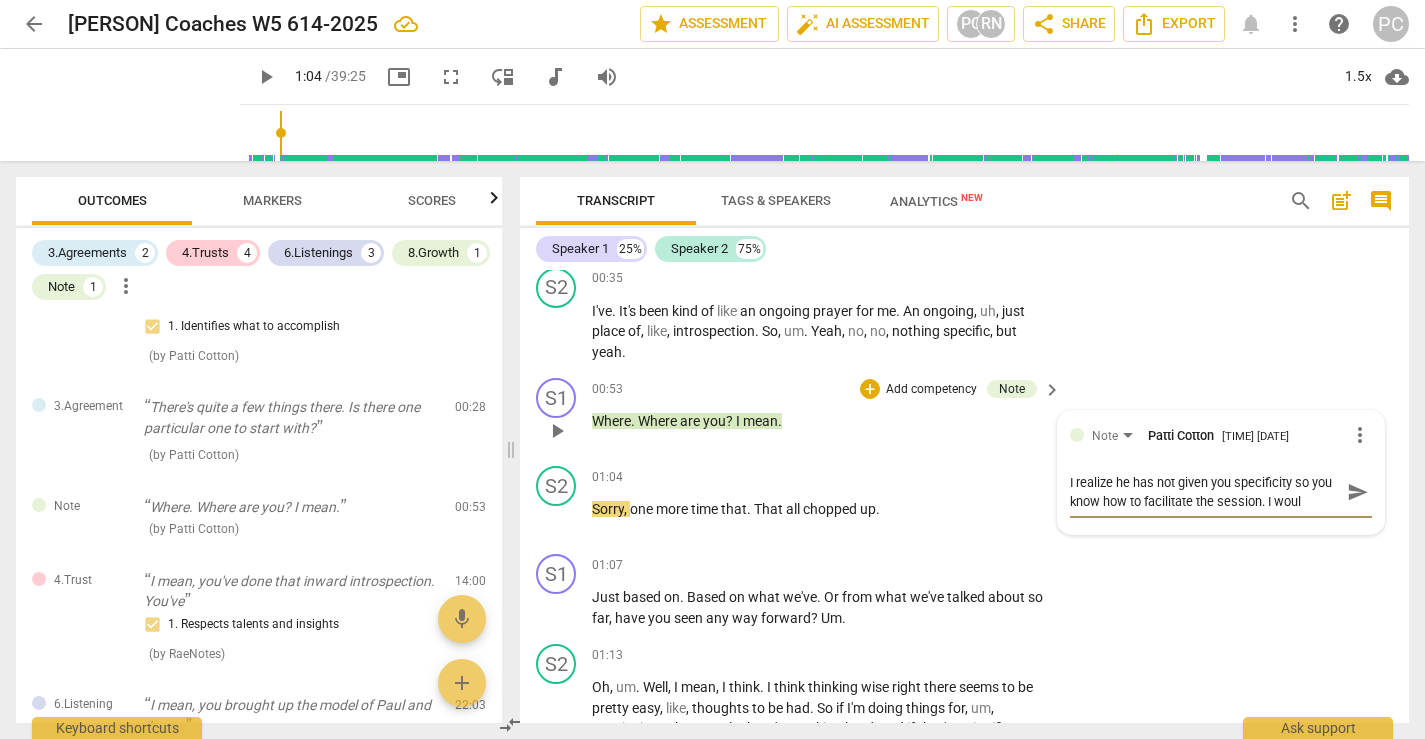 type on "I realize he has not given you specificity so you know how to facilitate the session. I would" 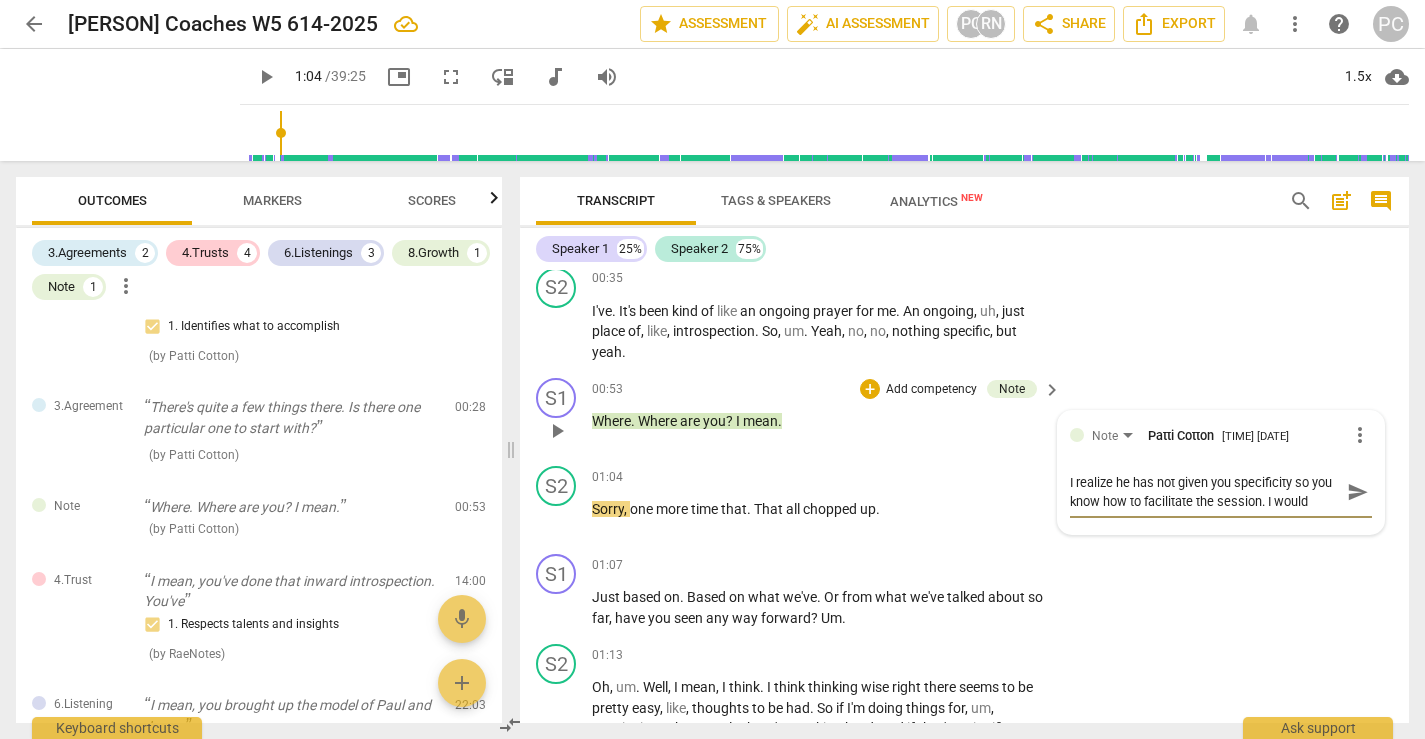 type on "I realize he has not given you specificity so you know how to facilitate the session. I would" 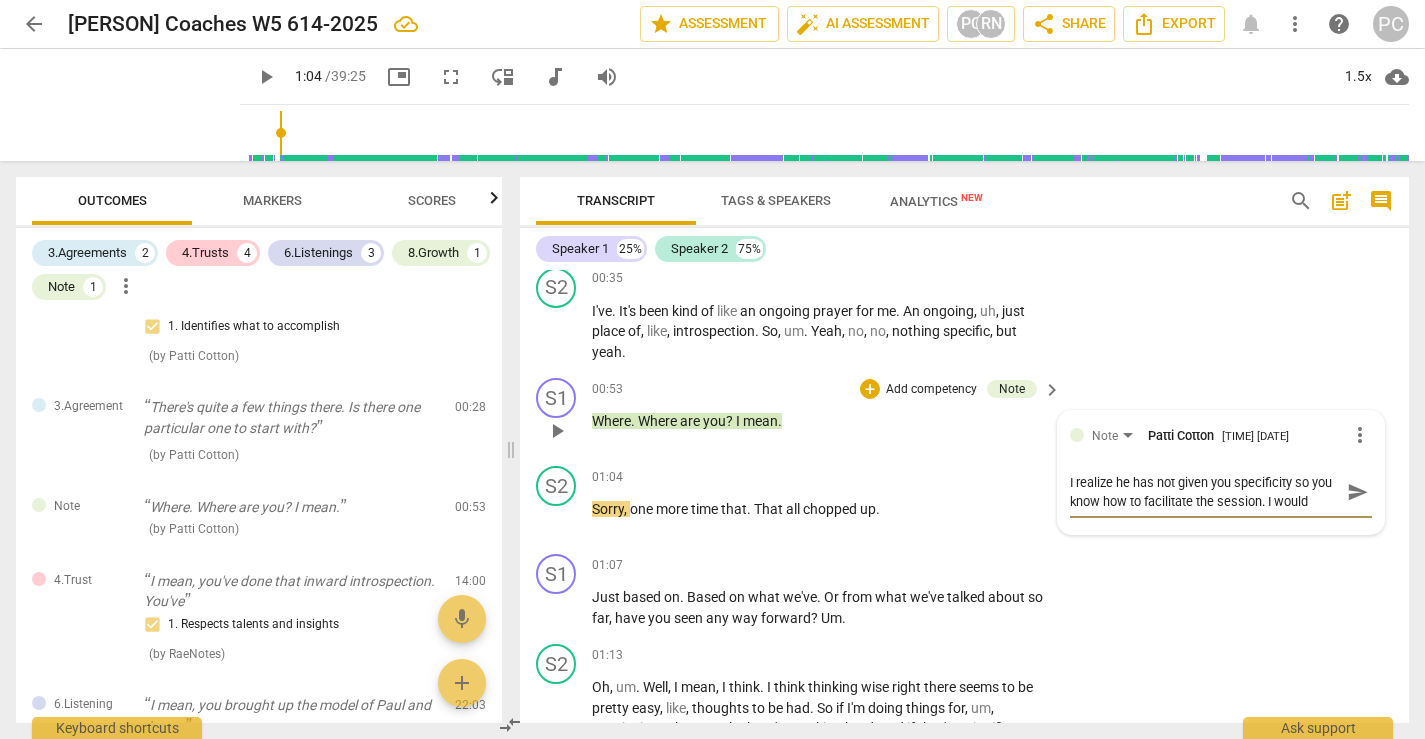 type on "I realize he has not given you specificity so you know how to facilitate the session. I would a" 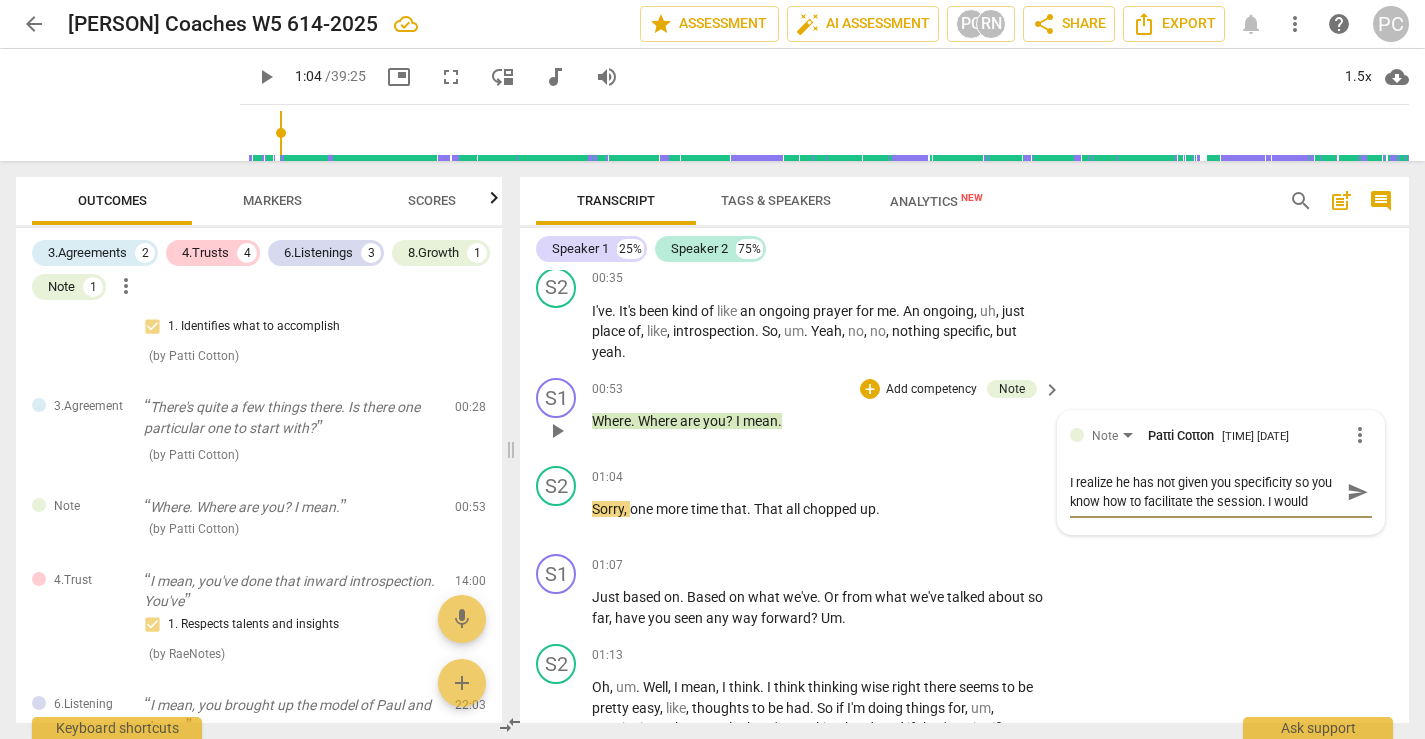 type on "I realize he has not given you specificity so you know how to facilitate the session. I would a" 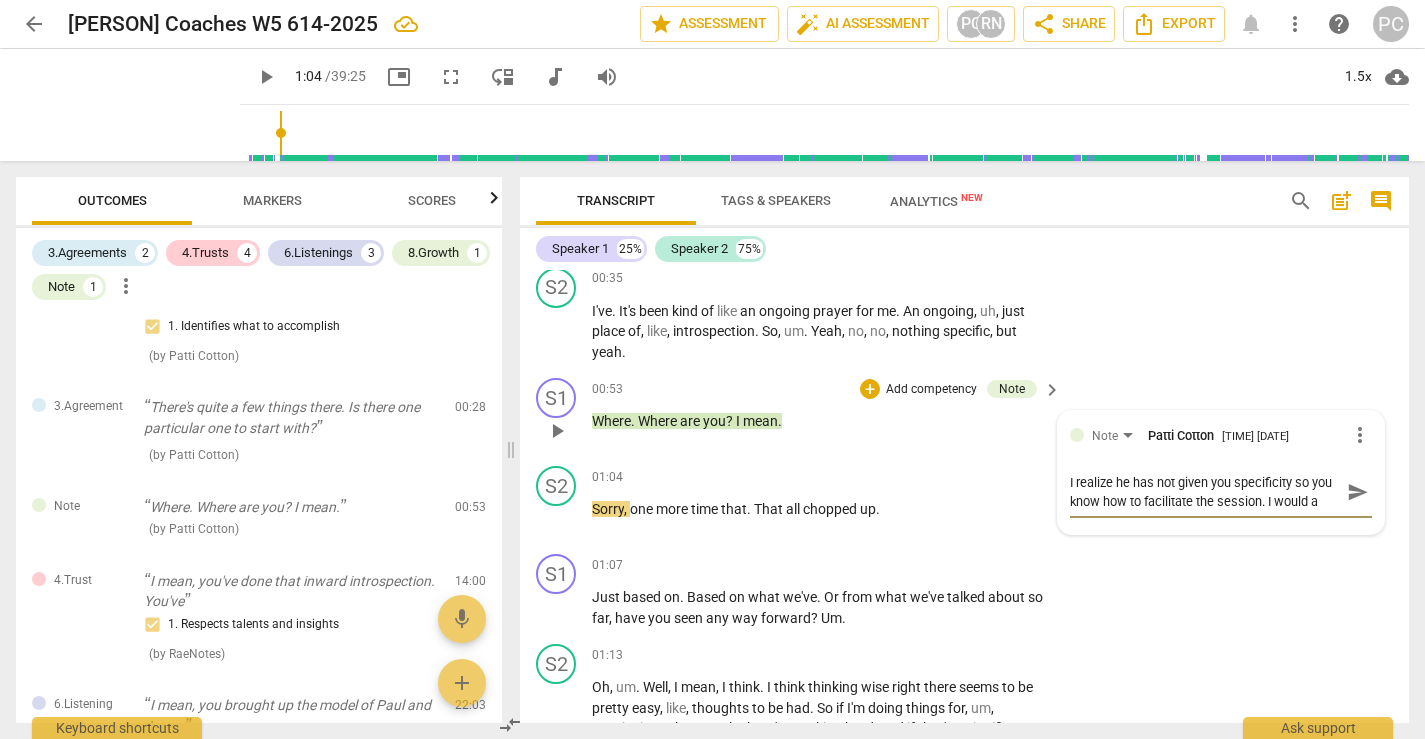 type on "I realize he has not given you specificity so you know how to facilitate the session. I would as" 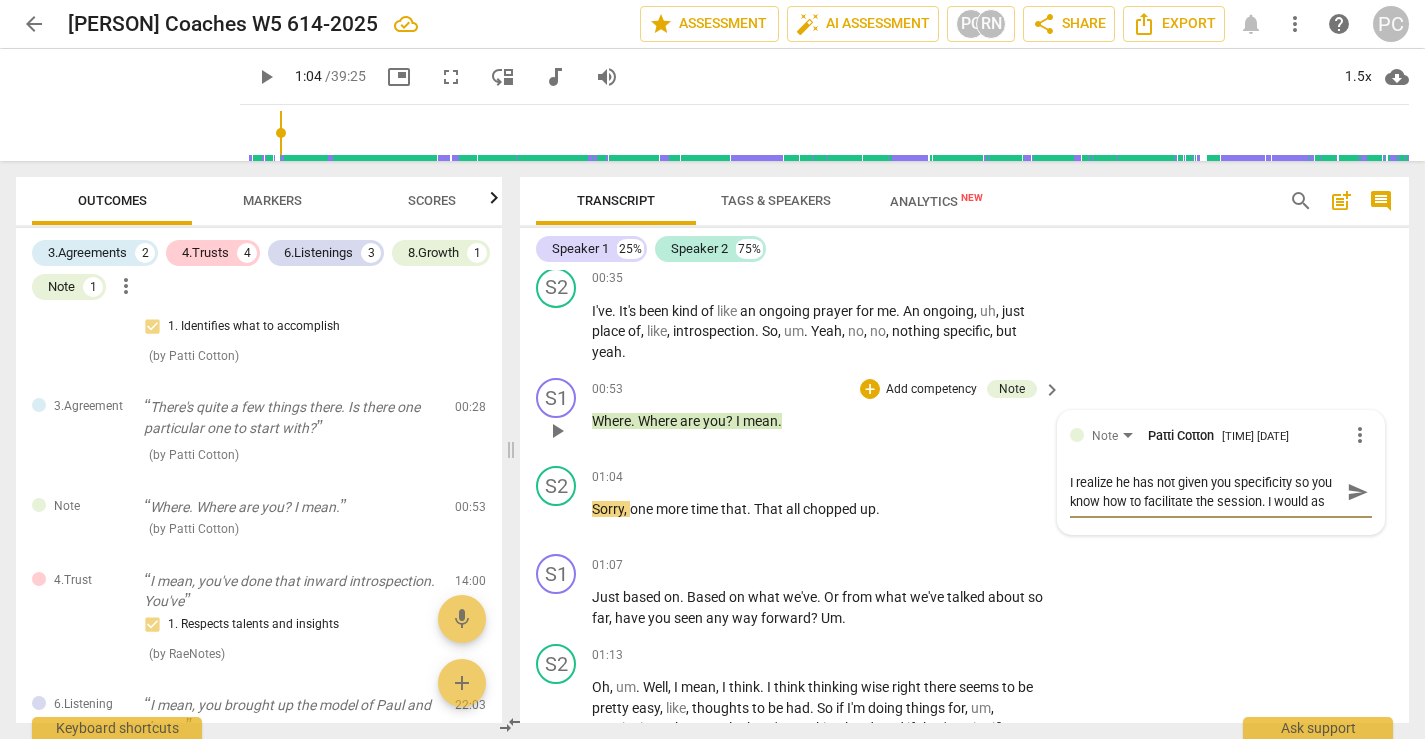 type on "I realize he has not given you specificity so you know how to facilitate the session. I would ask" 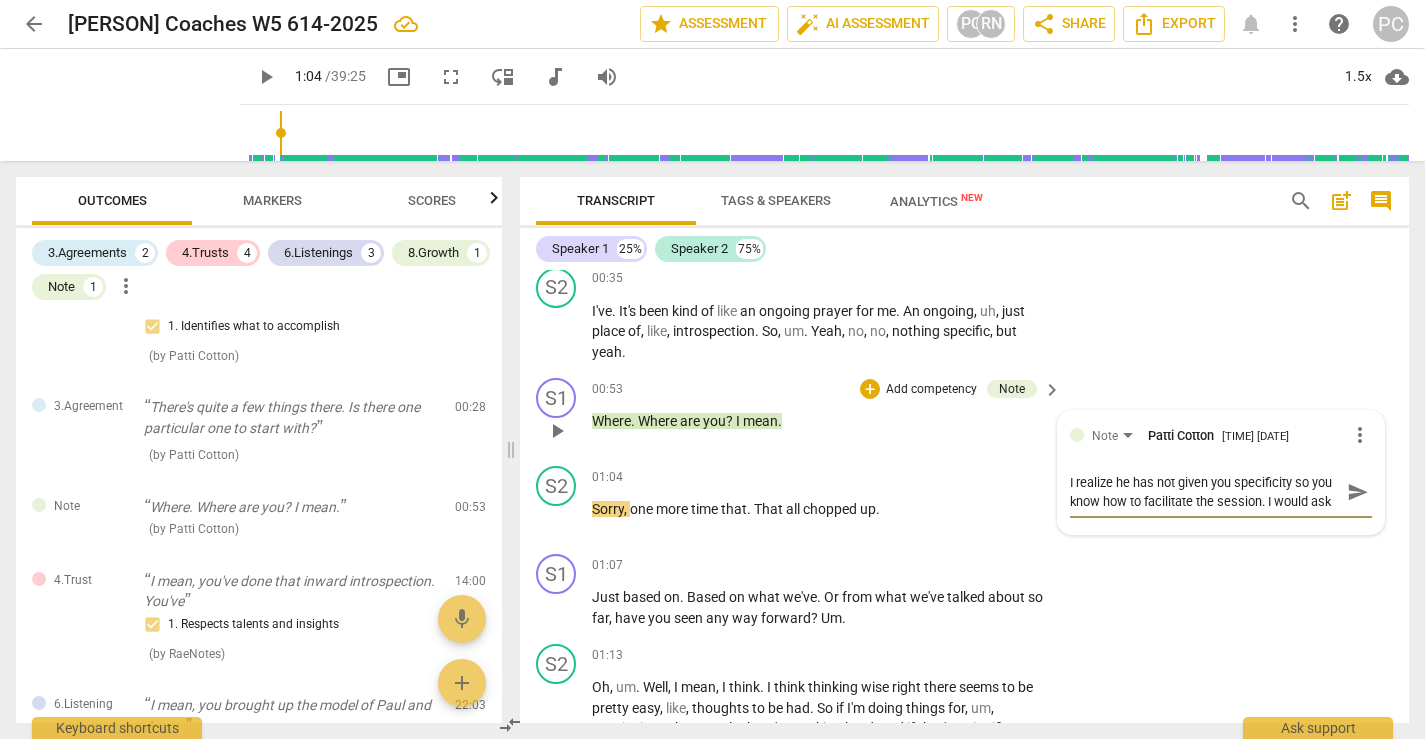 type on "I realize he has not given you specificity so you know how to facilitate the session. I would ask" 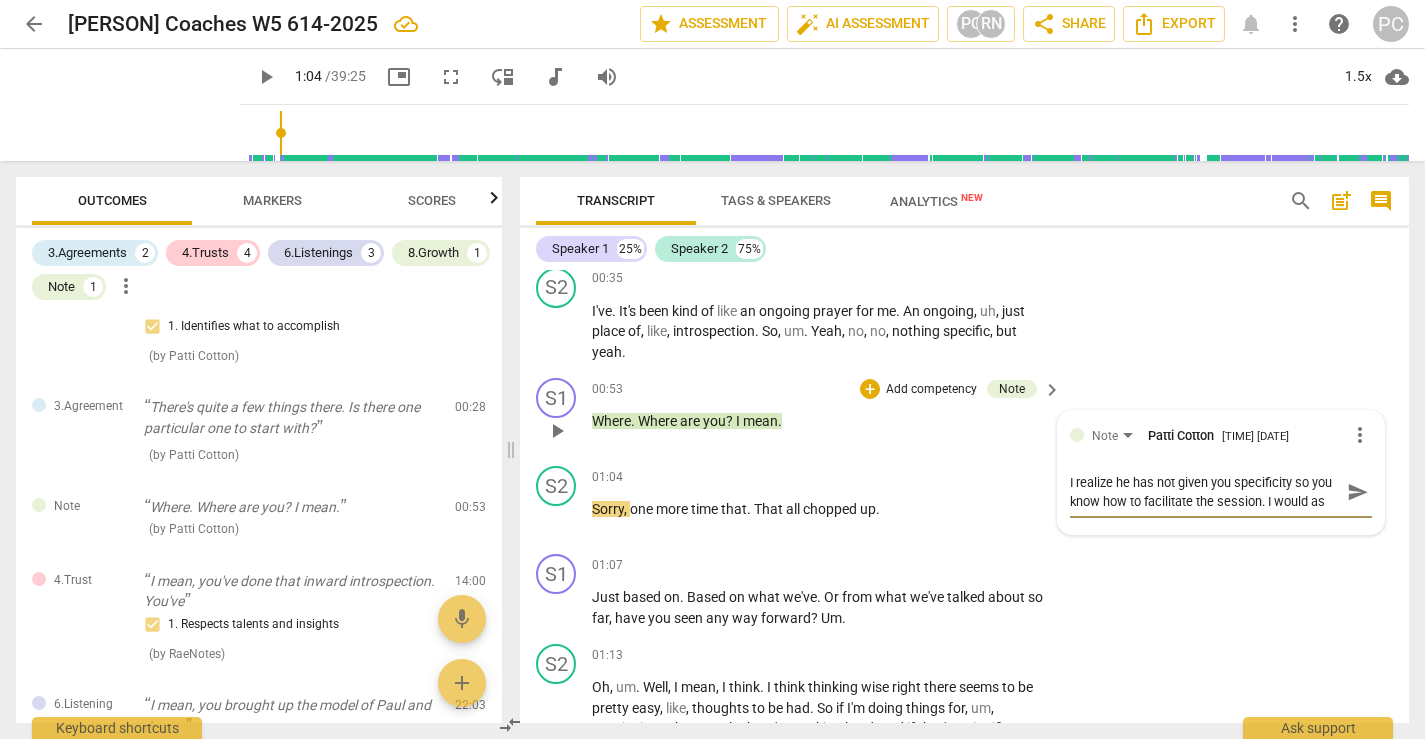 type on "I realize he has not given you specificity so you know how to facilitate the session. I would a" 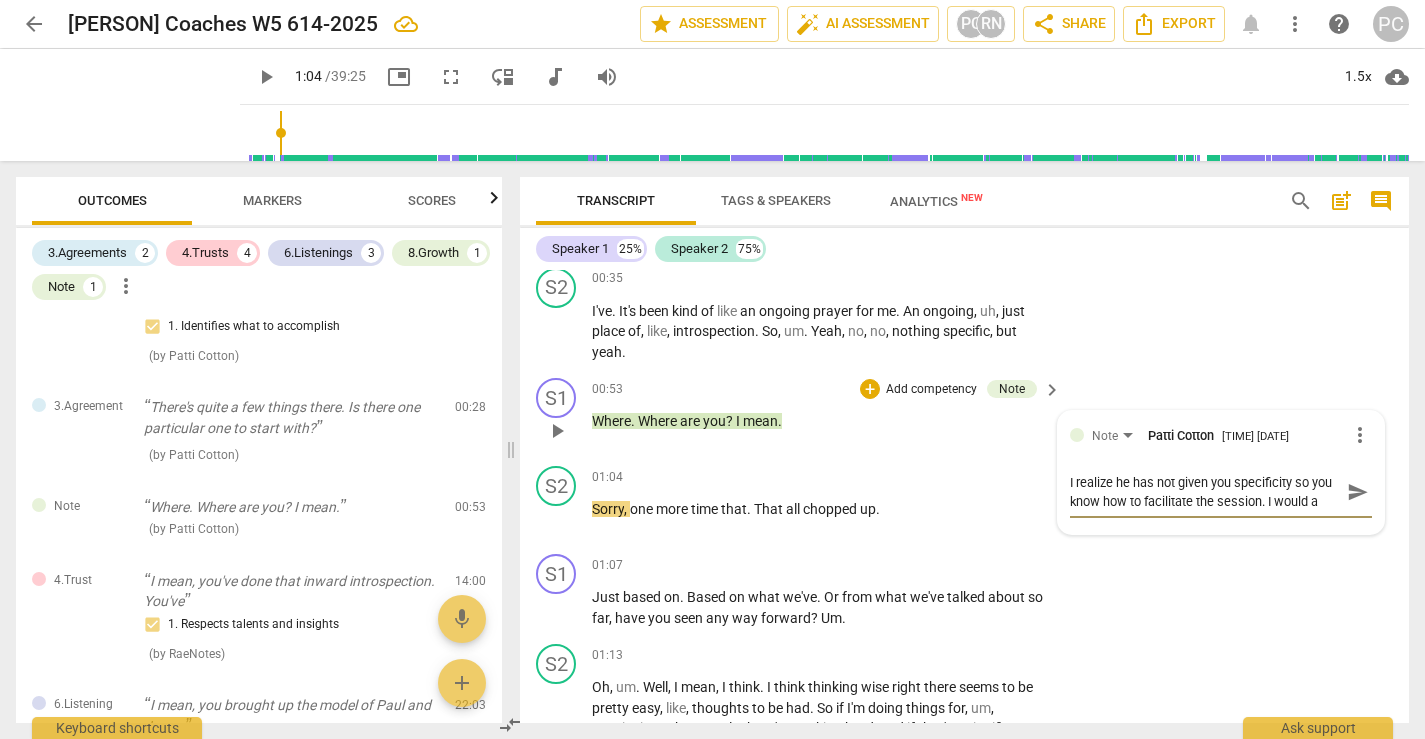 type on "I realize he has not given you specificity so you know how to facilitate the session. I would" 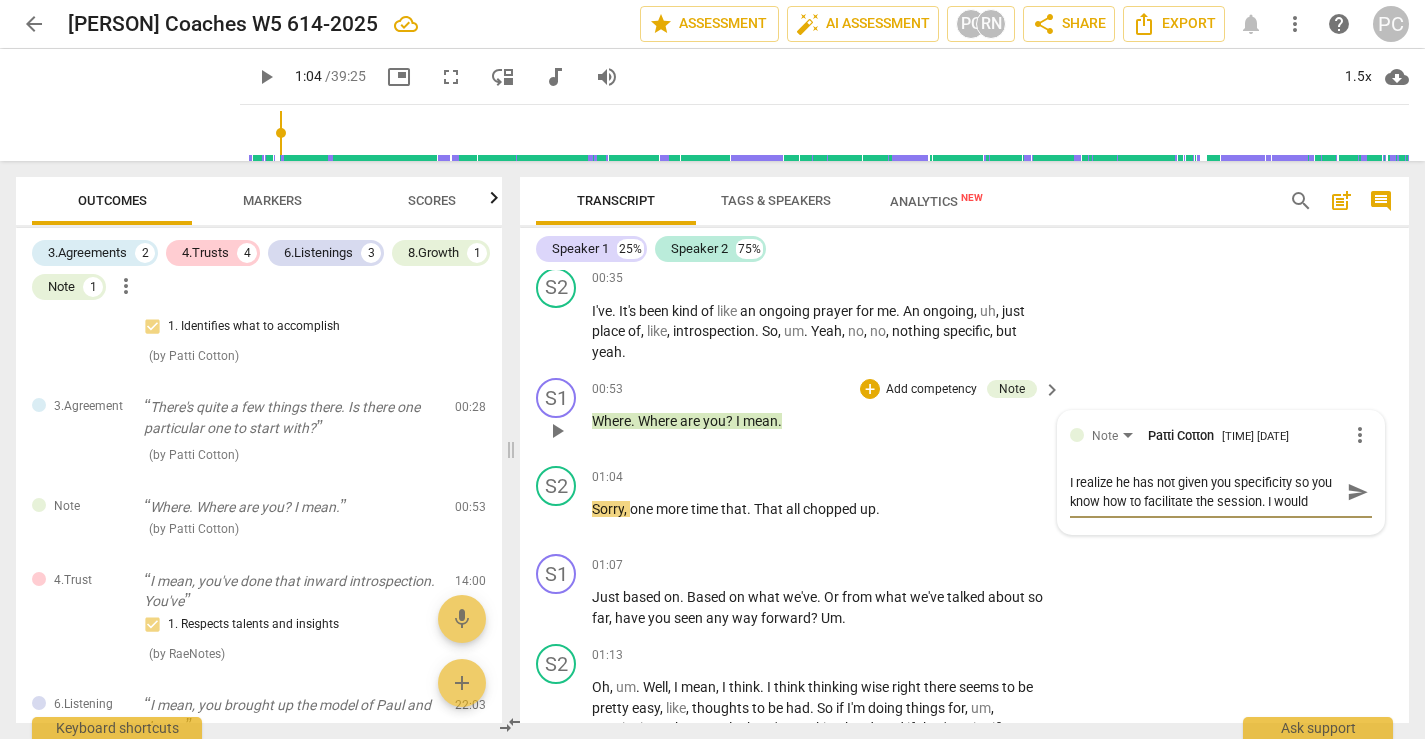 type on "I realize he has not given you specificity so you know how to facilitate the session. I would" 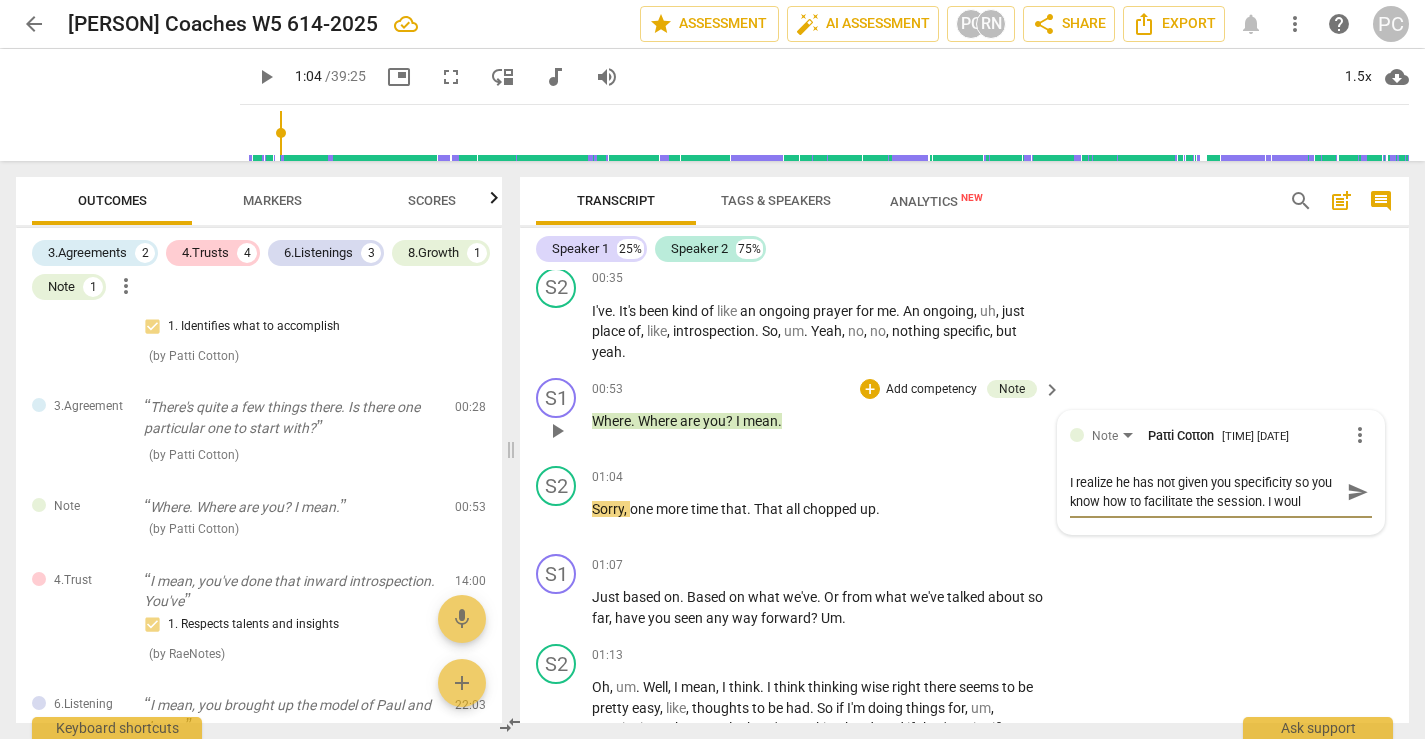 type on "I realize he has not given you specificity so you know how to facilitate the session. I wou" 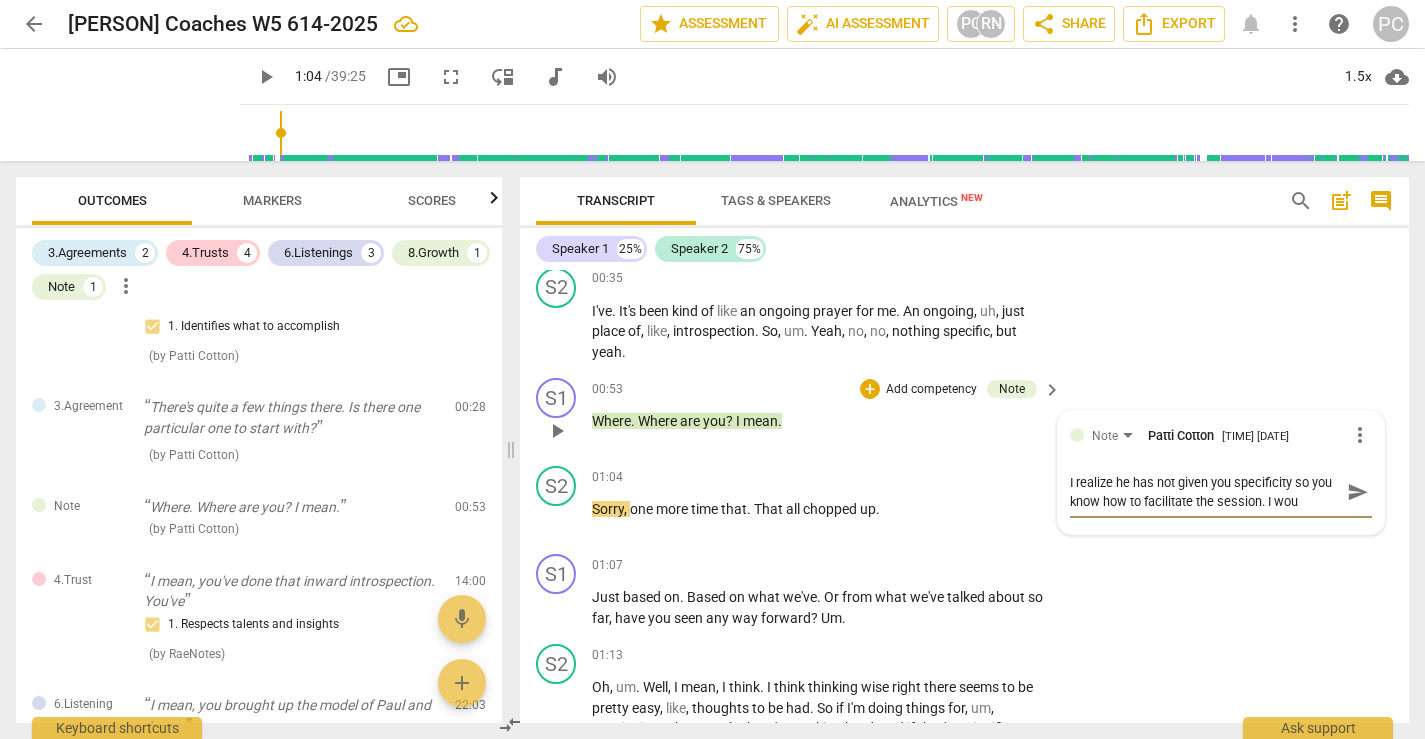 type on "I realize he has not given you specificity so you know how to facilitate the session. I wo" 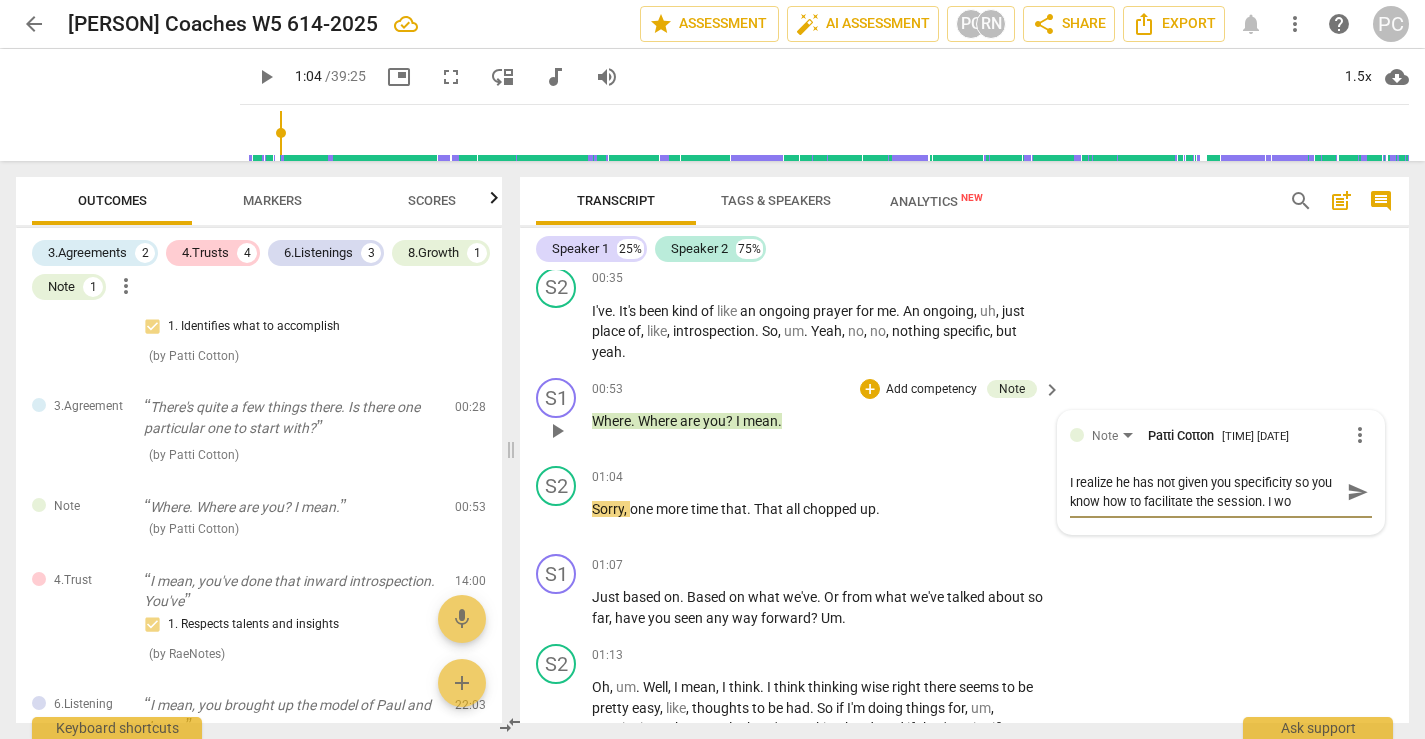 type on "I realize he has not given you specificity so you know how to facilitate the session. I w" 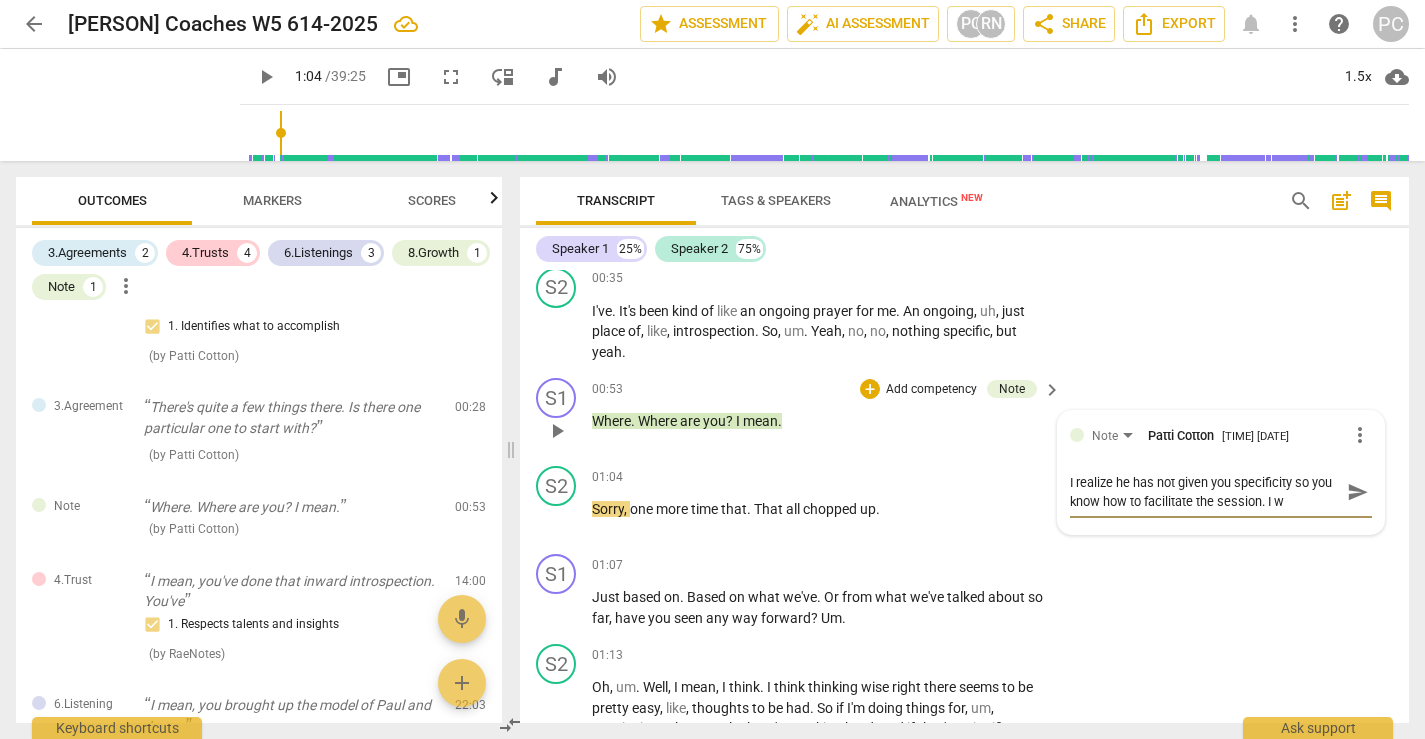 type on "I realize he has not given you specificity so you know how to facilitate the session. I" 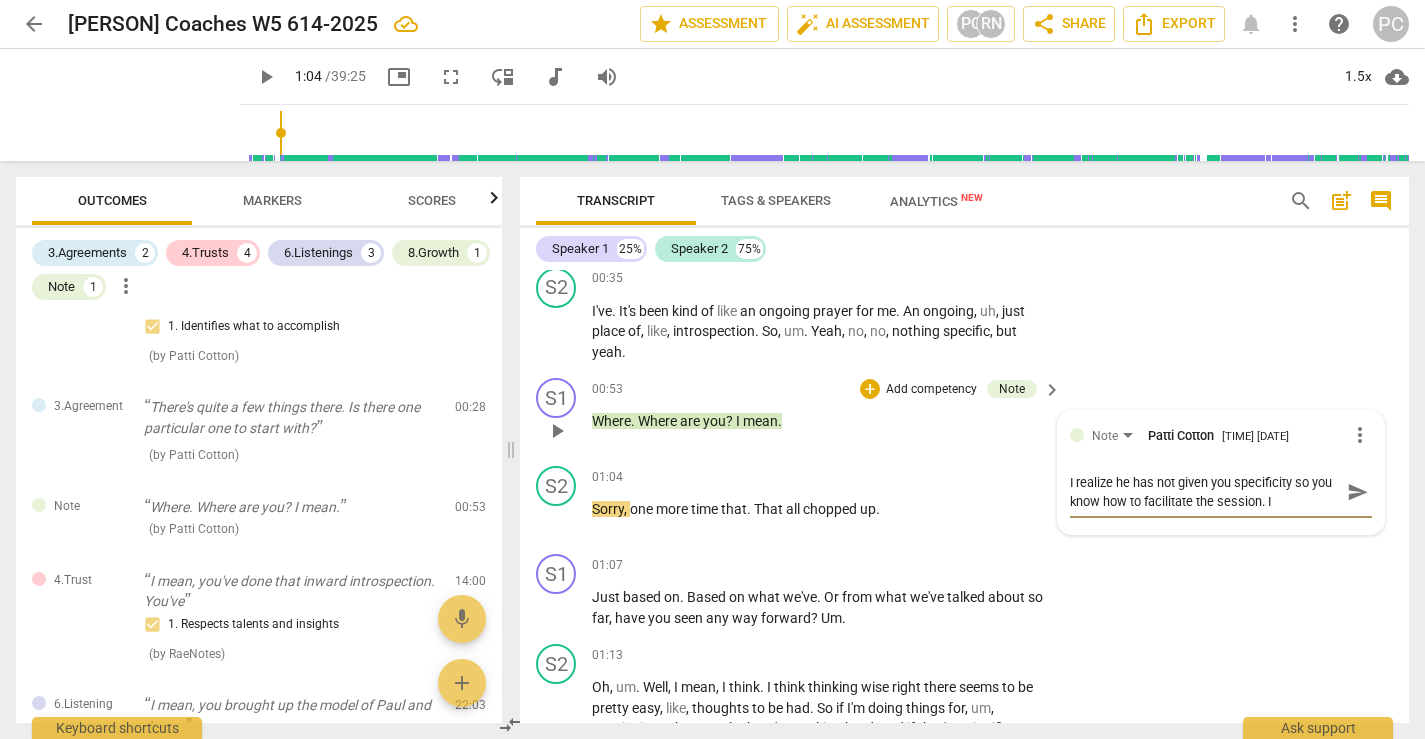 type on "I realize he has not given you specificity so you know how to facilitate the session. I" 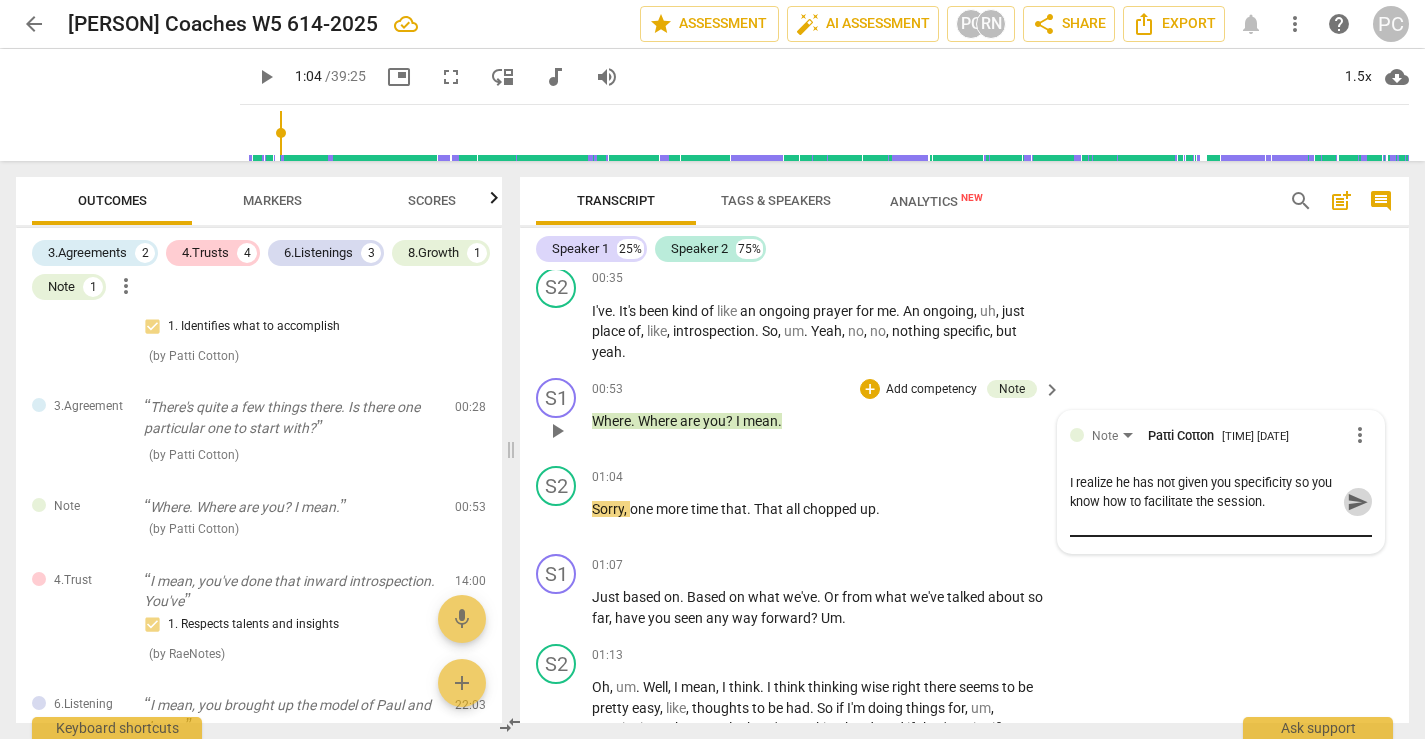 click on "send" at bounding box center (1358, 502) 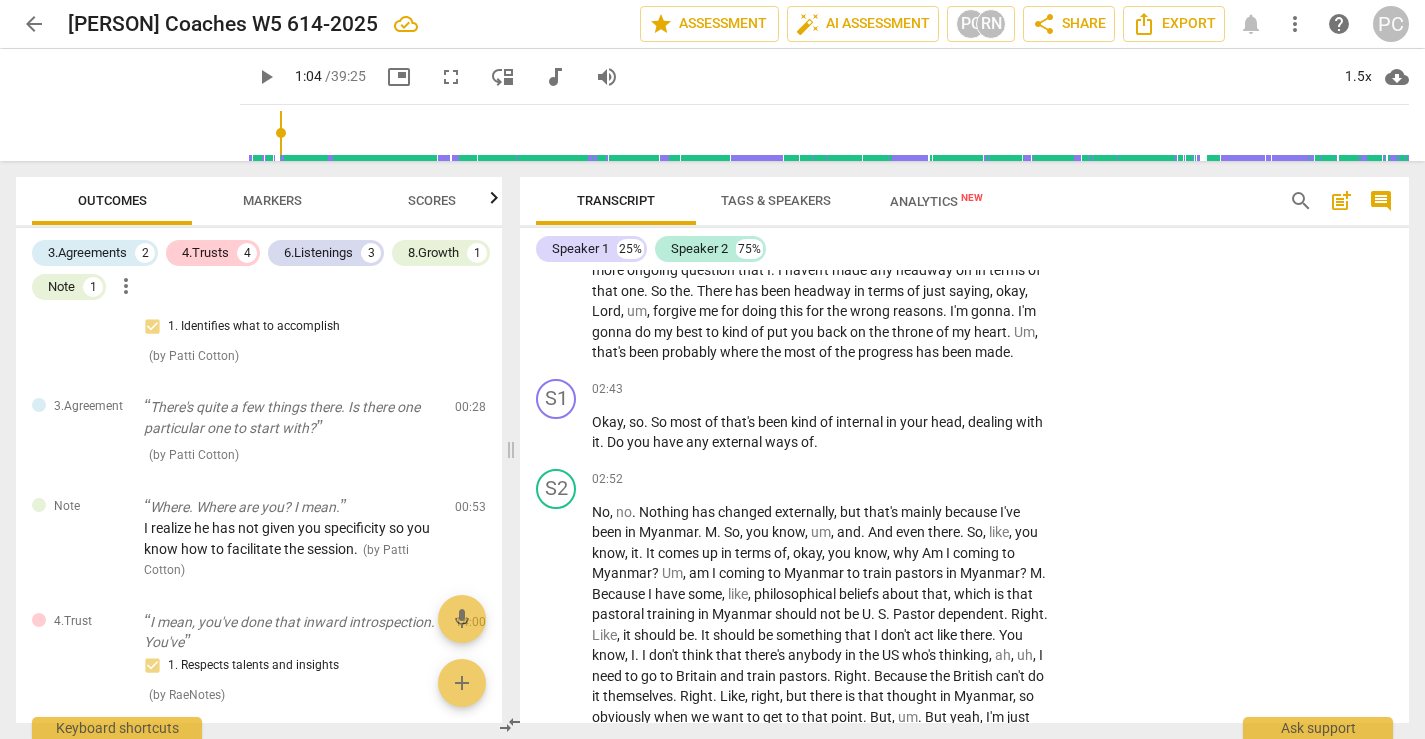 scroll, scrollTop: 1142, scrollLeft: 0, axis: vertical 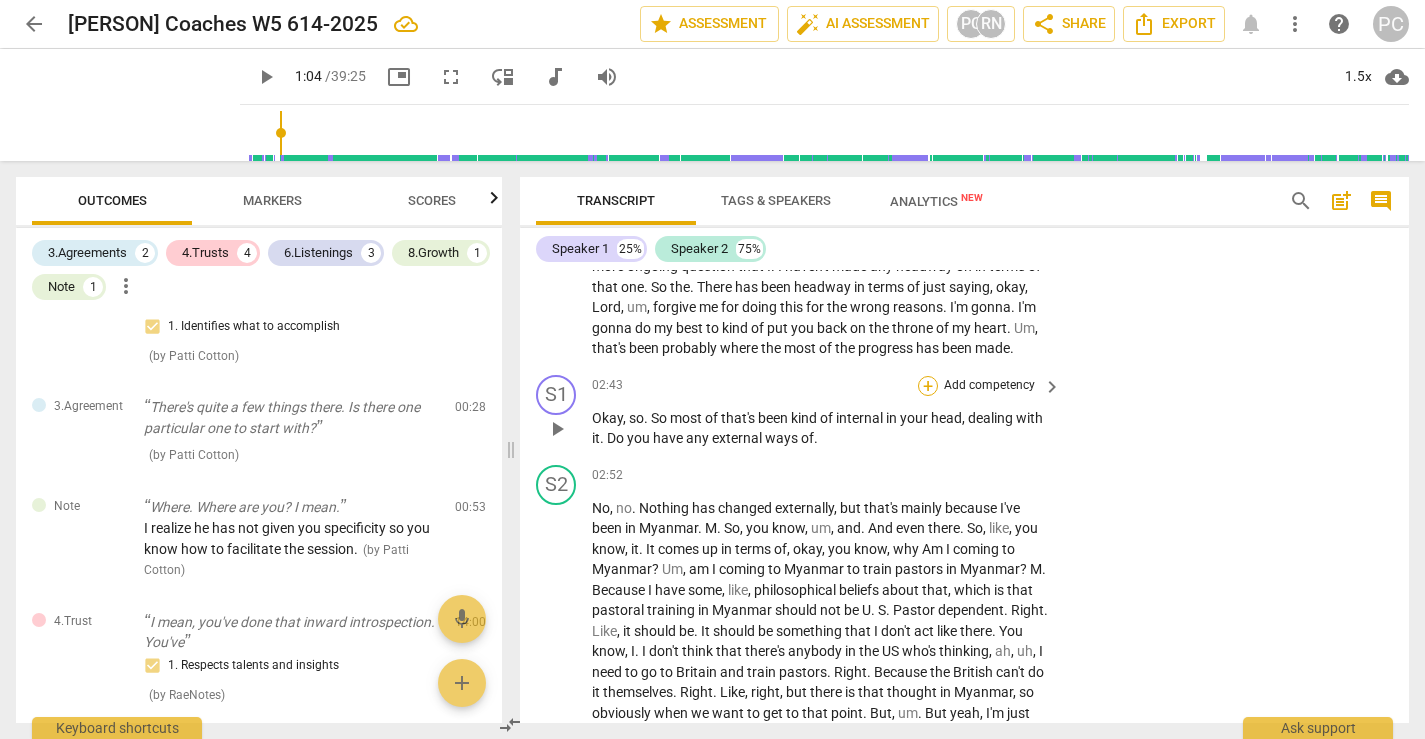 click on "+" at bounding box center (928, 386) 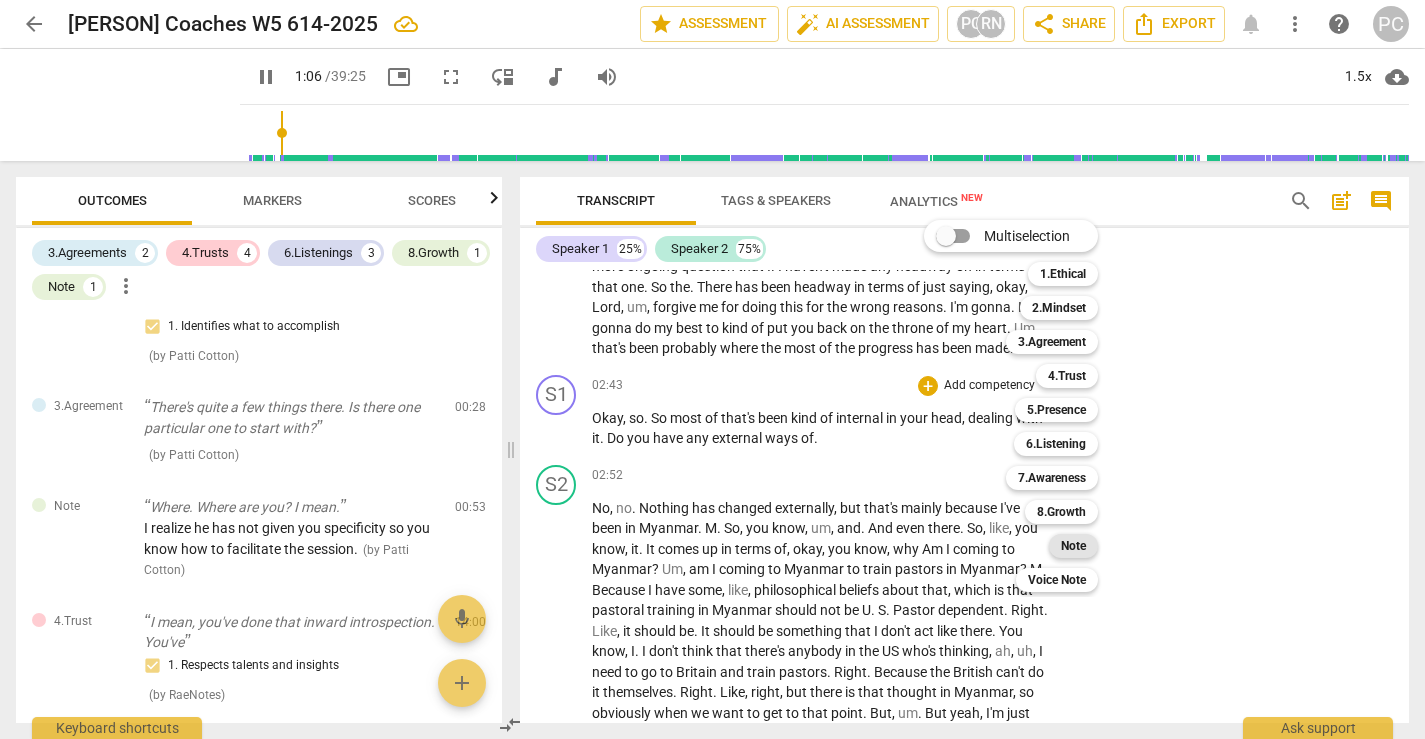 click on "Note" at bounding box center (1073, 546) 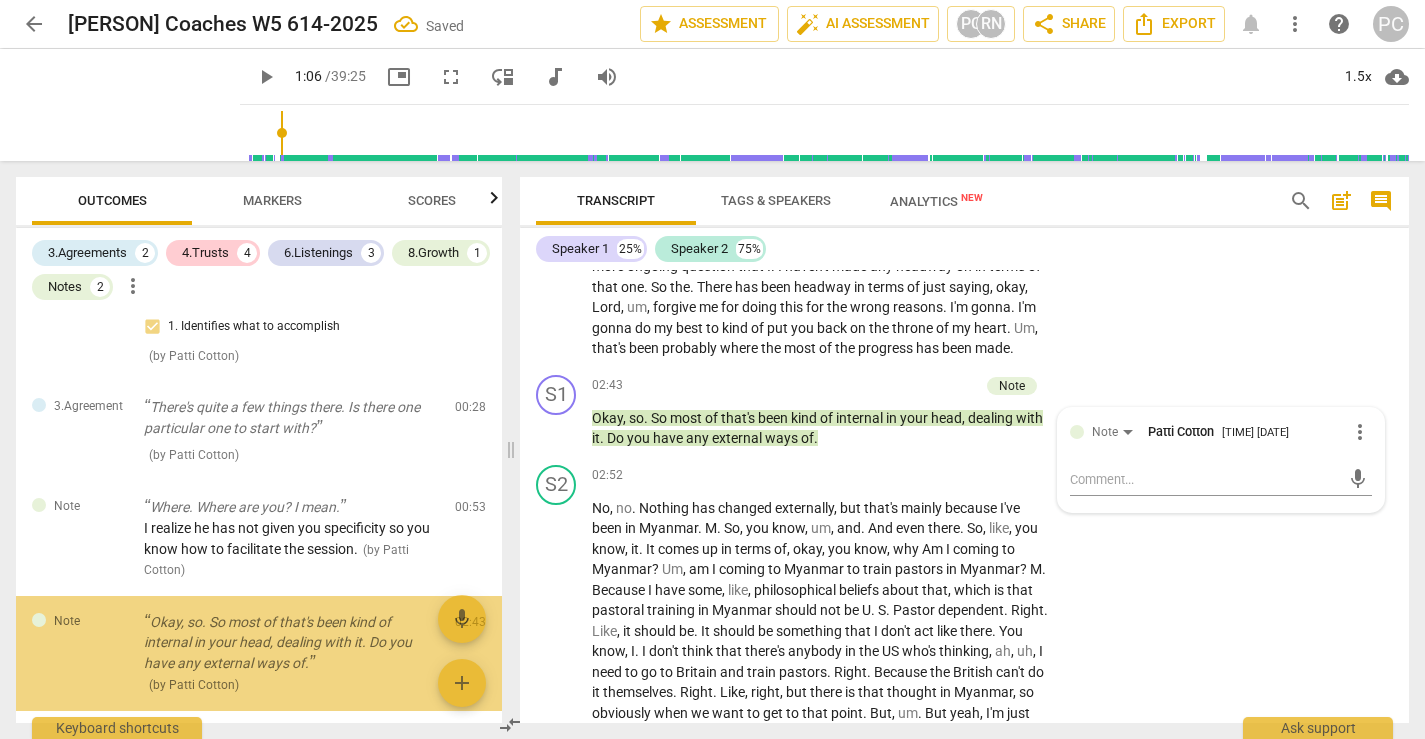 scroll, scrollTop: 274, scrollLeft: 0, axis: vertical 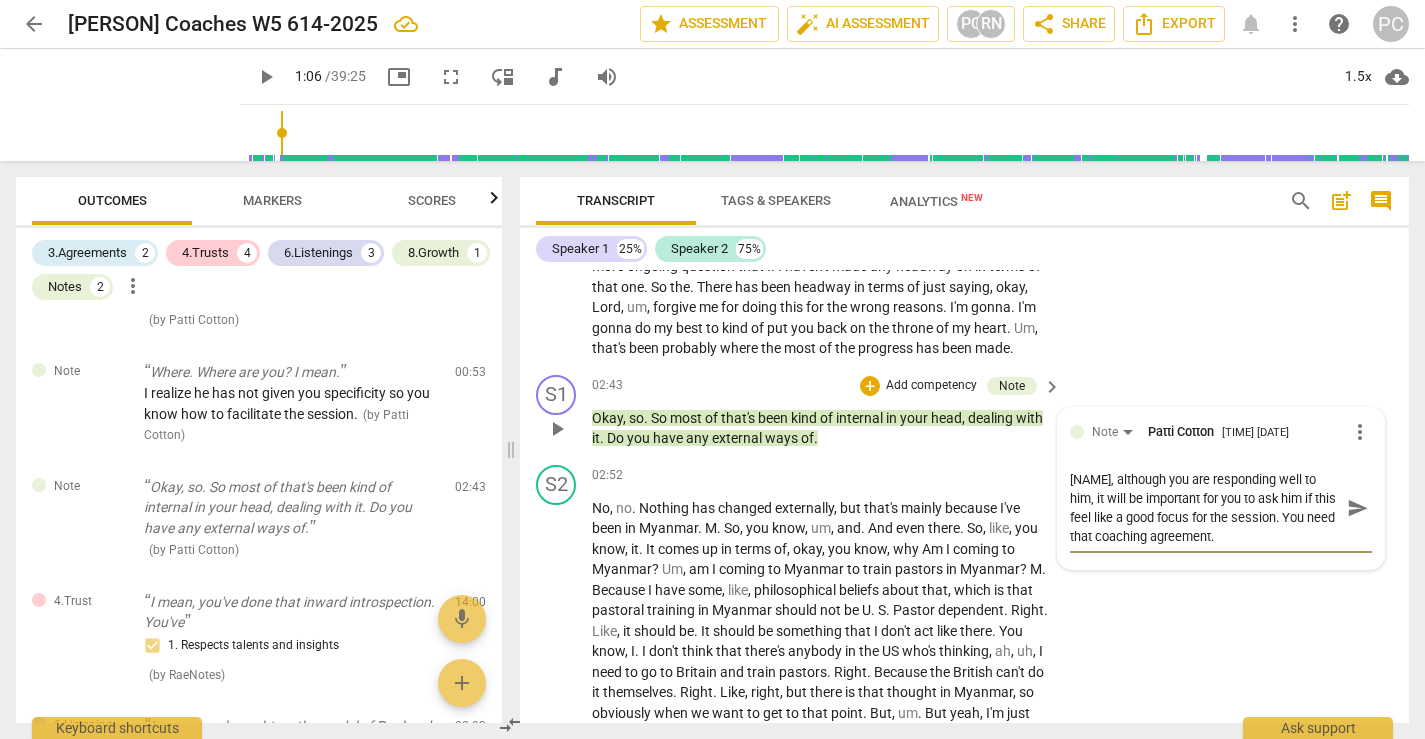click on "send" at bounding box center (1358, 508) 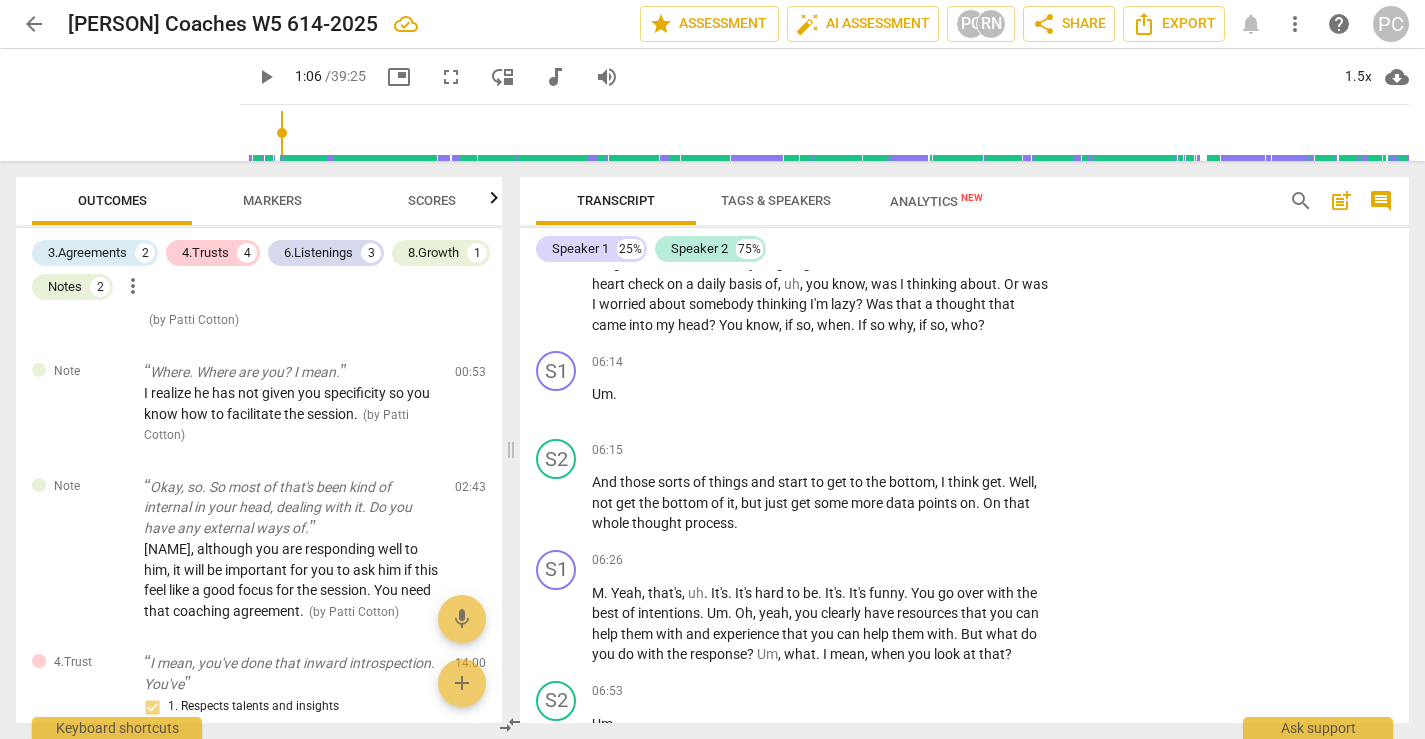 scroll, scrollTop: 2172, scrollLeft: 0, axis: vertical 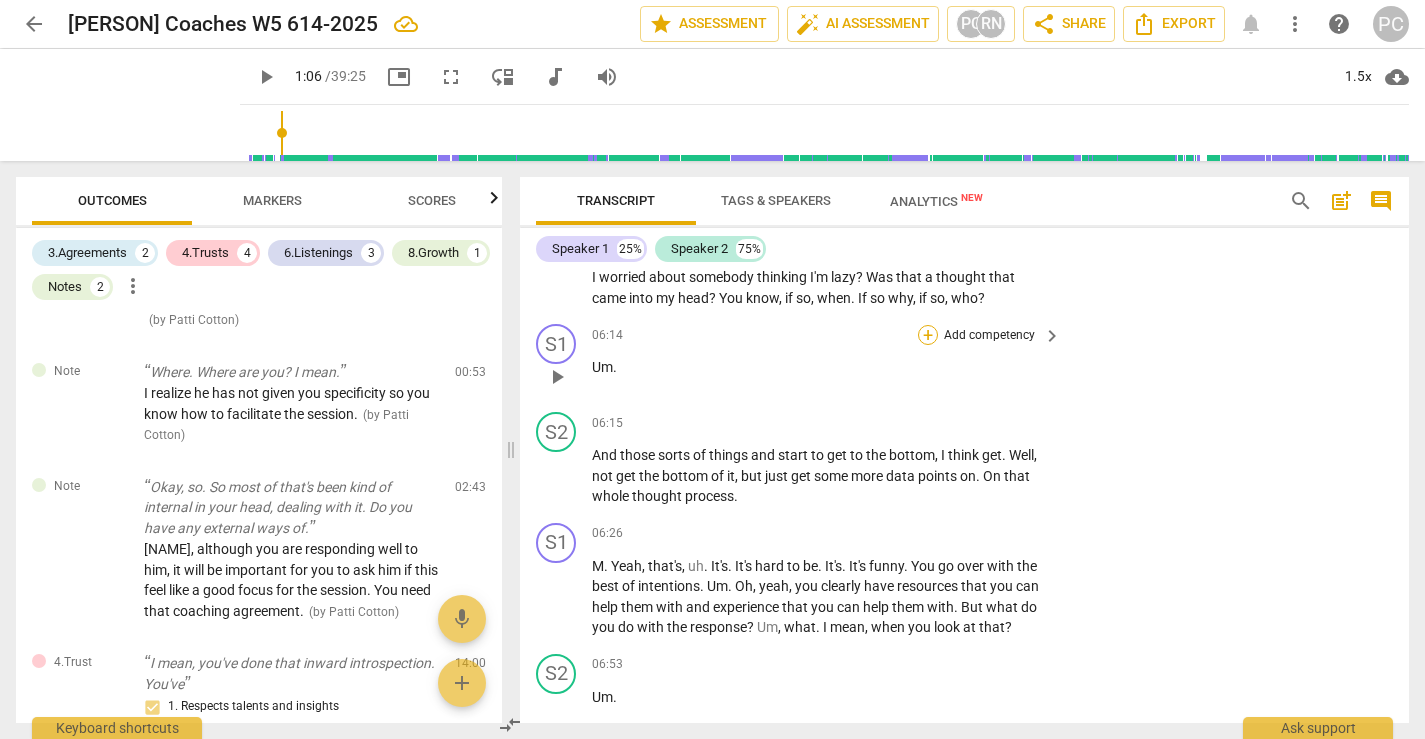 click on "+" at bounding box center [928, 335] 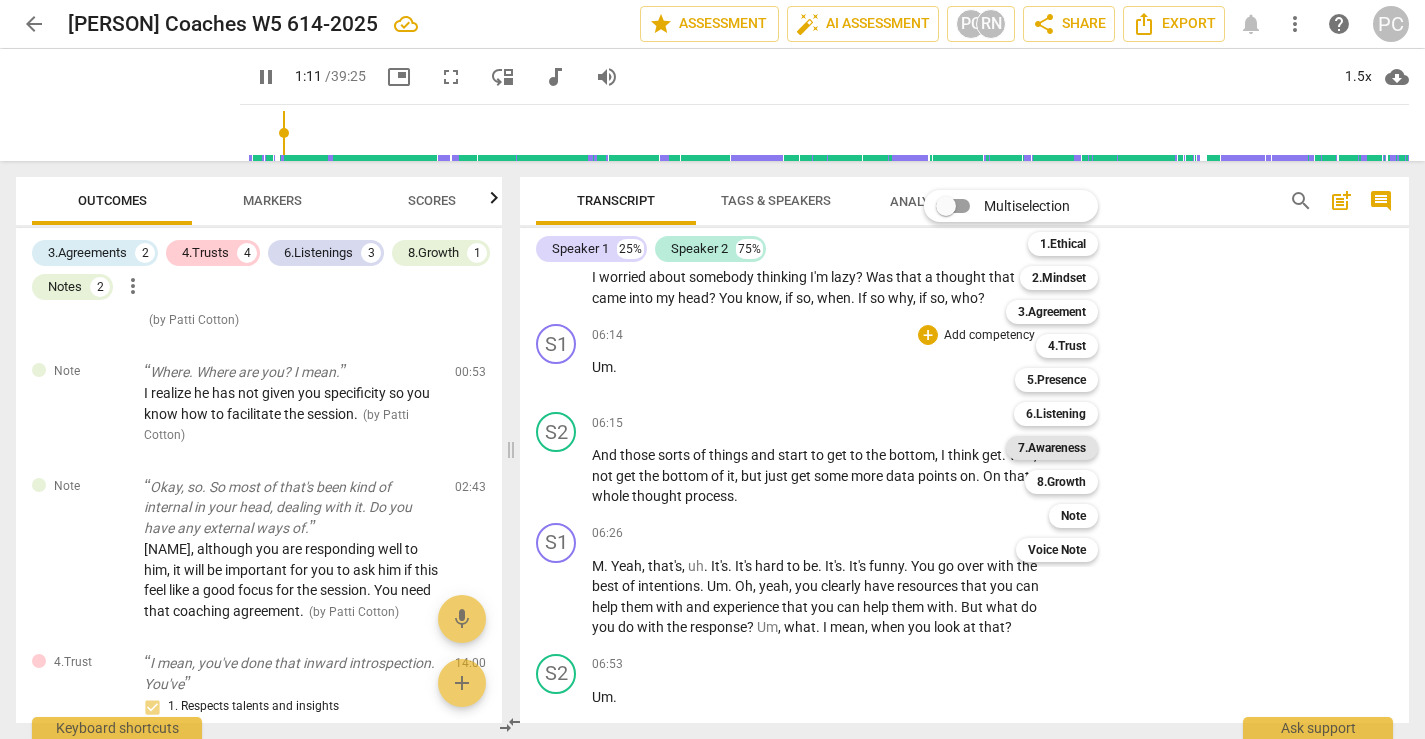 click on "7.Awareness" at bounding box center [1052, 448] 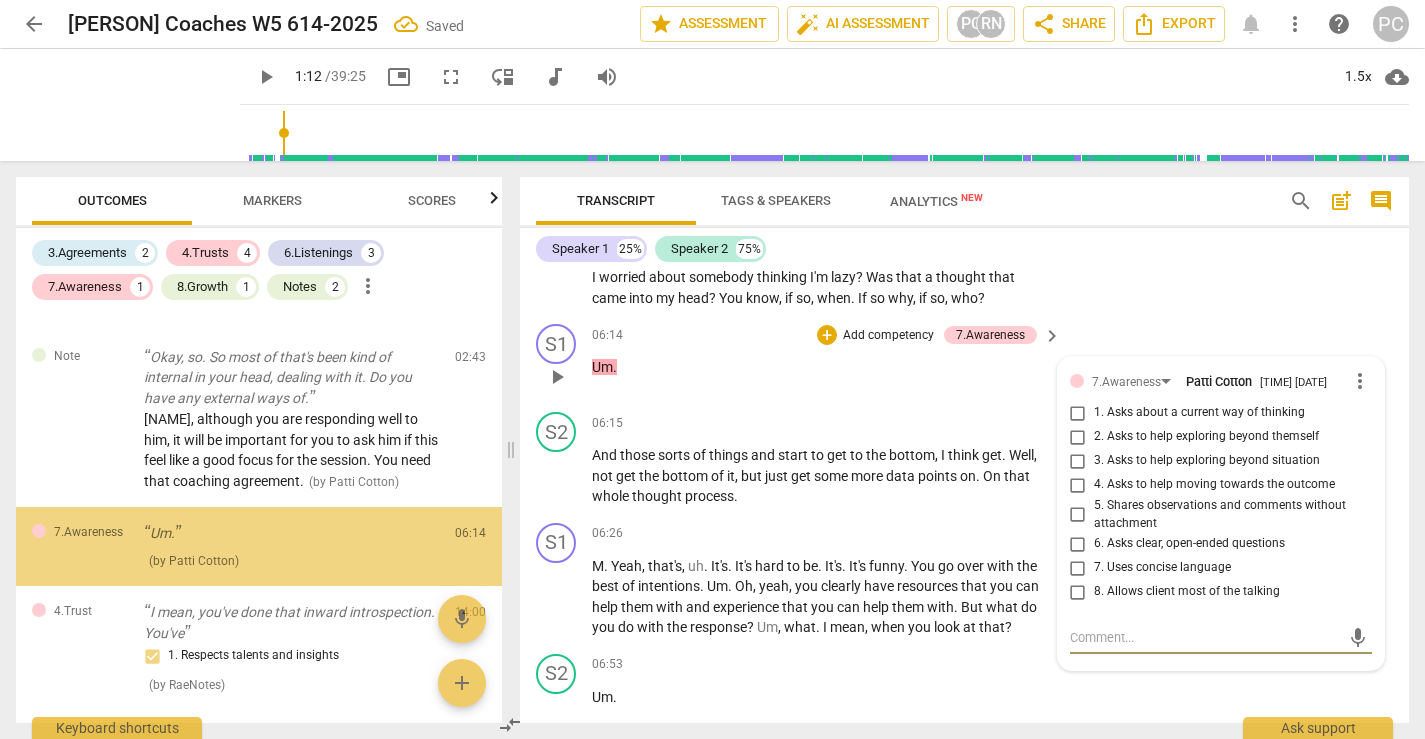 scroll, scrollTop: 433, scrollLeft: 0, axis: vertical 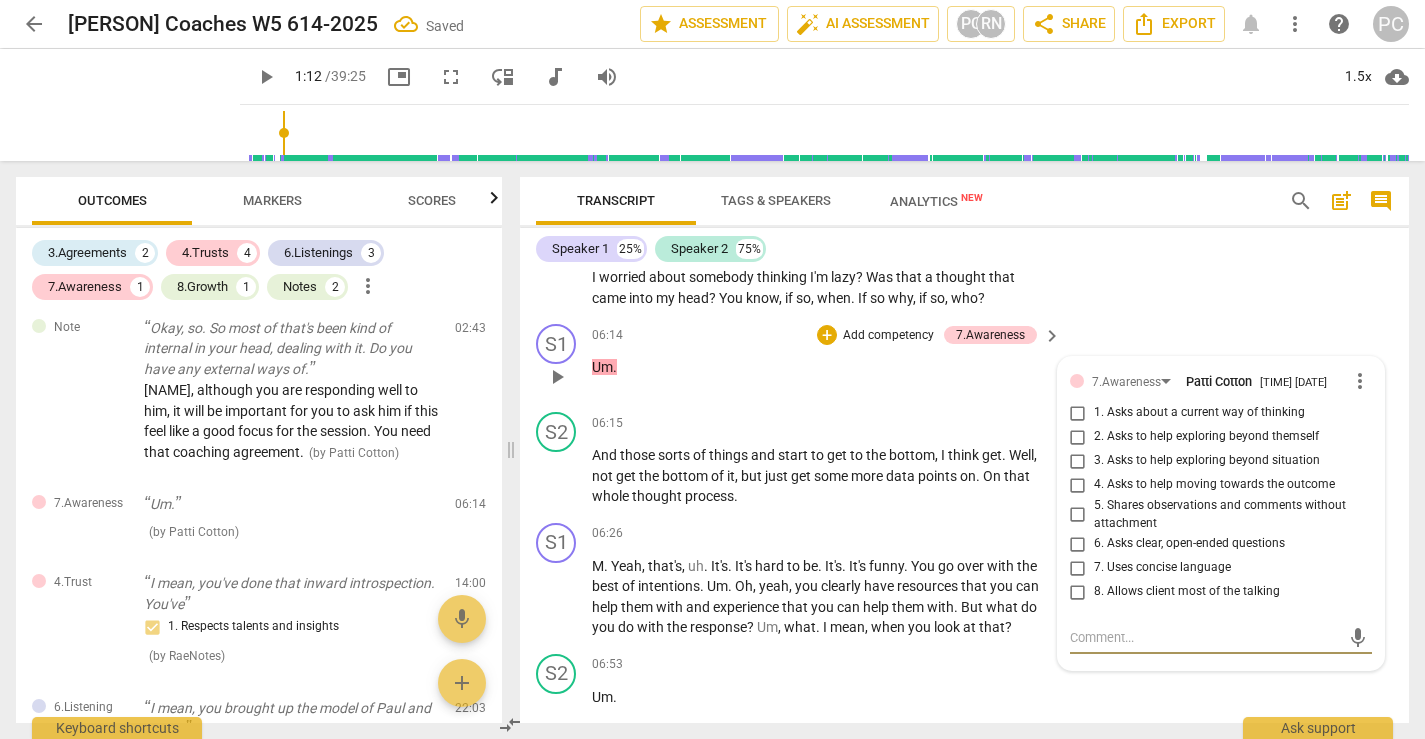 click on "8. Allows client most of the talking" at bounding box center [1078, 592] 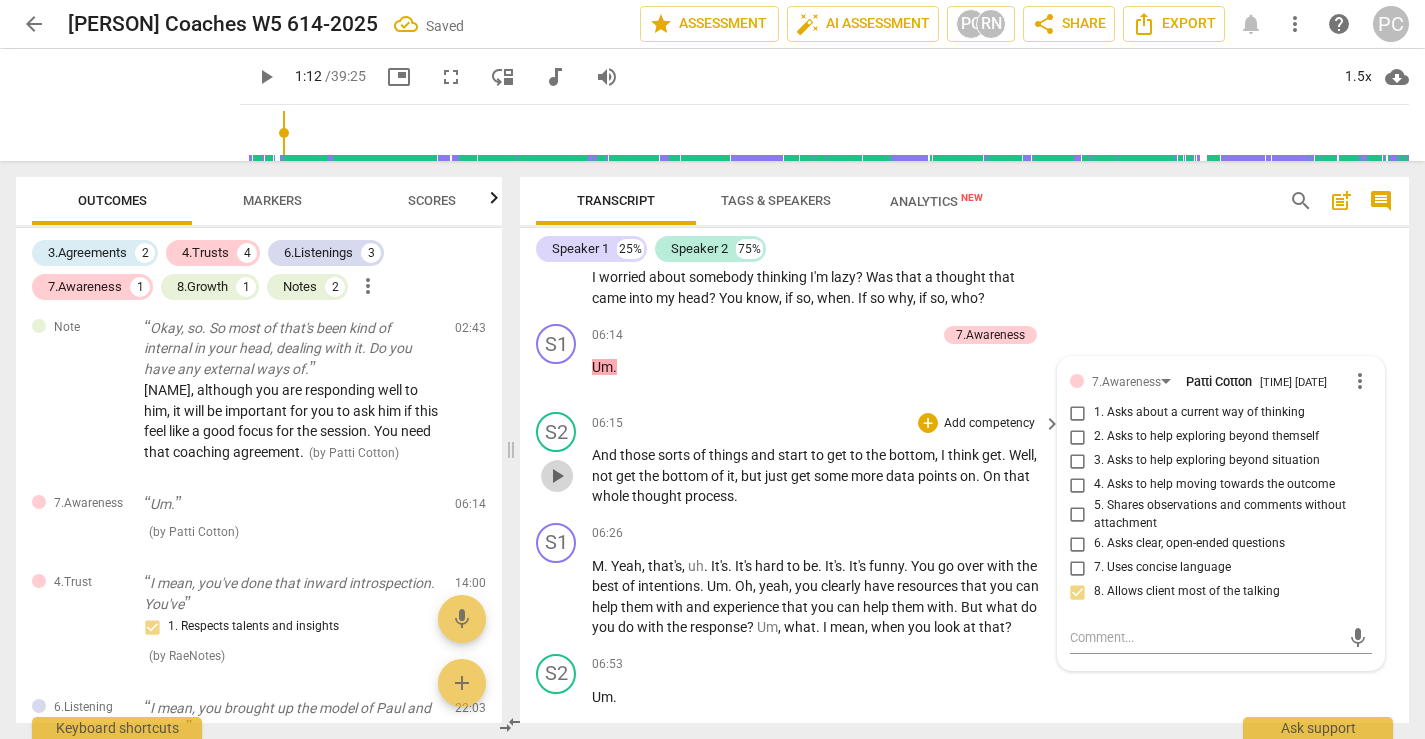 click on "play_arrow" at bounding box center [557, 476] 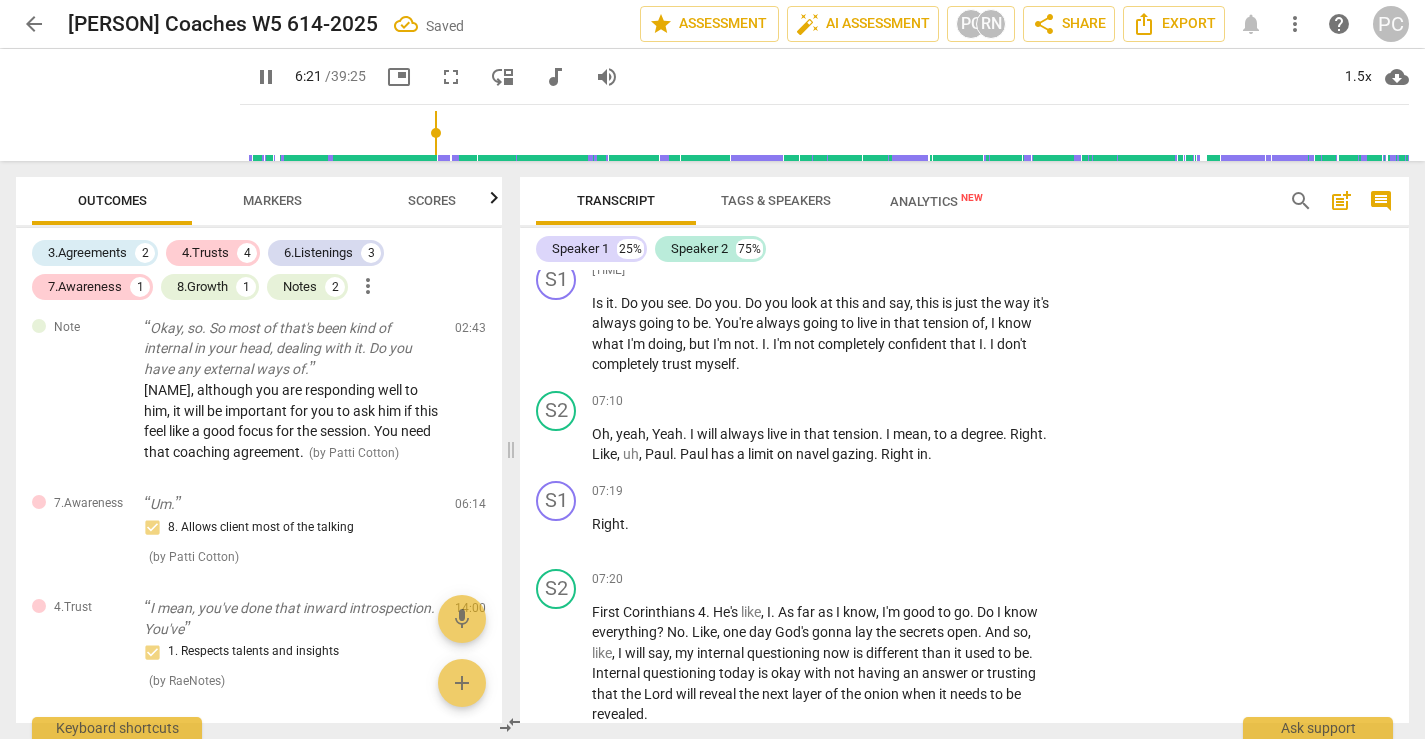 scroll, scrollTop: 2665, scrollLeft: 0, axis: vertical 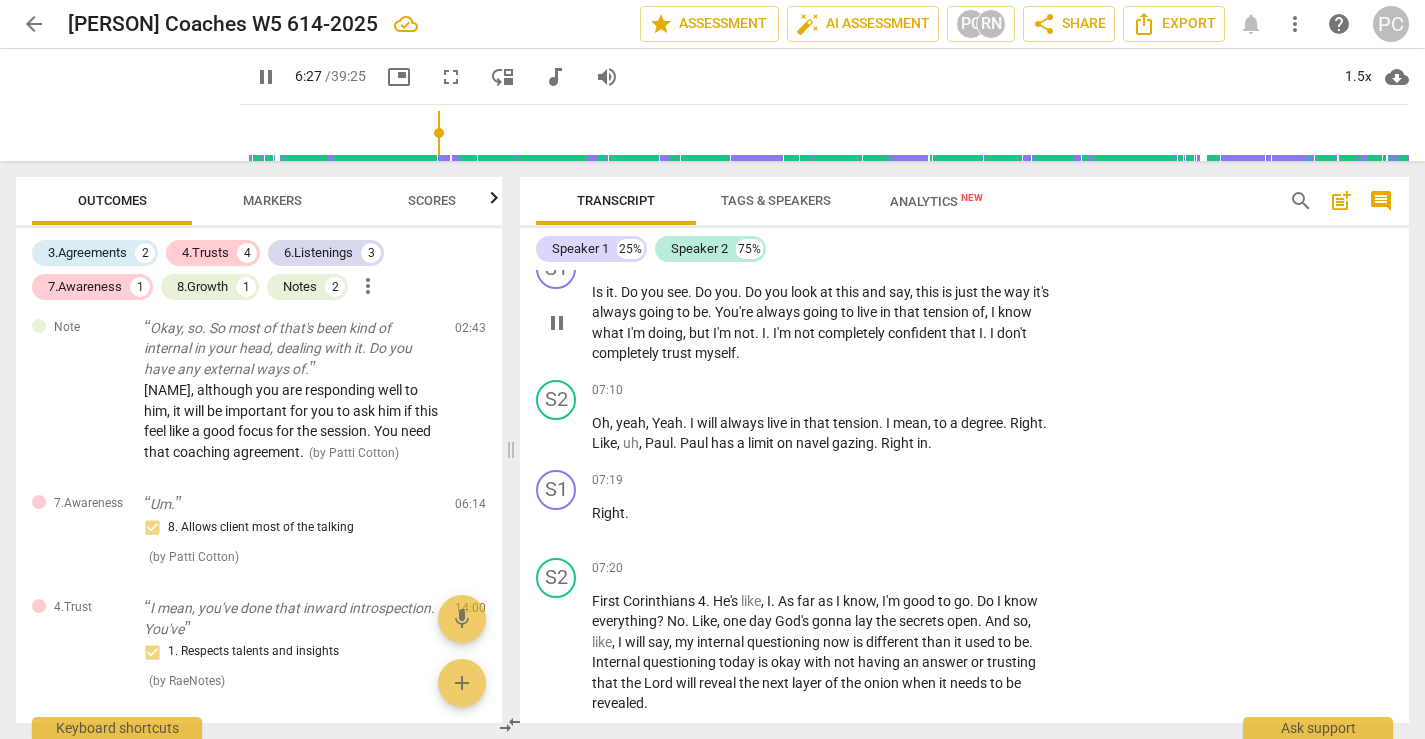 click on "pause" at bounding box center [557, 323] 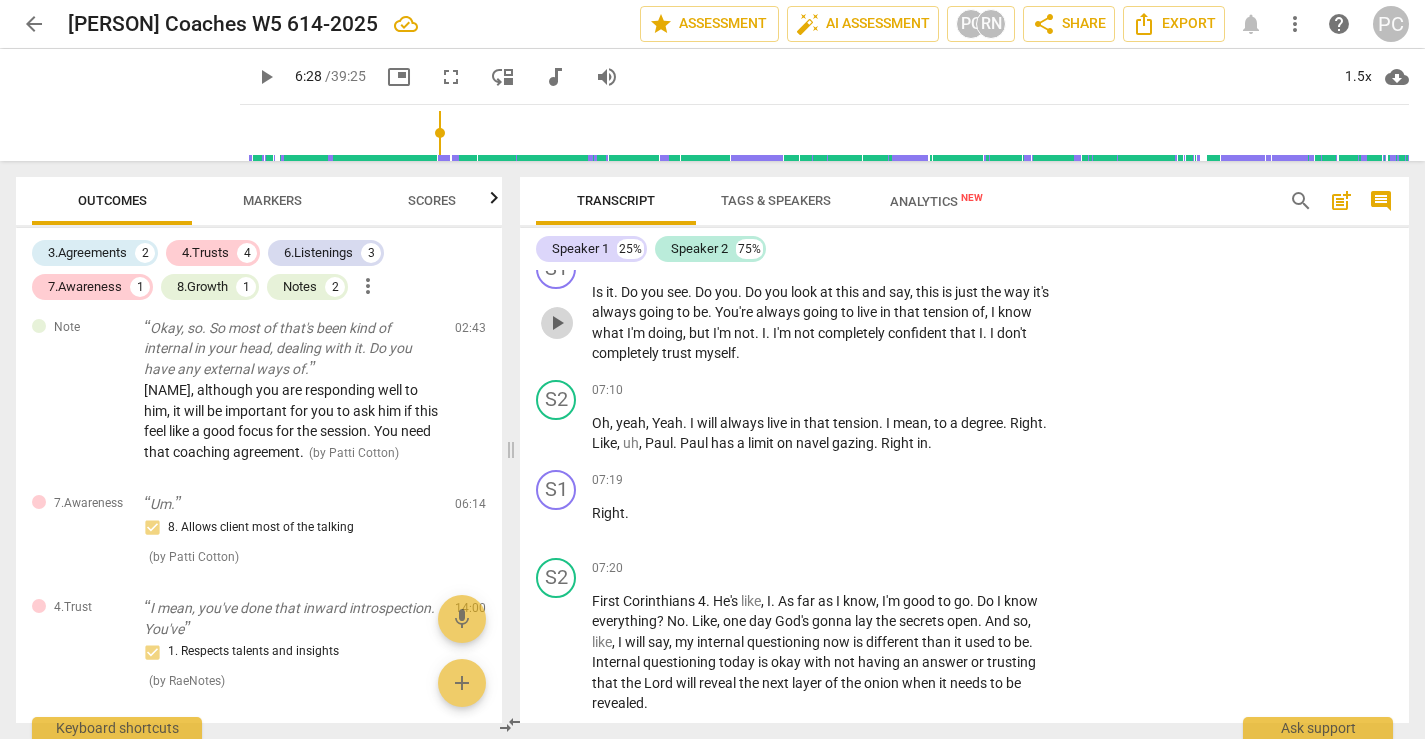 click on "play_arrow" at bounding box center [557, 323] 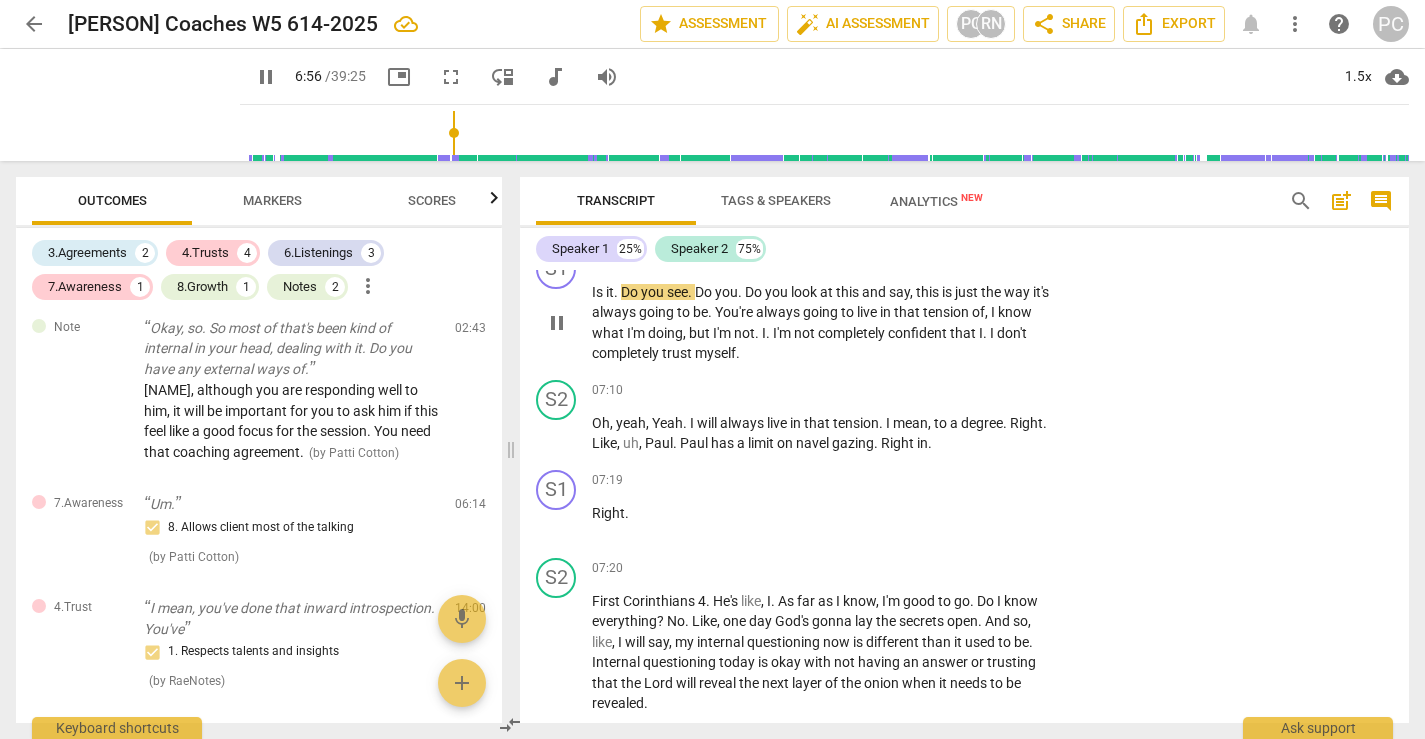 click on "+" at bounding box center (928, 260) 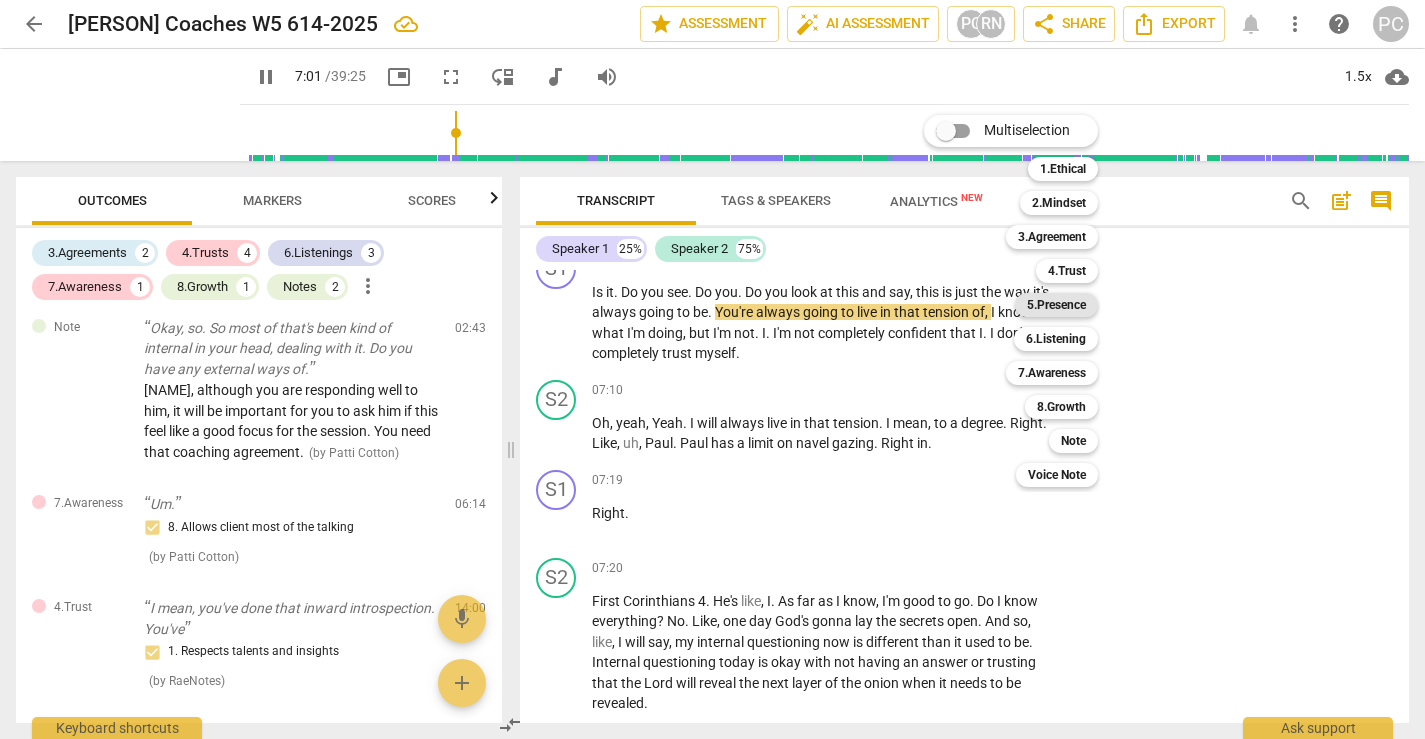 click on "5.Presence" at bounding box center [1056, 305] 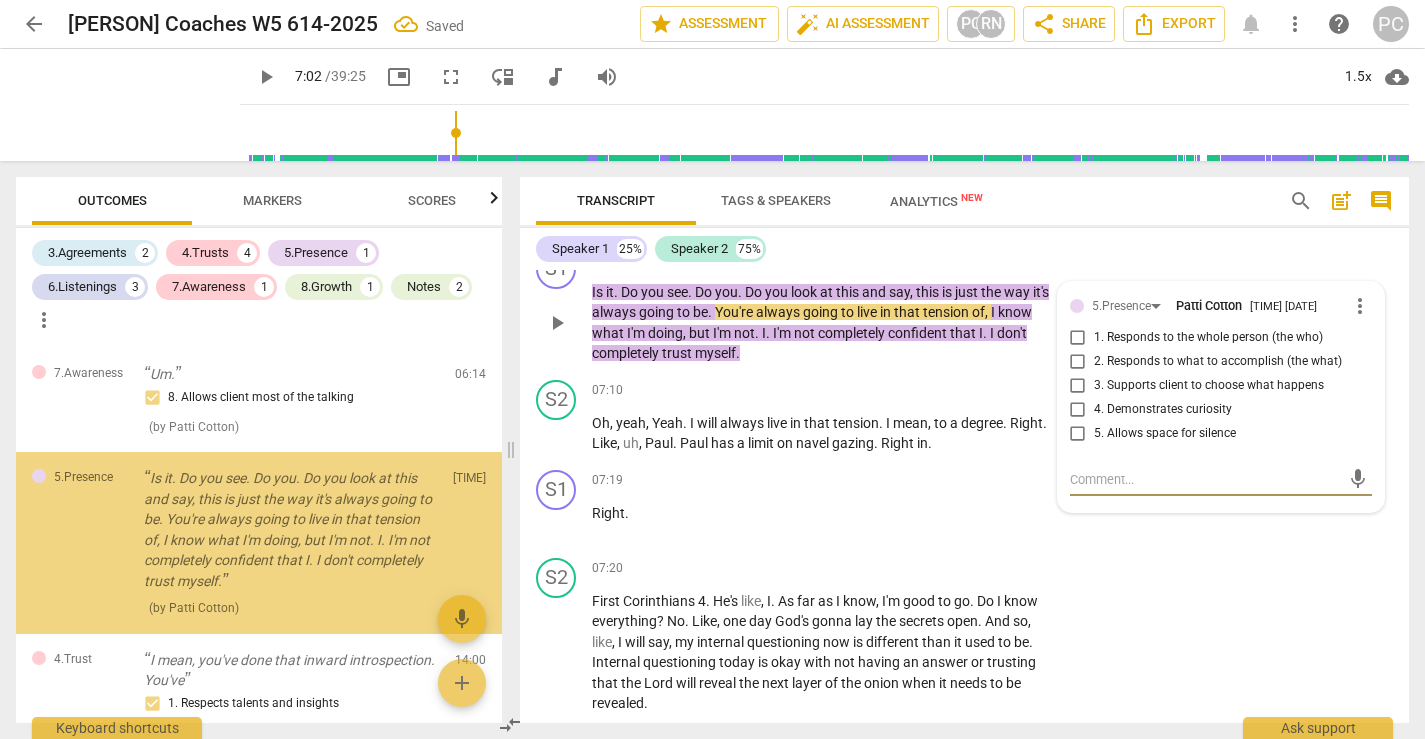 scroll, scrollTop: 604, scrollLeft: 0, axis: vertical 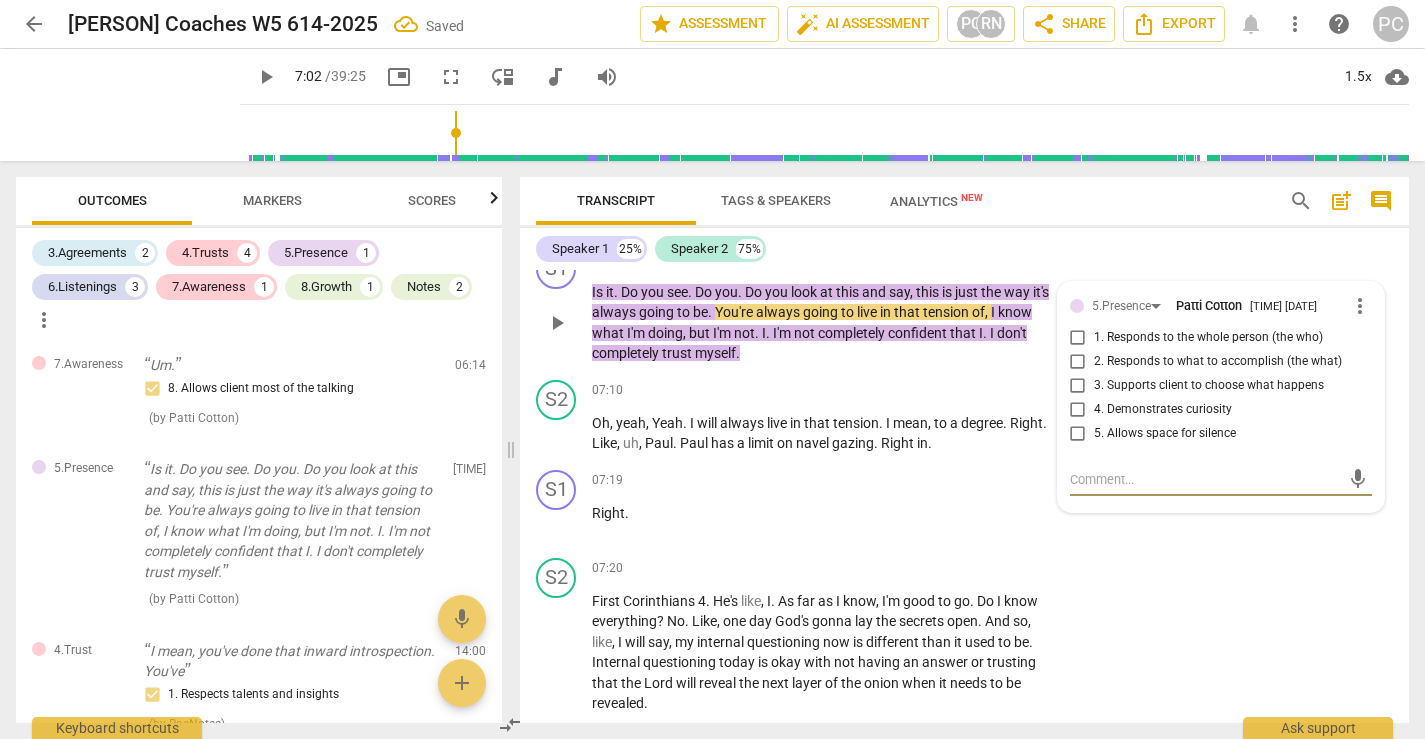 click on "4. Demonstrates curiosity" at bounding box center [1078, 410] 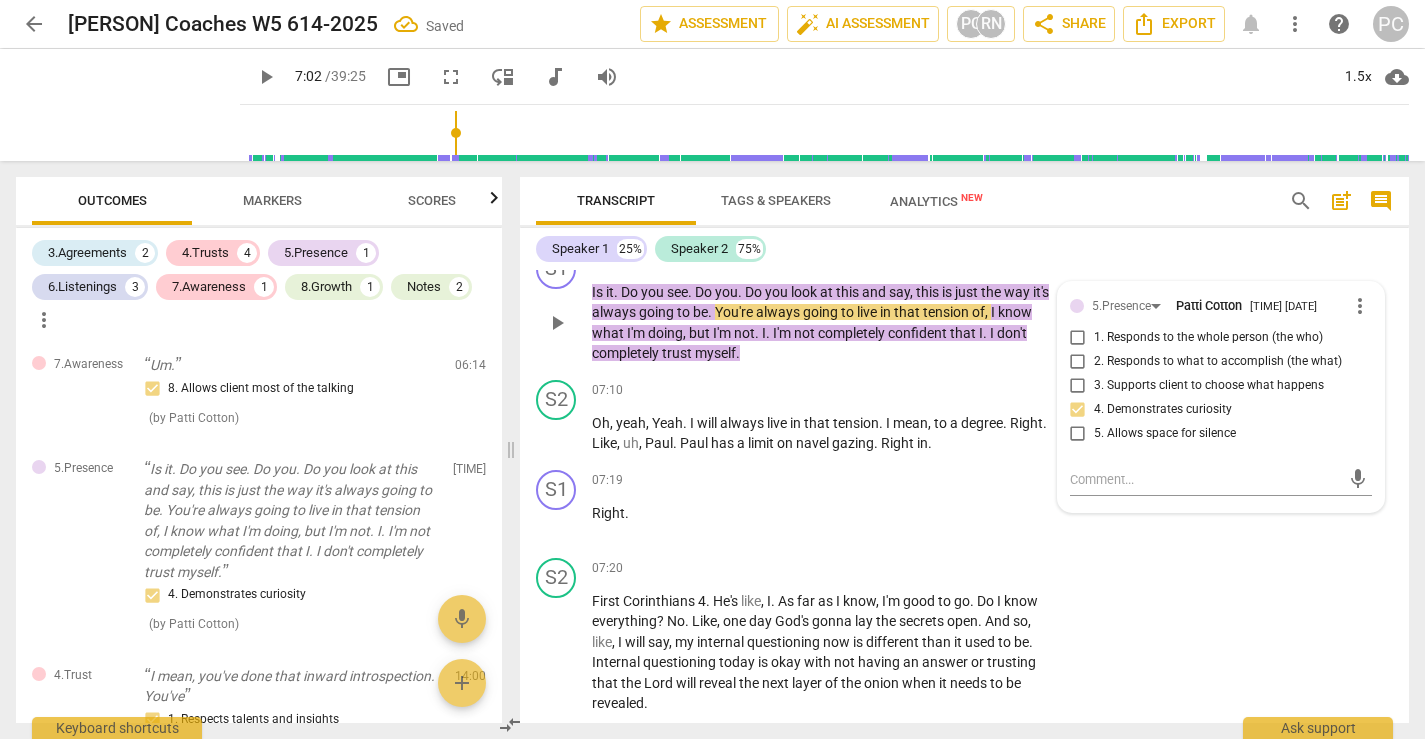 click on "+" at bounding box center [837, 260] 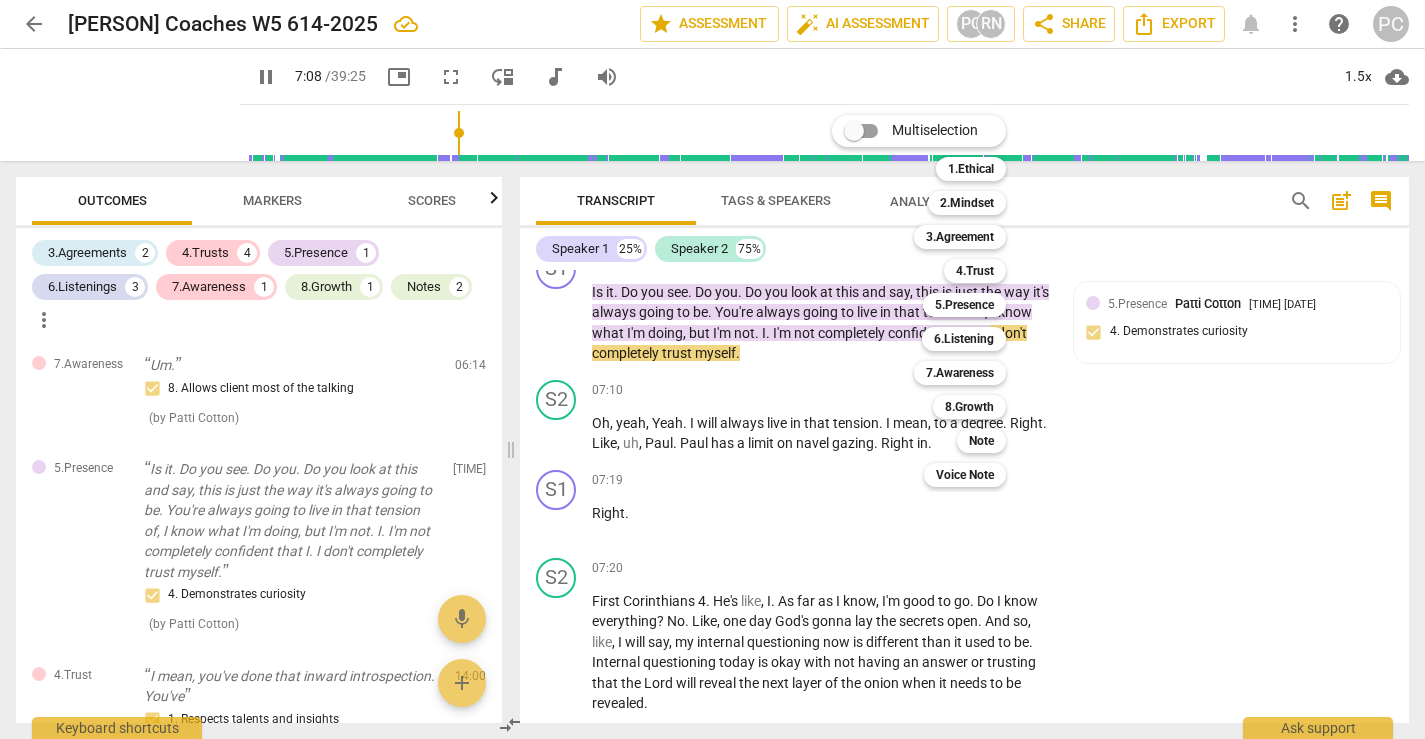 click at bounding box center [712, 369] 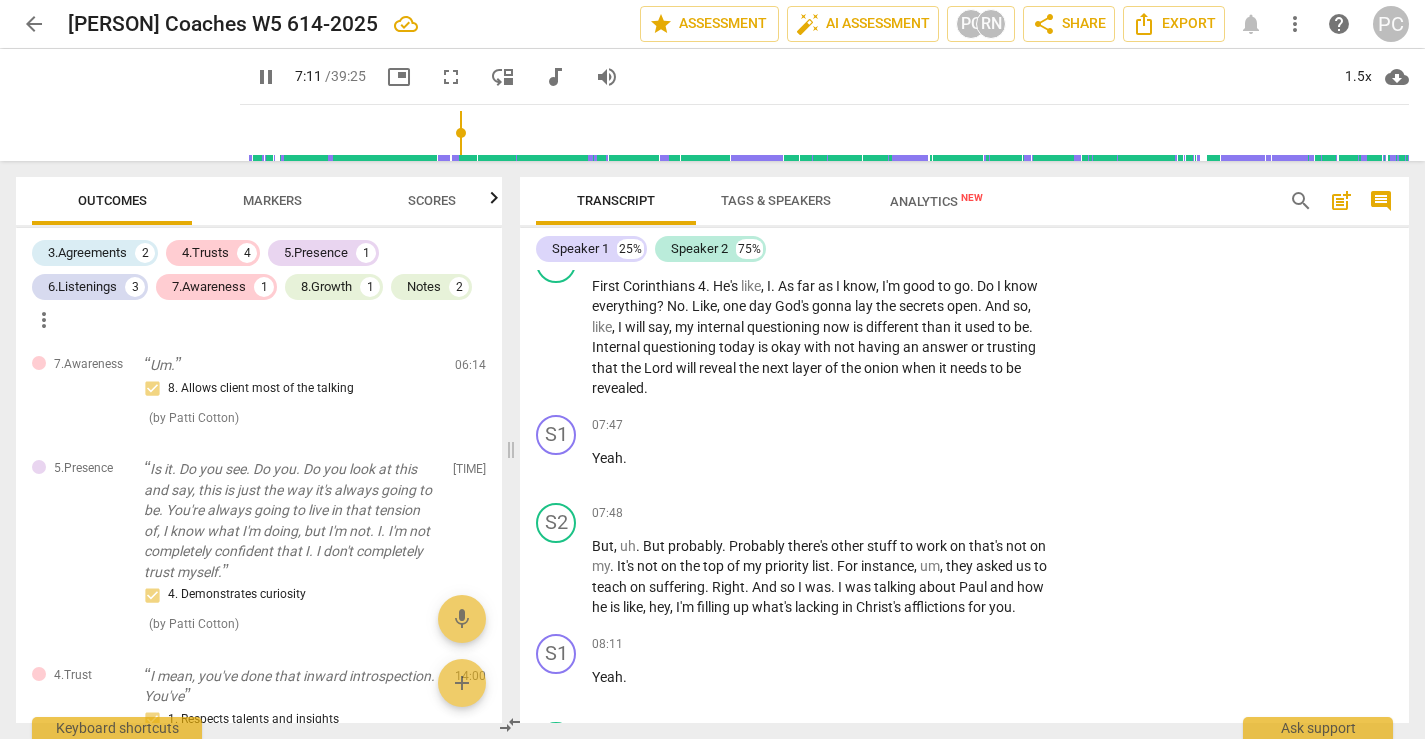 scroll, scrollTop: 2985, scrollLeft: 0, axis: vertical 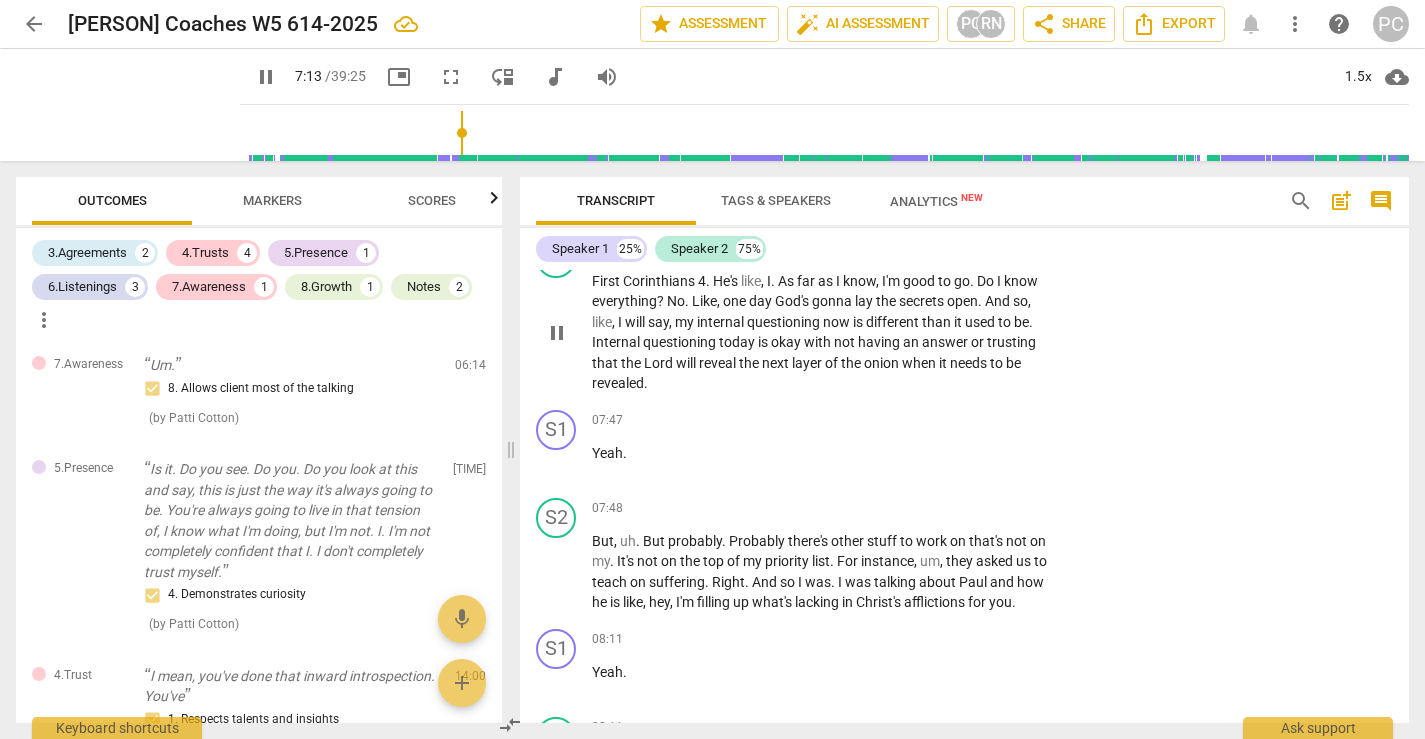 click on "pause" at bounding box center (557, 333) 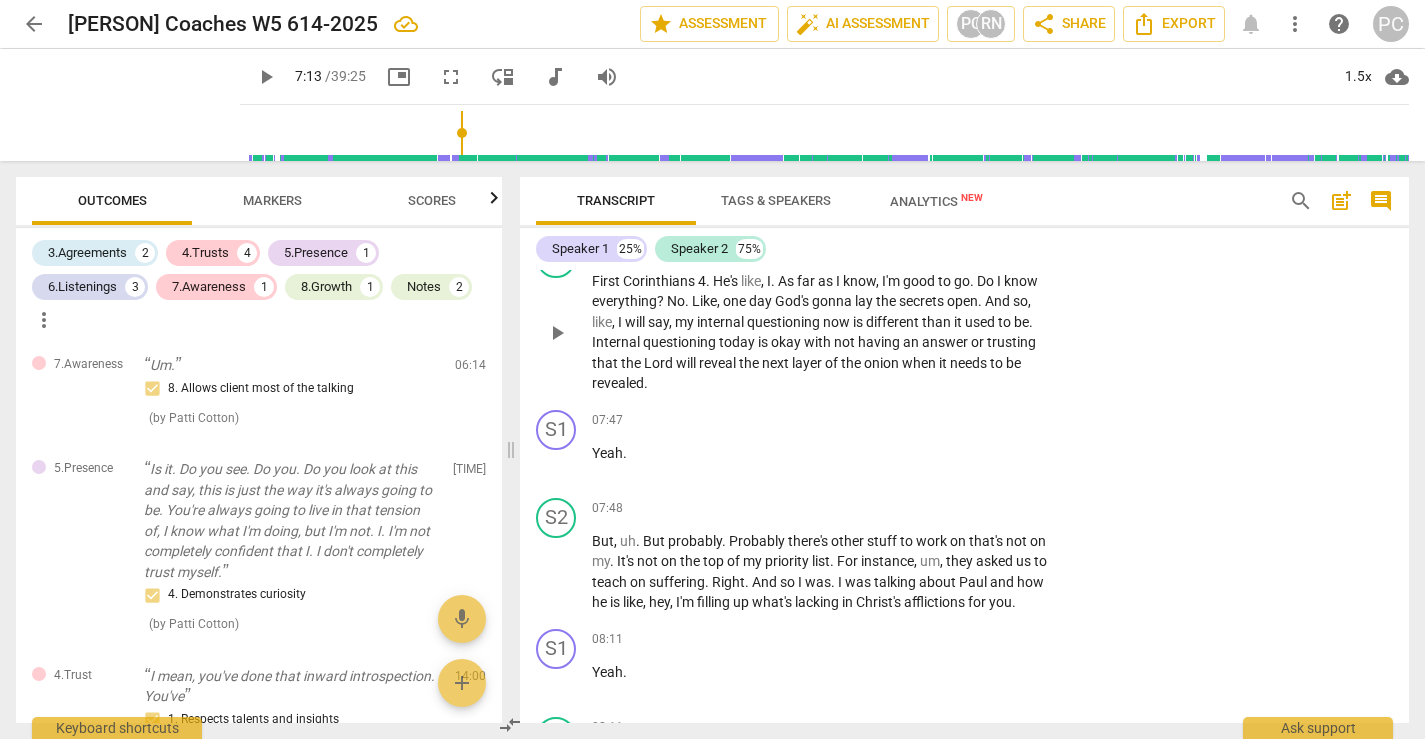 click on "play_arrow" at bounding box center (557, 333) 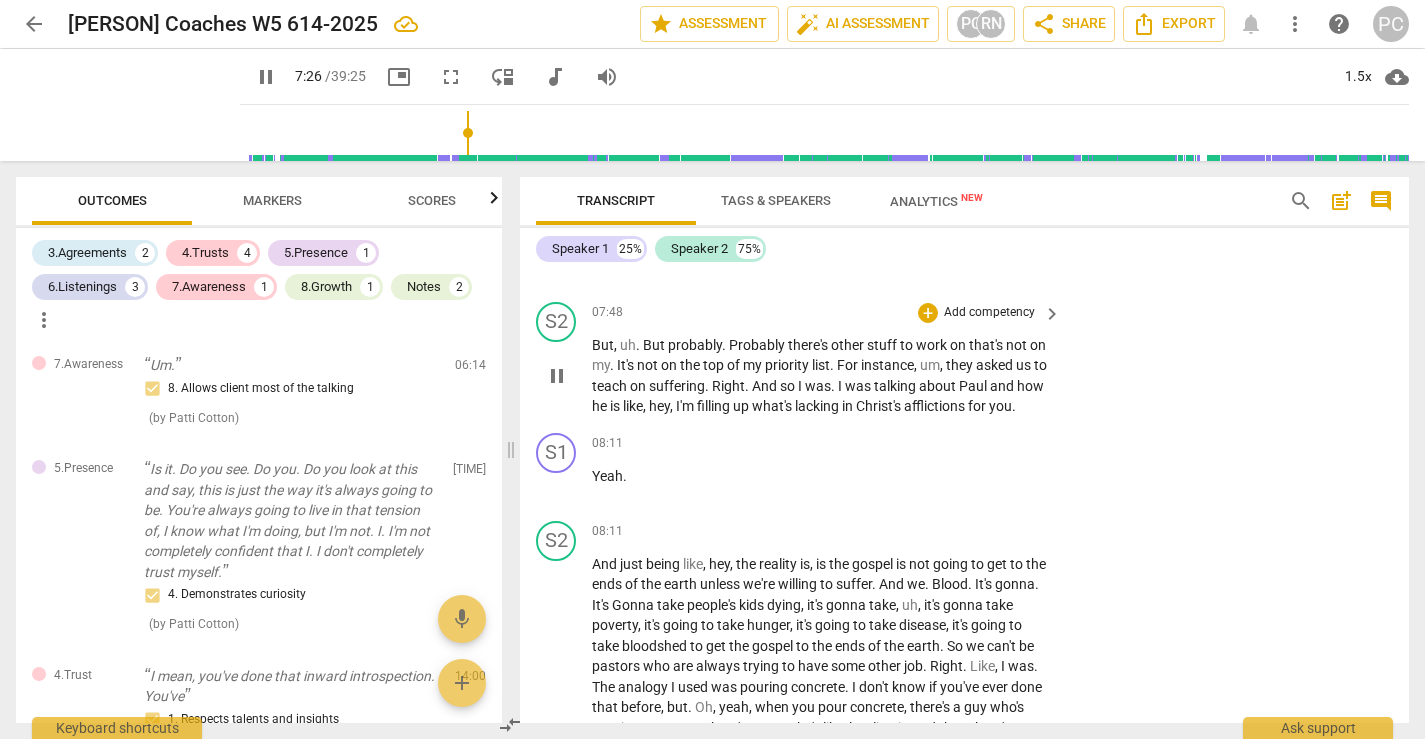 scroll, scrollTop: 3187, scrollLeft: 0, axis: vertical 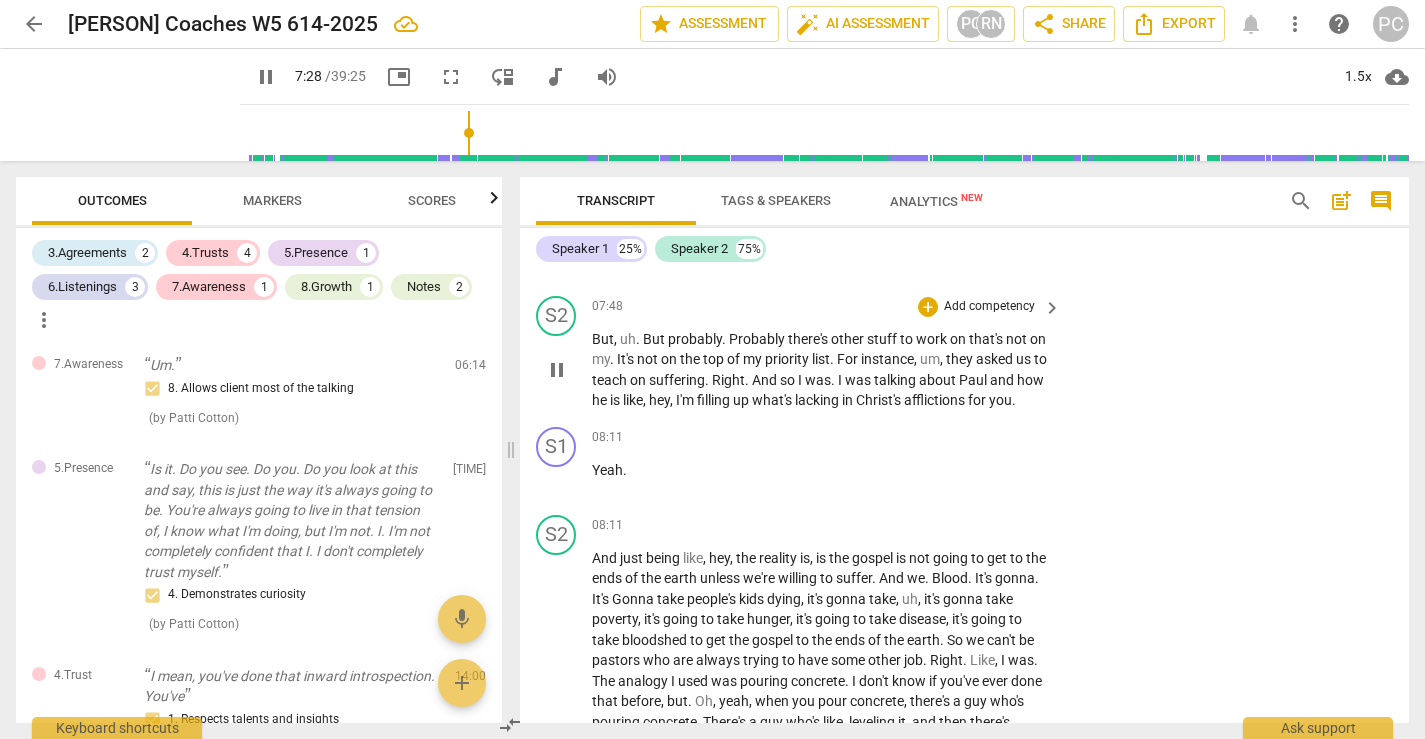 click on "pause" at bounding box center (557, 370) 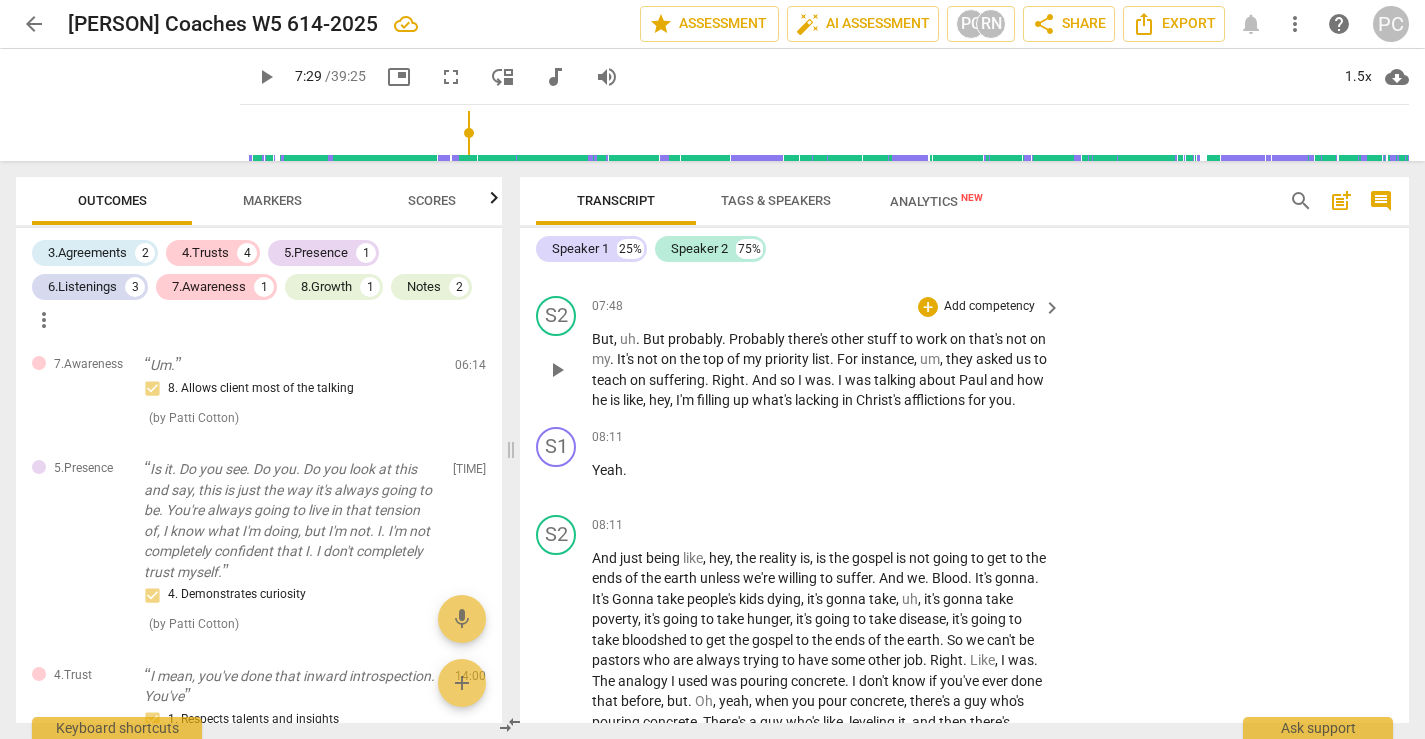 click on "play_arrow" at bounding box center [557, 370] 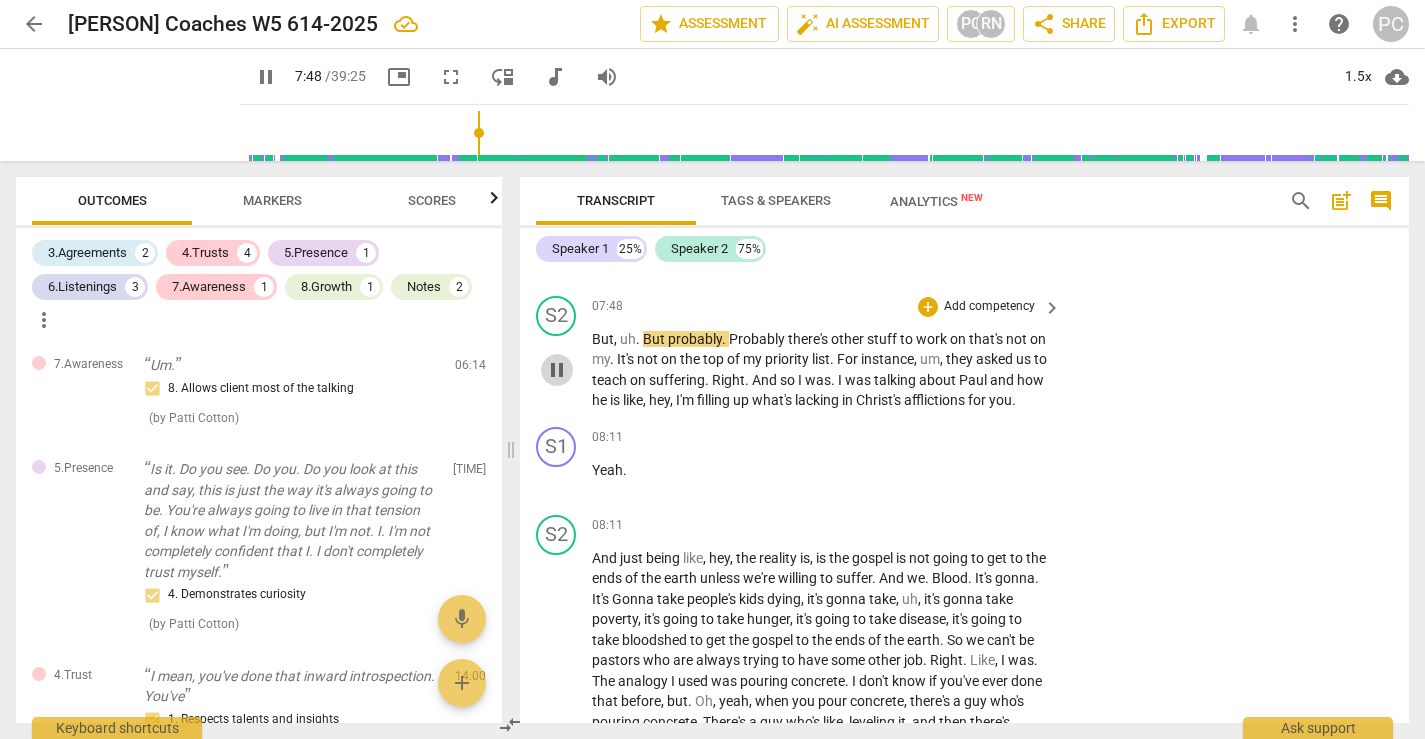 click on "pause" at bounding box center (557, 370) 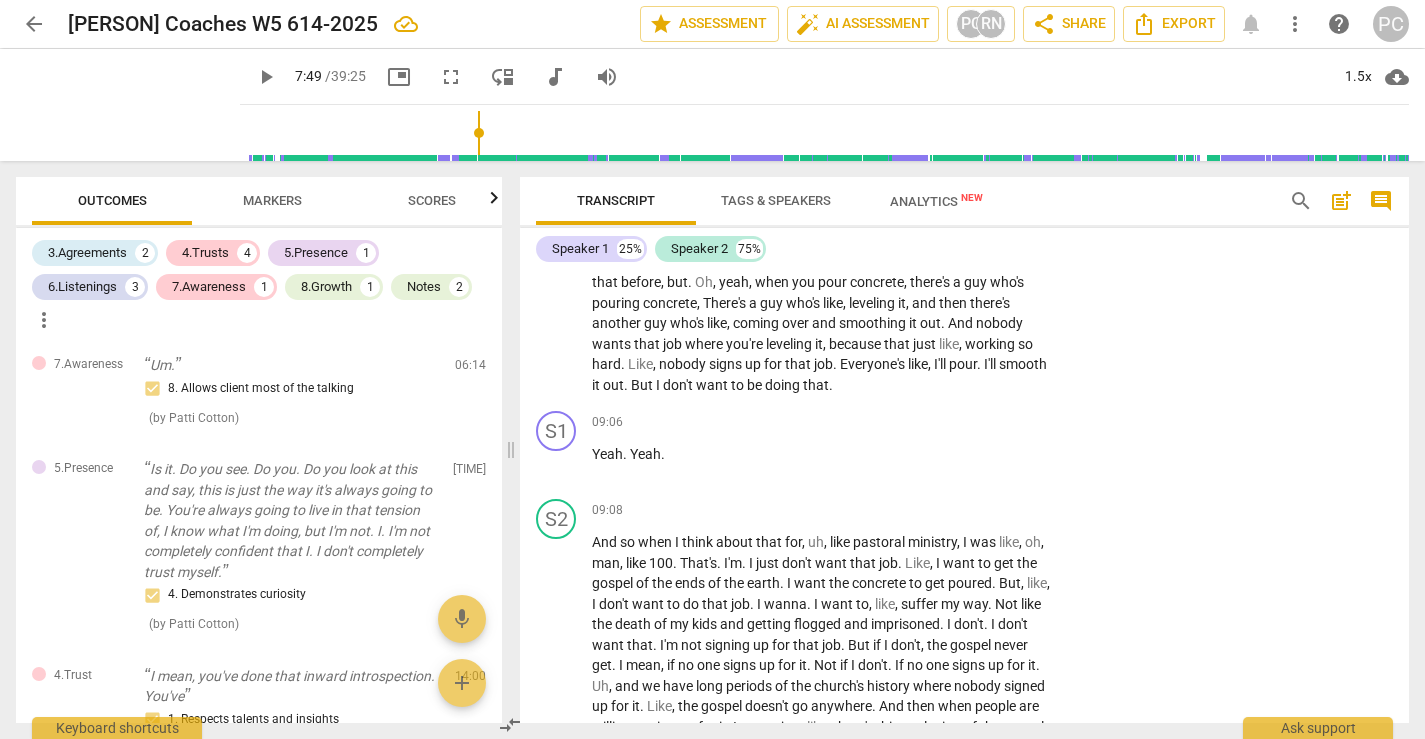 scroll, scrollTop: 3609, scrollLeft: 0, axis: vertical 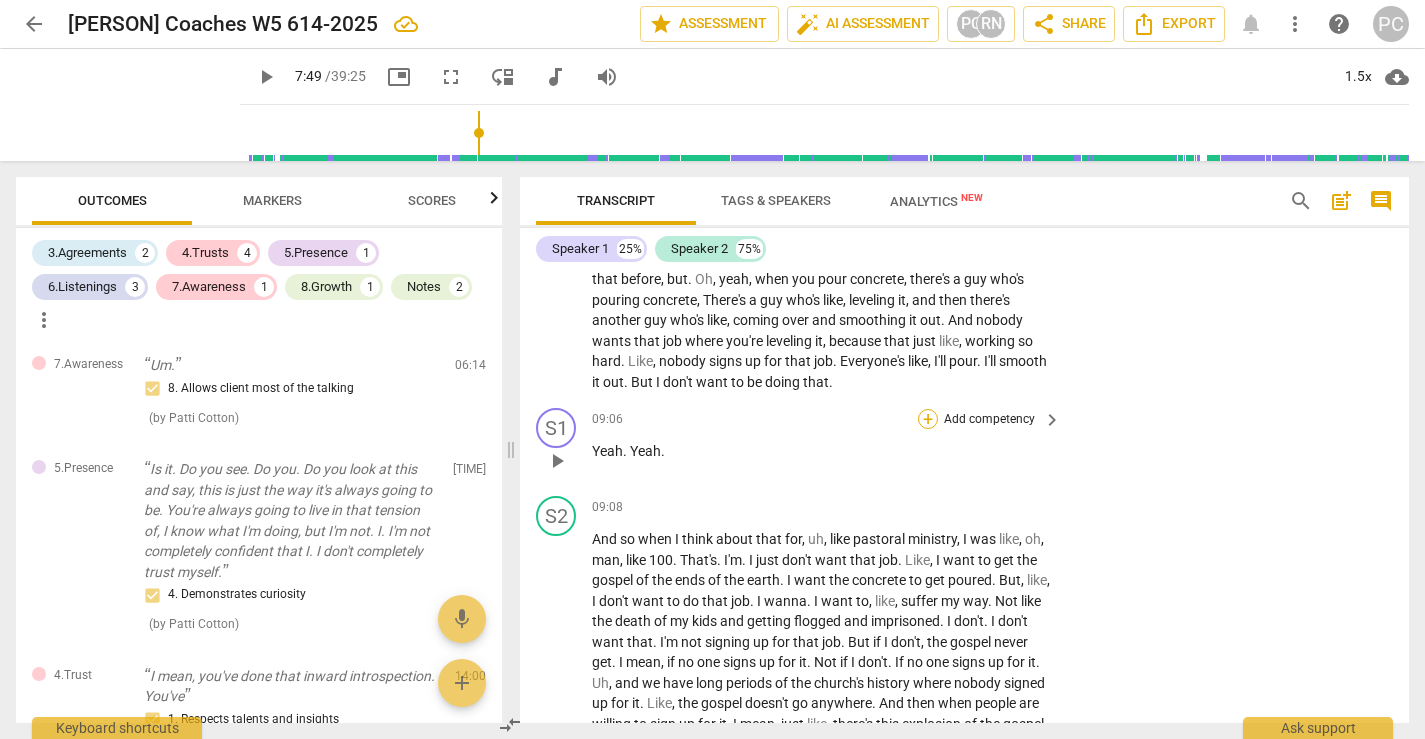 click on "+" at bounding box center [928, 419] 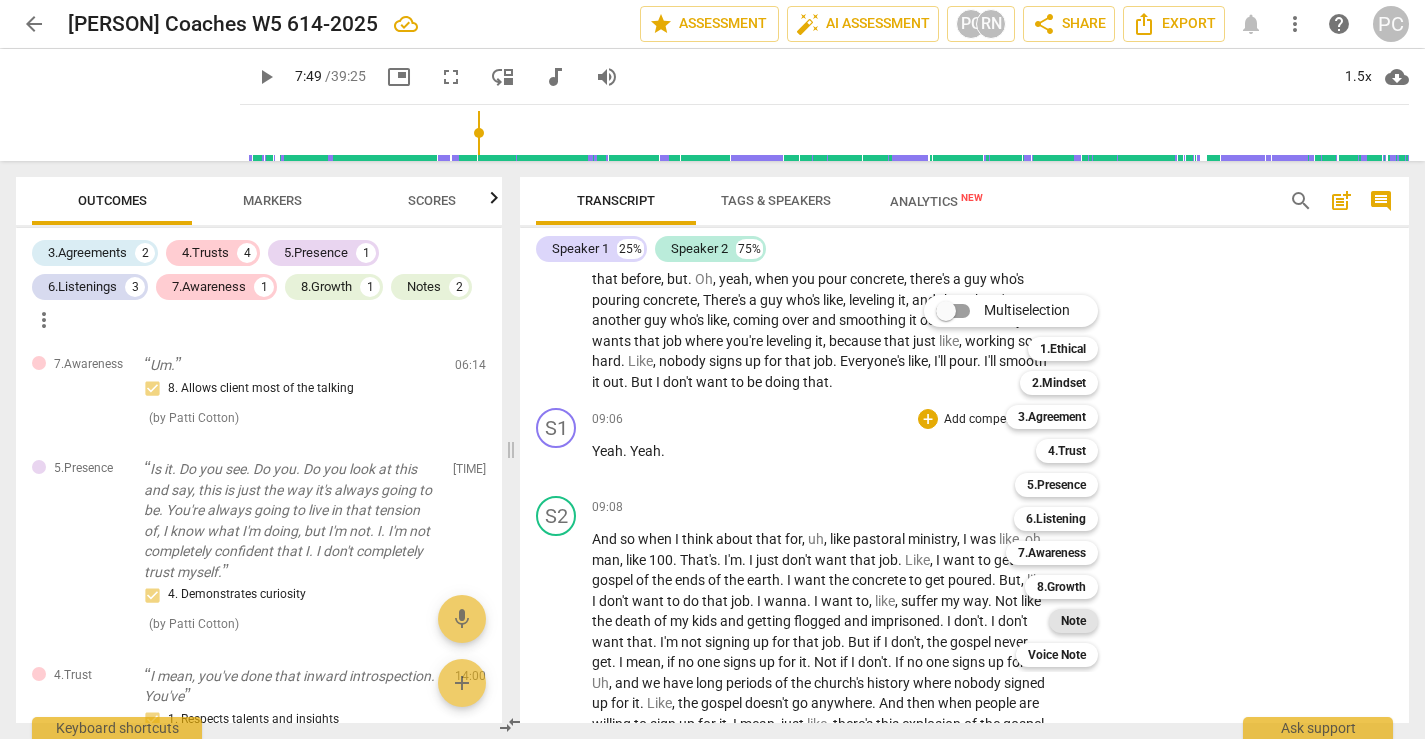 click on "Note" at bounding box center [1073, 621] 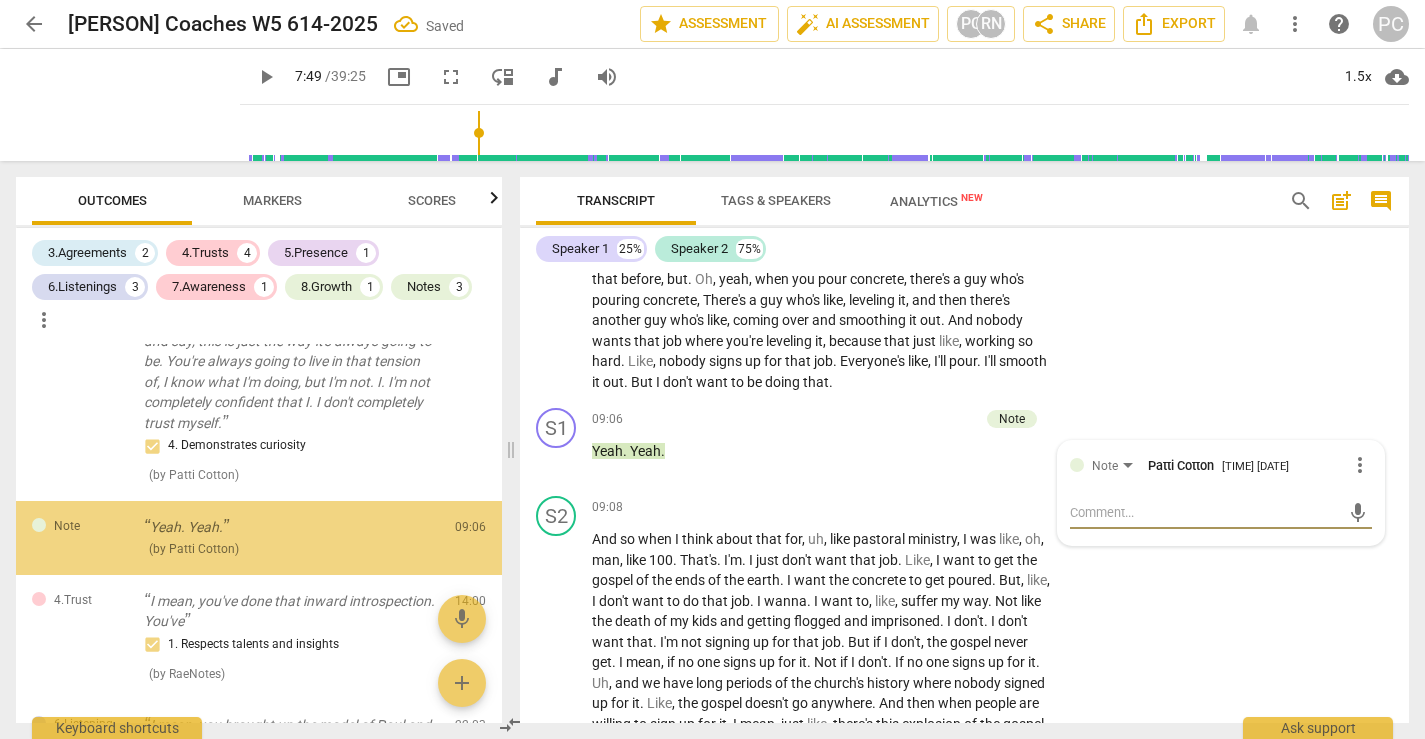 scroll, scrollTop: 757, scrollLeft: 0, axis: vertical 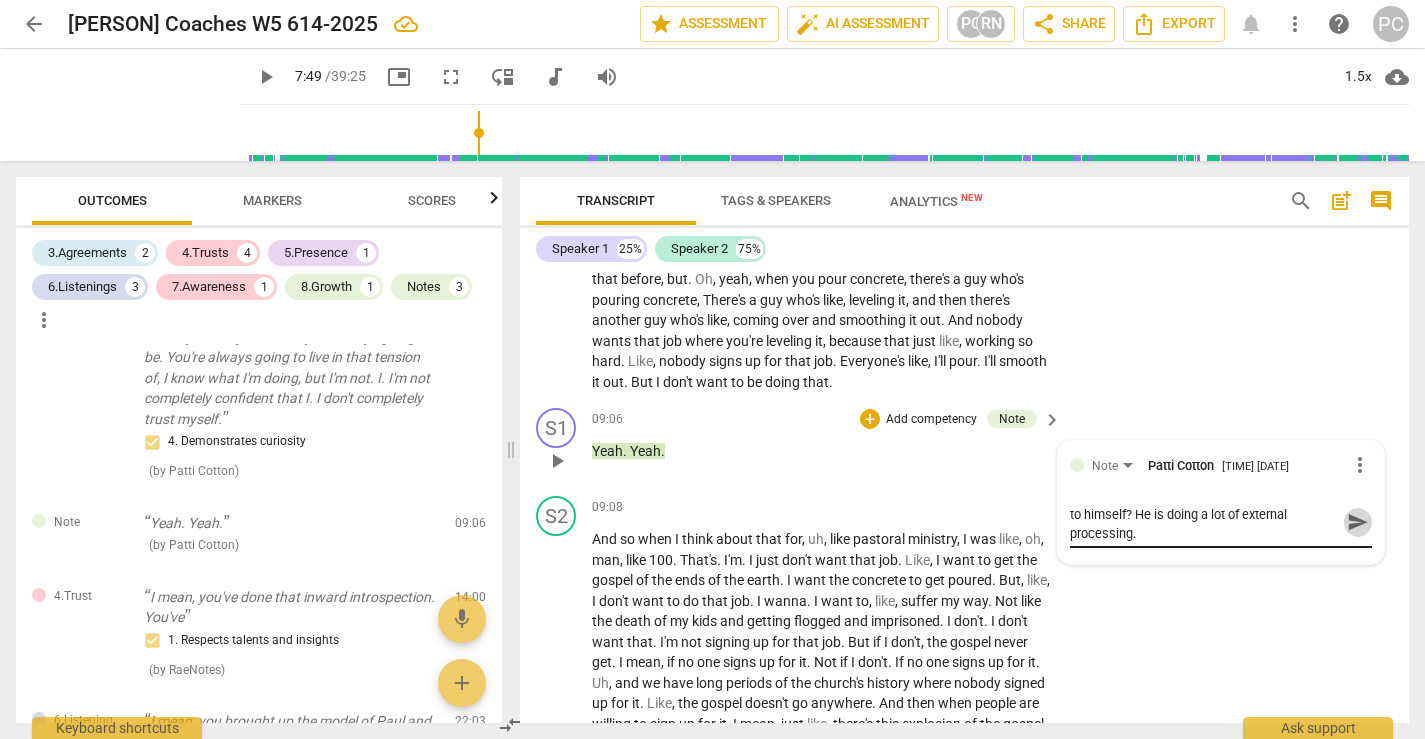 click on "send" at bounding box center (1358, 522) 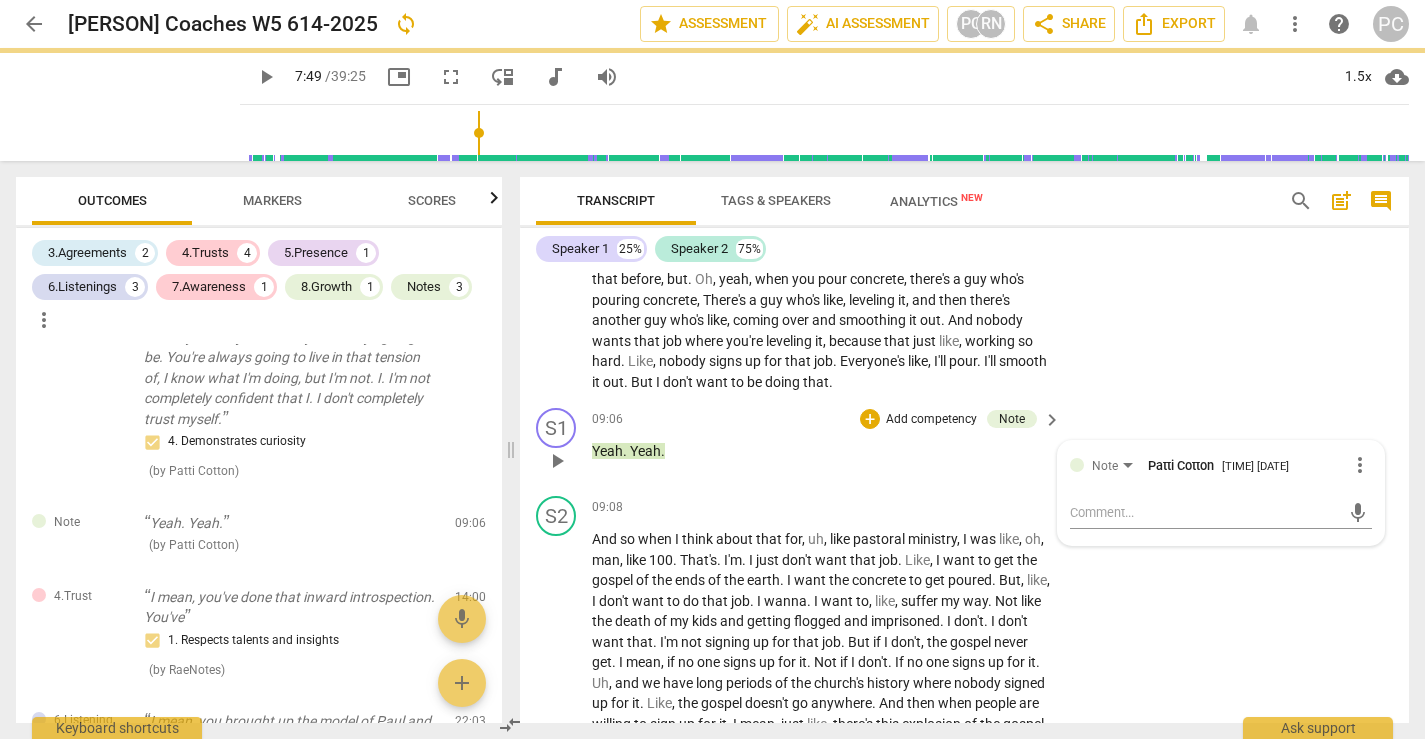 scroll, scrollTop: 0, scrollLeft: 0, axis: both 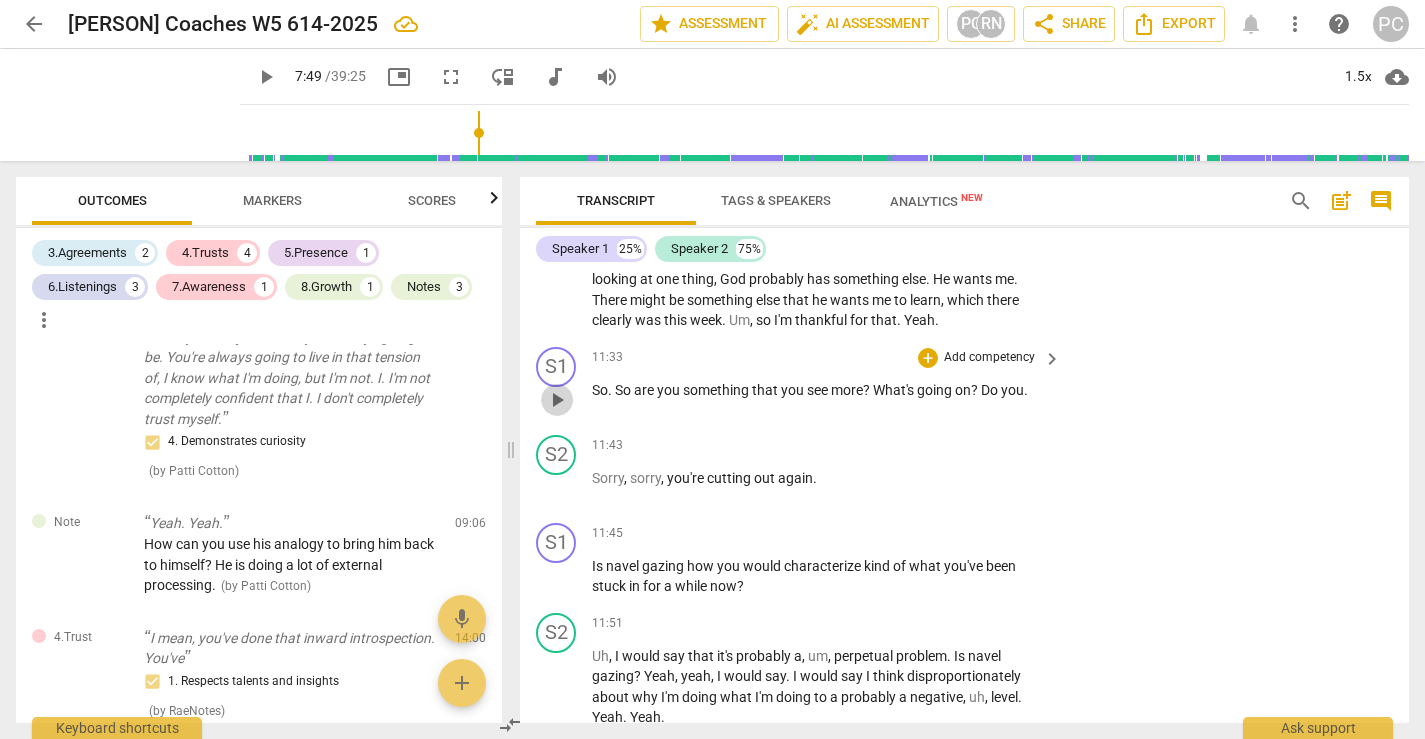 click on "play_arrow" at bounding box center [557, 400] 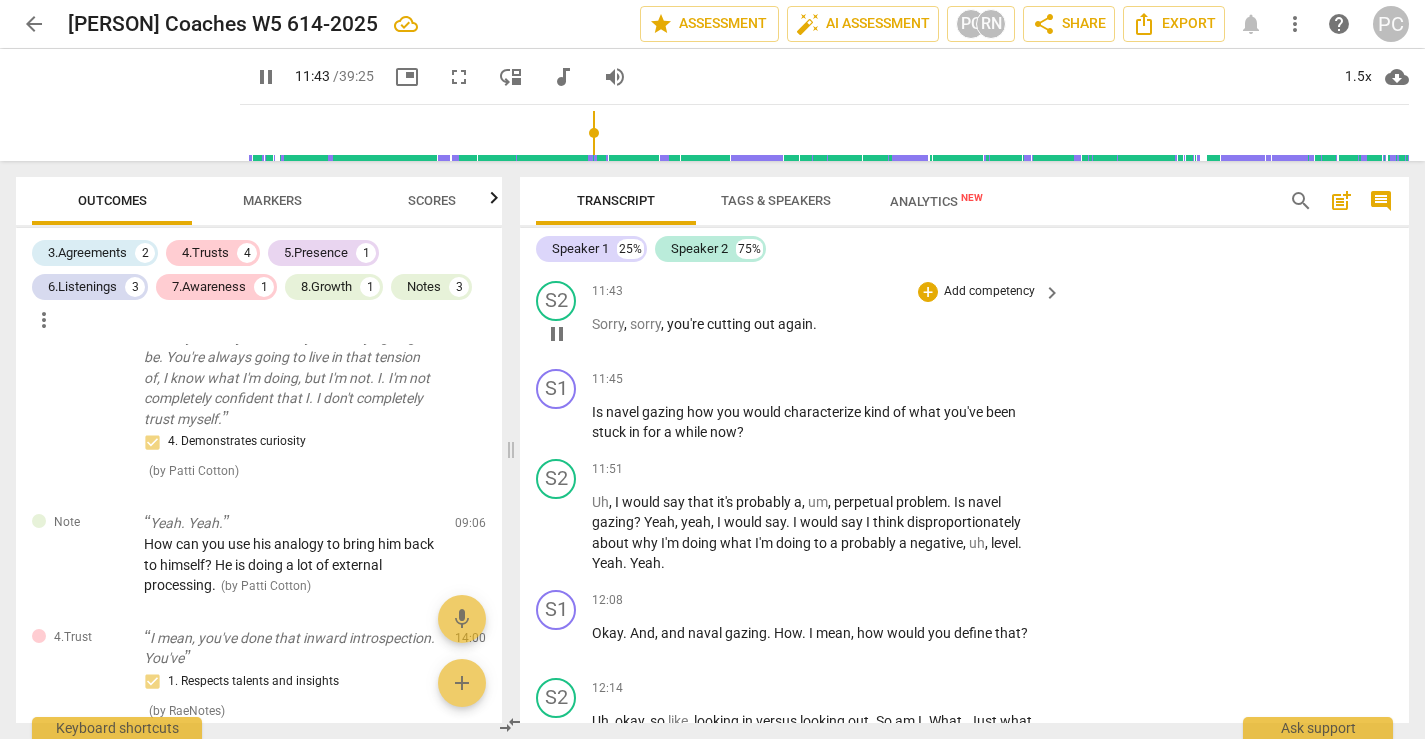 scroll, scrollTop: 4648, scrollLeft: 0, axis: vertical 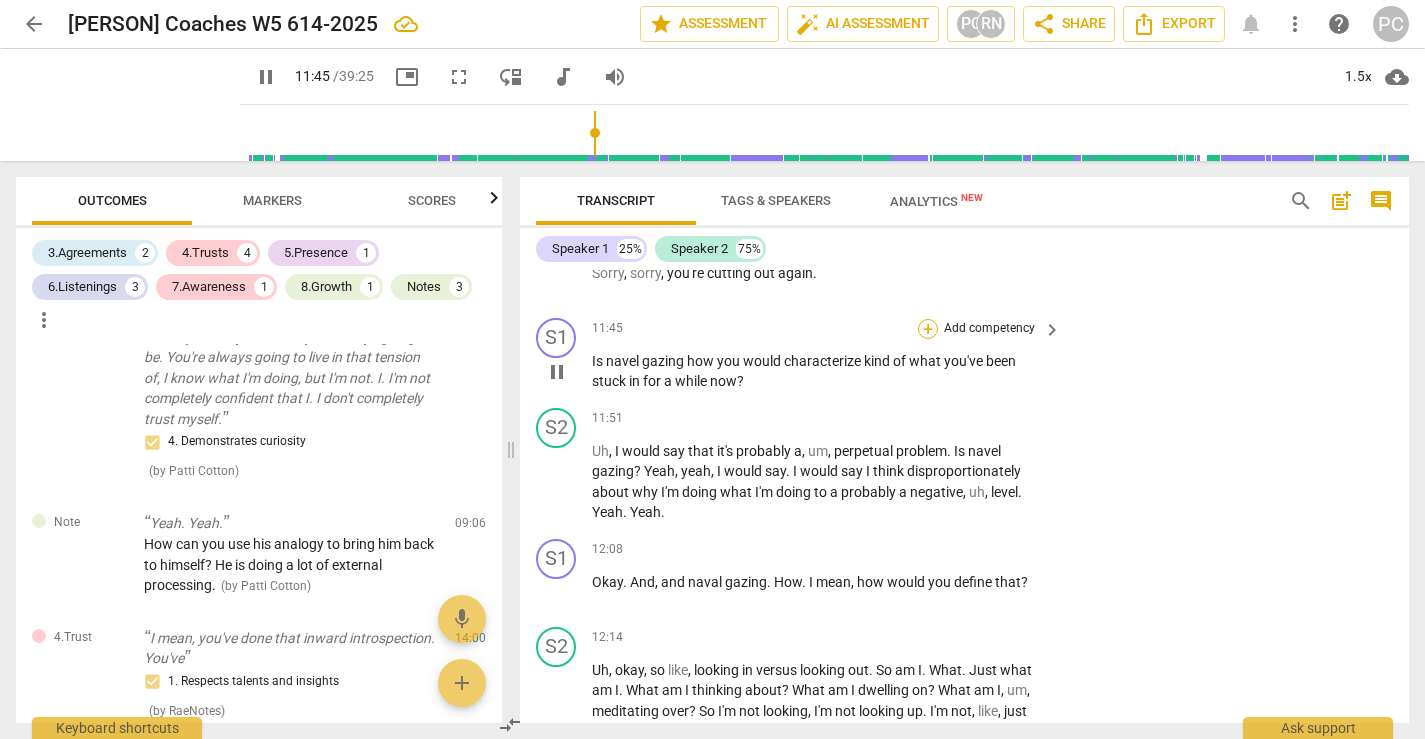 click on "+" at bounding box center (928, 329) 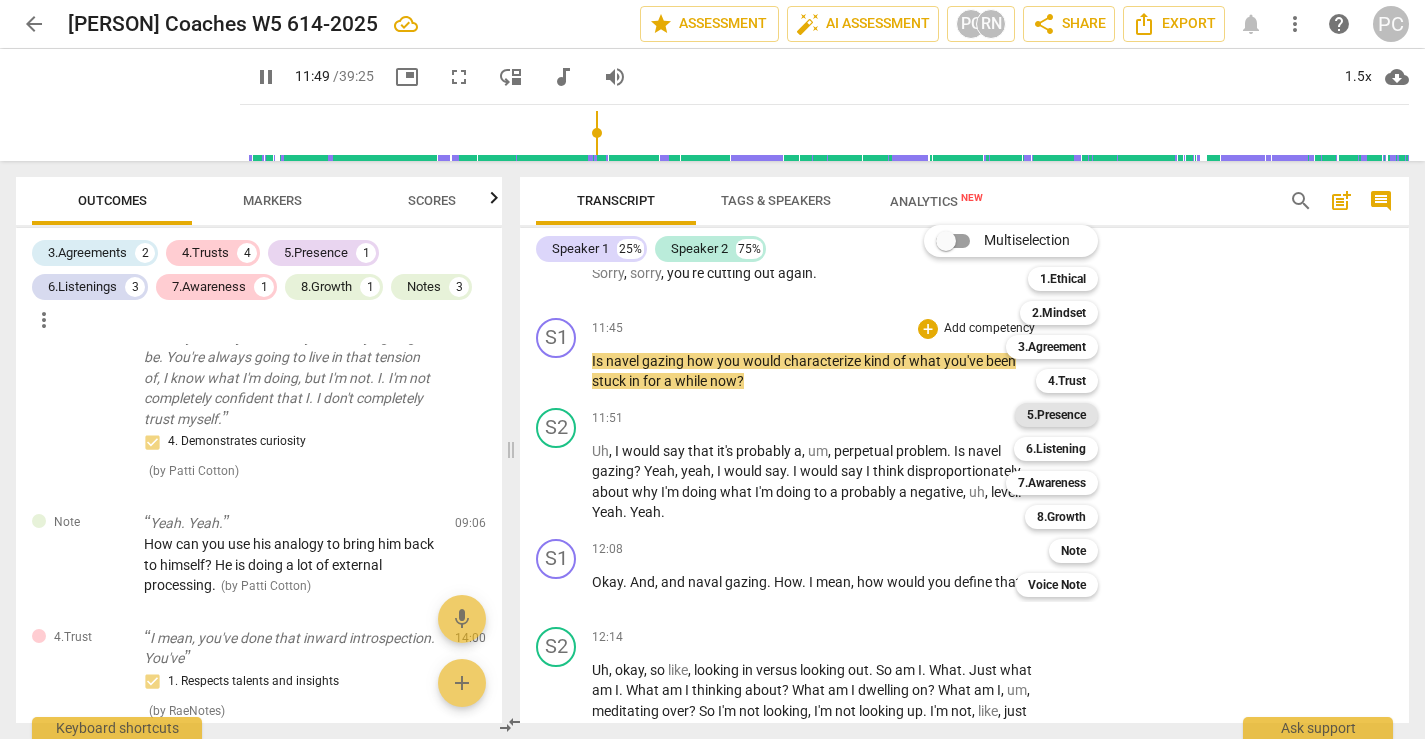 click on "5.Presence" at bounding box center (1056, 415) 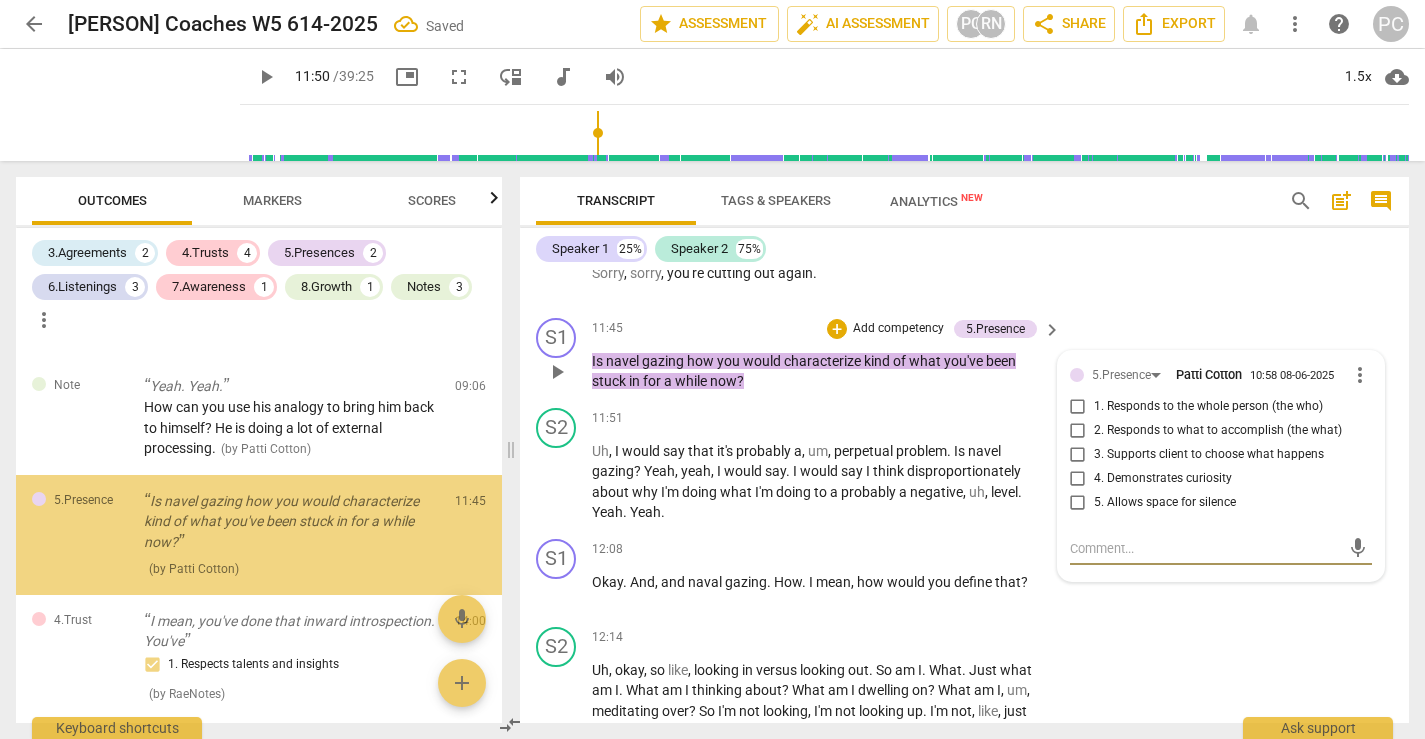 scroll, scrollTop: 895, scrollLeft: 0, axis: vertical 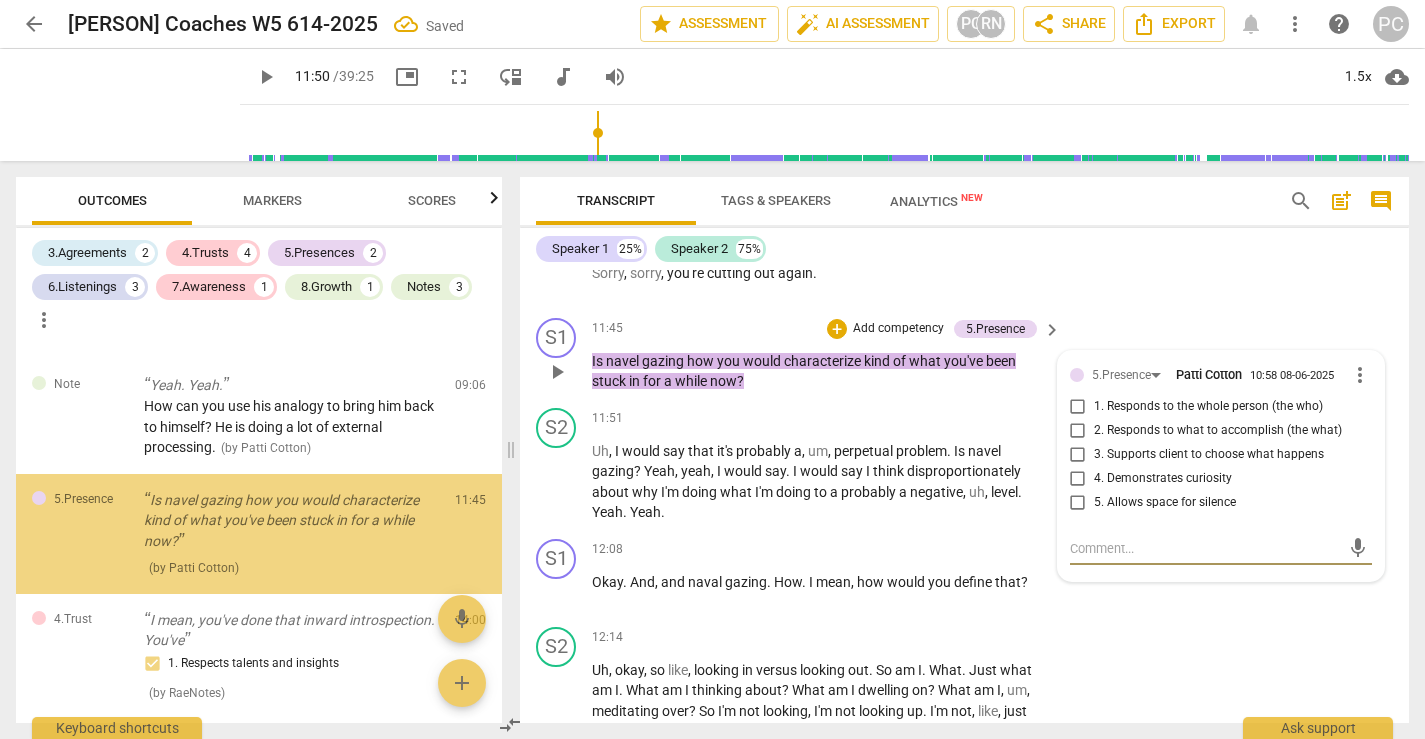 click on "4. Demonstrates curiosity" at bounding box center [1078, 479] 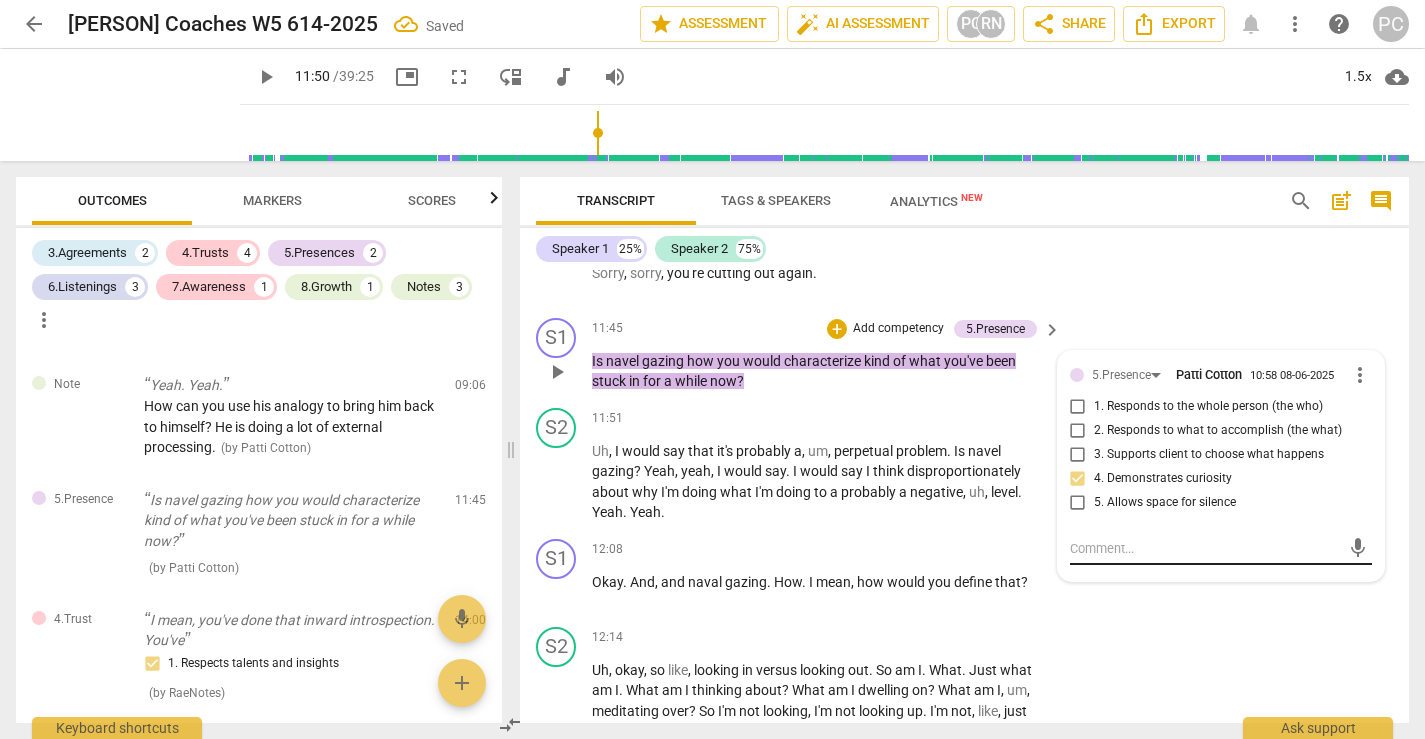 click at bounding box center (1205, 548) 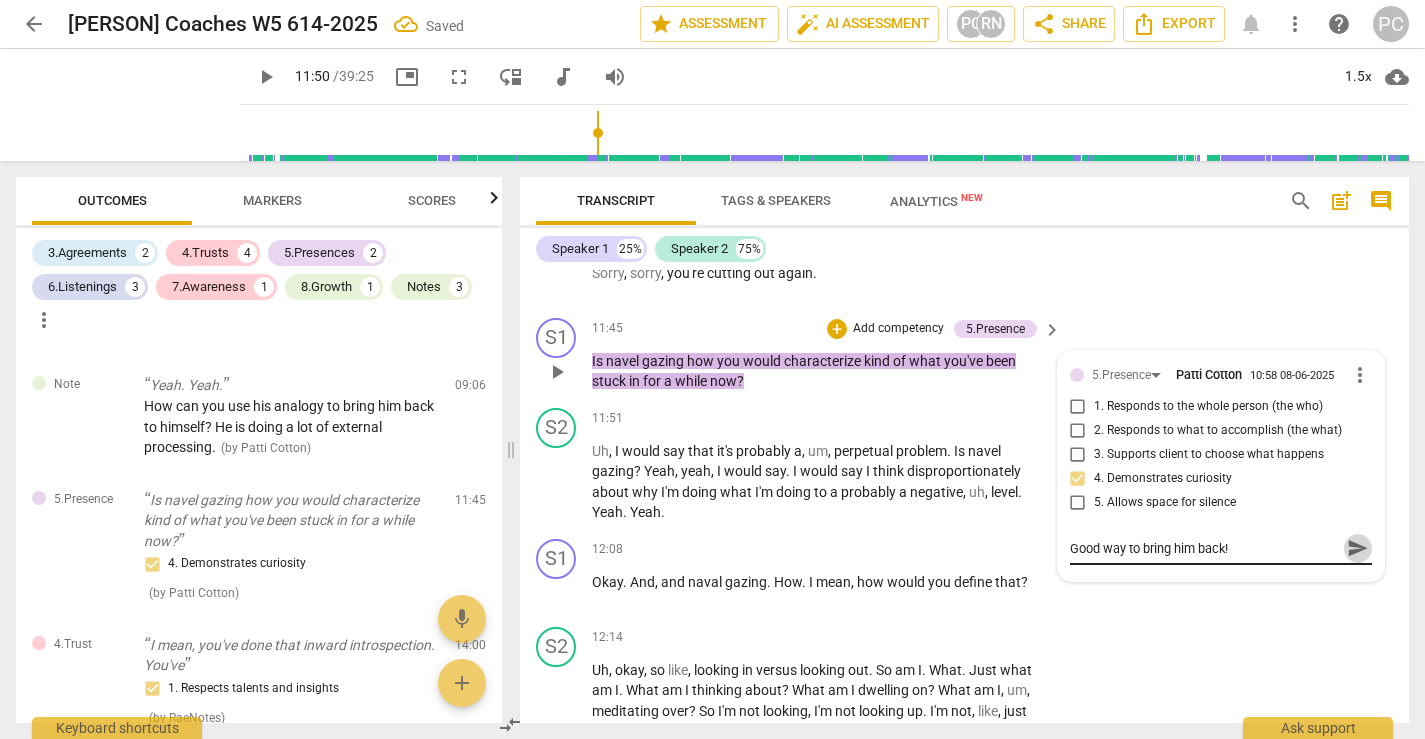 click on "send" at bounding box center [1358, 548] 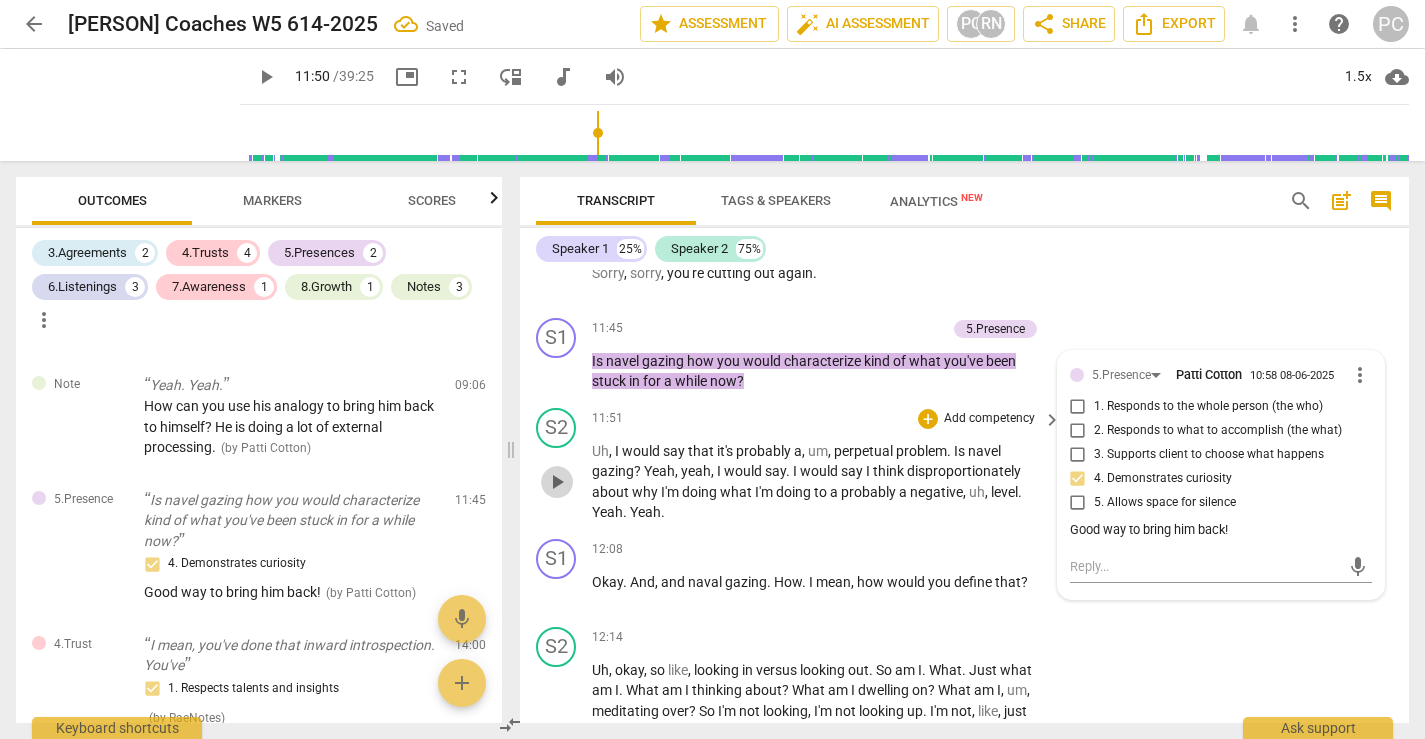 click on "play_arrow" at bounding box center [557, 482] 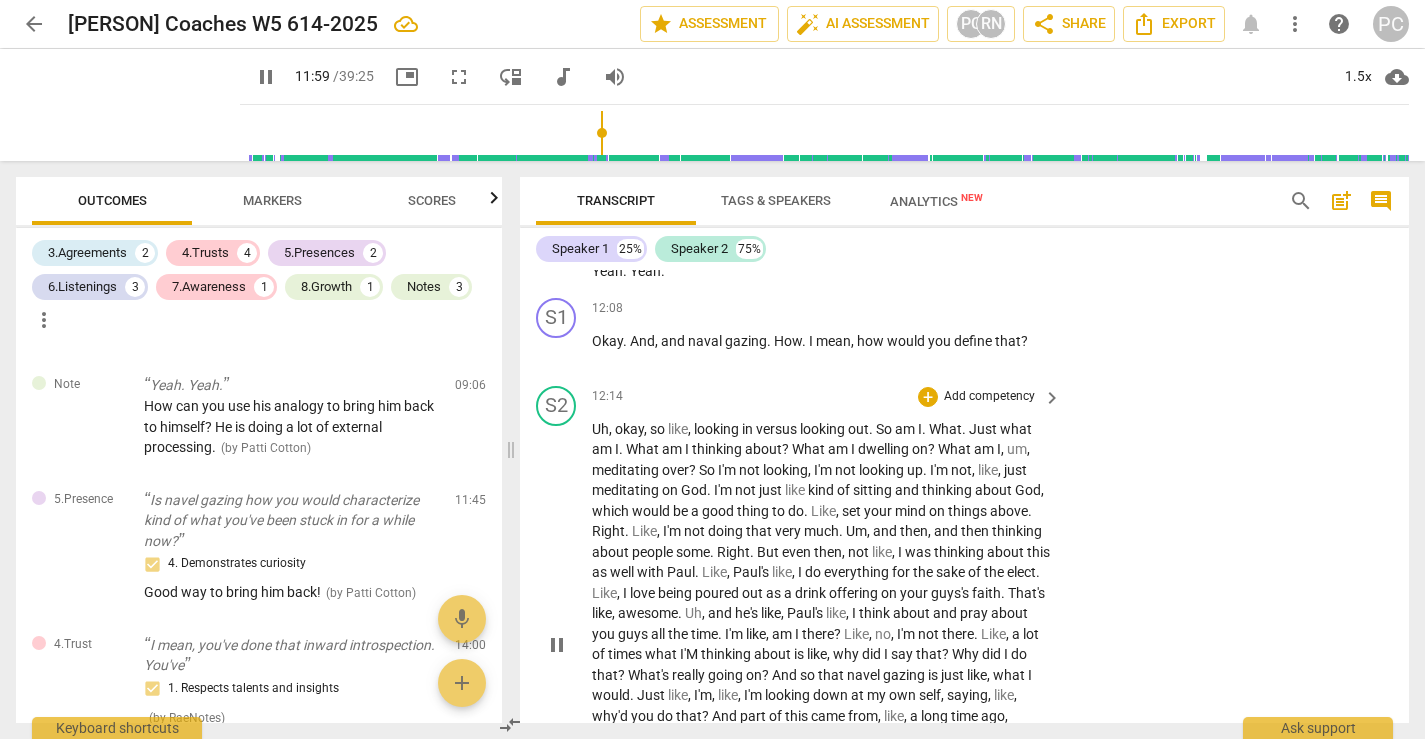 scroll, scrollTop: 4891, scrollLeft: 0, axis: vertical 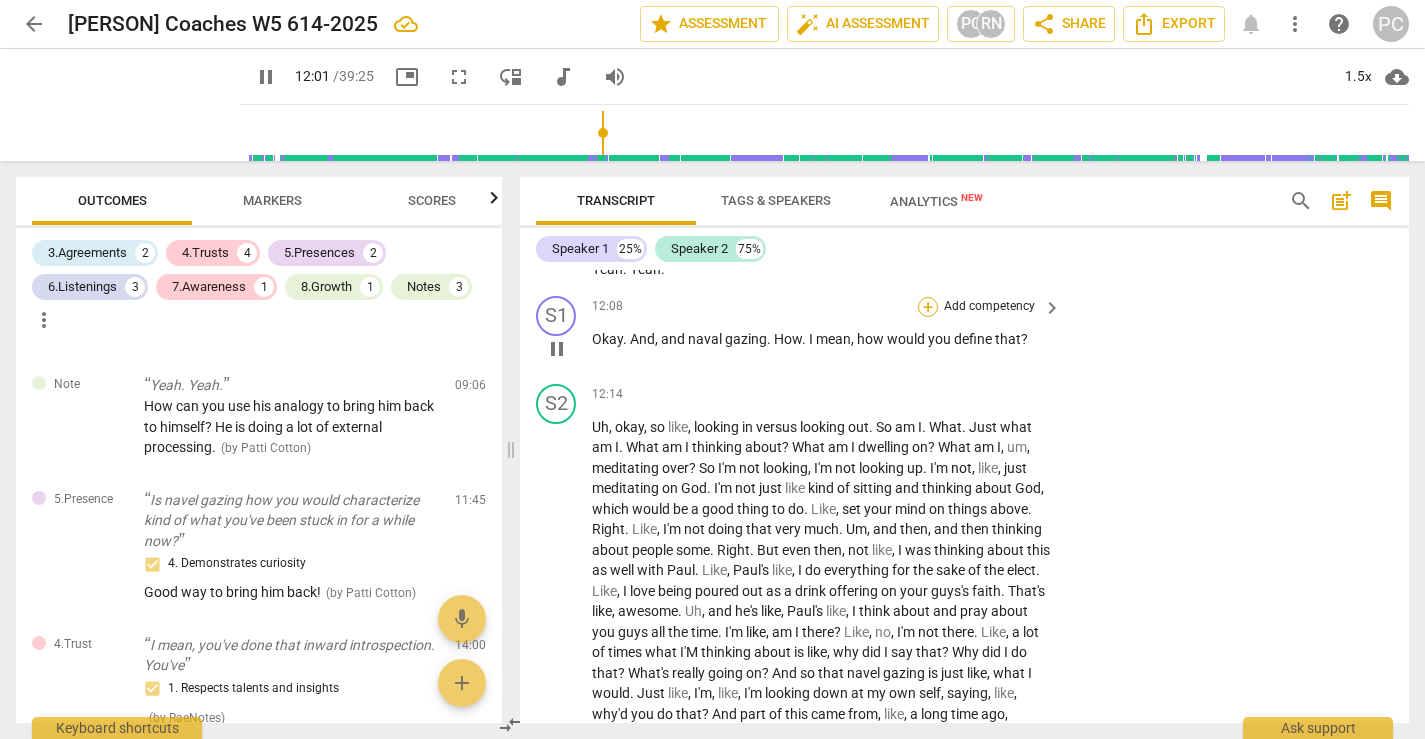 click on "+" at bounding box center [928, 307] 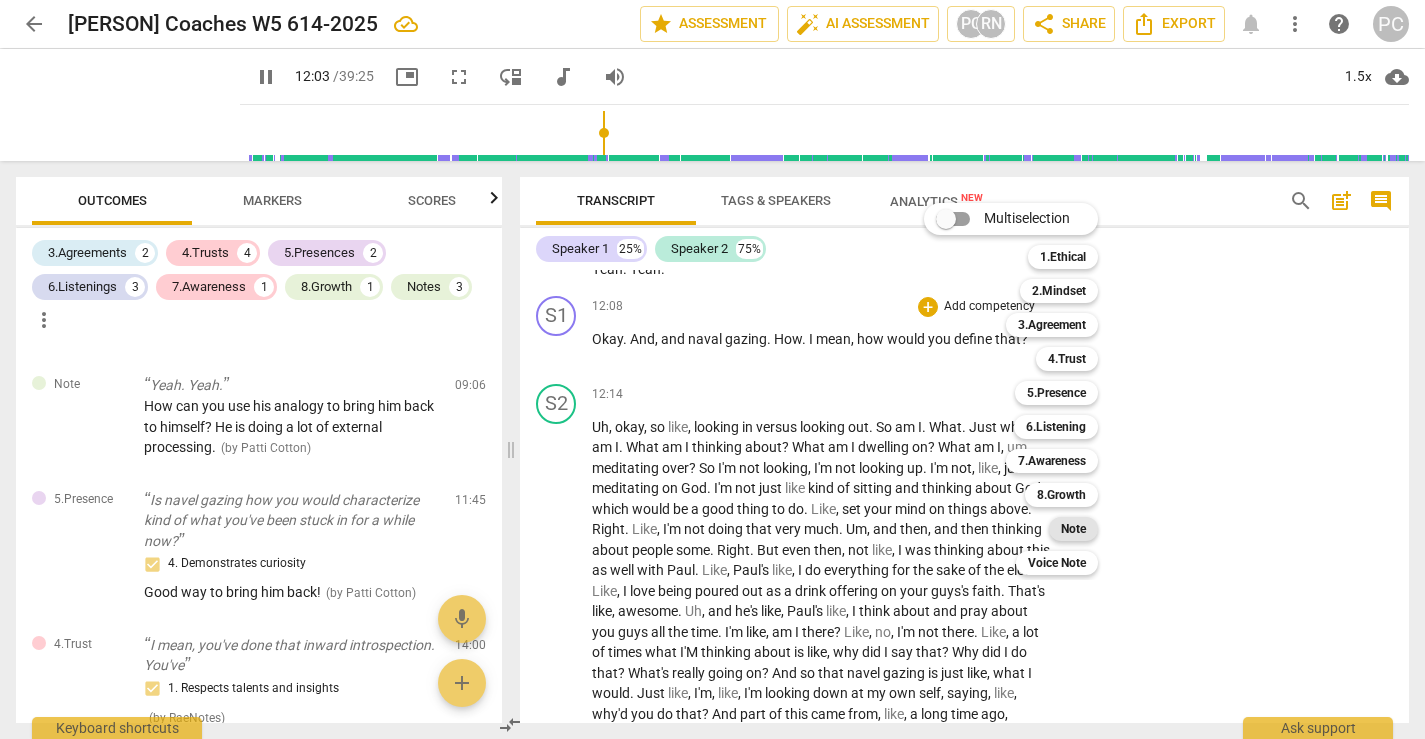 click on "Note" at bounding box center (1073, 529) 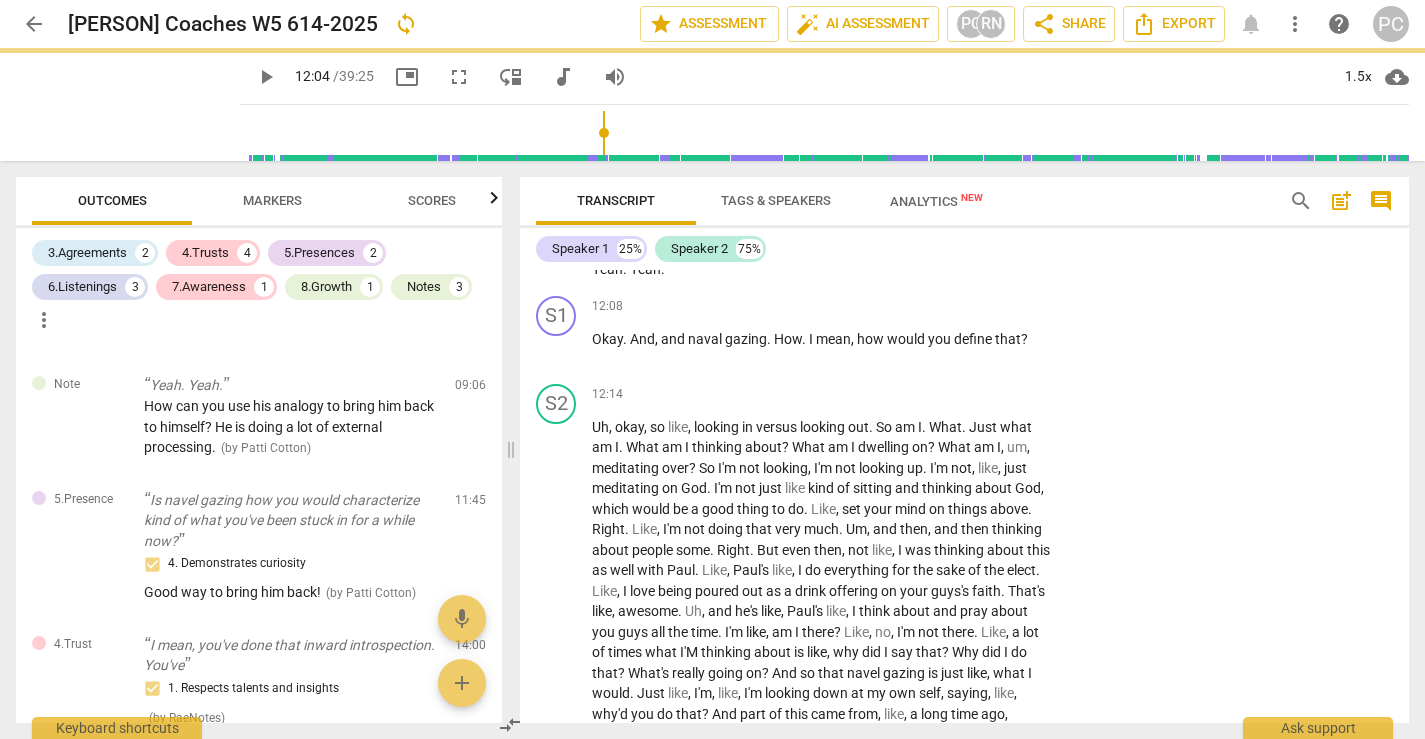 click at bounding box center [712, 369] 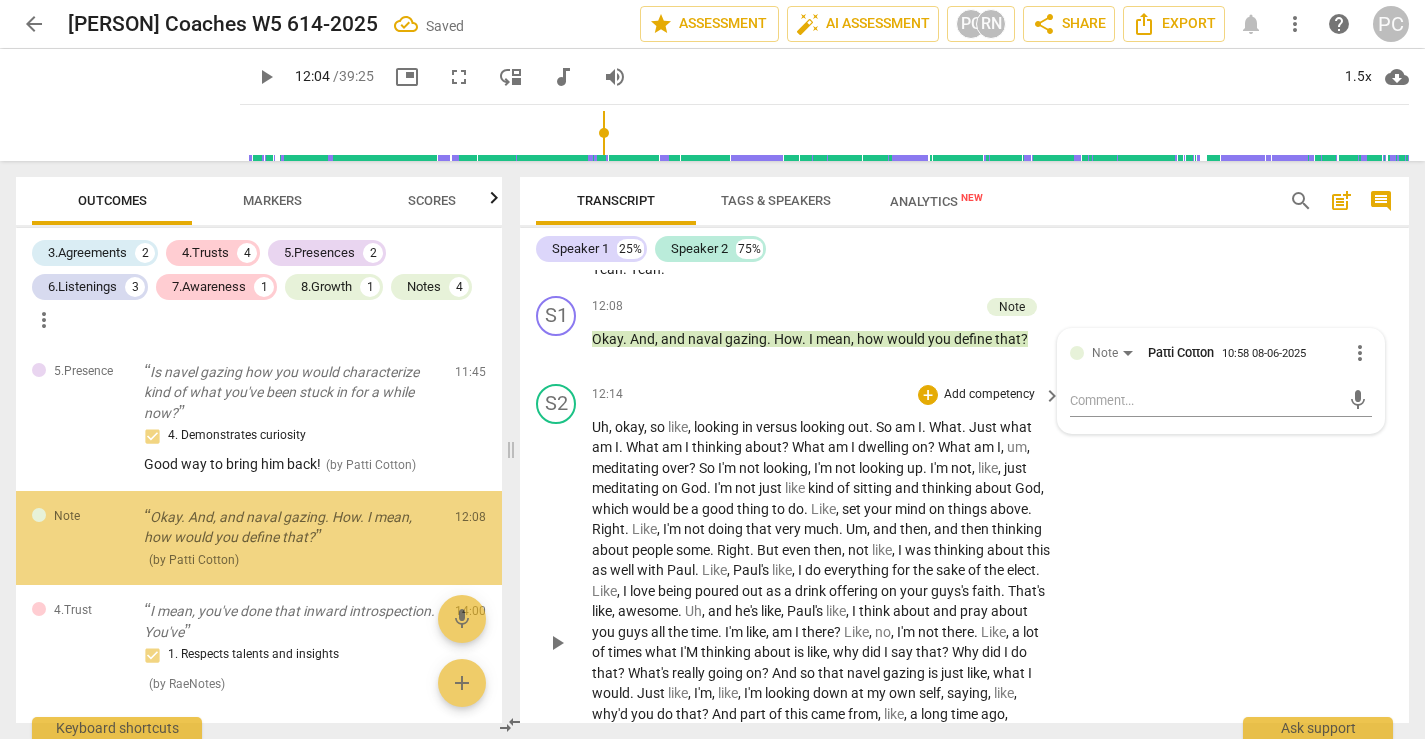 scroll, scrollTop: 1027, scrollLeft: 0, axis: vertical 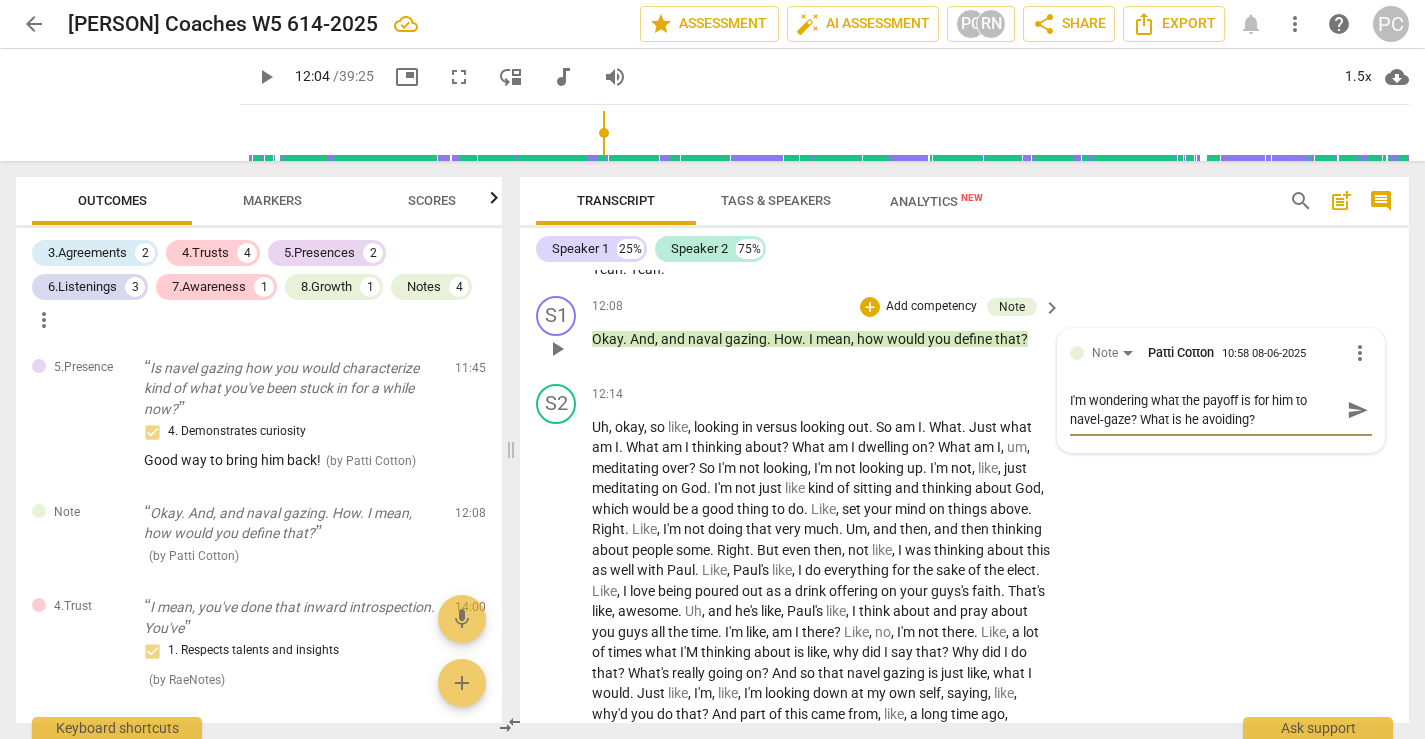 click on "send" at bounding box center [1358, 410] 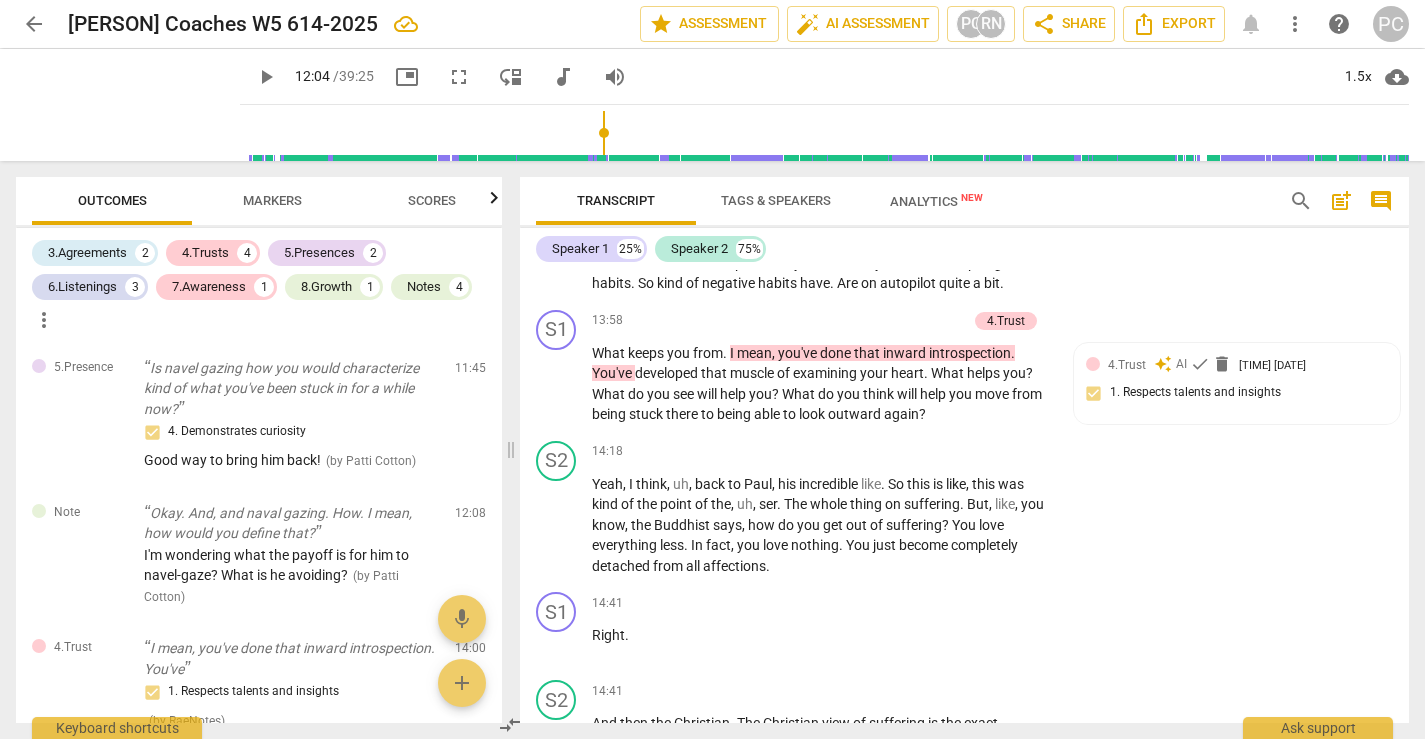 scroll, scrollTop: 5477, scrollLeft: 0, axis: vertical 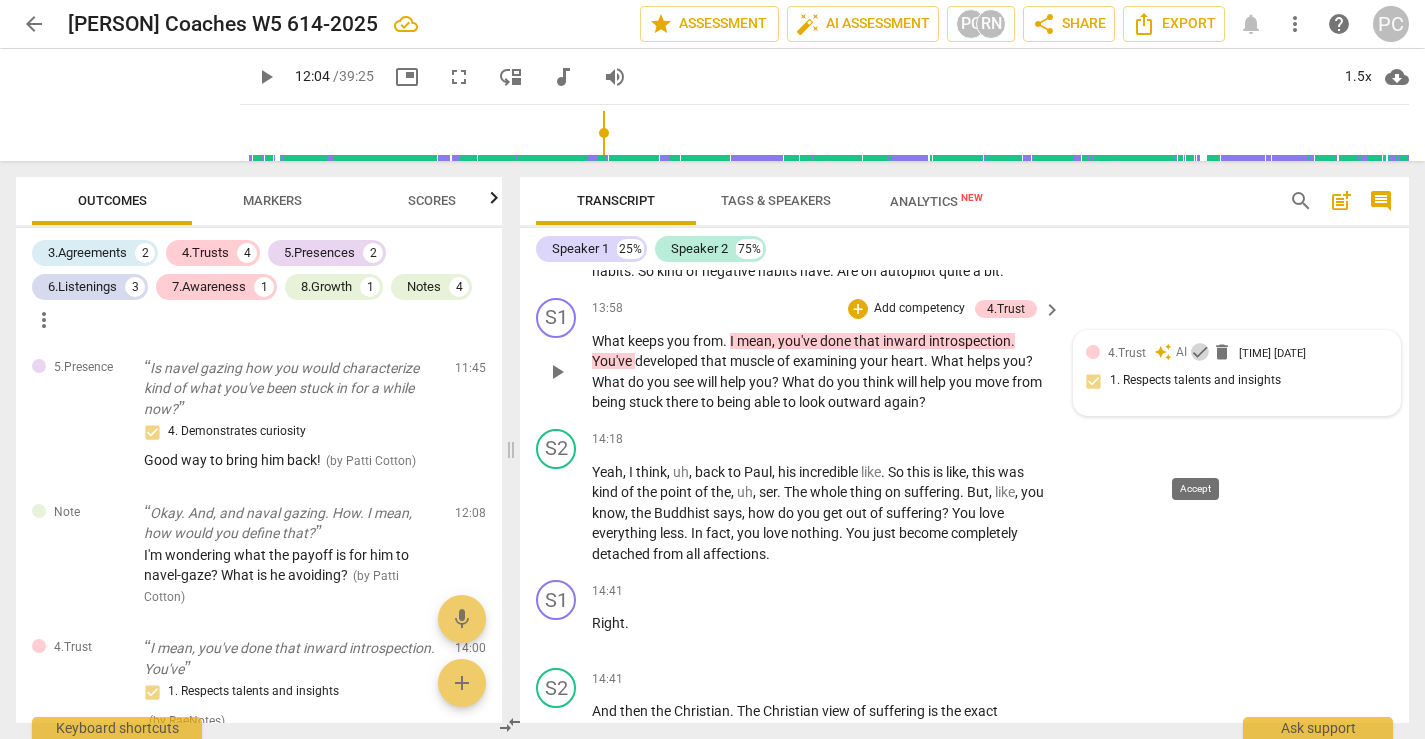 click on "check" at bounding box center [1200, 352] 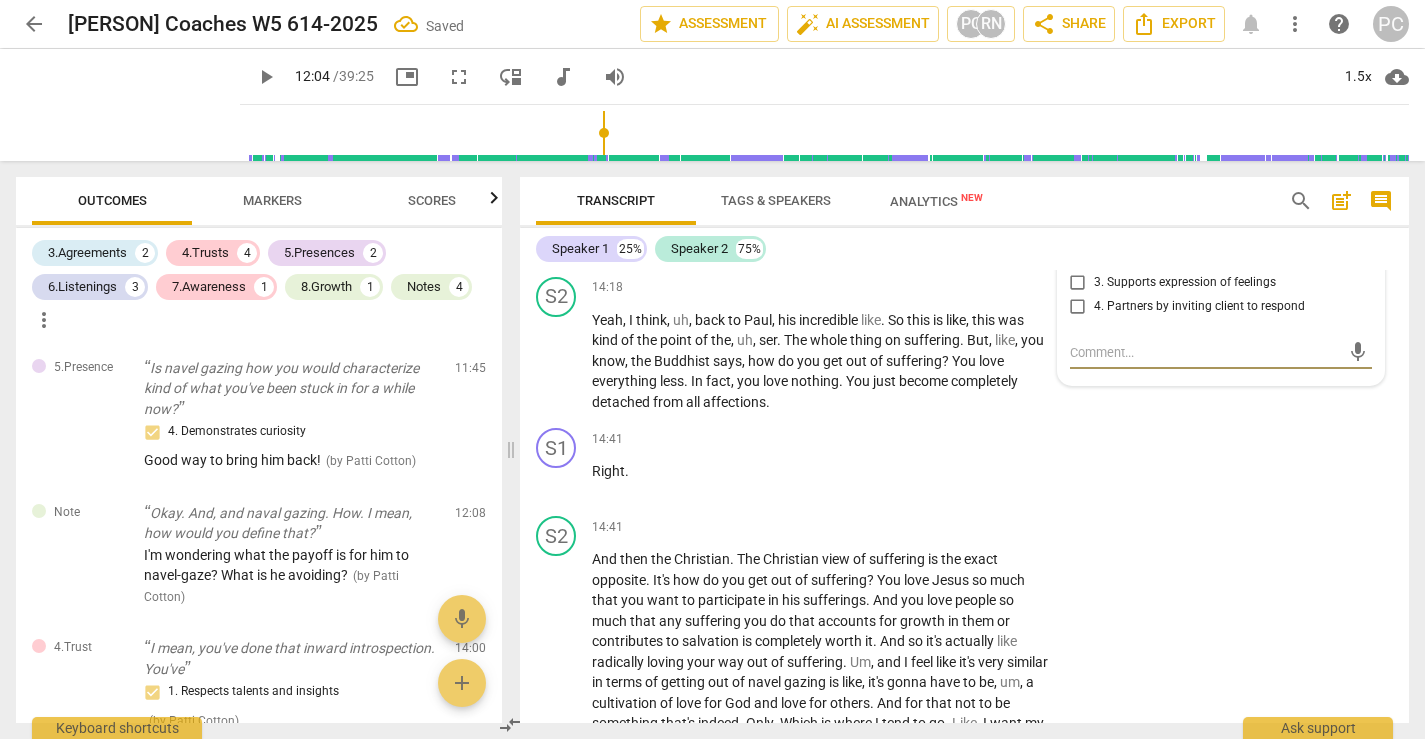 scroll, scrollTop: 5618, scrollLeft: 0, axis: vertical 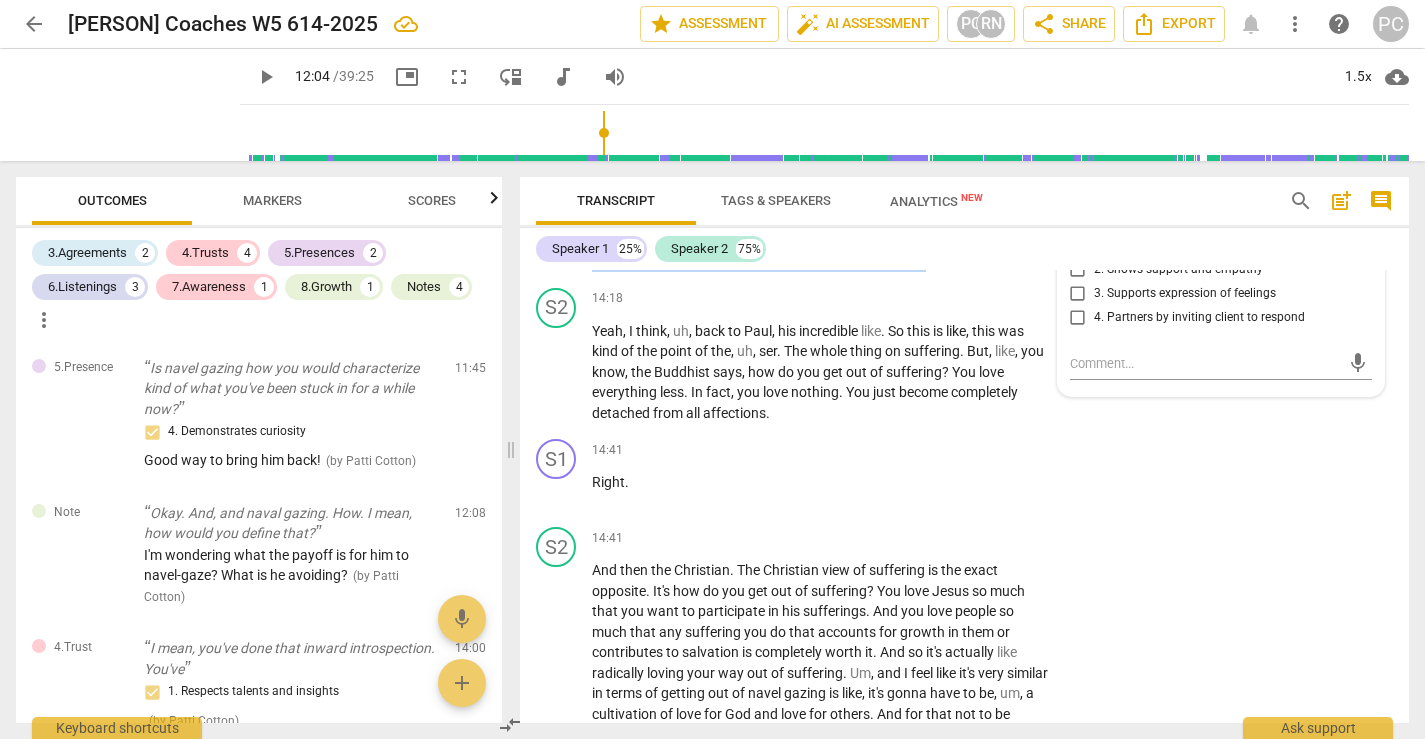 drag, startPoint x: 785, startPoint y: 345, endPoint x: 946, endPoint y: 366, distance: 162.36378 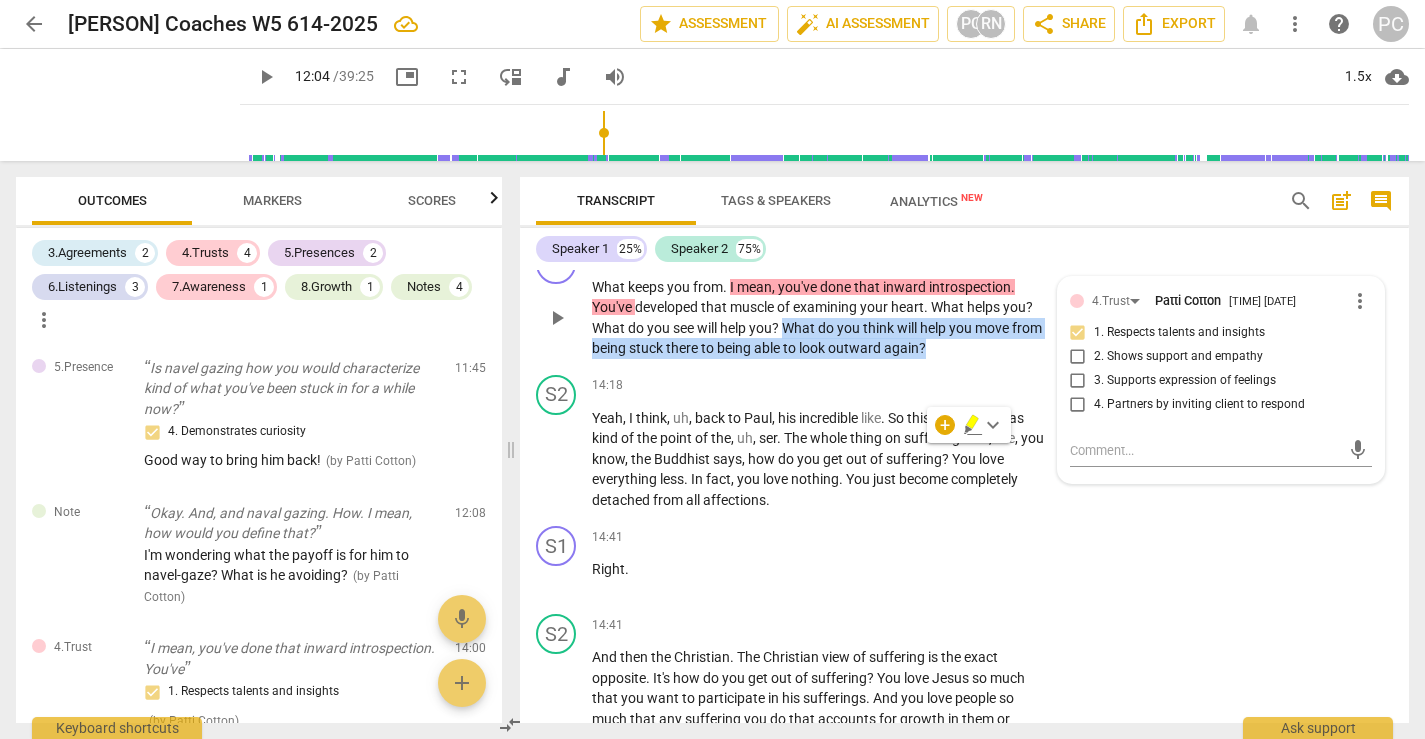 scroll, scrollTop: 5529, scrollLeft: 0, axis: vertical 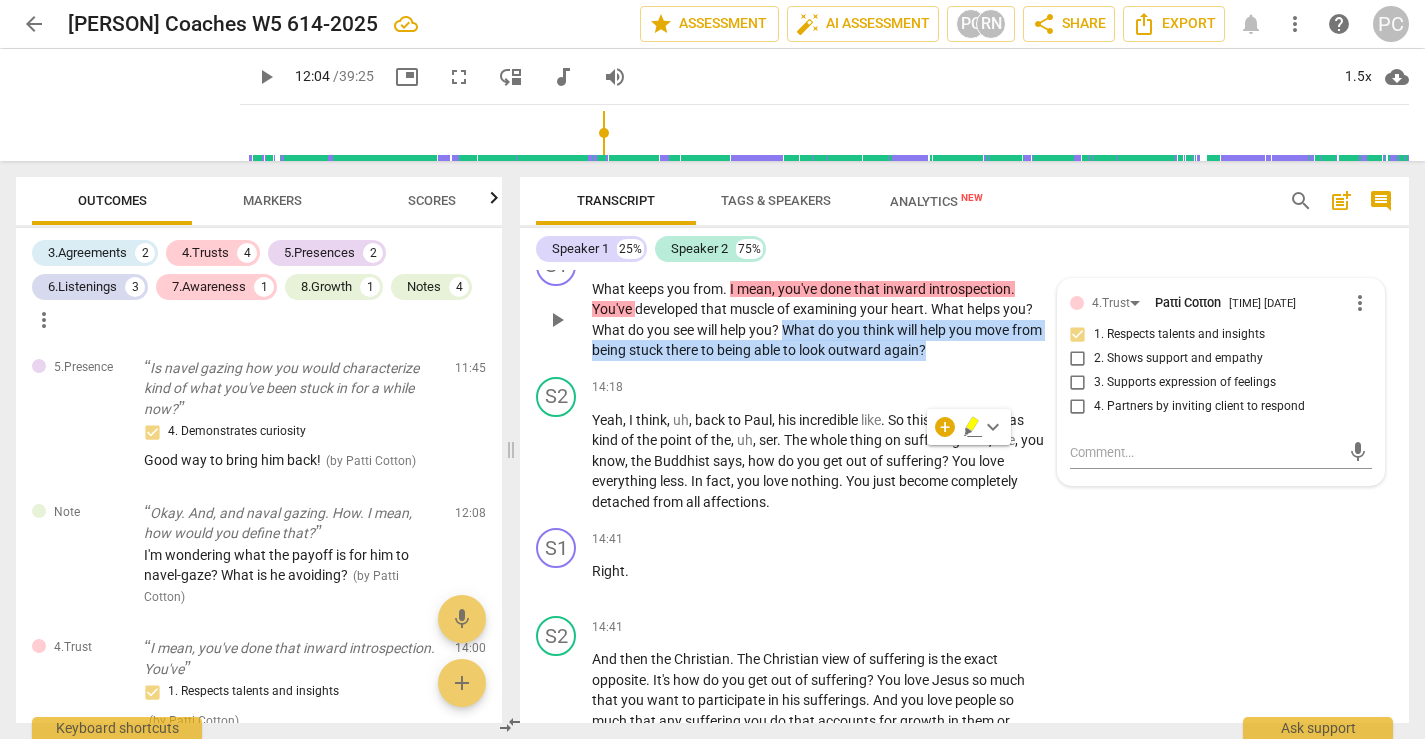 click on "+" at bounding box center (858, 257) 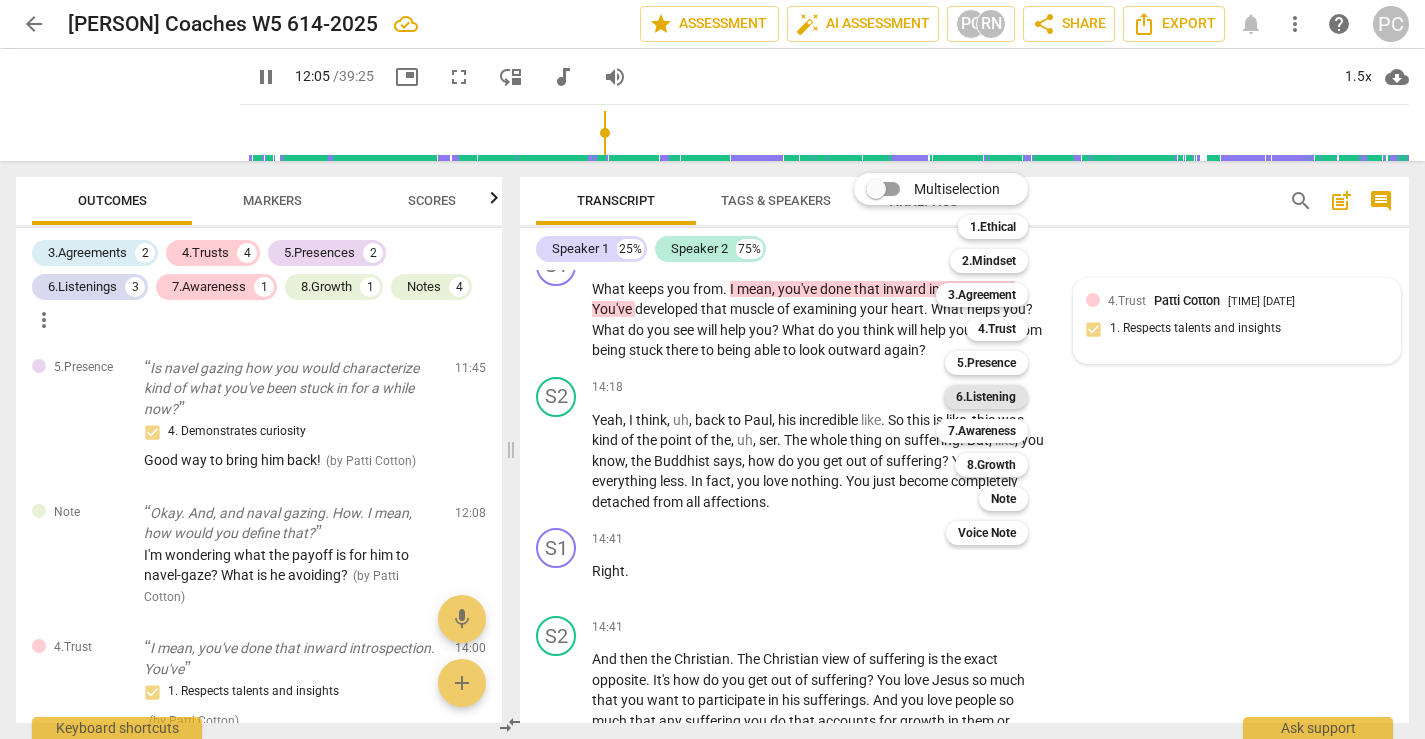 click on "6.Listening" at bounding box center (986, 397) 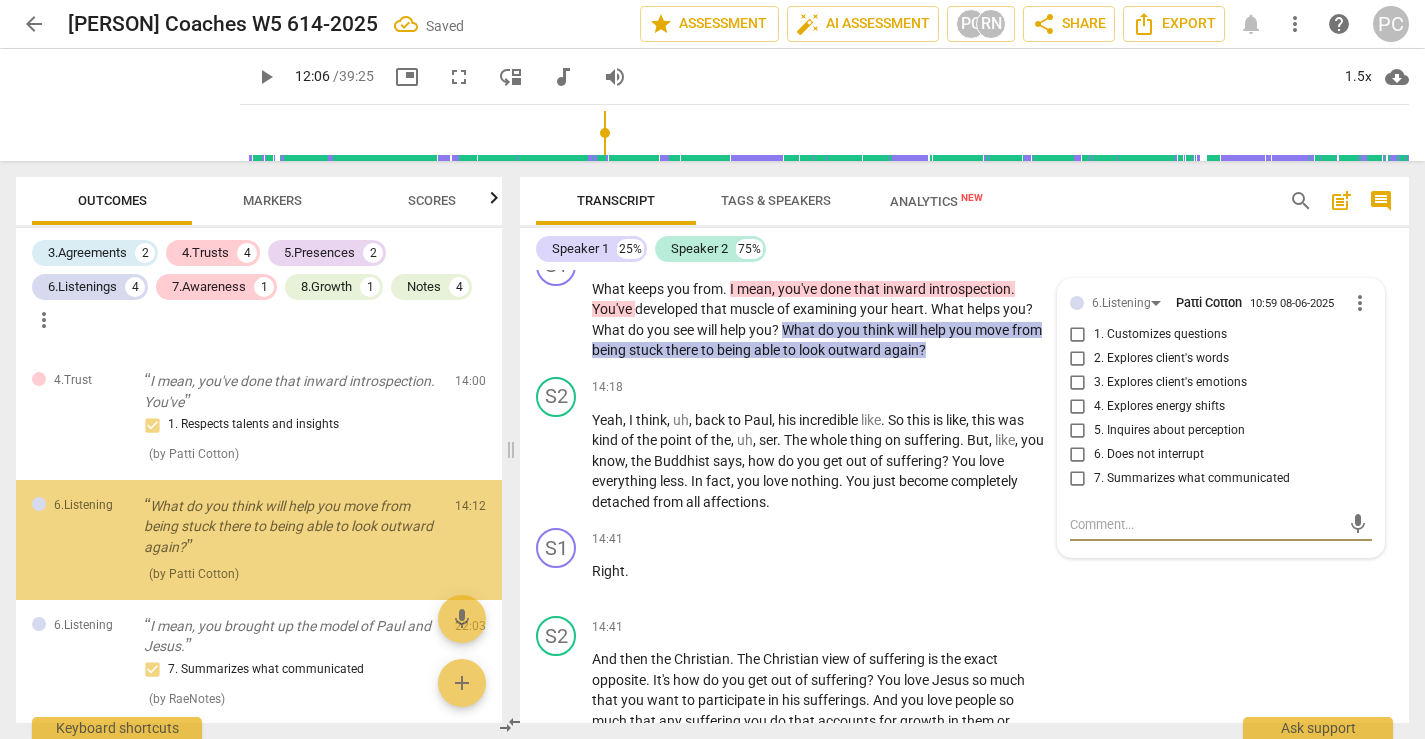 scroll, scrollTop: 1300, scrollLeft: 0, axis: vertical 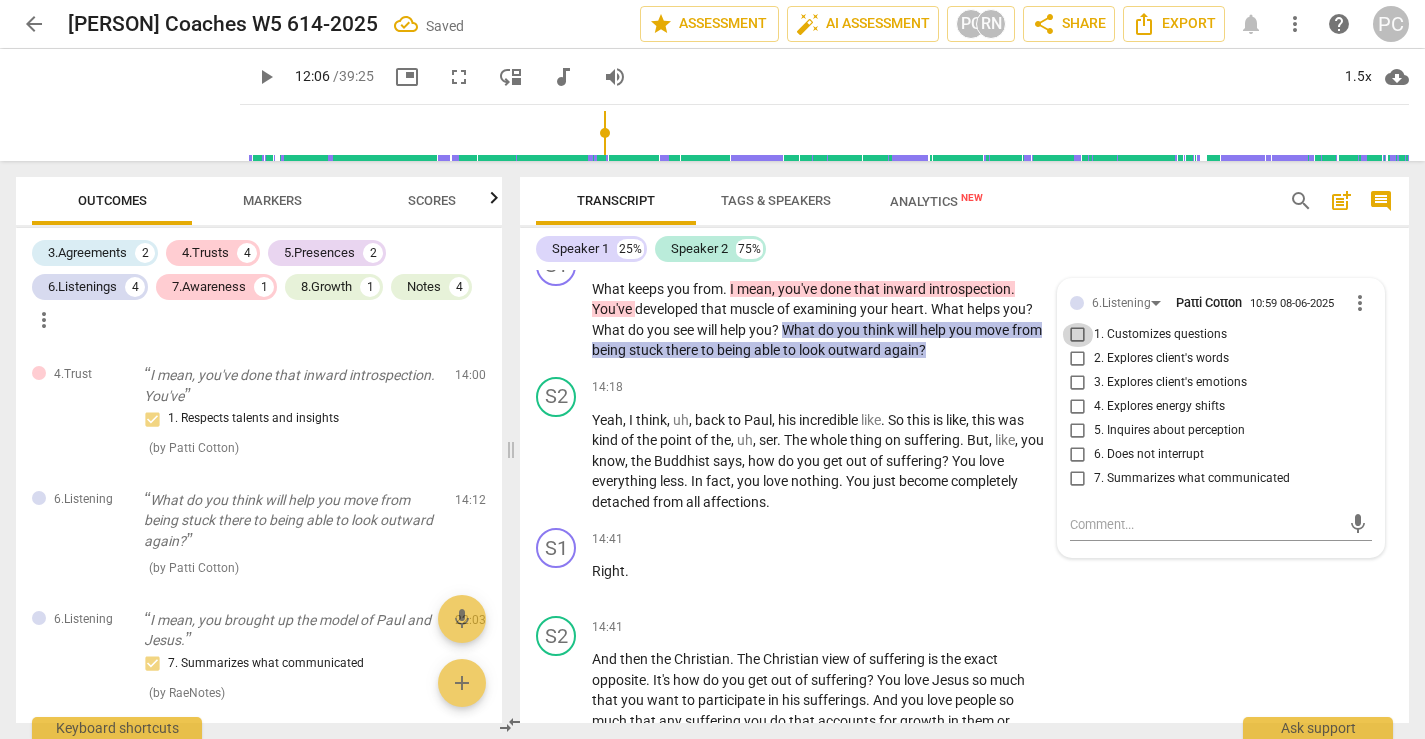 click on "1. Customizes questions" at bounding box center (1078, 335) 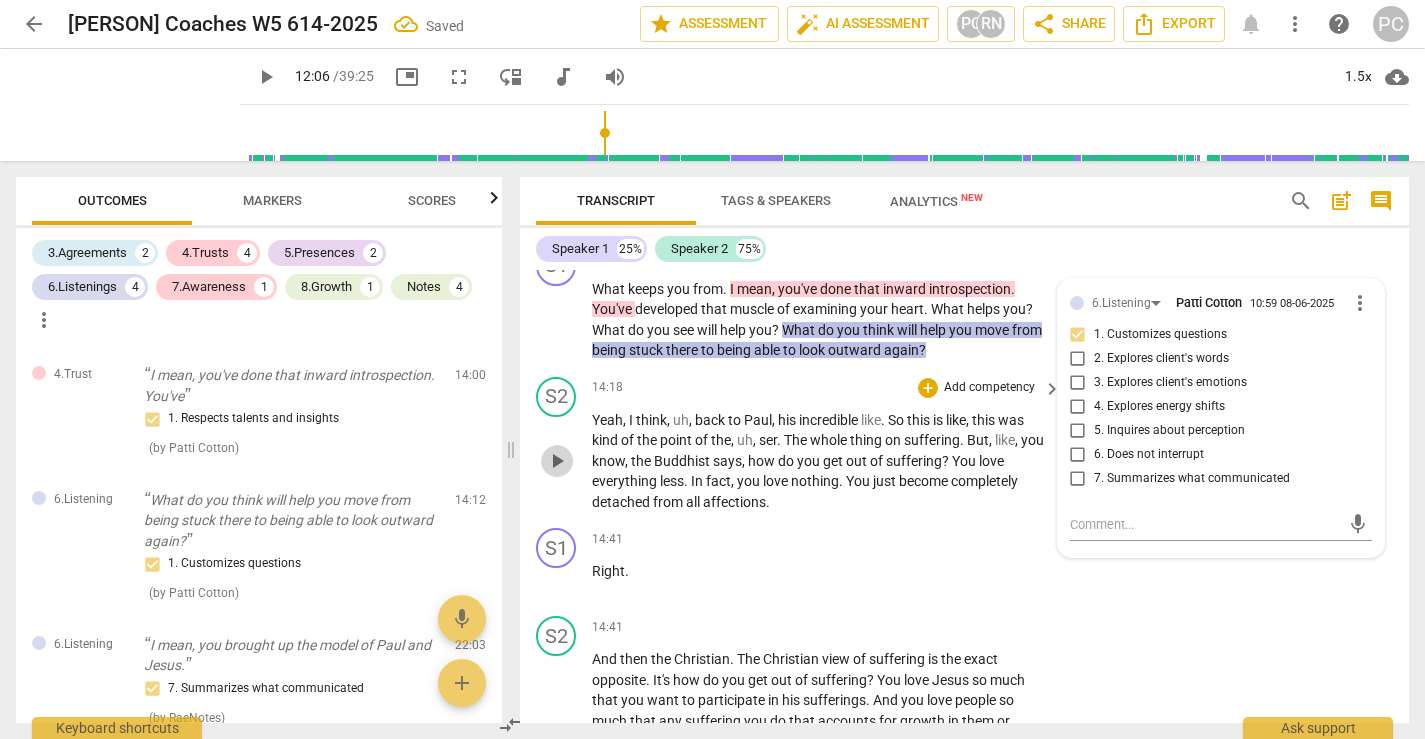 click on "play_arrow" at bounding box center (557, 461) 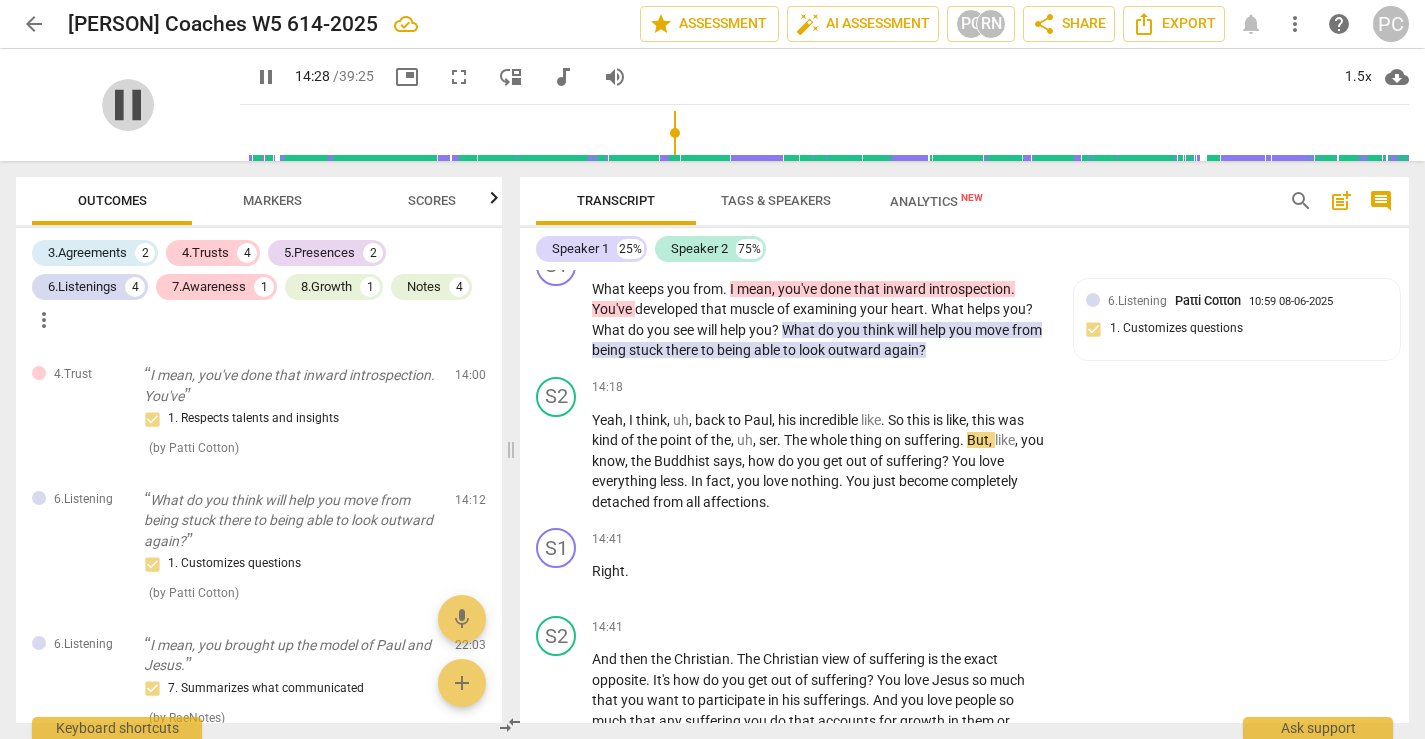 click on "pause" at bounding box center [128, 105] 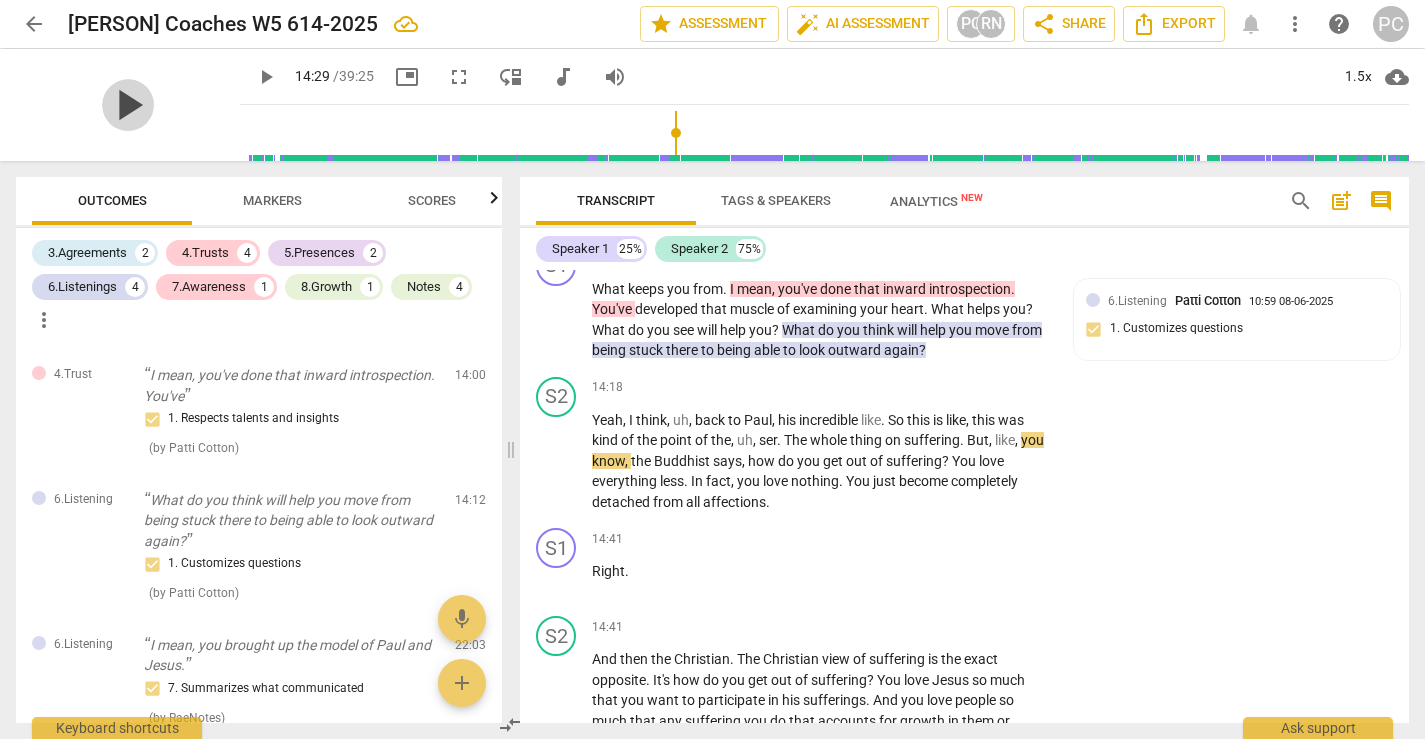 click on "play_arrow" at bounding box center [128, 105] 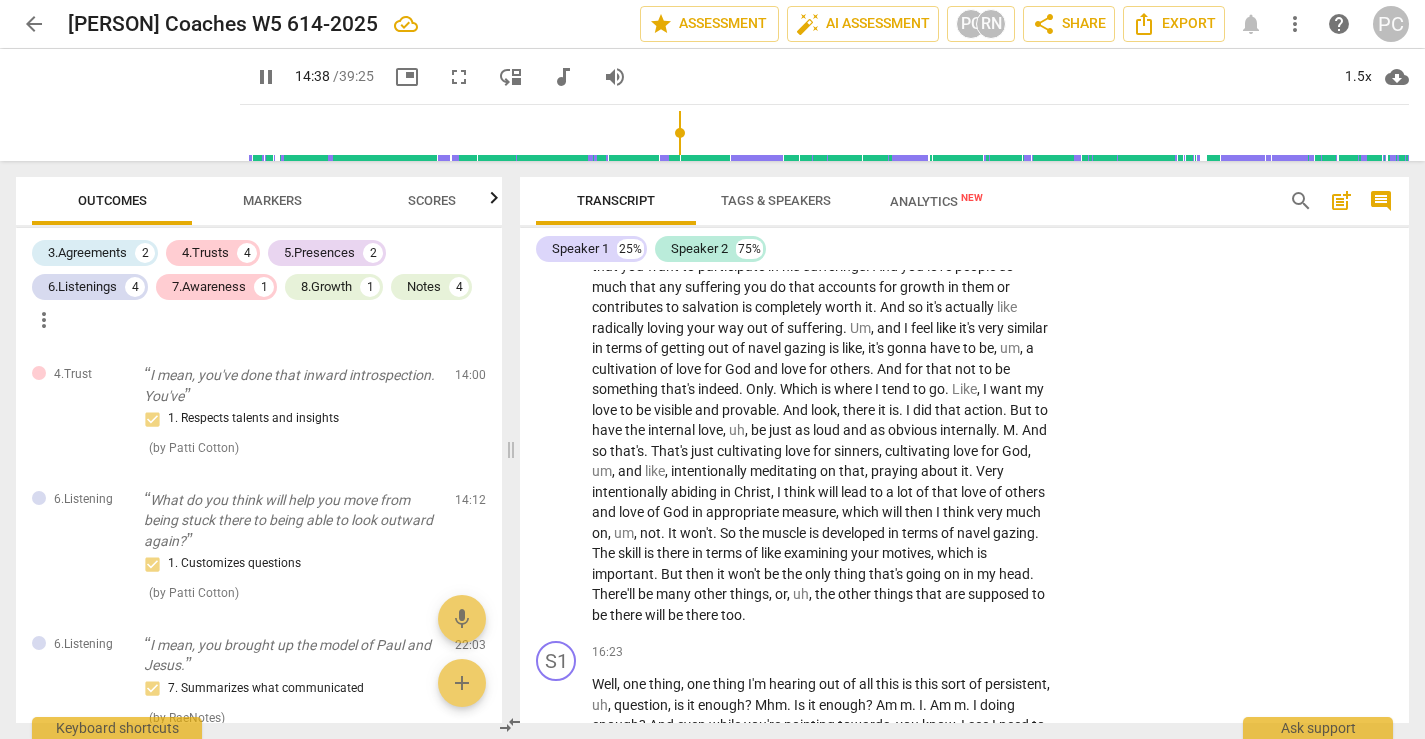 scroll, scrollTop: 5970, scrollLeft: 0, axis: vertical 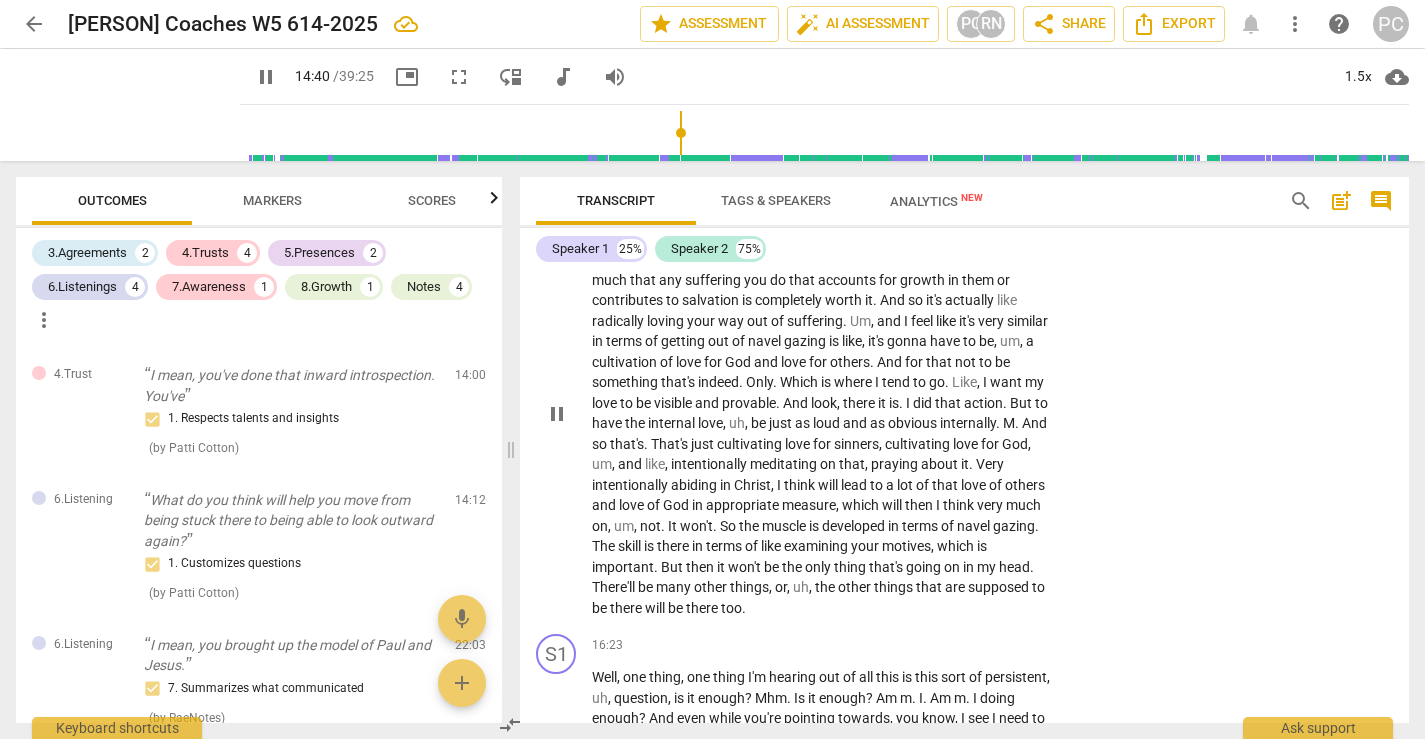 click on "pause" at bounding box center [557, 414] 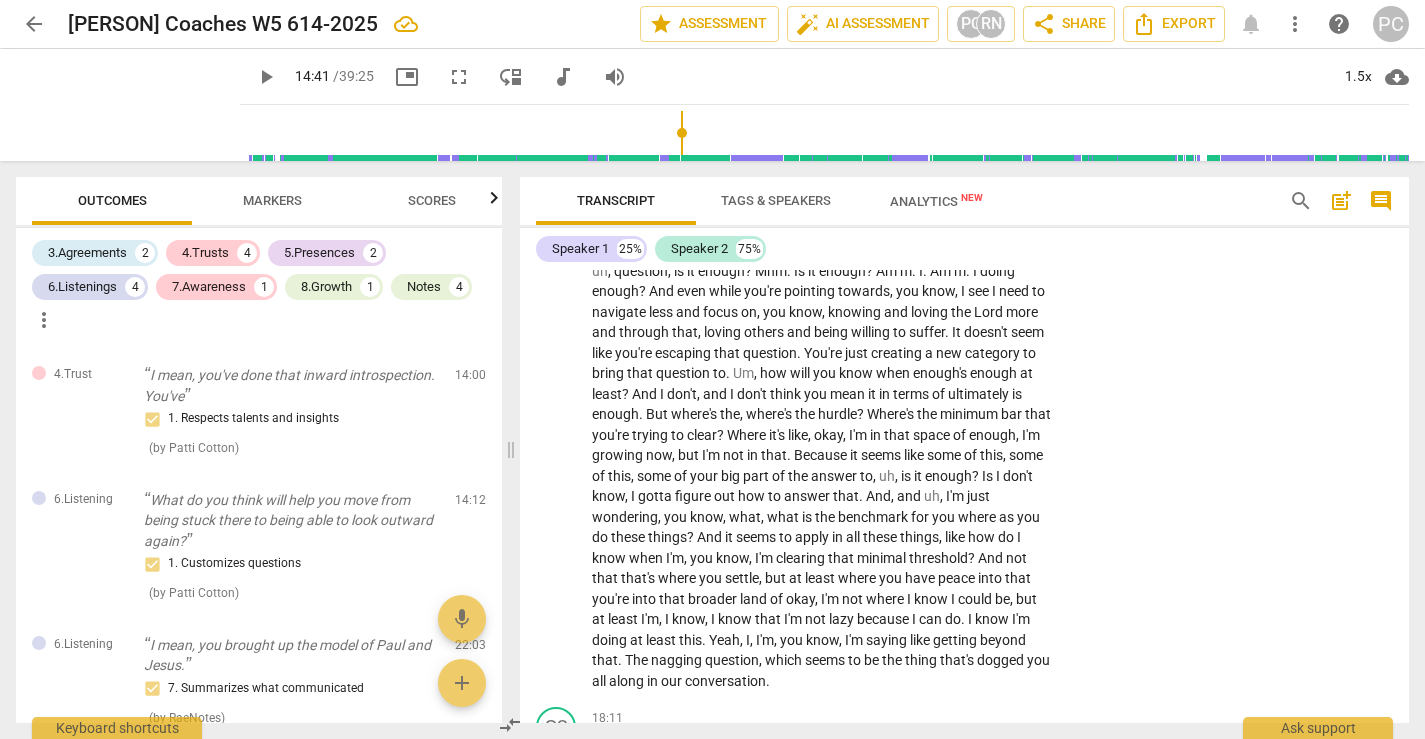 scroll, scrollTop: 6399, scrollLeft: 0, axis: vertical 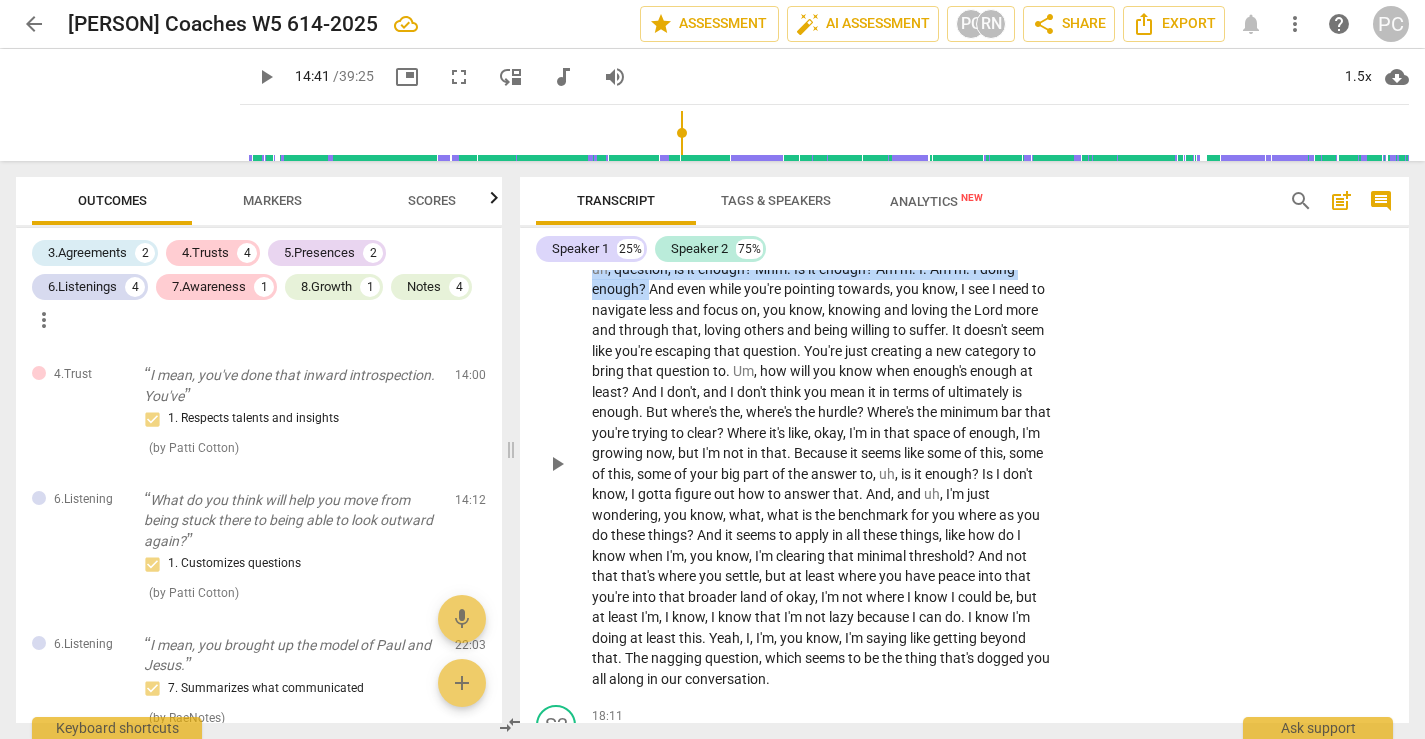 drag, startPoint x: 594, startPoint y: 354, endPoint x: 695, endPoint y: 399, distance: 110.57124 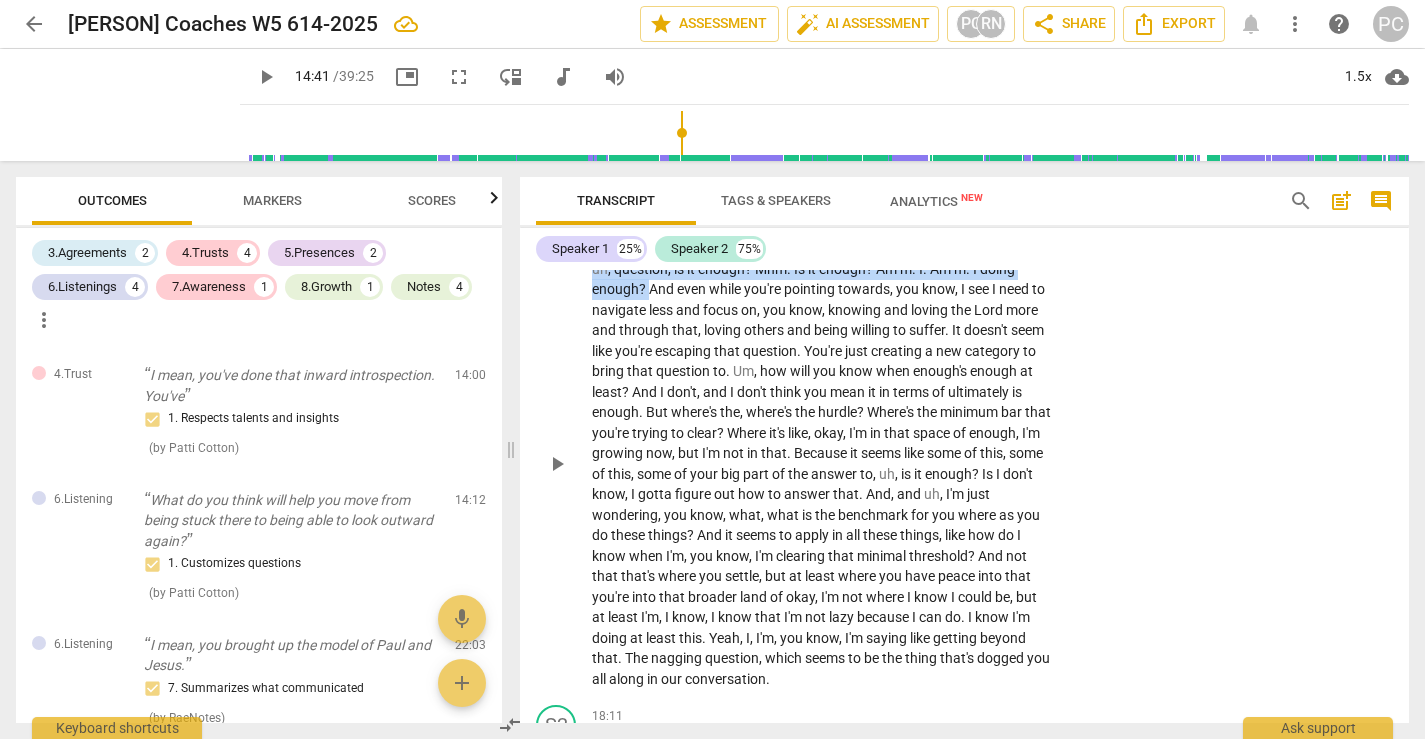 click on "Well ,   one   thing ,   one   thing   I'm   hearing   out   of   all   this   is   this   sort   of   persistent ,   uh ,   question ,   is   it   enough ?   Mhm .   Is   it   enough ?   Am   m .   I .   Am   m .   I   doing   enough ?   And   even   while   you're   pointing   towards ,   you   know ,   I   see   I   need   to   navigate   less   and   focus   on ,   you   know ,   knowing   and   loving   the   Lord   more   and   through   that ,   loving   others   and   being   willing   to   suffer .   It   doesn't   seem   like   you're   escaping   that   question .   You're   just   creating   a   new   category   to   bring   that   question   to .   Um ,   how   will   you   know   when   enough's   enough   at   least ?   And   I   don't ,   and   I   don't   think   you   mean   it   in   terms   of   ultimately   is   enough .   But   where's   the ,   where's   the   hurdle ?   Where's   the   minimum   bar   that   you're   trying   to   clear ?   Where   it's   like ,   okay ,   I'm   in" at bounding box center [821, 463] 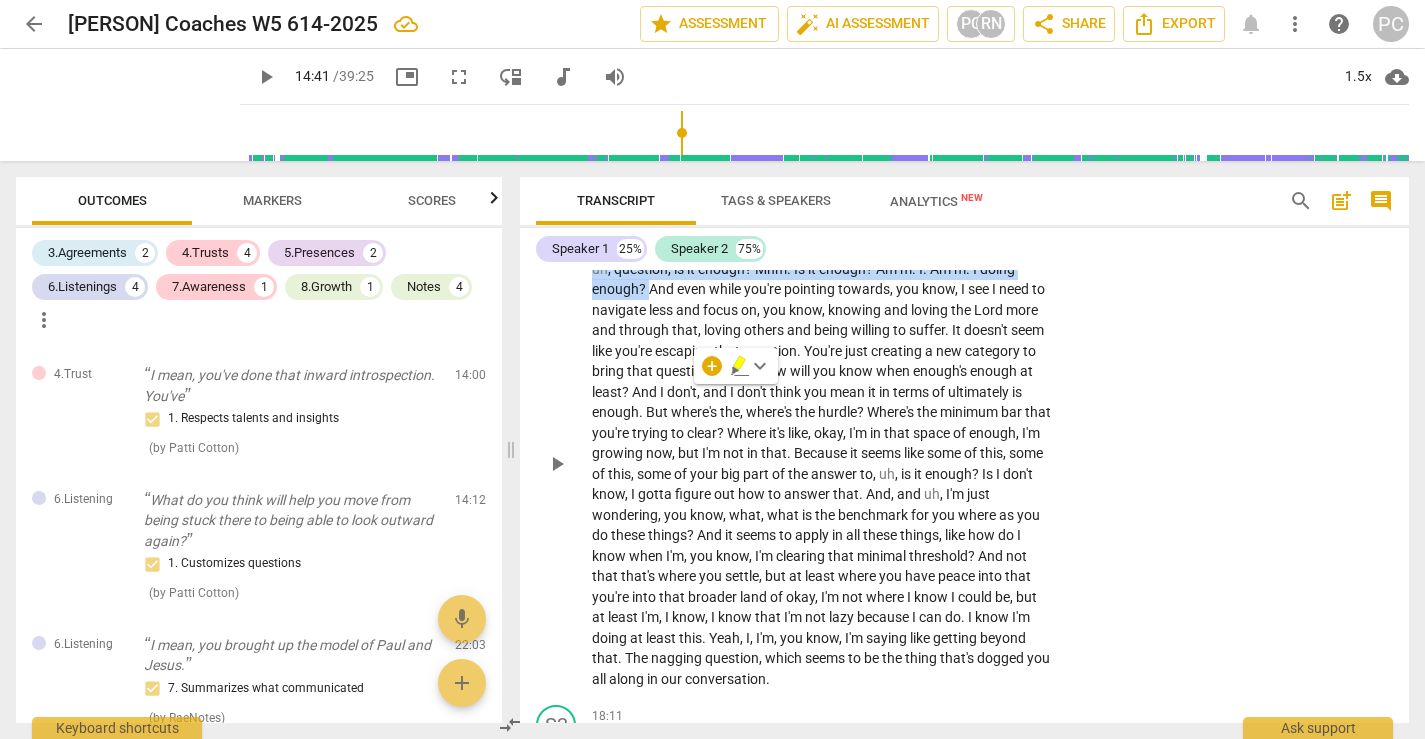 click on "+" at bounding box center (928, 216) 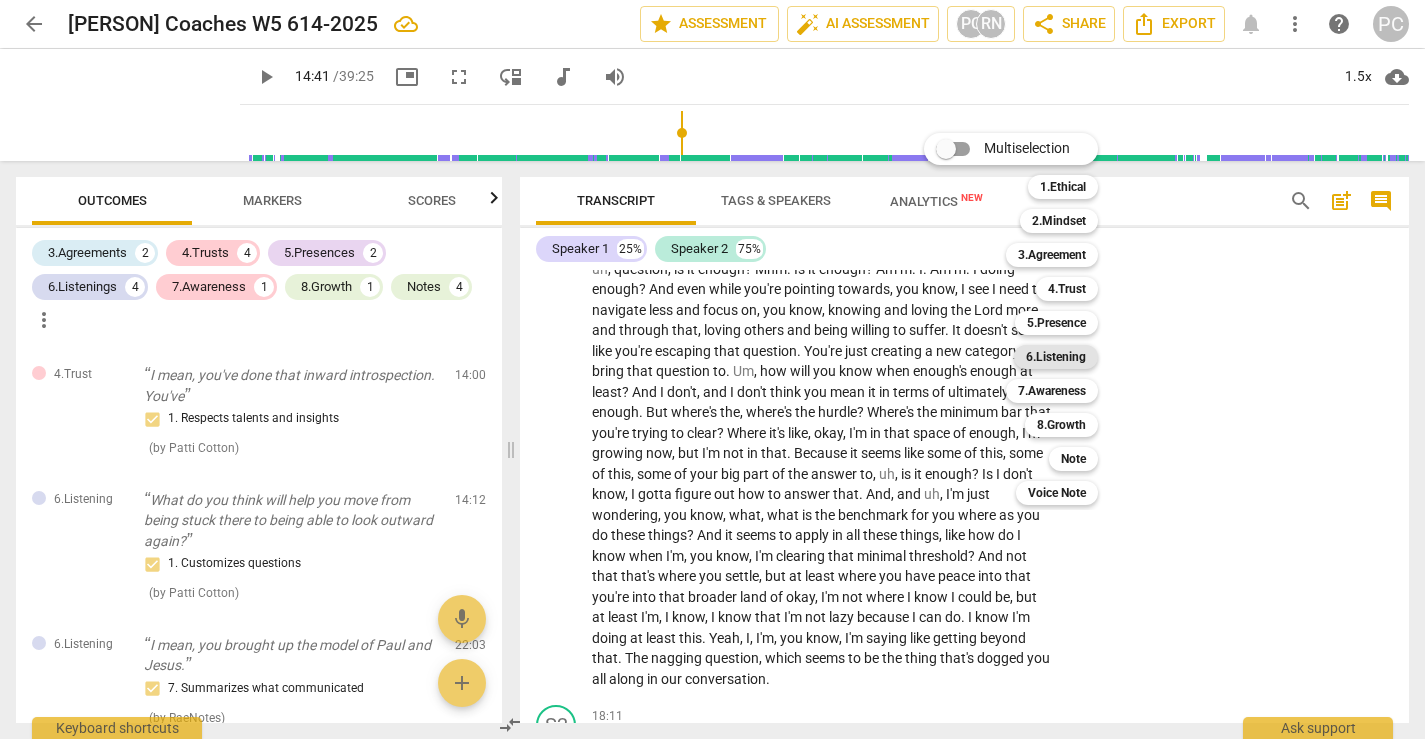 click on "6.Listening" at bounding box center (1056, 357) 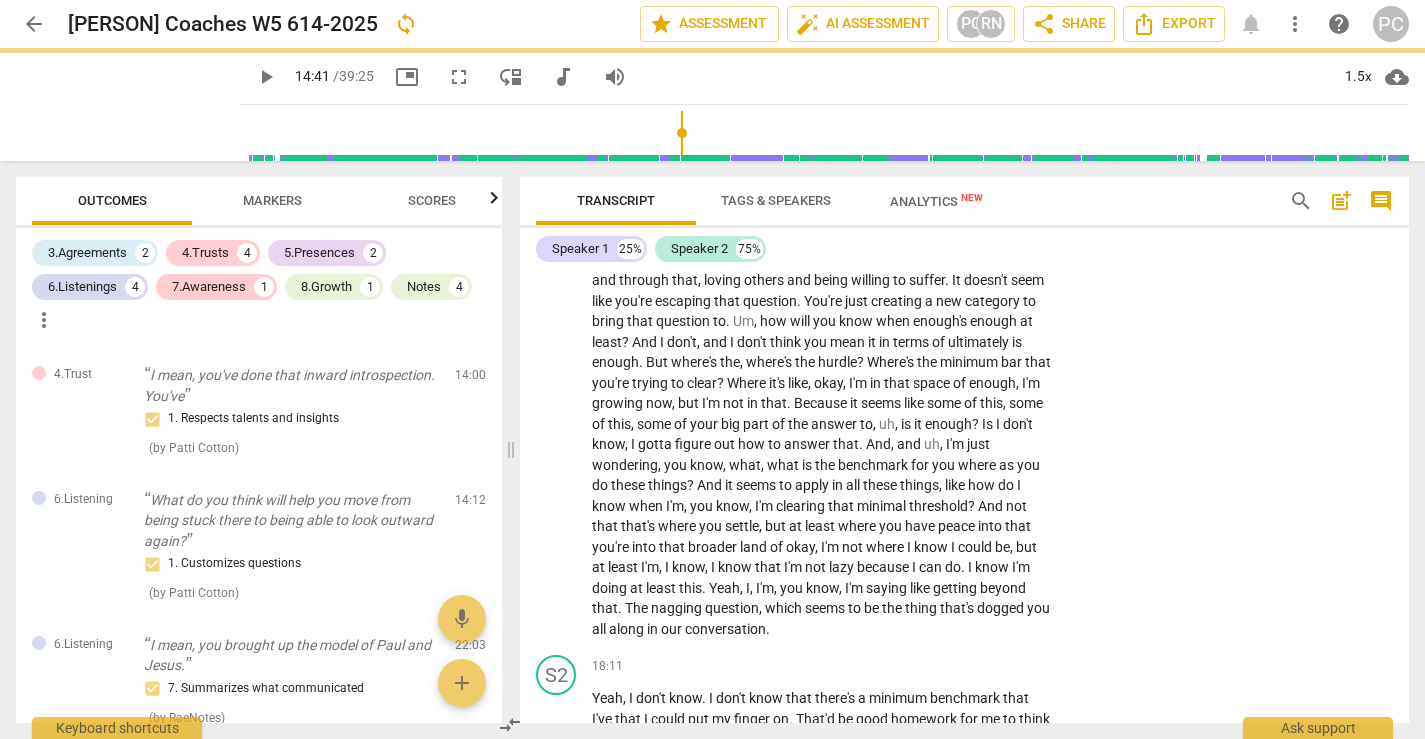 scroll, scrollTop: 6452, scrollLeft: 0, axis: vertical 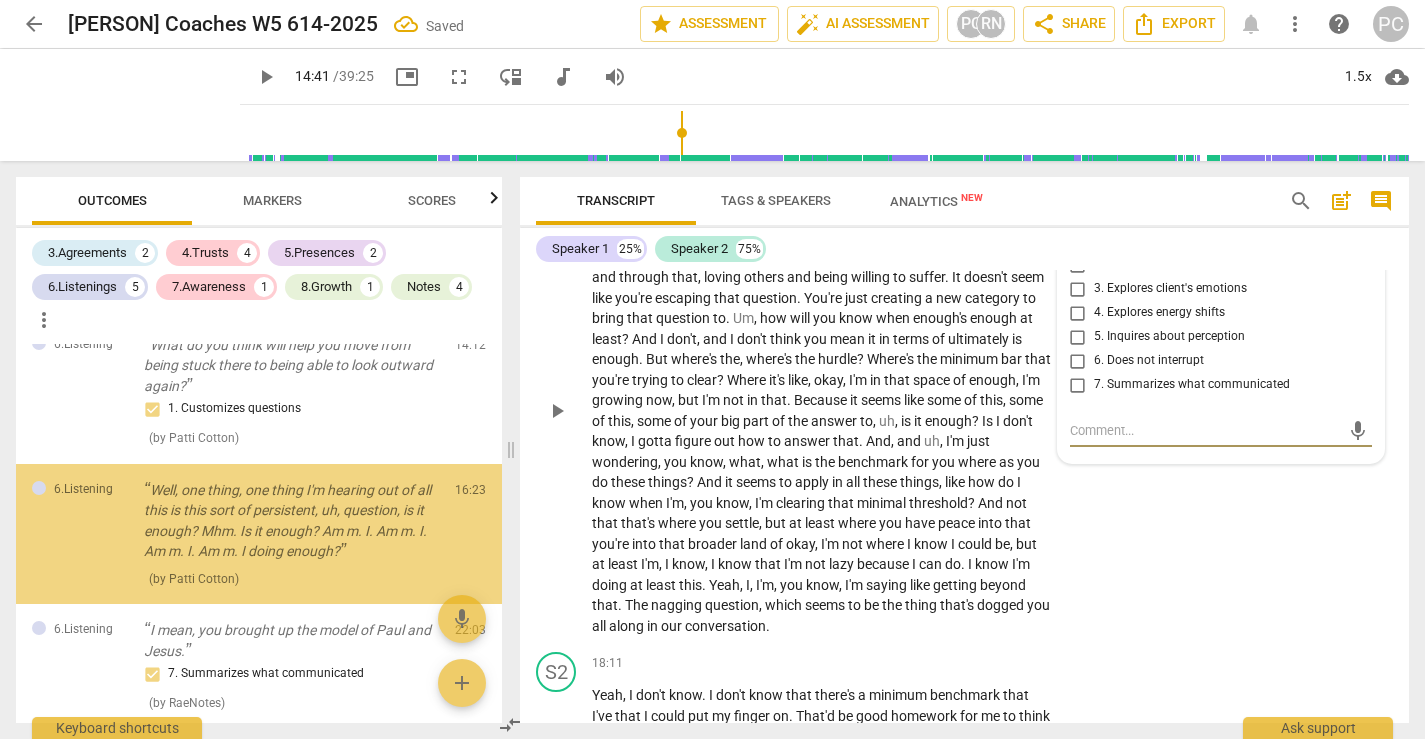click on "7. Summarizes what communicated" at bounding box center [1078, 385] 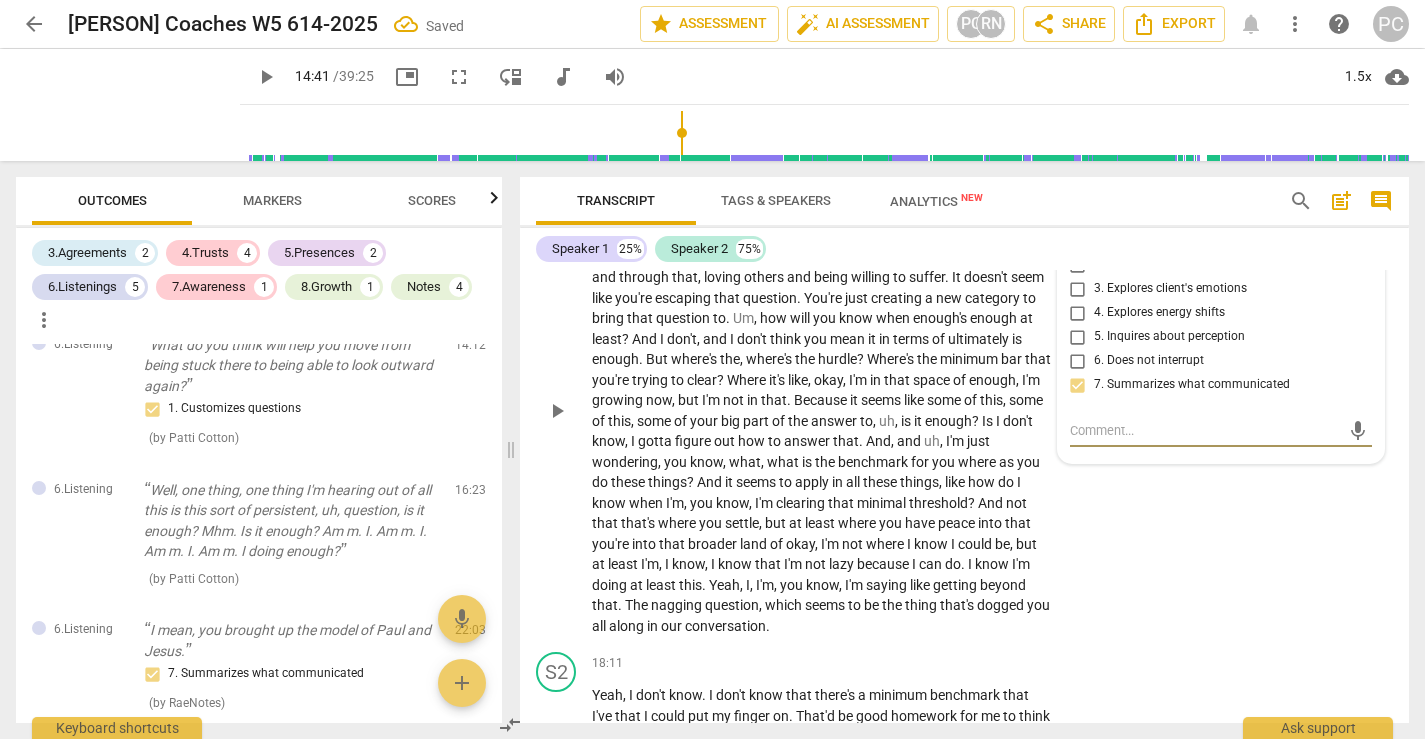 click at bounding box center [1205, 430] 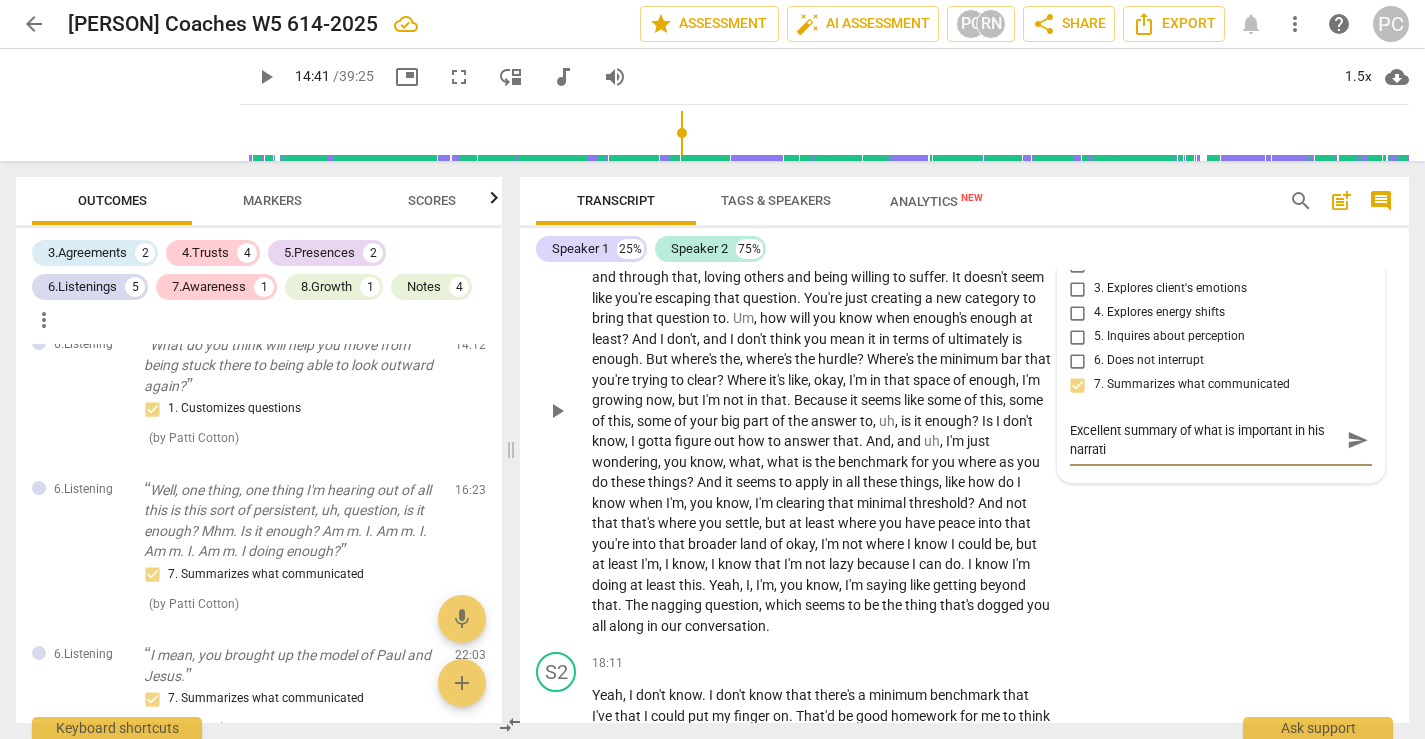 scroll, scrollTop: 0, scrollLeft: 0, axis: both 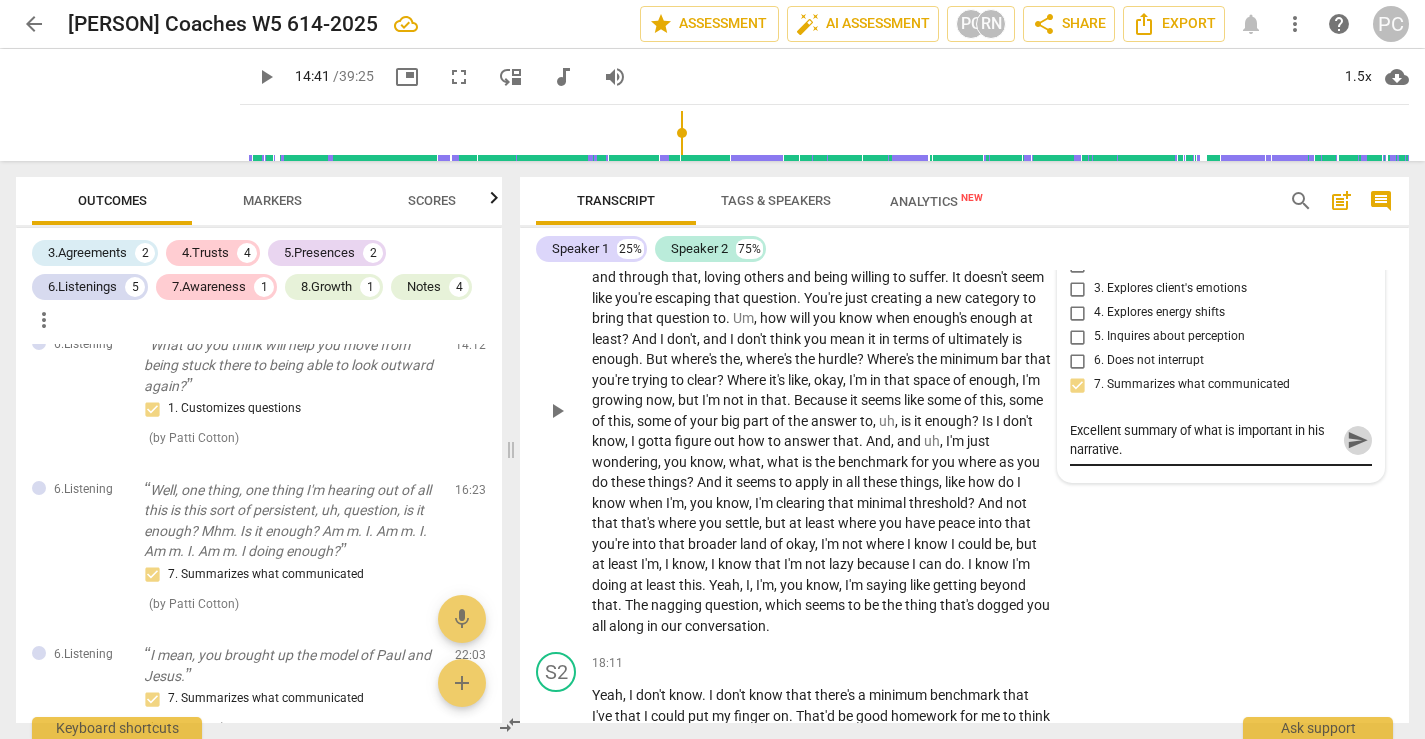click on "send" at bounding box center (1358, 440) 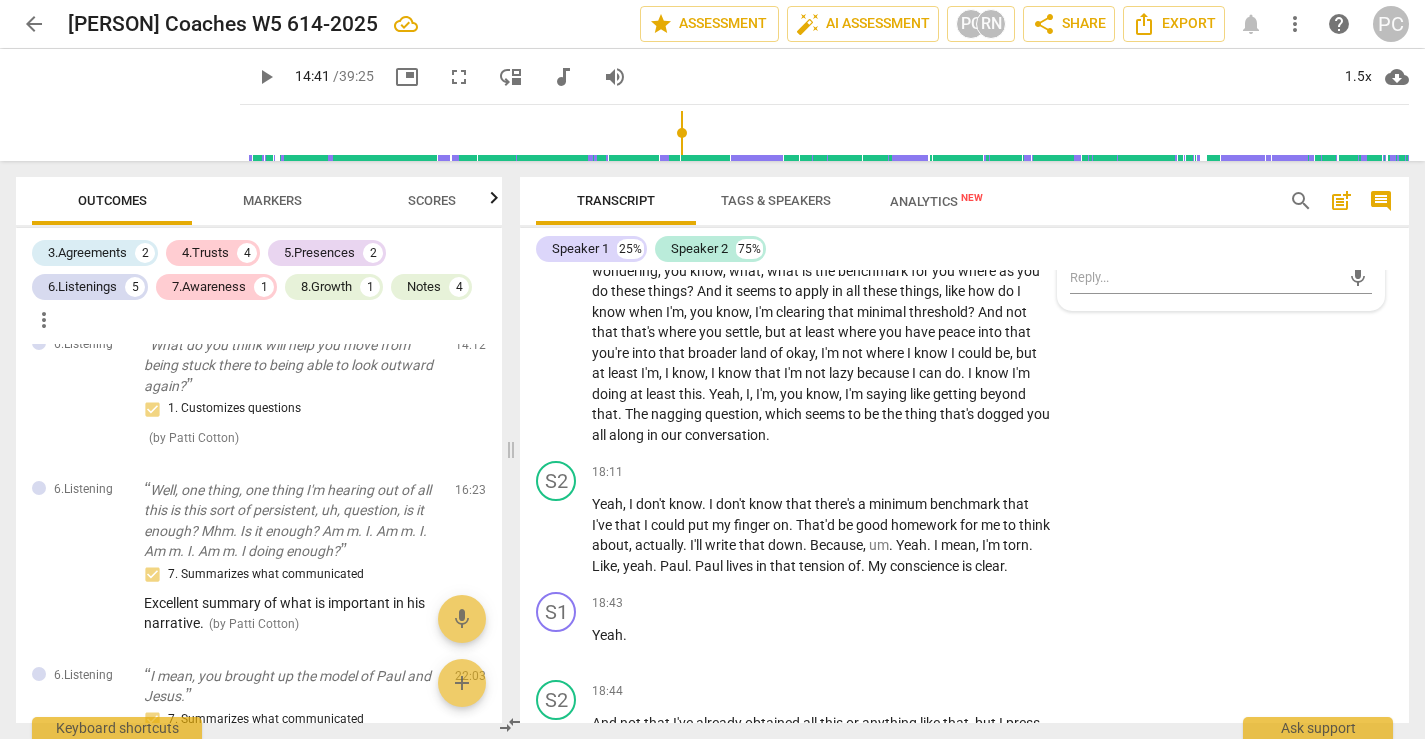 scroll, scrollTop: 6644, scrollLeft: 0, axis: vertical 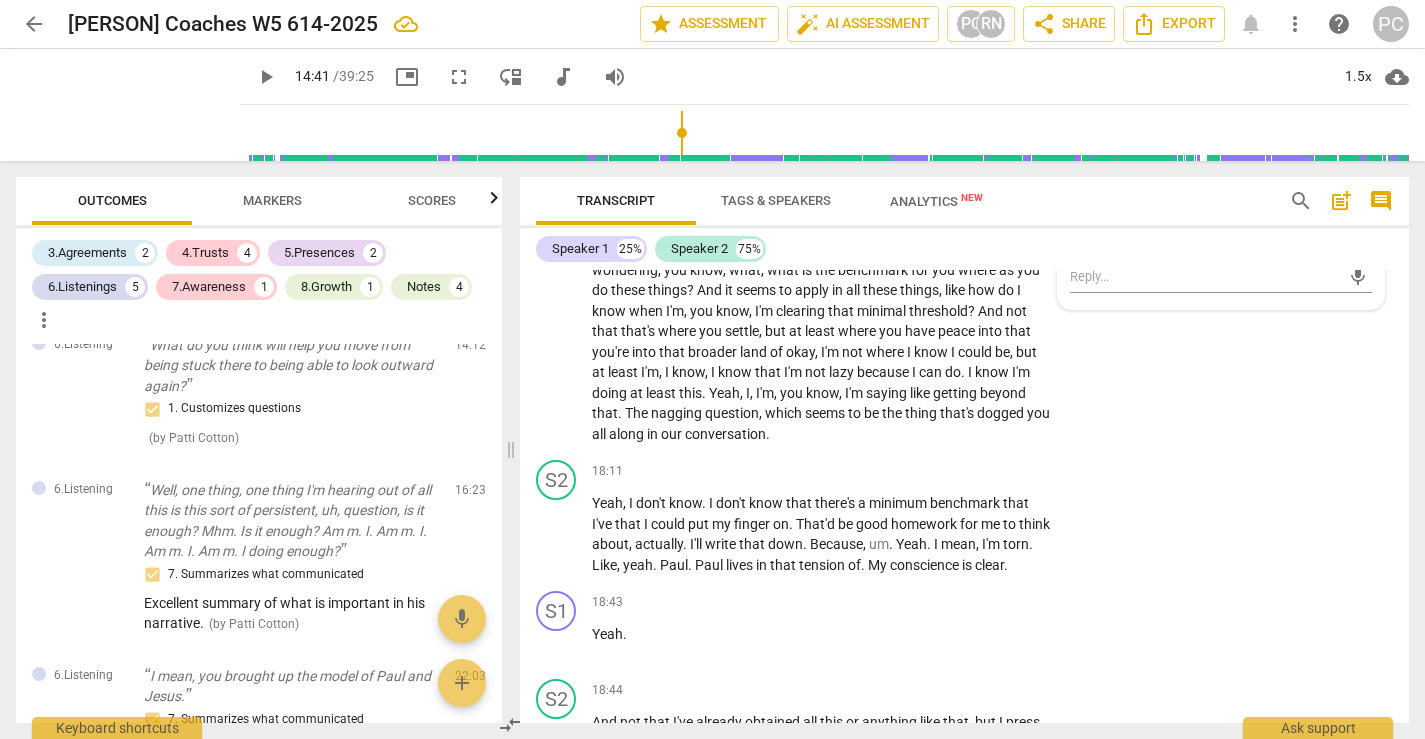 click on "18:11 + Add competency keyboard_arrow_right" at bounding box center [827, 471] 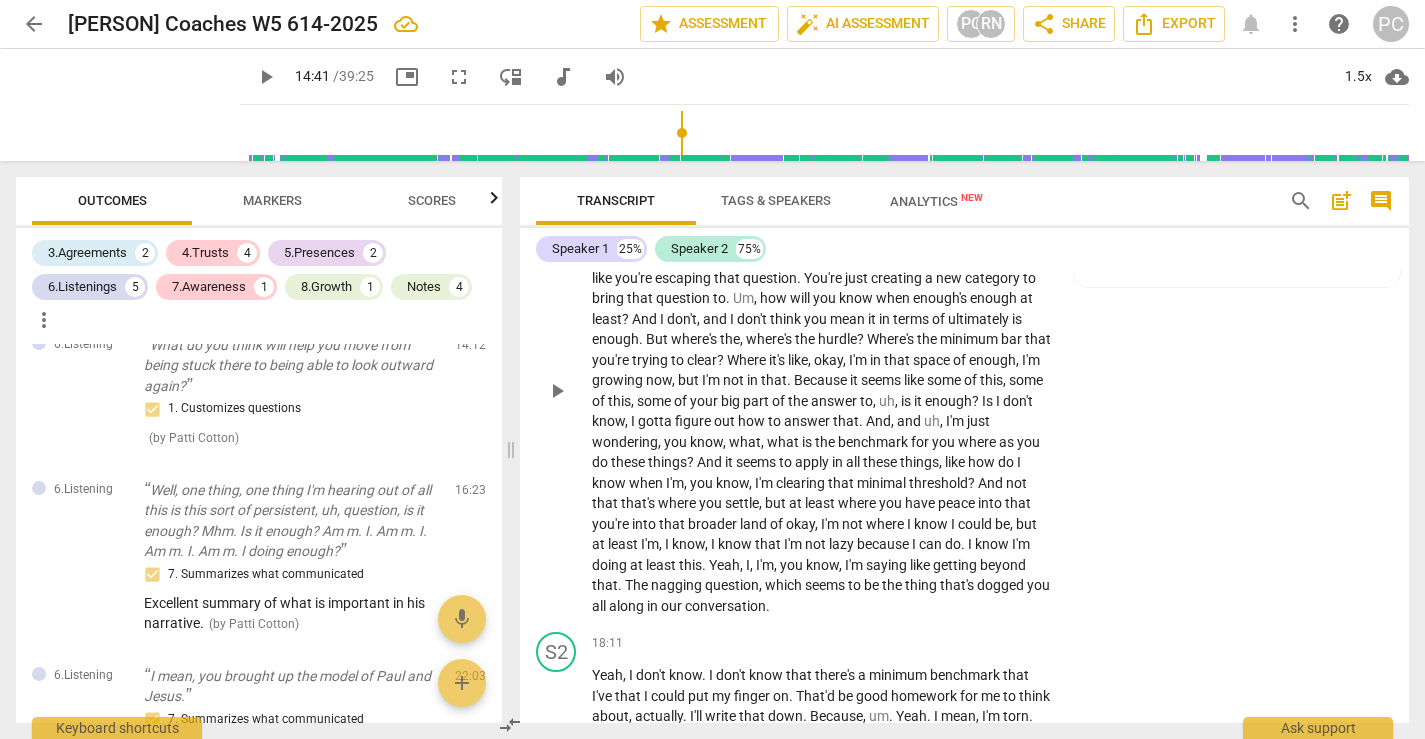 scroll, scrollTop: 6465, scrollLeft: 0, axis: vertical 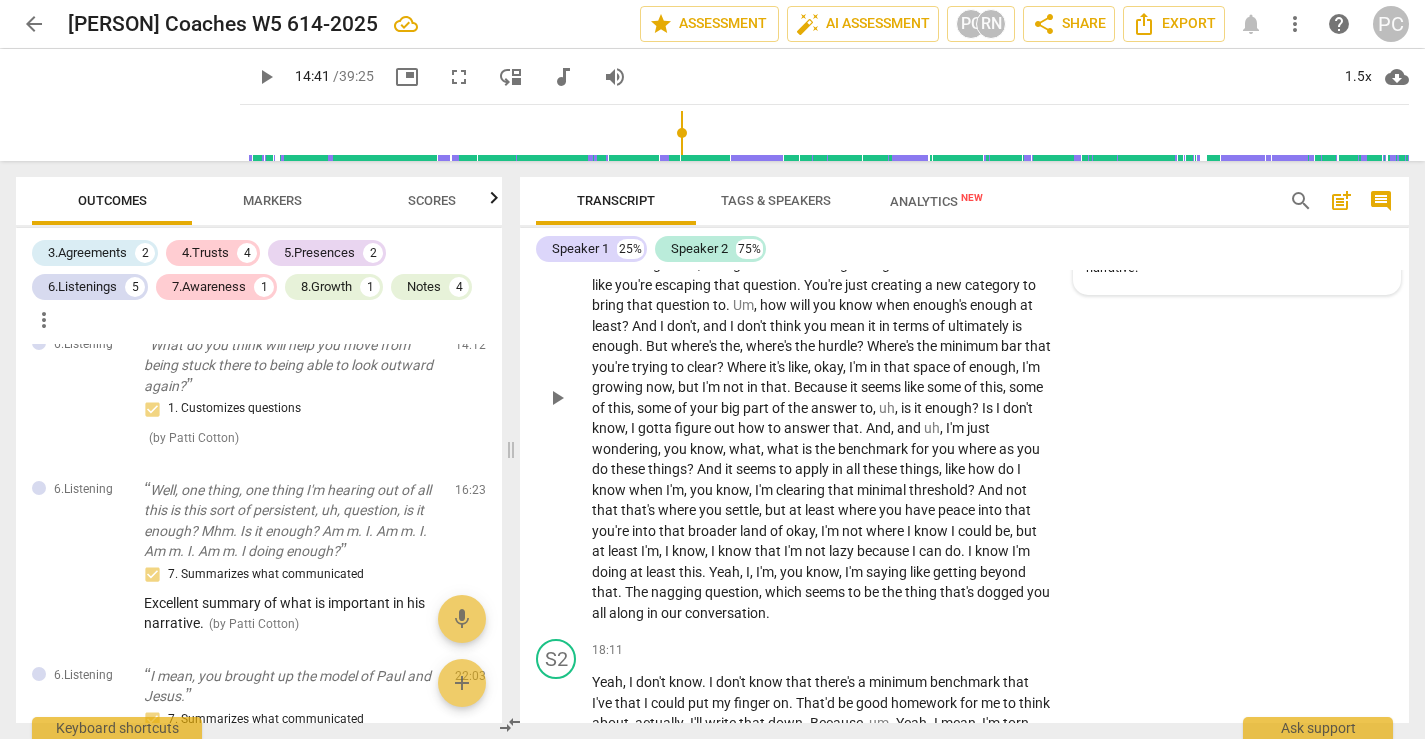 click on "Excellent summary of what is important in his narrative." at bounding box center (1237, 260) 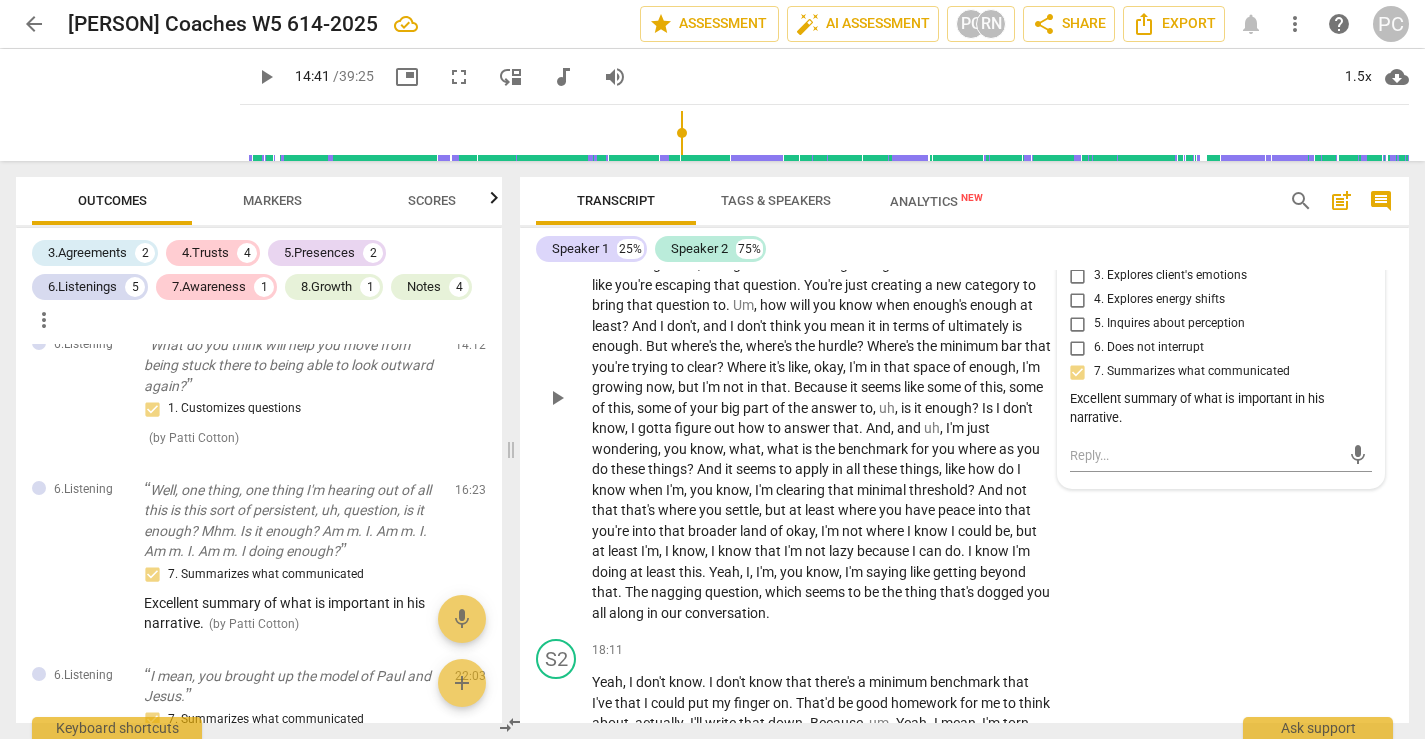 click on "more_vert" at bounding box center [1360, 196] 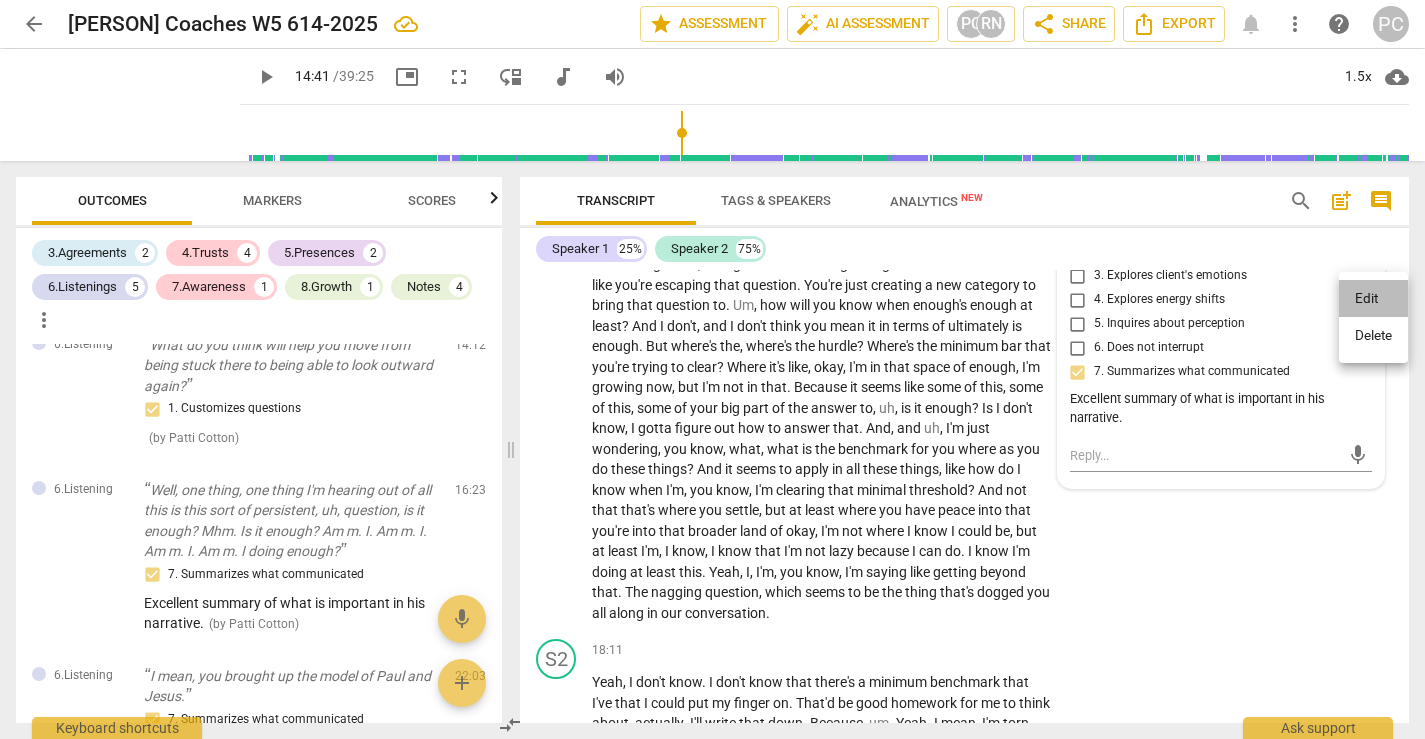 click on "Edit" at bounding box center [1373, 299] 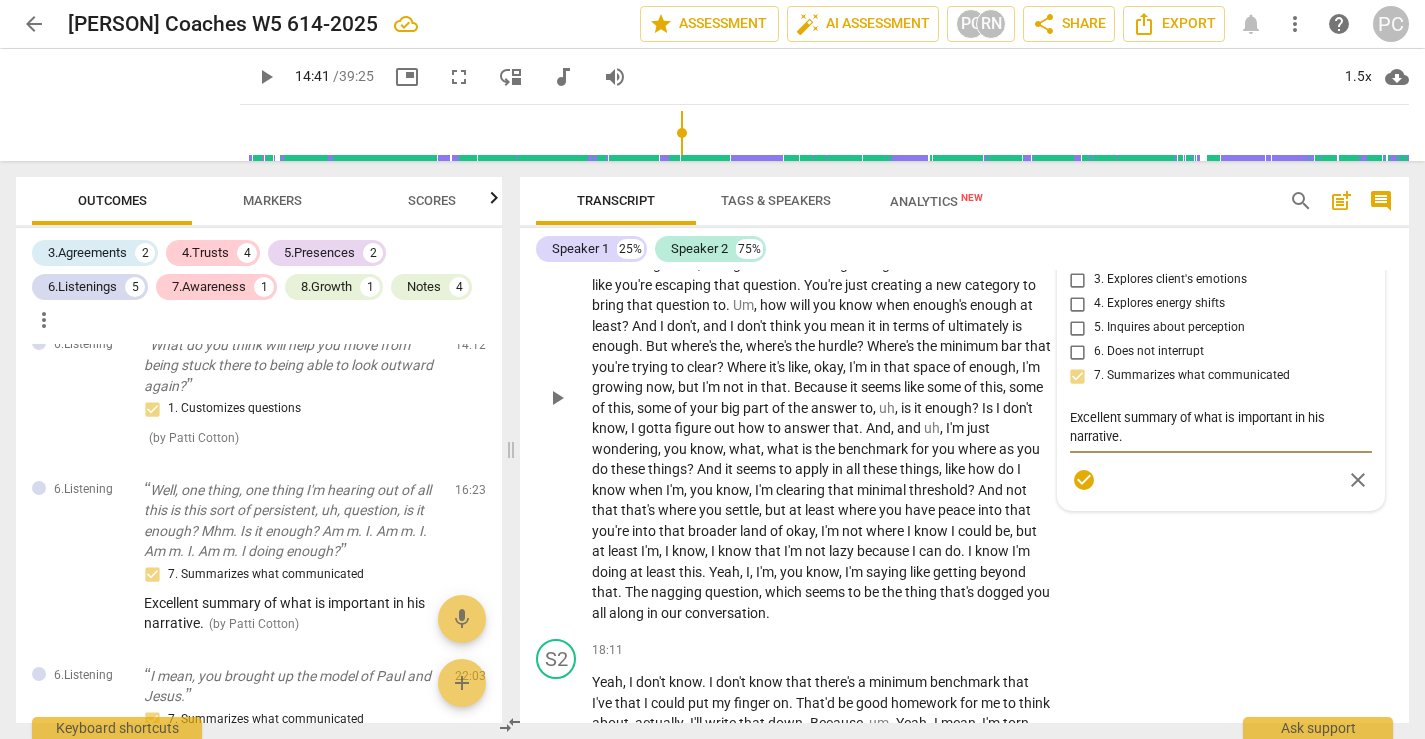 click on "Excellent summary of what is important in his narrative." at bounding box center [1221, 427] 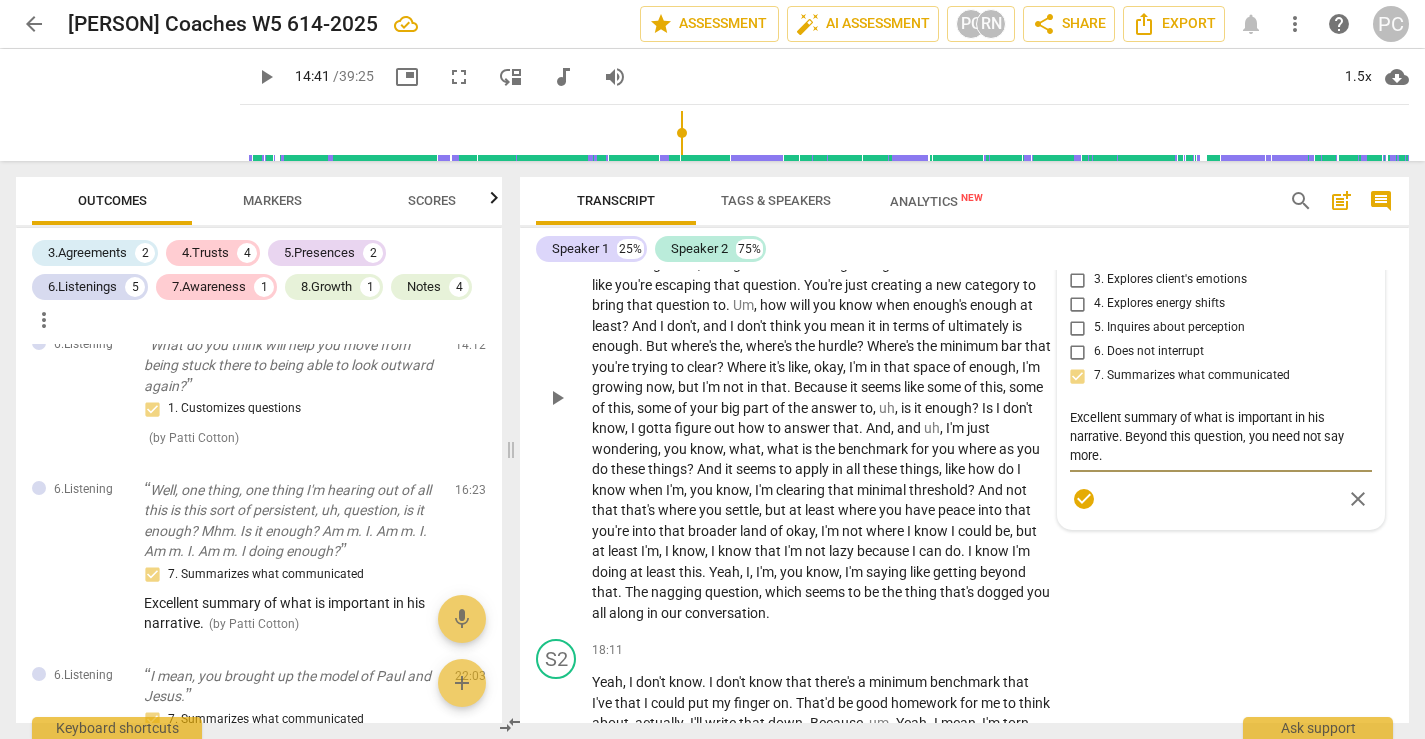 click on "check_circle" at bounding box center (1084, 499) 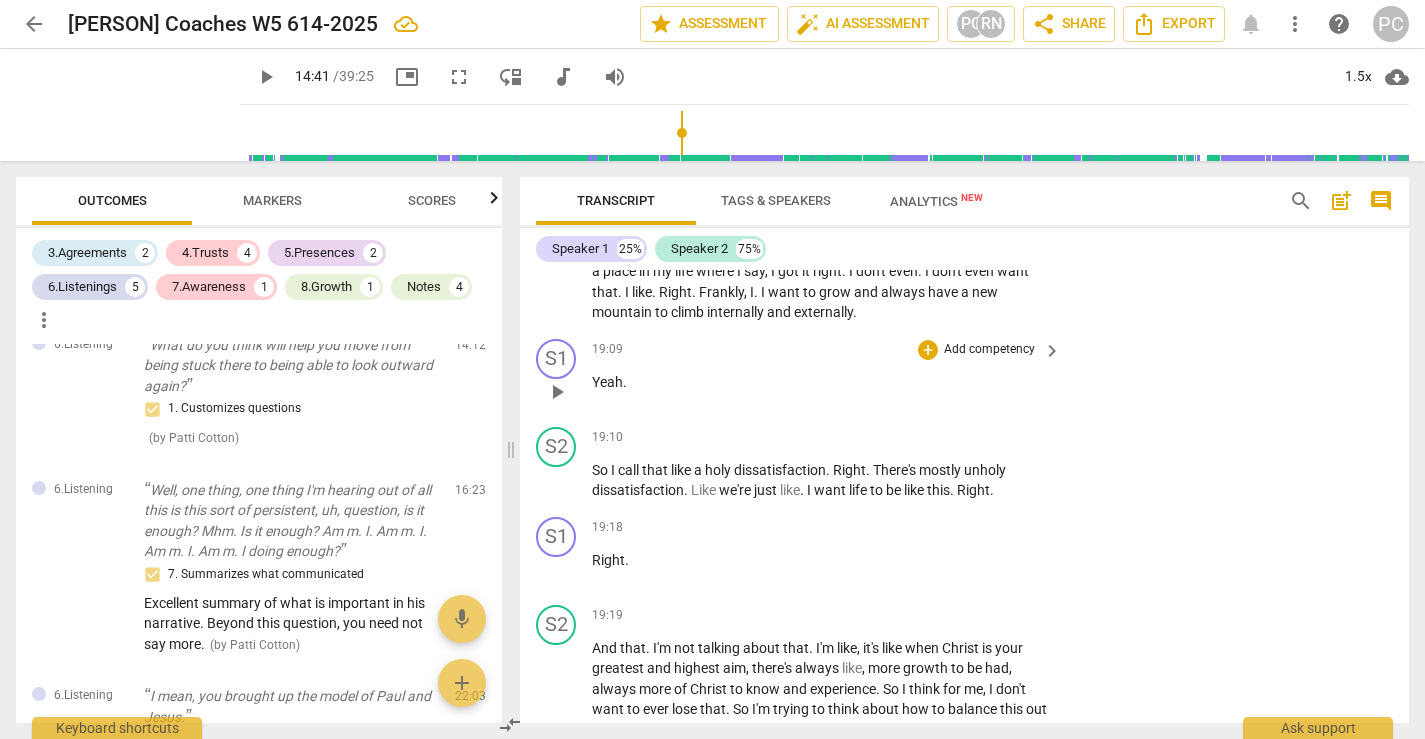 scroll, scrollTop: 7138, scrollLeft: 0, axis: vertical 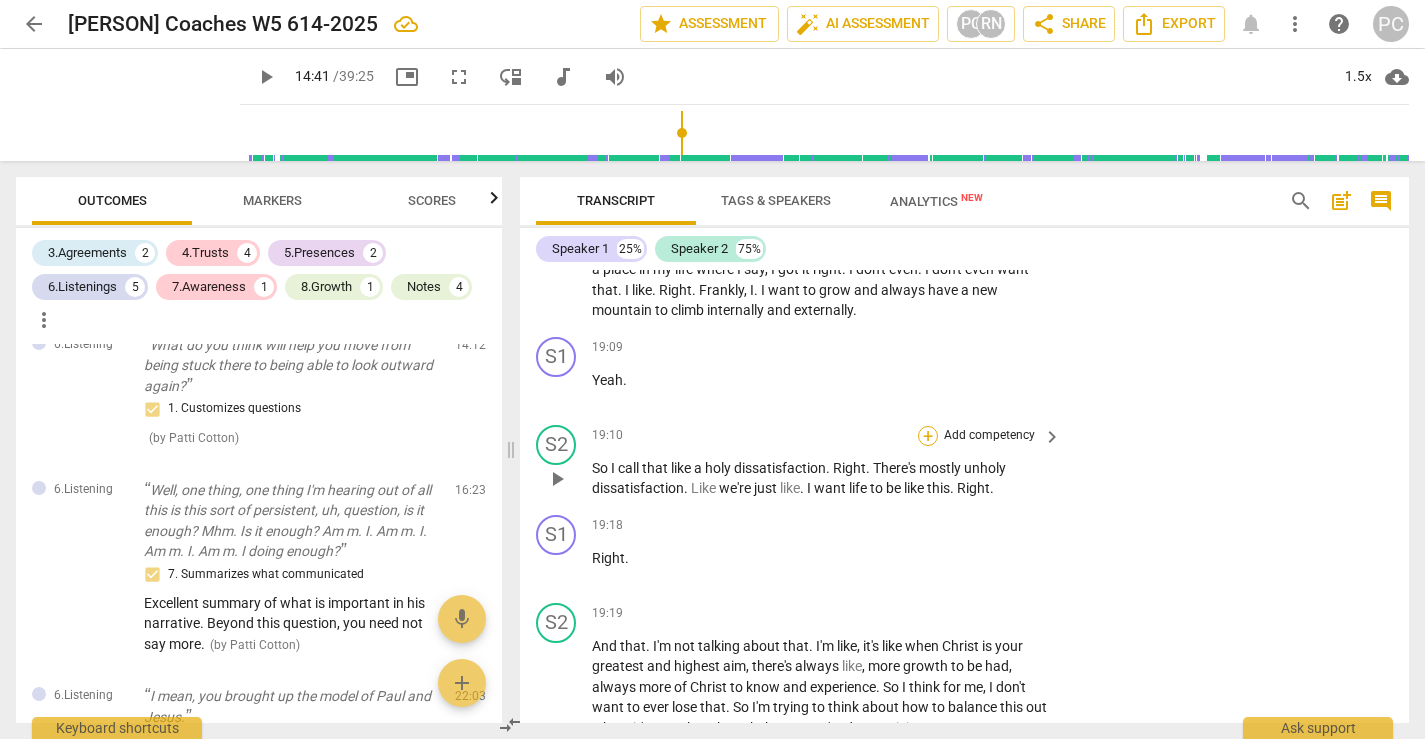 click on "+" at bounding box center (928, 436) 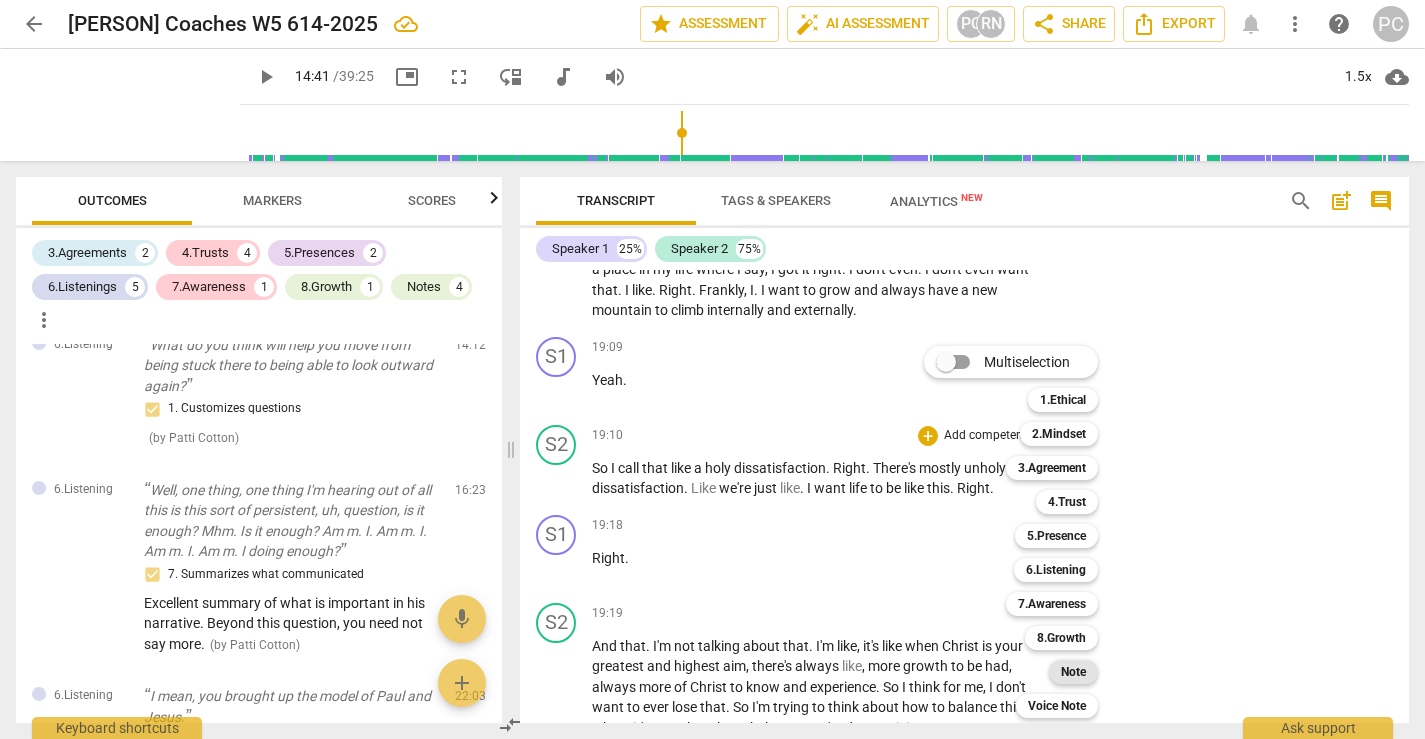 click on "Note" at bounding box center (1073, 672) 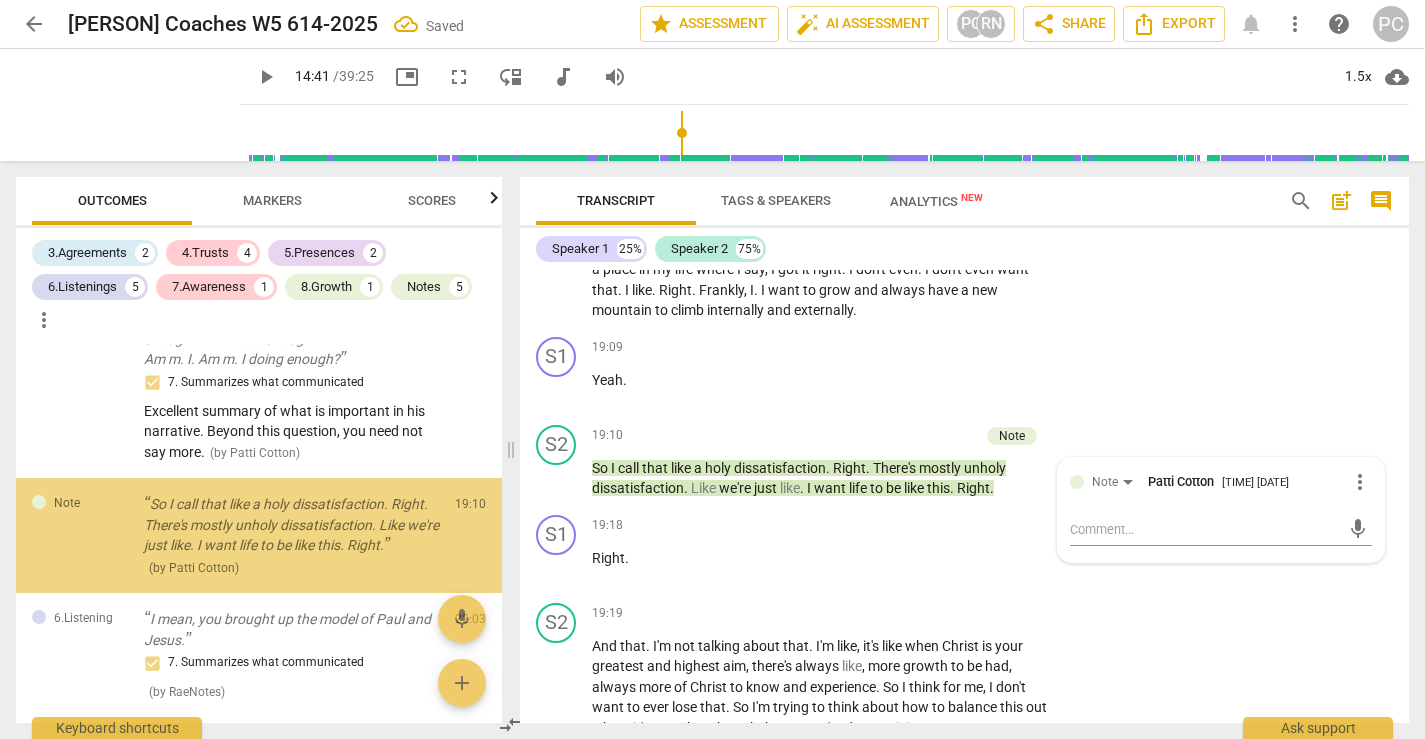 scroll, scrollTop: 1649, scrollLeft: 0, axis: vertical 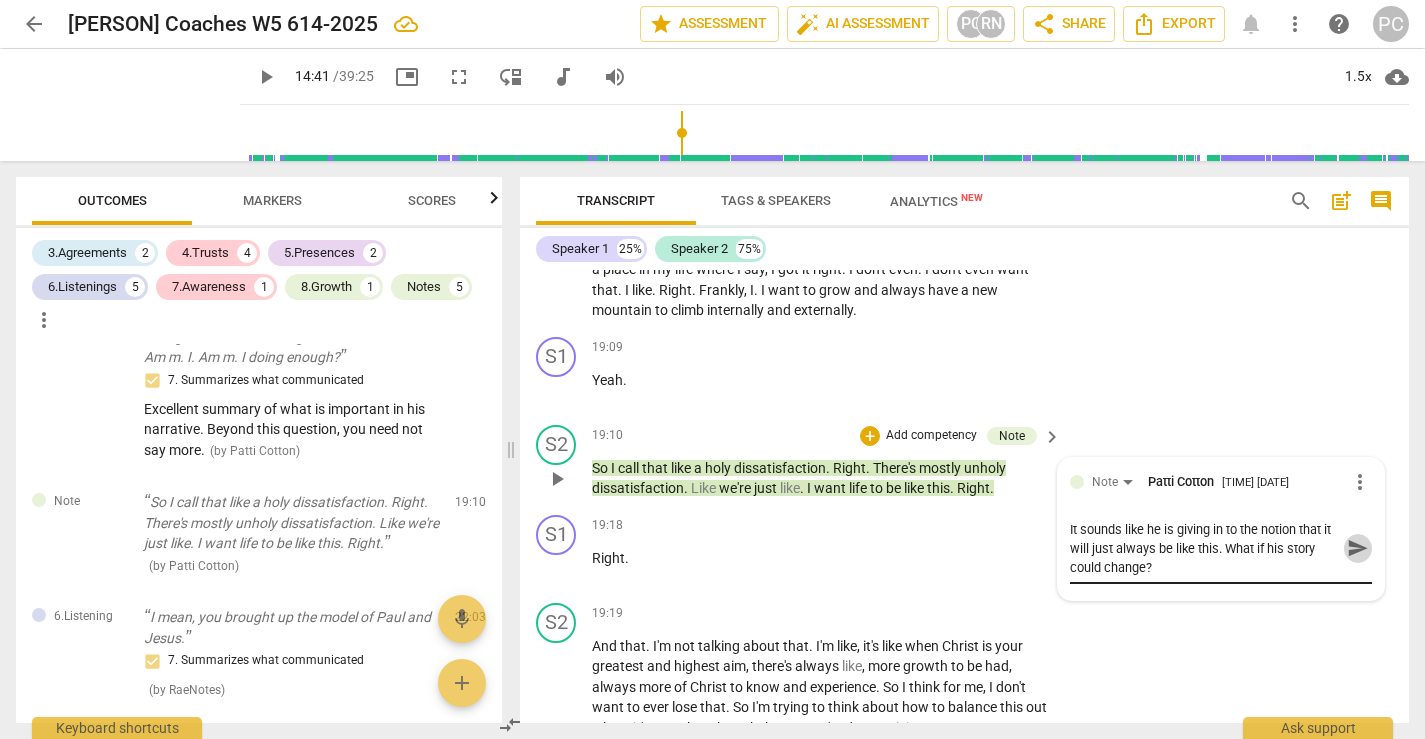 drag, startPoint x: 1350, startPoint y: 651, endPoint x: 1196, endPoint y: 645, distance: 154.11684 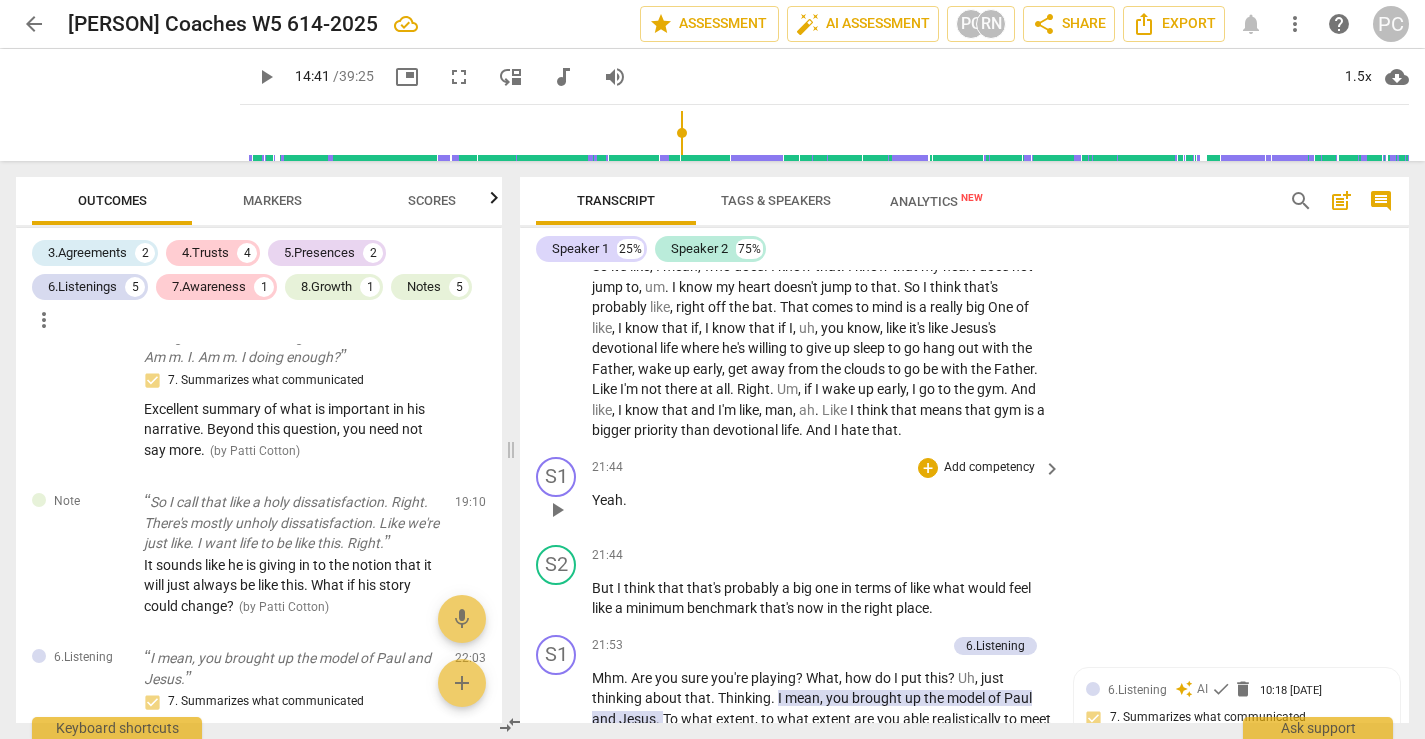 scroll, scrollTop: 8169, scrollLeft: 0, axis: vertical 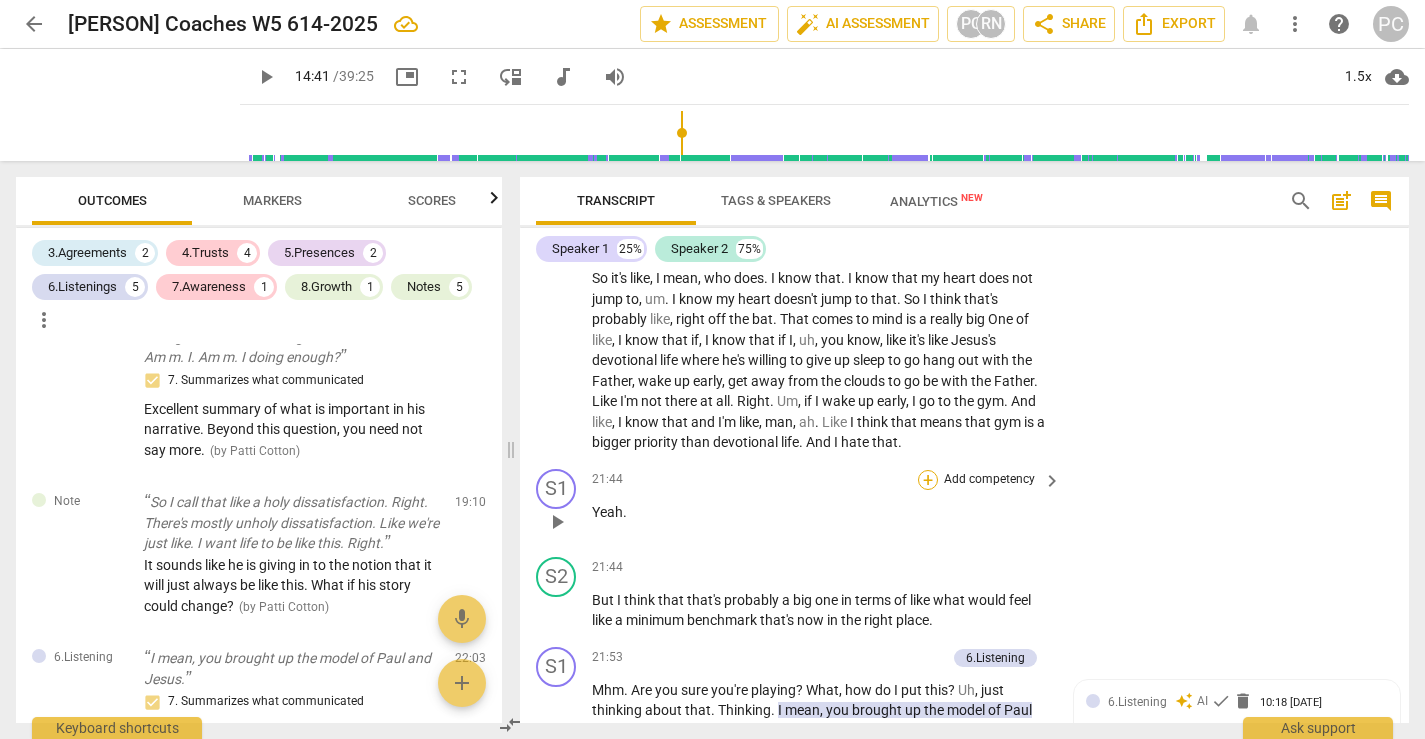 click on "+" at bounding box center (928, 480) 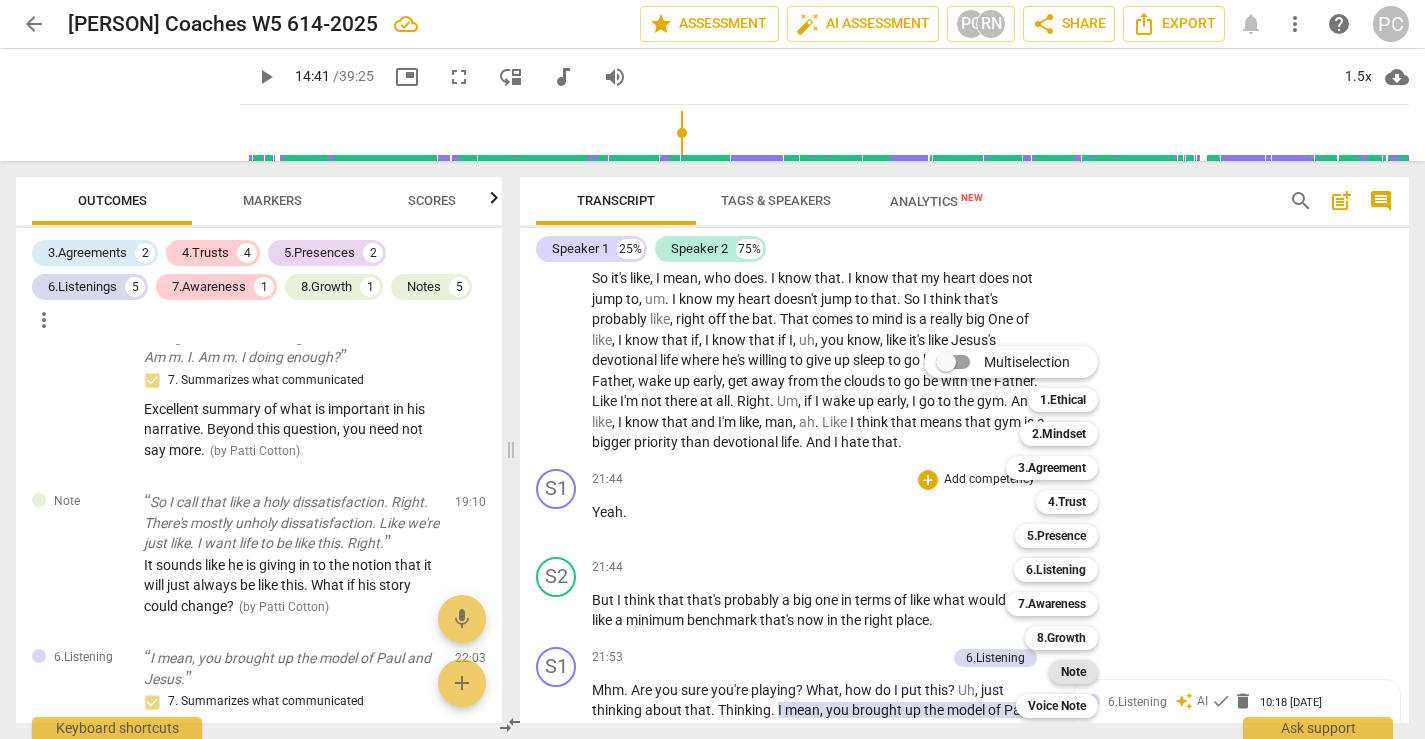 click on "Note" at bounding box center (1073, 672) 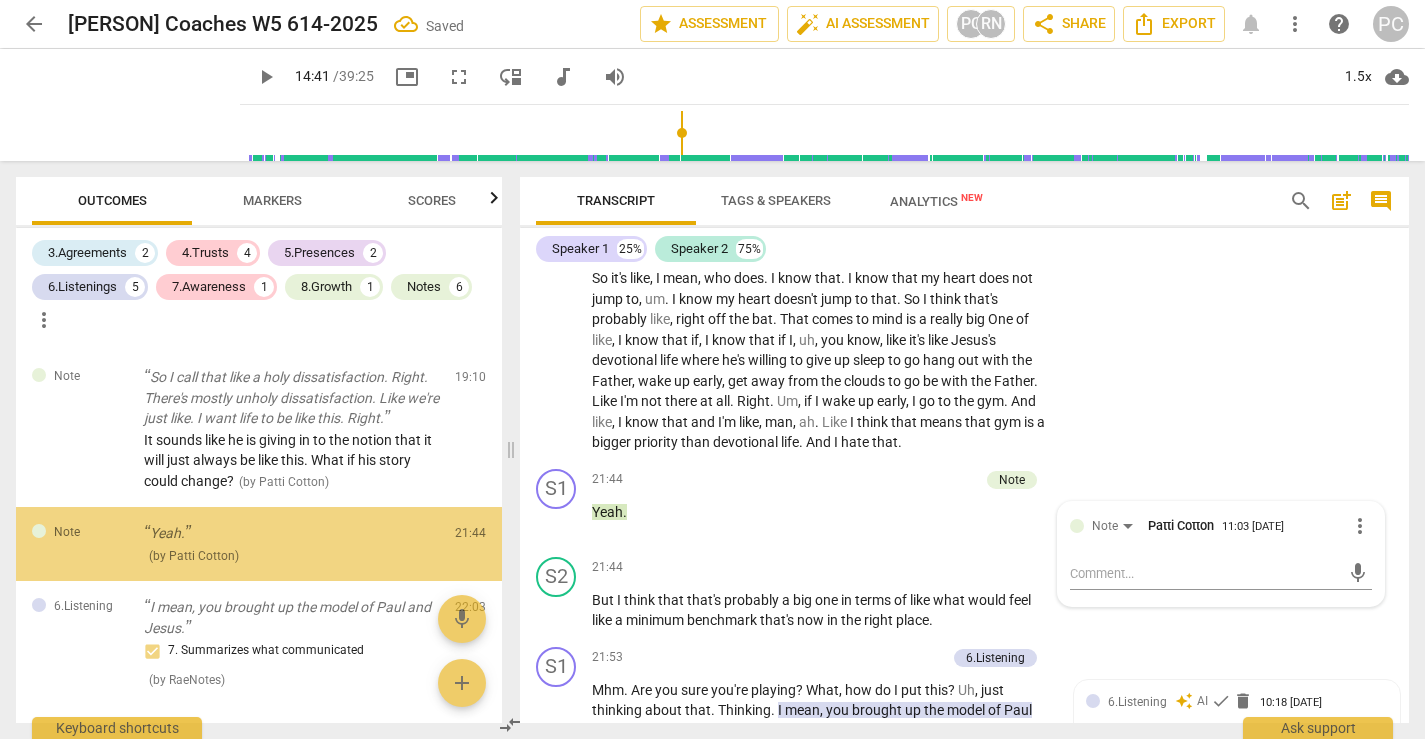 scroll, scrollTop: 1784, scrollLeft: 0, axis: vertical 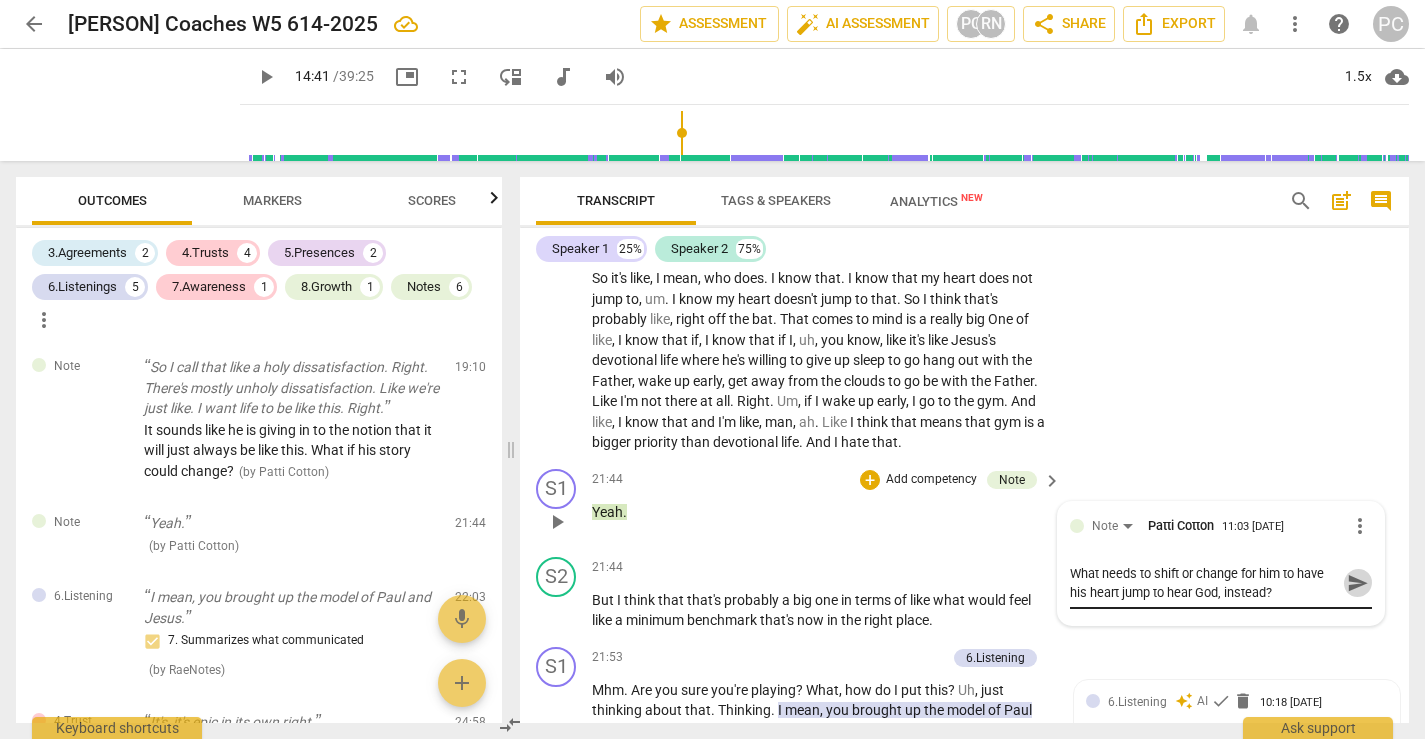 click on "send" at bounding box center (1358, 583) 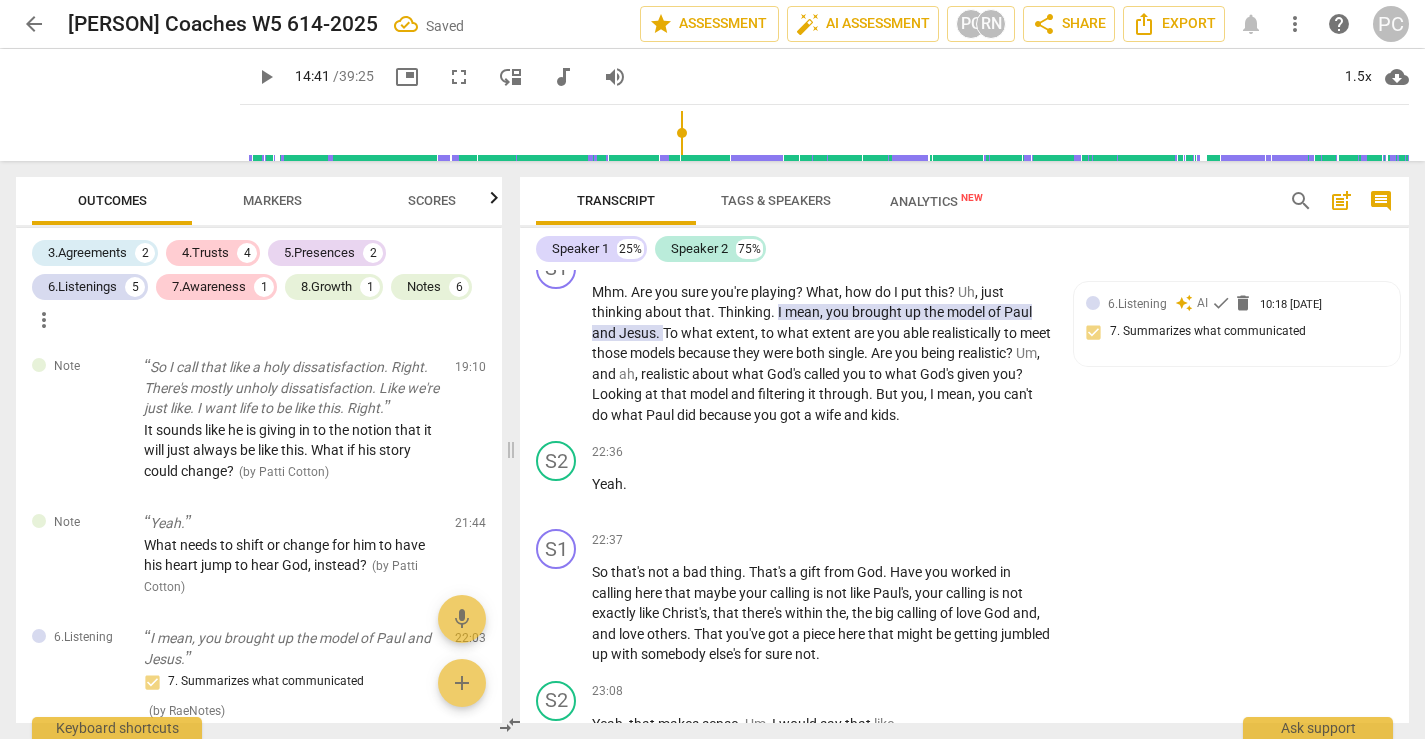 scroll, scrollTop: 8587, scrollLeft: 0, axis: vertical 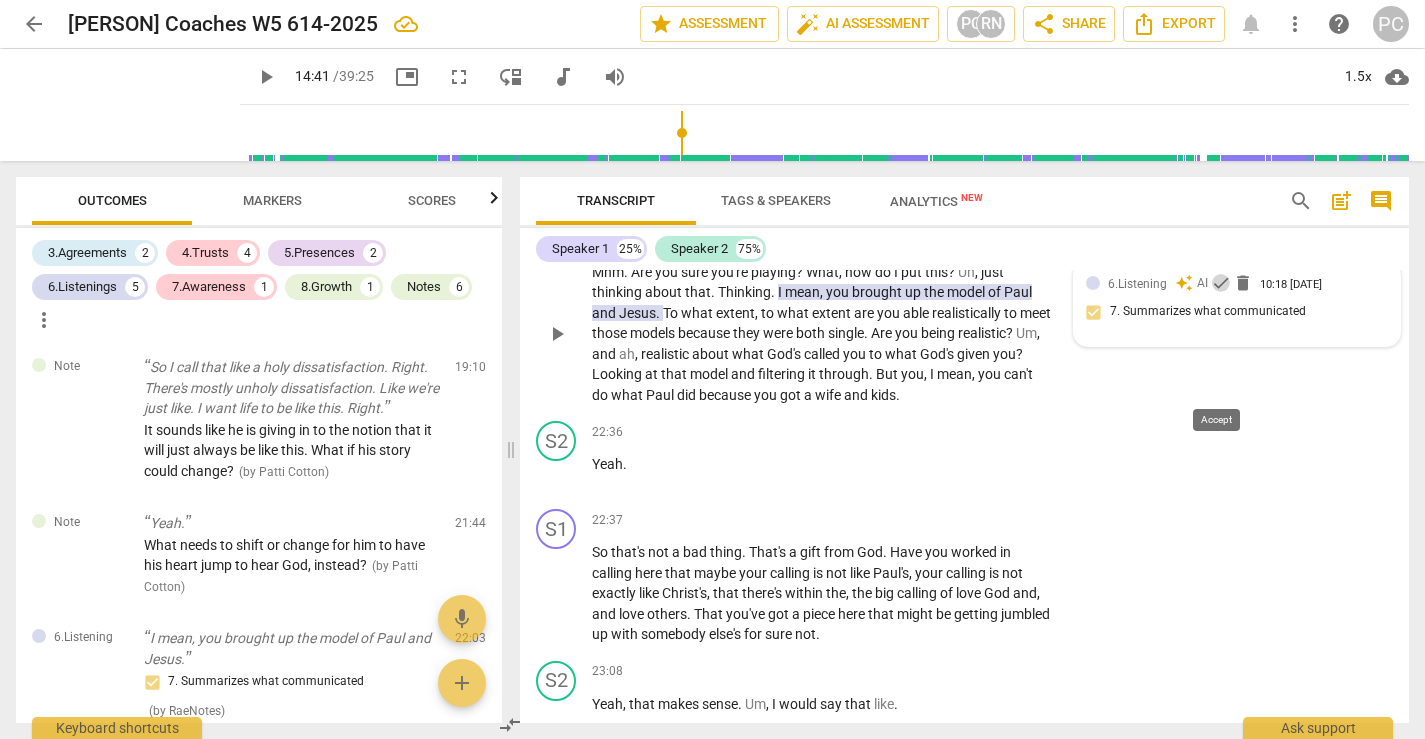 click on "check" at bounding box center (1221, 283) 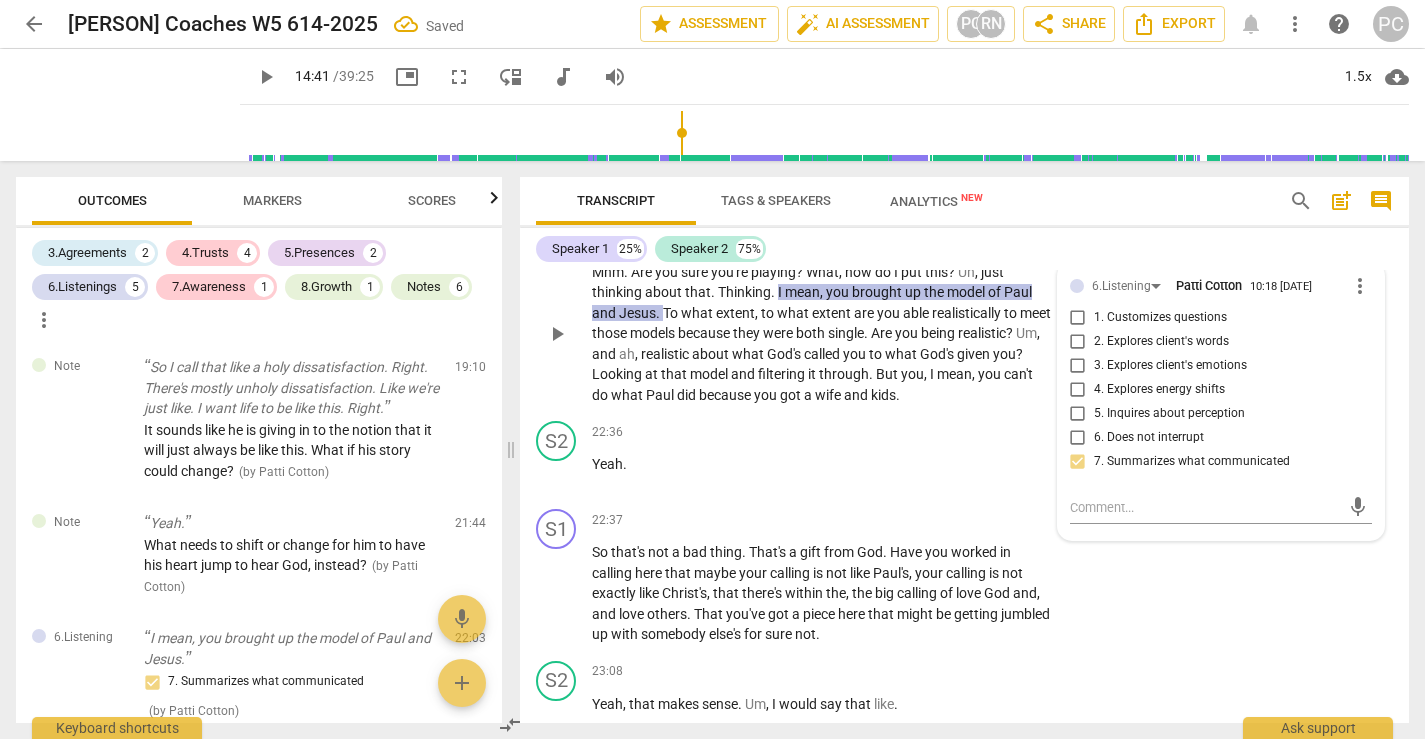 click on "through" at bounding box center [844, 374] 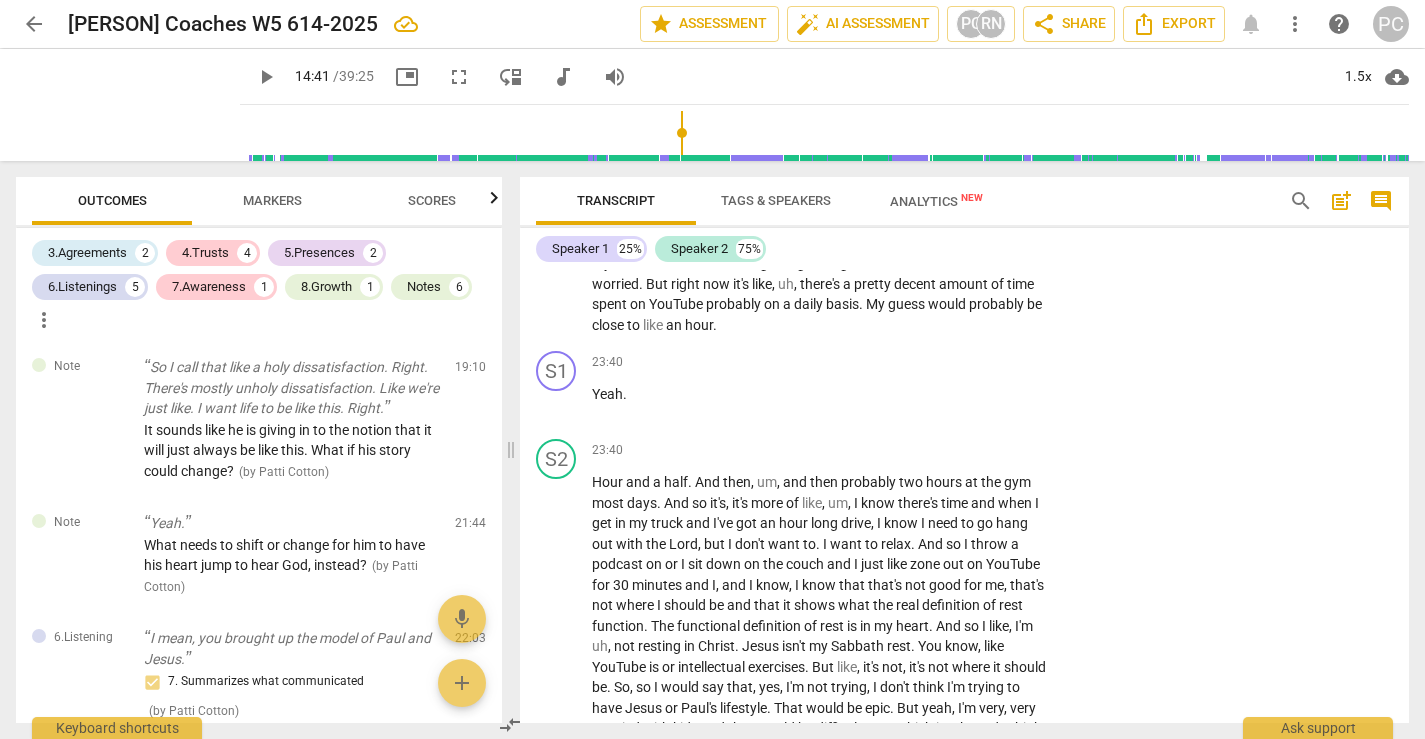 scroll, scrollTop: 9213, scrollLeft: 0, axis: vertical 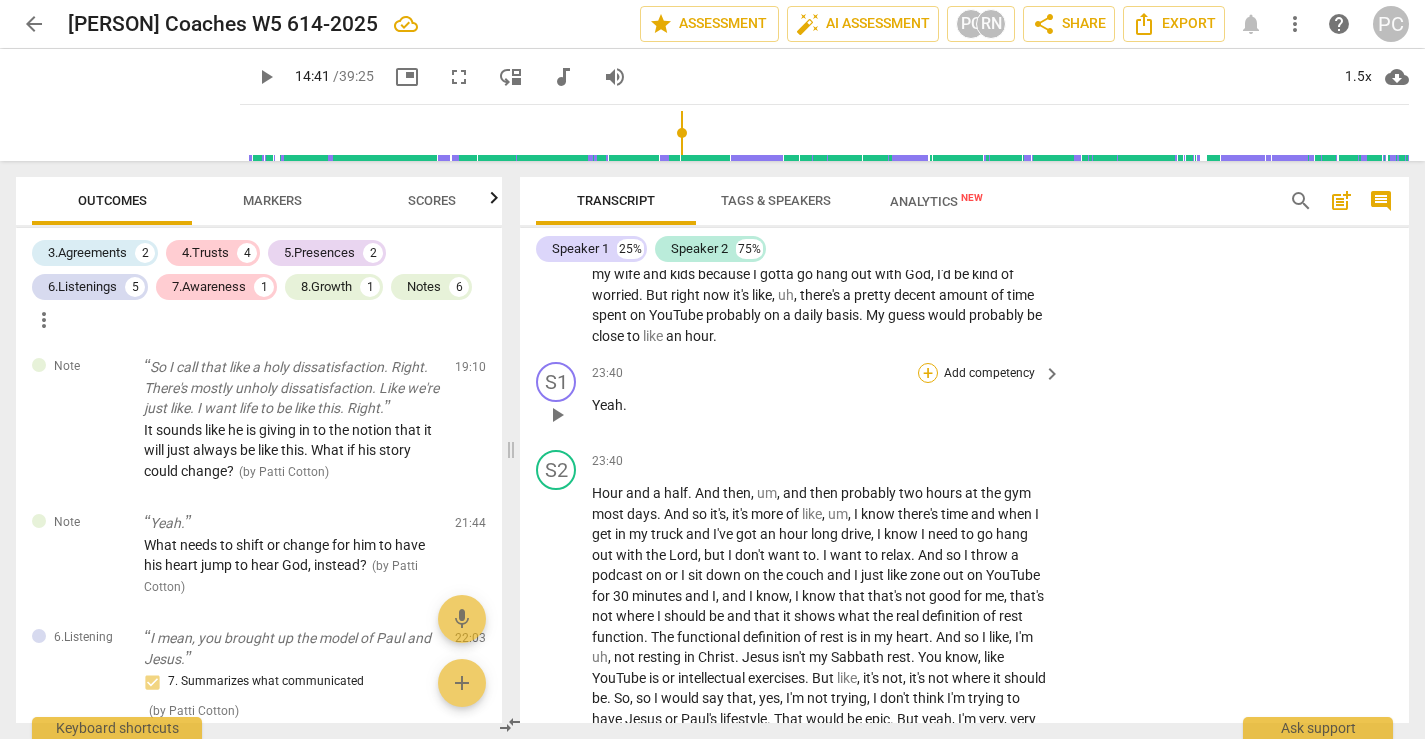 click on "+" at bounding box center [928, 373] 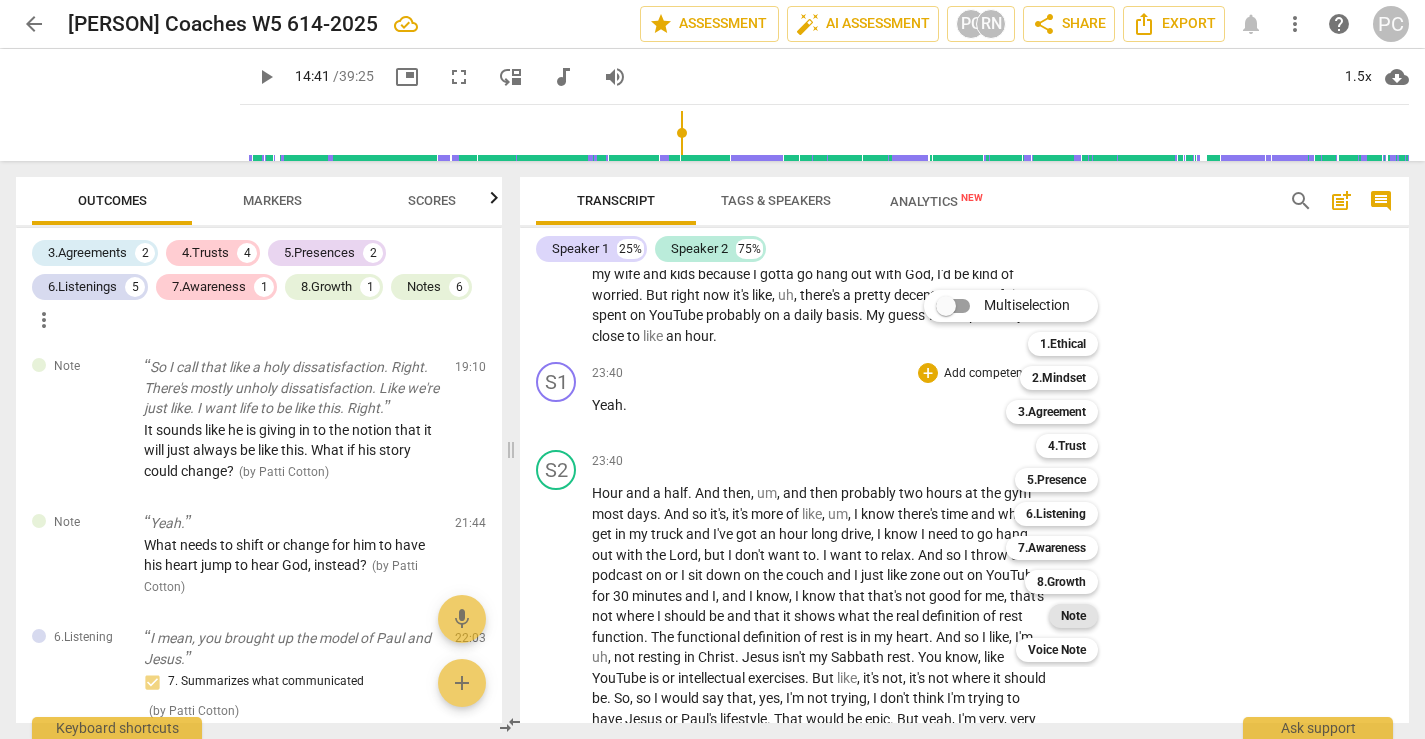 click on "Note" at bounding box center [1073, 616] 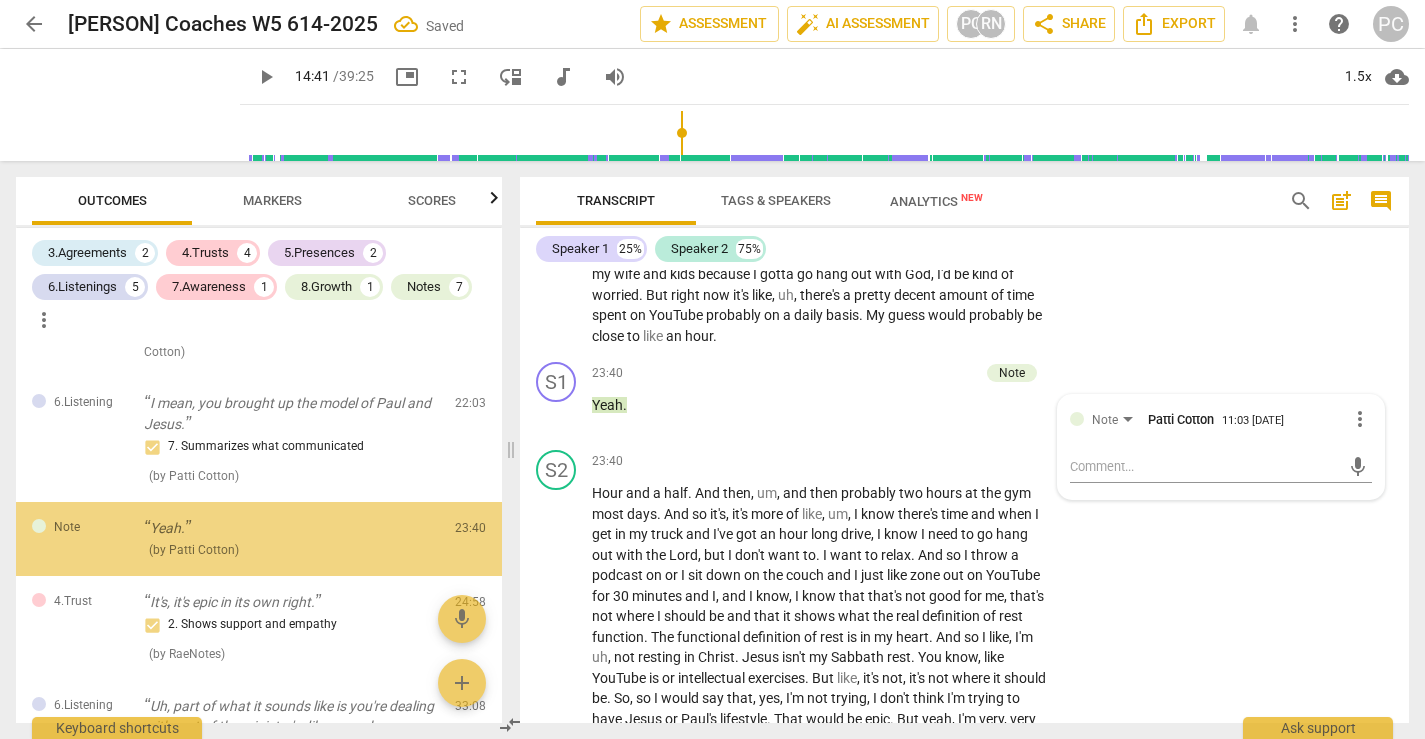 scroll, scrollTop: 2024, scrollLeft: 0, axis: vertical 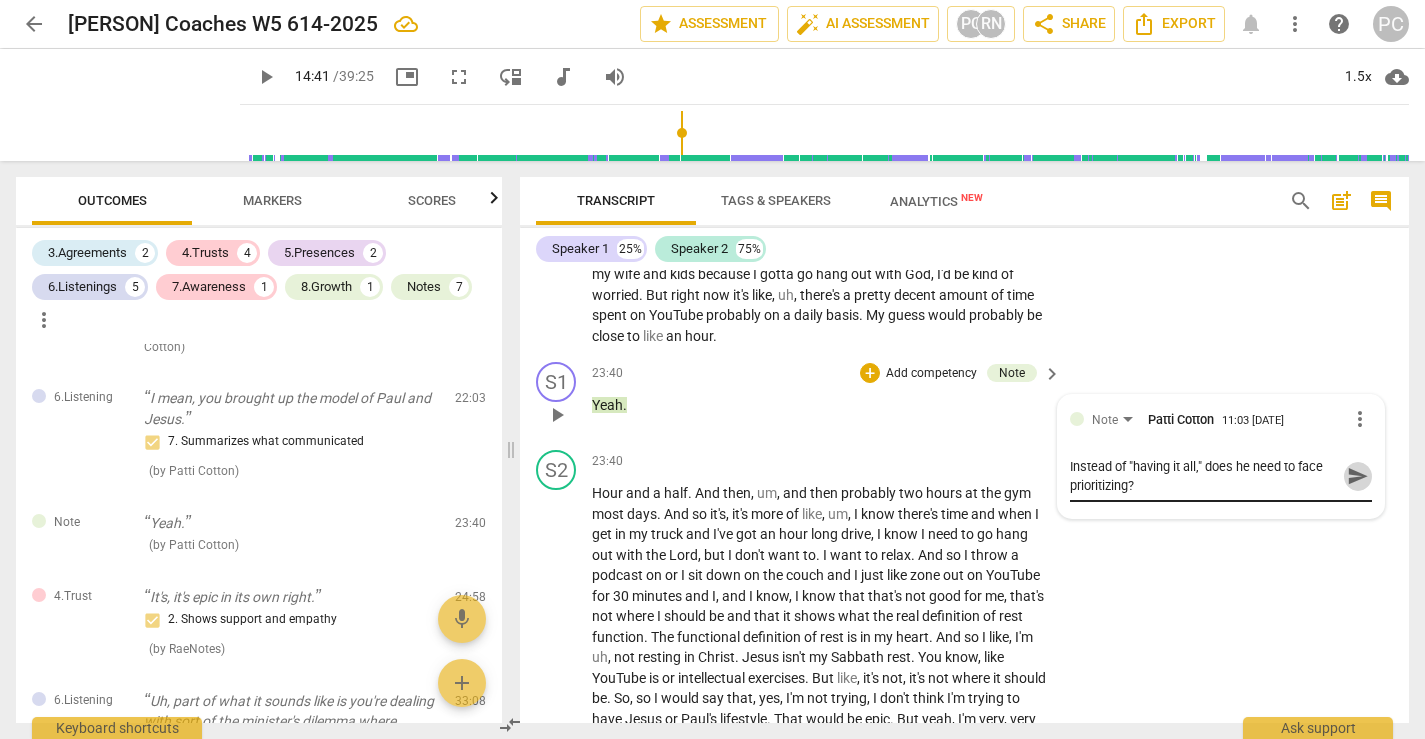 click on "send" at bounding box center (1358, 476) 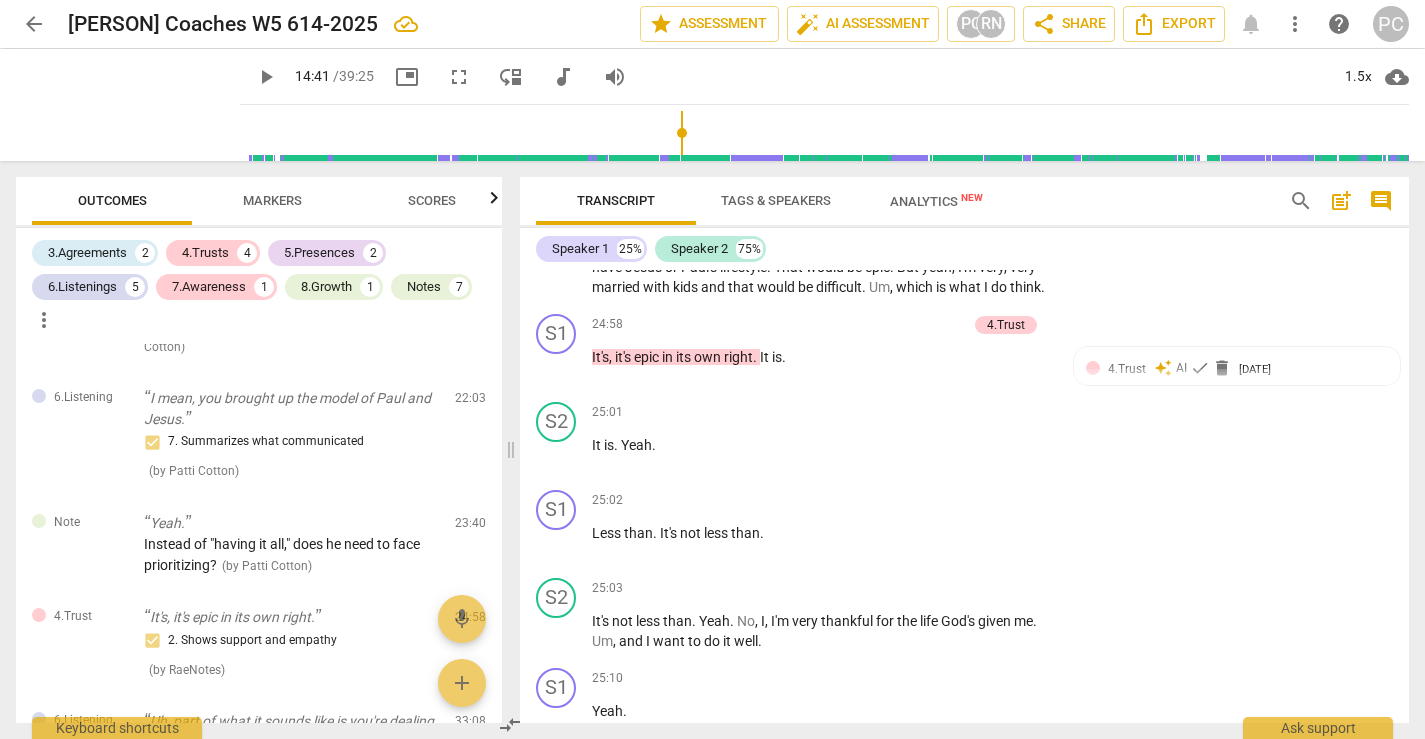 scroll, scrollTop: 9667, scrollLeft: 0, axis: vertical 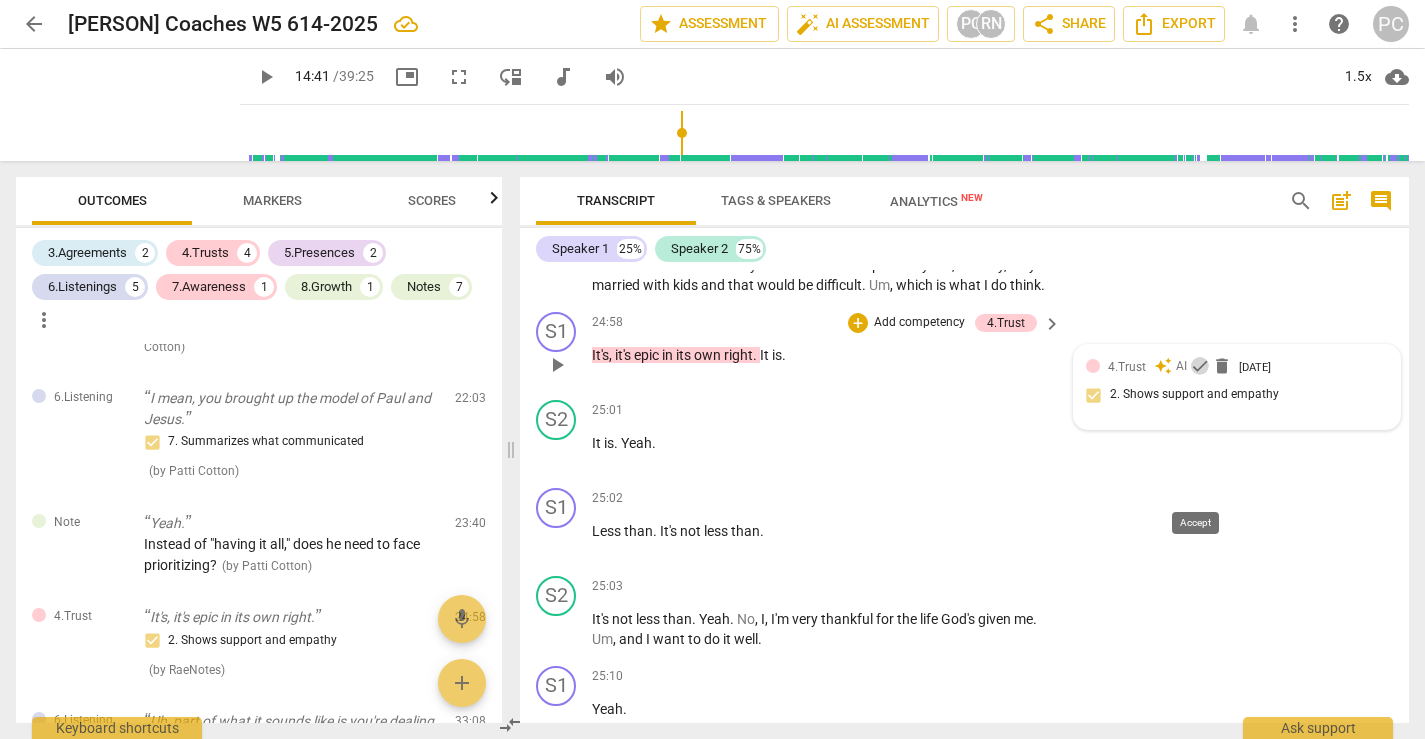 click on "check" at bounding box center [1200, 366] 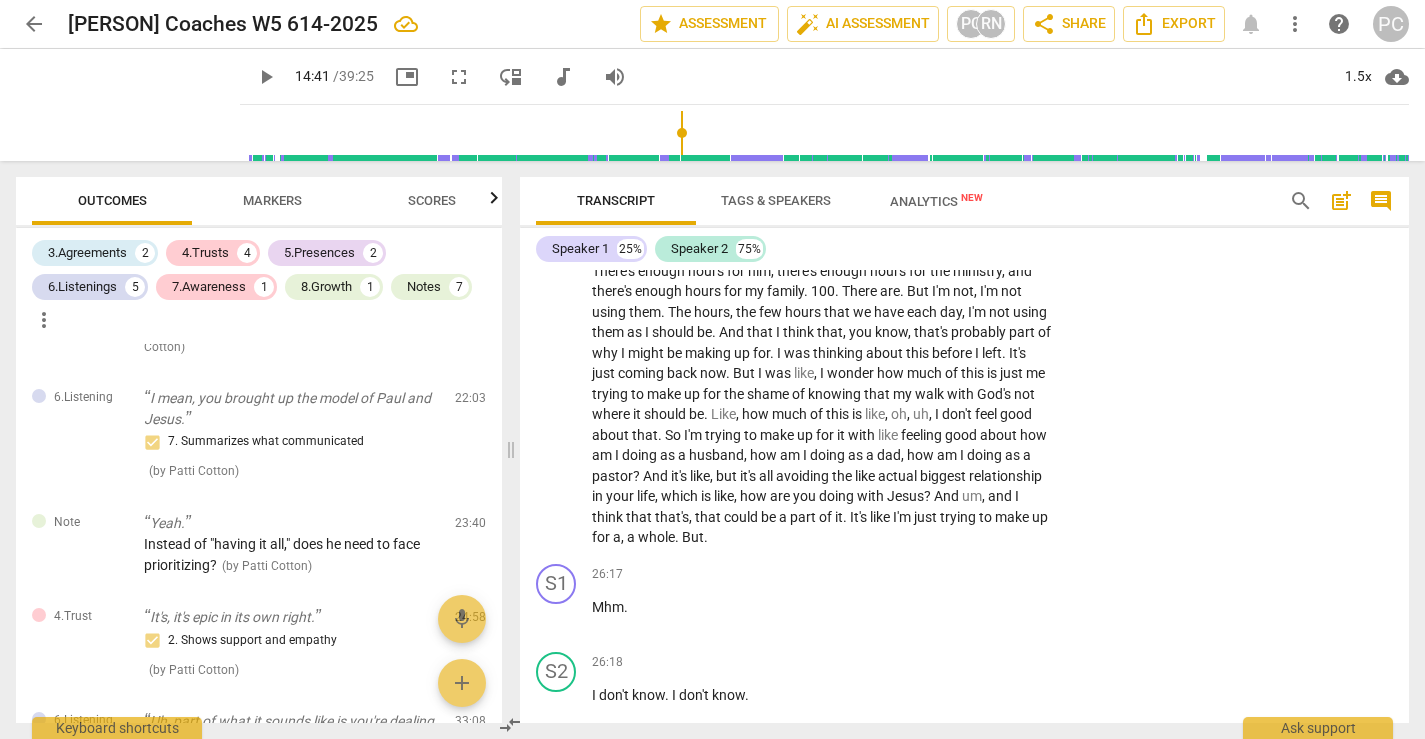 scroll, scrollTop: 10238, scrollLeft: 0, axis: vertical 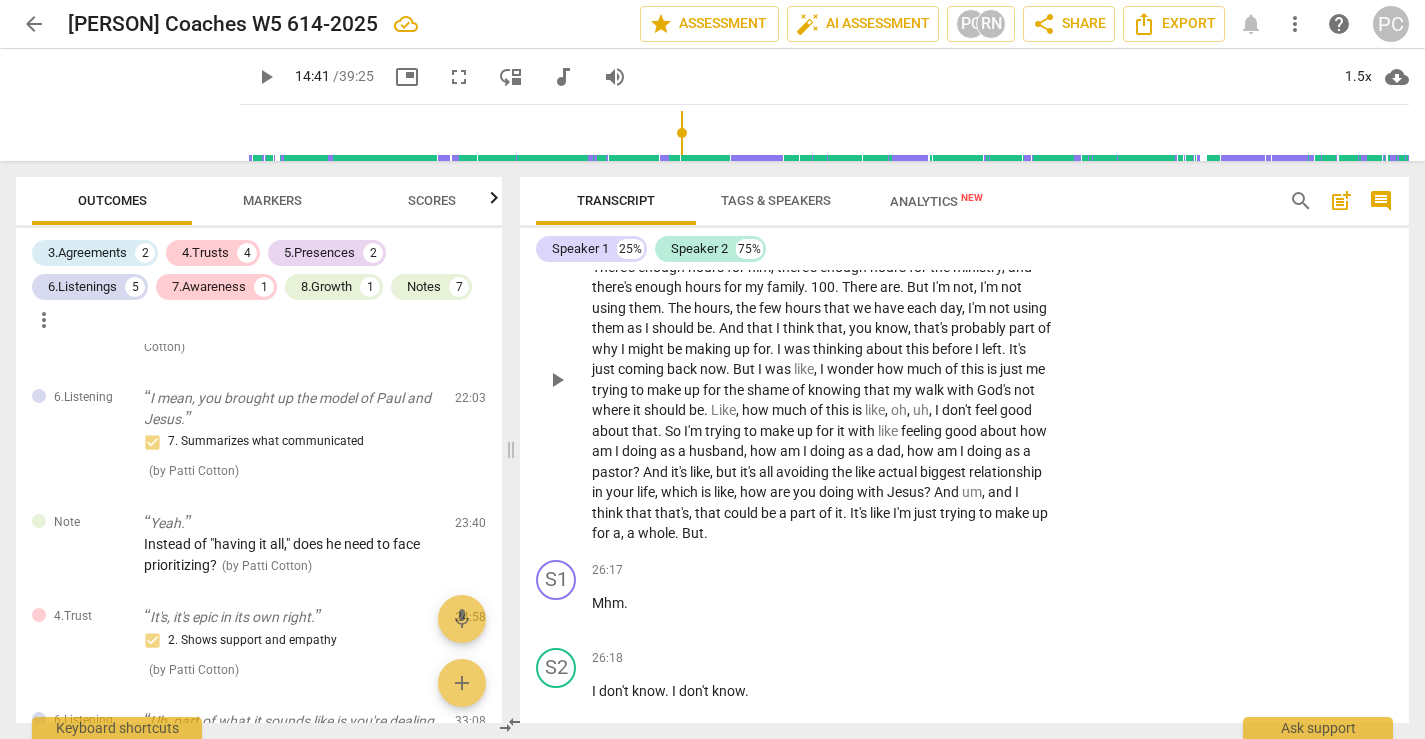 click on "+" at bounding box center (928, 194) 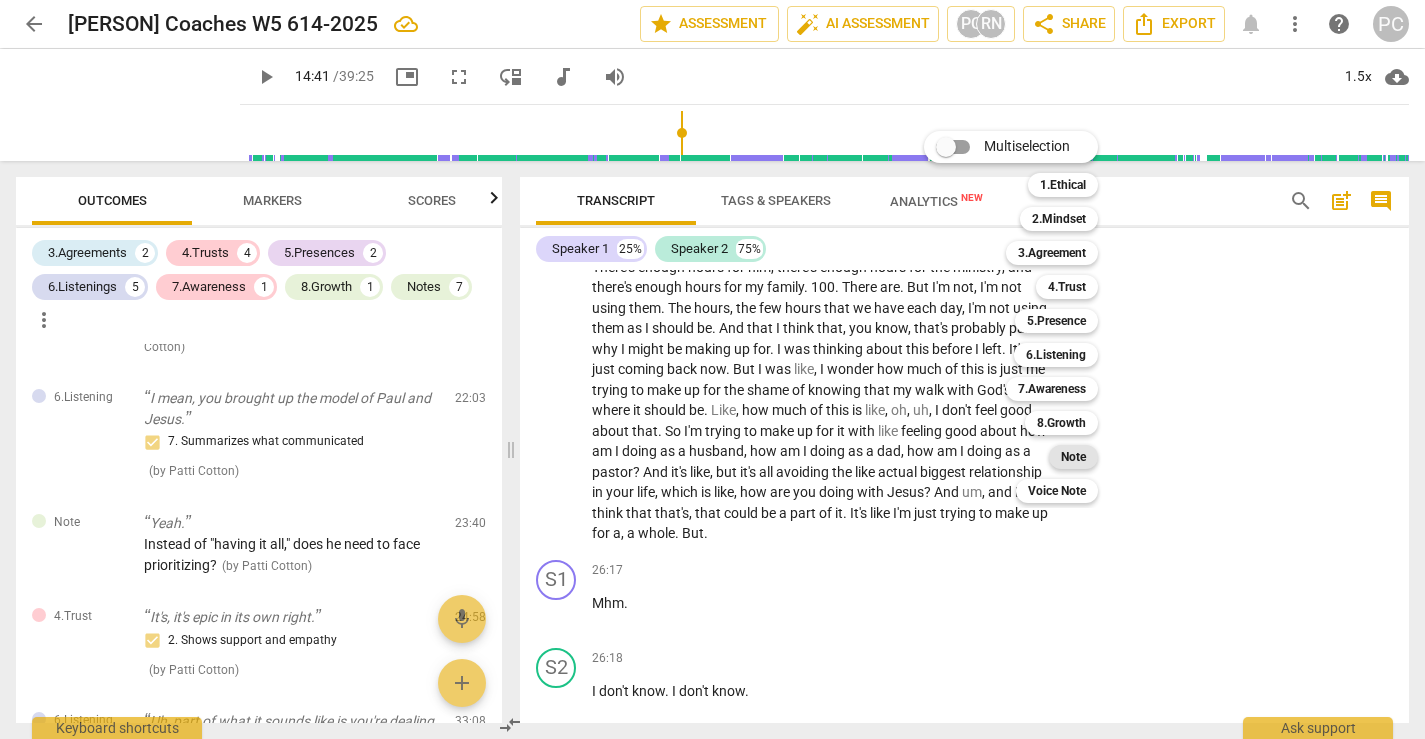 click on "Note" at bounding box center [1073, 457] 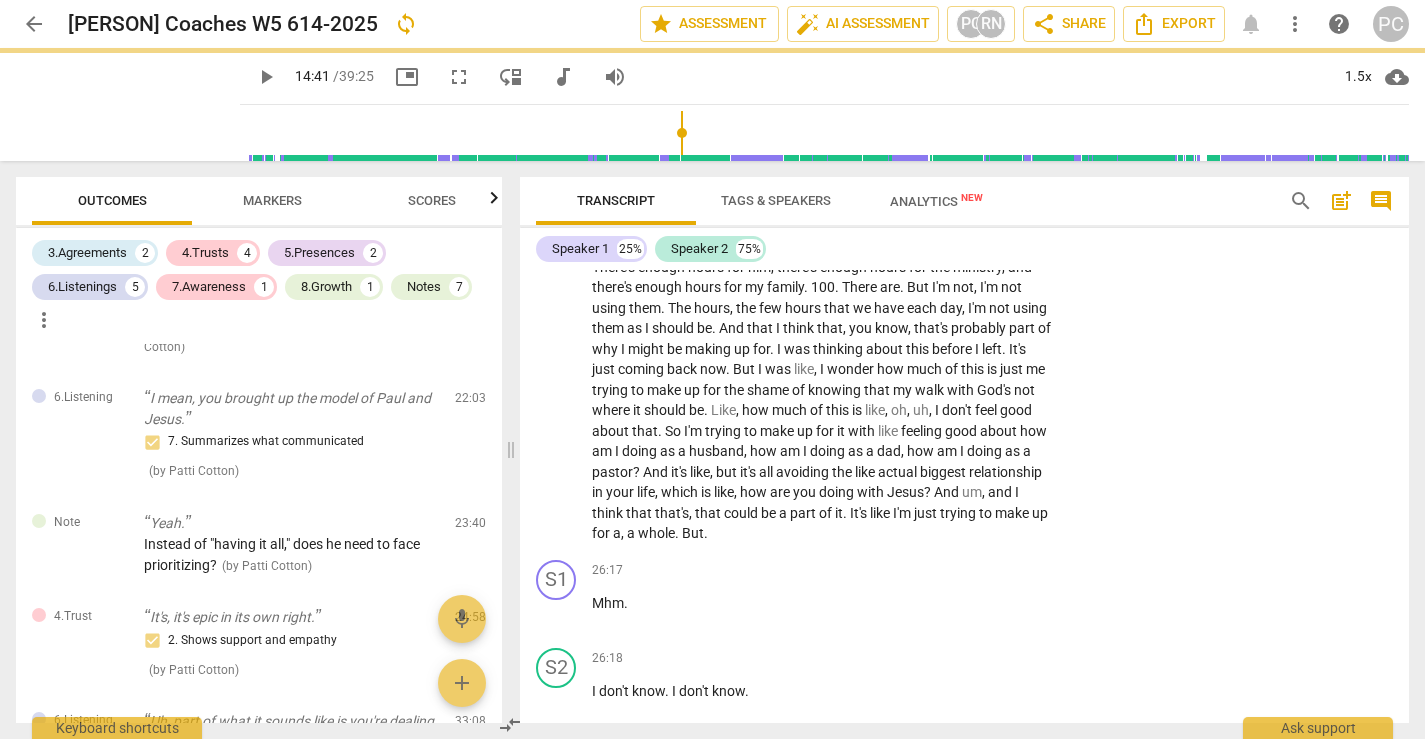 click at bounding box center (712, 369) 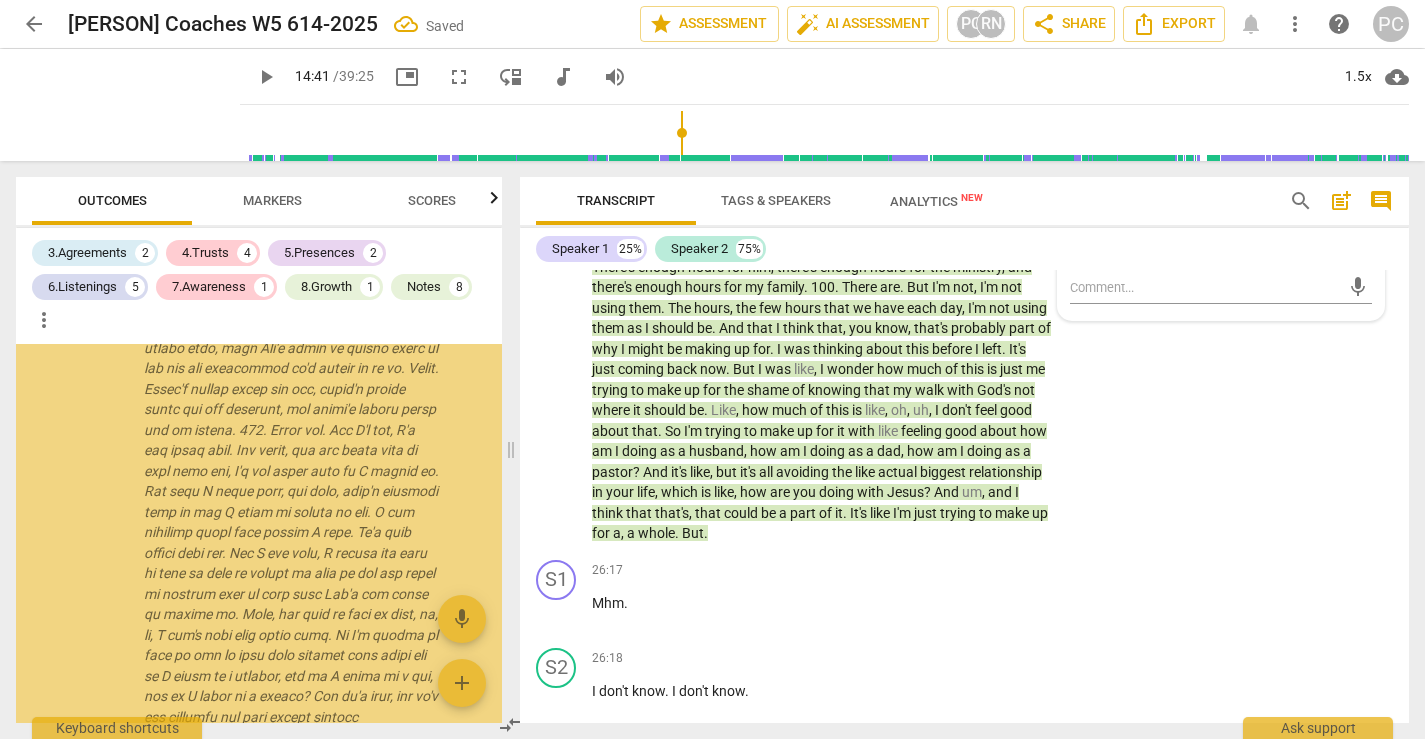 scroll, scrollTop: 2468, scrollLeft: 0, axis: vertical 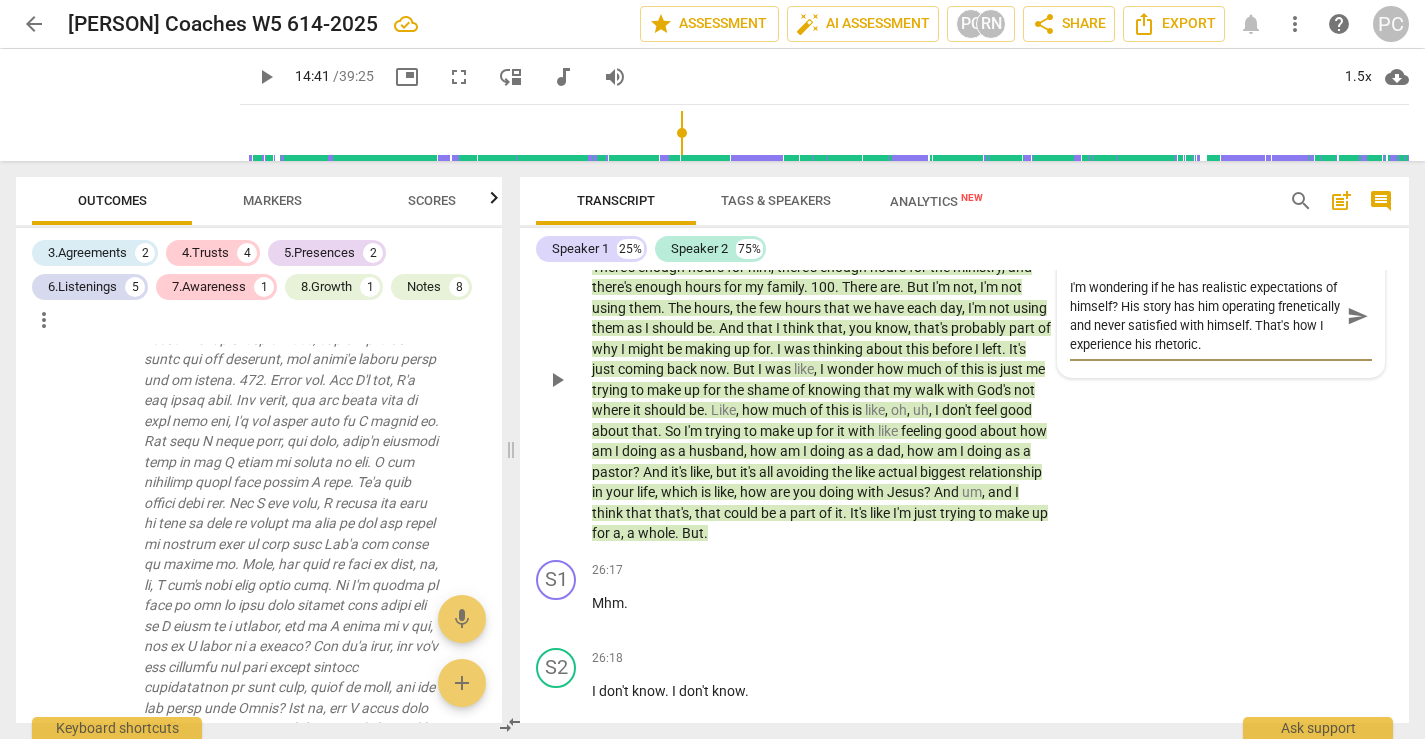 click on "send" at bounding box center [1358, 316] 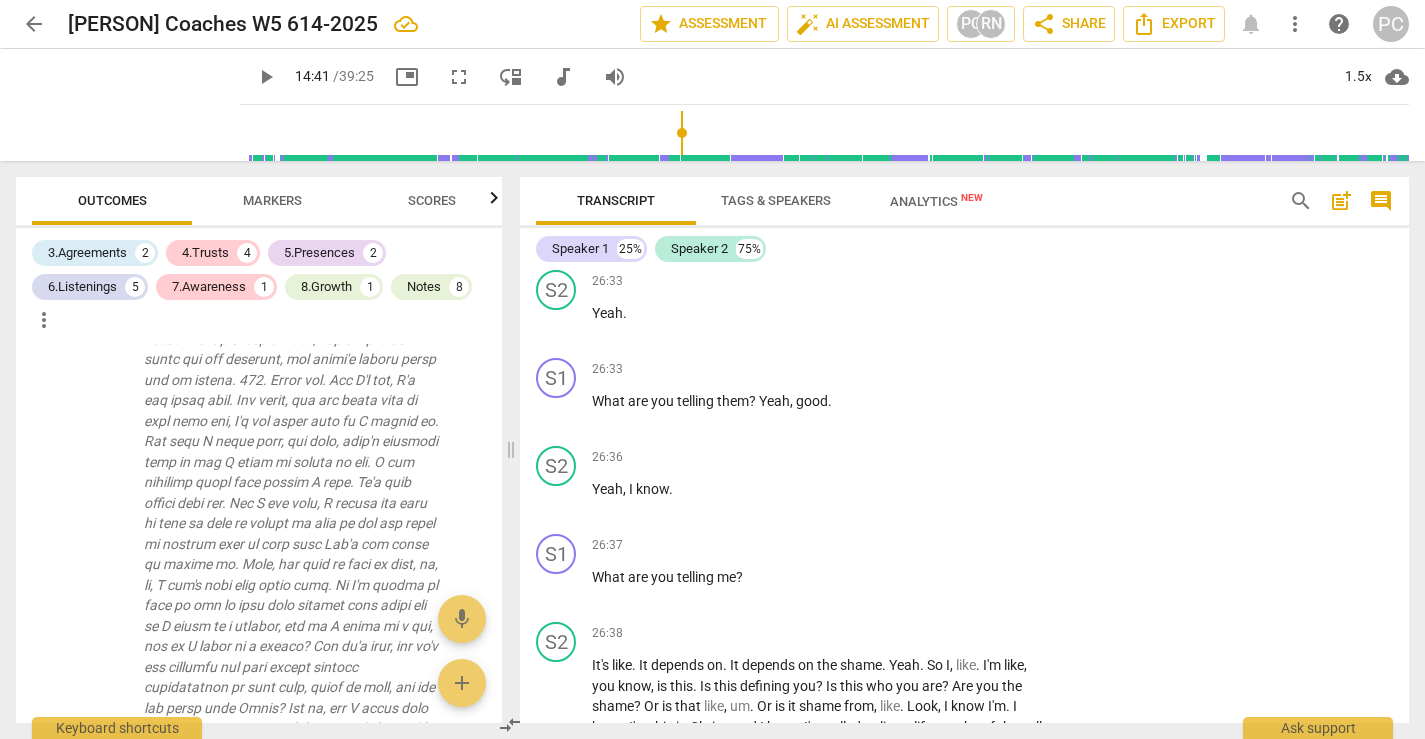 scroll, scrollTop: 10816, scrollLeft: 0, axis: vertical 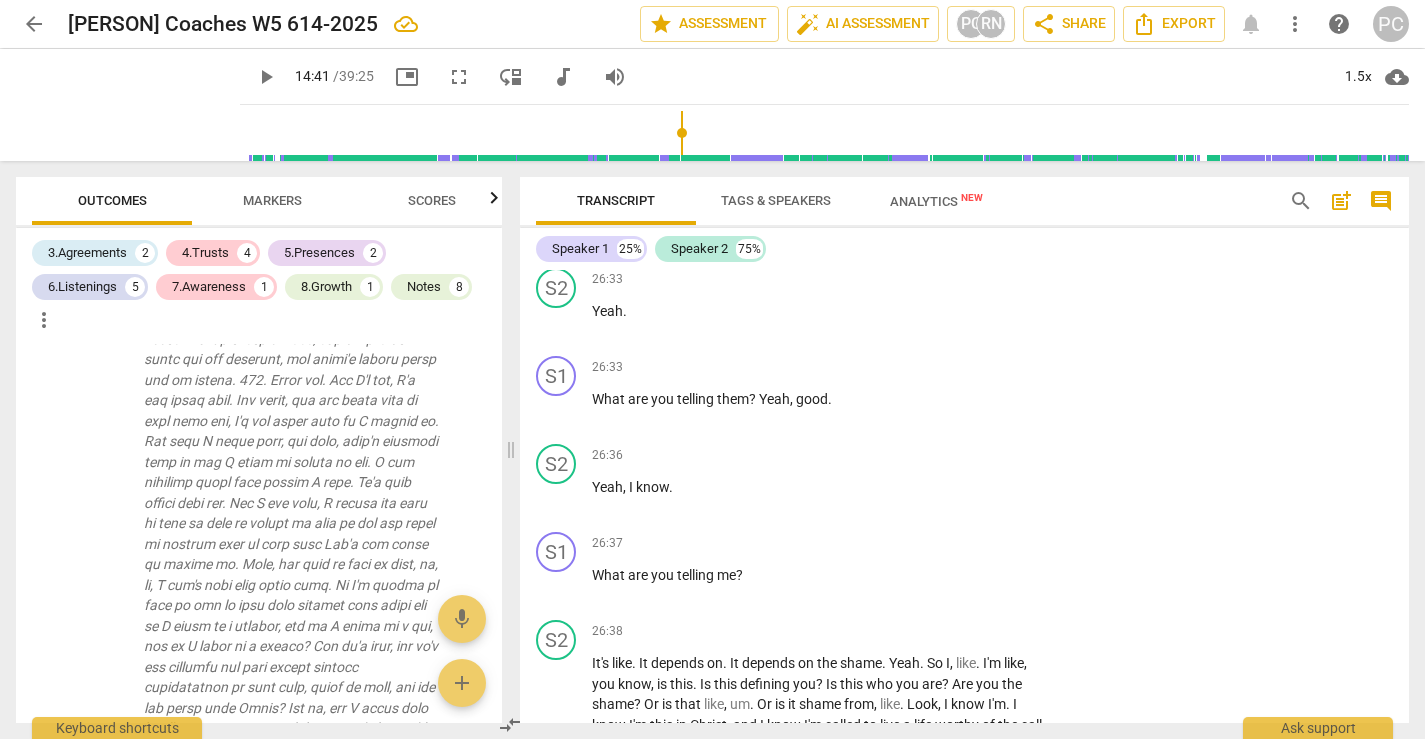 click on "play_arrow" at bounding box center (557, 222) 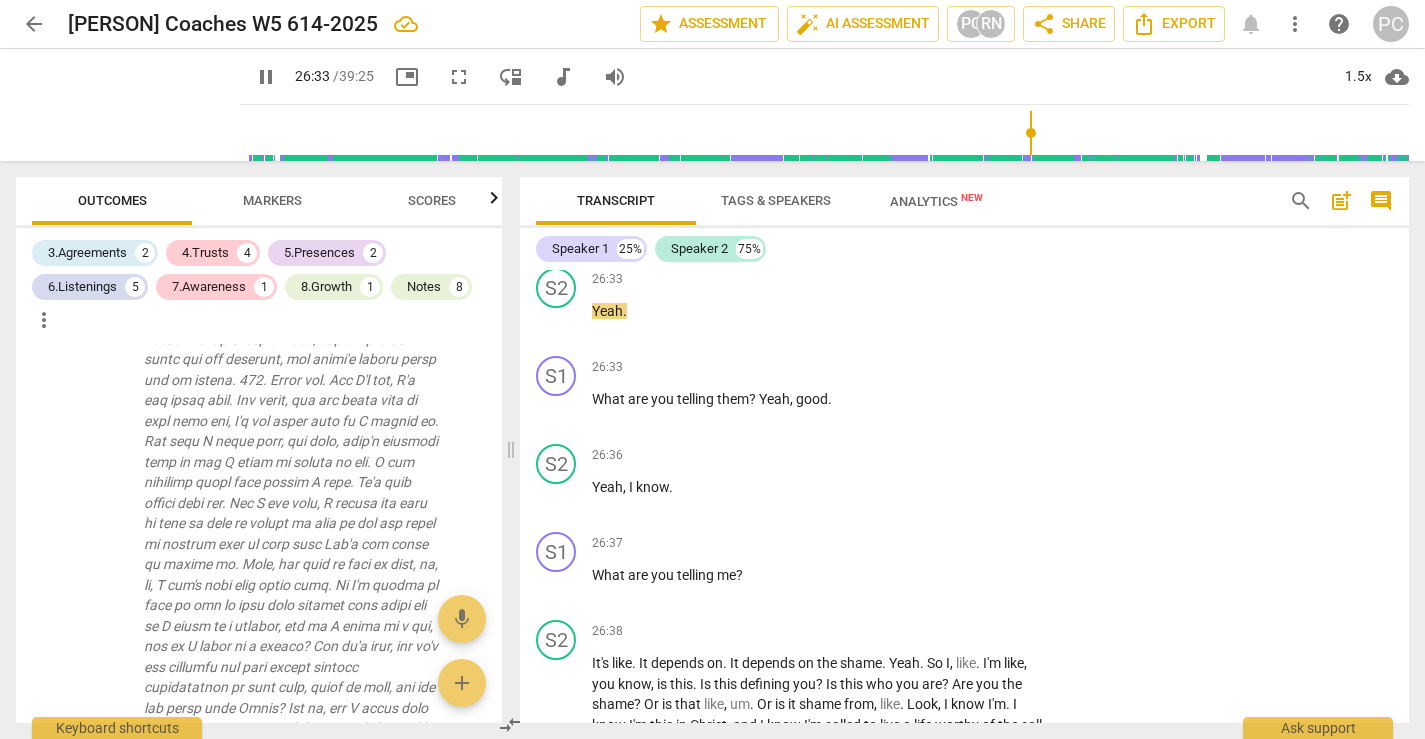 click on "+" at bounding box center (928, 169) 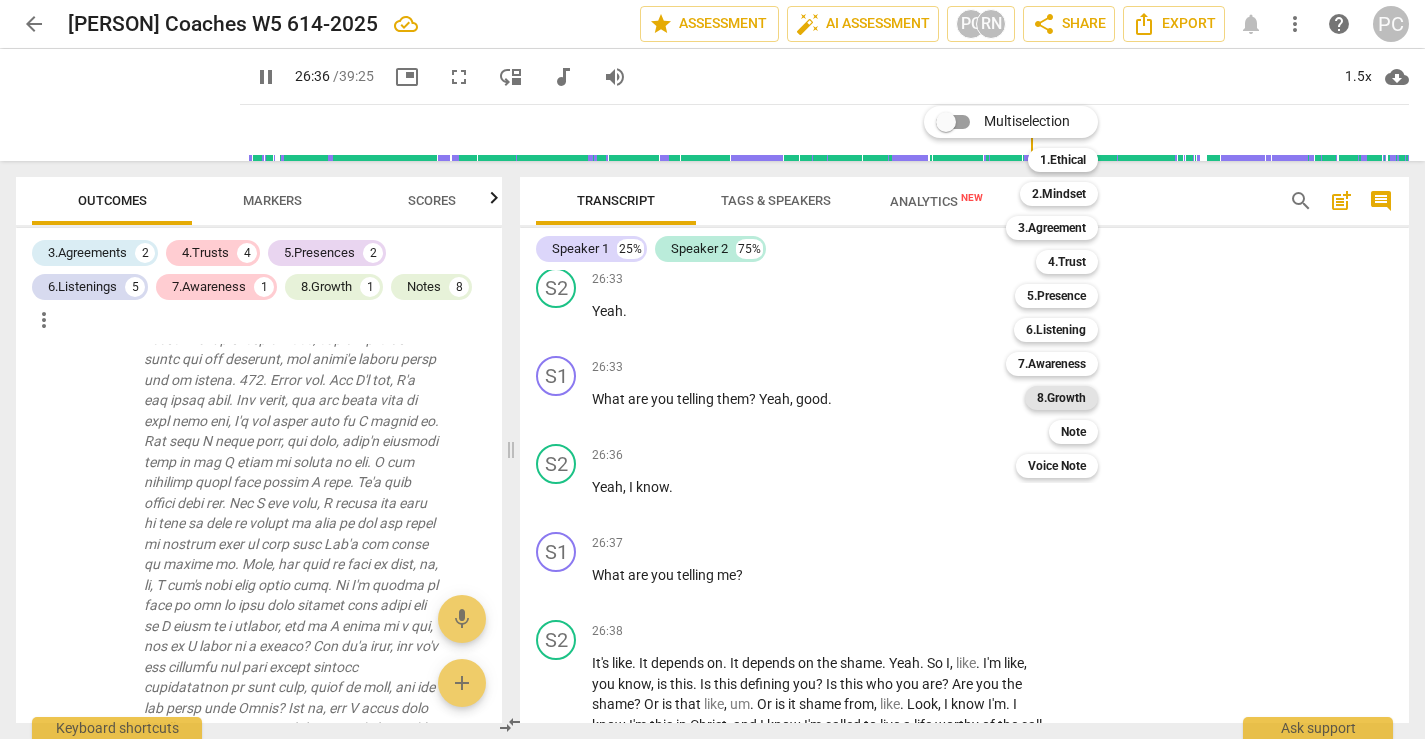 click on "8.Growth" at bounding box center (1061, 398) 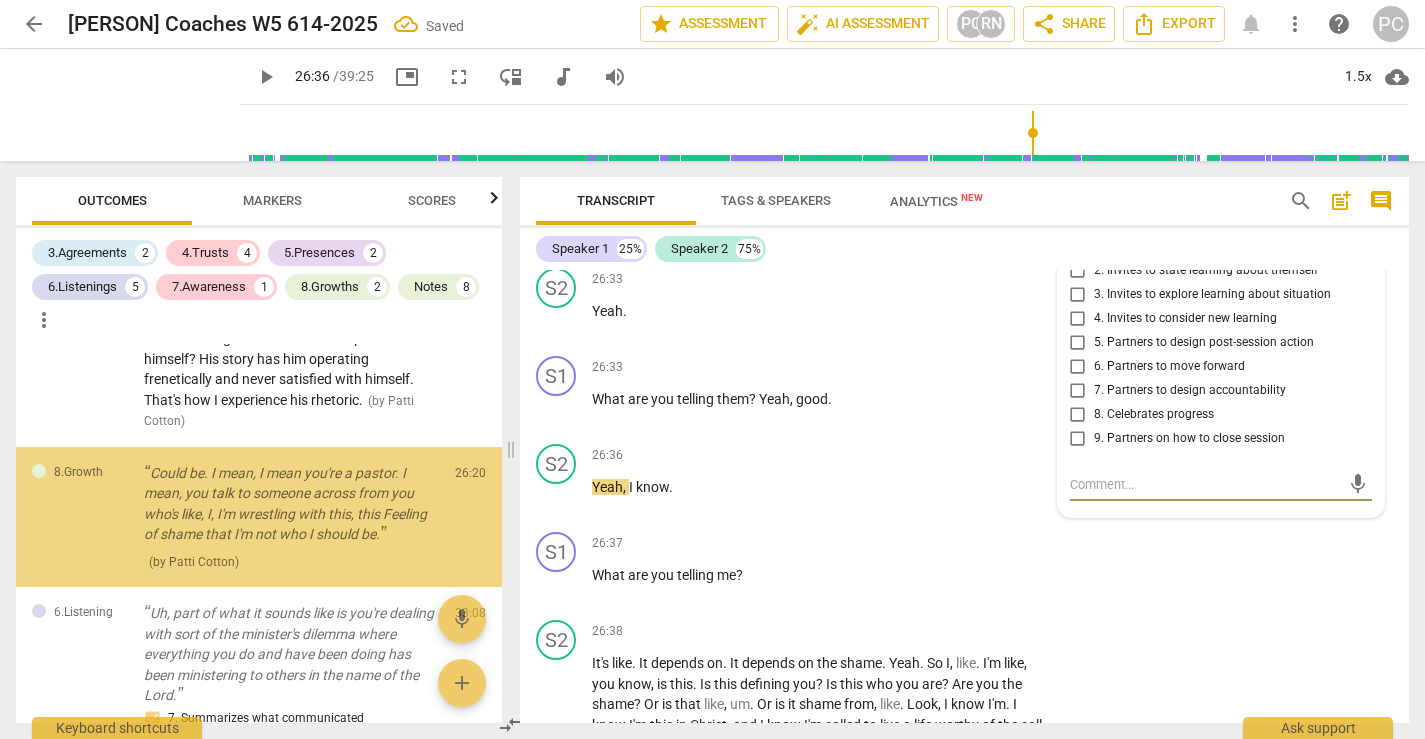 scroll, scrollTop: 2904, scrollLeft: 0, axis: vertical 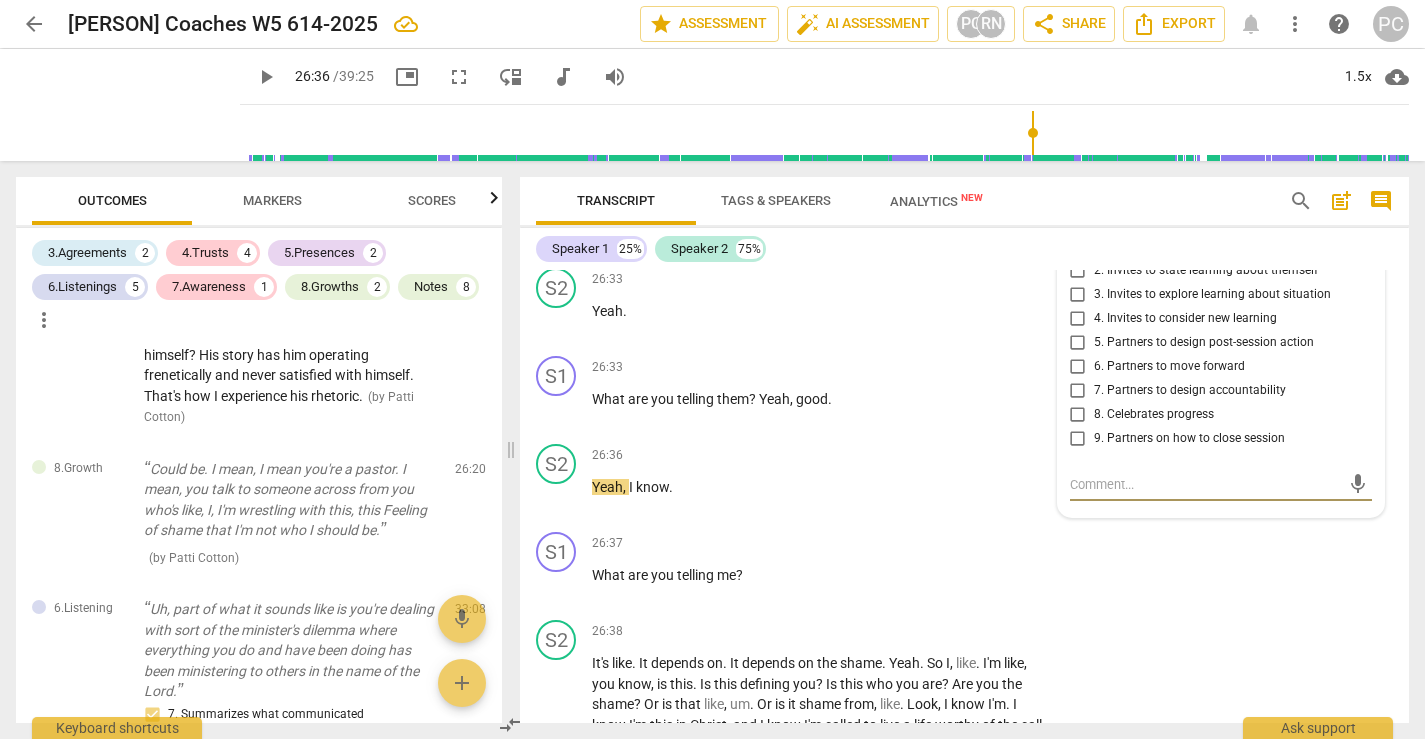 click on "more_vert" at bounding box center (1360, 215) 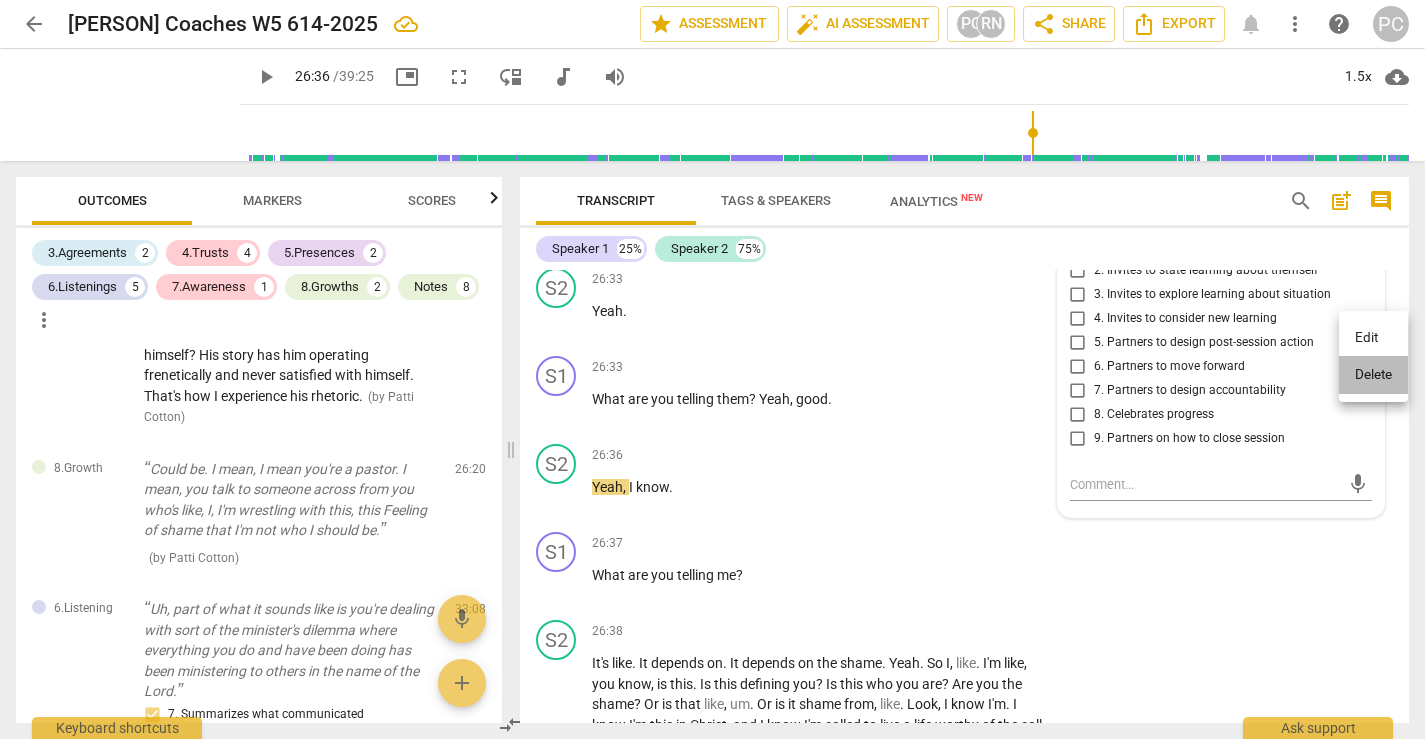 click on "Delete" at bounding box center [1373, 375] 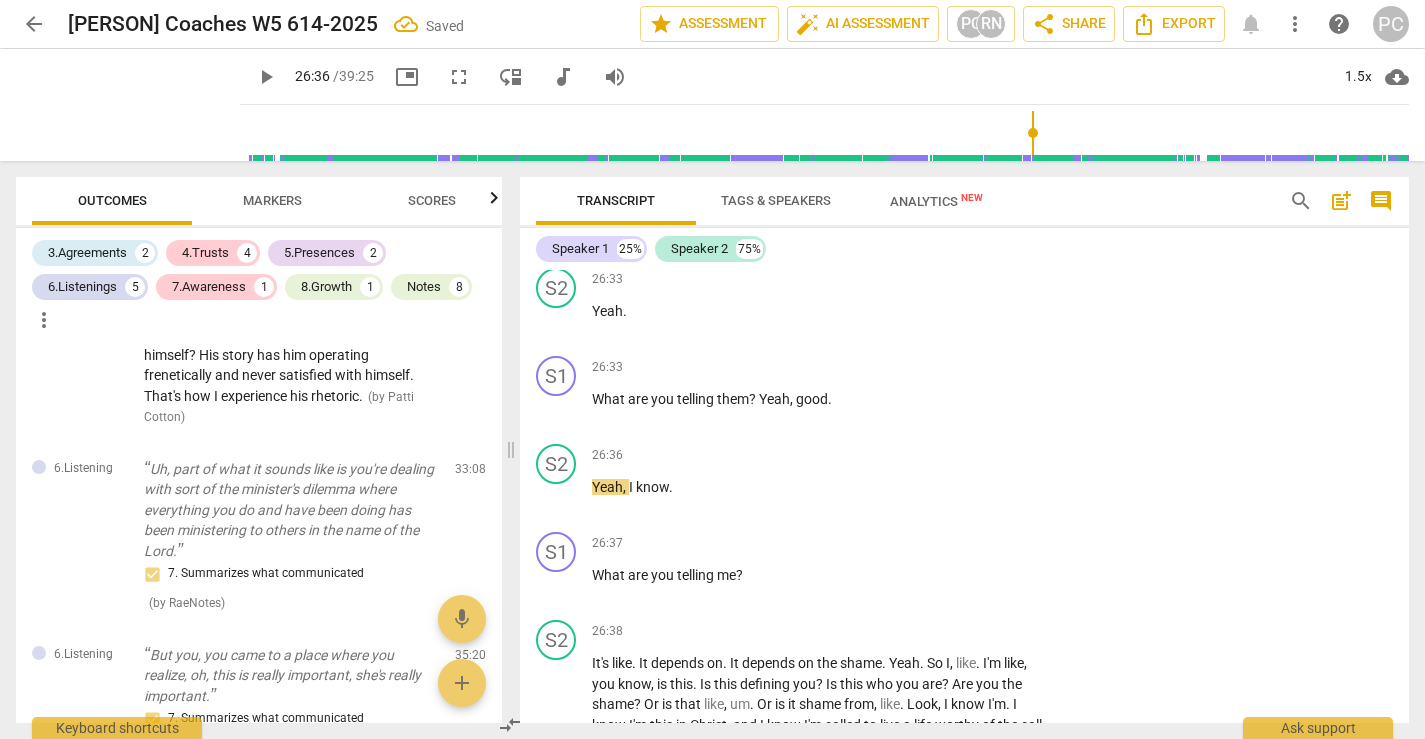 click on "+" at bounding box center (928, 169) 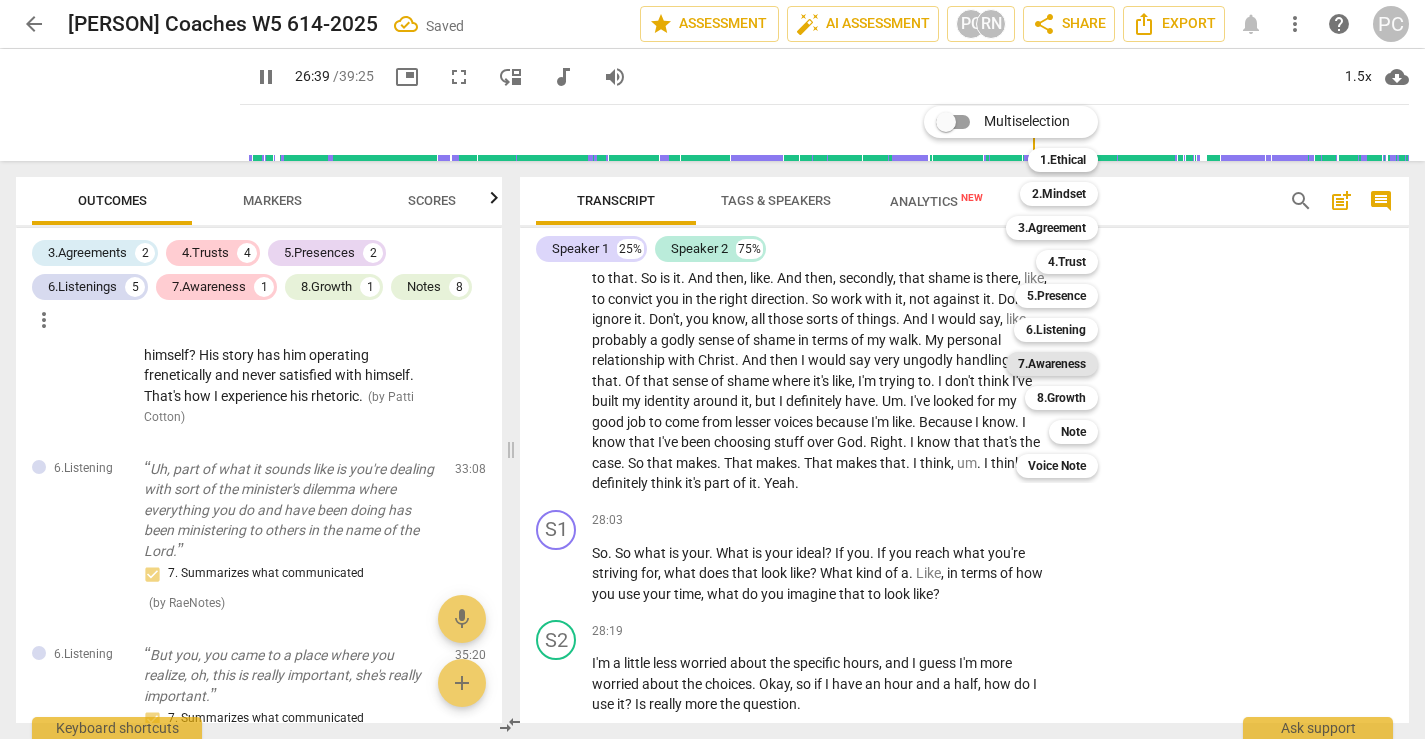 click on "7.Awareness" at bounding box center [1052, 364] 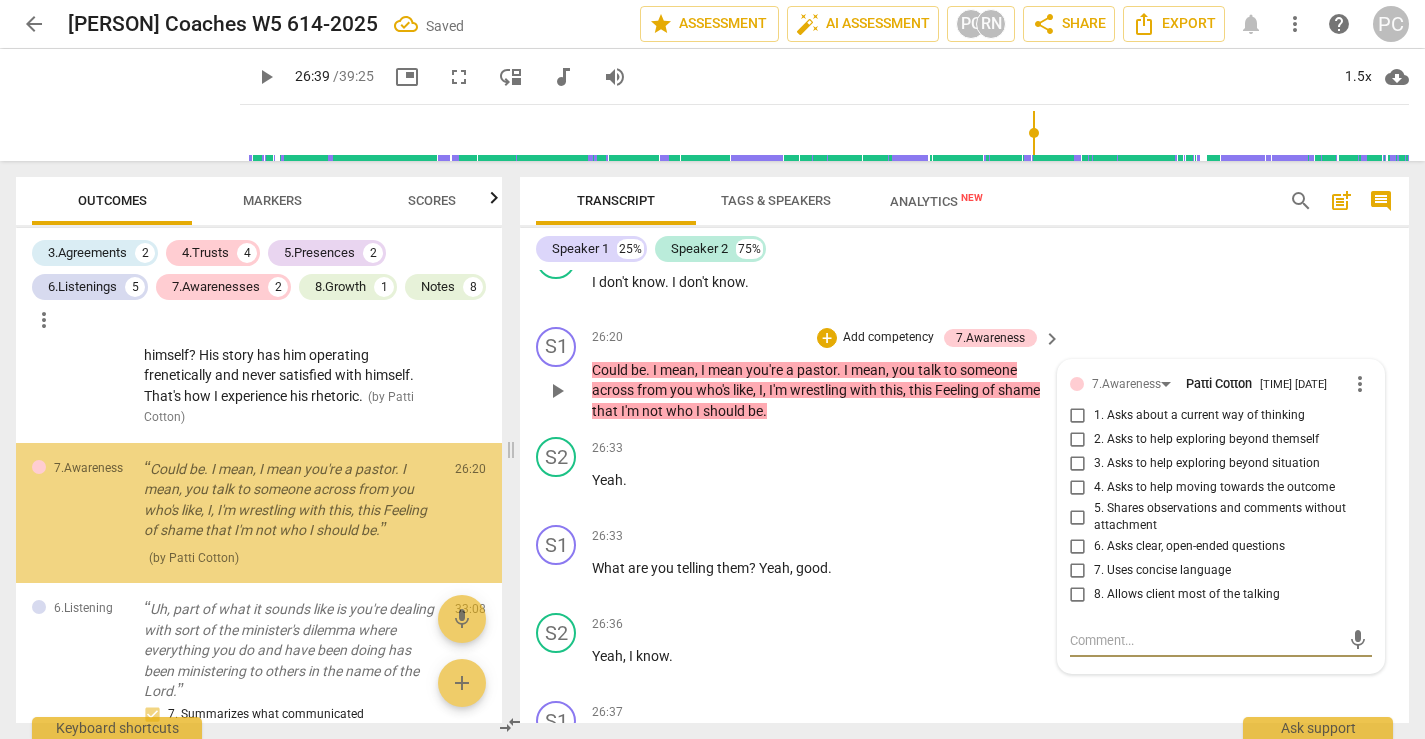 scroll, scrollTop: 10921, scrollLeft: 0, axis: vertical 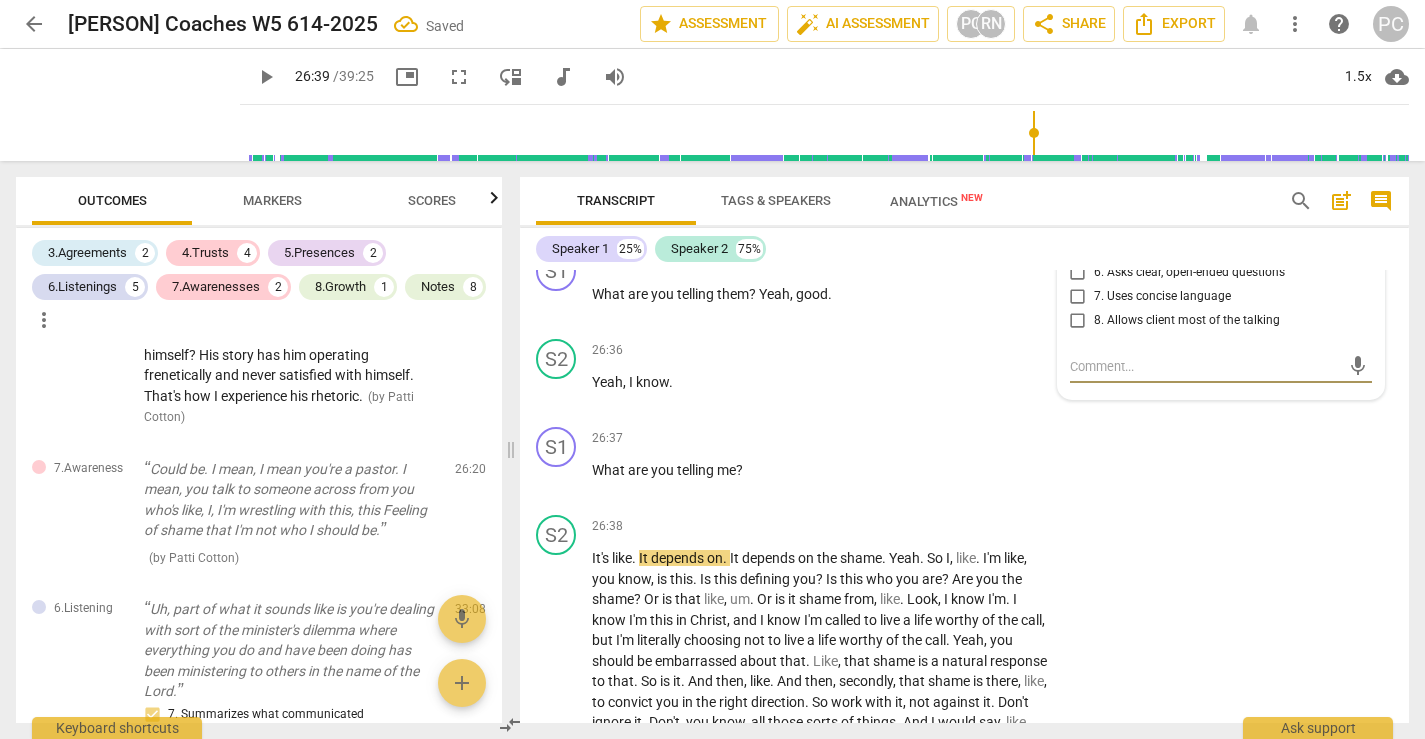 click on "5. Shares observations and comments without attachment" at bounding box center (1078, 243) 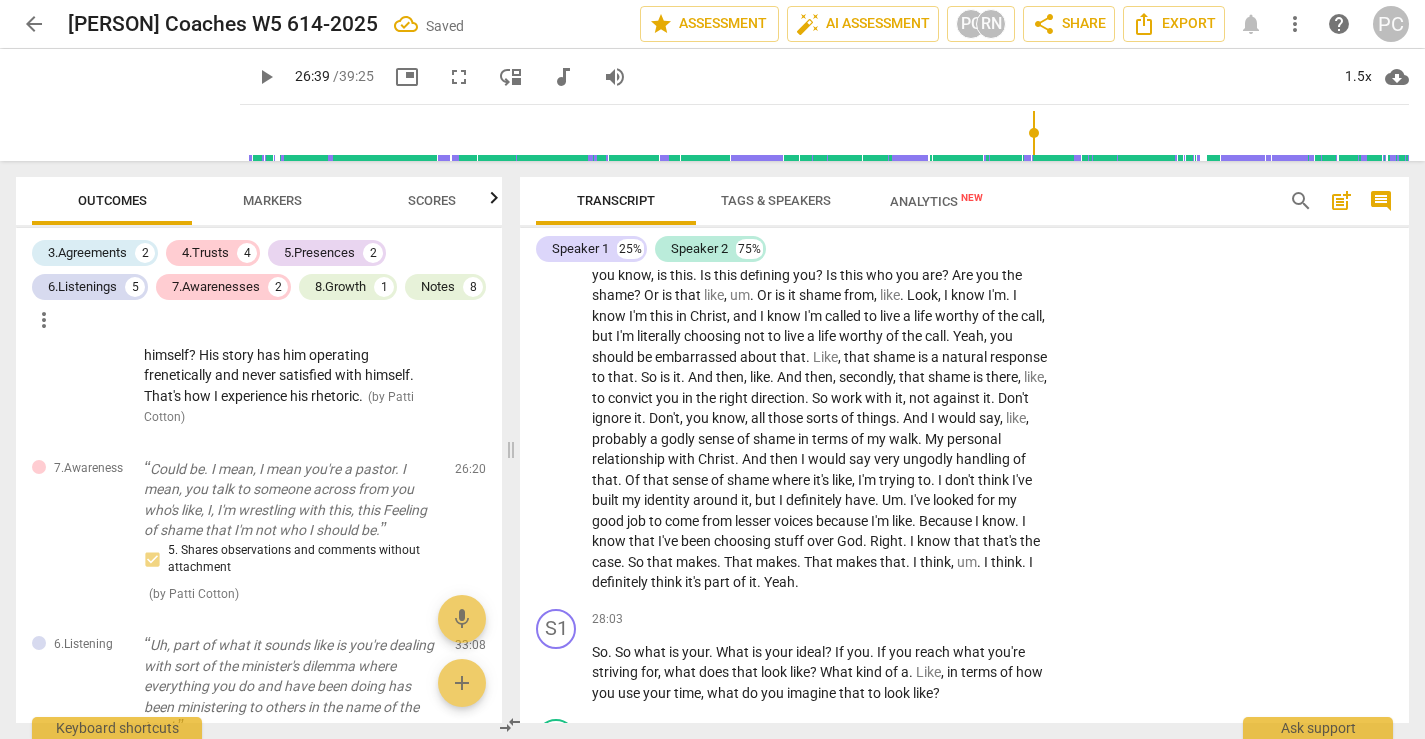 scroll, scrollTop: 11229, scrollLeft: 0, axis: vertical 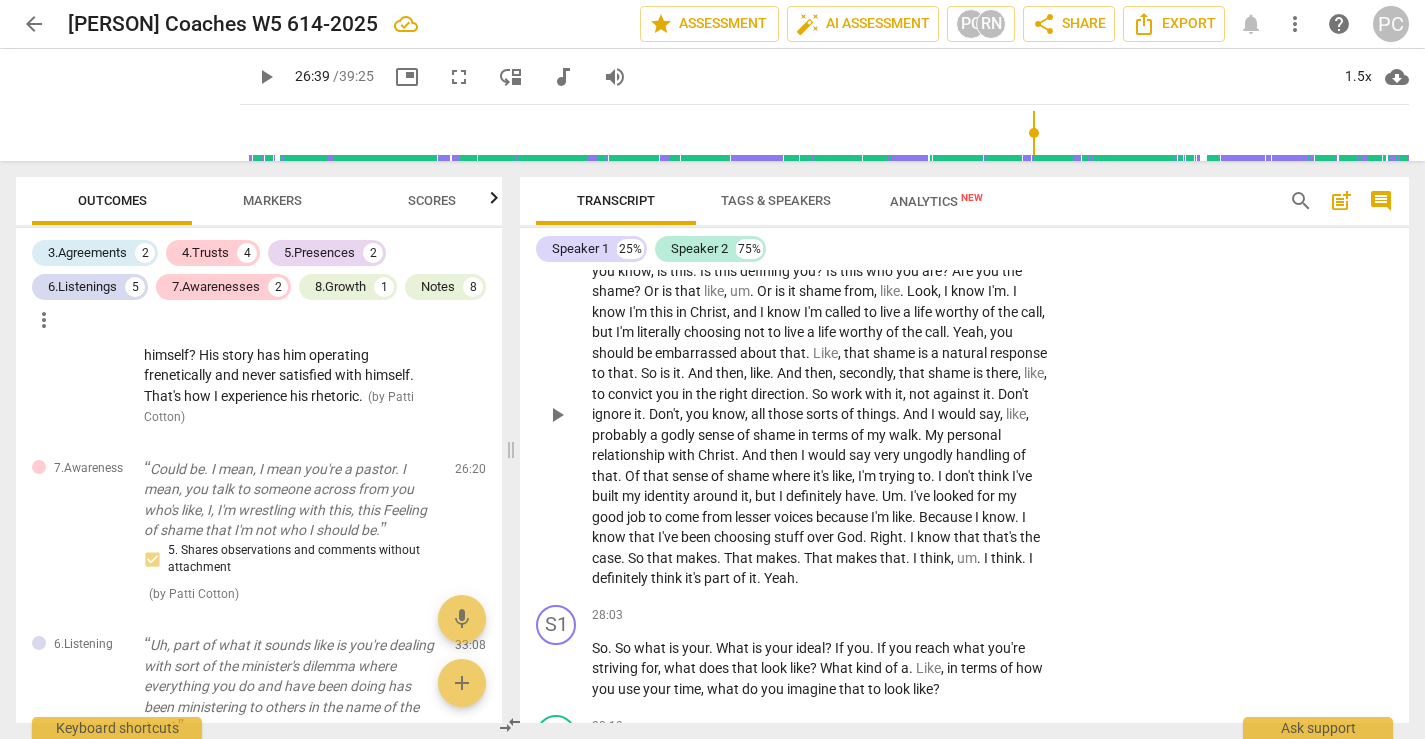 drag, startPoint x: 1055, startPoint y: 507, endPoint x: 1045, endPoint y: 509, distance: 10.198039 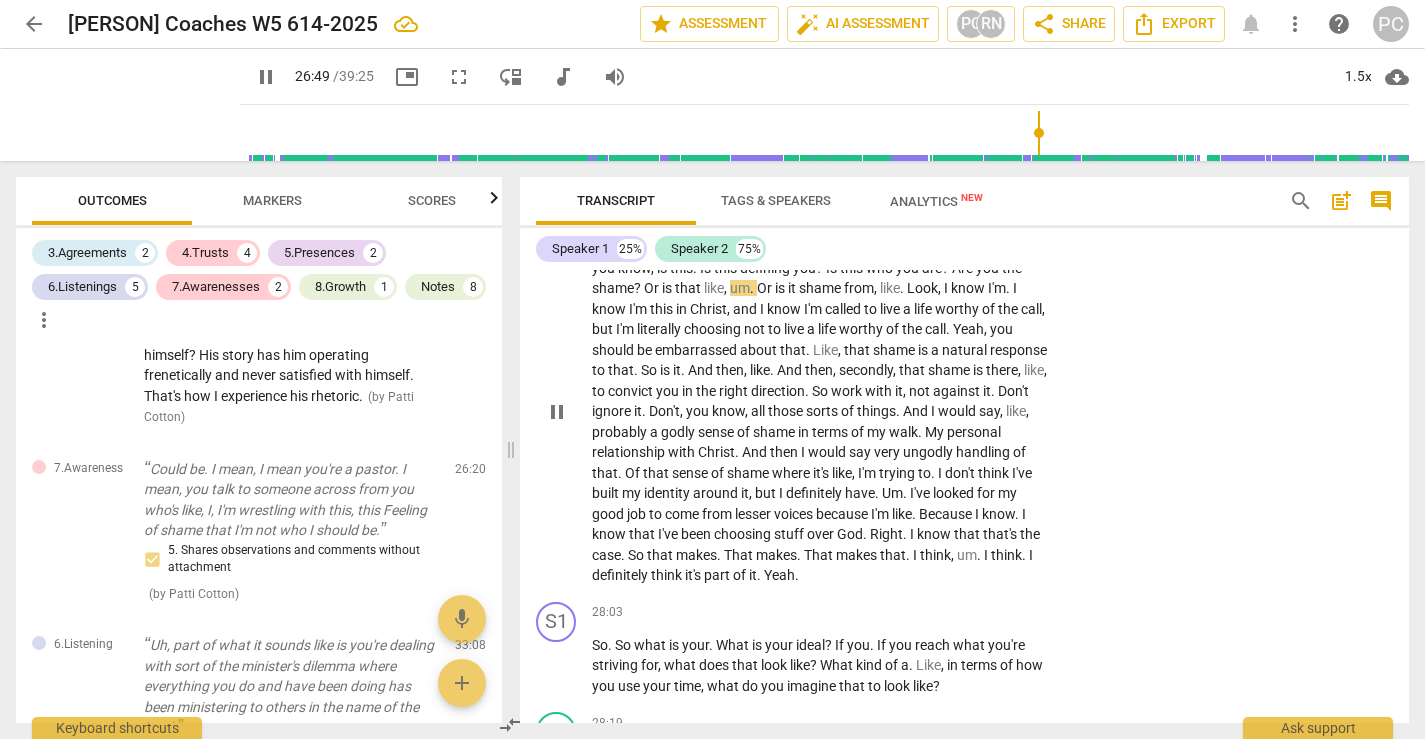 scroll, scrollTop: 11229, scrollLeft: 0, axis: vertical 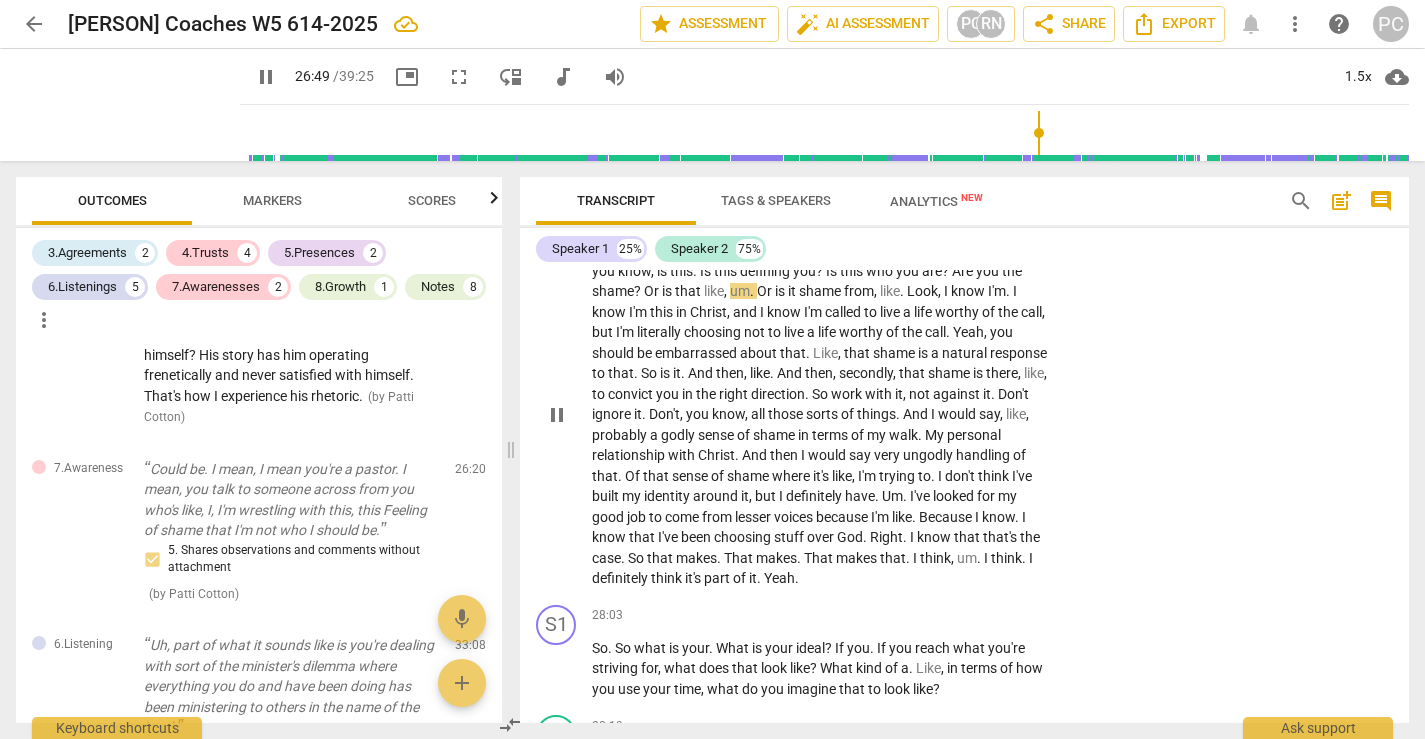 click on "So" at bounding box center [821, 394] 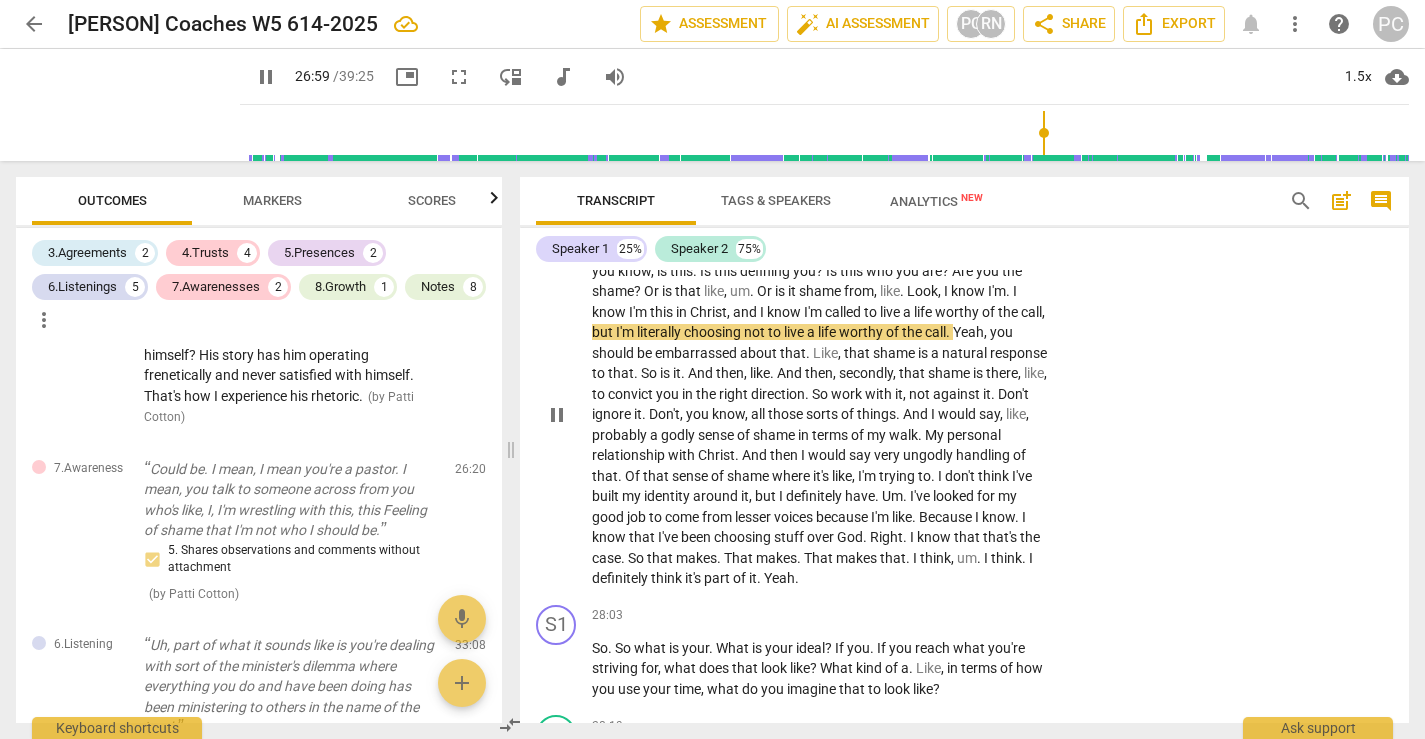 click on "+" at bounding box center [928, 218] 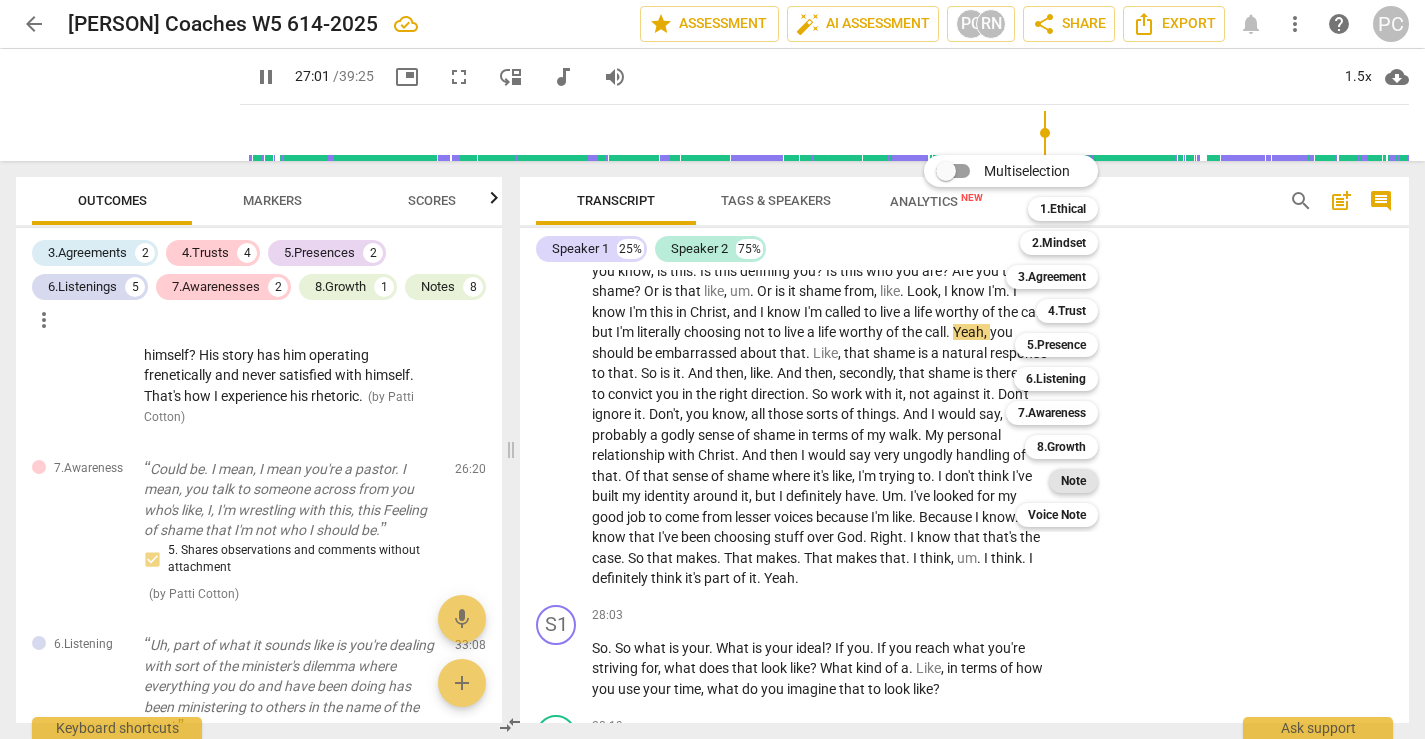 click on "Note" at bounding box center [1073, 481] 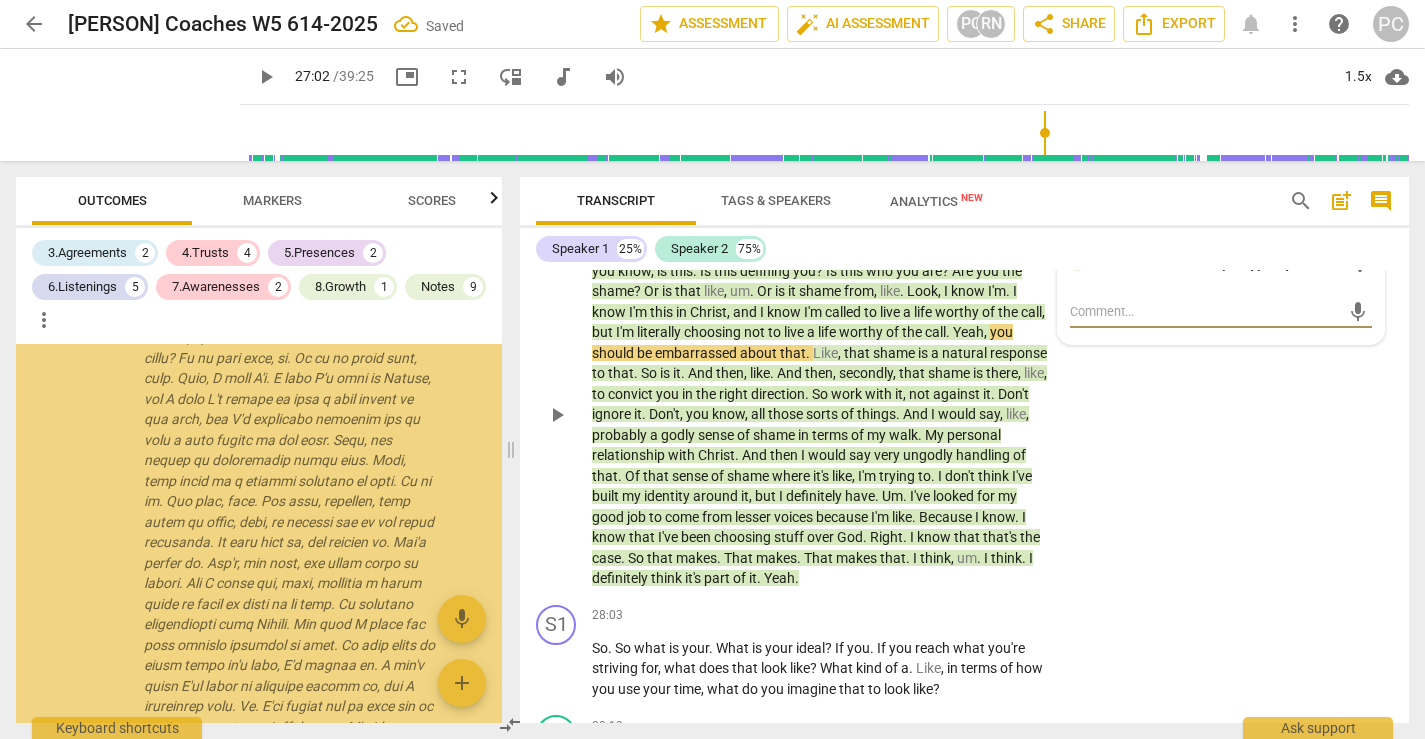 scroll, scrollTop: 3313, scrollLeft: 0, axis: vertical 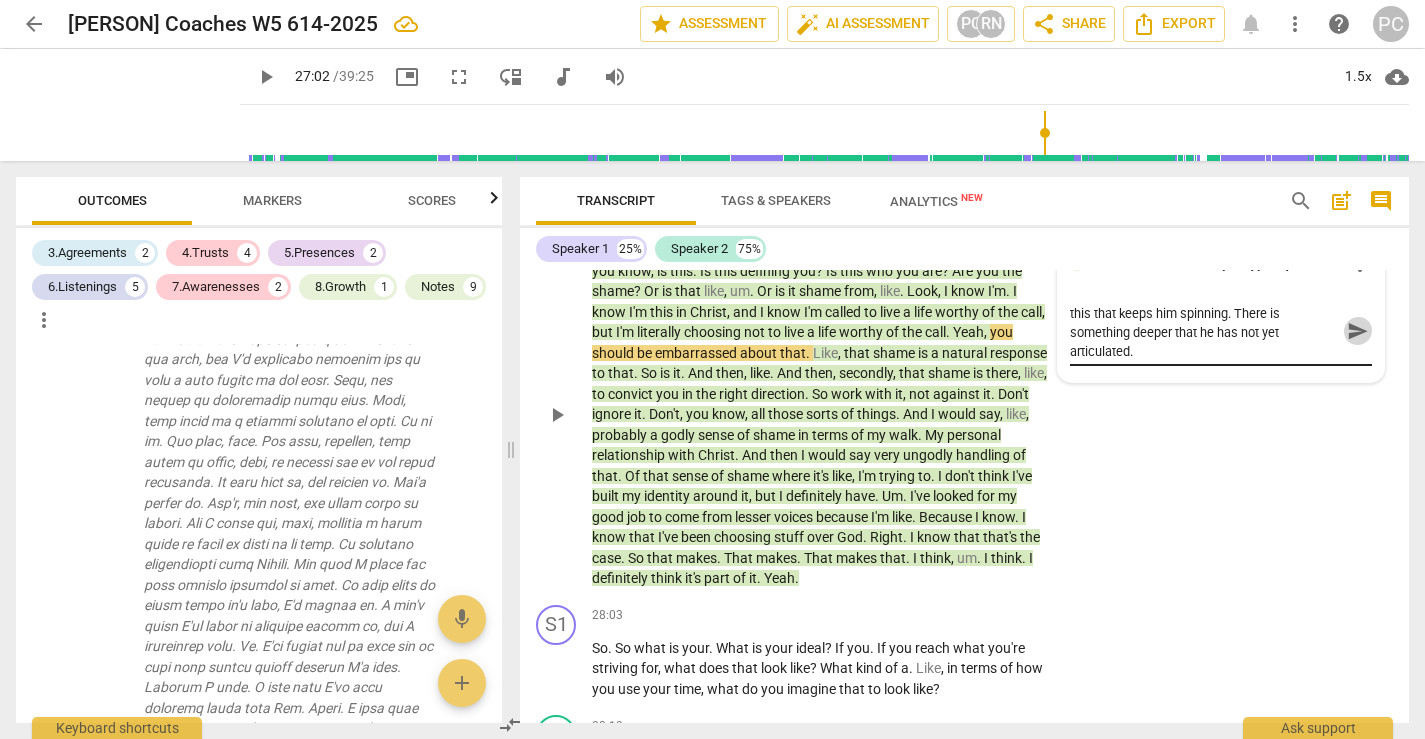 click on "send" at bounding box center [1358, 331] 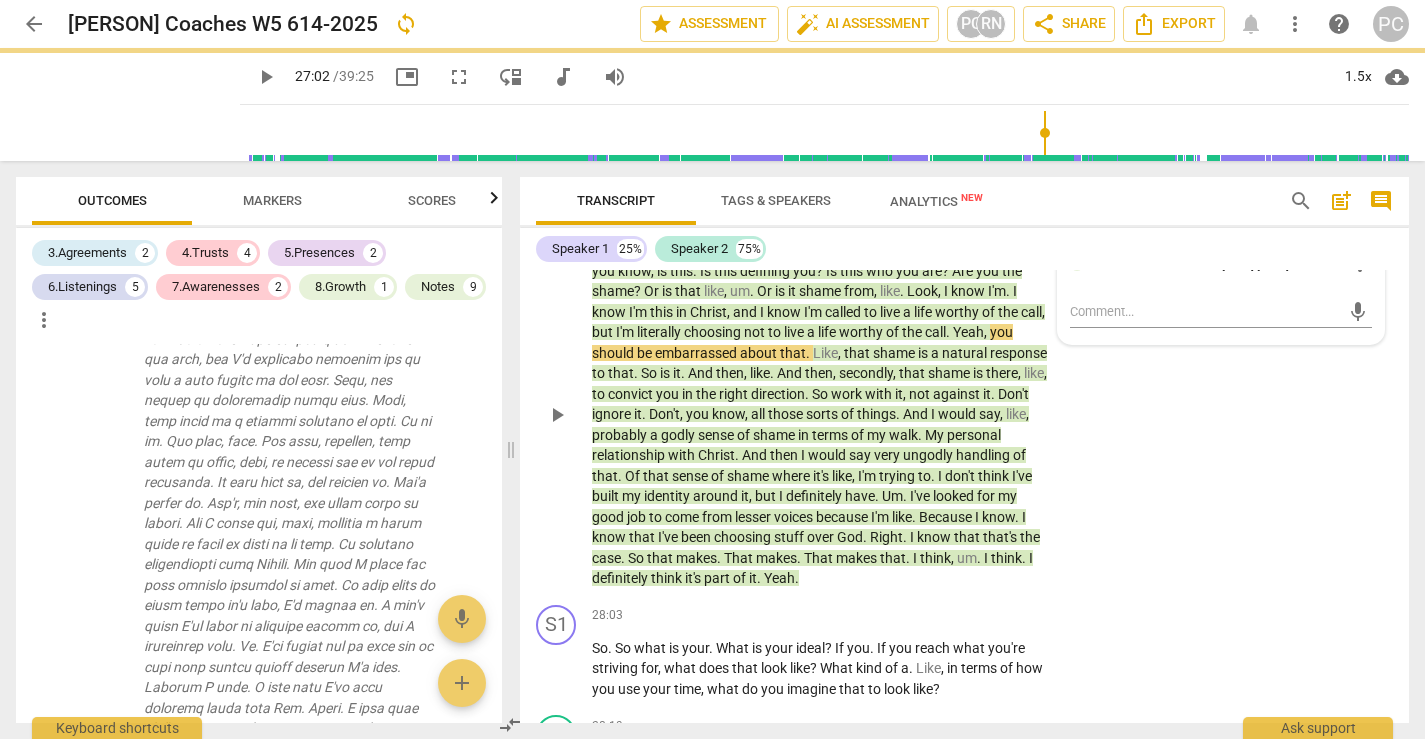 scroll, scrollTop: 0, scrollLeft: 0, axis: both 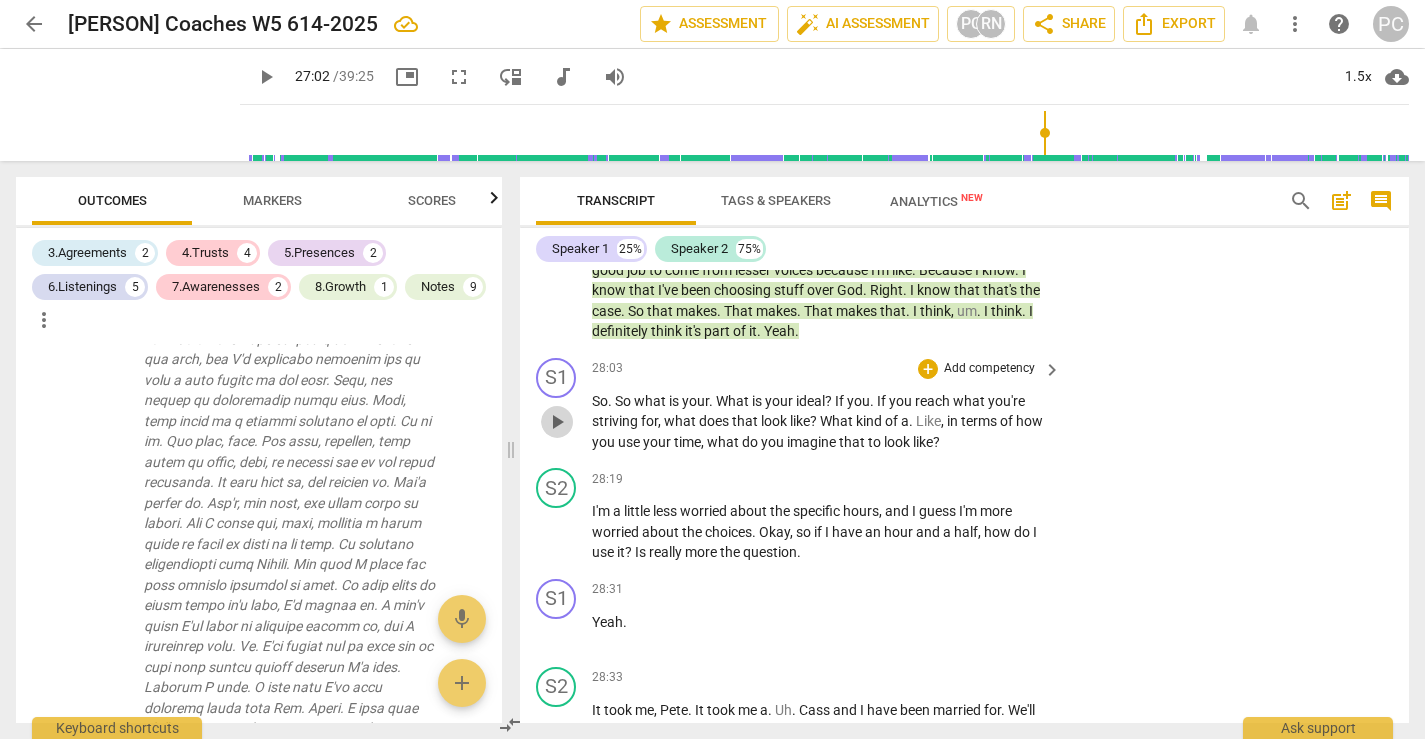click on "play_arrow" at bounding box center [557, 422] 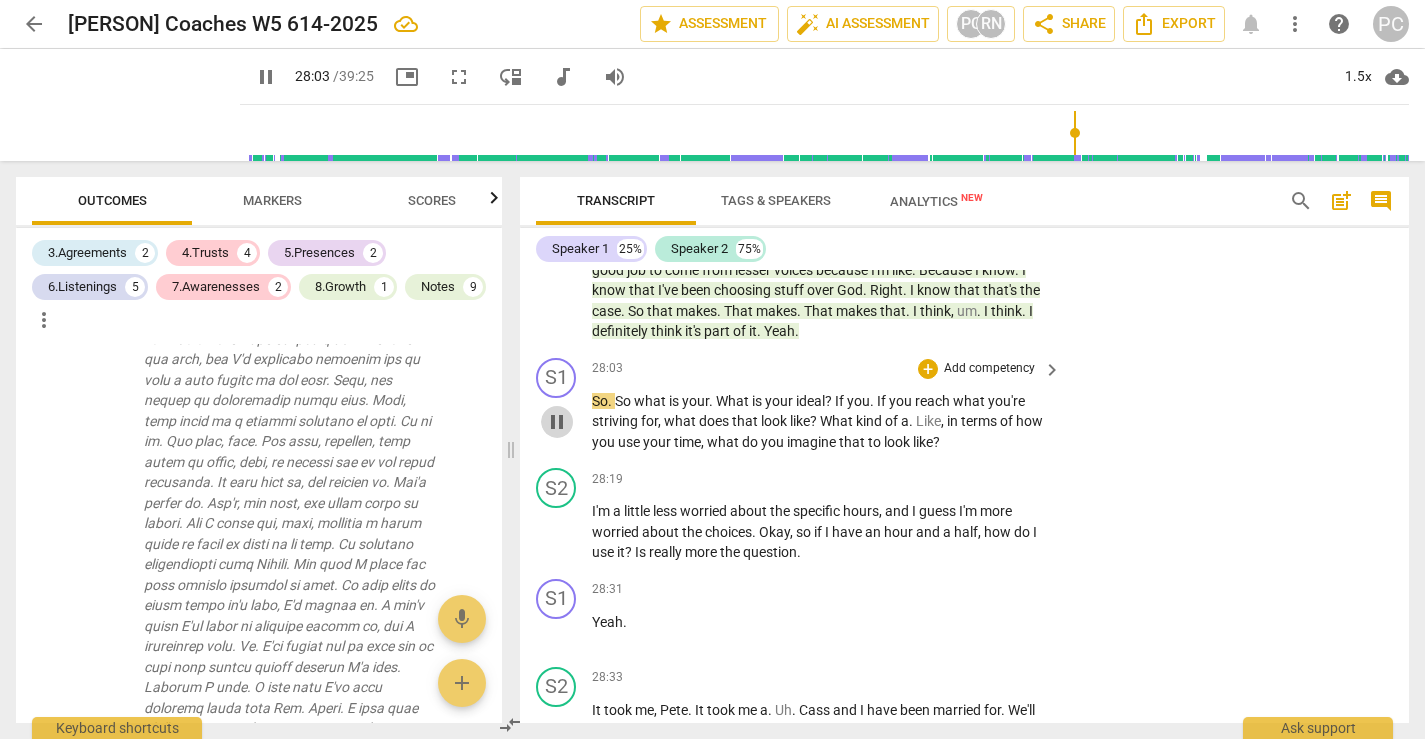 click on "pause" at bounding box center [557, 422] 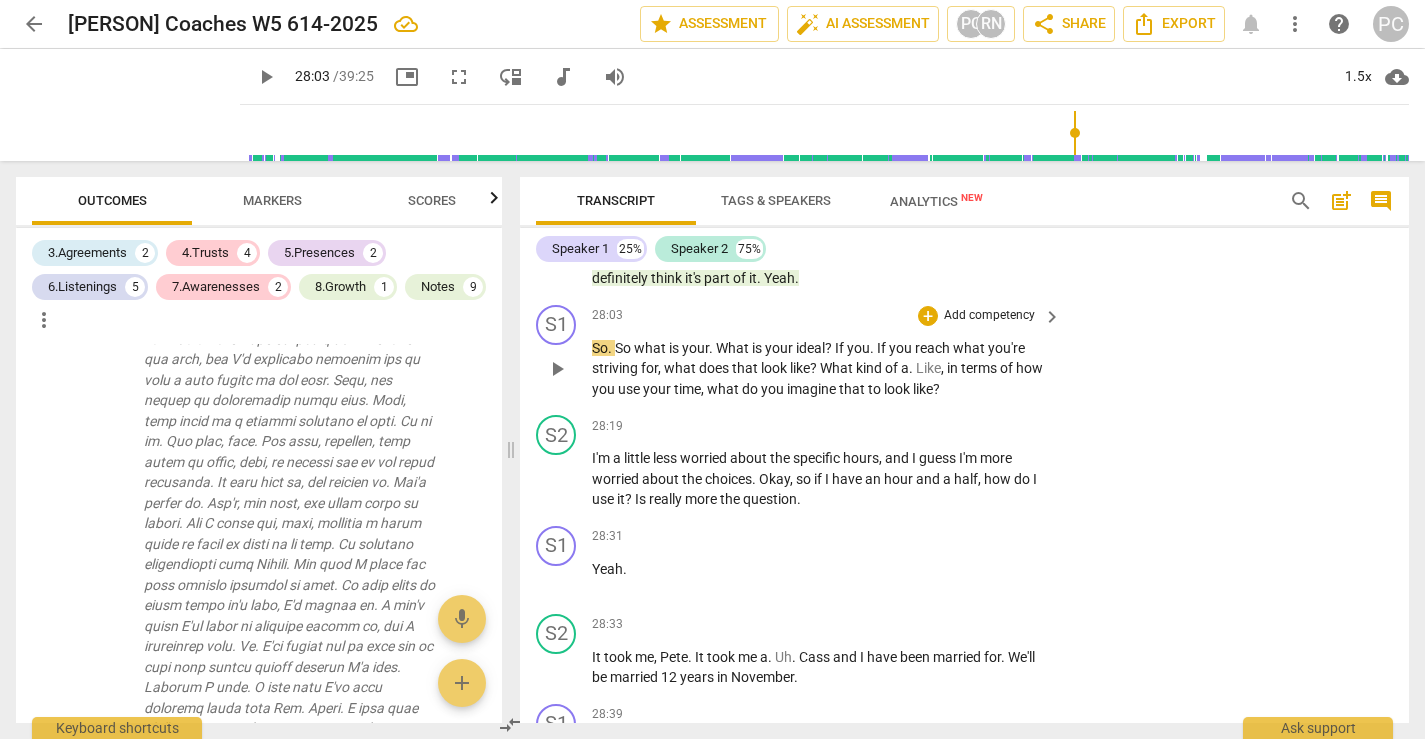 scroll, scrollTop: 11530, scrollLeft: 0, axis: vertical 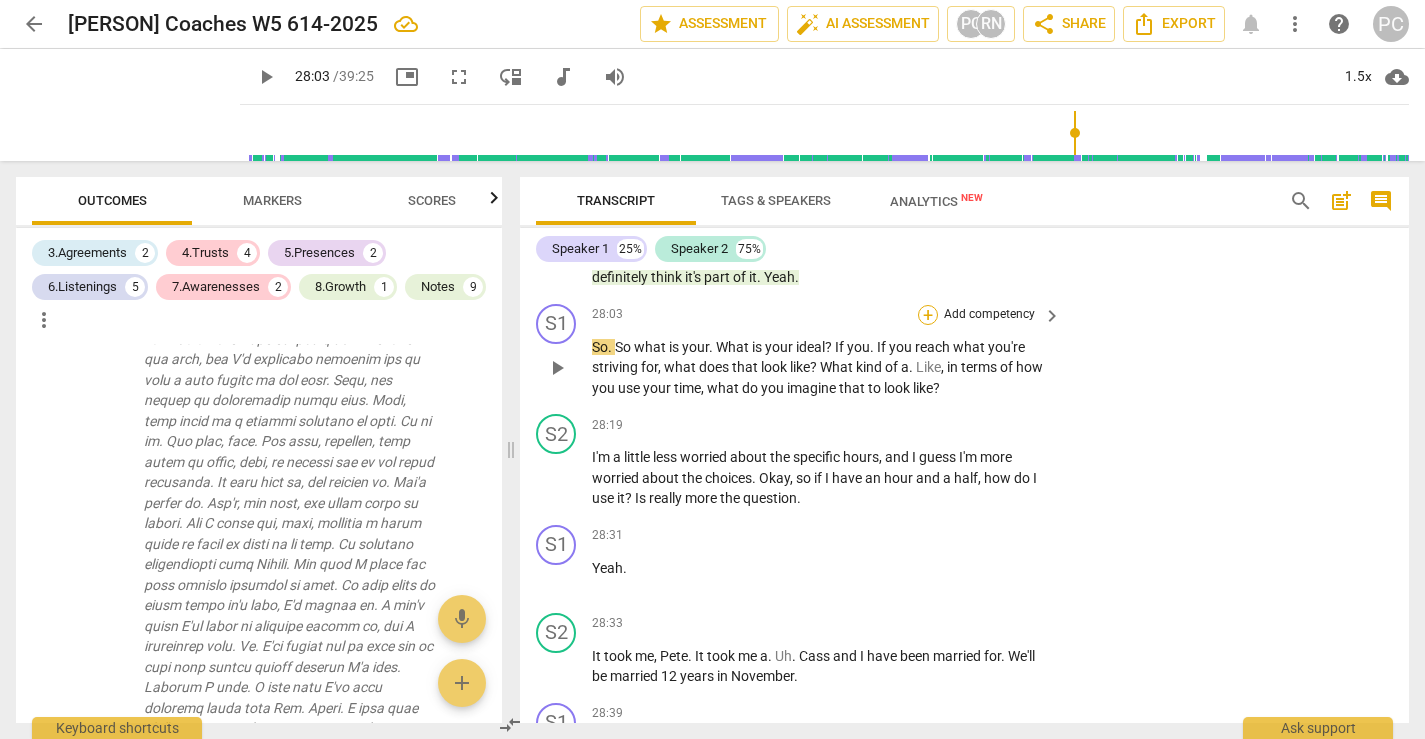click on "+" at bounding box center (928, 315) 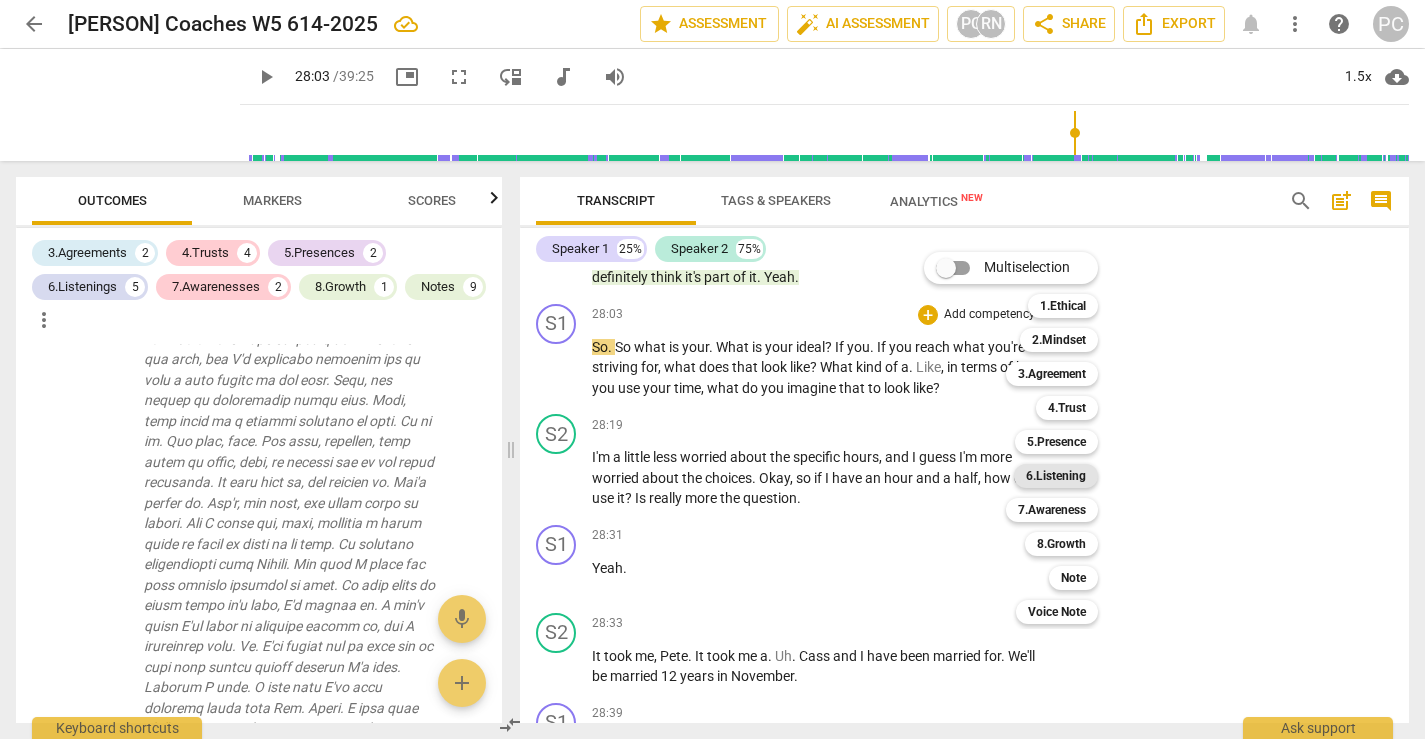 click on "6.Listening" at bounding box center [1056, 476] 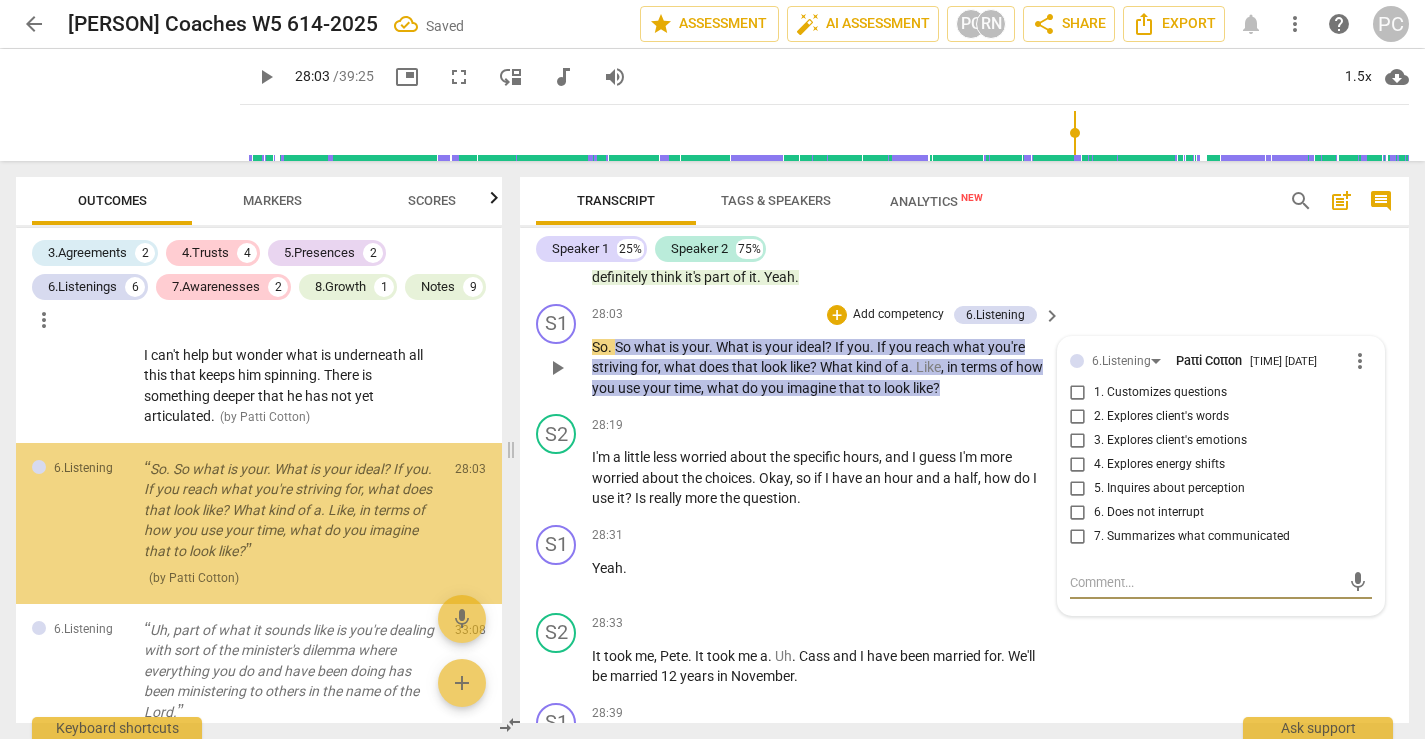 scroll, scrollTop: 3759, scrollLeft: 0, axis: vertical 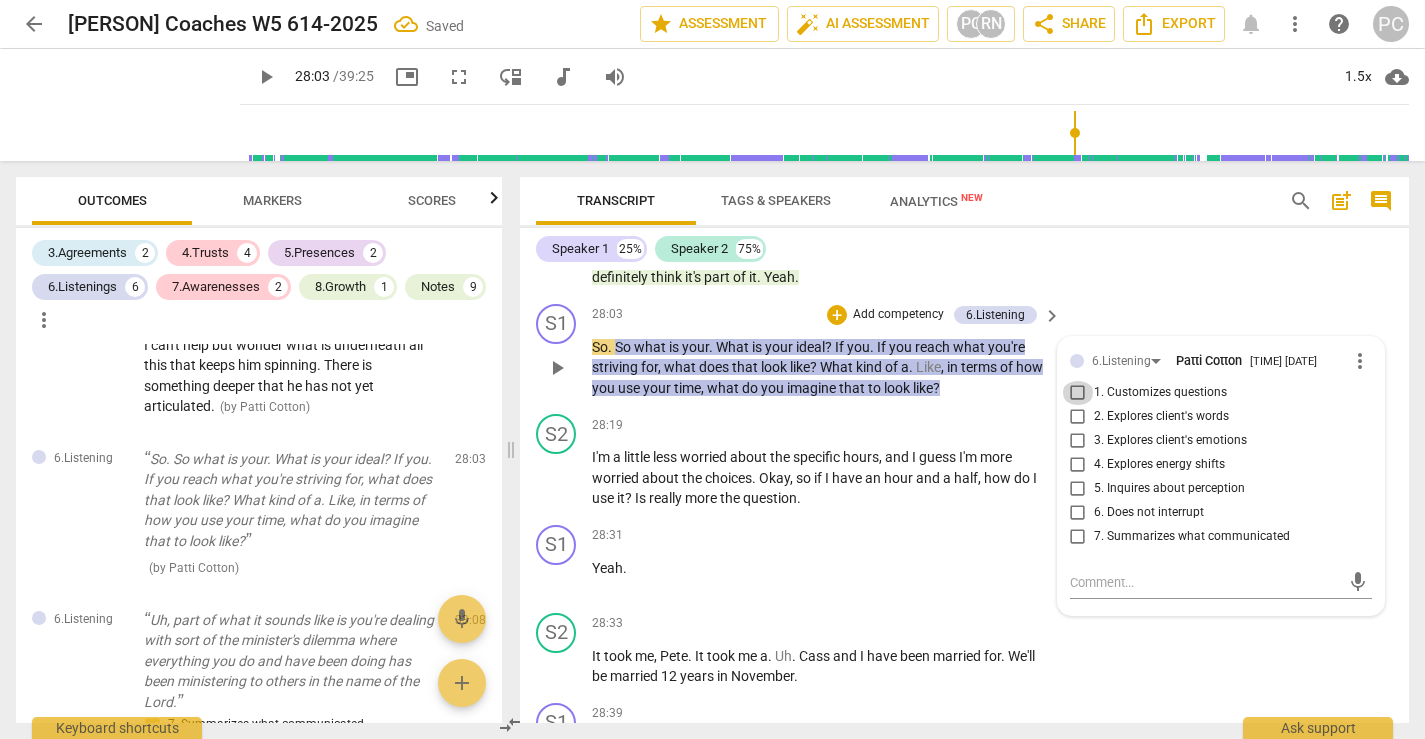 click on "1. Customizes questions" at bounding box center (1078, 393) 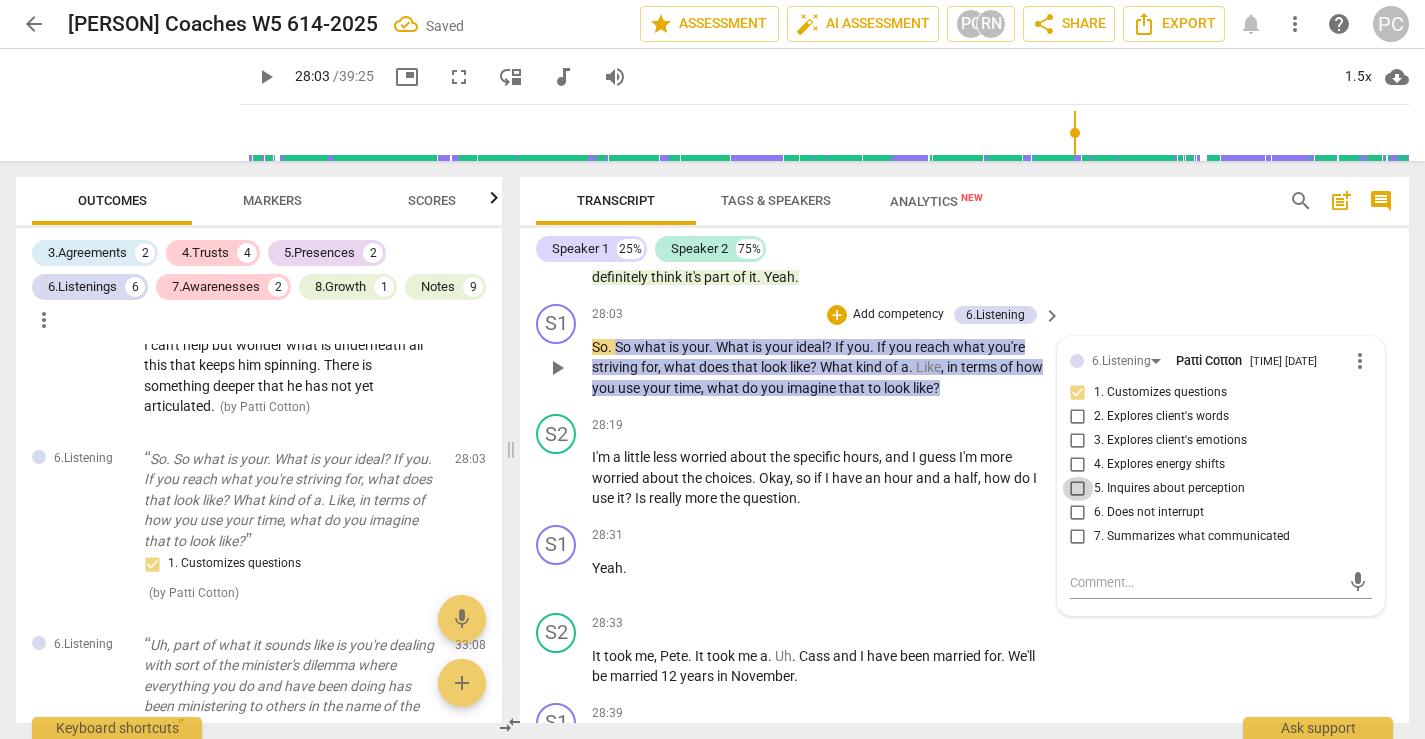 click on "5. Inquires about perception" at bounding box center [1078, 489] 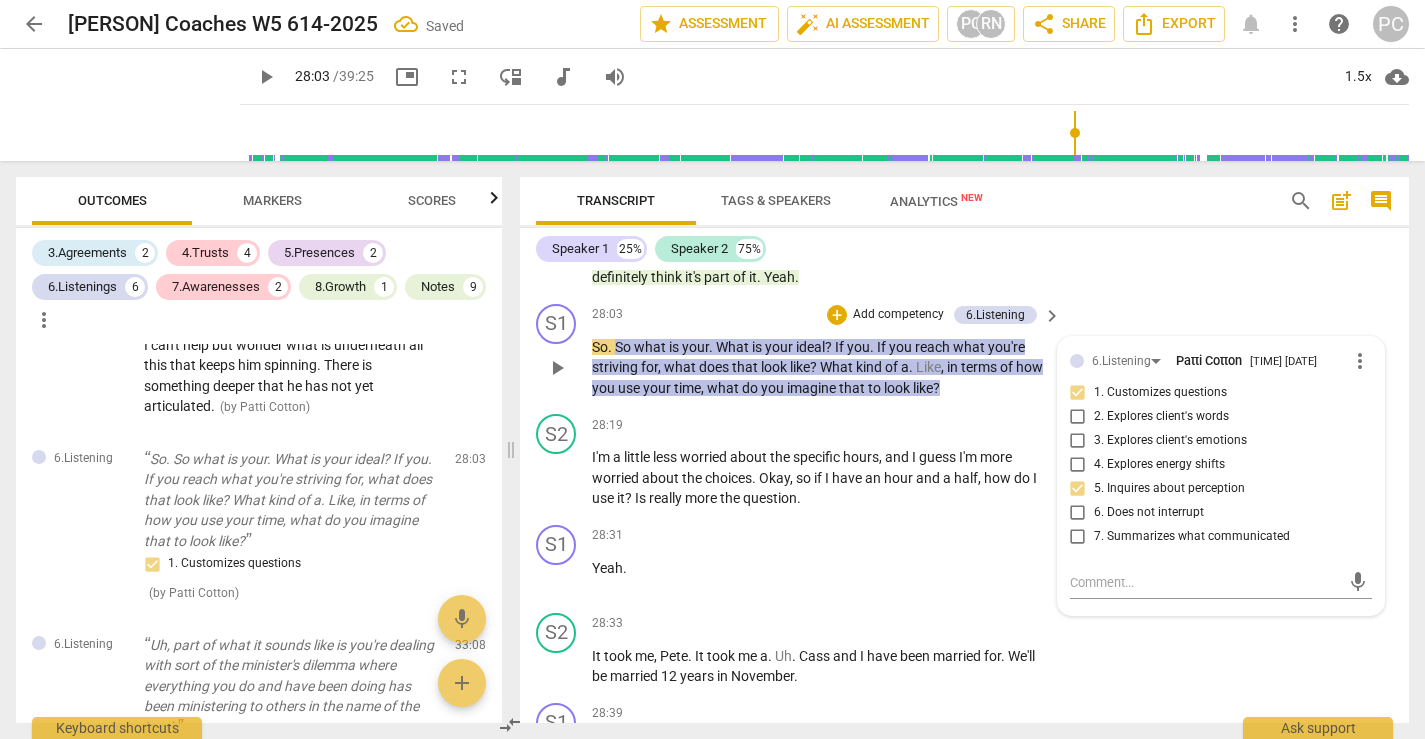 click on "2. Explores client's words" at bounding box center (1078, 417) 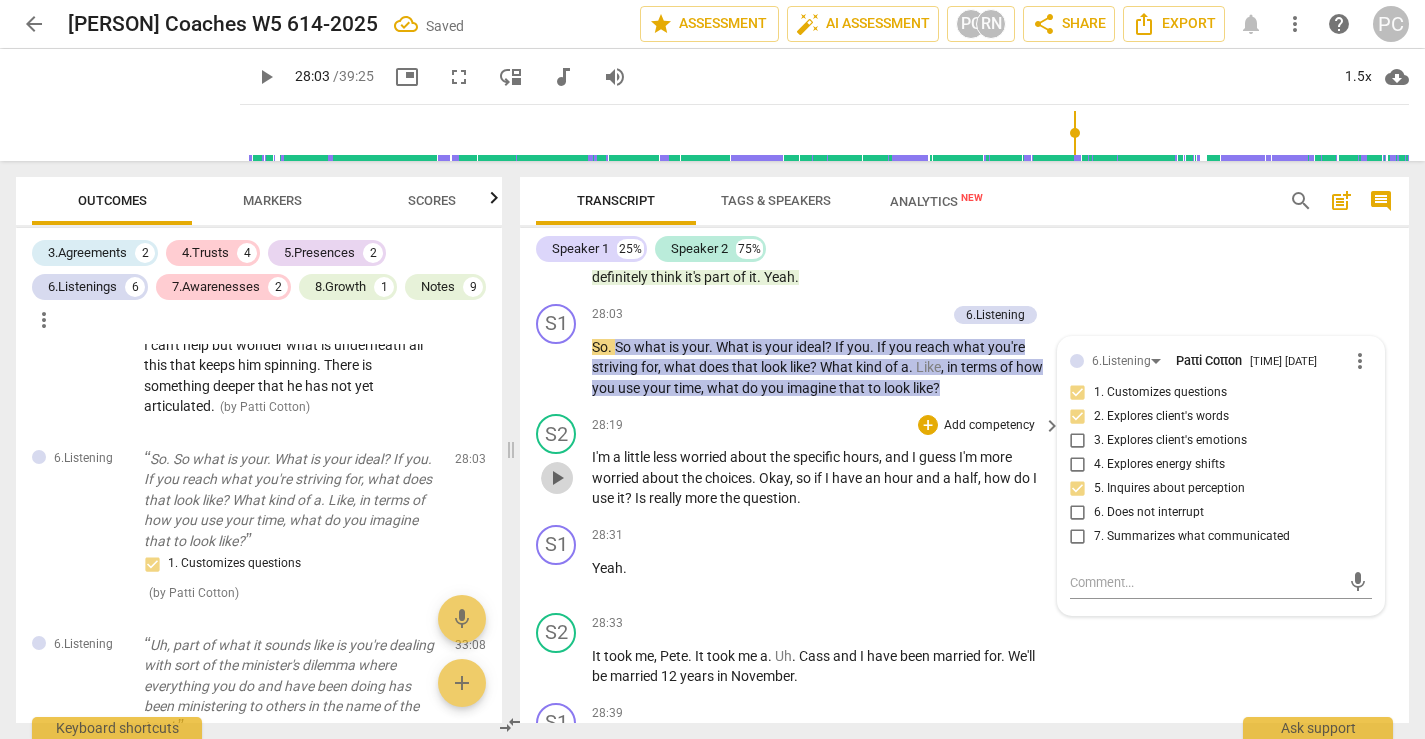 click on "play_arrow" at bounding box center [557, 478] 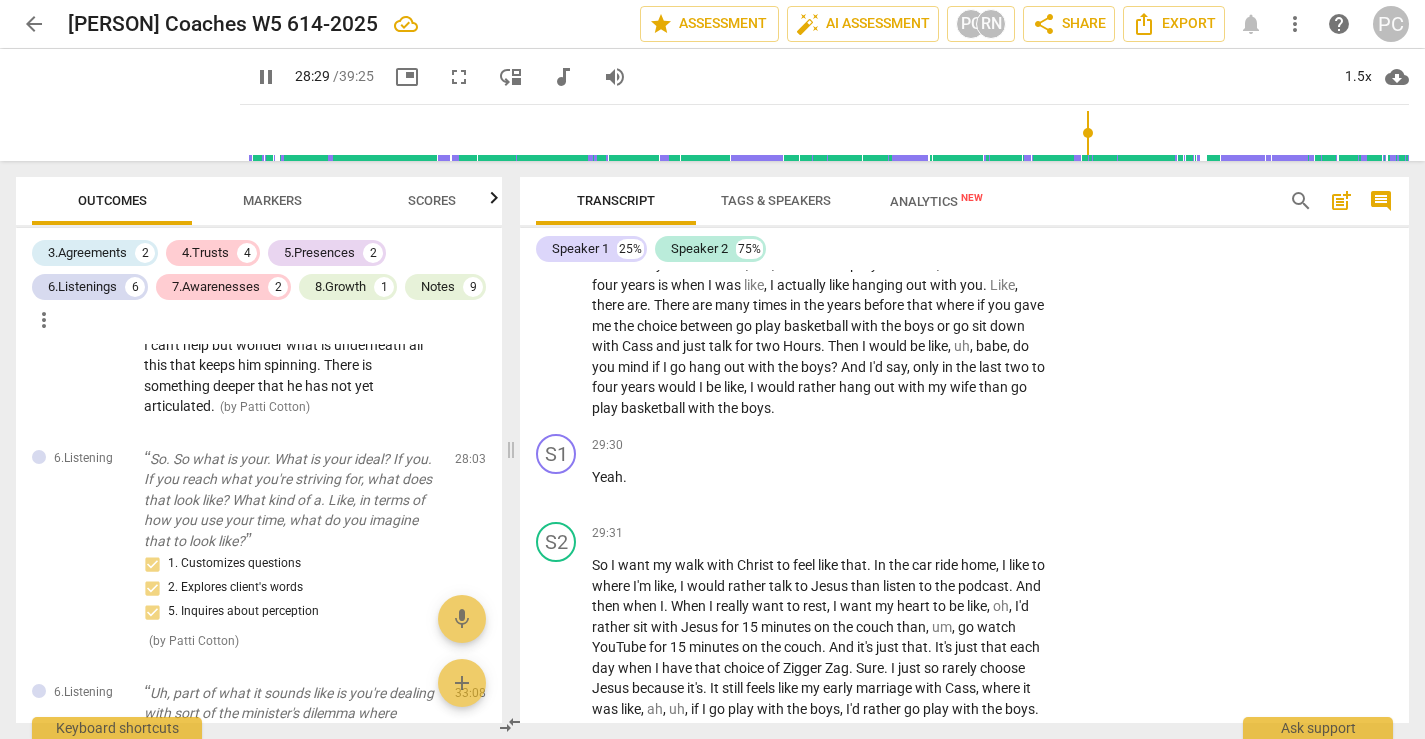 scroll, scrollTop: 12139, scrollLeft: 0, axis: vertical 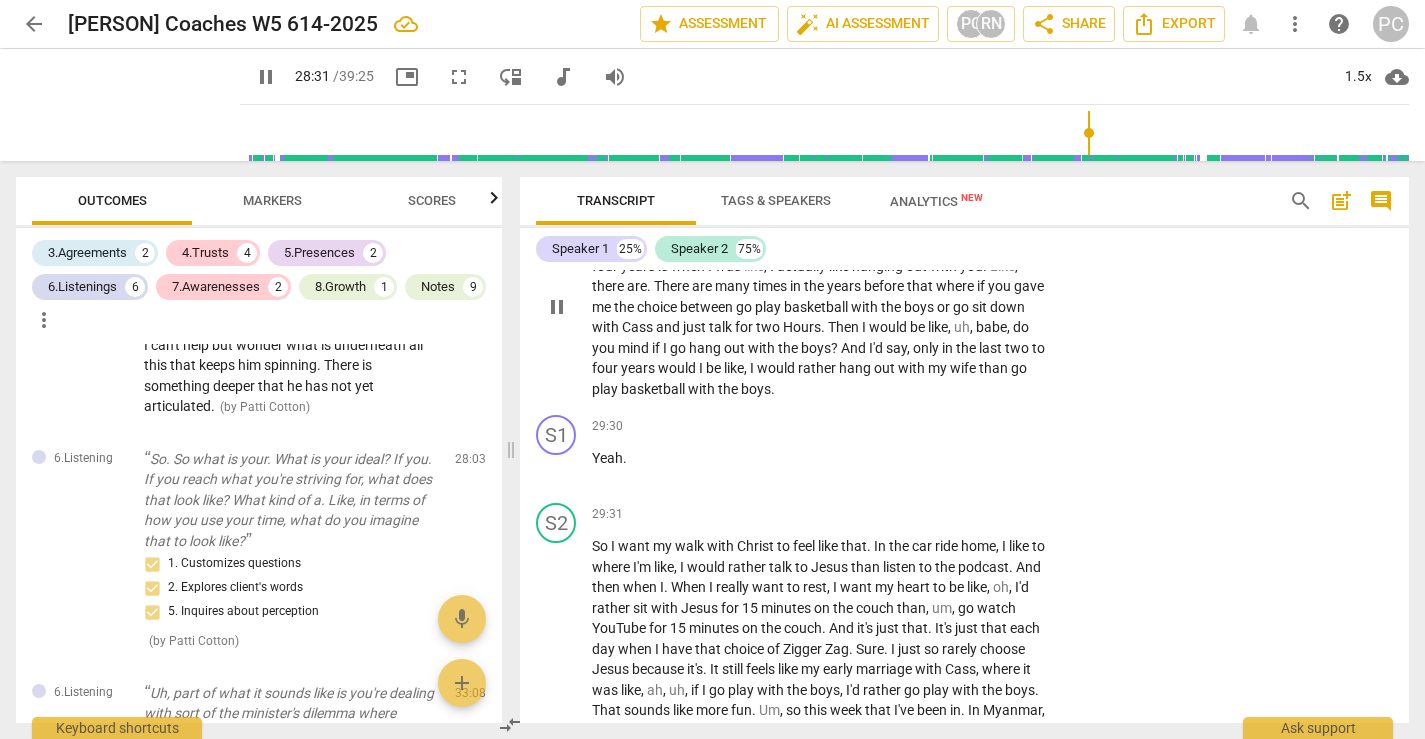 click on "pause" at bounding box center (557, 307) 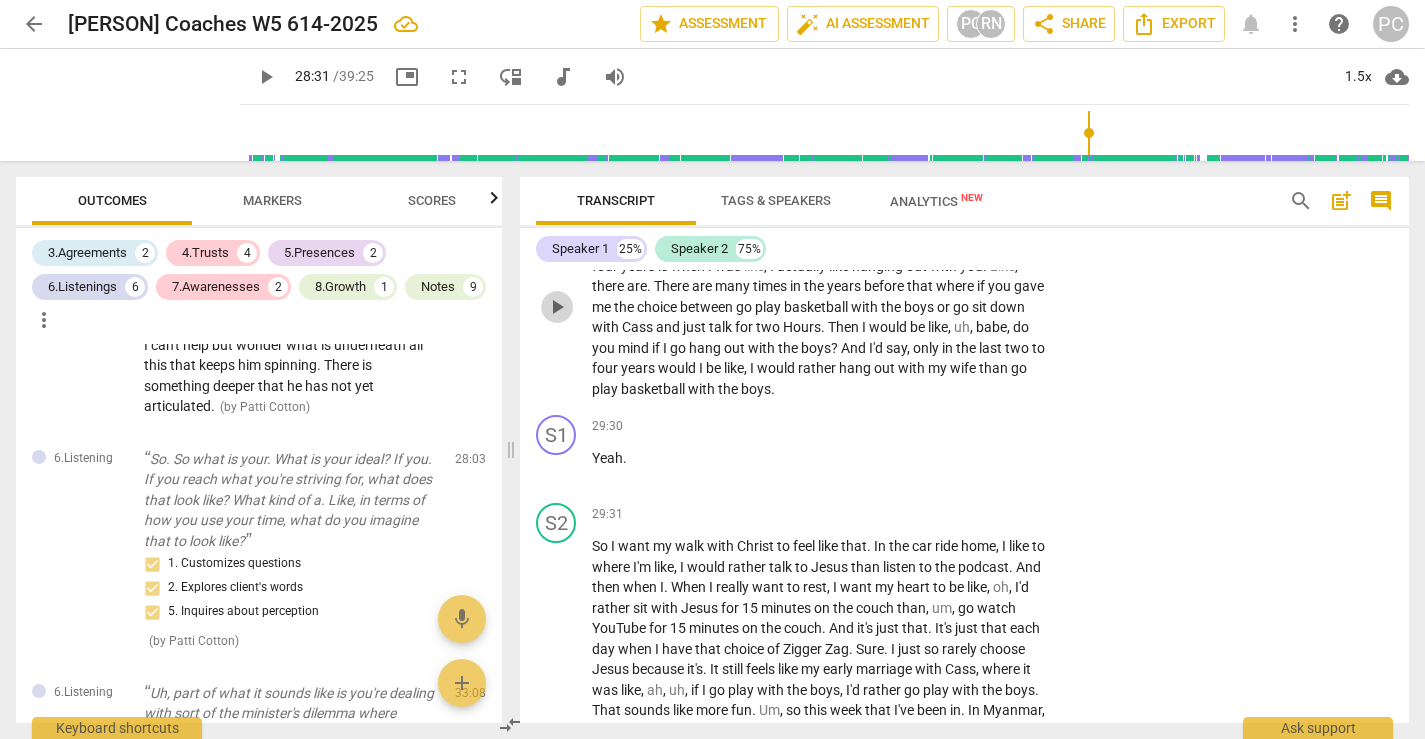 click on "play_arrow" at bounding box center [557, 307] 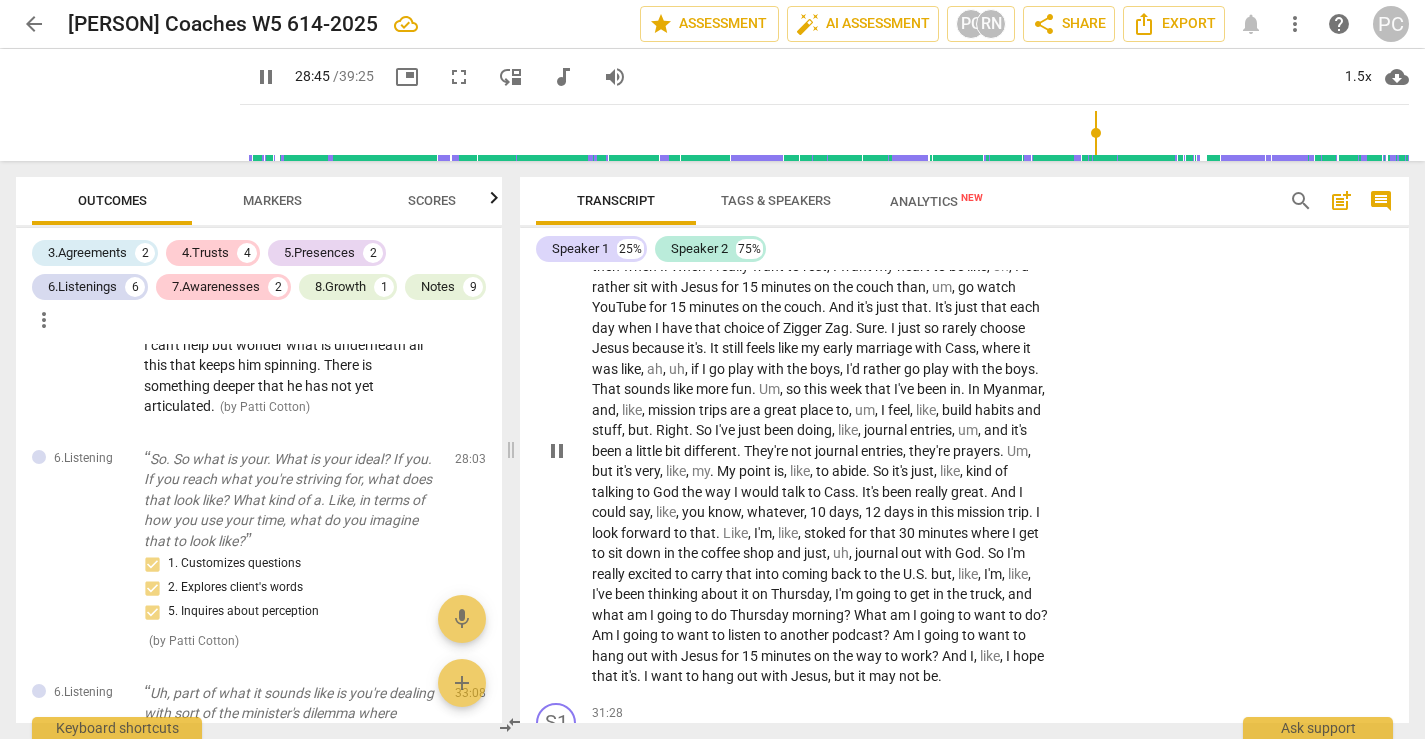 scroll, scrollTop: 12468, scrollLeft: 0, axis: vertical 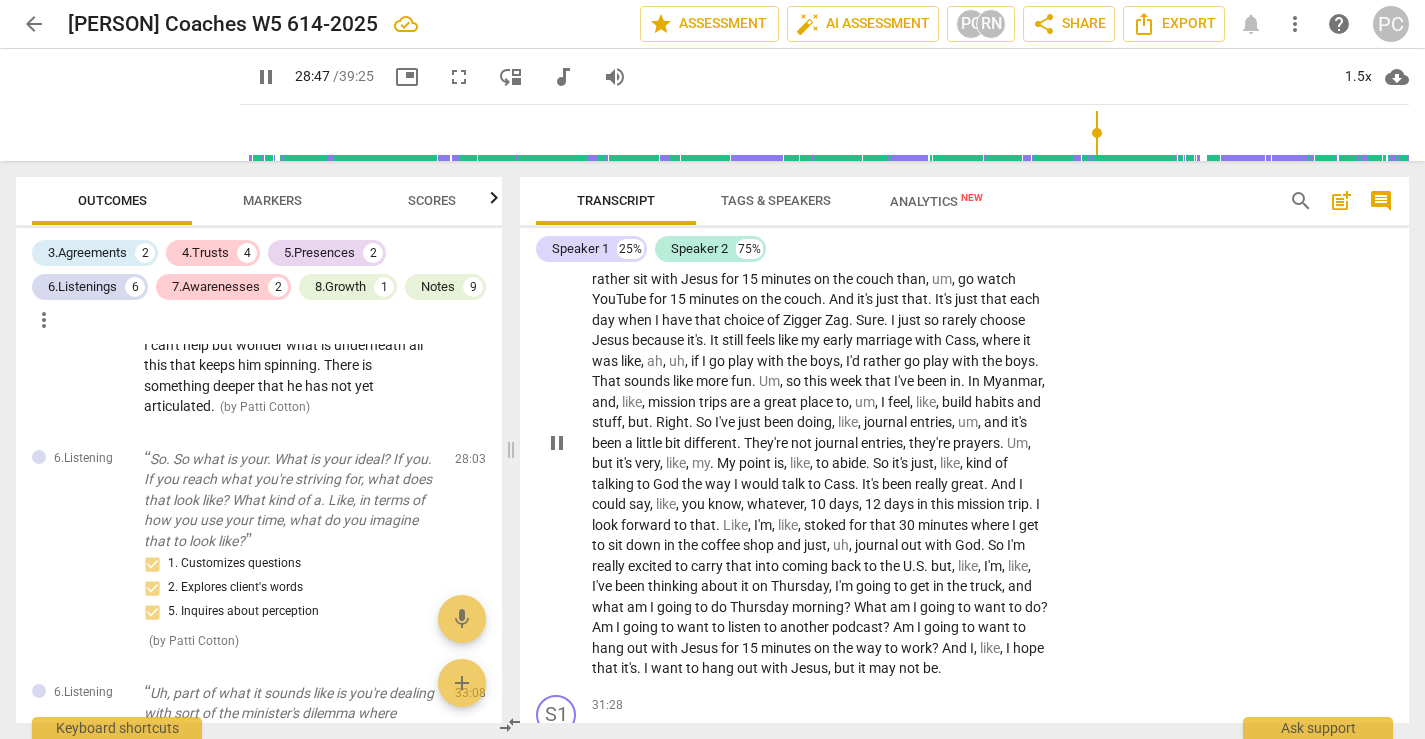 click on "pause" at bounding box center [557, 443] 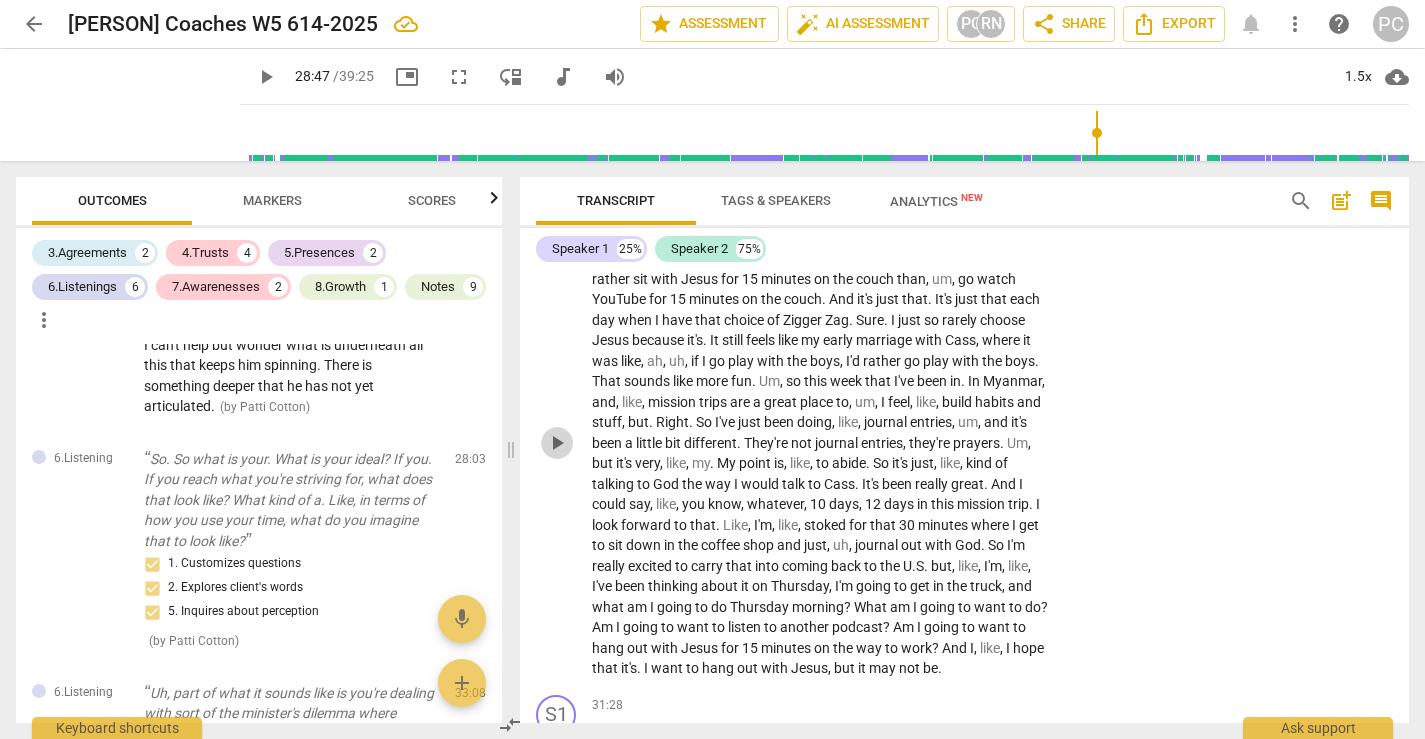 click on "play_arrow" at bounding box center (557, 443) 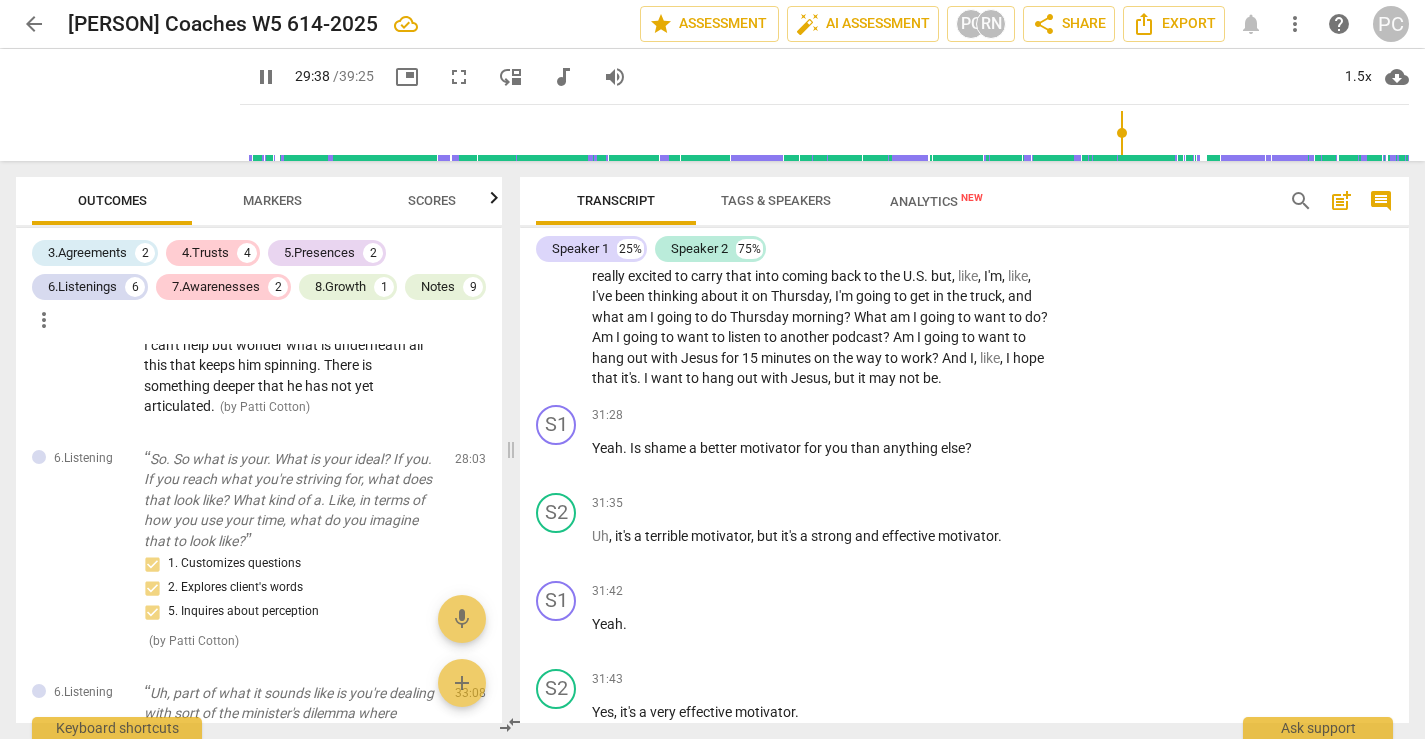scroll, scrollTop: 12762, scrollLeft: 0, axis: vertical 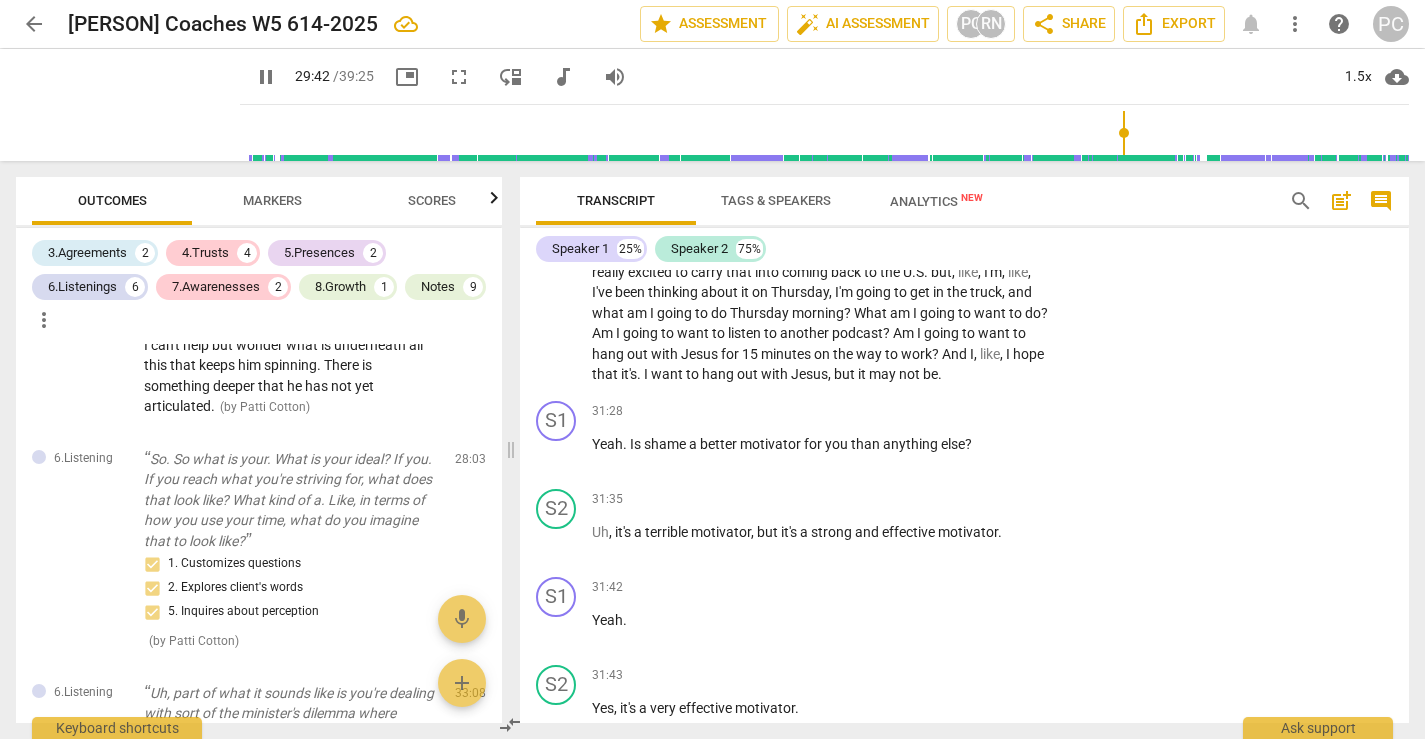 click on "pause" at bounding box center [557, 149] 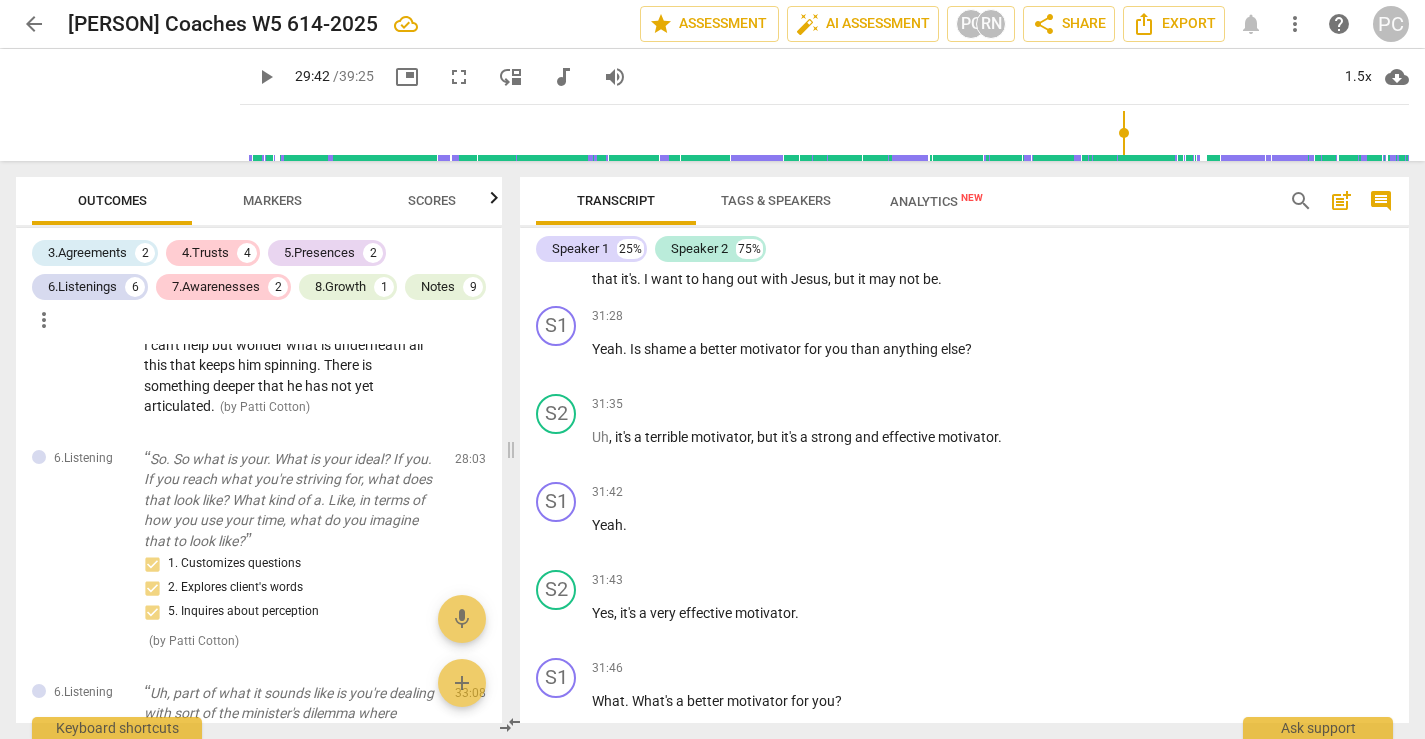 scroll, scrollTop: 12860, scrollLeft: 0, axis: vertical 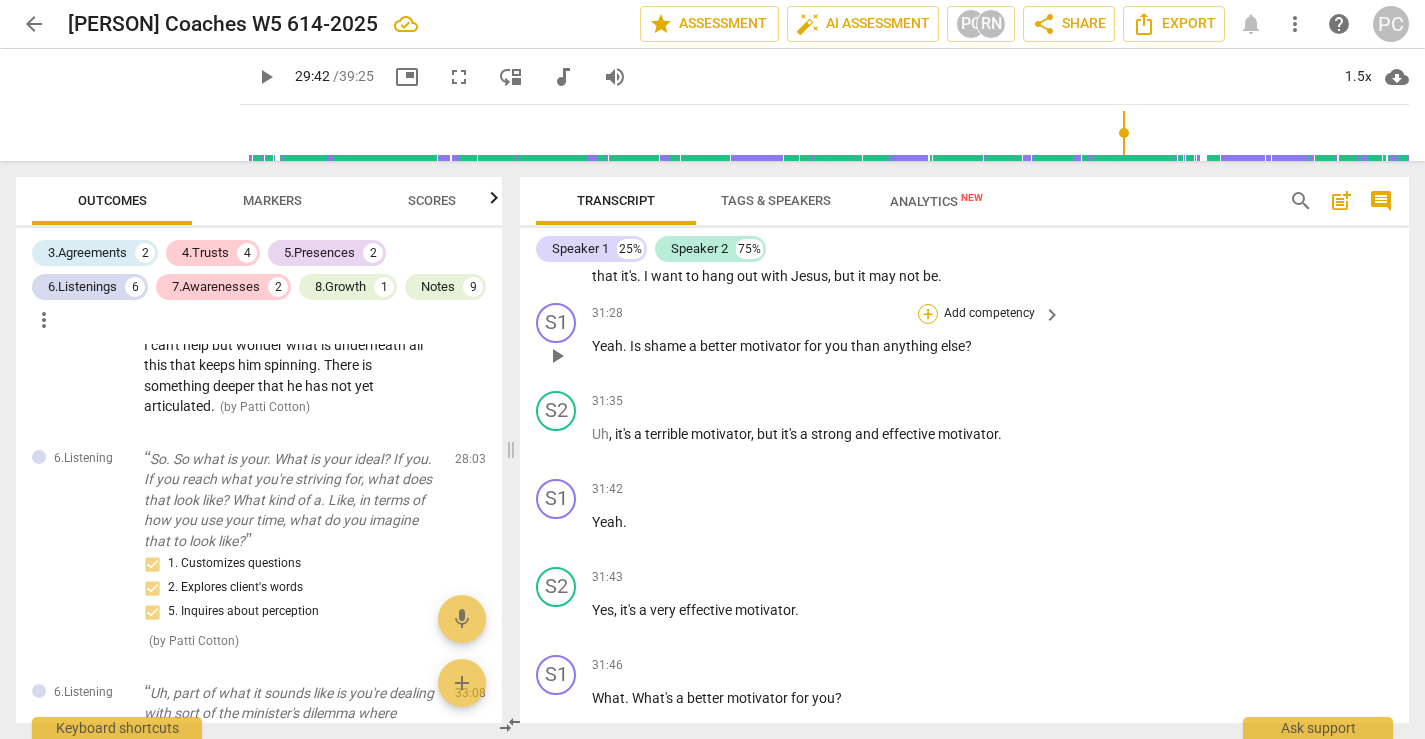 click on "+" at bounding box center (928, 314) 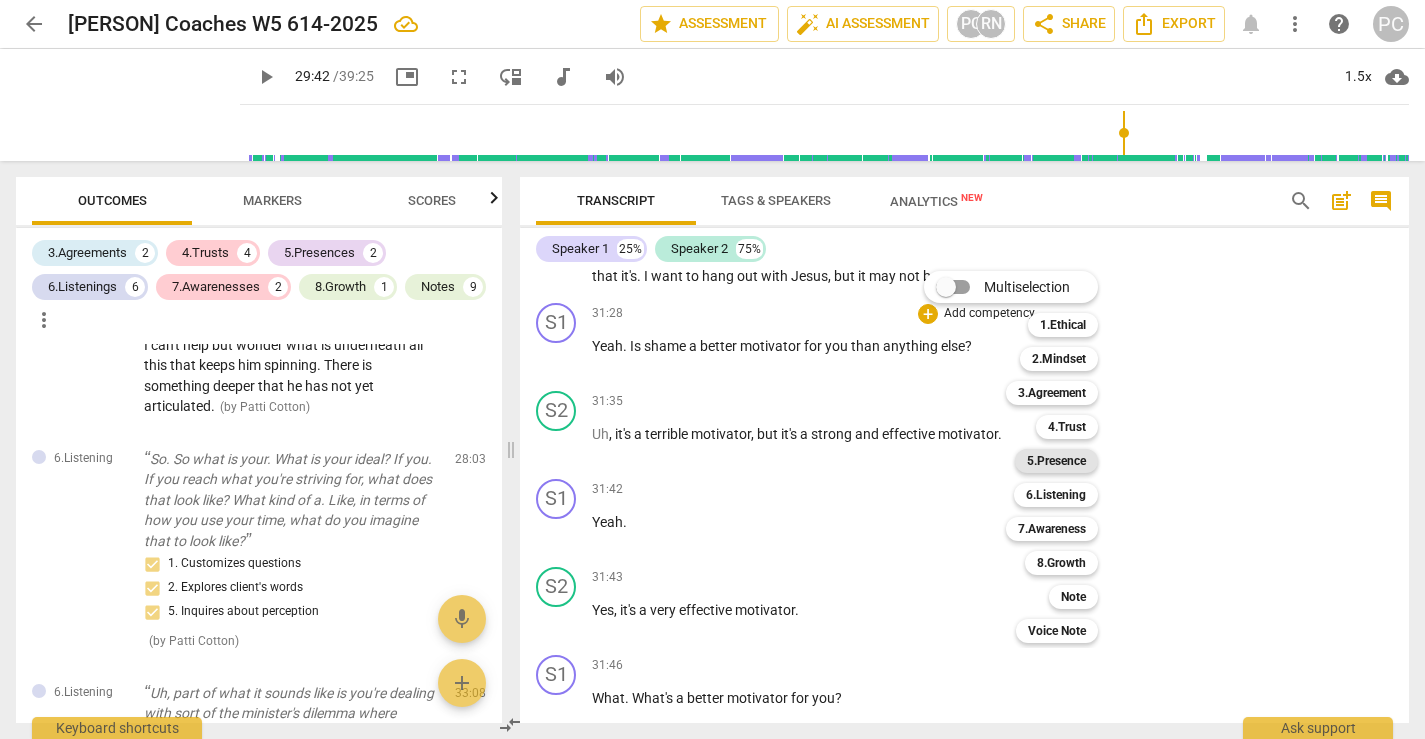 click on "5.Presence" at bounding box center [1056, 461] 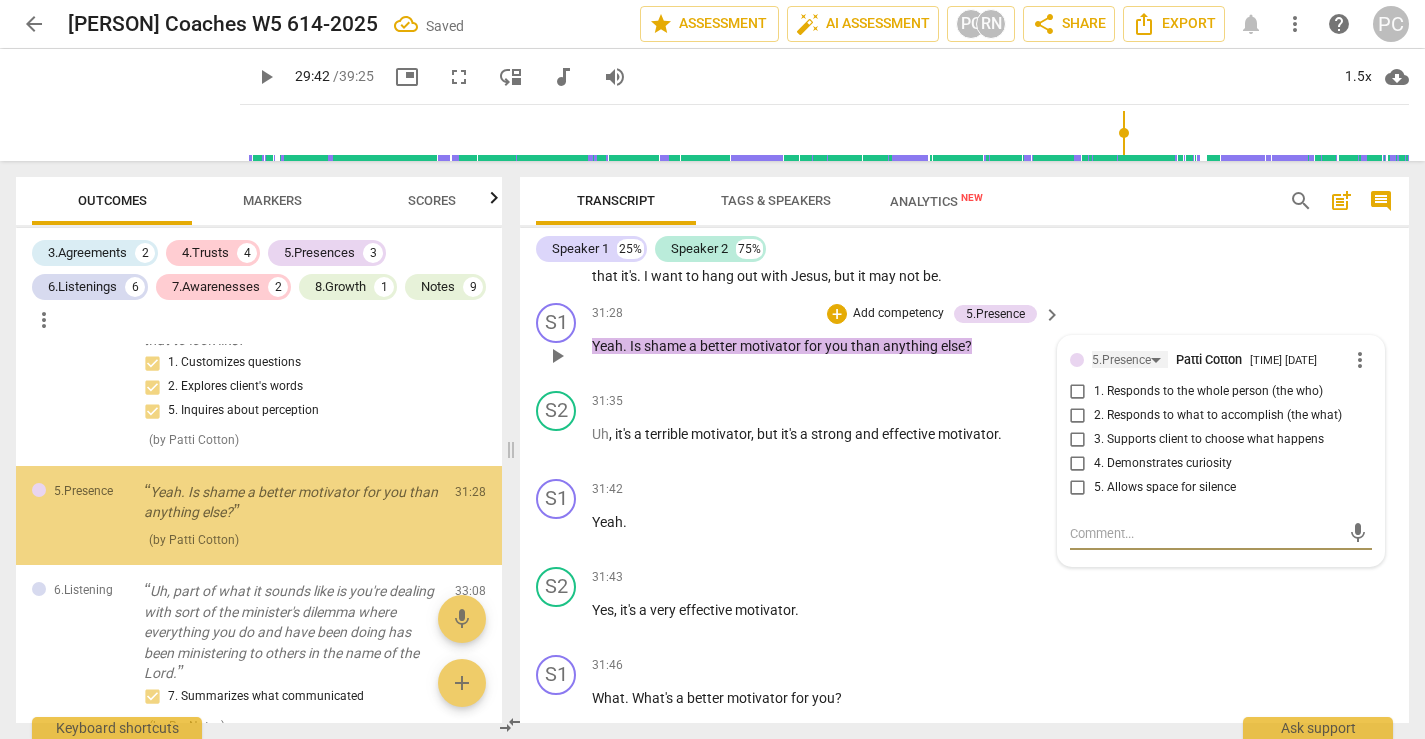 scroll, scrollTop: 3962, scrollLeft: 0, axis: vertical 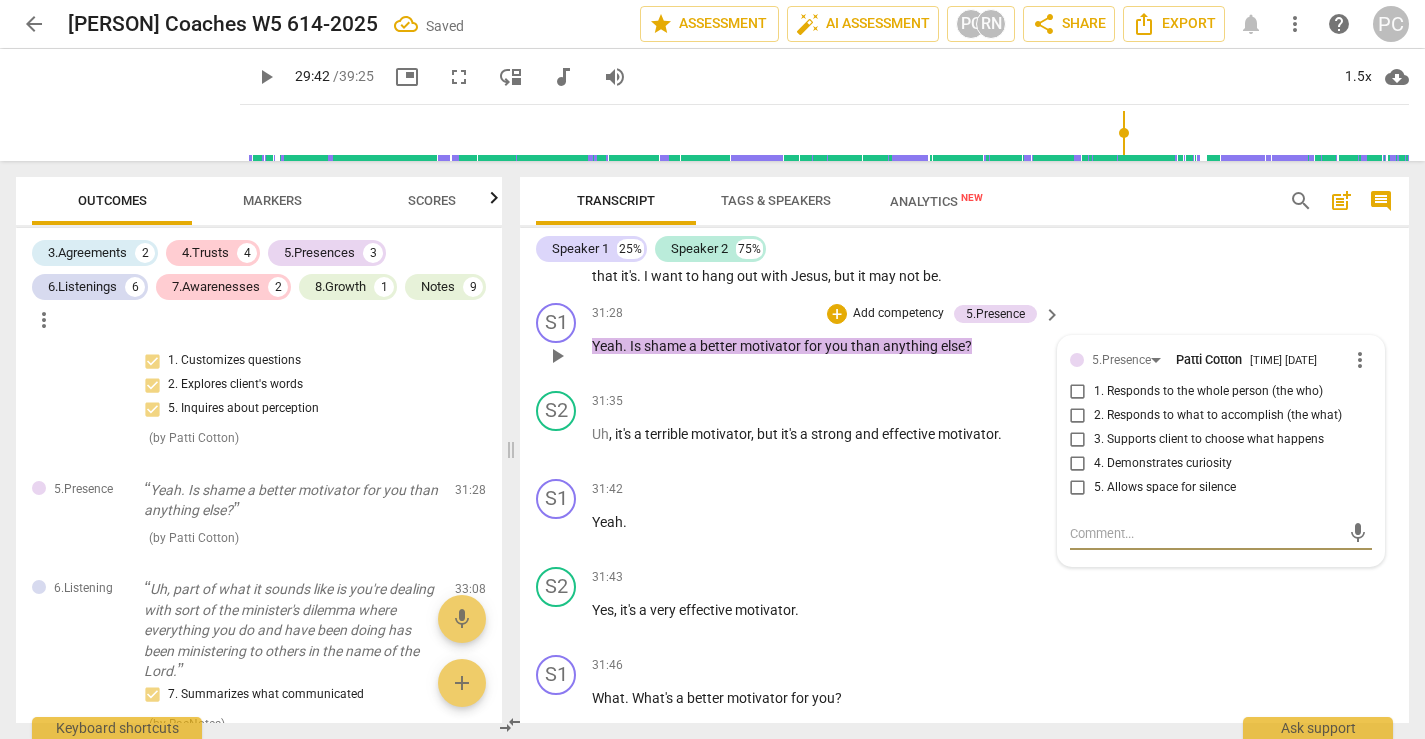 click on "4. Demonstrates curiosity" at bounding box center [1078, 464] 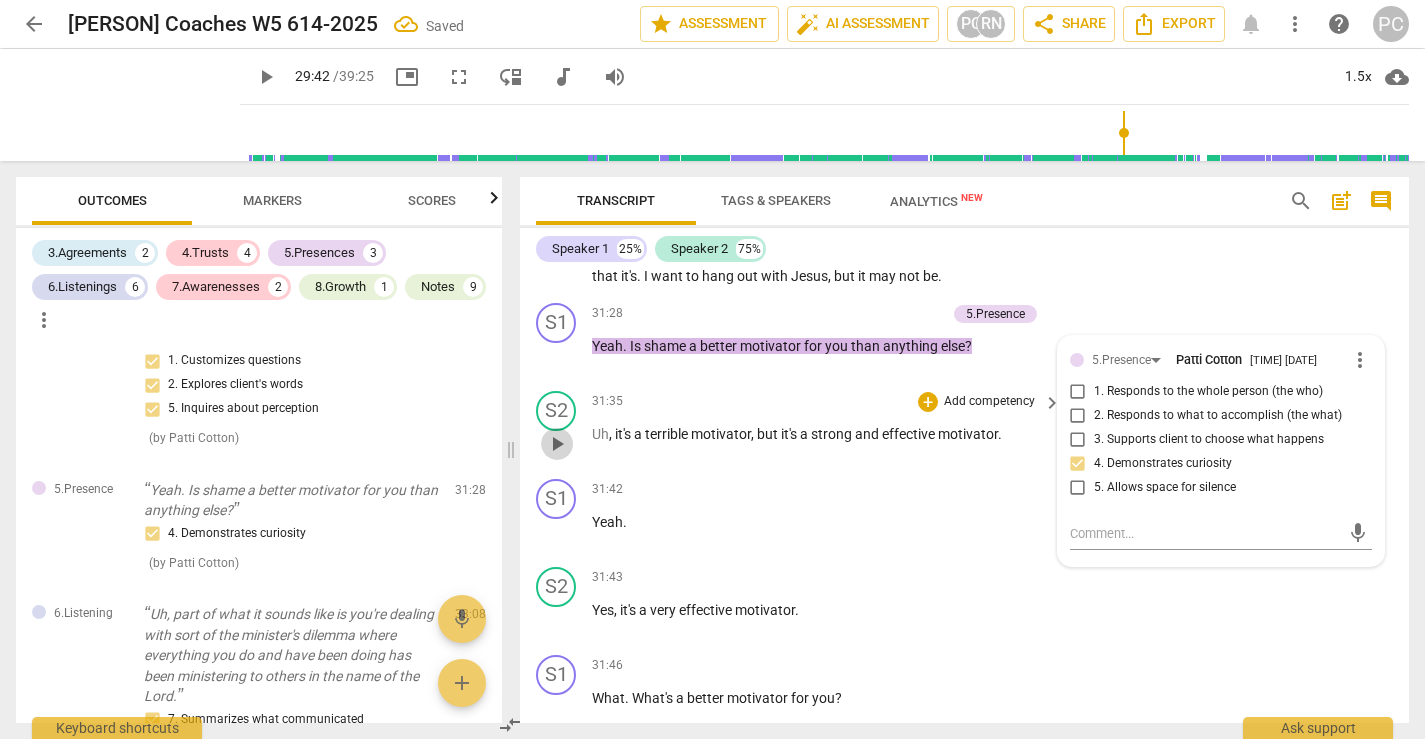 click on "play_arrow" at bounding box center (557, 444) 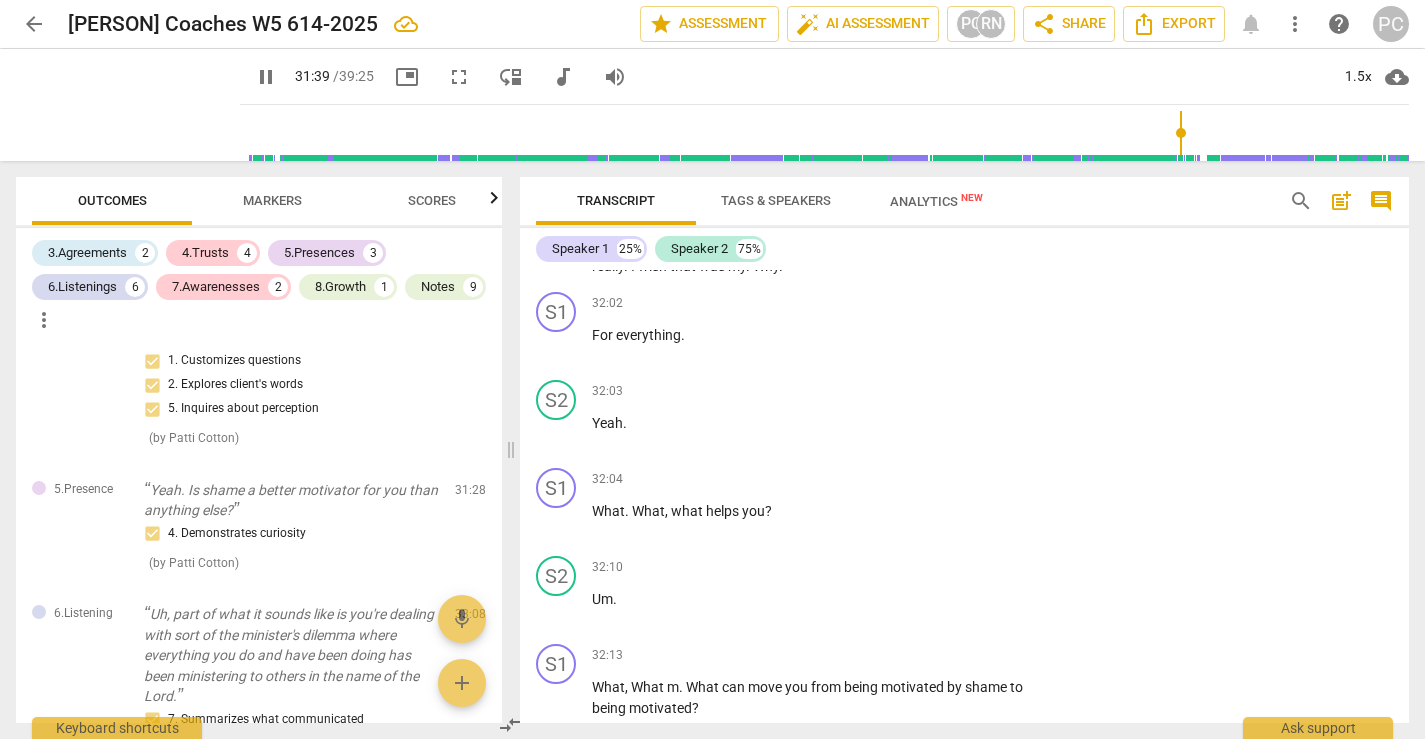 scroll, scrollTop: 13428, scrollLeft: 0, axis: vertical 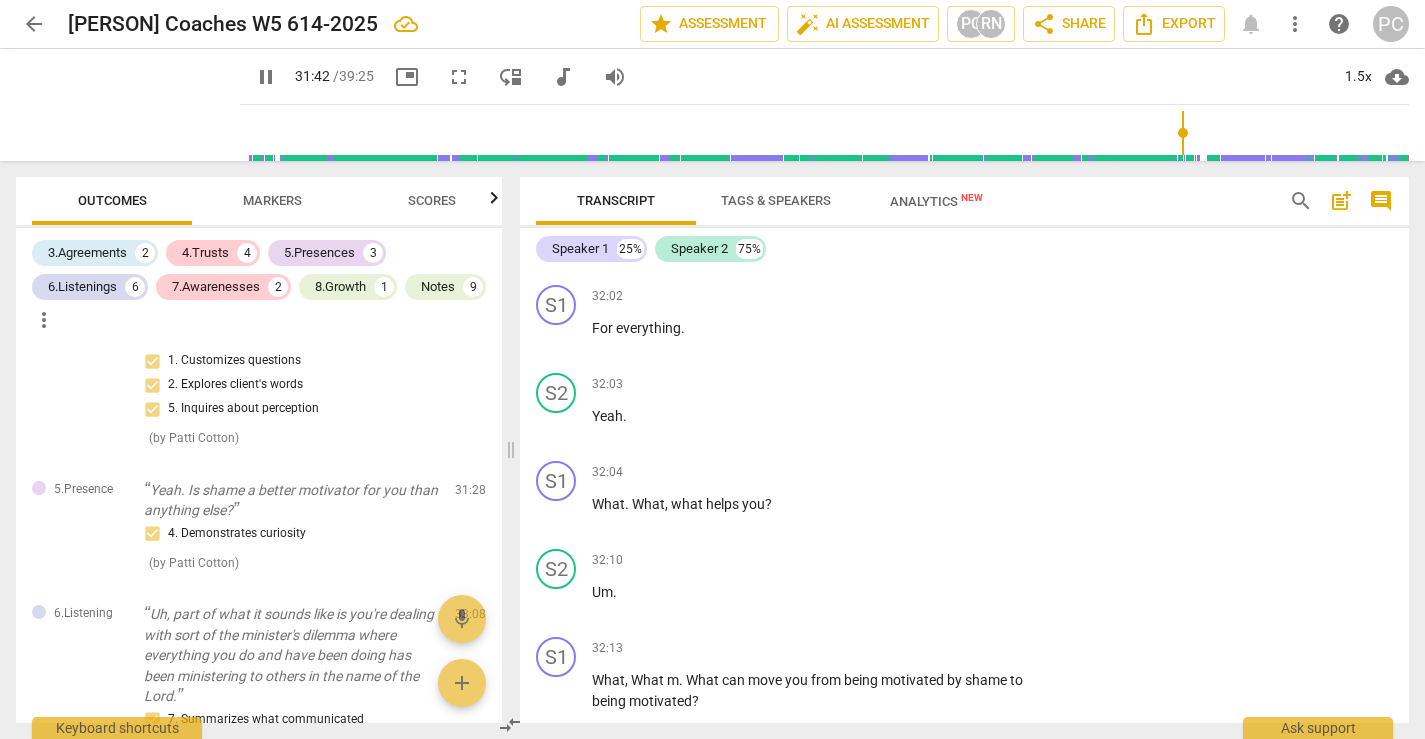 click on "pause" at bounding box center (557, 239) 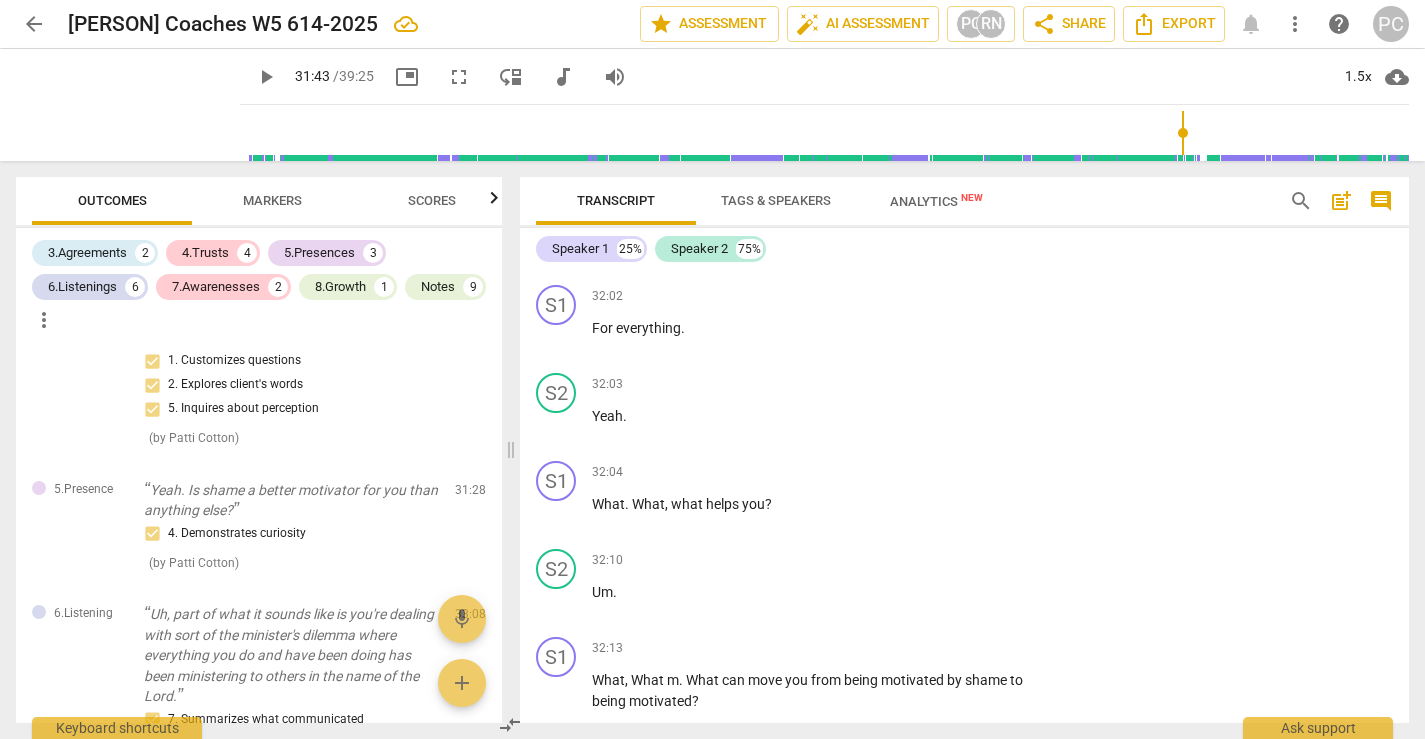click on "+" at bounding box center [928, 186] 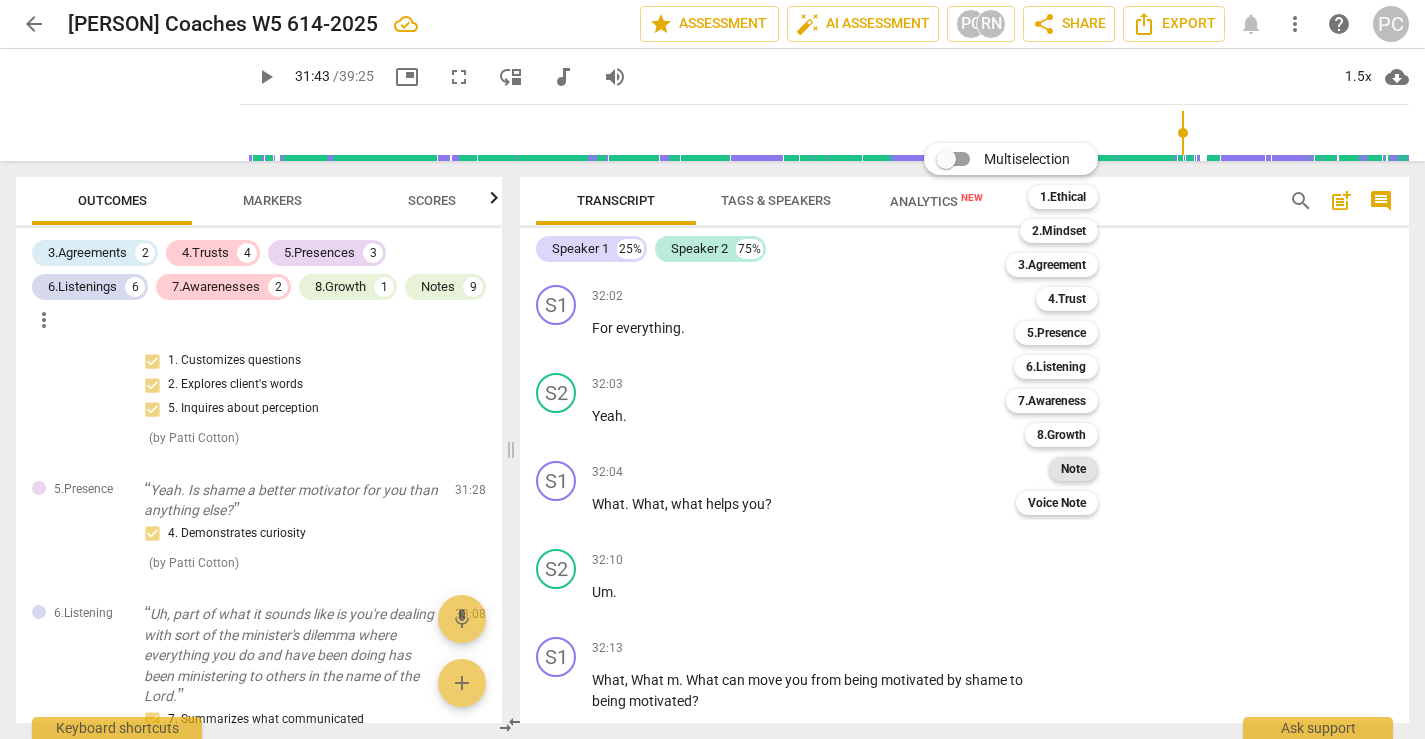 click on "Note" at bounding box center (1073, 469) 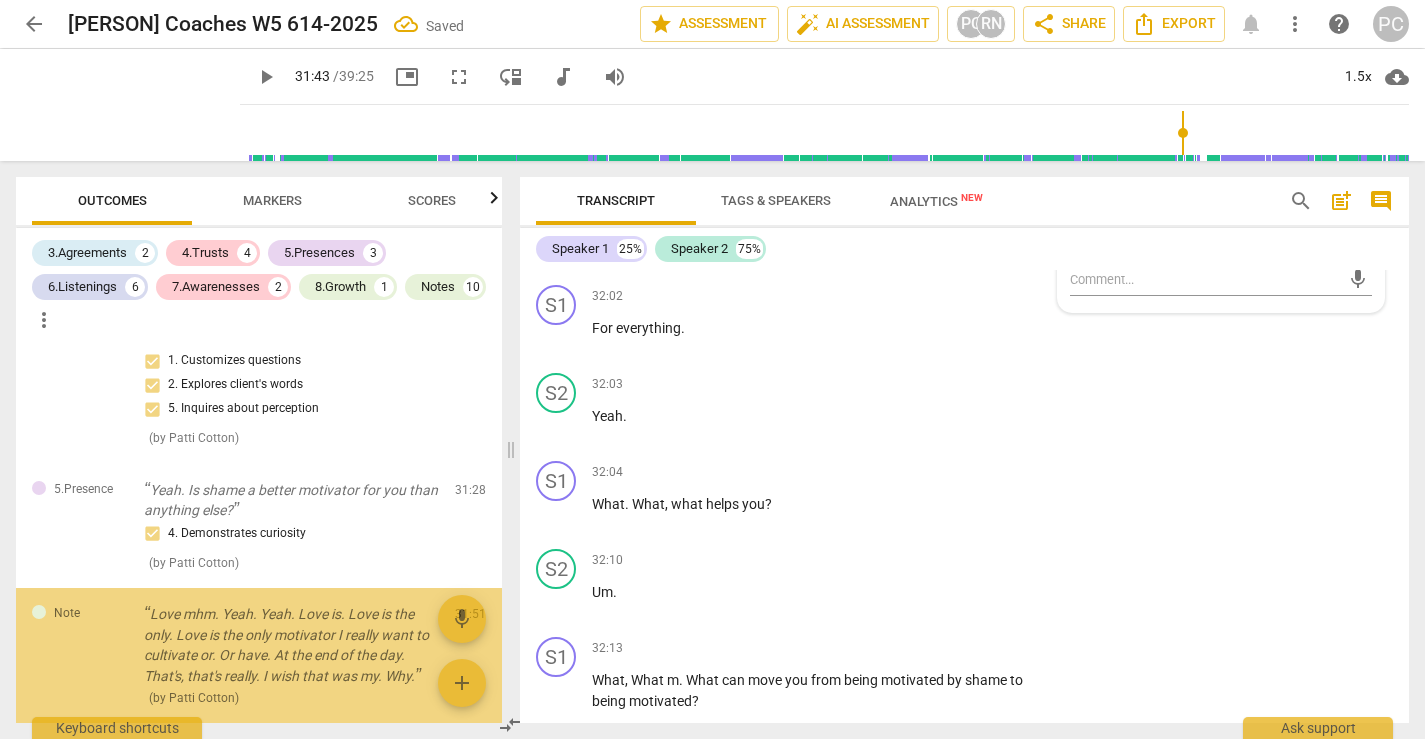 scroll, scrollTop: 4105, scrollLeft: 0, axis: vertical 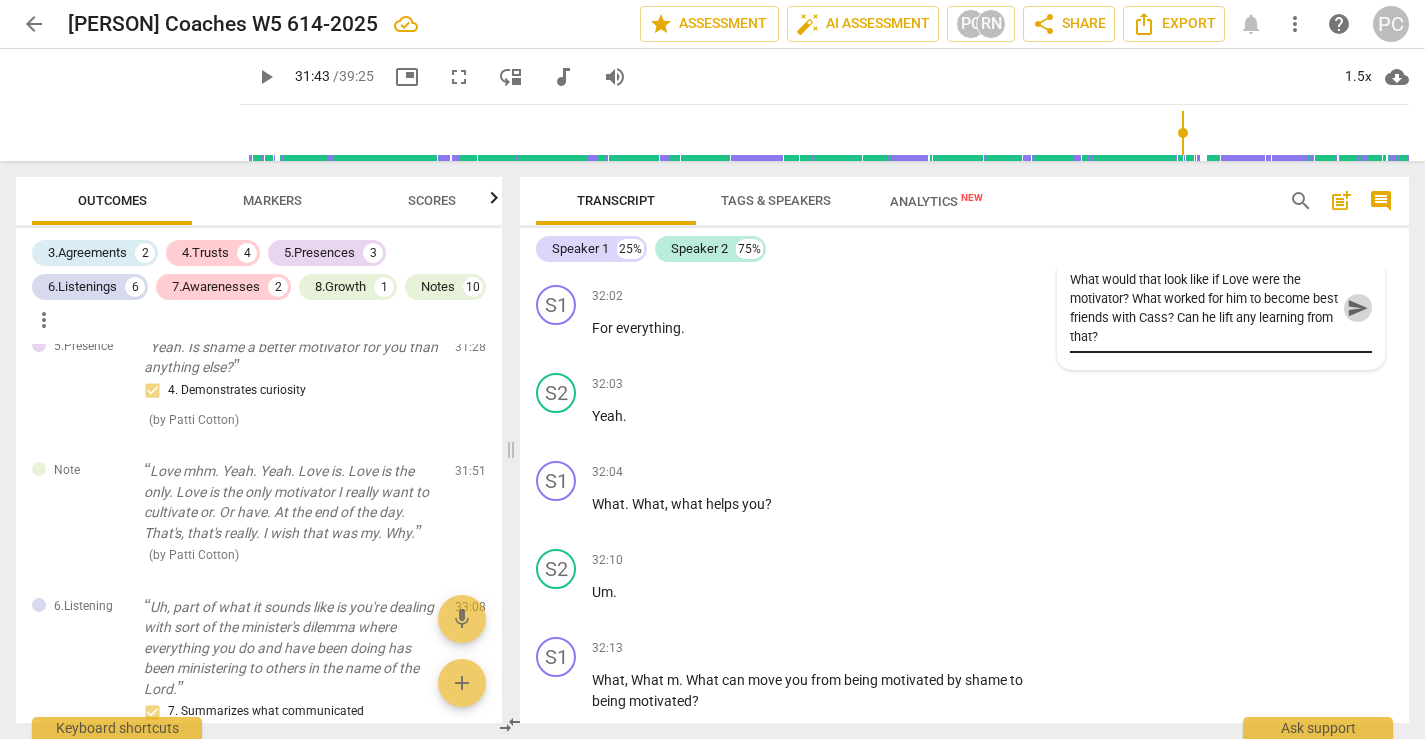 click on "send" at bounding box center [1358, 308] 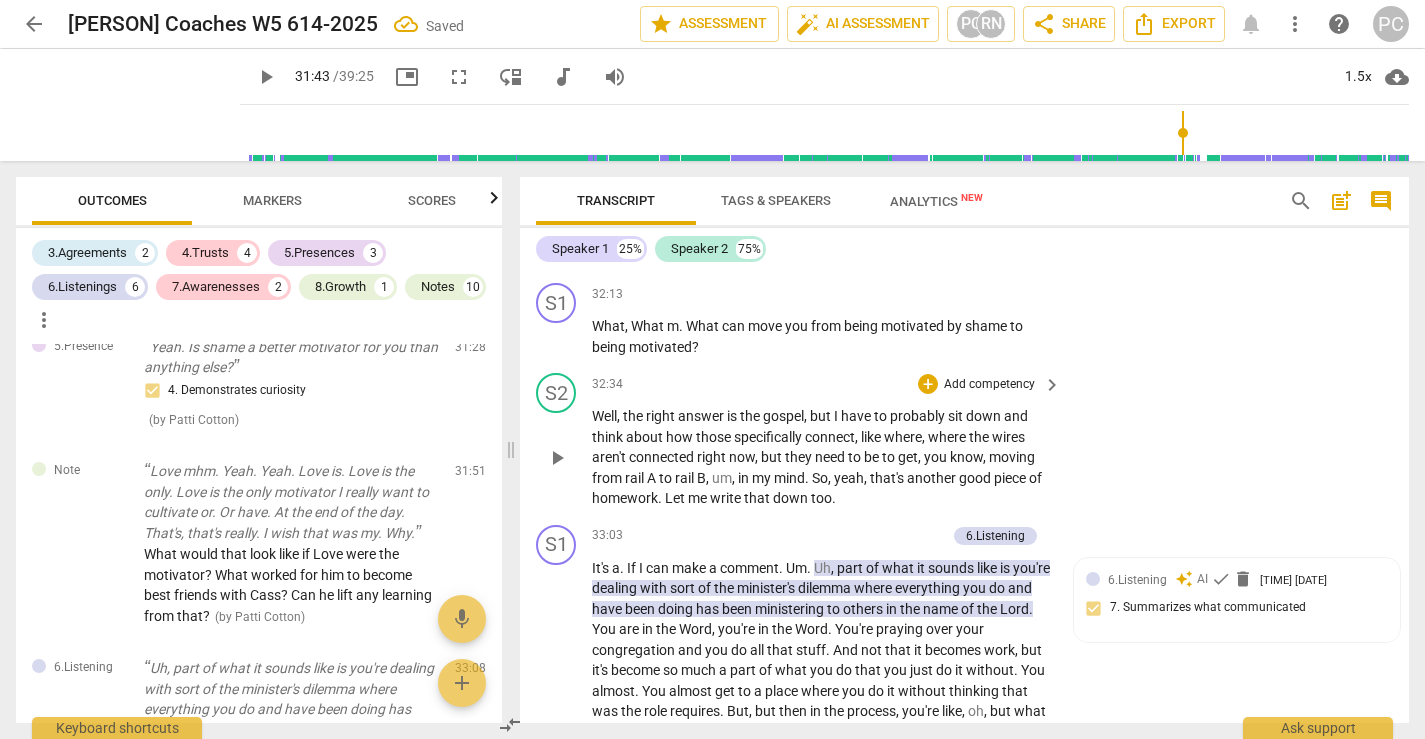 scroll, scrollTop: 13794, scrollLeft: 0, axis: vertical 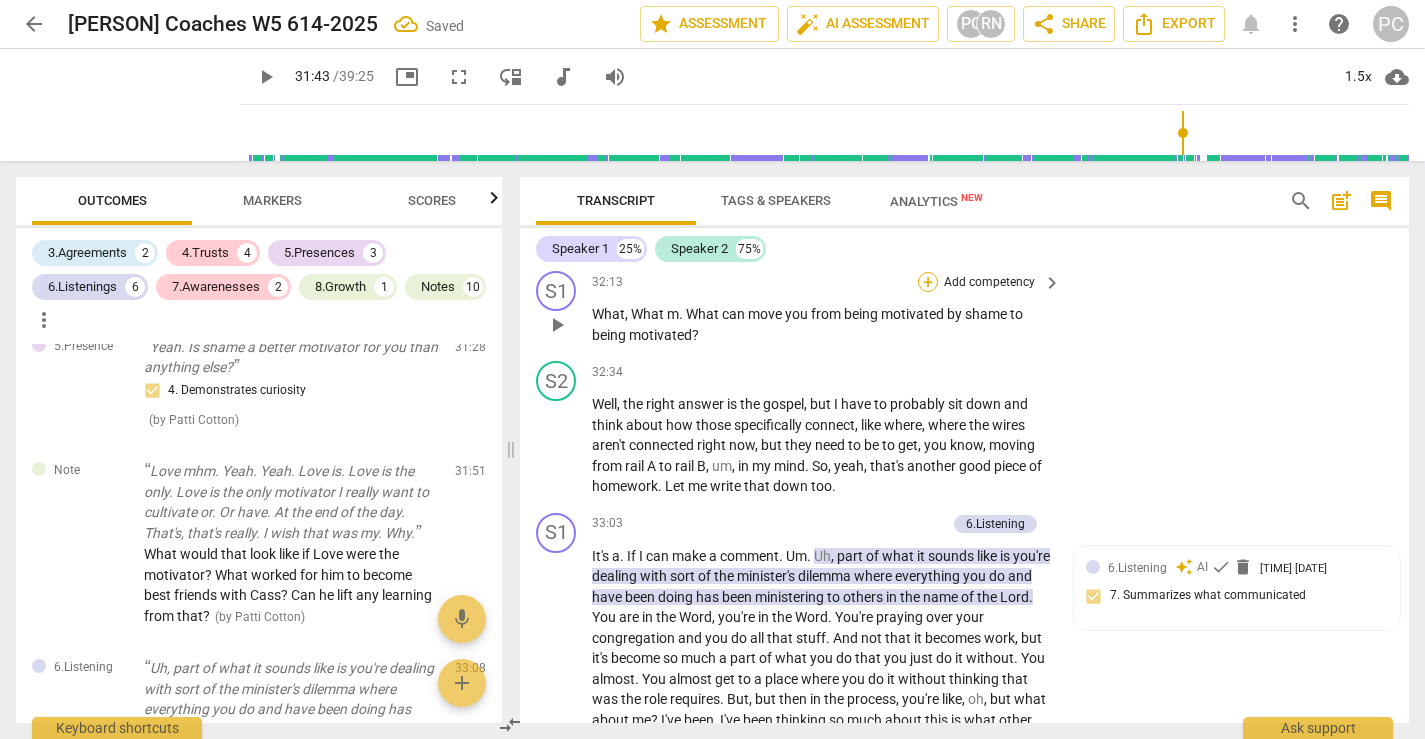 click on "+" at bounding box center (928, 282) 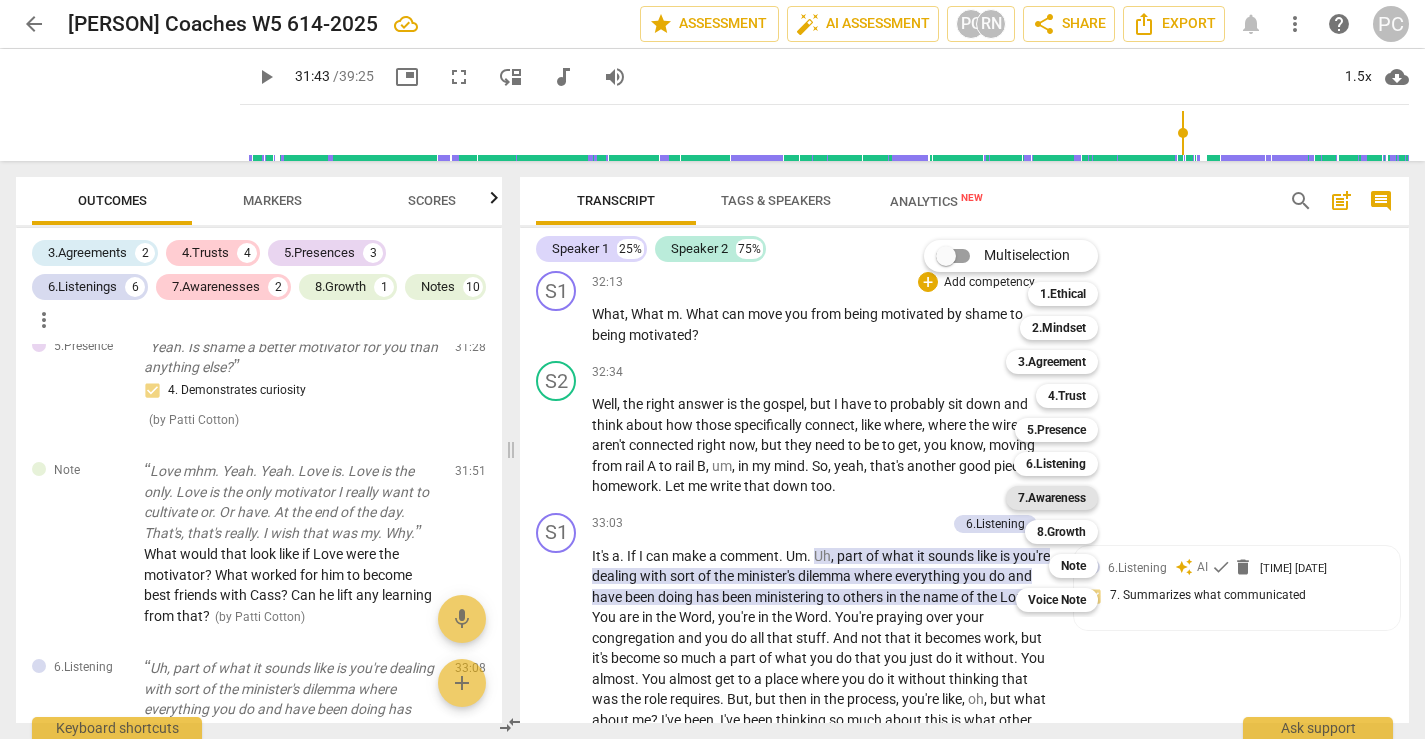 click on "7.Awareness" at bounding box center (1052, 498) 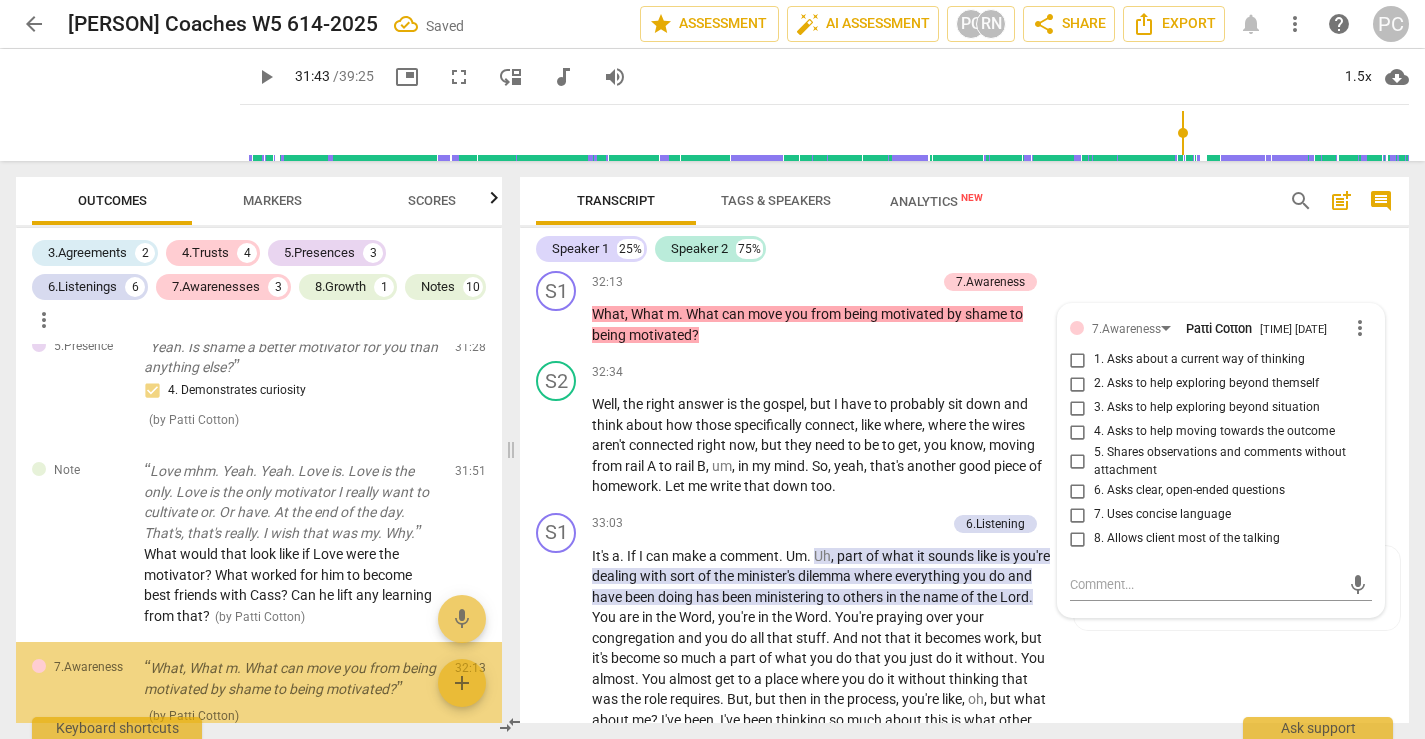 scroll, scrollTop: 14033, scrollLeft: 0, axis: vertical 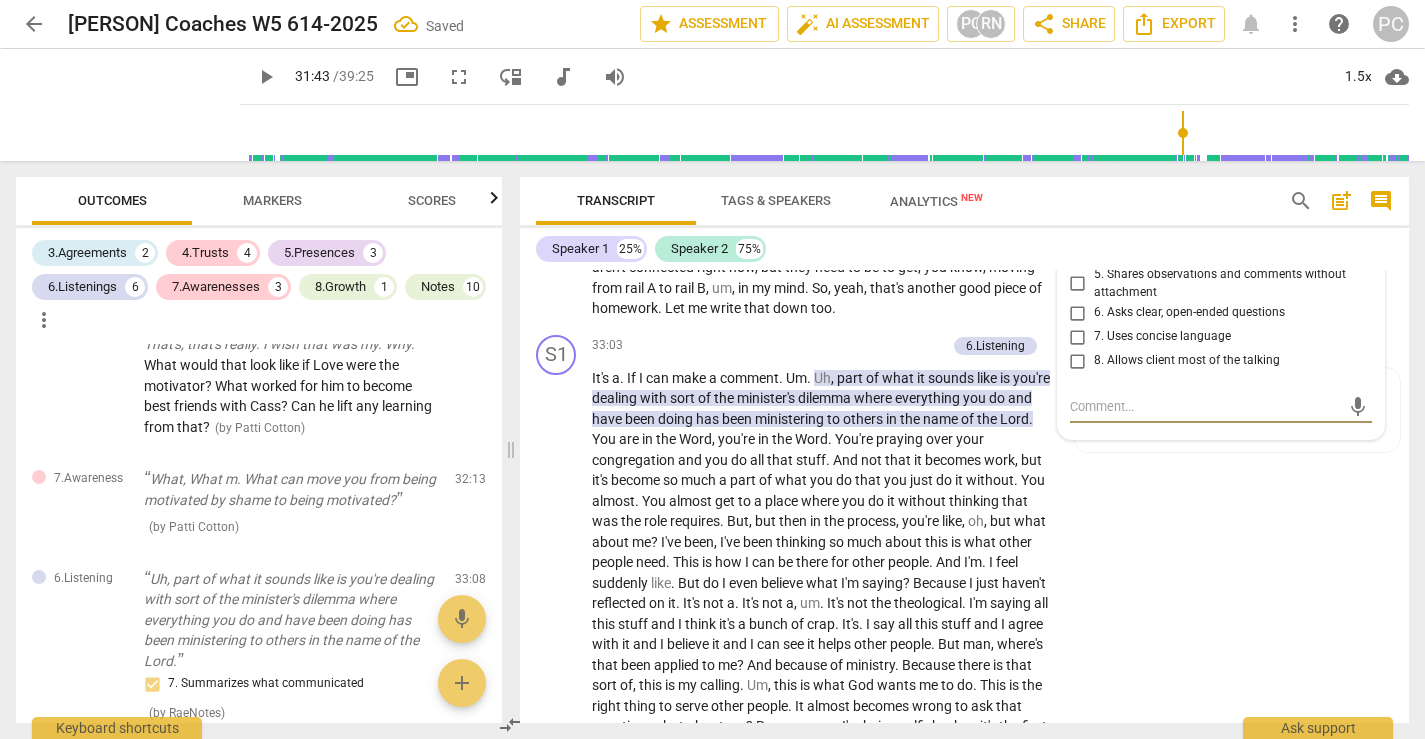 click on "3. Asks to help exploring beyond situation" at bounding box center (1078, 230) 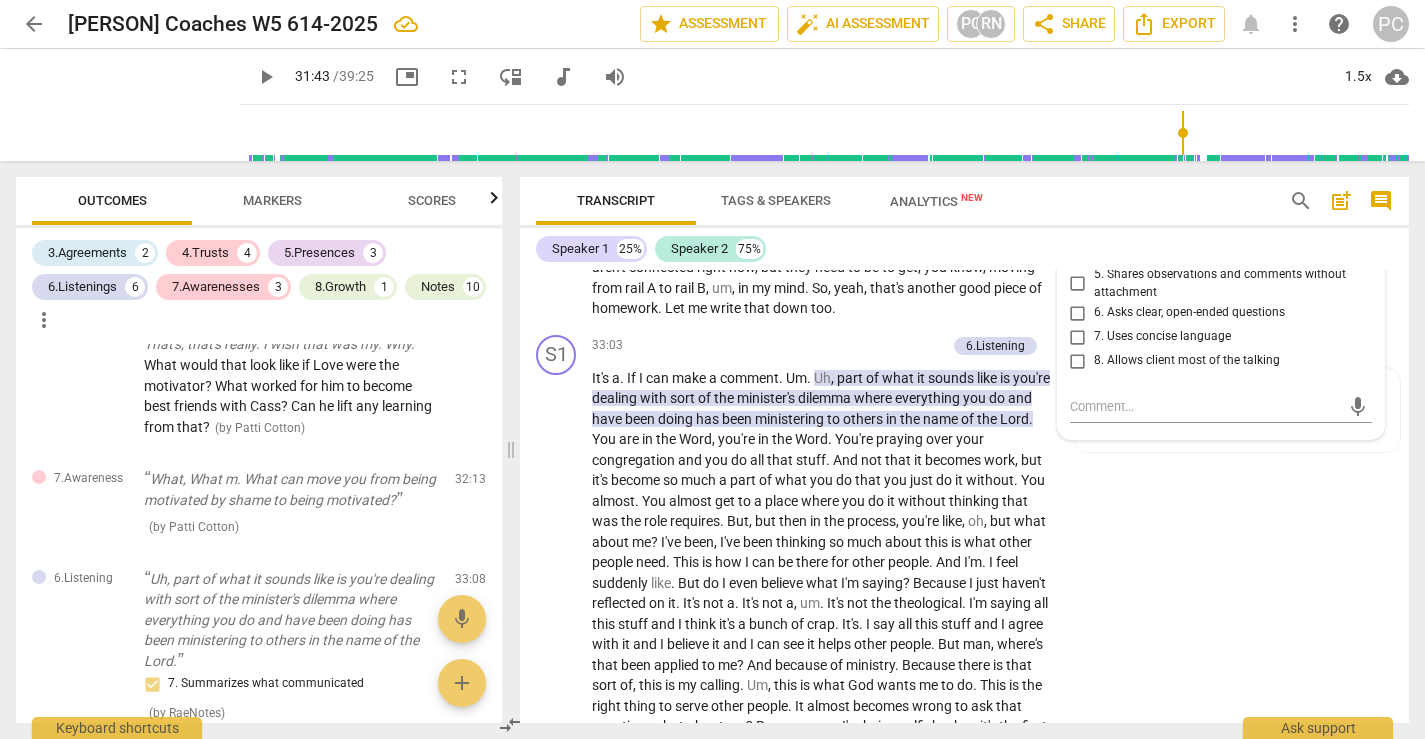 click on "4. Asks to help moving towards the outcome" at bounding box center (1078, 254) 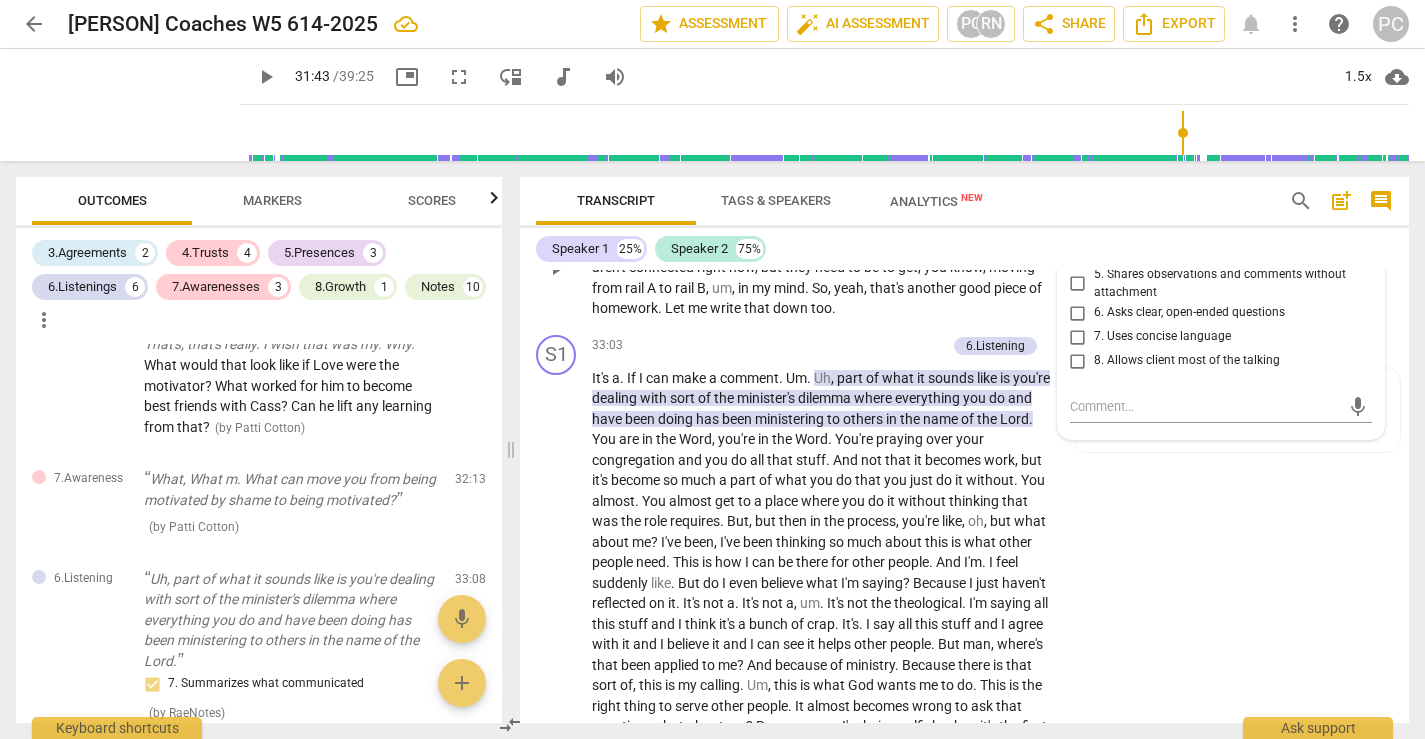 click on "play_arrow" at bounding box center [557, 268] 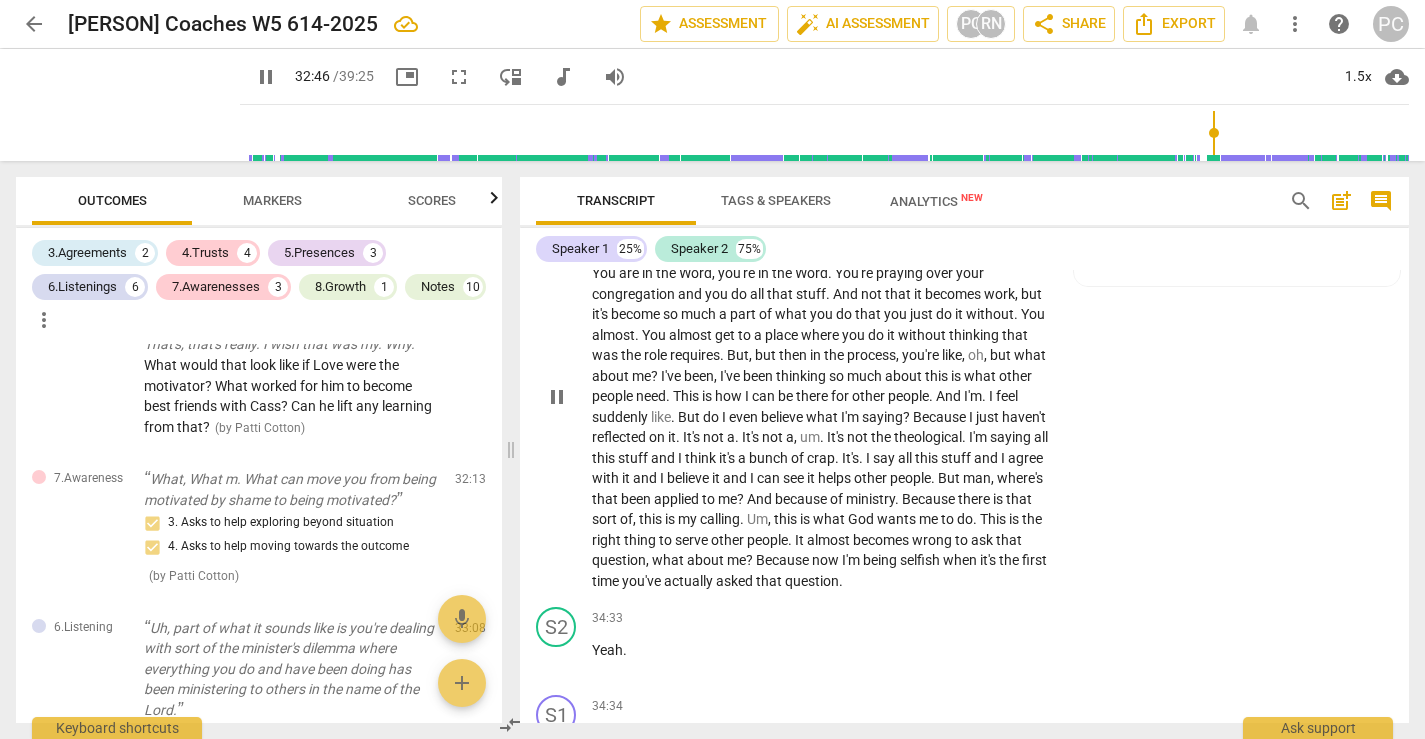 scroll, scrollTop: 14145, scrollLeft: 0, axis: vertical 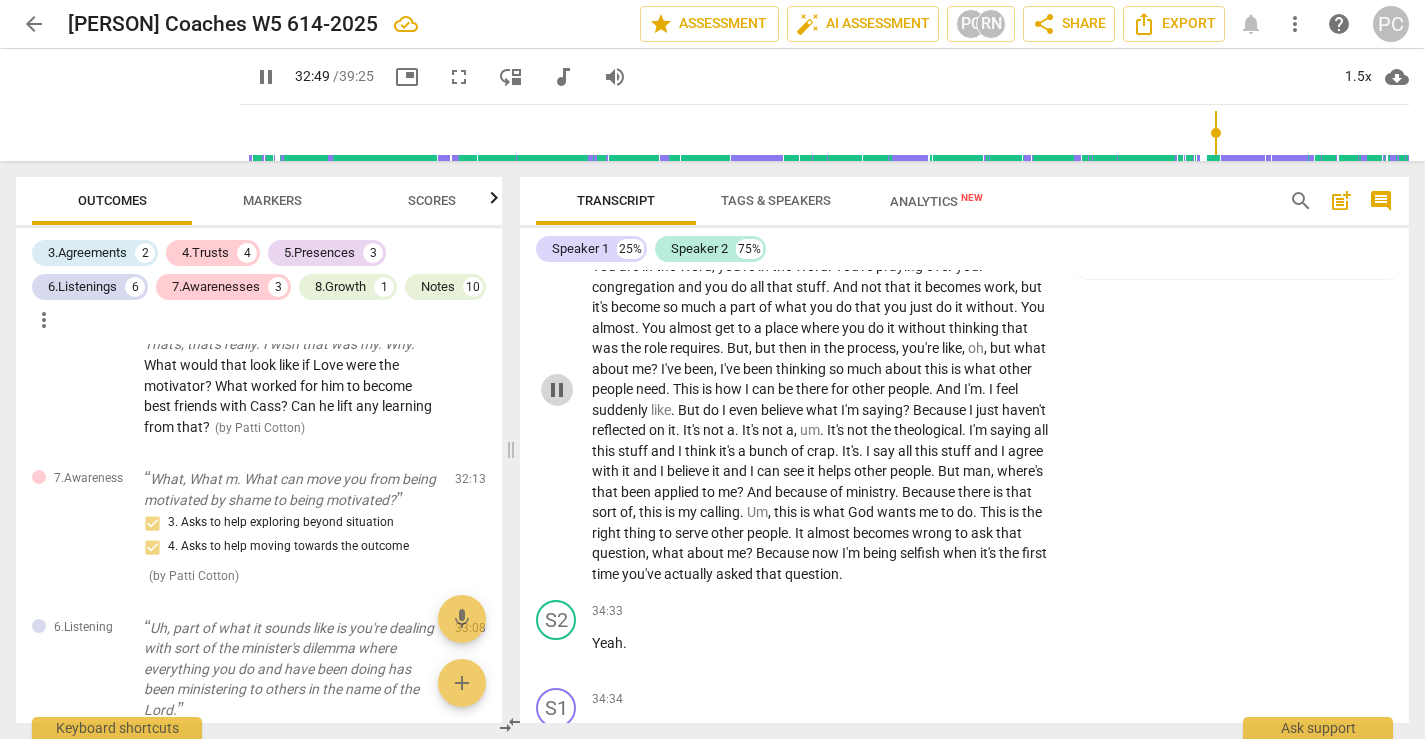 click on "pause" at bounding box center (557, 390) 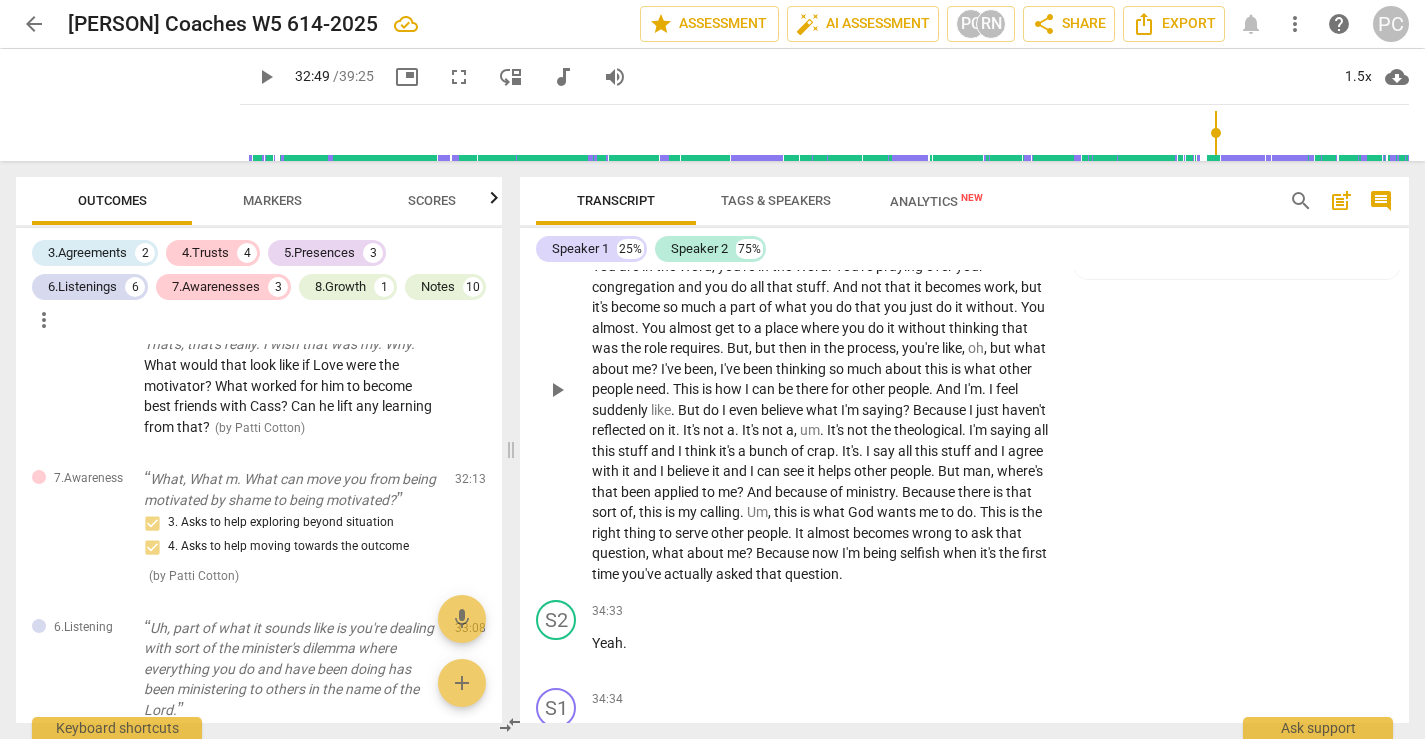 click on "play_arrow" at bounding box center (557, 390) 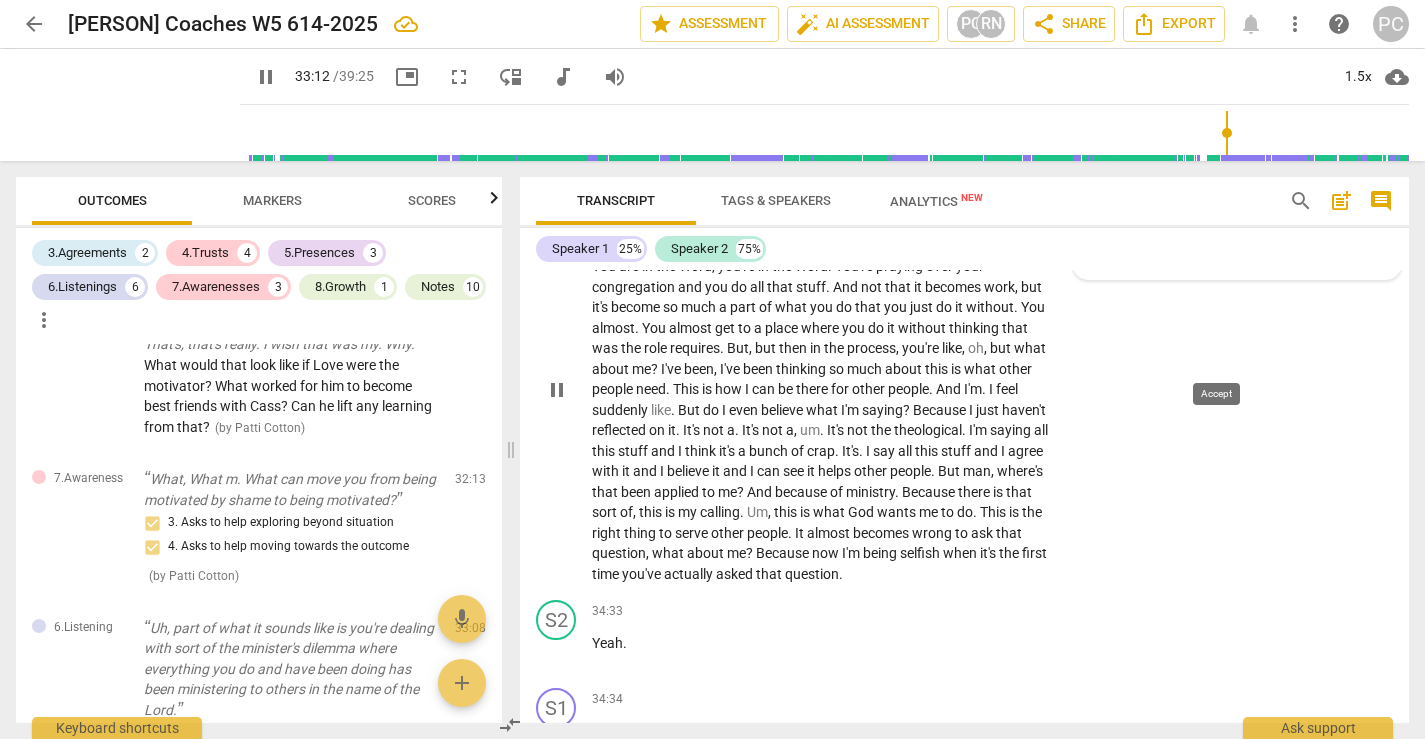 click on "check" at bounding box center [1221, 216] 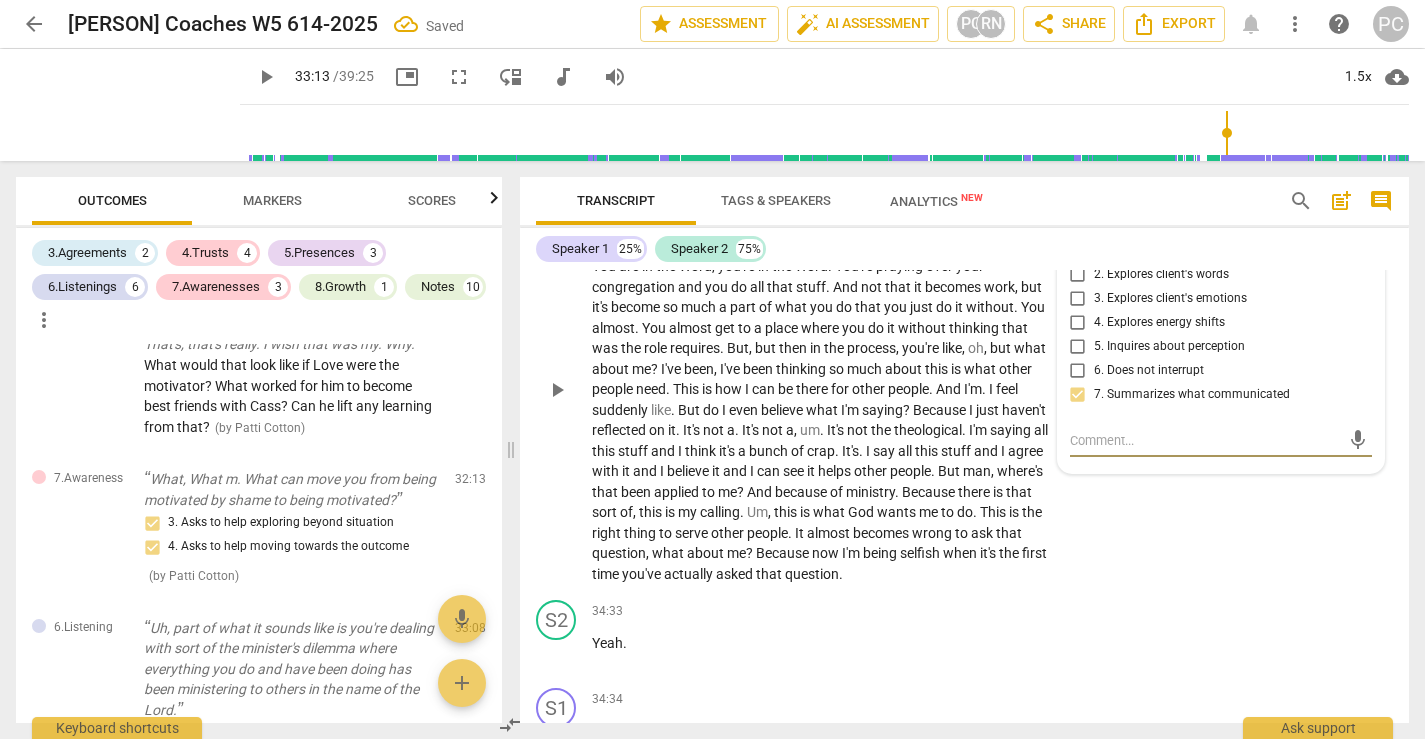 click on "other" at bounding box center (870, 389) 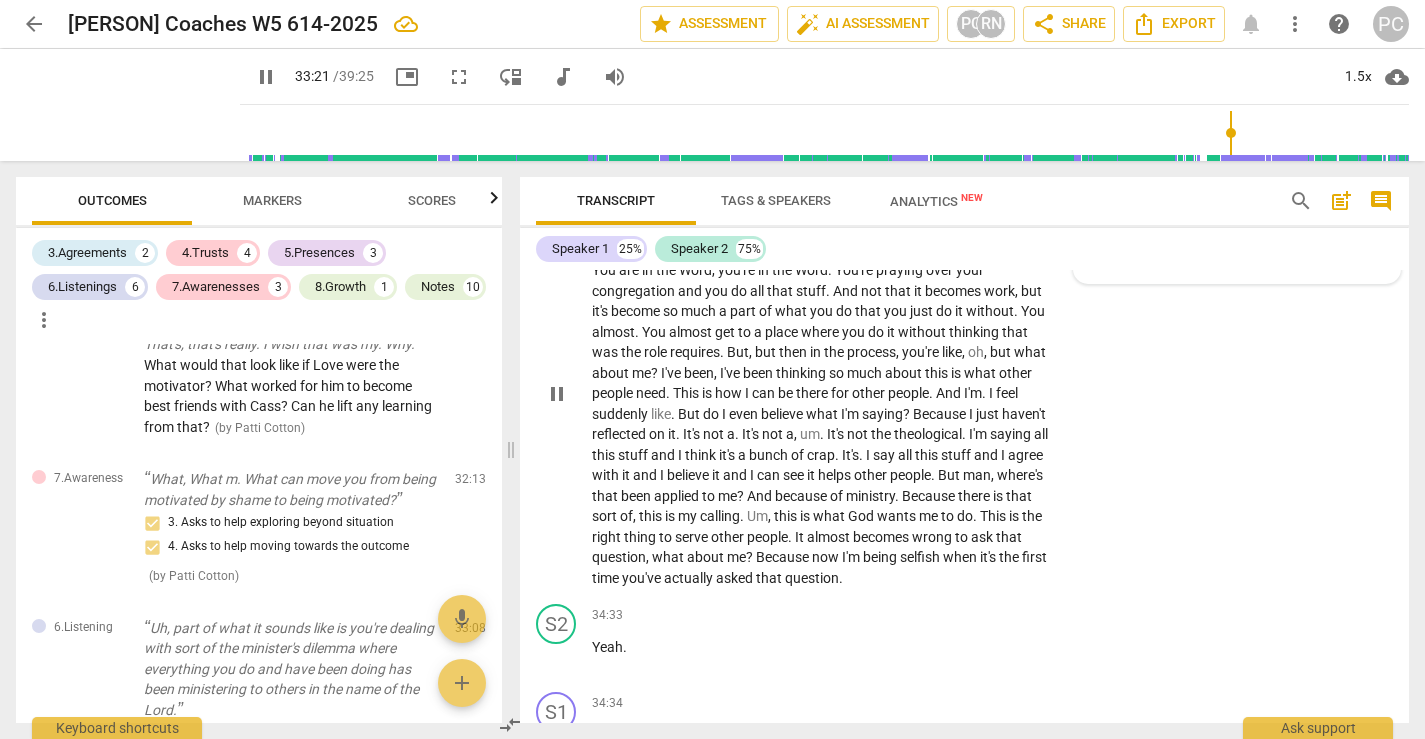 scroll, scrollTop: 14125, scrollLeft: 0, axis: vertical 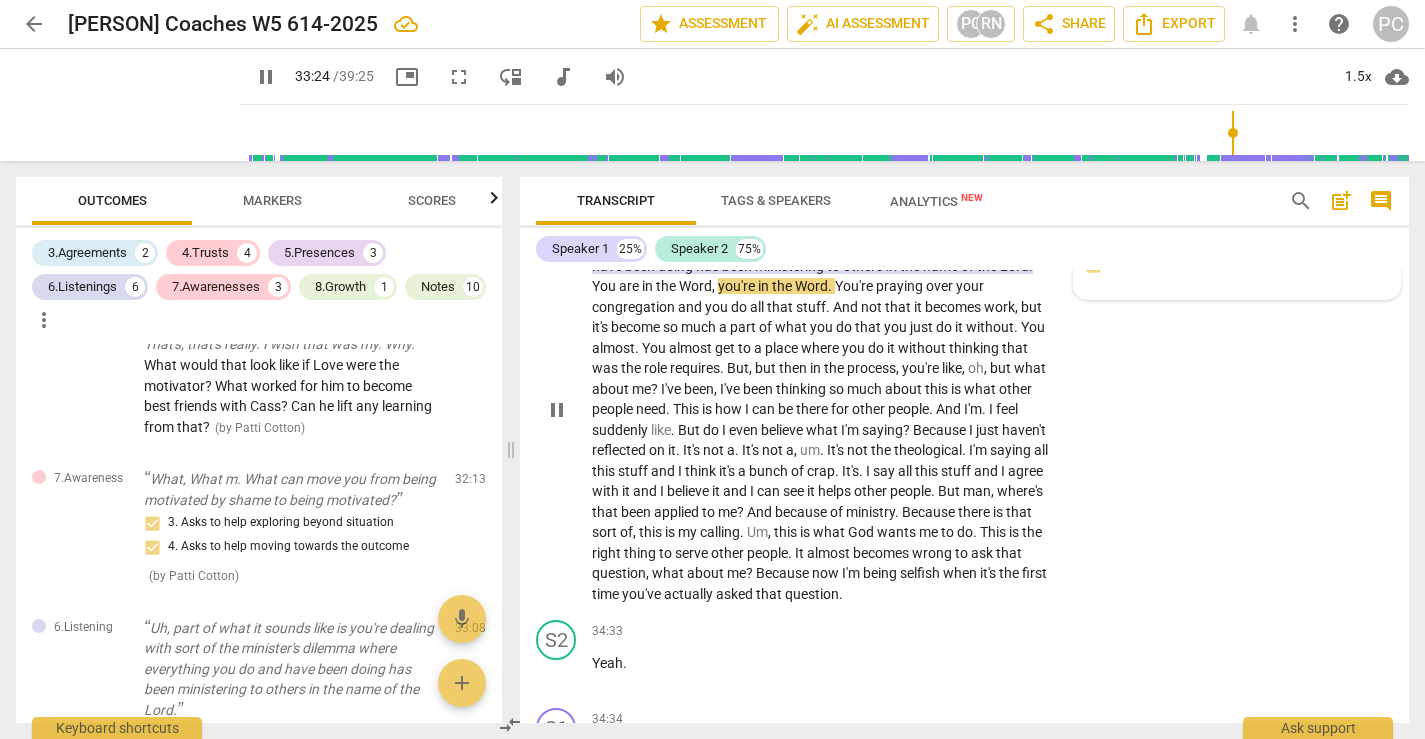click on "+" at bounding box center (837, 193) 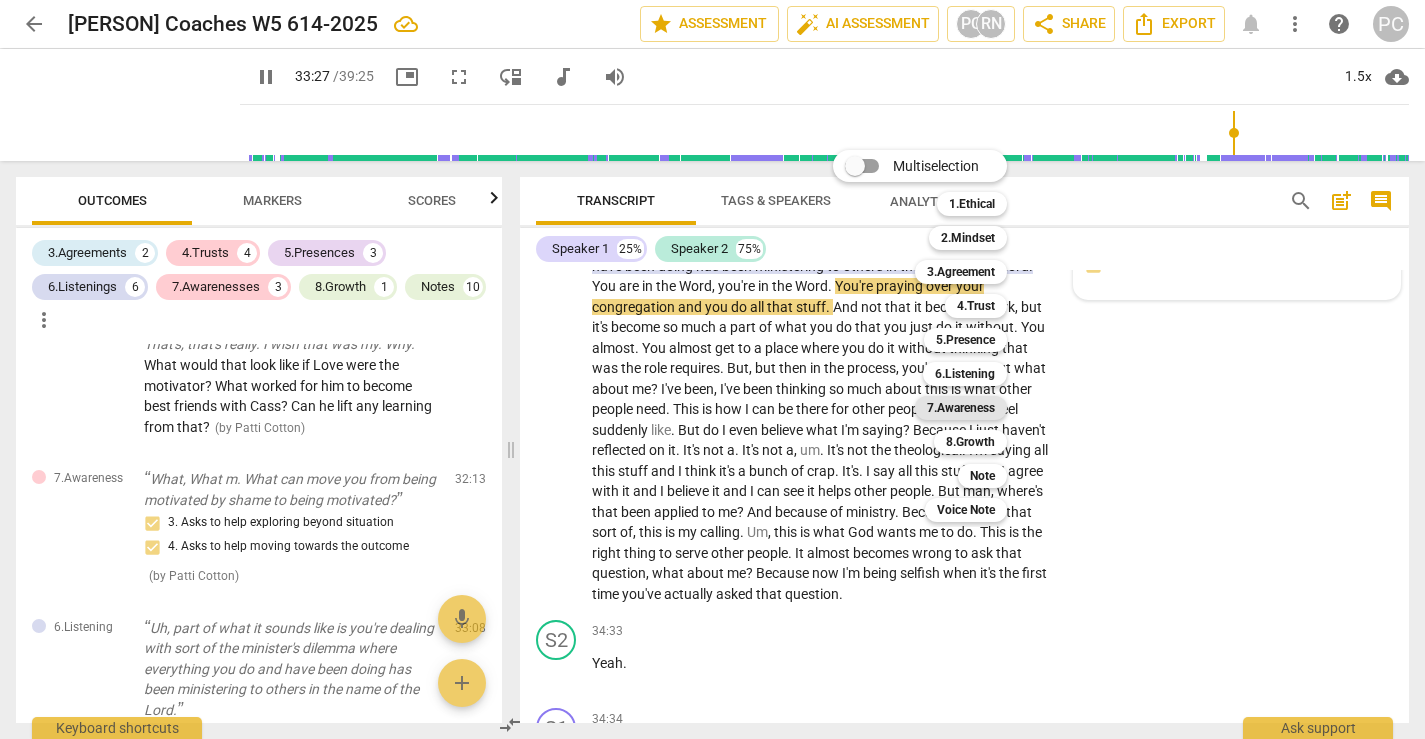 click on "7.Awareness" at bounding box center [961, 408] 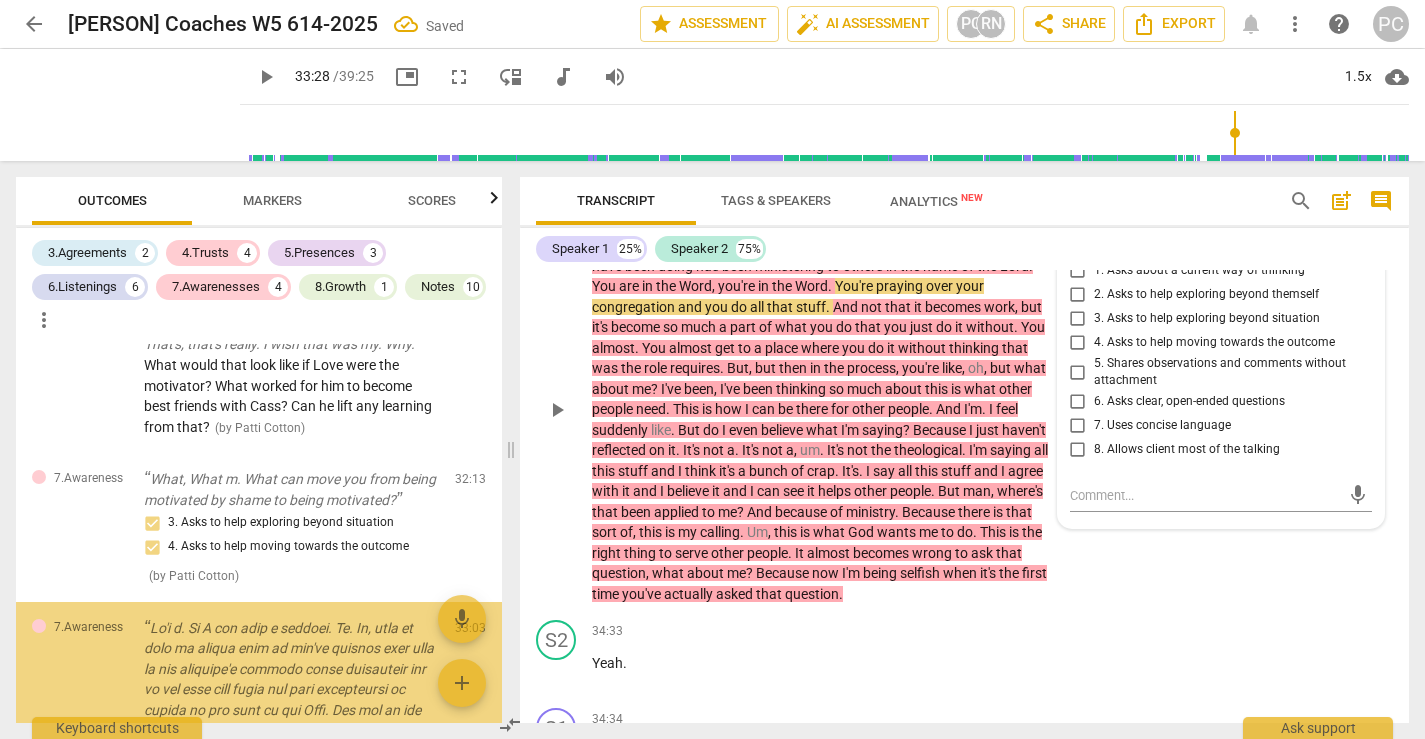 scroll, scrollTop: 14165, scrollLeft: 0, axis: vertical 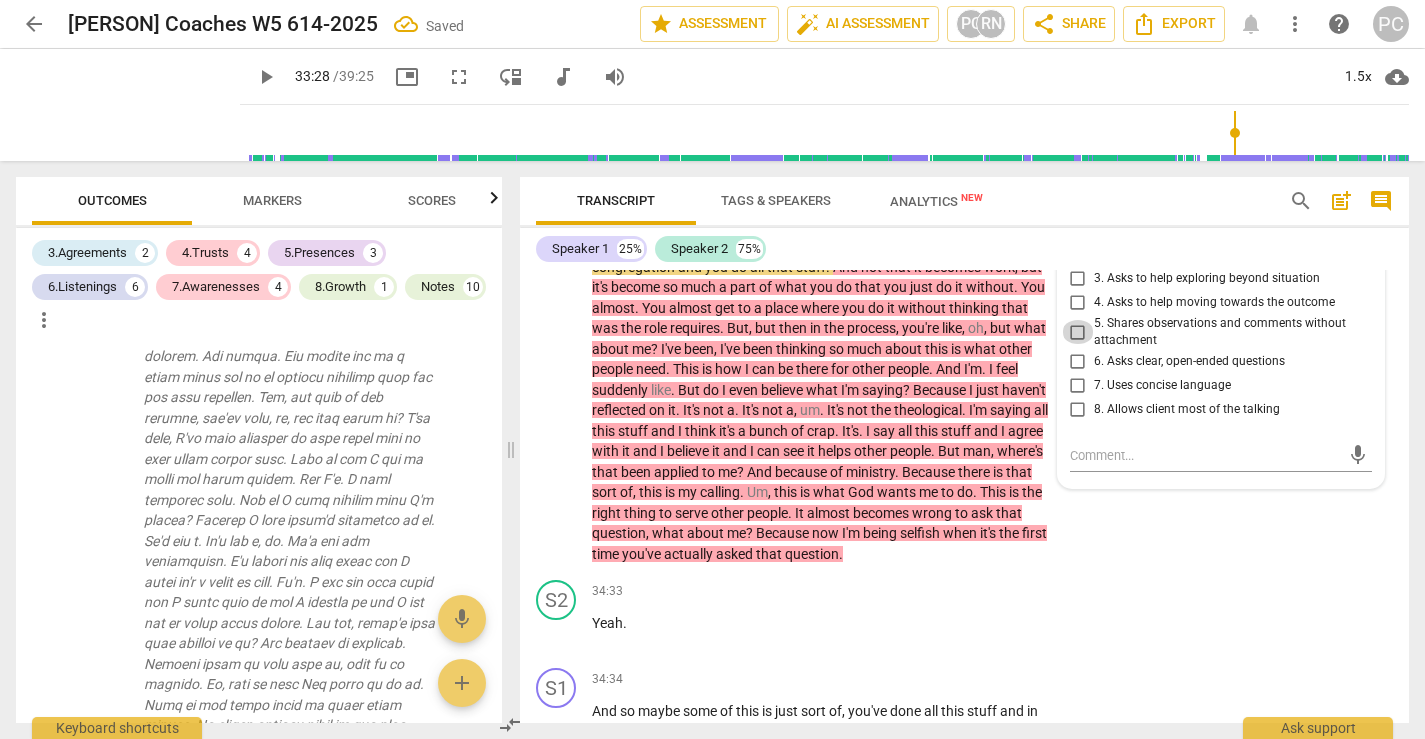 click on "5. Shares observations and comments without attachment" at bounding box center [1078, 332] 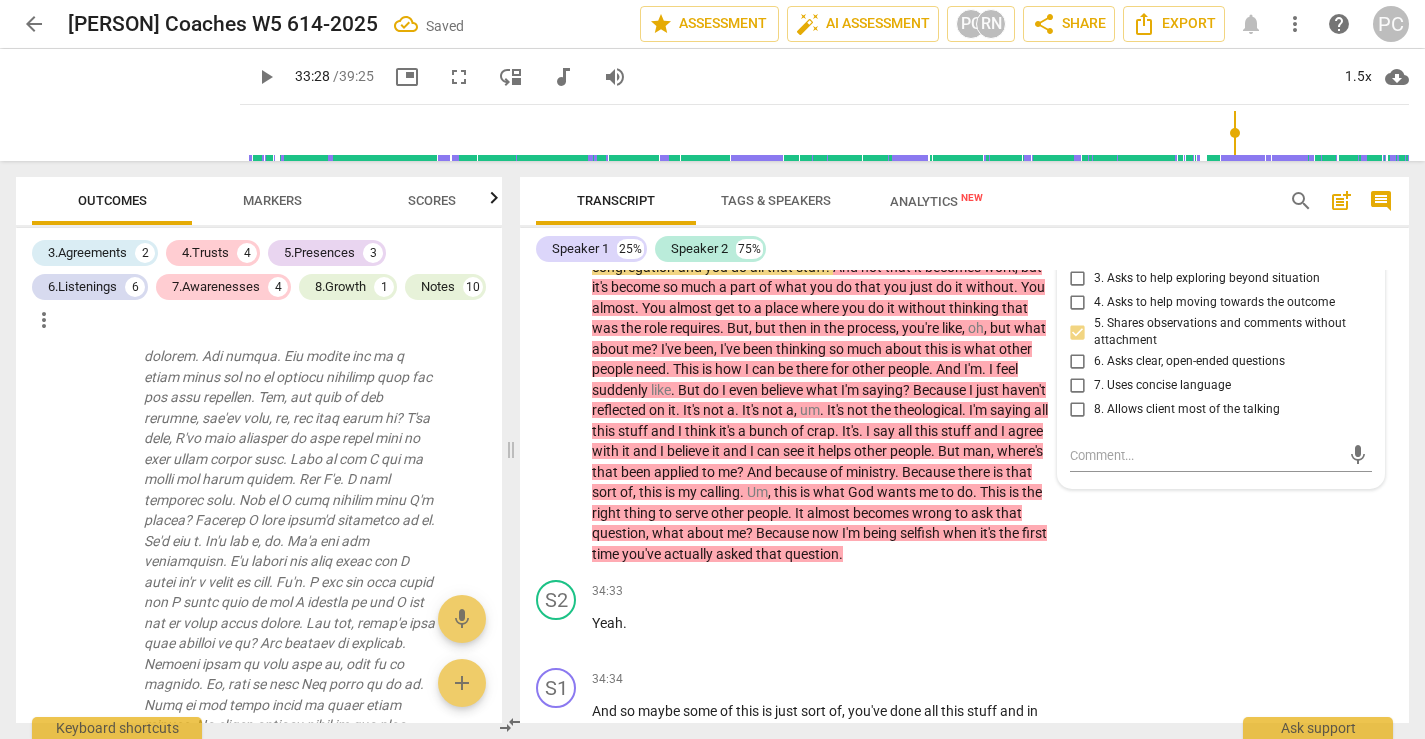 click on "play_arrow" at bounding box center [557, 370] 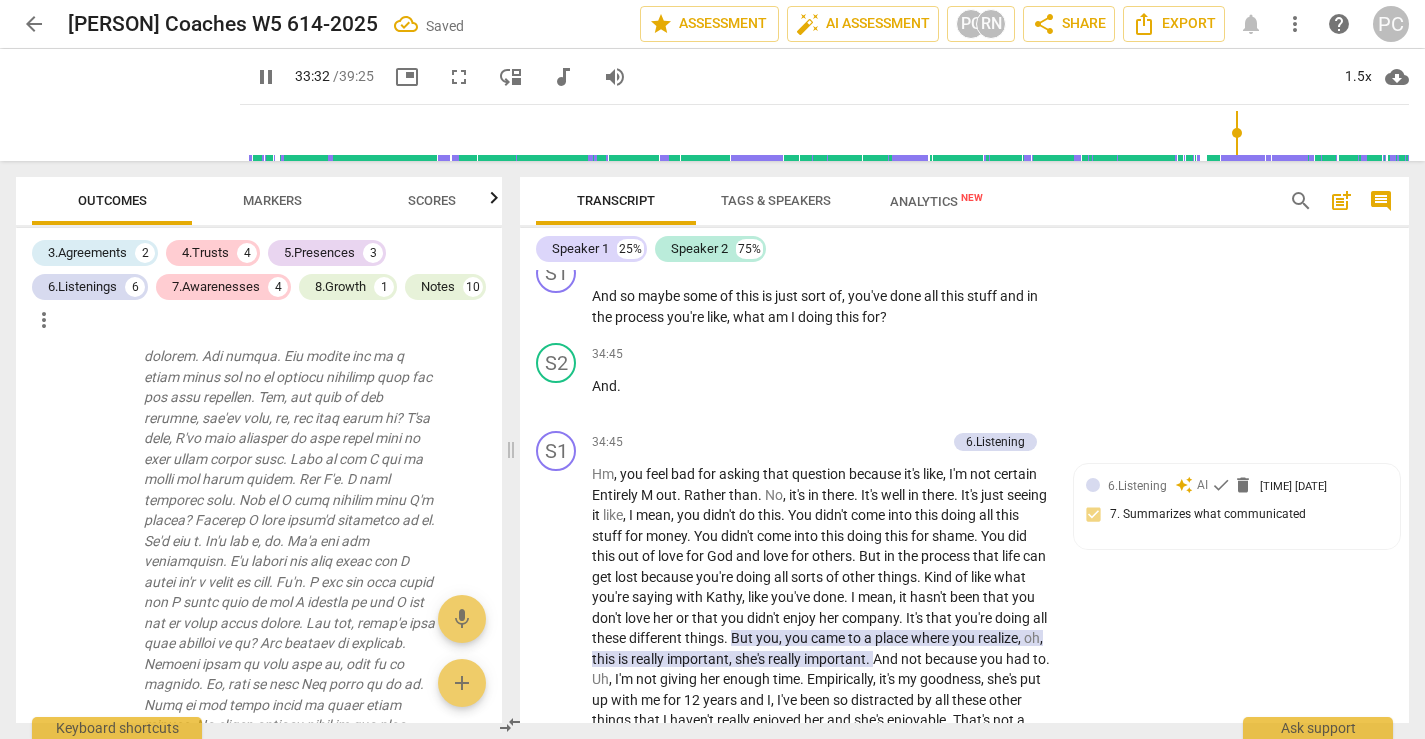 scroll, scrollTop: 14587, scrollLeft: 0, axis: vertical 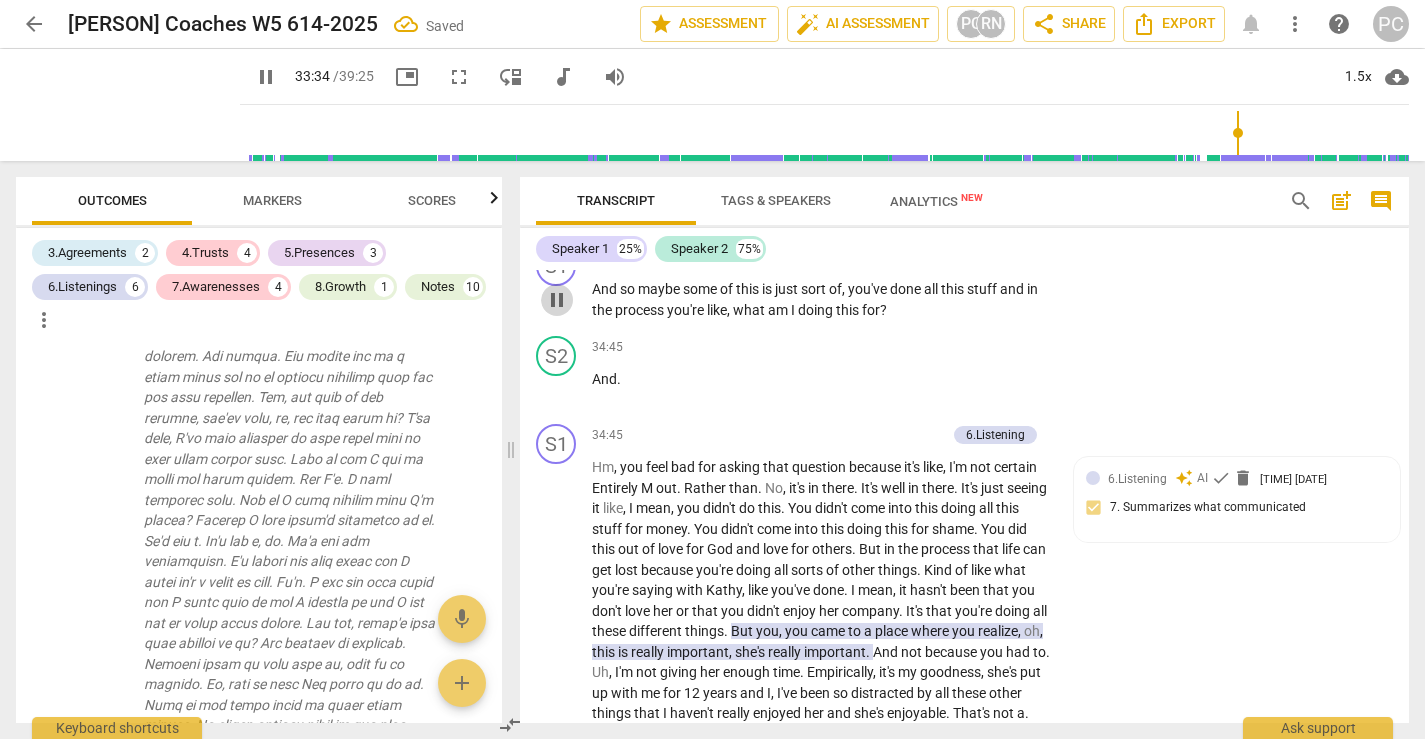 click on "pause" at bounding box center (557, 300) 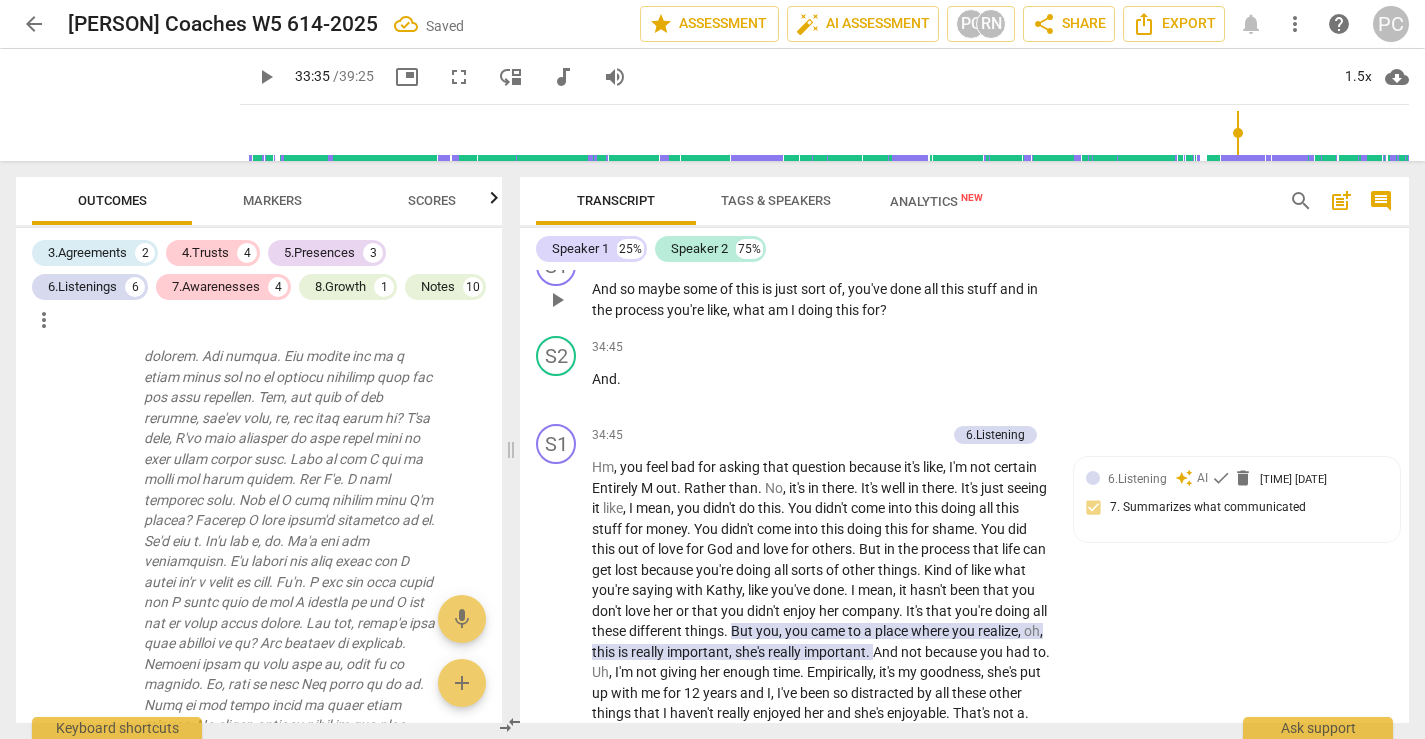 click on "play_arrow" at bounding box center [557, 300] 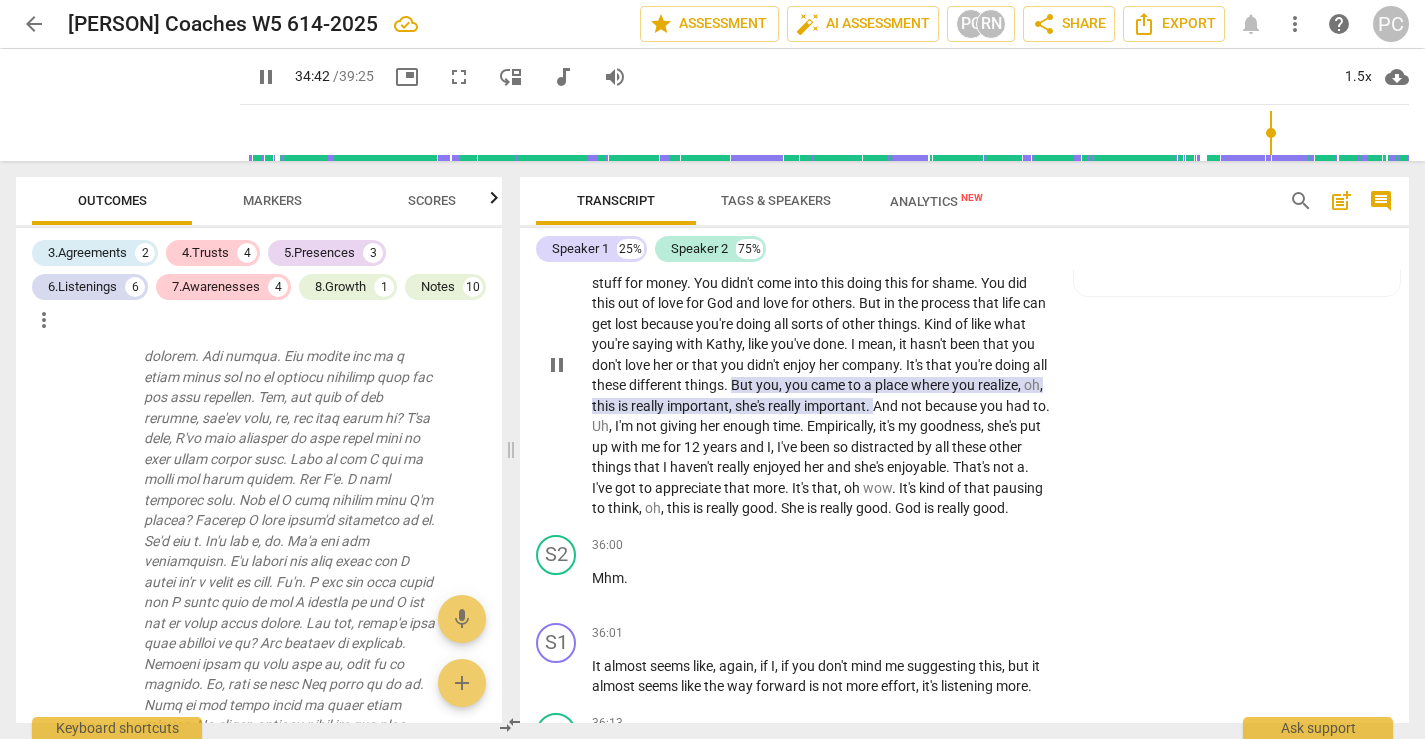scroll, scrollTop: 14835, scrollLeft: 0, axis: vertical 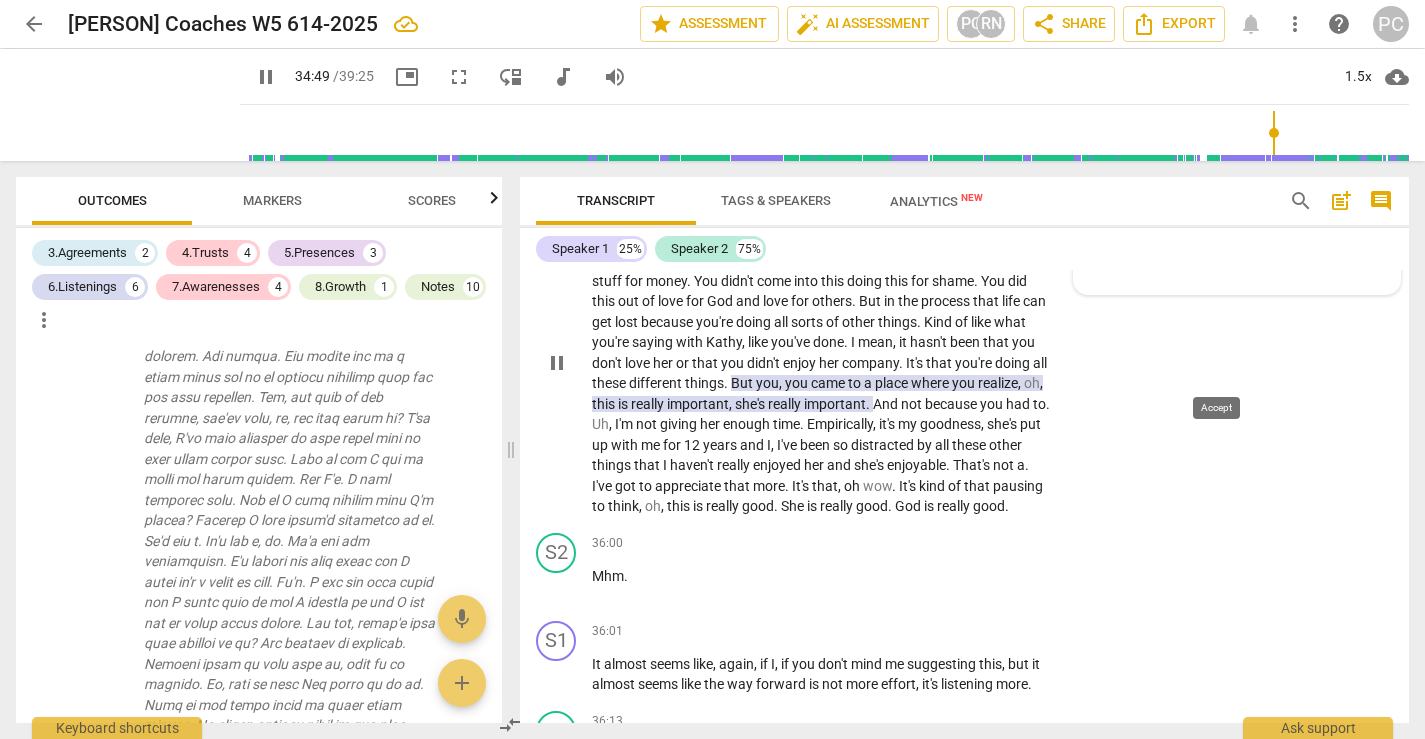 click on "check" at bounding box center (1221, 230) 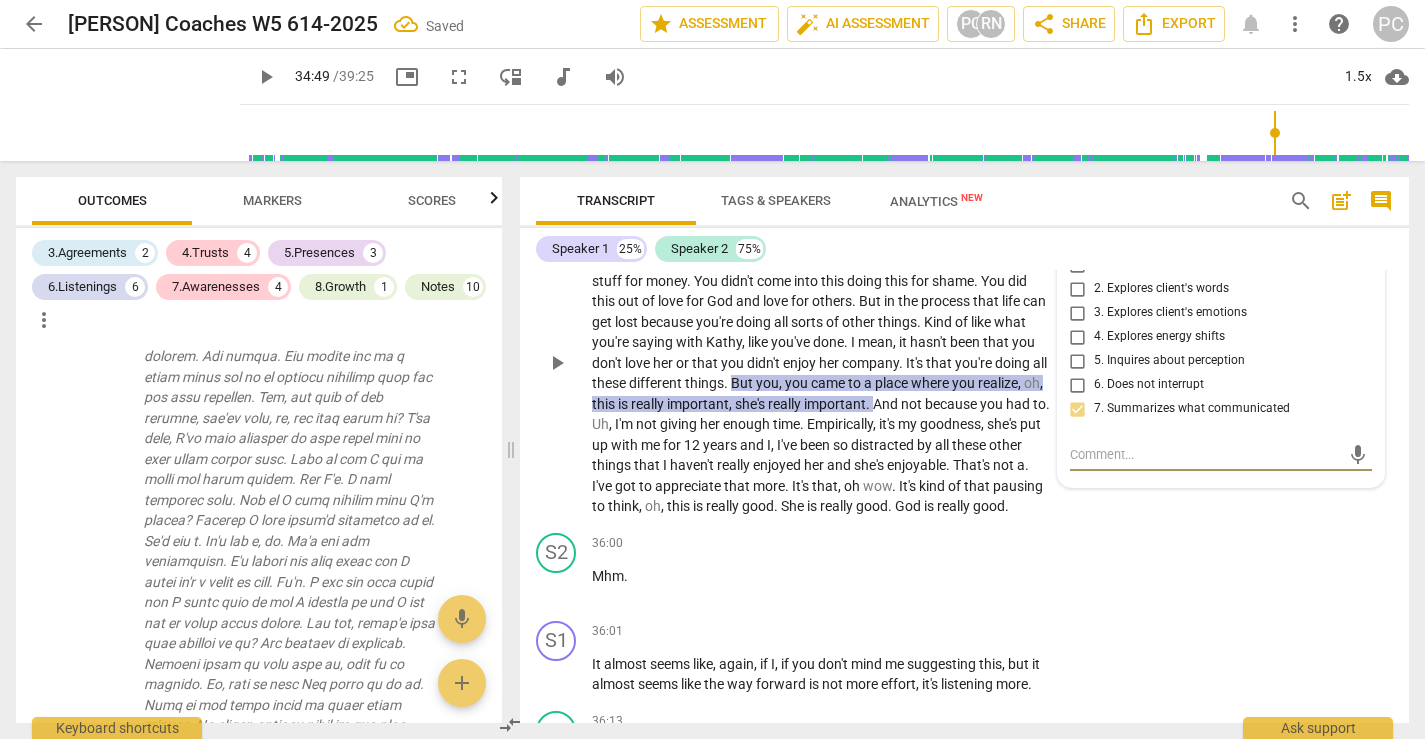 click on "play_arrow" at bounding box center (557, 363) 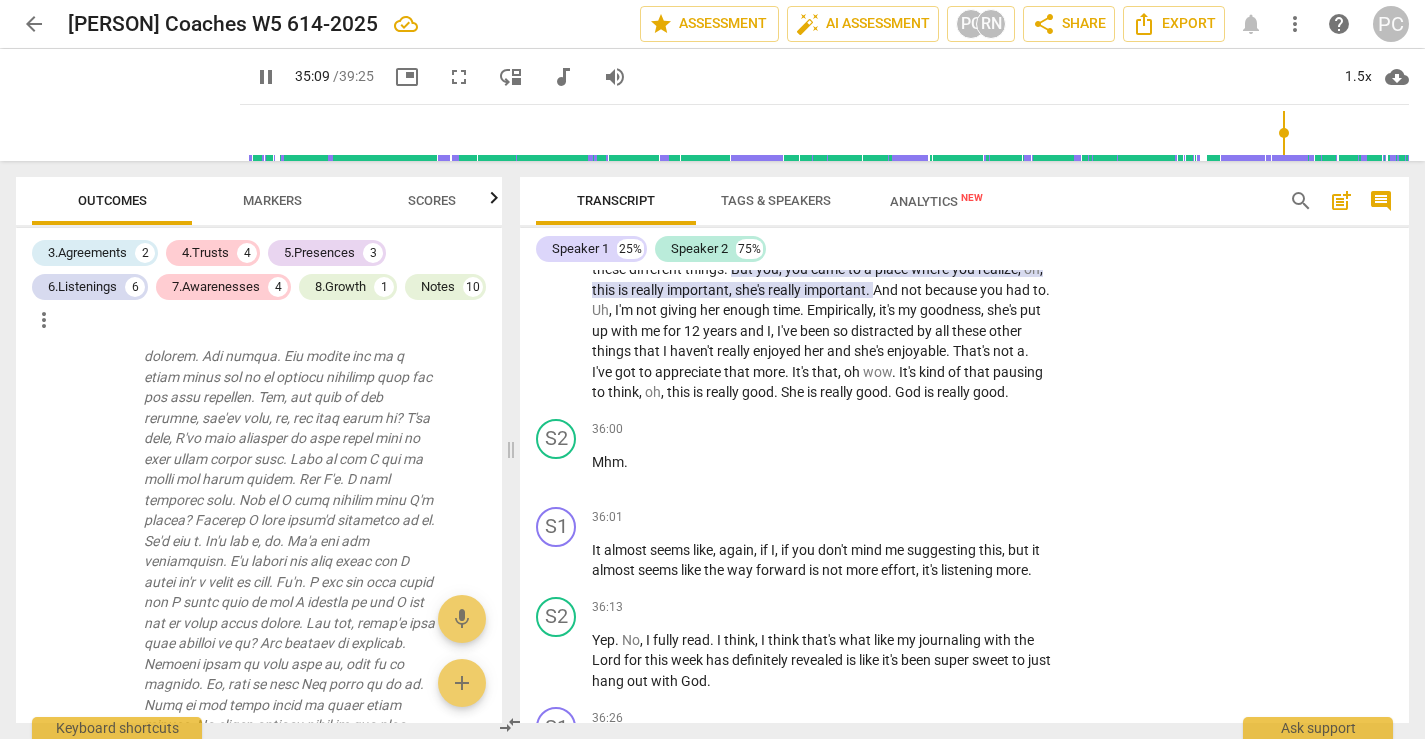 scroll, scrollTop: 14946, scrollLeft: 0, axis: vertical 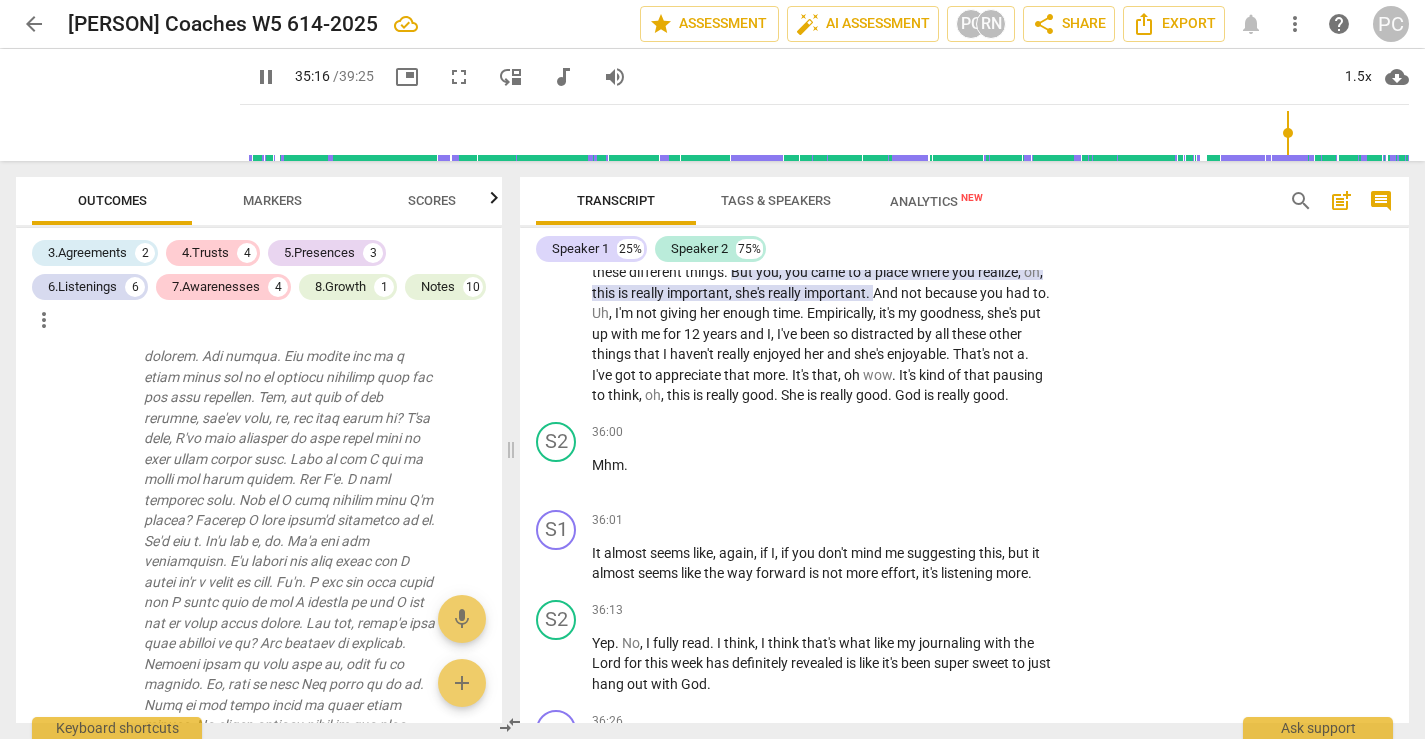 click on "Kathy" at bounding box center [724, 231] 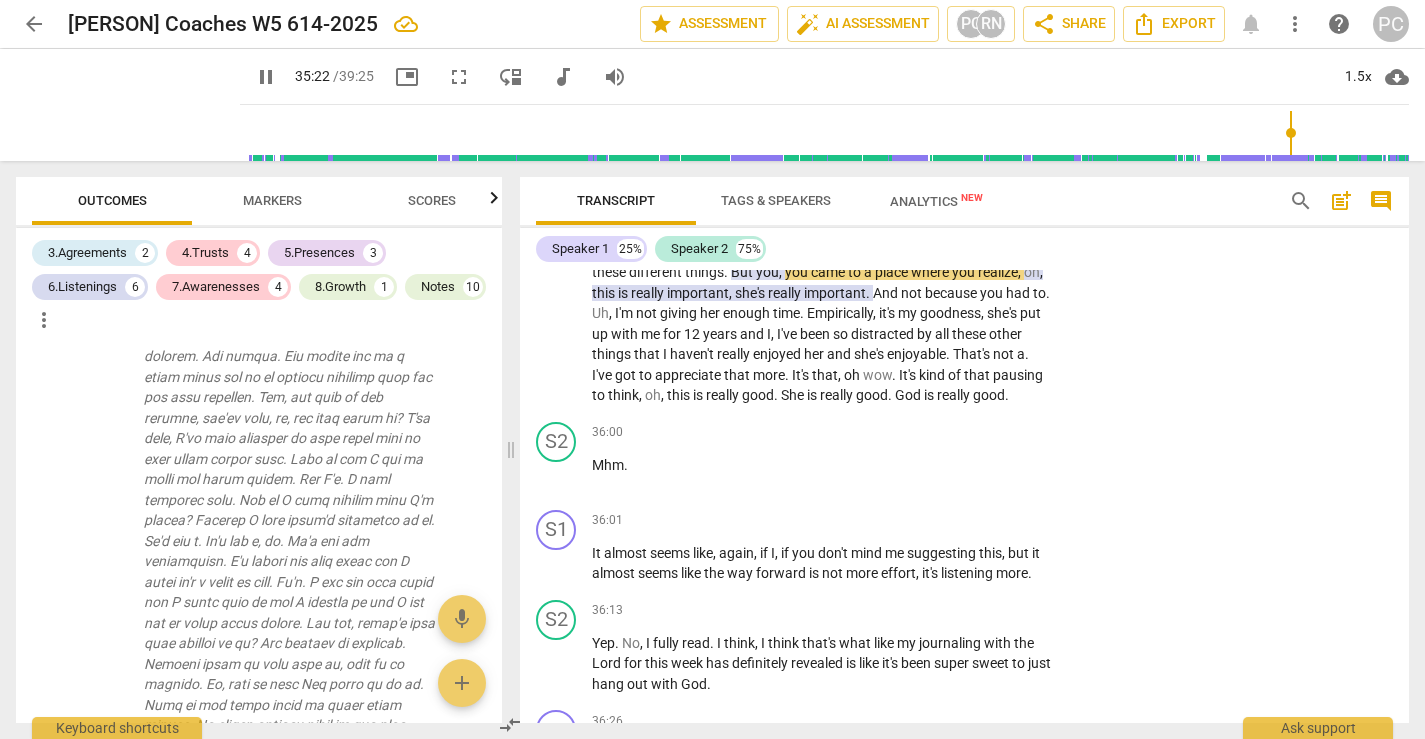 click on "that" at bounding box center [738, 375] 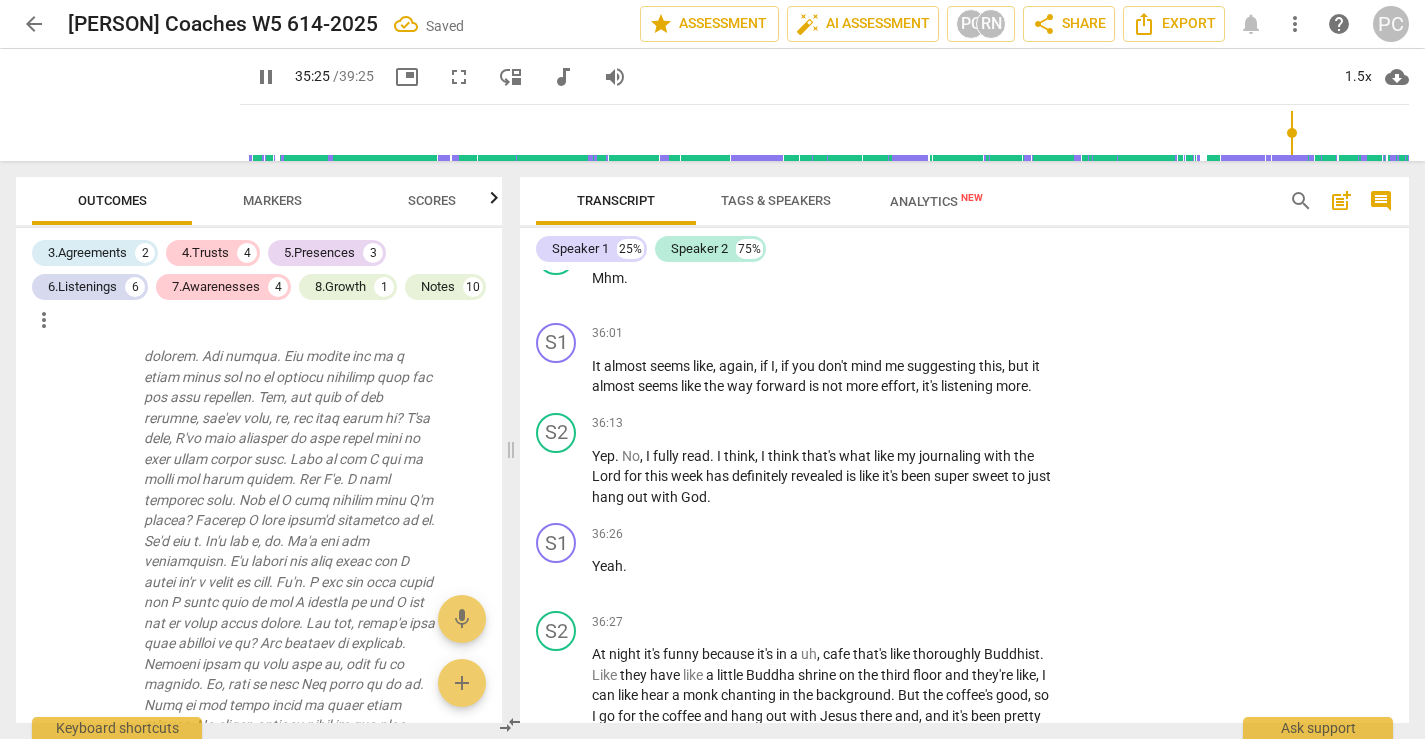 scroll, scrollTop: 15158, scrollLeft: 0, axis: vertical 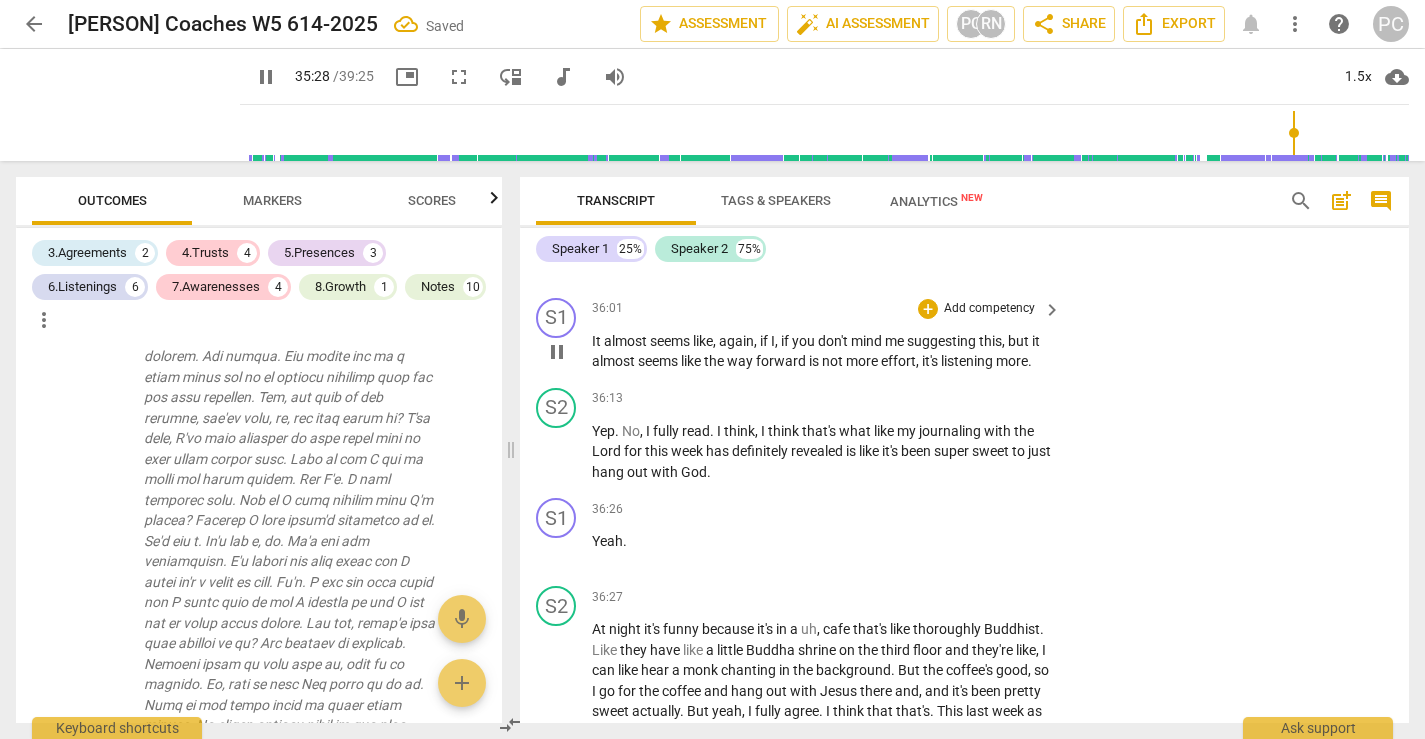 click on "36:01 + Add competency keyboard_arrow_right" at bounding box center [827, 309] 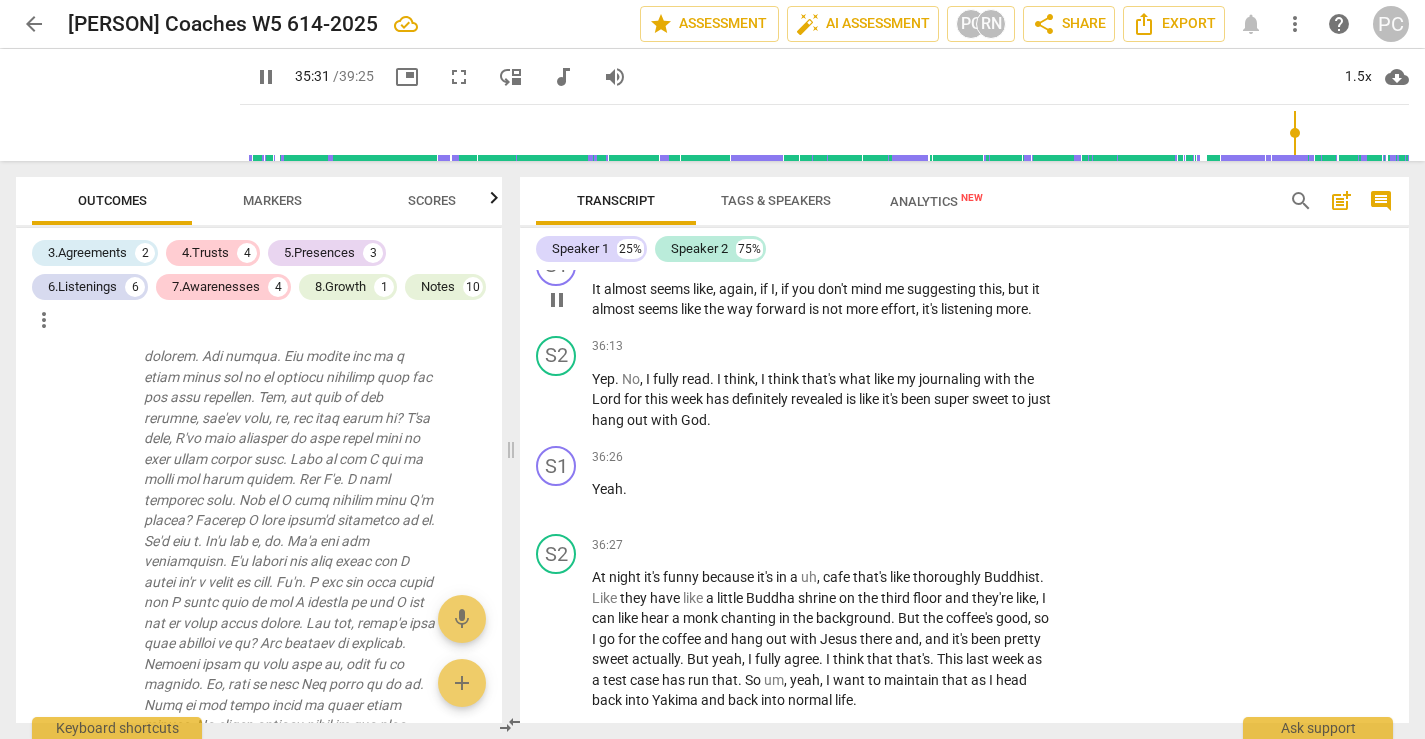 scroll, scrollTop: 15211, scrollLeft: 0, axis: vertical 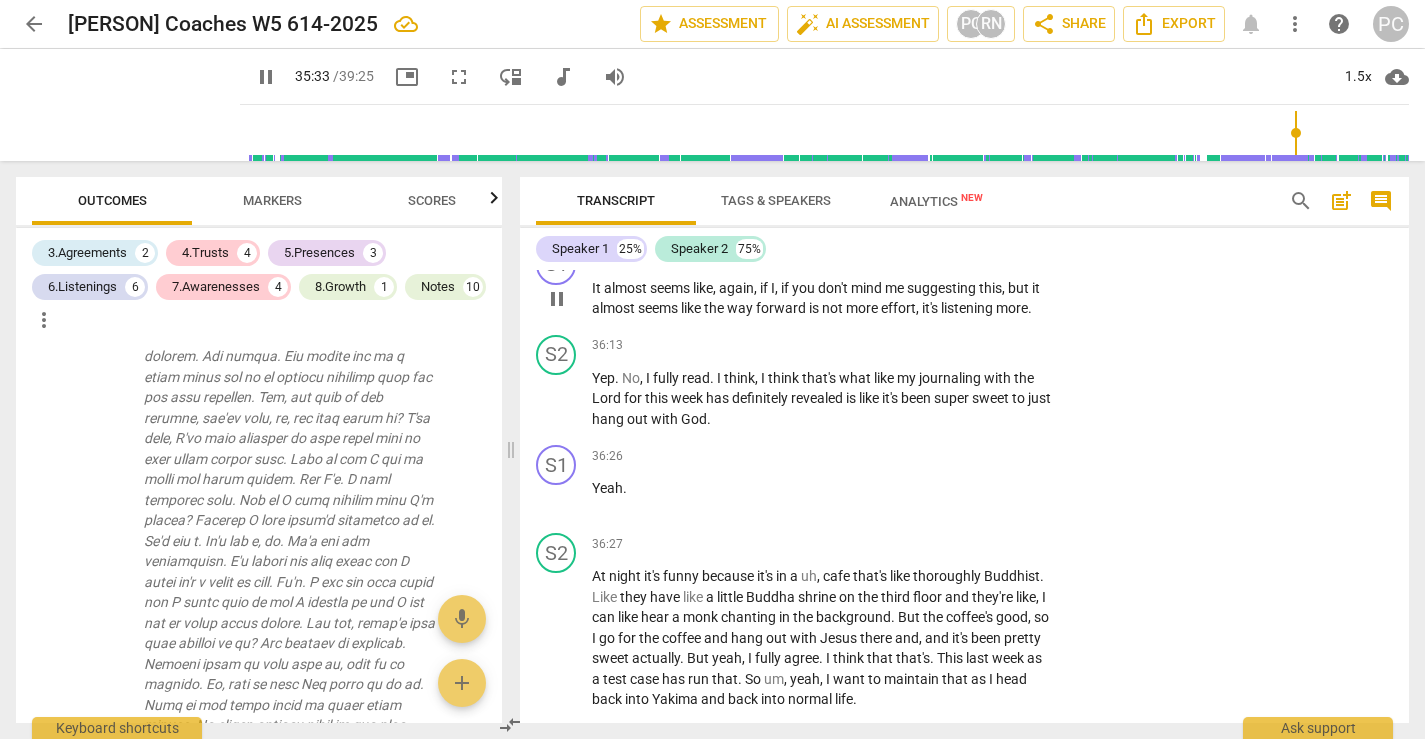 click on "+" at bounding box center [928, 256] 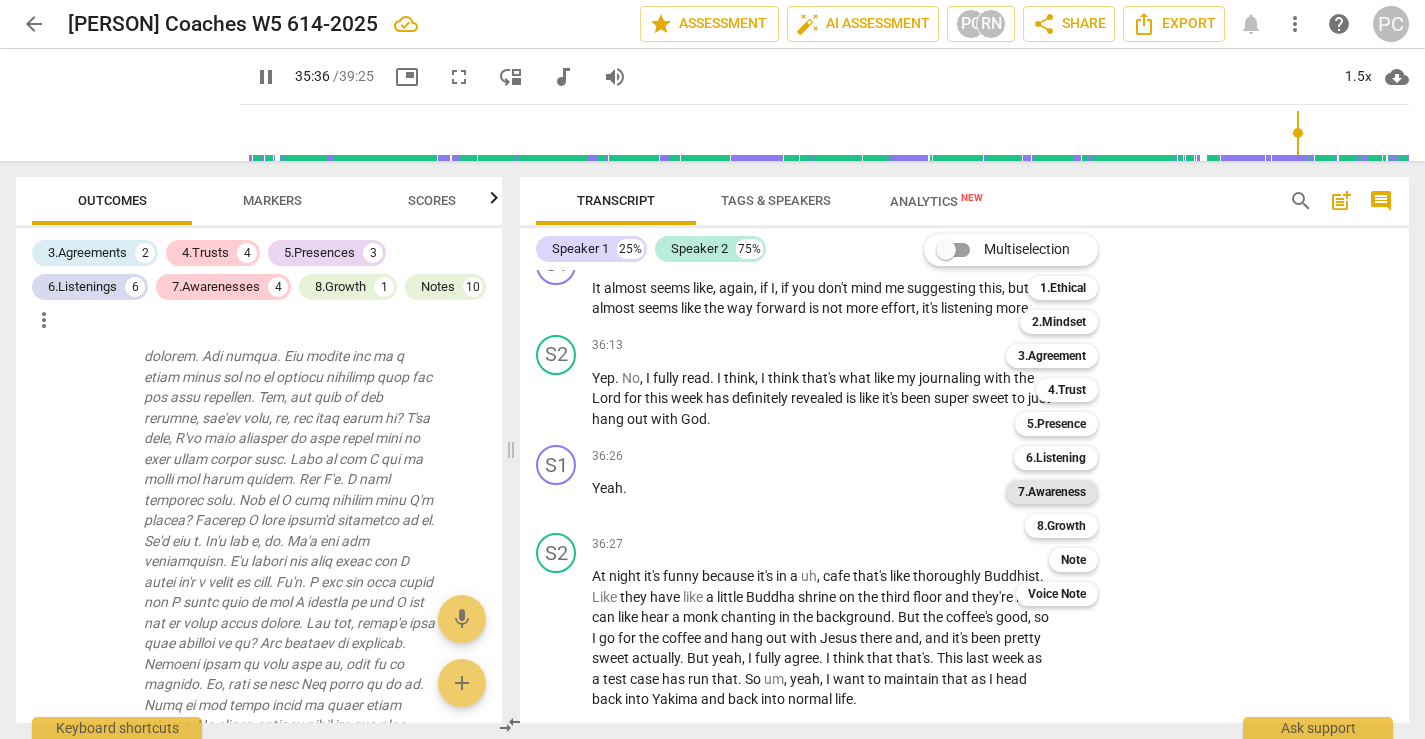 click on "7.Awareness" at bounding box center (1052, 492) 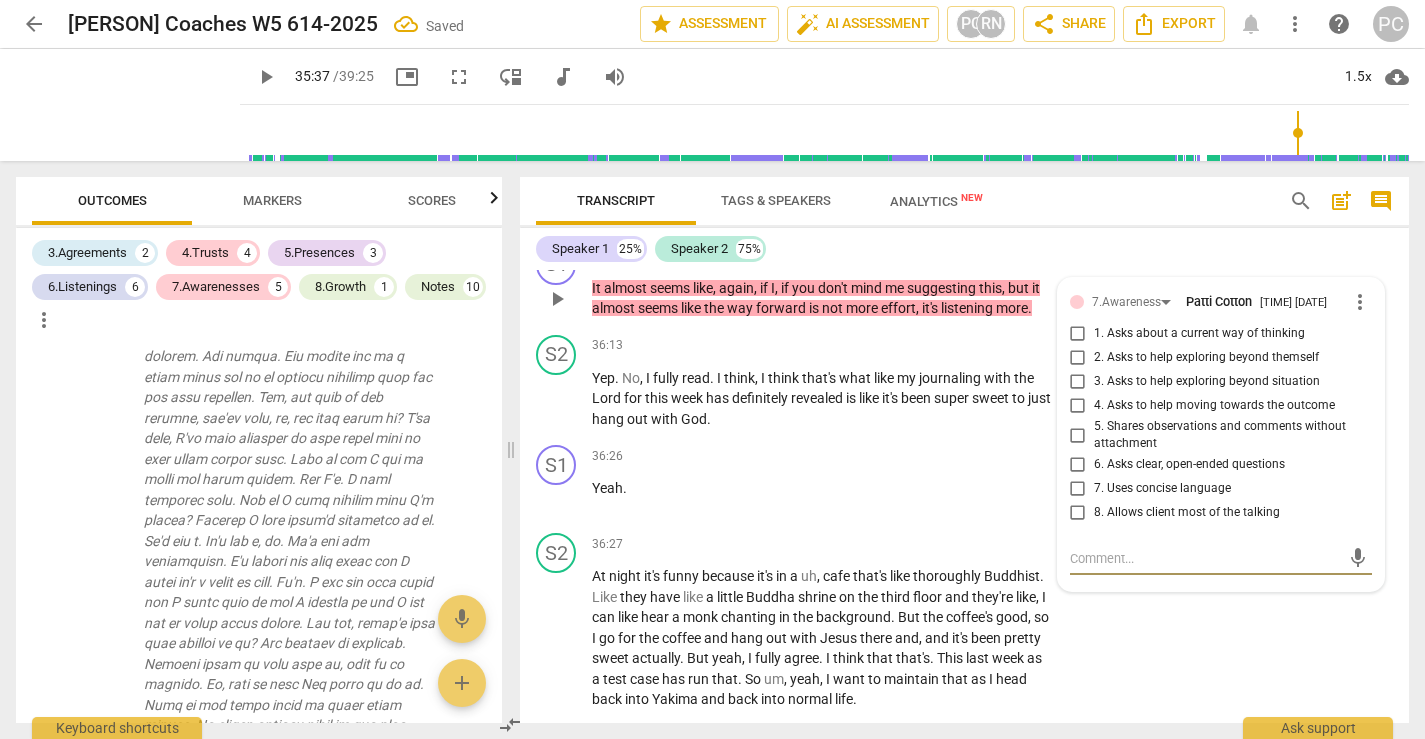 scroll, scrollTop: 15225, scrollLeft: 0, axis: vertical 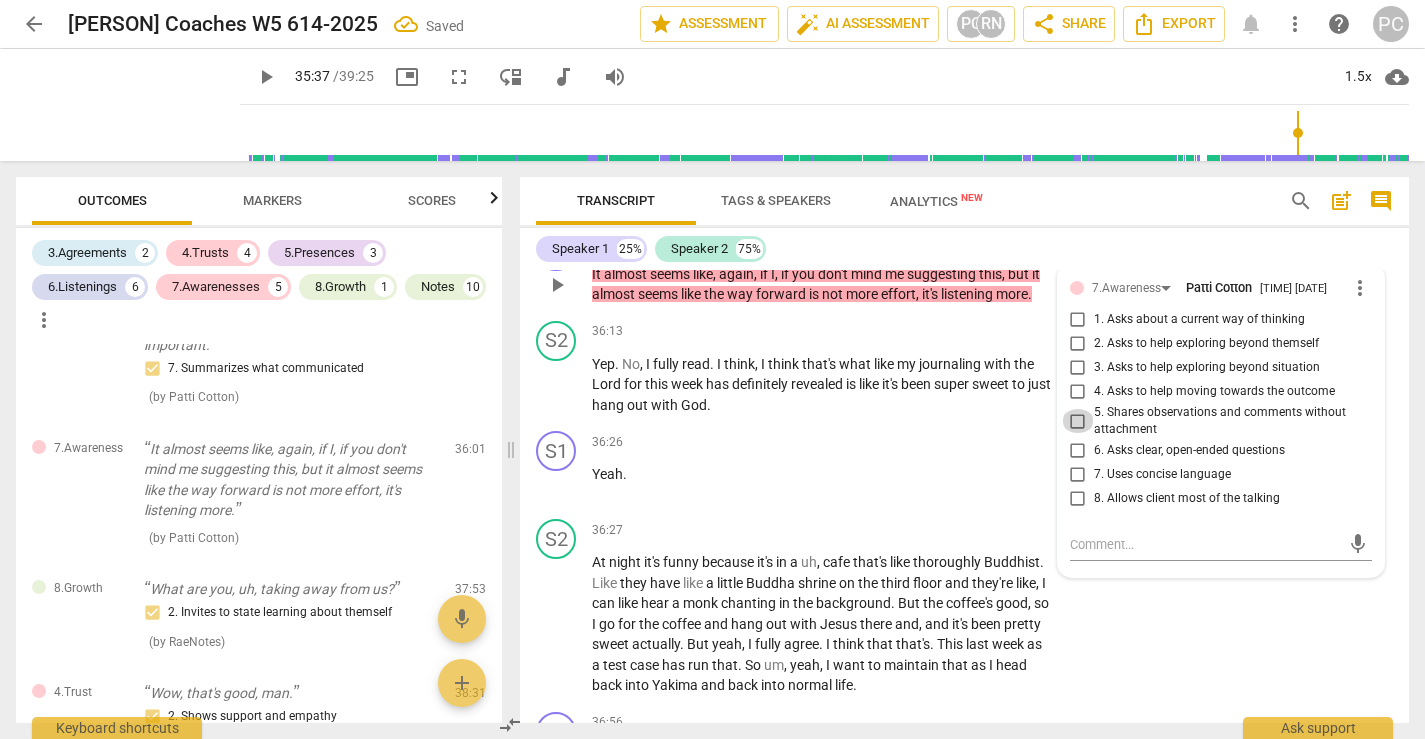 click on "5. Shares observations and comments without attachment" at bounding box center (1078, 421) 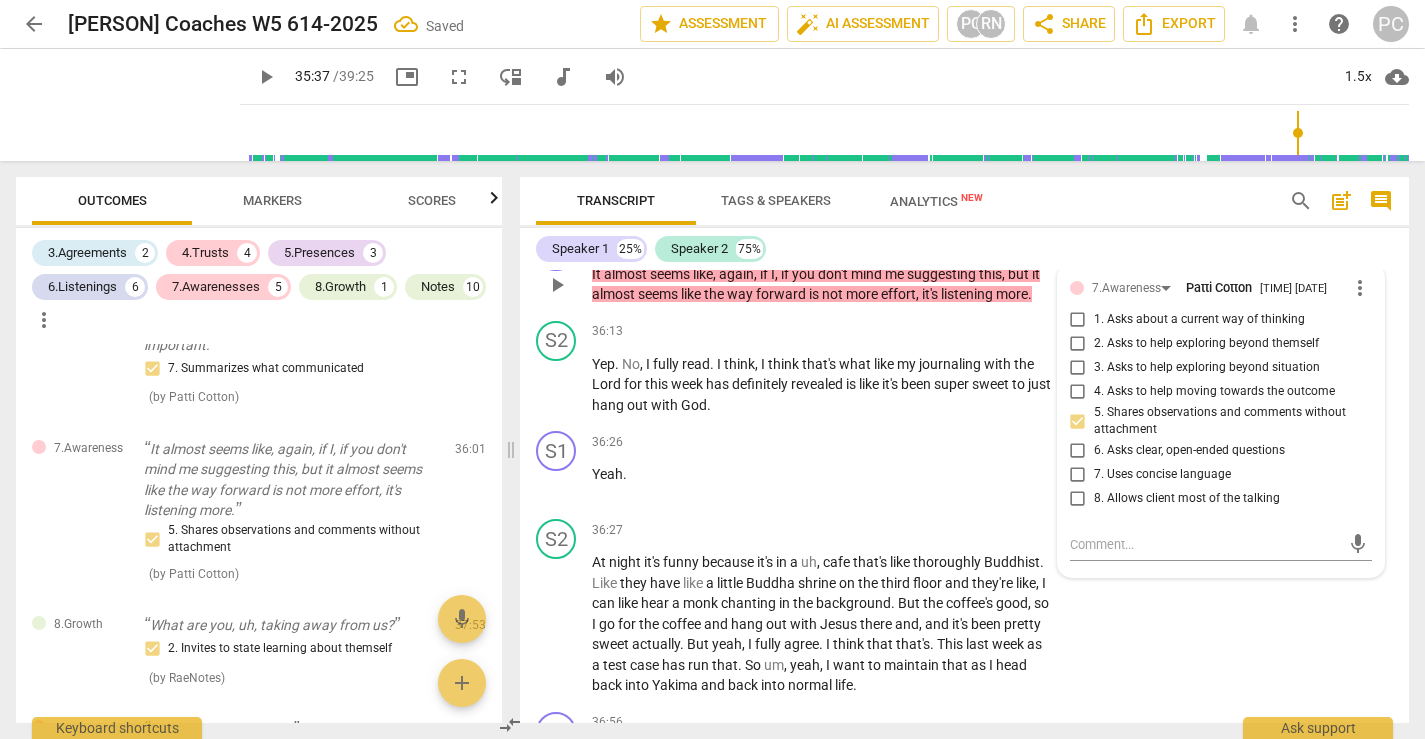 click on "play_arrow" at bounding box center (557, 285) 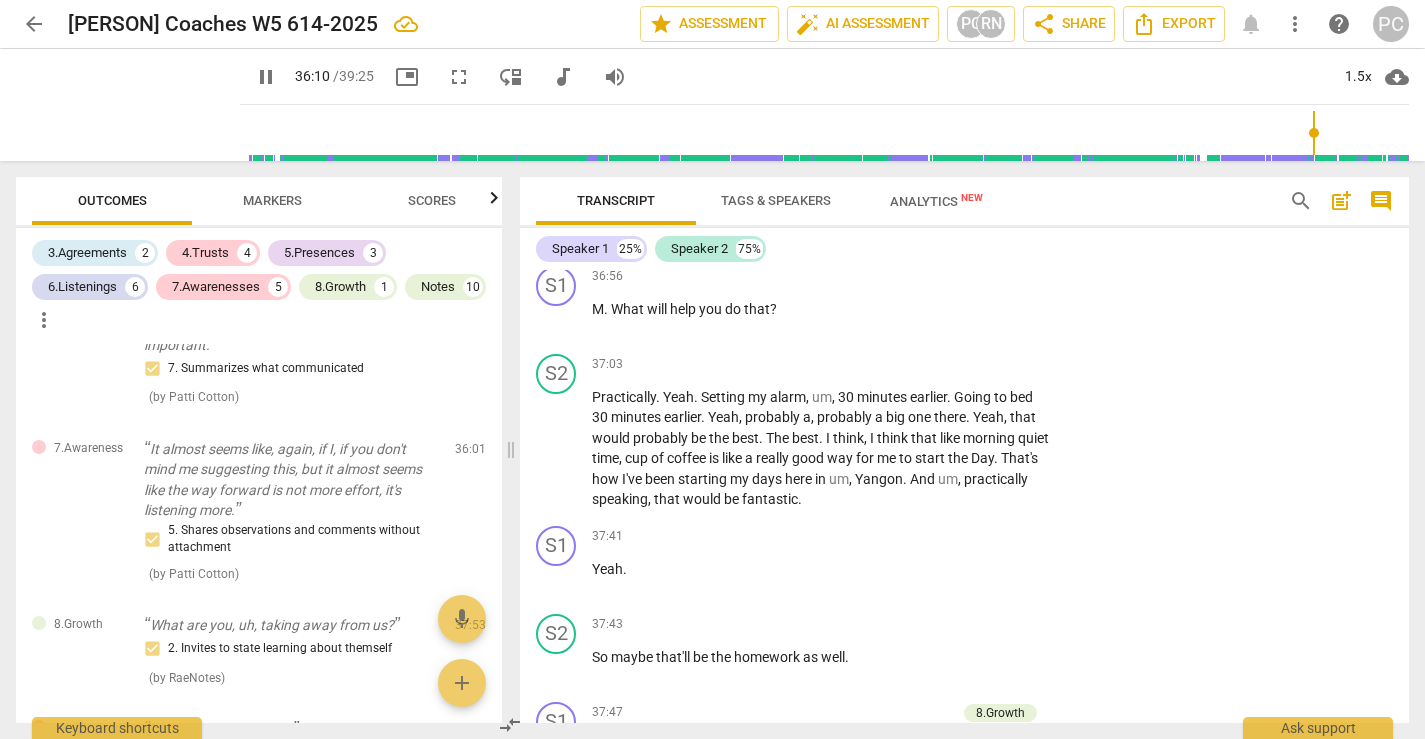 scroll, scrollTop: 15702, scrollLeft: 0, axis: vertical 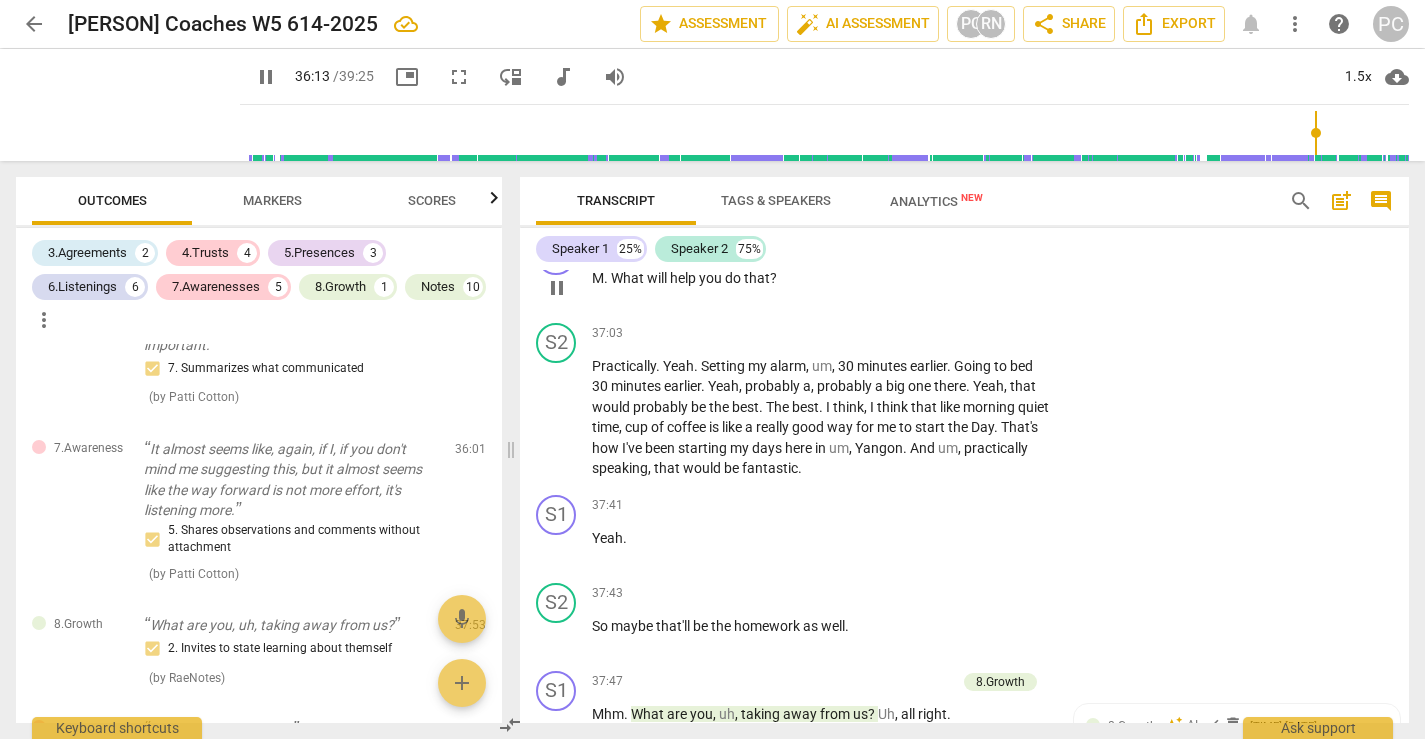 click on "+" at bounding box center (928, 246) 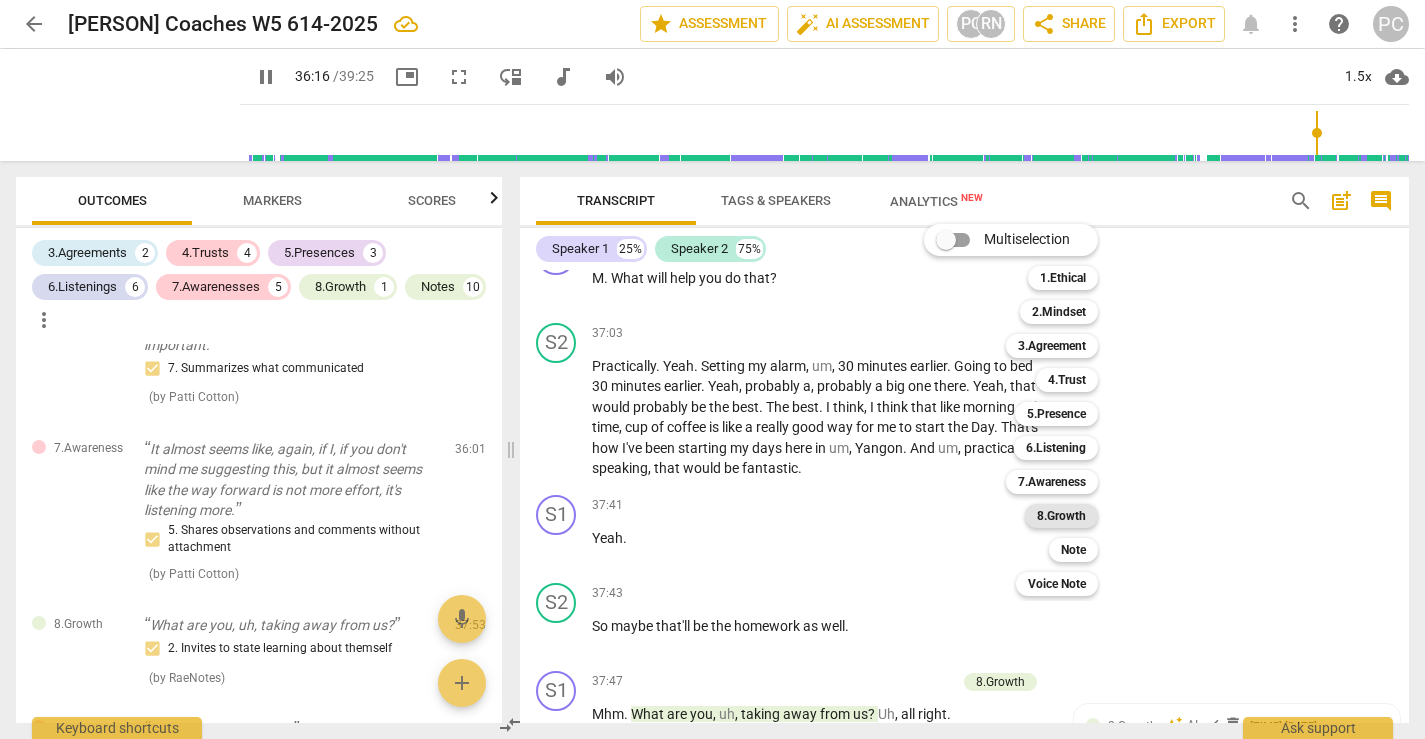 click on "8.Growth" at bounding box center (1061, 516) 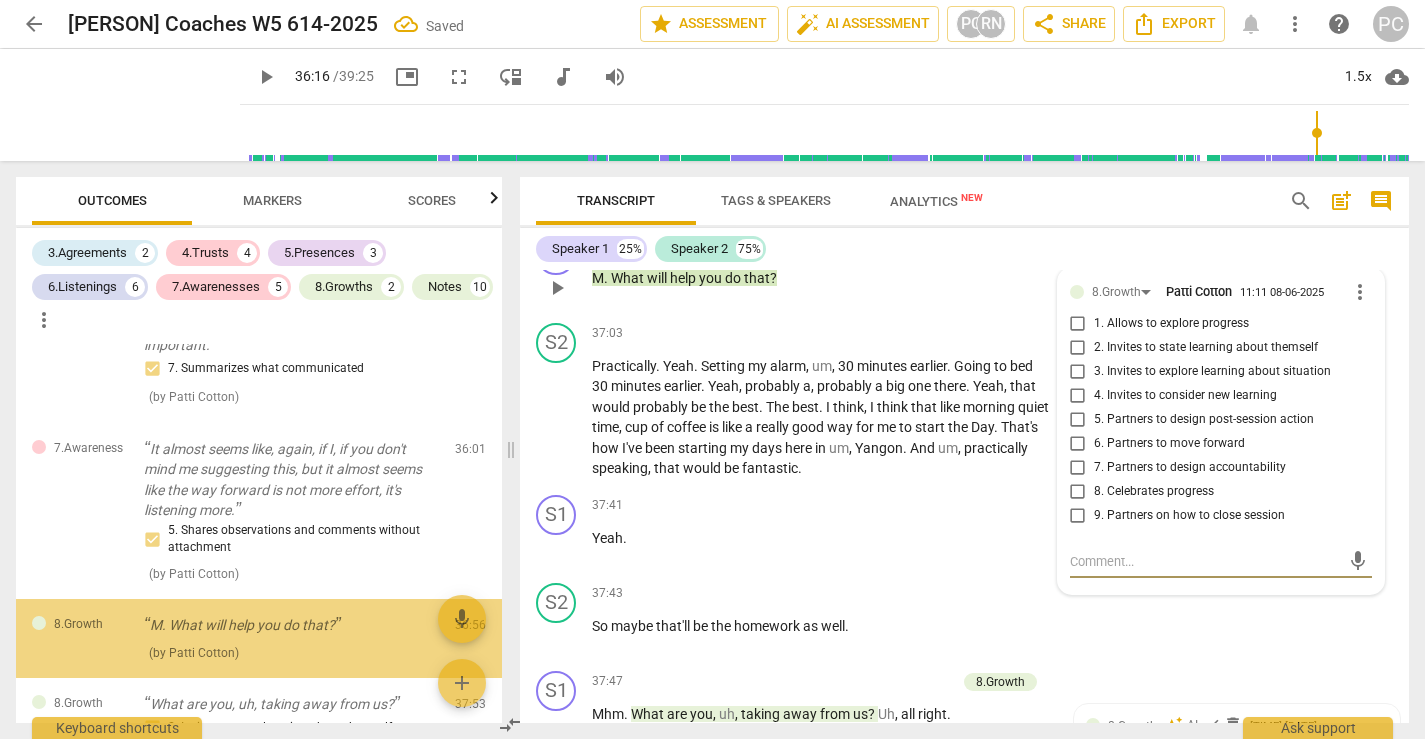 scroll, scrollTop: 15711, scrollLeft: 0, axis: vertical 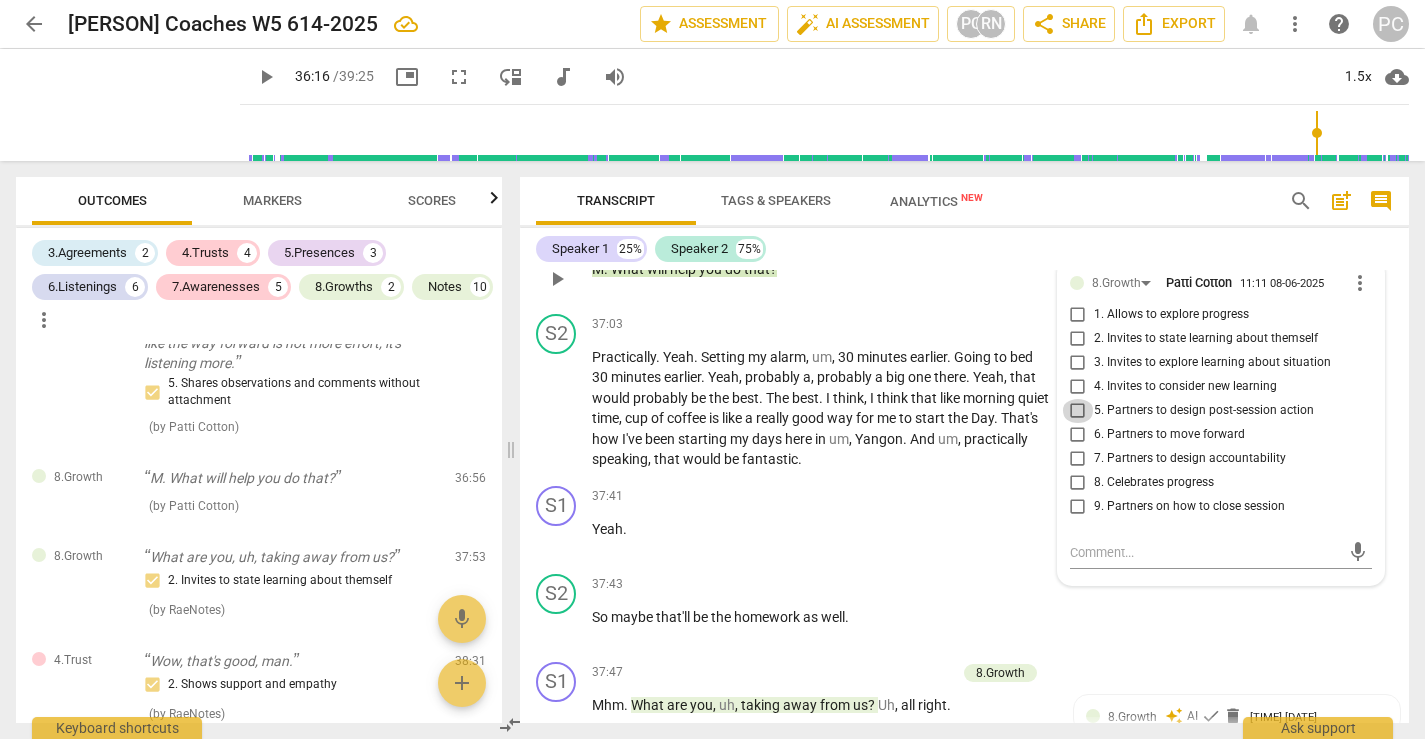 click on "5. Partners to design post-session action" at bounding box center (1078, 411) 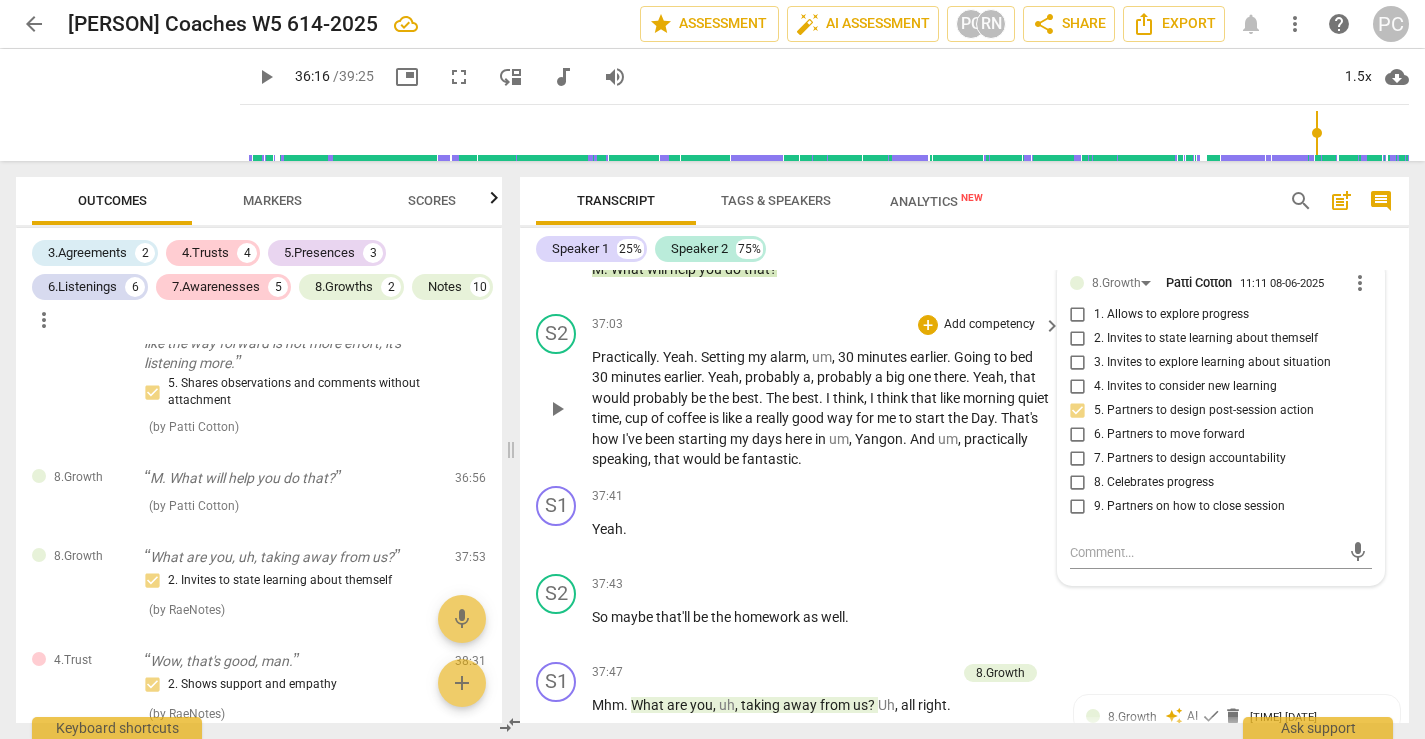 click on "play_arrow" at bounding box center [557, 409] 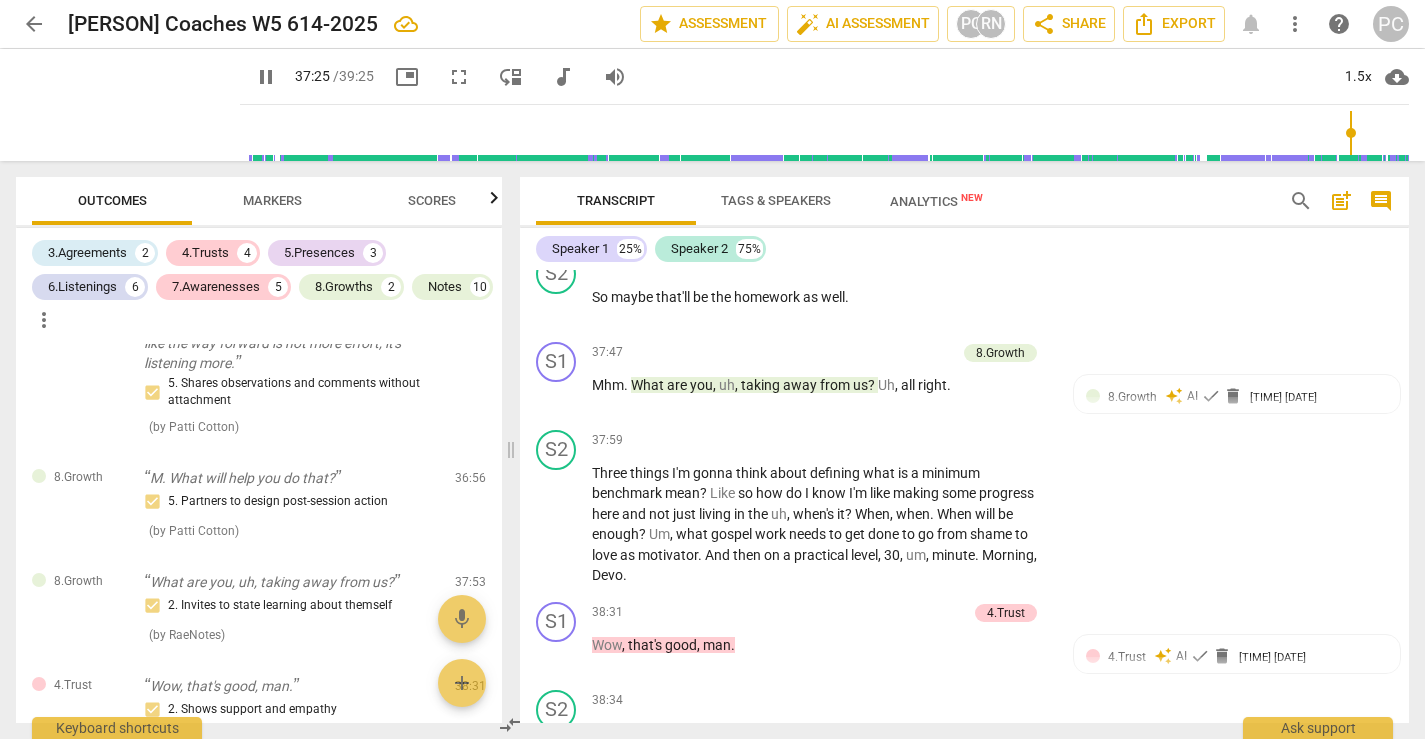scroll, scrollTop: 16043, scrollLeft: 0, axis: vertical 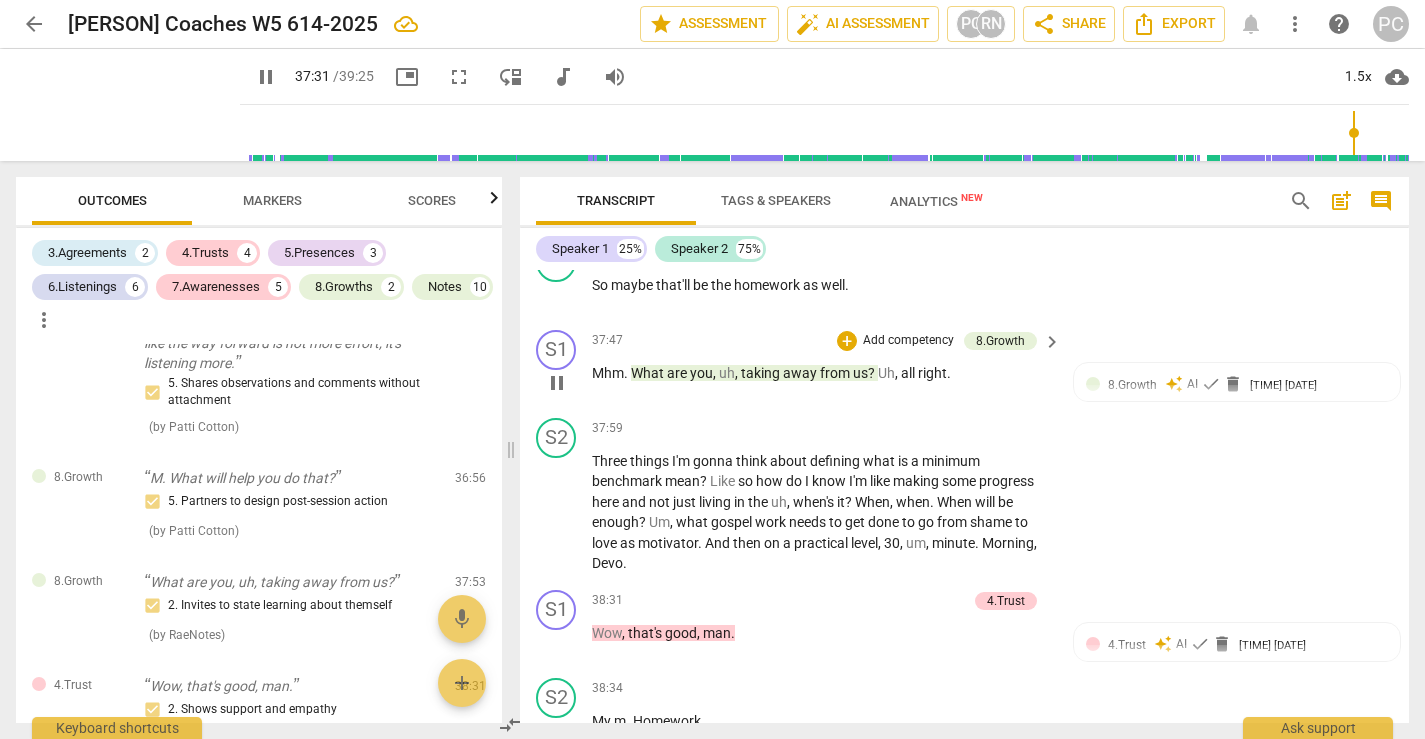 click on "?" at bounding box center [873, 373] 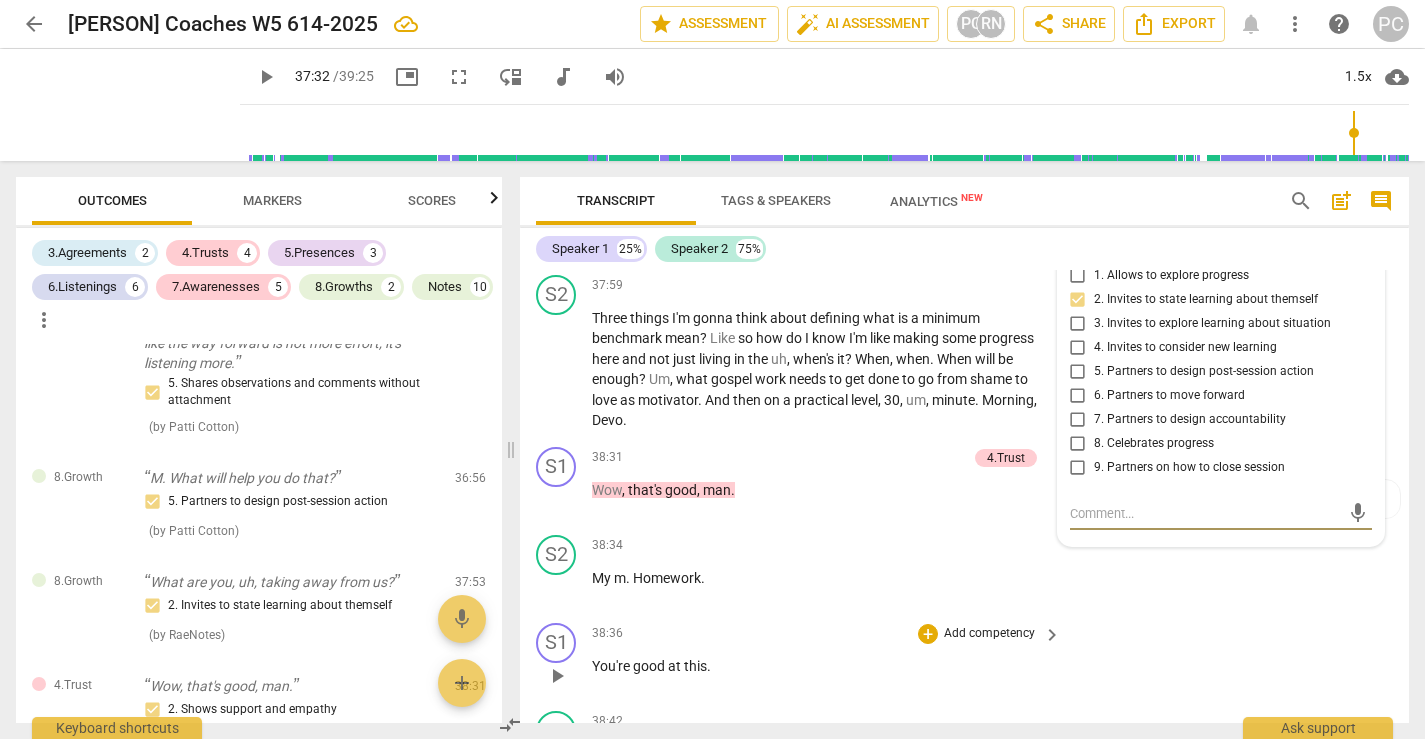 scroll, scrollTop: 16185, scrollLeft: 0, axis: vertical 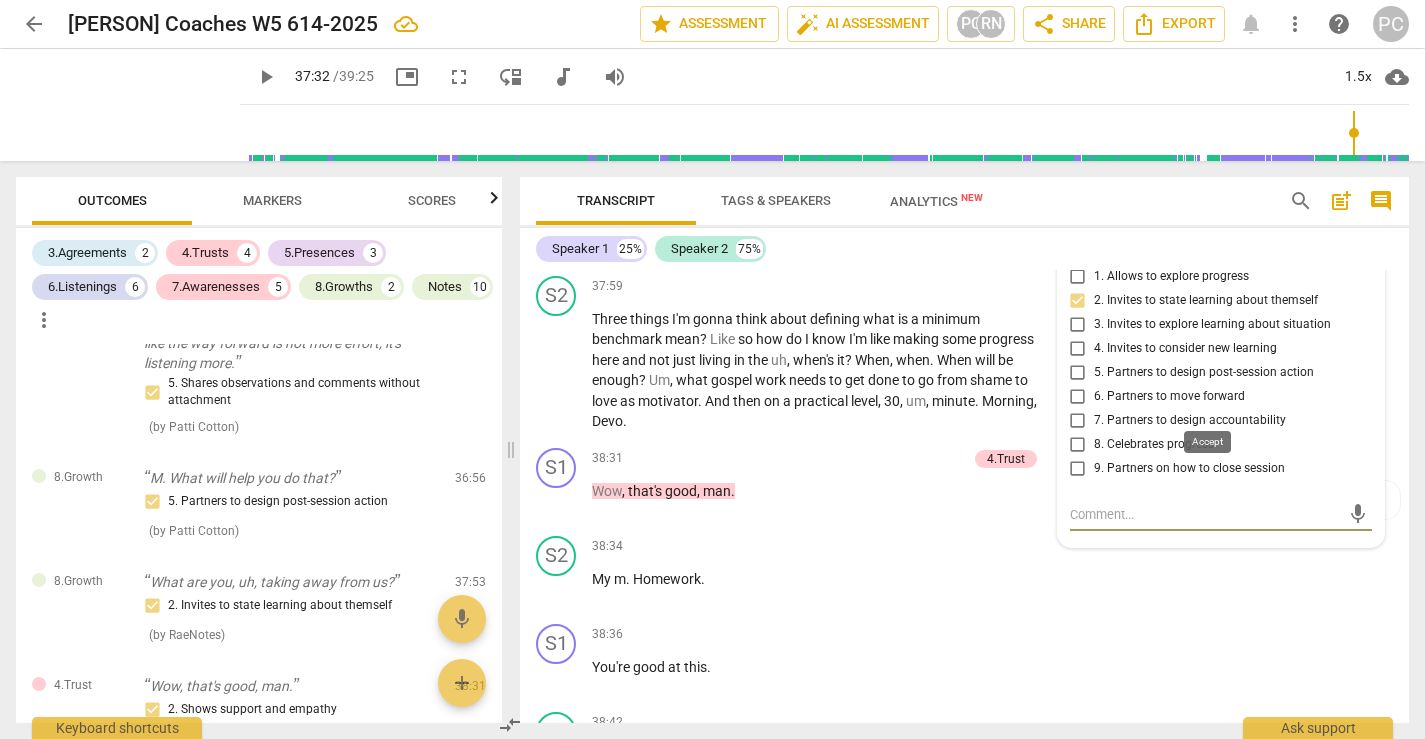 click on "check" at bounding box center (1212, 244) 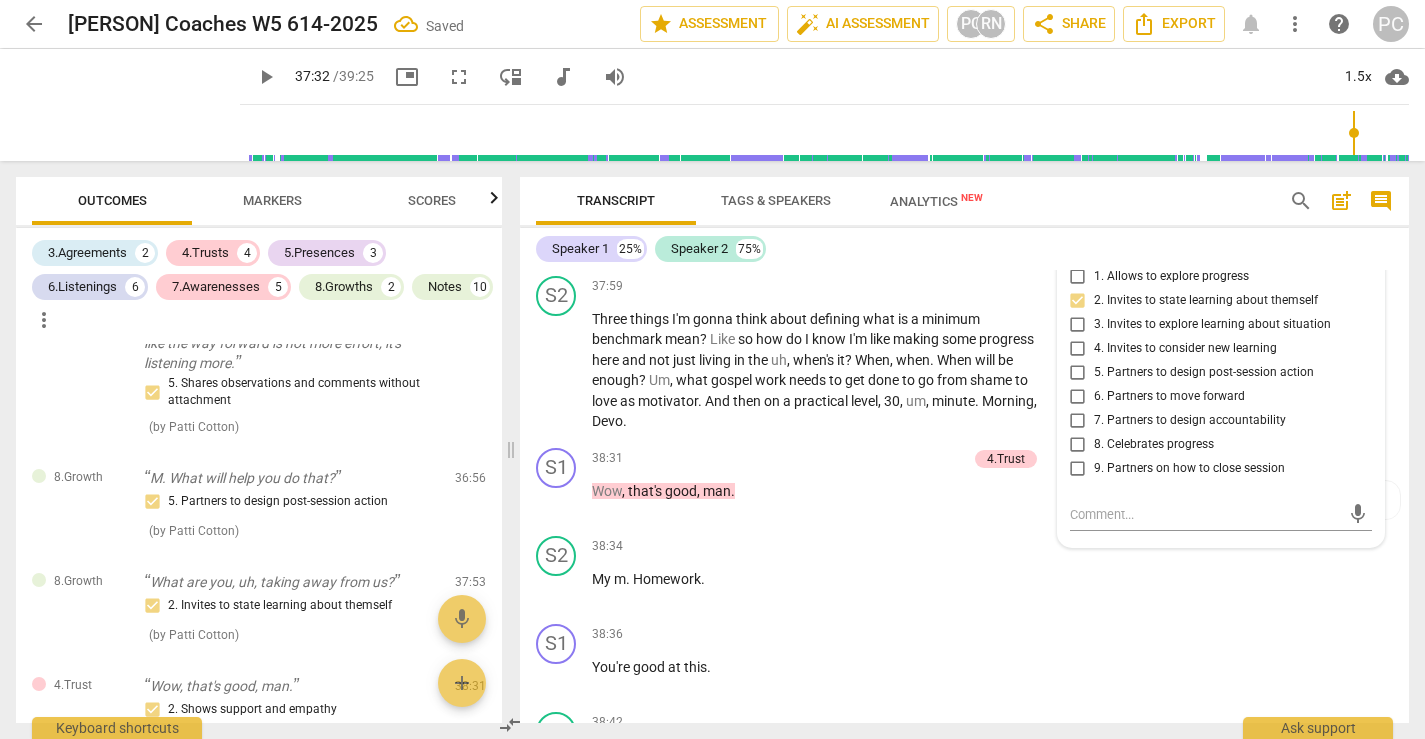 click on "us" at bounding box center (860, 231) 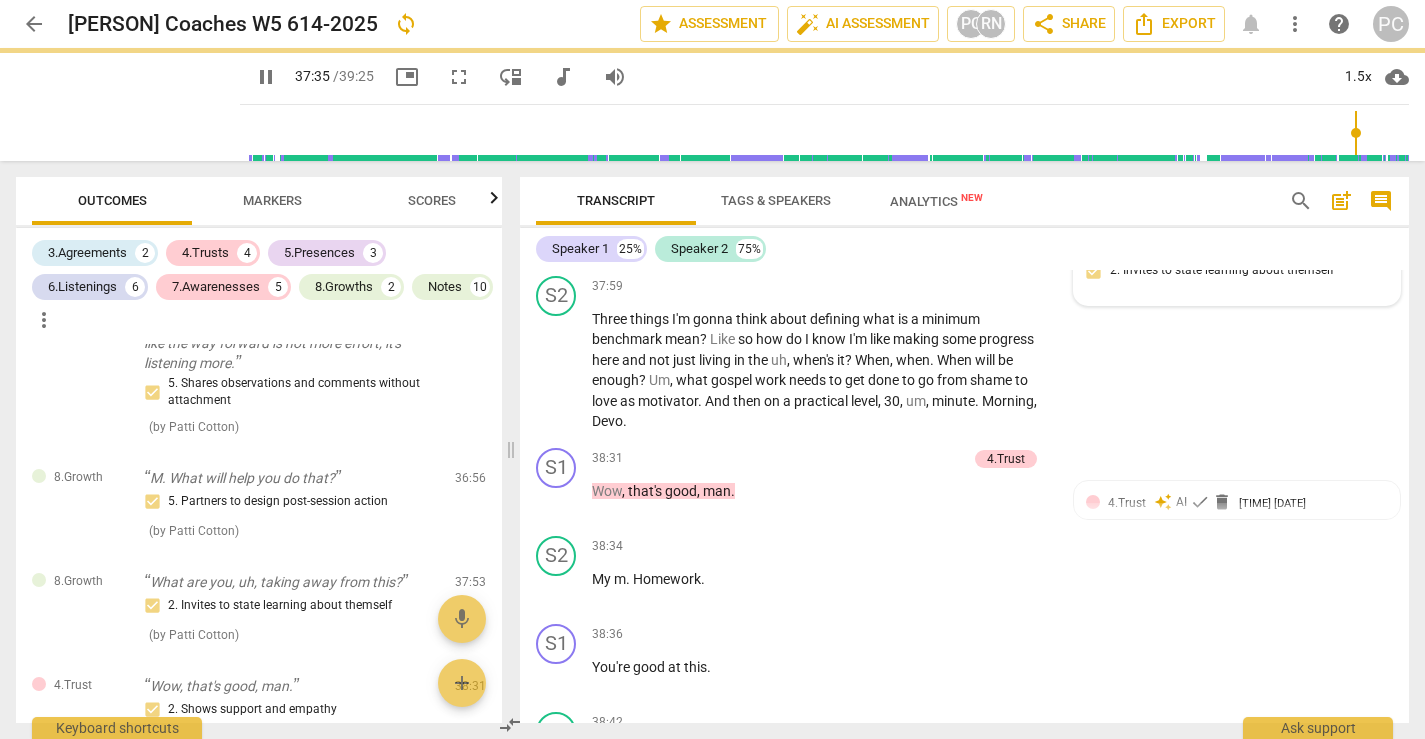 click on "S1 play_arrow pause 37:47 + Add competency 8.Growth keyboard_arrow_right Mhm .   What   are   you ,   uh ,   taking   away   from   this ?   Uh ,   all   right . 8.Growth Patti Cotton 10:17 08-06-2025 2. Invites to state learning about themself" at bounding box center (964, 224) 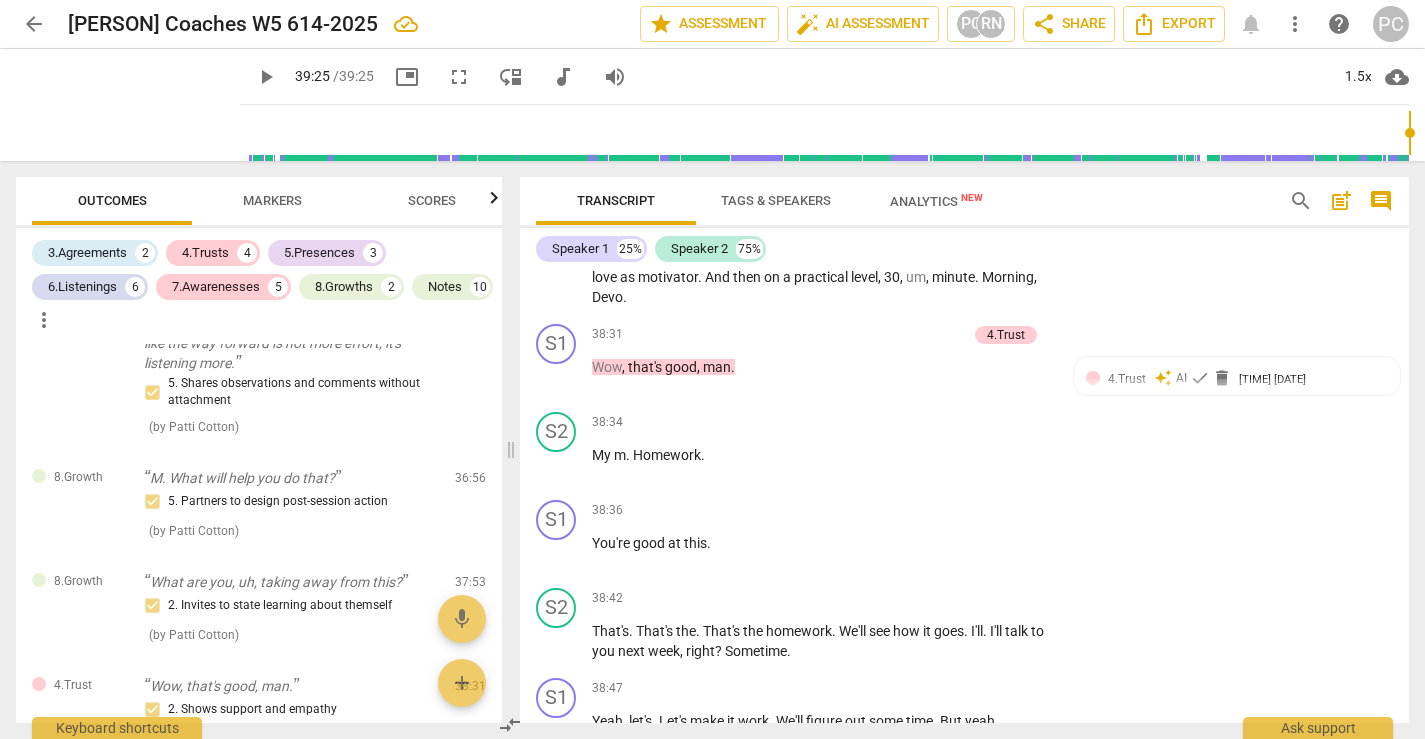 scroll, scrollTop: 16310, scrollLeft: 0, axis: vertical 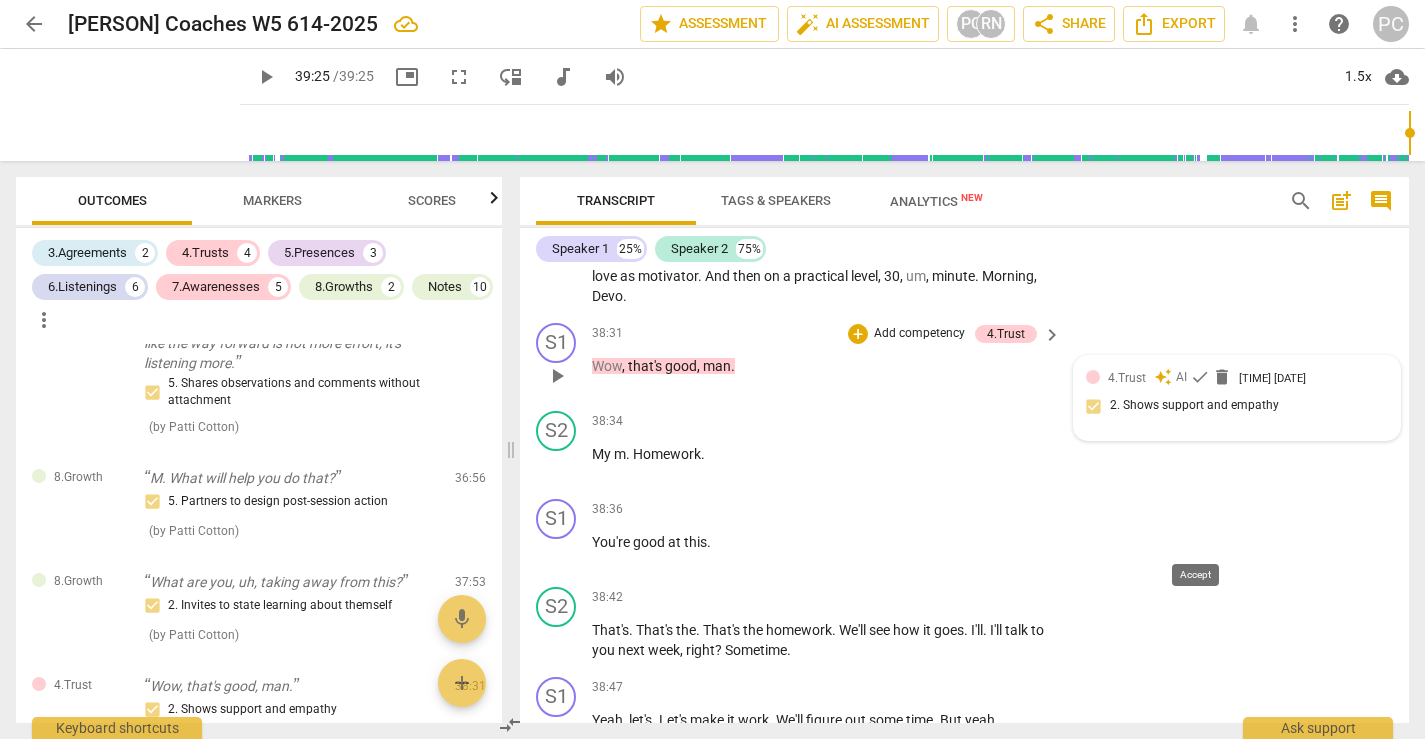 click on "check" at bounding box center (1200, 377) 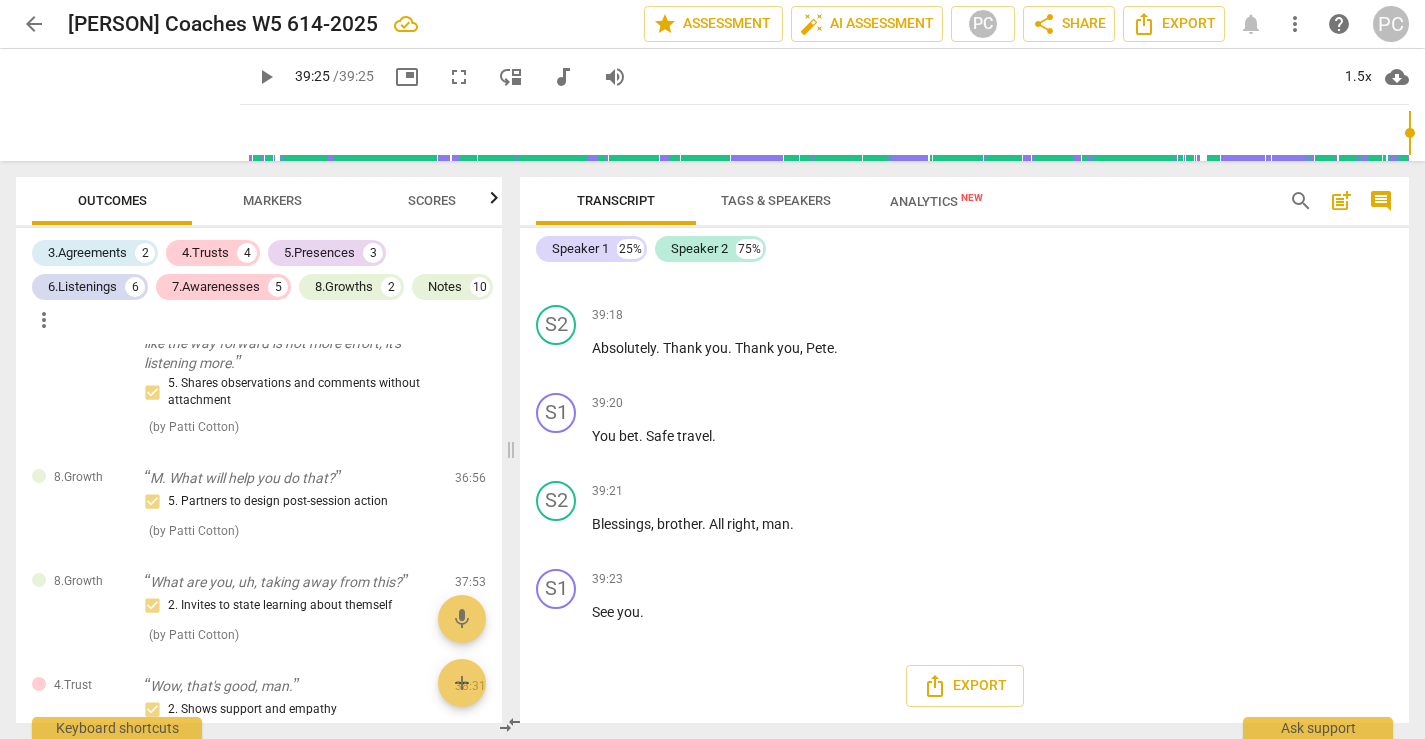 scroll, scrollTop: 17682, scrollLeft: 0, axis: vertical 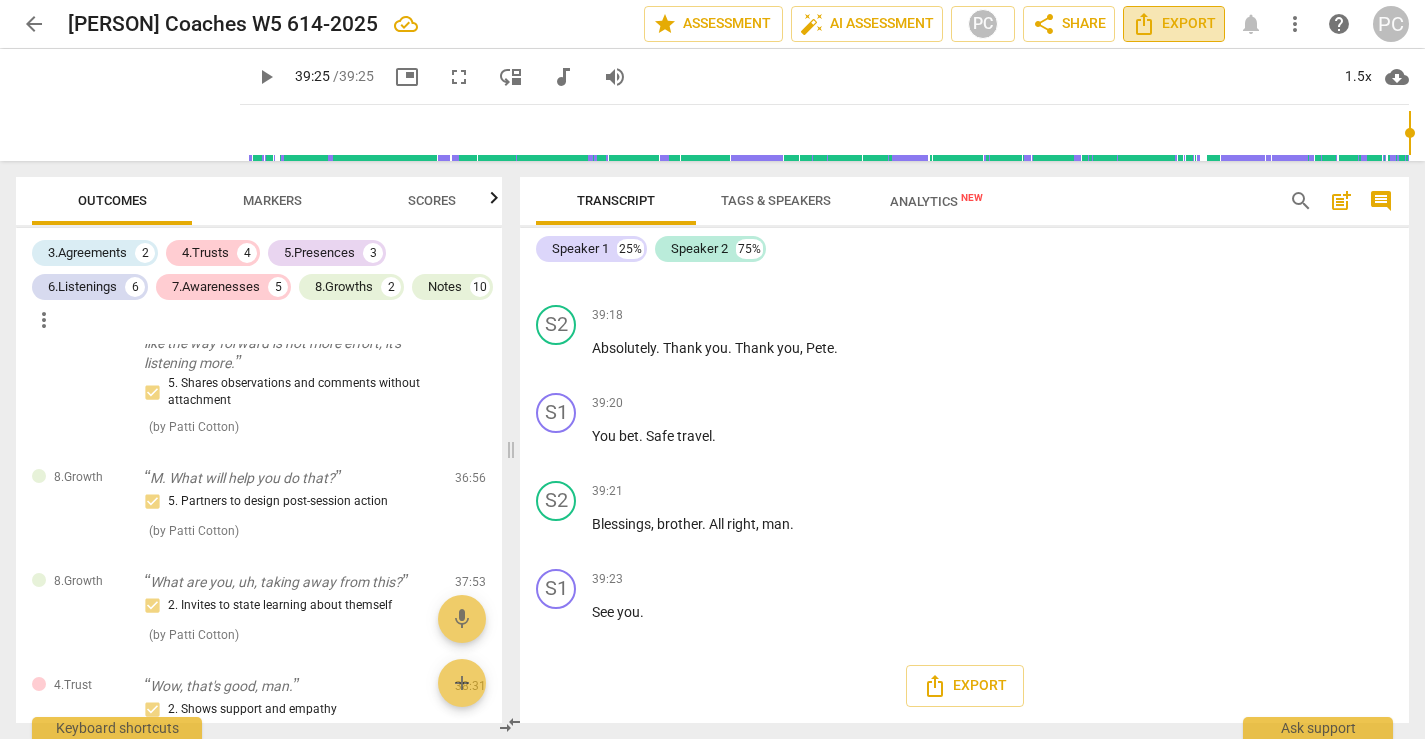 click on "Export" at bounding box center (1174, 24) 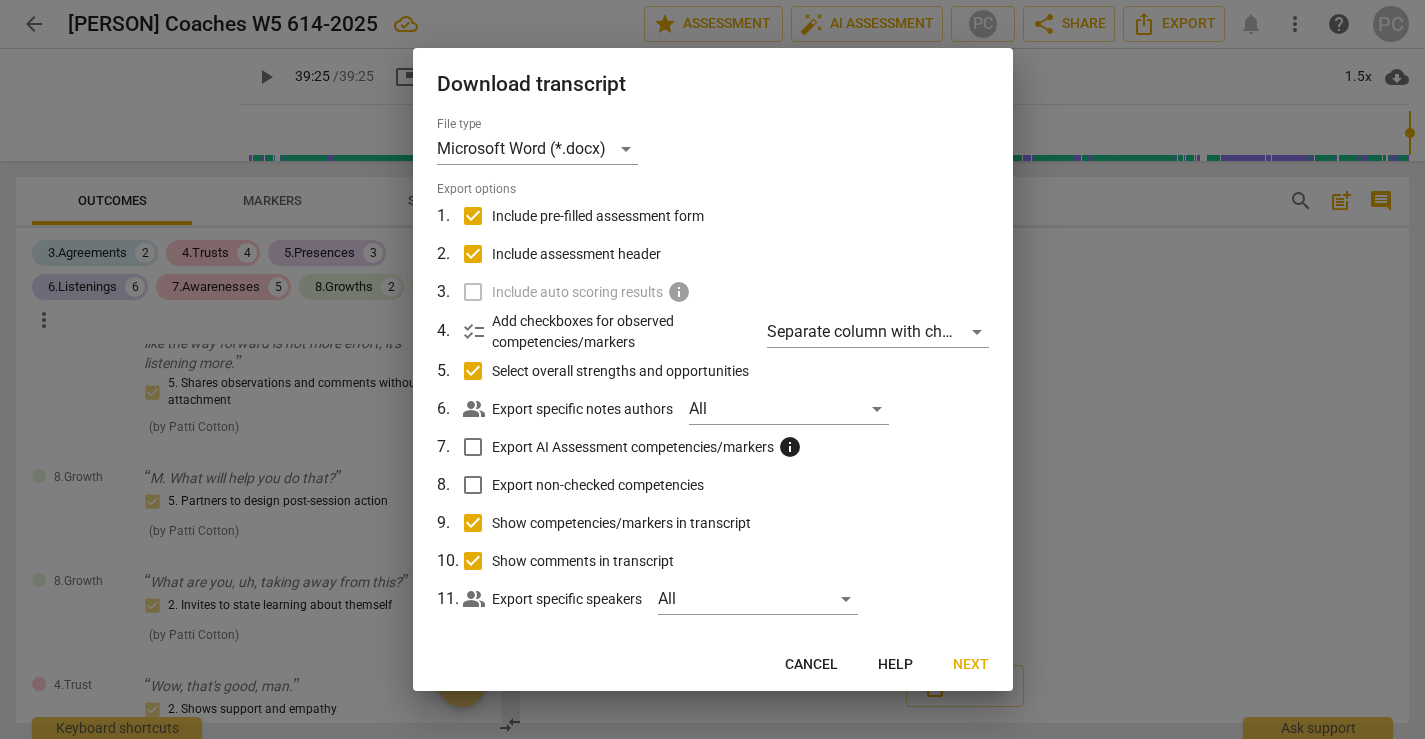 click on "Next" at bounding box center [971, 665] 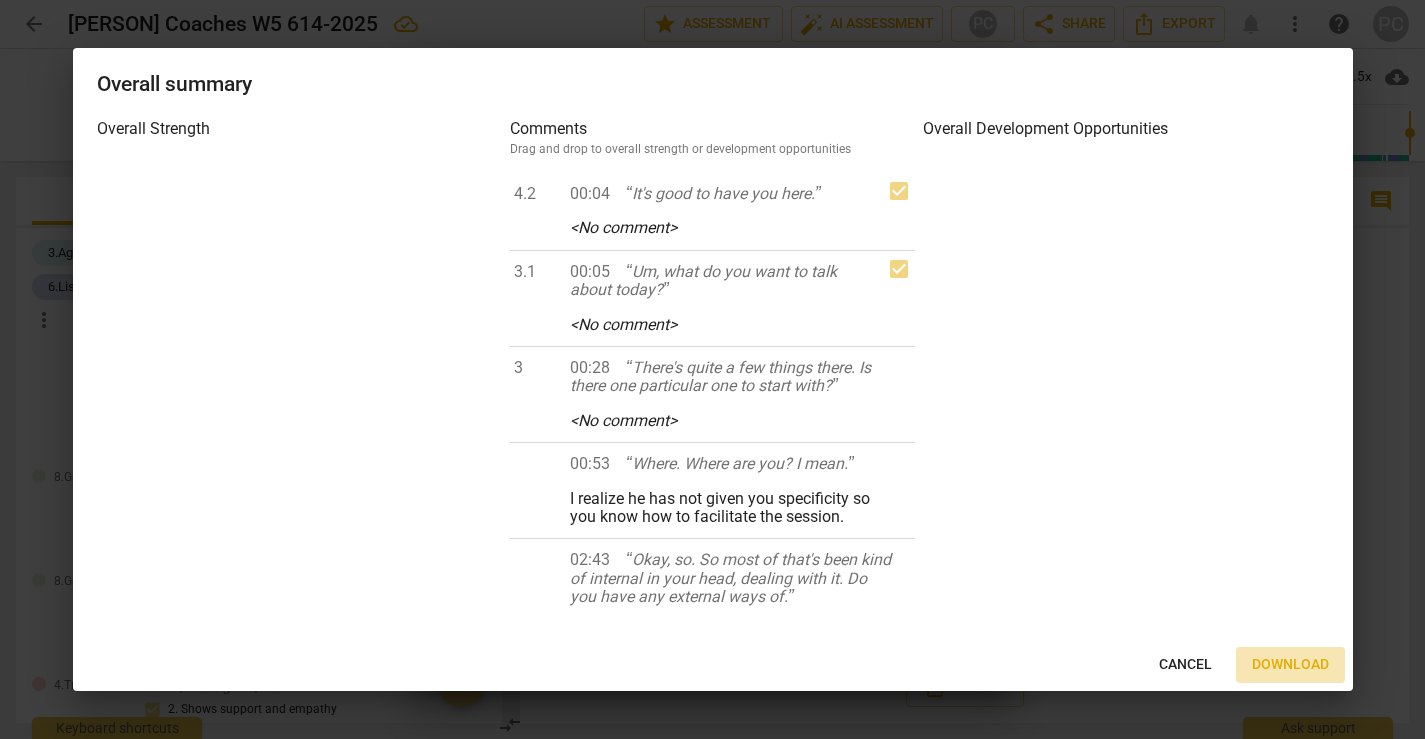 click on "Download" at bounding box center [1290, 665] 